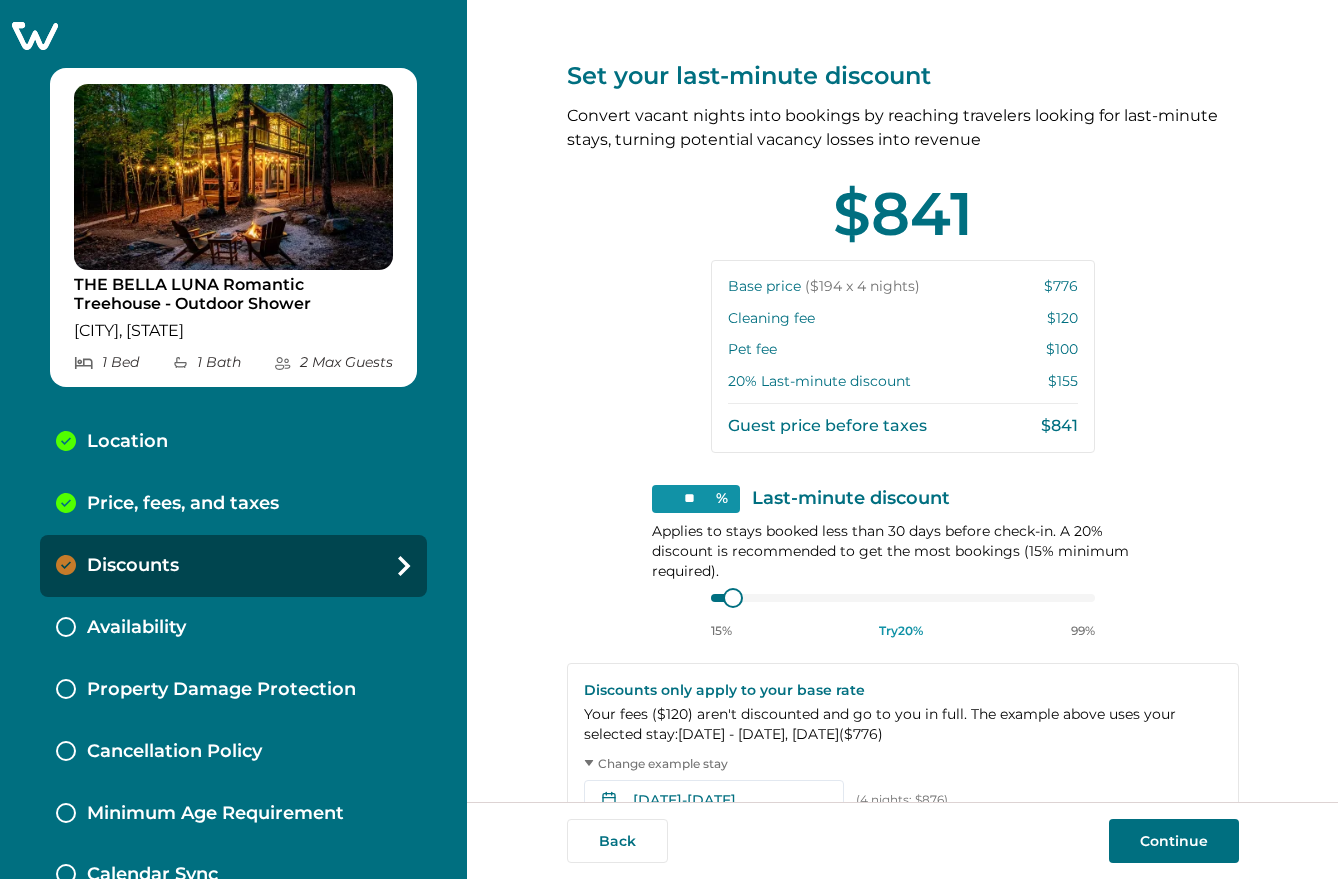 scroll, scrollTop: 0, scrollLeft: 0, axis: both 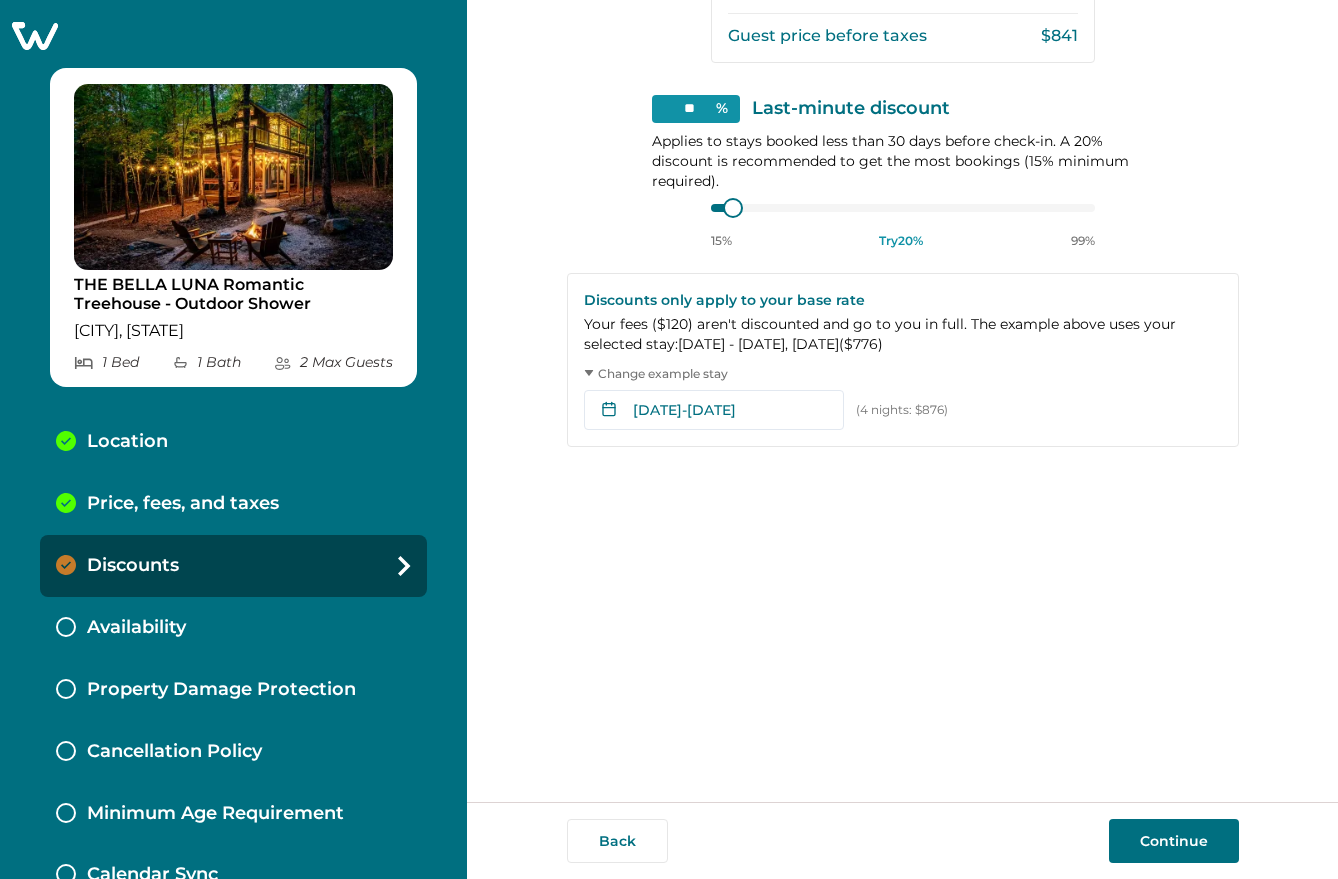 click on "Price, fees, and taxes" at bounding box center (183, 504) 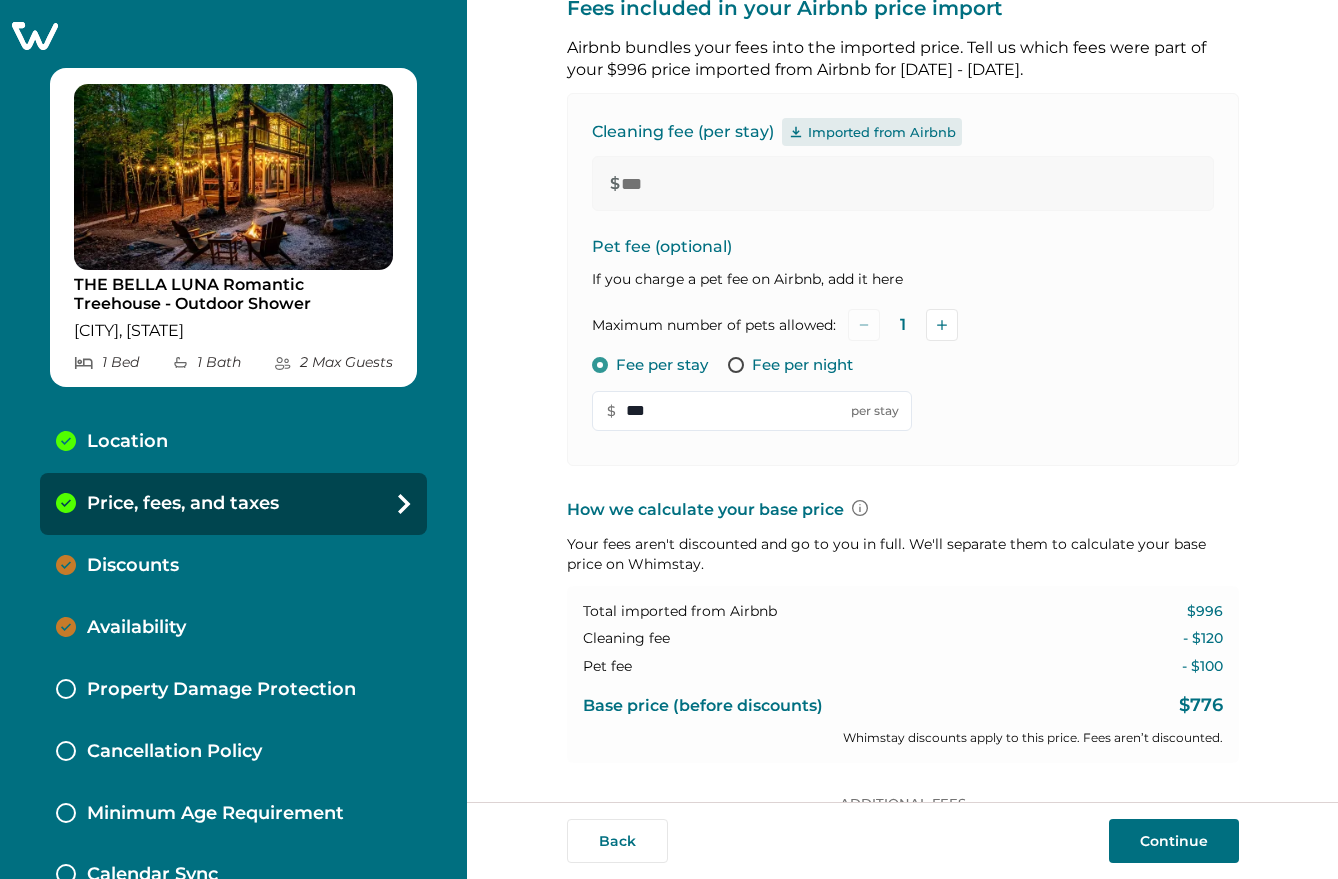 click 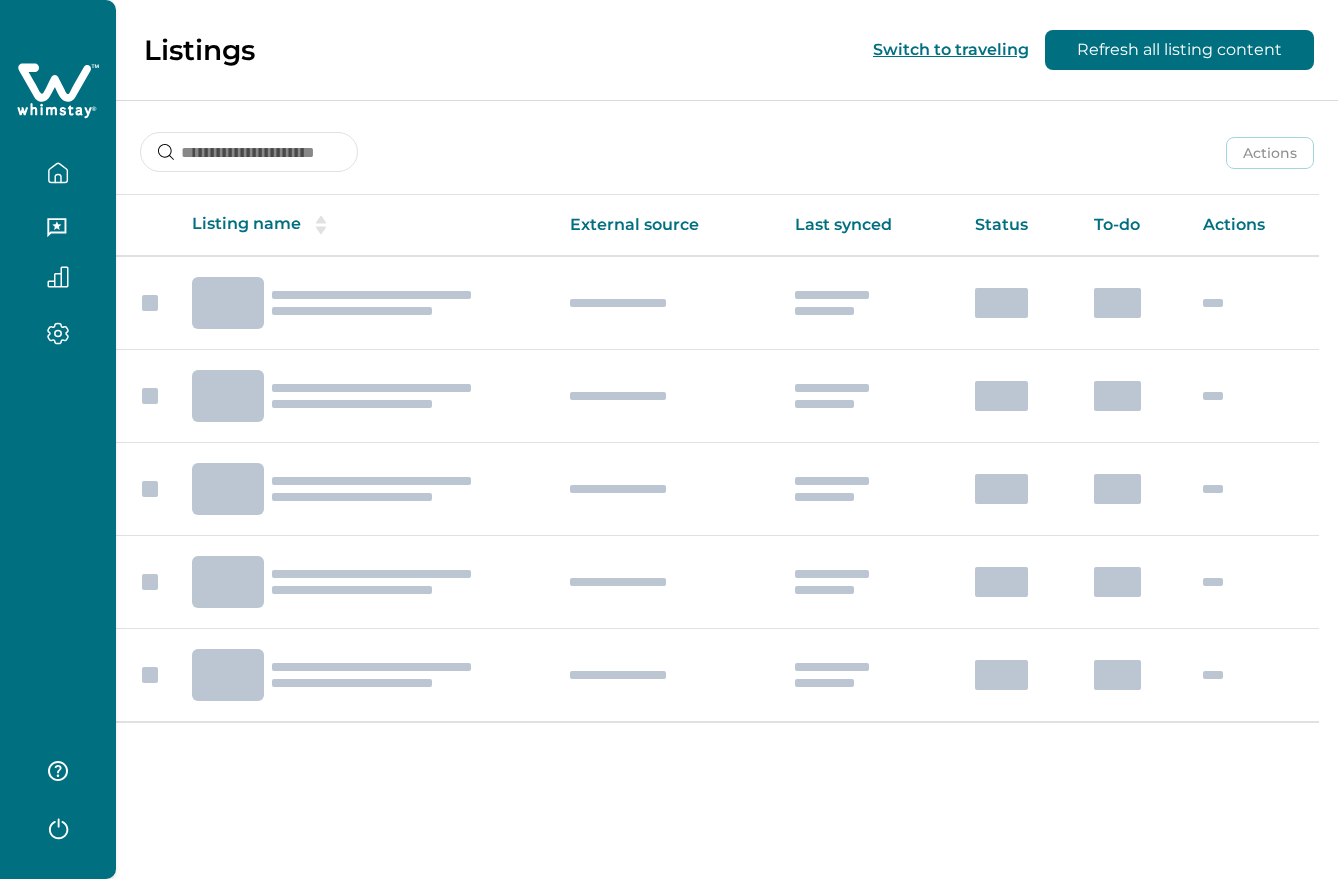 scroll, scrollTop: 0, scrollLeft: 0, axis: both 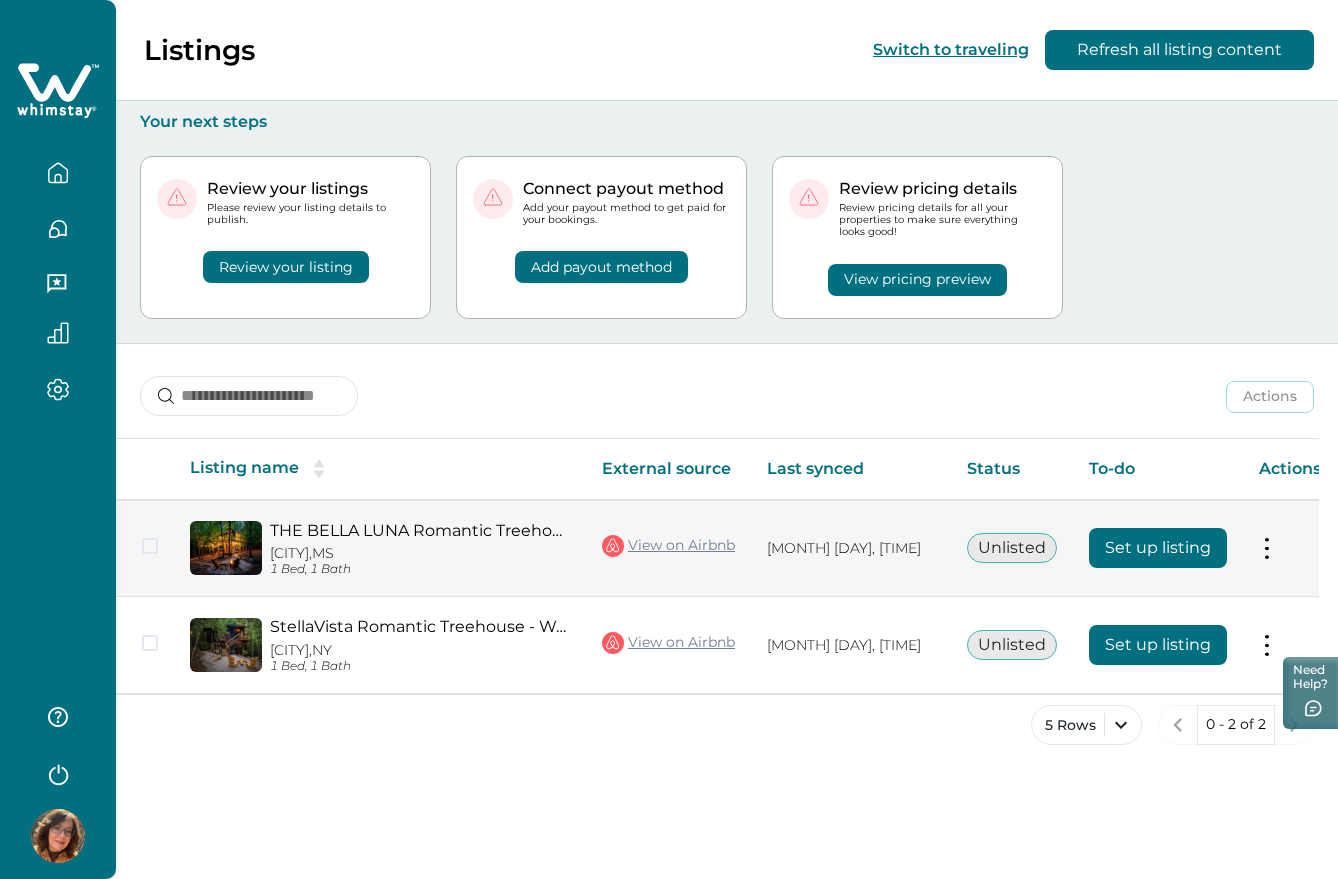 click on "Set up listing" at bounding box center [1158, 548] 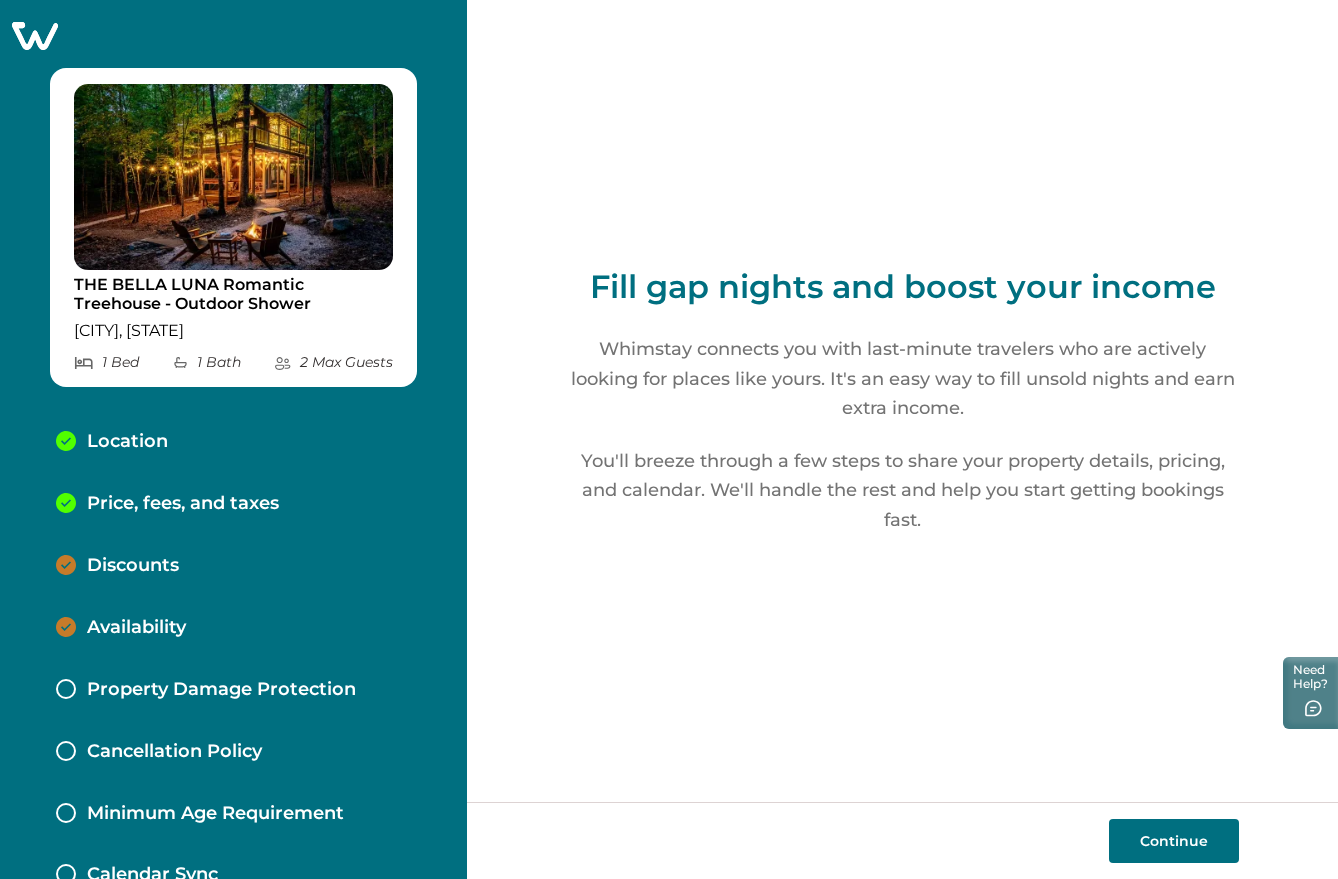 click on "Price, fees, and taxes" at bounding box center [233, 504] 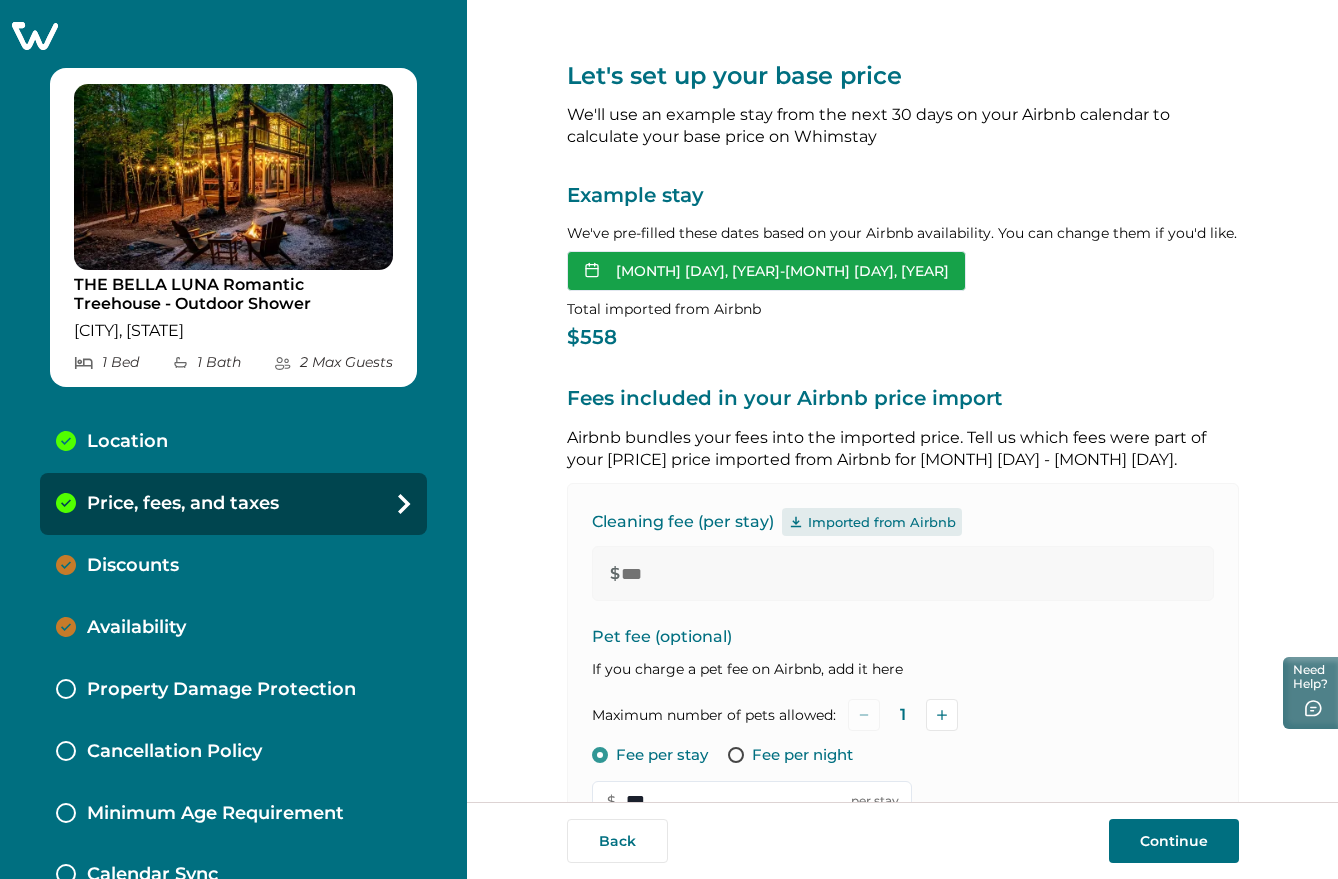 click on "Aug 03, 2025  -  Aug 05, 2025" at bounding box center (766, 271) 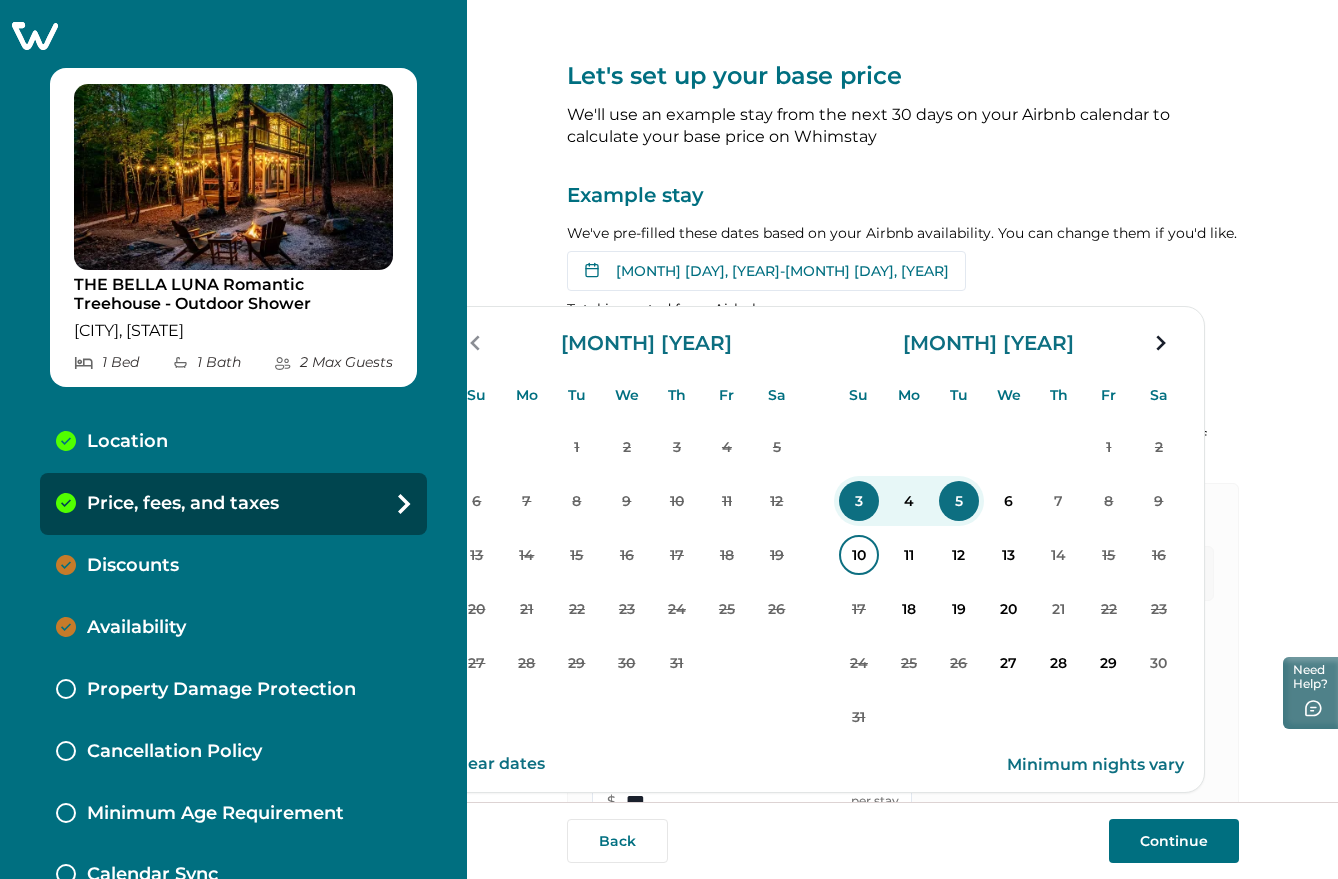 click on "10" at bounding box center (859, 555) 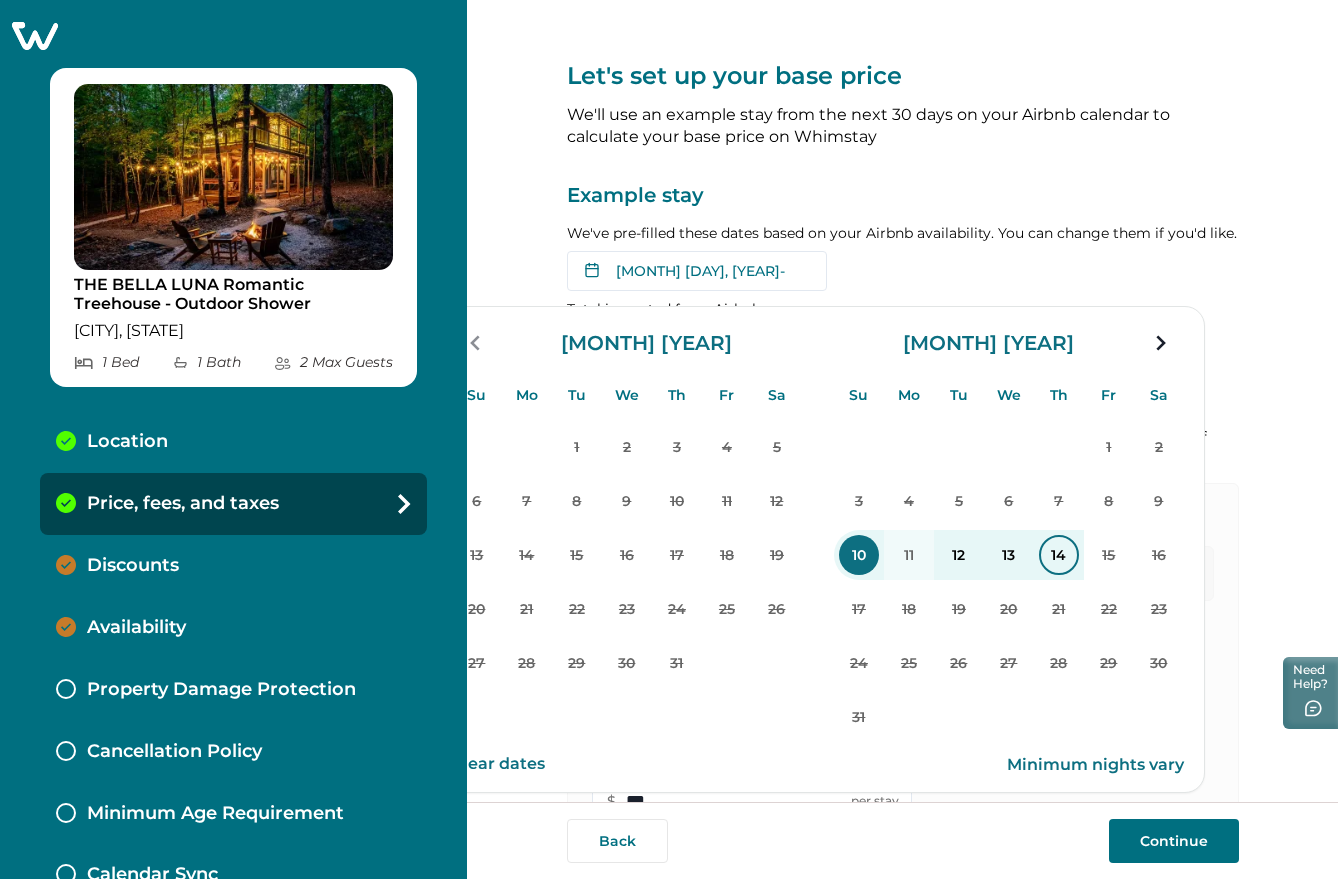 click on "14" at bounding box center (1059, 555) 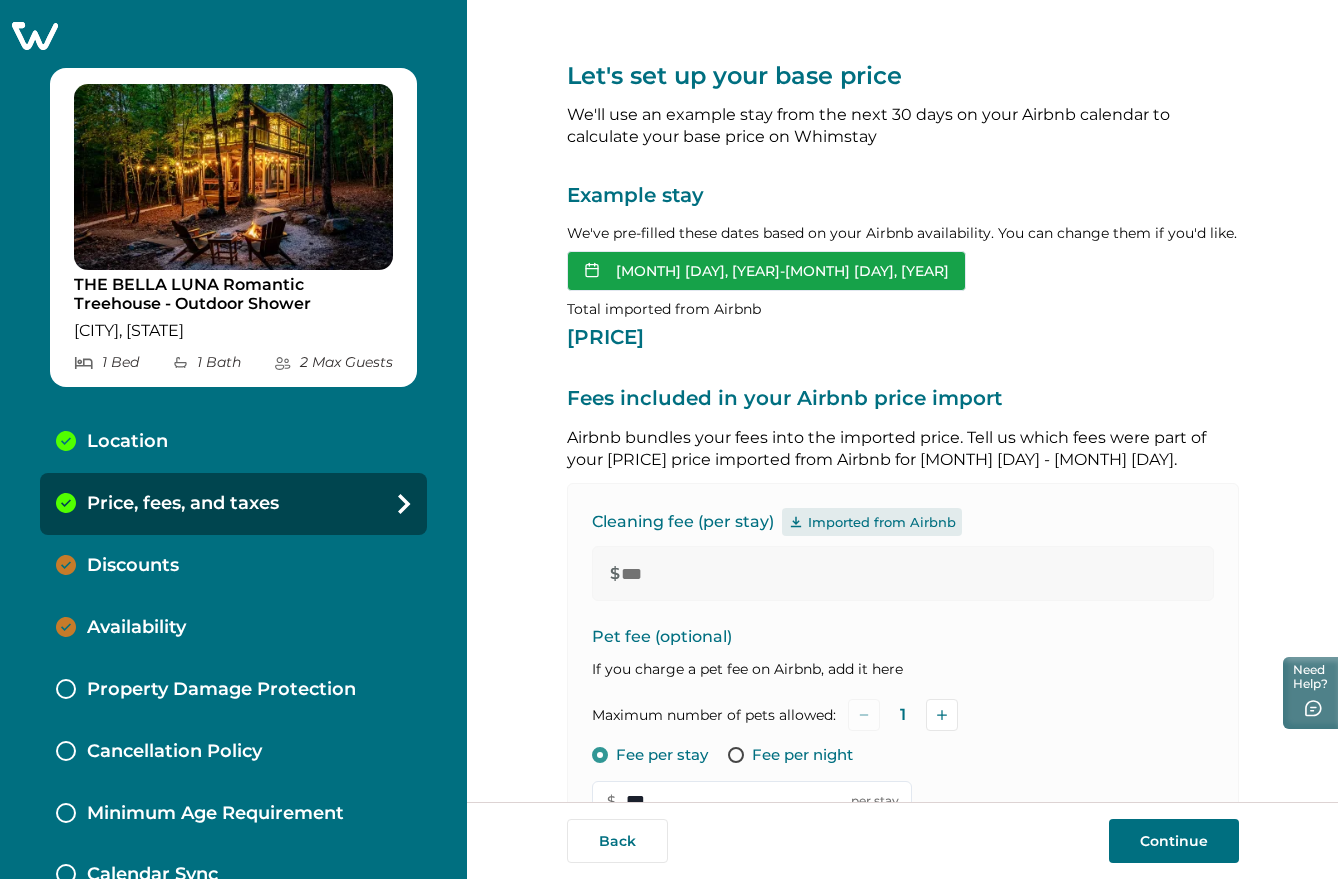 click on "Aug 10, 2025  -  Aug 14, 2025" at bounding box center [766, 271] 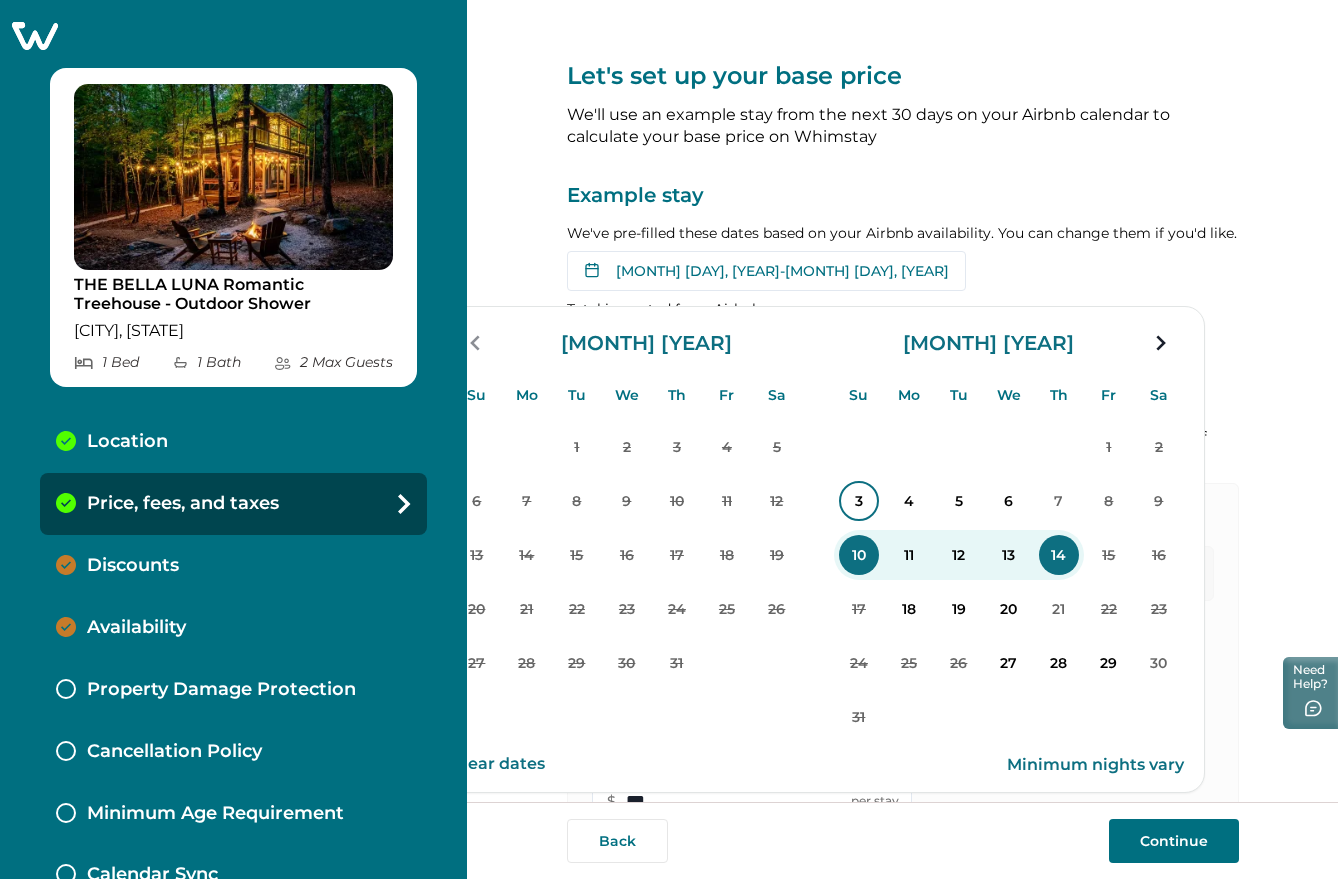 click on "3" at bounding box center [859, 501] 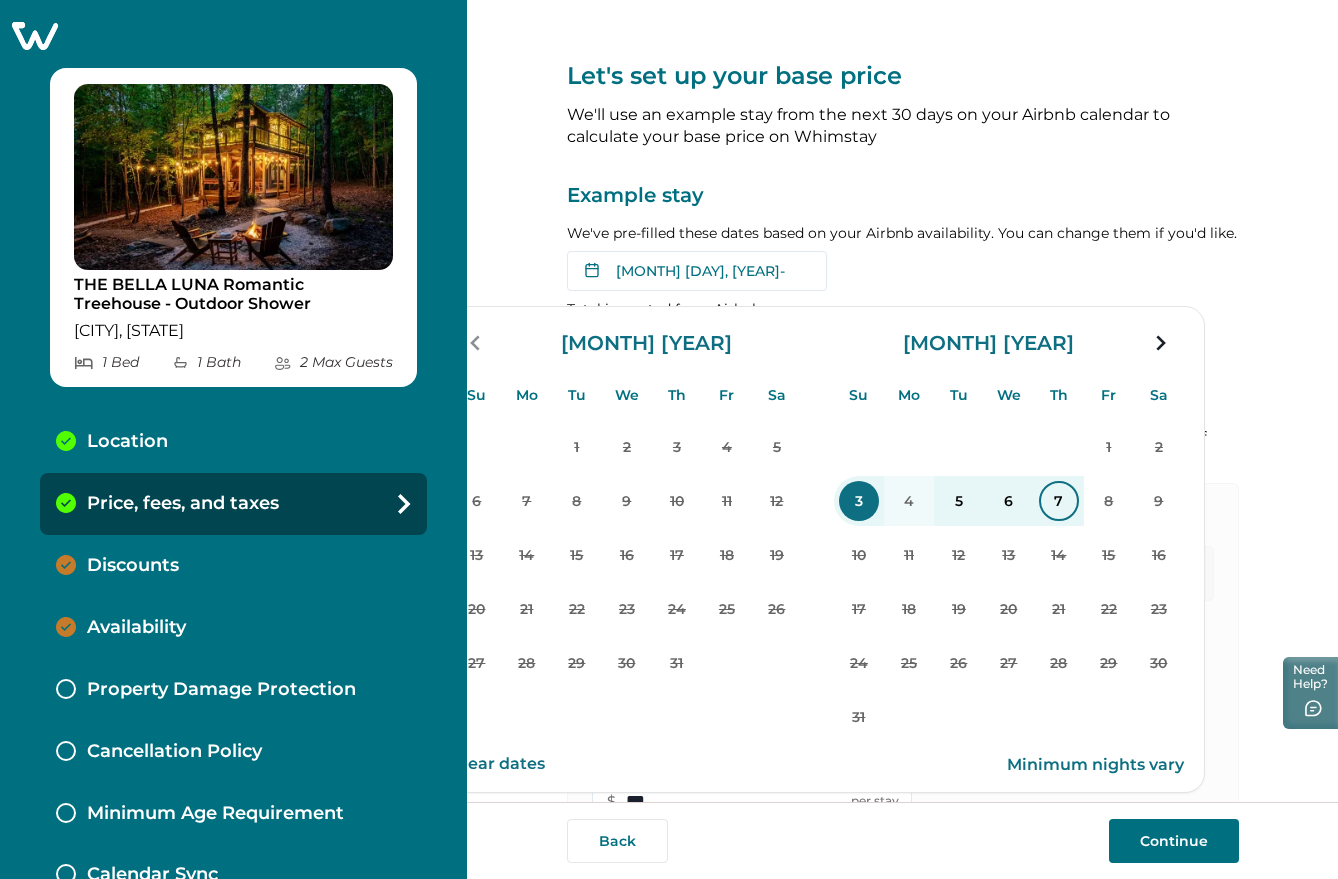 click on "7" at bounding box center [1059, 501] 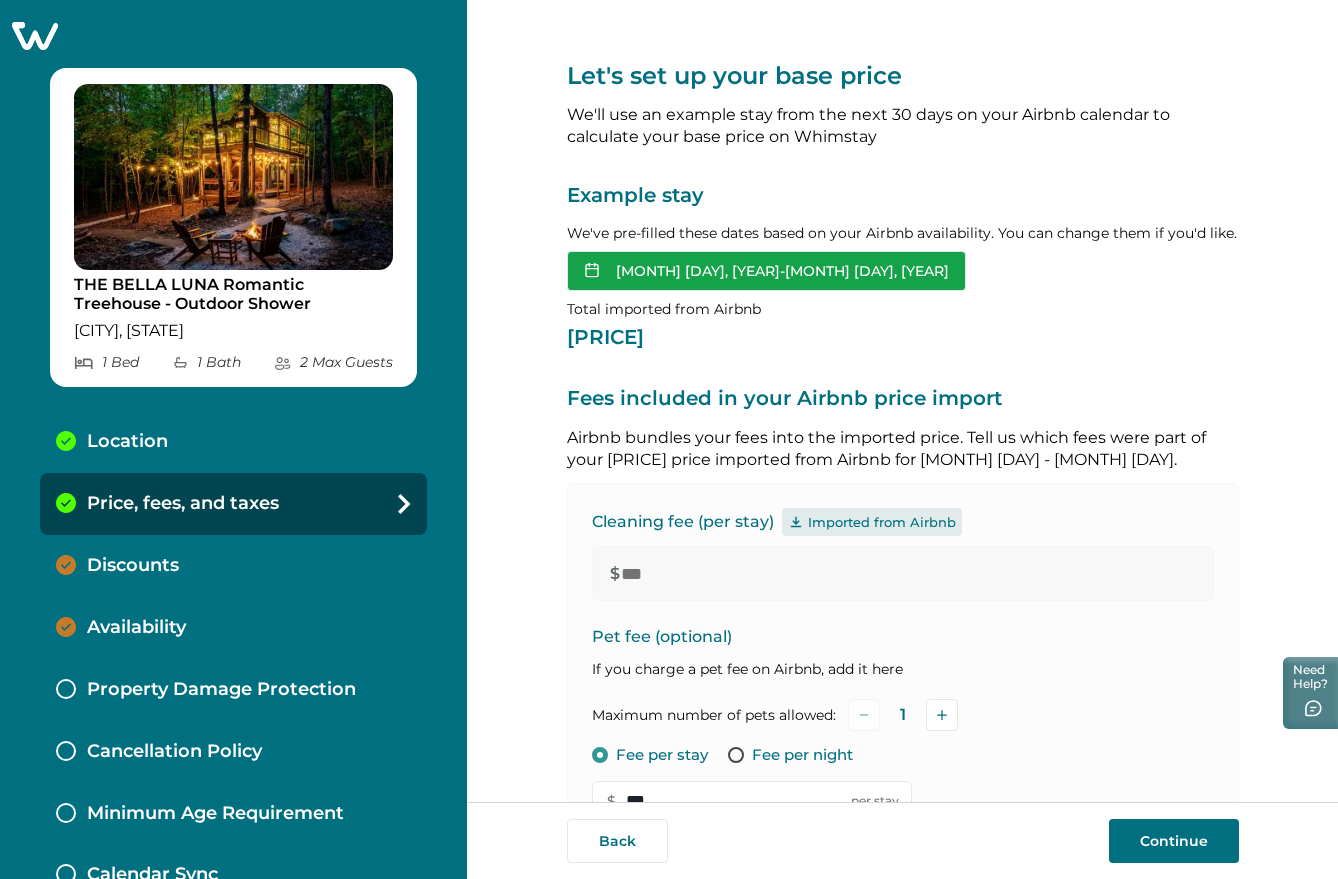 click on "Aug 03, 2025  -  Aug 07, 2025" at bounding box center [766, 271] 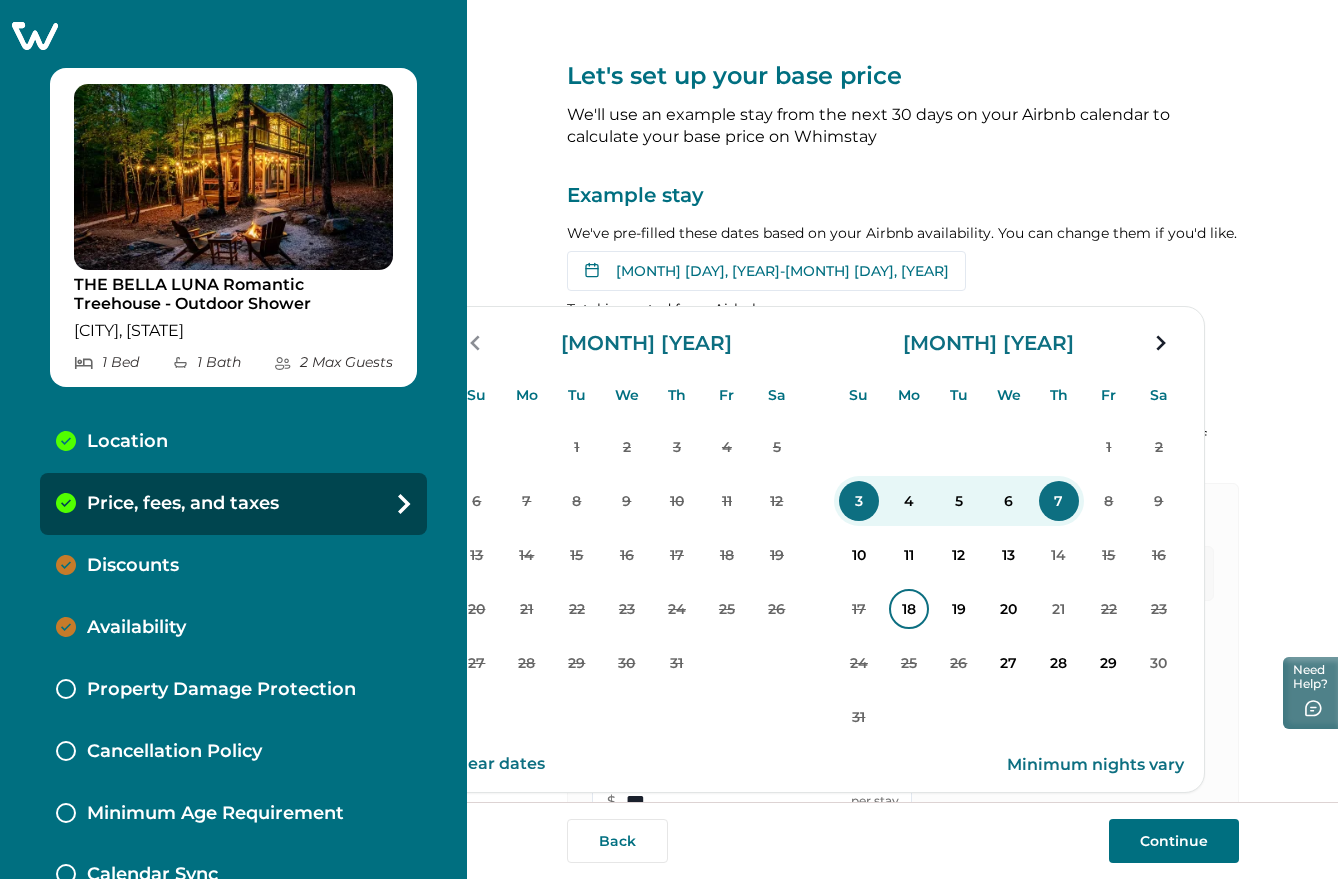 click on "18" at bounding box center [909, 609] 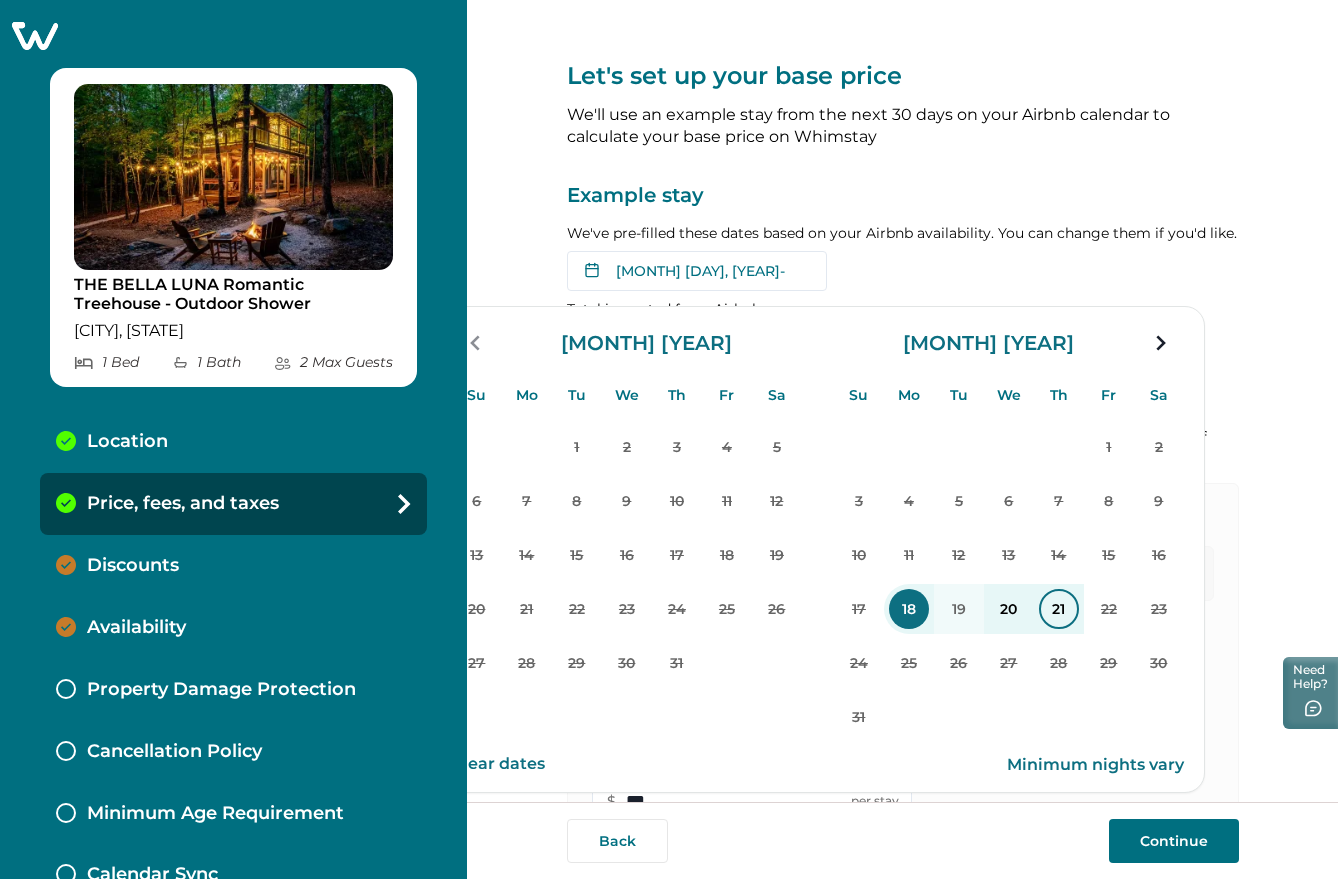 click on "21" at bounding box center [1059, 609] 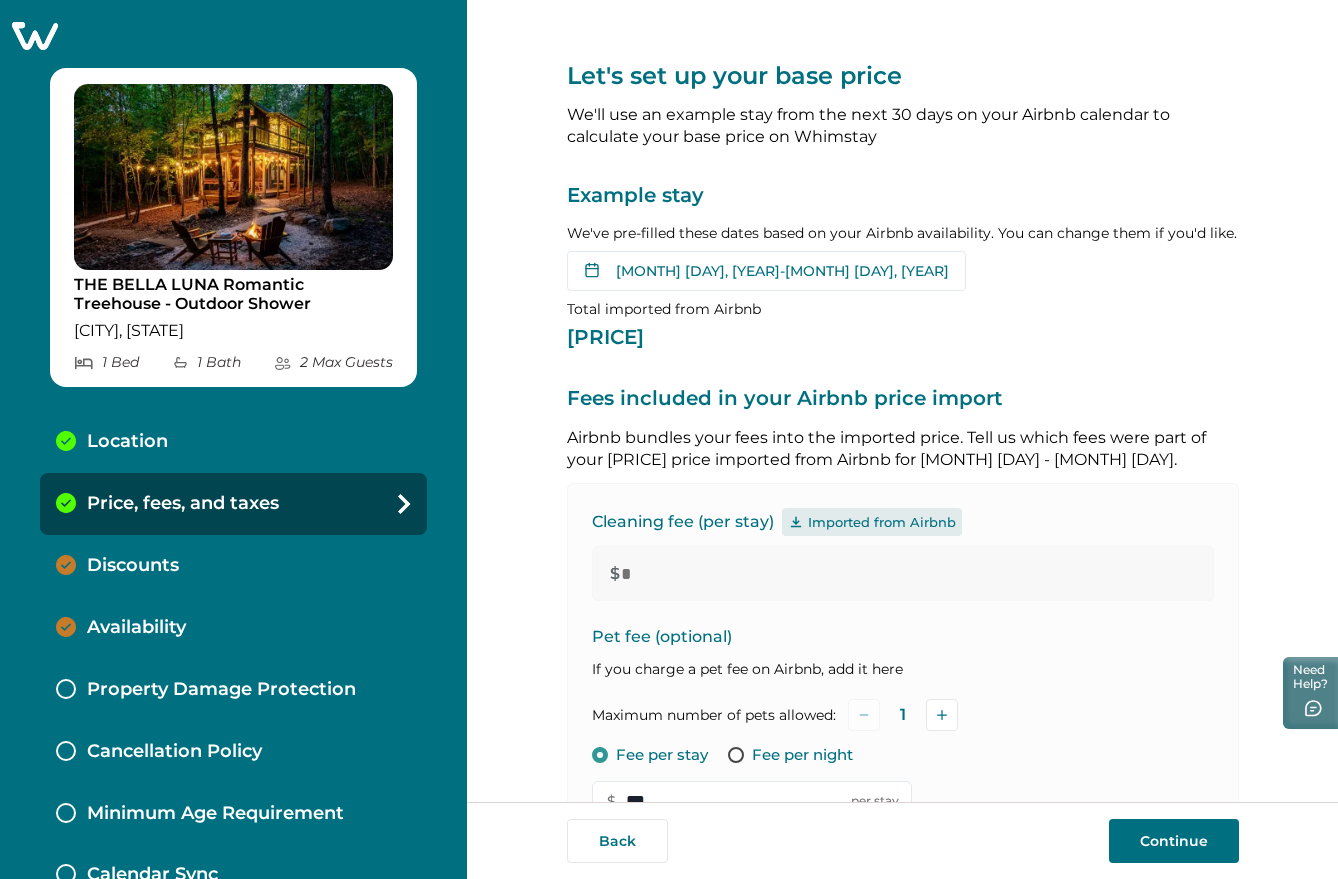 type on "*" 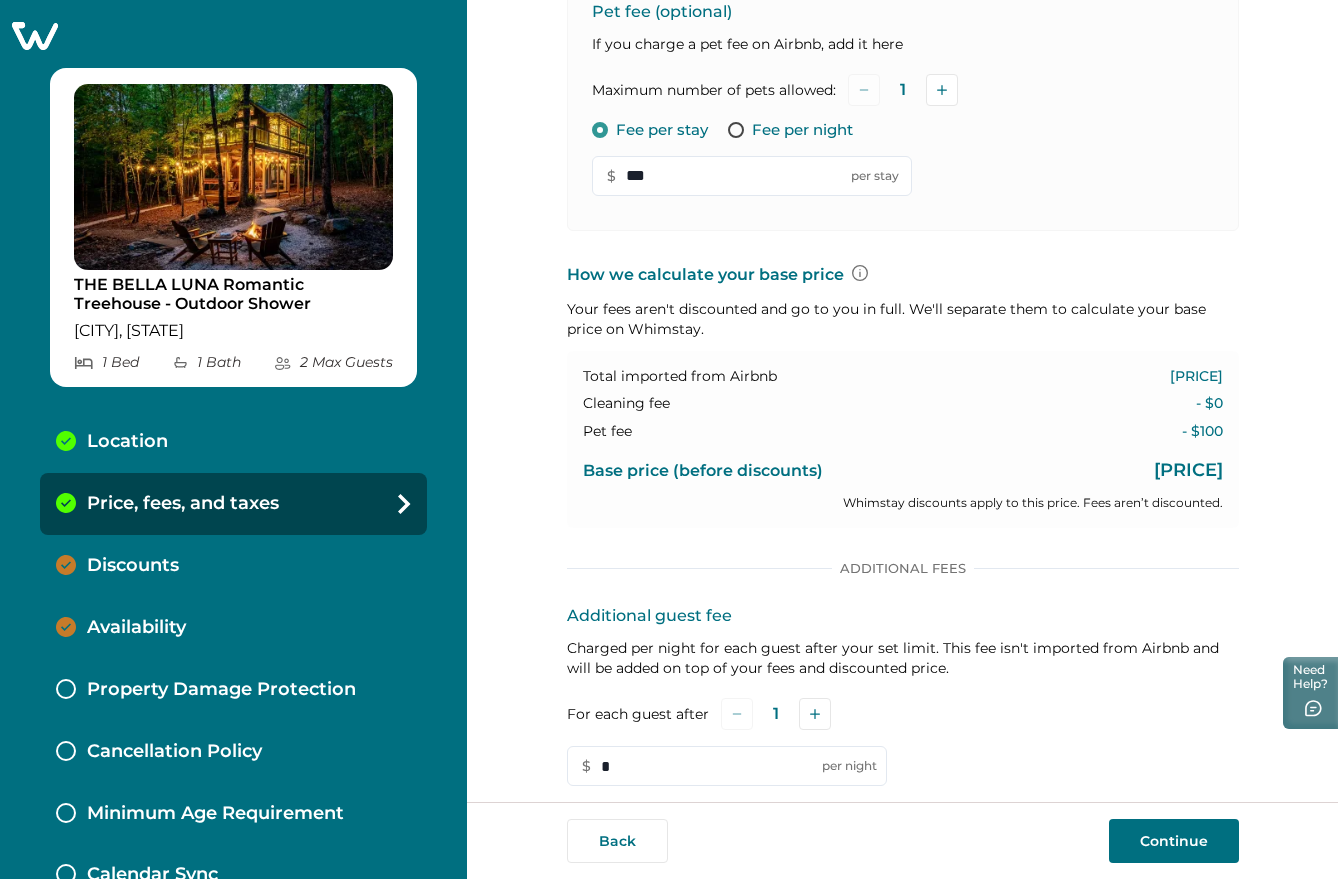 scroll, scrollTop: 910, scrollLeft: 0, axis: vertical 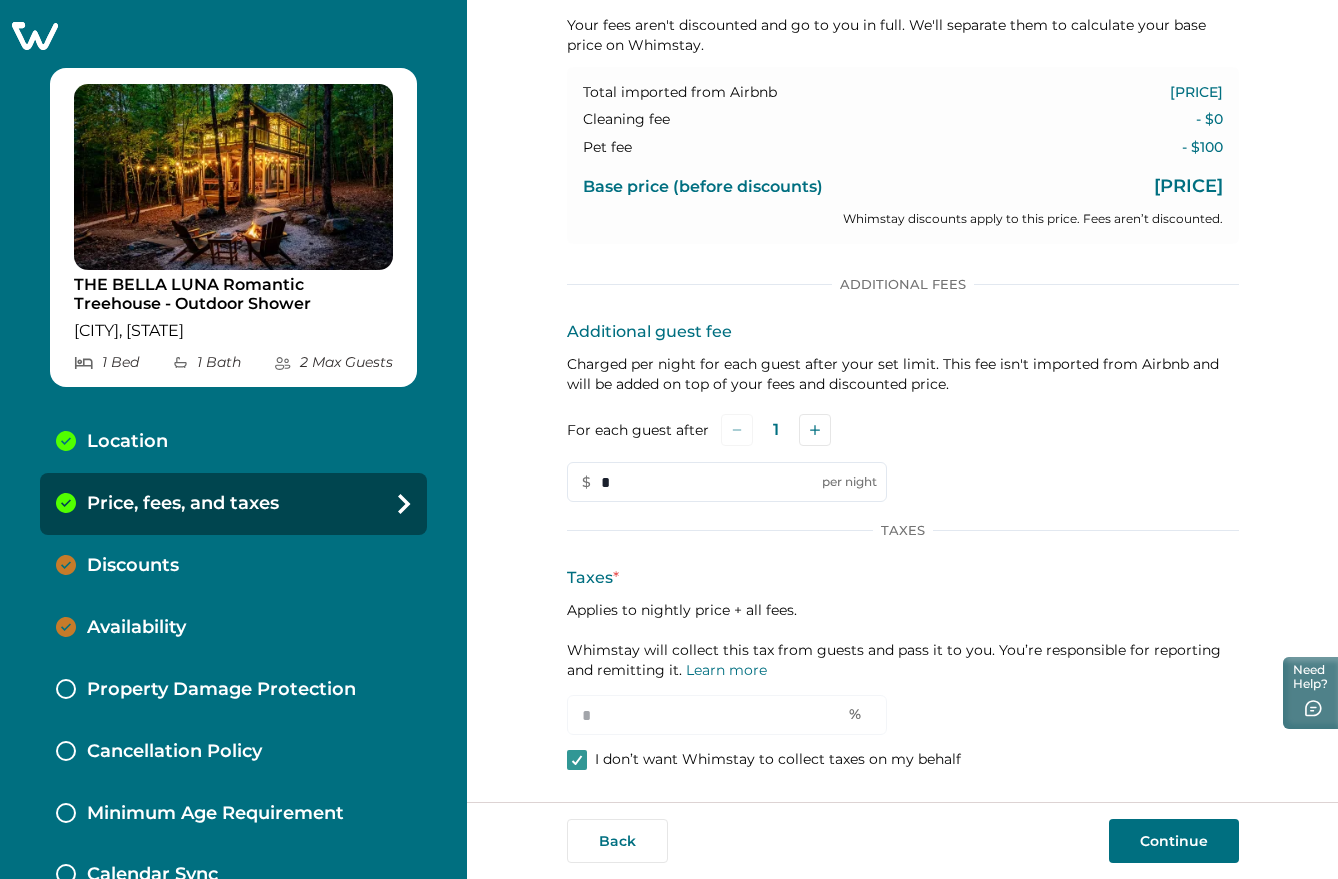 click on "Continue" at bounding box center [1174, 841] 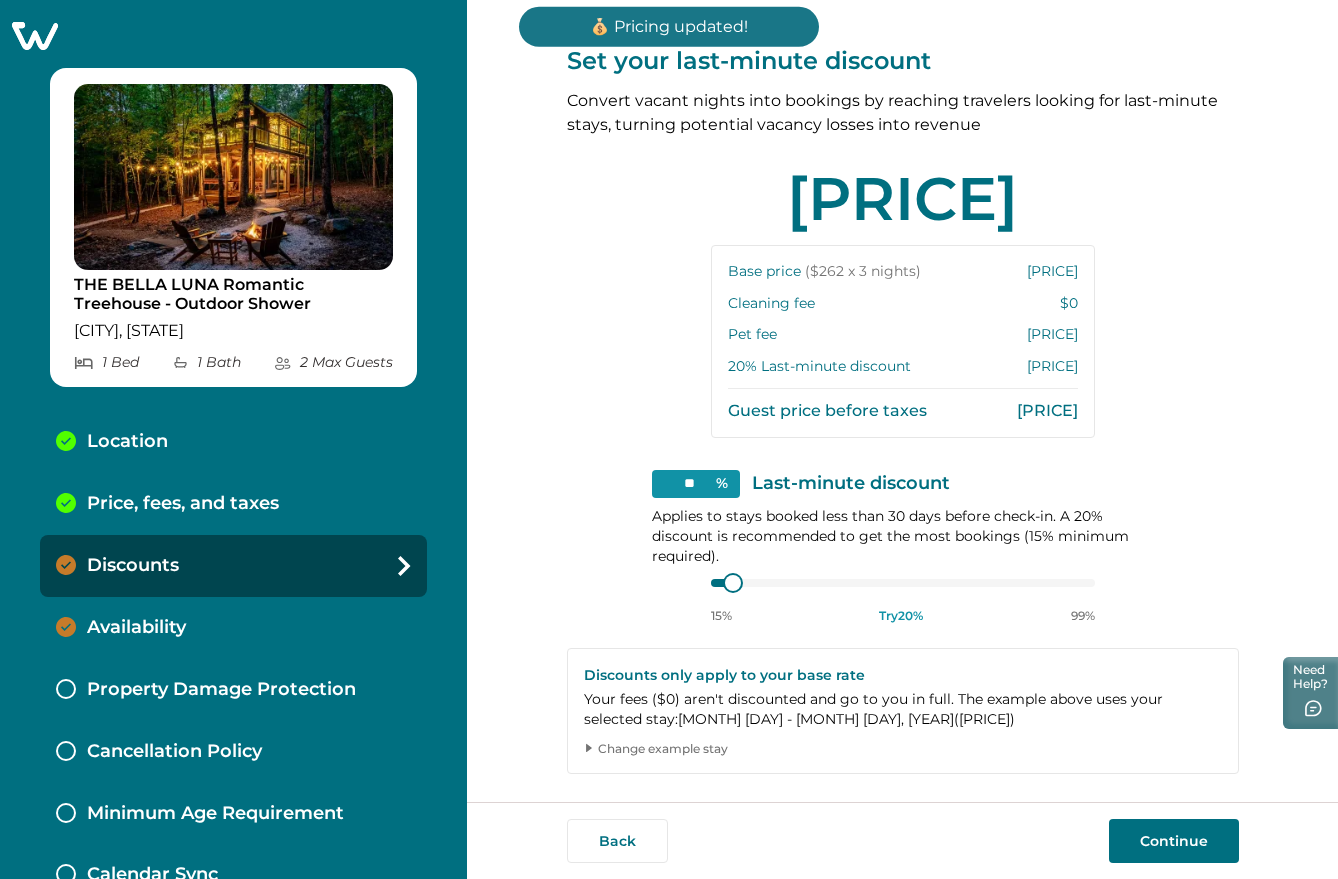 scroll, scrollTop: 15, scrollLeft: 0, axis: vertical 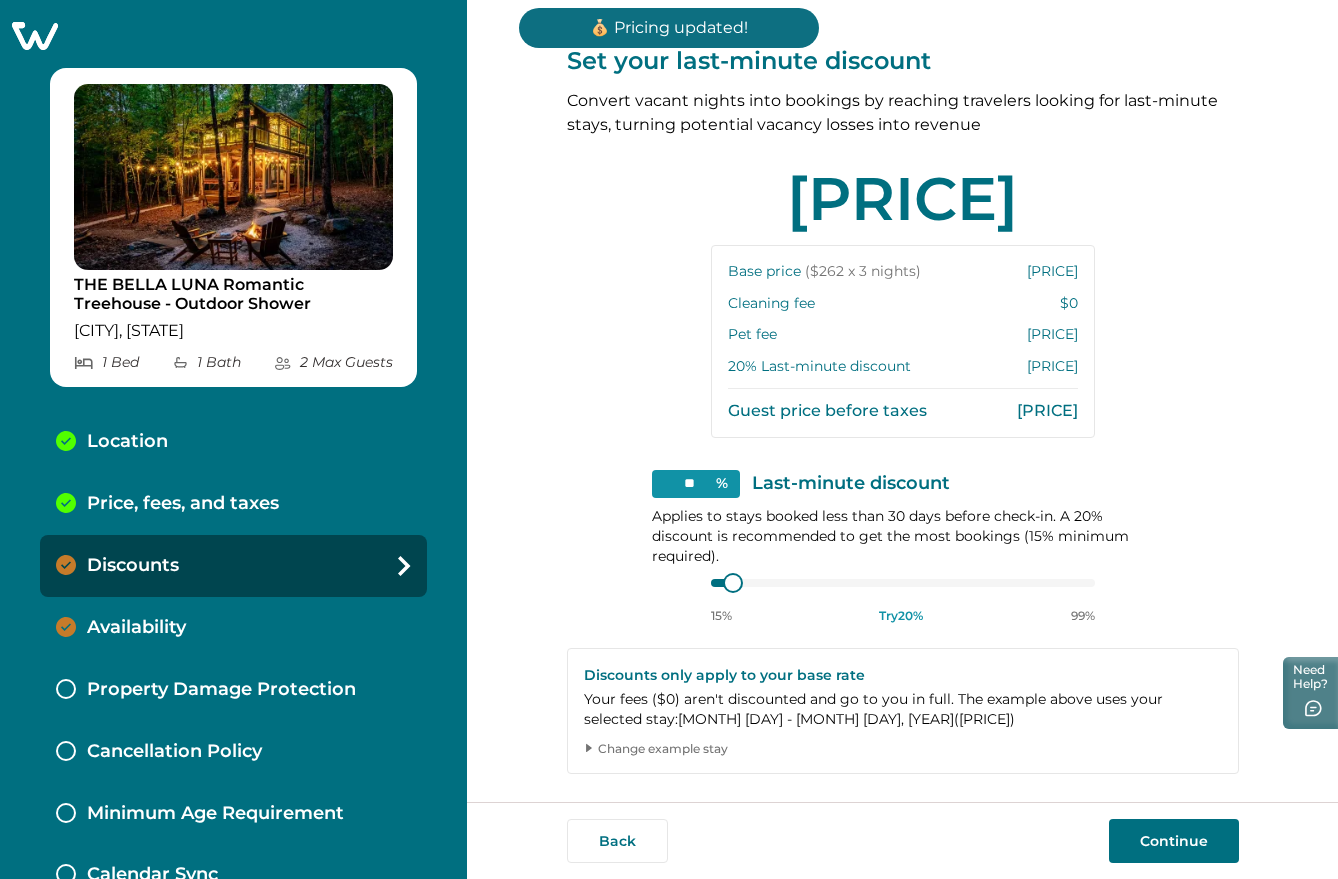 click 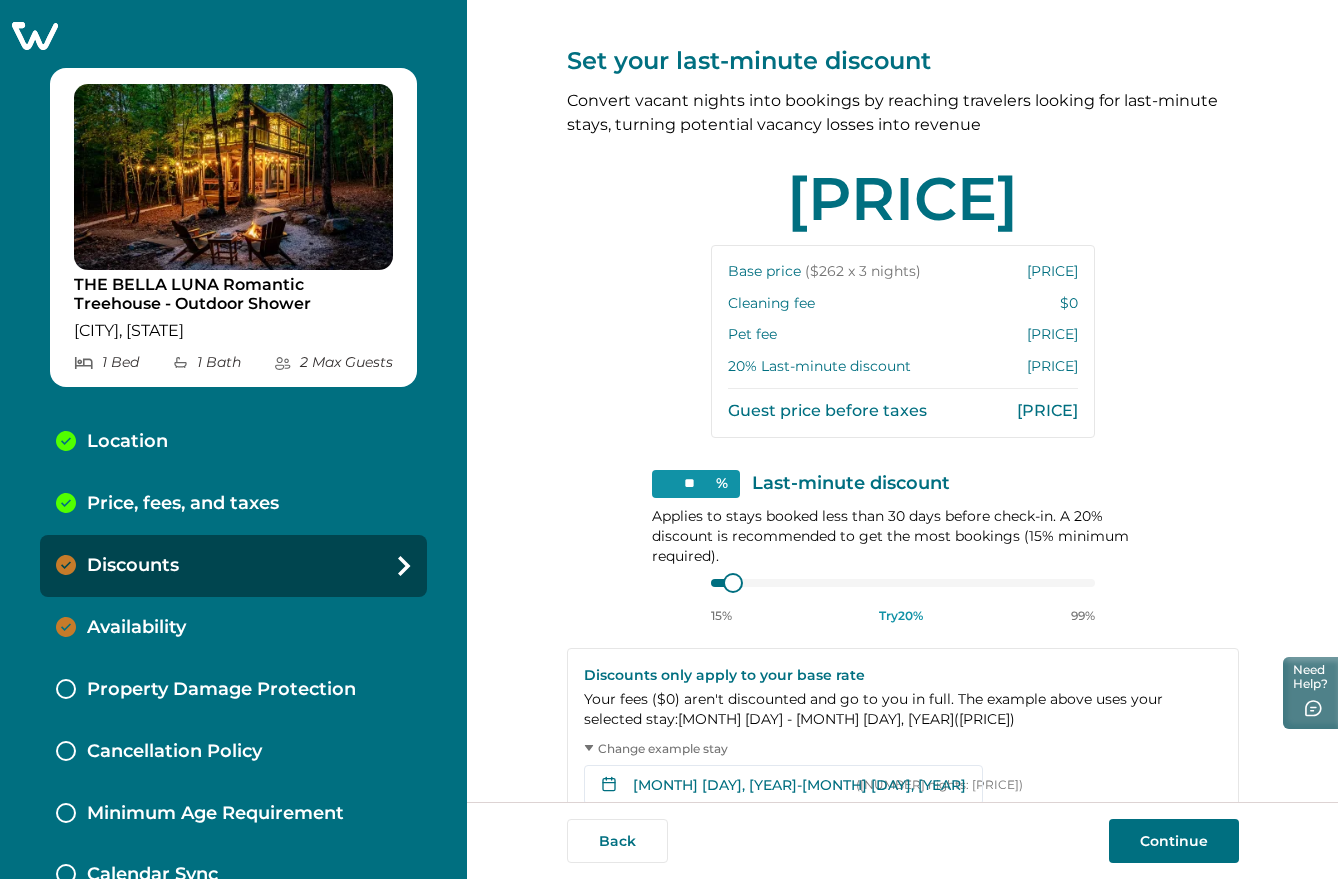 scroll, scrollTop: 140, scrollLeft: 0, axis: vertical 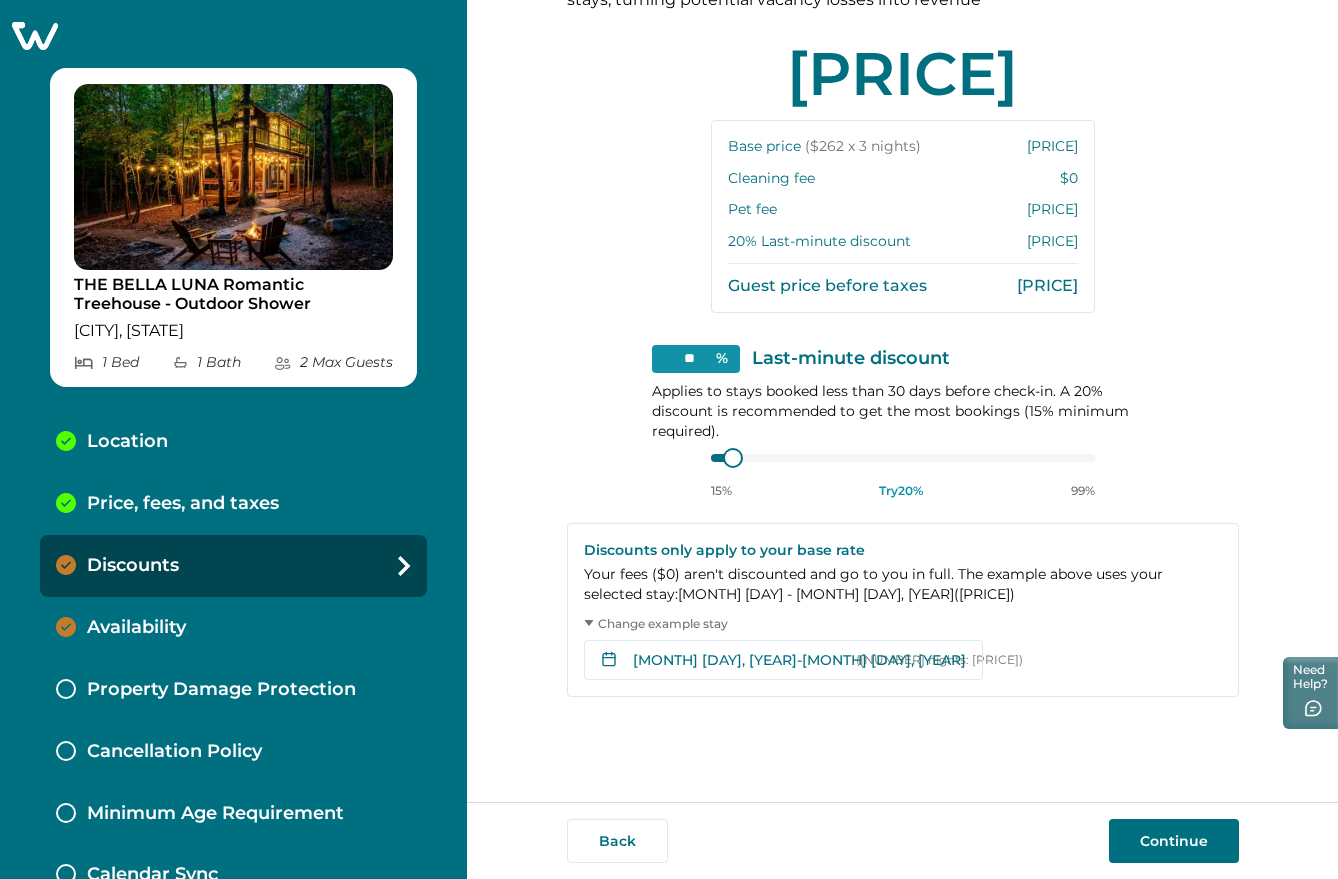 click on "THE BELLA LUNA Romantic Treehouse - Outdoor Shower Vicksburg, MS   1   Bed   1   Bath   2   Max Guest s Location Price, fees, and taxes Discounts Availability Property Damage Protection Cancellation Policy Minimum Age Requirement Calendar Sync" at bounding box center (233, 439) 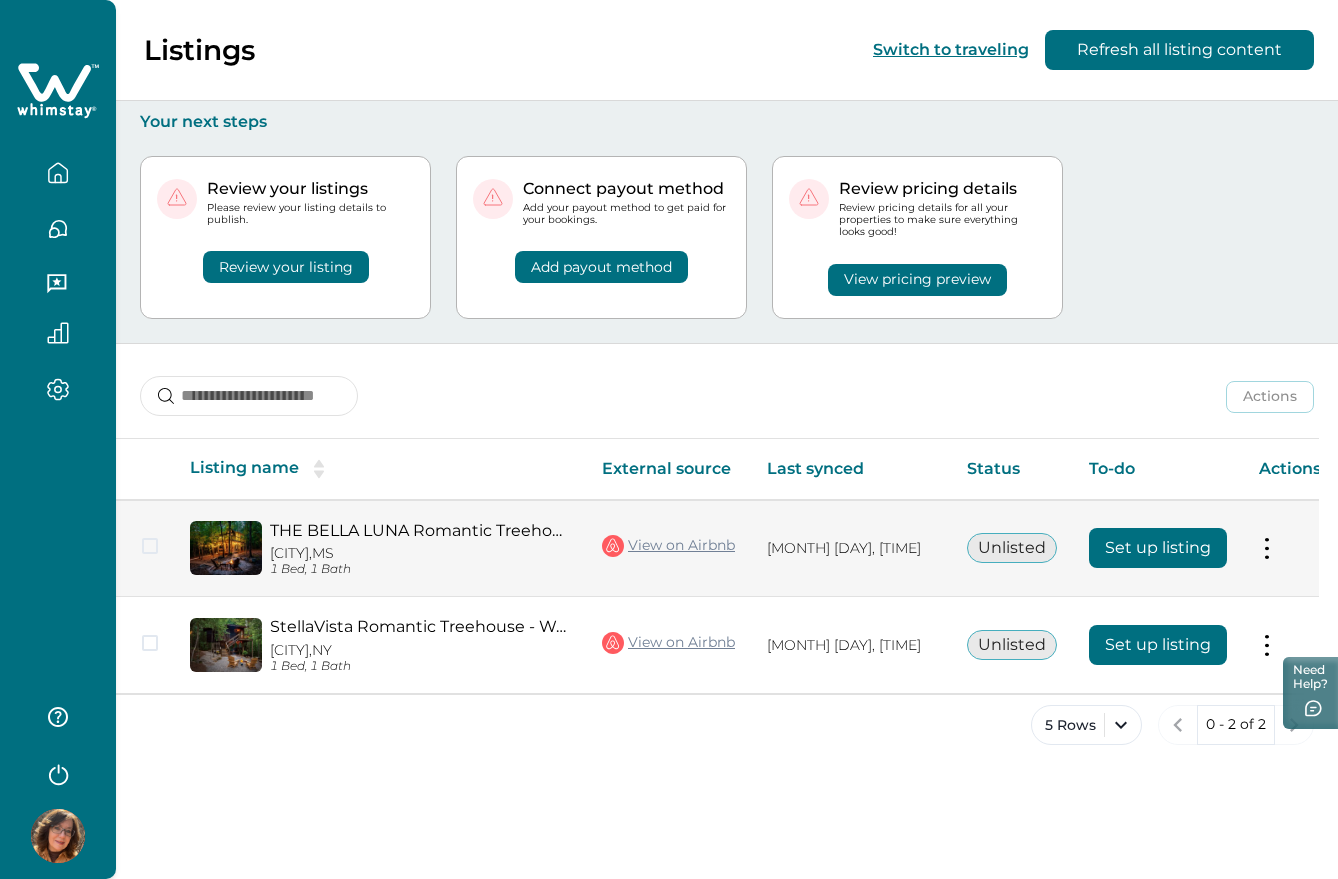 click on "Set up listing" at bounding box center (1158, 548) 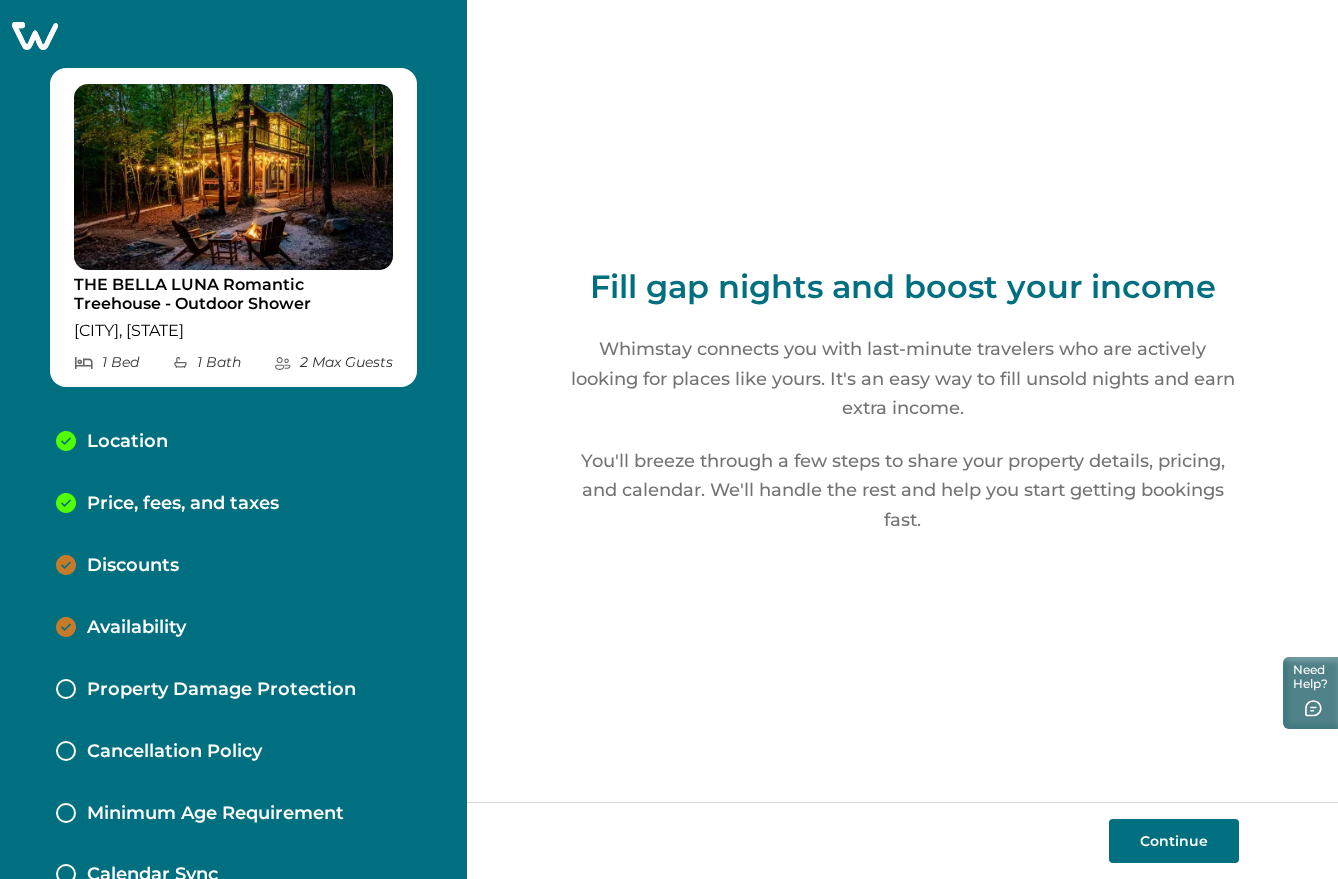 click on "Price, fees, and taxes" at bounding box center [183, 504] 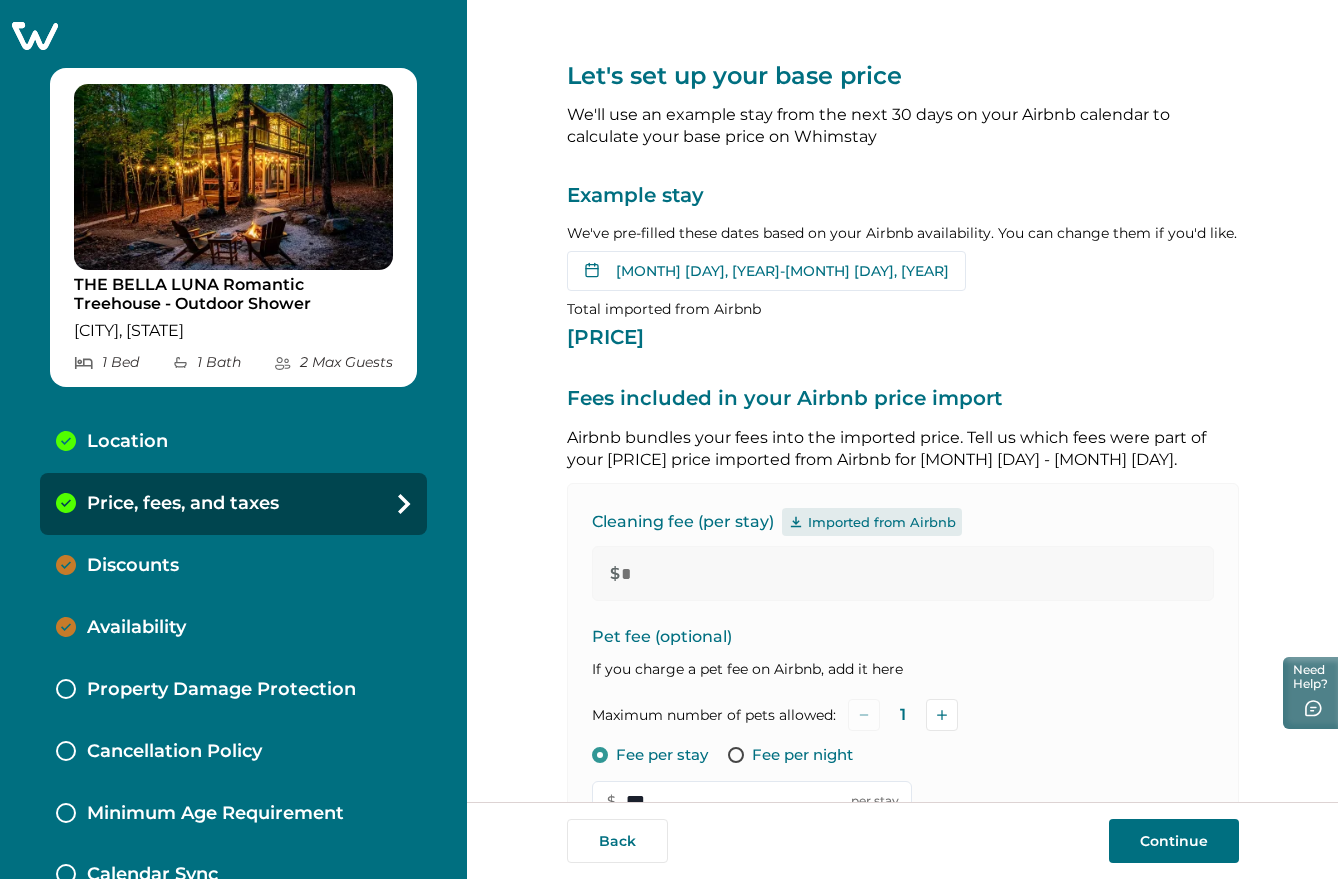 click on "Continue" at bounding box center [1174, 841] 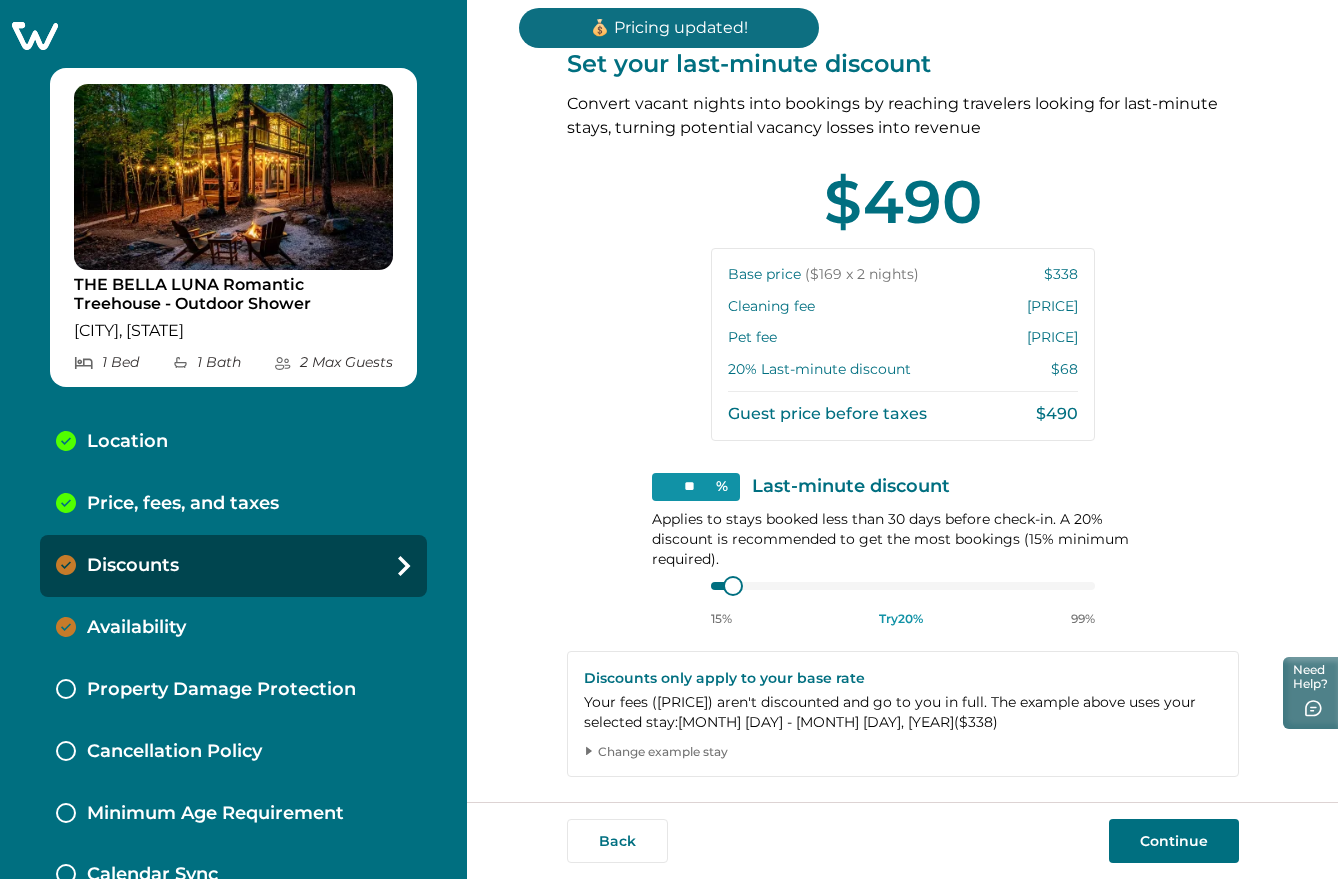 scroll, scrollTop: 15, scrollLeft: 0, axis: vertical 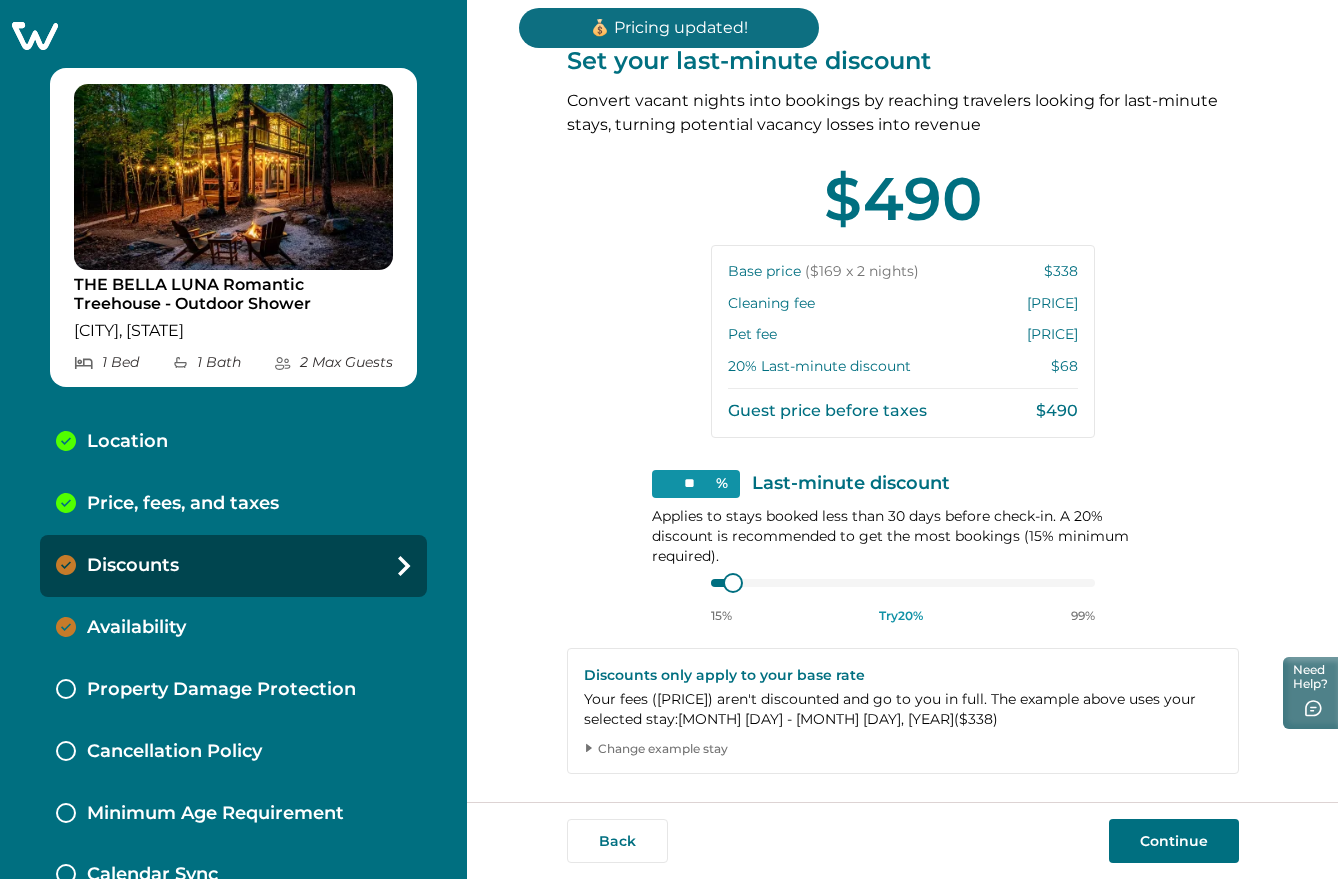 click on "Change example stay" at bounding box center (910, 749) 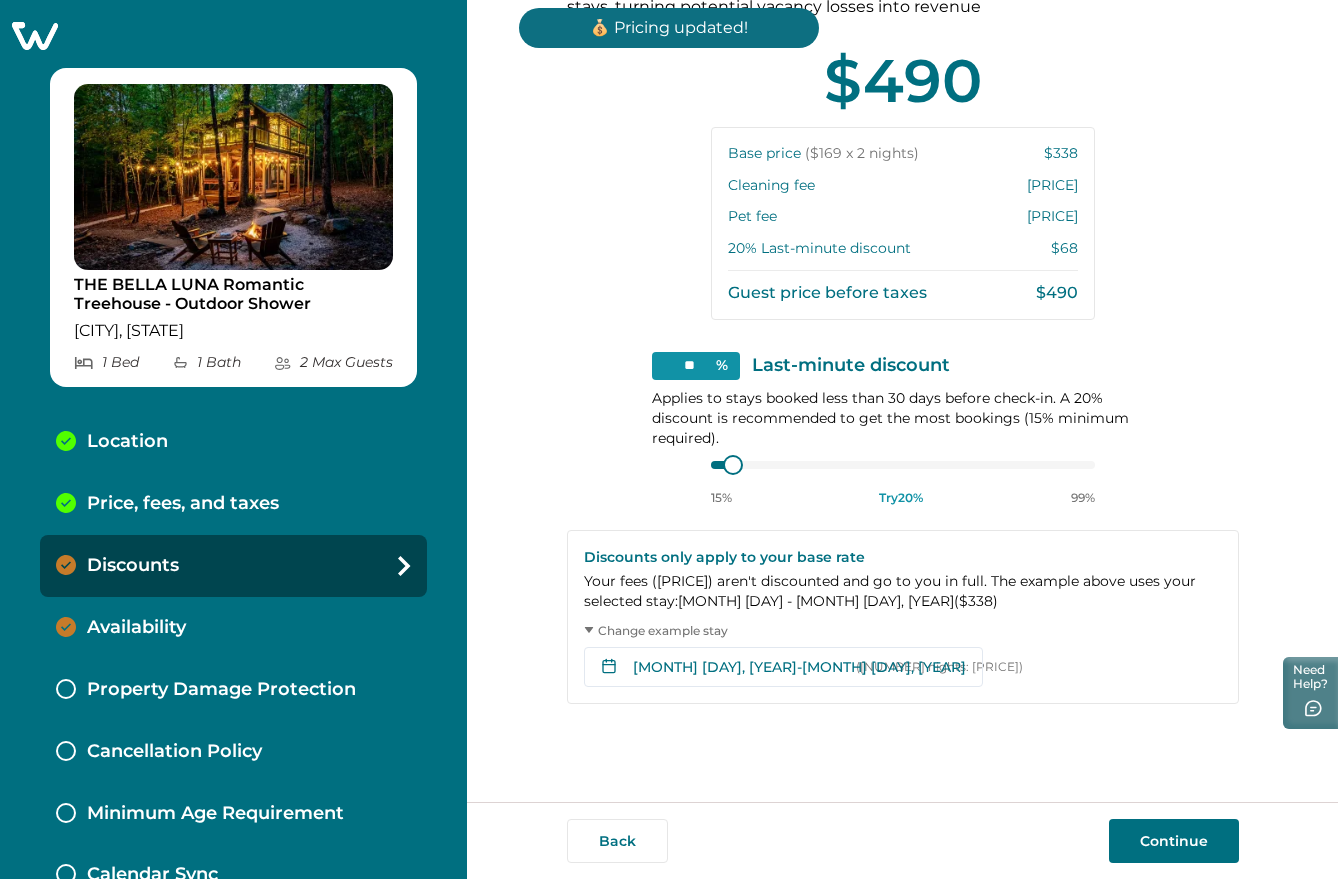 scroll, scrollTop: 390, scrollLeft: 0, axis: vertical 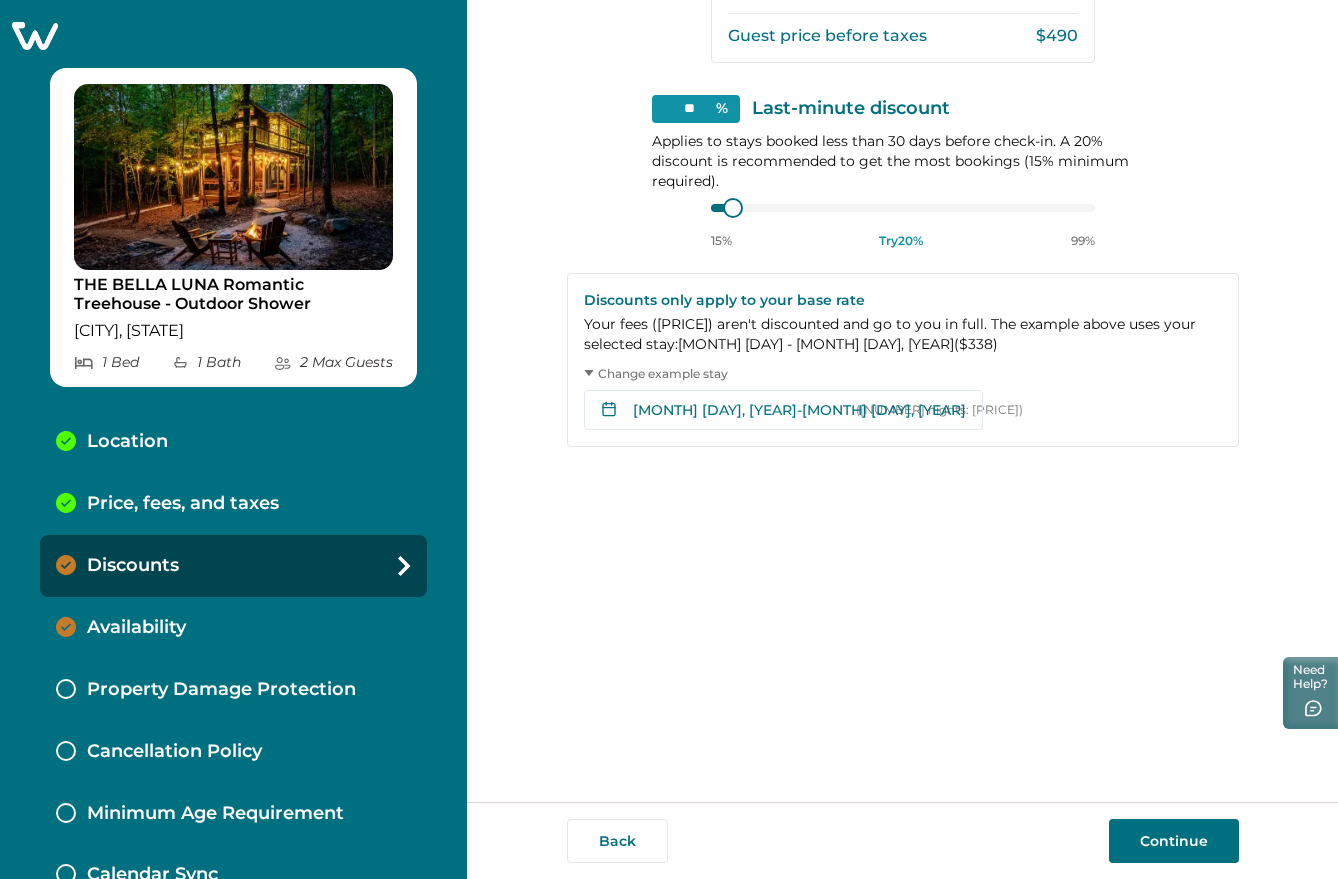 click 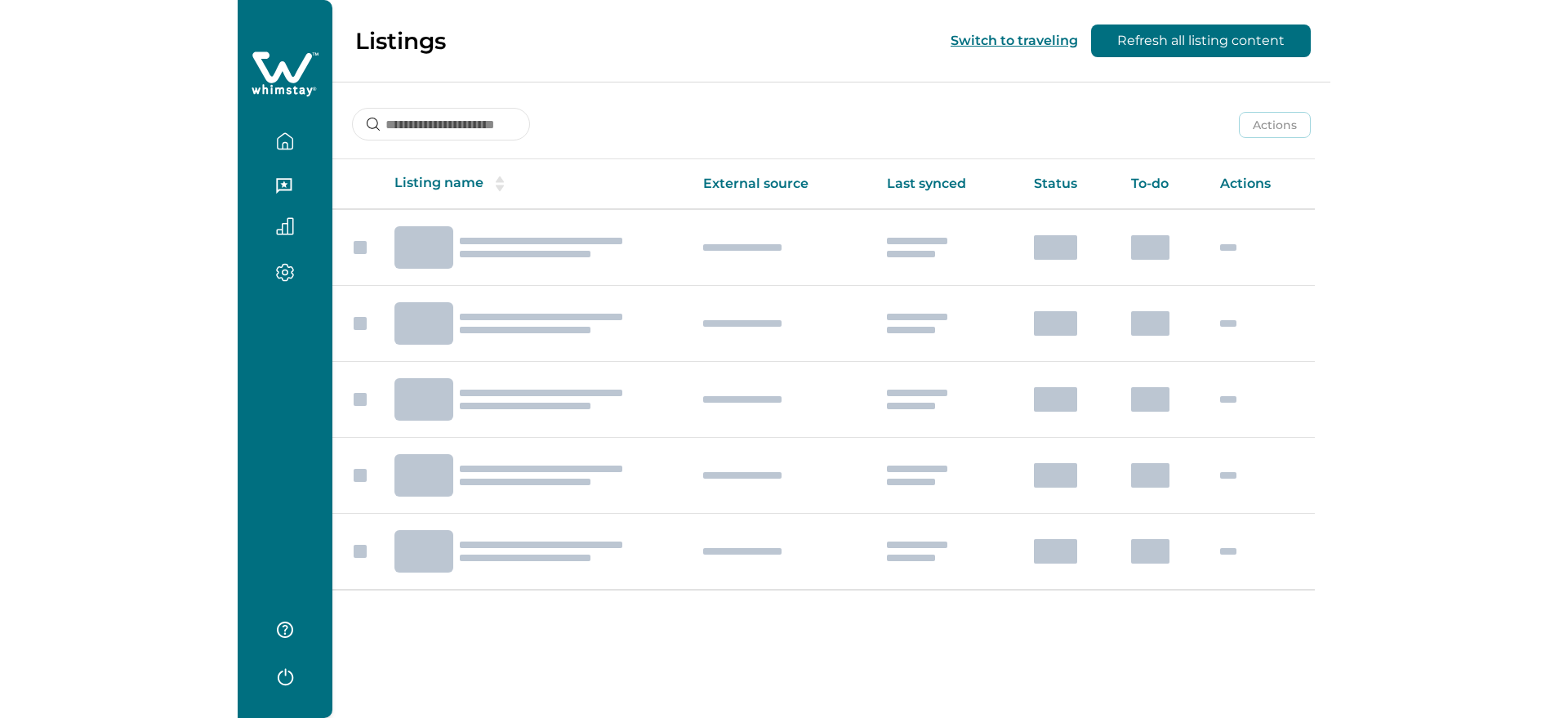 scroll, scrollTop: 0, scrollLeft: 0, axis: both 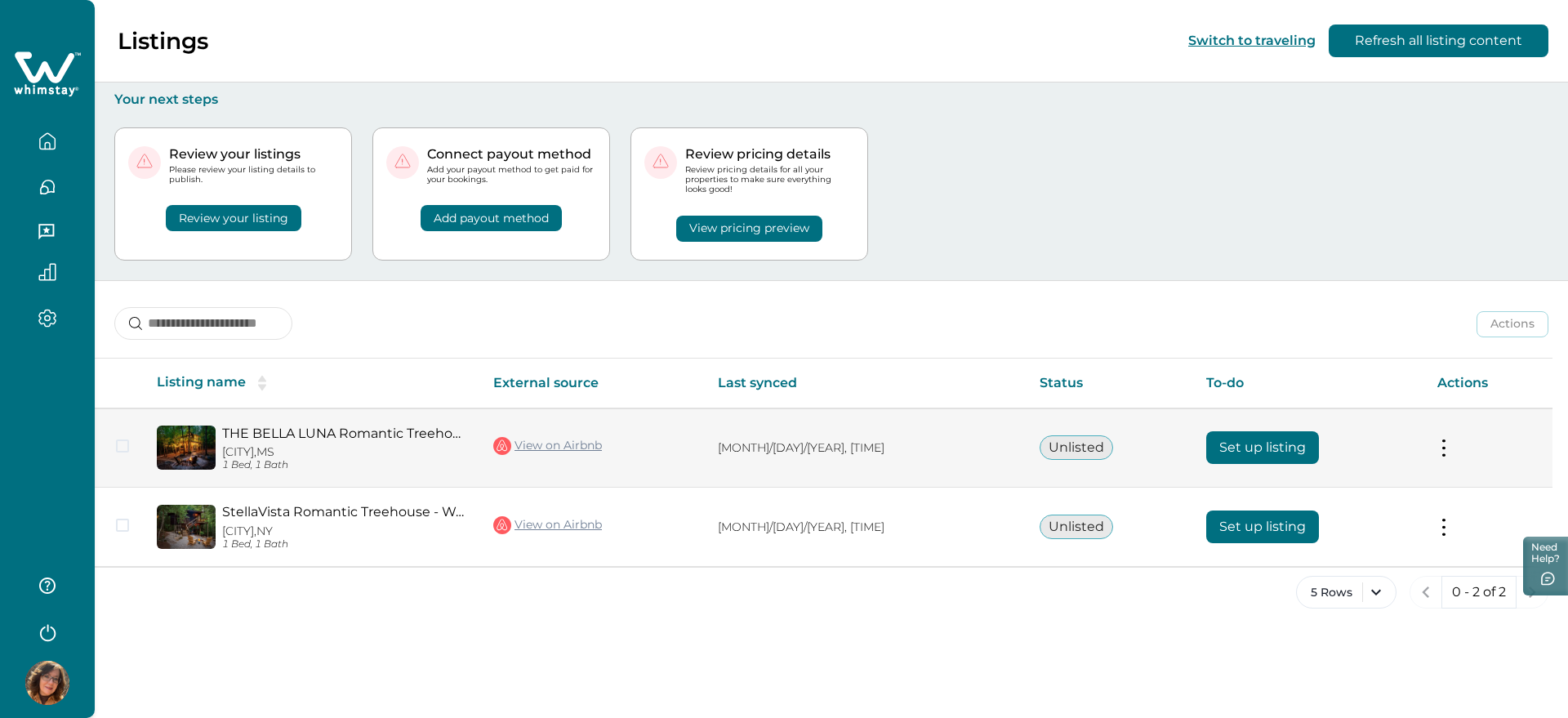 click on "Set up listing" at bounding box center [1263, 448] 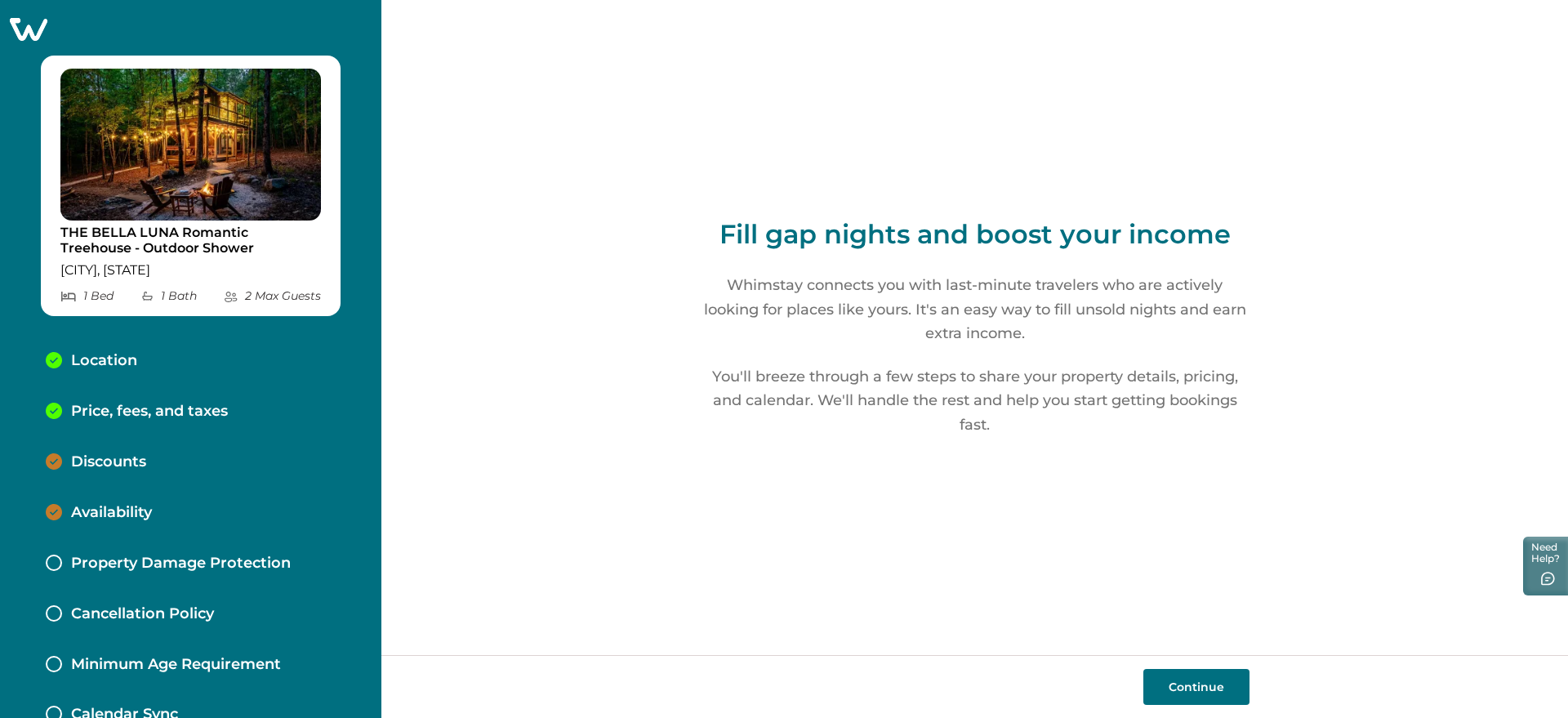 click on "Price, fees, and taxes" at bounding box center (149, 412) 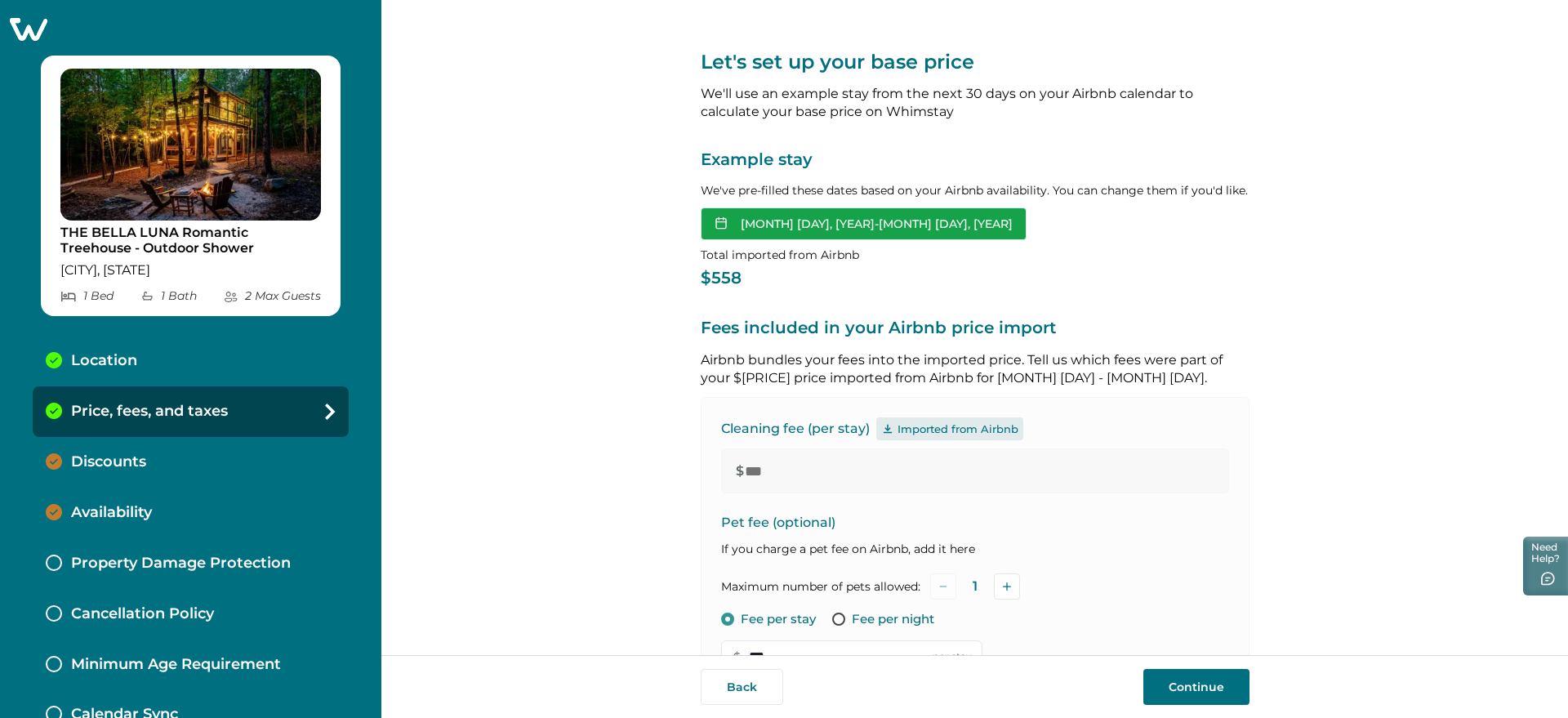 click on "Aug 03, 2025  -  Aug 05, 2025" at bounding box center (863, 224) 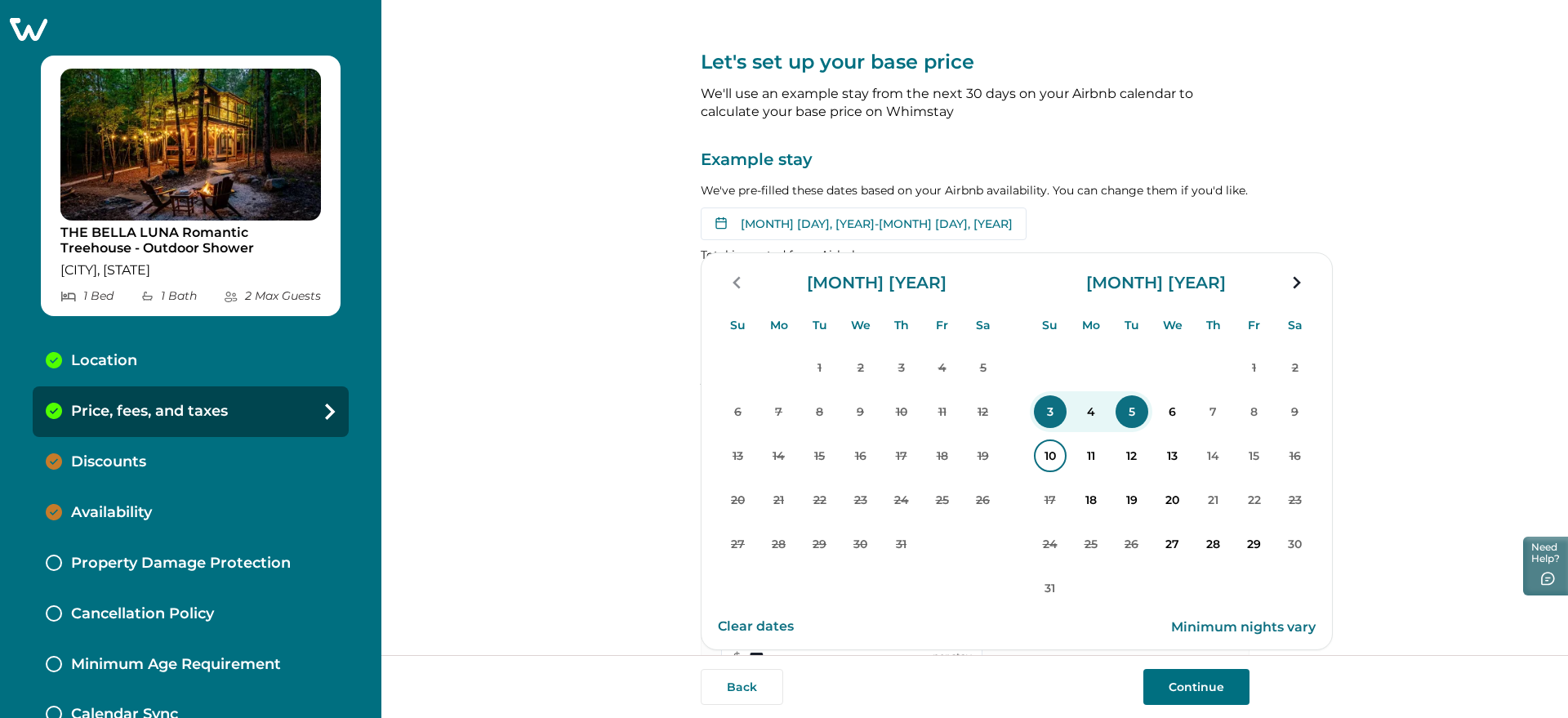 click on "10" at bounding box center [1050, 456] 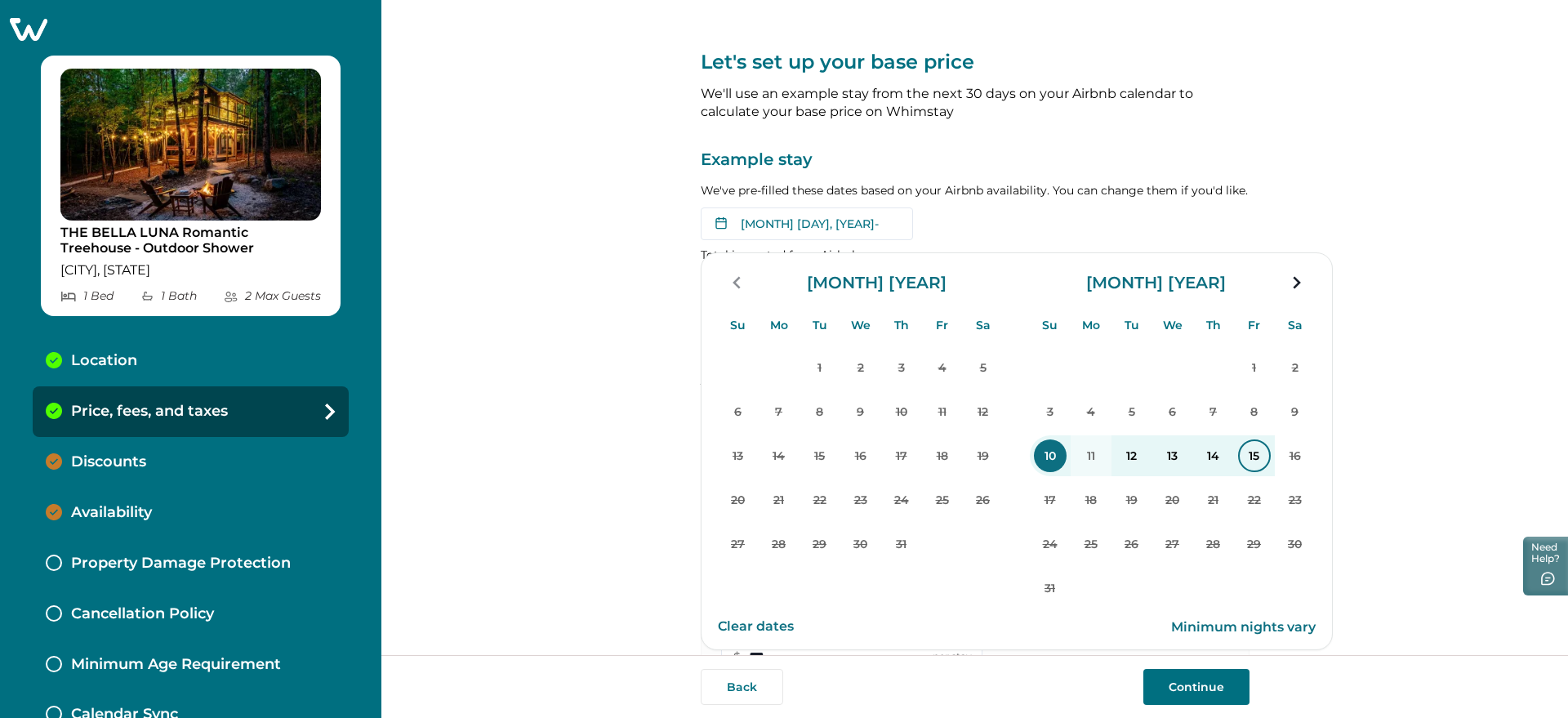 click on "15" at bounding box center (1254, 456) 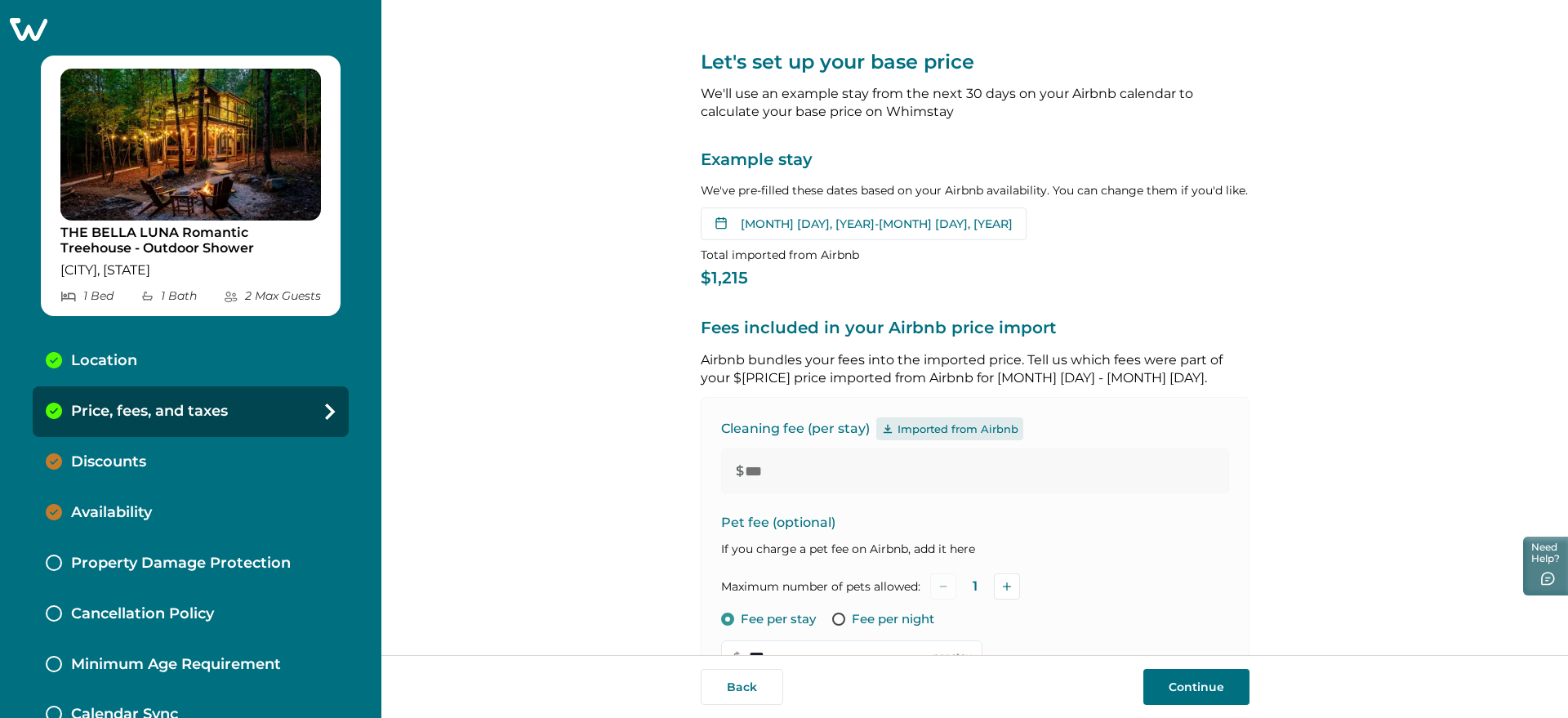 click on "Continue" at bounding box center [1196, 687] 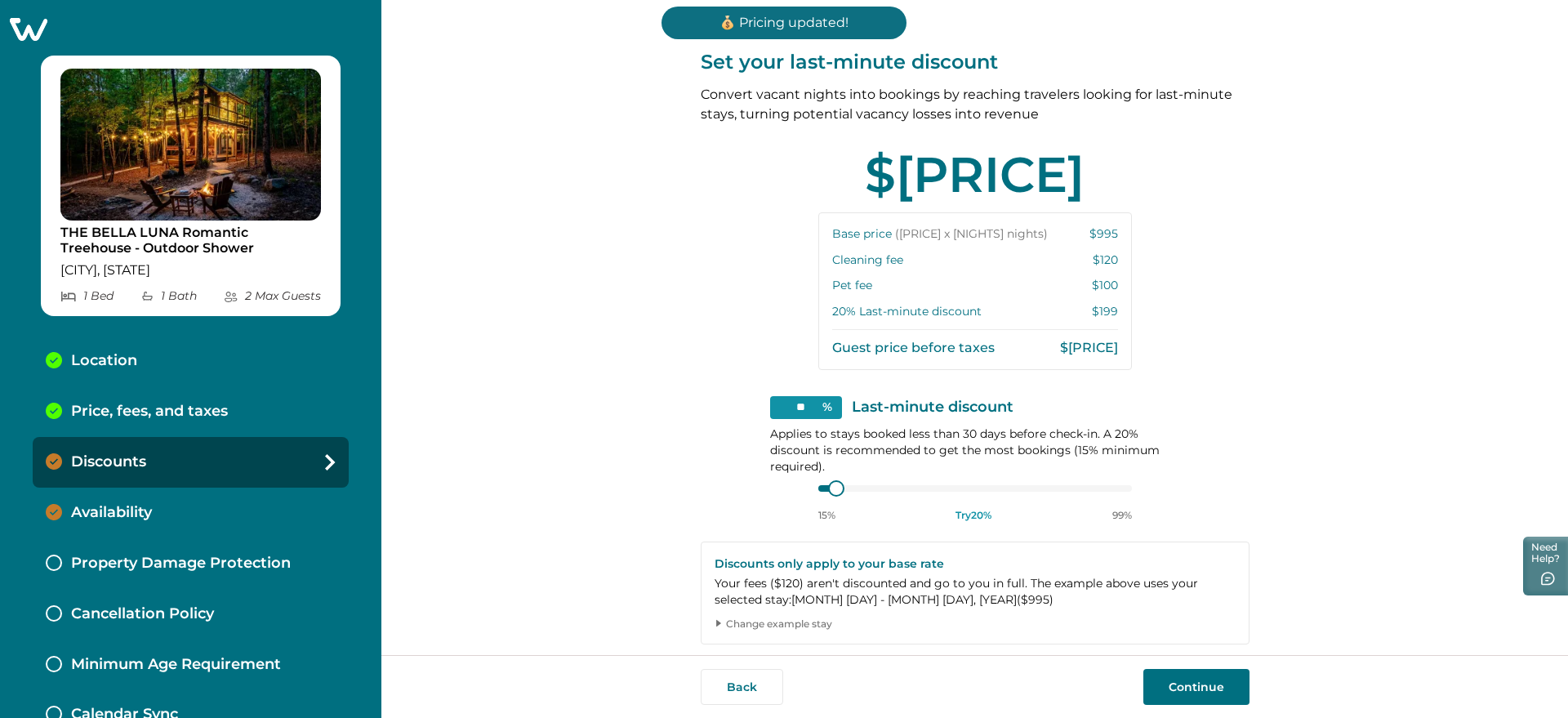 scroll, scrollTop: 12, scrollLeft: 0, axis: vertical 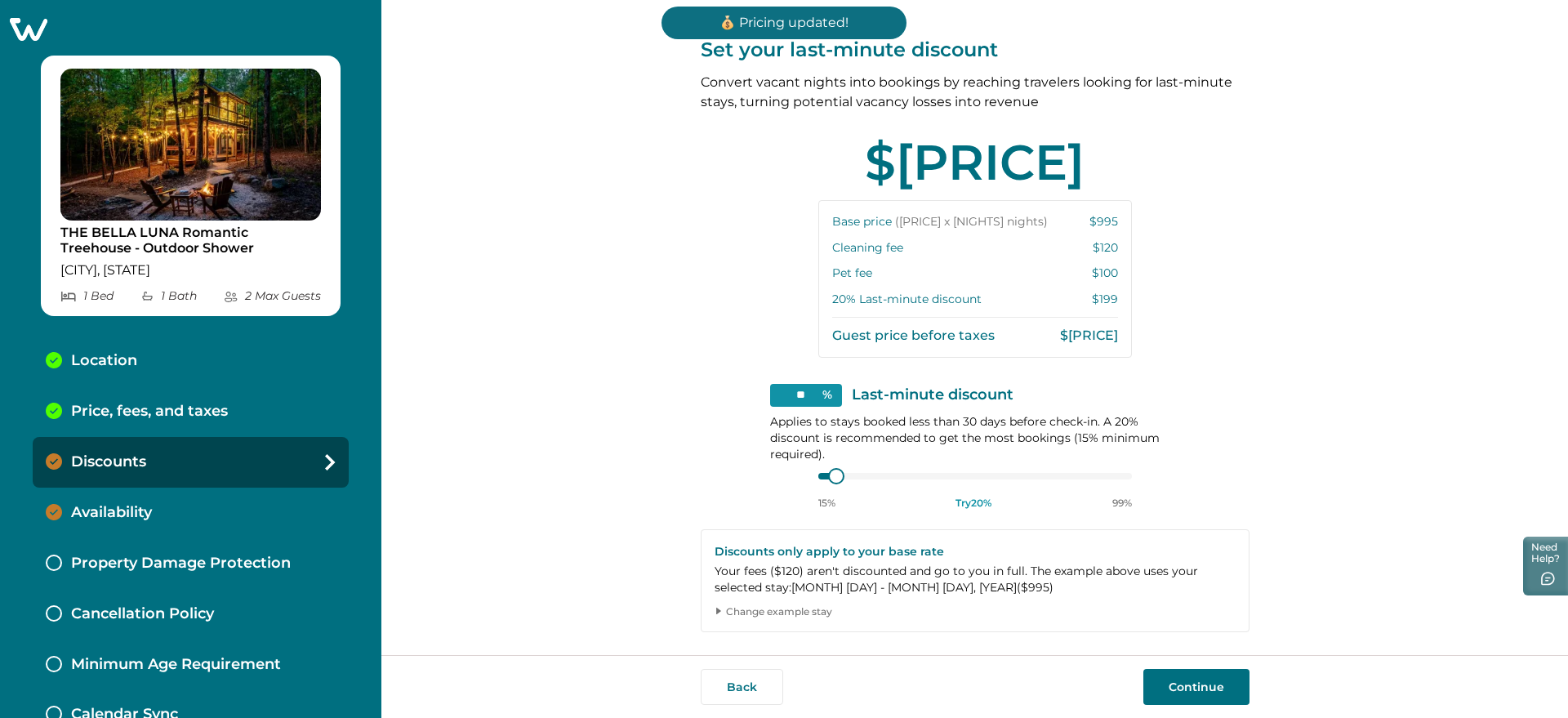 click on "Change example stay" at bounding box center [975, 612] 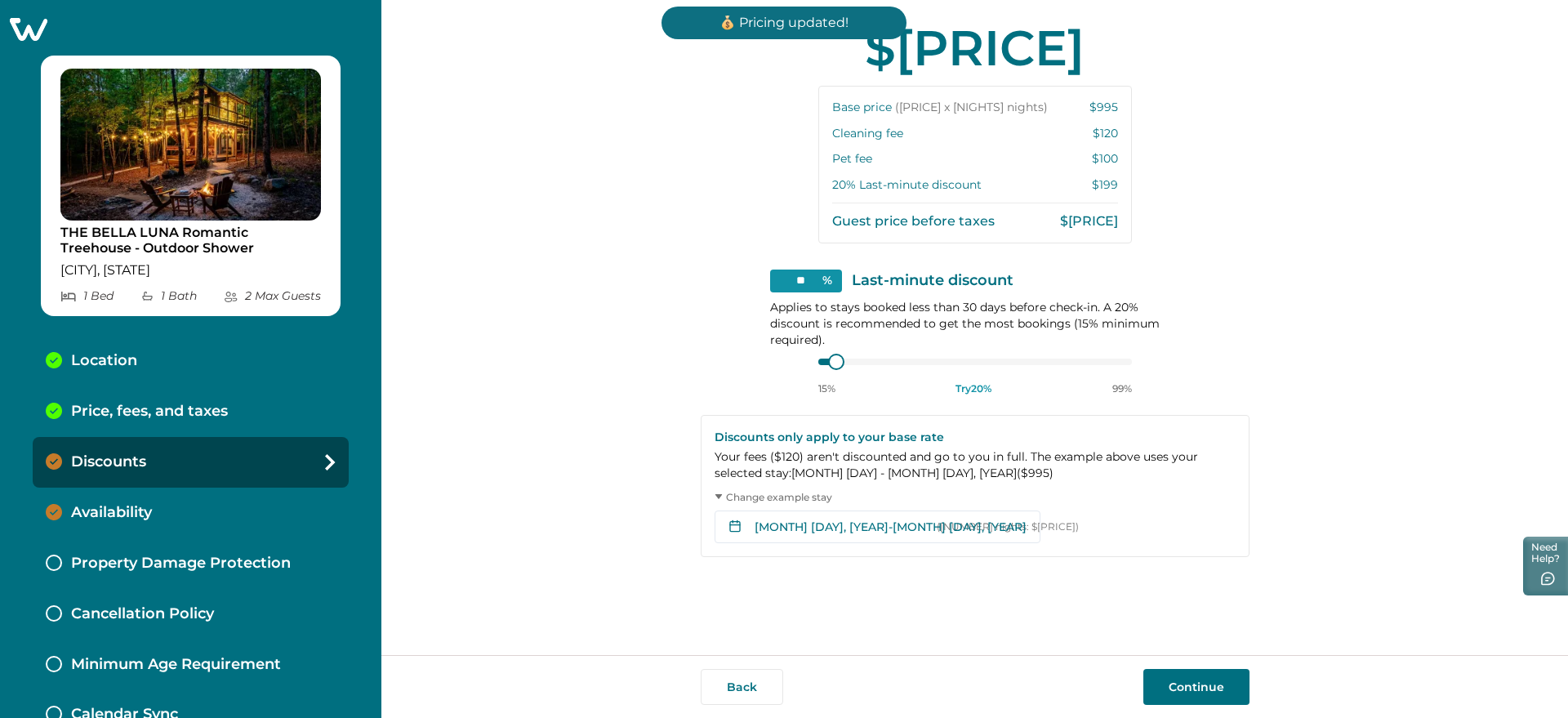 scroll, scrollTop: 319, scrollLeft: 0, axis: vertical 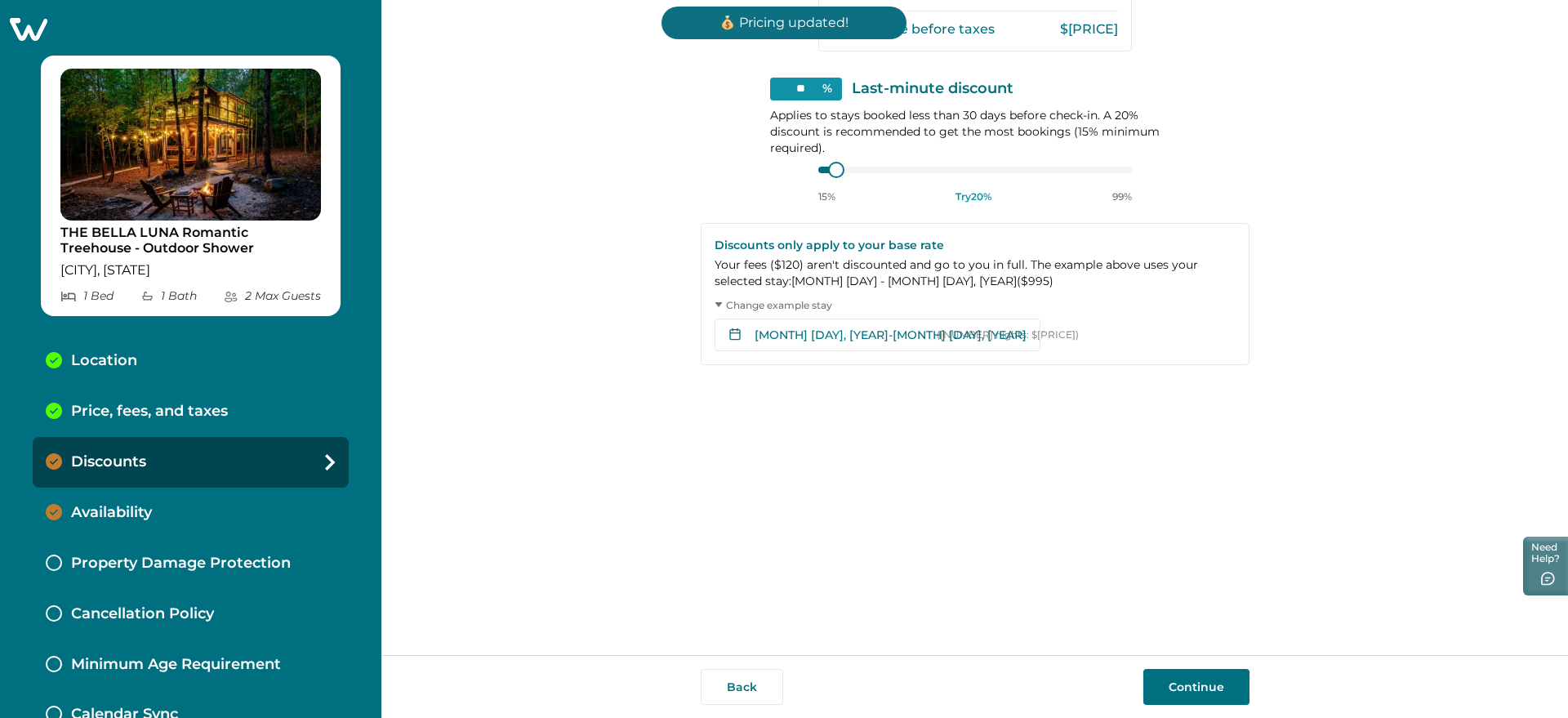 click on "Discounts only apply to your base rate Your fees ( $120 ) aren't discounted and go to you in full. The example above uses your selected stay:  August 10 - August 15, 2025  ( $995 ) Change example stay Aug 10, 2025  -  Aug 15, 2025 Su Mo Tu We Th Fr Sa Su Mo Tu We Th Fr Sa July 2025 Su Mo Tu We Th Fr Sa 1 2 3 4 5 6 7 8 9 10 11 12 13 14 15 16 17 18 19 20 21 22 23 24 25 26 27 28 29 30 31 August 2025 Su Mo Tu We Th Fr Sa 1 2 3 4 5 6 7 8 9 10 11 12 13 14 15 16 17 18 19 20 21 22 23 24 25 26 27 28 29 30 31 Clear dates Minimum nights vary (5 nights: $1,095)" at bounding box center (975, 294) 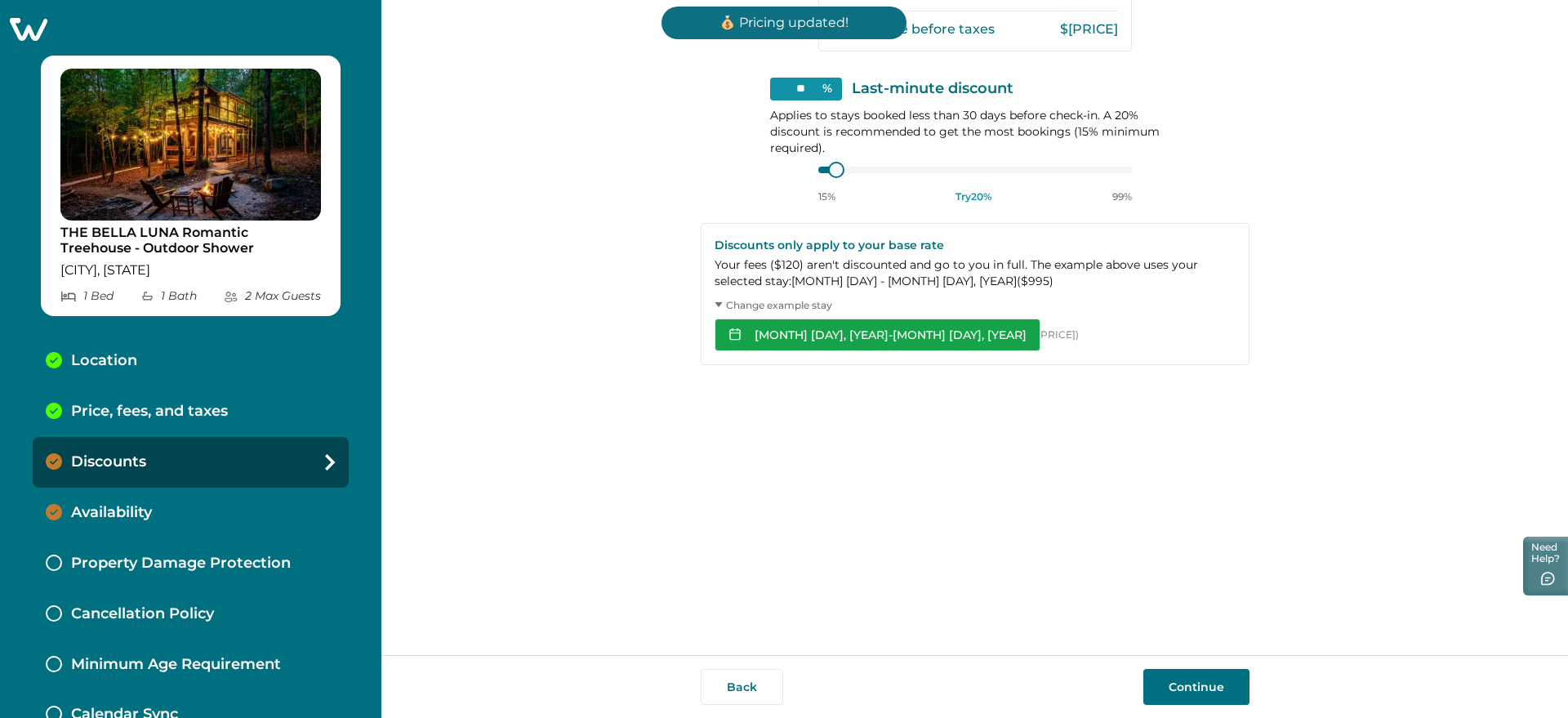 click on "Aug 10, 2025  -  Aug 15, 2025" at bounding box center (877, 335) 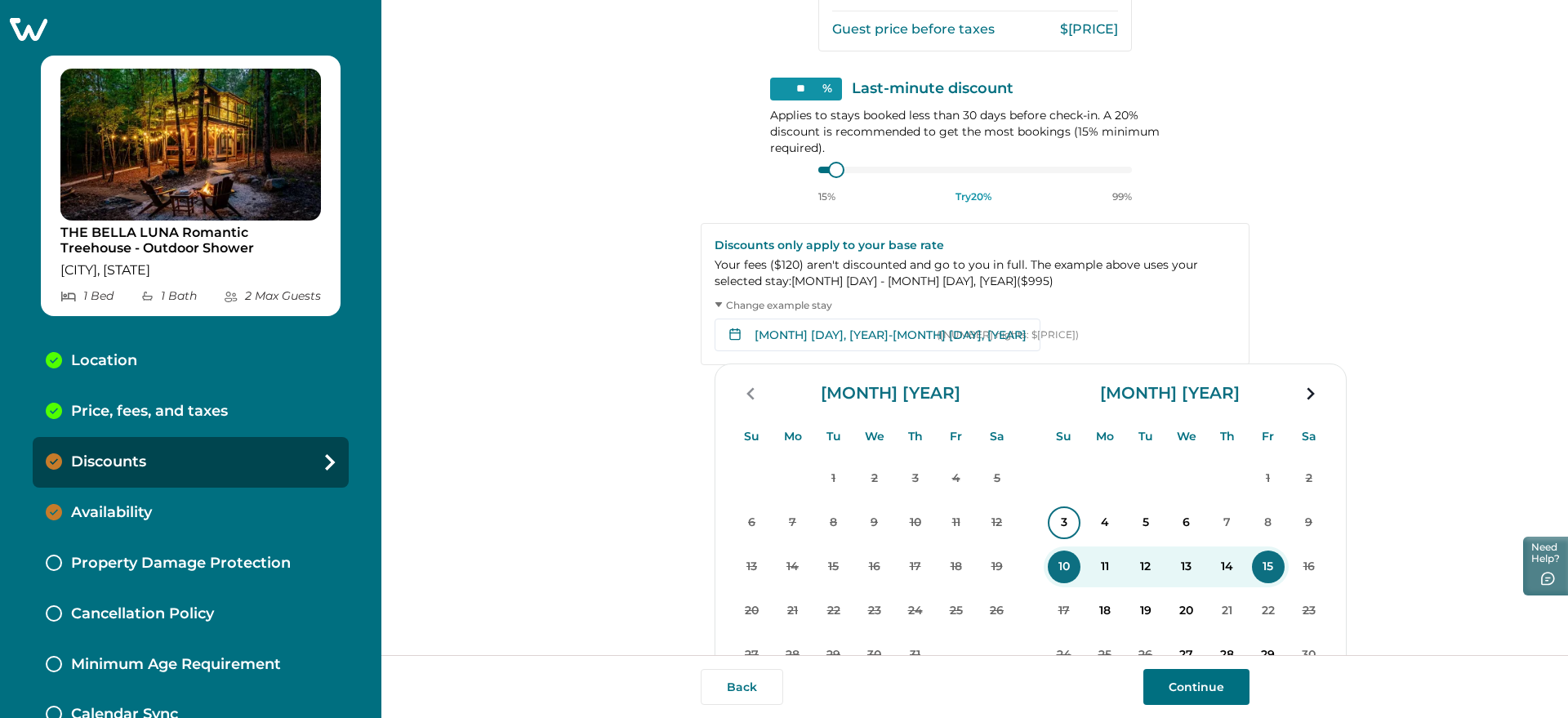 click on "3" at bounding box center (1064, 523) 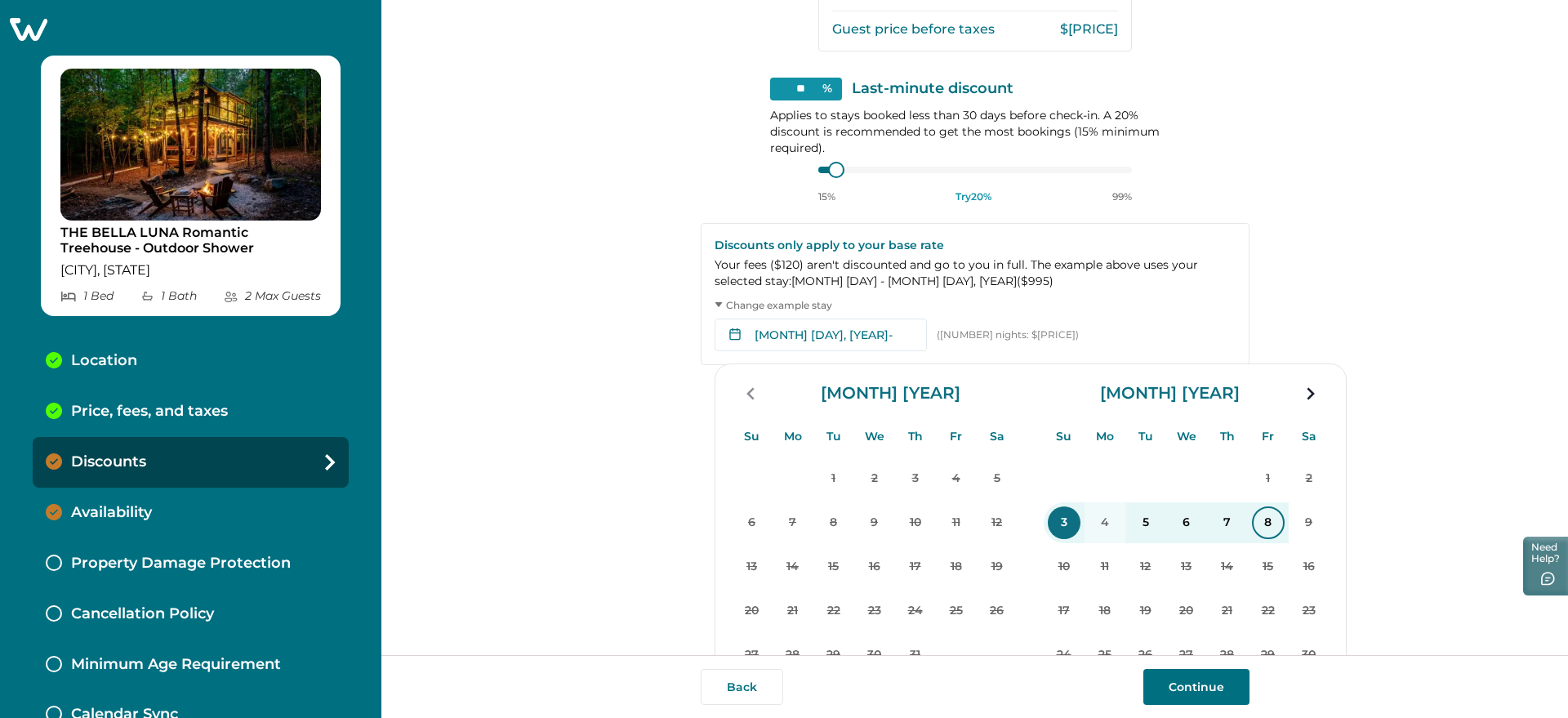 click on "8" at bounding box center (1268, 523) 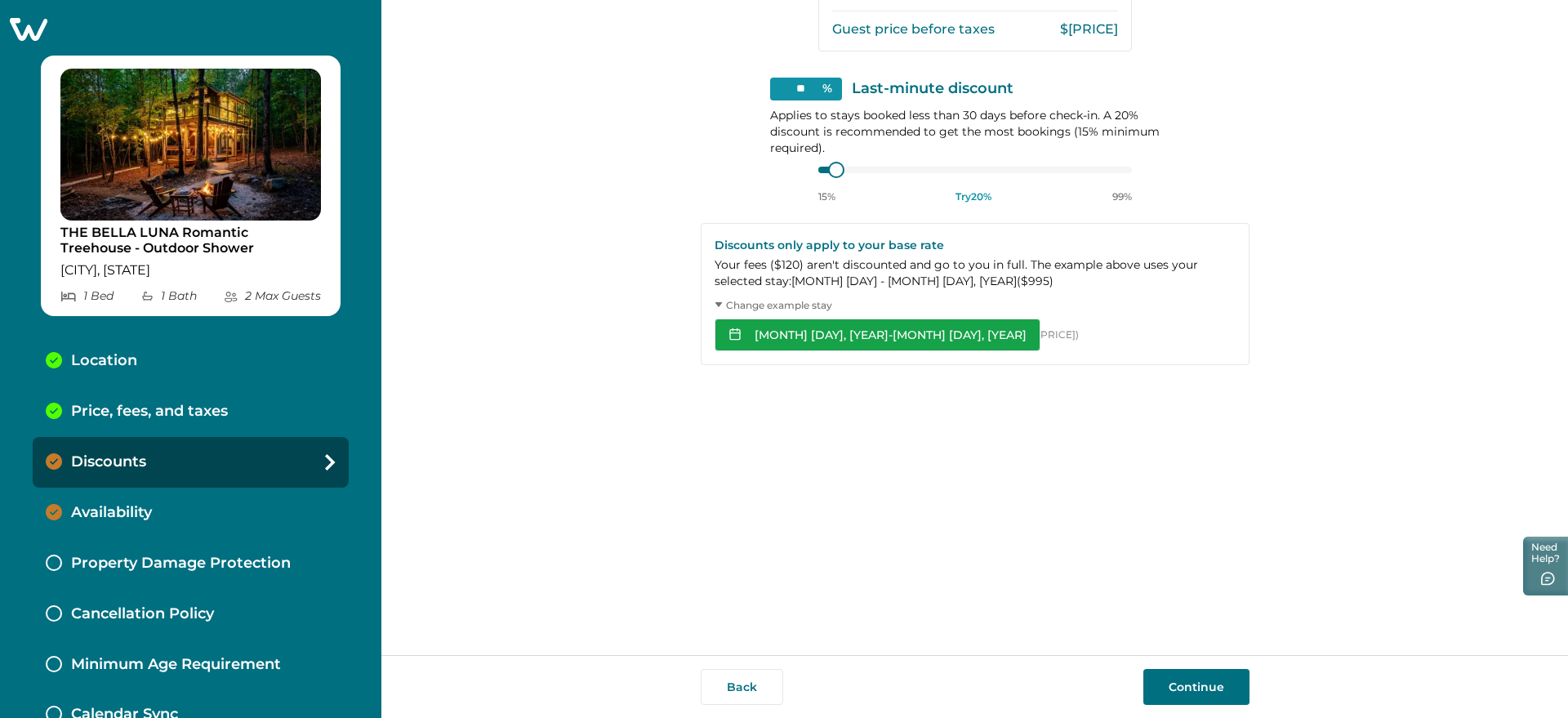 click on "Aug 03, 2025  -  Aug 08, 2025" at bounding box center [877, 335] 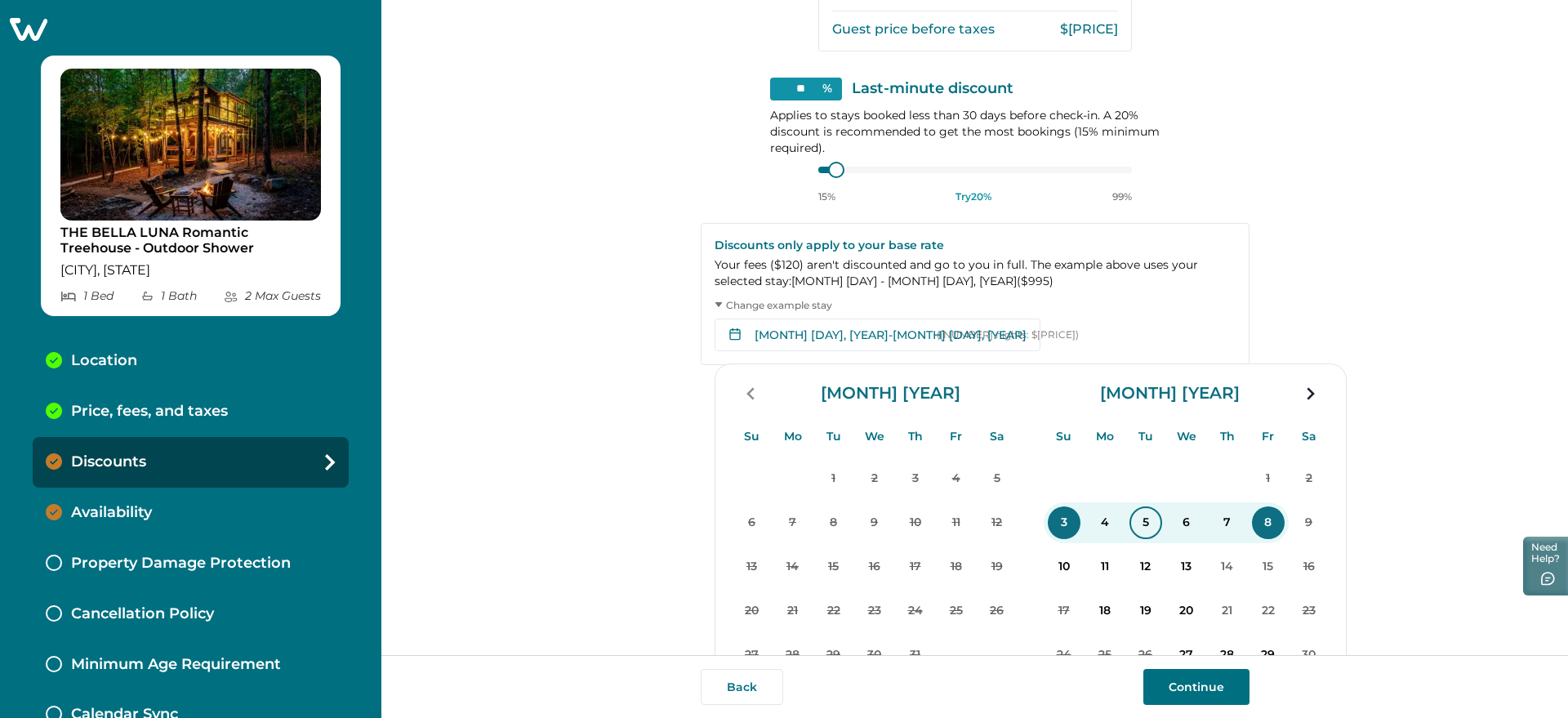 click on "5" at bounding box center [1146, 523] 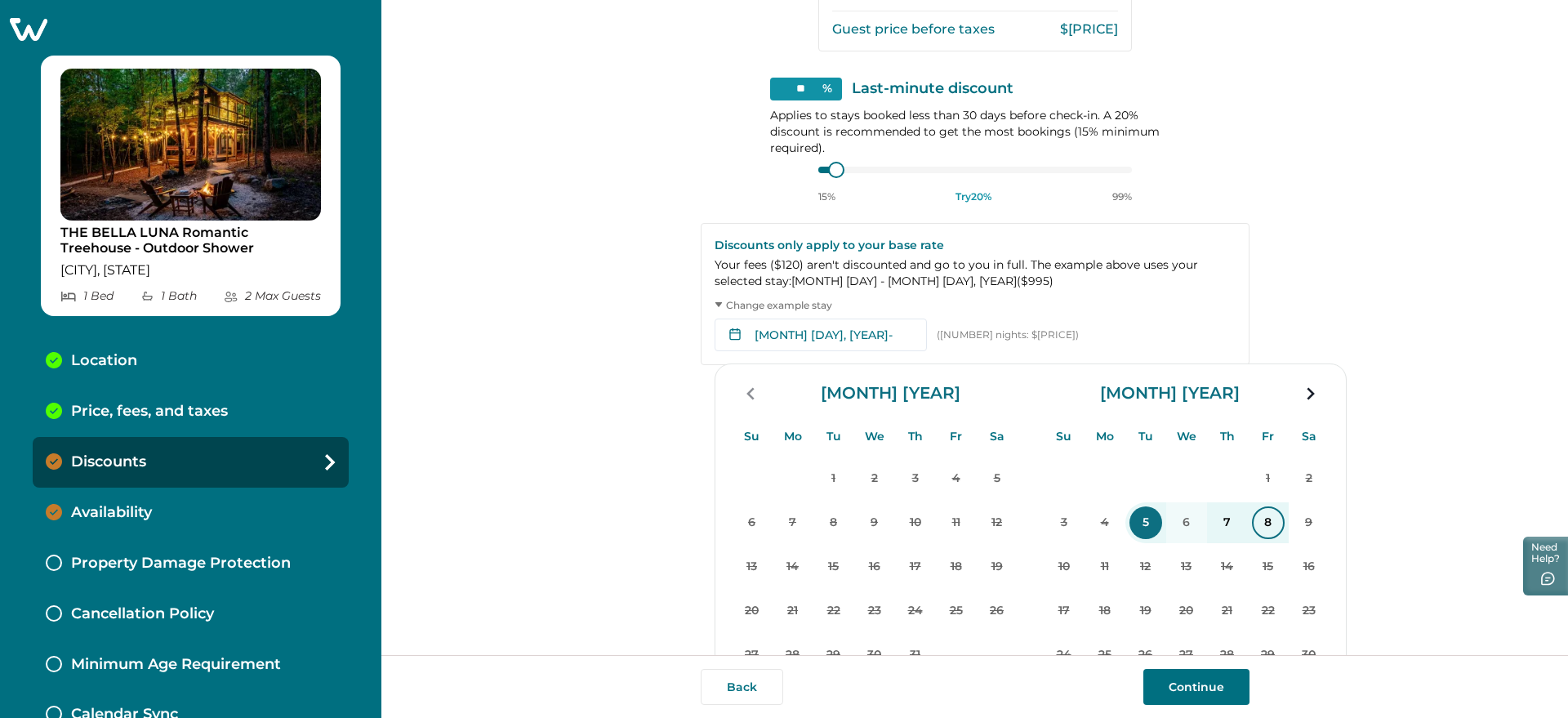 click on "8" at bounding box center (1268, 523) 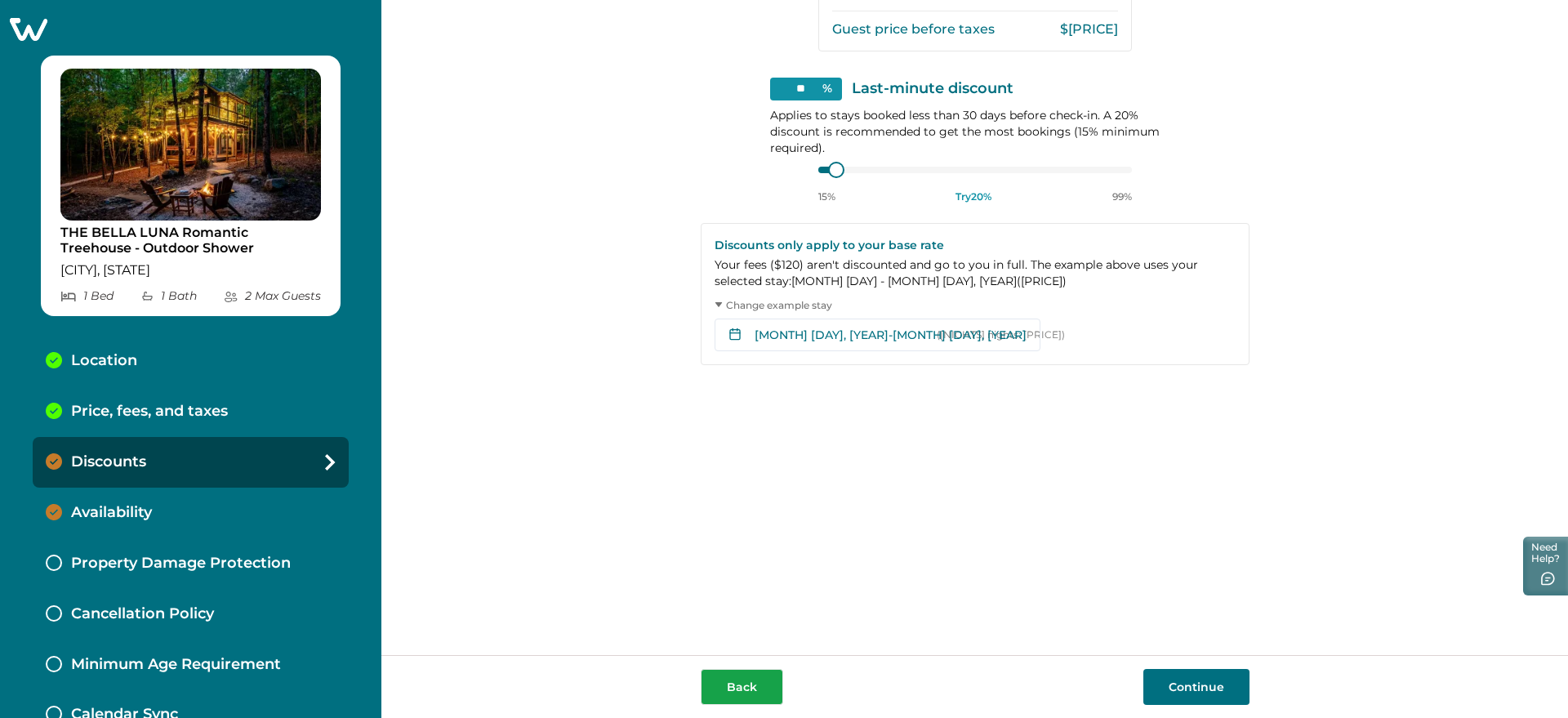 click on "Back" at bounding box center (742, 687) 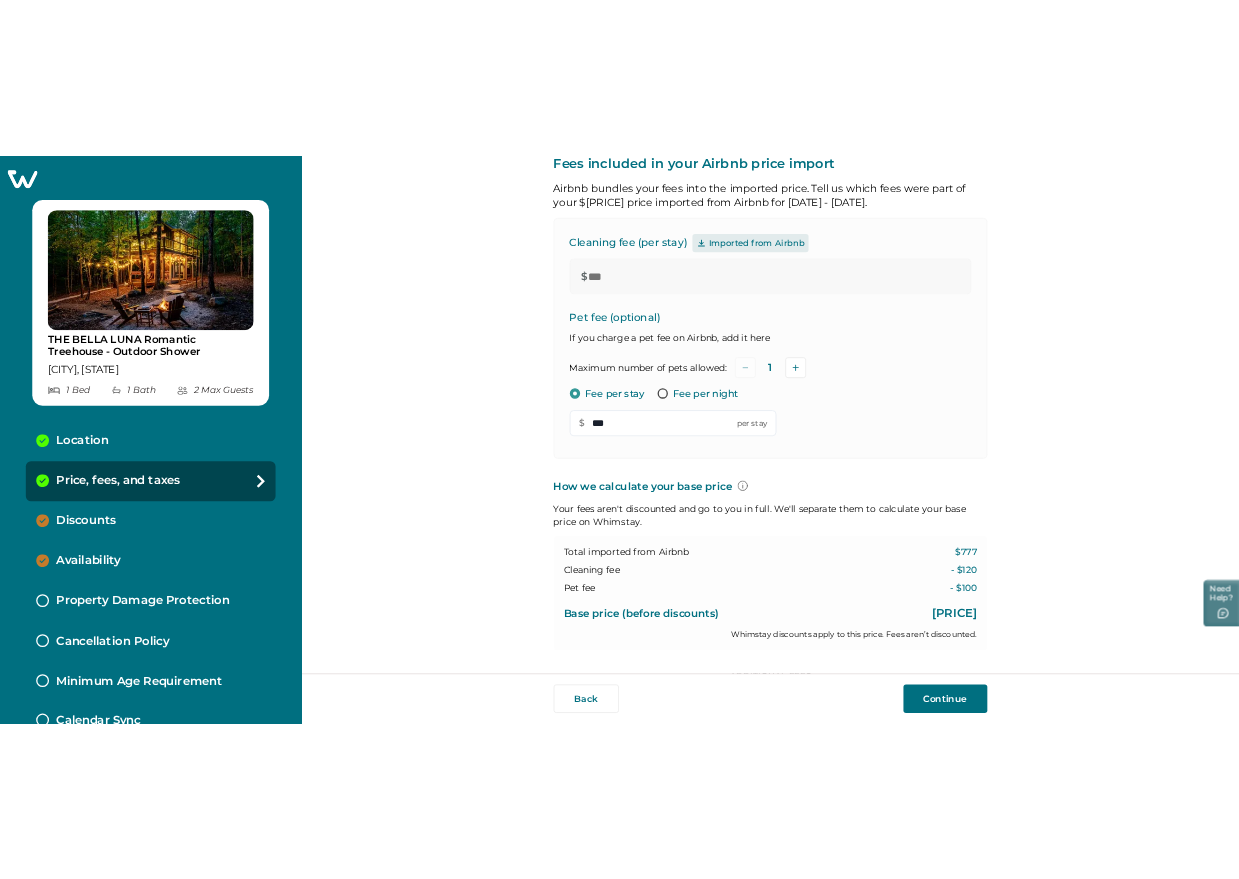 scroll, scrollTop: 15, scrollLeft: 0, axis: vertical 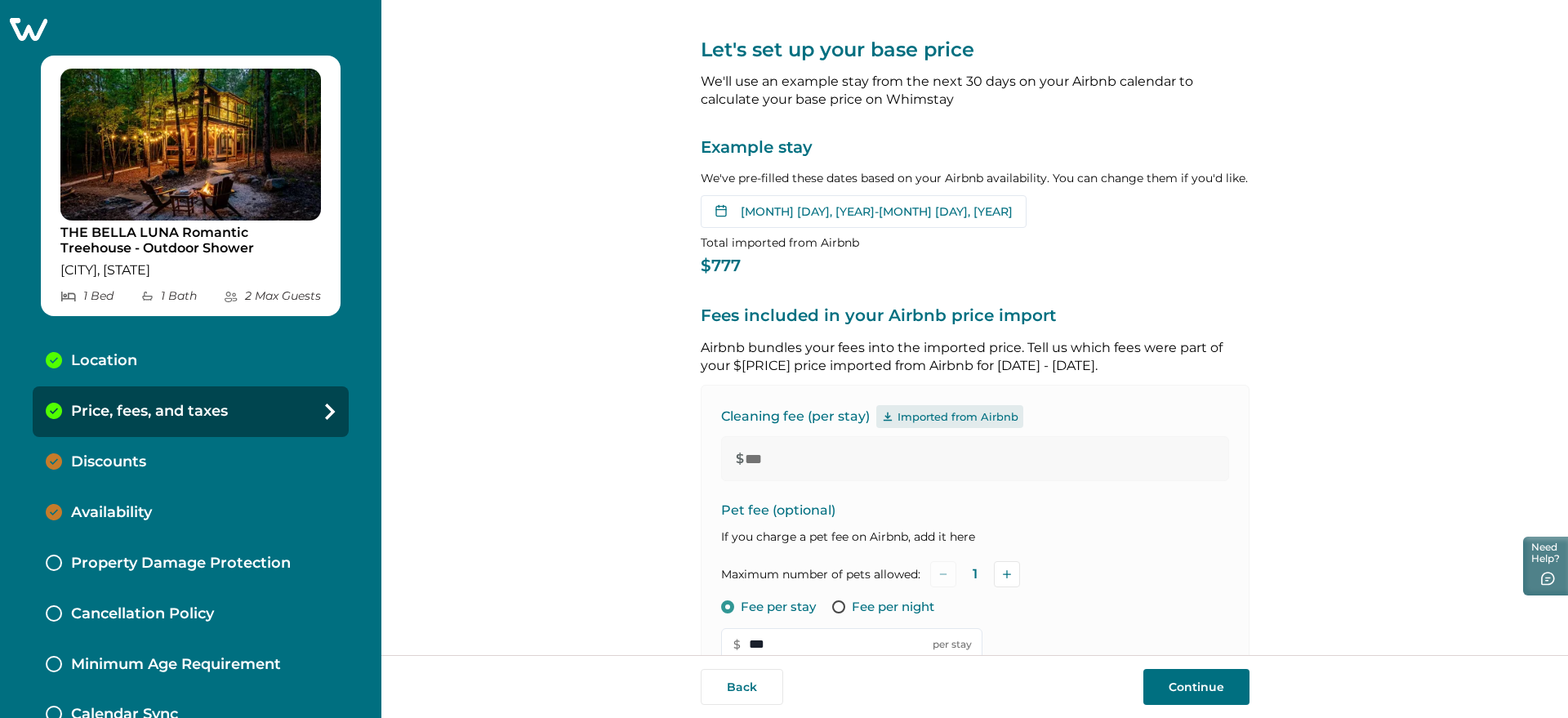 click on "Continue" at bounding box center [1196, 687] 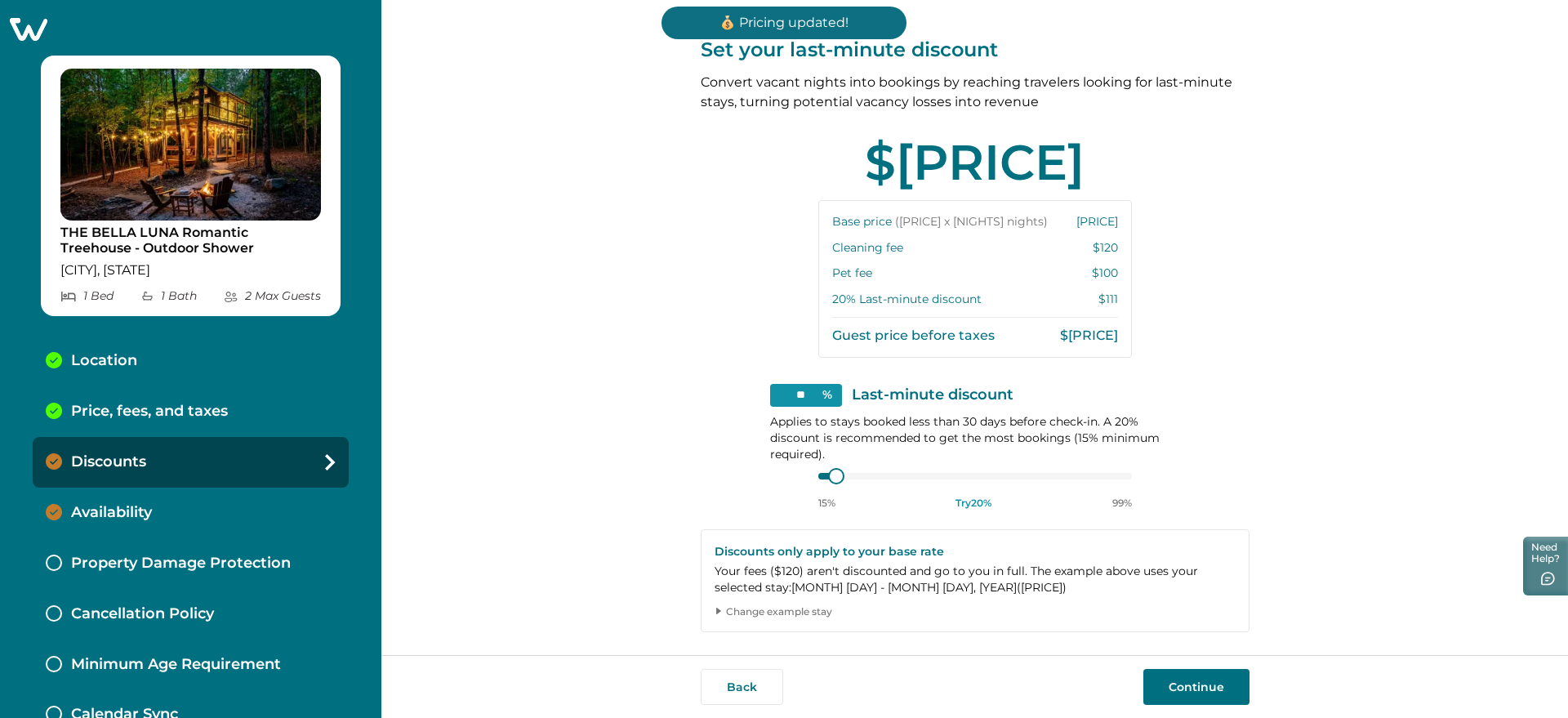 click on "THE BELLA LUNA Romantic Treehouse - Outdoor Shower Vicksburg, MS   1   Bed   1   Bath   2   Max Guest s Location Price, fees, and taxes Discounts Availability Property Damage Protection Cancellation Policy Minimum Age Requirement Calendar Sync" at bounding box center [190, 359] 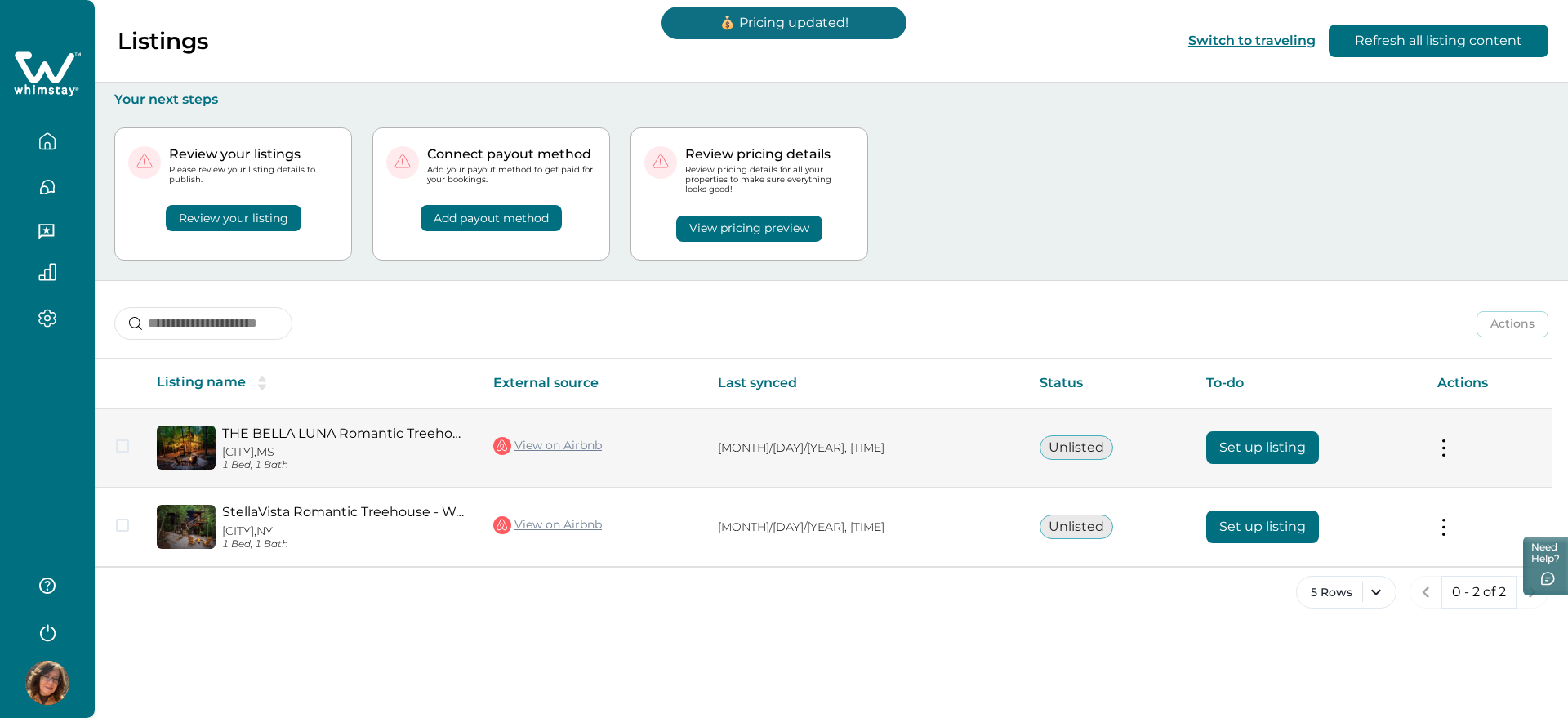 click on "Set up listing" at bounding box center (1263, 448) 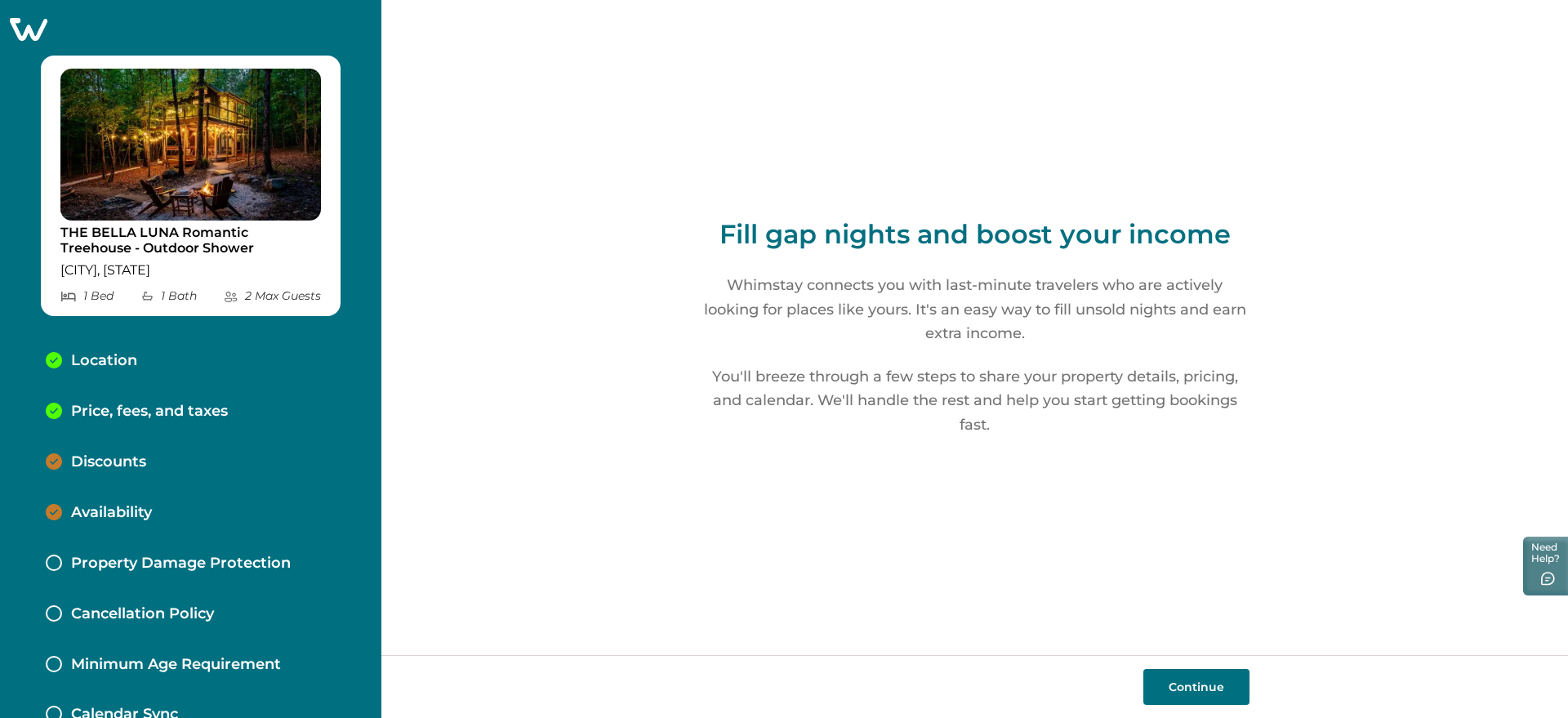 click on "Price, fees, and taxes" at bounding box center (149, 412) 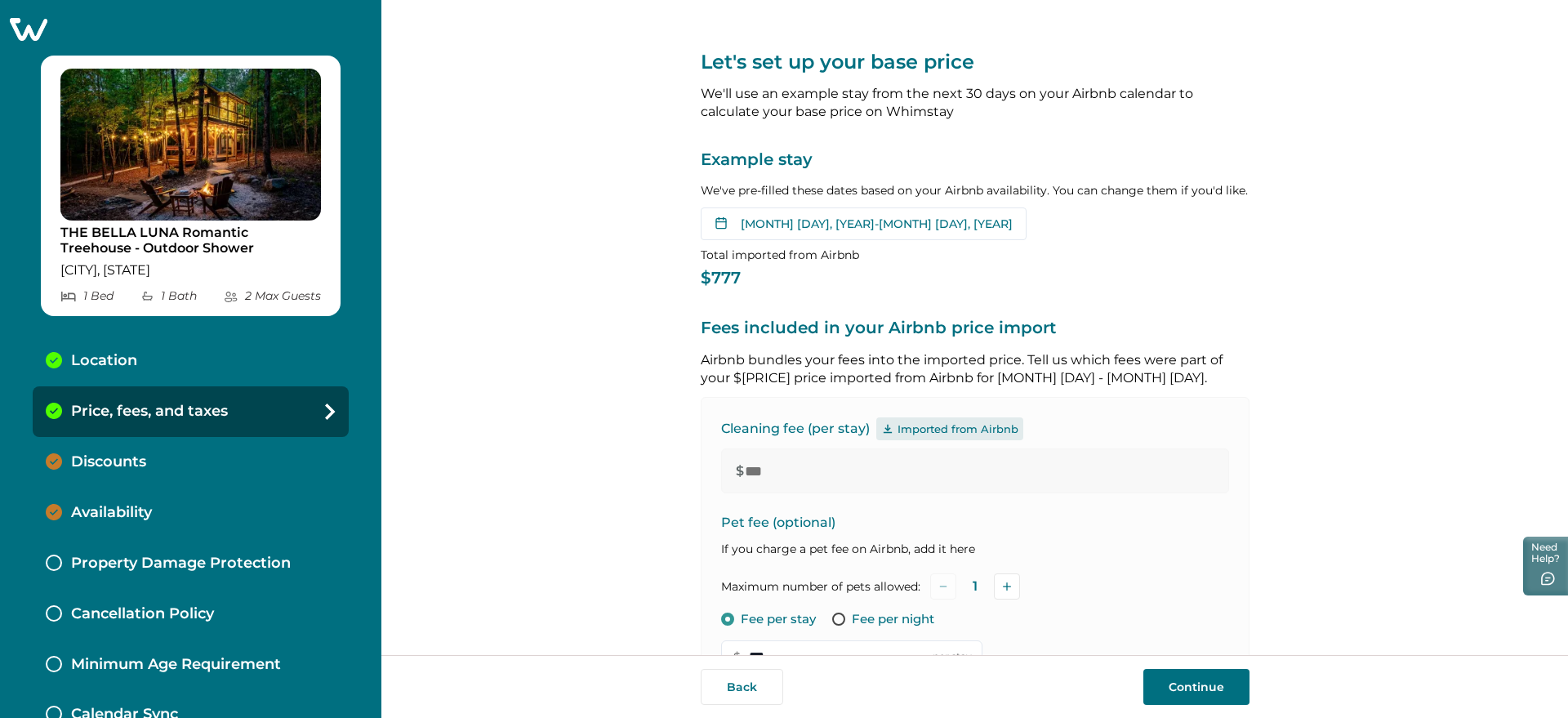 click 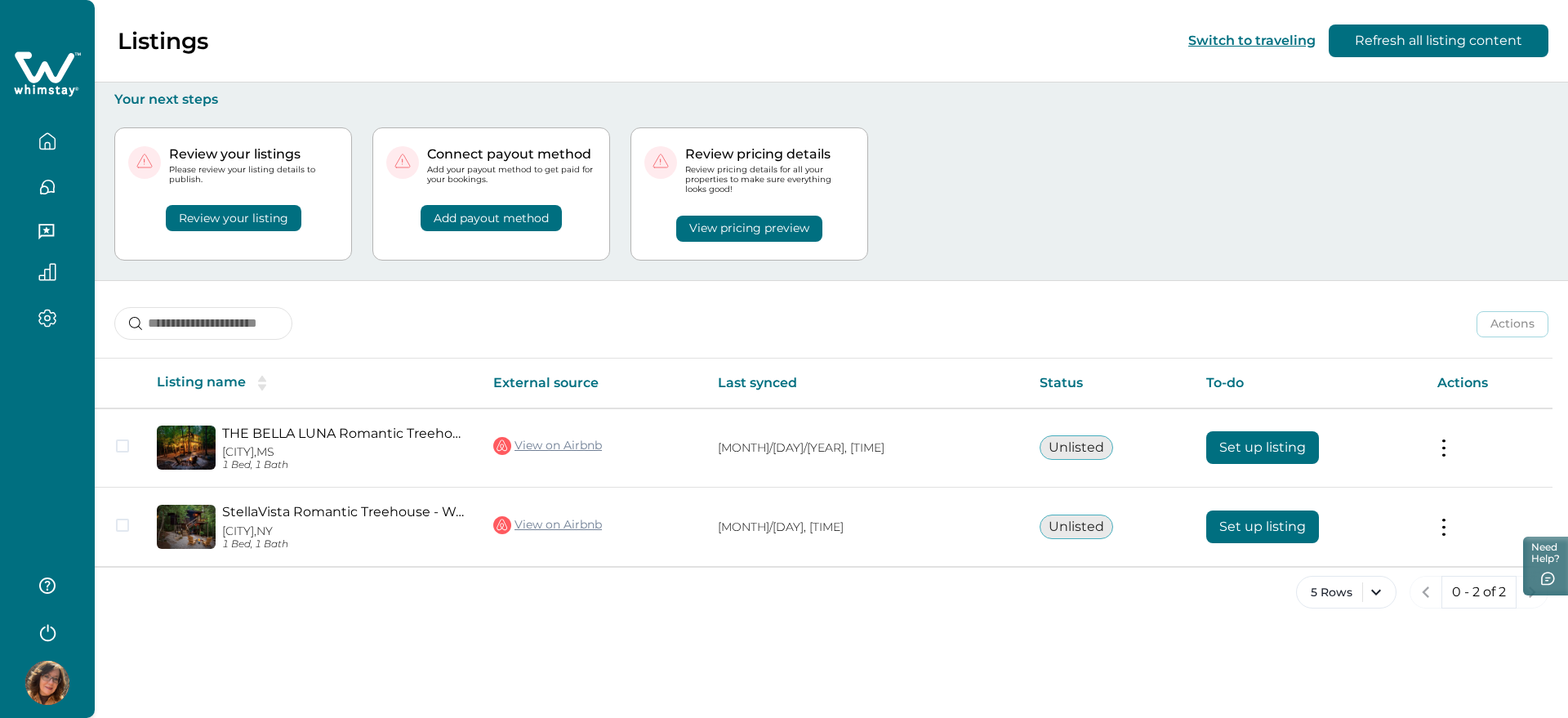 click at bounding box center [47, 683] 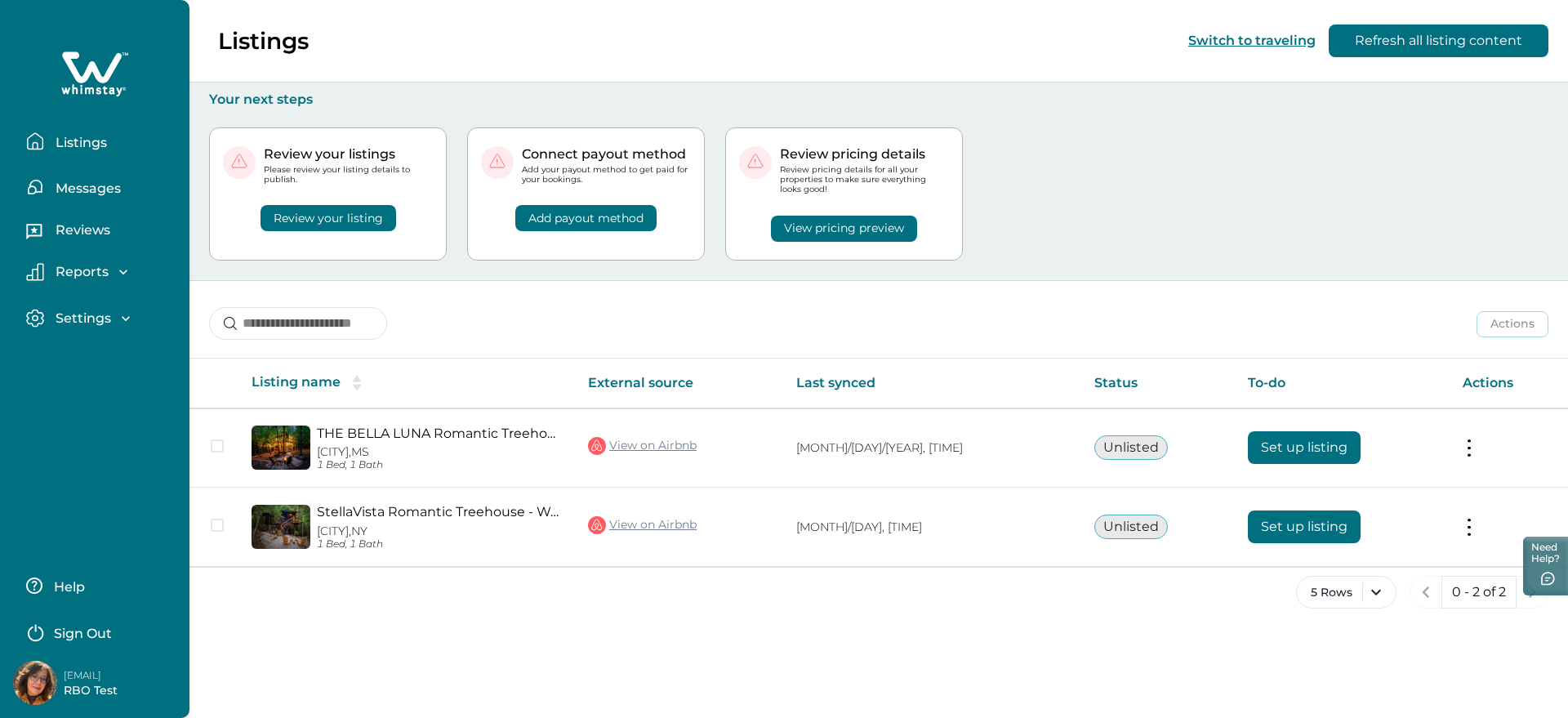 click on "Sign Out" at bounding box center (82, 634) 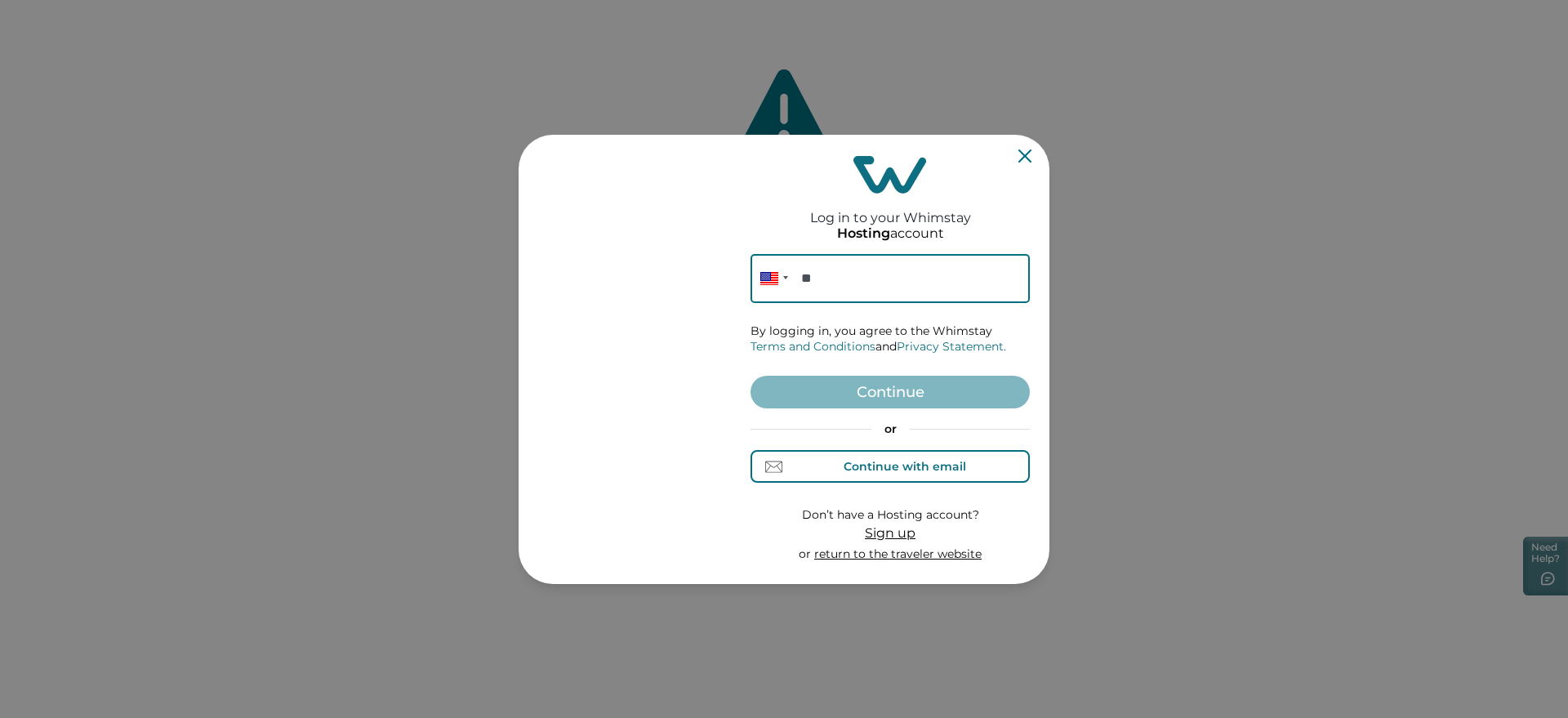 click on "Continue with email" at bounding box center [905, 466] 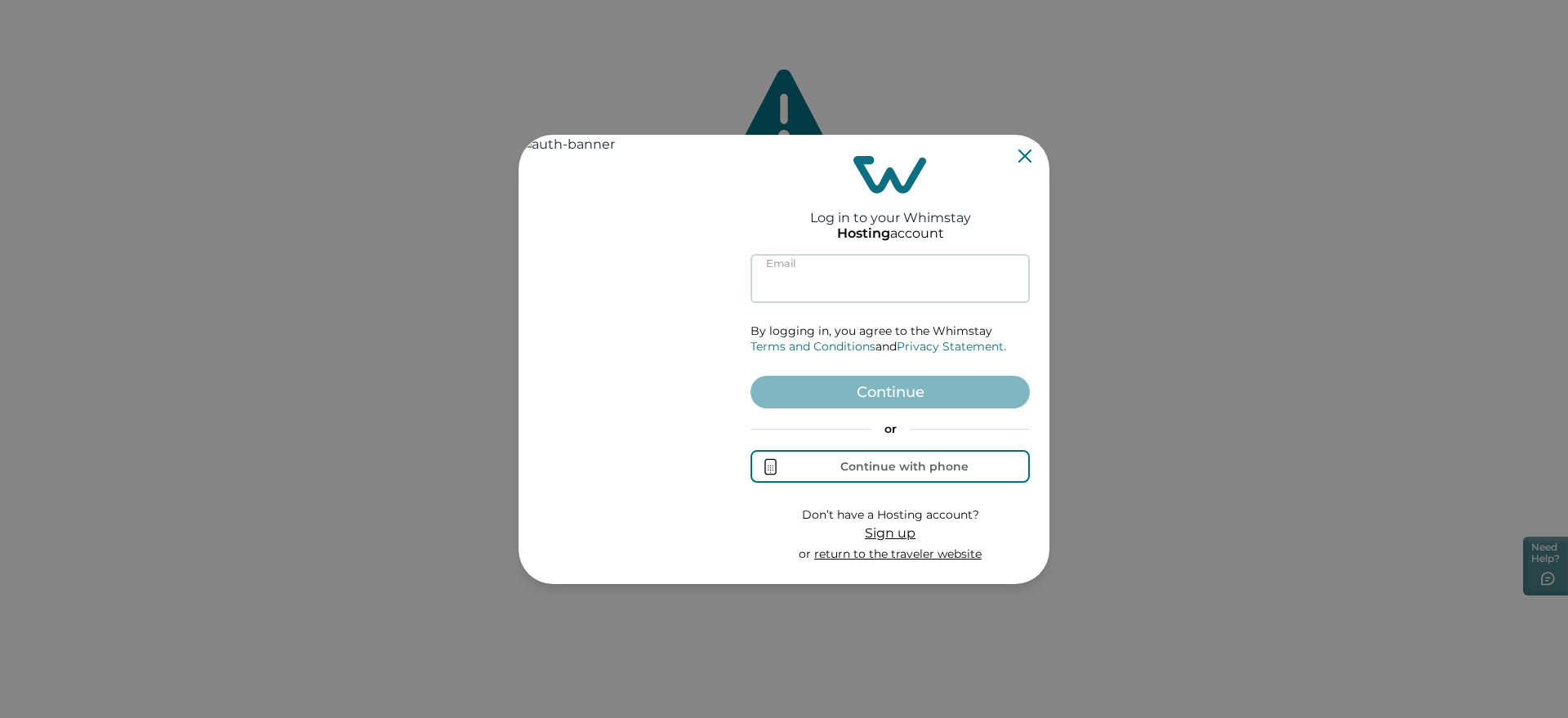 click at bounding box center (890, 279) 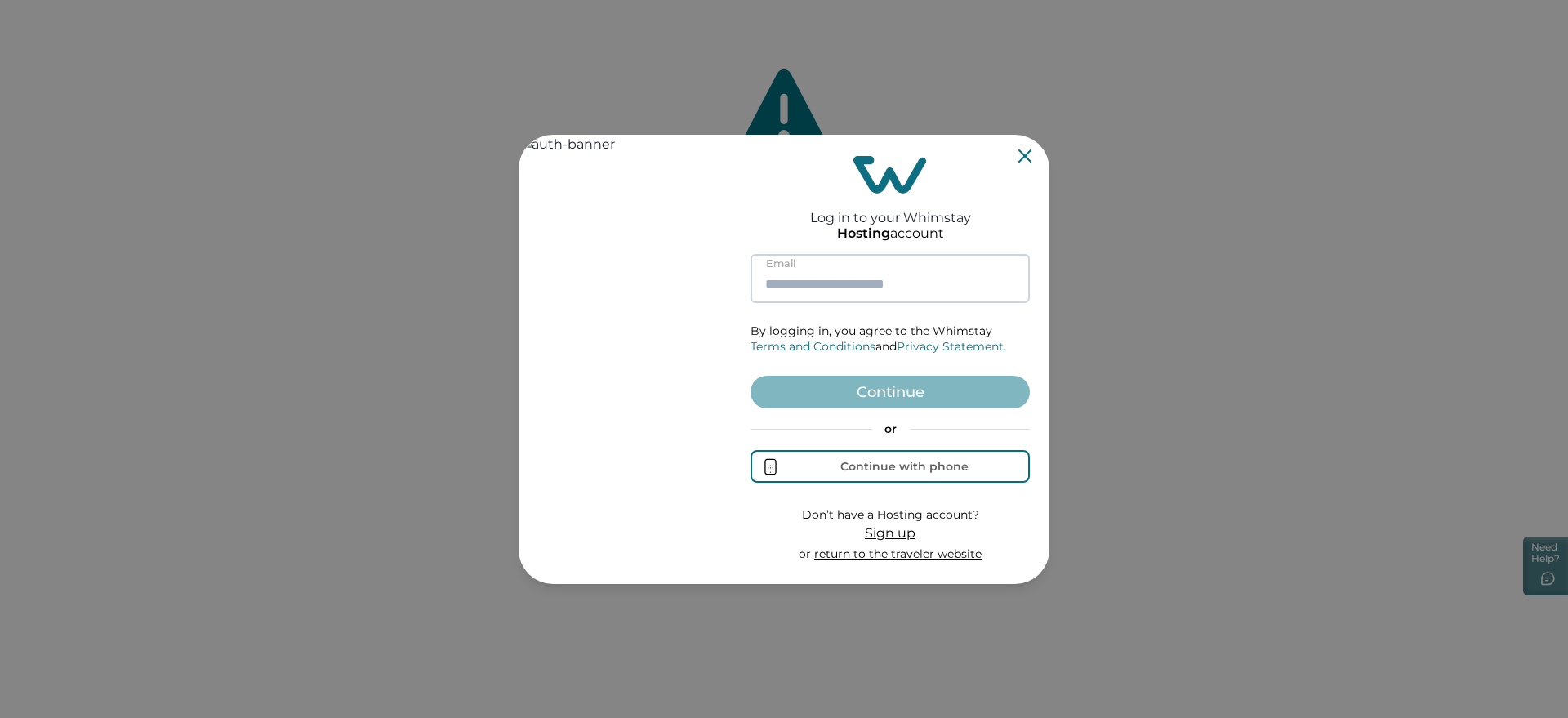 paste on "******" 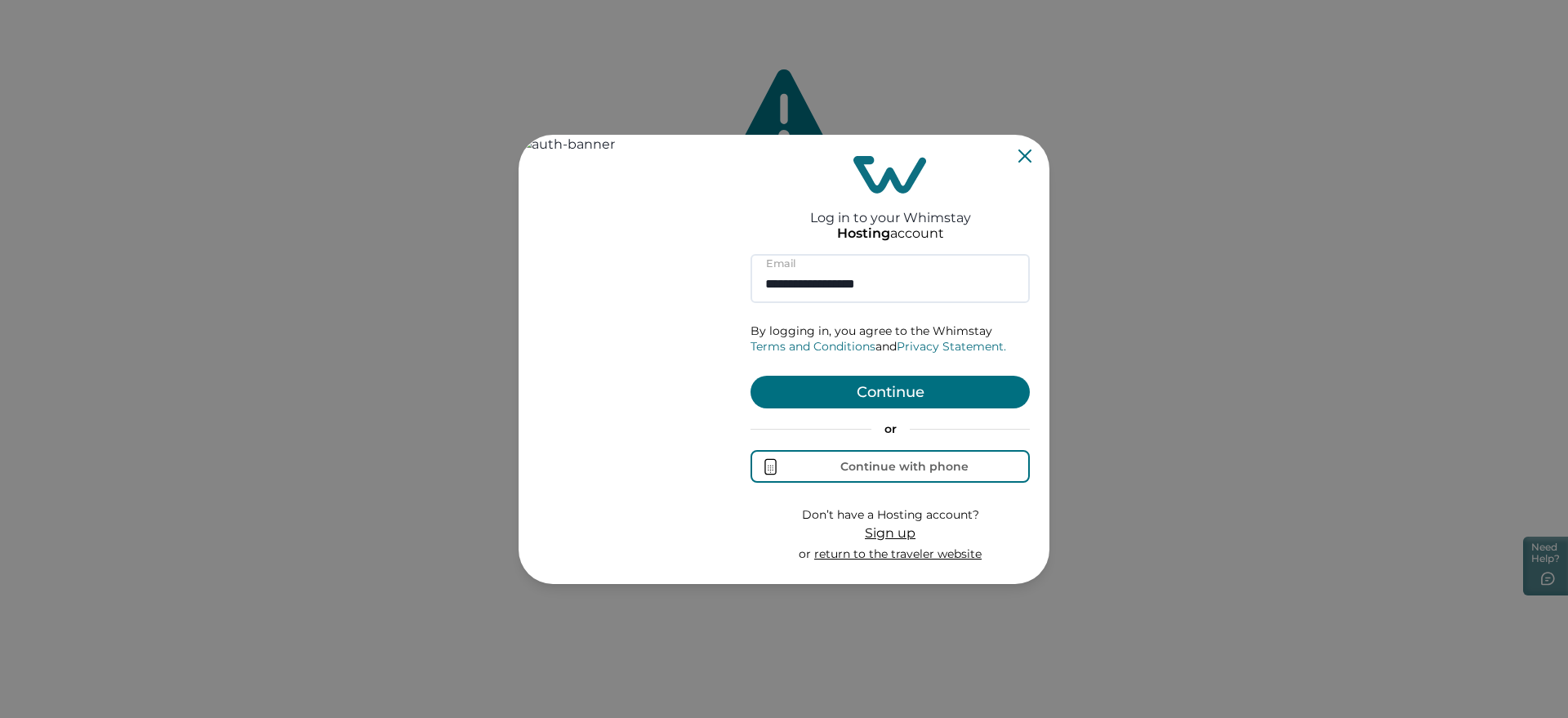 type on "**********" 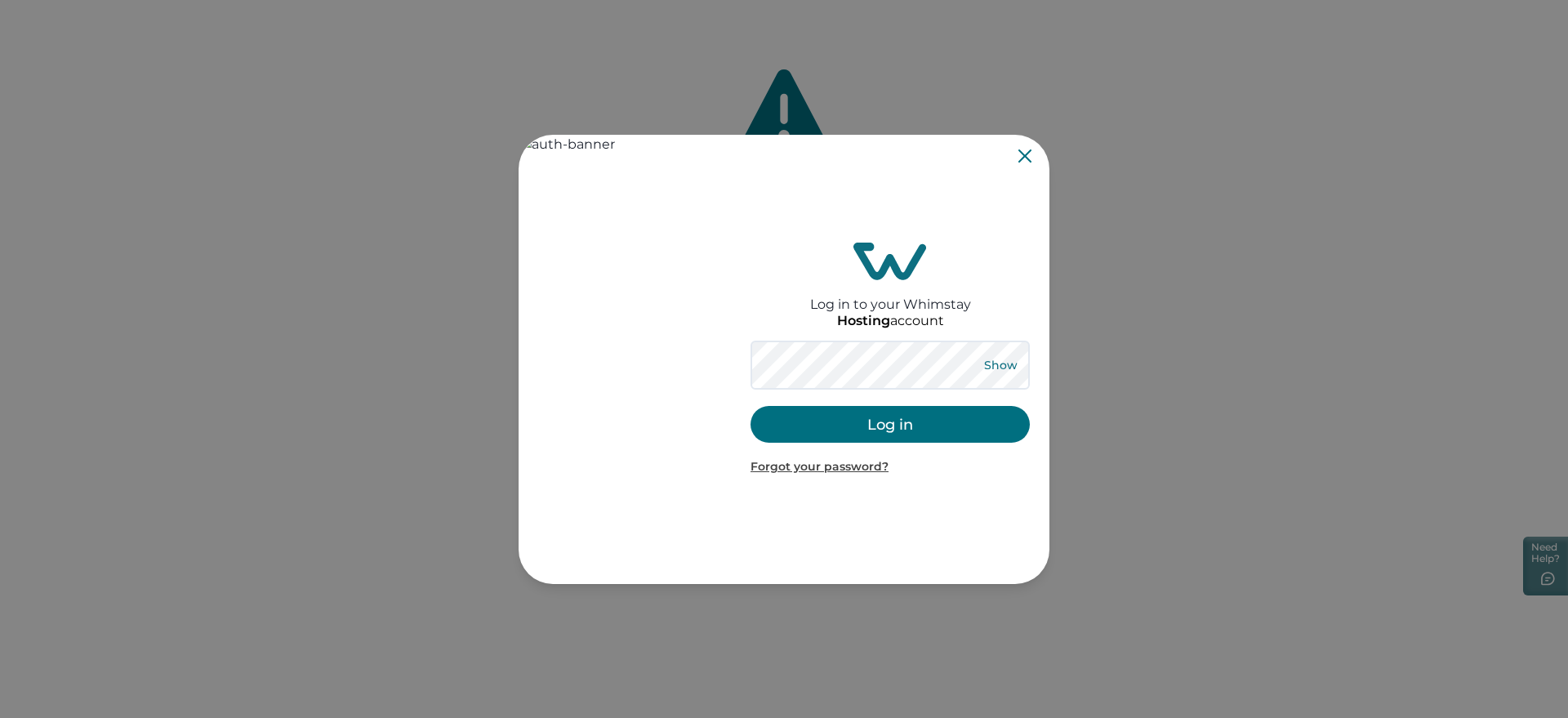 click on "Show" at bounding box center [1000, 365] 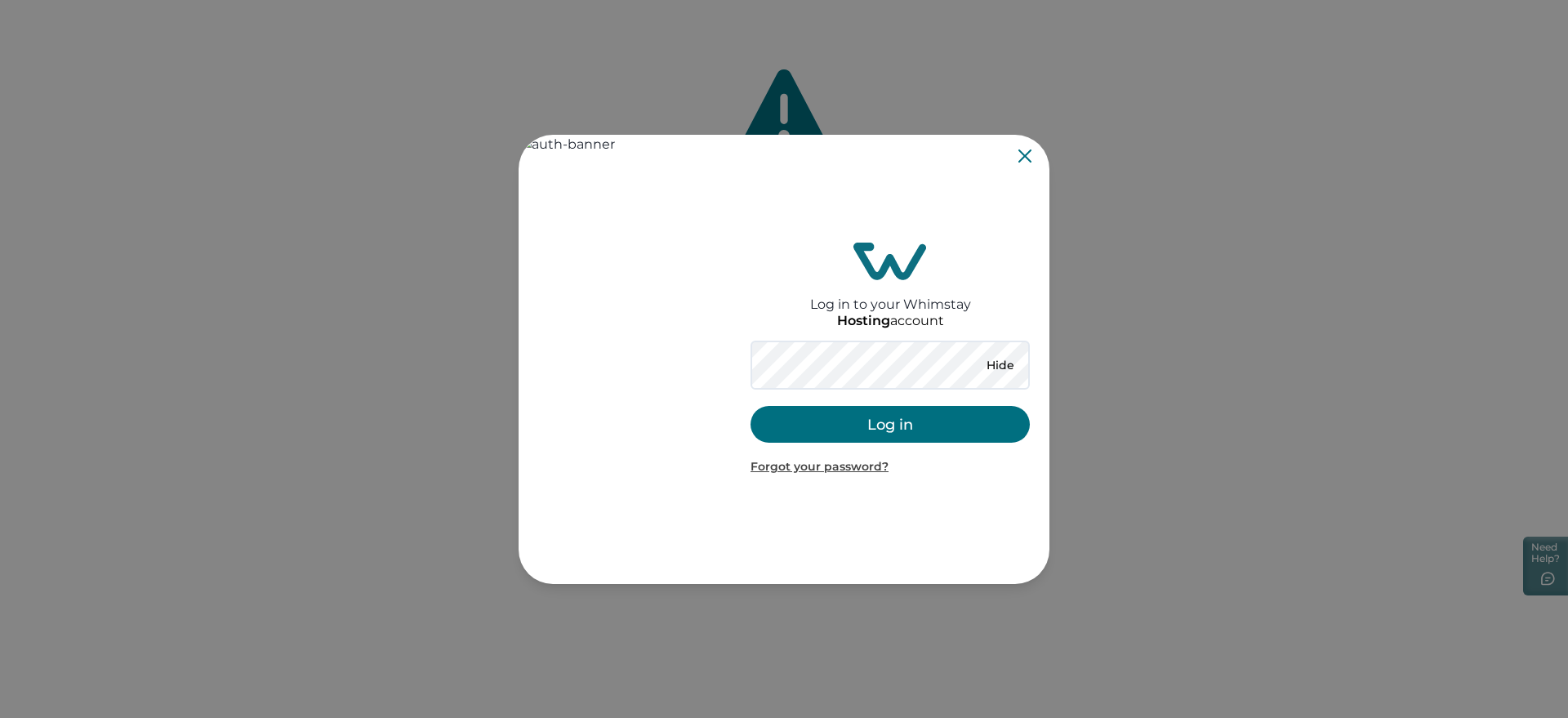 click on "Log in" at bounding box center (890, 424) 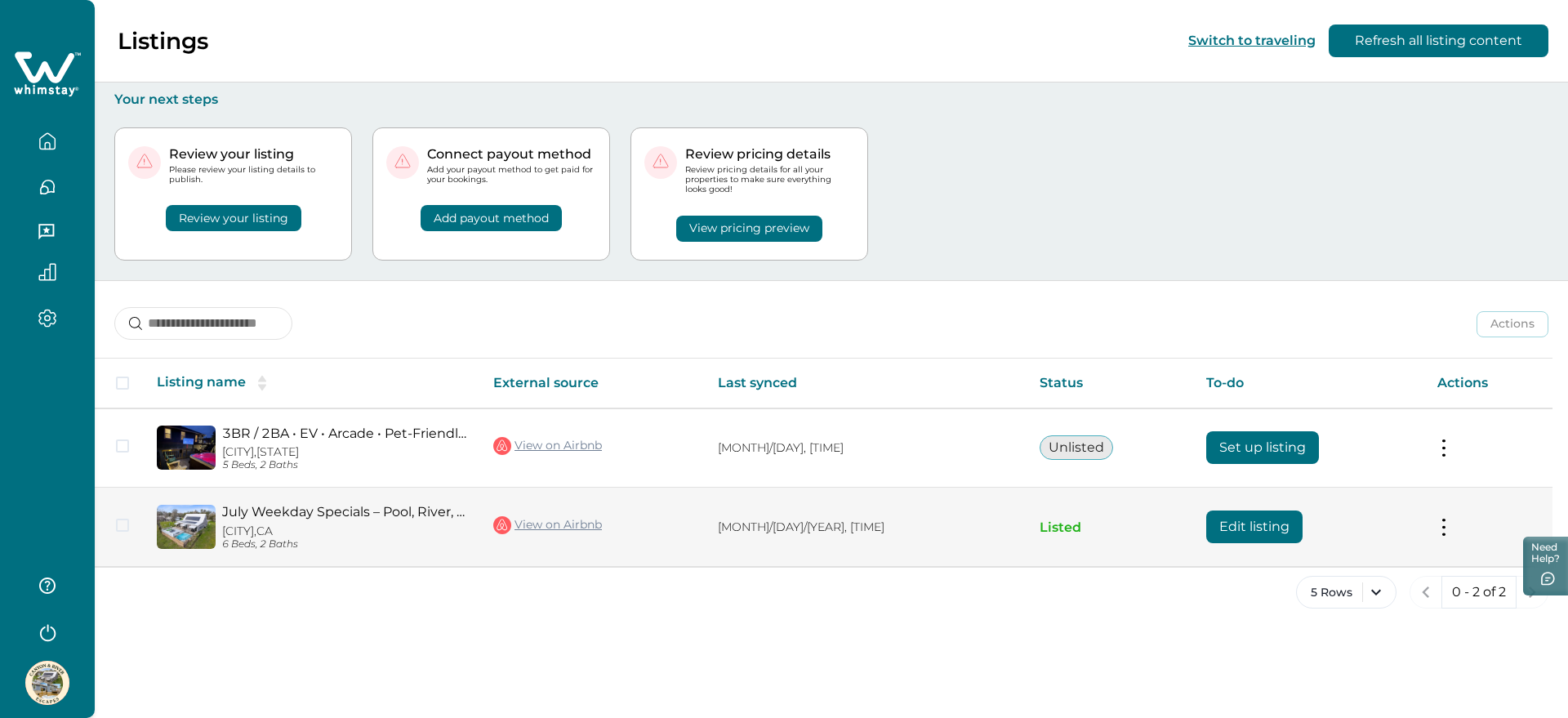 click on "Edit listing" at bounding box center [1254, 527] 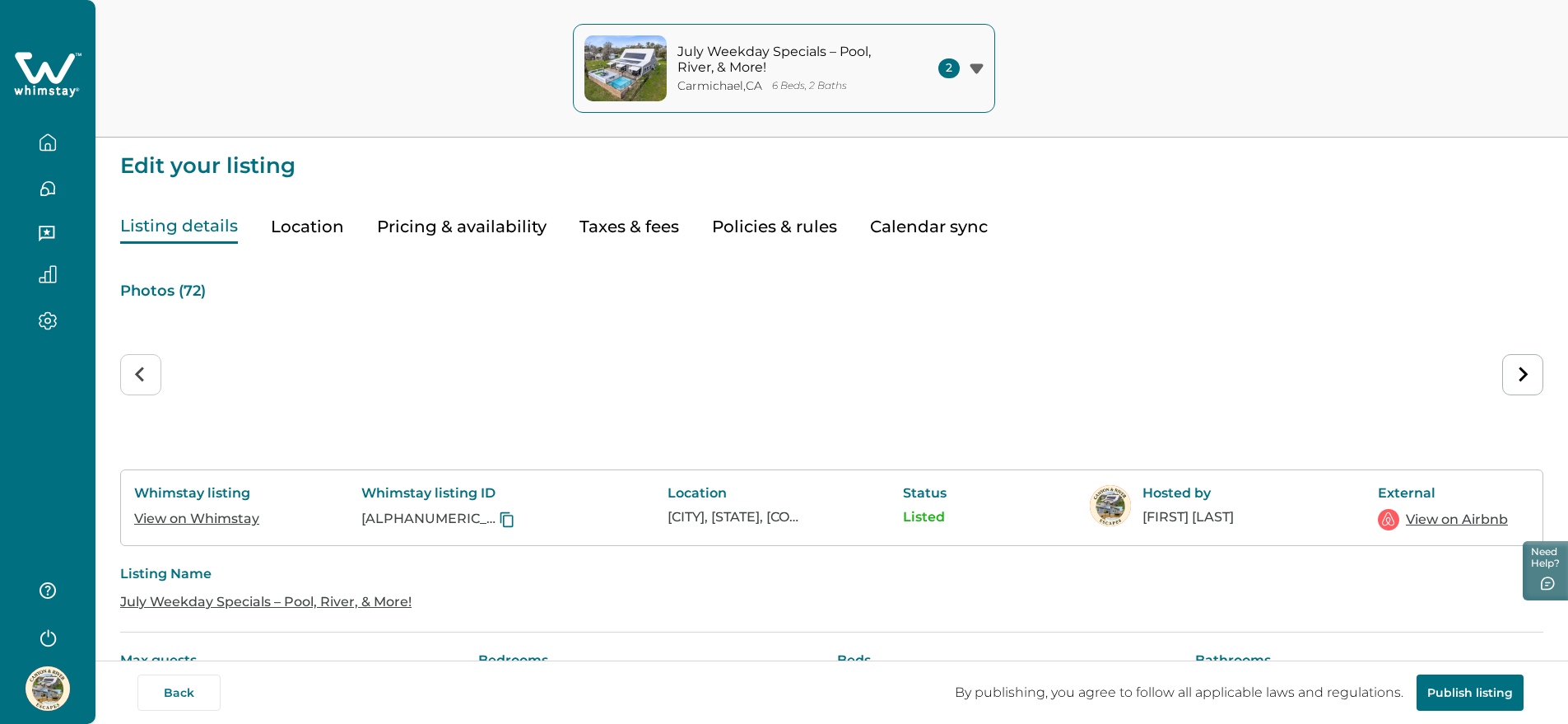 type on "***" 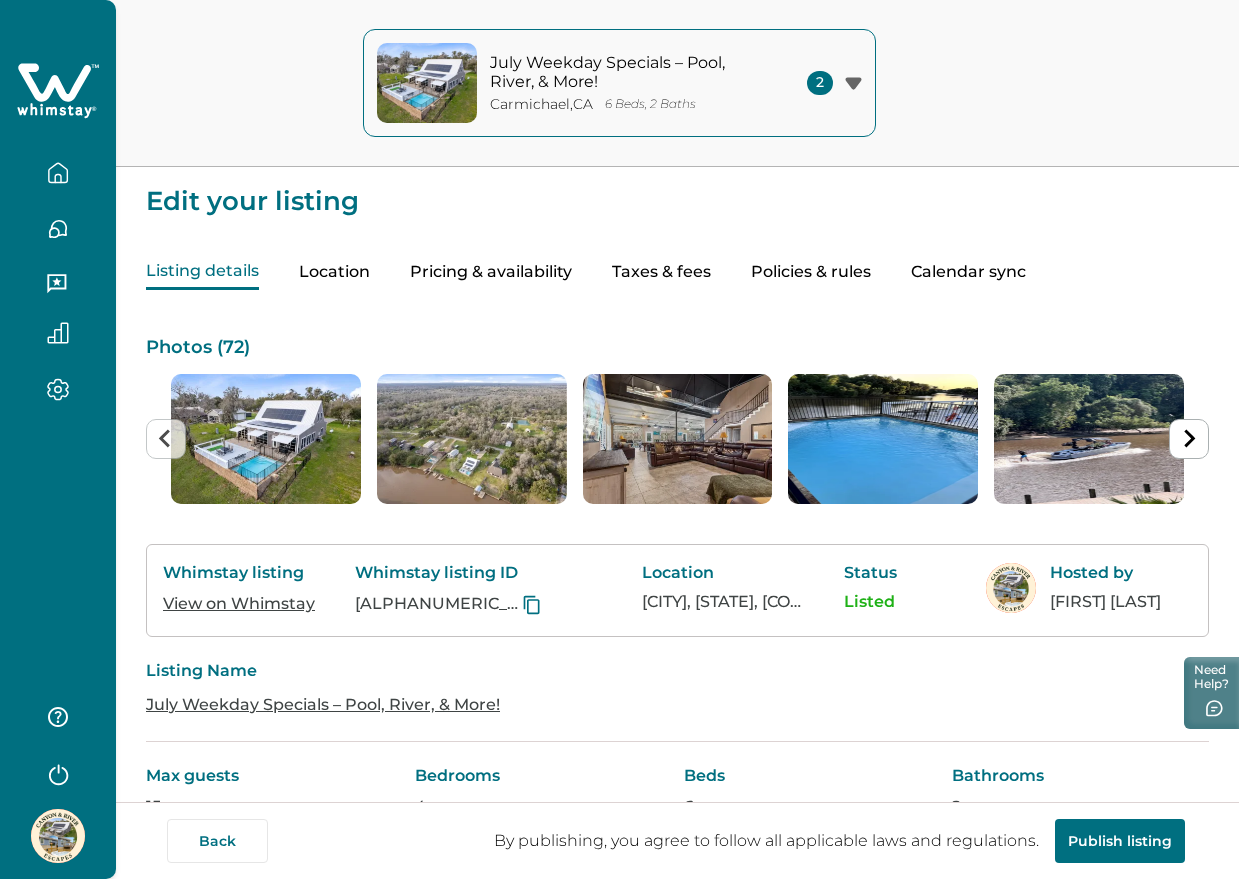 click on "Taxes & fees" at bounding box center (661, 272) 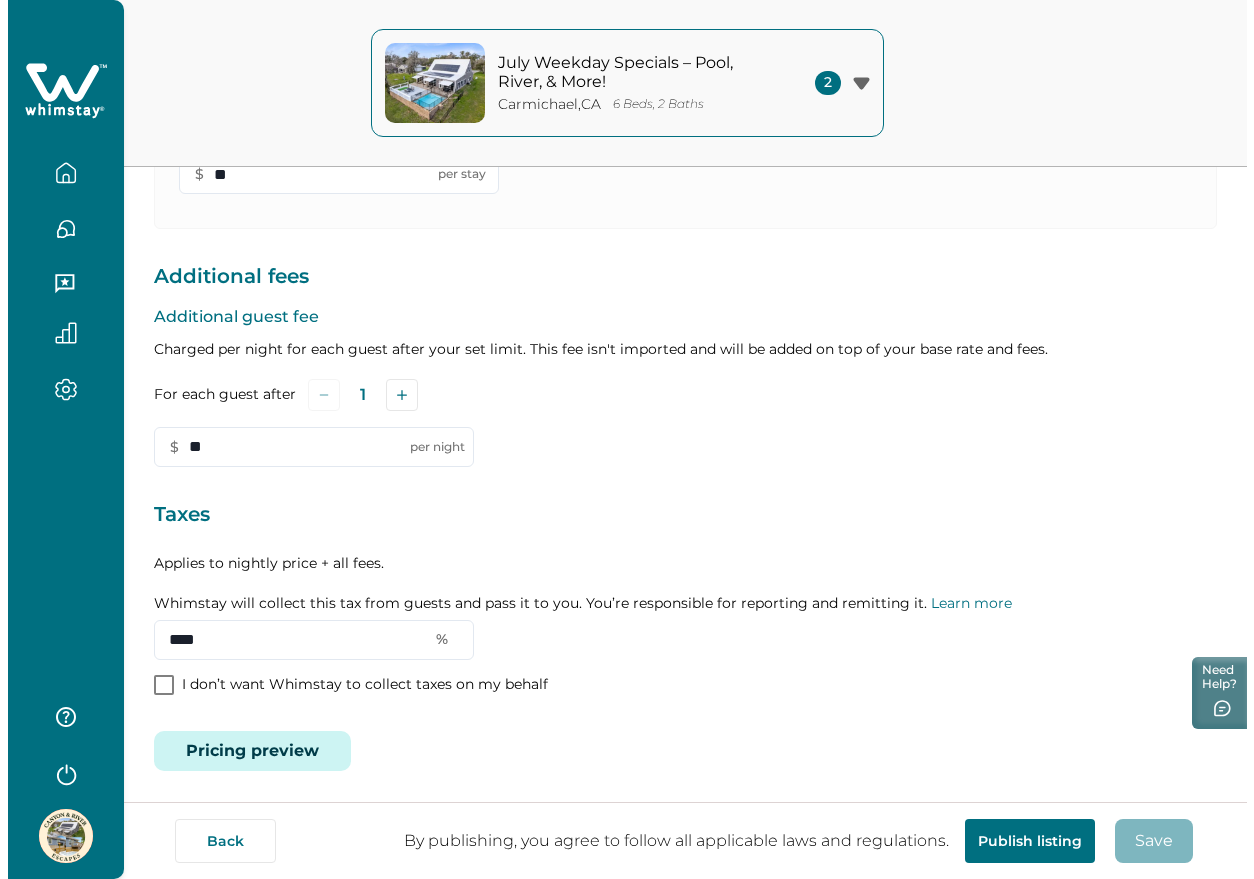 scroll, scrollTop: 513, scrollLeft: 0, axis: vertical 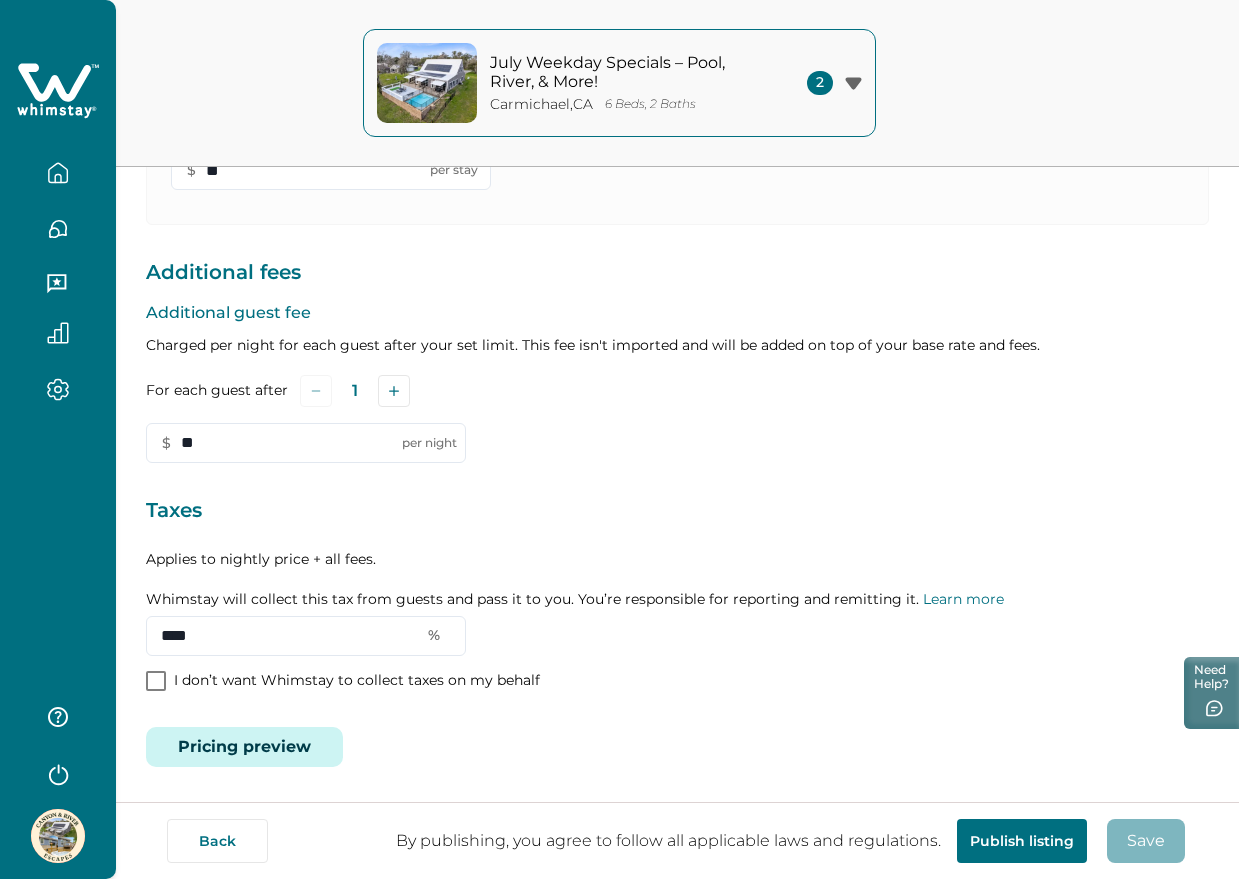 click on "Pricing preview" at bounding box center (244, 747) 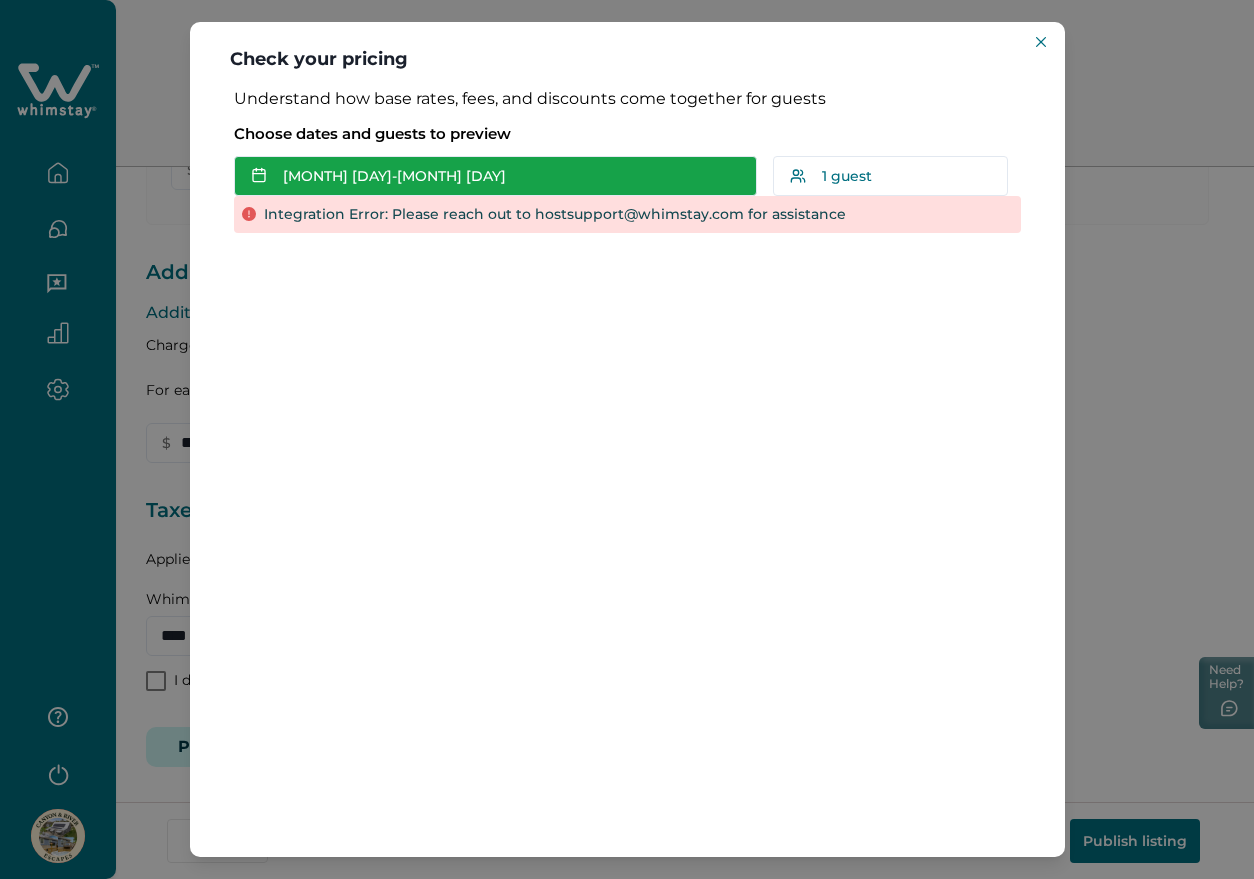 click on "Jul 29  -  Jul 31" at bounding box center [495, 176] 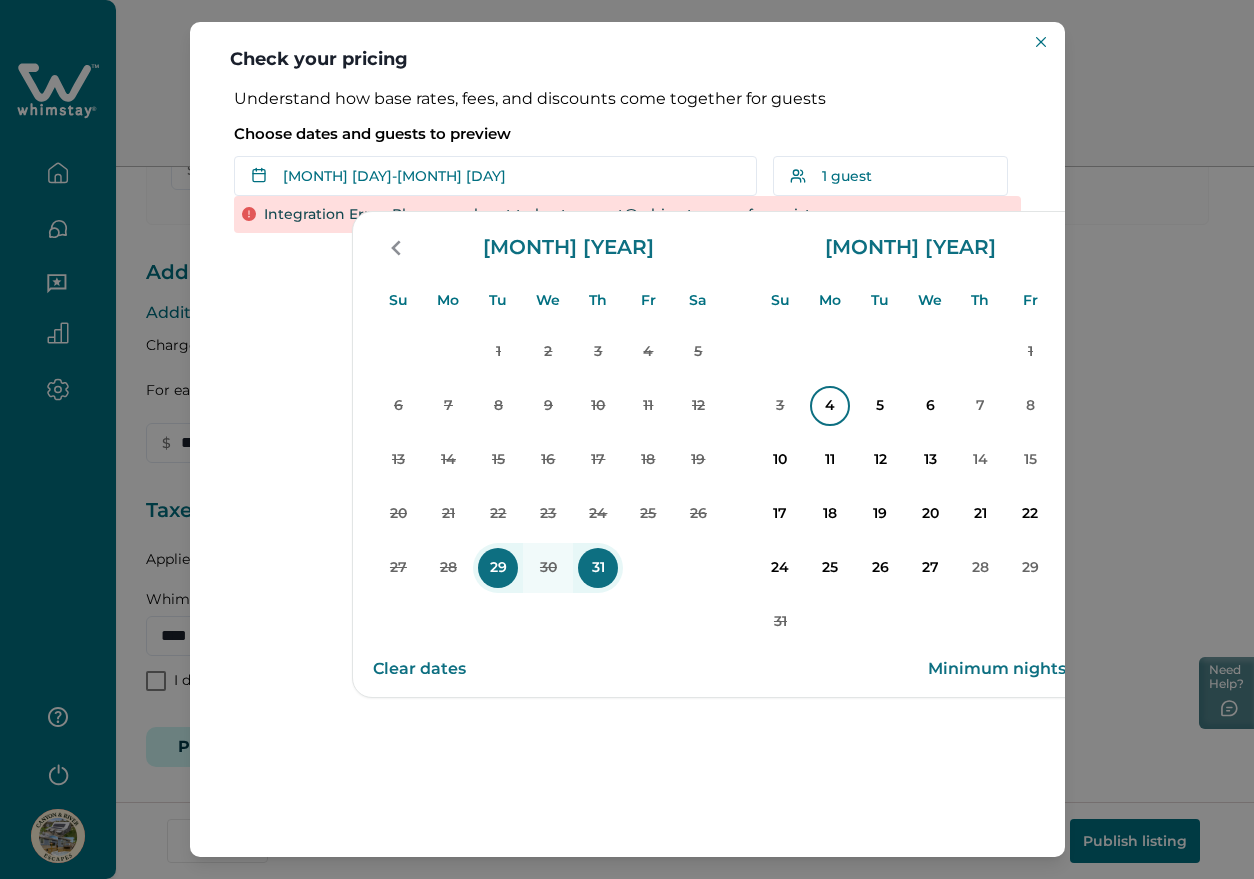 click on "4" at bounding box center (830, 406) 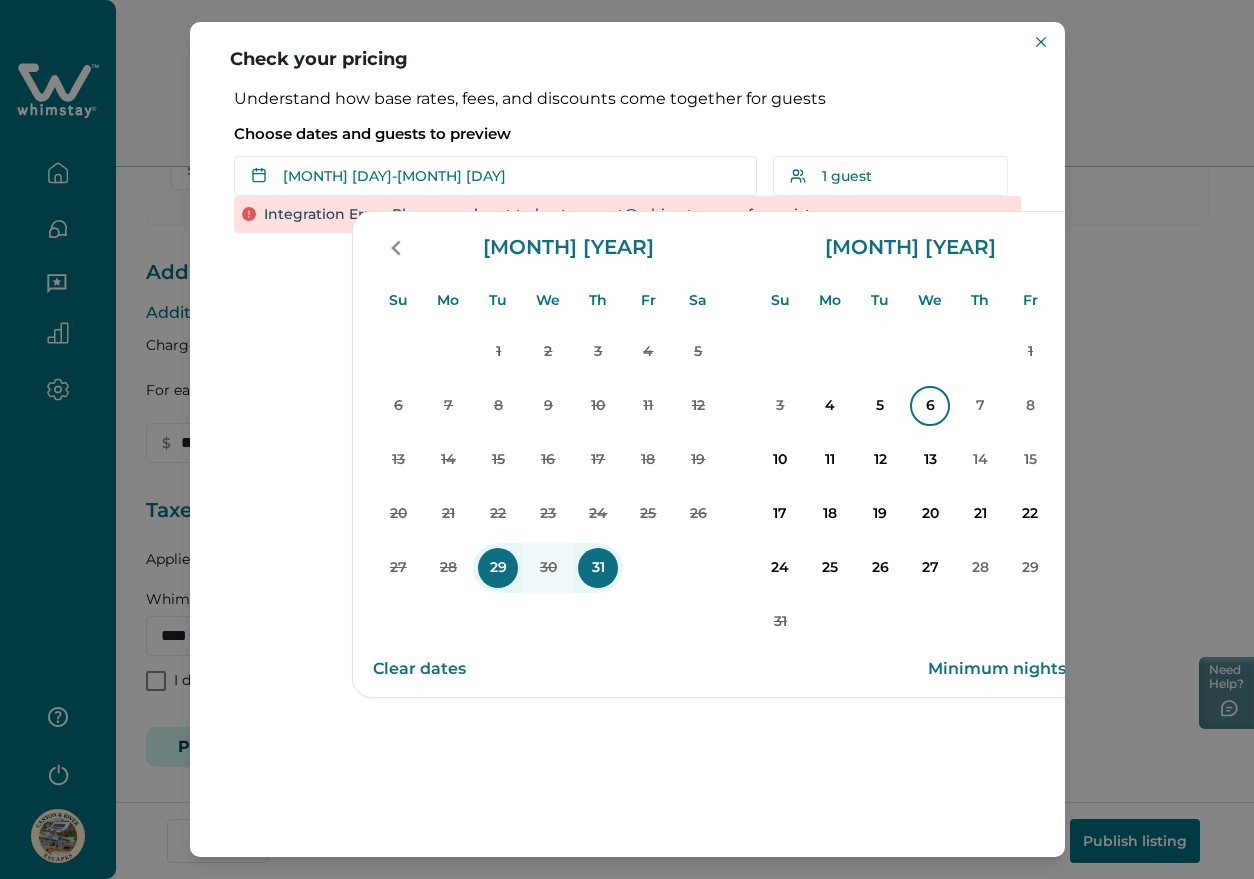 click on "6" at bounding box center [930, 406] 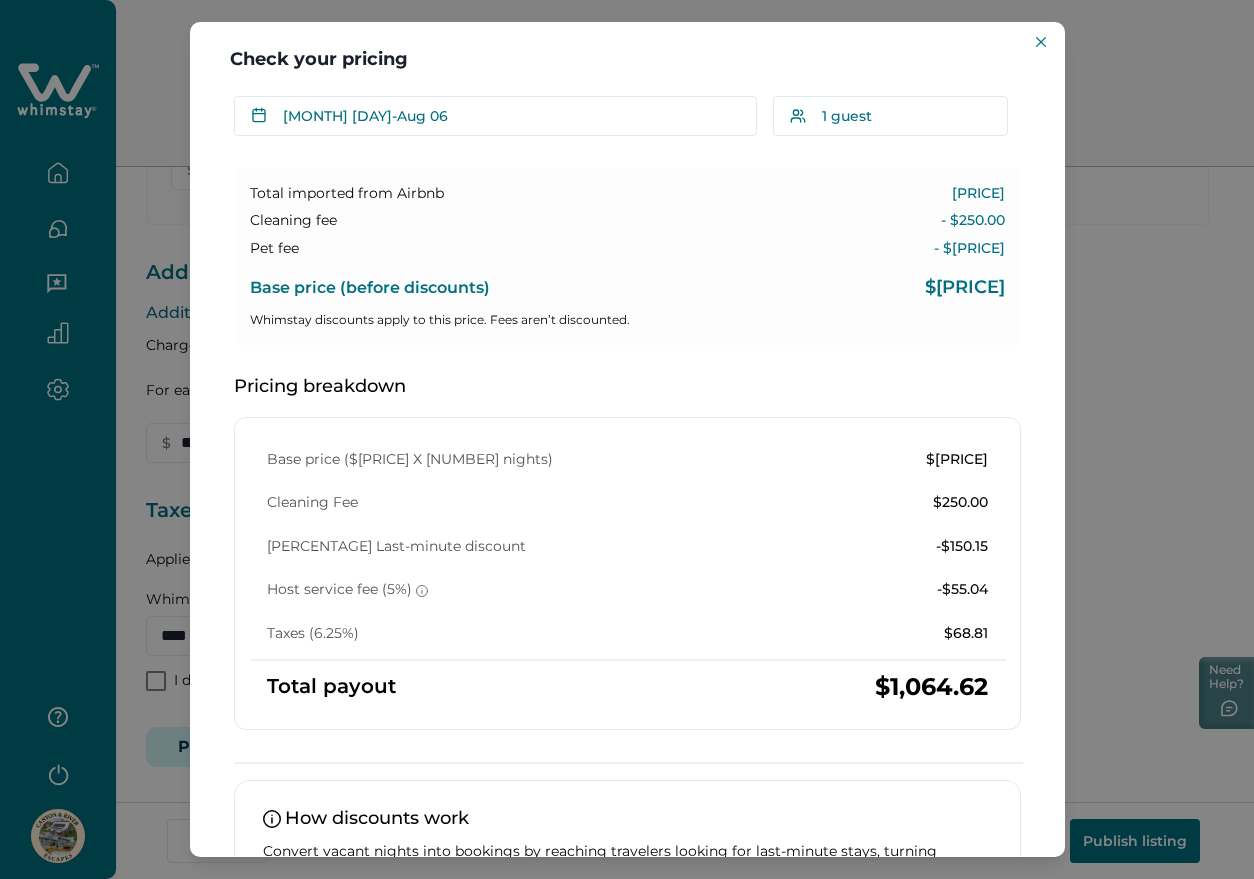 scroll, scrollTop: 17, scrollLeft: 0, axis: vertical 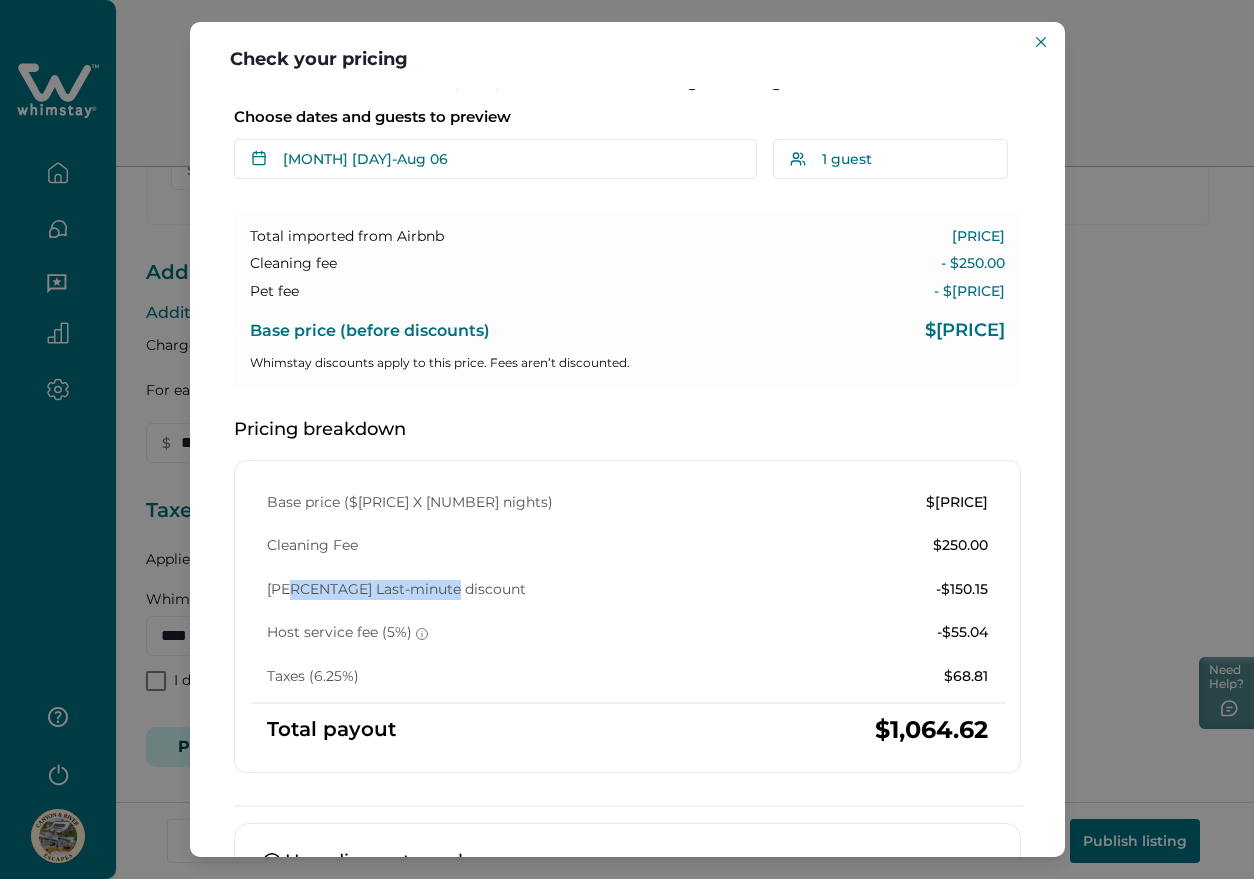 drag, startPoint x: 292, startPoint y: 588, endPoint x: 486, endPoint y: 588, distance: 194 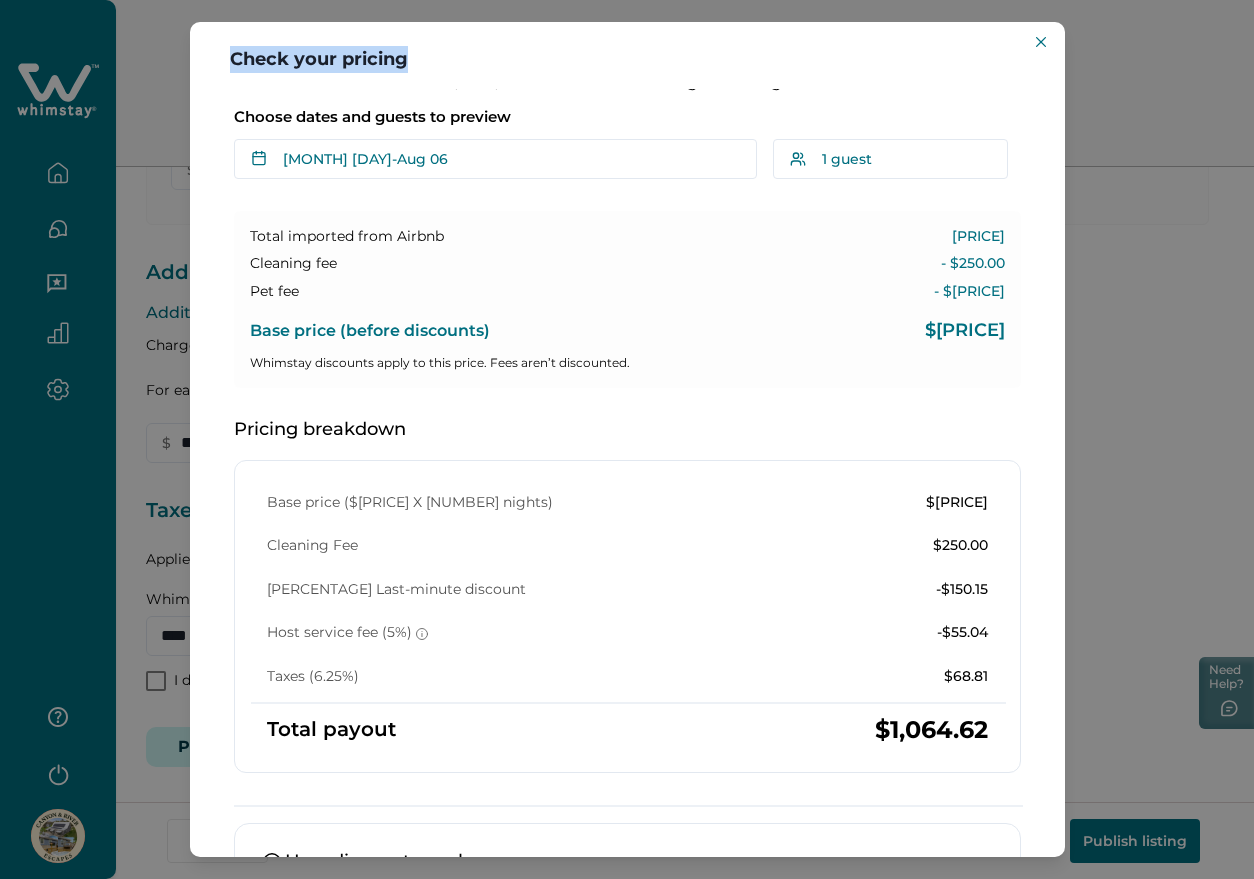 drag, startPoint x: 231, startPoint y: 55, endPoint x: 455, endPoint y: 38, distance: 224.64417 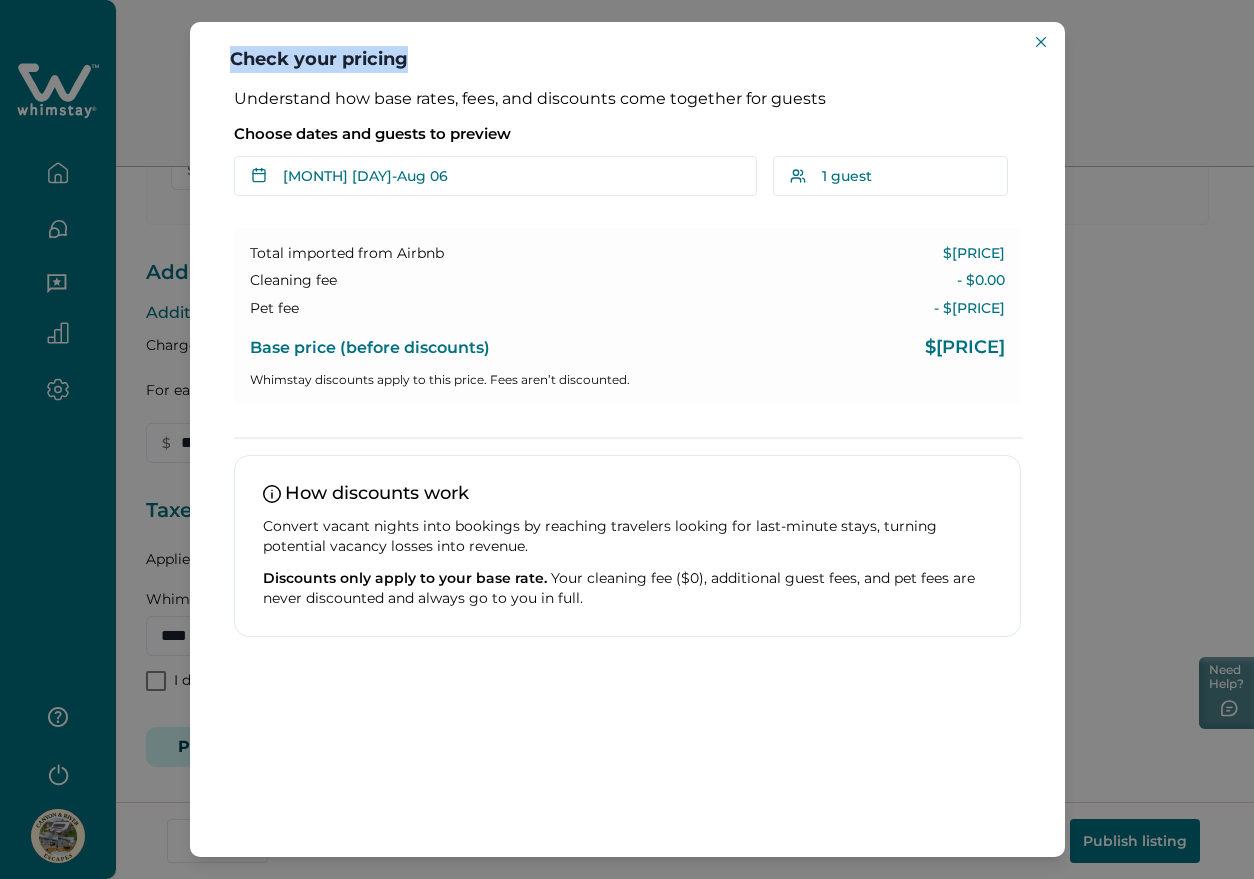 scroll, scrollTop: 0, scrollLeft: 0, axis: both 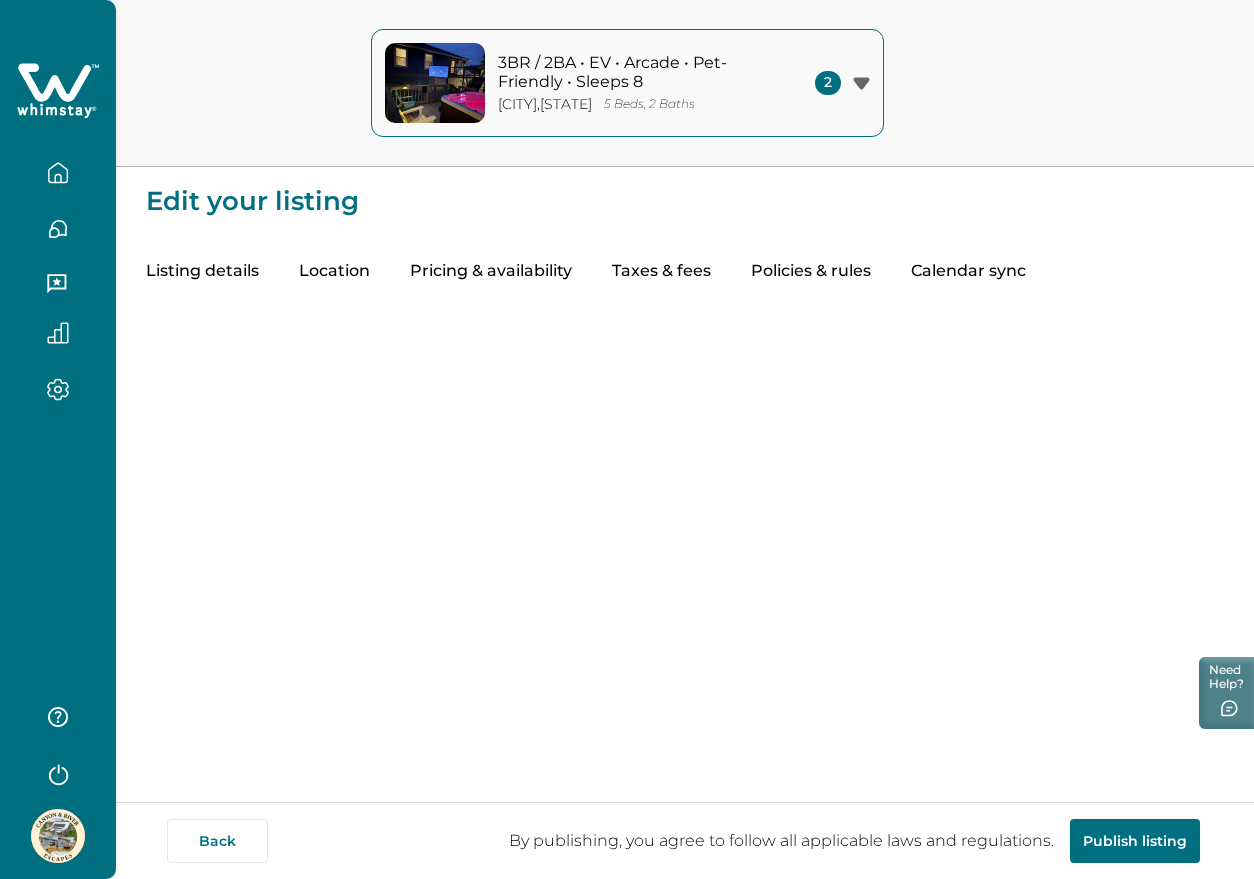 click on "Taxes & fees" at bounding box center [661, 272] 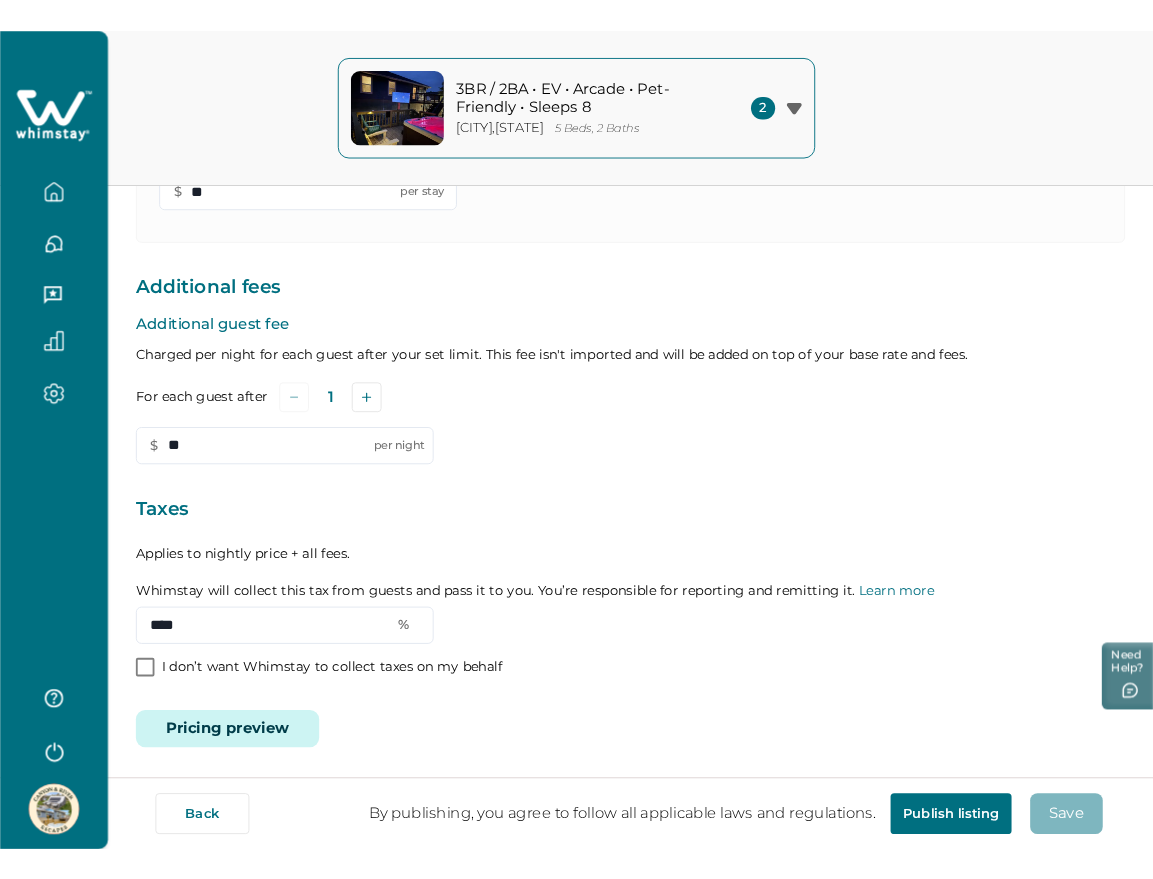 scroll, scrollTop: 513, scrollLeft: 0, axis: vertical 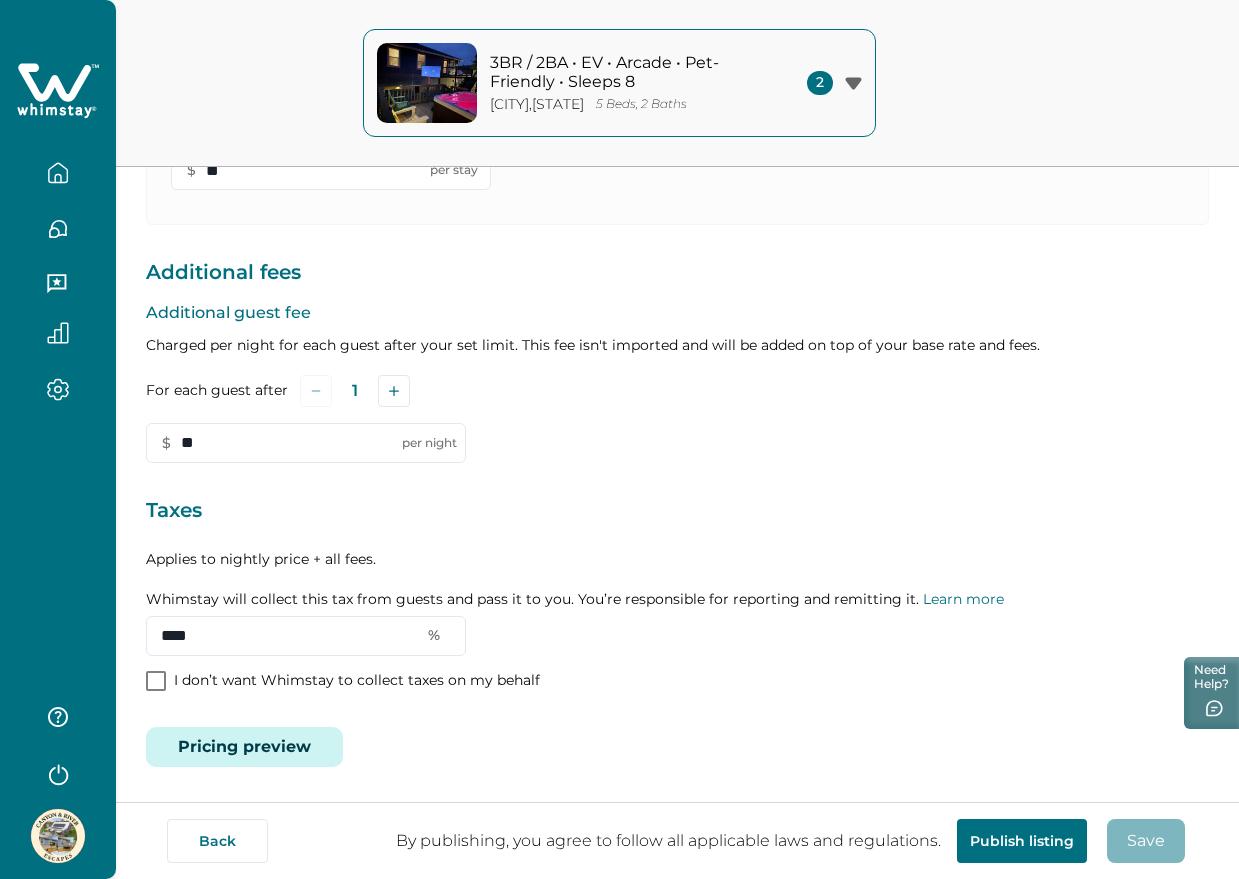 click on "Pricing preview" at bounding box center [244, 747] 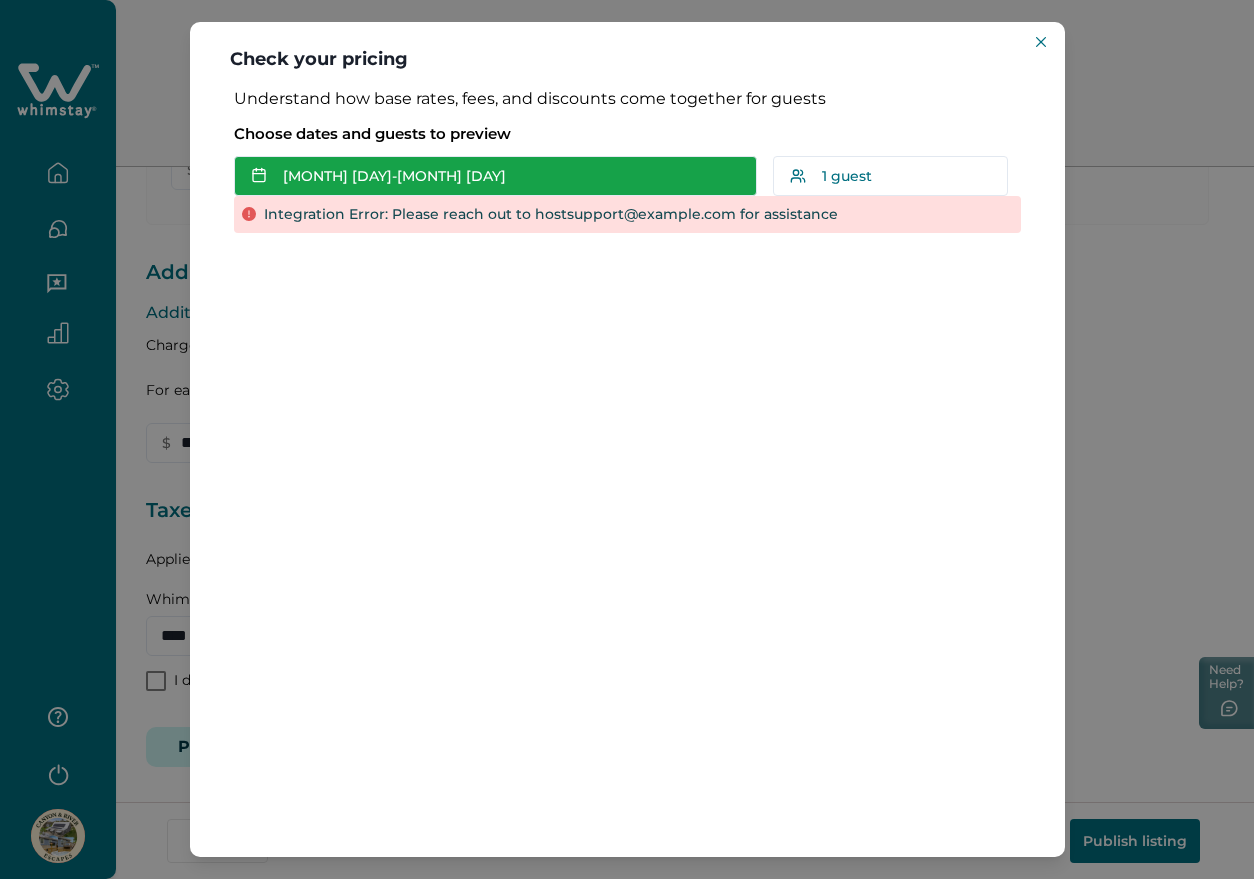 click on "Jul 29  -  Jul 30" at bounding box center [495, 176] 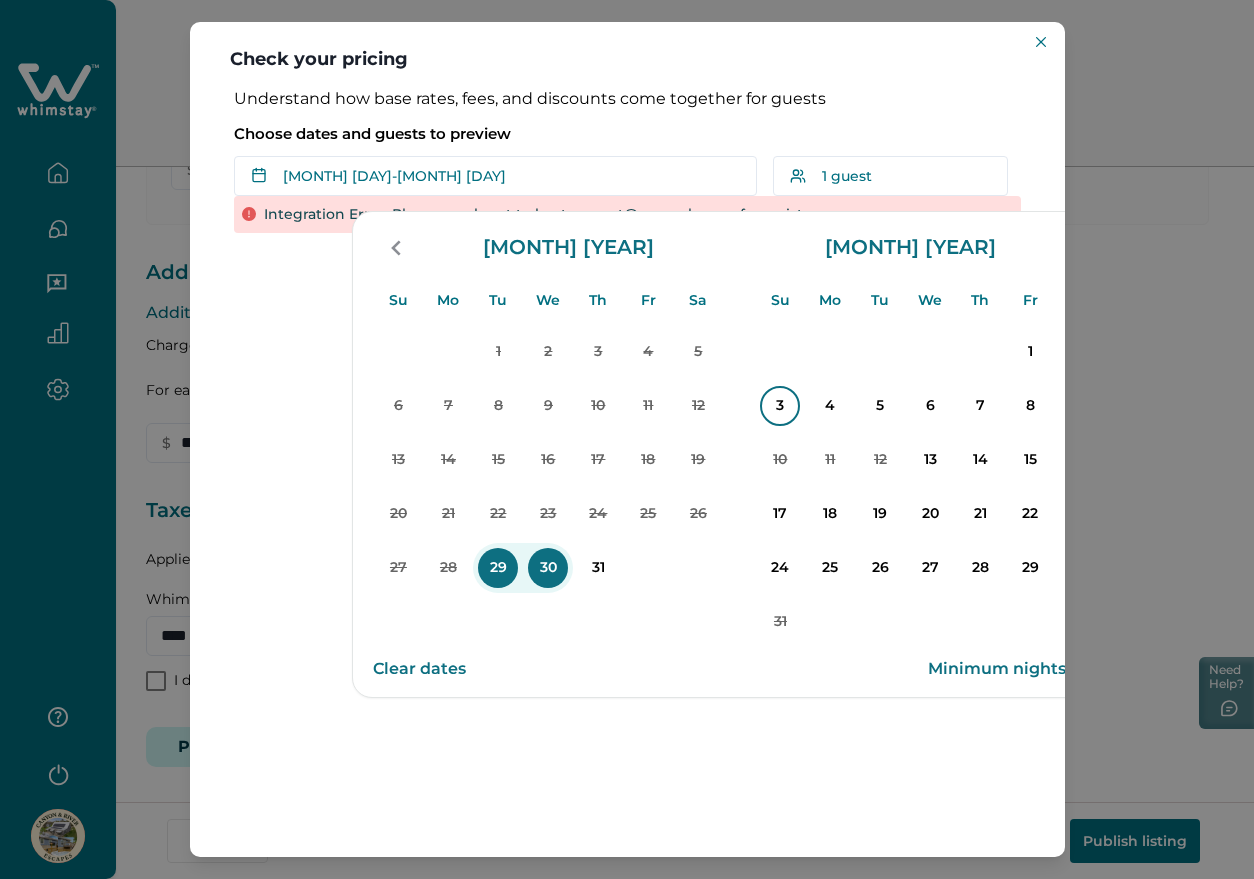 click on "3" at bounding box center [780, 406] 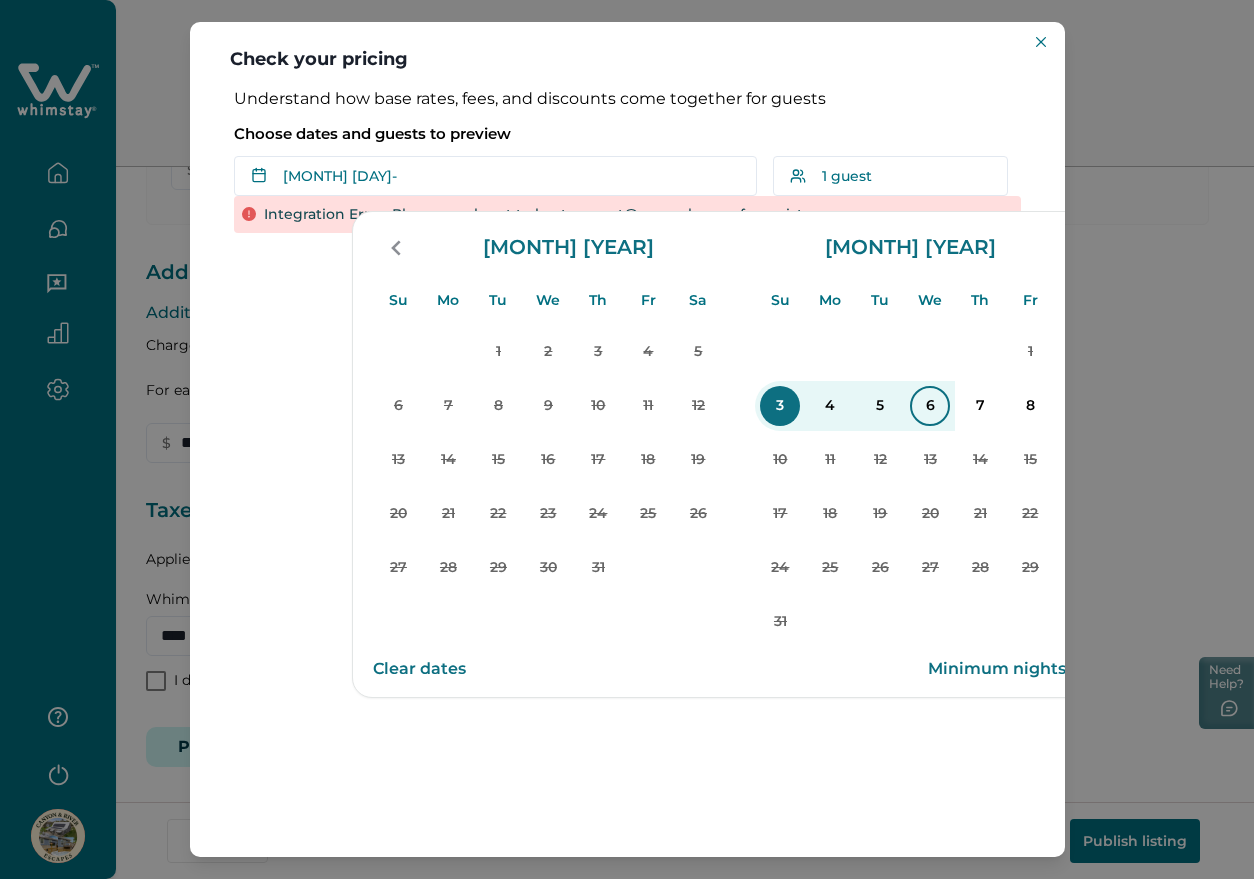 click on "6" at bounding box center [930, 406] 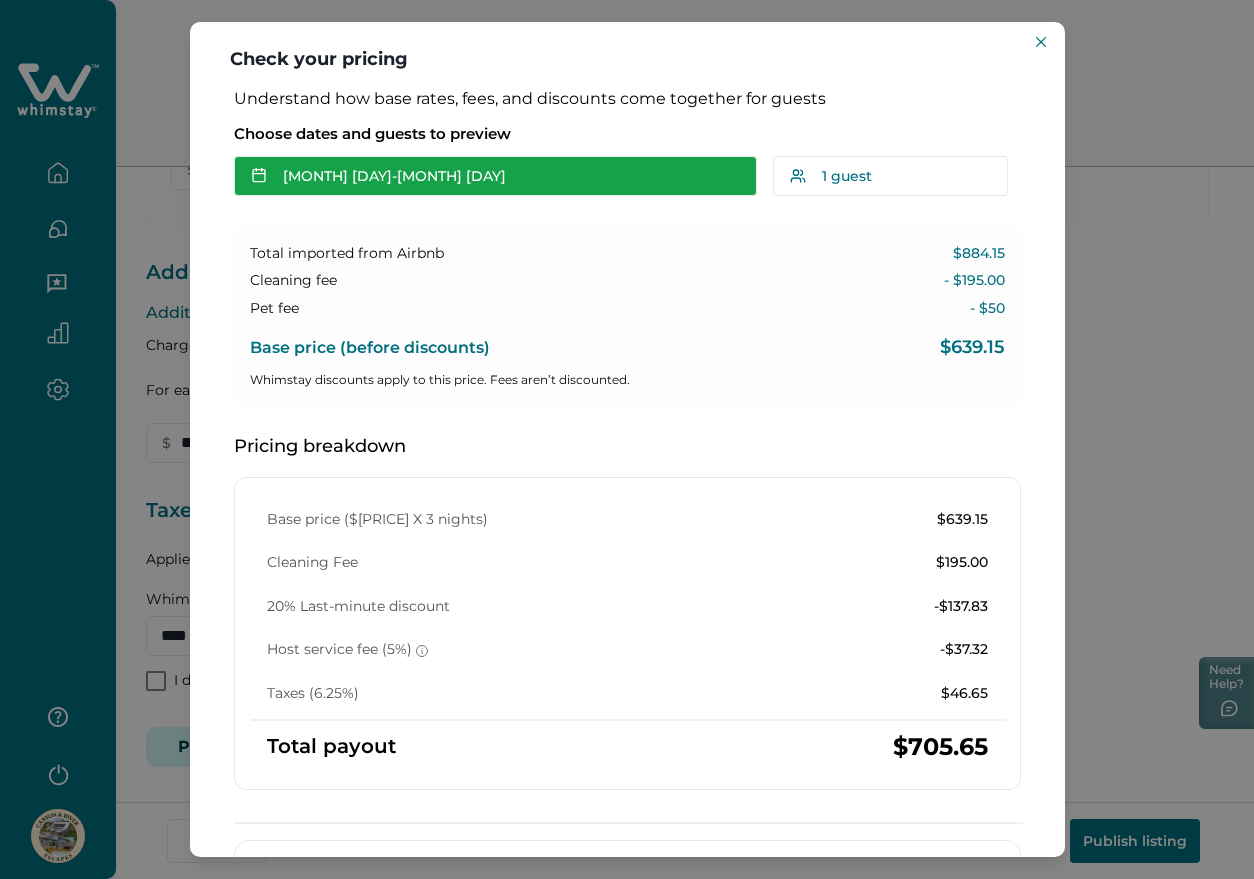 click on "[MONTH] [DAY] - [MONTH] [DAY]" at bounding box center [495, 176] 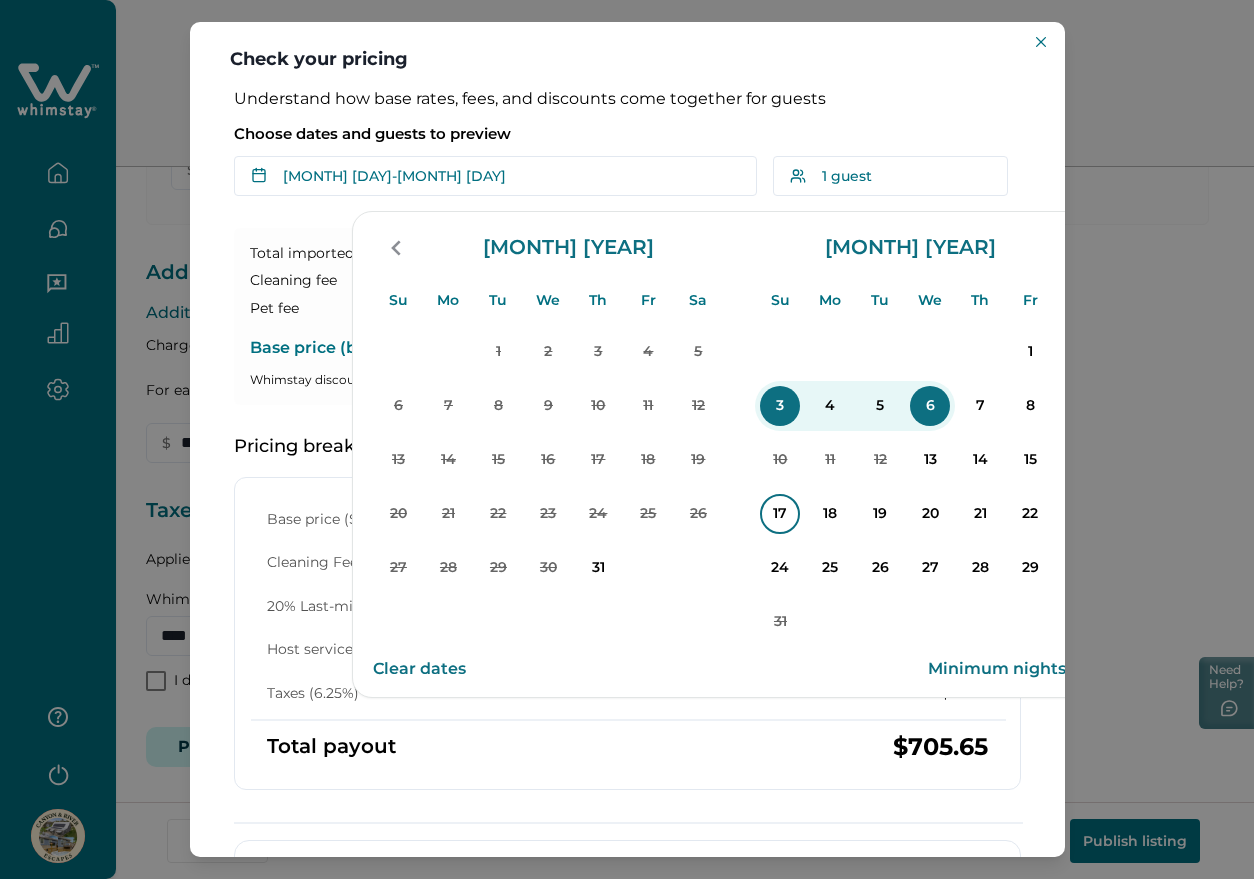 click on "17" at bounding box center (780, 514) 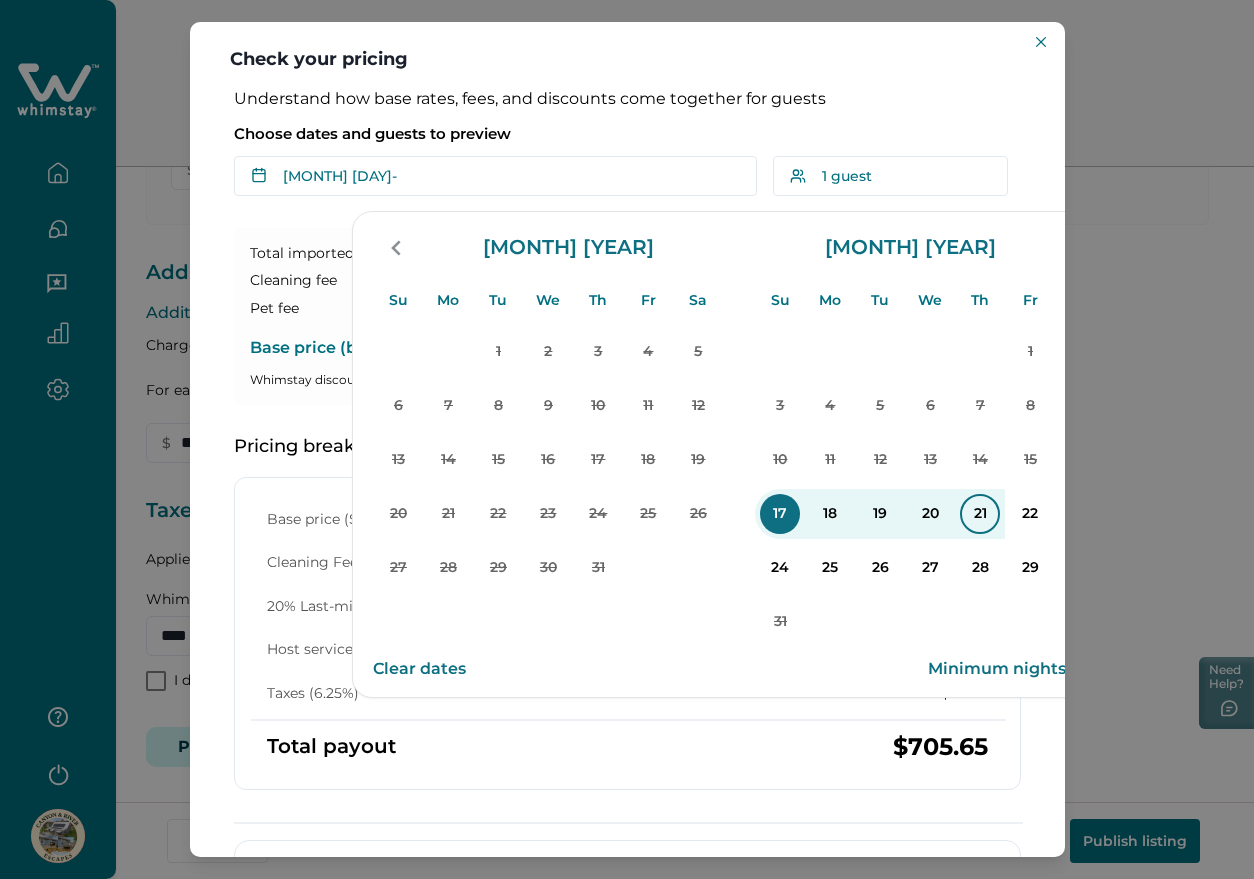 click on "21" at bounding box center (980, 514) 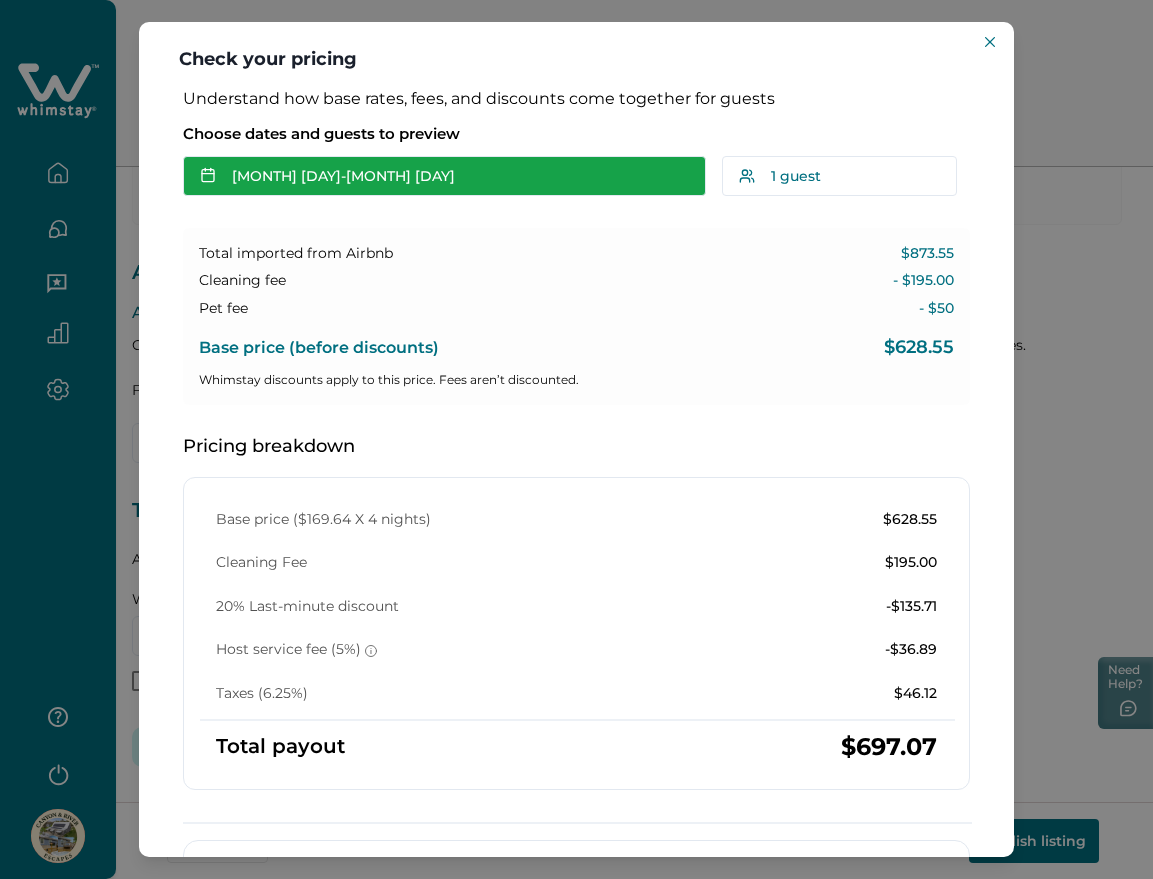 click on "Aug 17  -  Aug 21" at bounding box center (444, 176) 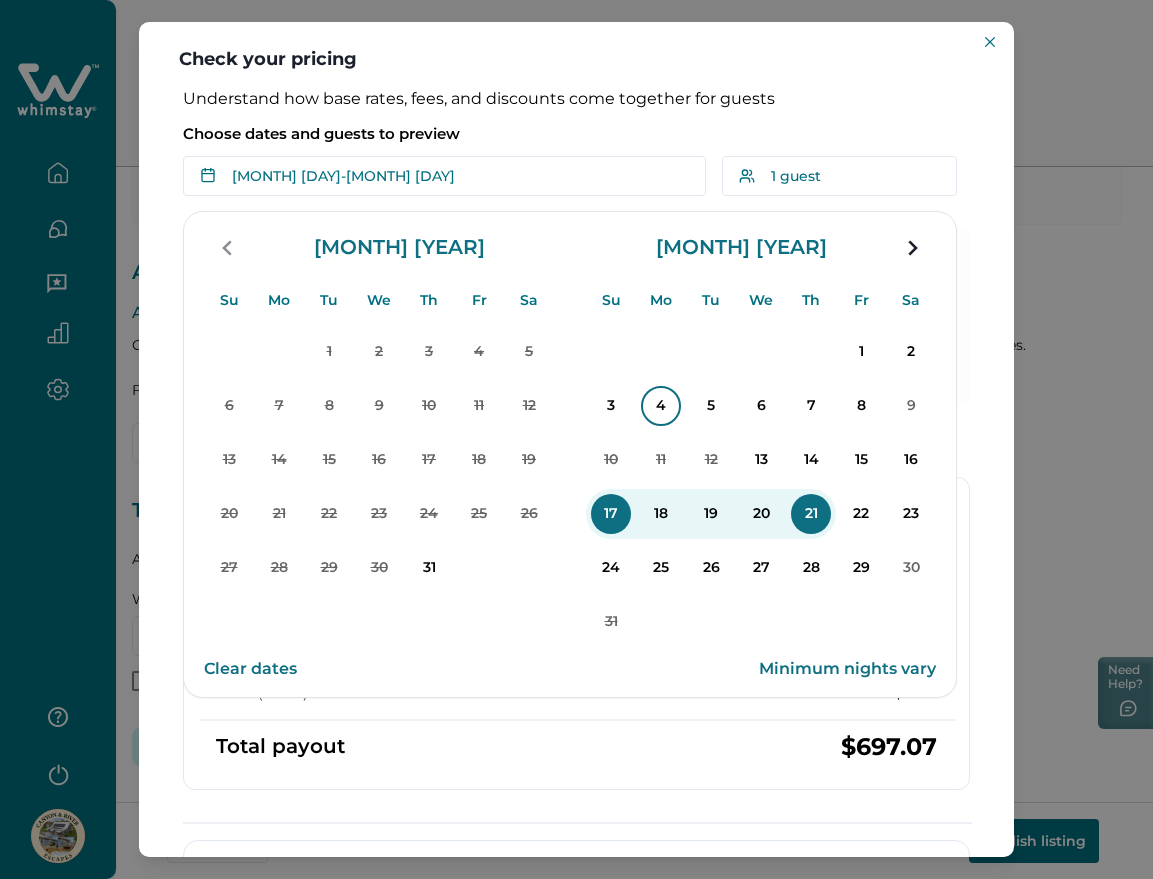 click on "4" at bounding box center (661, 406) 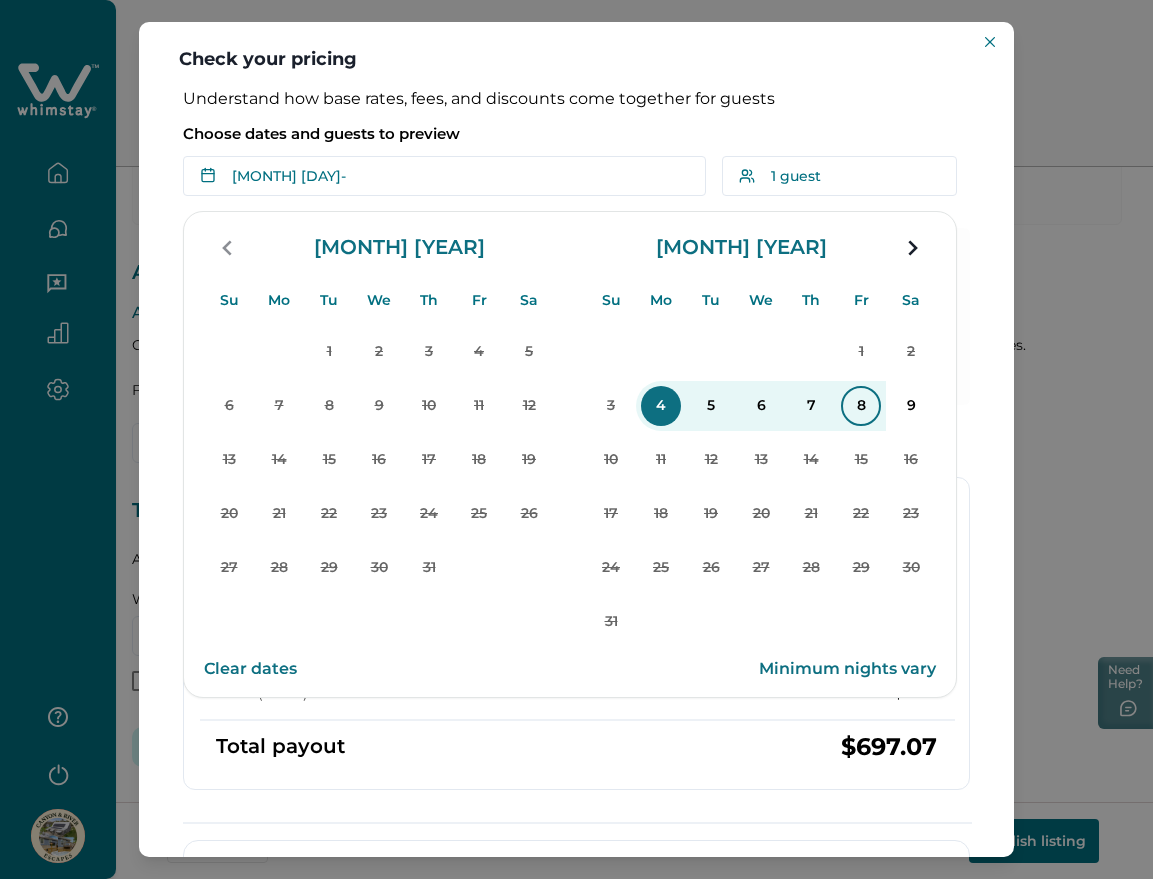 click on "8" at bounding box center (861, 406) 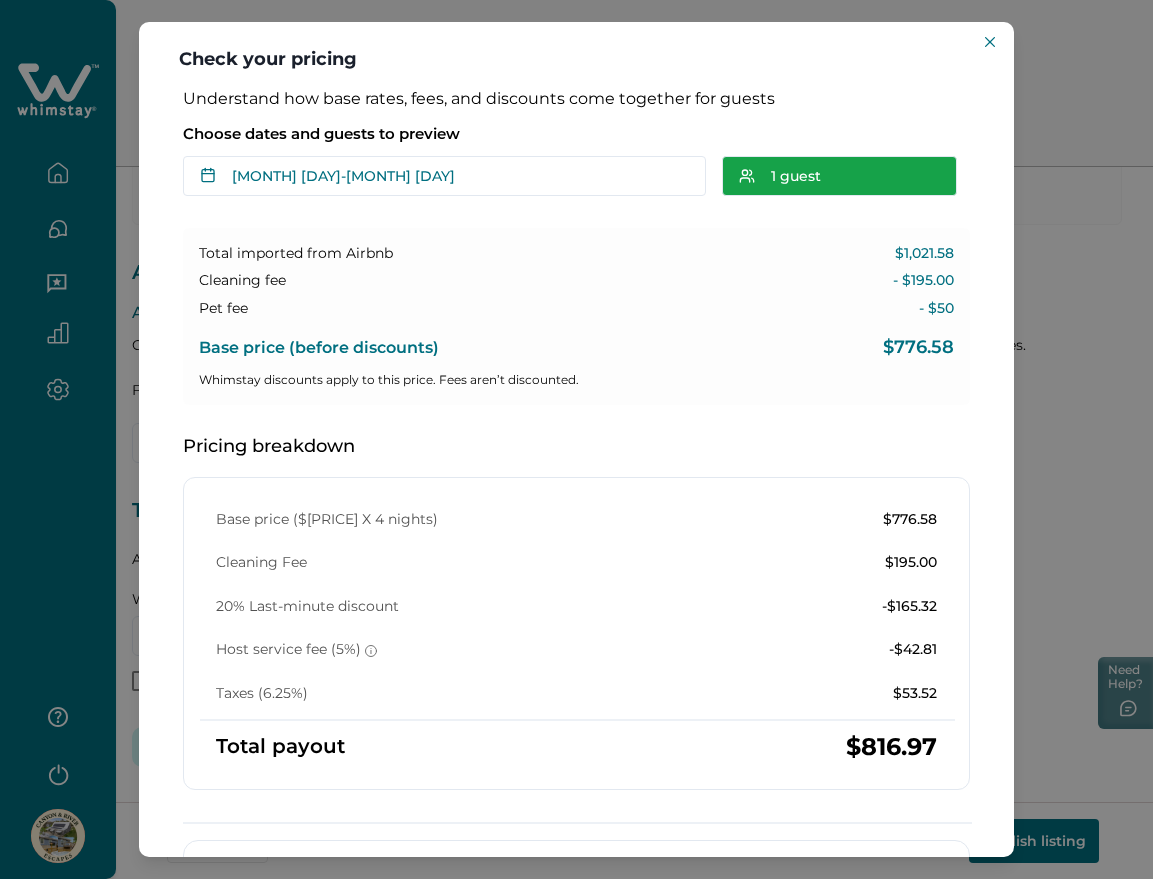 click on "1 guest" at bounding box center [839, 176] 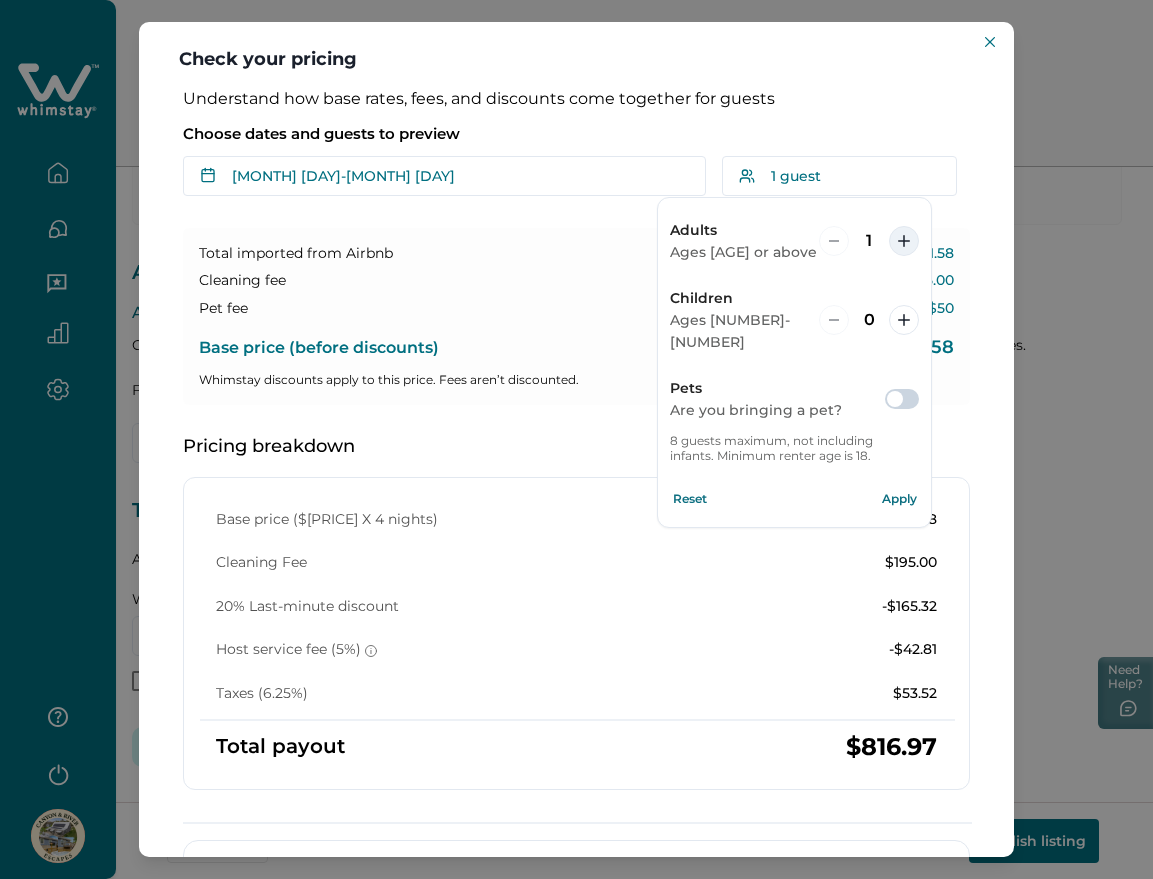 click 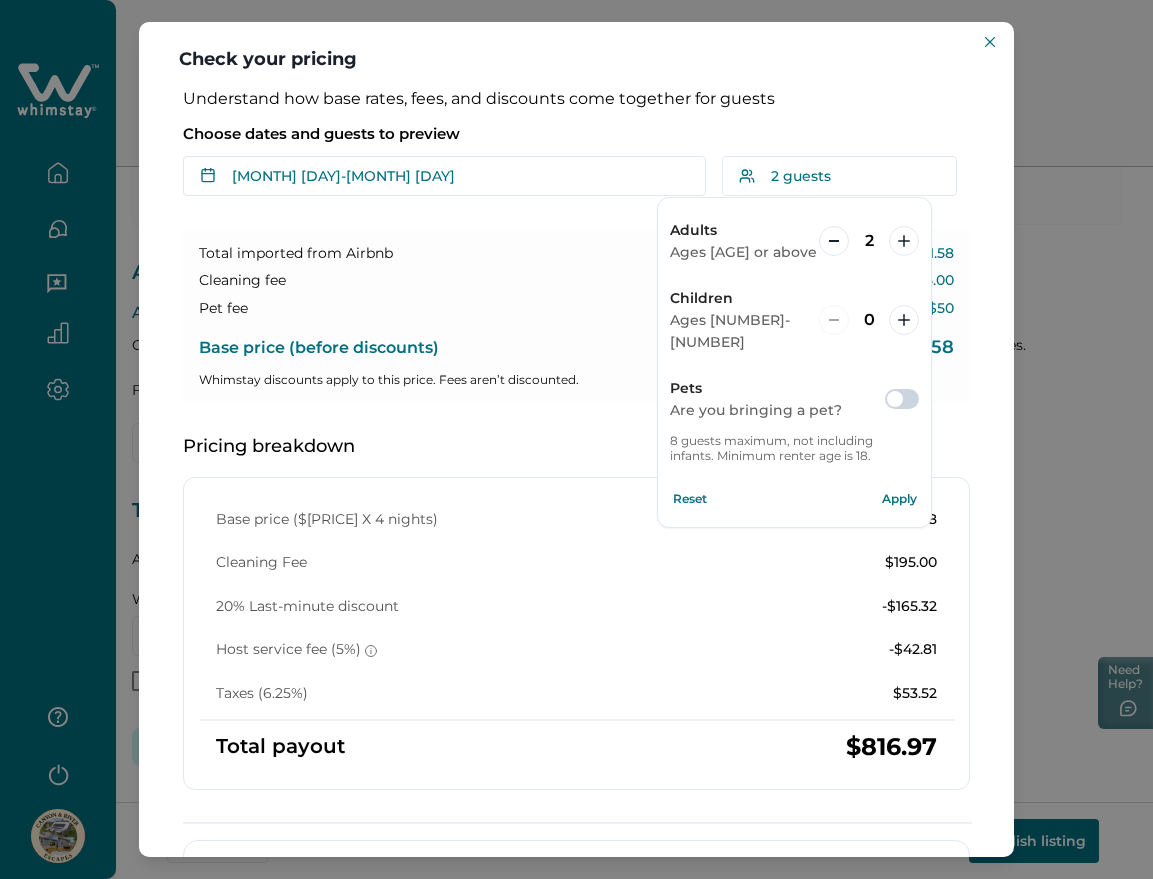 click on "Apply" at bounding box center [899, 499] 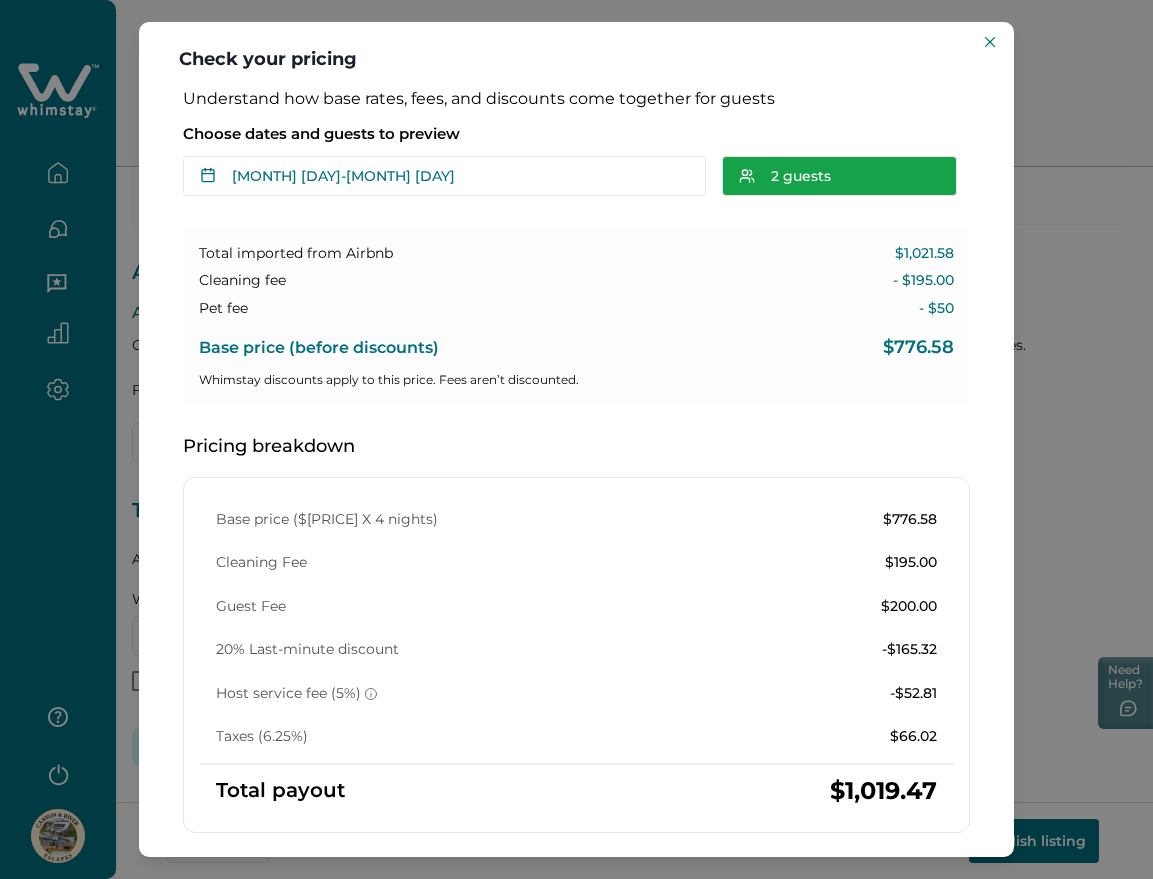 click on "2 guests" at bounding box center (839, 176) 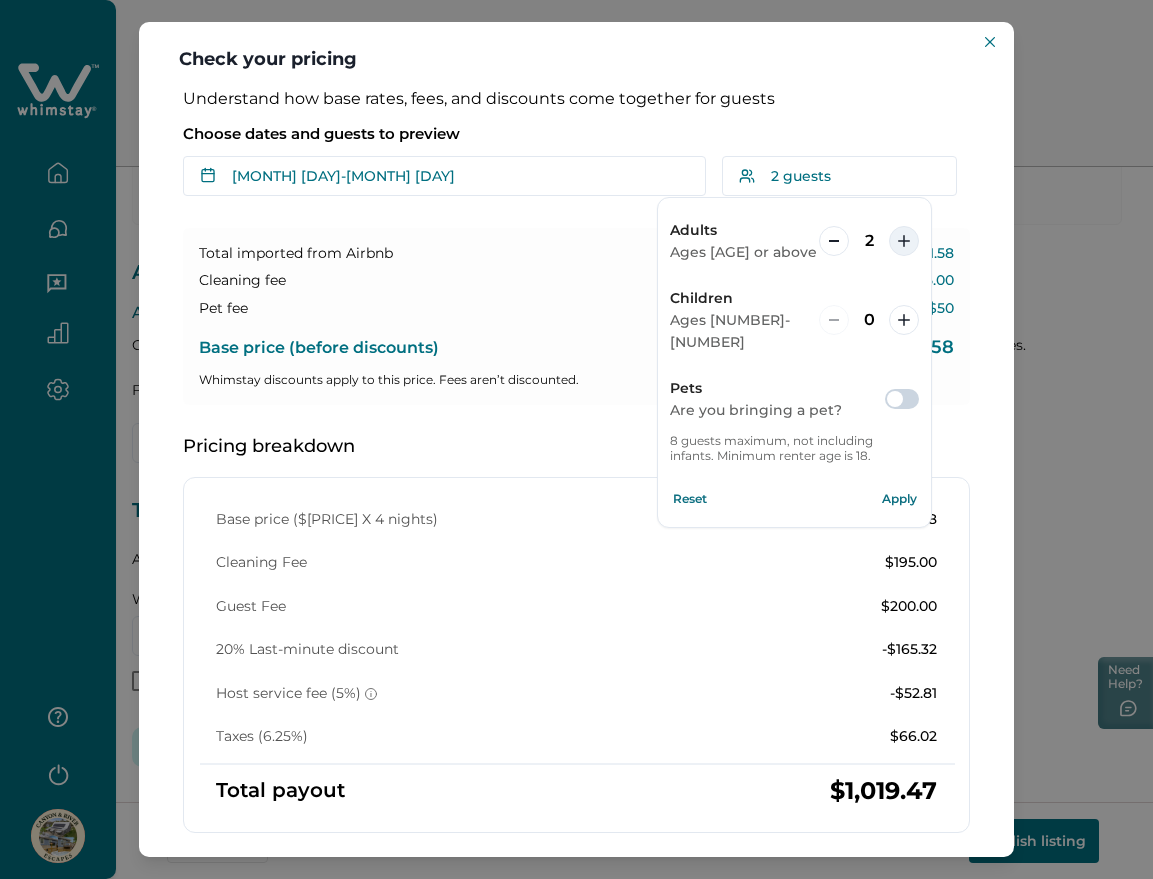 click 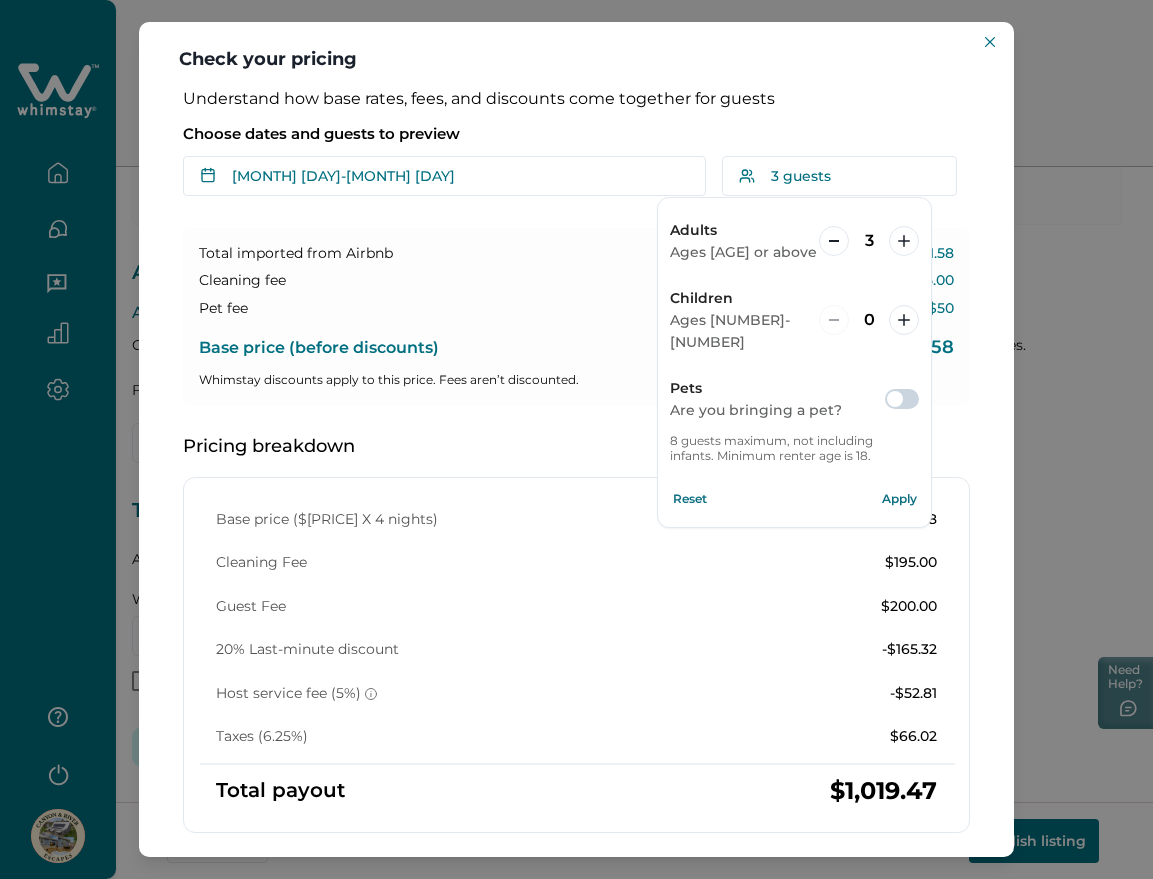 click on "Apply" at bounding box center (899, 499) 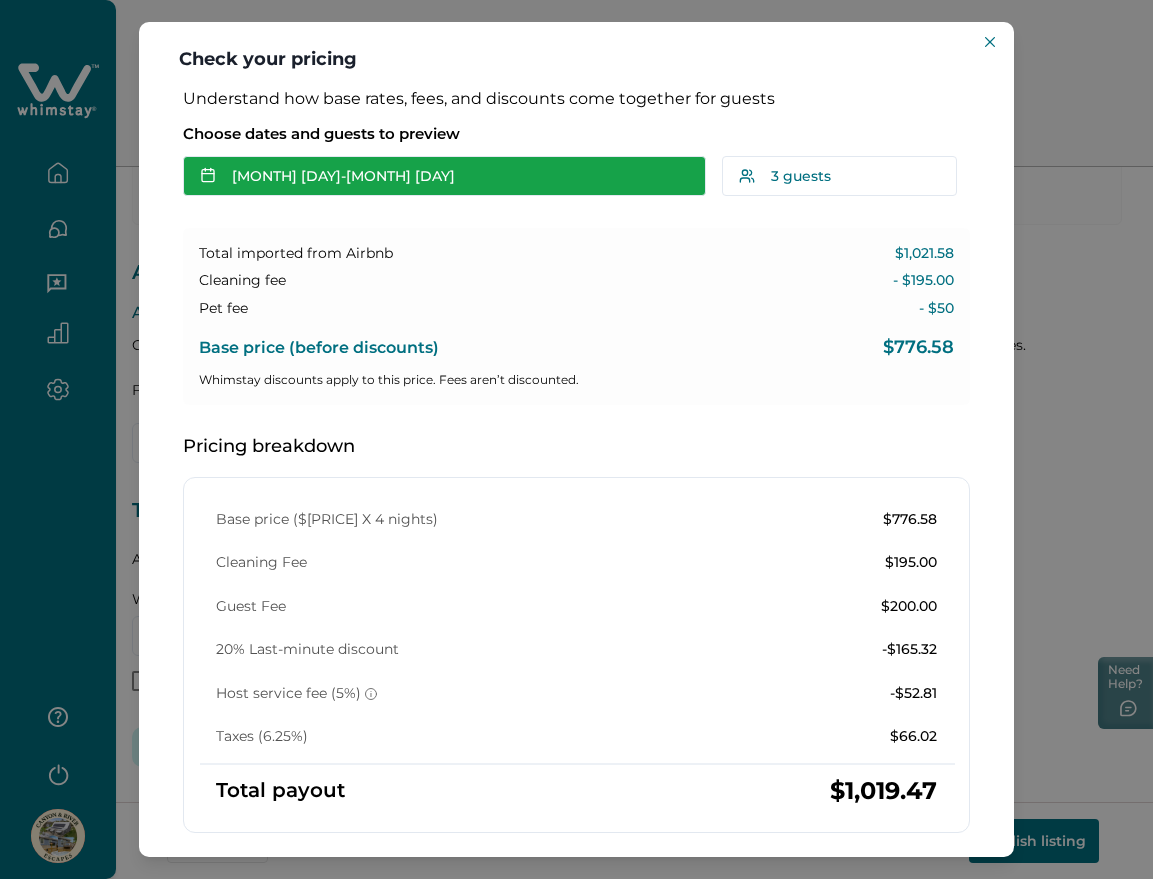 click on "Aug 04  -  Aug 08" at bounding box center (444, 176) 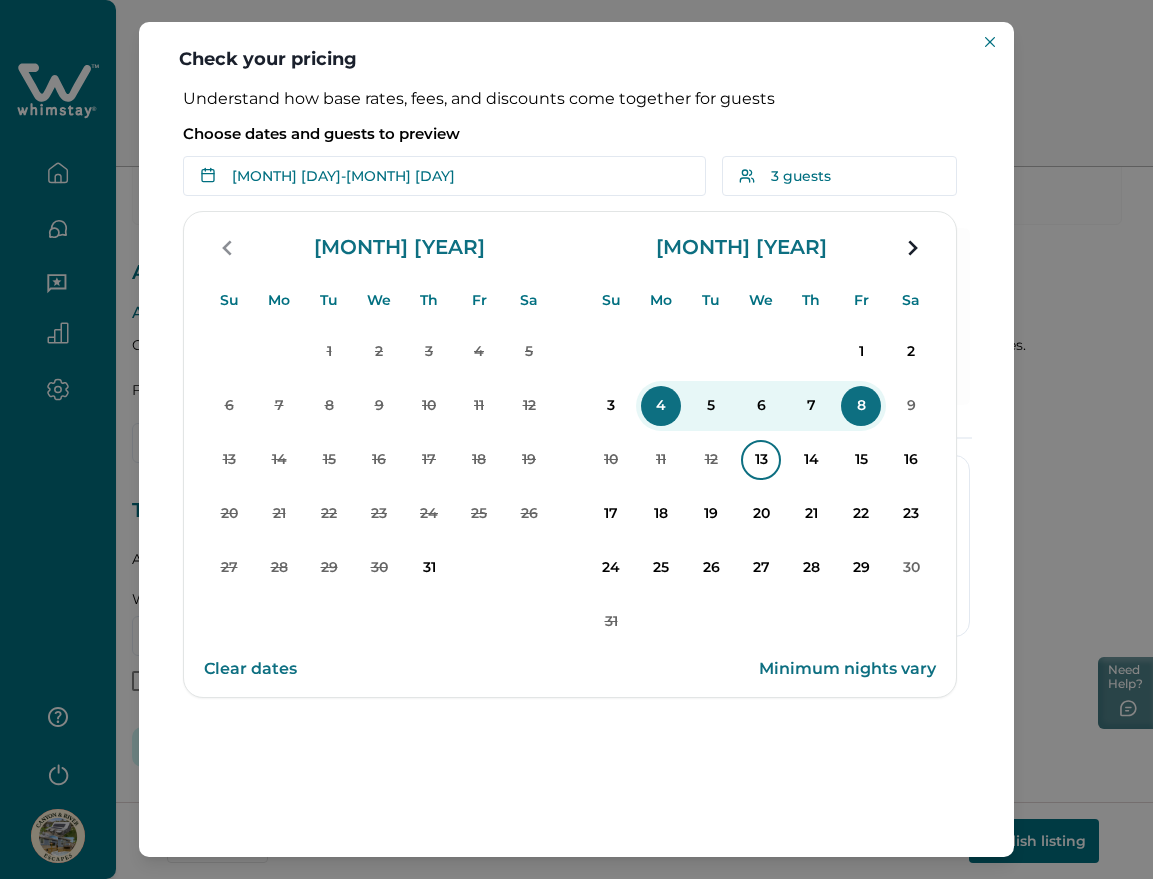 click on "13" at bounding box center [761, 460] 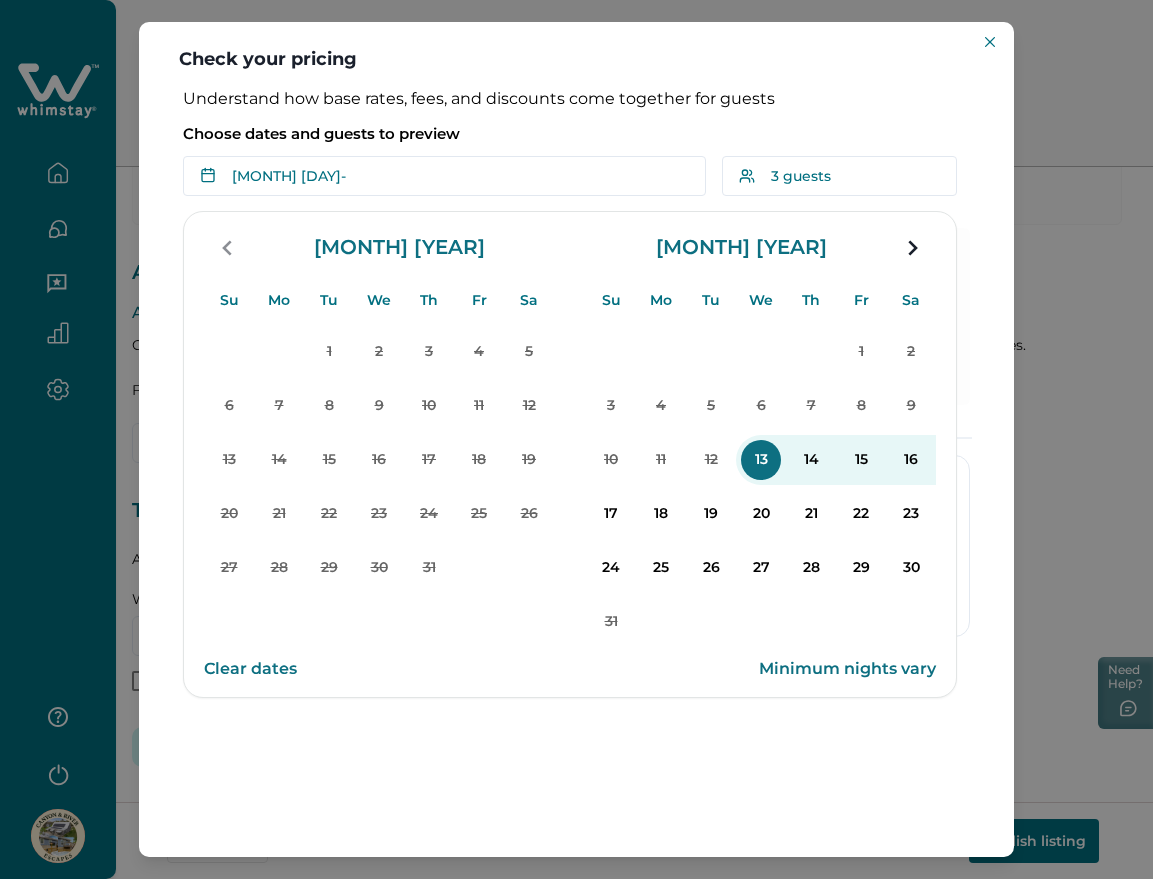 drag, startPoint x: 914, startPoint y: 463, endPoint x: 696, endPoint y: 467, distance: 218.0367 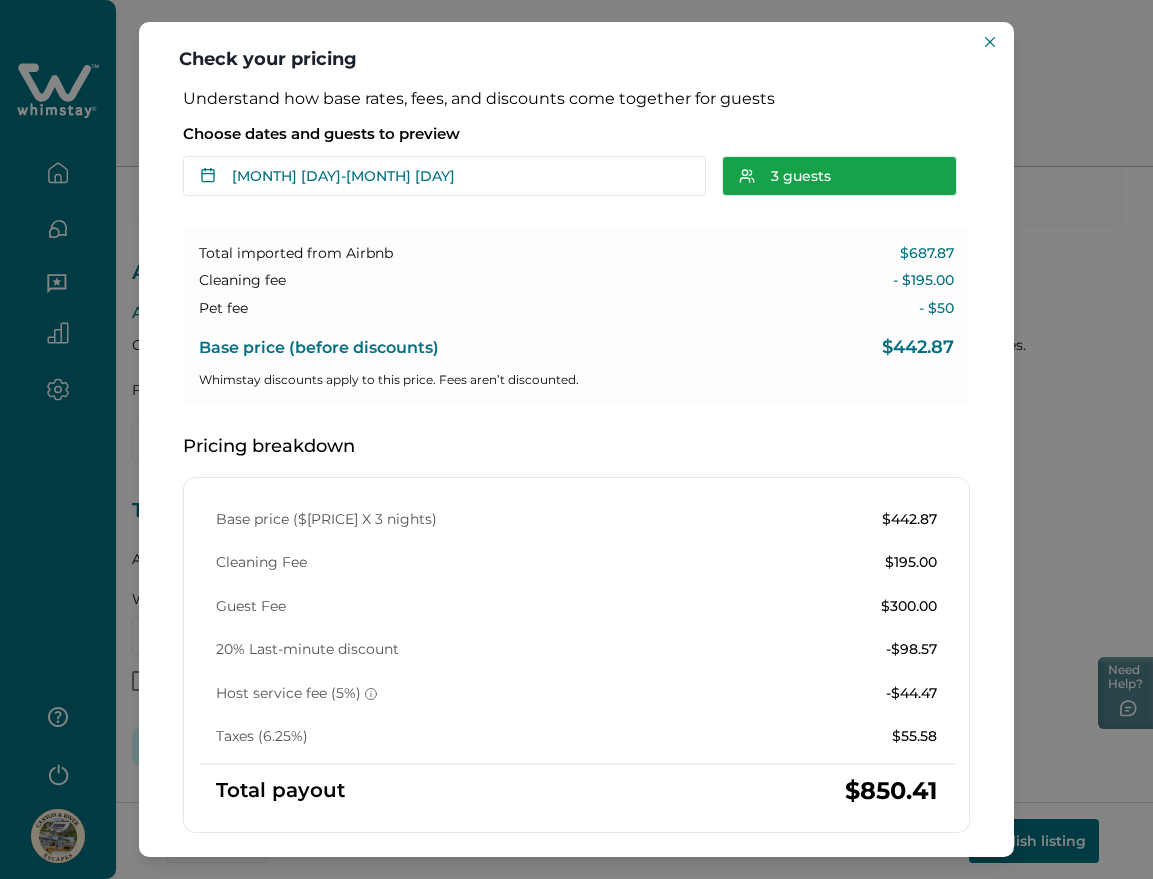 click on "3 guests" at bounding box center [839, 176] 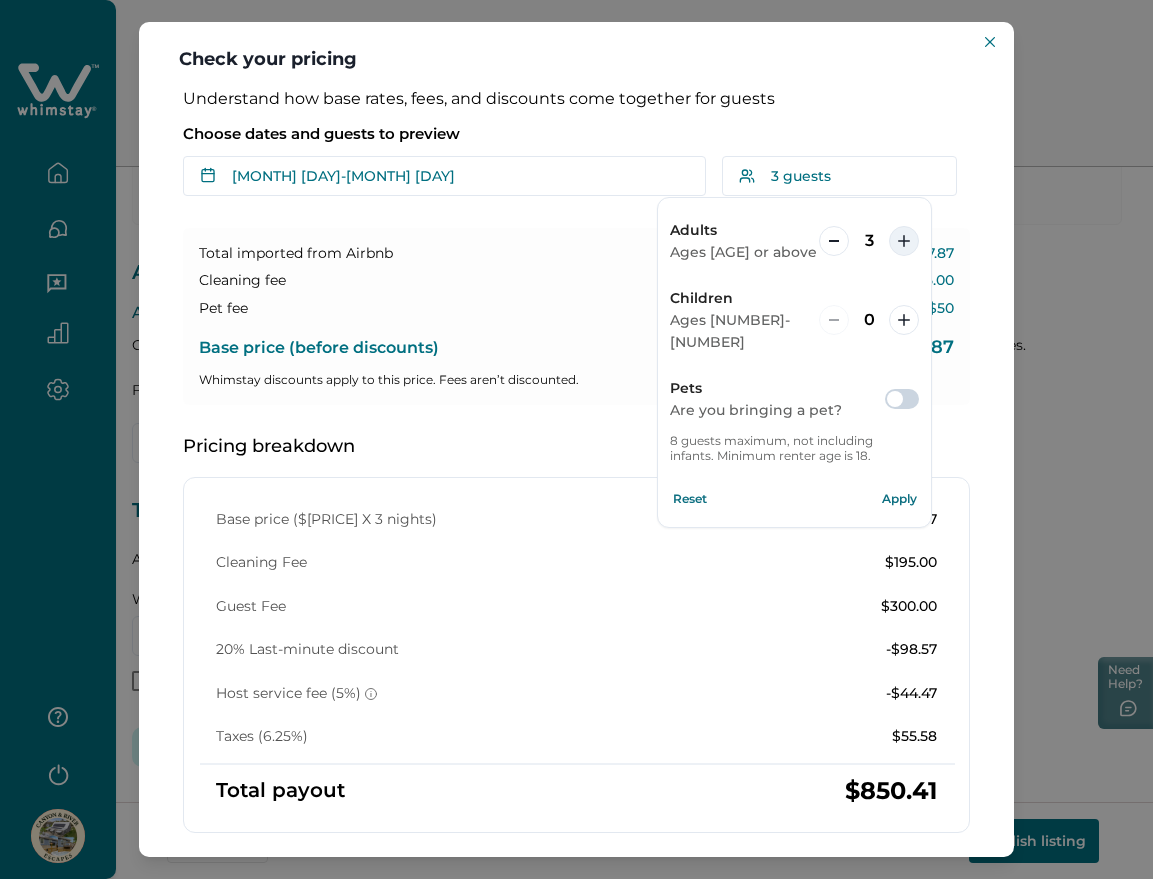 click 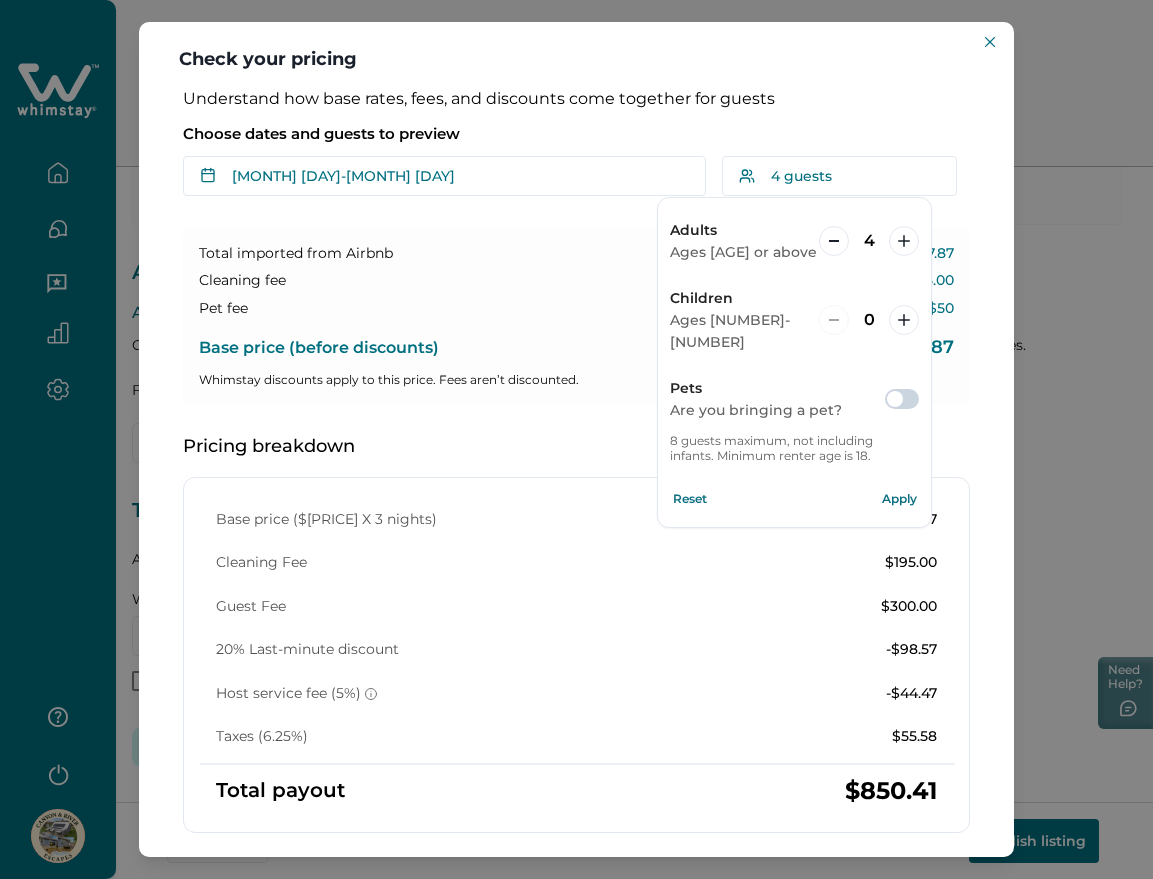 click on "Apply" at bounding box center [899, 499] 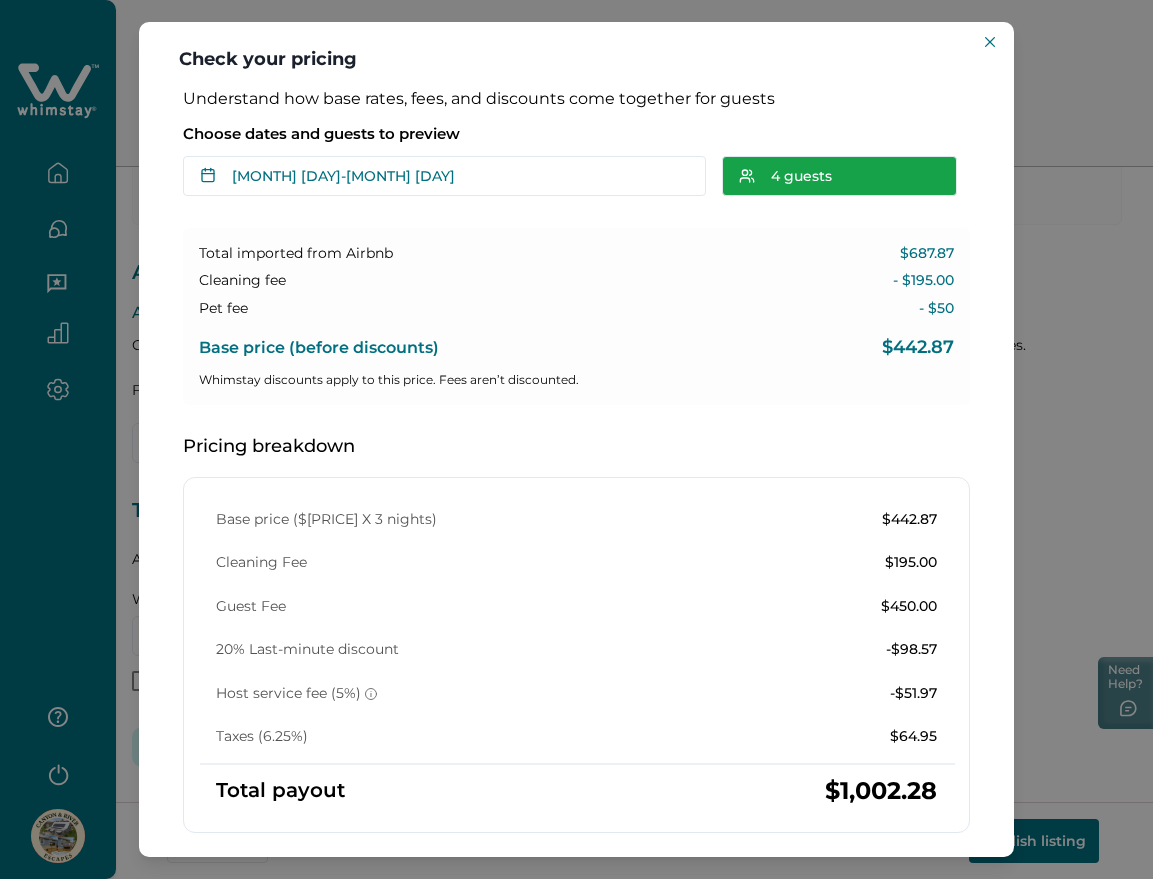 click on "4 guests" at bounding box center (839, 176) 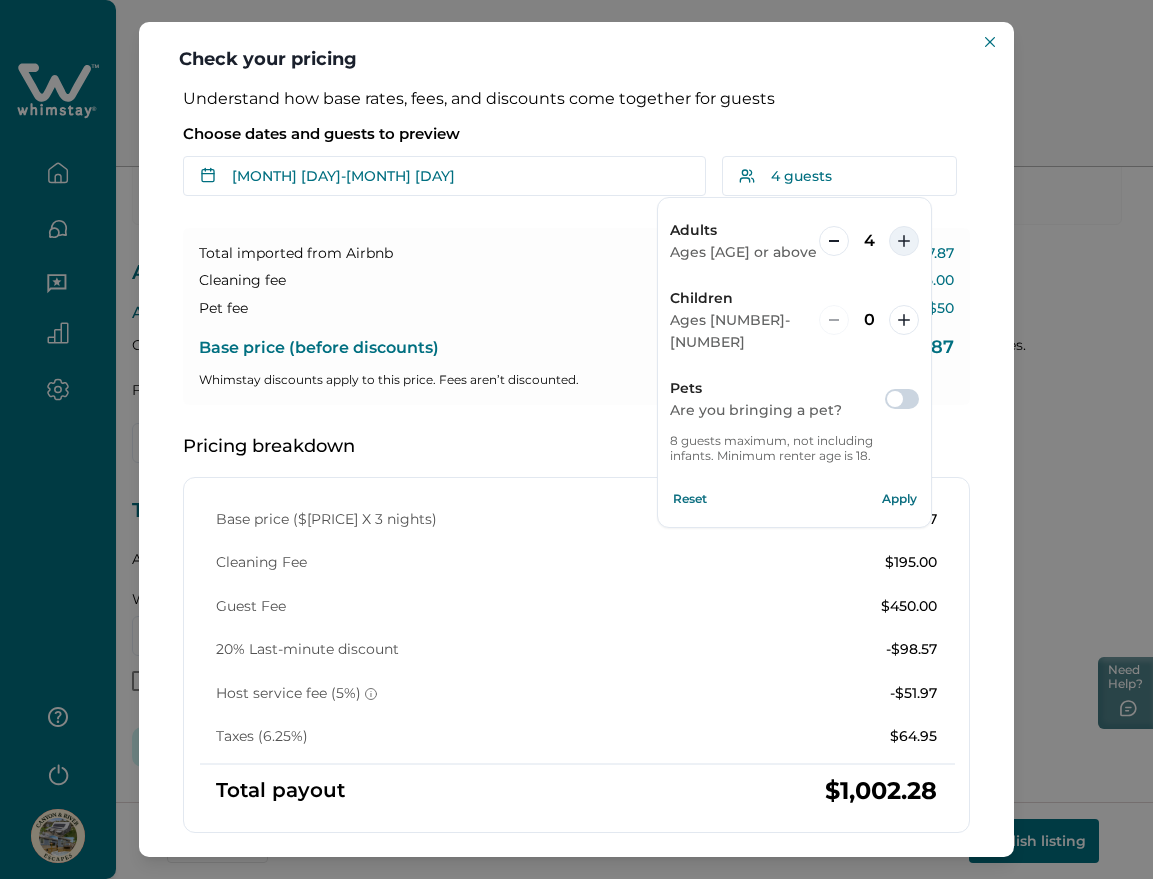 click 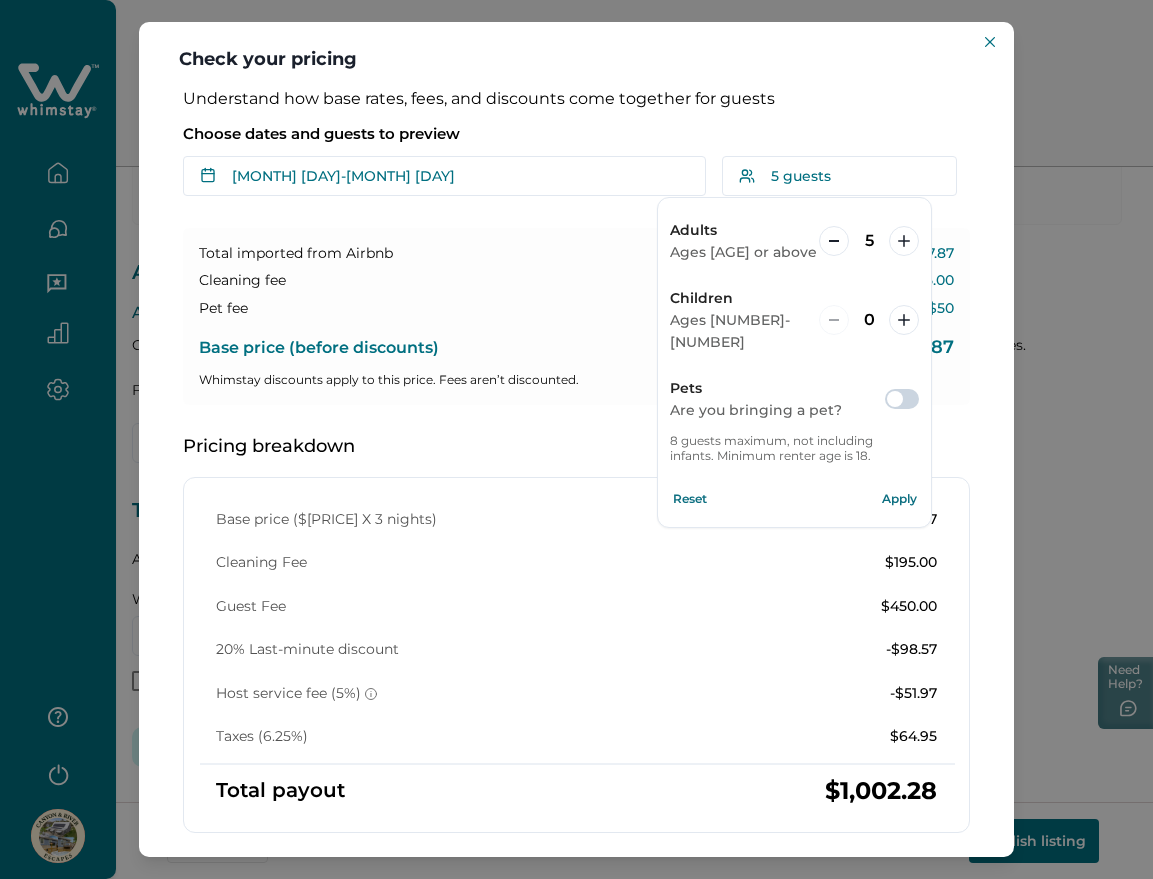 click on "Apply" at bounding box center (899, 499) 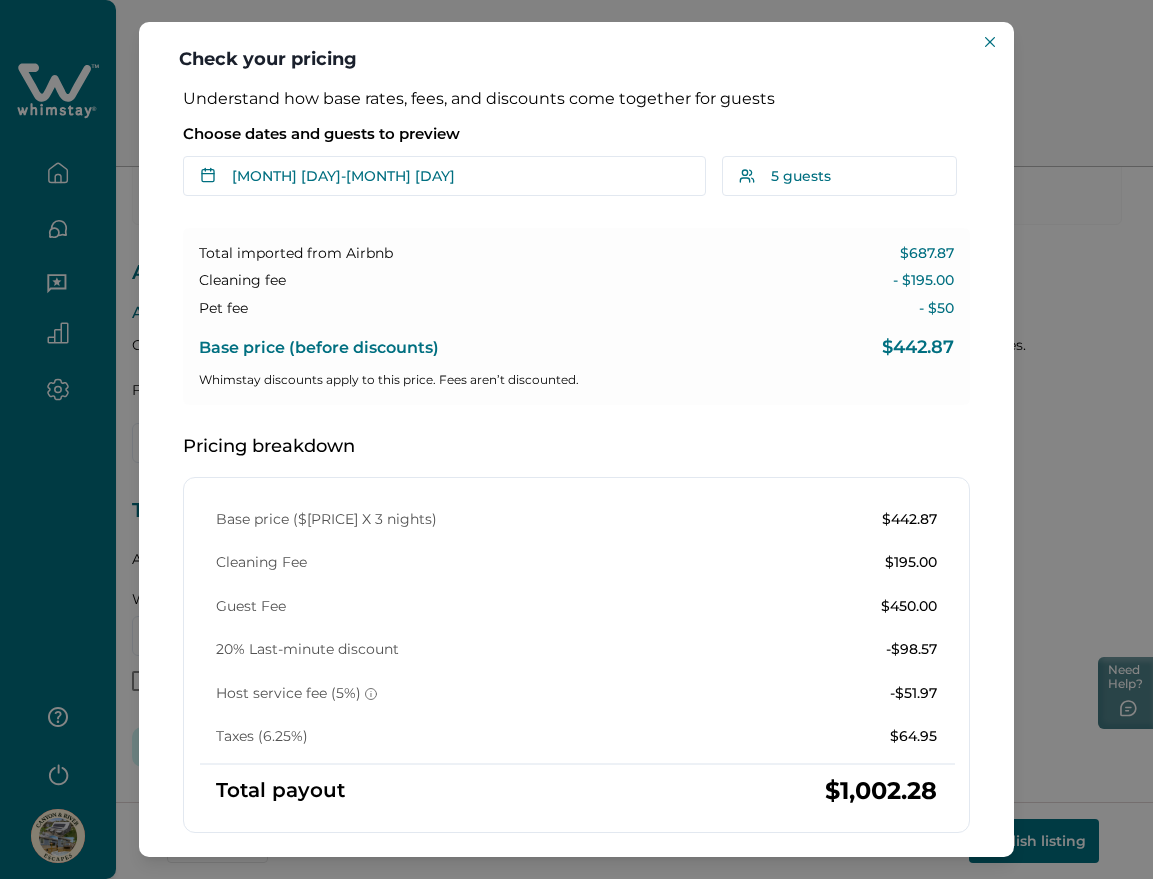 type 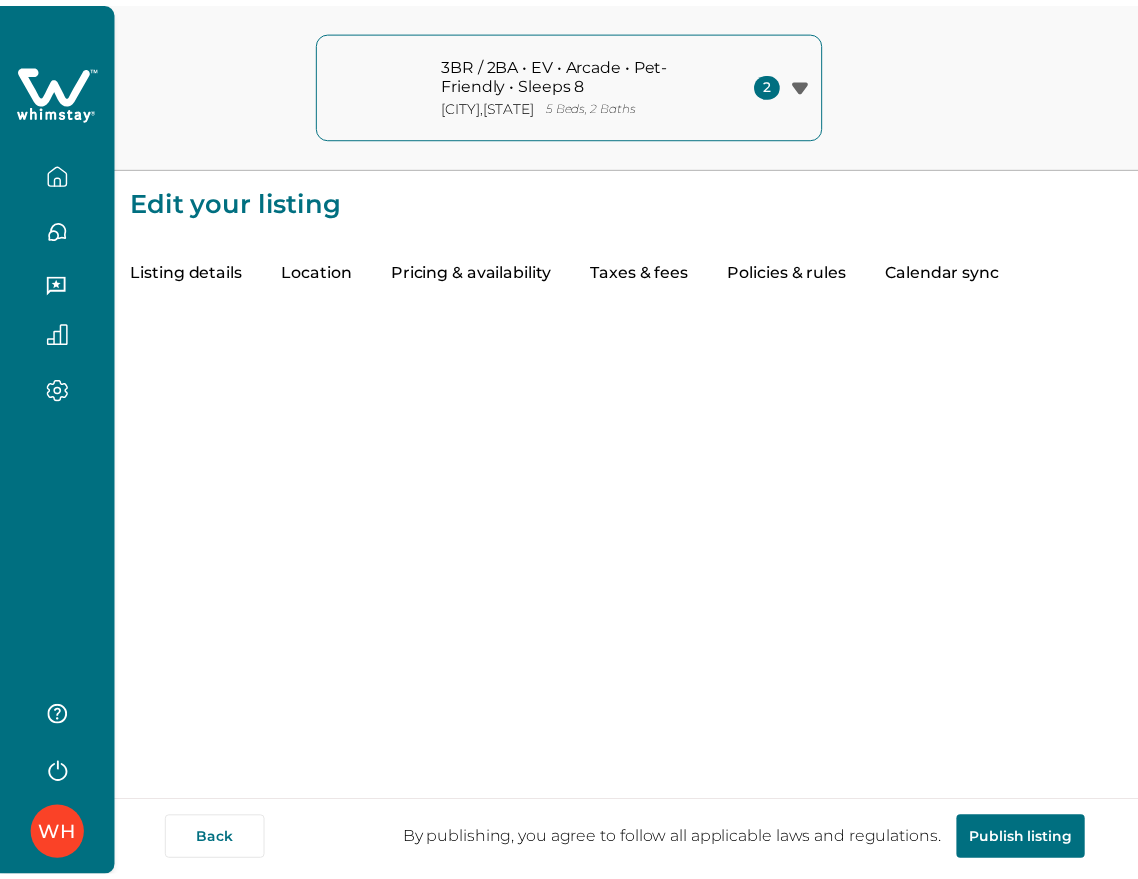 scroll, scrollTop: 0, scrollLeft: 0, axis: both 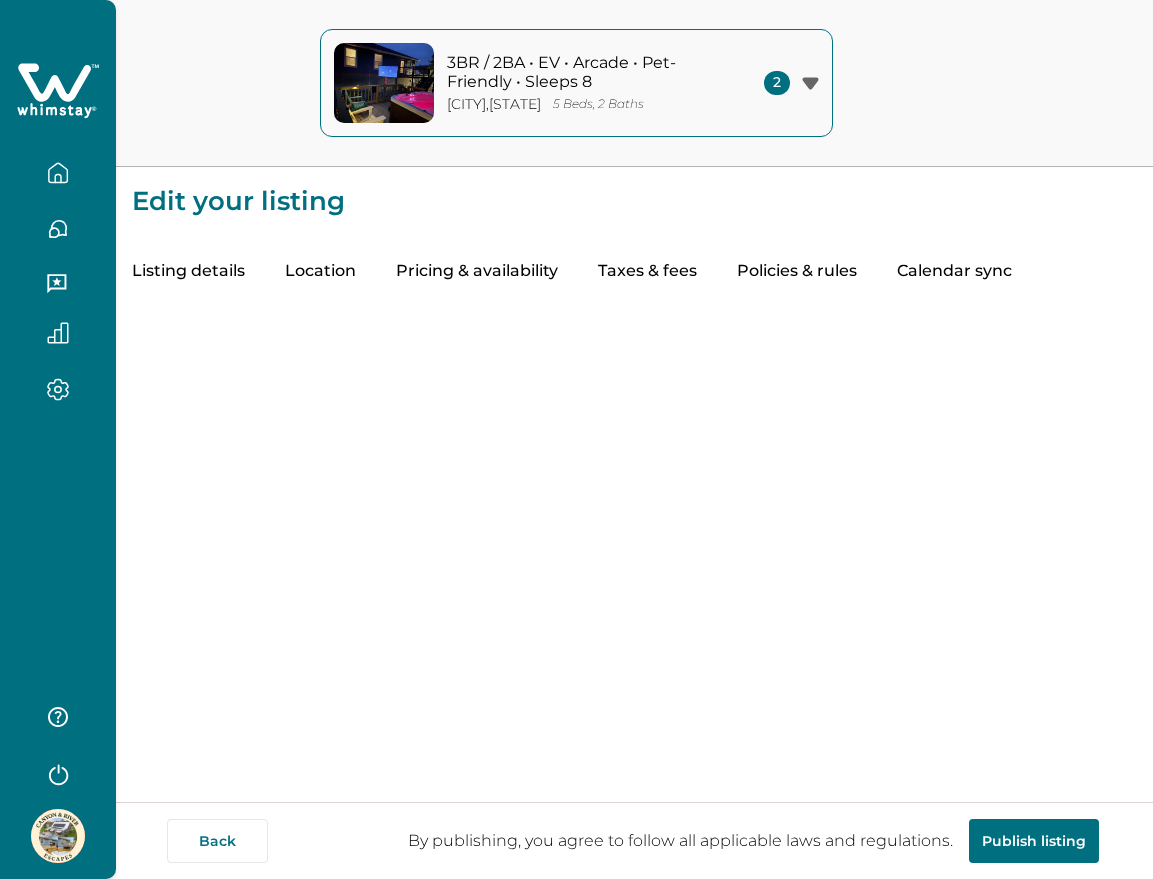 click on "Taxes & fees" at bounding box center (647, 272) 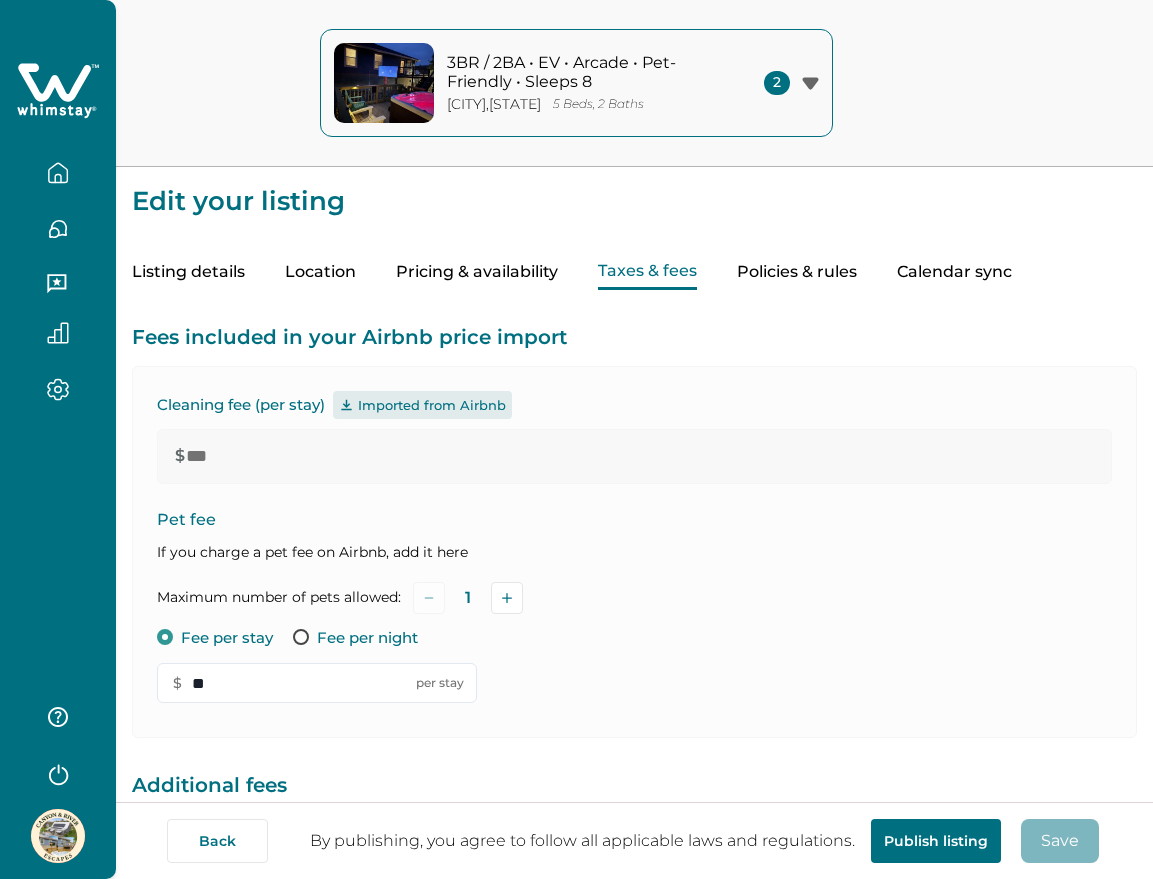 type on "***" 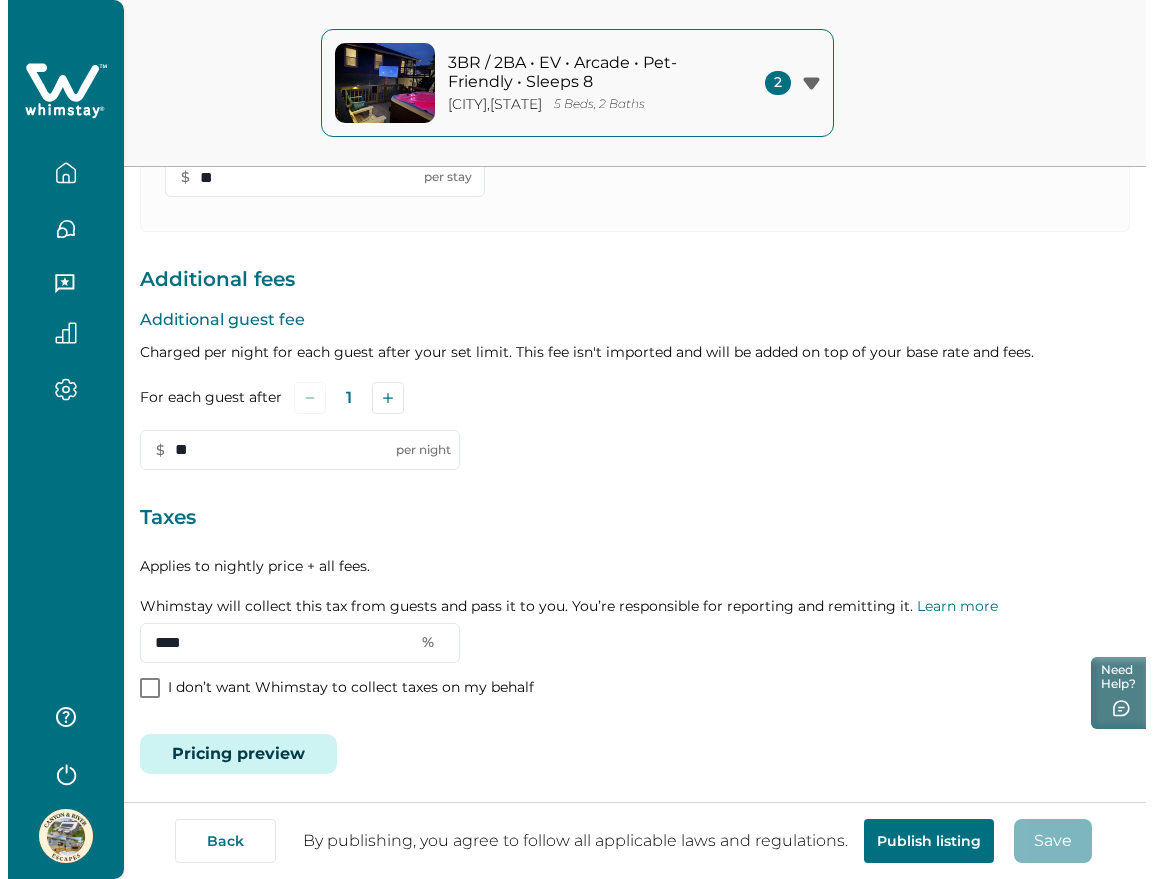 scroll, scrollTop: 513, scrollLeft: 0, axis: vertical 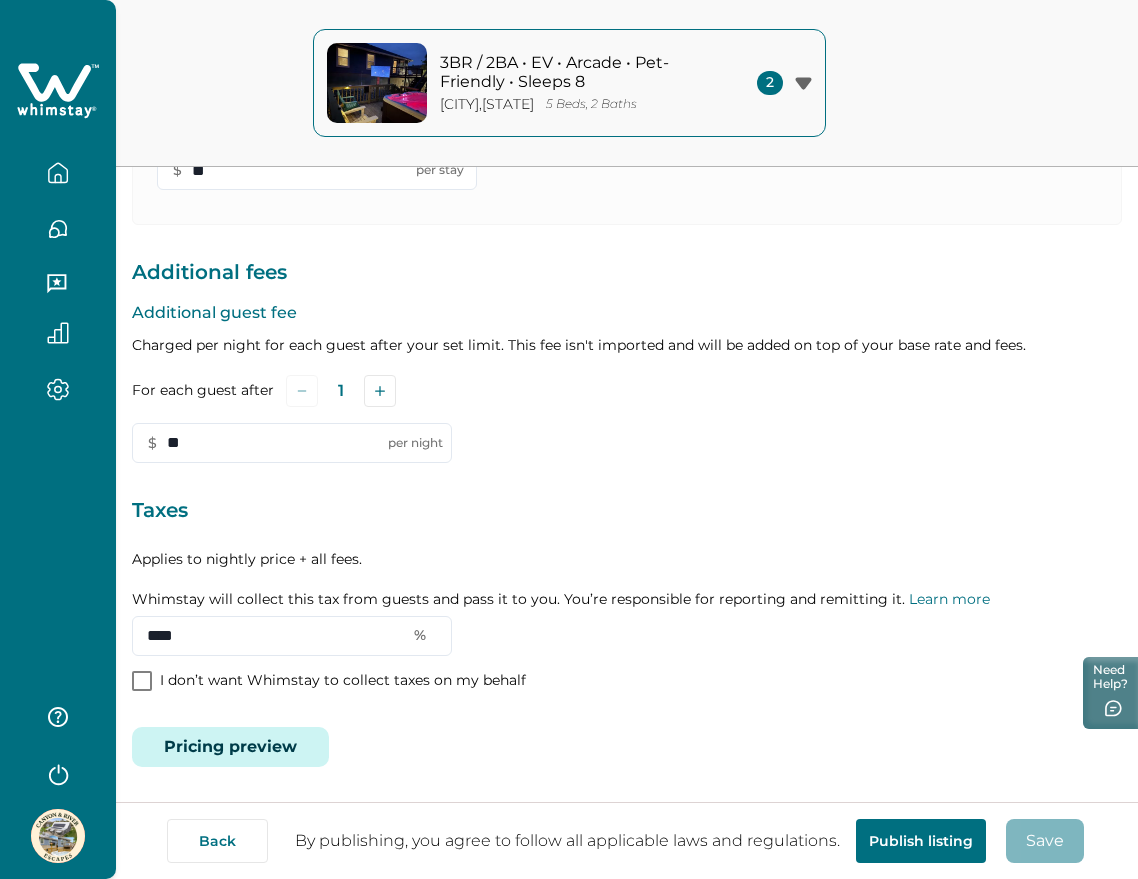 click on "Pricing preview" at bounding box center [230, 747] 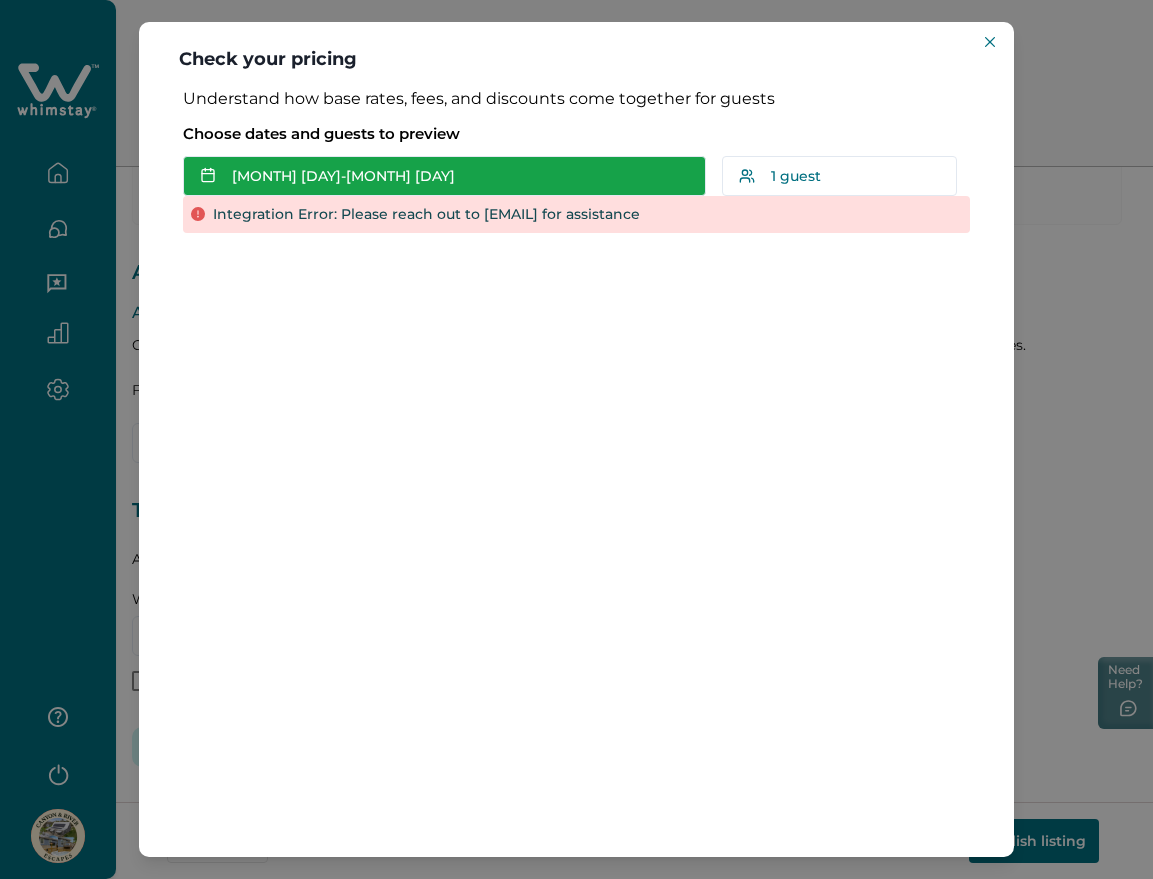 click on "[MONTH] [DAY] - [MONTH] [DAY]" at bounding box center [444, 176] 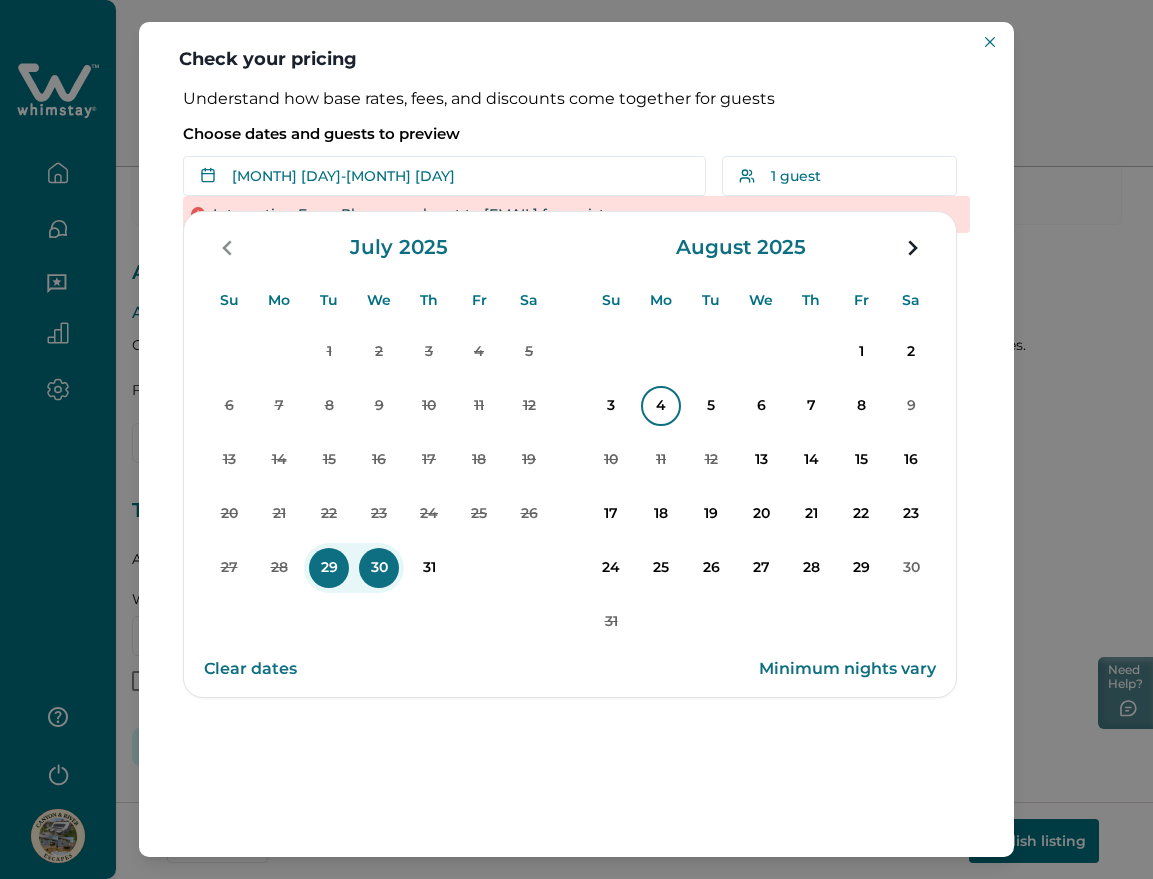 click on "4" at bounding box center [661, 406] 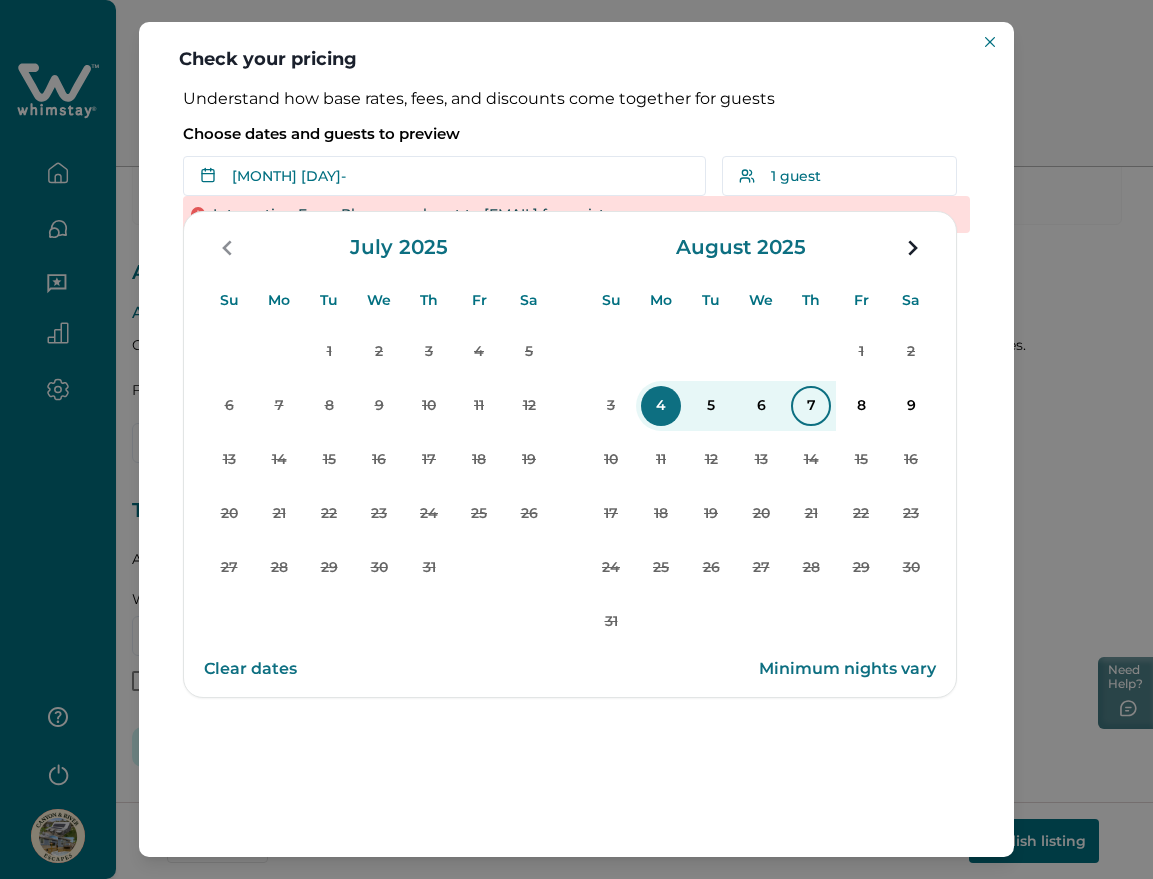 click on "7" at bounding box center [811, 406] 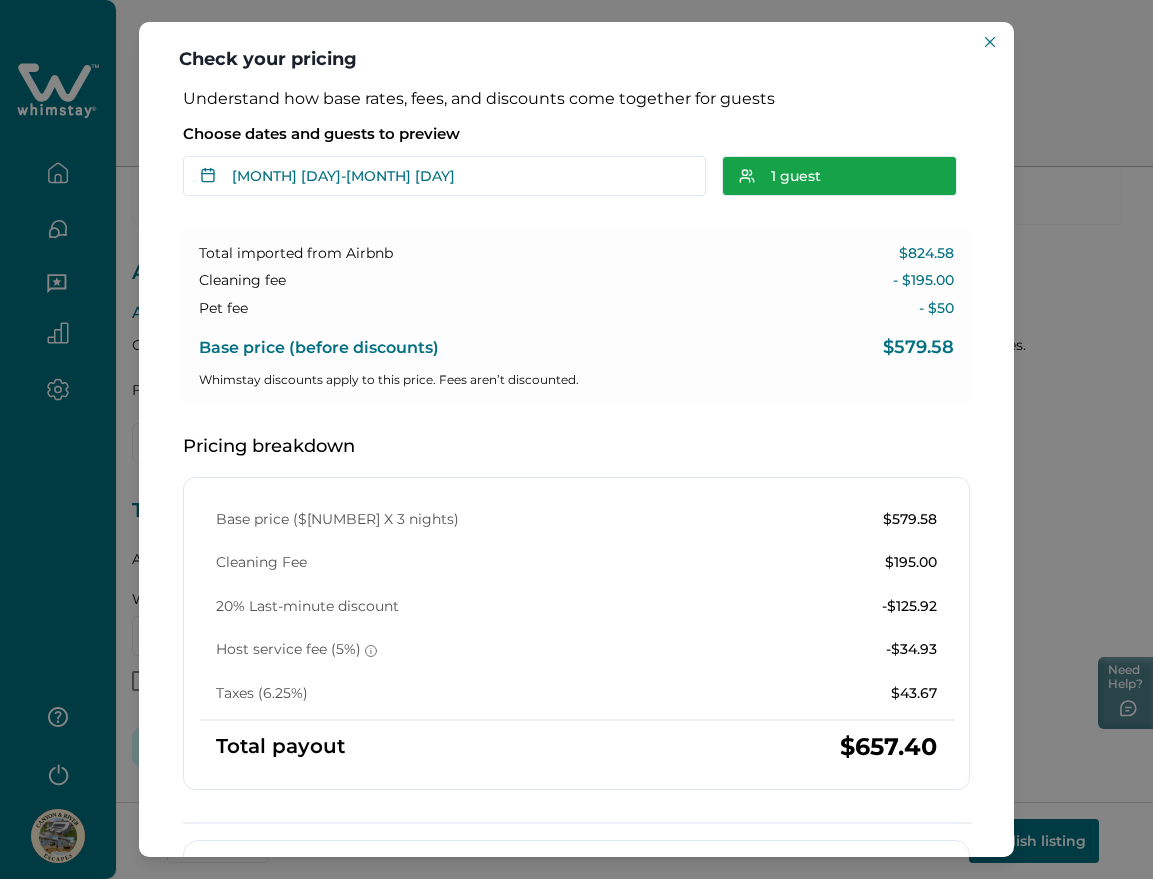 click on "1 guest" at bounding box center [839, 176] 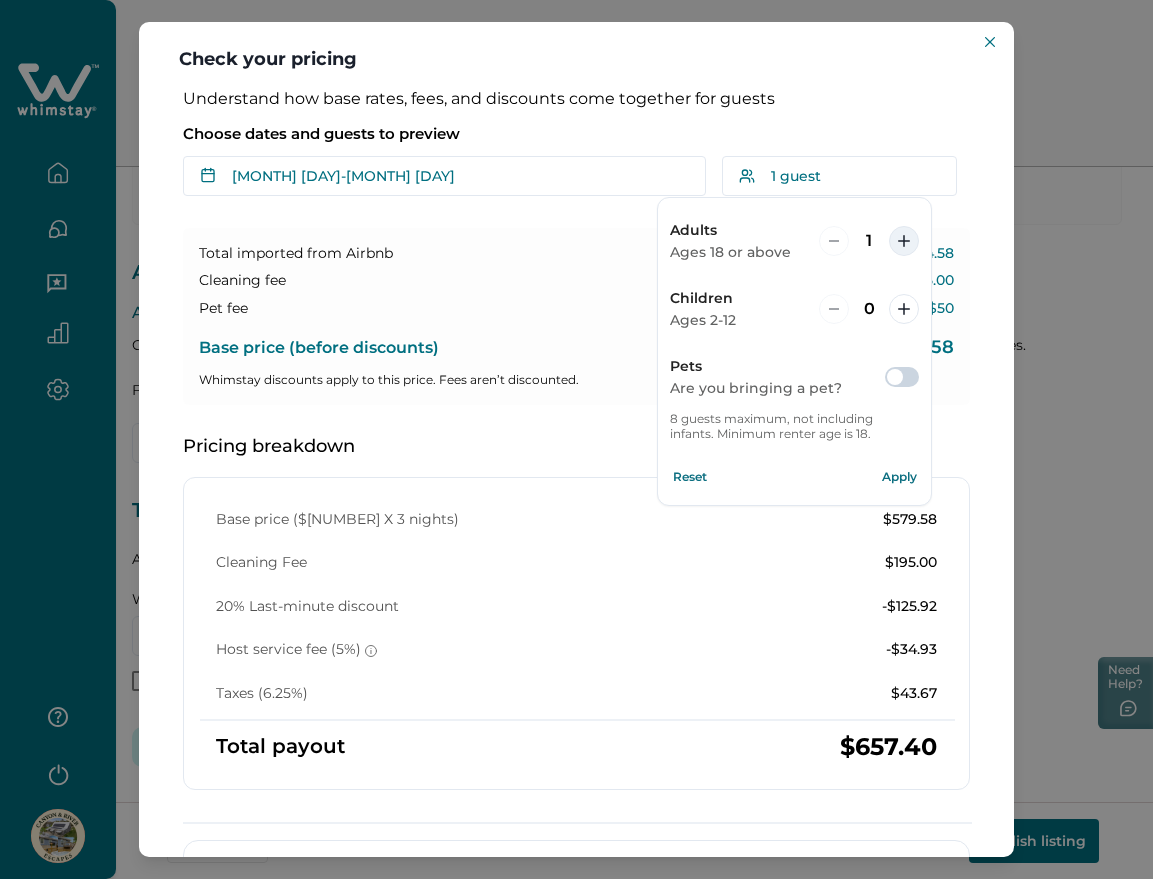 click at bounding box center (904, 241) 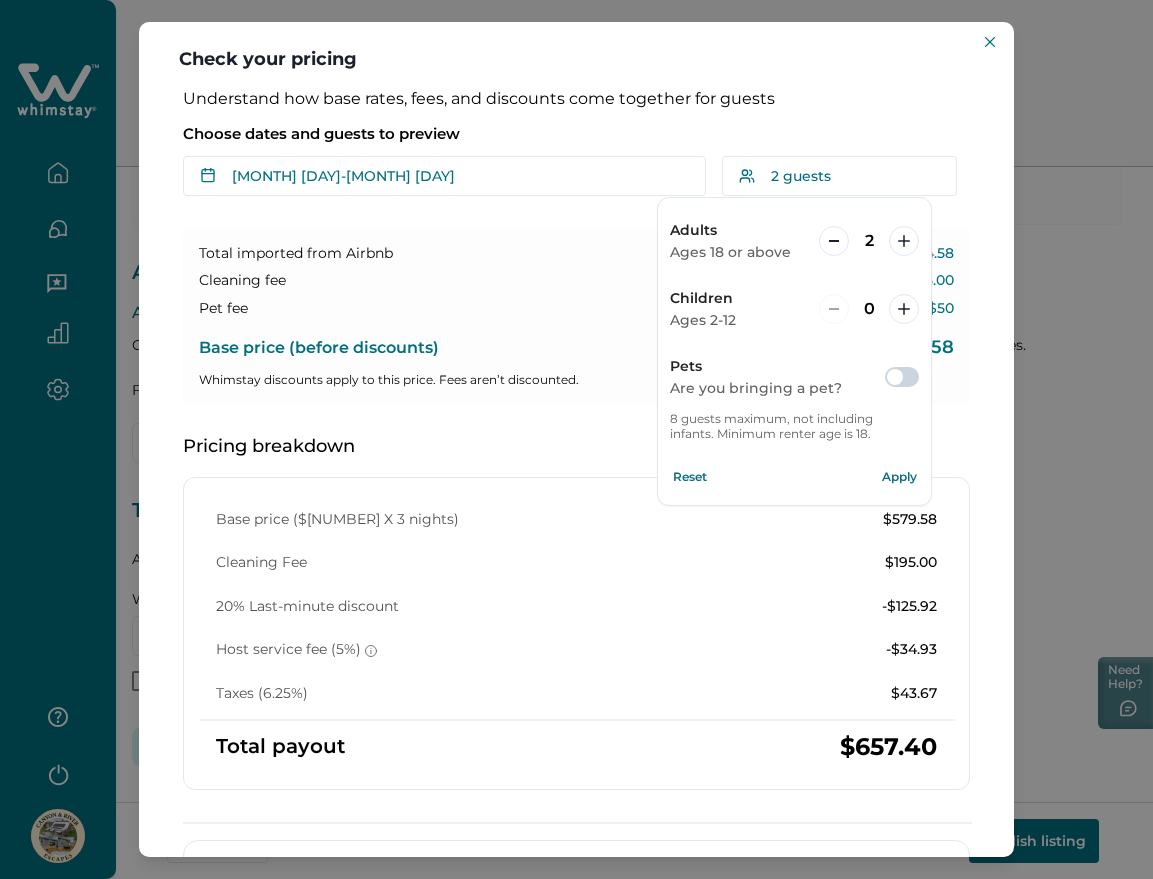 click on "Apply" at bounding box center [899, 477] 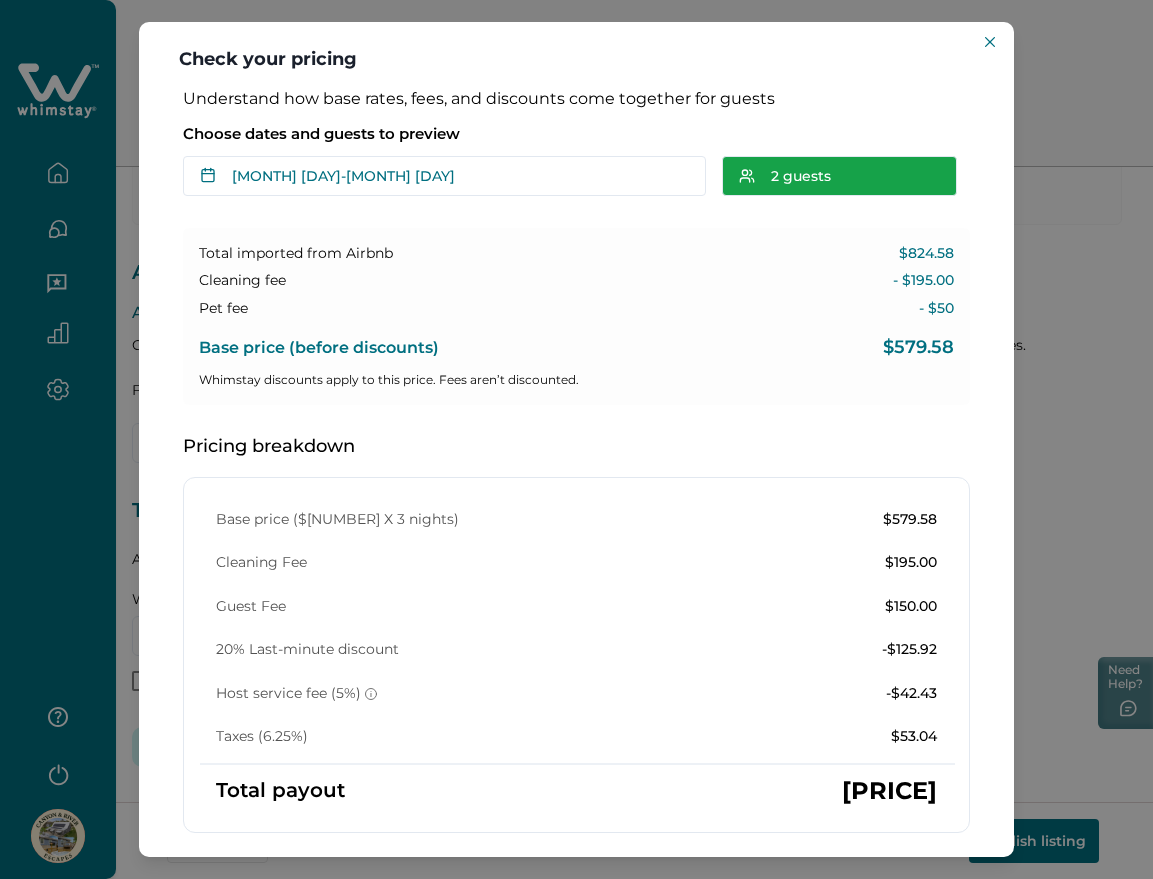 click on "2 guests" at bounding box center [839, 176] 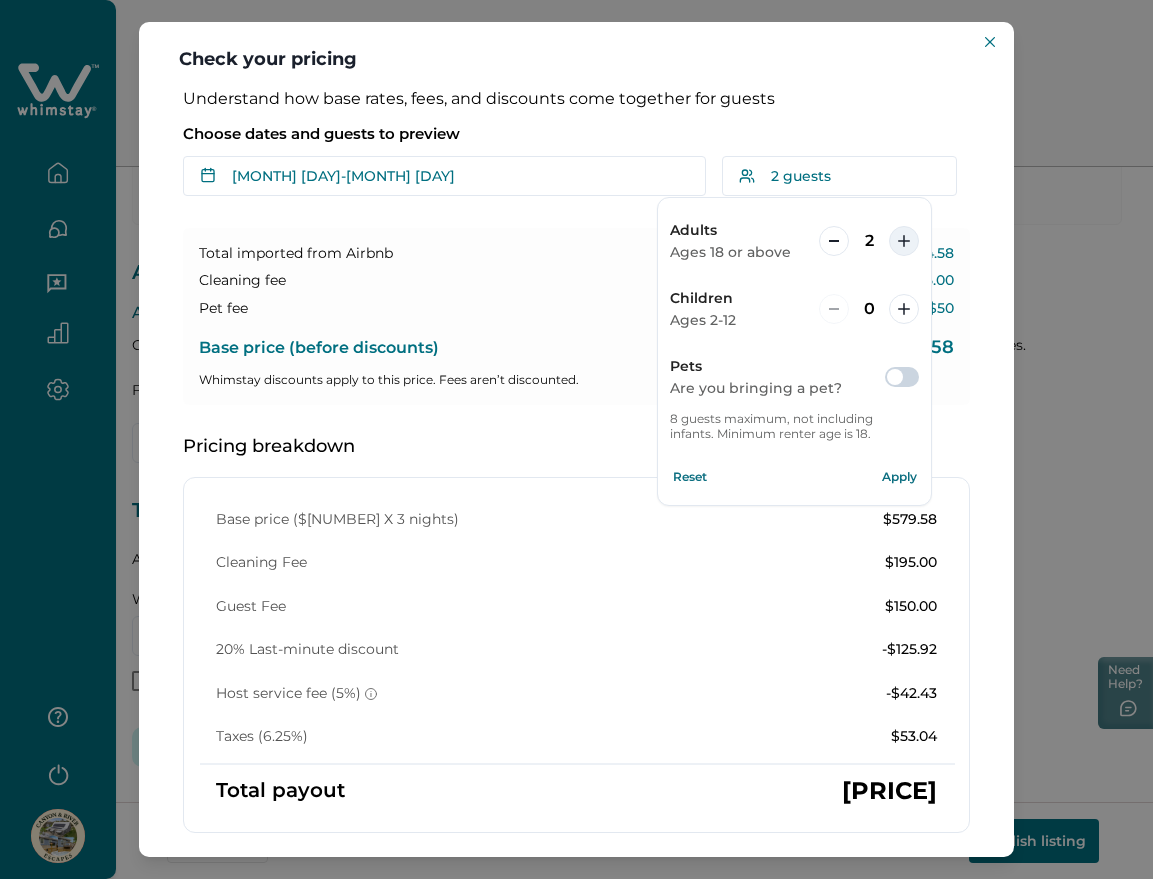 click at bounding box center [904, 241] 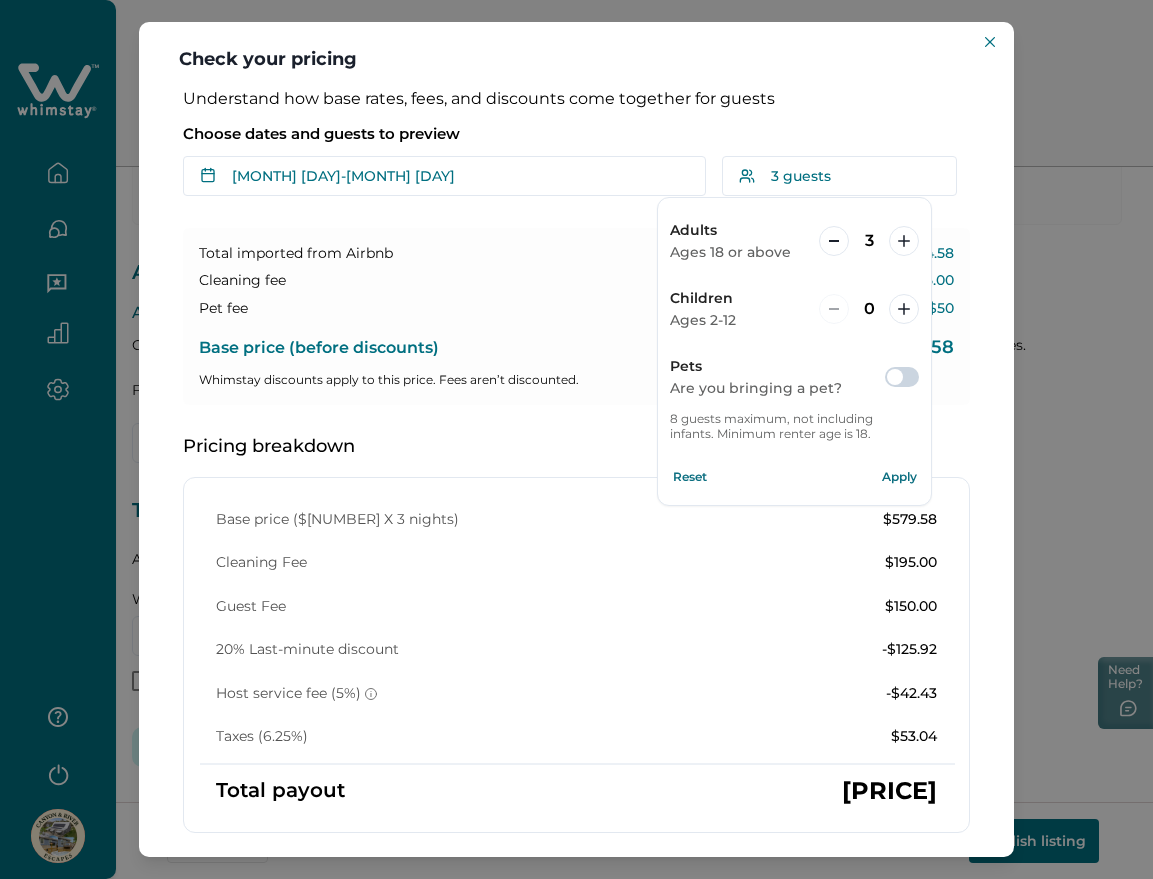 click on "Apply" at bounding box center [899, 477] 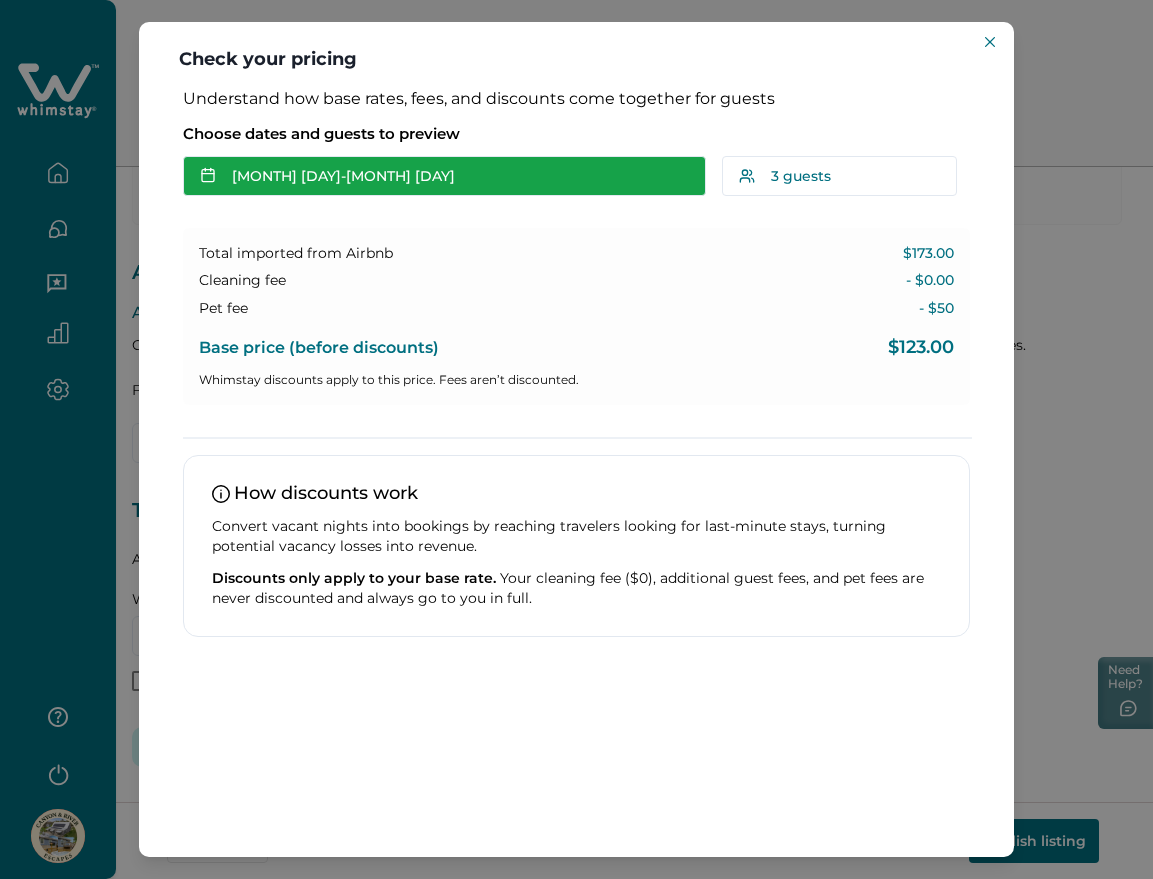 click on "Aug 04  -  Aug 07" at bounding box center [444, 176] 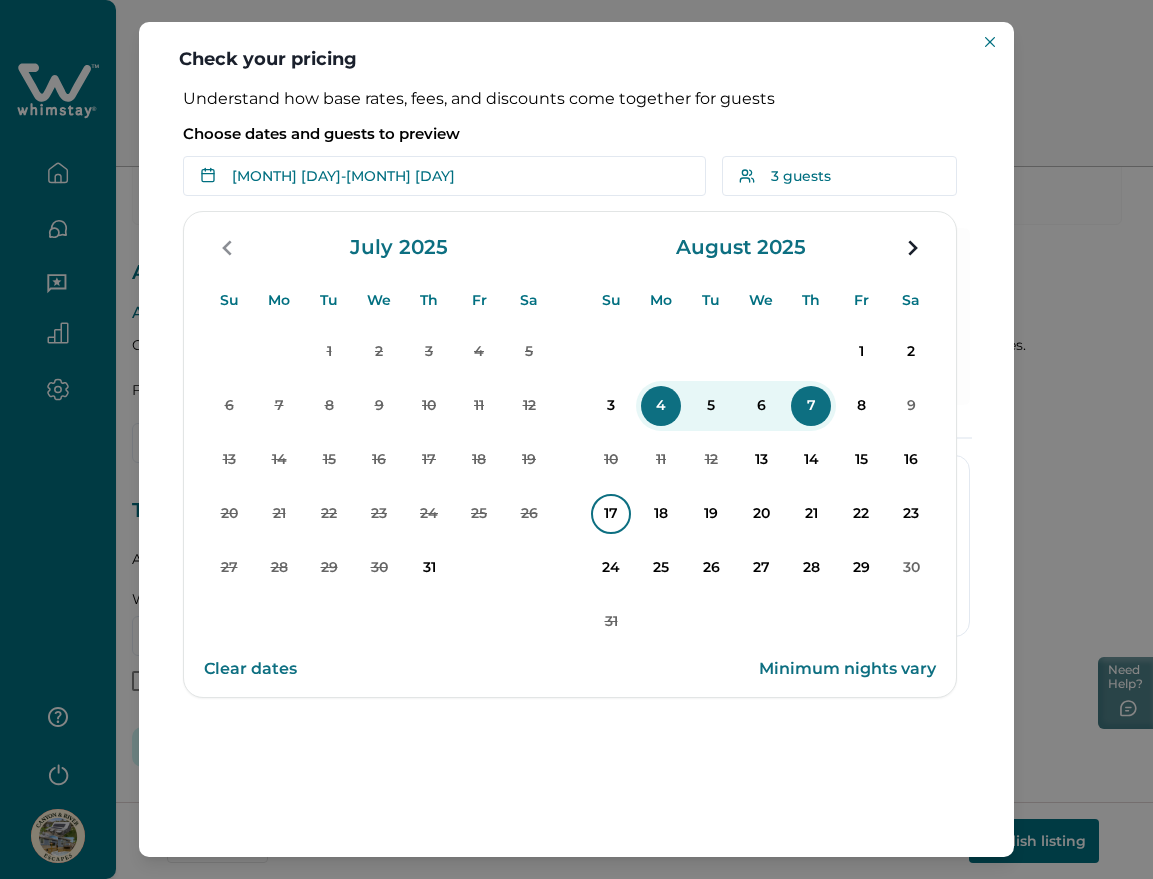 click on "17" at bounding box center (611, 514) 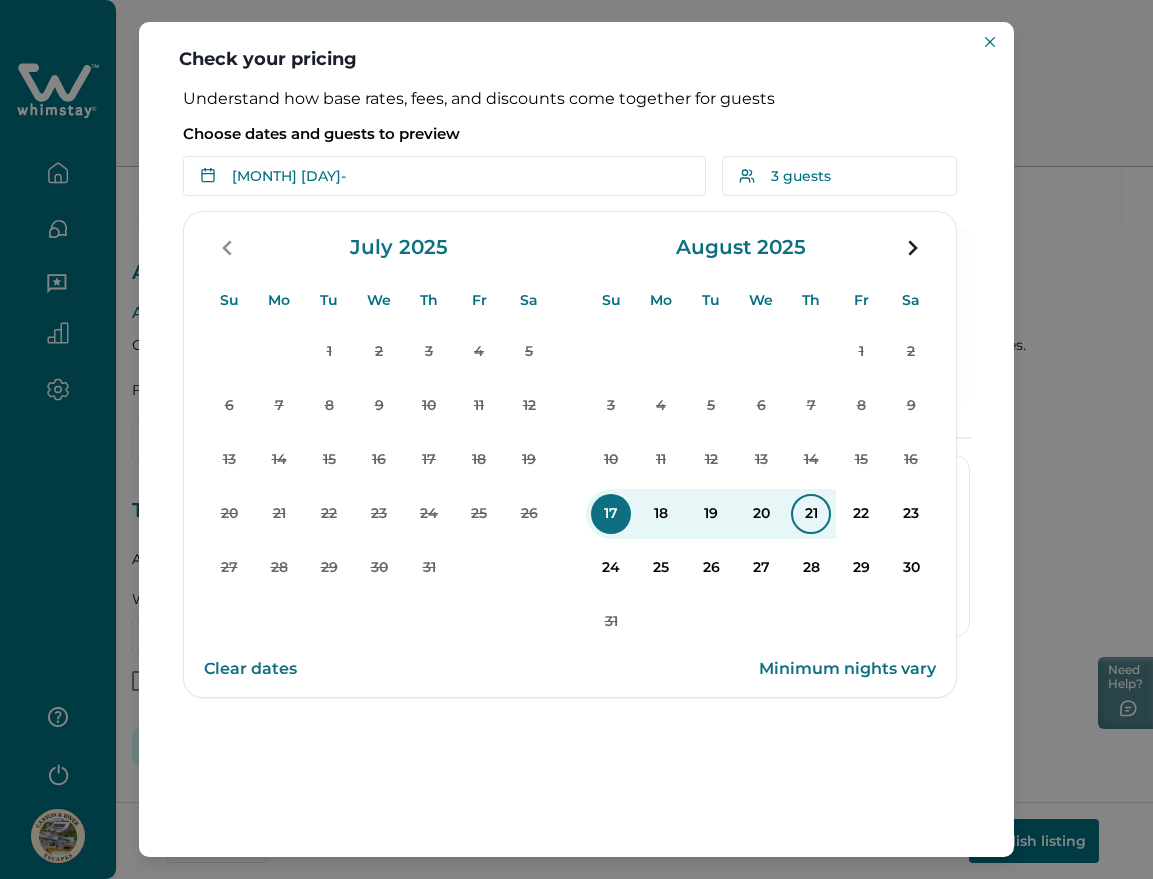 click on "21" at bounding box center (811, 514) 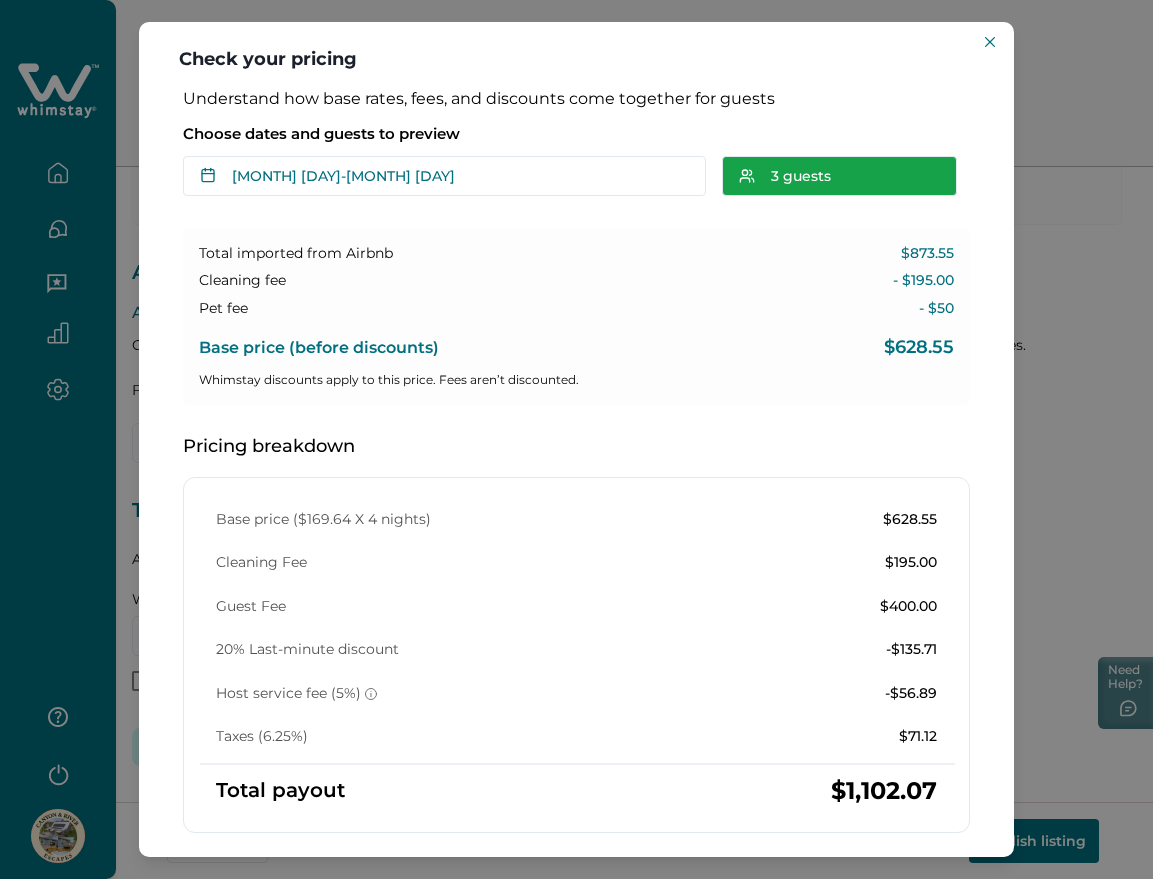 click on "3 guests" at bounding box center (839, 176) 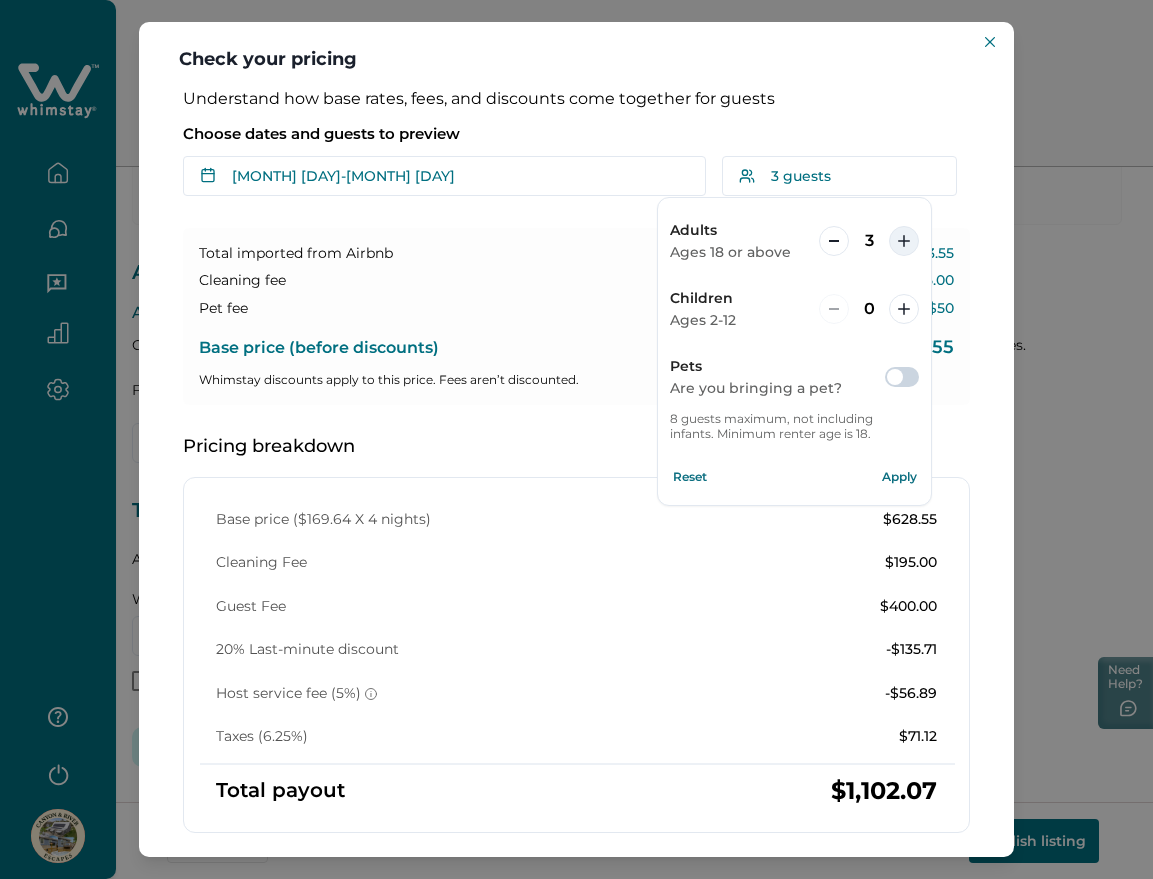 click at bounding box center (904, 241) 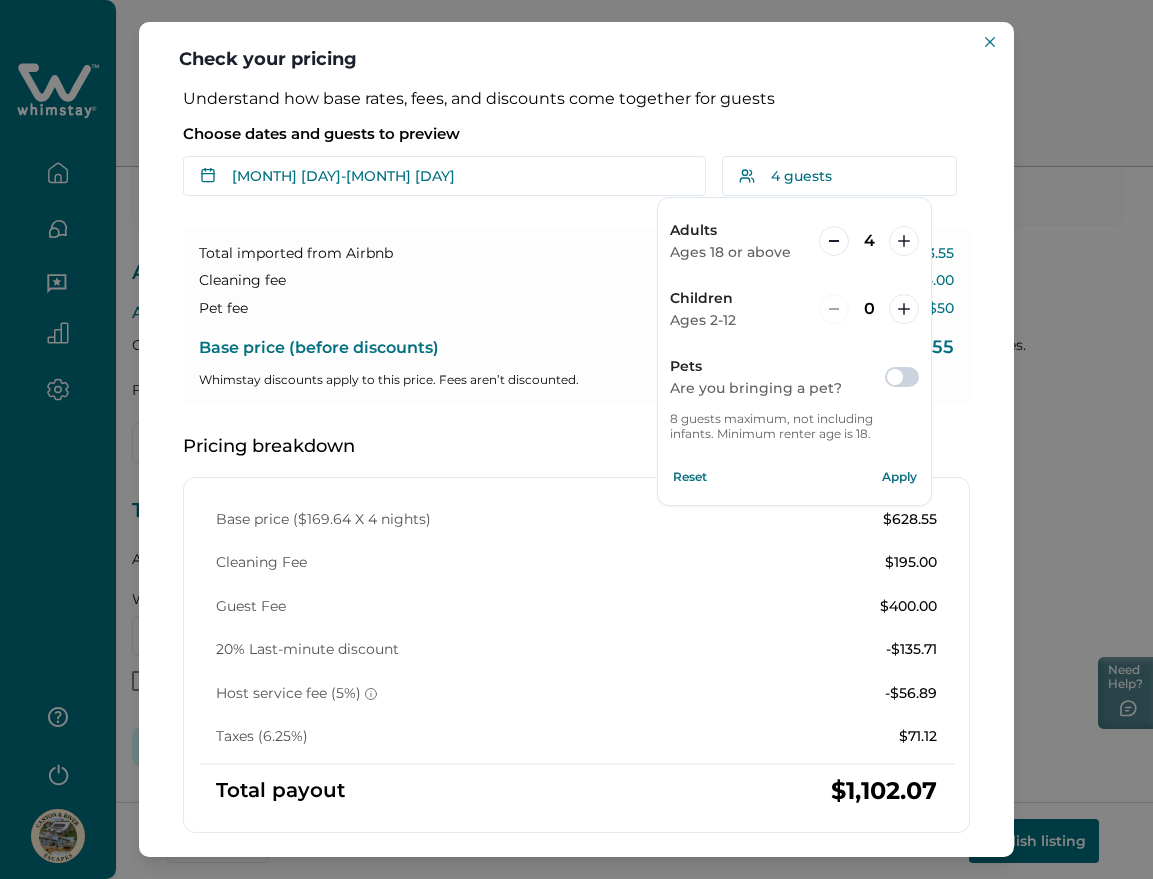 click on "Apply" at bounding box center (899, 477) 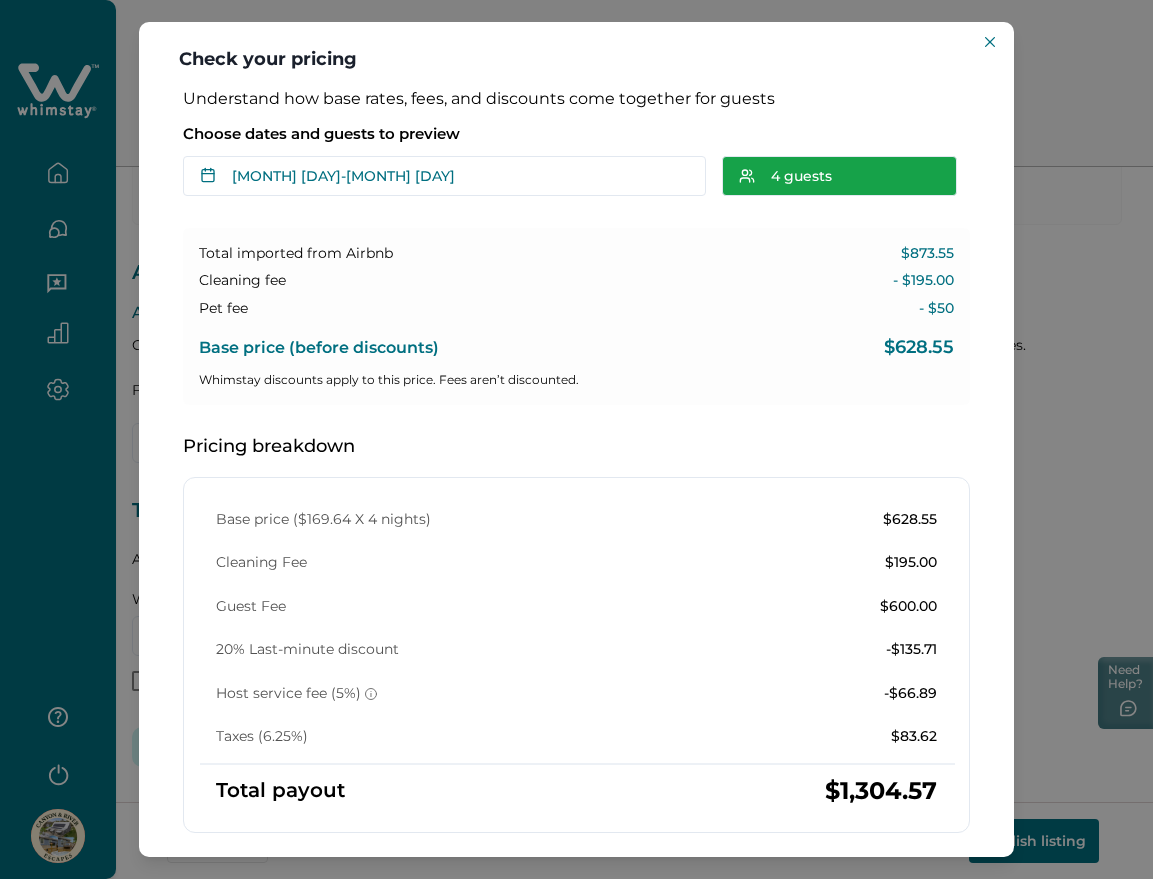 click on "4 guests" at bounding box center [839, 176] 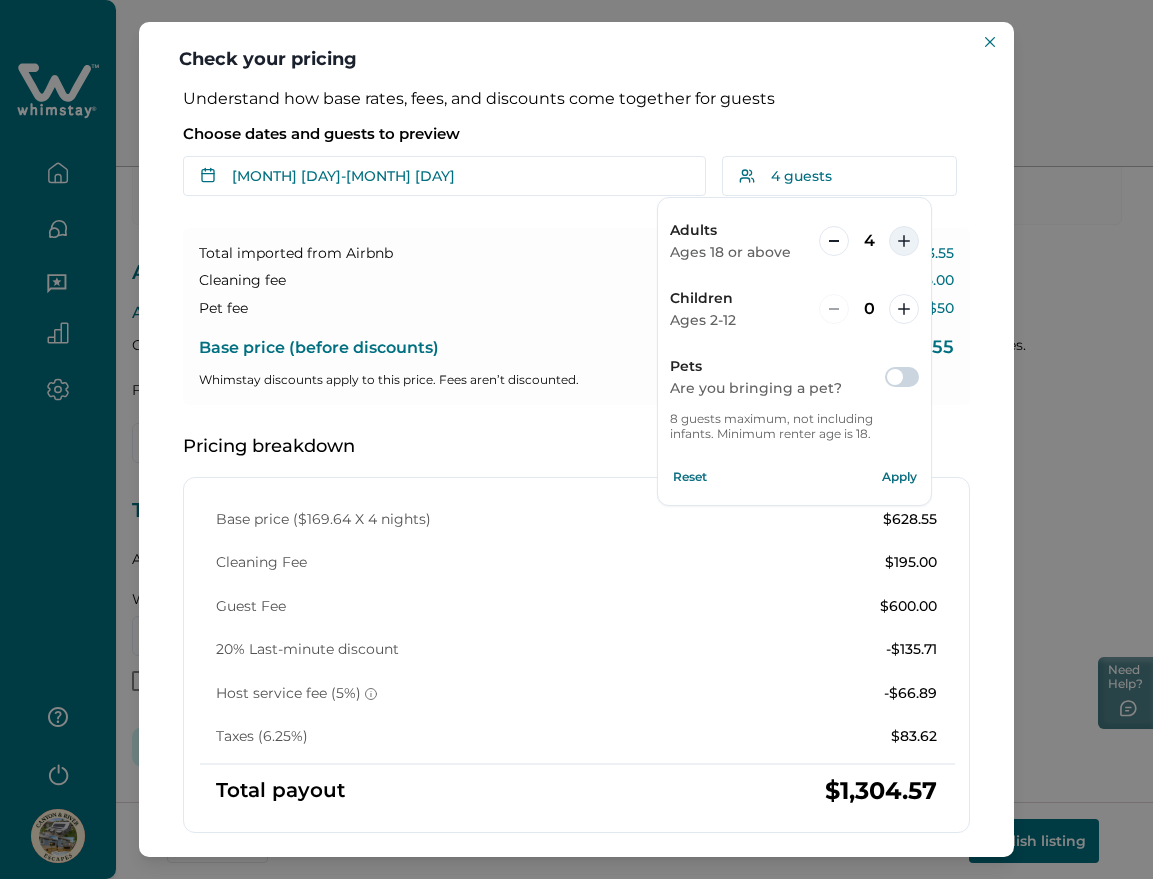 click 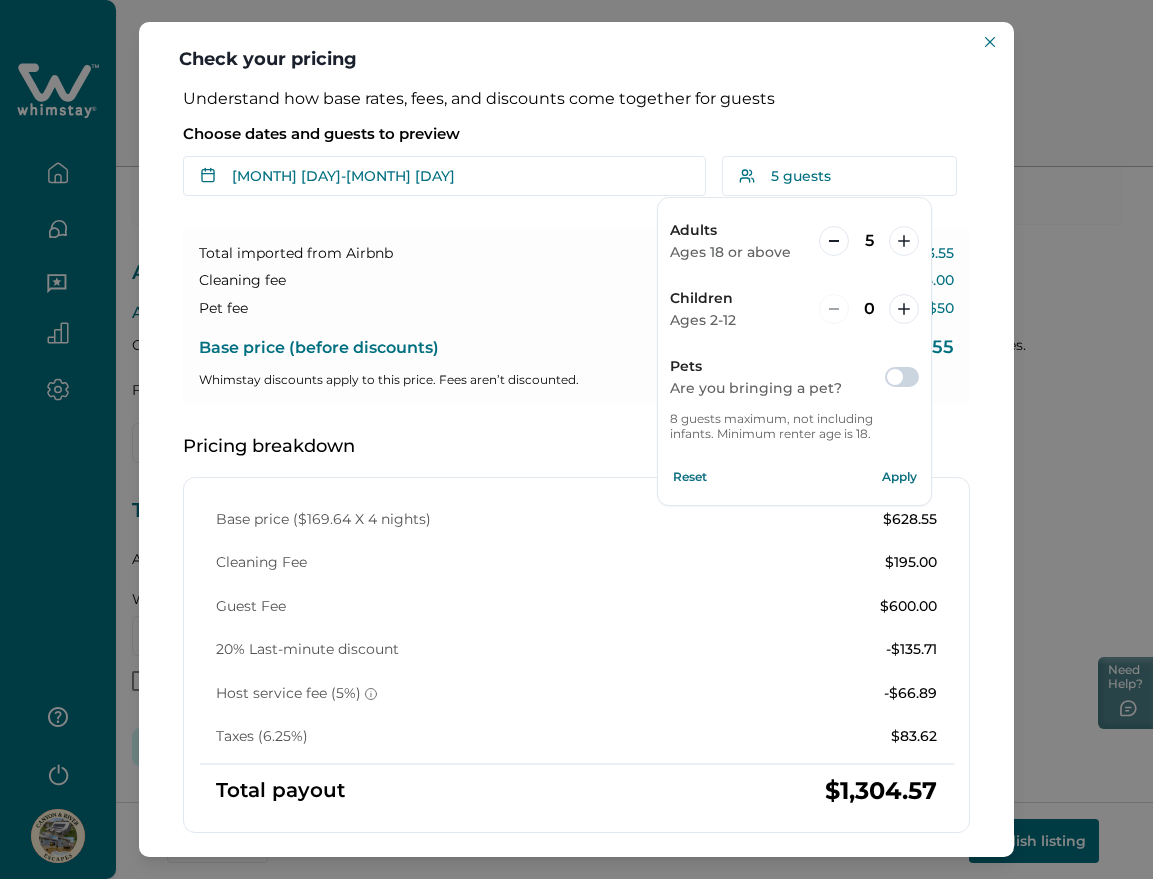 click on "Apply" at bounding box center [899, 477] 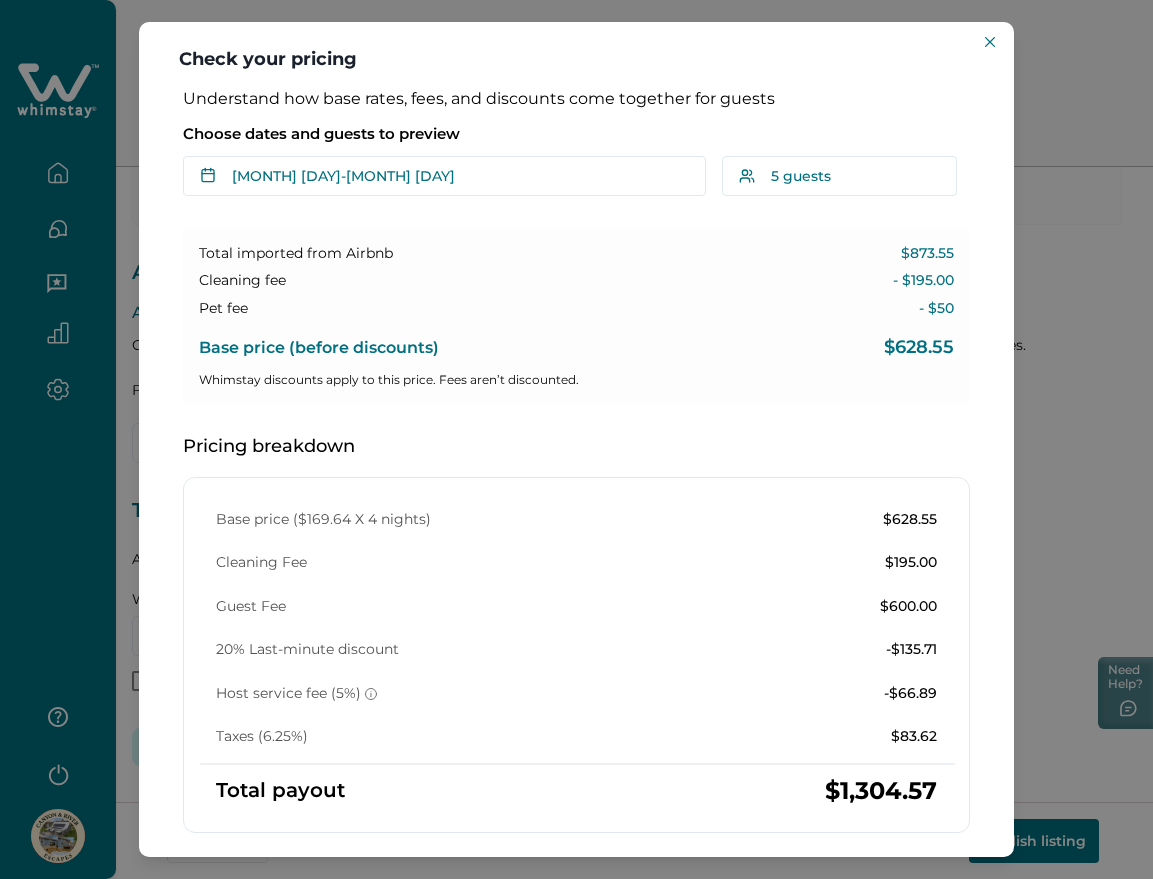 type 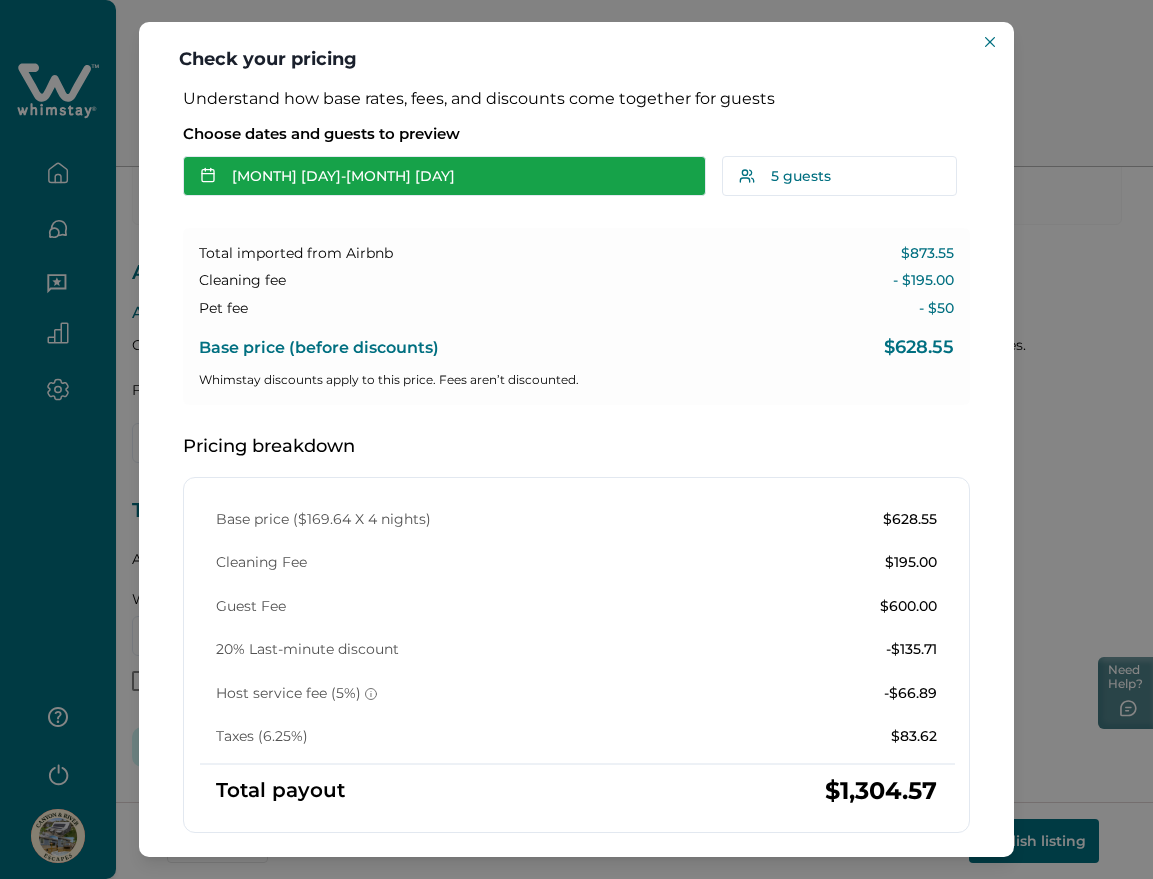 click on "Aug 17  -  Aug 21" at bounding box center (444, 176) 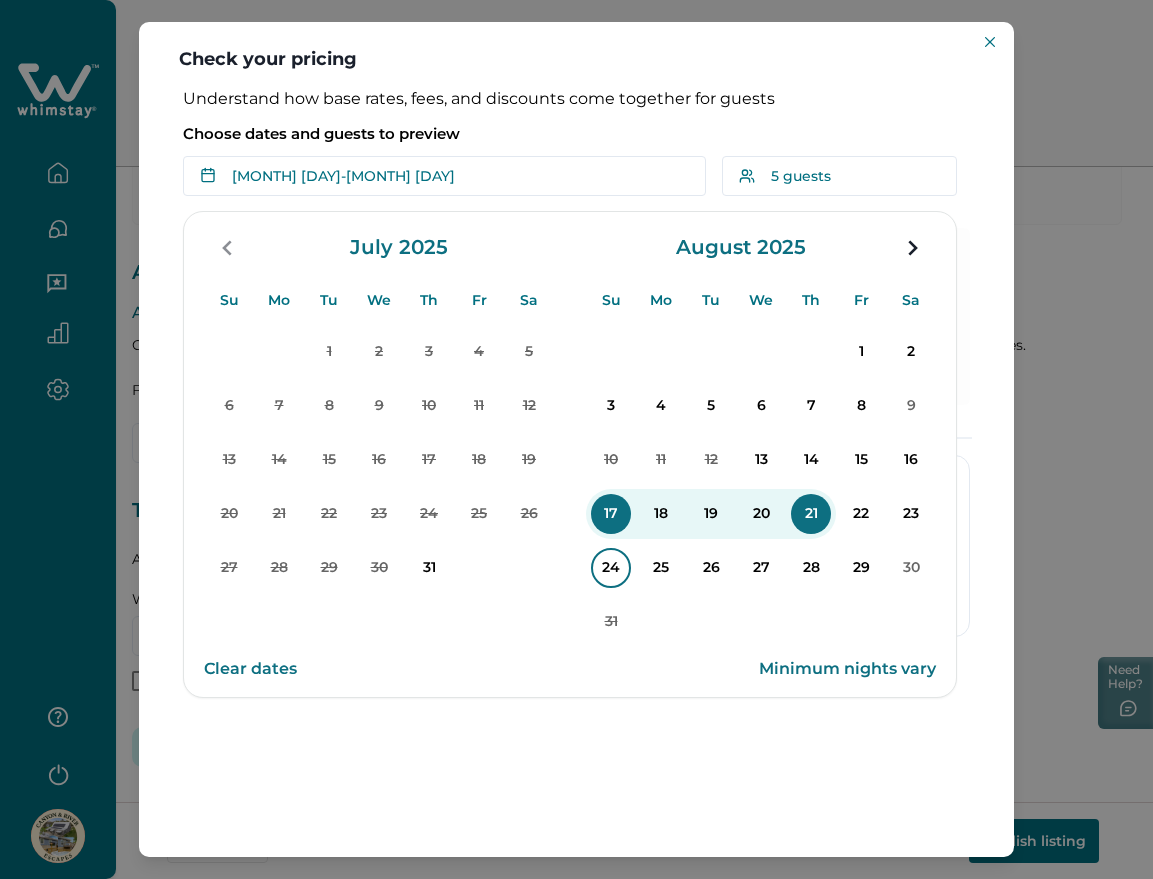 click on "24" at bounding box center [611, 568] 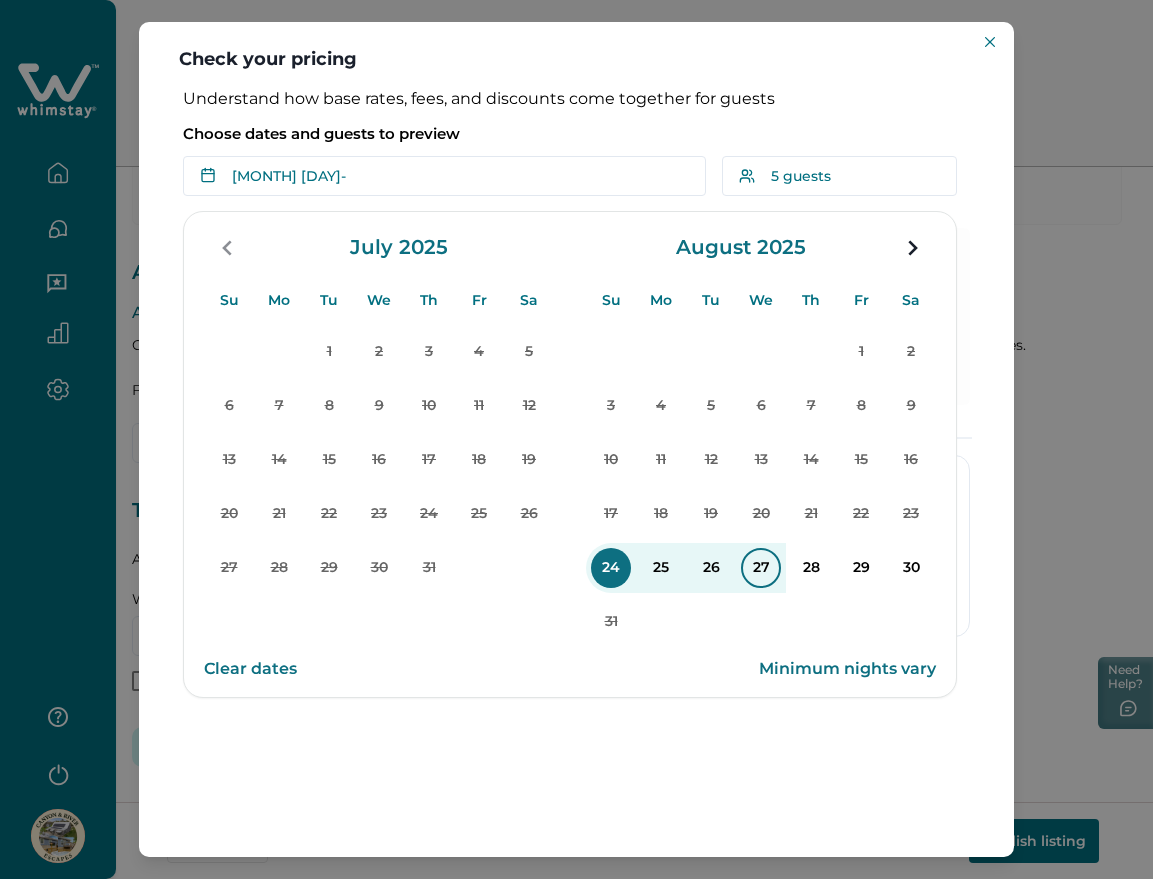 click on "27" at bounding box center [761, 568] 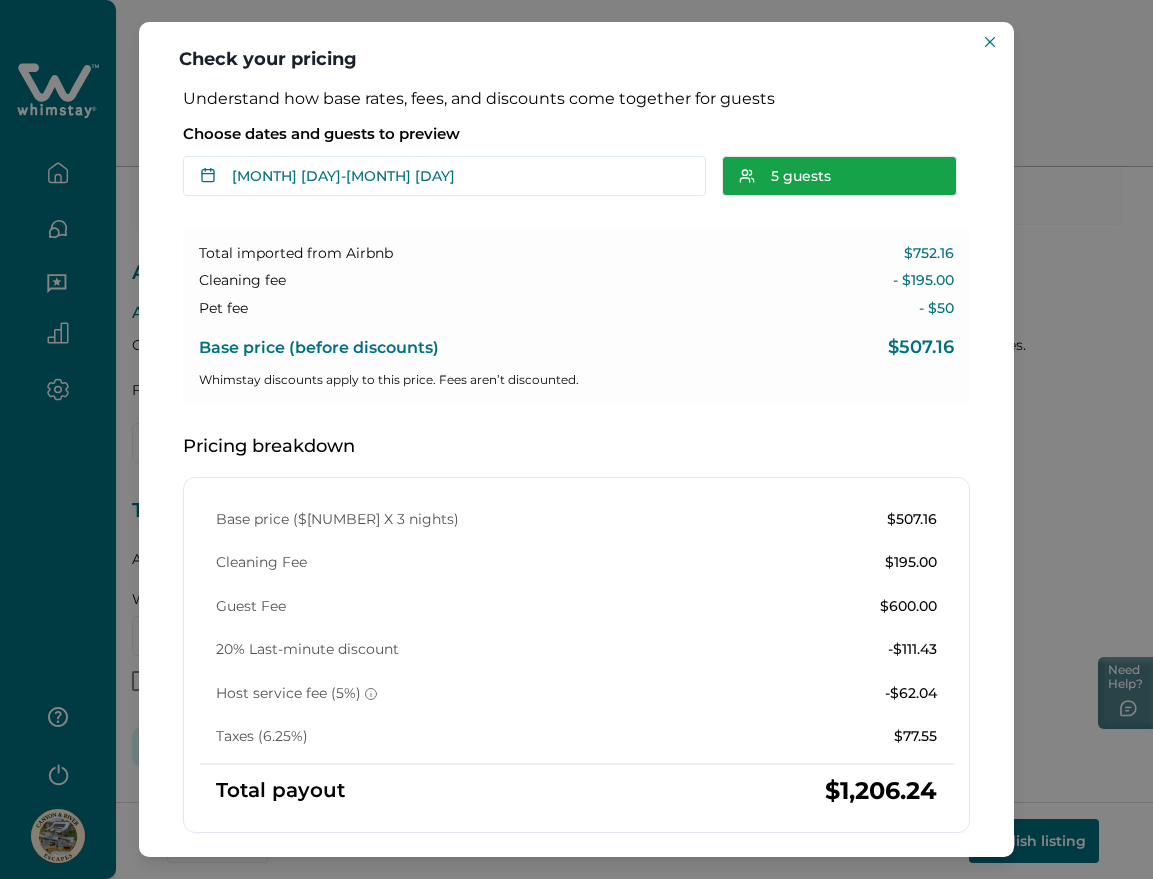 click on "5 guests" at bounding box center [839, 176] 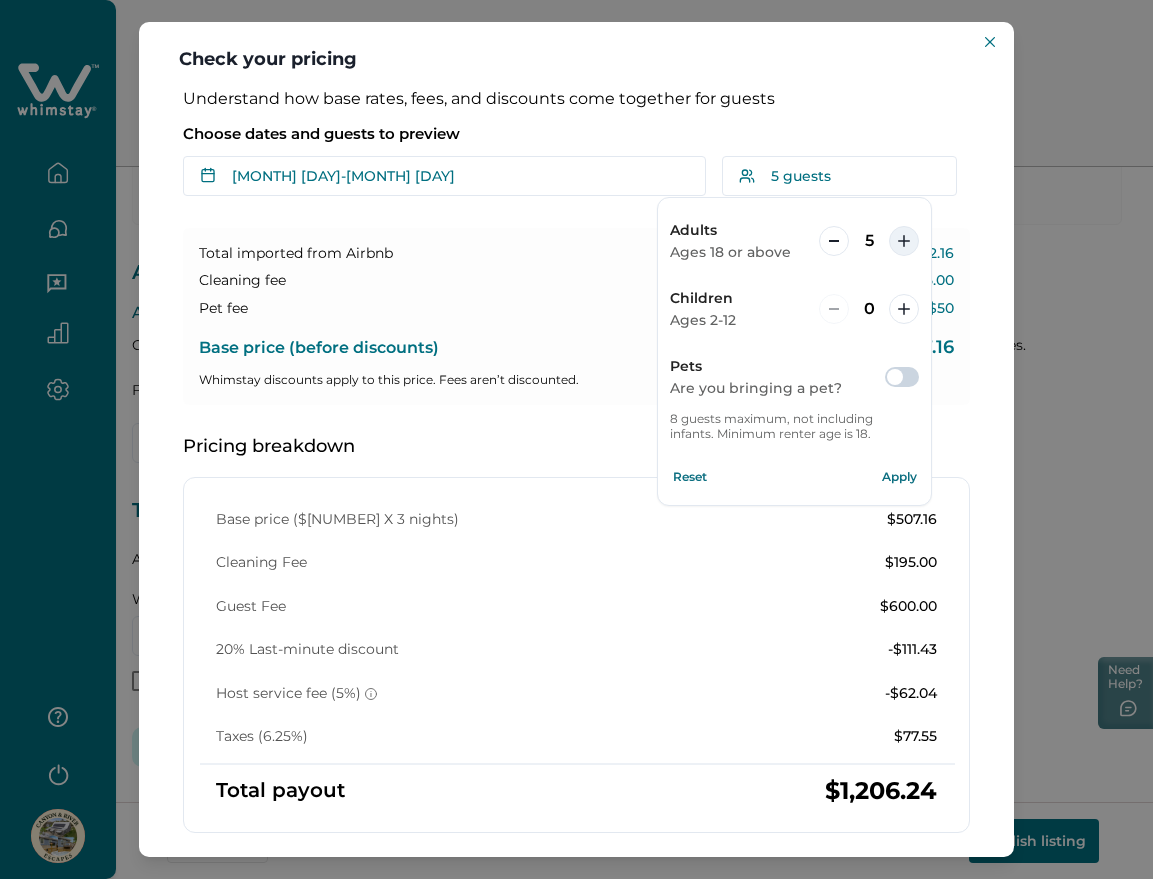 click 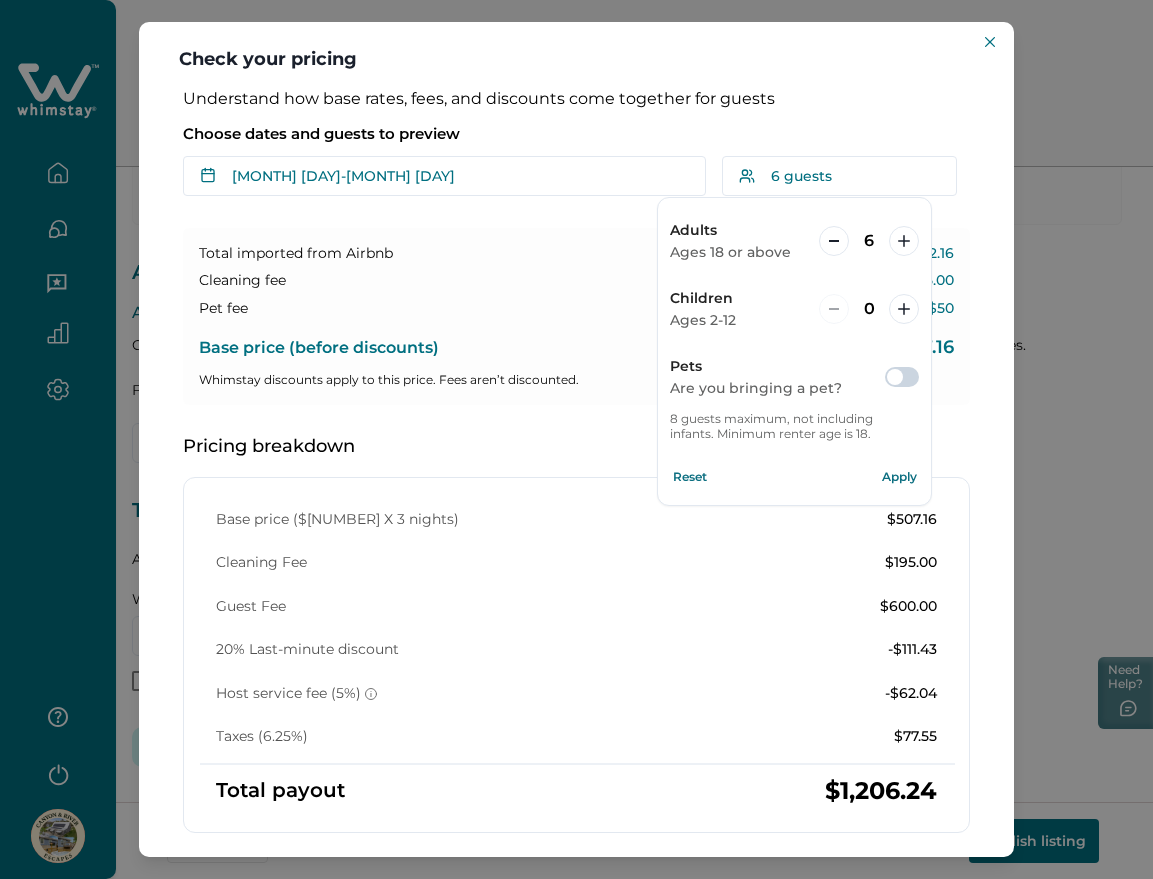 click on "Apply" at bounding box center [899, 477] 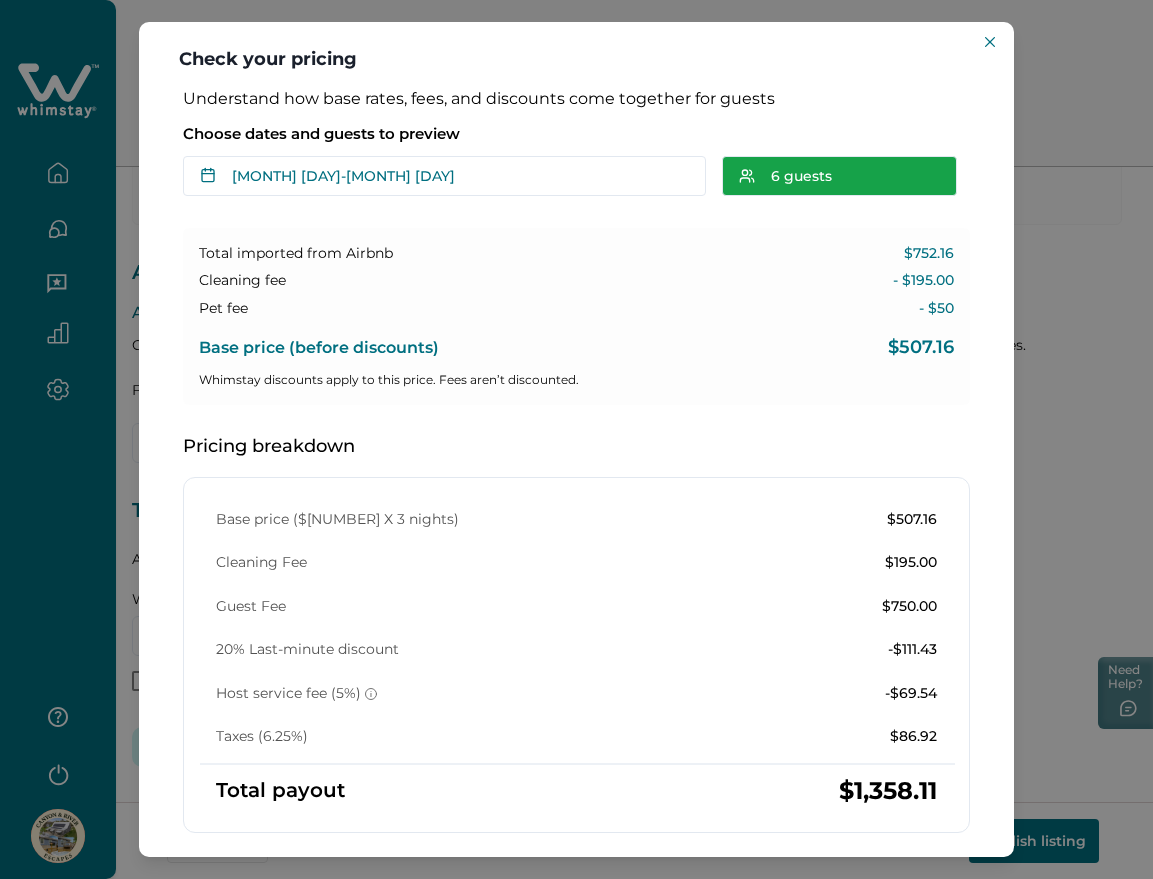 click on "6 guests" at bounding box center (839, 176) 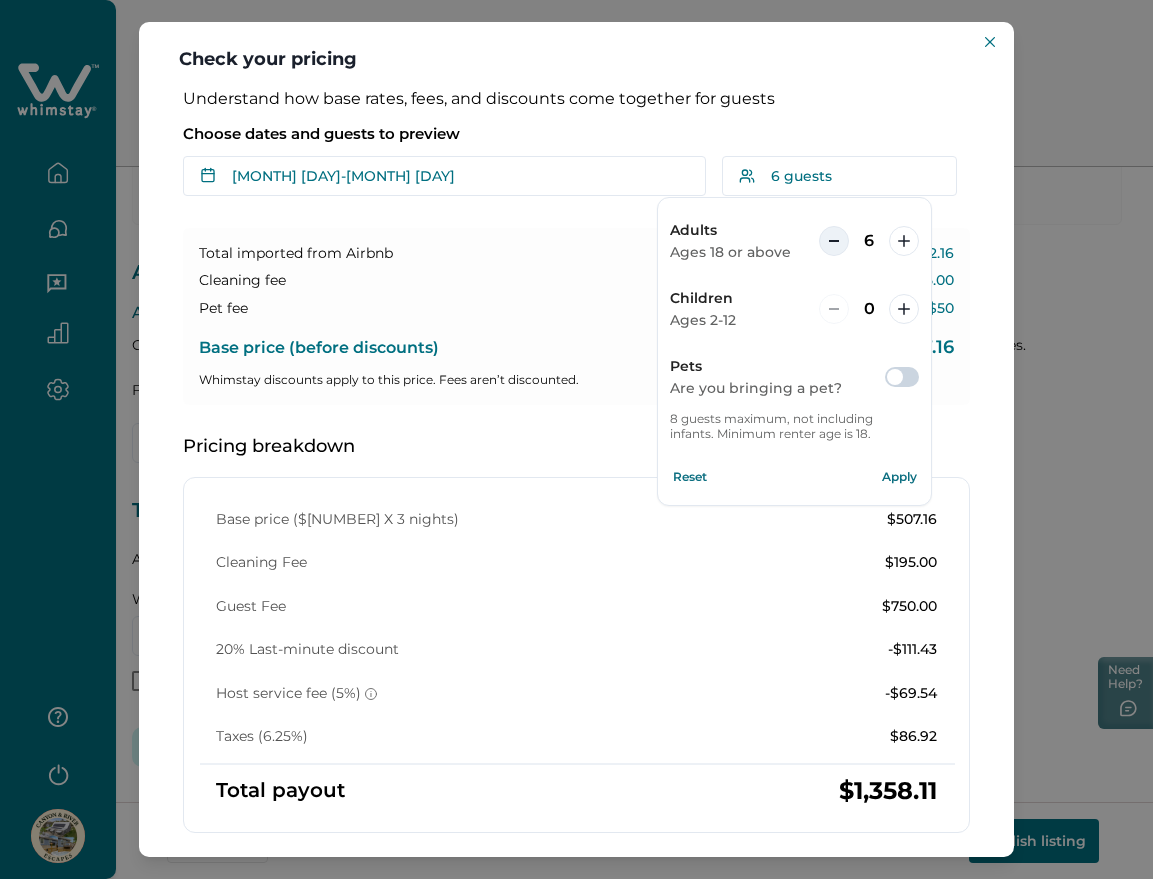 click at bounding box center [834, 241] 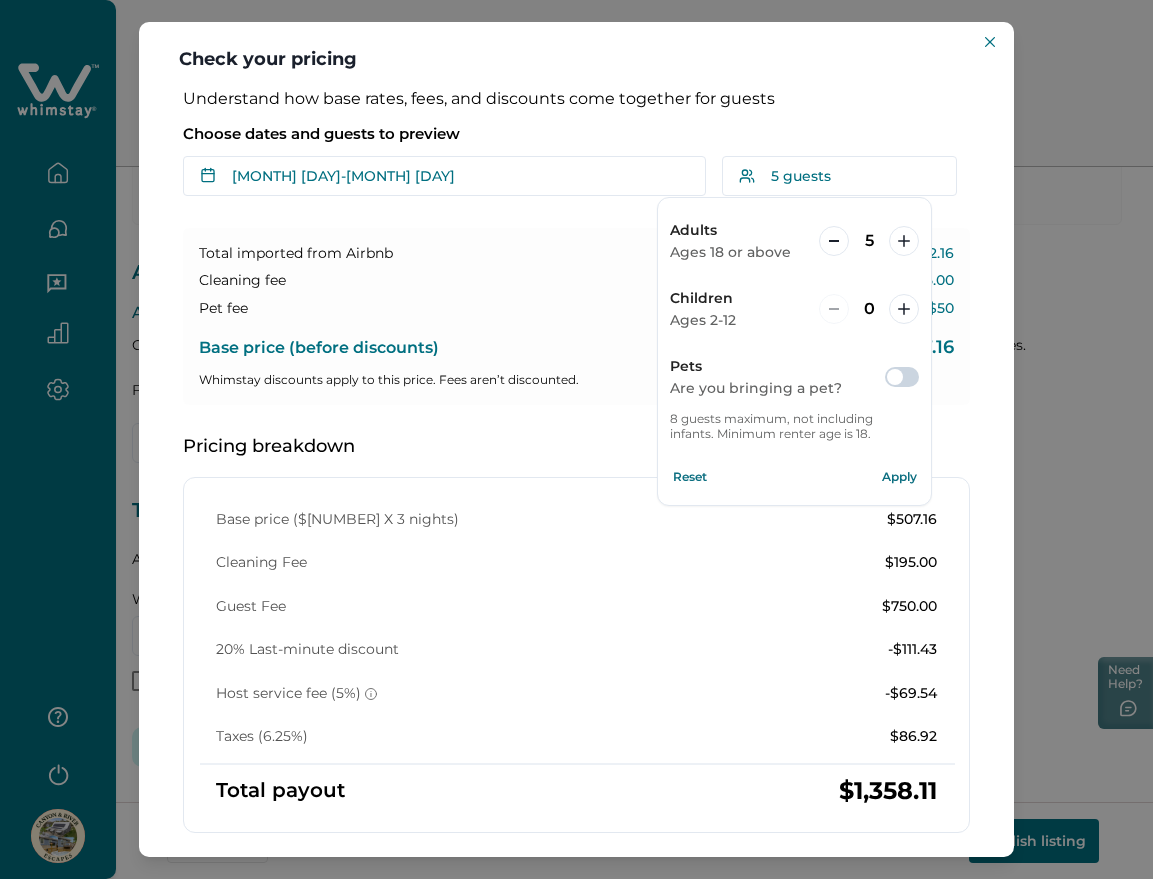 click on "Apply" at bounding box center (899, 477) 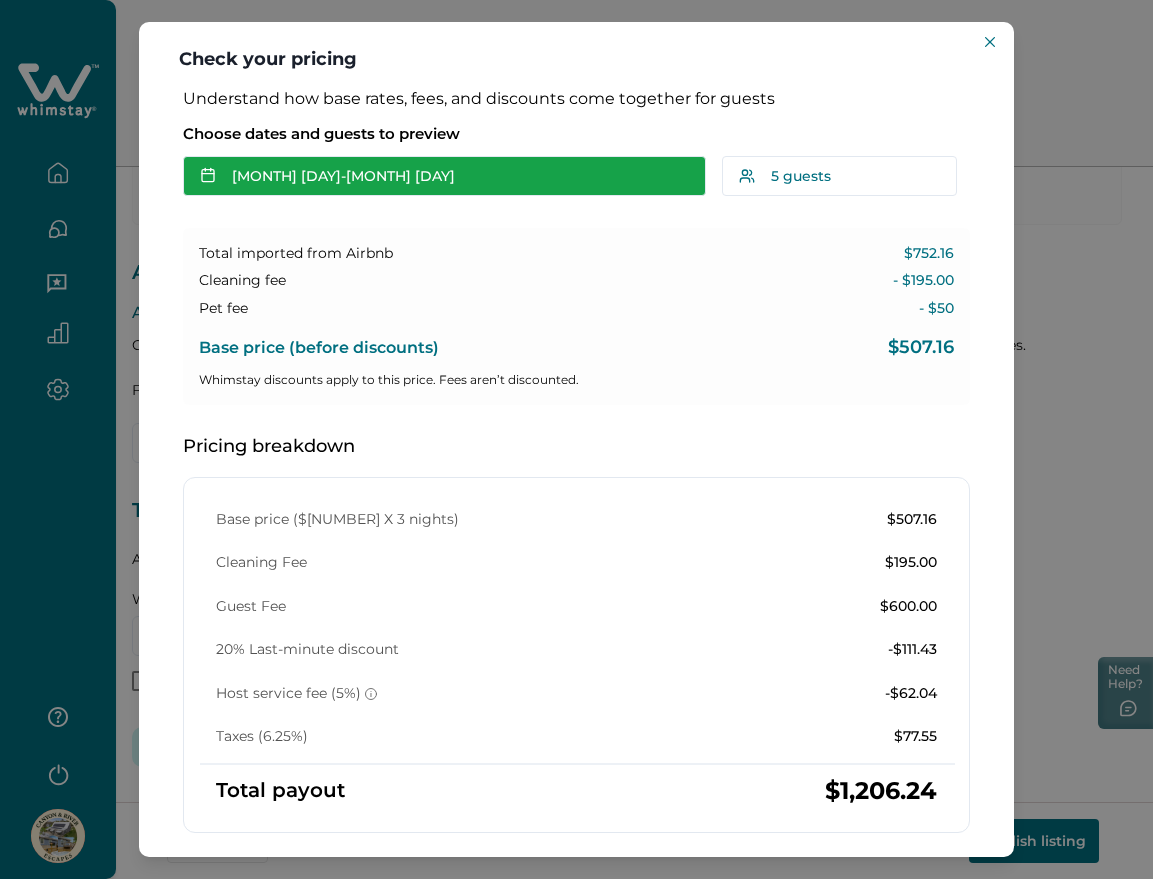 click on "Aug 24  -  Aug 27" at bounding box center (444, 176) 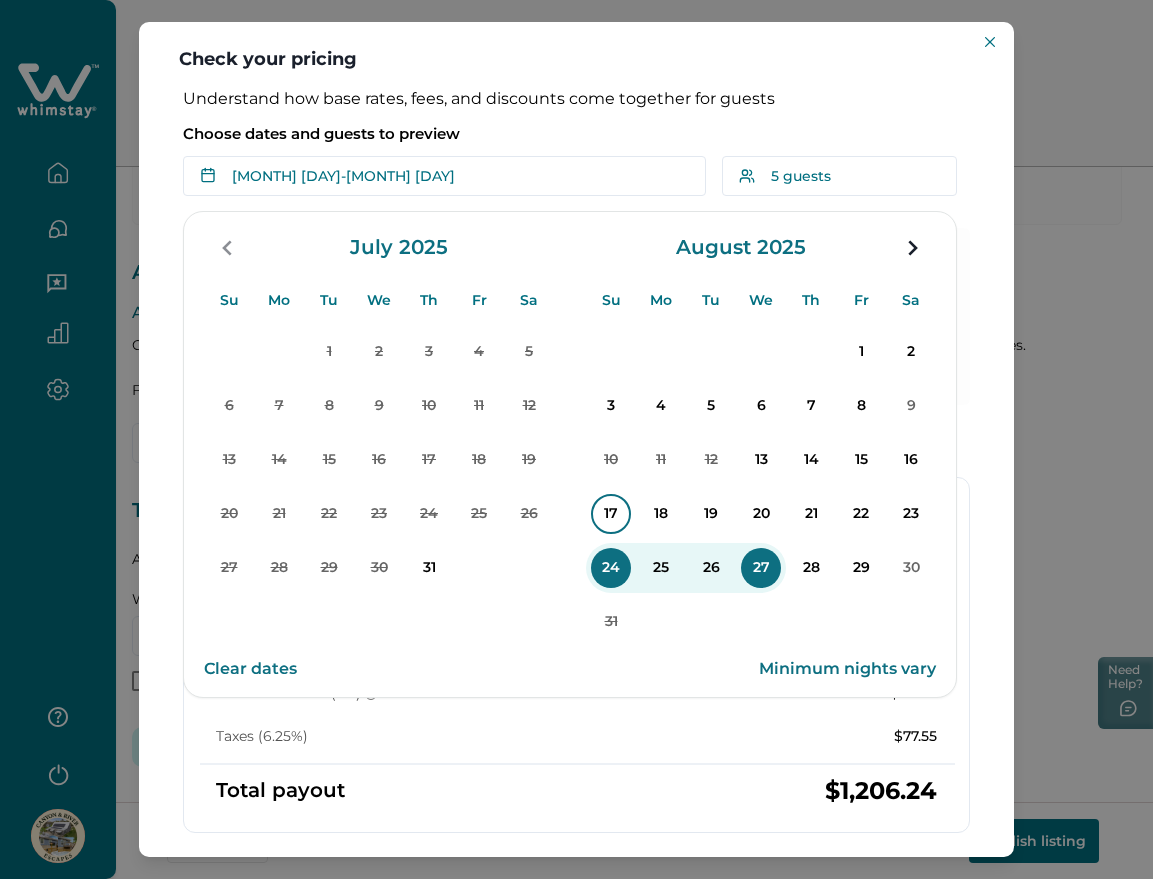 click on "17" at bounding box center [611, 514] 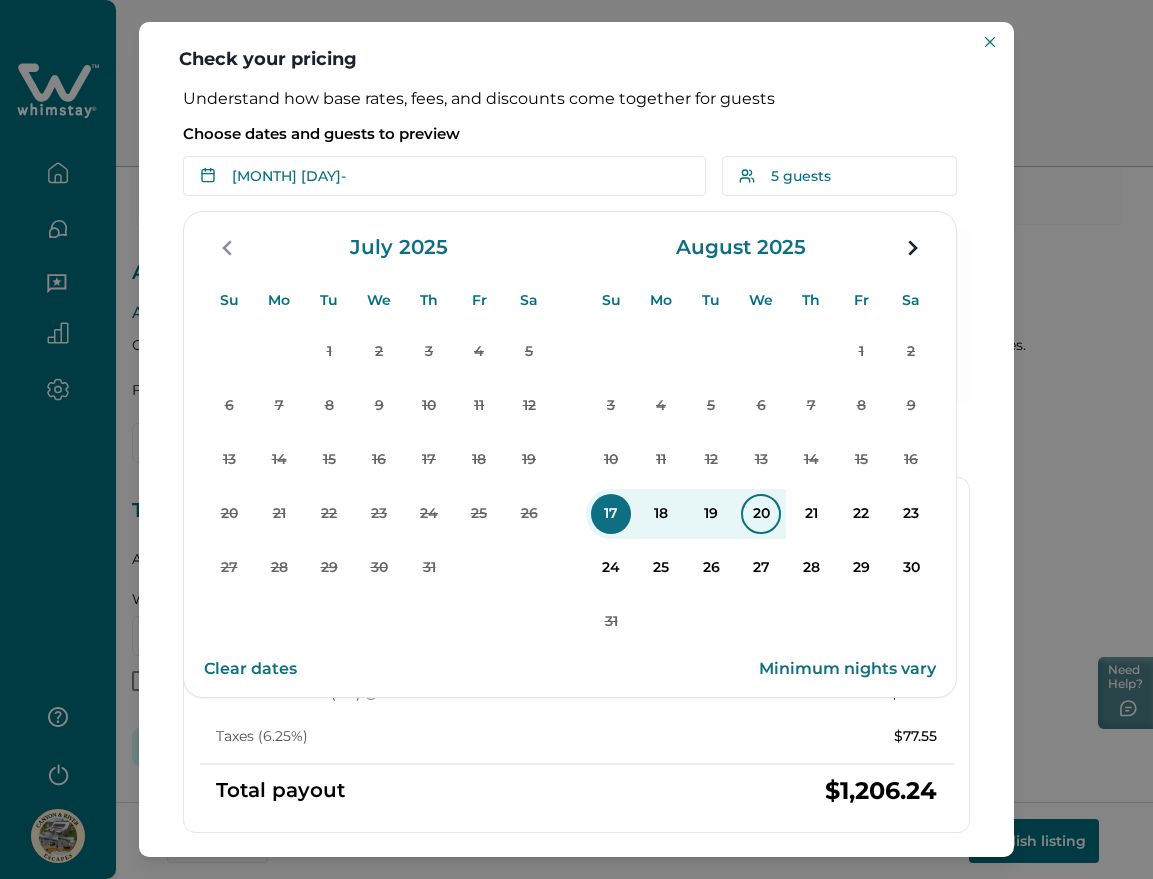 click on "20" at bounding box center [761, 514] 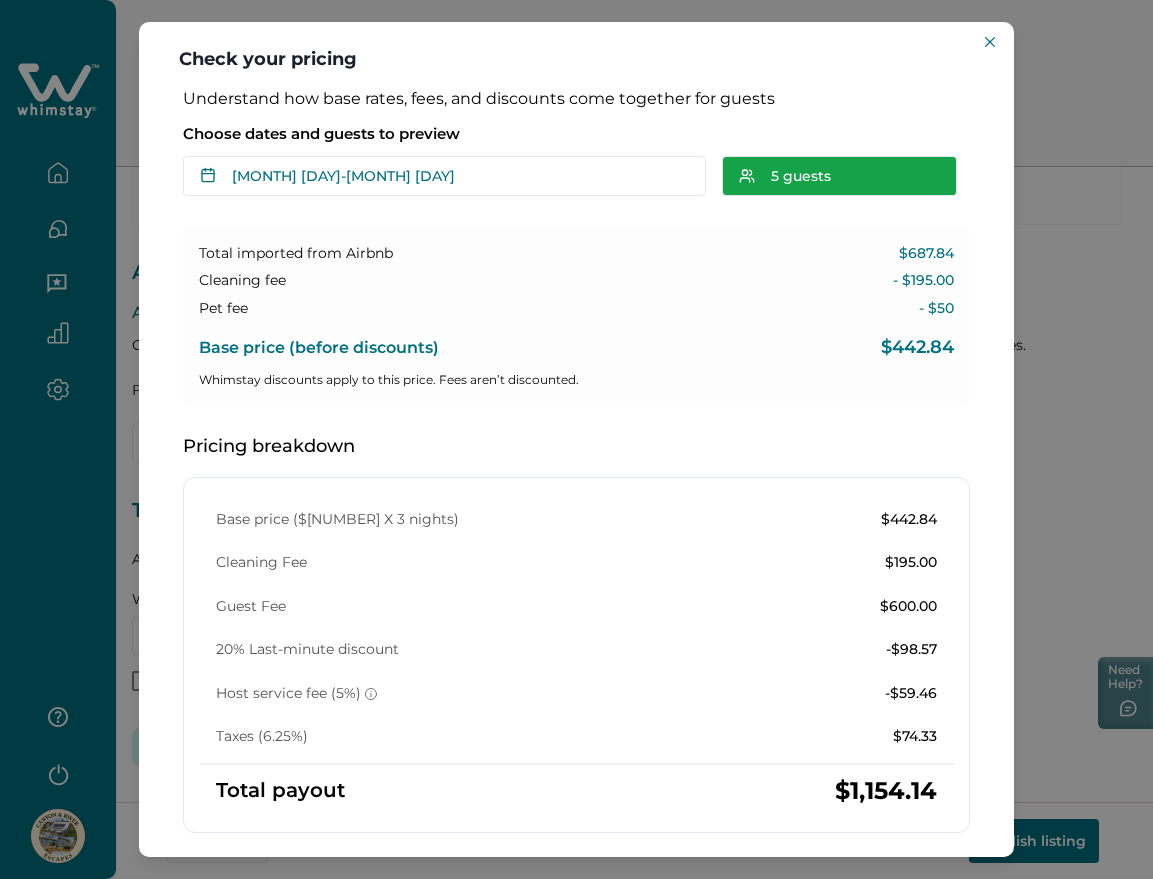 click on "5 guests" at bounding box center [839, 176] 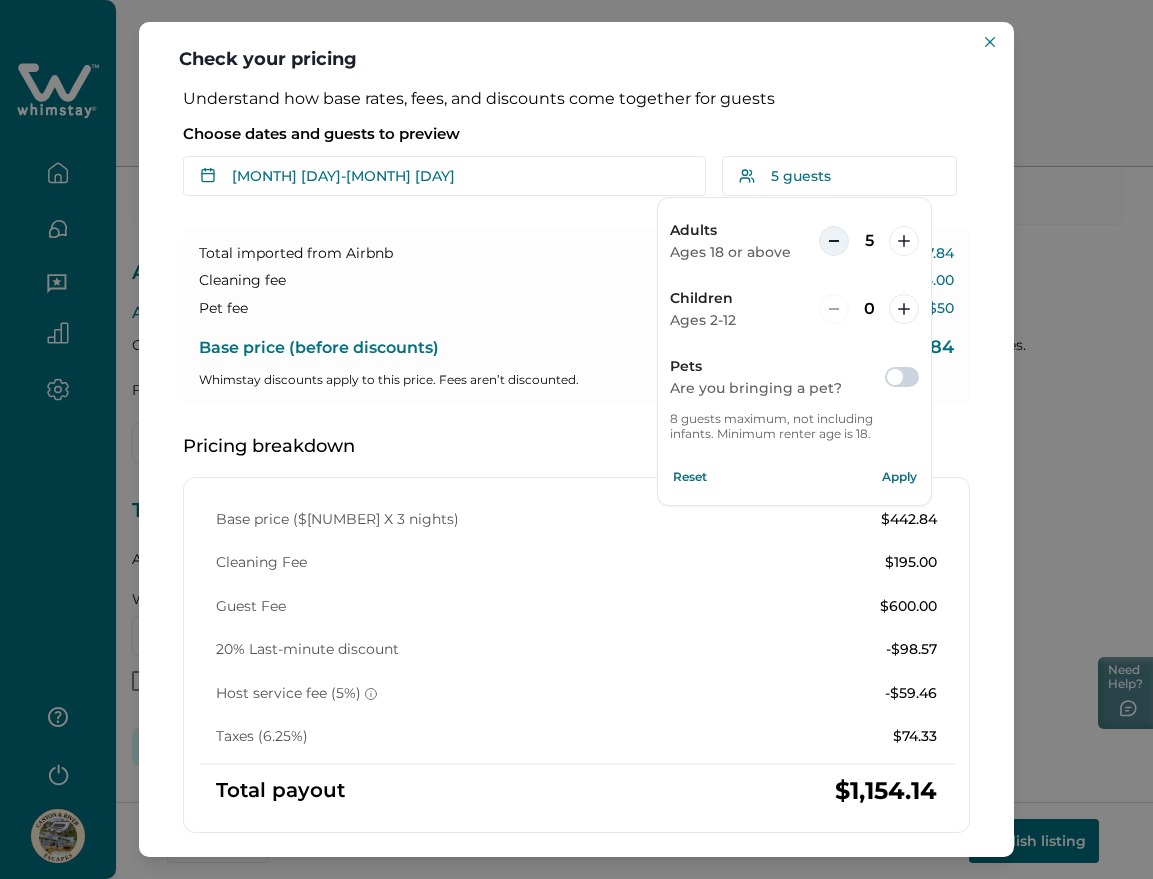 click 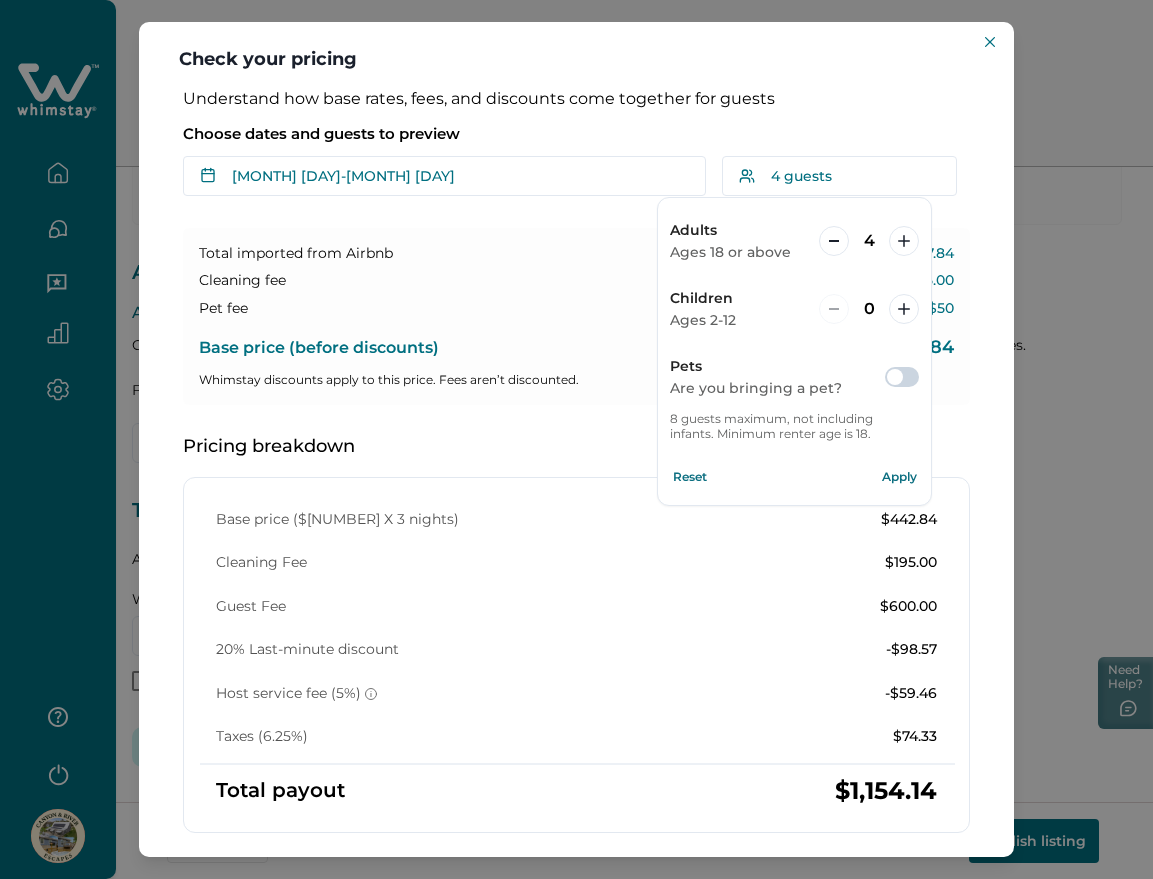click on "Apply" at bounding box center [899, 477] 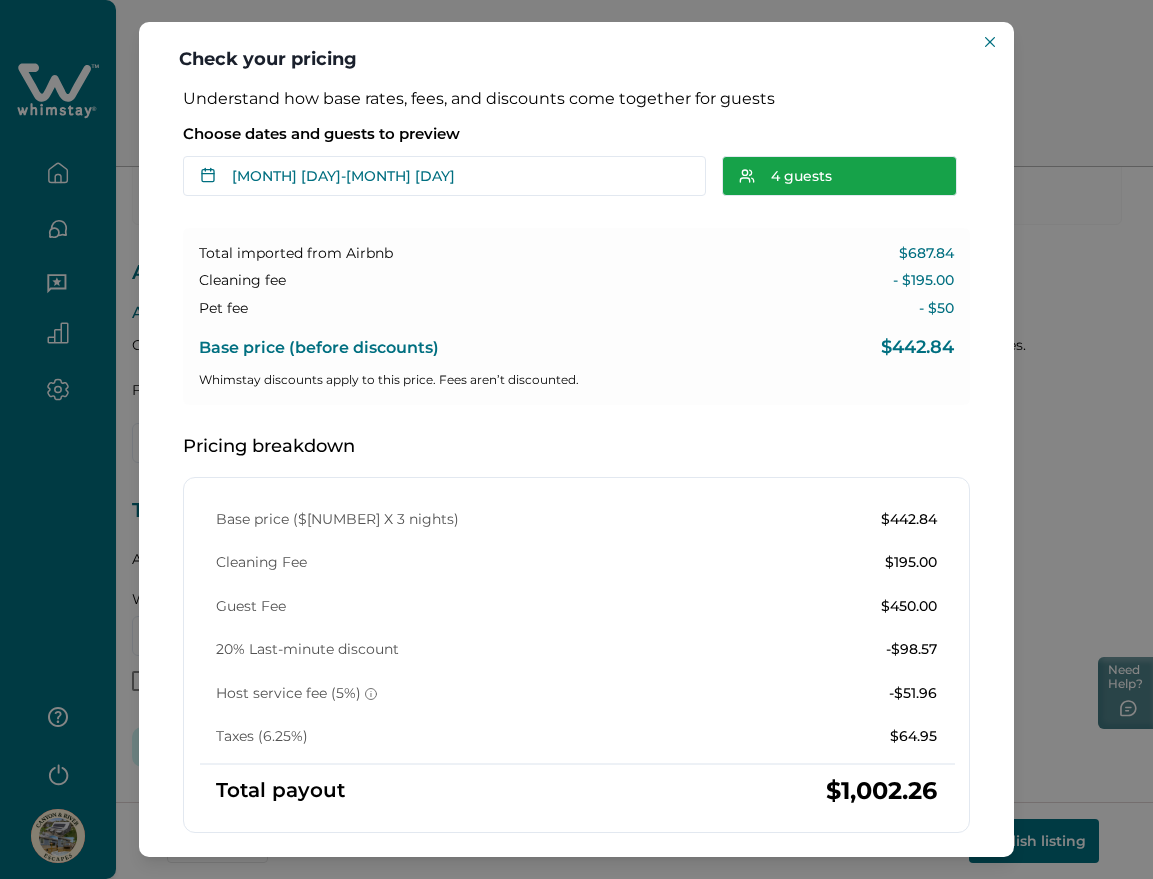 click on "4 guests" at bounding box center (839, 176) 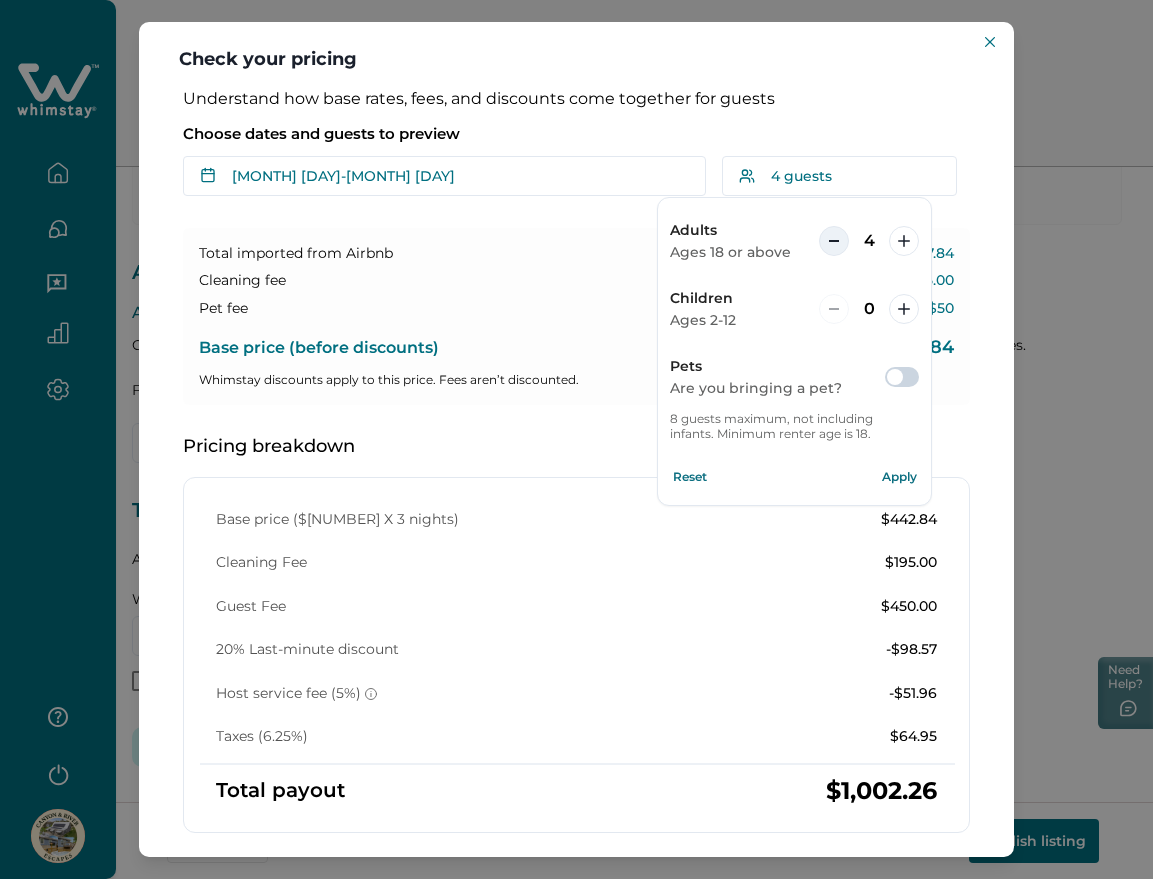click 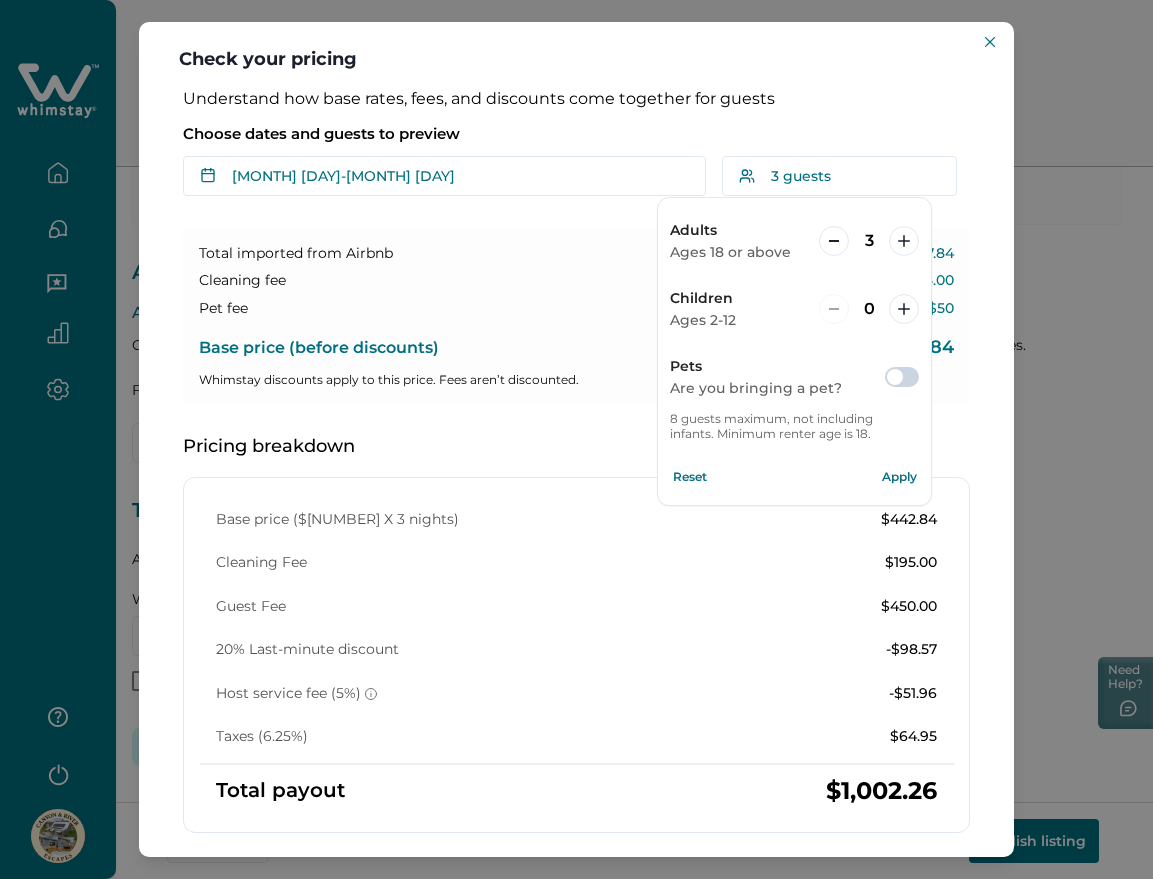 click on "Apply" at bounding box center [899, 477] 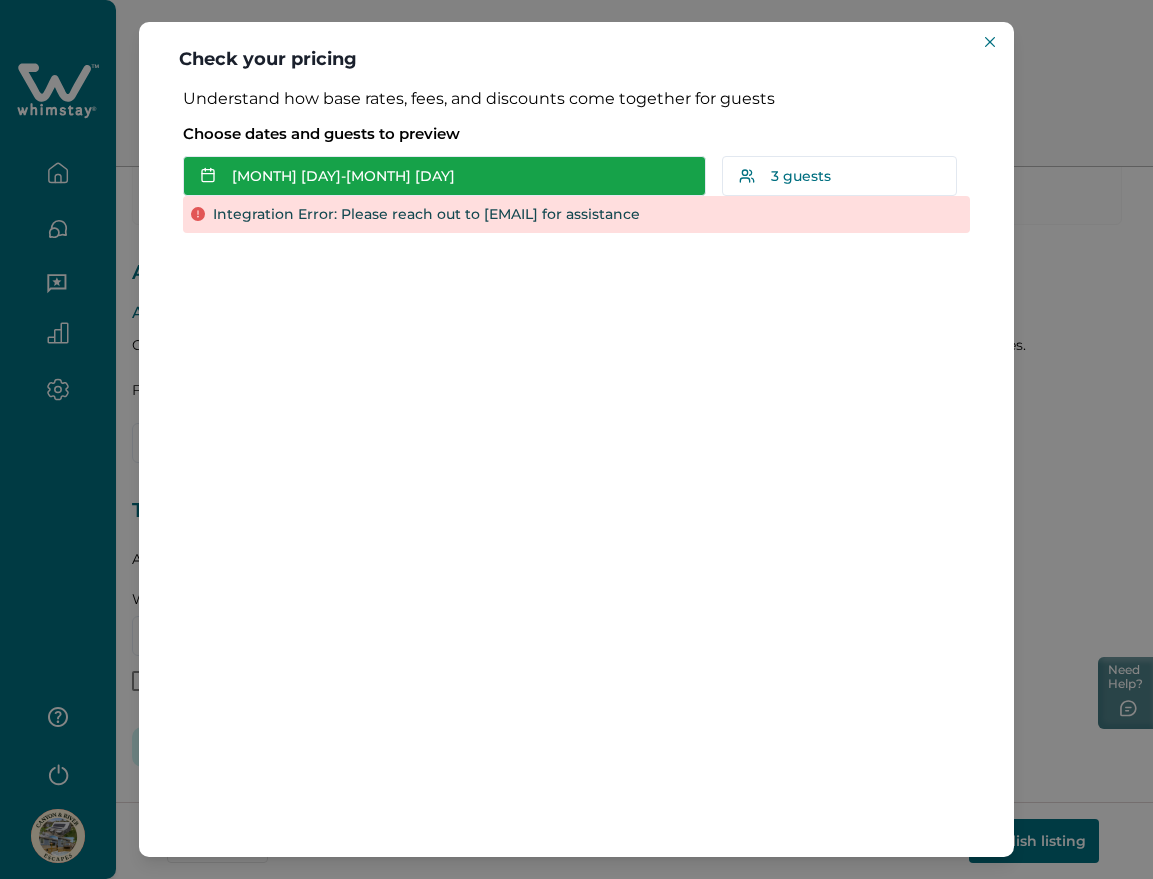 click on "Jul 29  -  Jul 30" at bounding box center (444, 176) 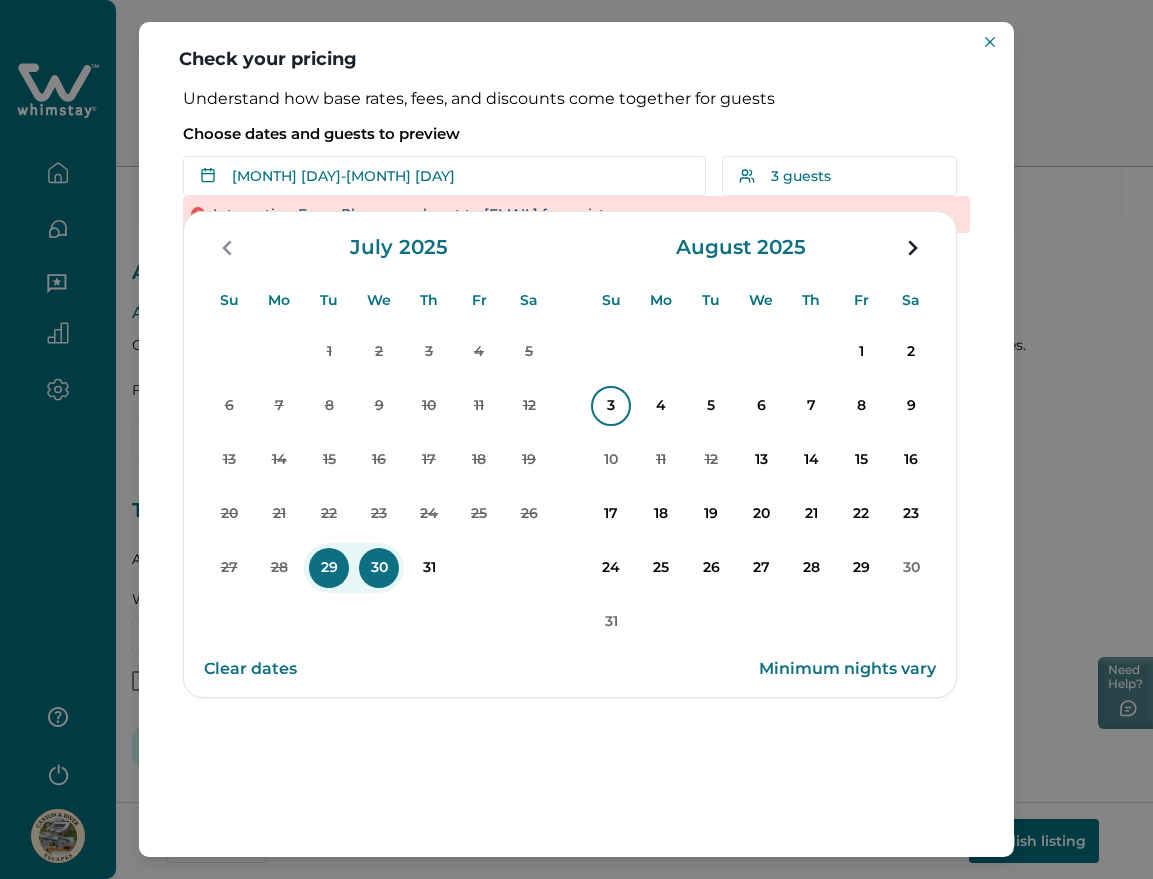 click on "3" at bounding box center (611, 406) 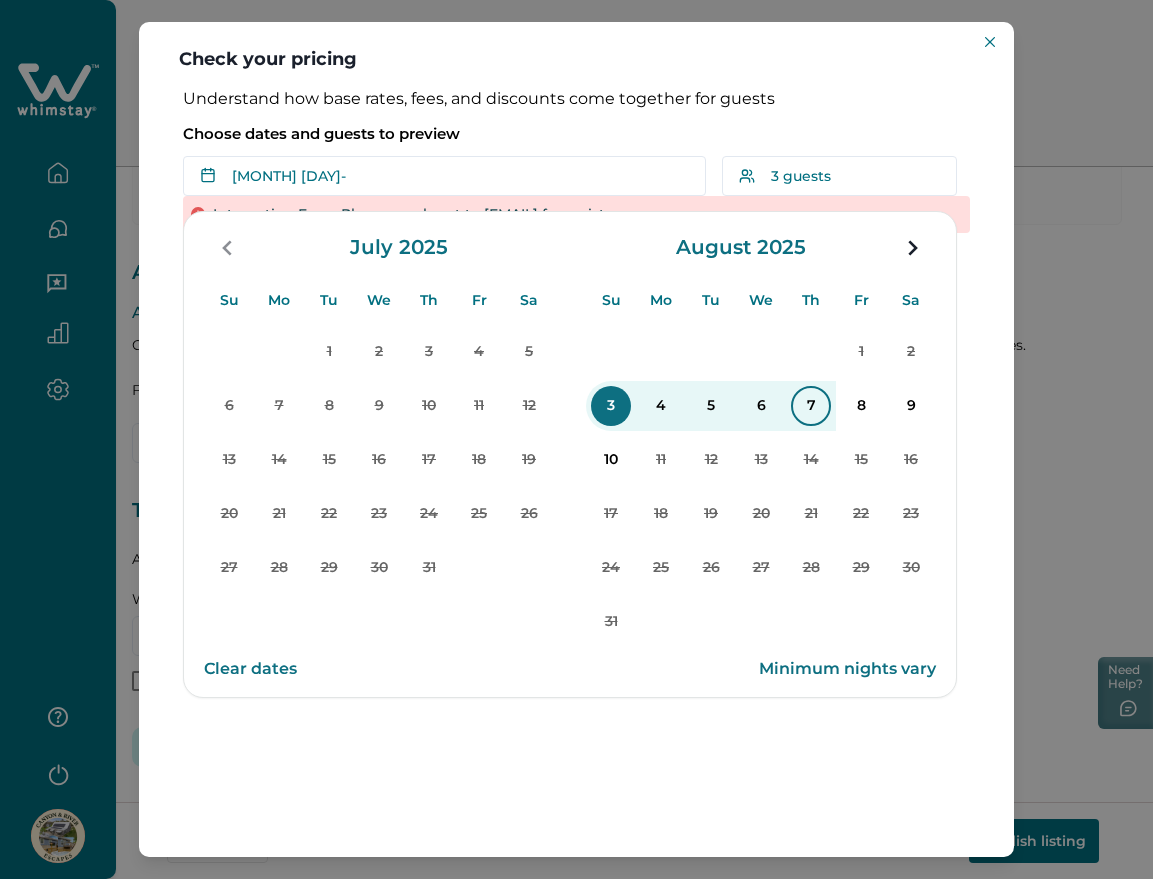 click on "7" at bounding box center [811, 406] 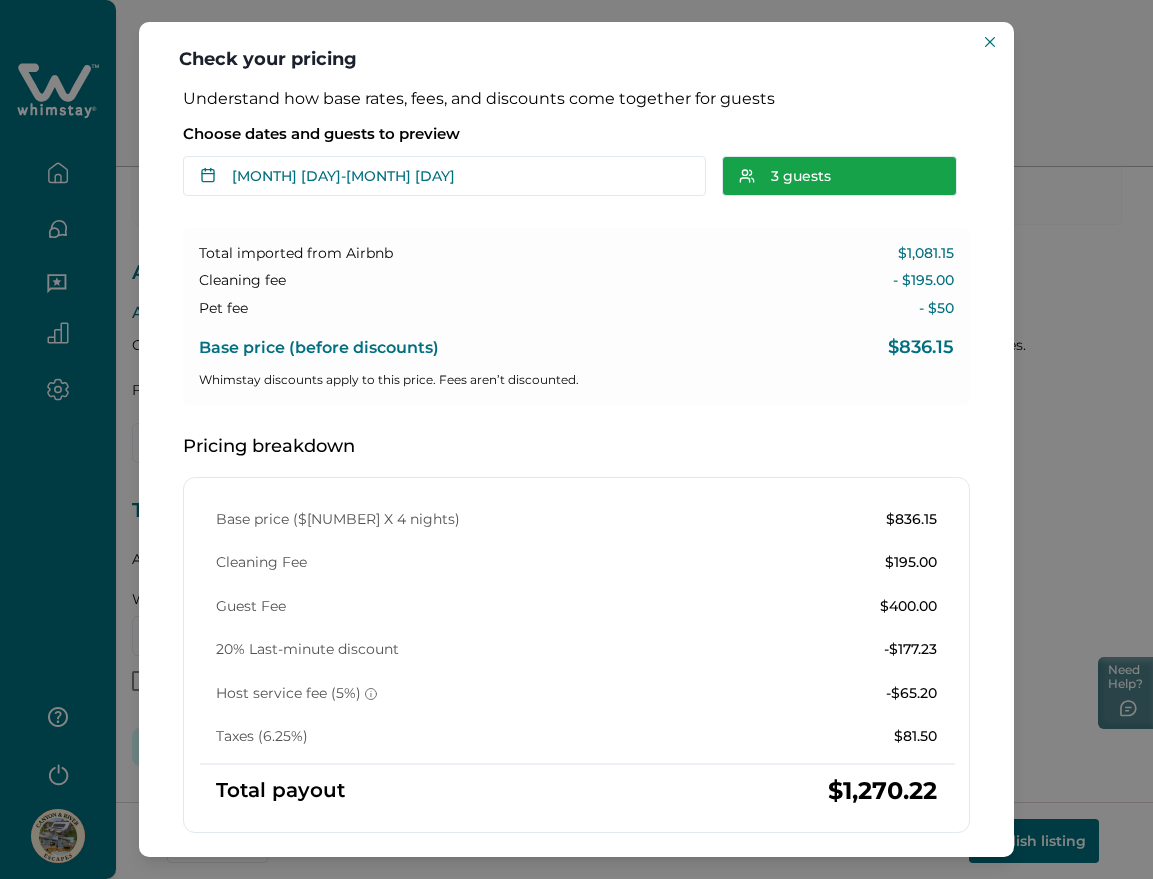 click on "3 guests" at bounding box center [839, 176] 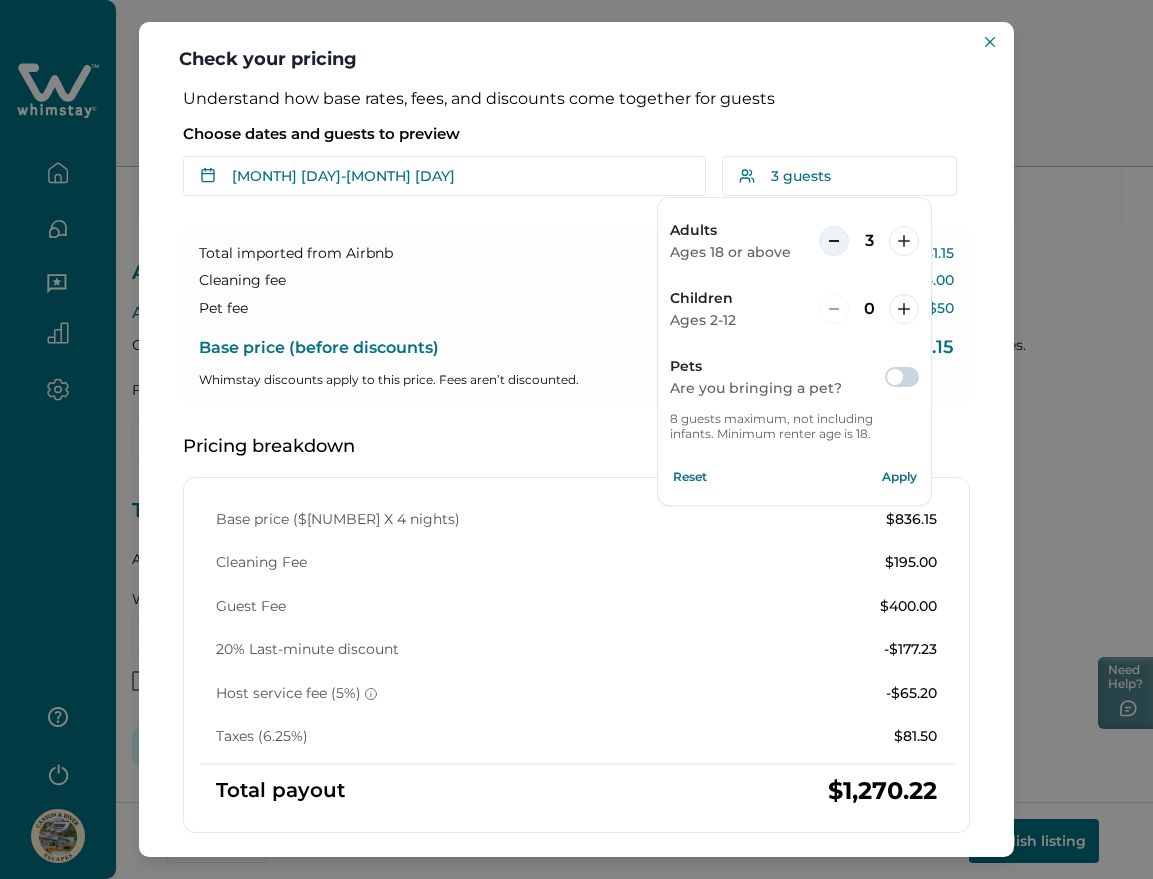 click 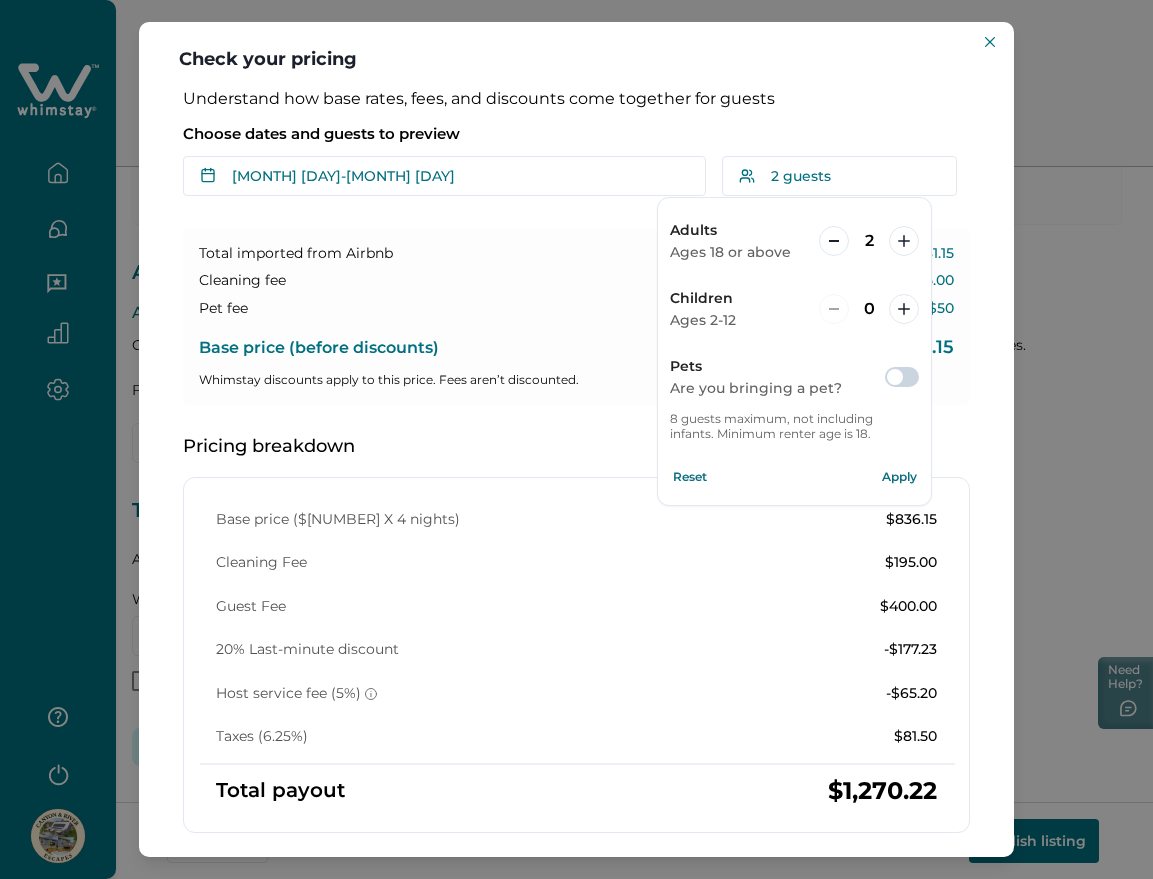 click on "Apply" at bounding box center [899, 477] 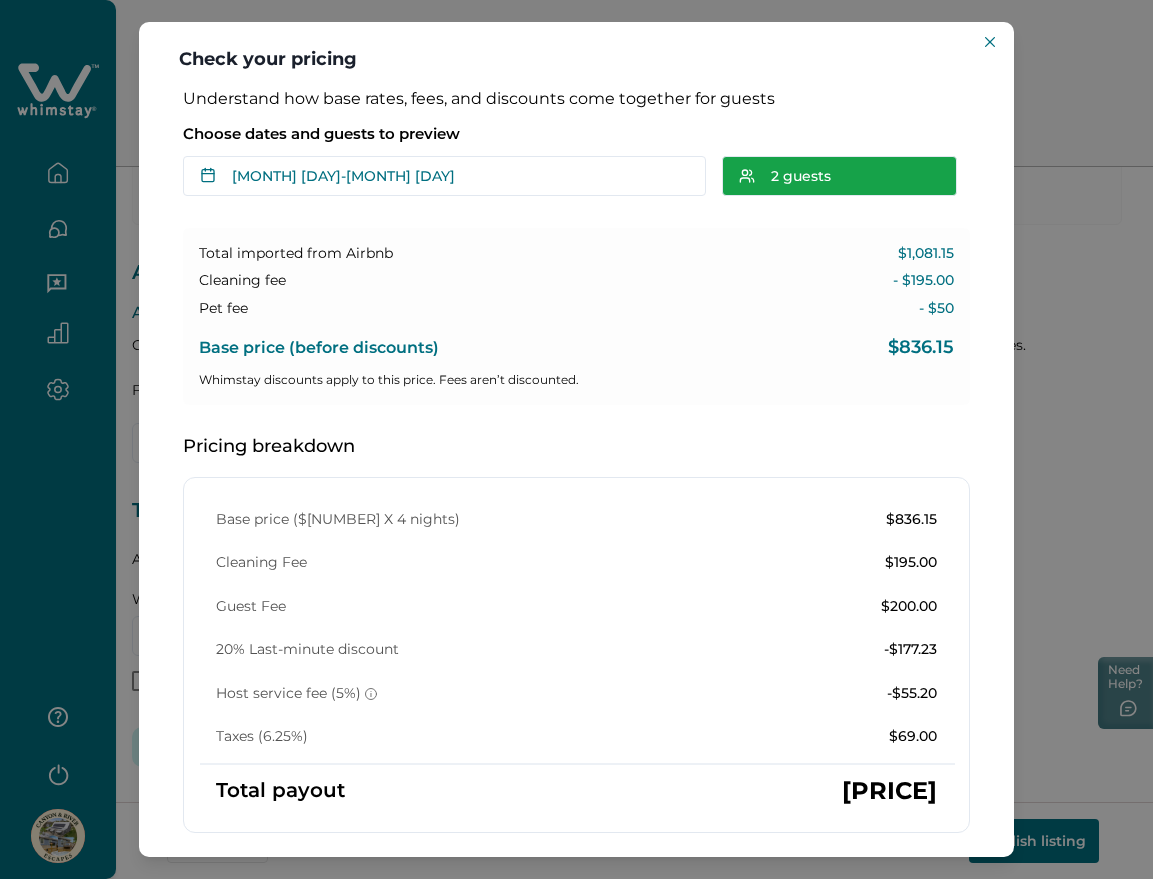 click on "2 guests" at bounding box center [839, 176] 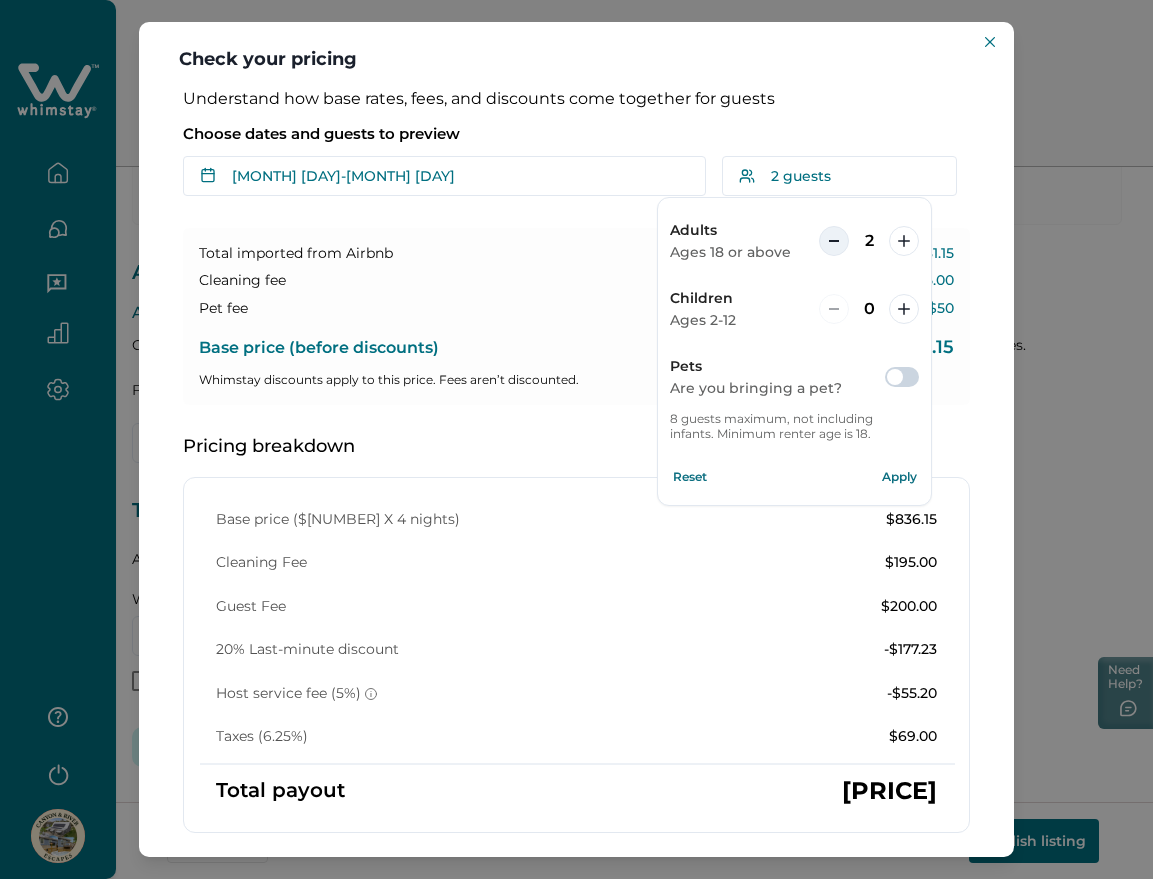 click at bounding box center [834, 241] 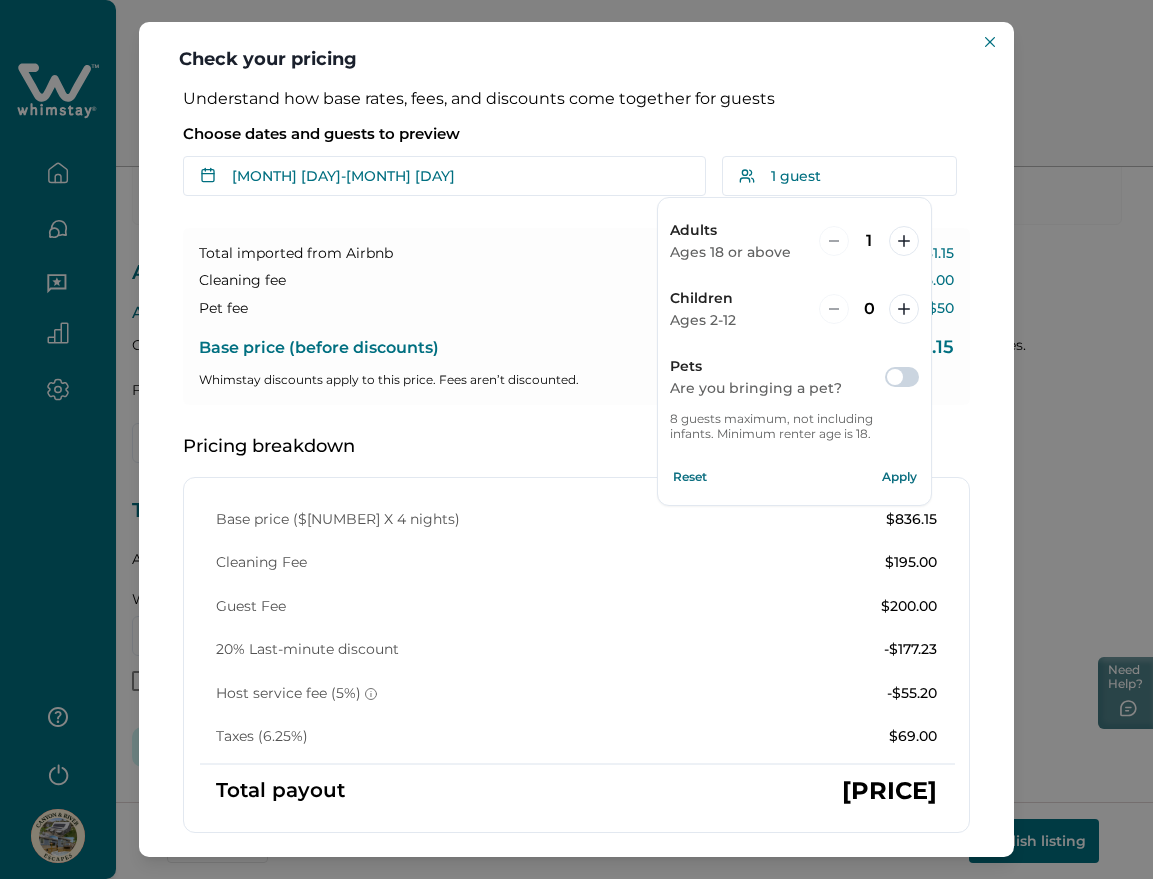 click on "Apply" at bounding box center [899, 477] 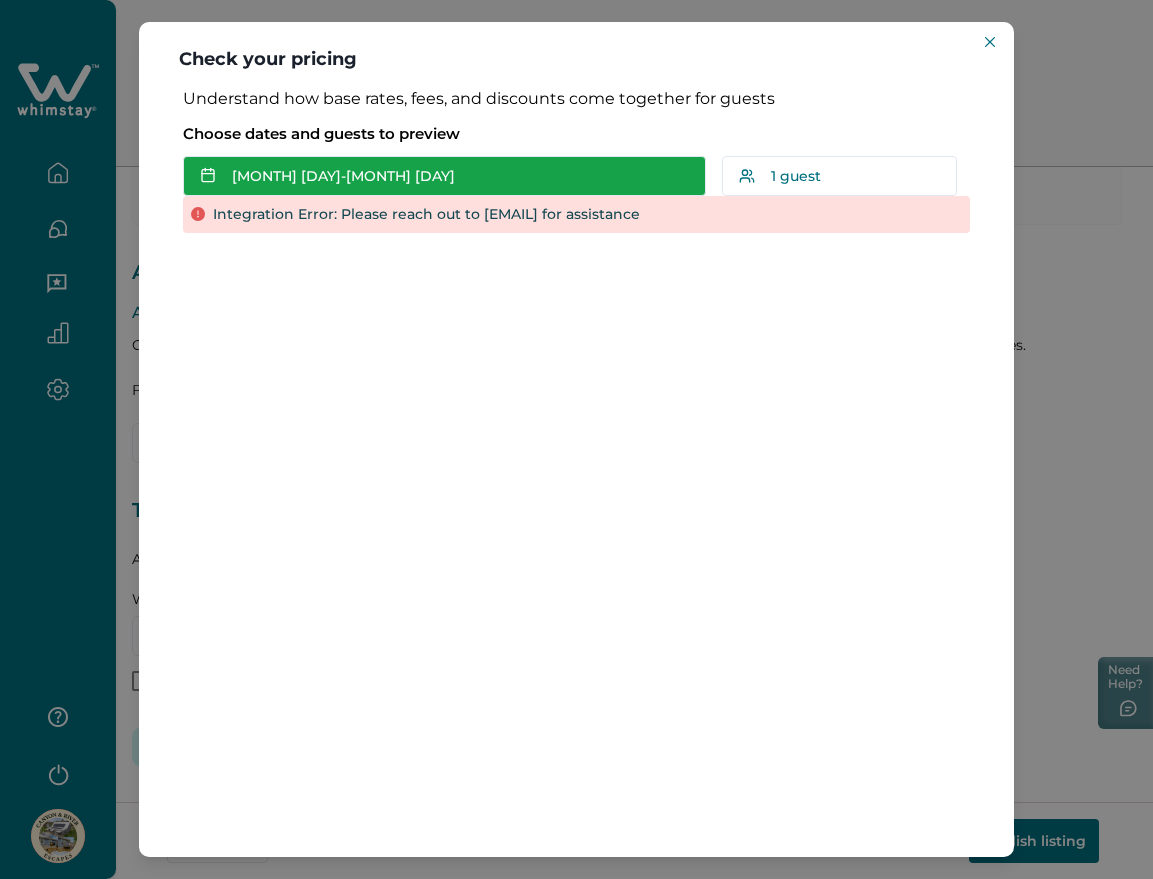 click on "Jul 29  -  Jul 30" at bounding box center [444, 176] 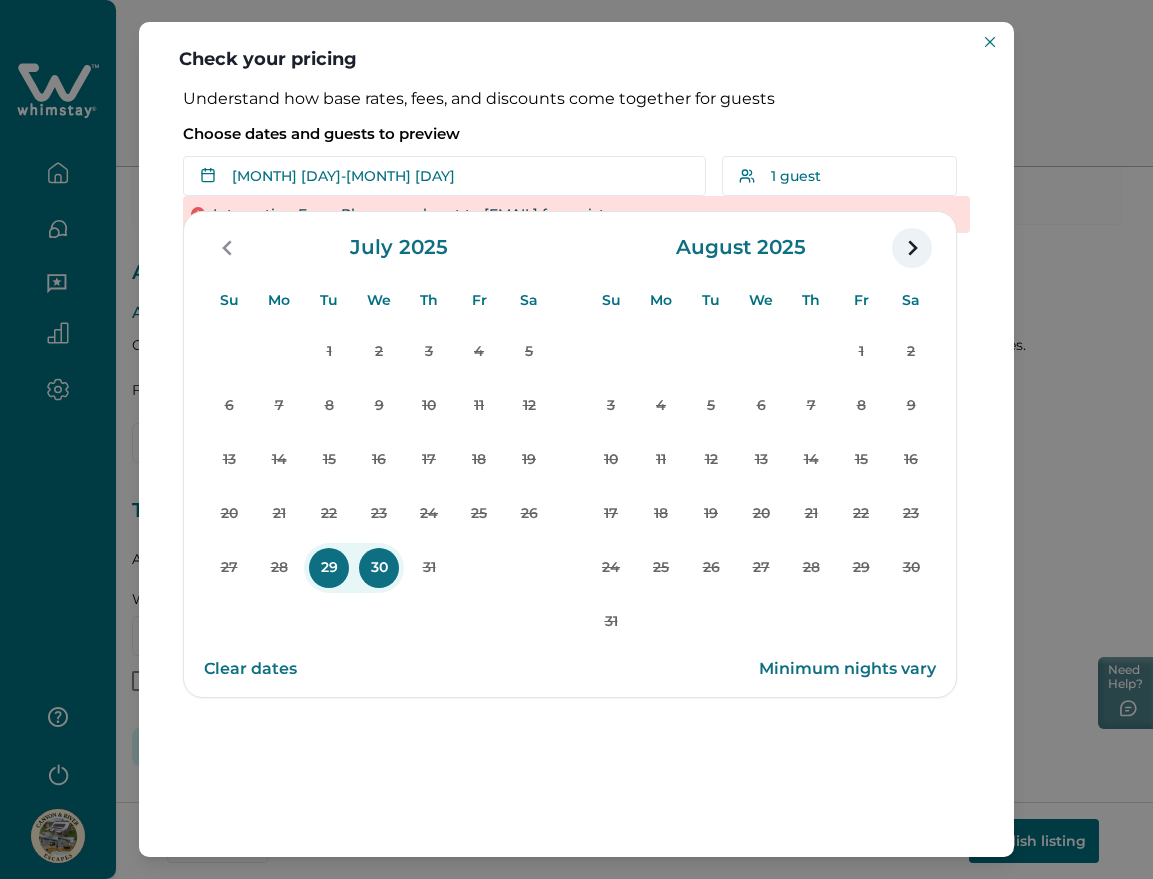 click 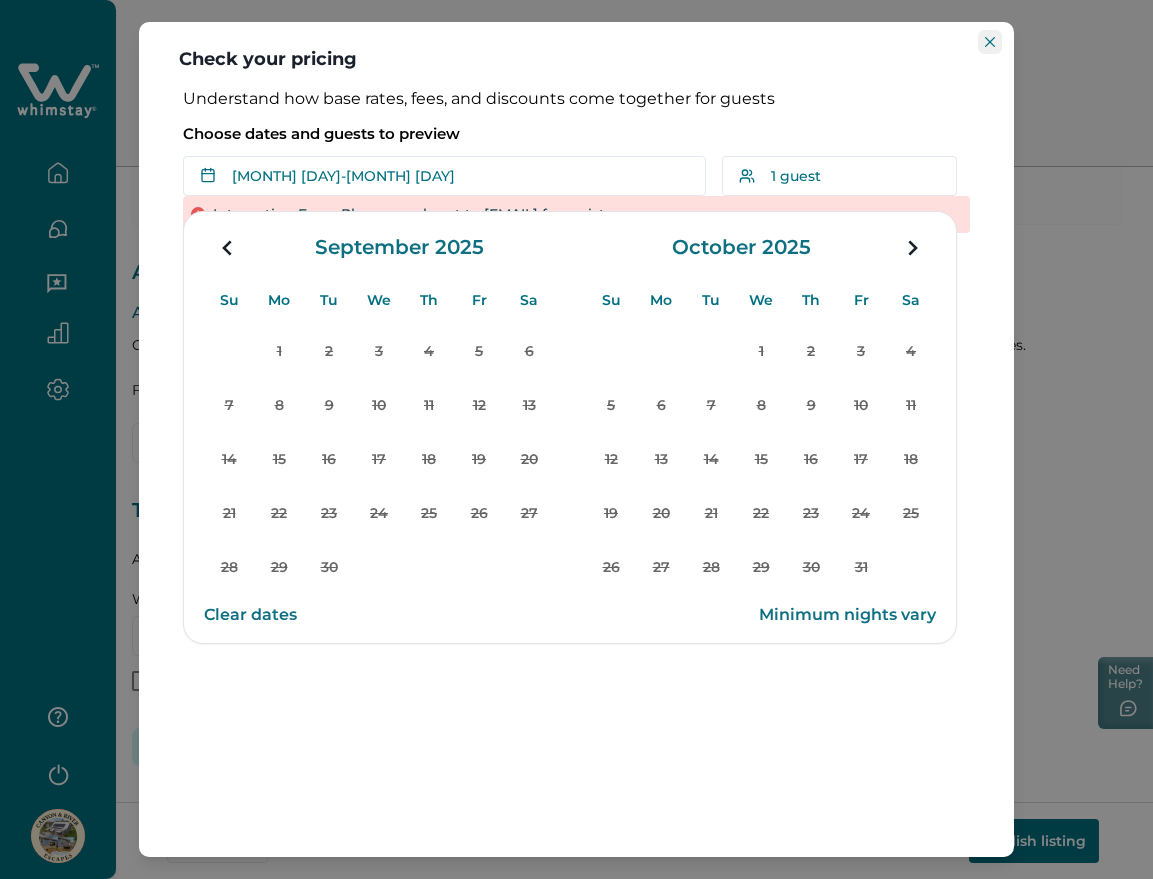 click at bounding box center [990, 42] 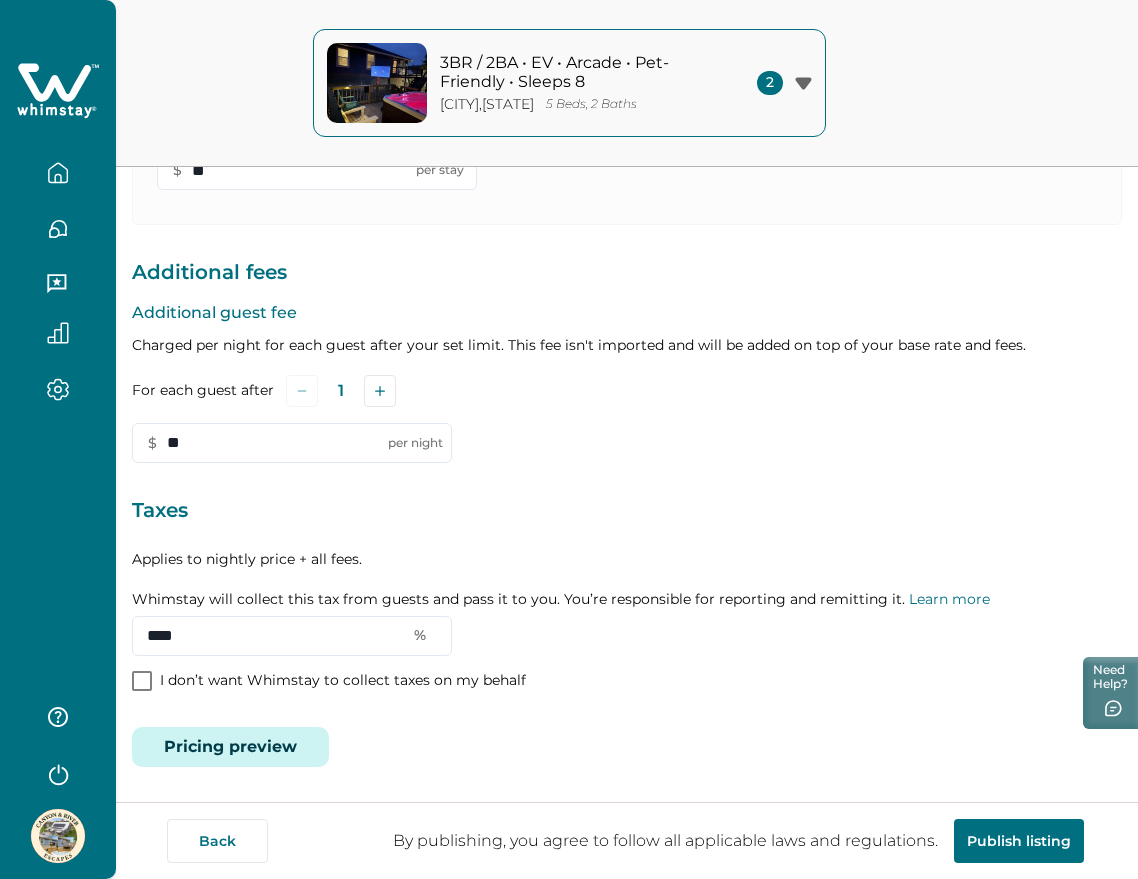 click on "Pricing preview" at bounding box center [230, 747] 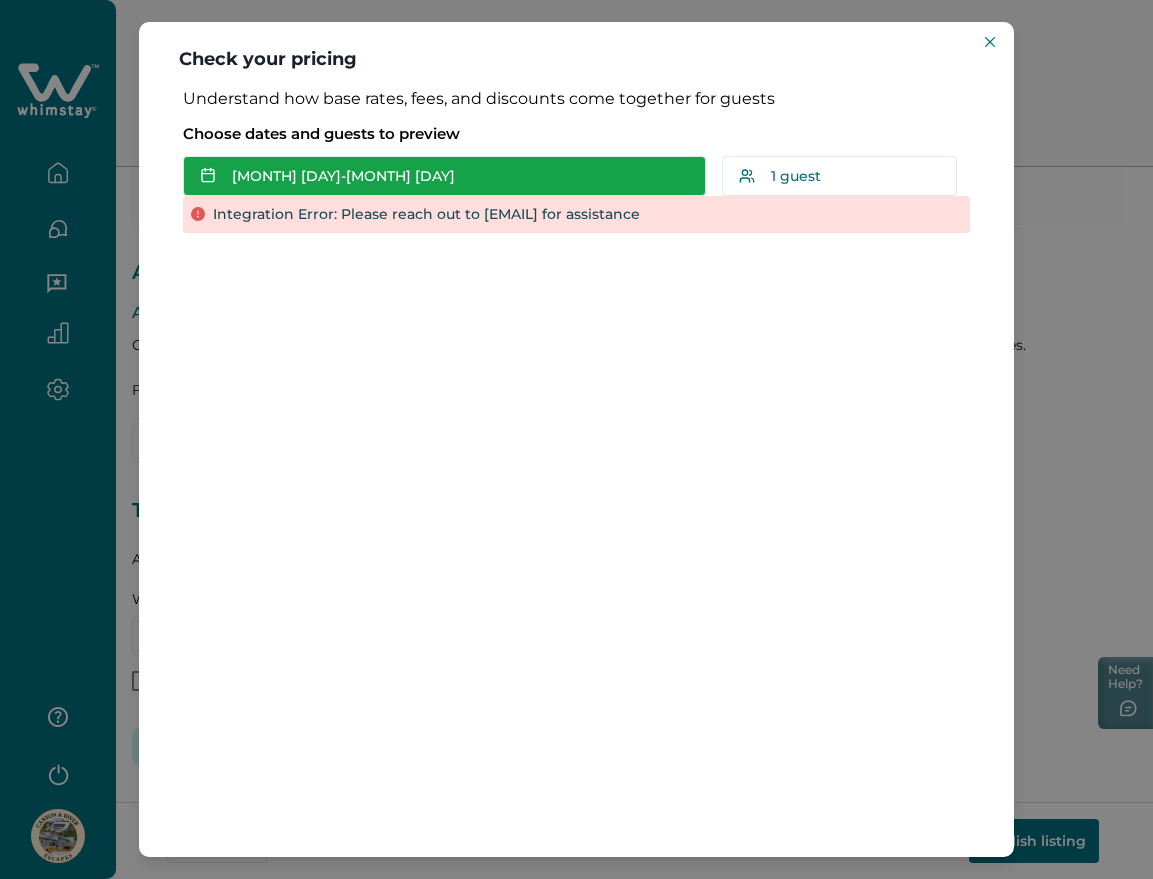 click on "Jul 29  -  Jul 30" at bounding box center [444, 176] 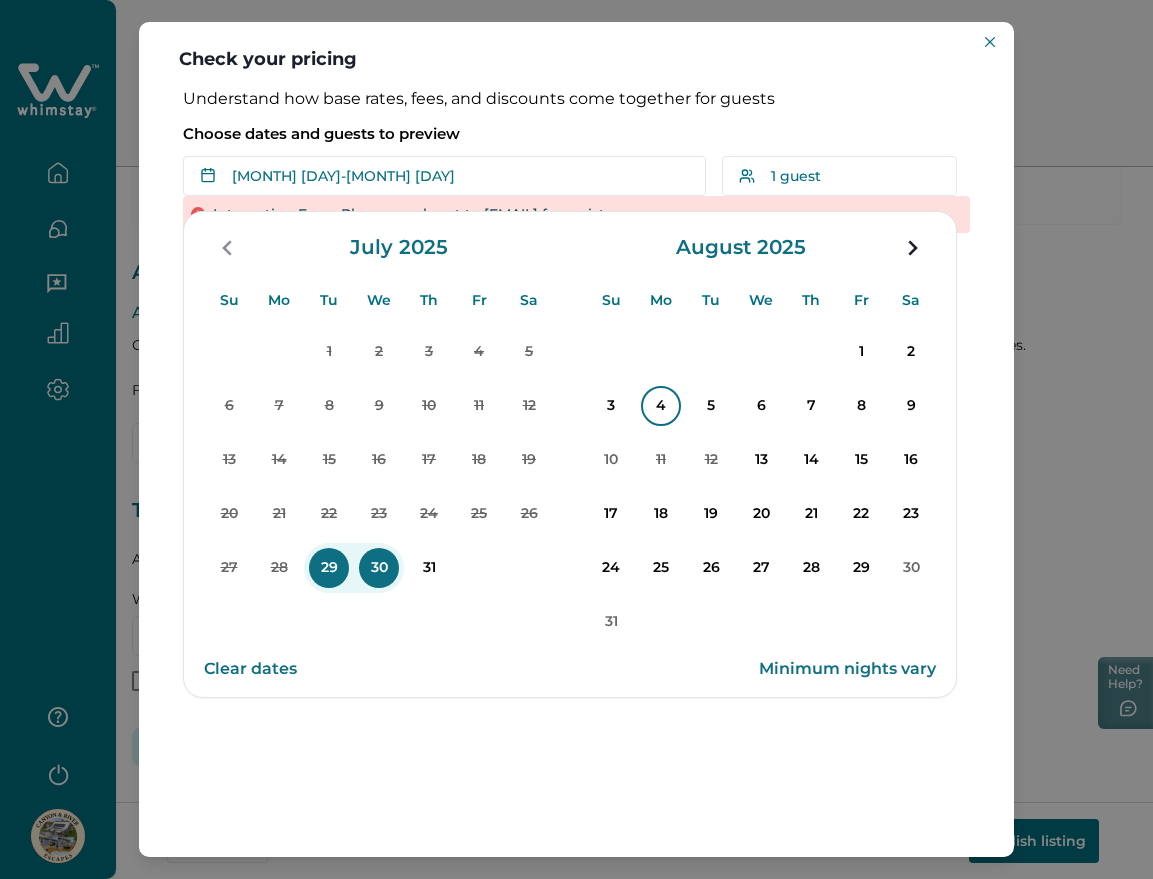 click on "4" at bounding box center [661, 406] 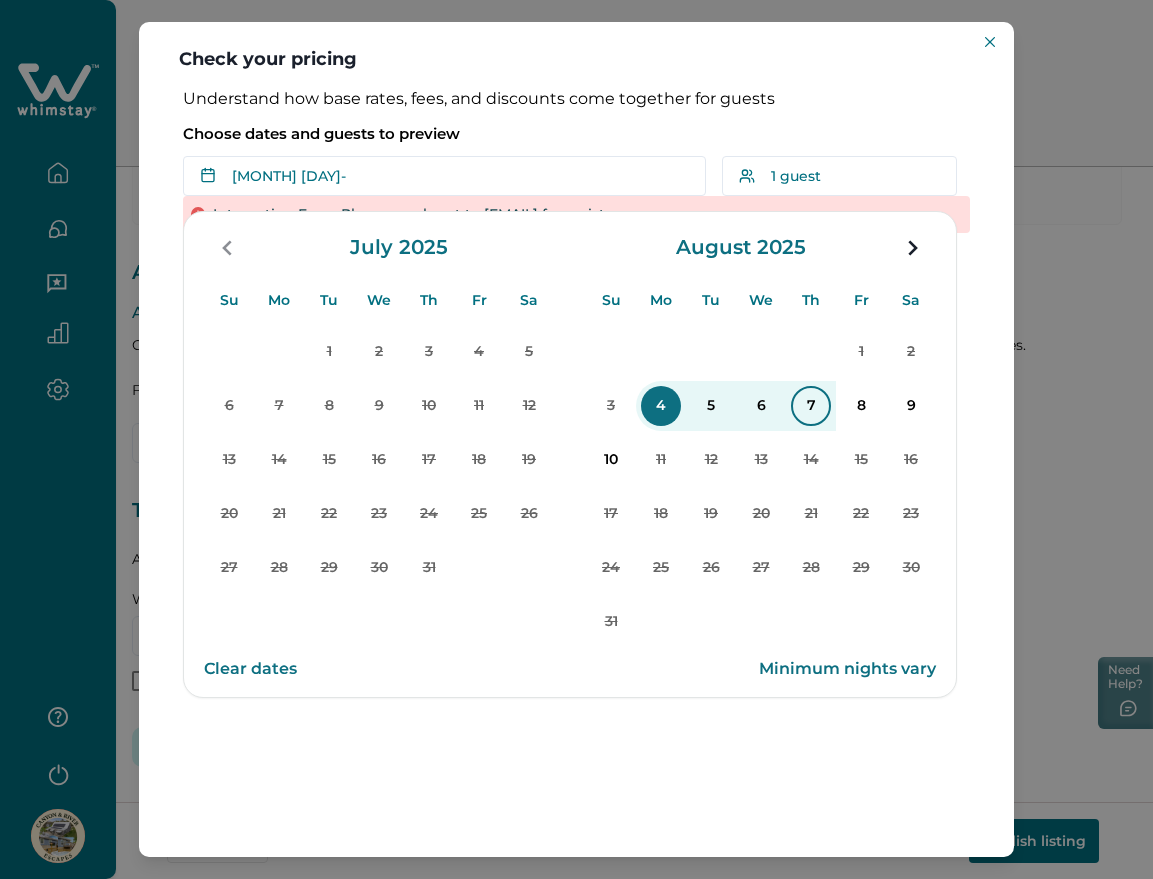 click on "7" at bounding box center (811, 406) 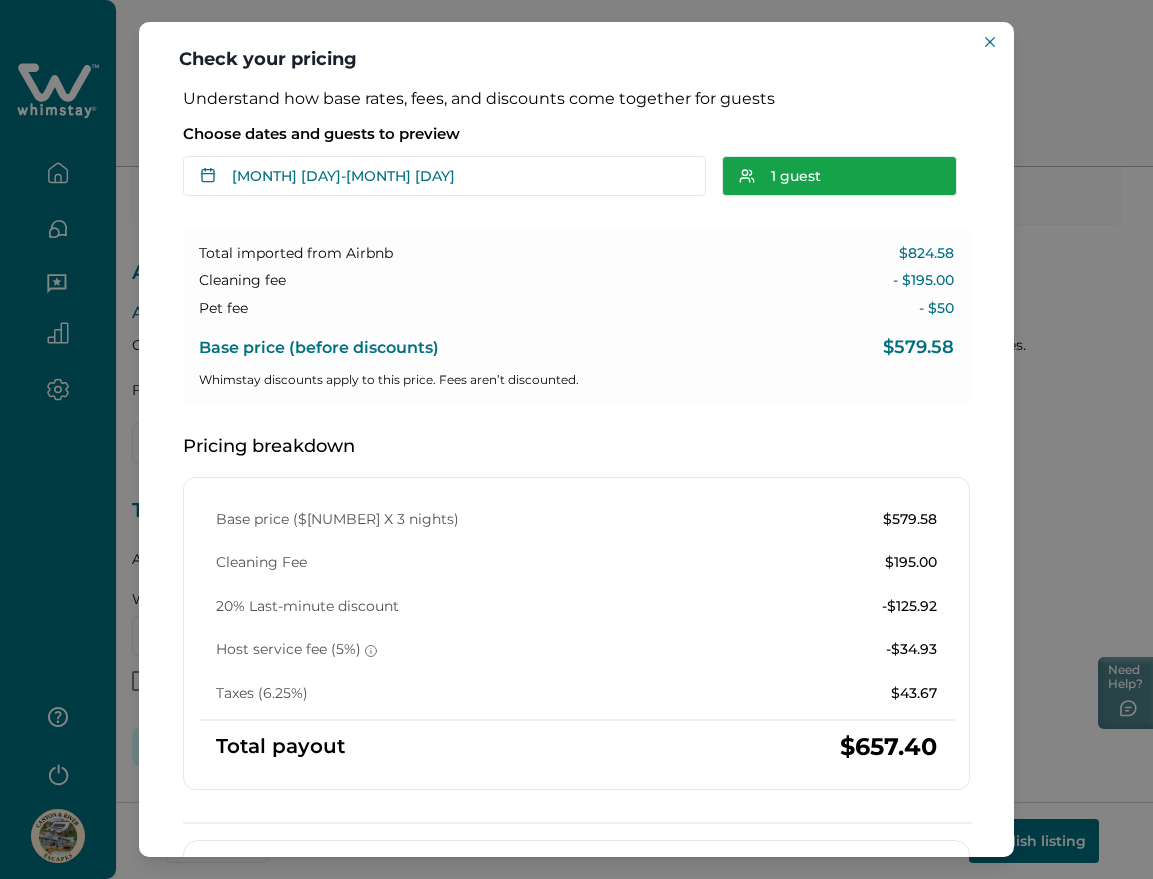 click on "1 guest" at bounding box center [839, 176] 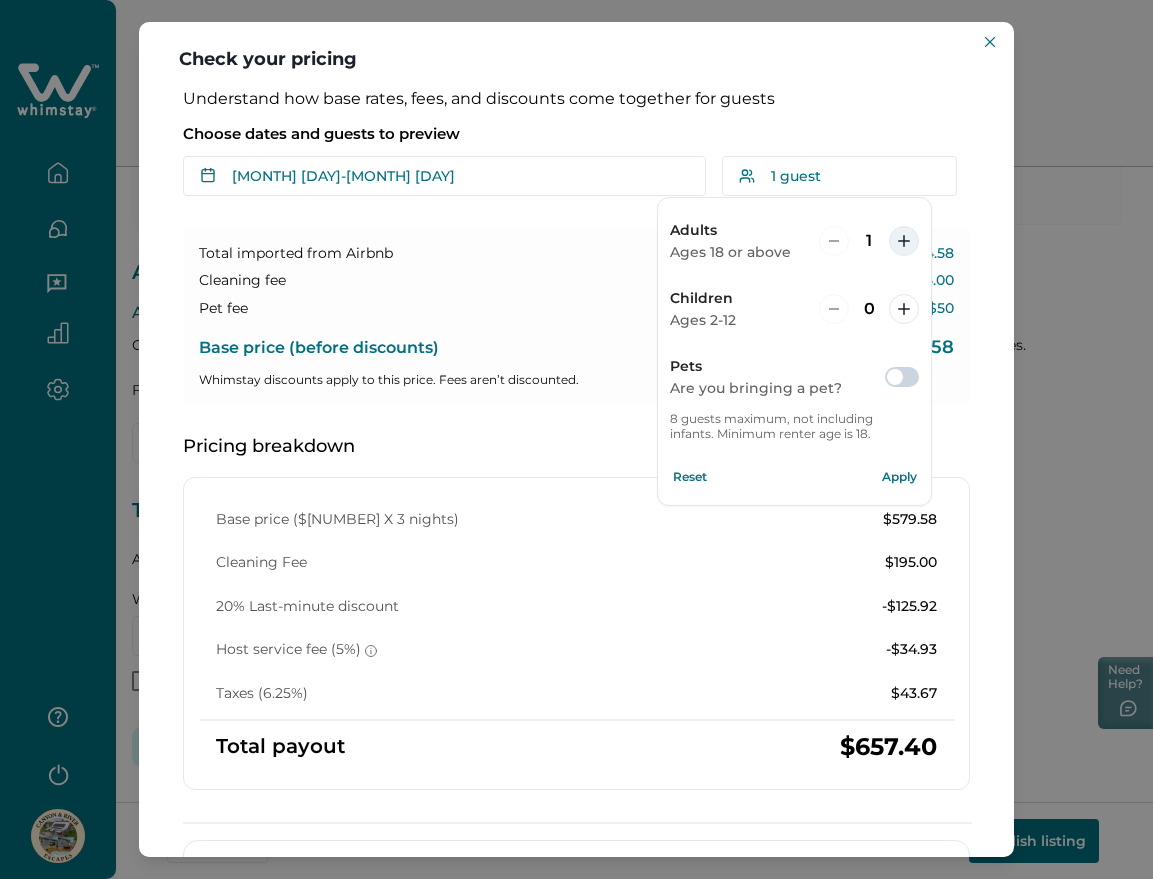 click 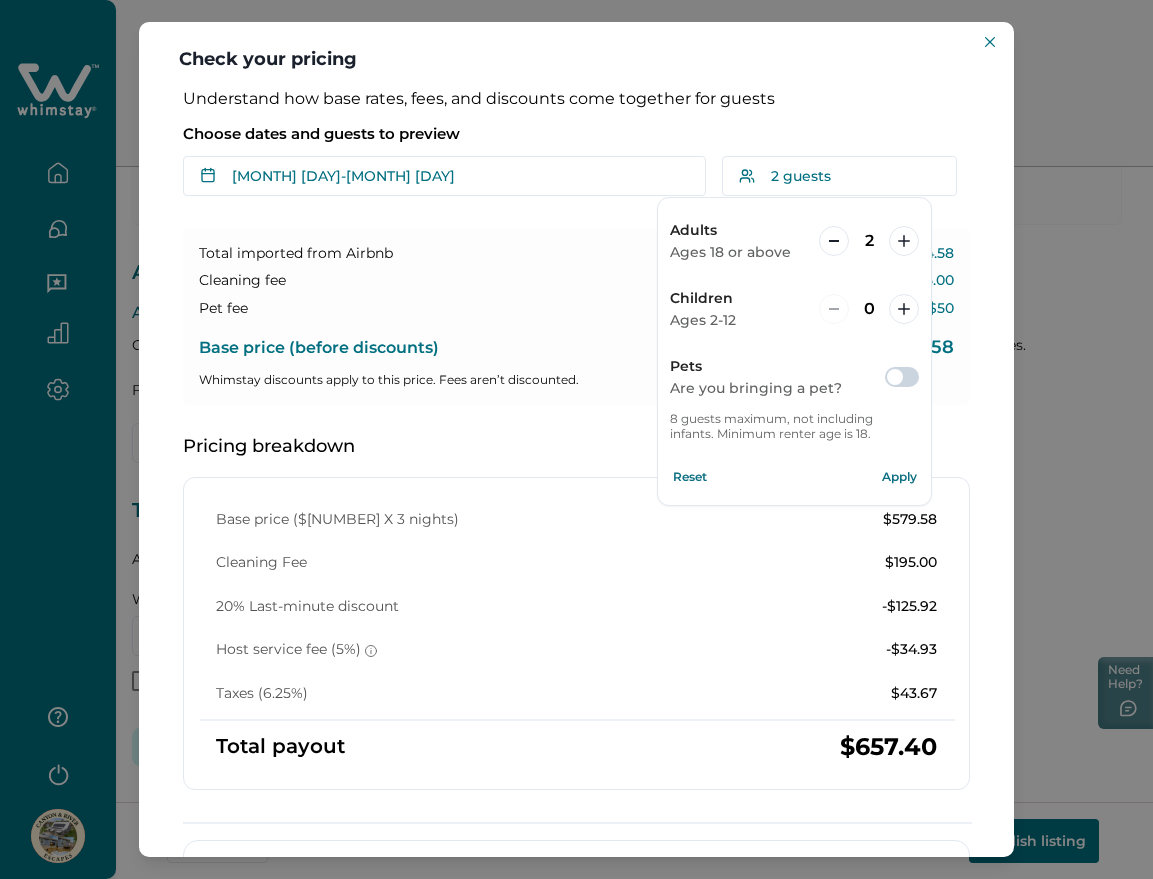 click on "Apply" at bounding box center [899, 477] 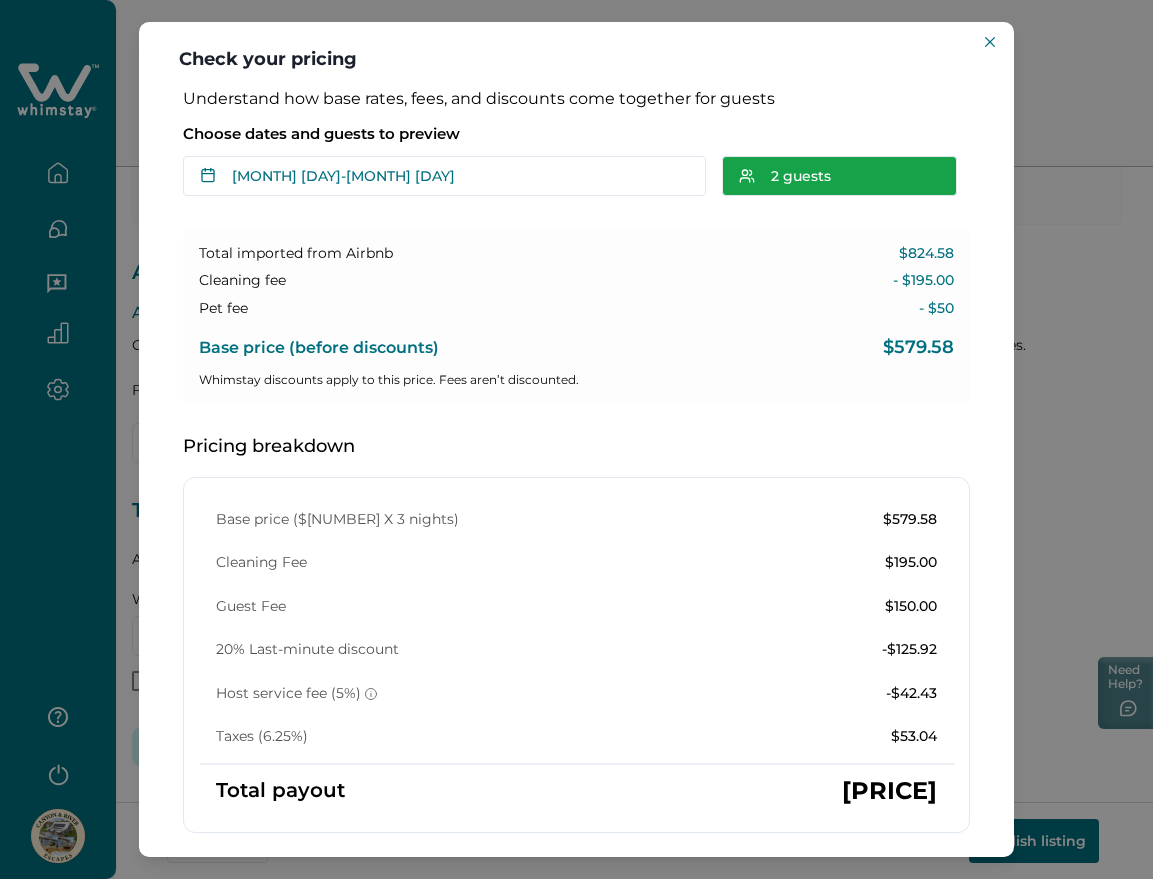 click on "2 guests" at bounding box center [839, 176] 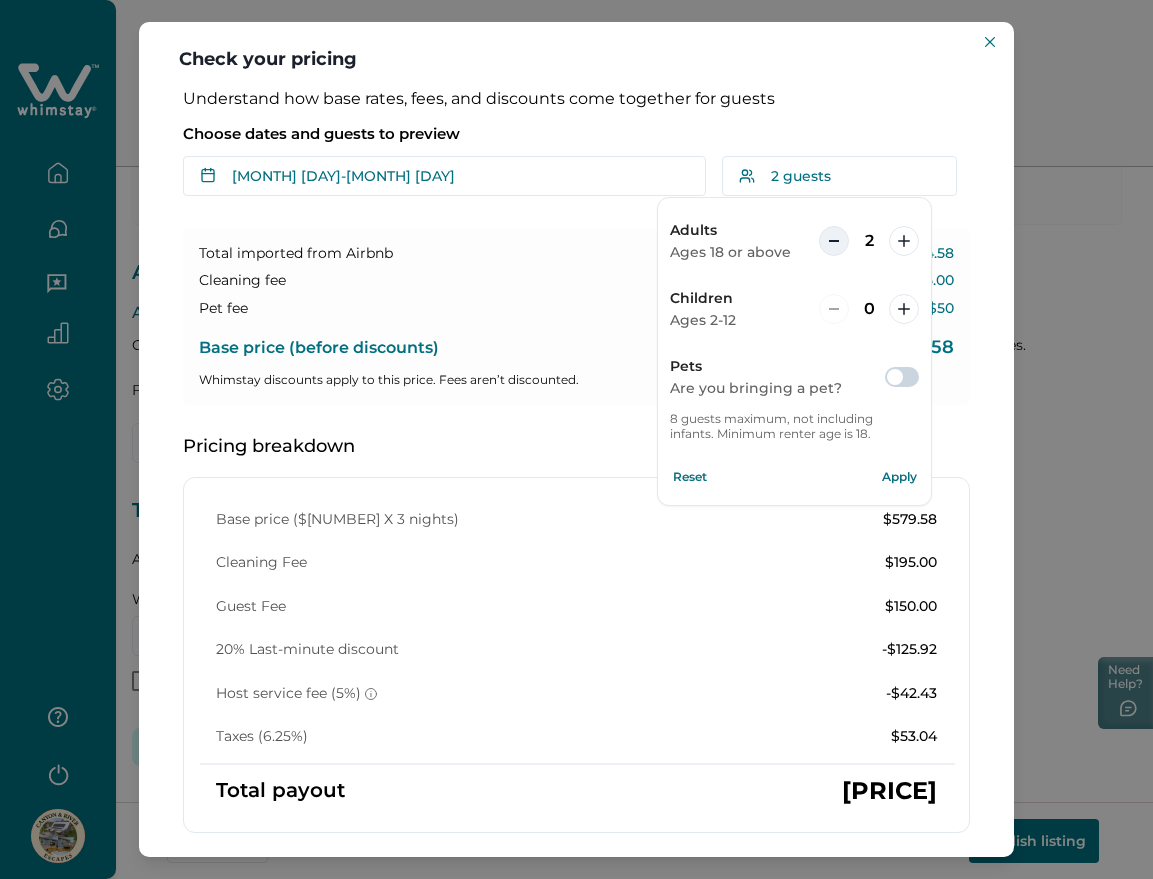 click 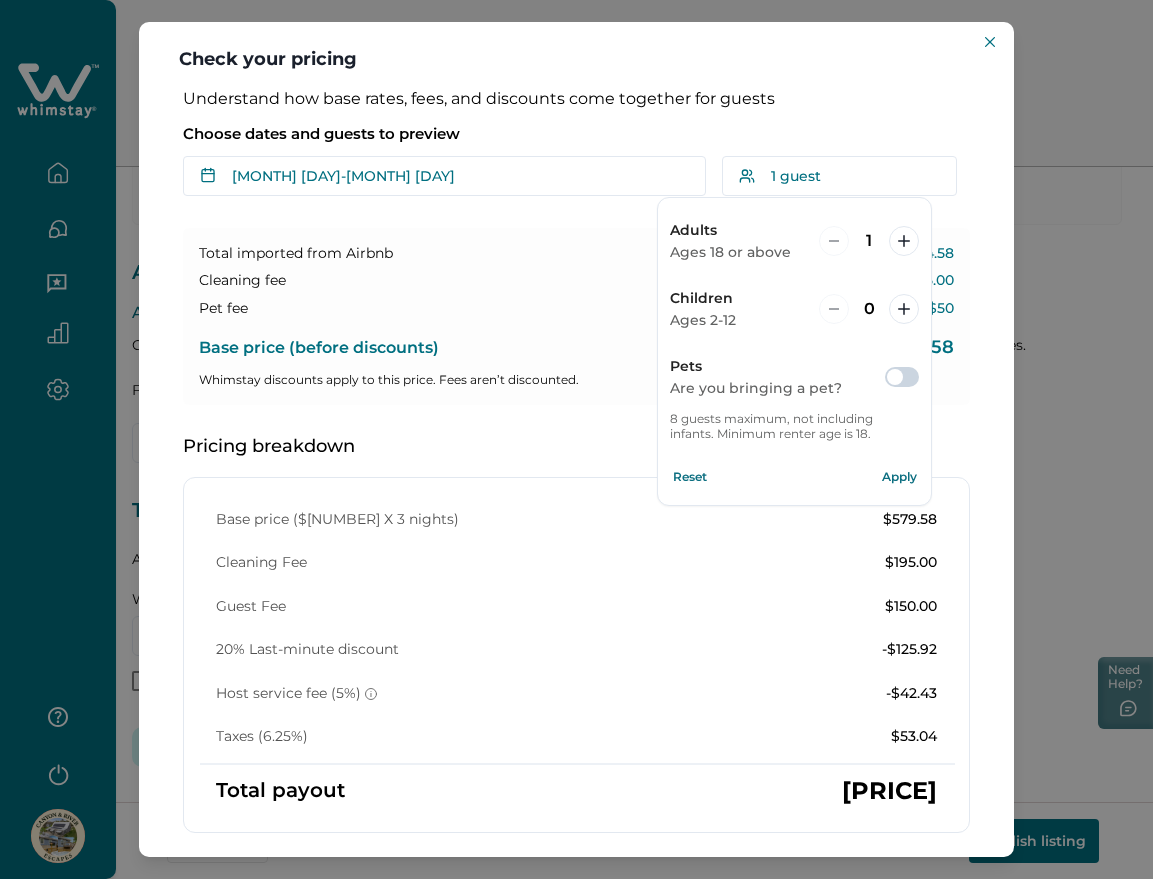 click on "Apply" at bounding box center [899, 477] 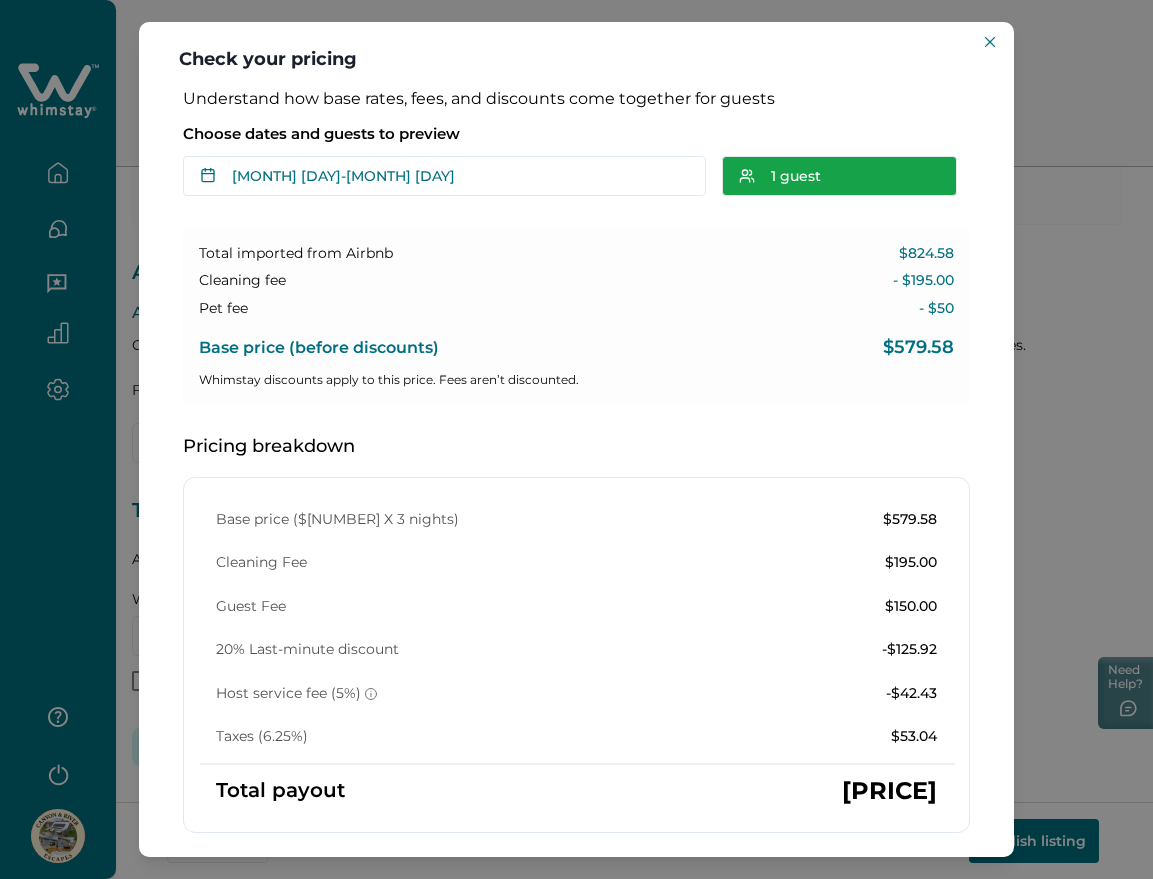 click on "1 guest" at bounding box center [839, 176] 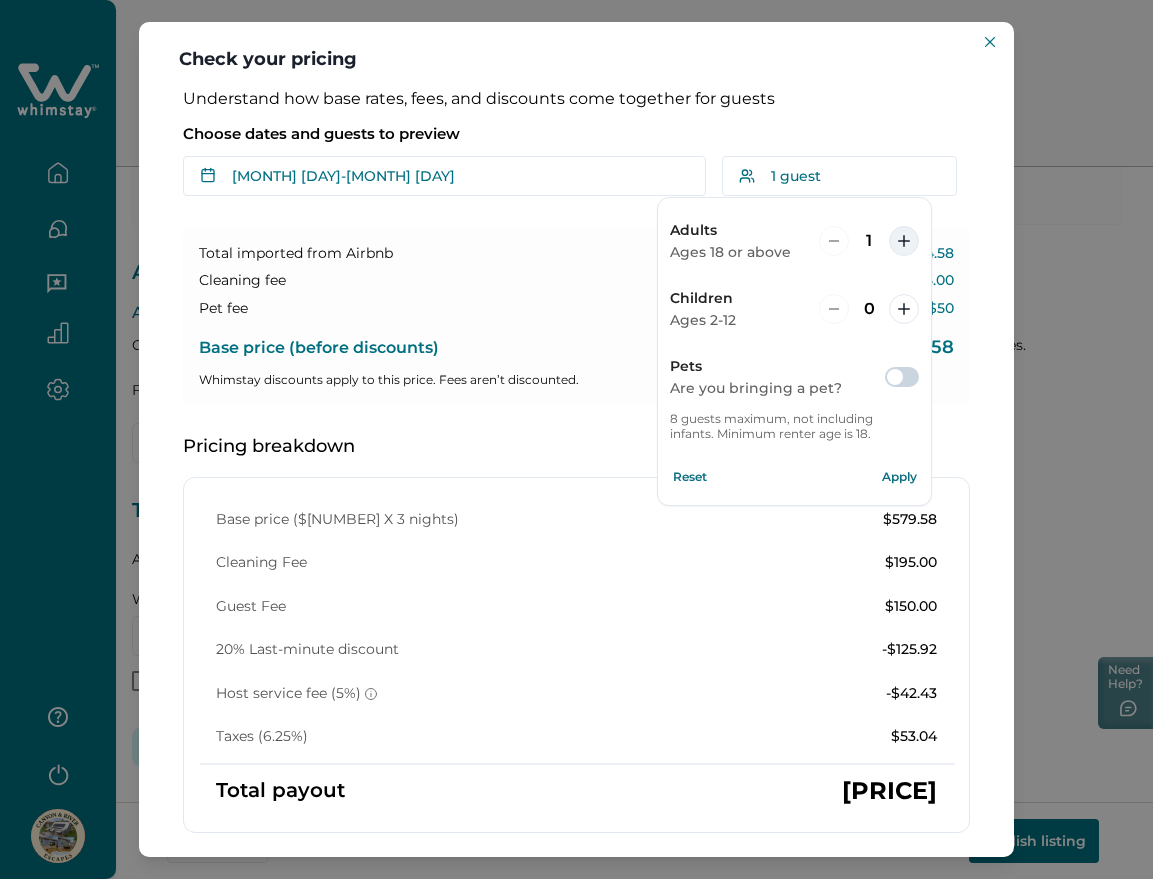 click 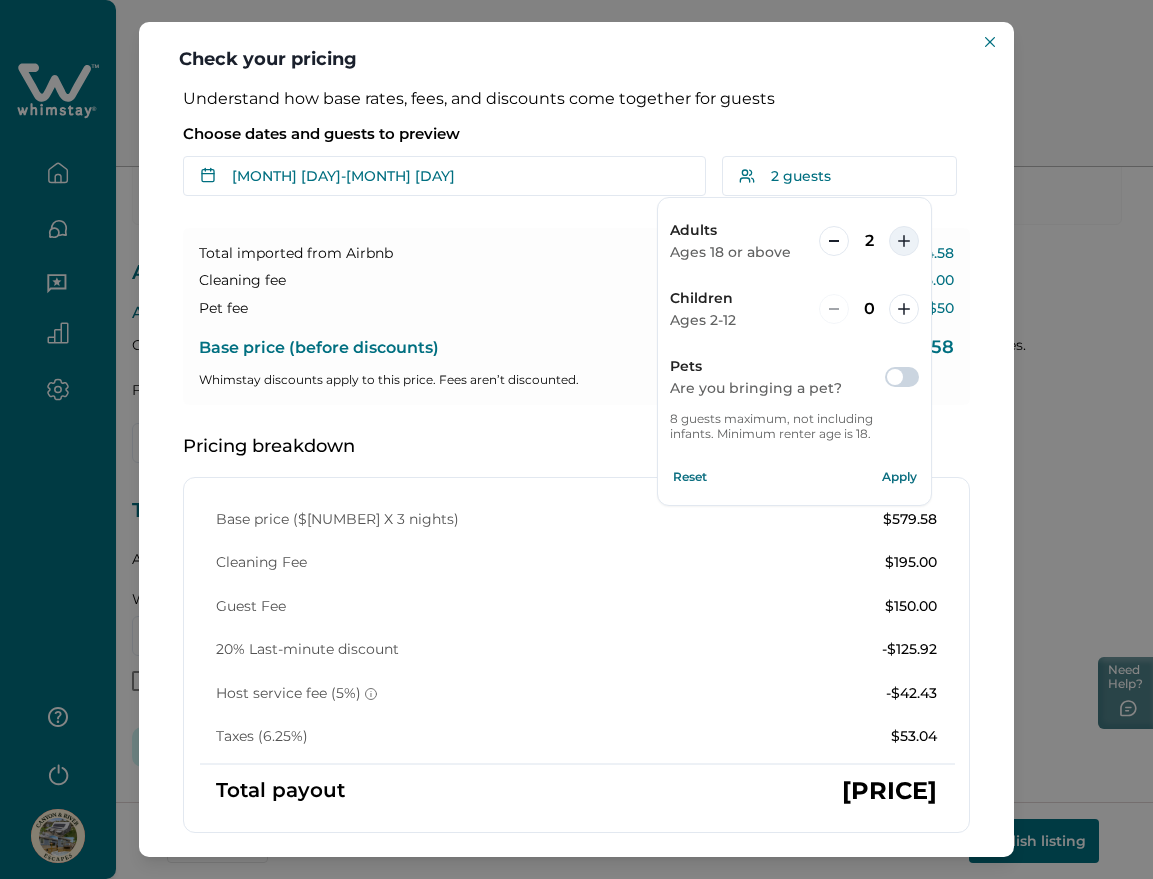 click 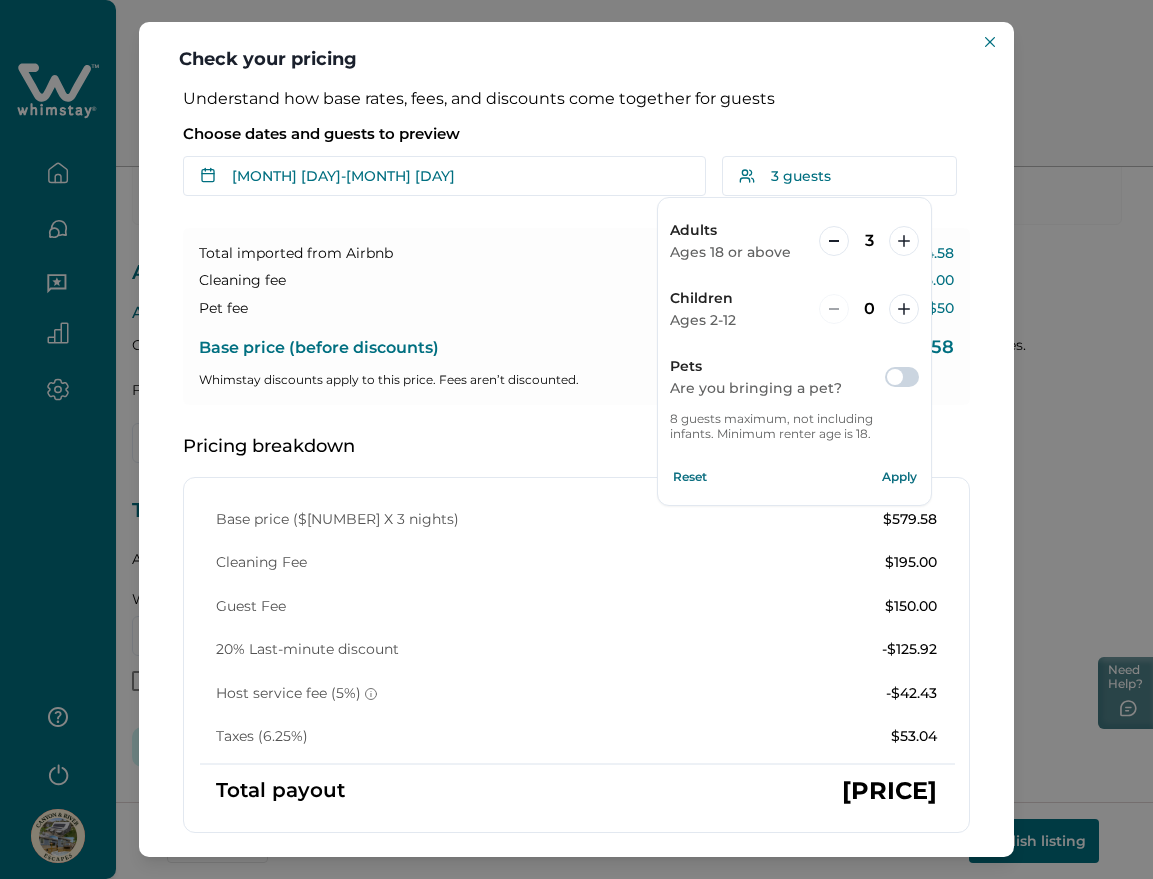 click on "Apply" at bounding box center (899, 477) 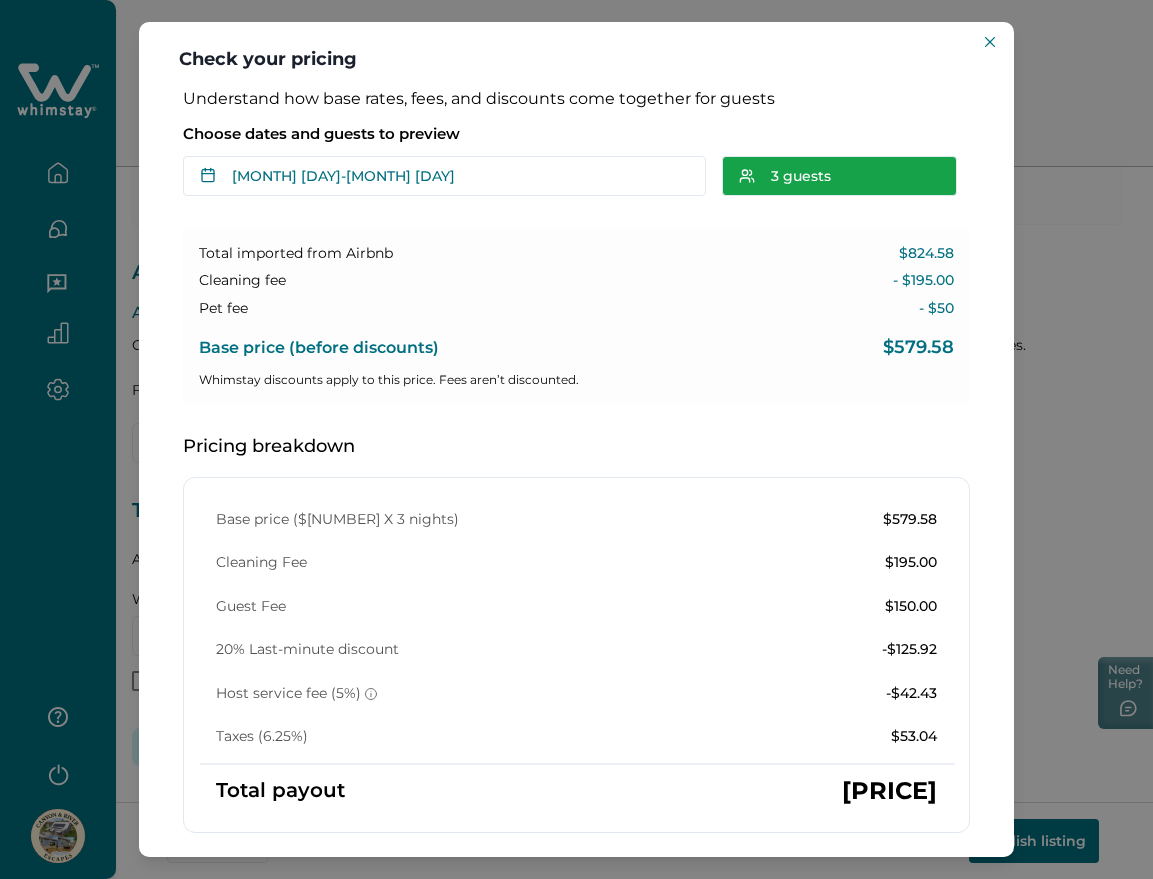 click on "3 guests" at bounding box center [839, 176] 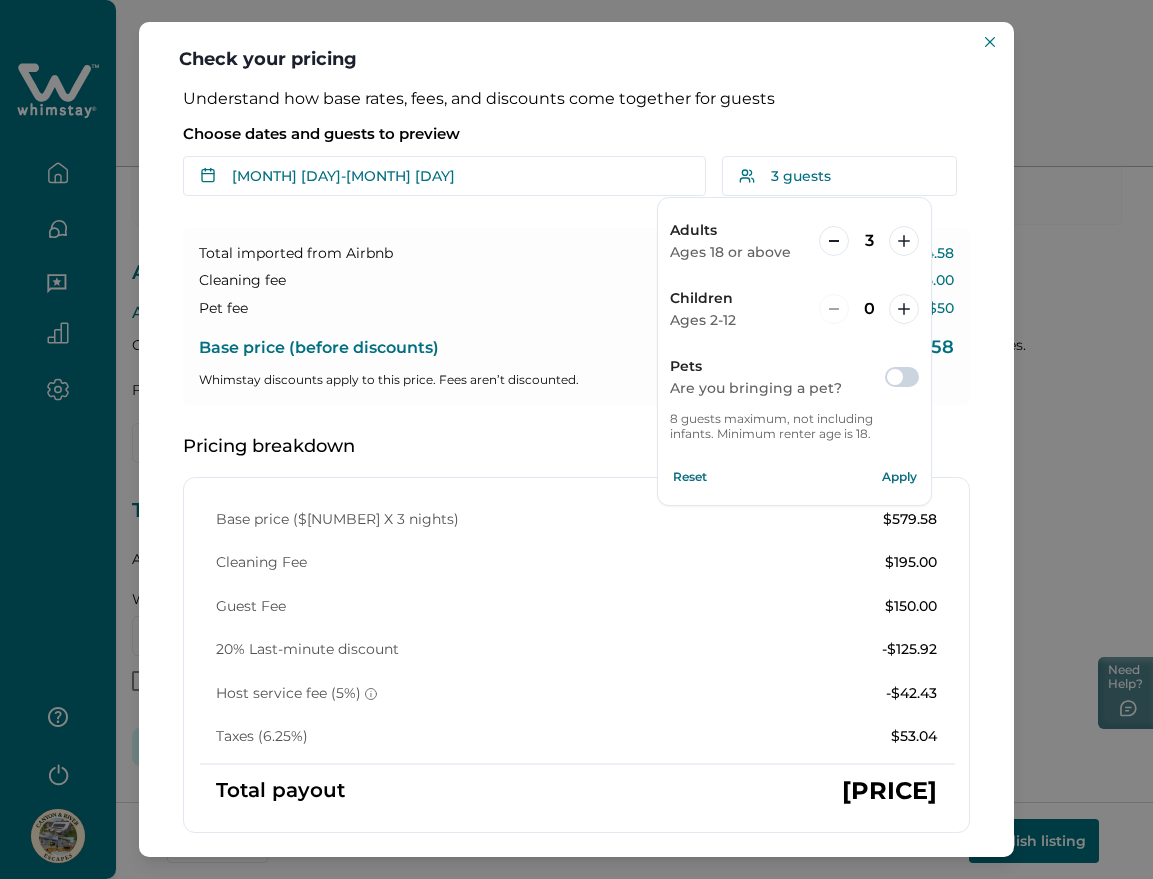 click at bounding box center (902, 377) 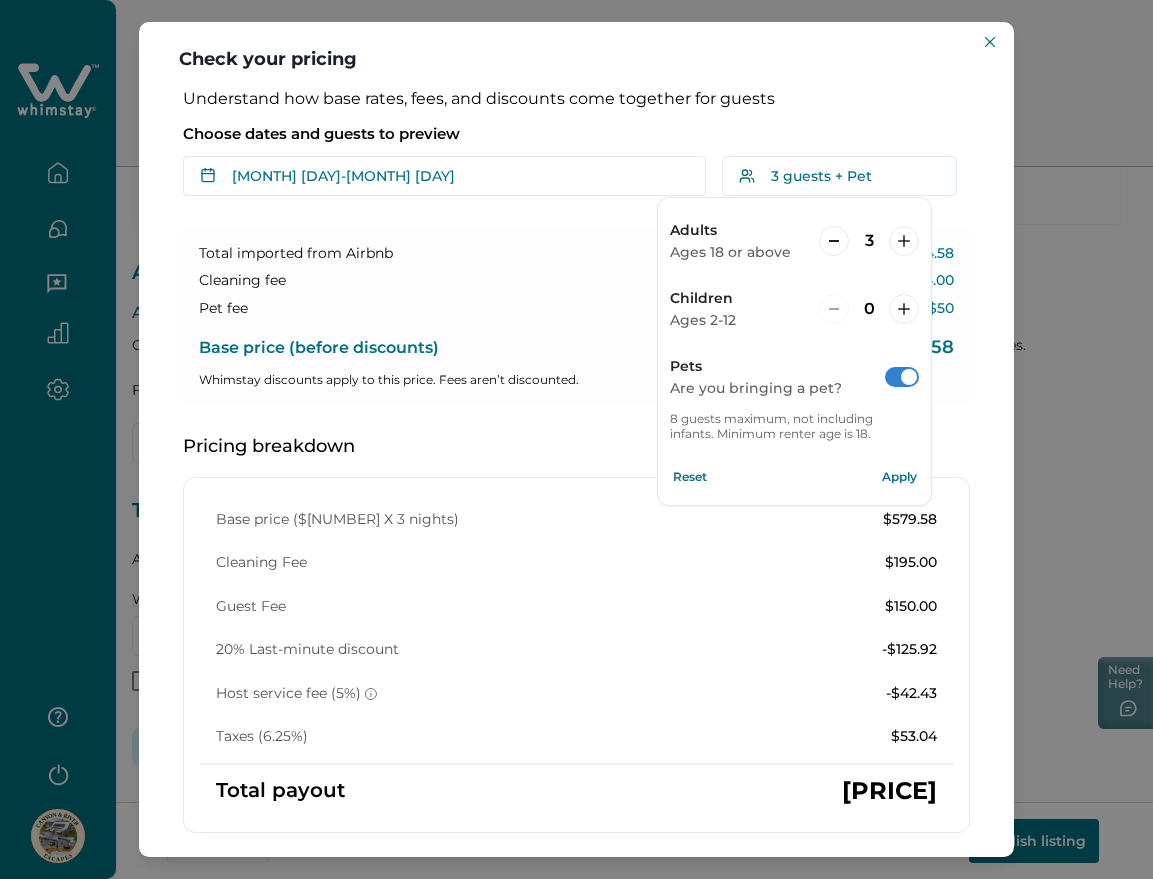 click at bounding box center [902, 377] 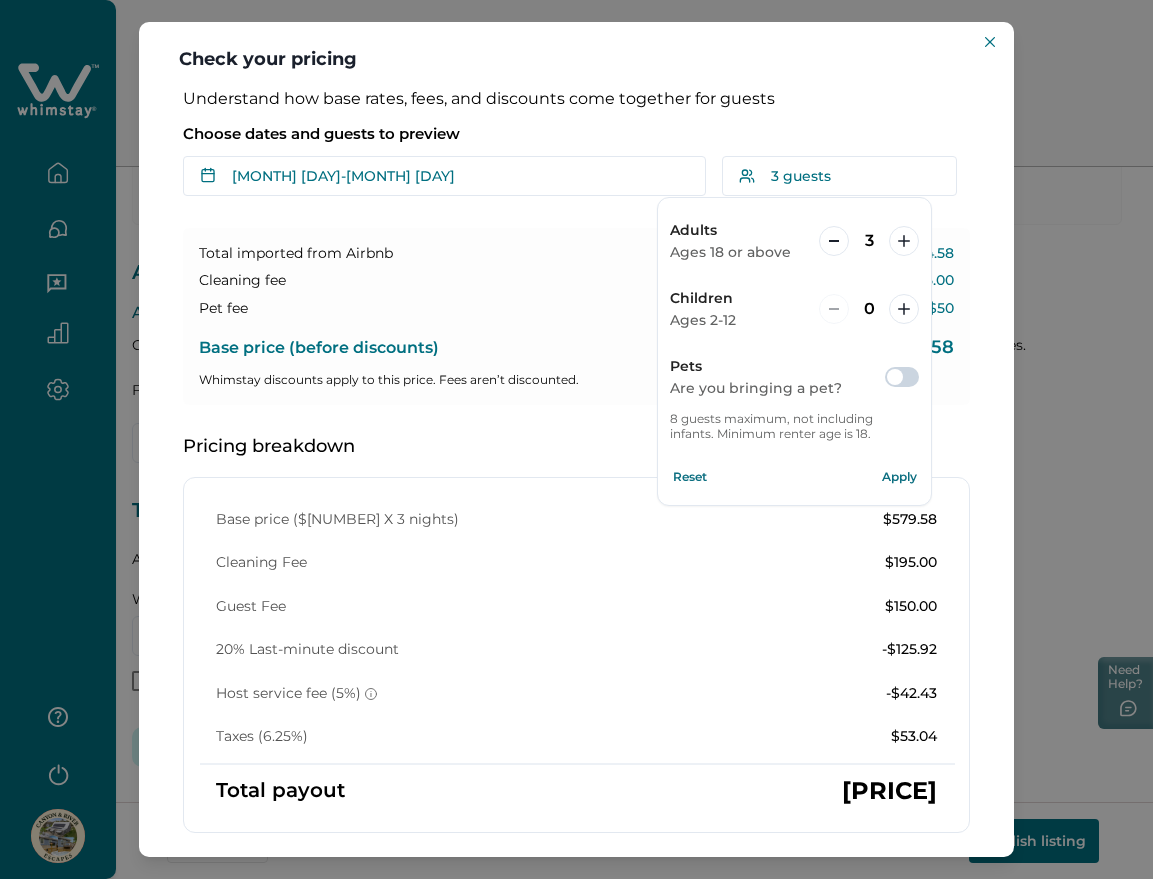 click on "Apply" at bounding box center [899, 477] 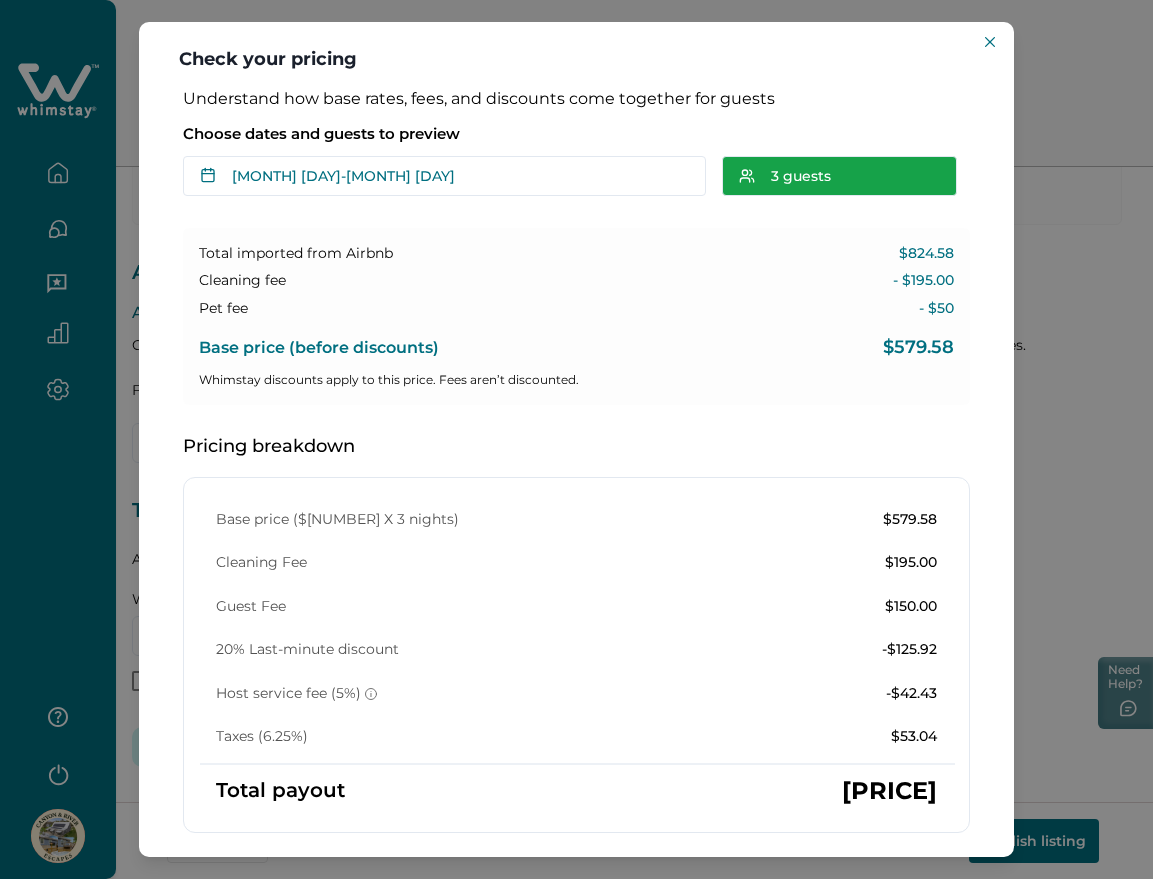 click on "3 guests" at bounding box center [839, 176] 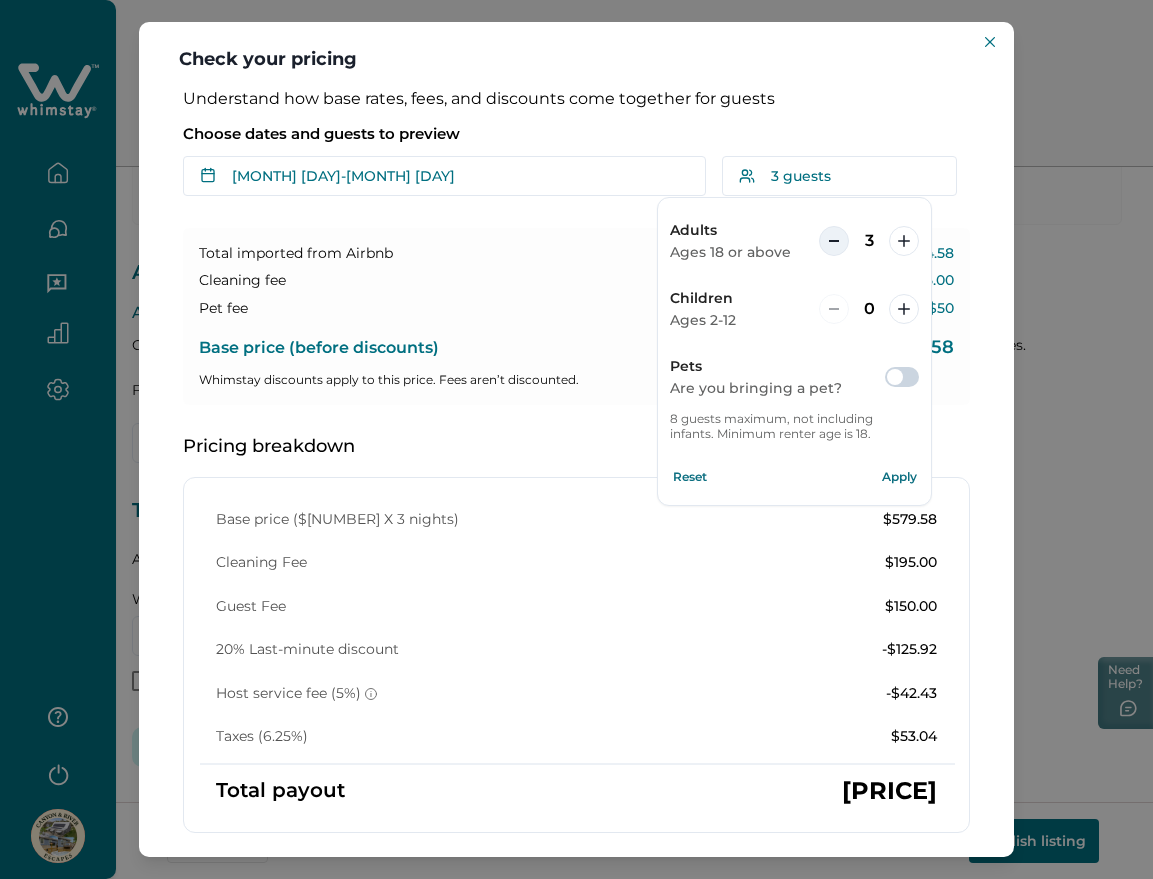 click 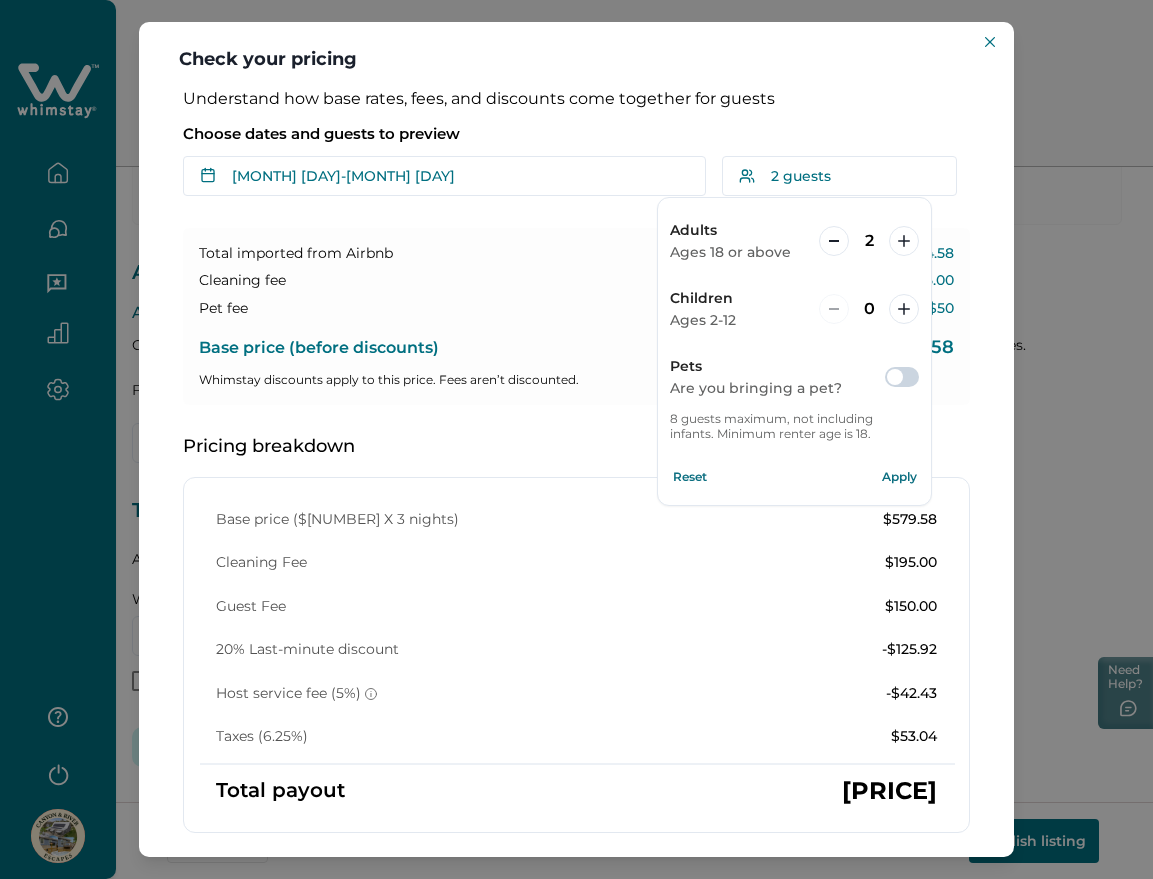 click on "Apply" at bounding box center [899, 477] 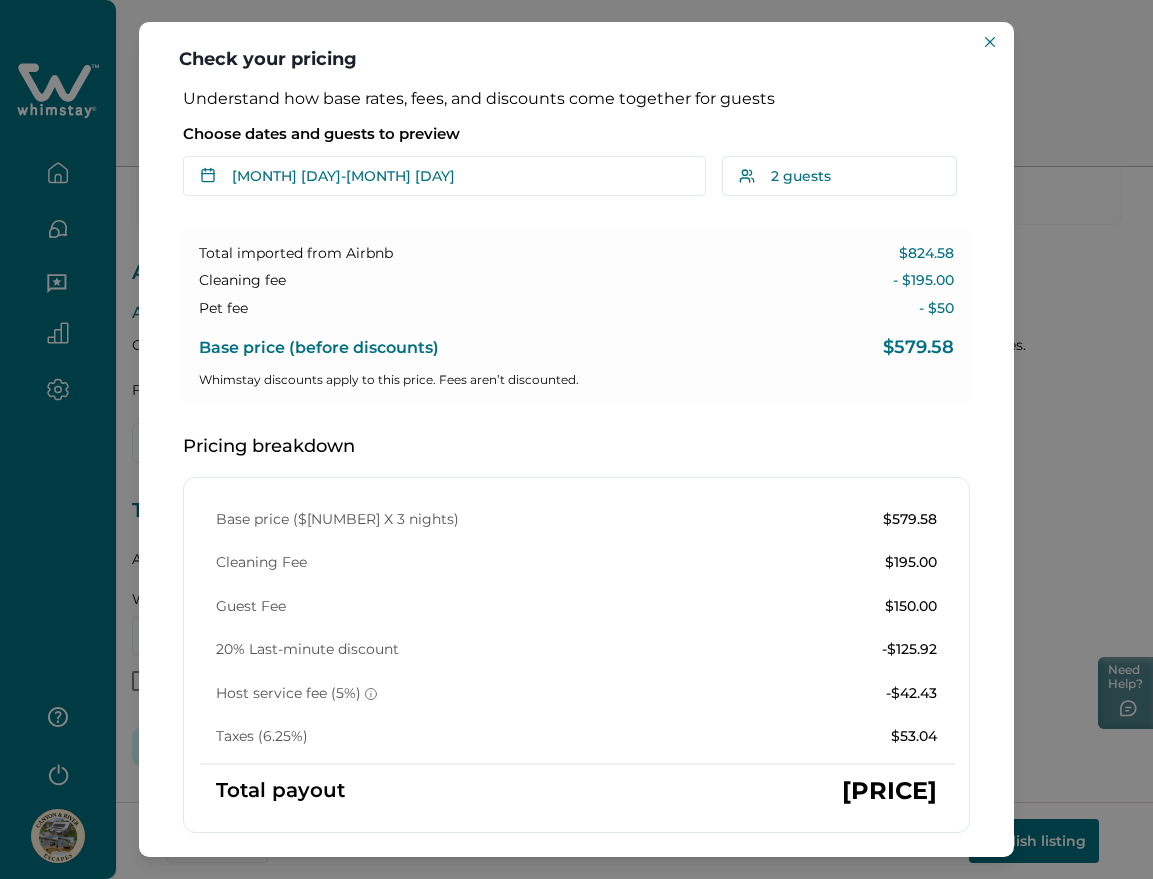 type 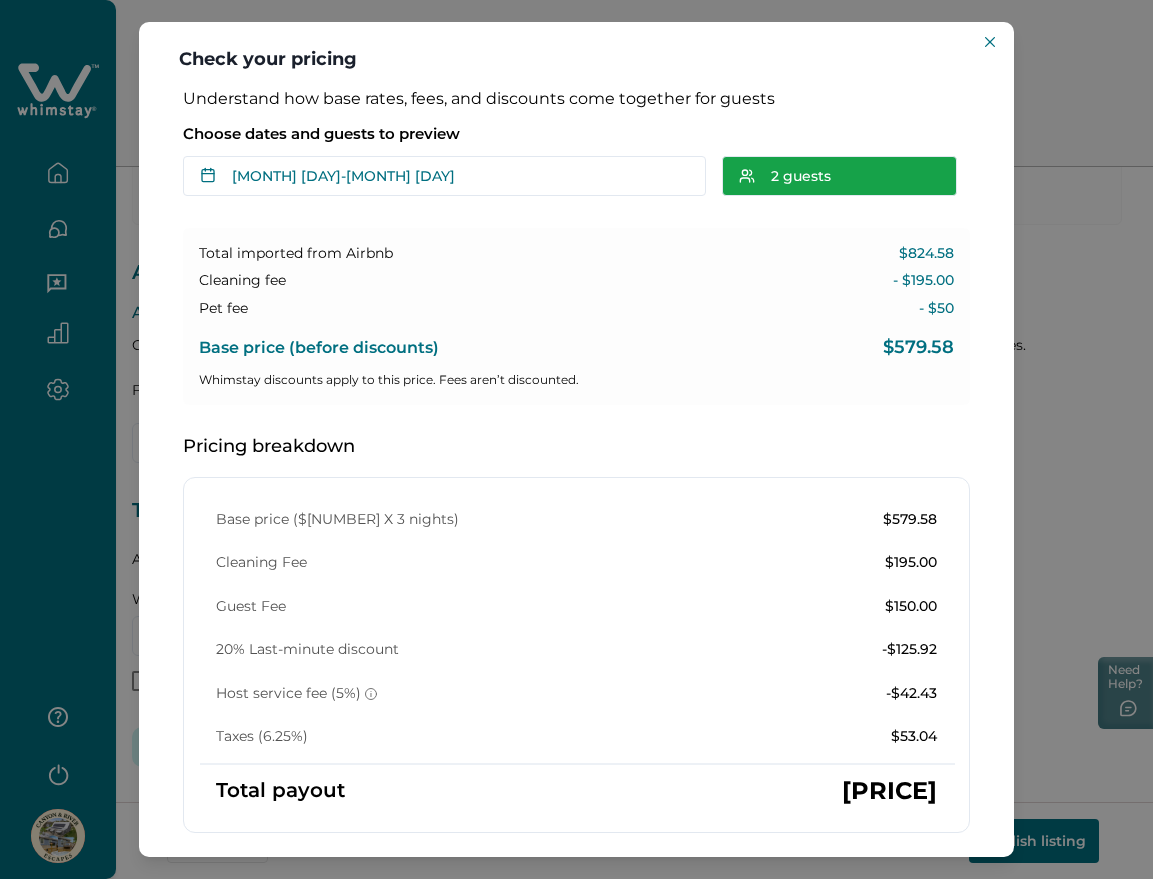 click on "2 guests" at bounding box center (839, 176) 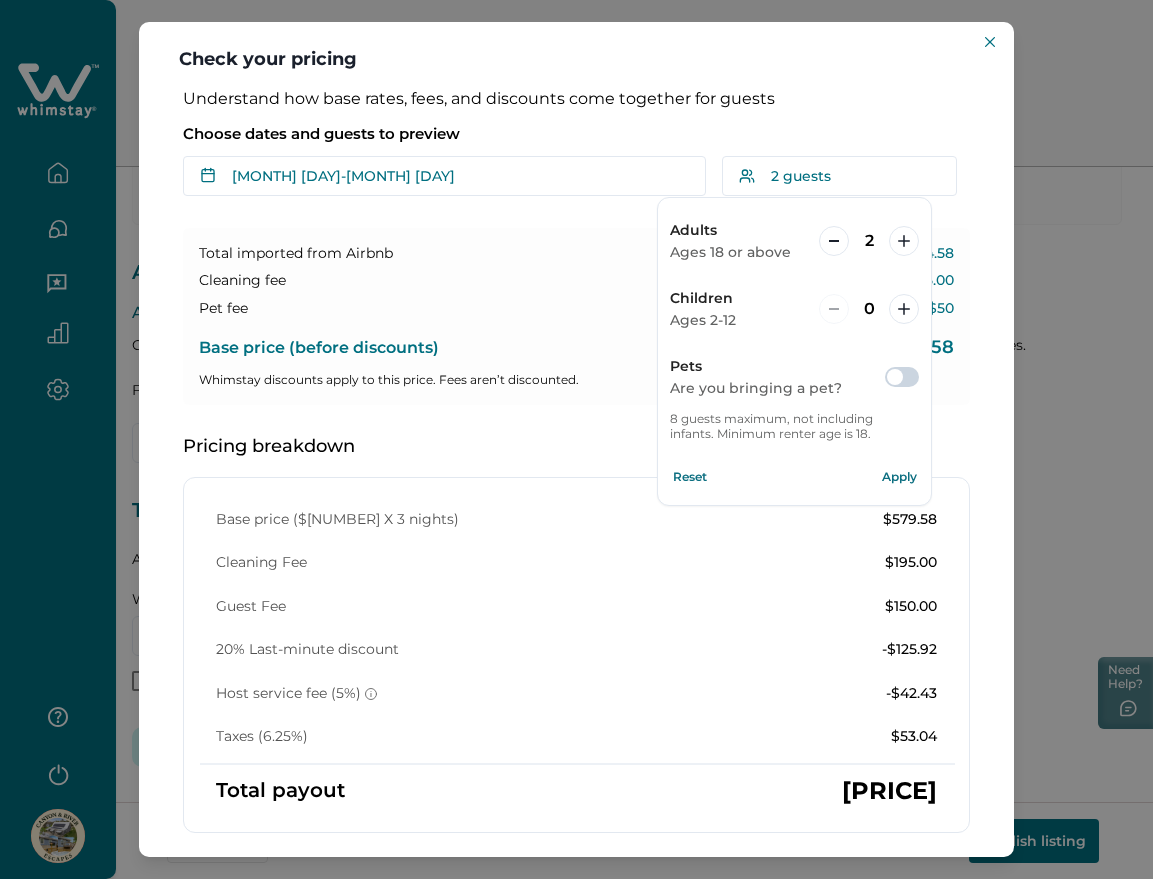 click on "Reset" at bounding box center (690, 477) 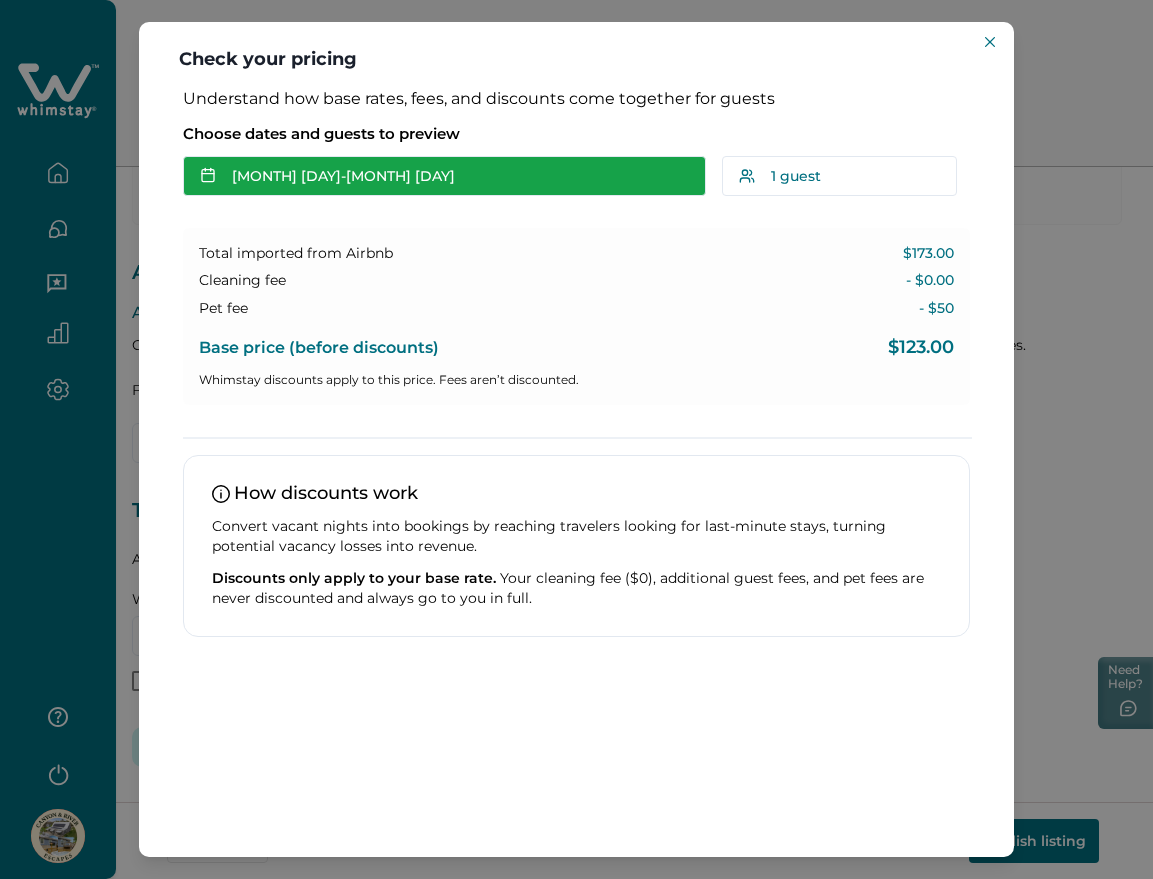 click on "Aug 04  -  Aug 07" at bounding box center [444, 176] 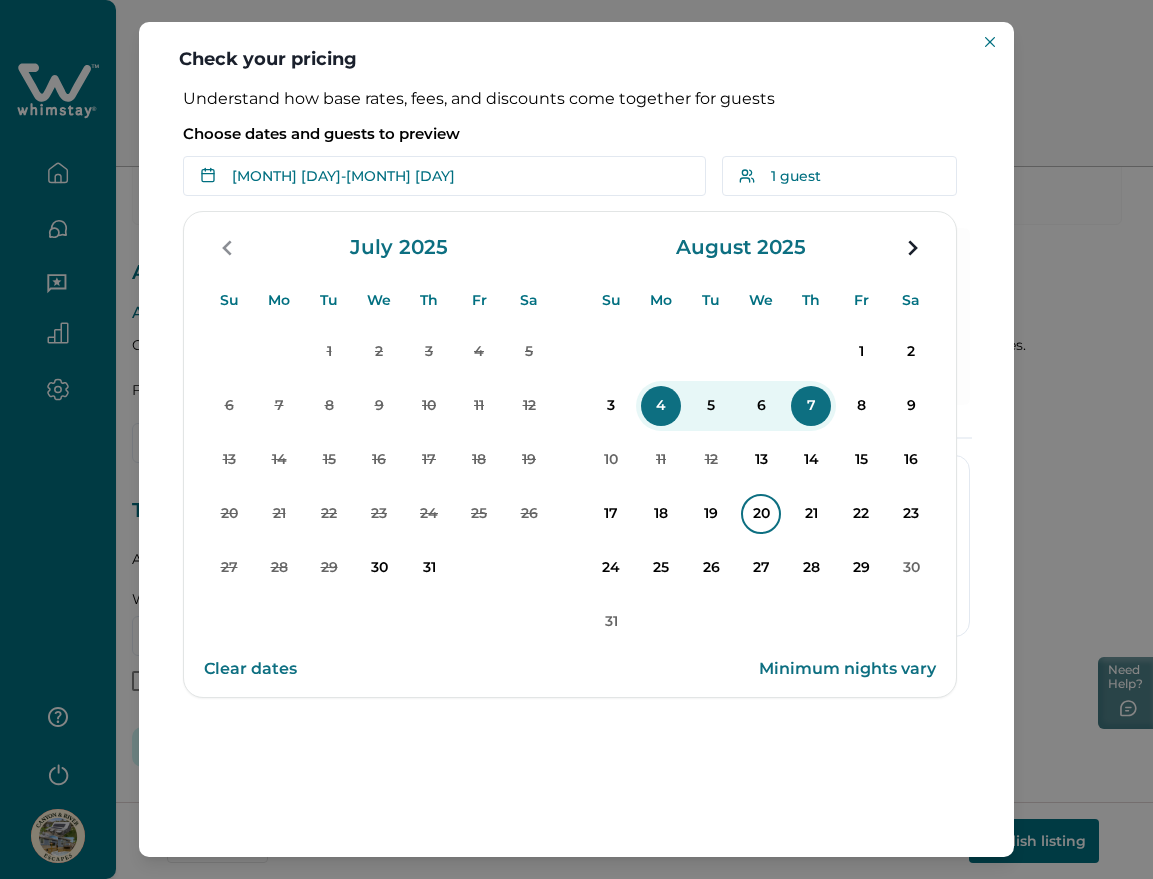 click on "18" at bounding box center [661, 514] 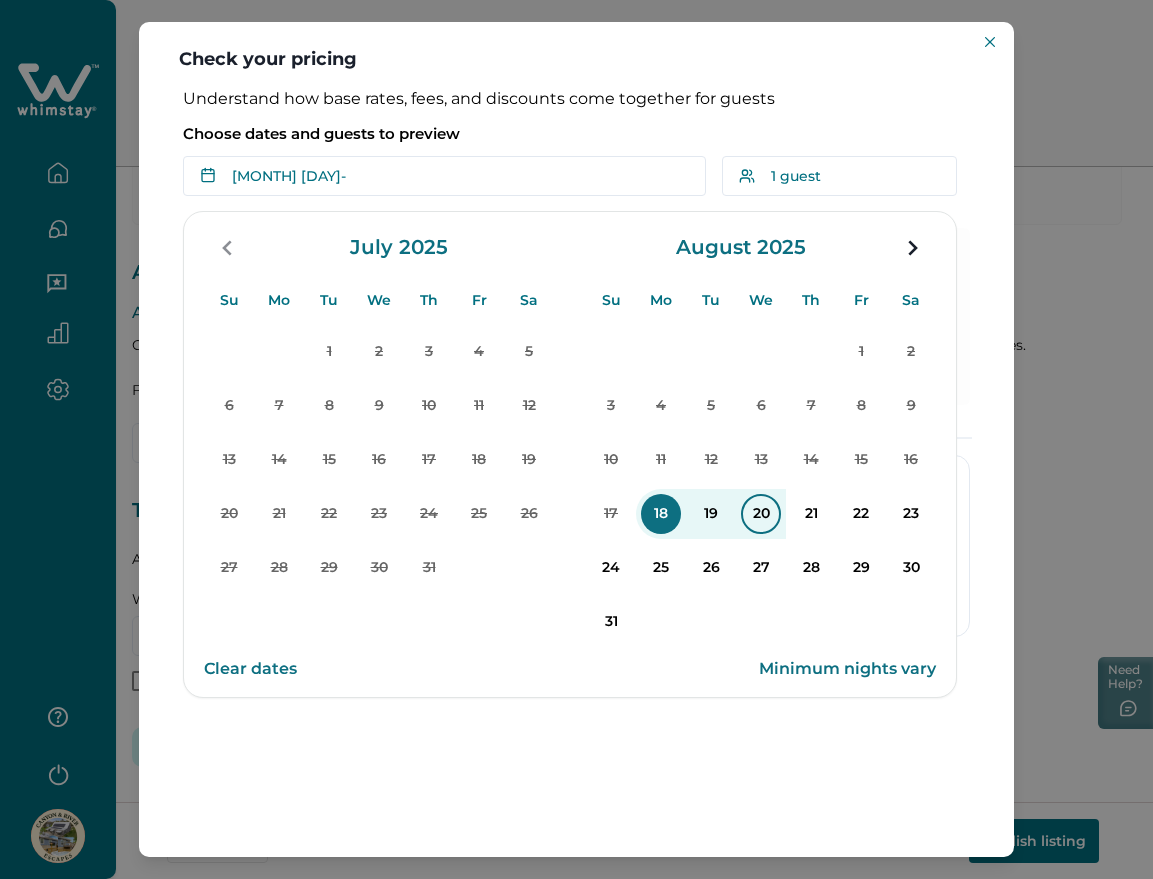 click on "20" at bounding box center (761, 514) 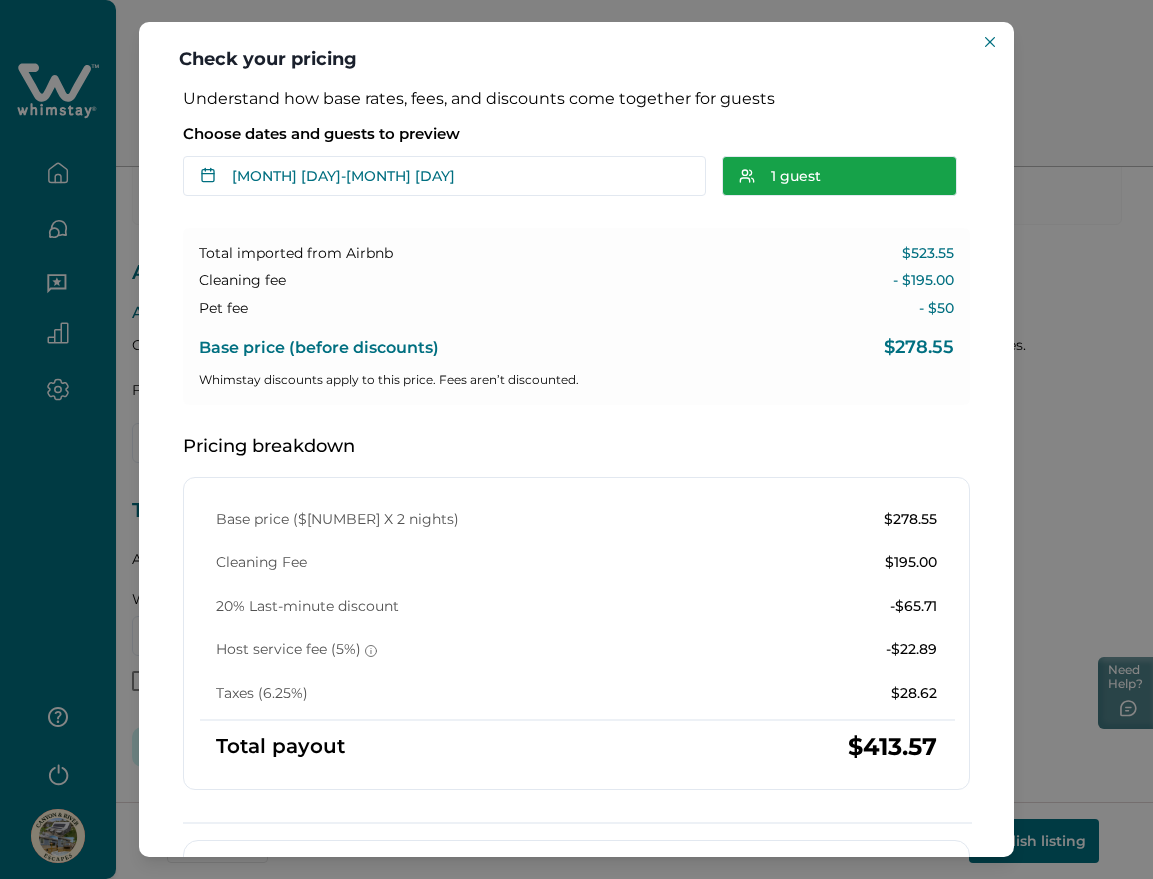click on "1 guest" at bounding box center [839, 176] 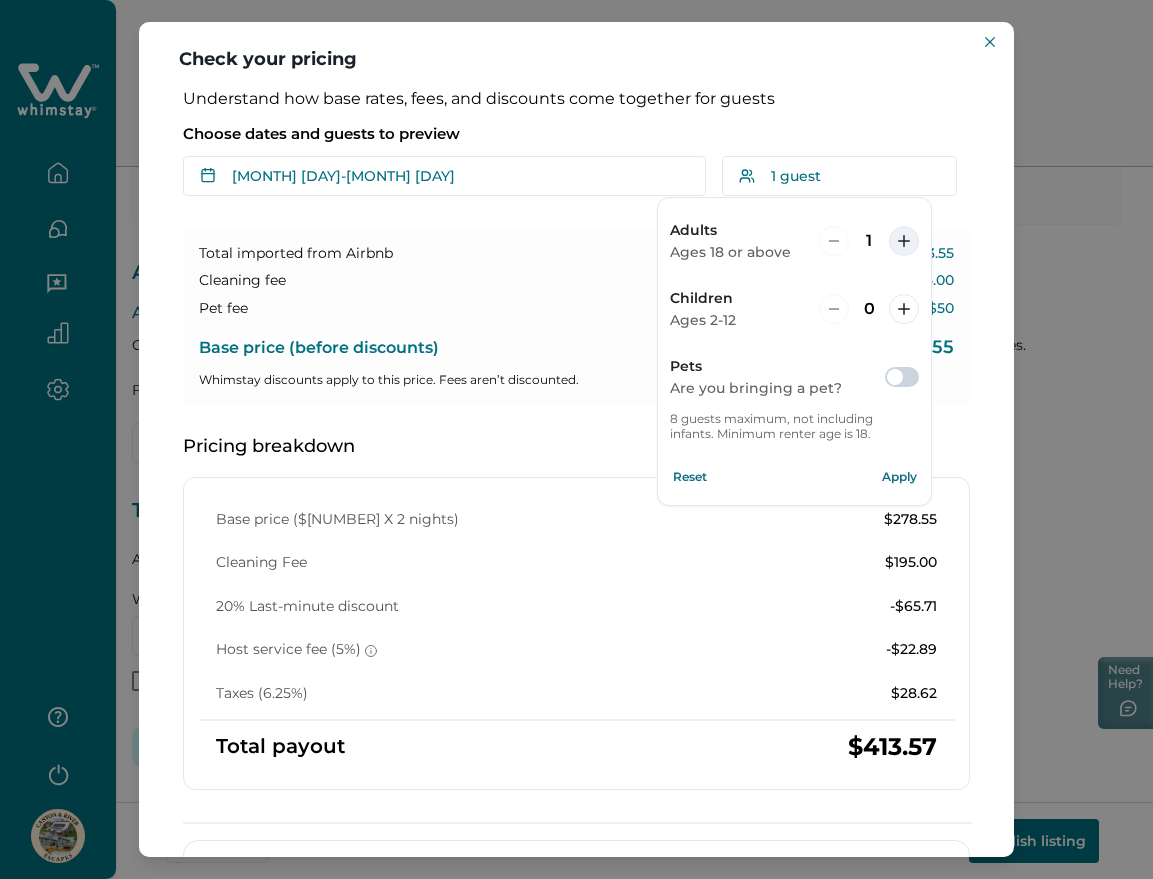 click 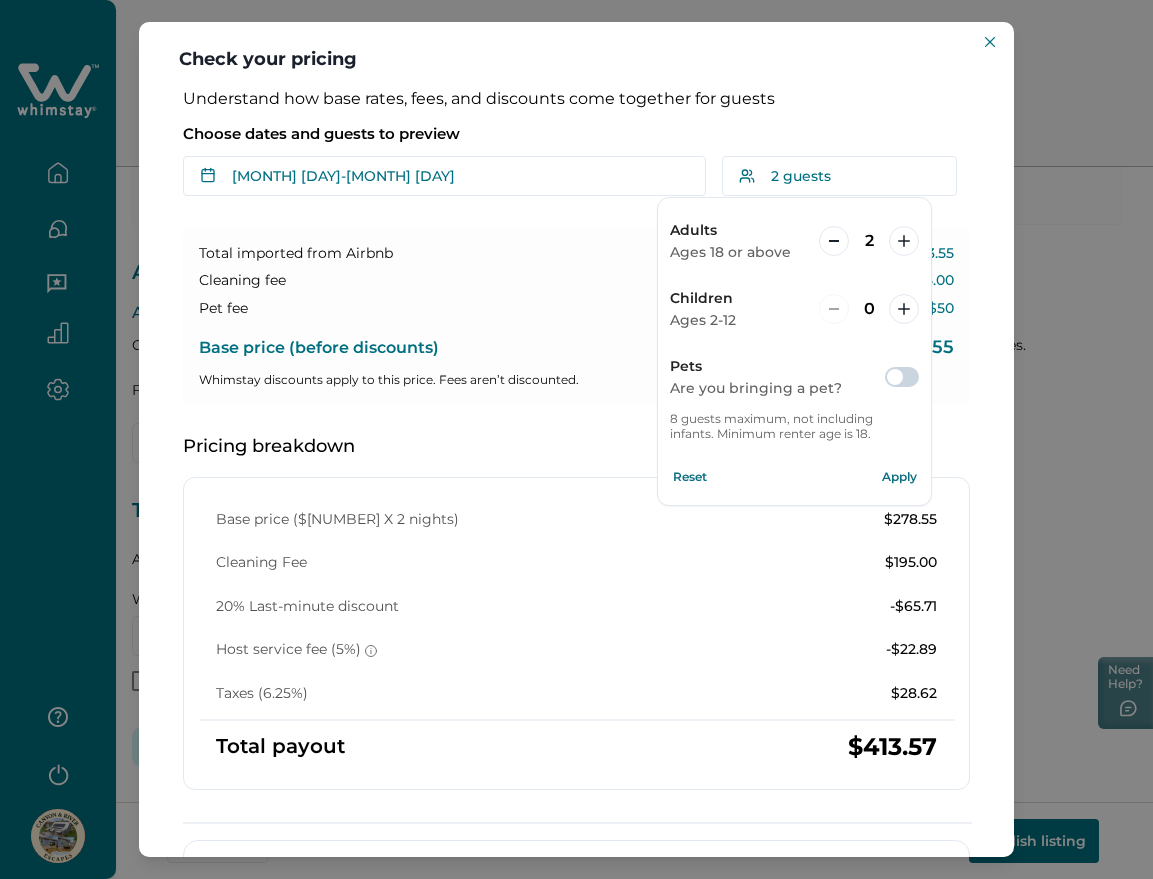 click on "Apply" at bounding box center (899, 477) 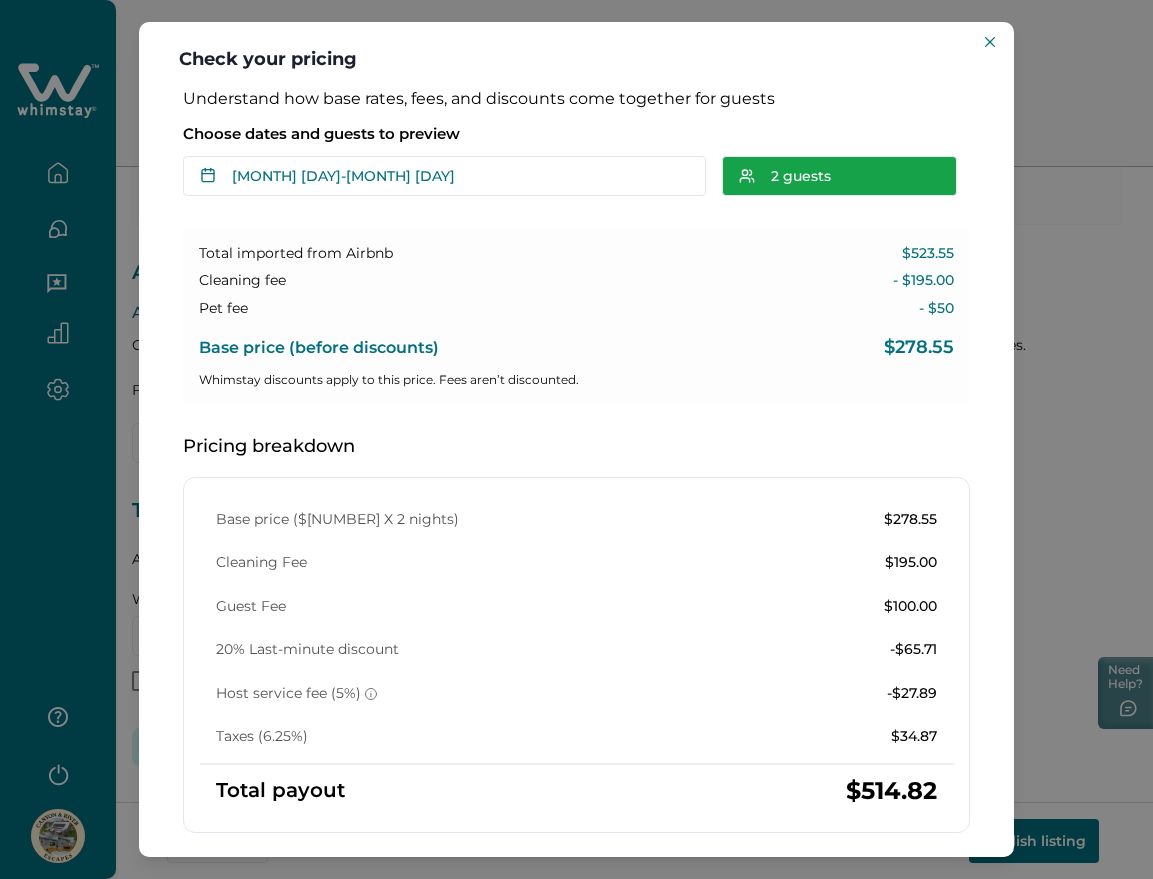 click on "2 guests" at bounding box center [839, 176] 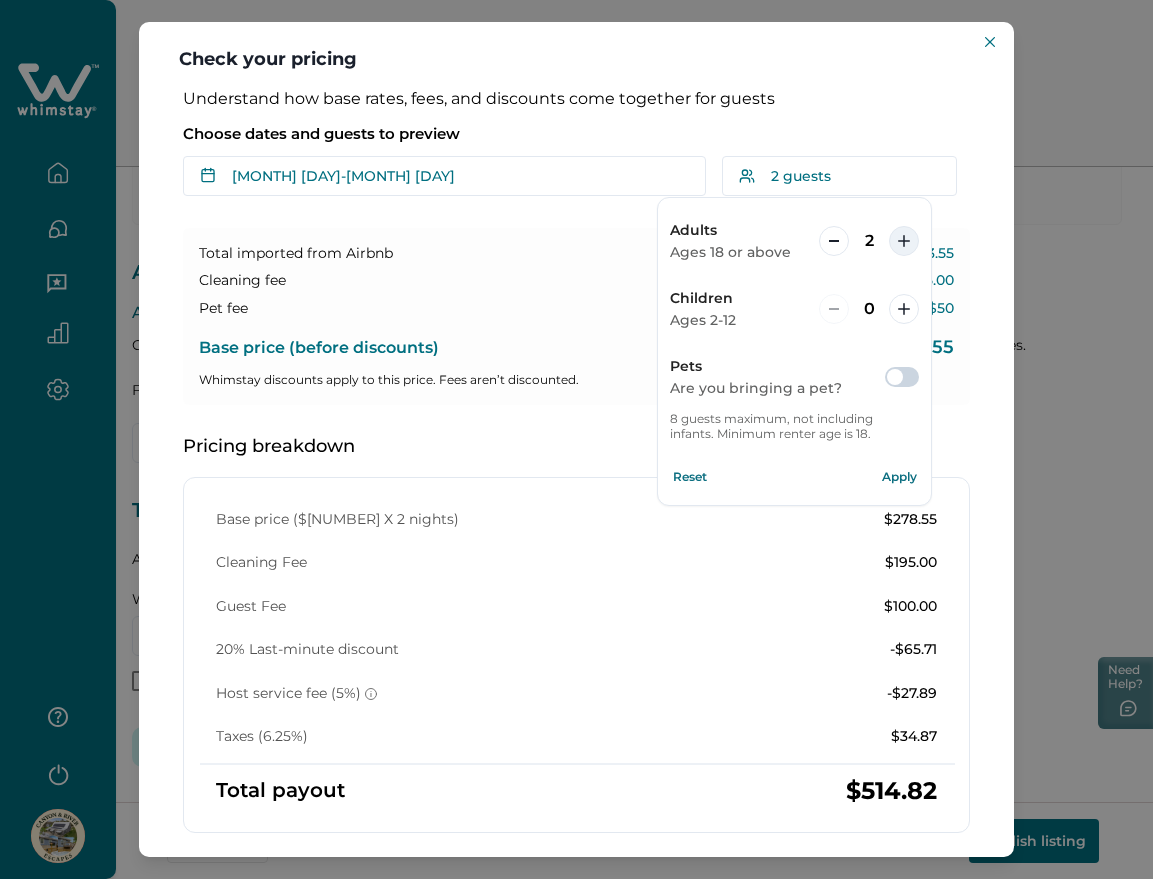 click at bounding box center [904, 241] 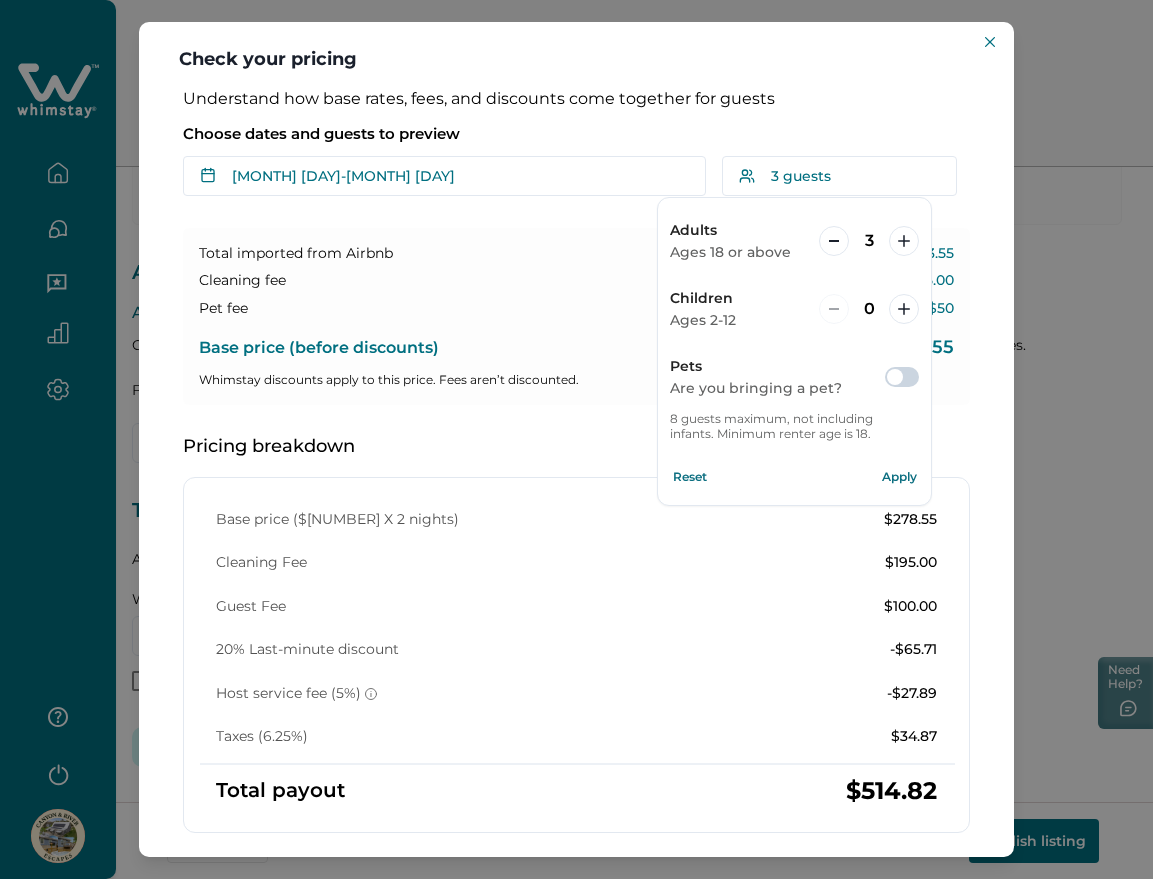 click on "Apply" at bounding box center (899, 477) 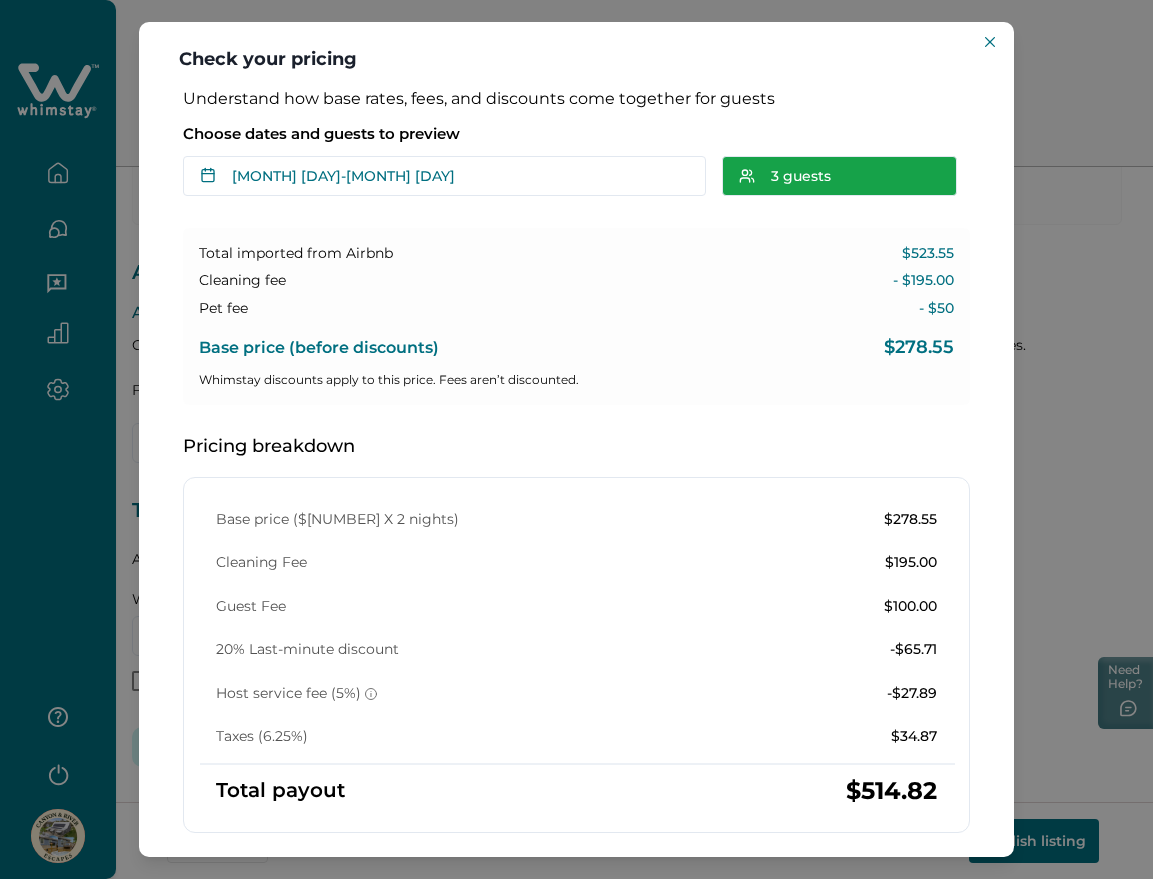 click on "3 guests" at bounding box center (839, 176) 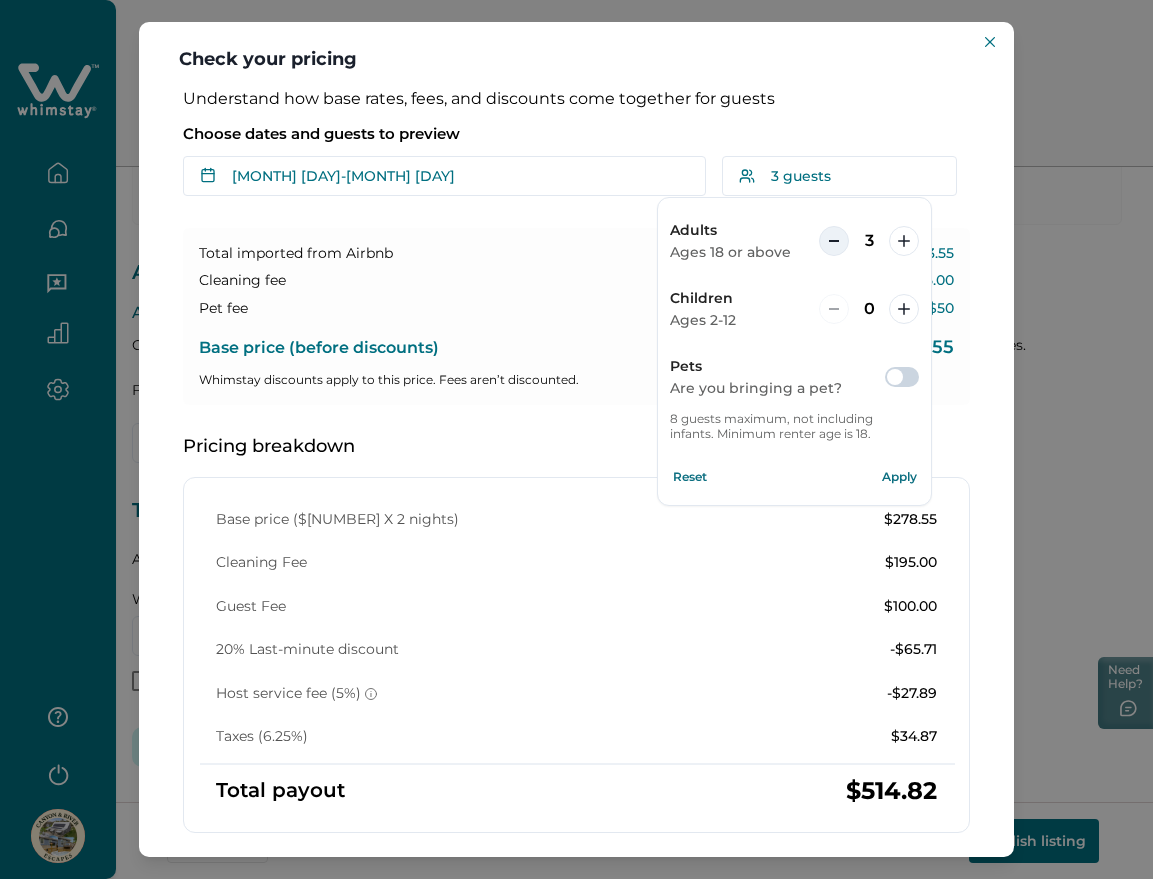 click 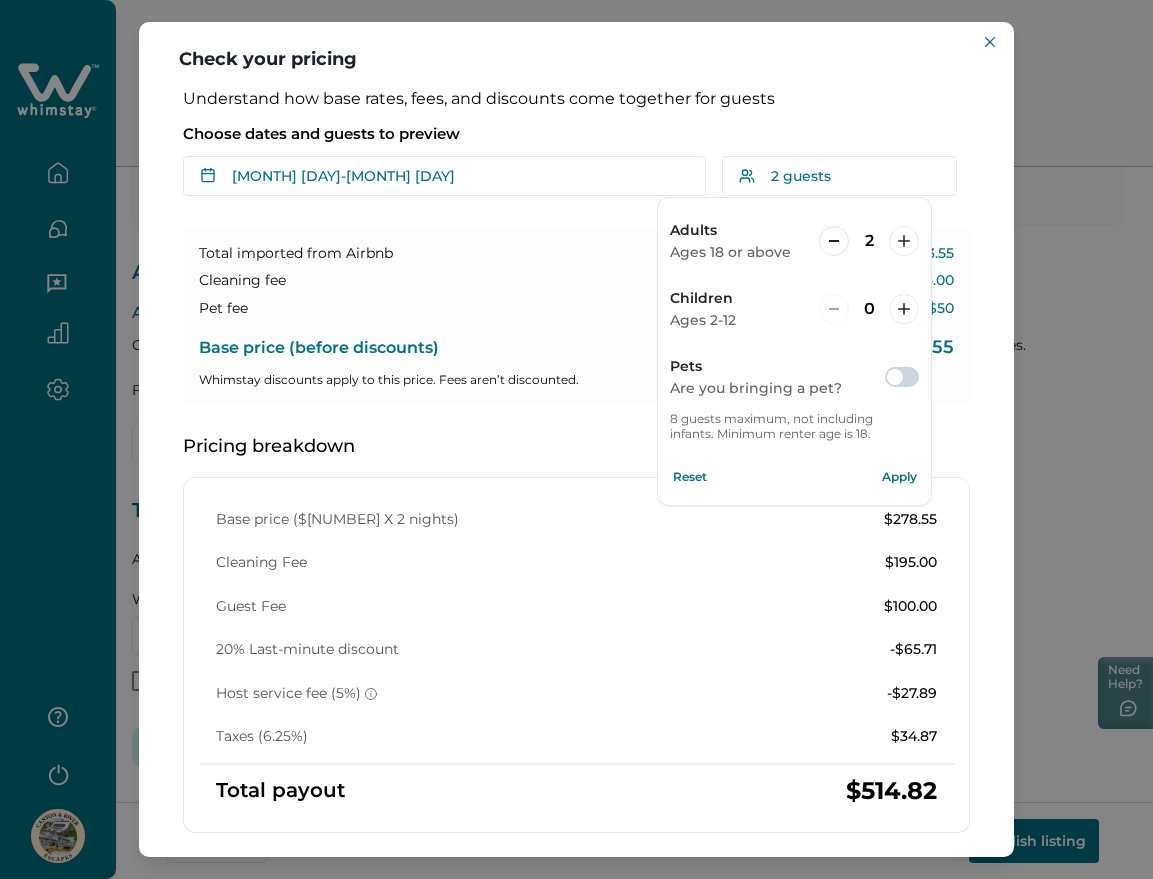 click on "Apply" at bounding box center (899, 477) 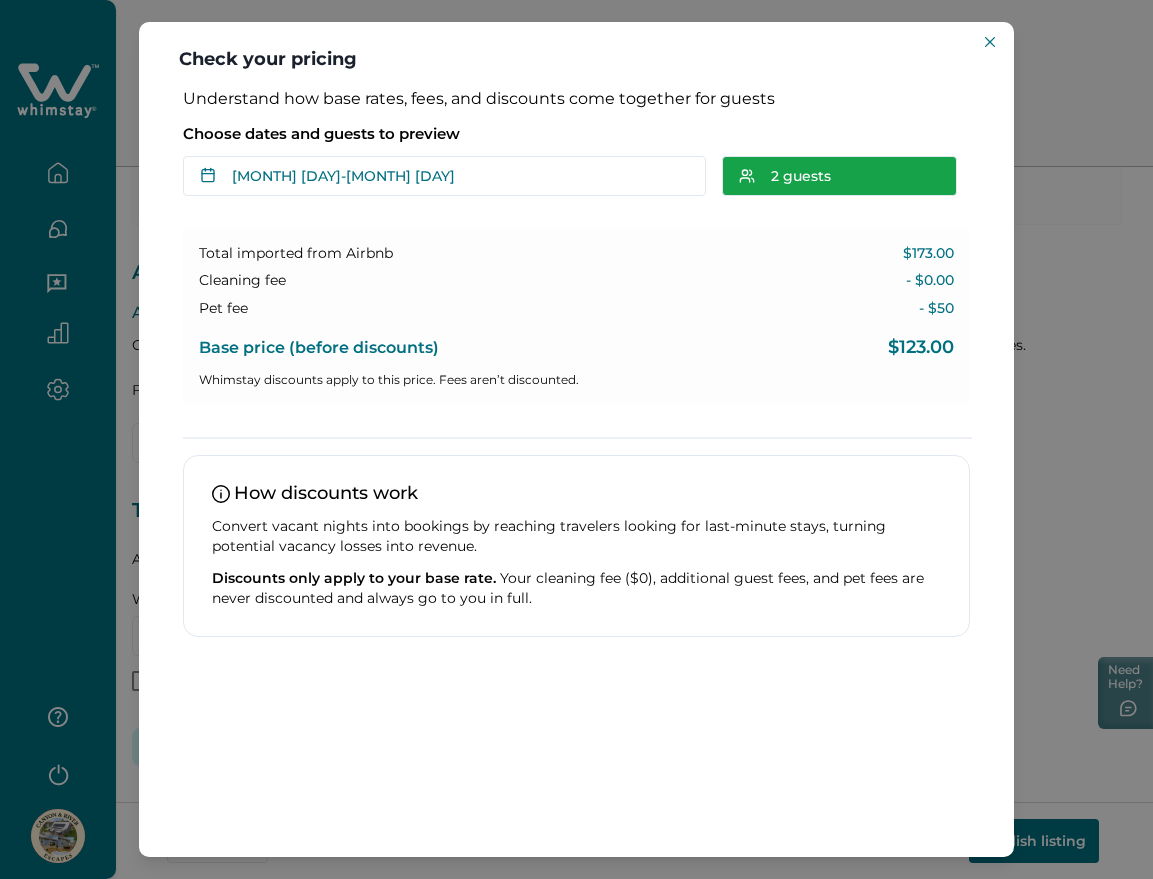 click on "2 guests" at bounding box center (839, 176) 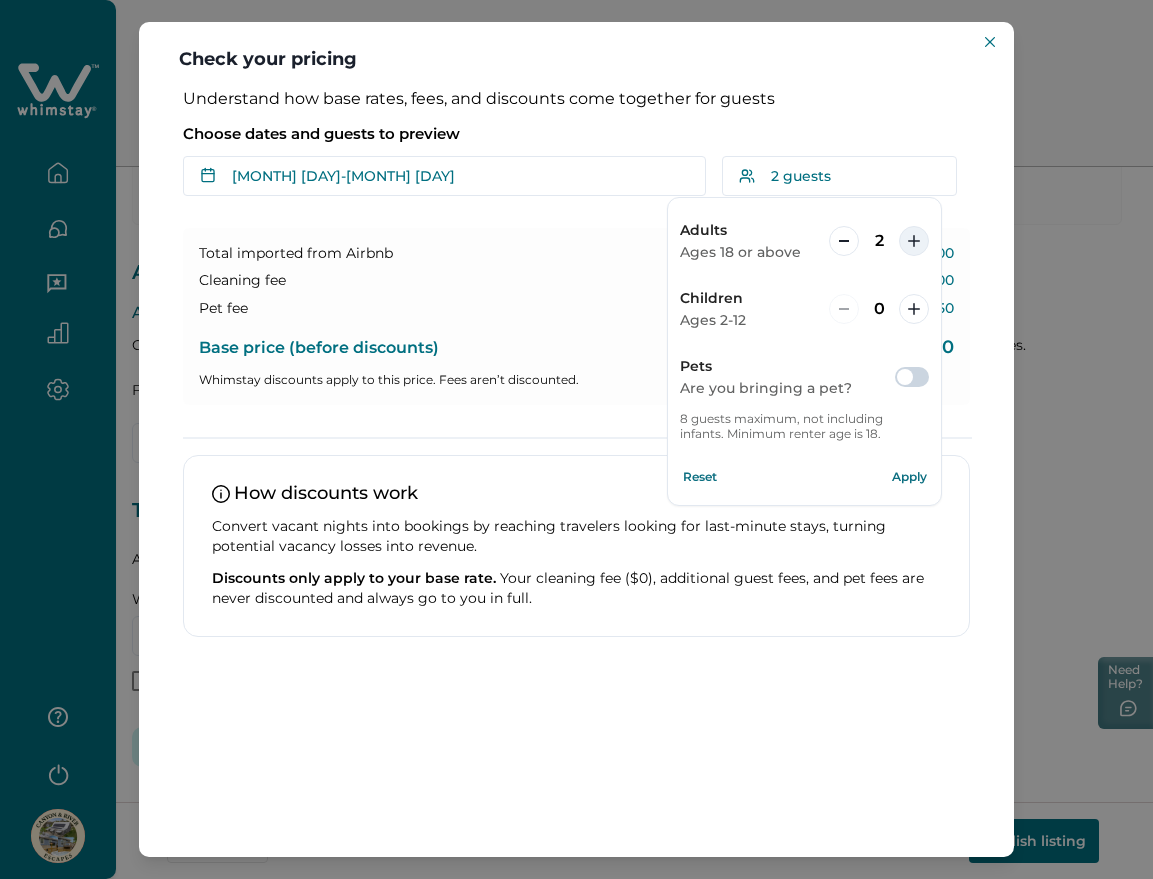 click at bounding box center [914, 241] 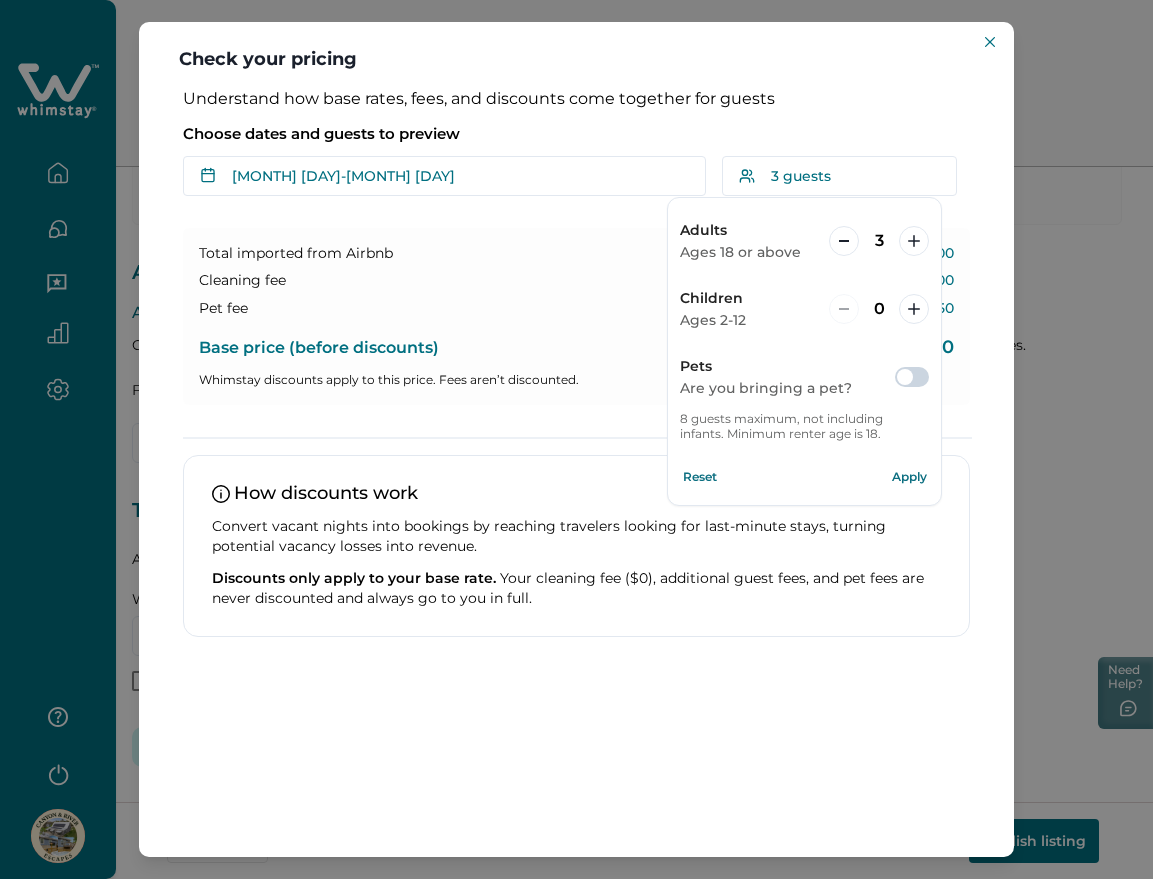 click on "Apply" at bounding box center (909, 477) 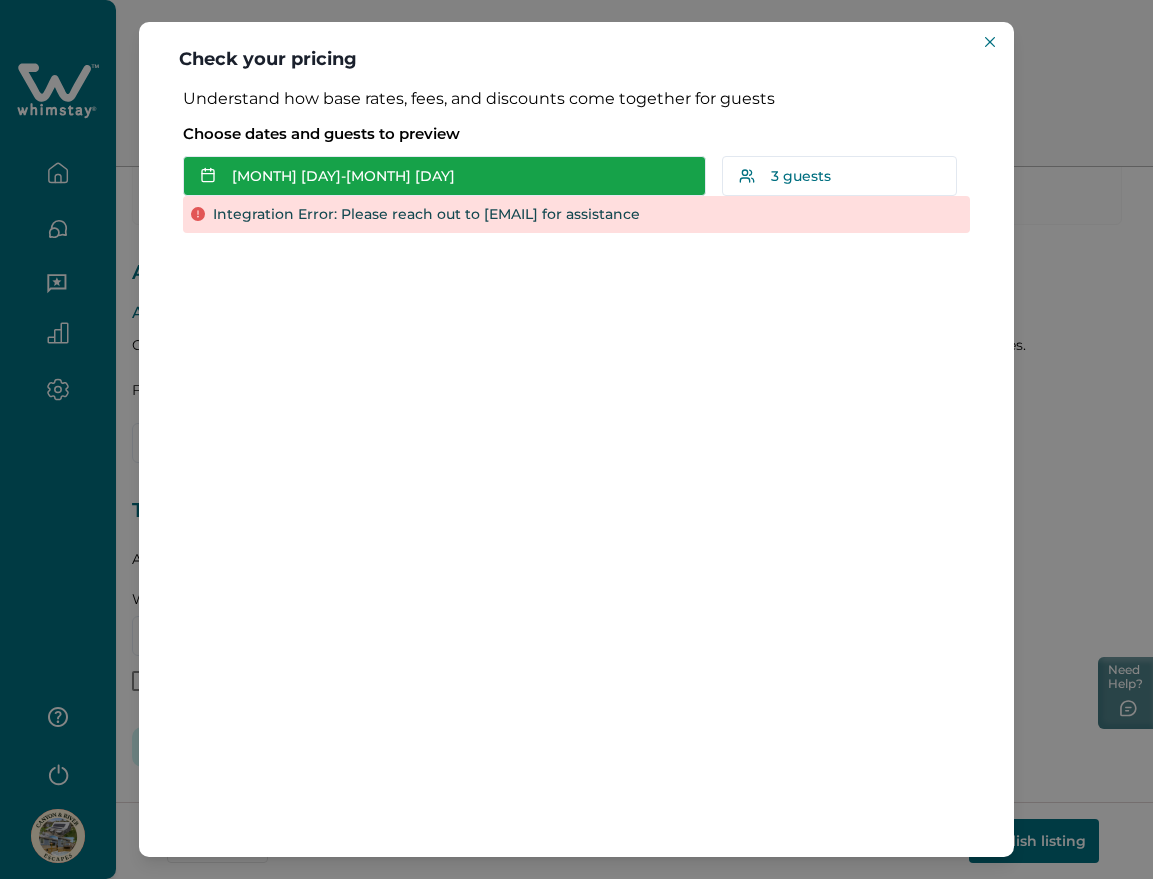 click on "Aug 18  -  Aug 20" at bounding box center (444, 176) 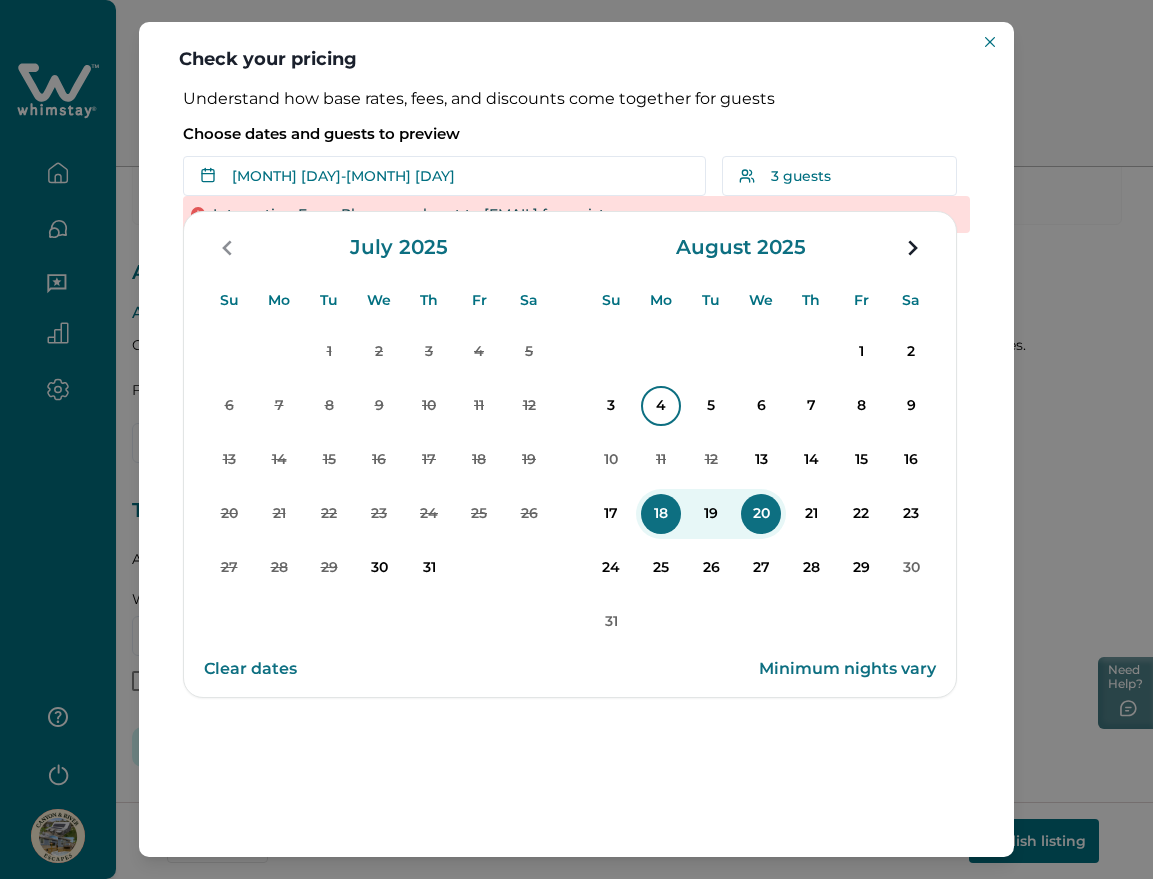 click on "4" at bounding box center (661, 406) 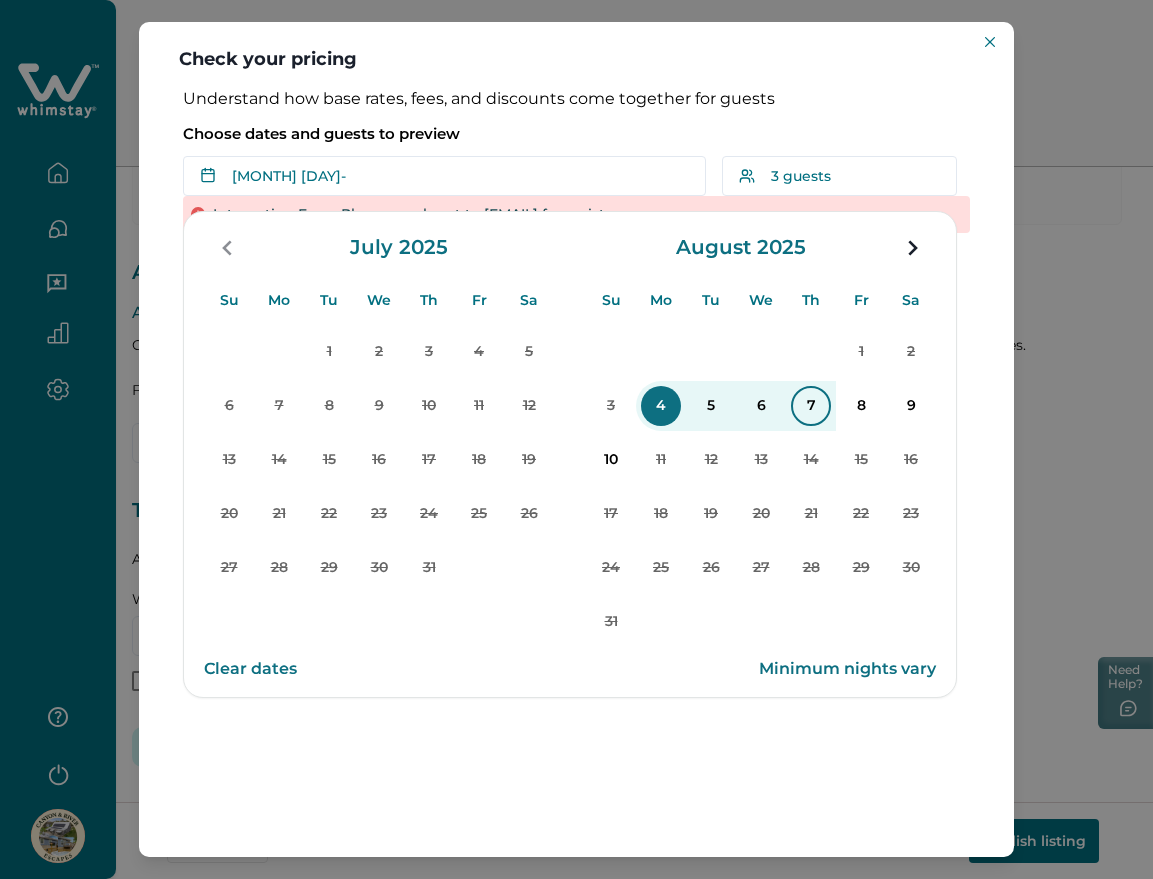 click on "7" at bounding box center (811, 406) 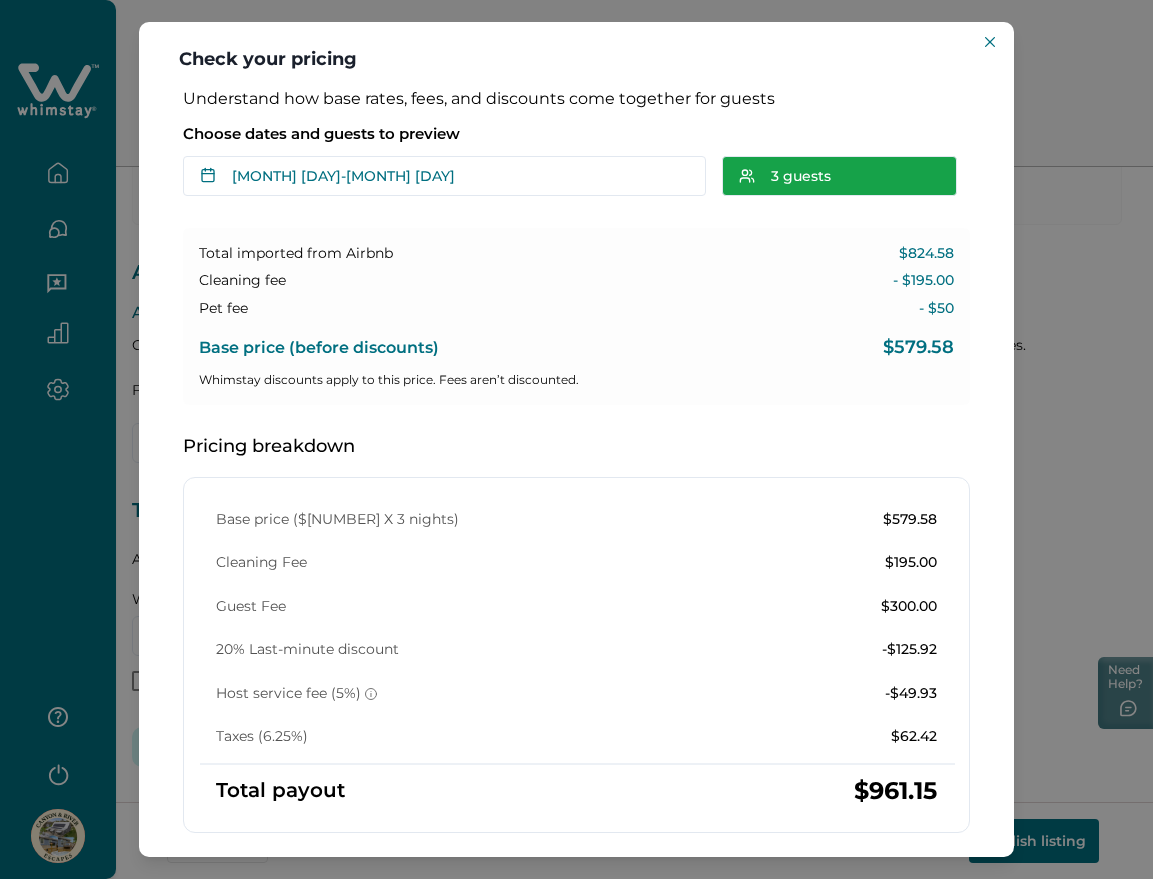 click on "3 guests" at bounding box center (839, 176) 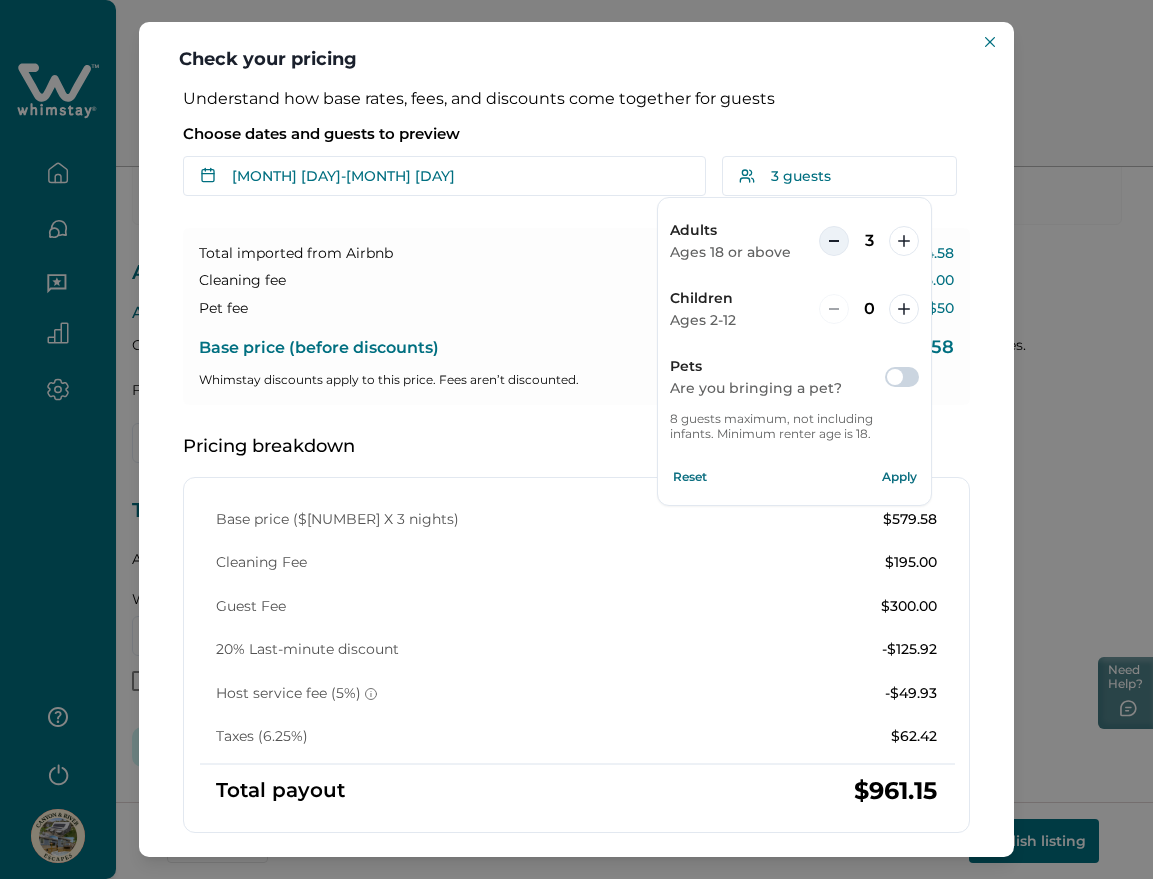 click at bounding box center [834, 241] 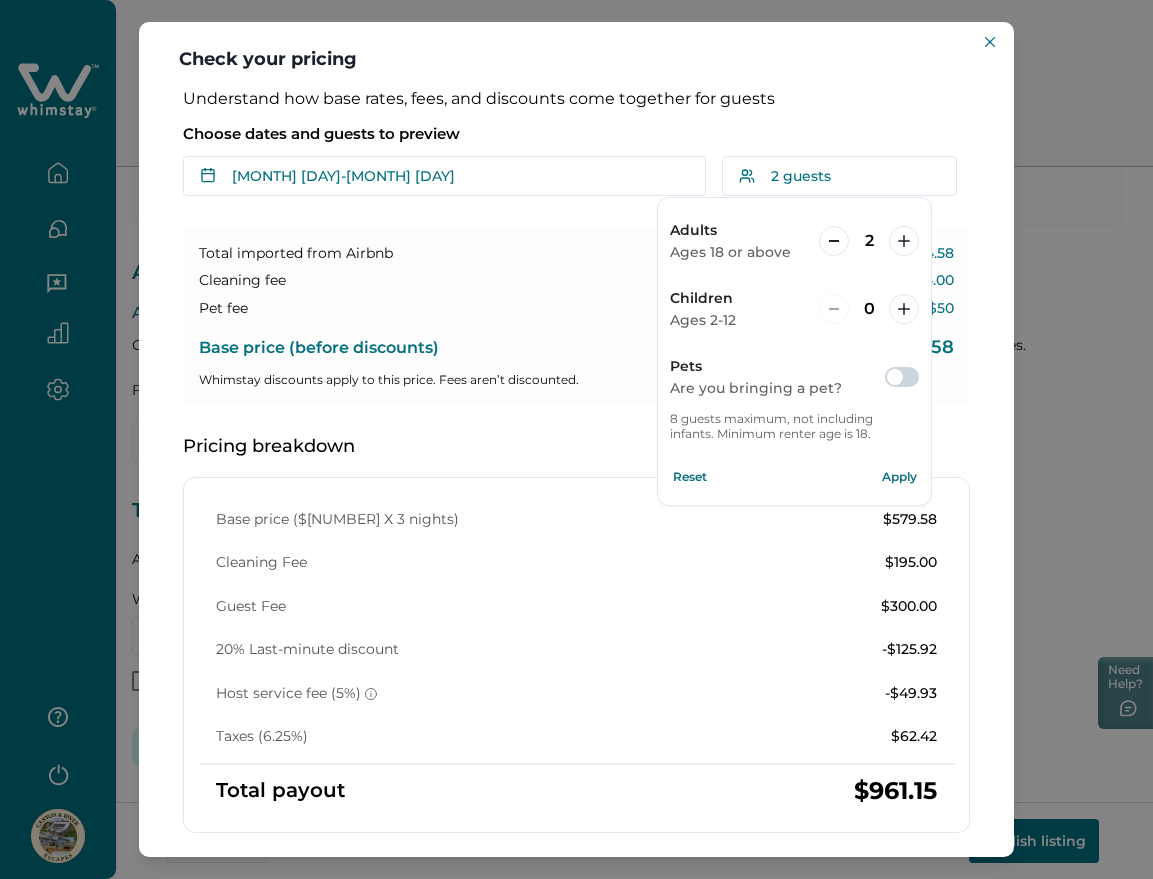 click on "Apply" at bounding box center [899, 477] 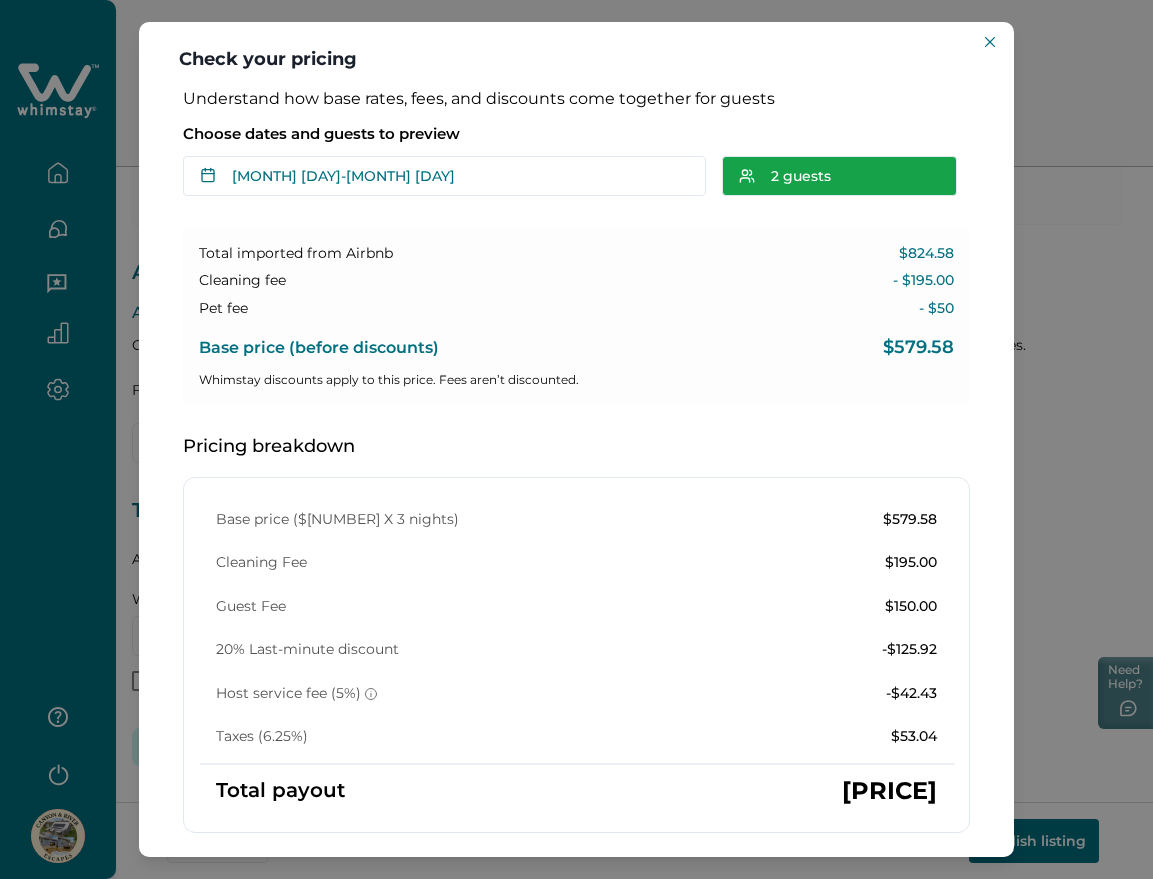 click on "2 guests" at bounding box center (839, 176) 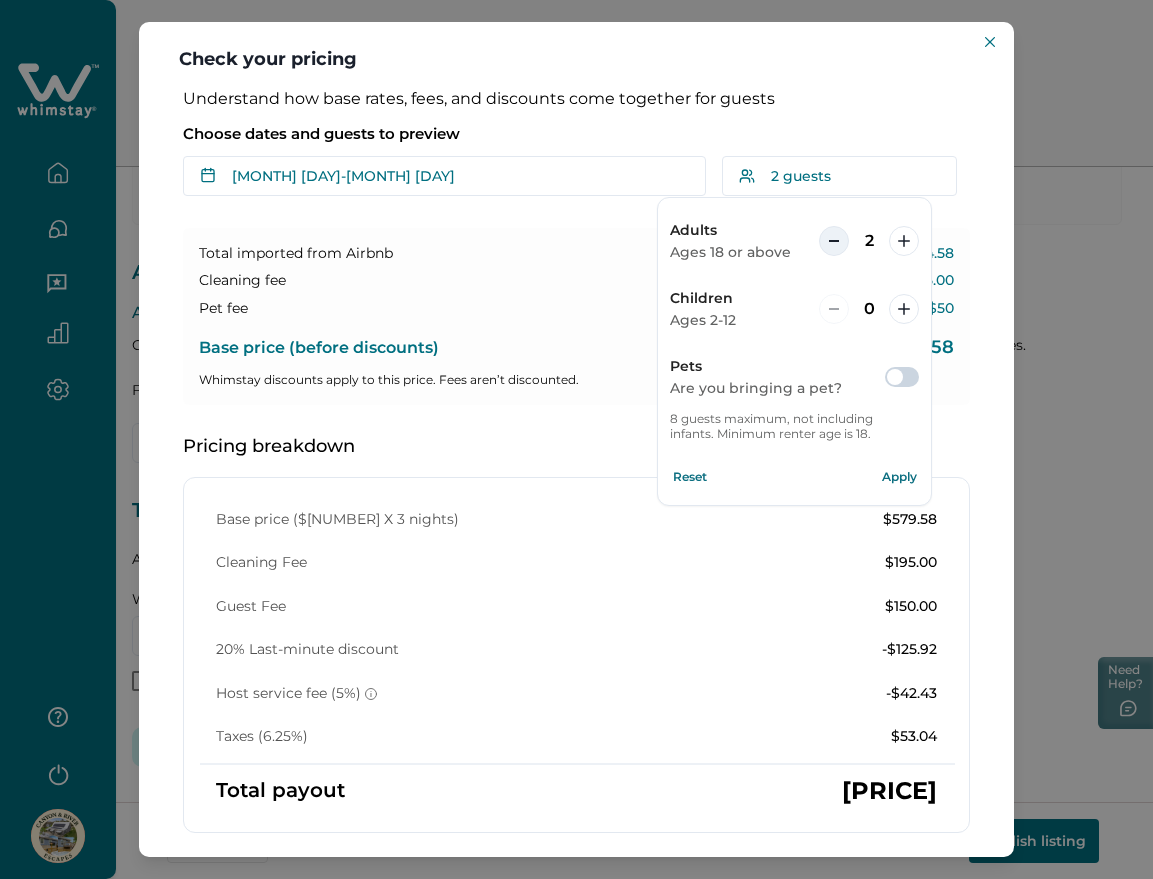 click at bounding box center (834, 241) 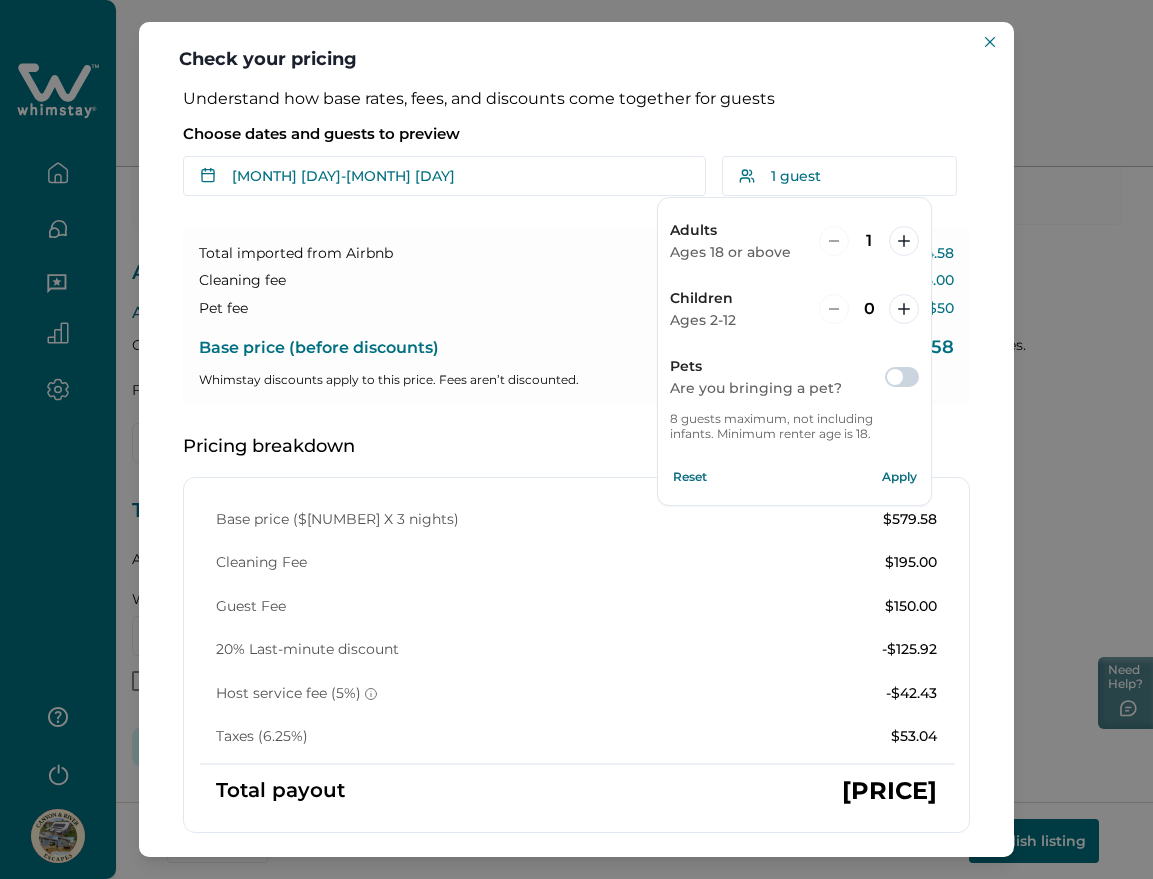 click on "Apply" at bounding box center (899, 477) 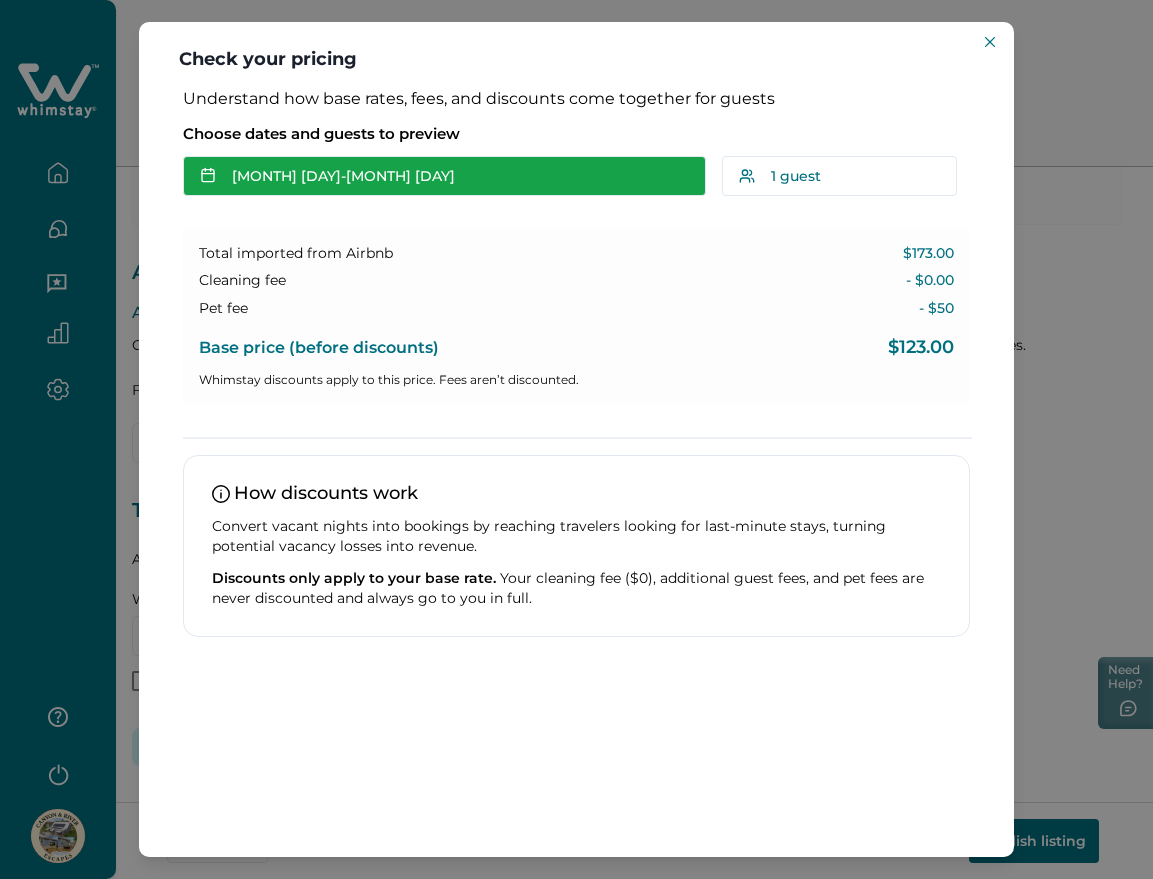 click on "Jul 29  -  Jul 30" at bounding box center (444, 176) 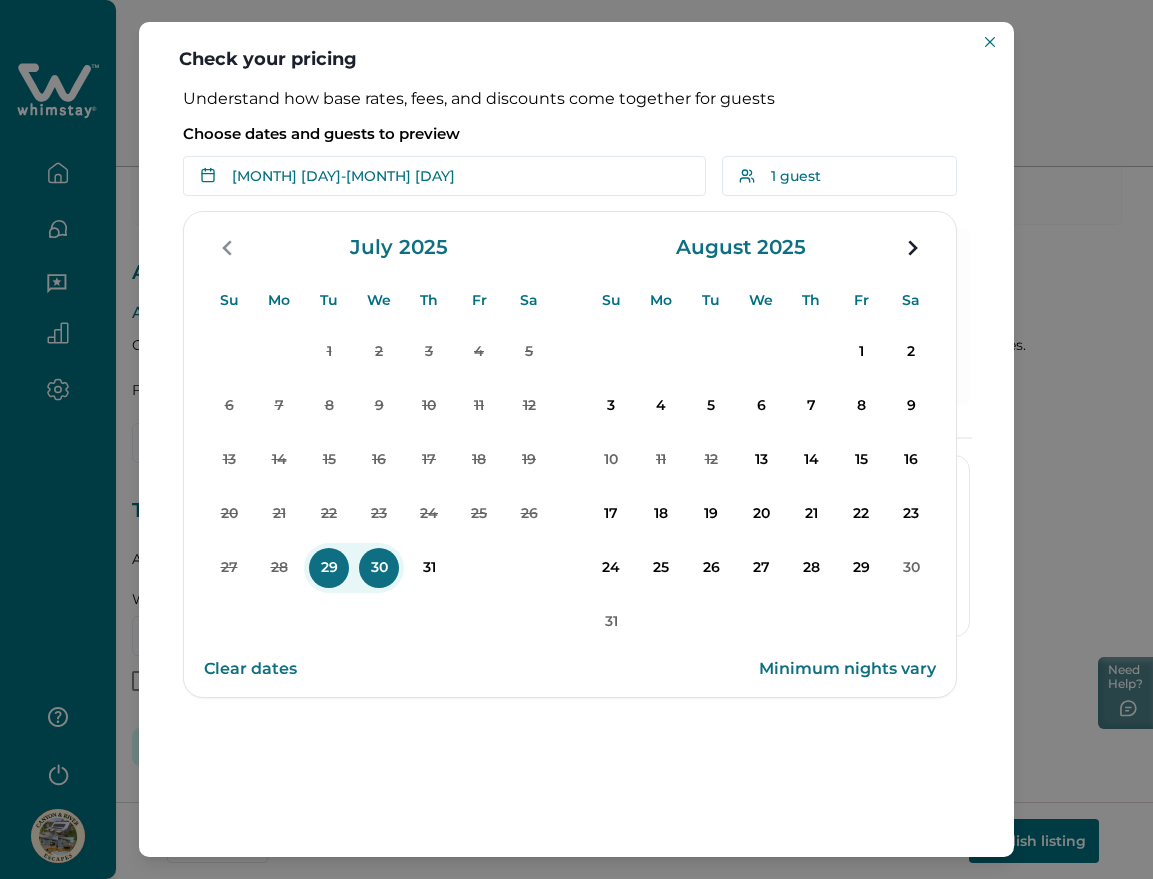 click on "24" at bounding box center (611, 568) 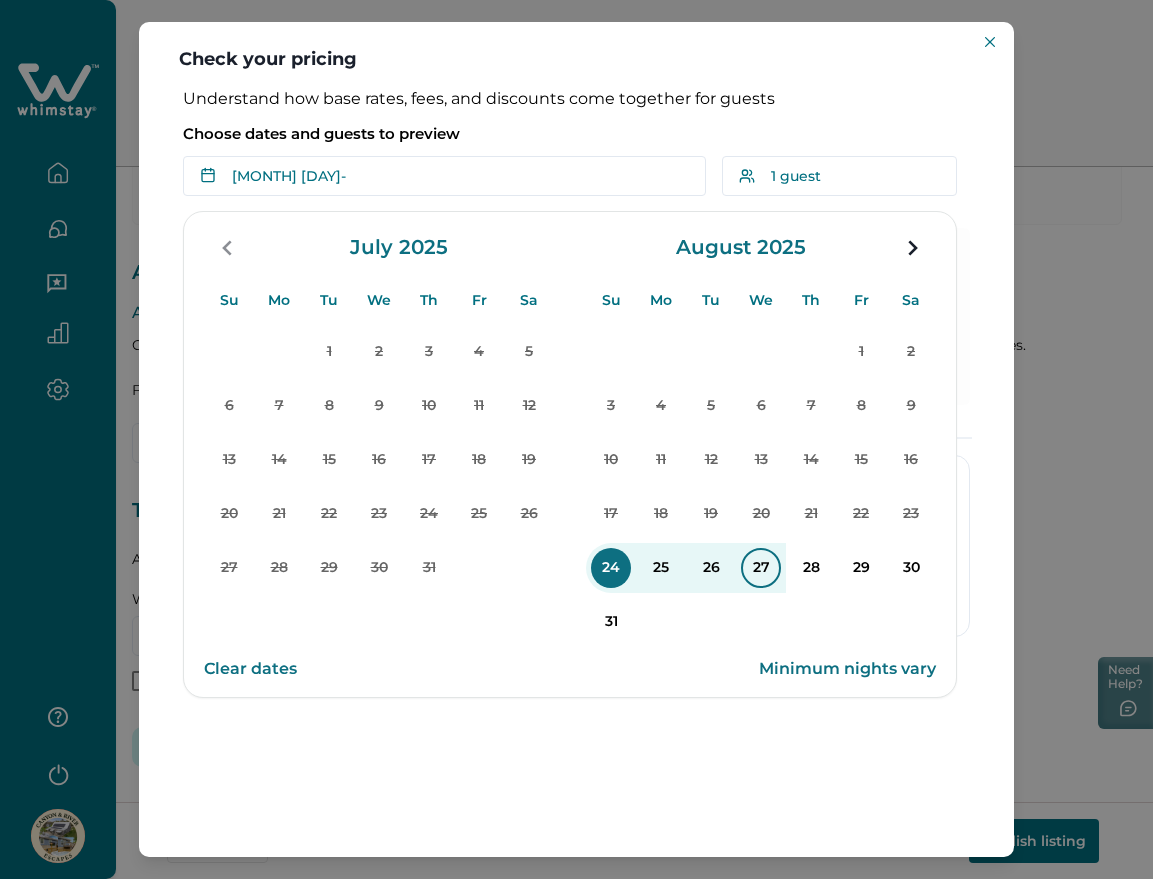 click on "27" at bounding box center [761, 568] 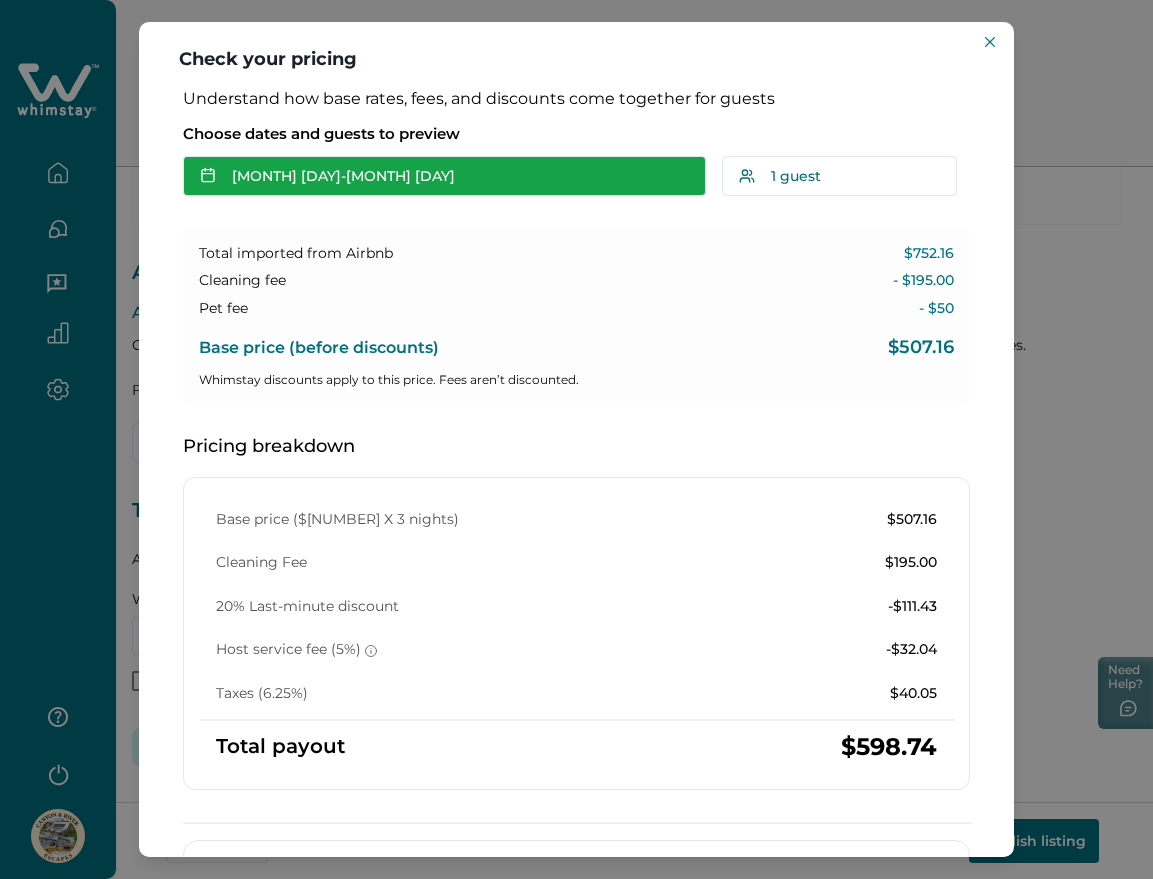click on "Aug 24  -  Aug 27" at bounding box center [444, 176] 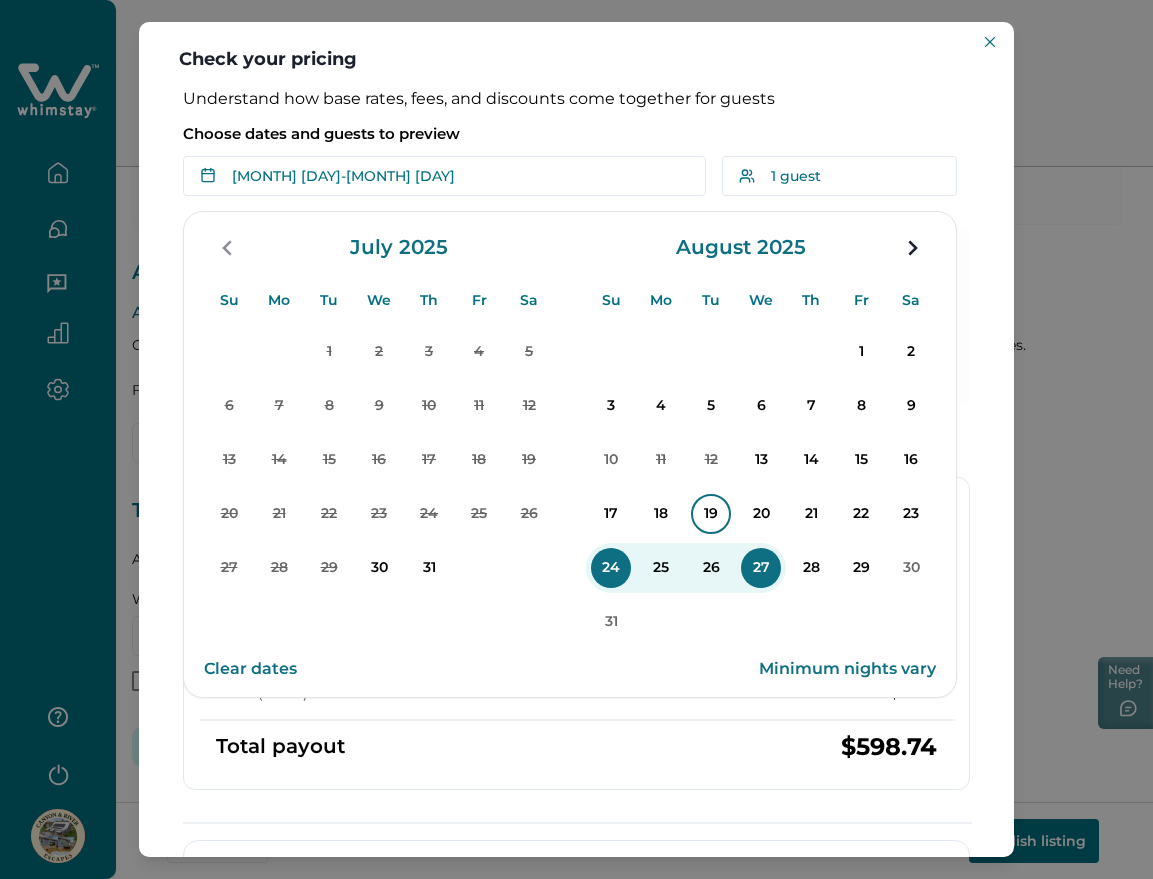 click on "17" at bounding box center [611, 514] 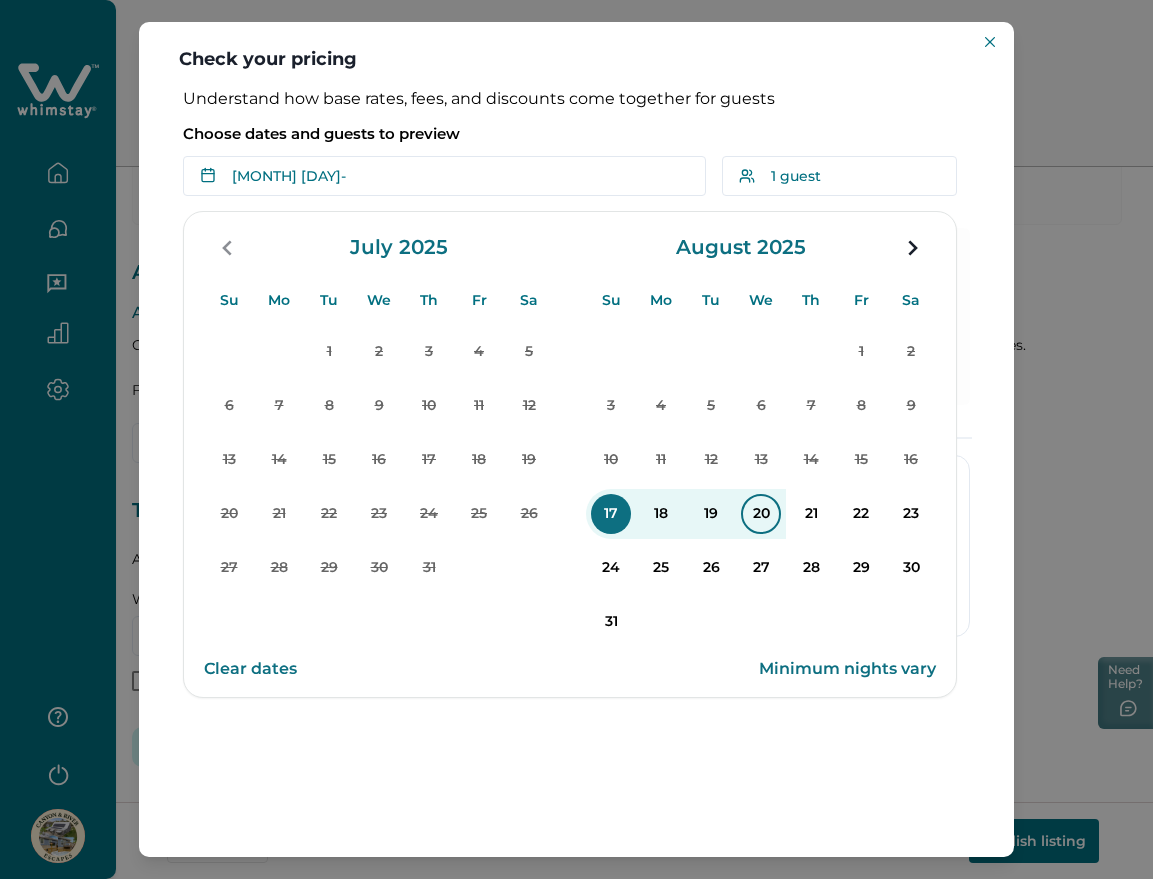 click on "20" at bounding box center (761, 514) 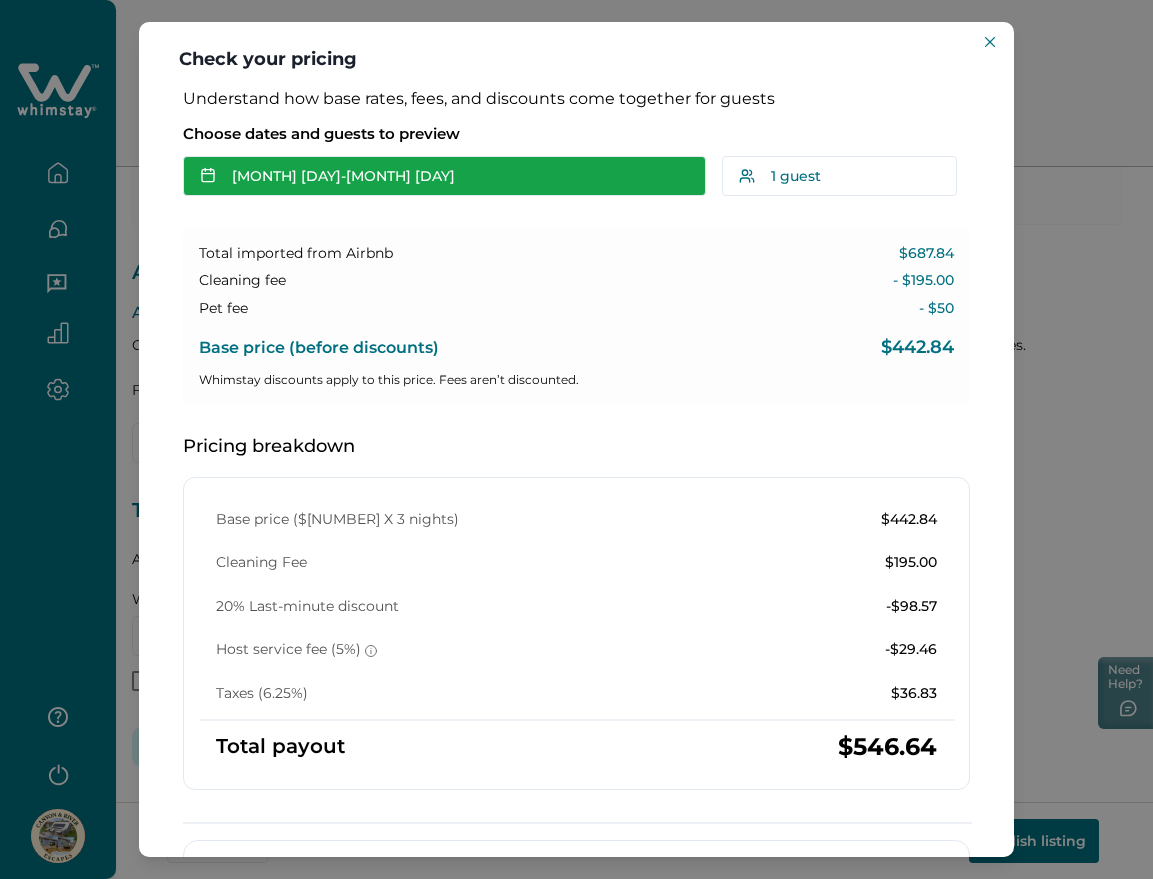 click on "Aug 17  -  Aug 20" at bounding box center [444, 176] 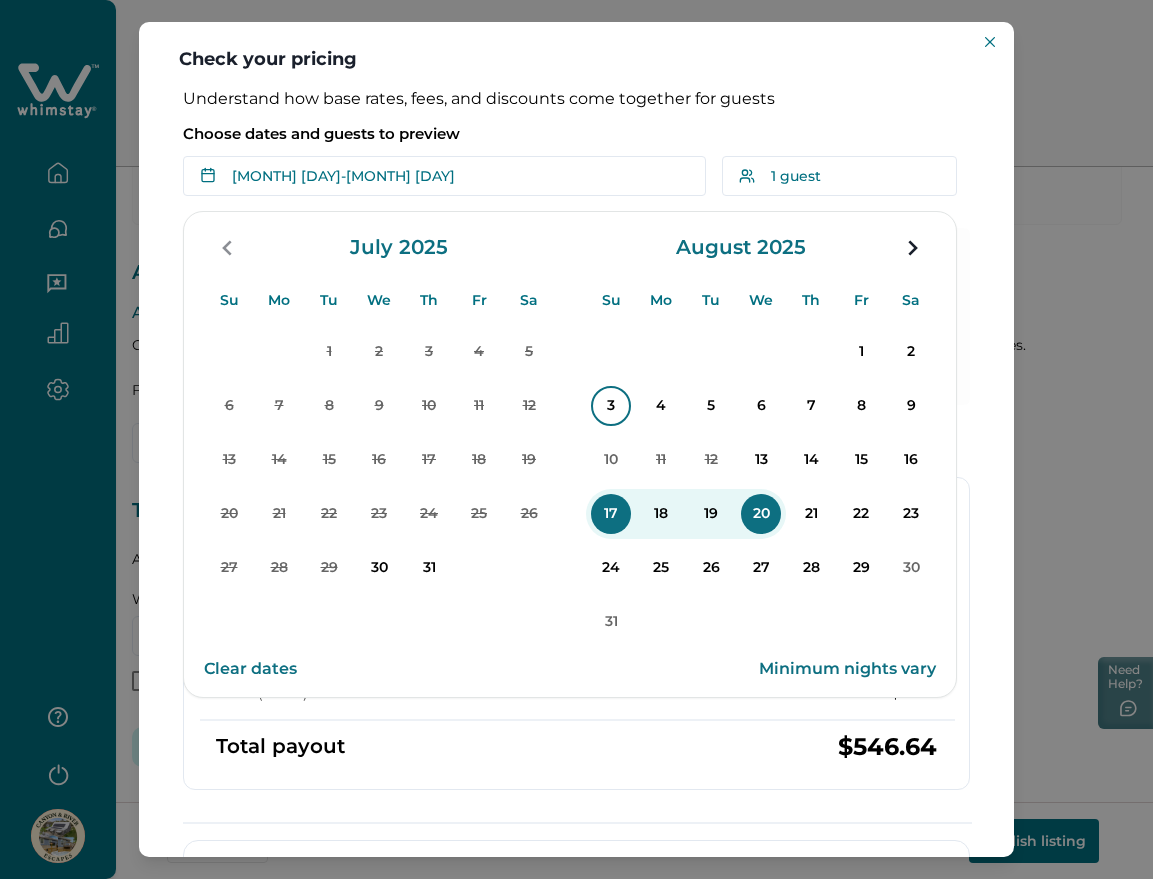 click on "3" at bounding box center (611, 406) 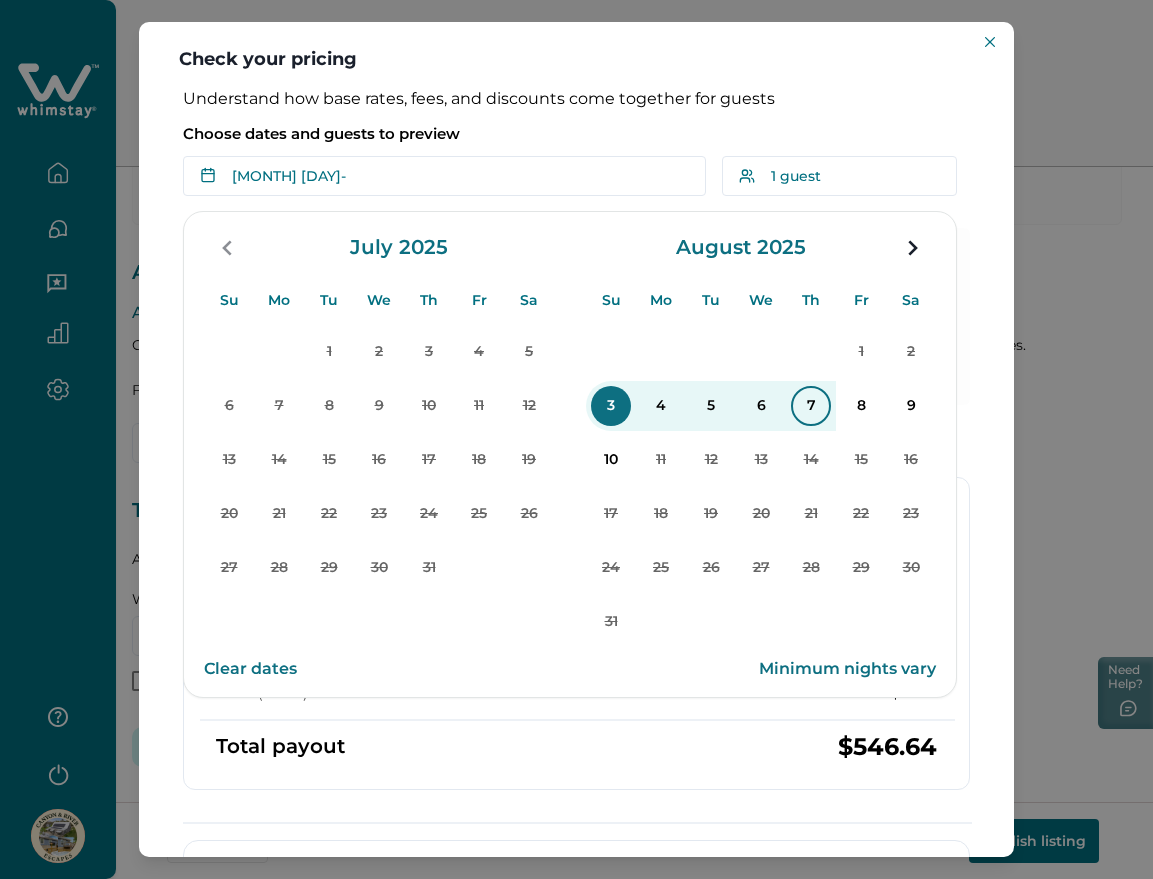 click on "7" at bounding box center (811, 406) 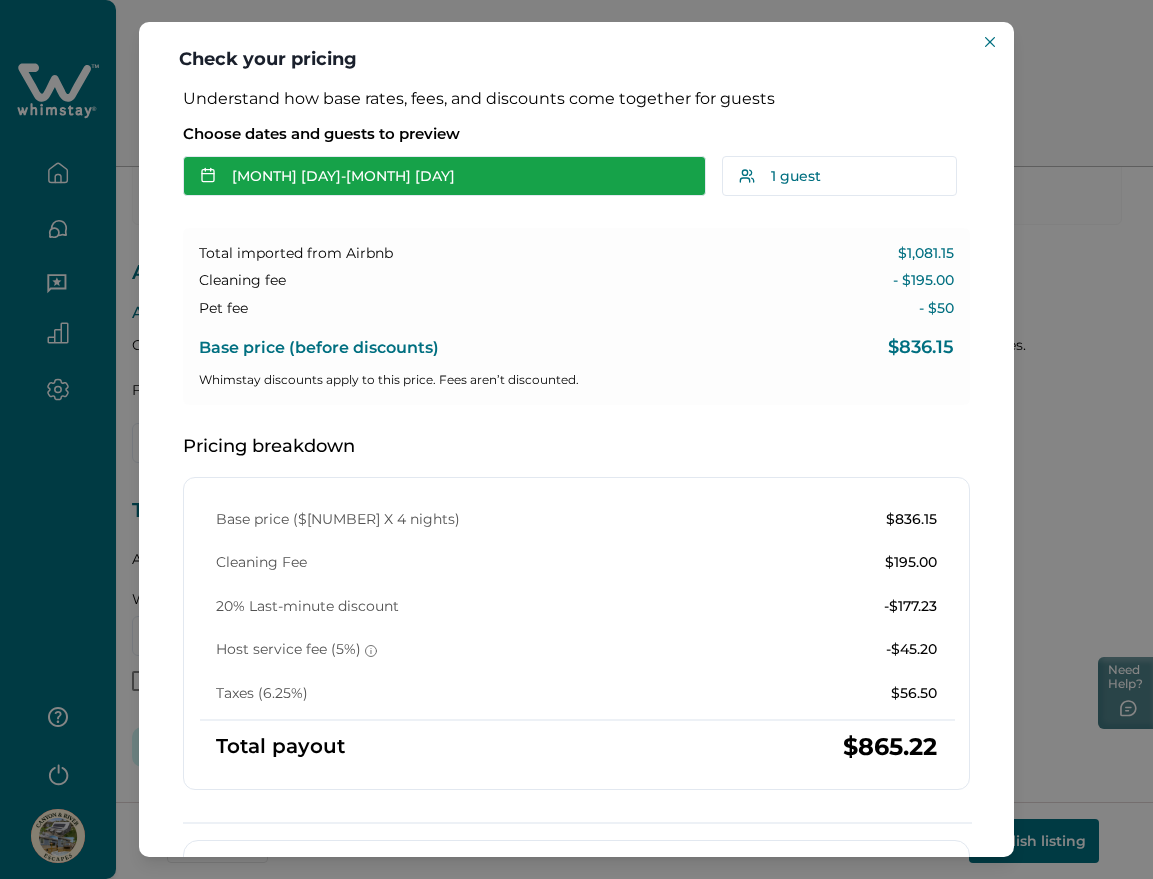 click on "Aug 03  -  Aug 07" at bounding box center [444, 176] 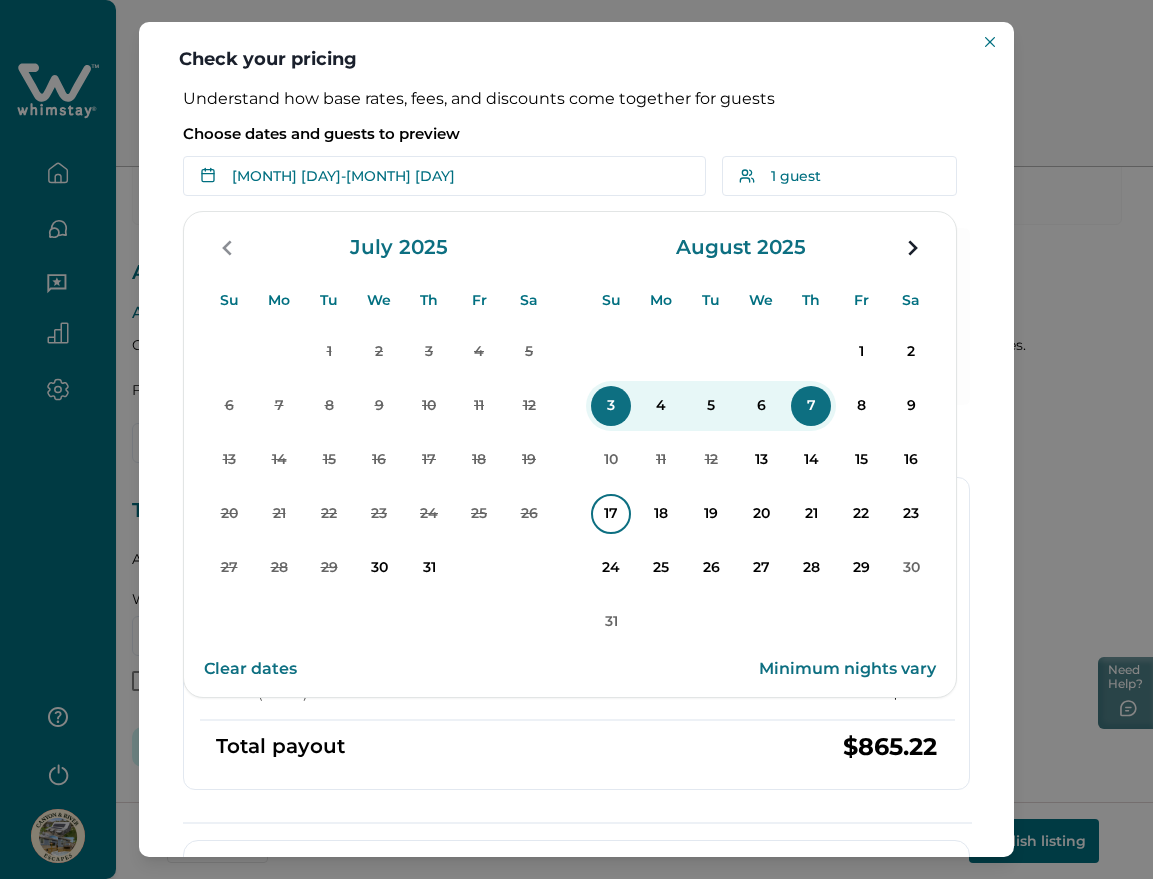 click on "17" at bounding box center (611, 514) 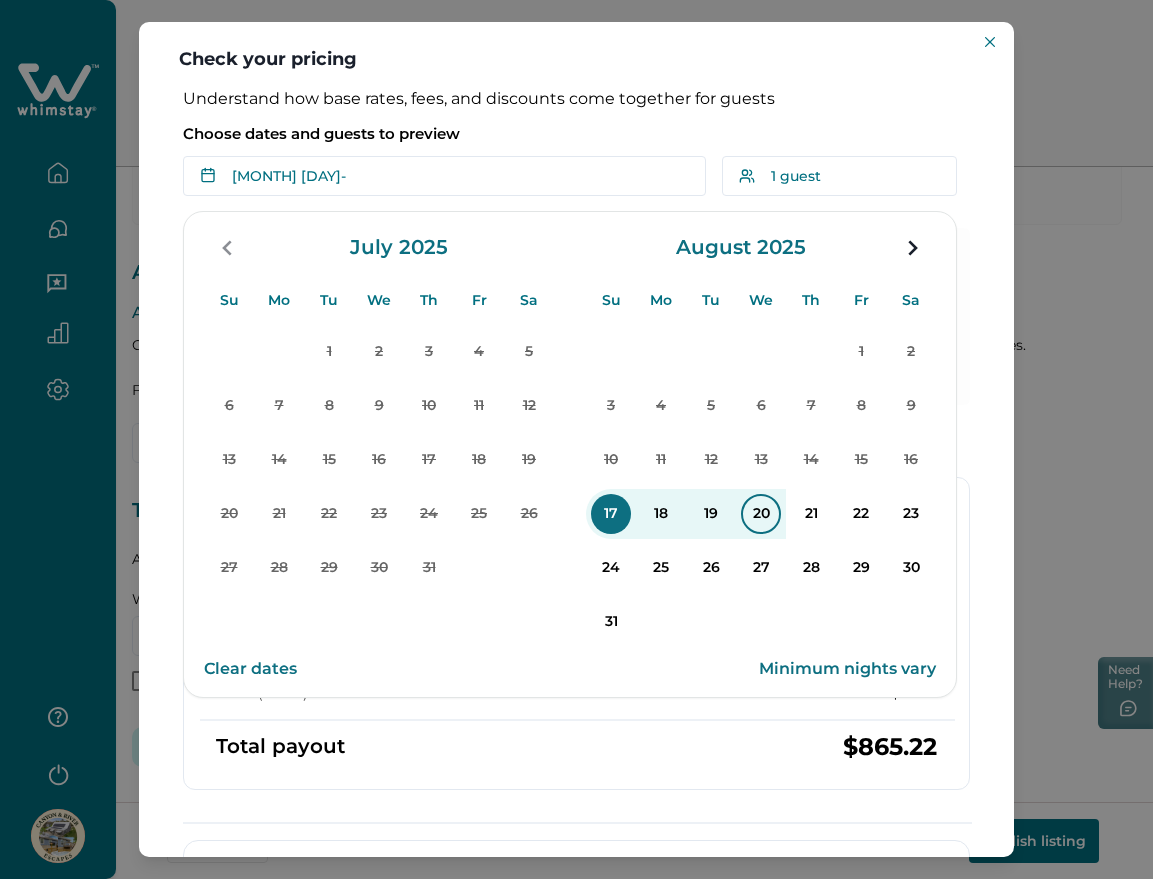 click on "20" at bounding box center [761, 514] 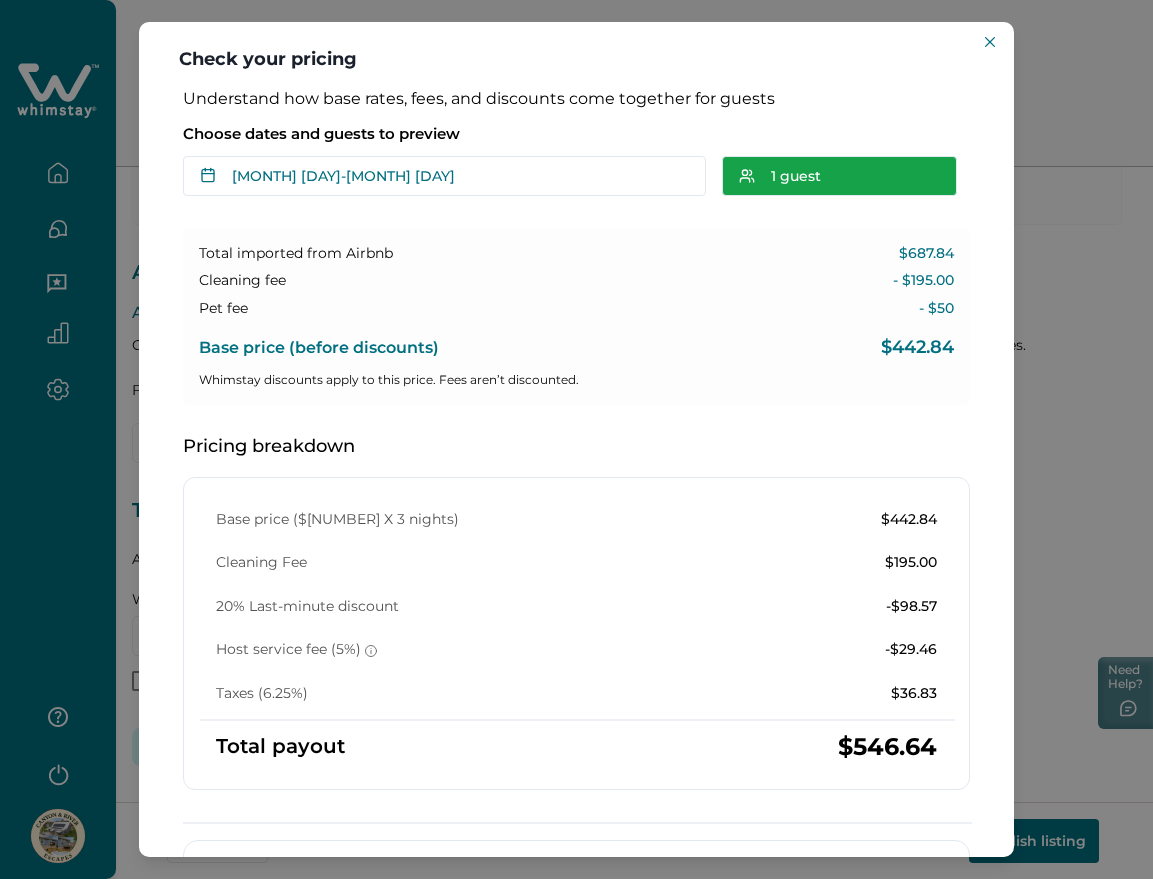 click on "1 guest" at bounding box center [839, 176] 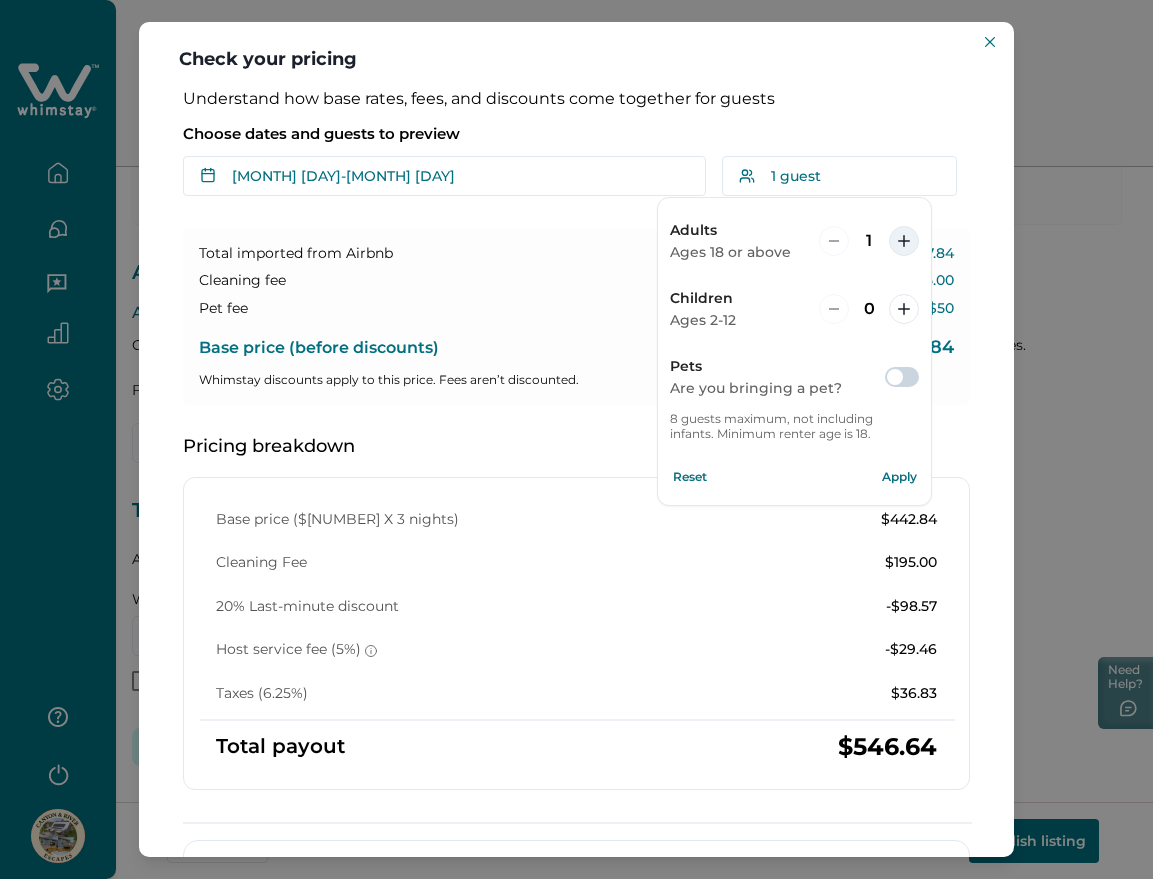 click 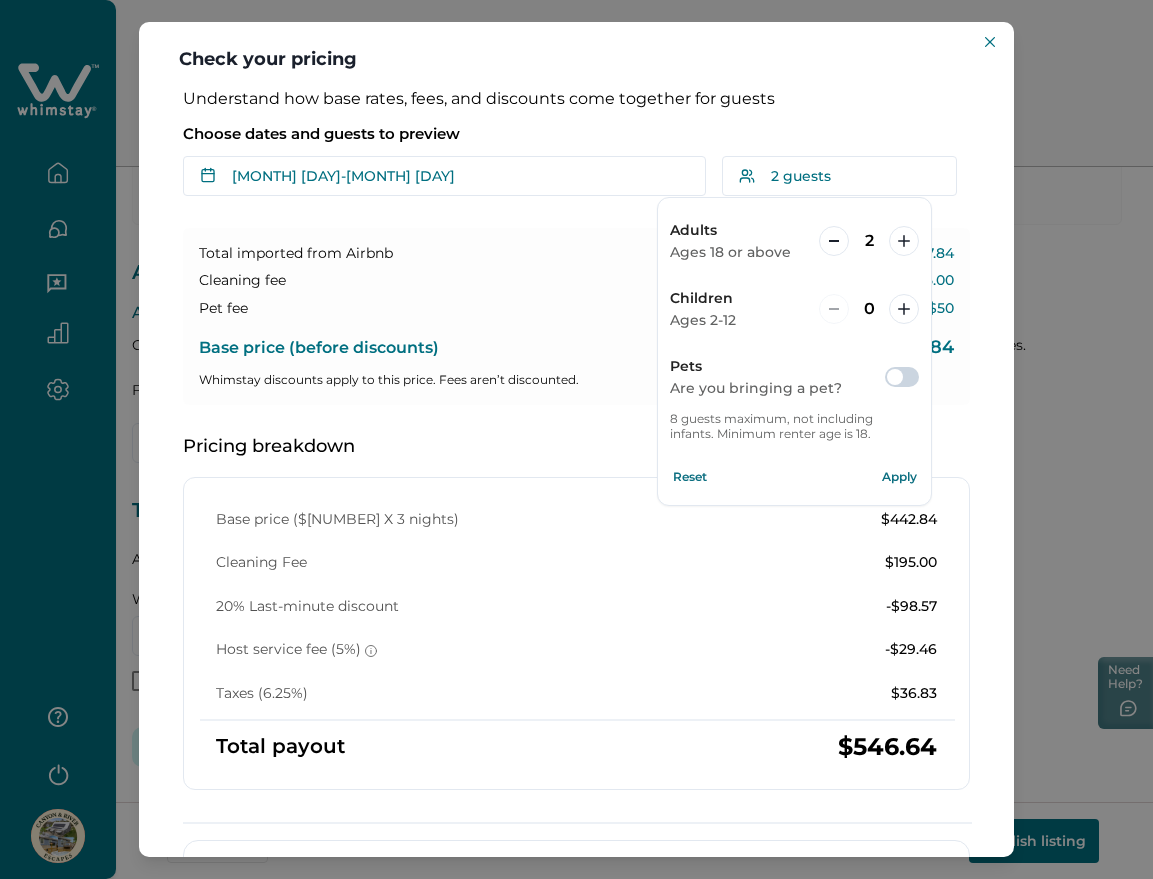 click on "Apply" at bounding box center (899, 477) 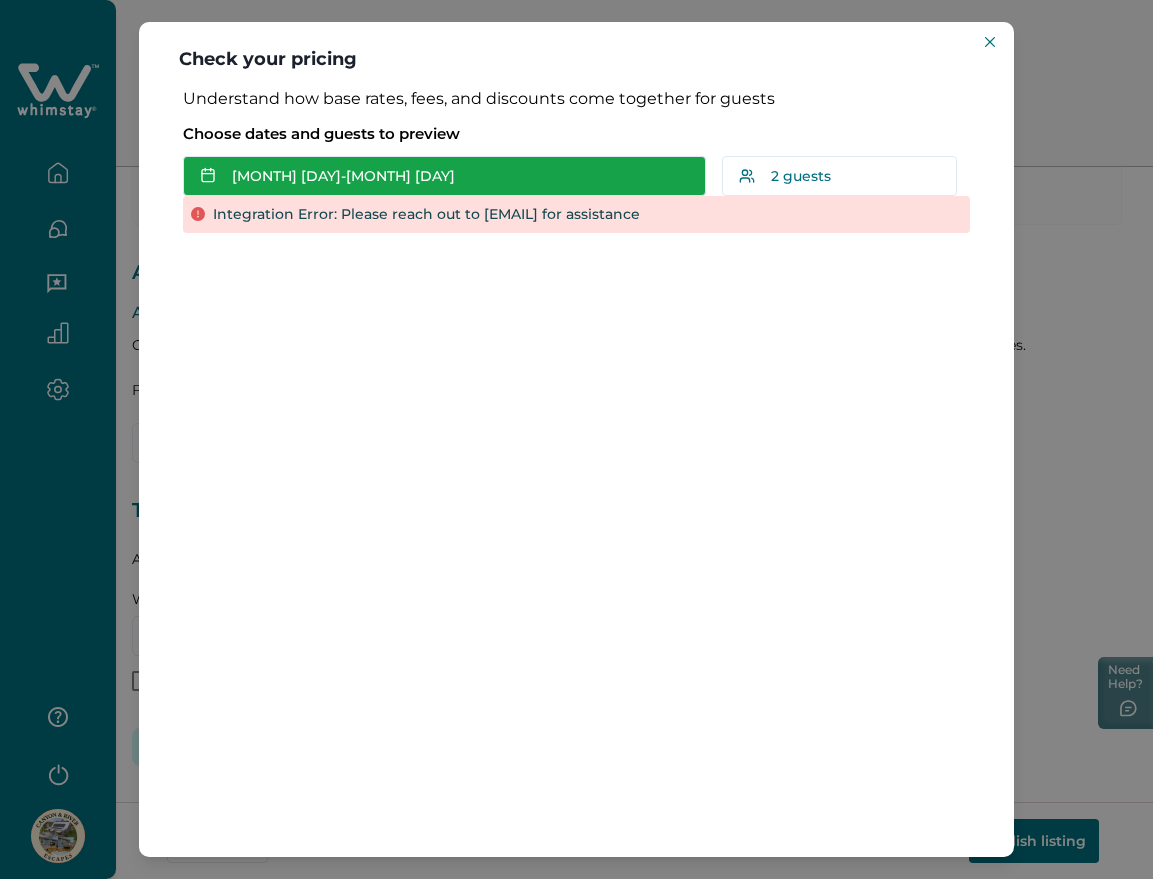 click on "Aug 17  -  Aug 20" at bounding box center [444, 176] 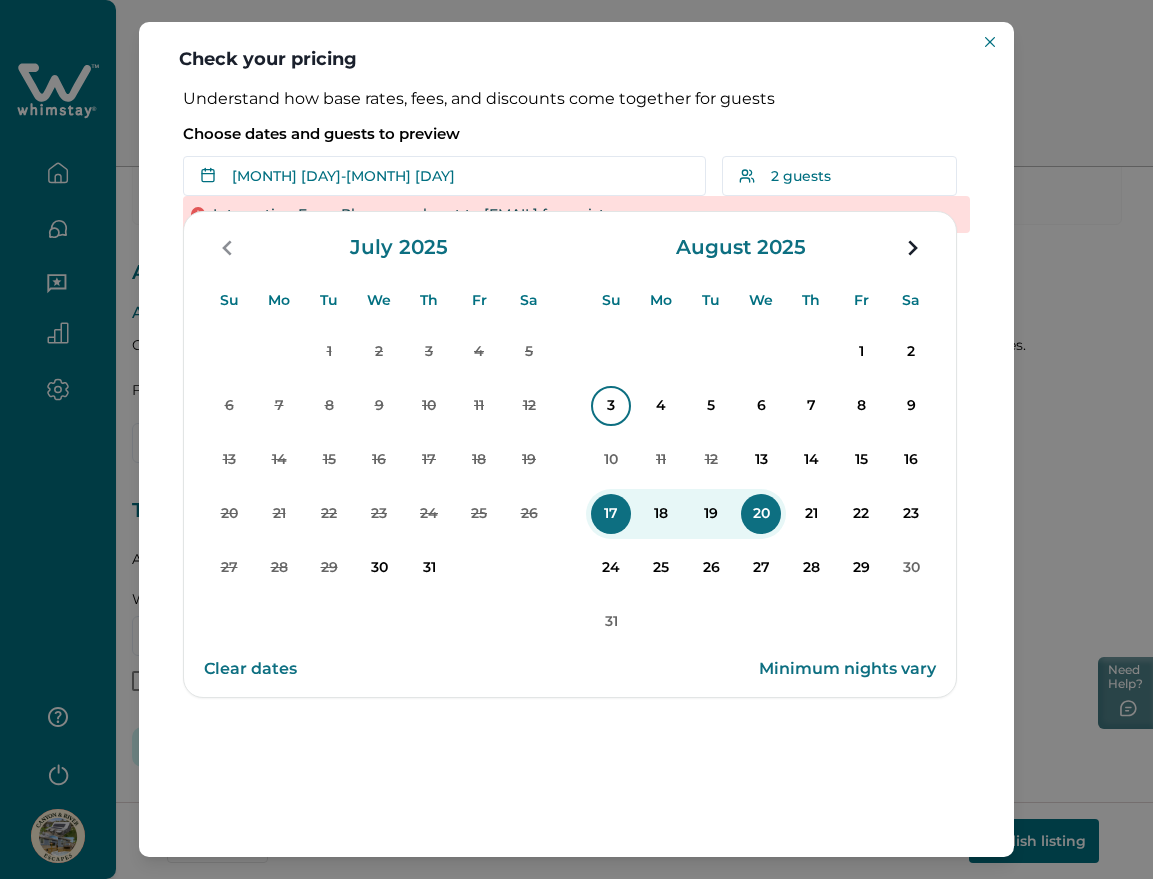 click on "3" at bounding box center (611, 406) 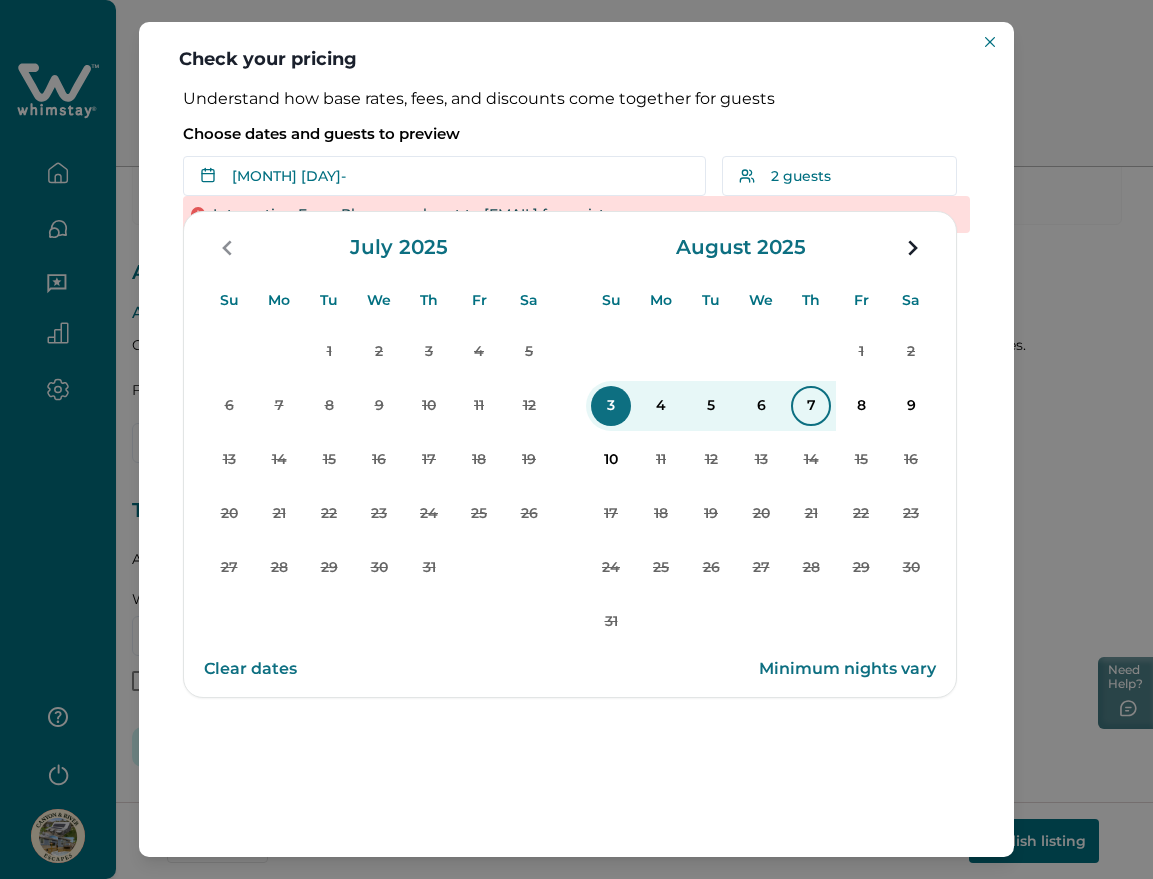 click on "7" at bounding box center [811, 406] 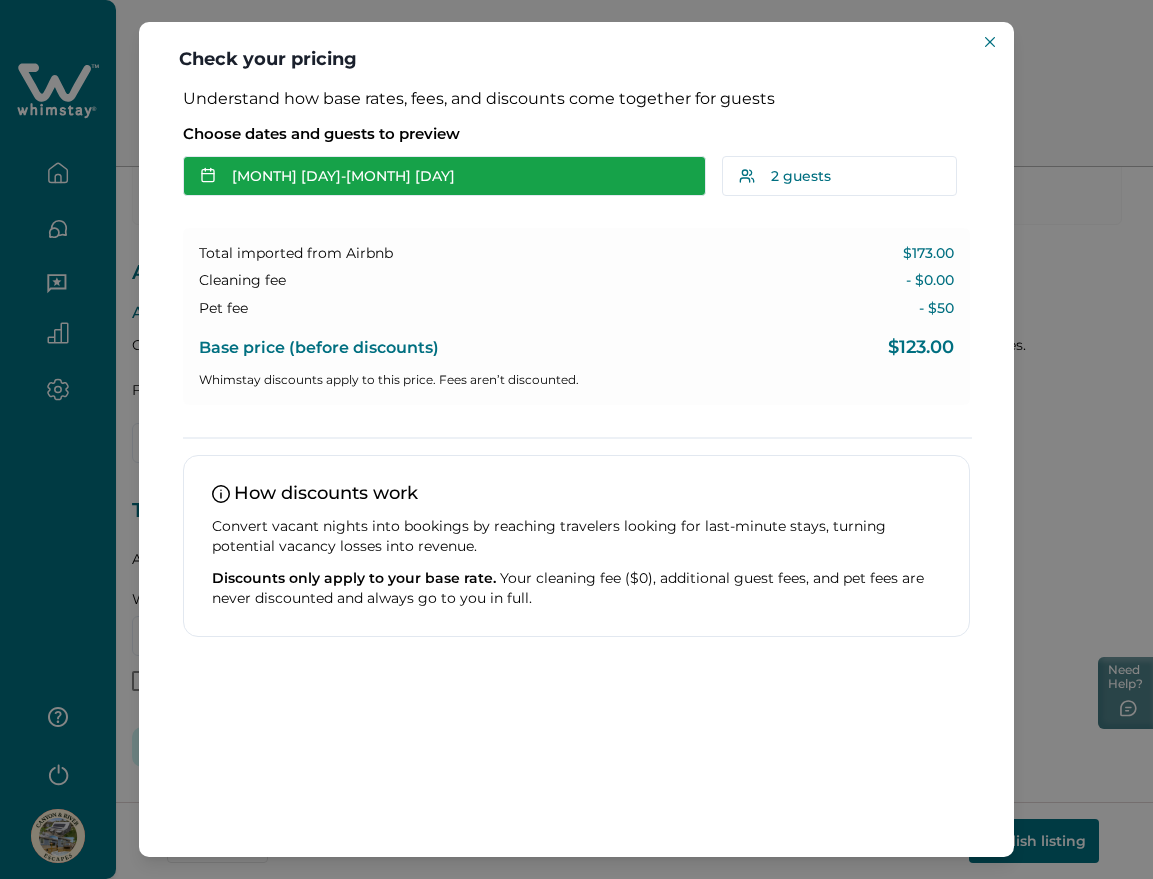 click on "Aug 03  -  Aug 07" at bounding box center (444, 176) 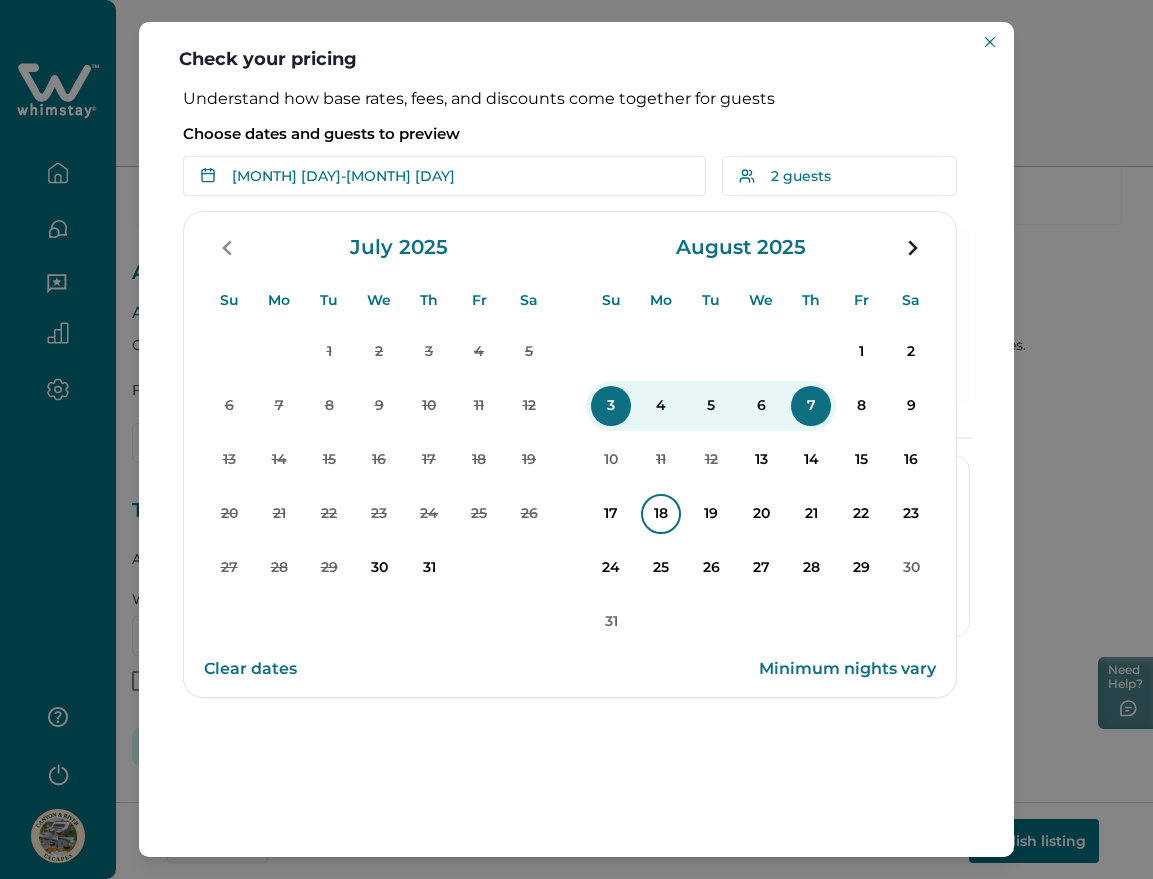 click on "18" at bounding box center [661, 514] 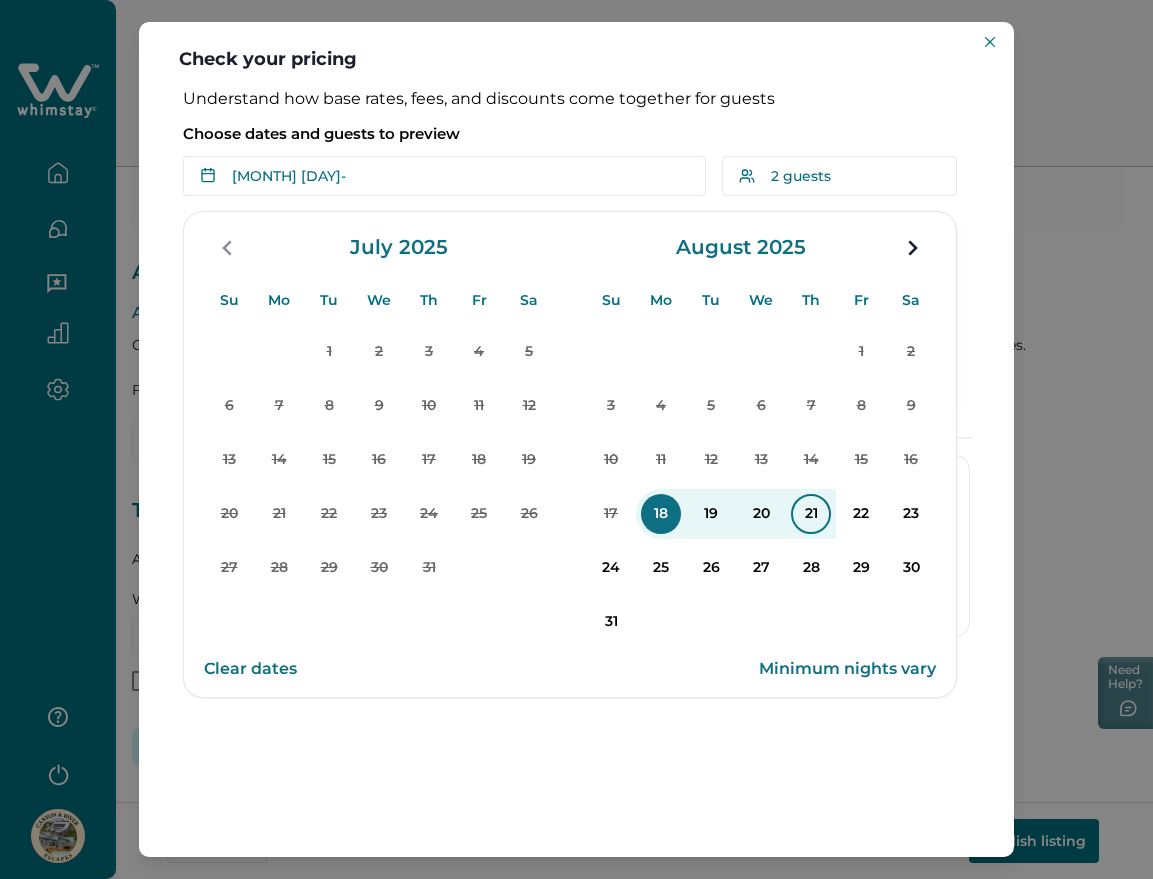 click on "21" at bounding box center (811, 514) 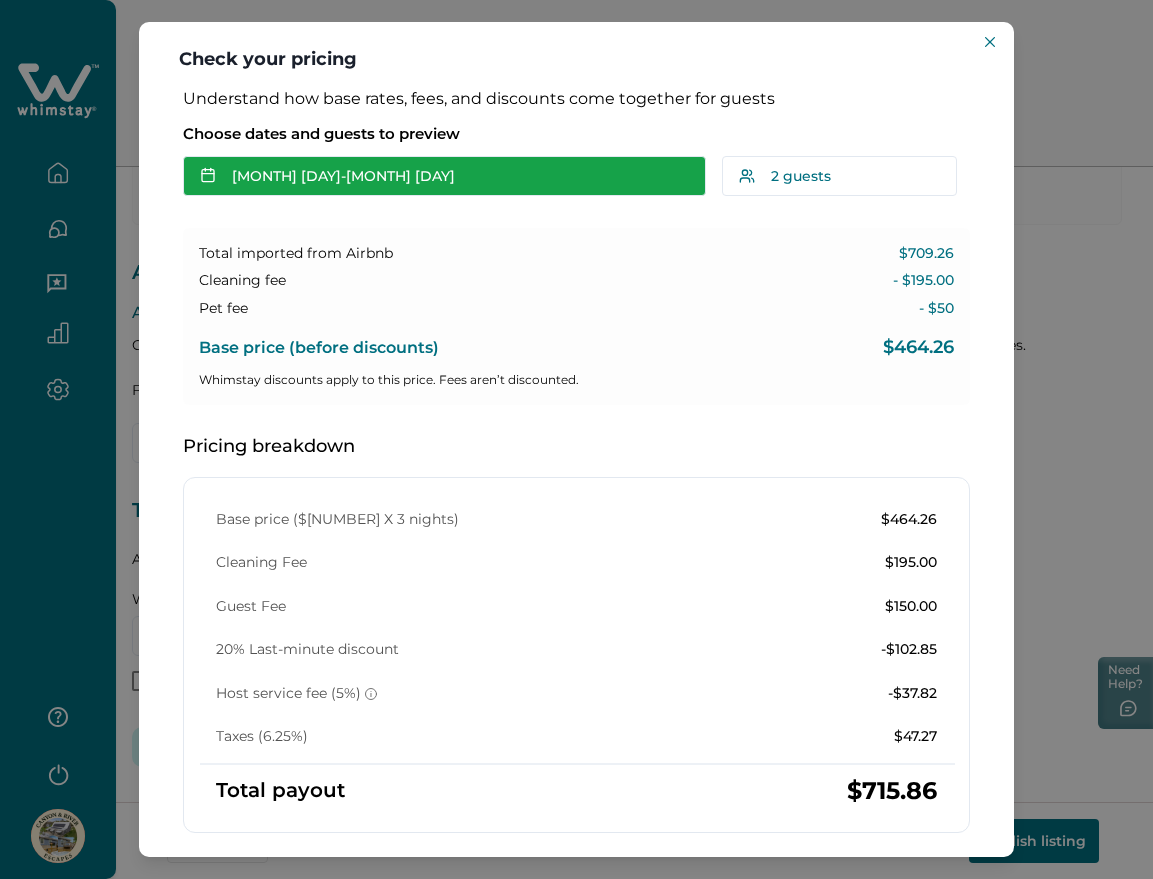 click on "Aug 18  -  Aug 21" at bounding box center (444, 176) 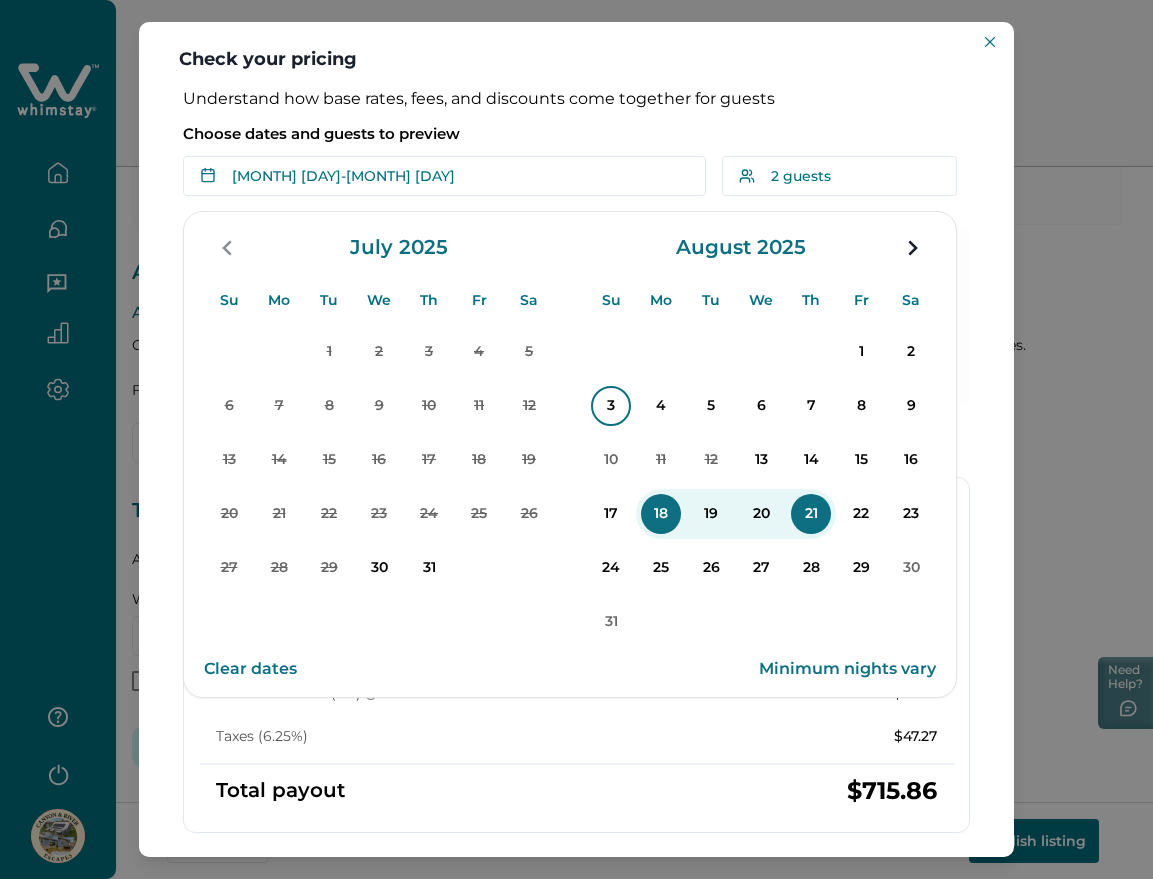 click on "3" at bounding box center (611, 406) 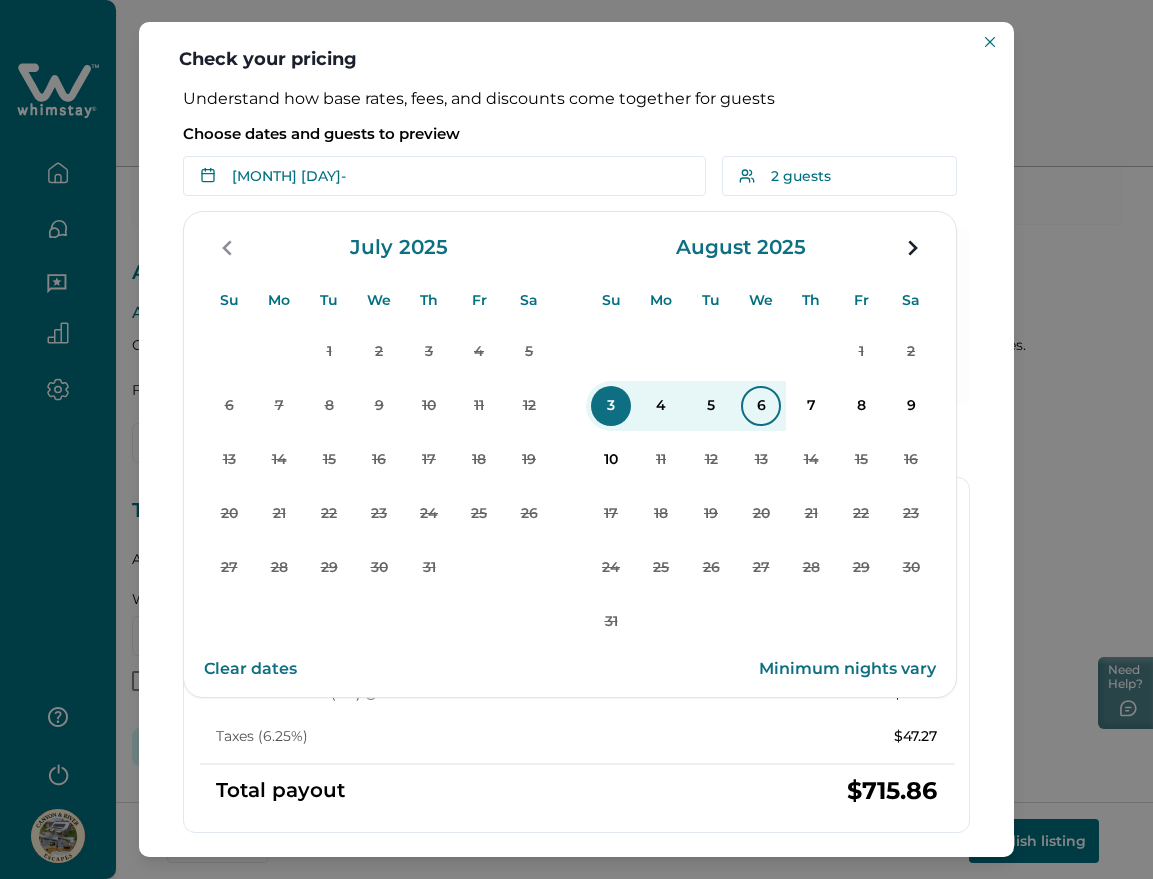 click on "6" at bounding box center (761, 406) 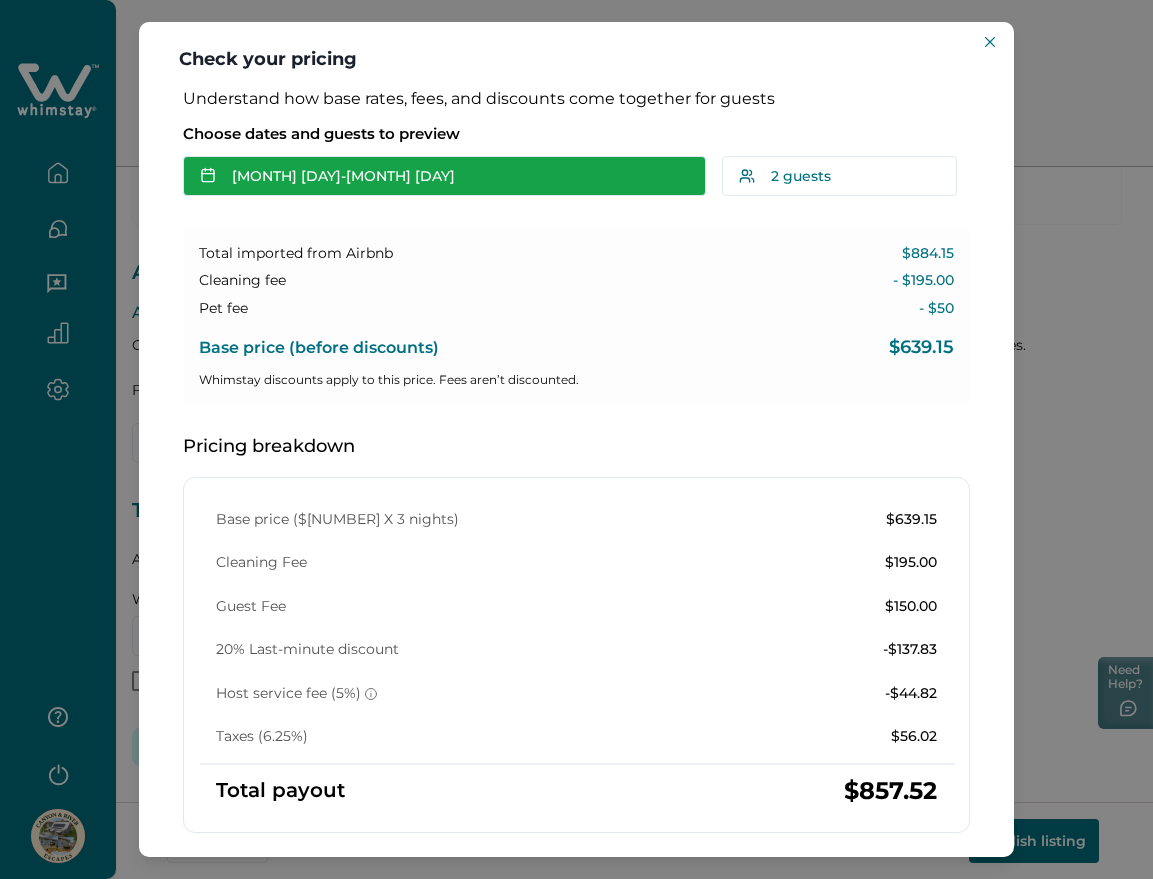 click on "Aug 03  -  Aug 06" at bounding box center [444, 176] 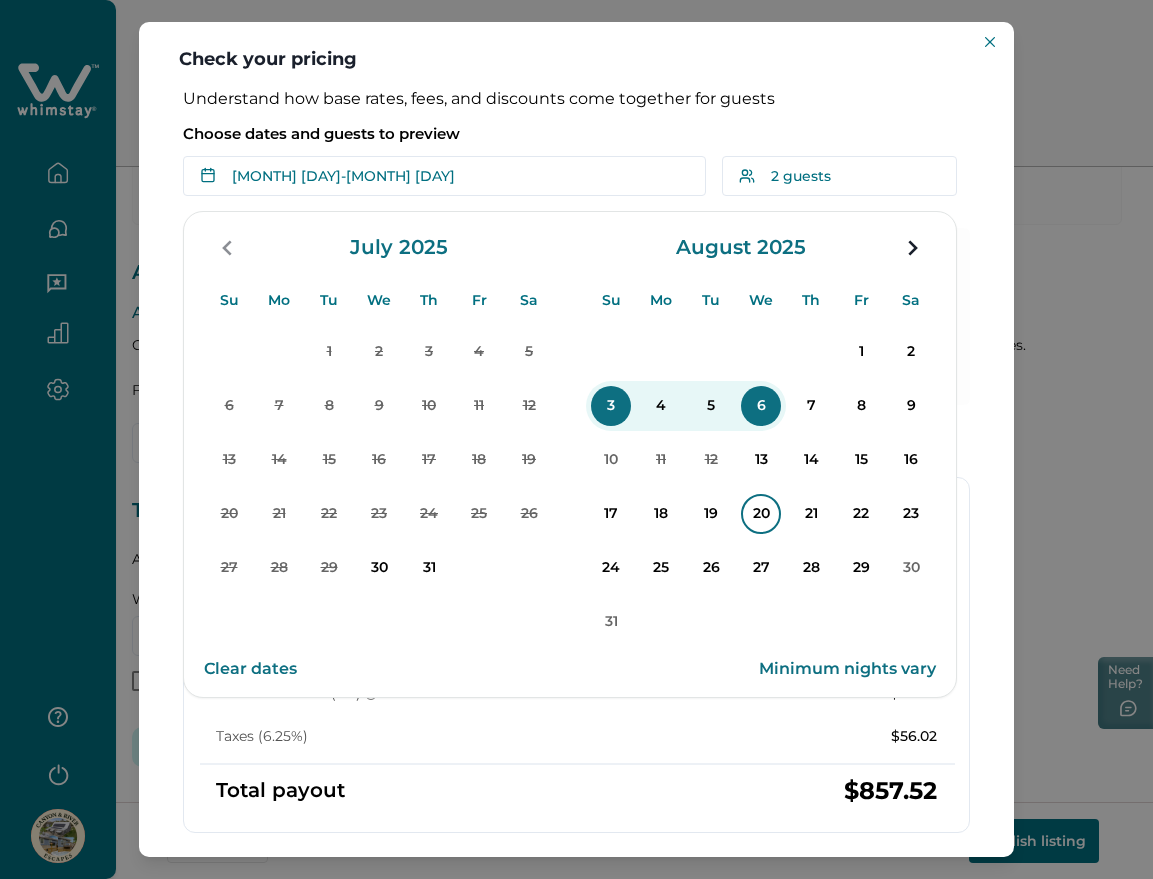 click on "17" at bounding box center [611, 514] 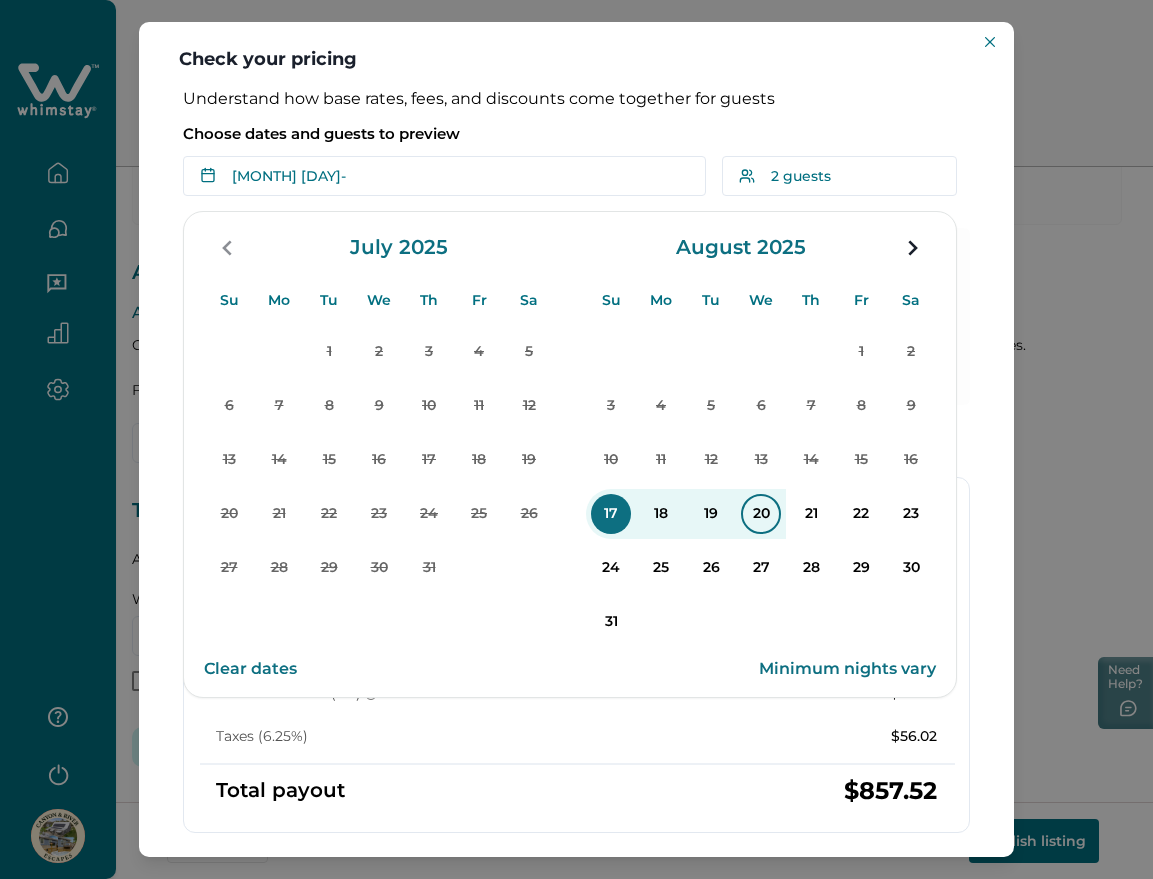 click on "20" at bounding box center [761, 514] 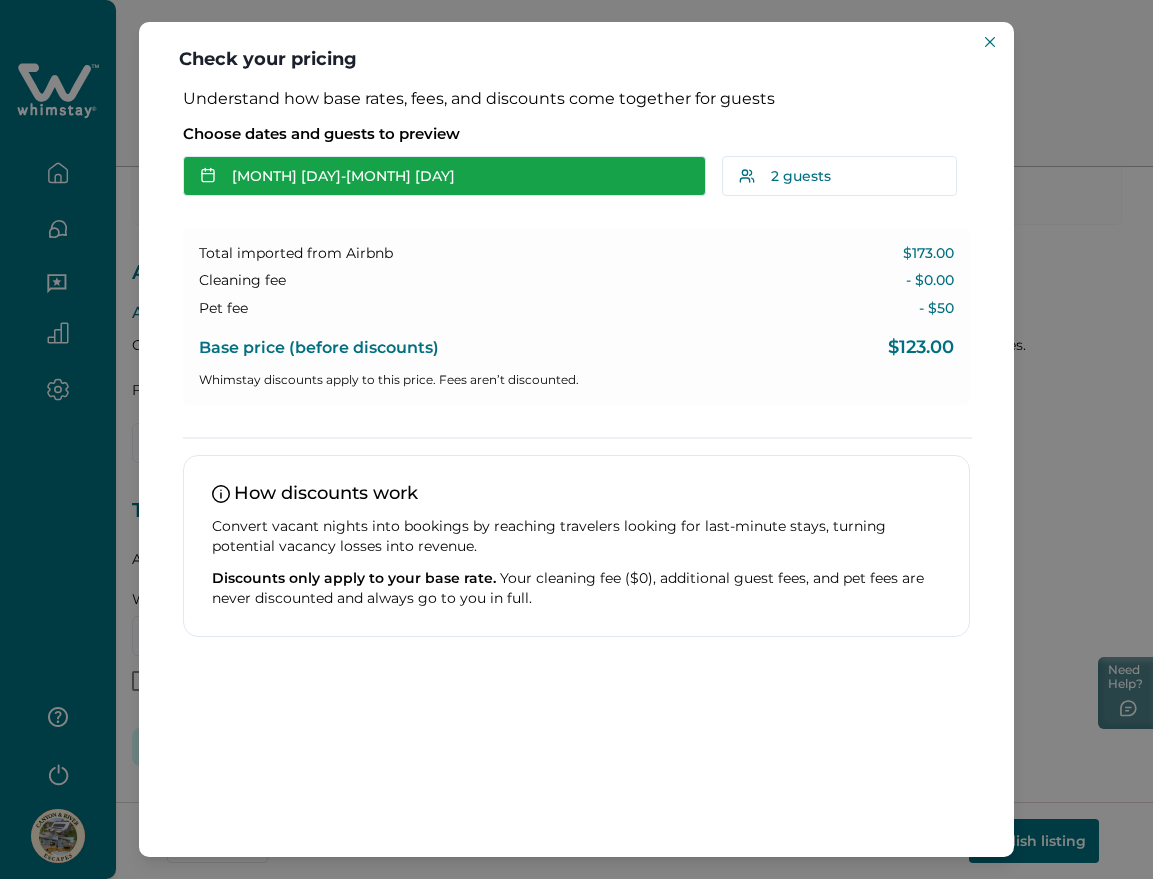 click on "Aug 17  -  Aug 20" at bounding box center (444, 176) 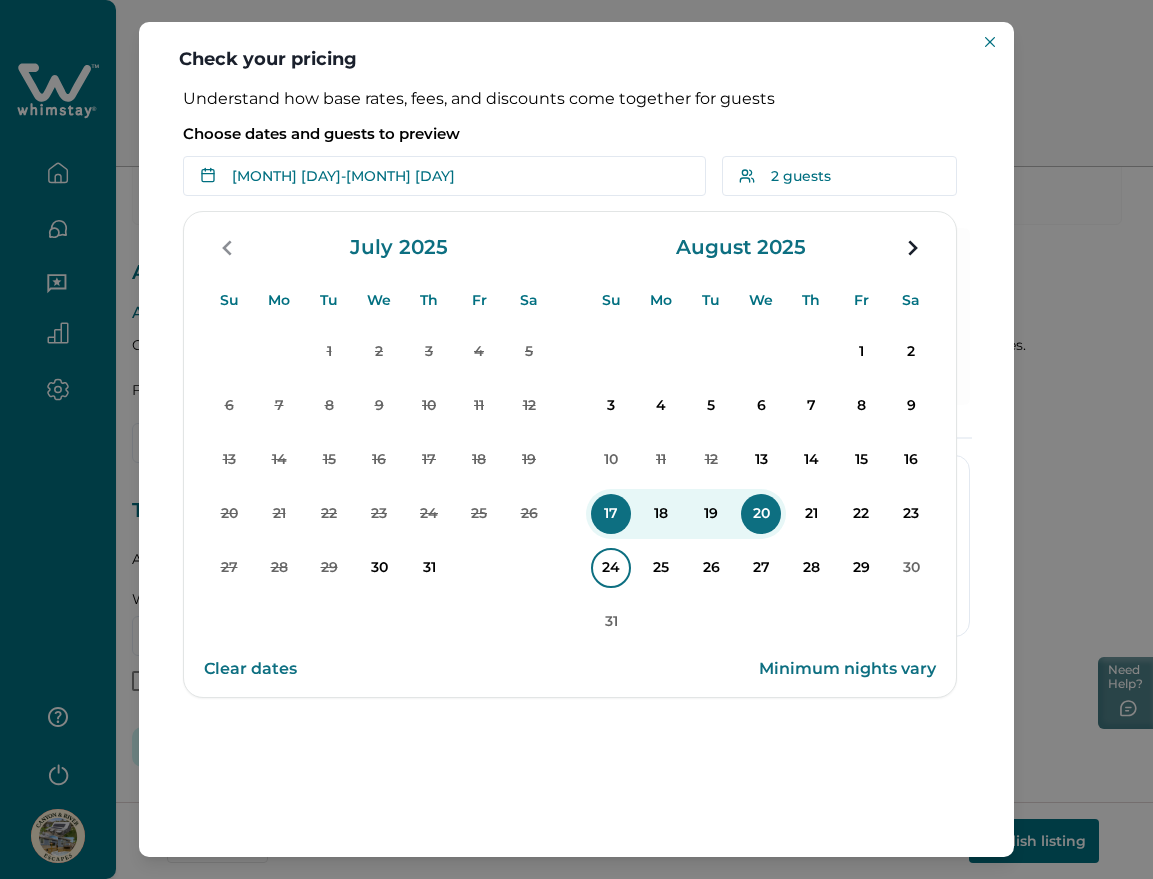 click on "24" at bounding box center (611, 568) 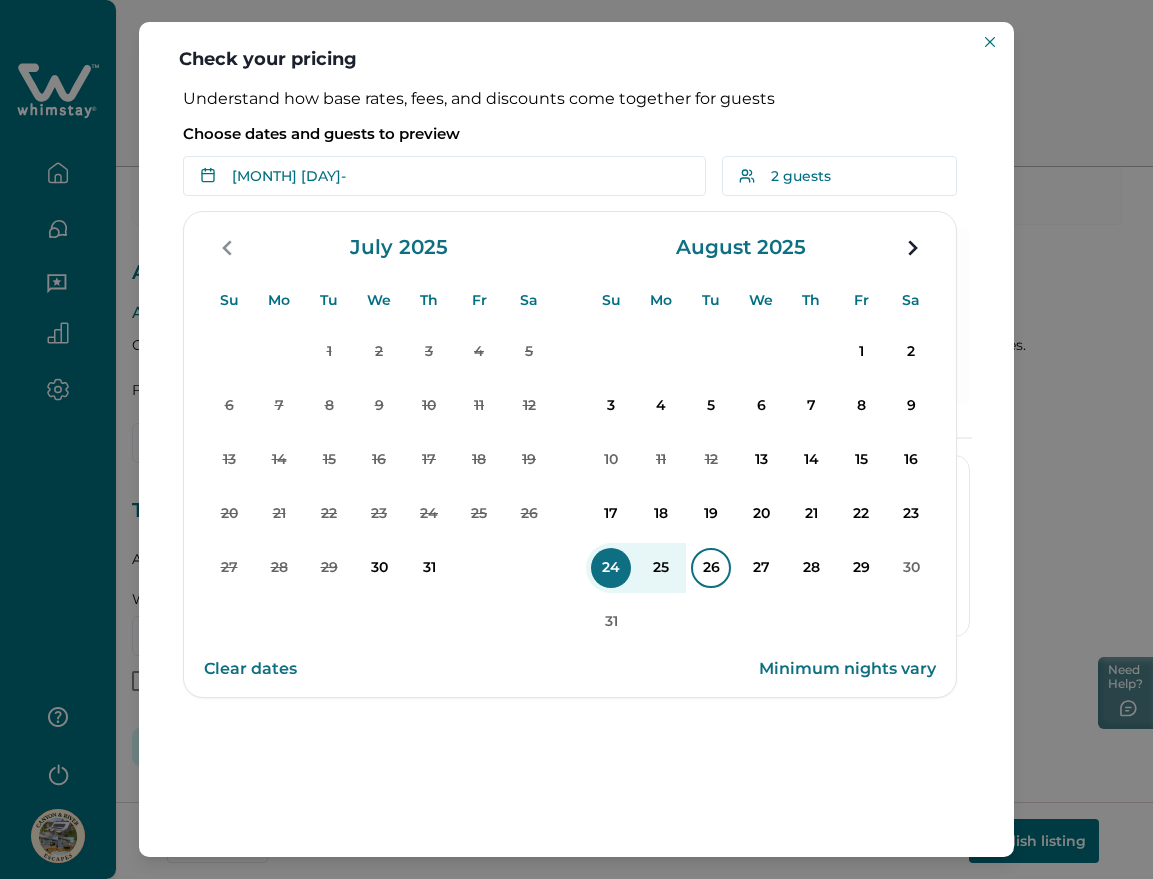 click on "26" at bounding box center (711, 568) 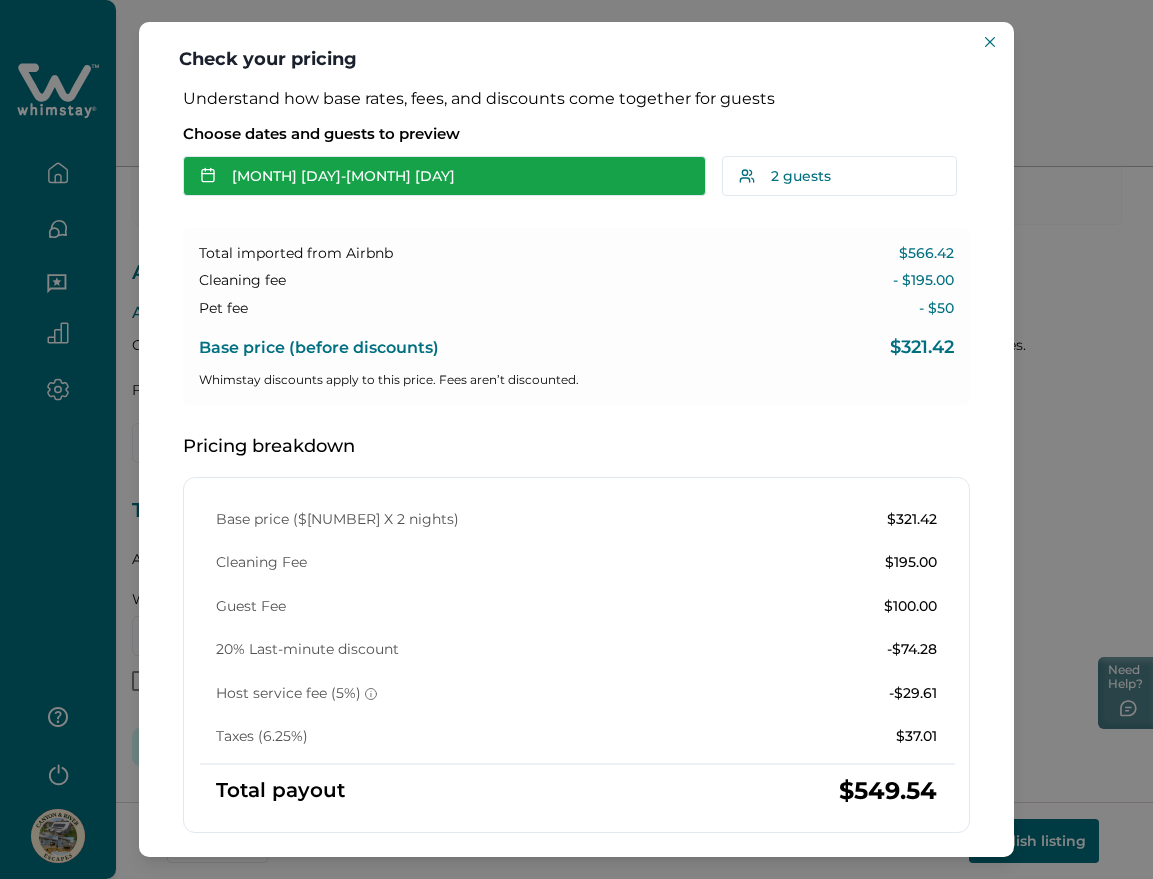 click on "Aug 24  -  Aug 26" at bounding box center (444, 176) 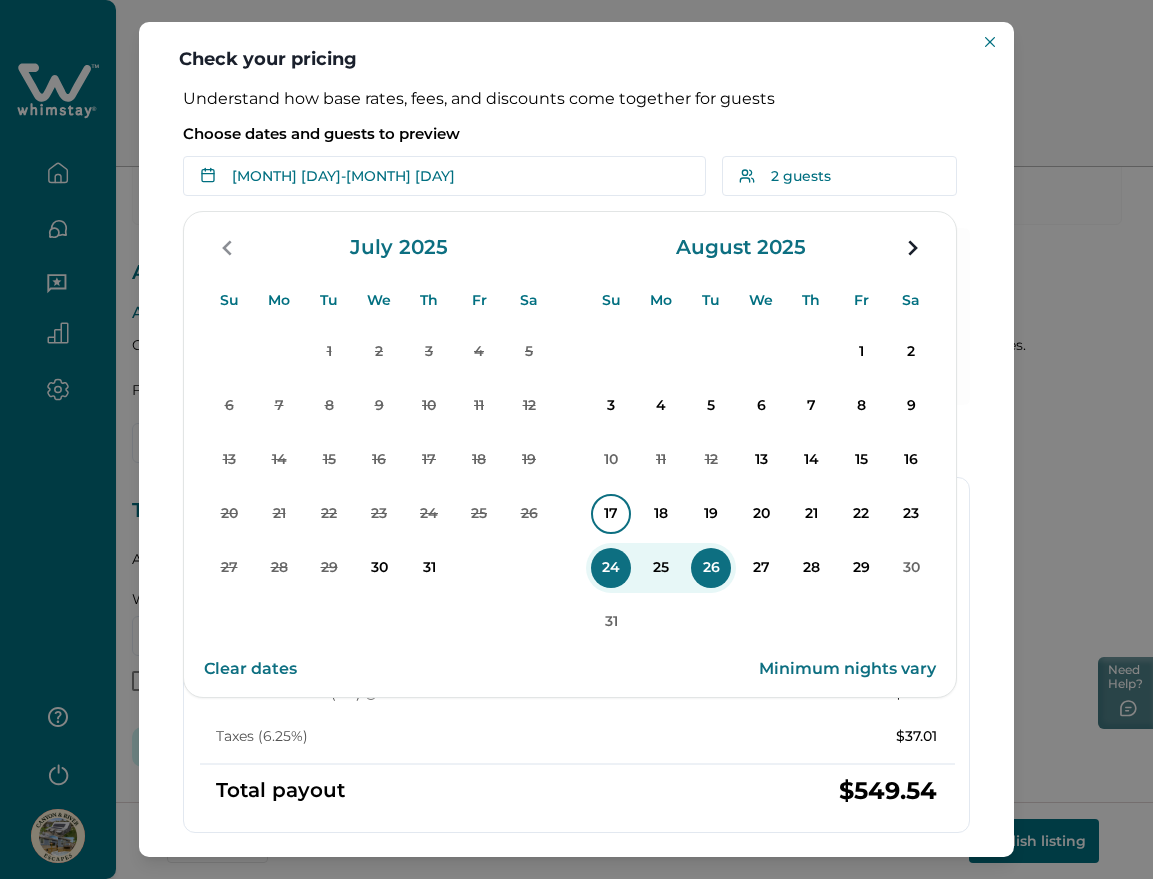 click on "17" at bounding box center (611, 514) 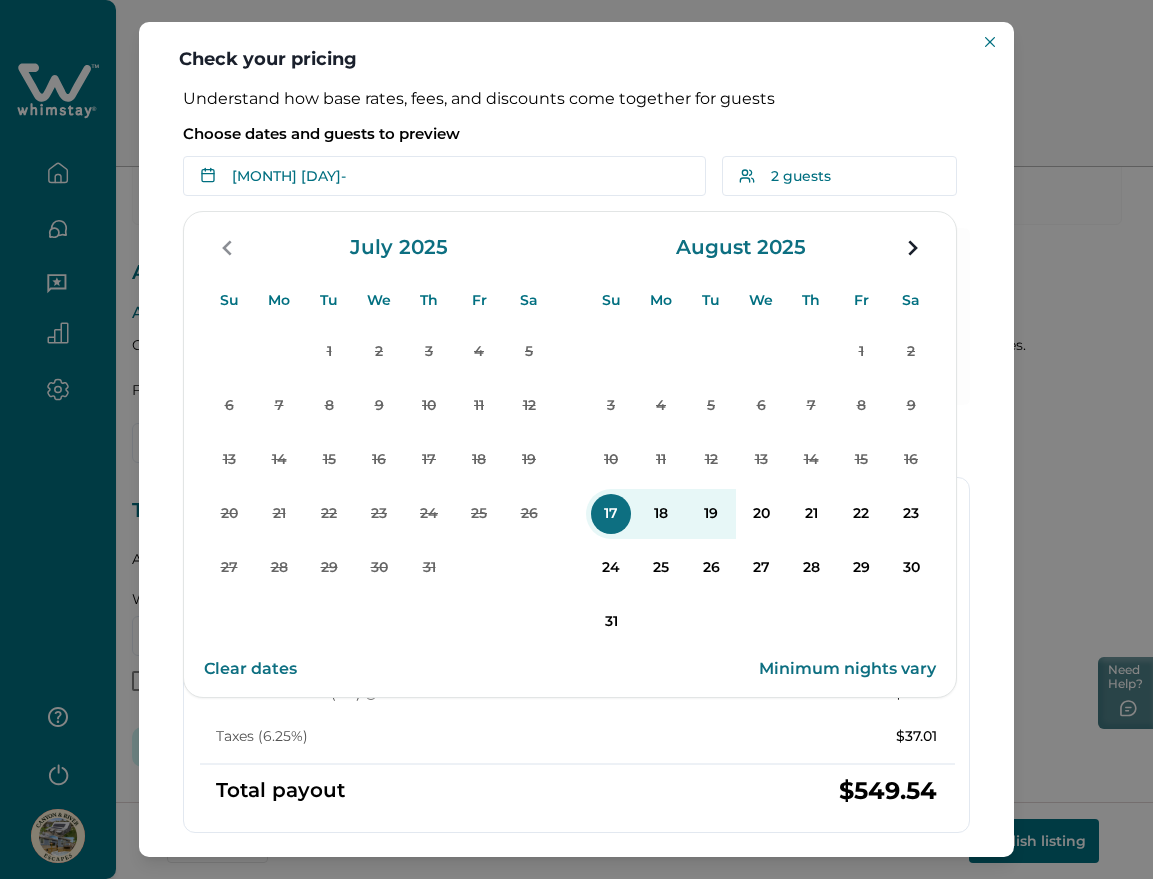 click on "19" at bounding box center [711, 514] 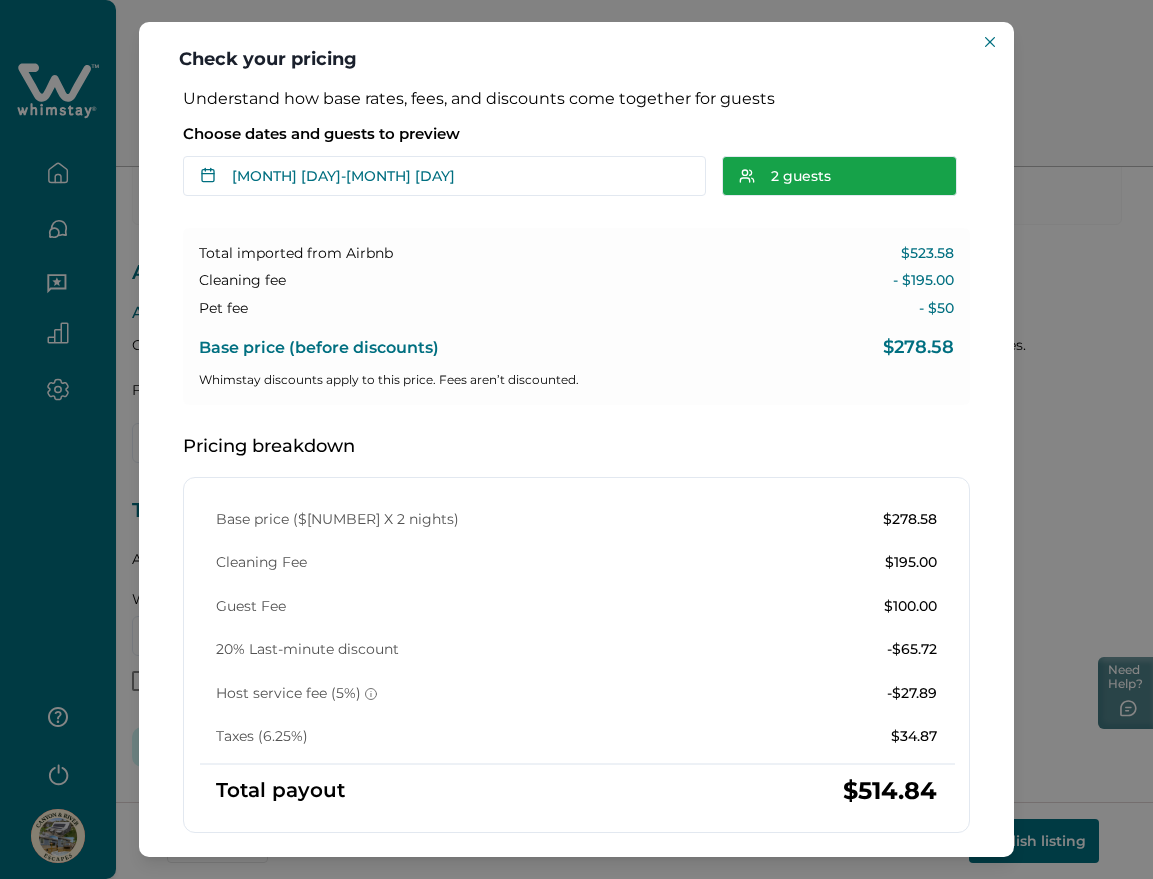 click on "2 guests" at bounding box center [839, 176] 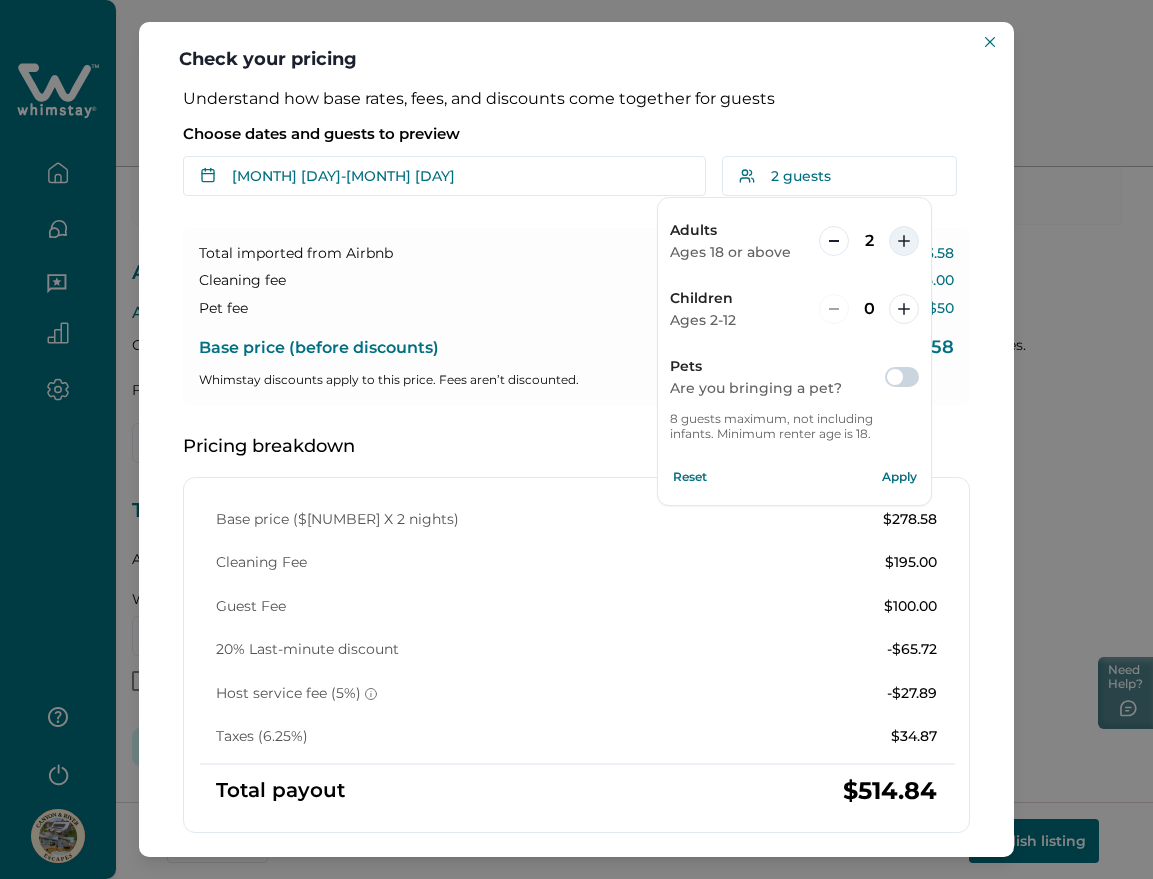 click at bounding box center [904, 241] 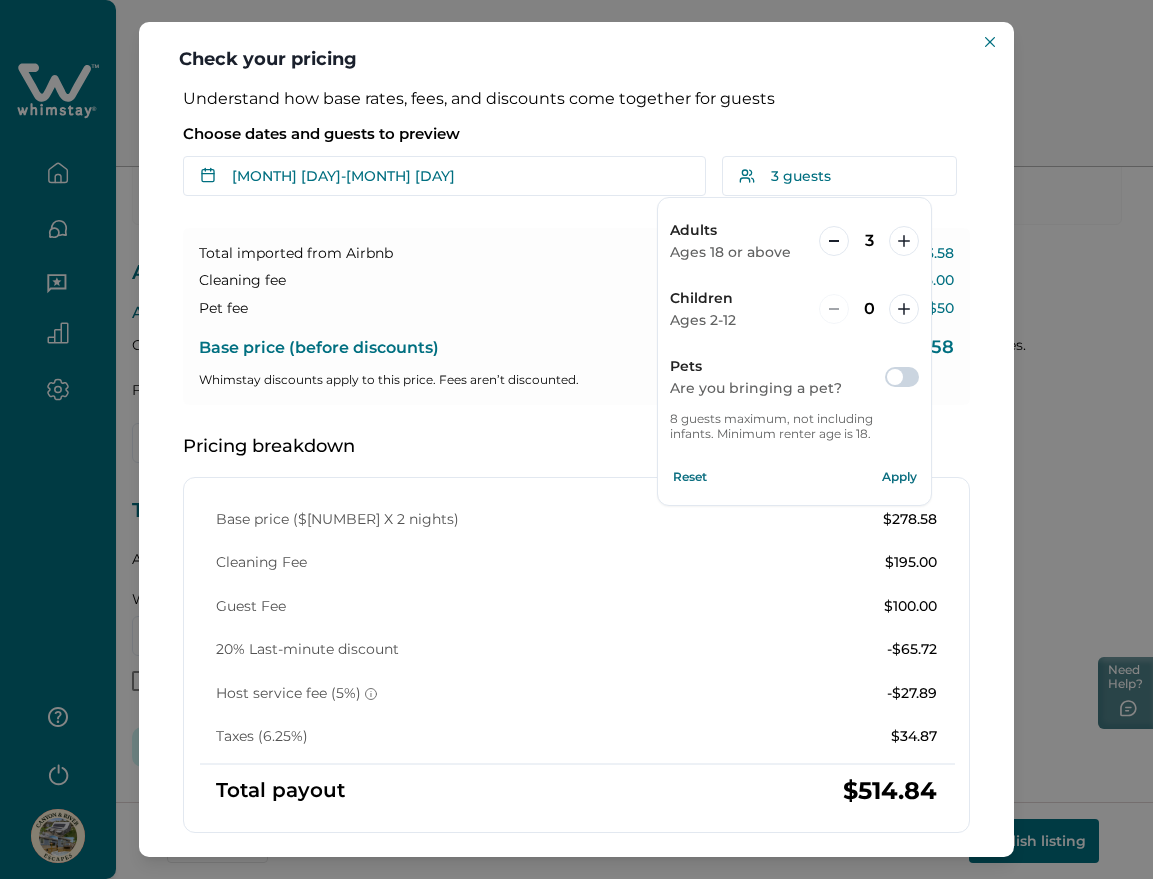 click on "Apply" at bounding box center [899, 477] 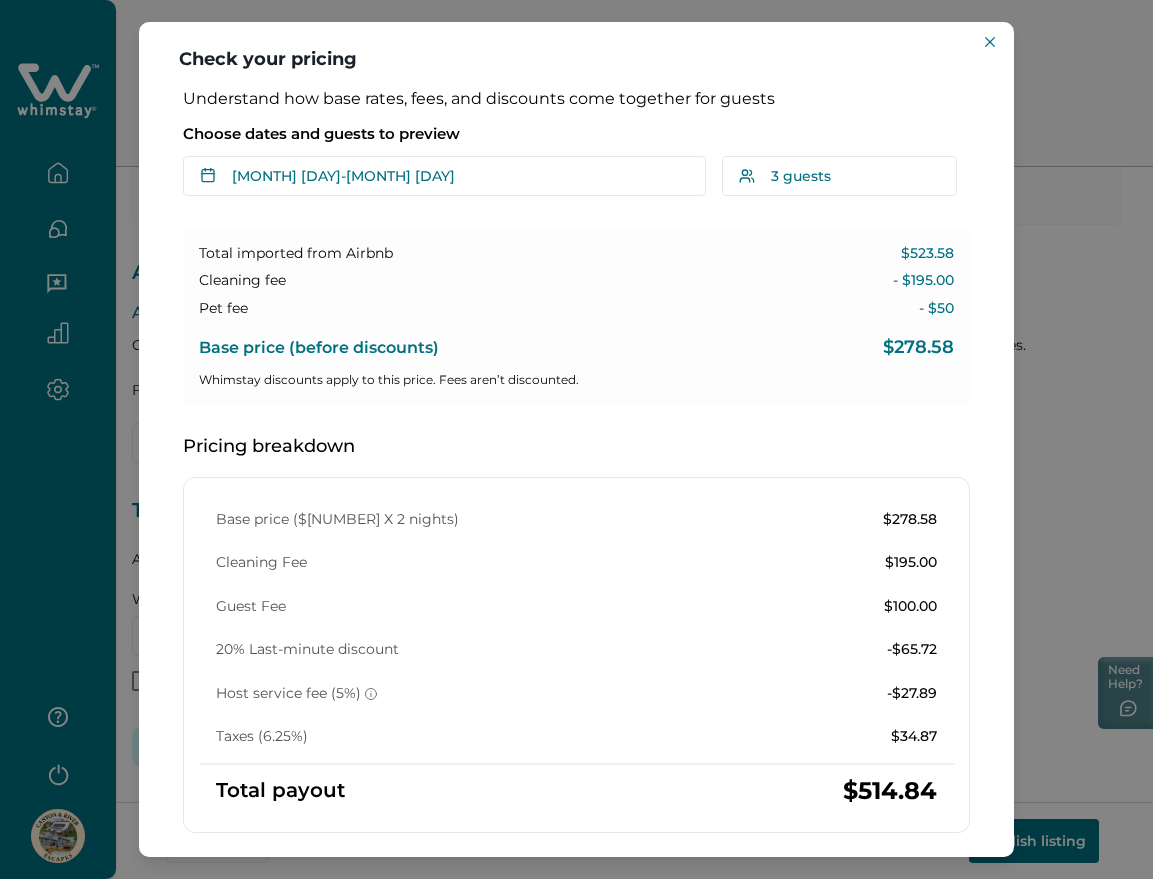 type 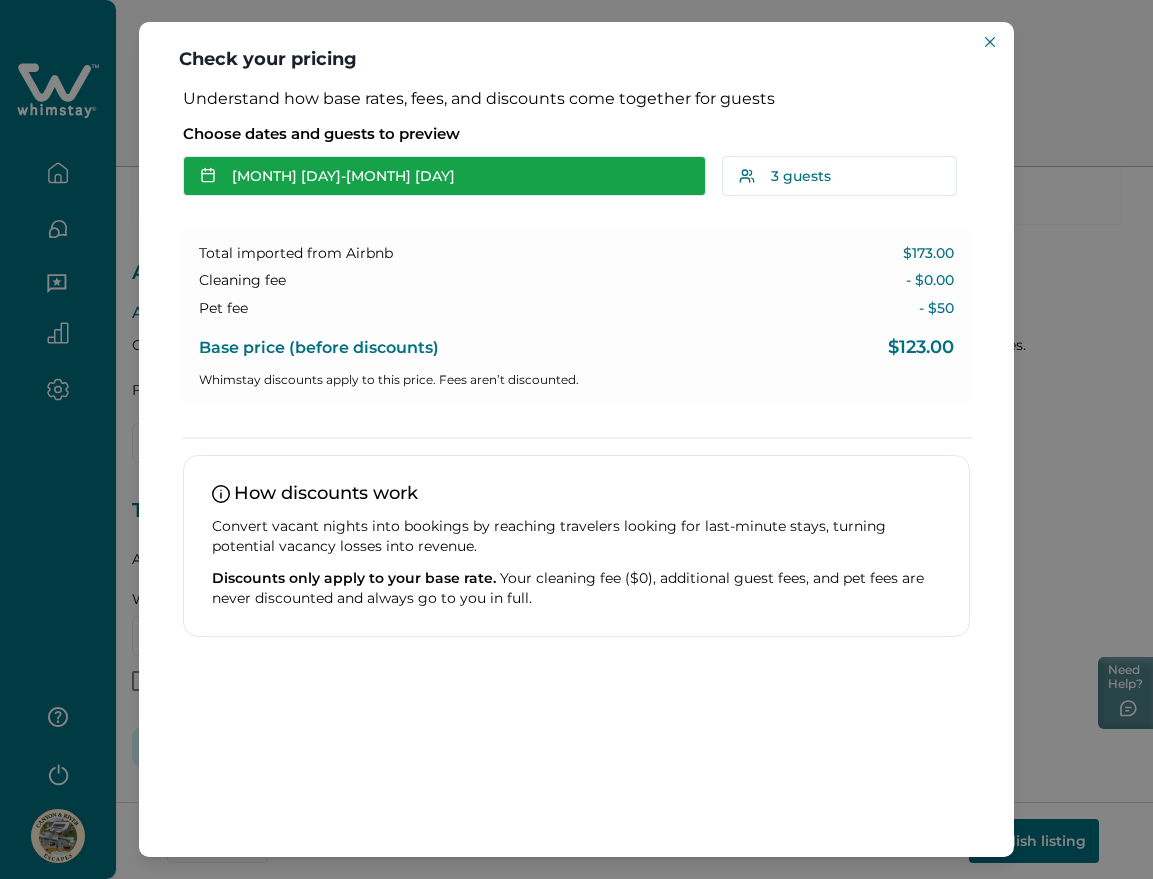 click on "Aug 17  -  Aug 19" at bounding box center (444, 176) 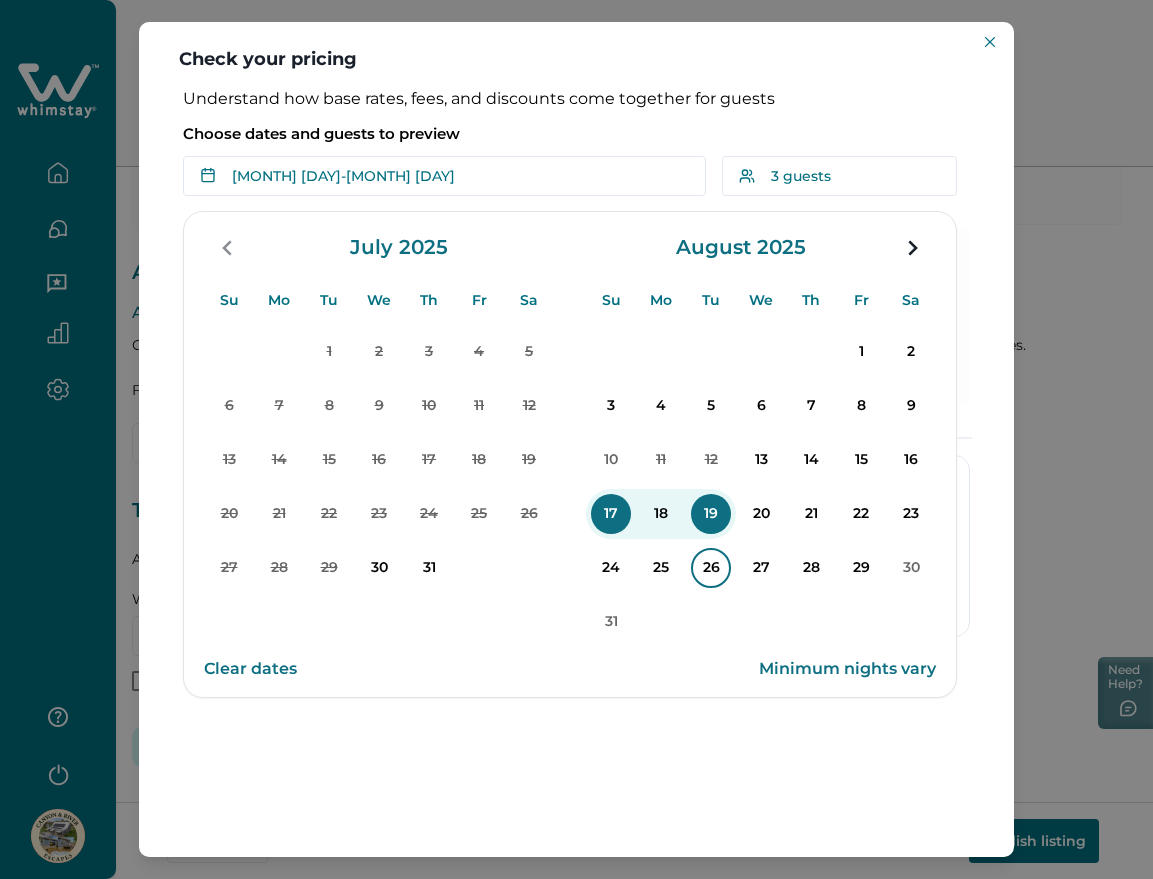 click on "24" at bounding box center (611, 568) 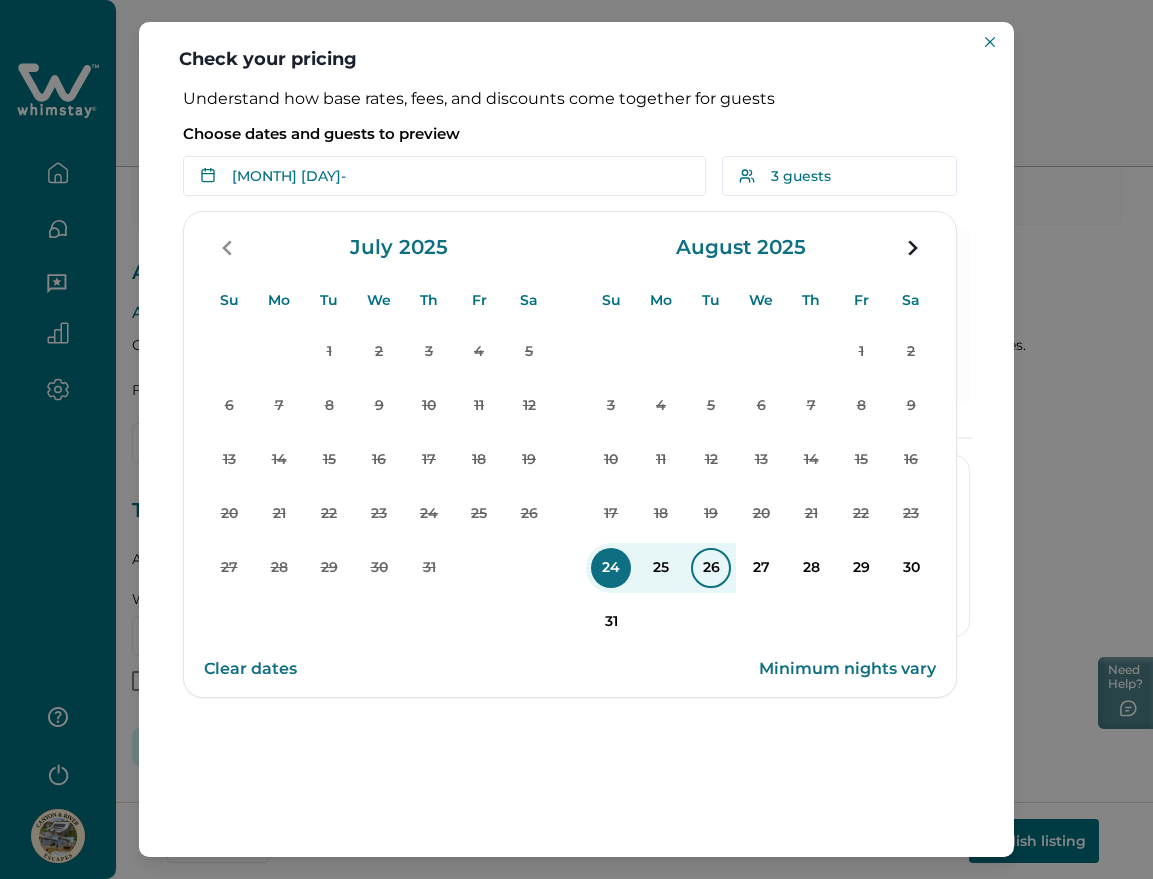 click on "26" at bounding box center (711, 568) 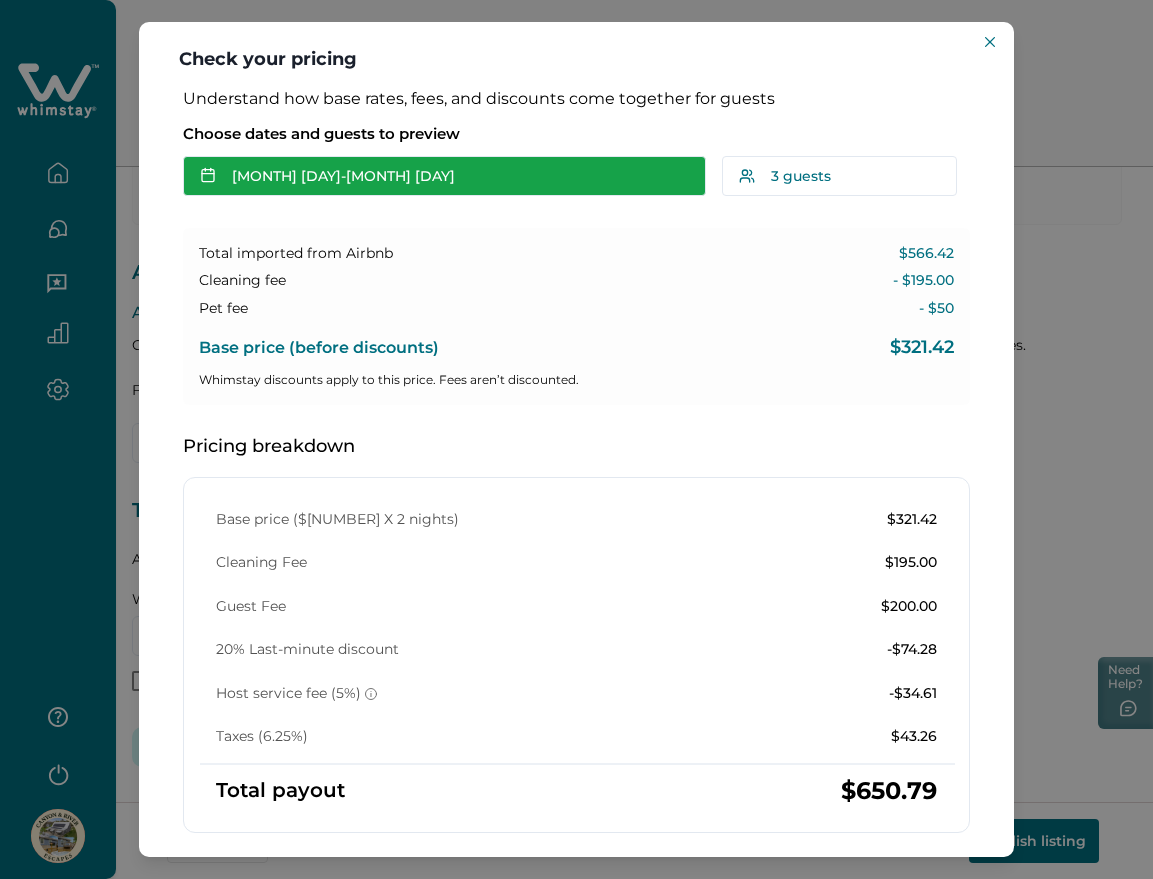 click on "Aug 24  -  Aug 26" at bounding box center (444, 176) 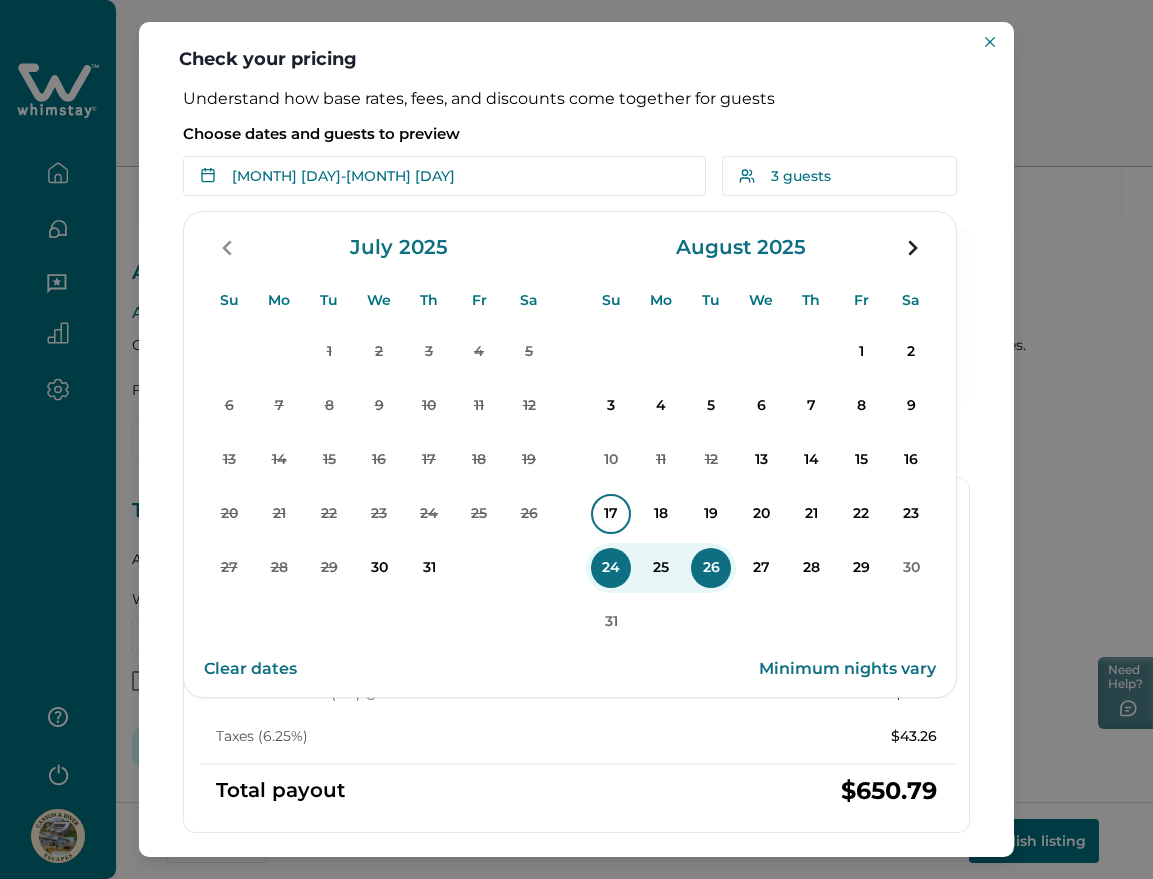 click on "17" at bounding box center (611, 514) 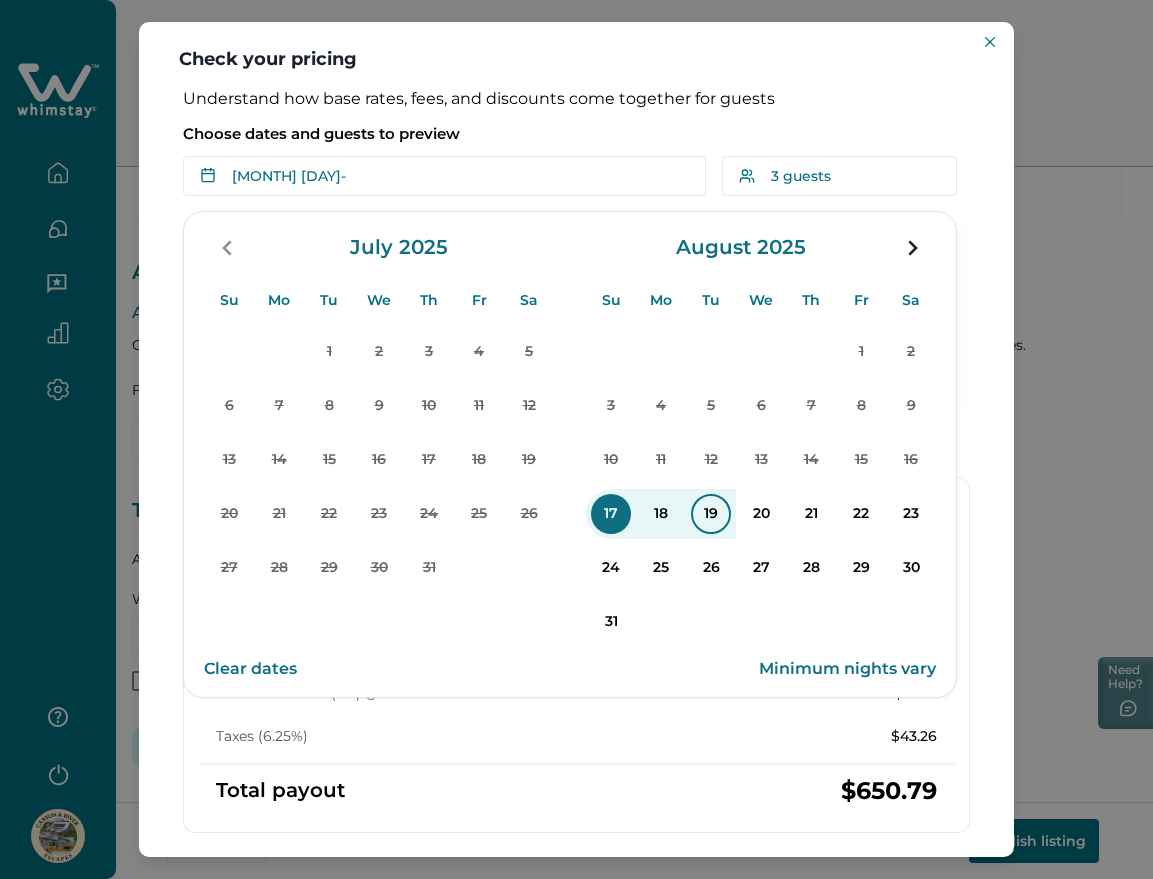 click on "19" at bounding box center [711, 514] 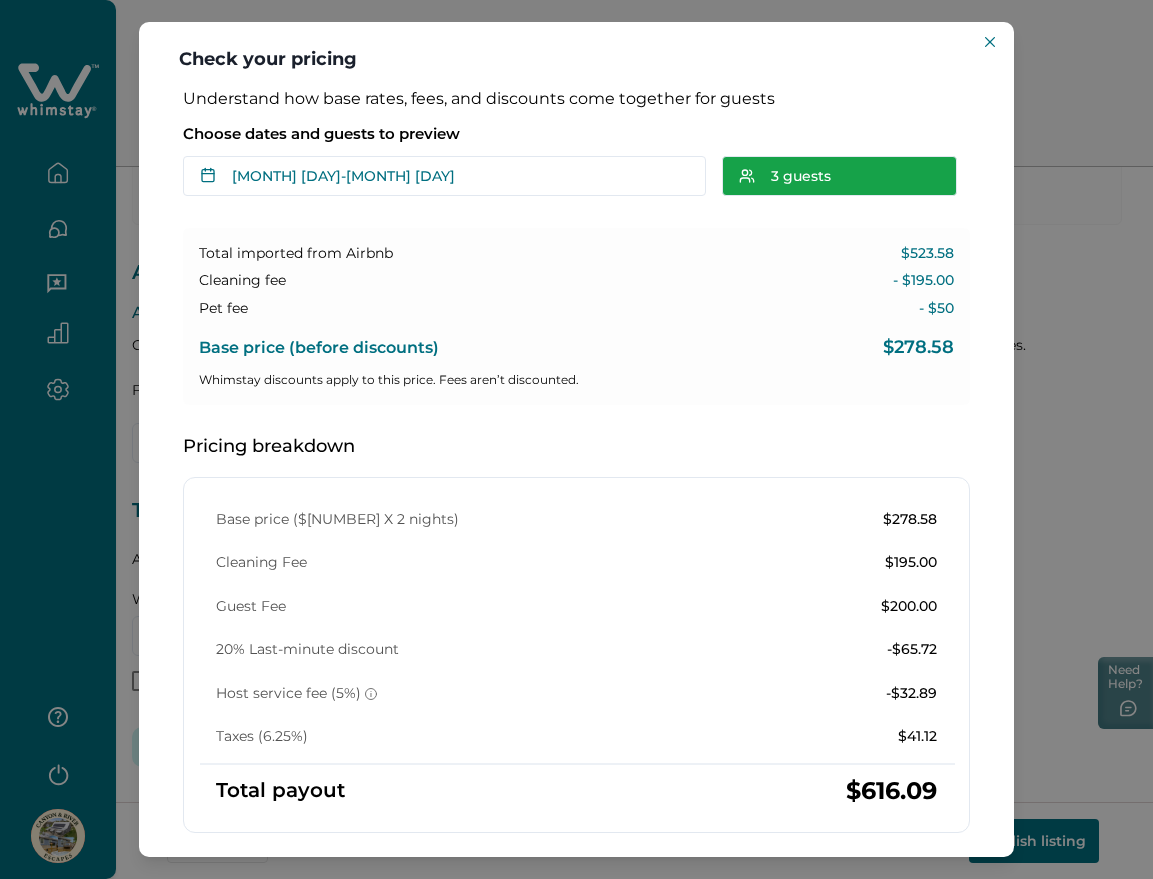 click on "3 guests" at bounding box center (839, 176) 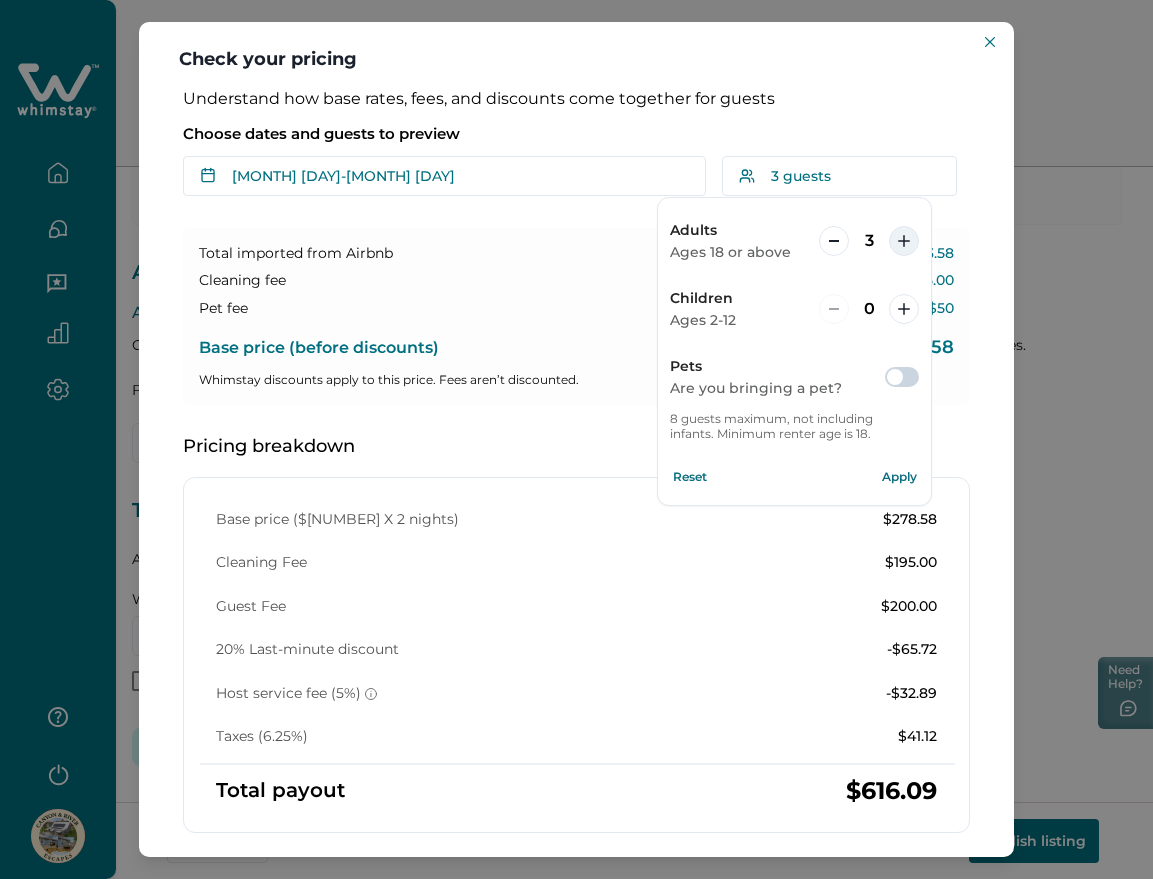 click at bounding box center (904, 241) 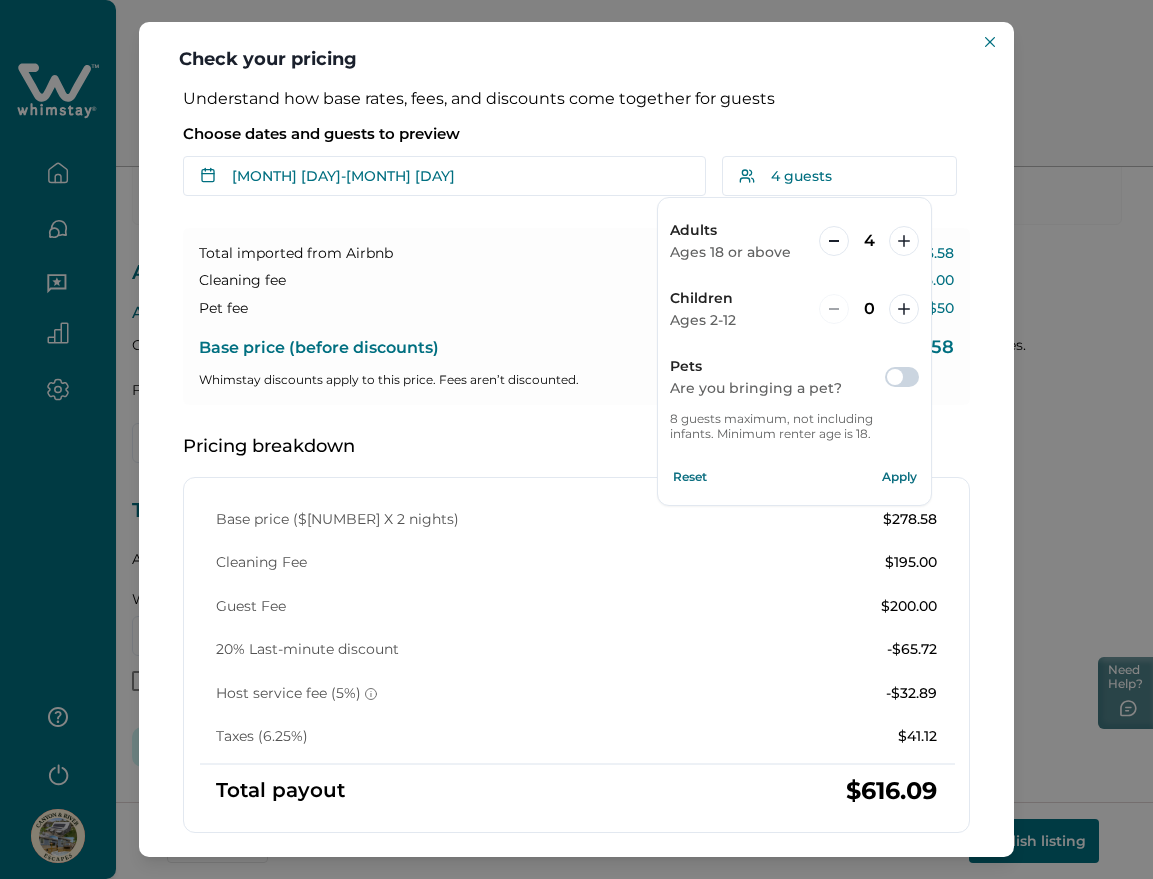 click on "Apply" at bounding box center [899, 477] 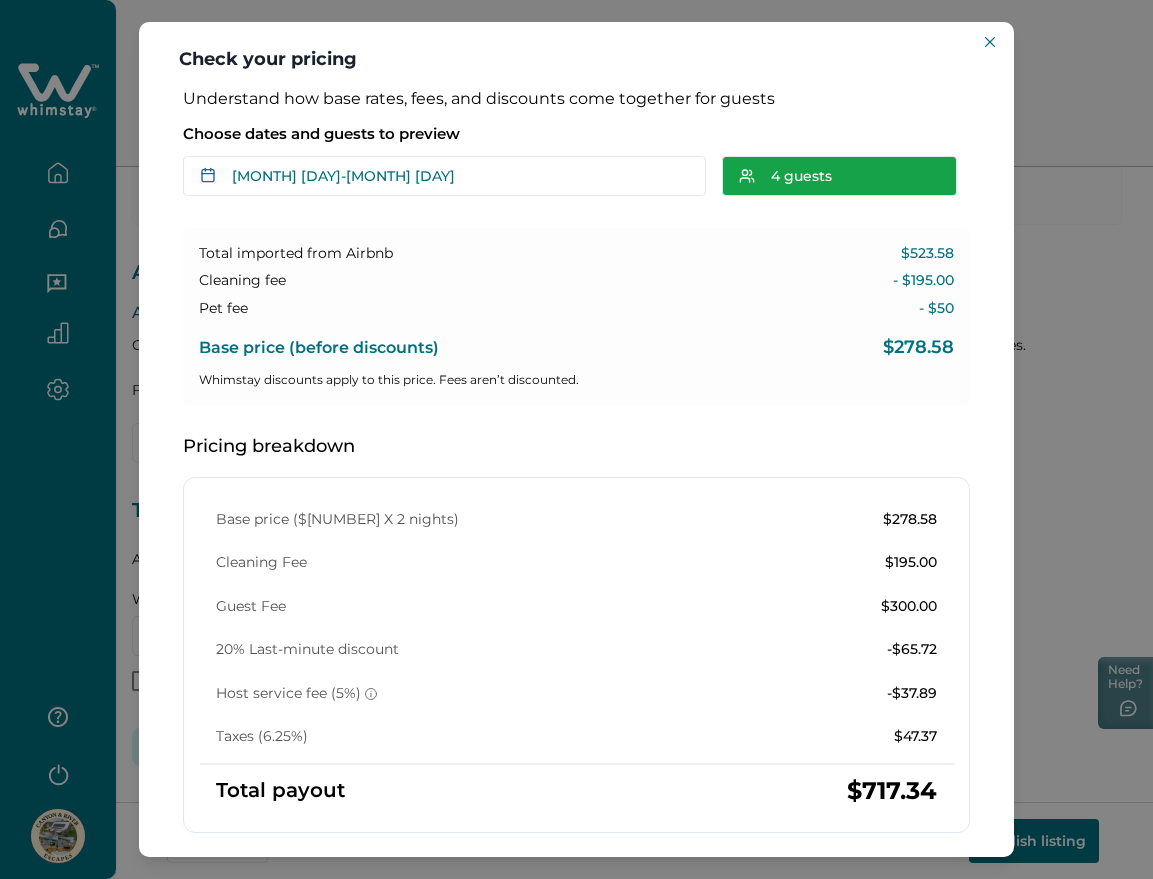 click on "4 guests" at bounding box center (839, 176) 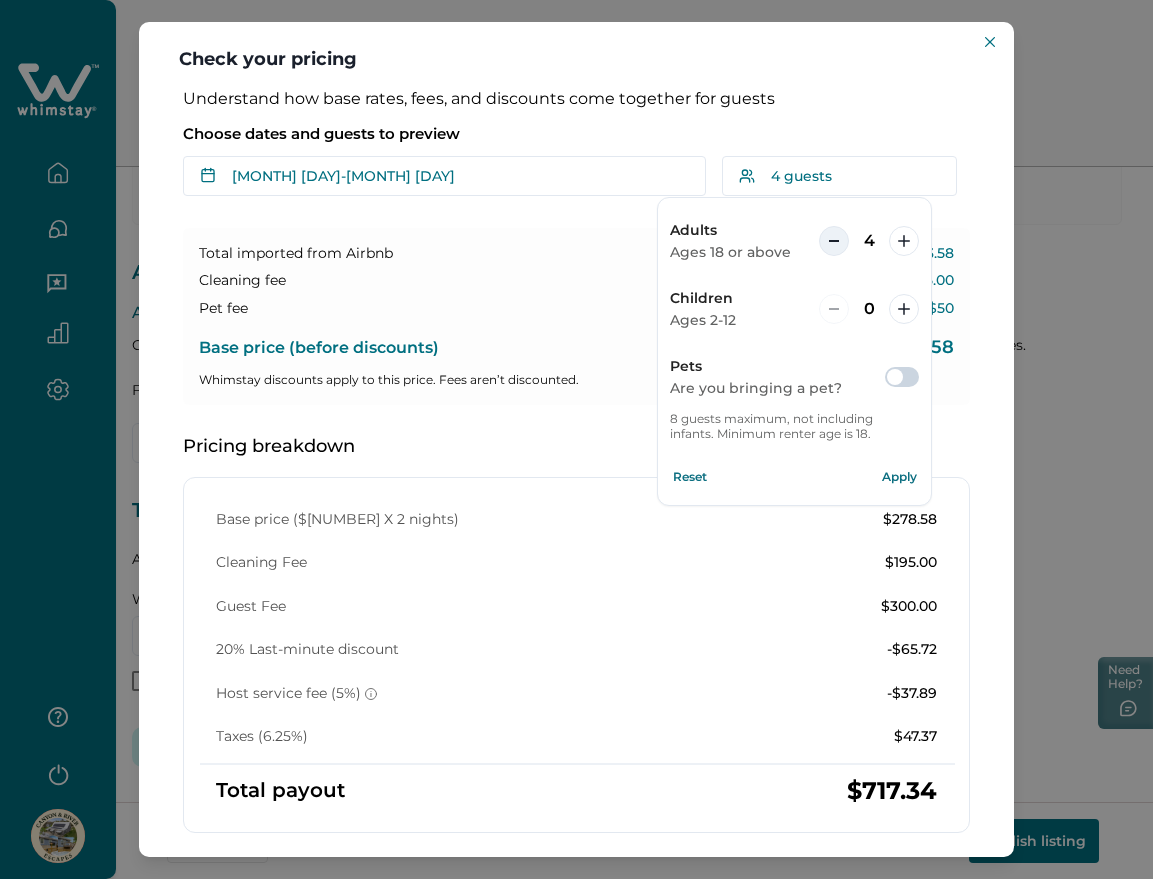 click 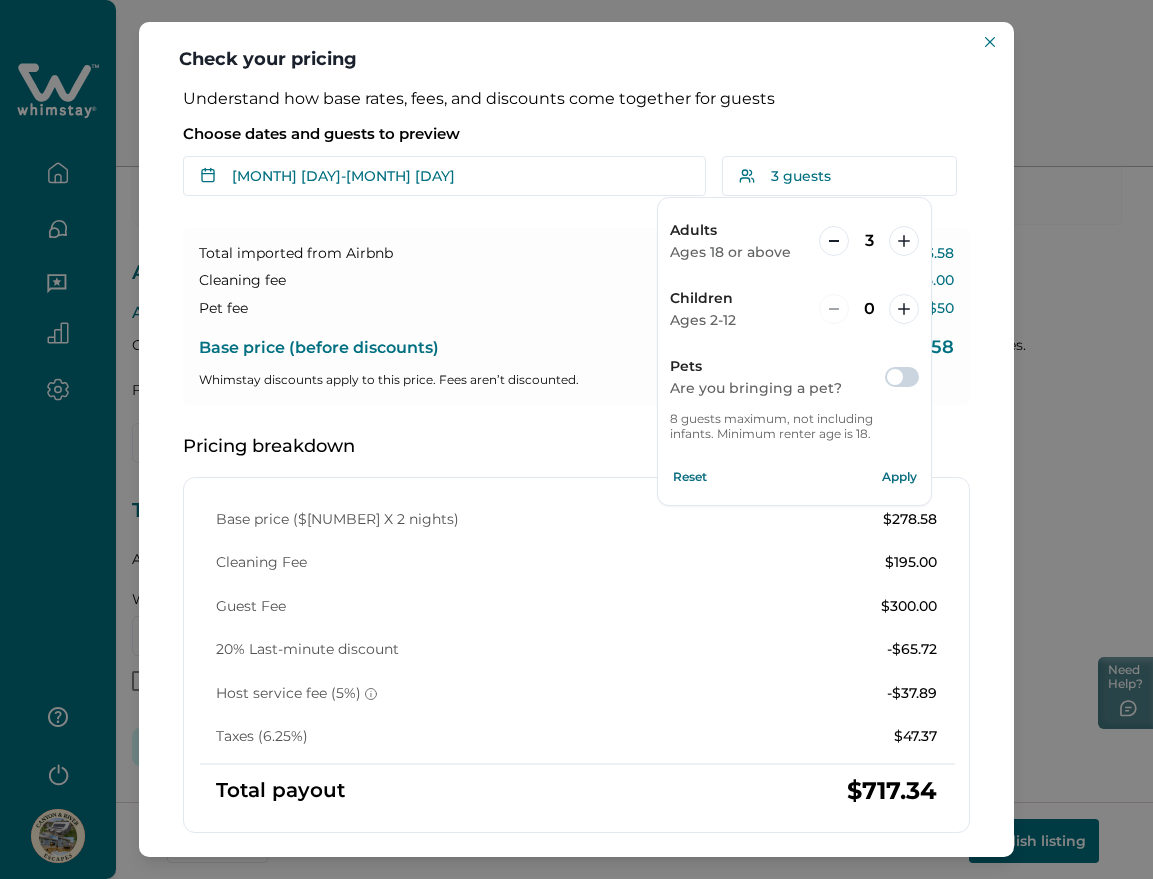 click on "Apply" at bounding box center (899, 477) 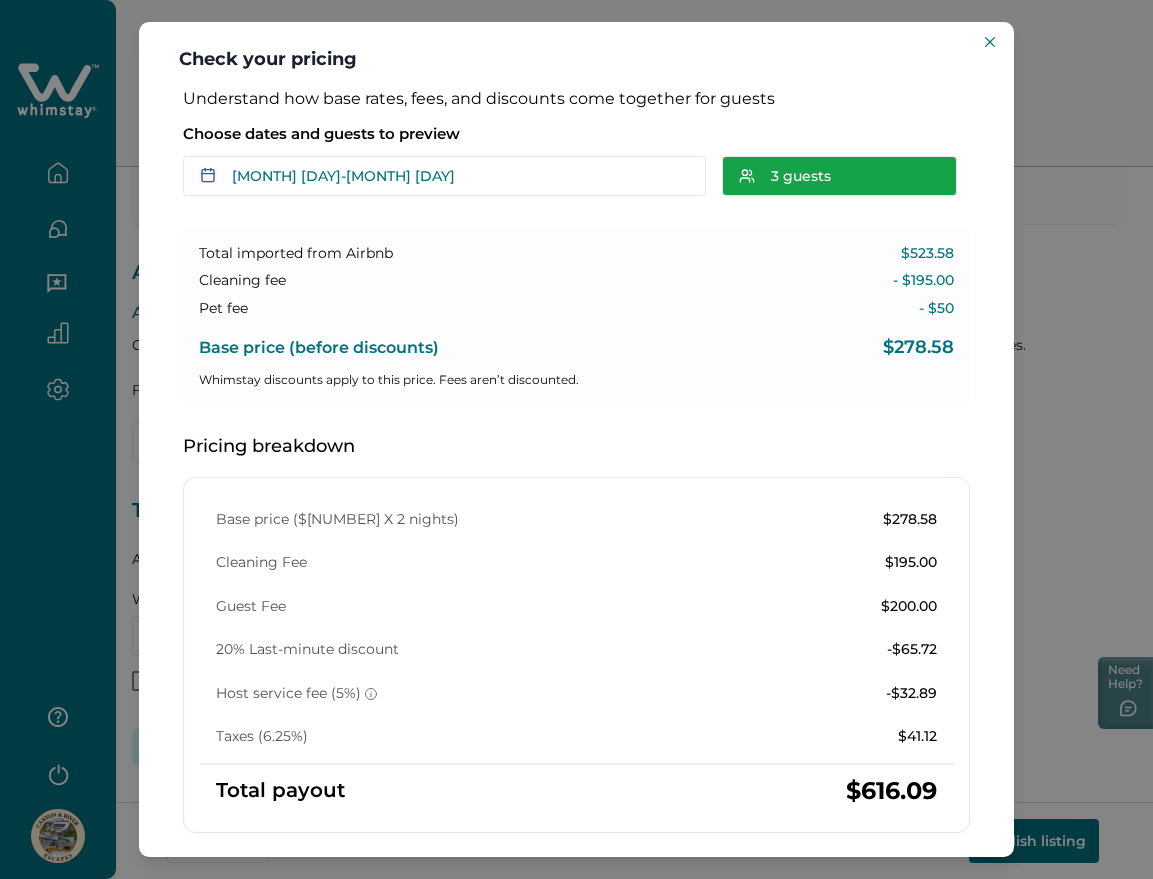 click on "3 guests" at bounding box center [839, 176] 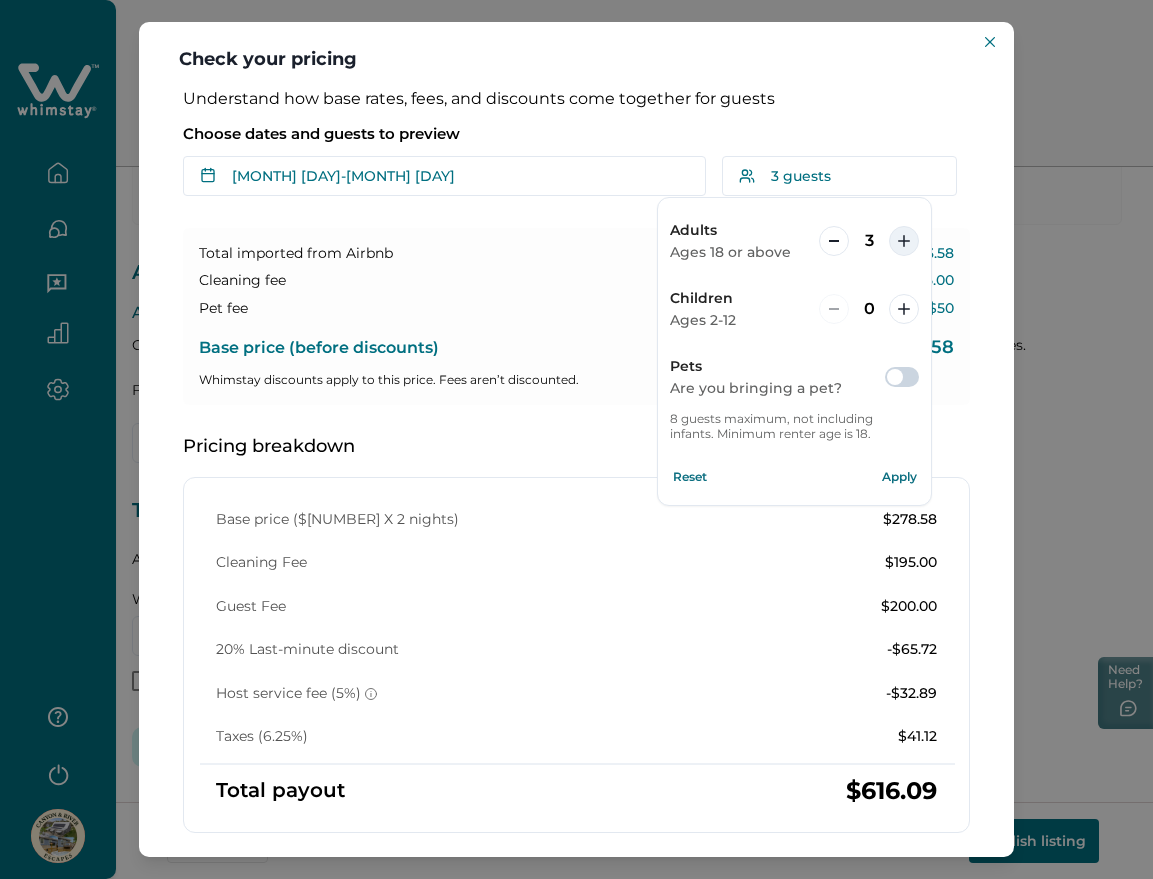 click 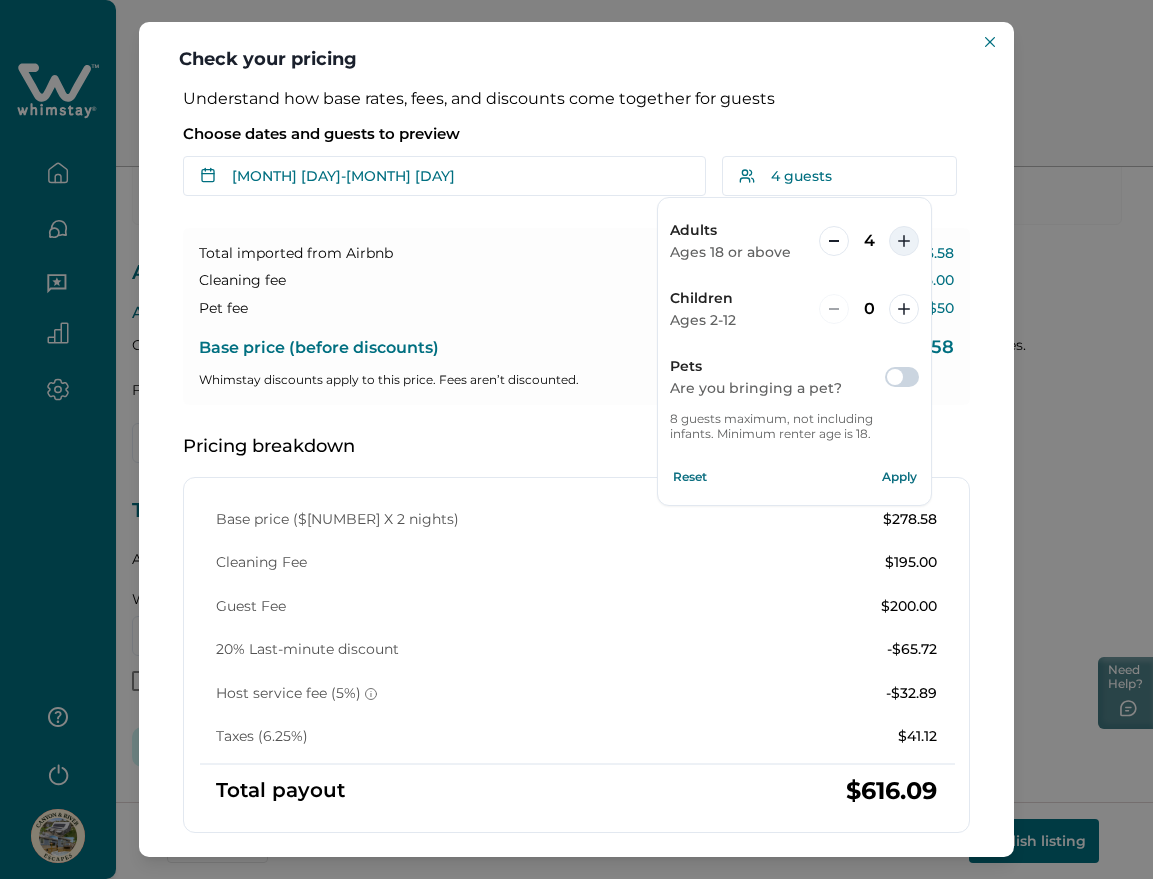 click 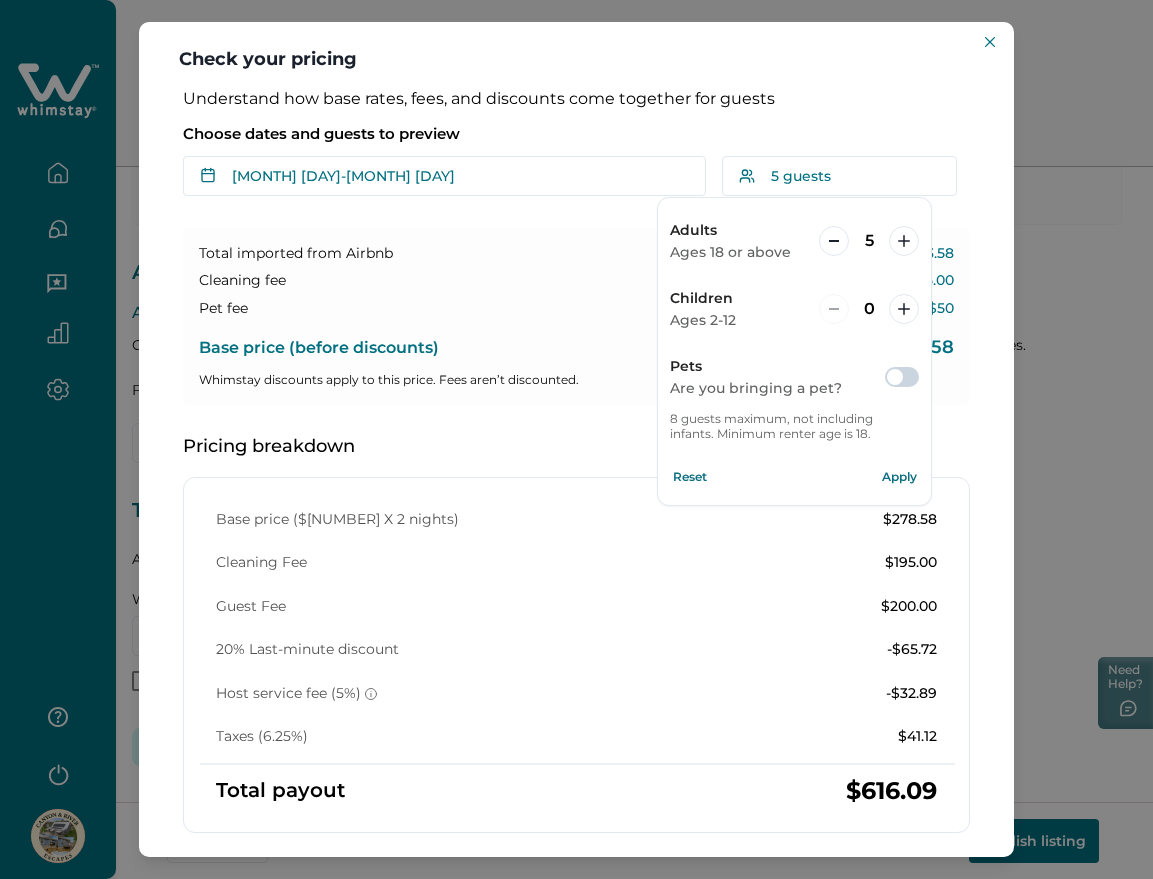 click on "Apply" at bounding box center (899, 477) 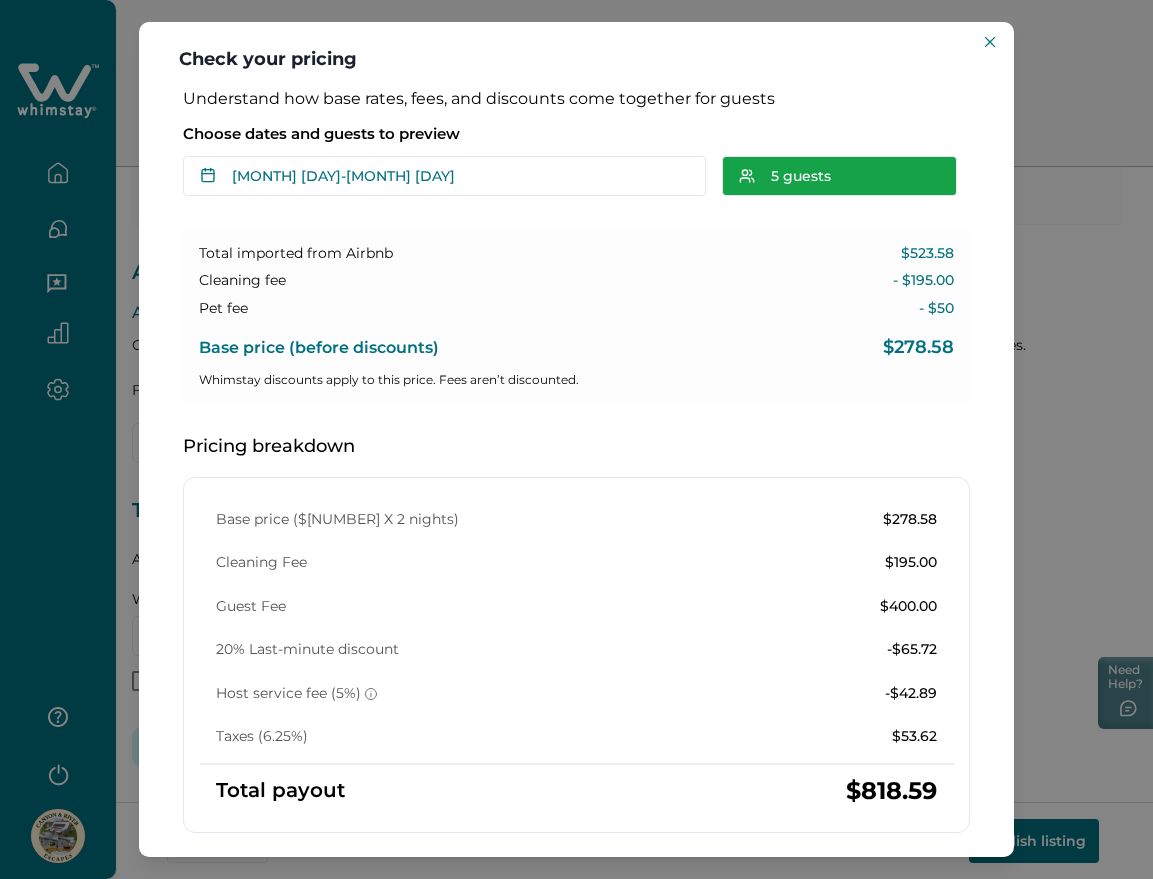 click on "5 guests" at bounding box center [839, 176] 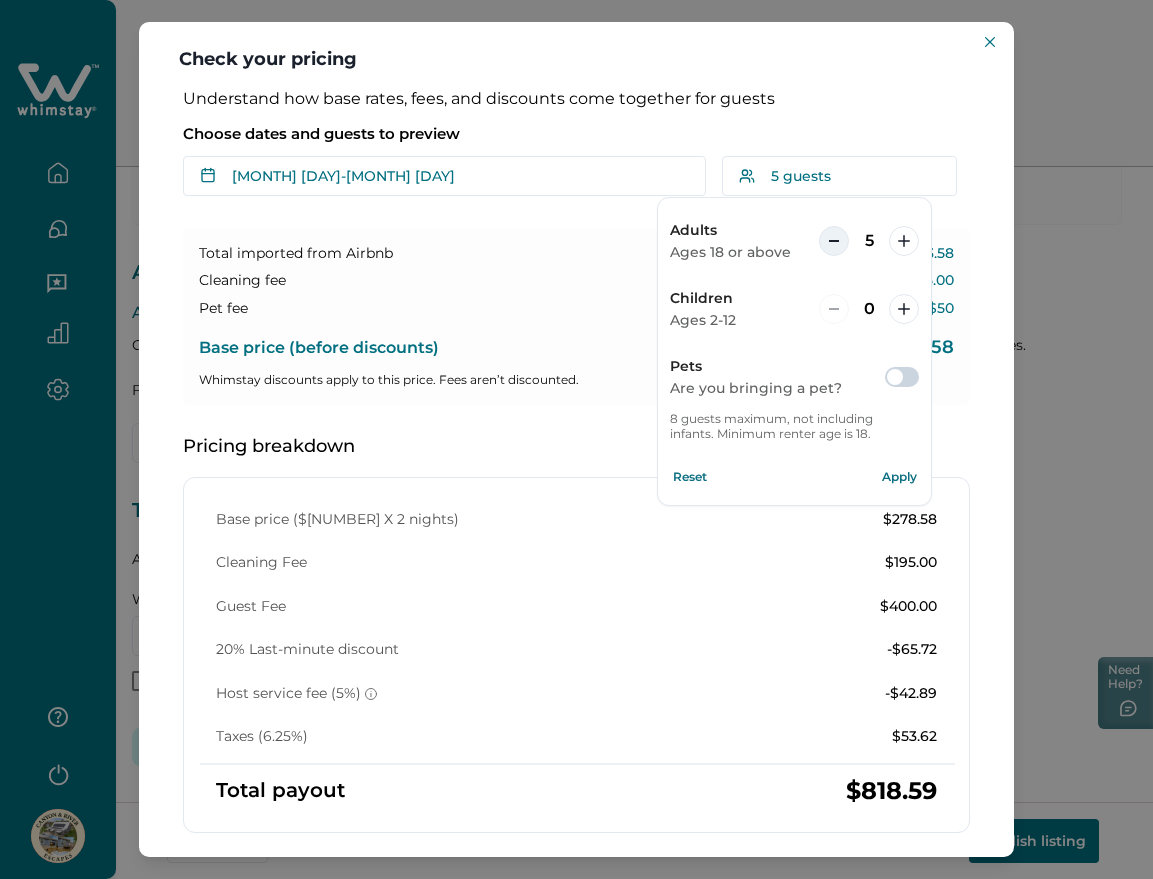 click at bounding box center [834, 241] 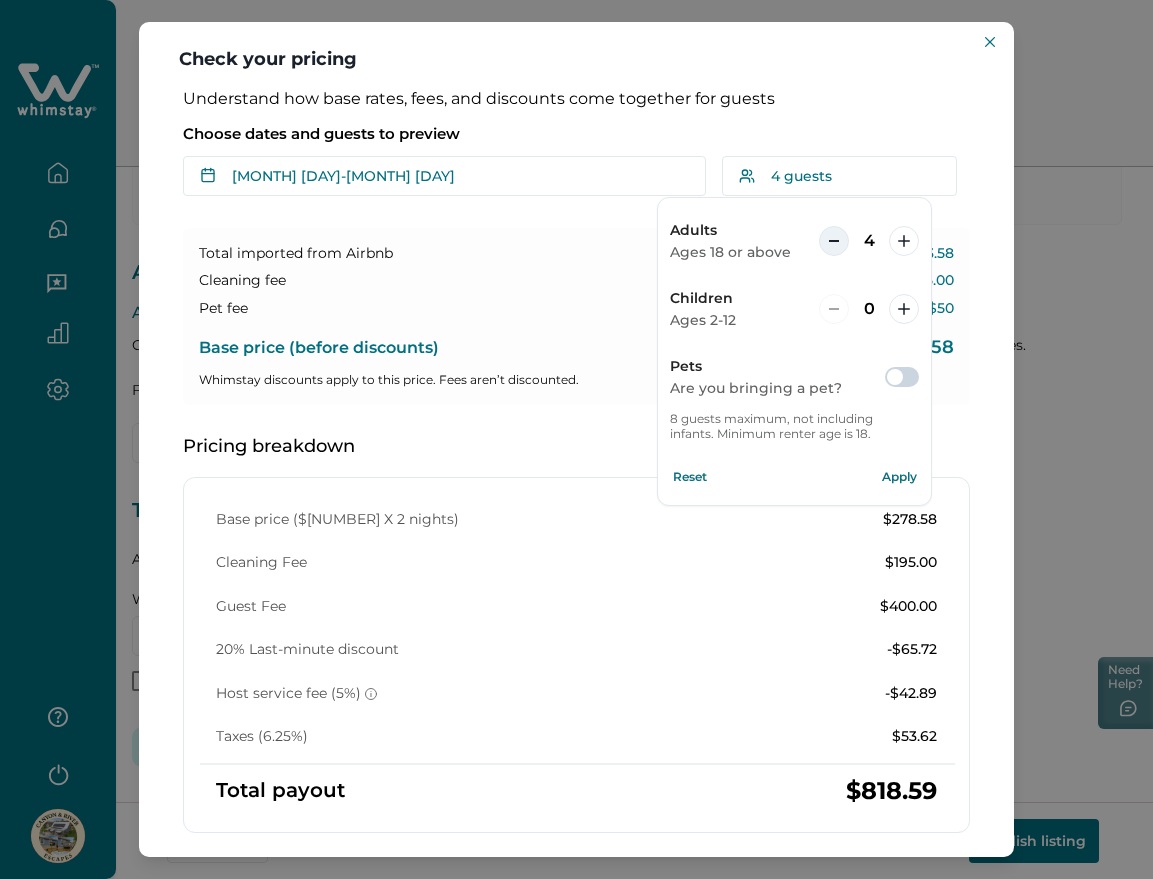click at bounding box center [834, 241] 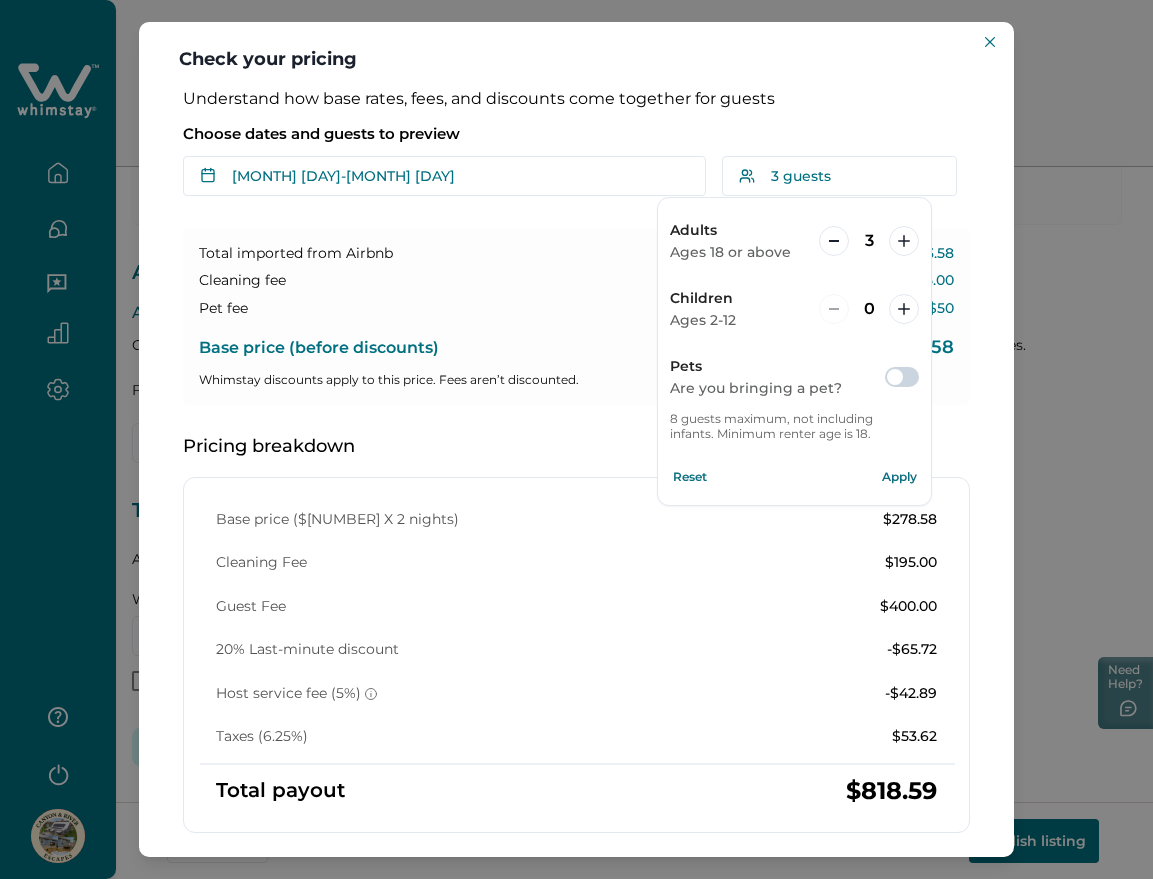 click on "Apply" at bounding box center (899, 477) 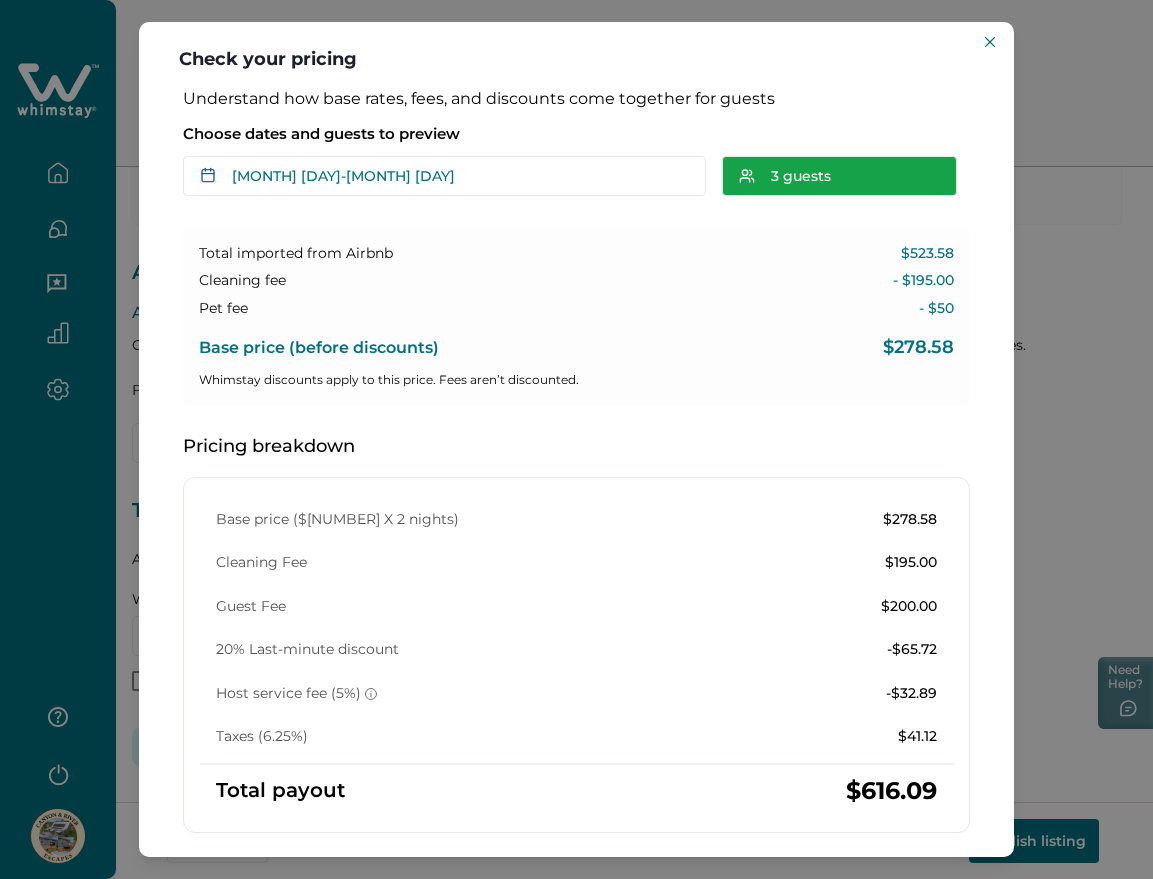 click on "3 guests" at bounding box center [839, 176] 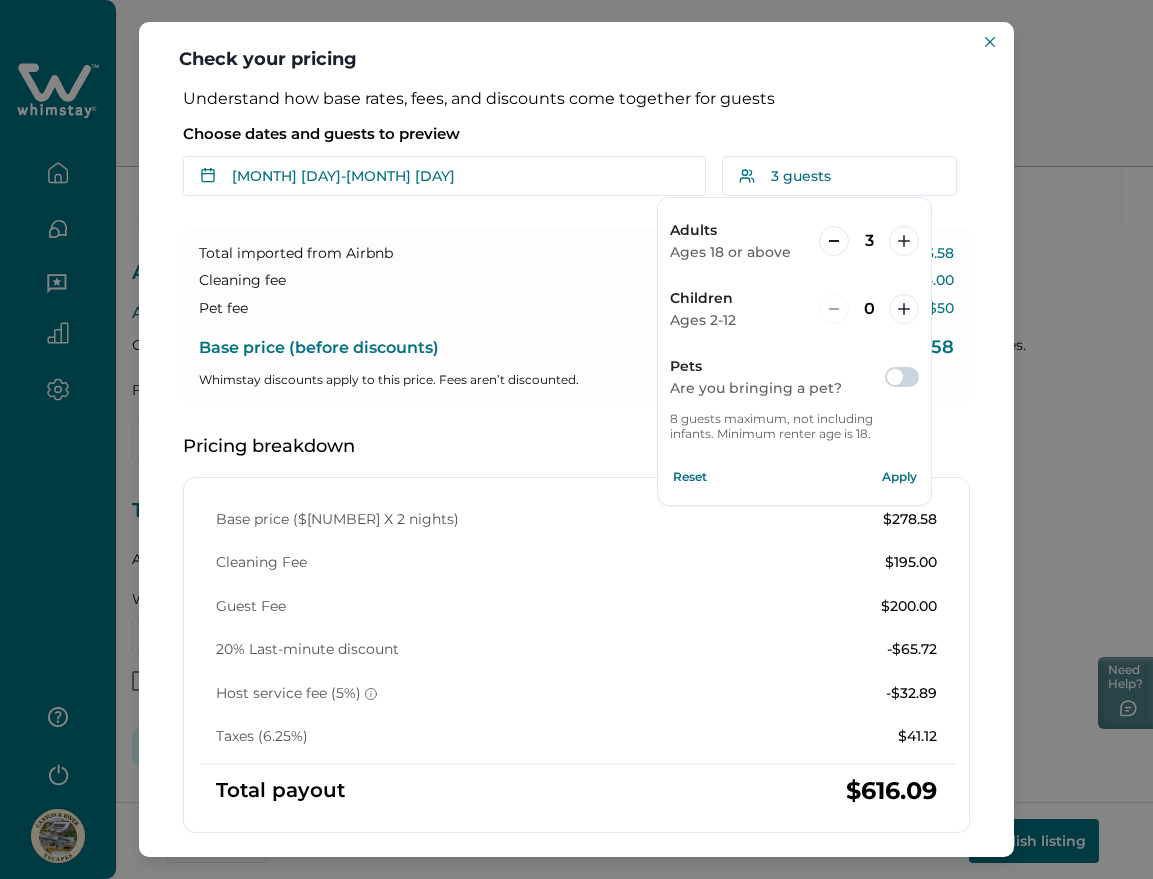 click at bounding box center (902, 377) 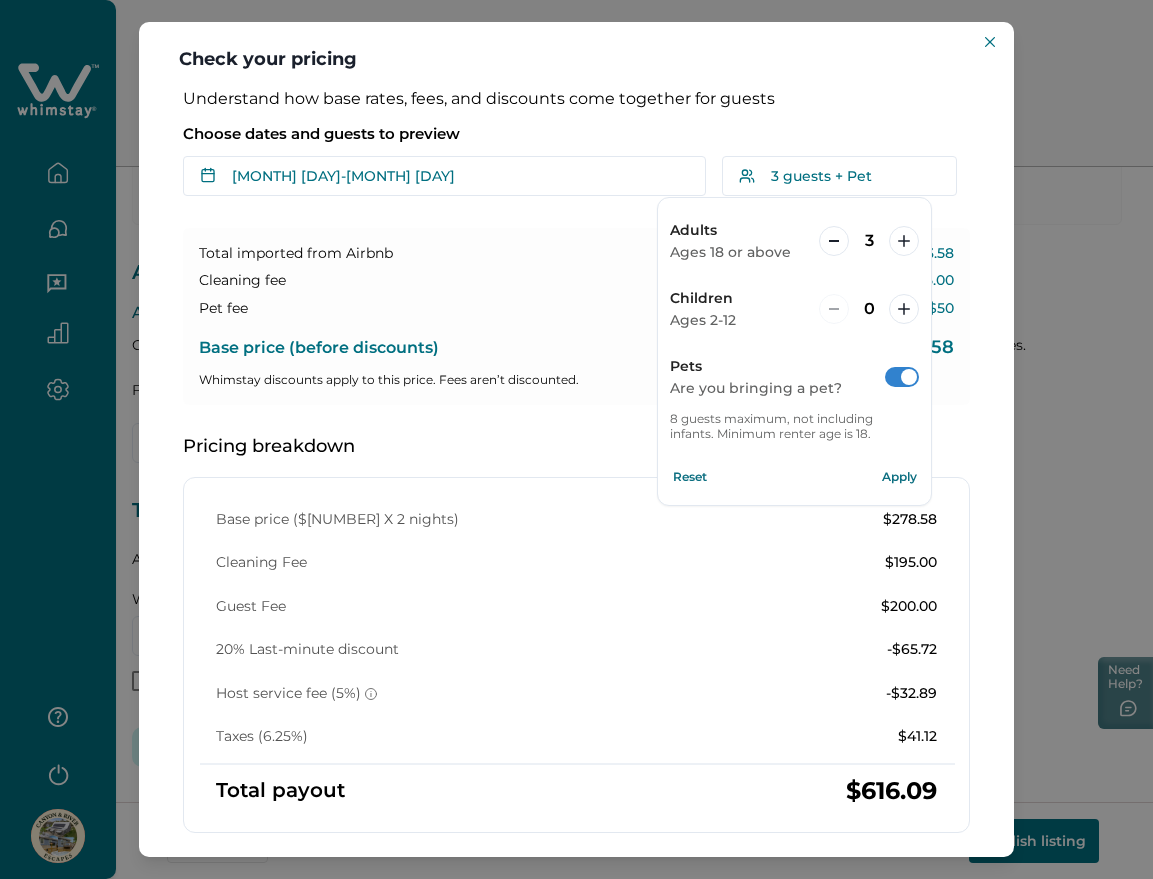 click on "Apply" at bounding box center [899, 477] 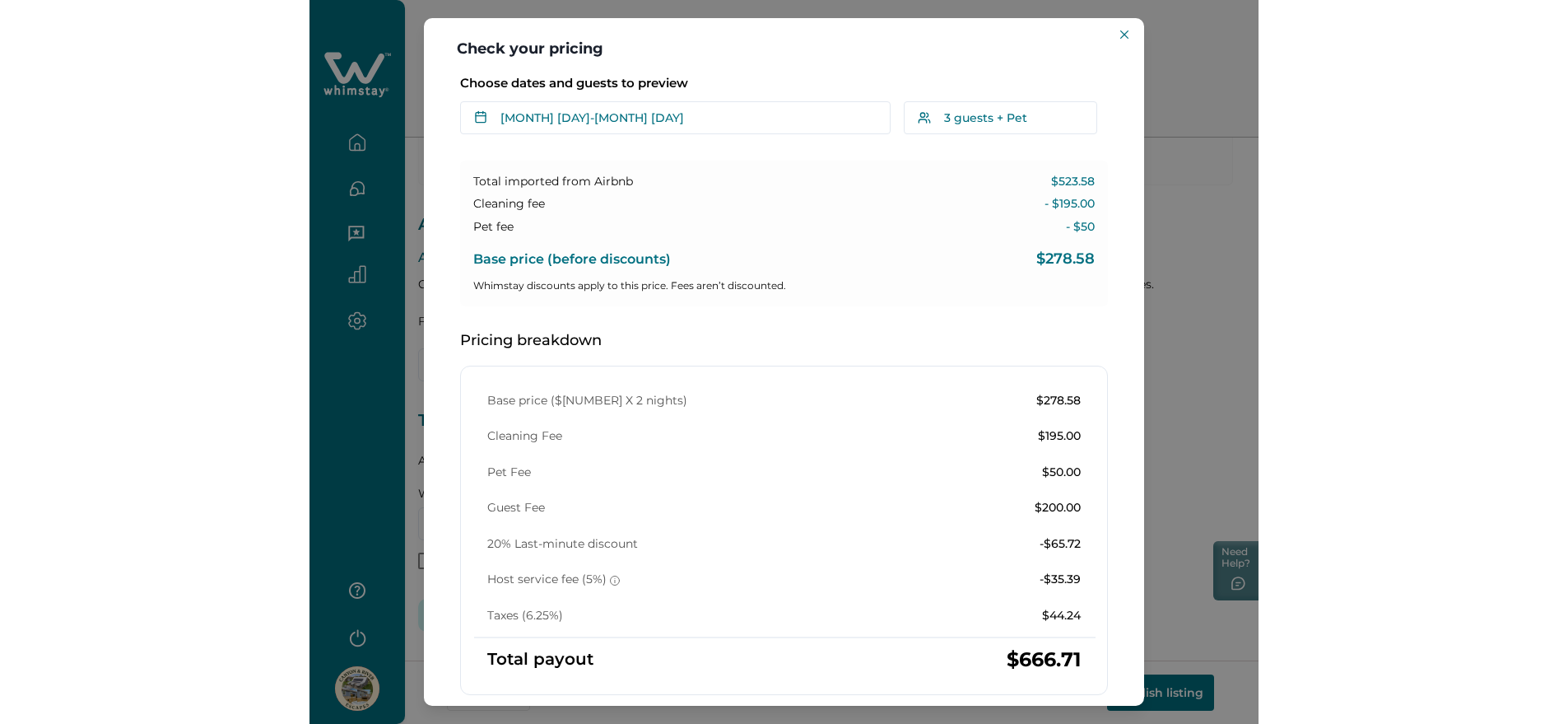 scroll, scrollTop: 0, scrollLeft: 0, axis: both 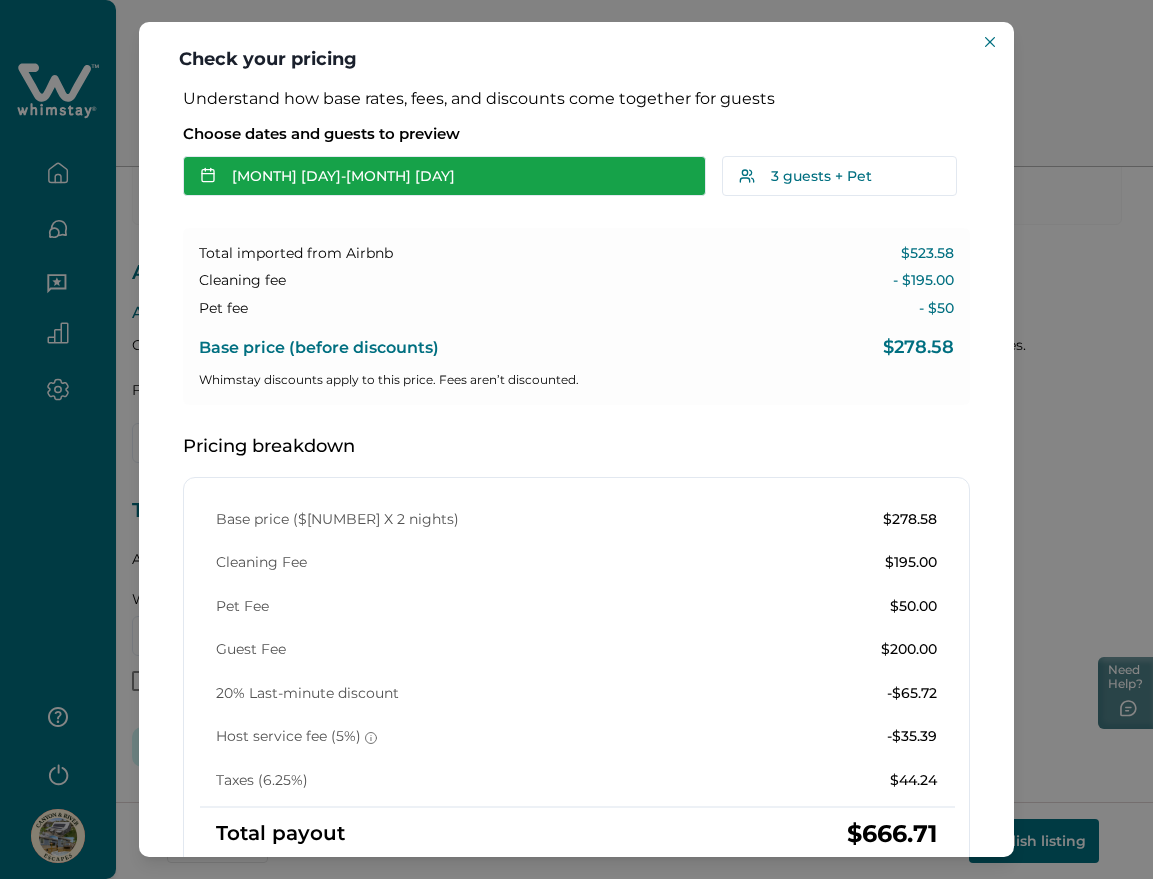 click on "Aug 17  -  Aug 19" at bounding box center (444, 176) 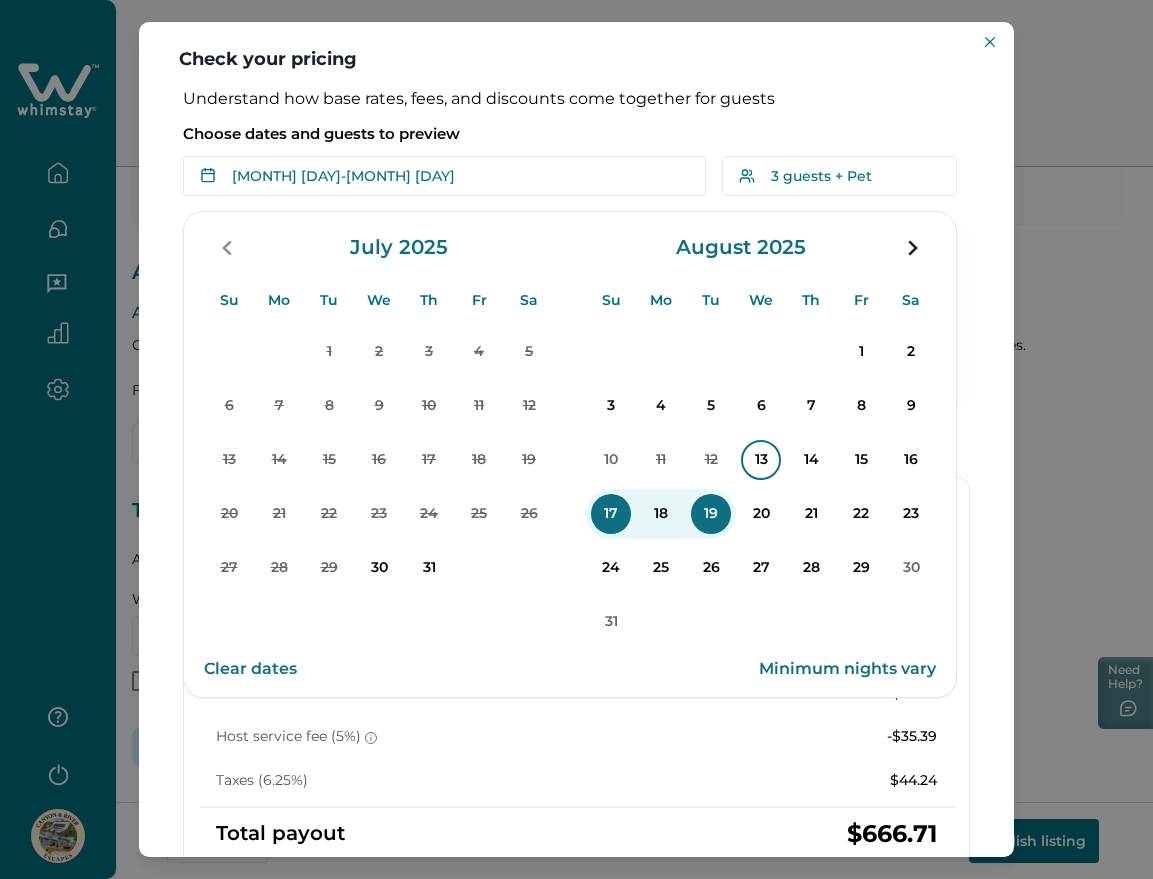 click on "13" at bounding box center (761, 460) 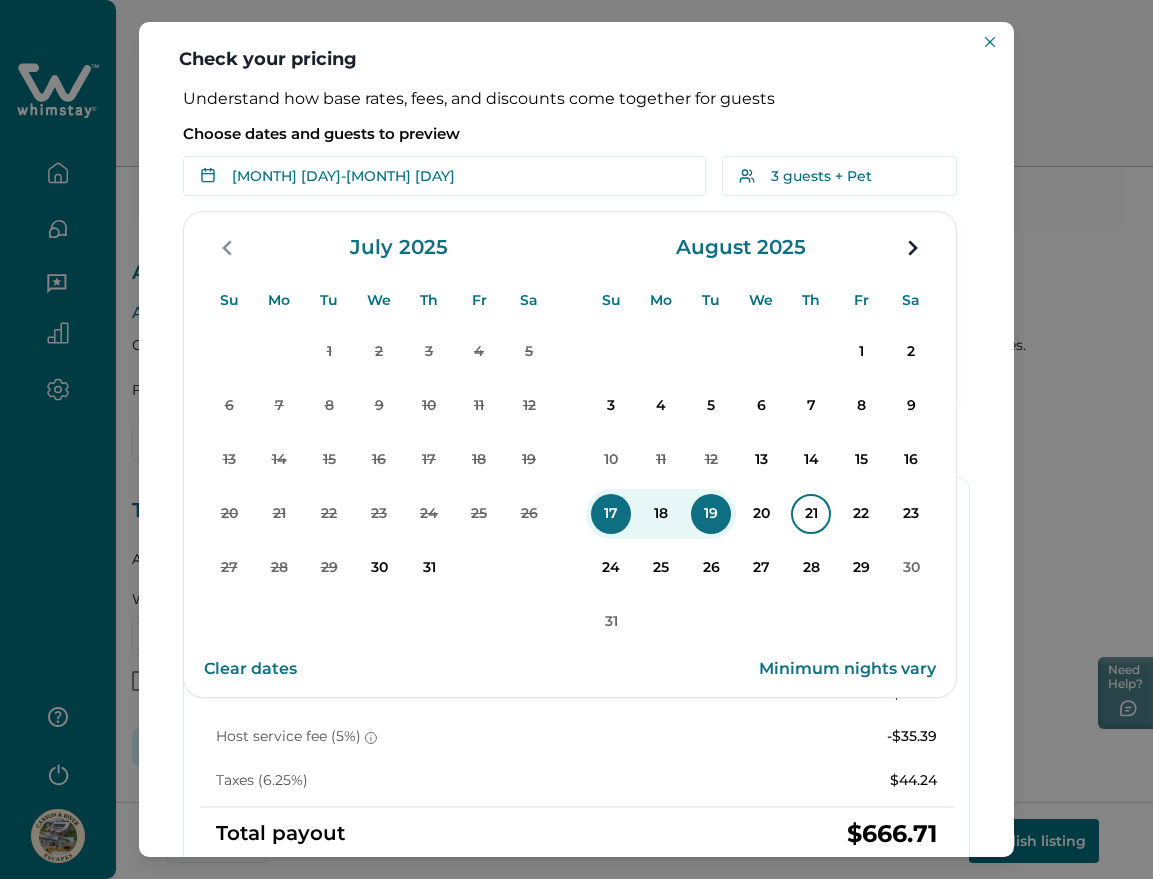 click on "16" at bounding box center (911, 460) 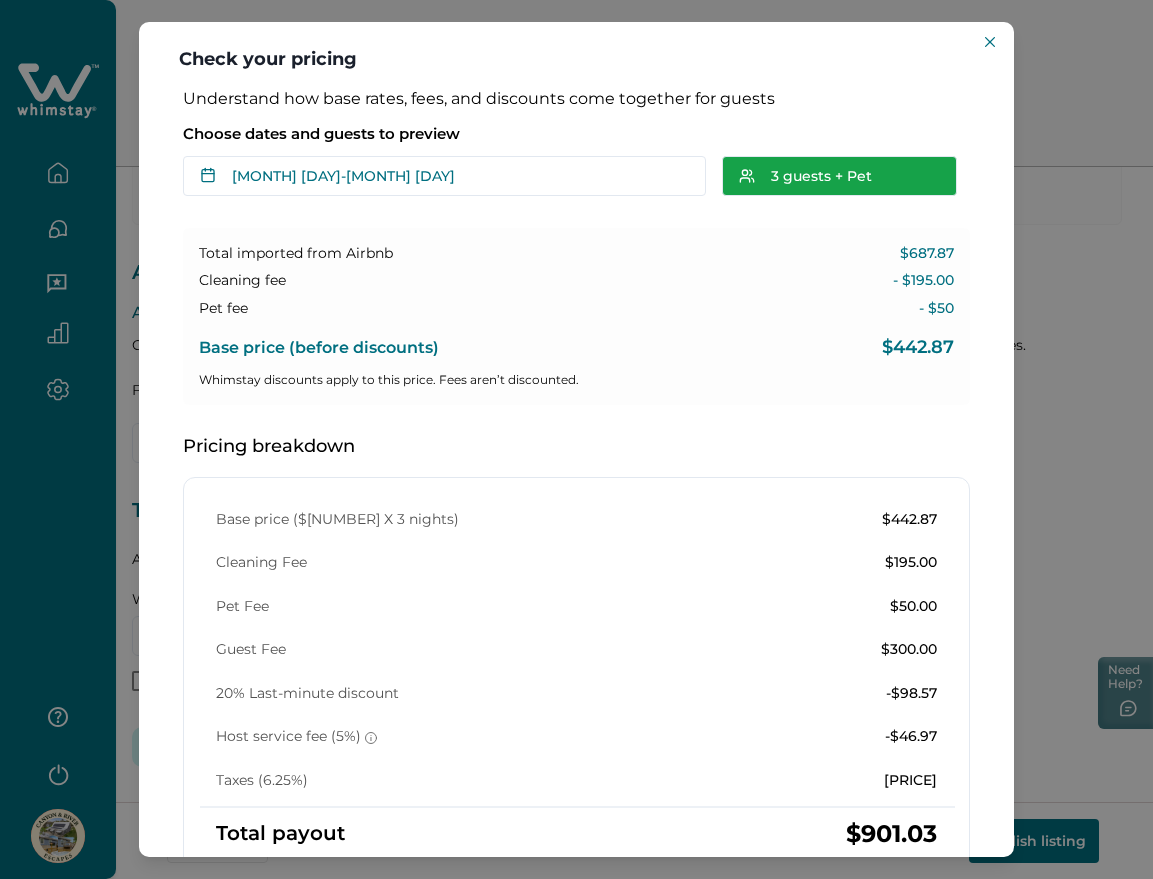 click on "3 guests + Pet" at bounding box center [839, 176] 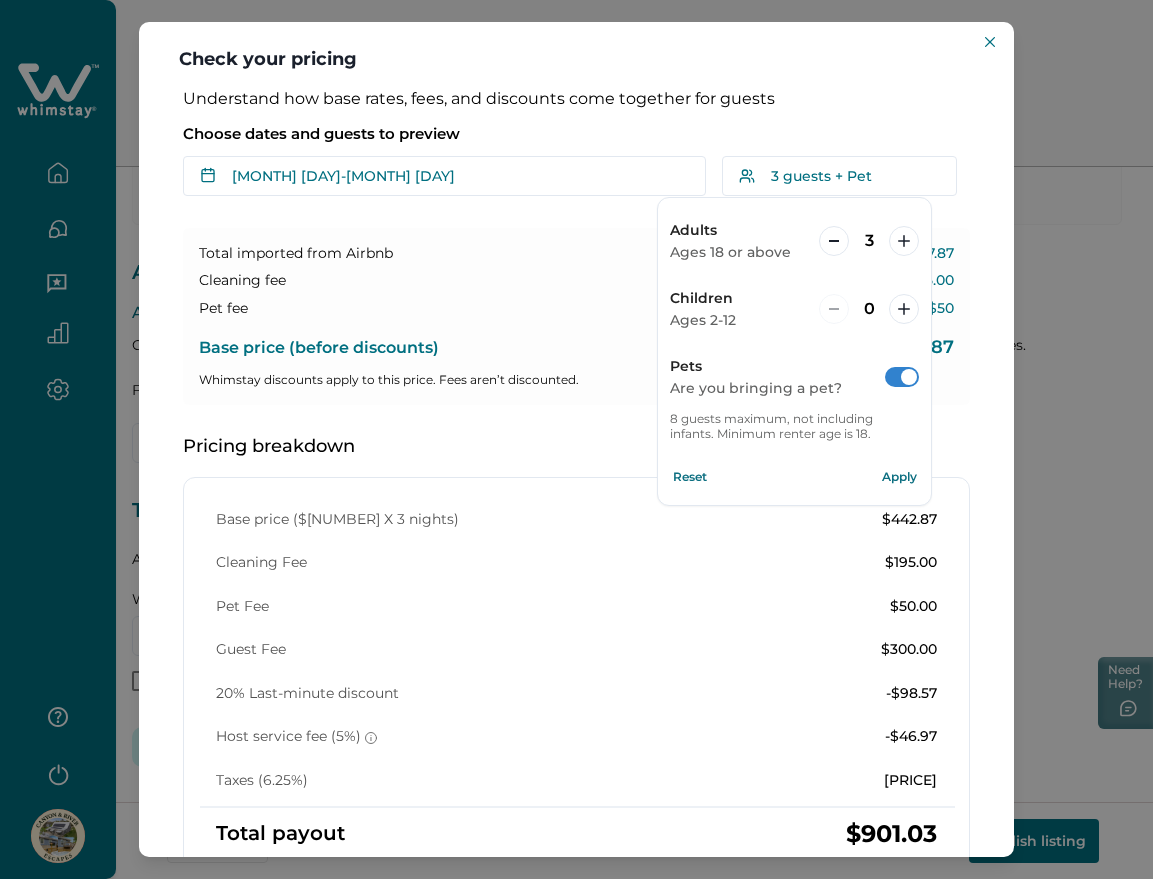 click on "Reset" at bounding box center (690, 477) 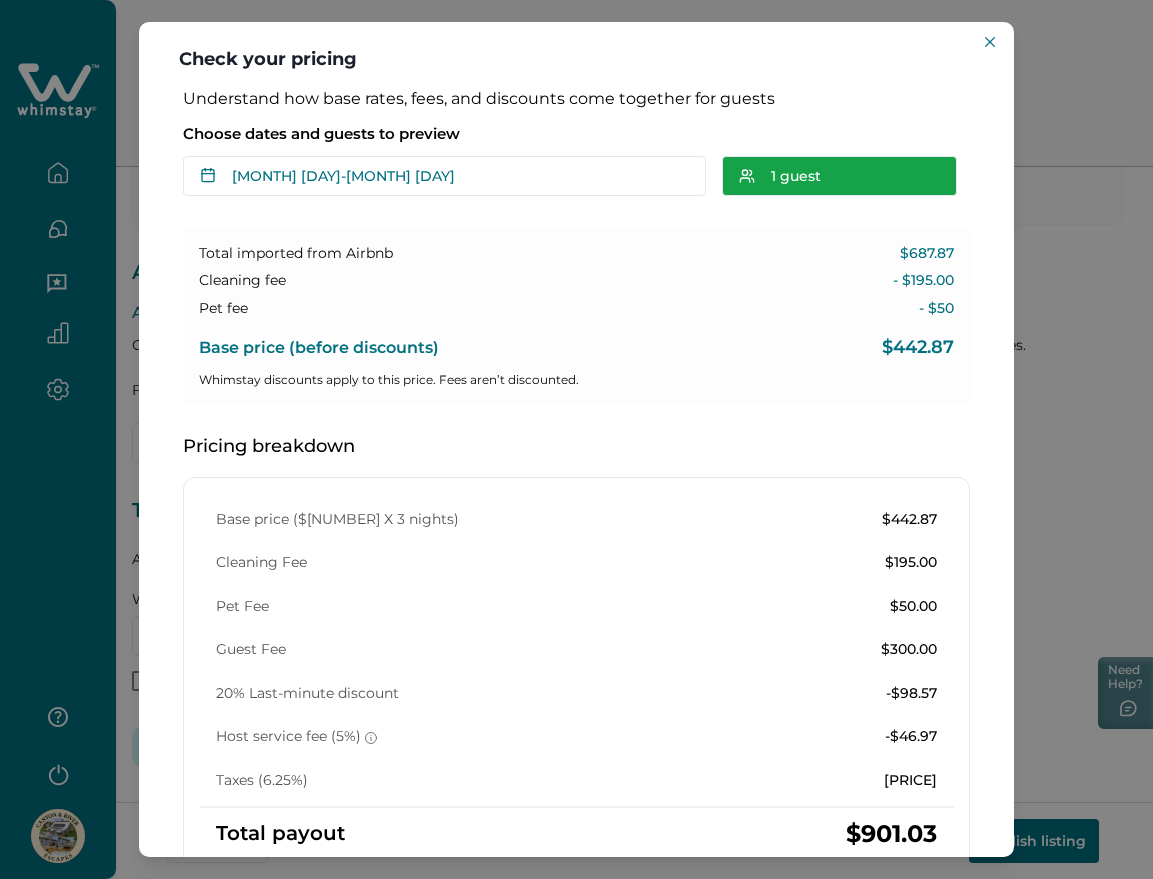 click on "1 guest" at bounding box center (839, 176) 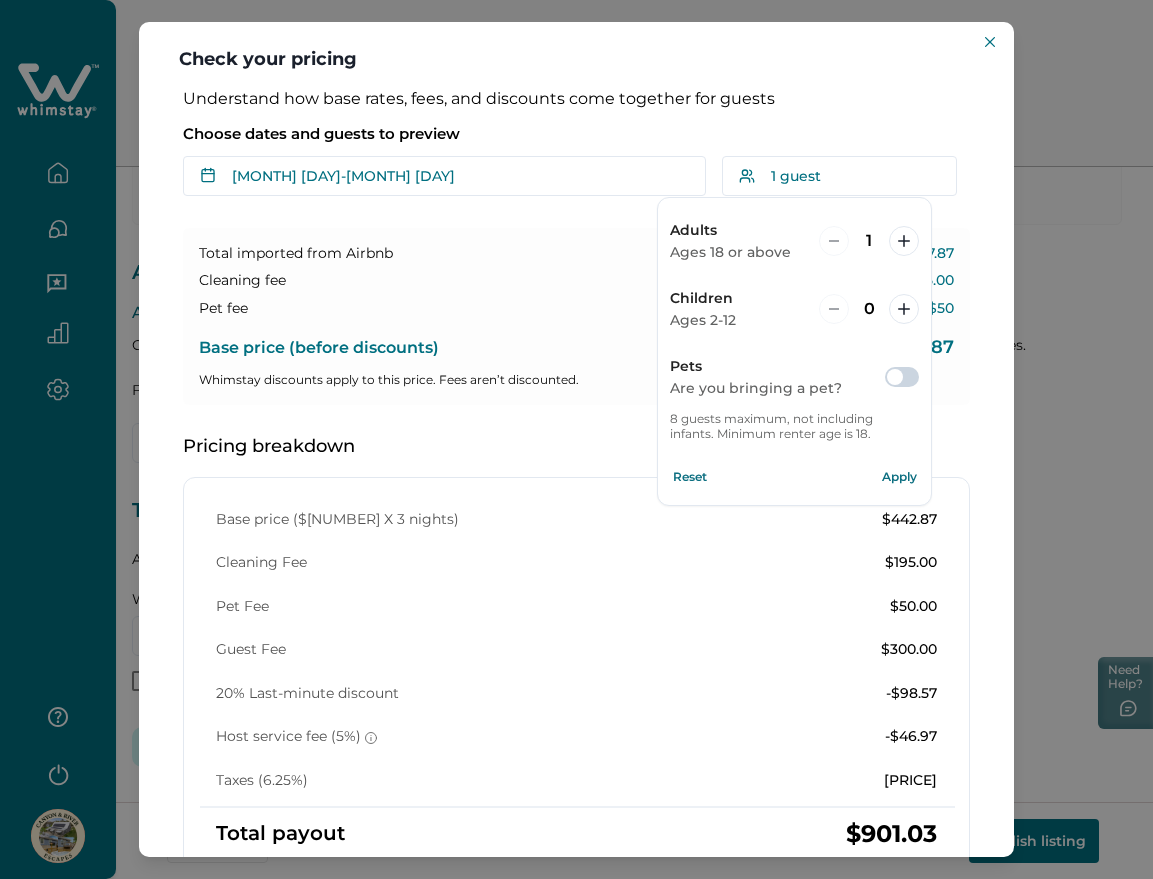 click on "Reset" at bounding box center (690, 477) 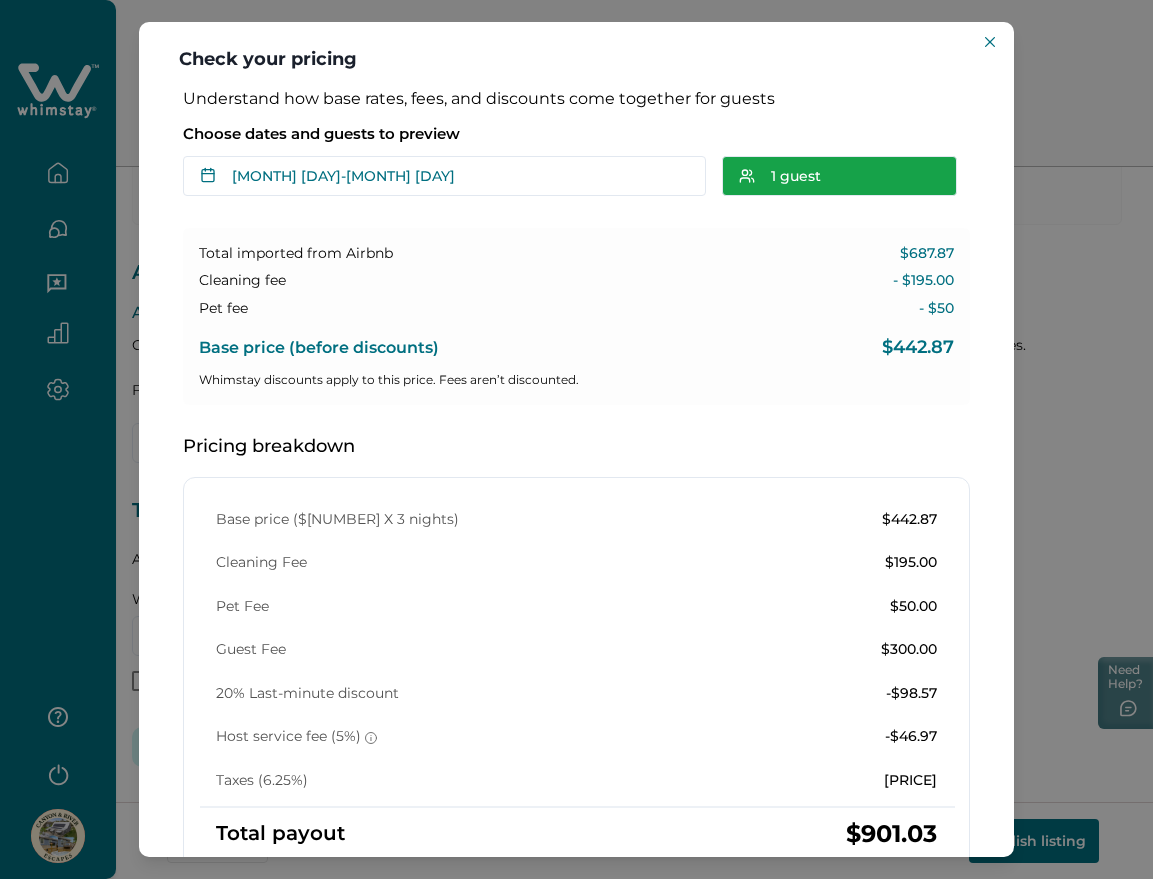 click on "1 guest" at bounding box center [839, 176] 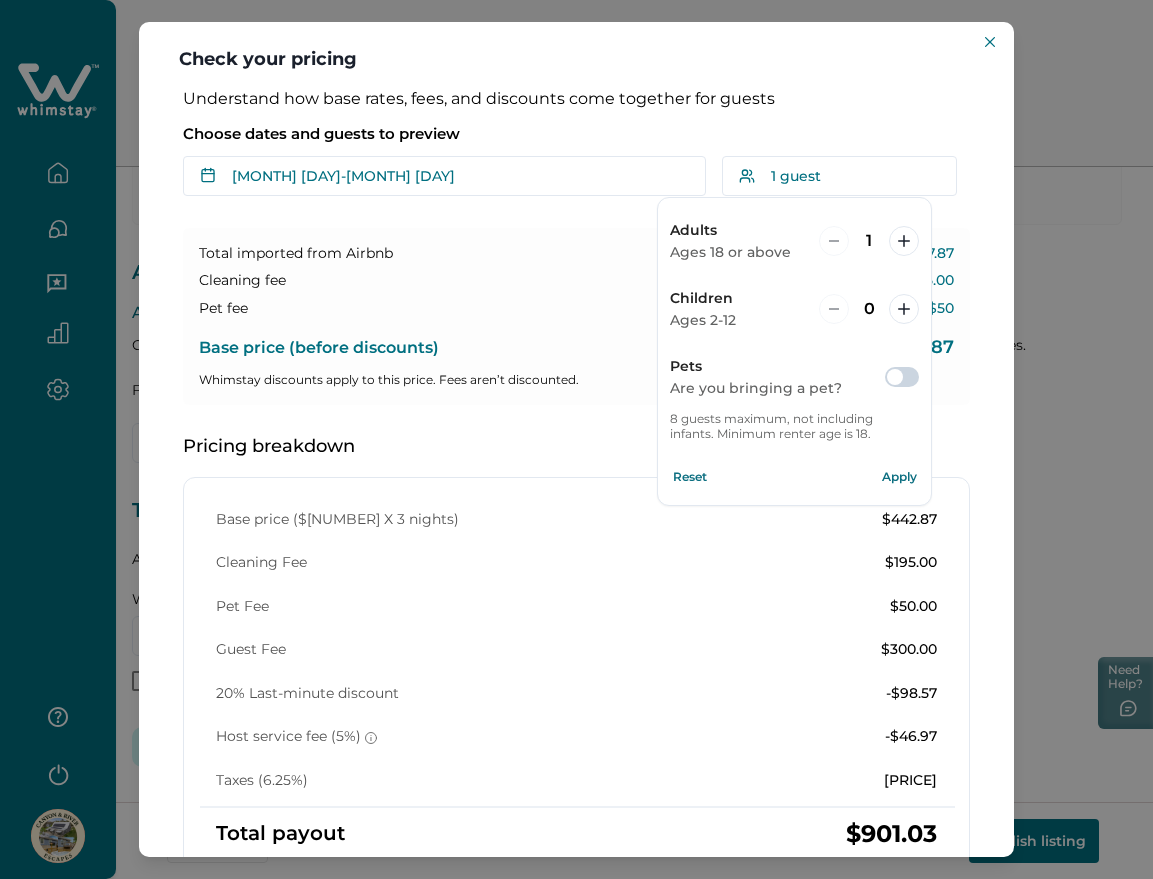 click on "Apply" at bounding box center [899, 477] 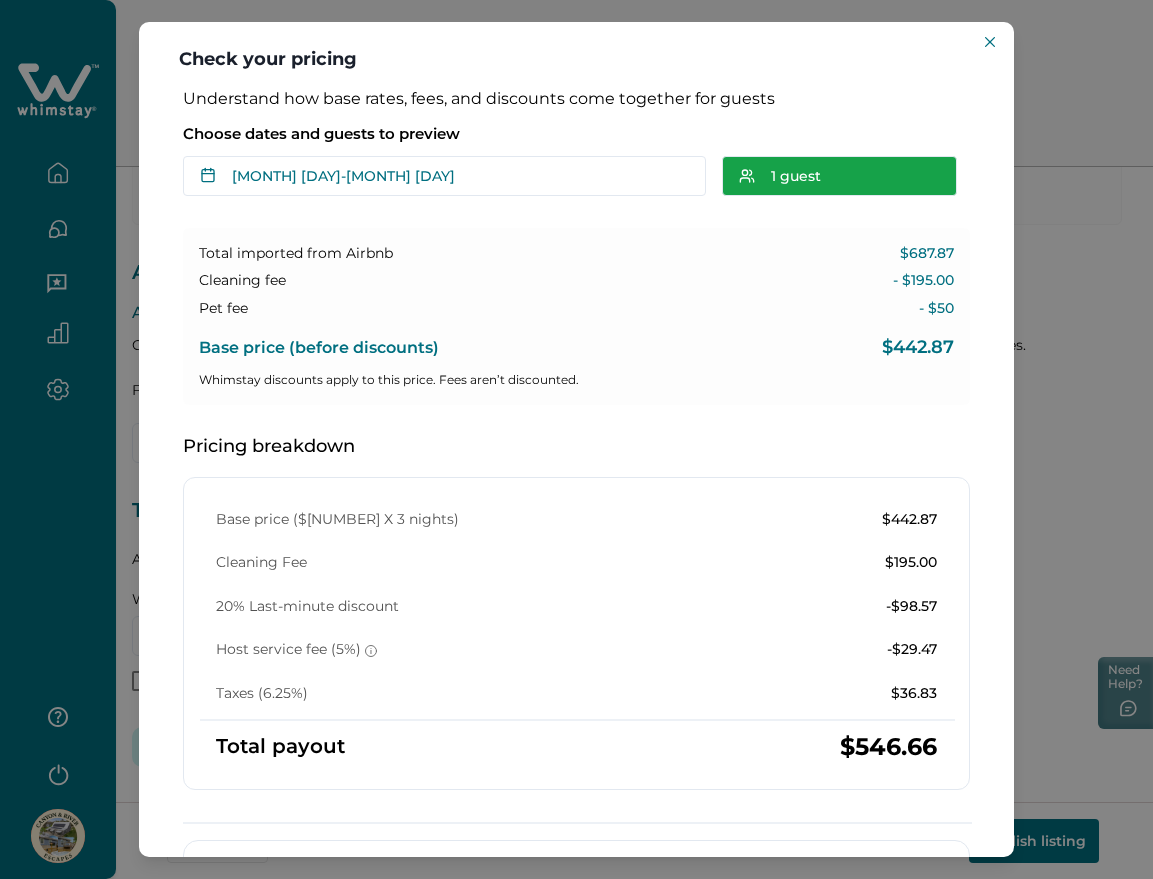 click on "1 guest" at bounding box center [839, 176] 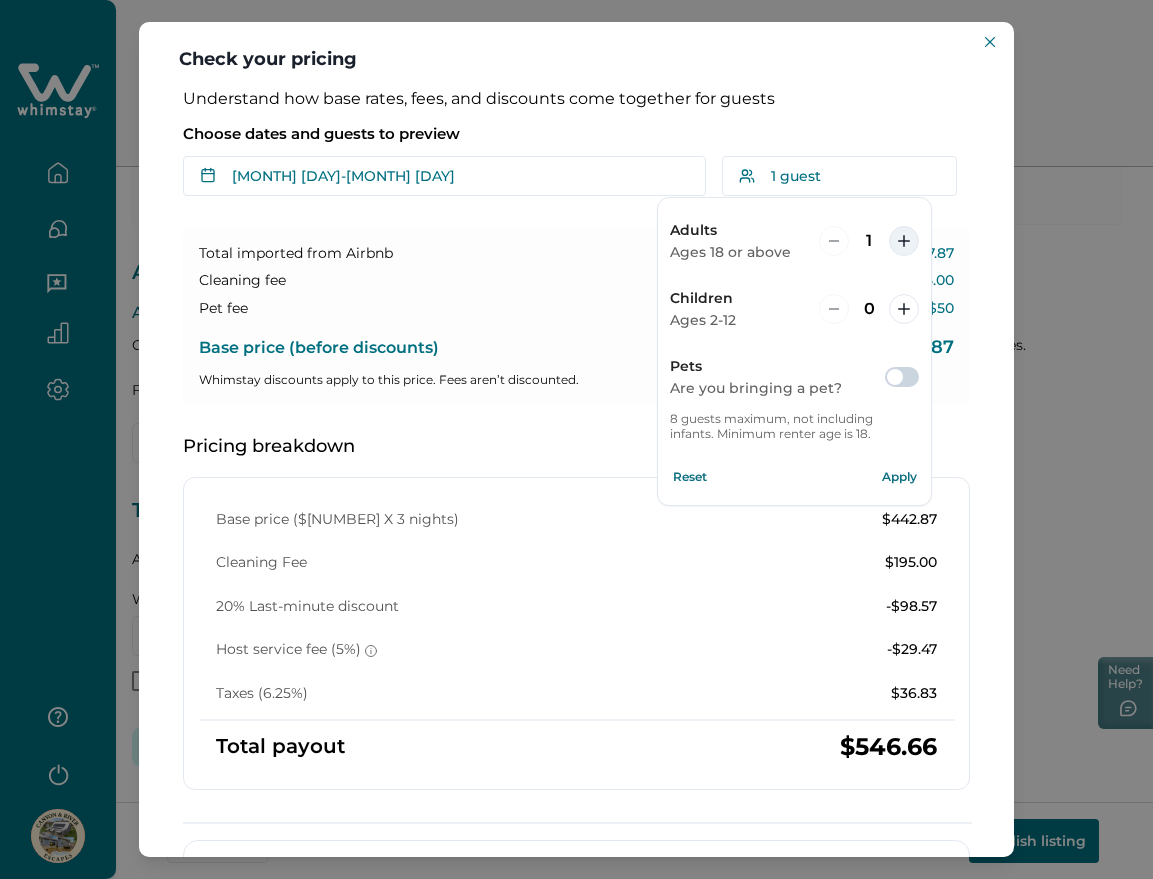 click at bounding box center (904, 241) 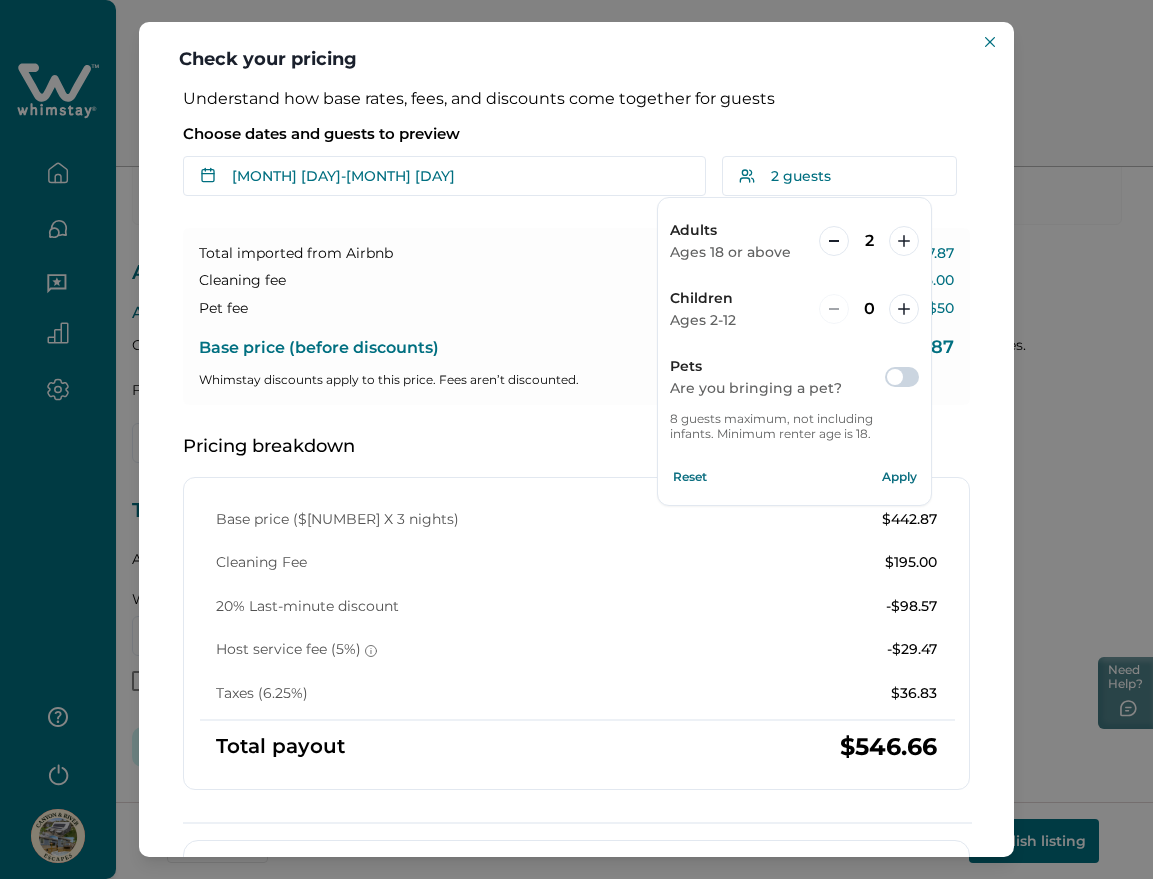 click on "Apply" at bounding box center (899, 477) 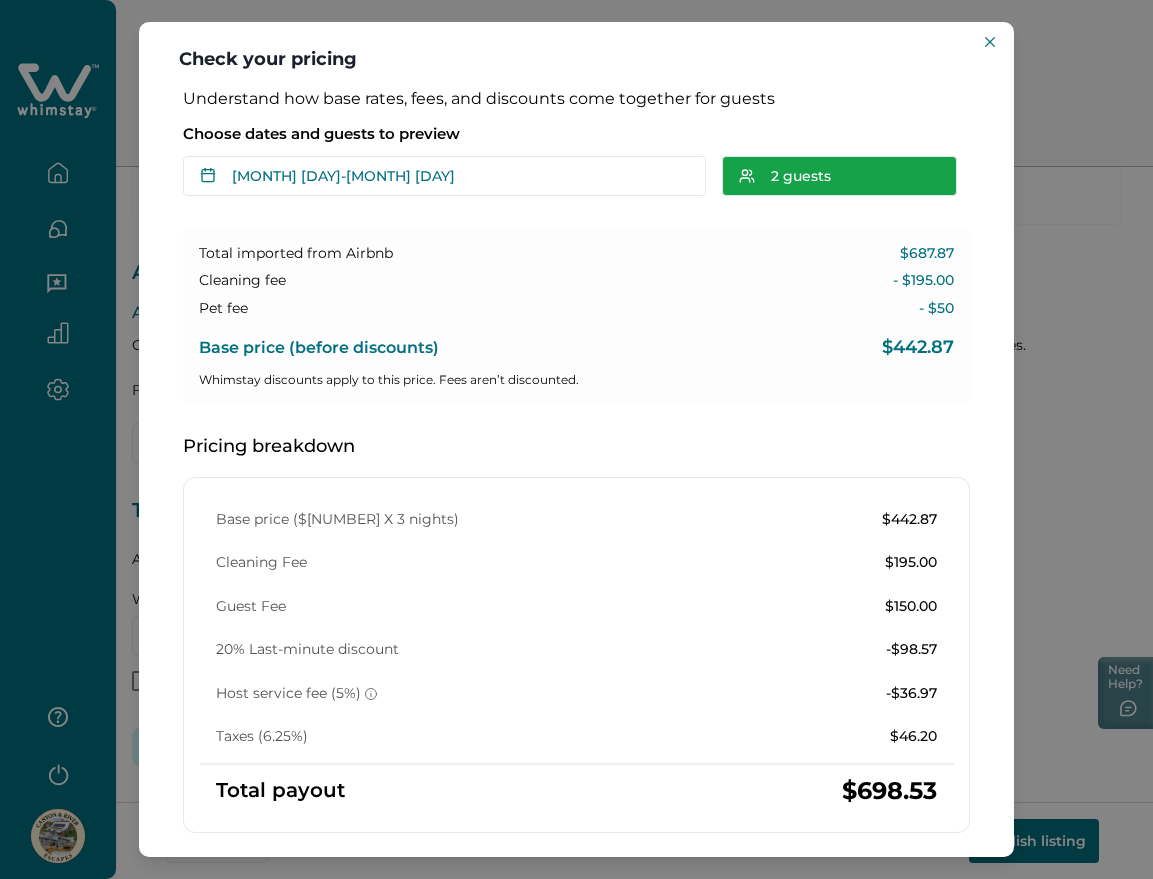 click on "2 guests" at bounding box center (839, 176) 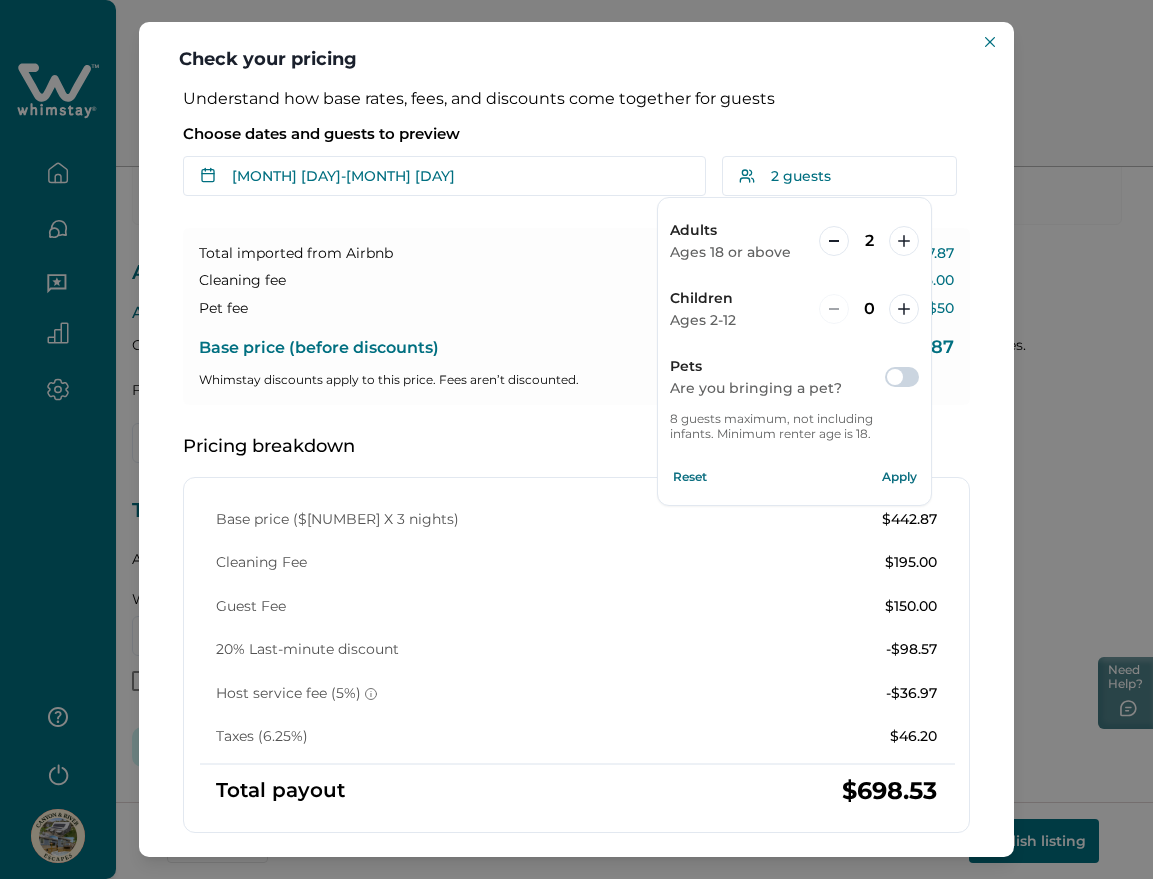 click on "Reset" at bounding box center (690, 477) 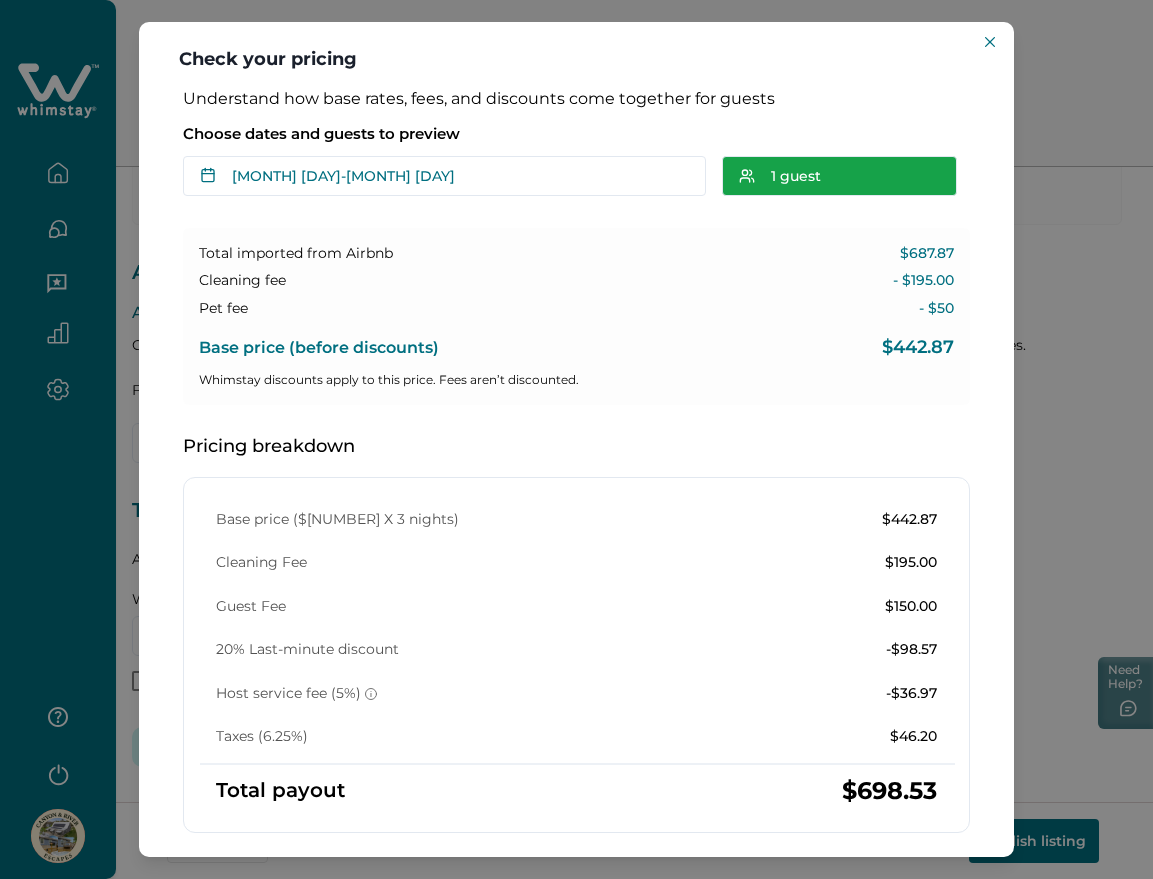 click on "1 guest" at bounding box center (839, 176) 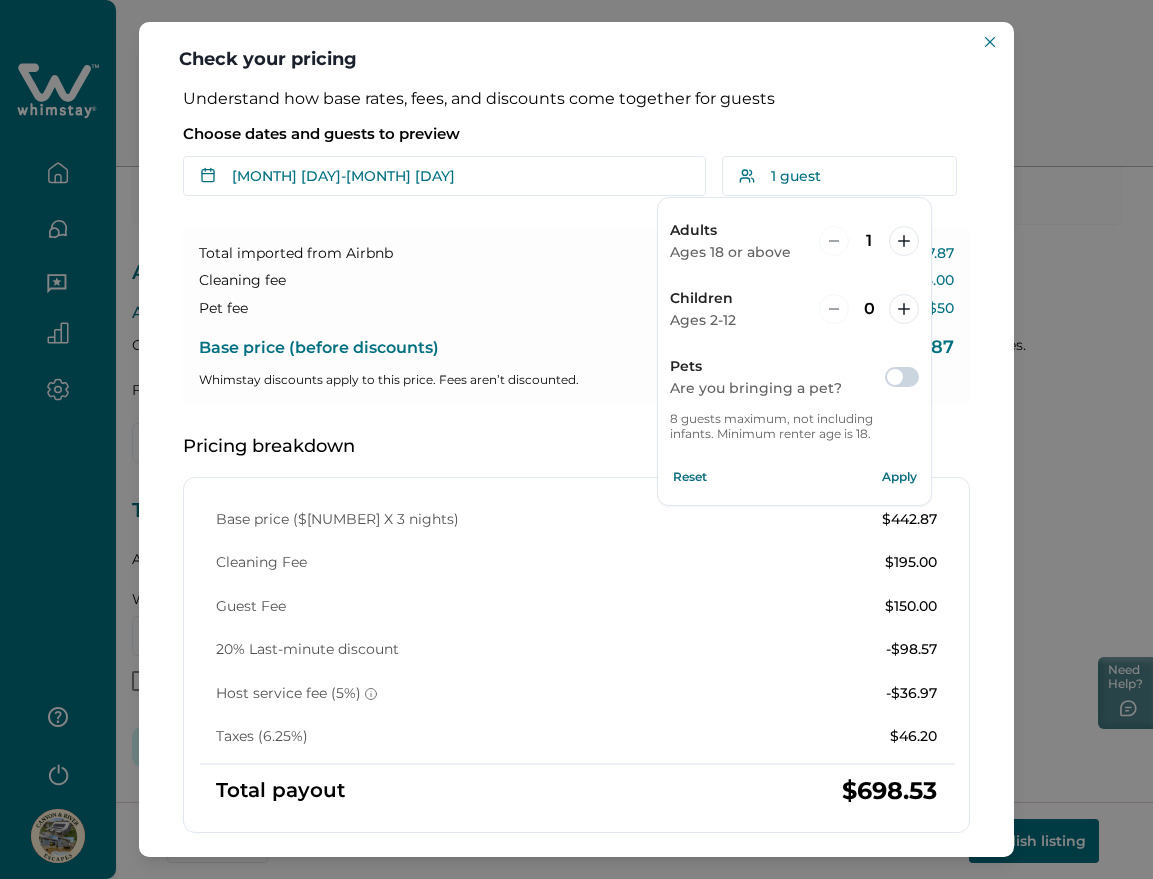 click on "Apply" at bounding box center [899, 477] 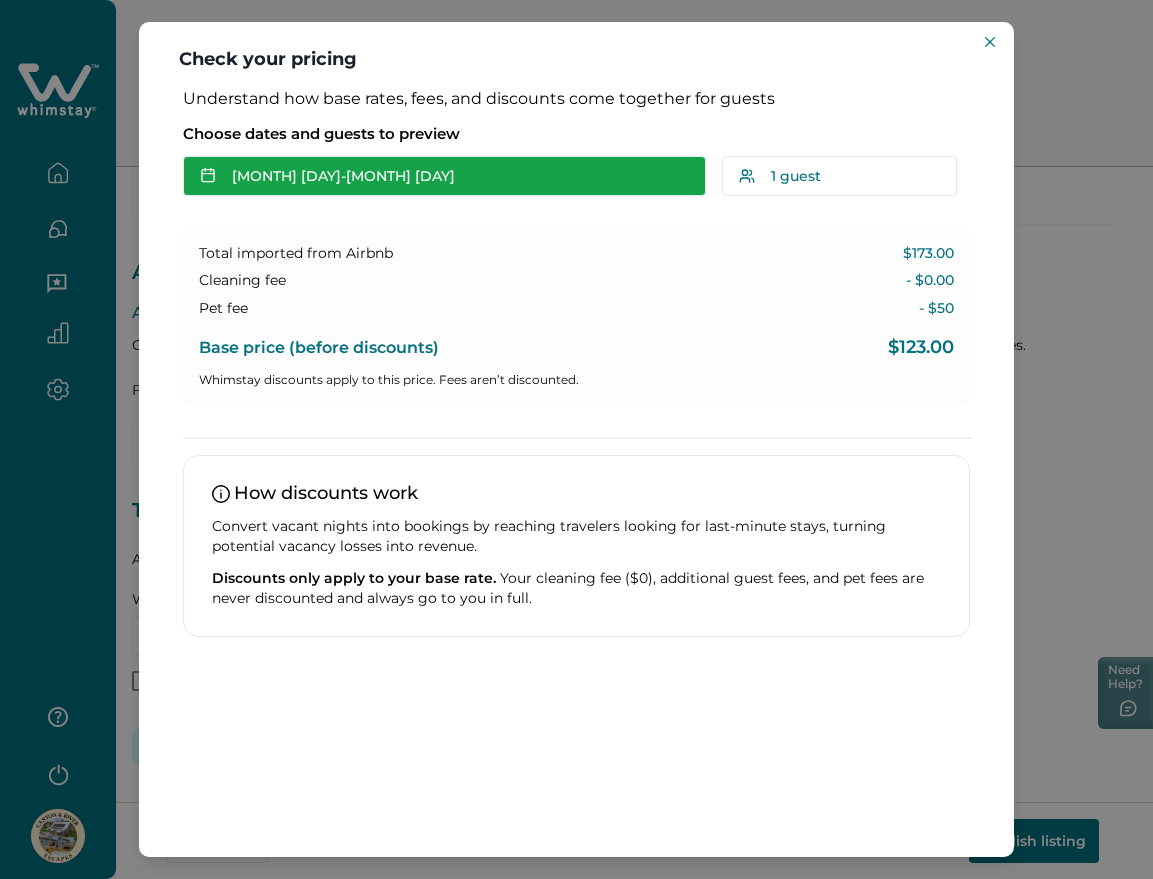 click on "Aug 13  -  Aug 16" at bounding box center (444, 176) 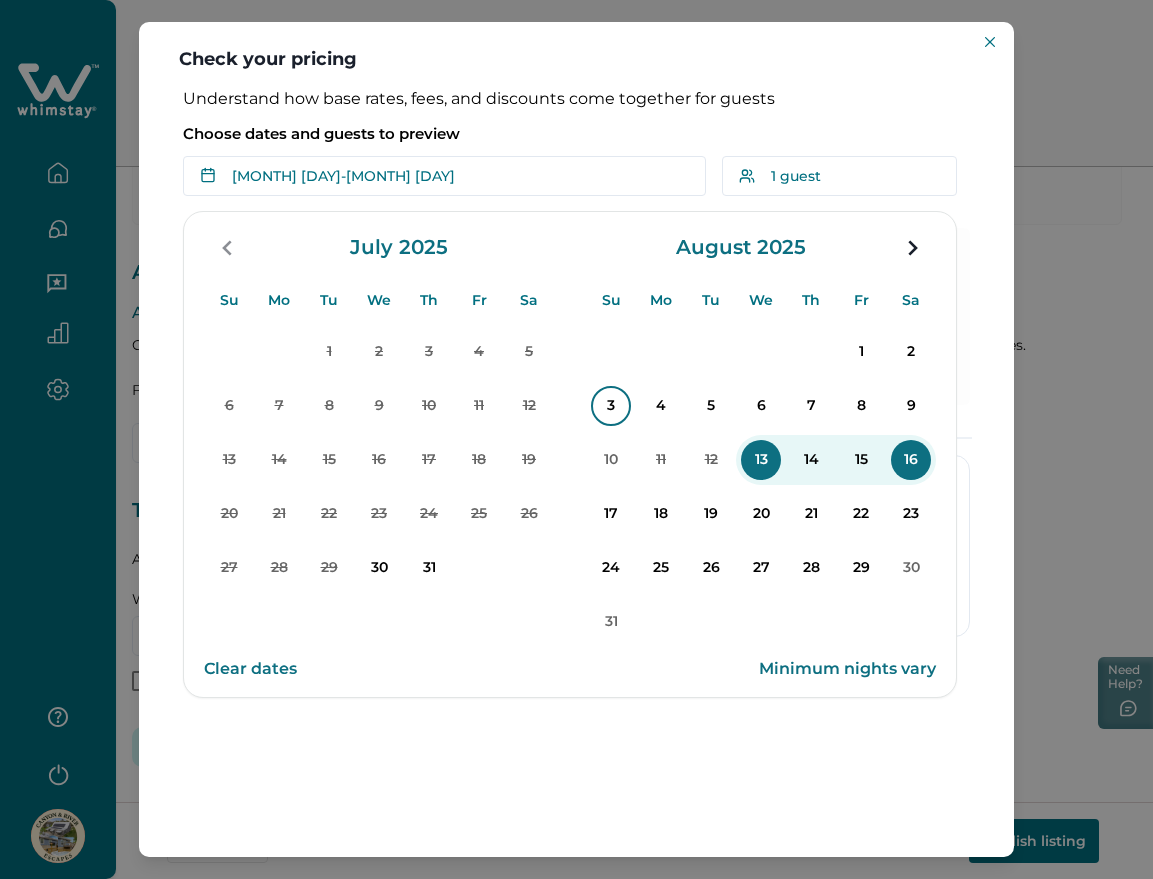 click on "3" at bounding box center (611, 406) 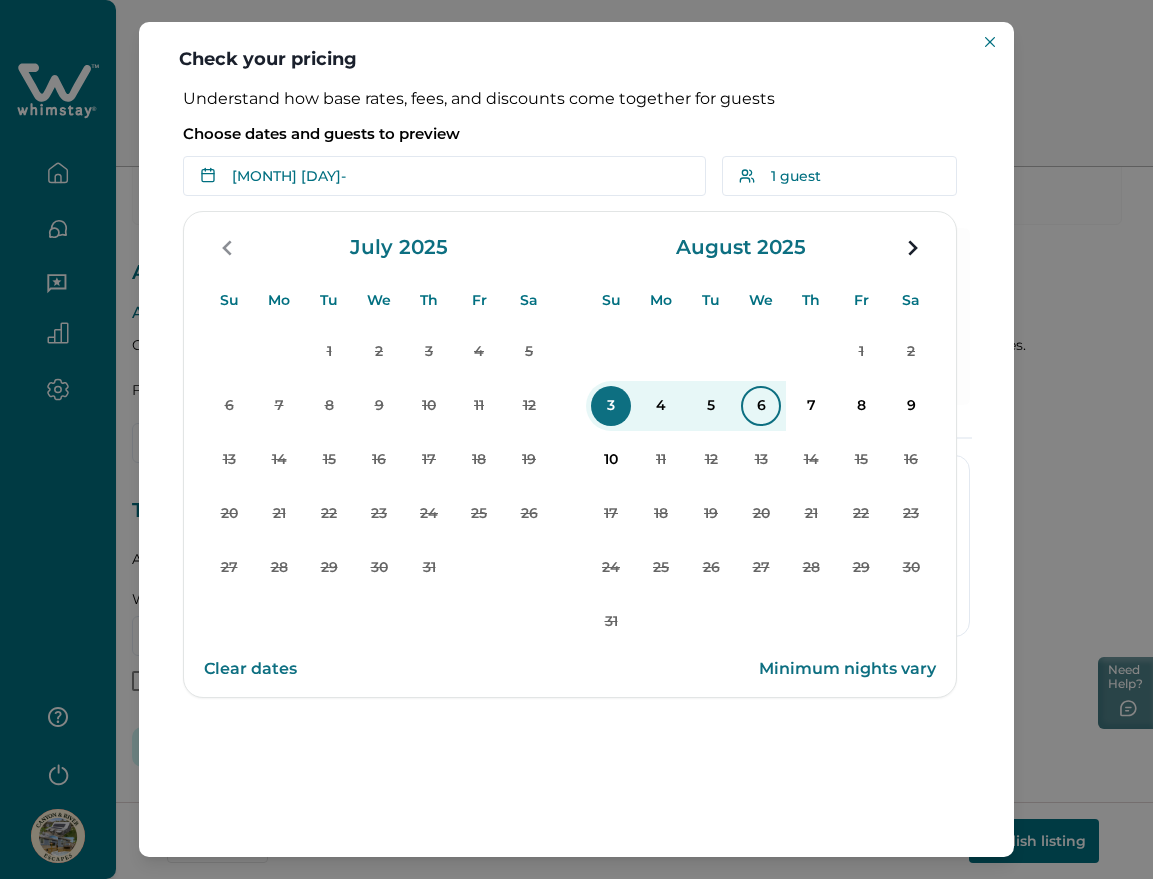 click on "6" at bounding box center (761, 406) 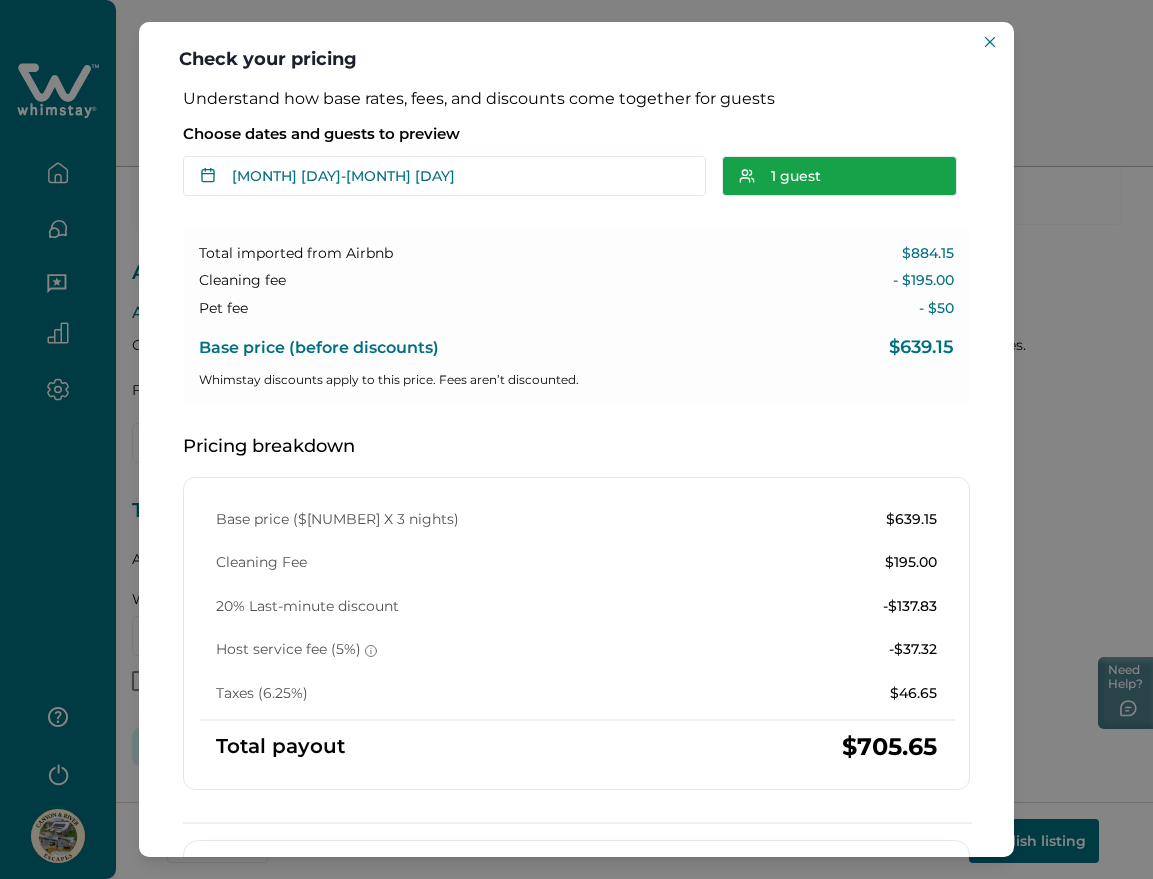click on "1 guest" at bounding box center (839, 176) 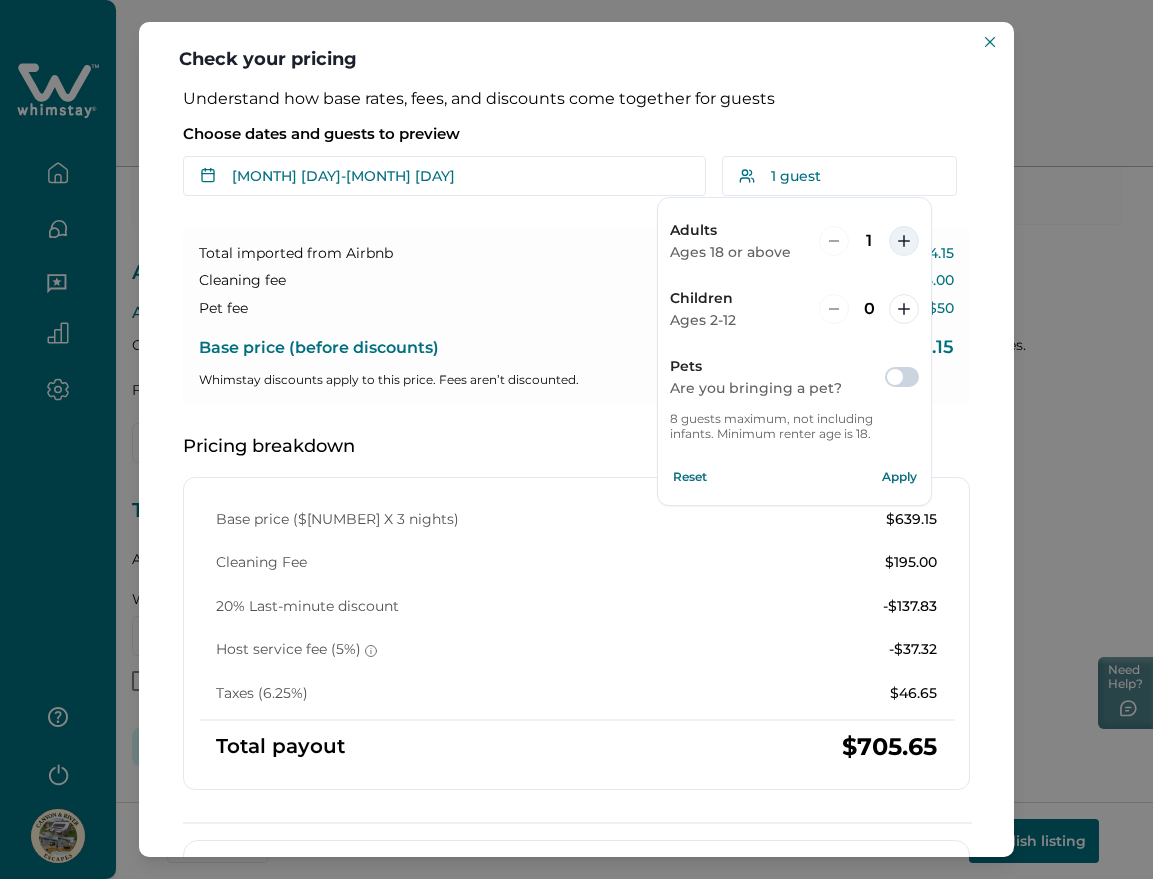 click at bounding box center (904, 241) 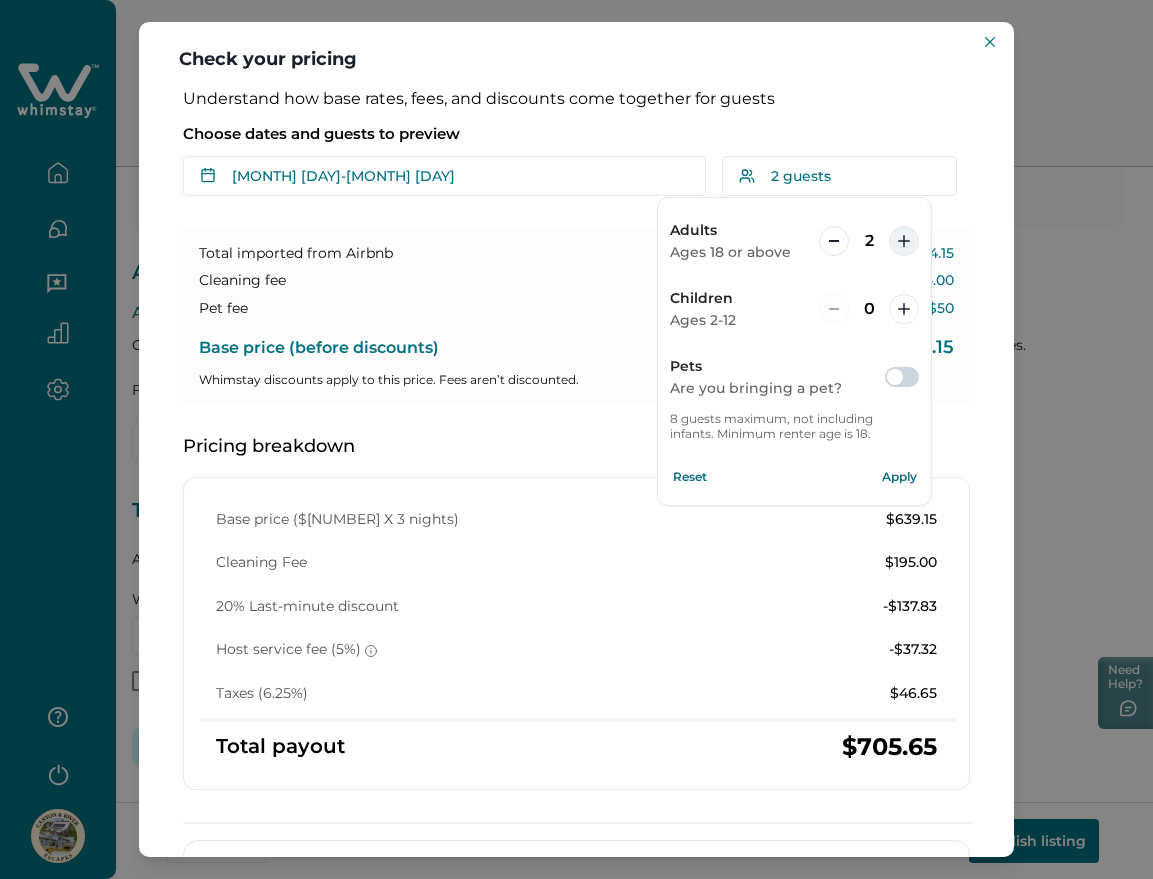 click at bounding box center [904, 241] 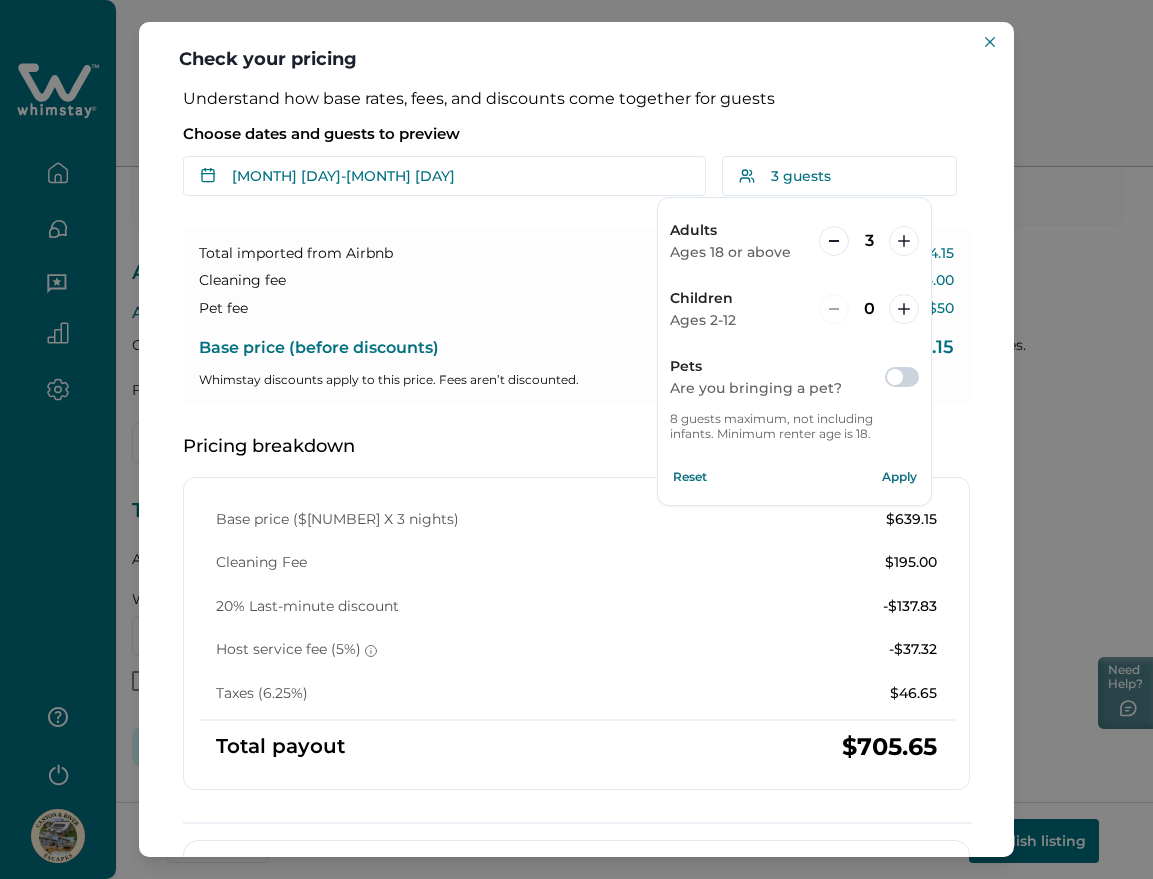 click on "Apply" at bounding box center [899, 477] 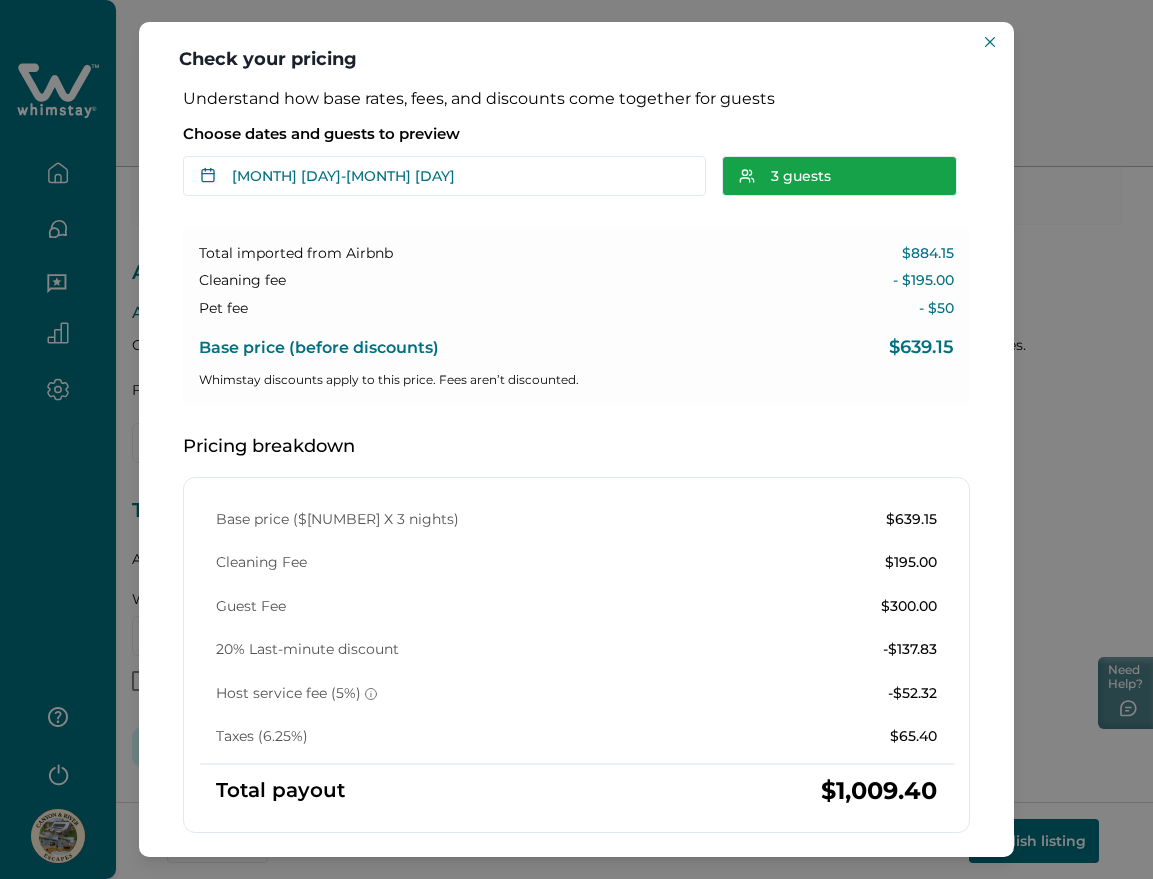 click on "3 guests" at bounding box center (839, 176) 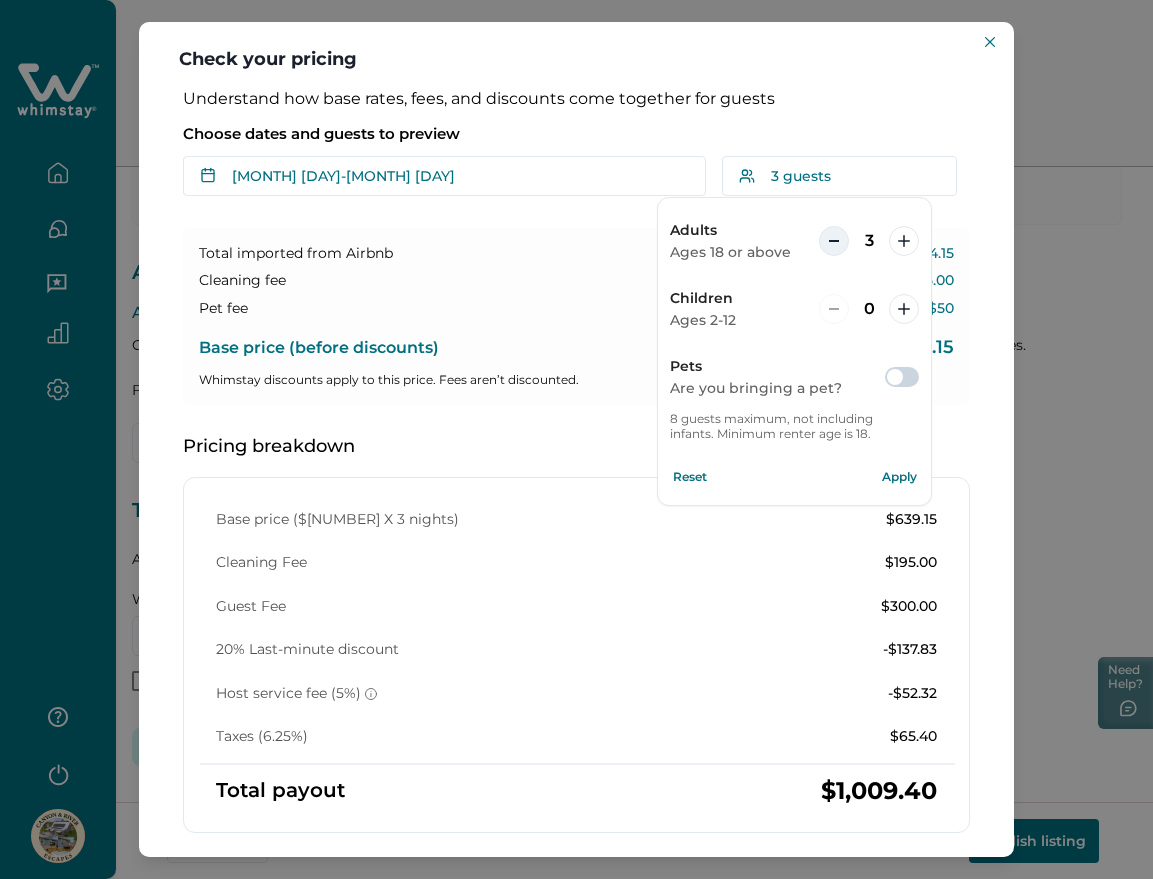 click 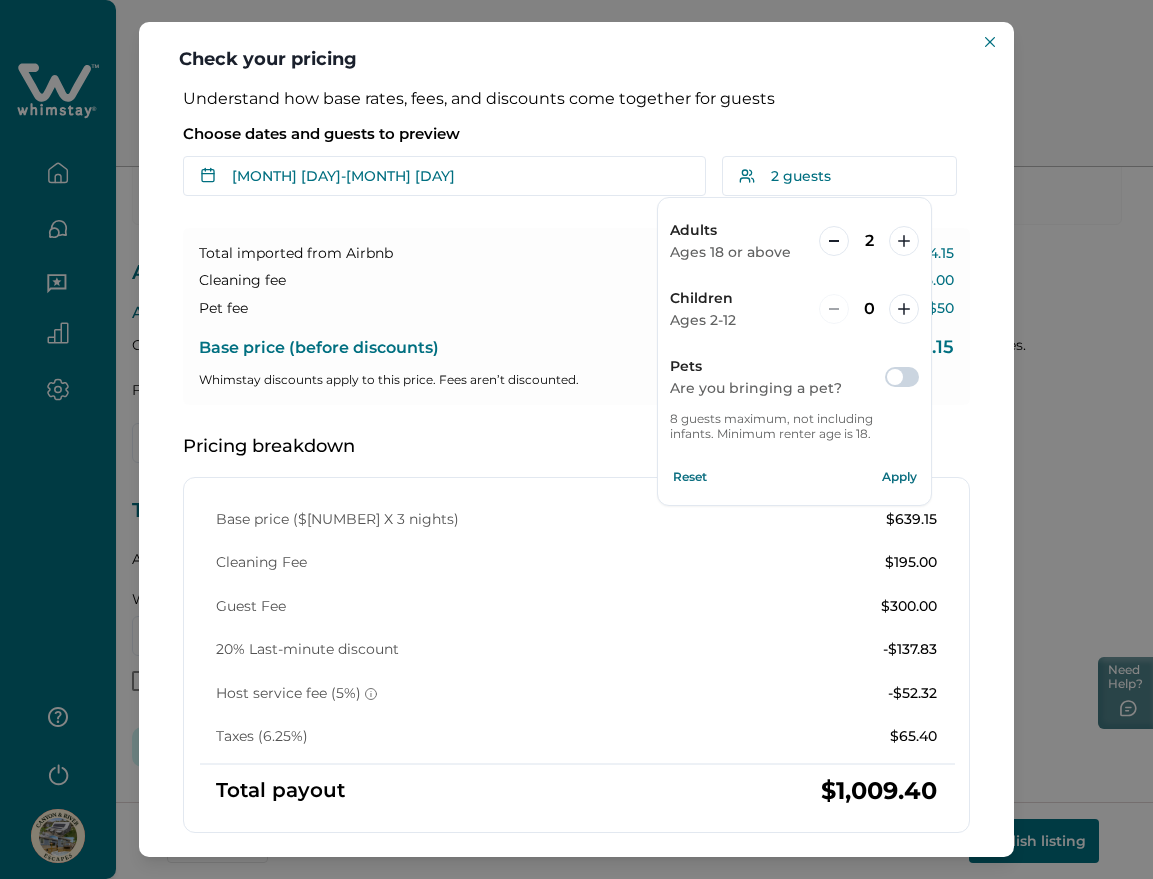 click on "Apply" at bounding box center (899, 477) 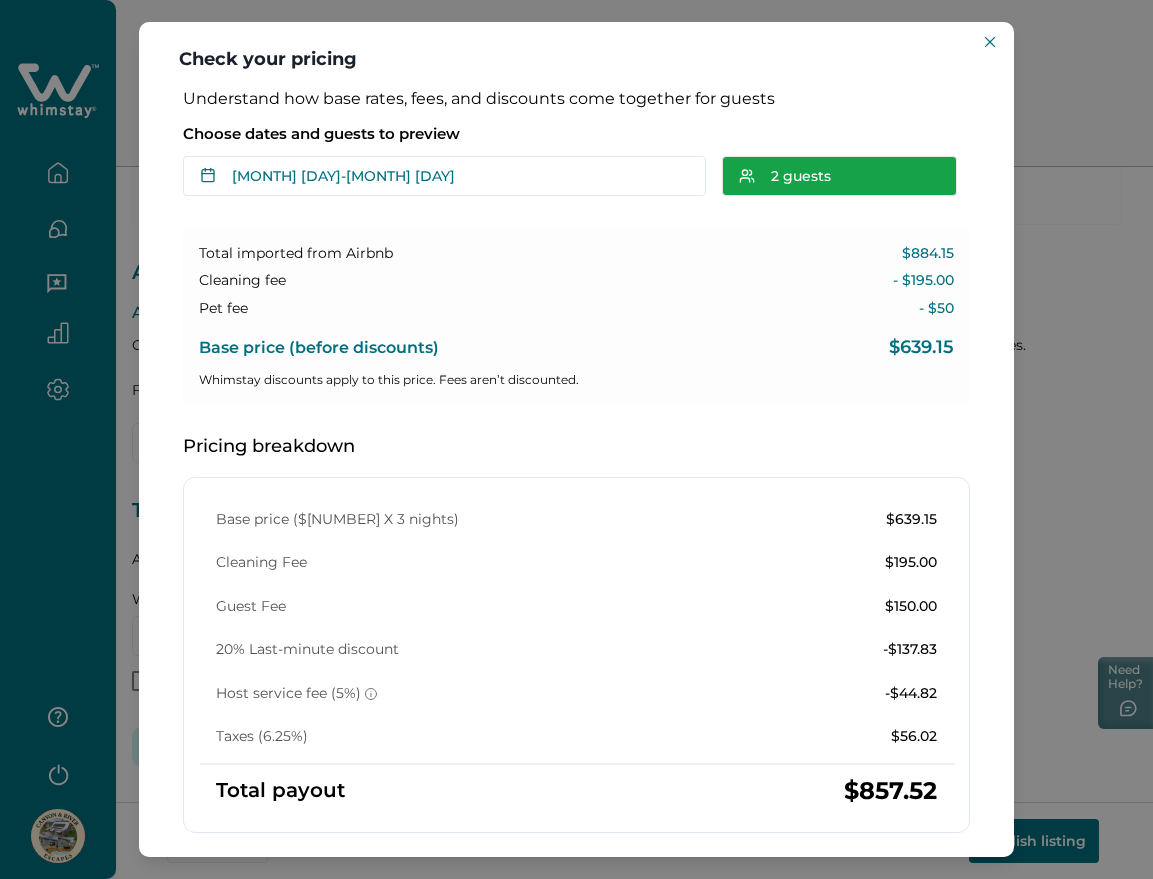 click on "2 guests" at bounding box center [839, 176] 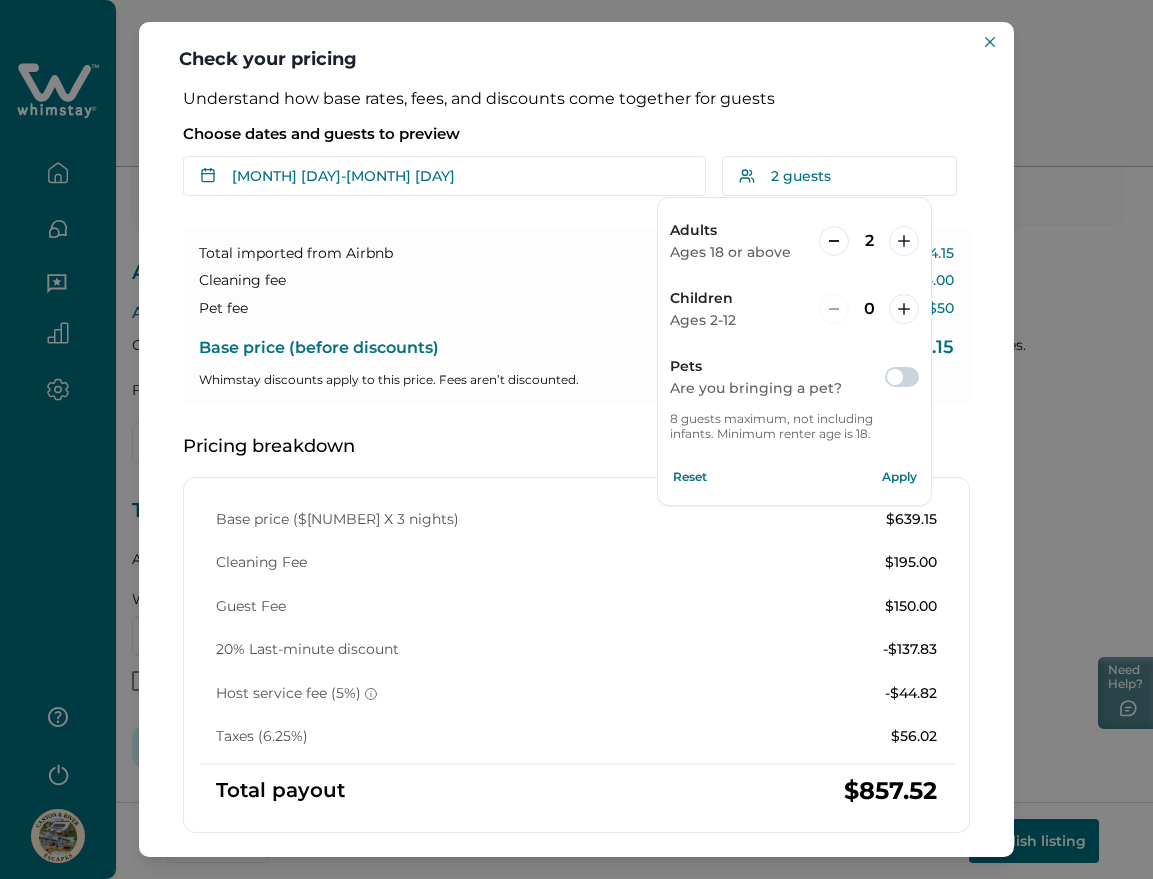 click on "Adults Ages 18 or above 2 Children Ages 2-12 0 Pets Are you bringing a pet? 8 guests maximum, not including infants. Minimum renter age is 18." at bounding box center [794, 323] 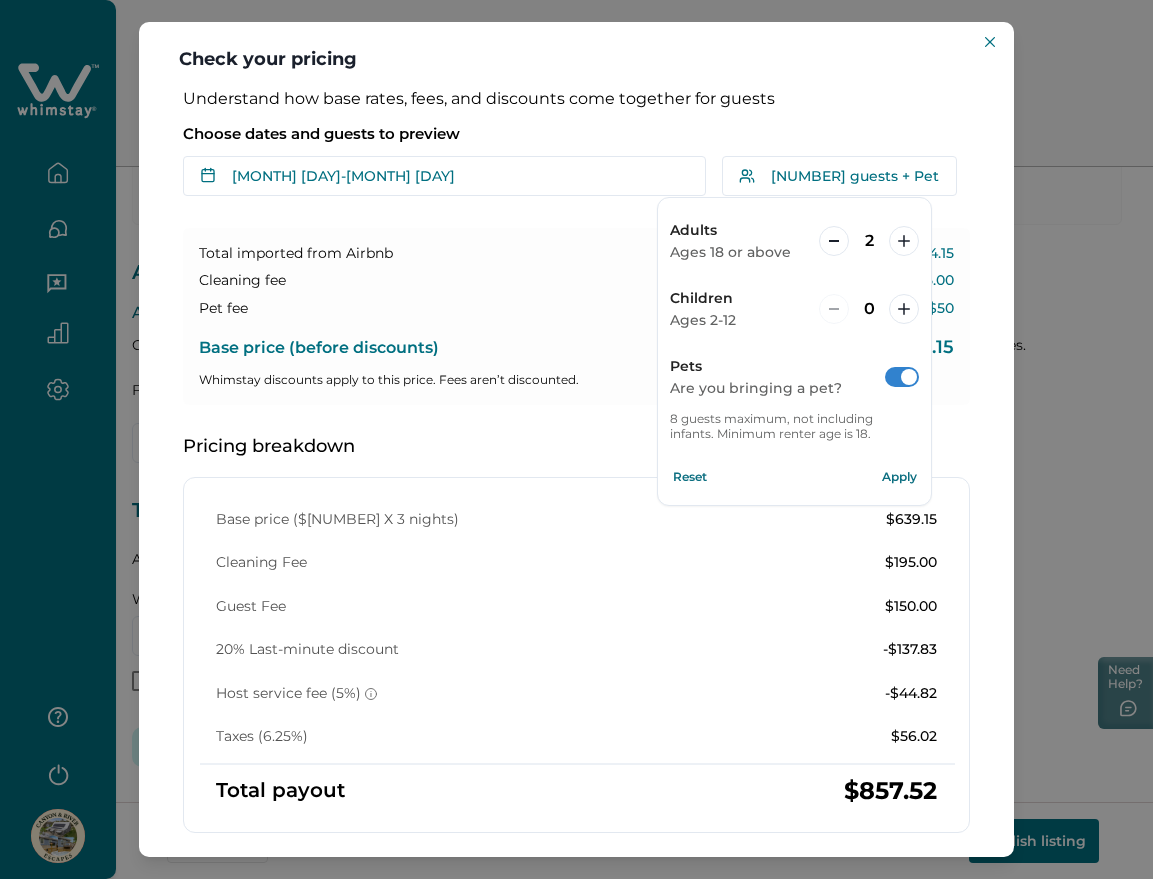 click on "Apply" at bounding box center [899, 477] 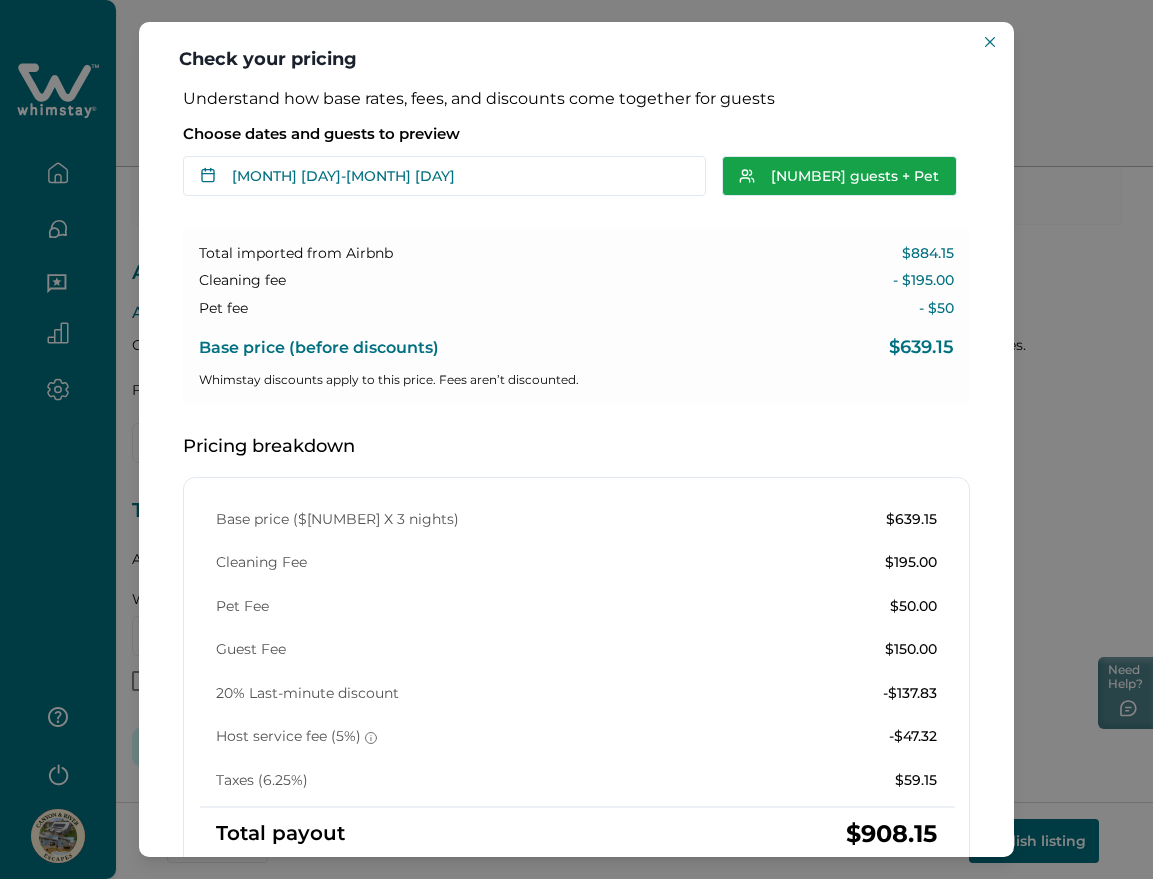 click on "2 guests + Pet" at bounding box center (839, 176) 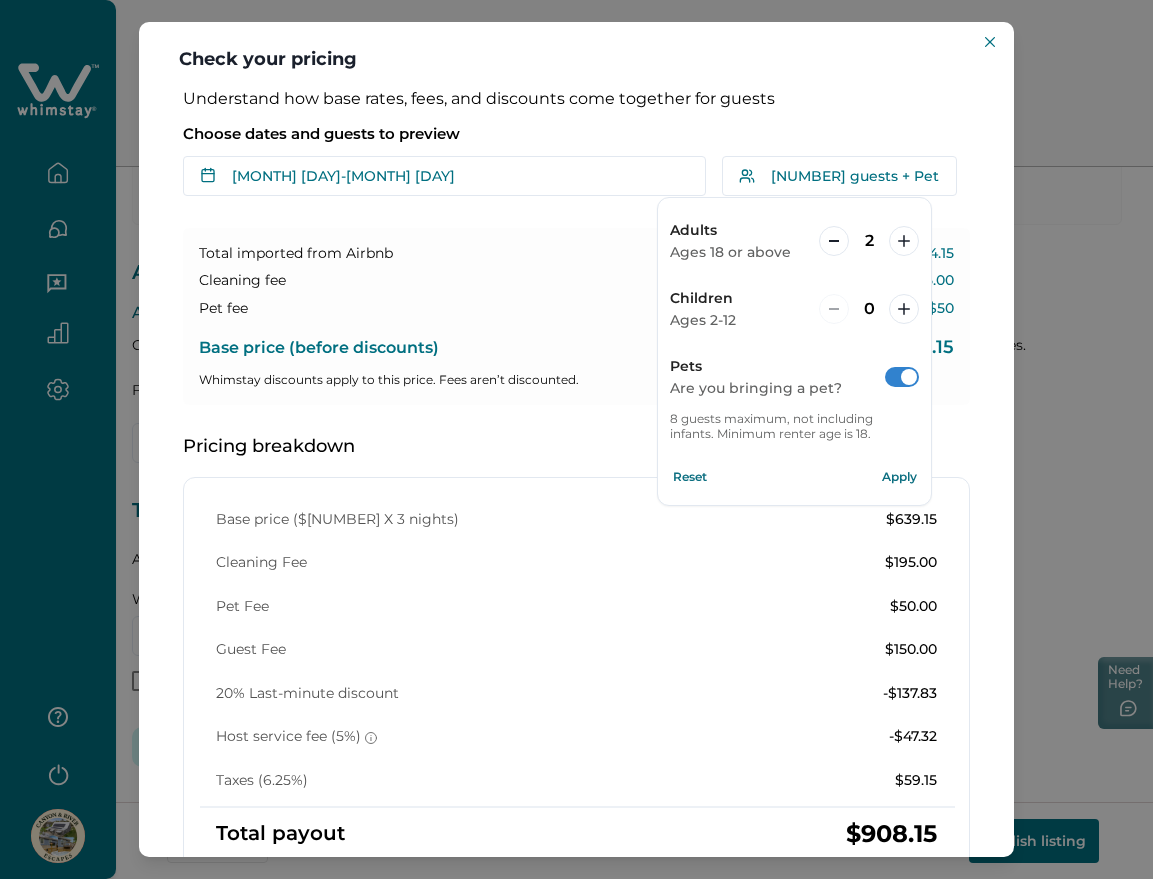 click at bounding box center [902, 377] 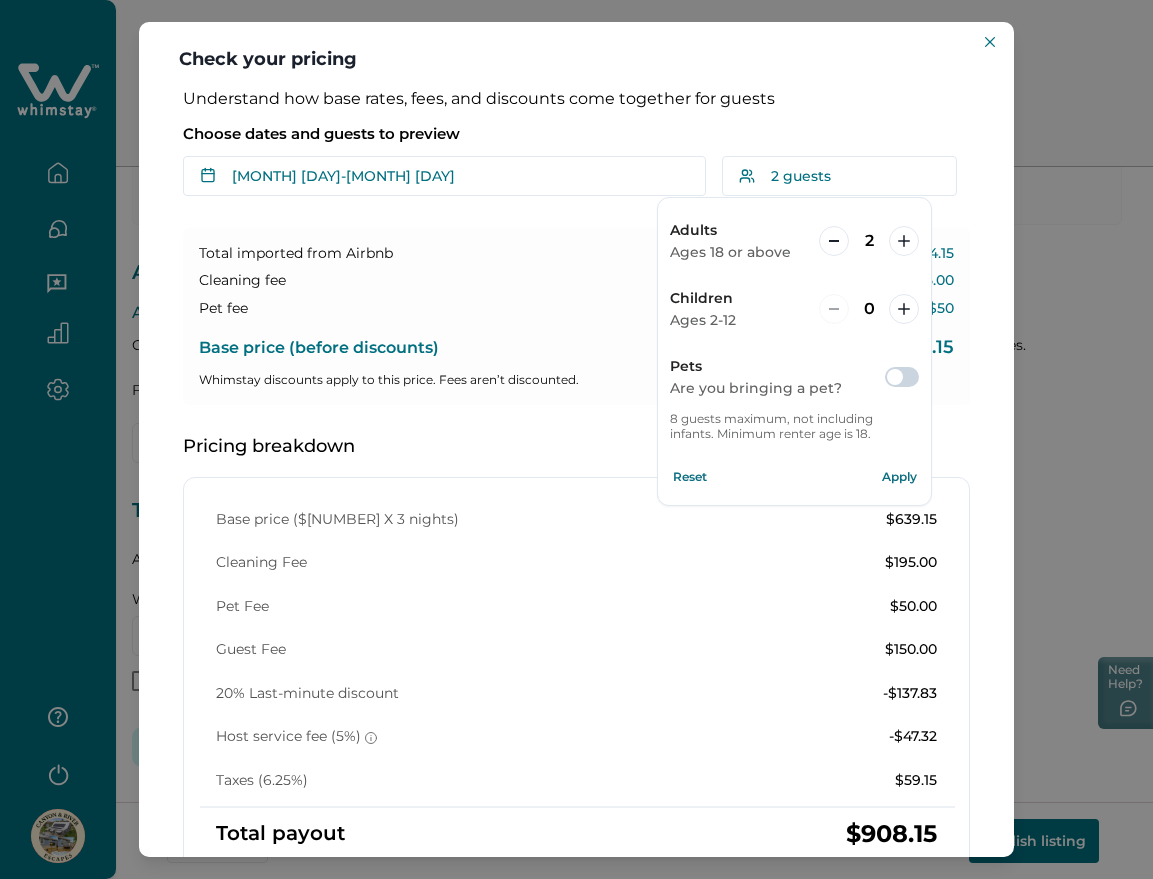 click on "Apply" at bounding box center (899, 477) 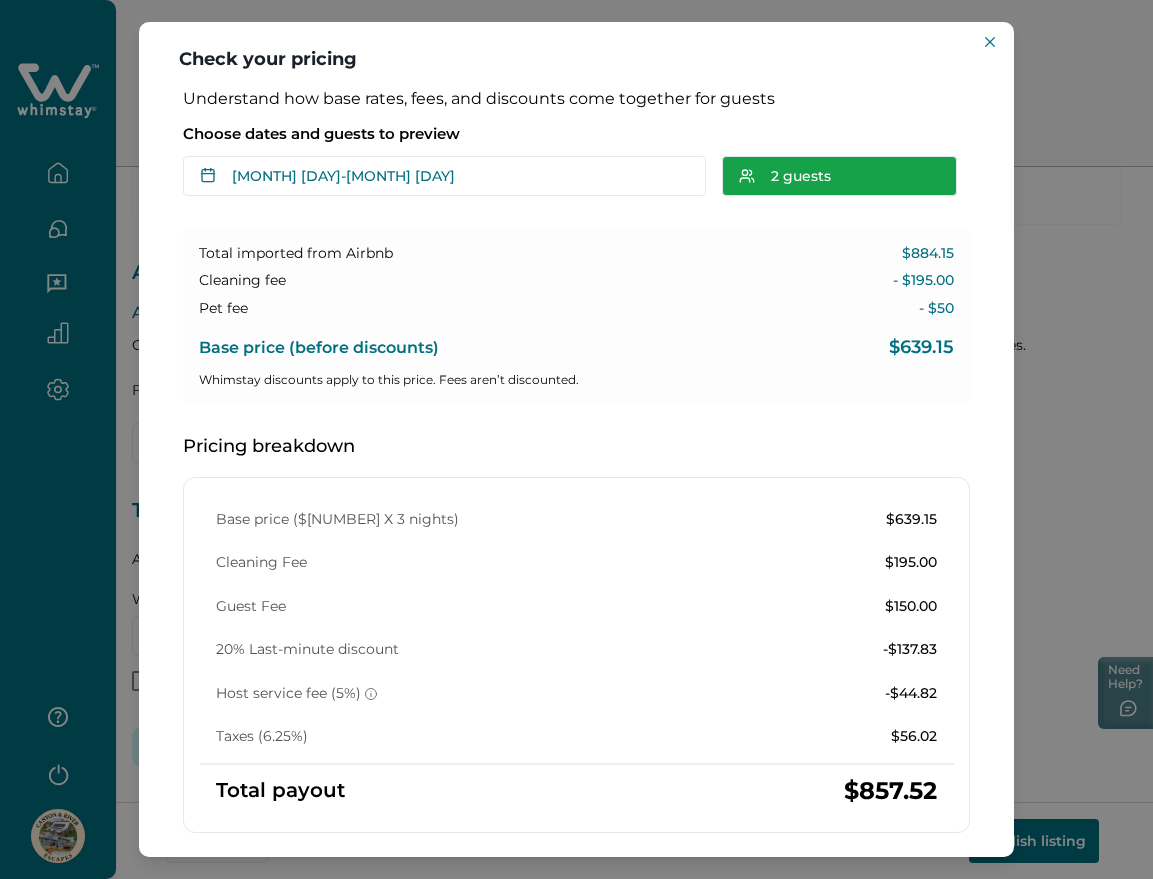 click on "2 guests" at bounding box center (839, 176) 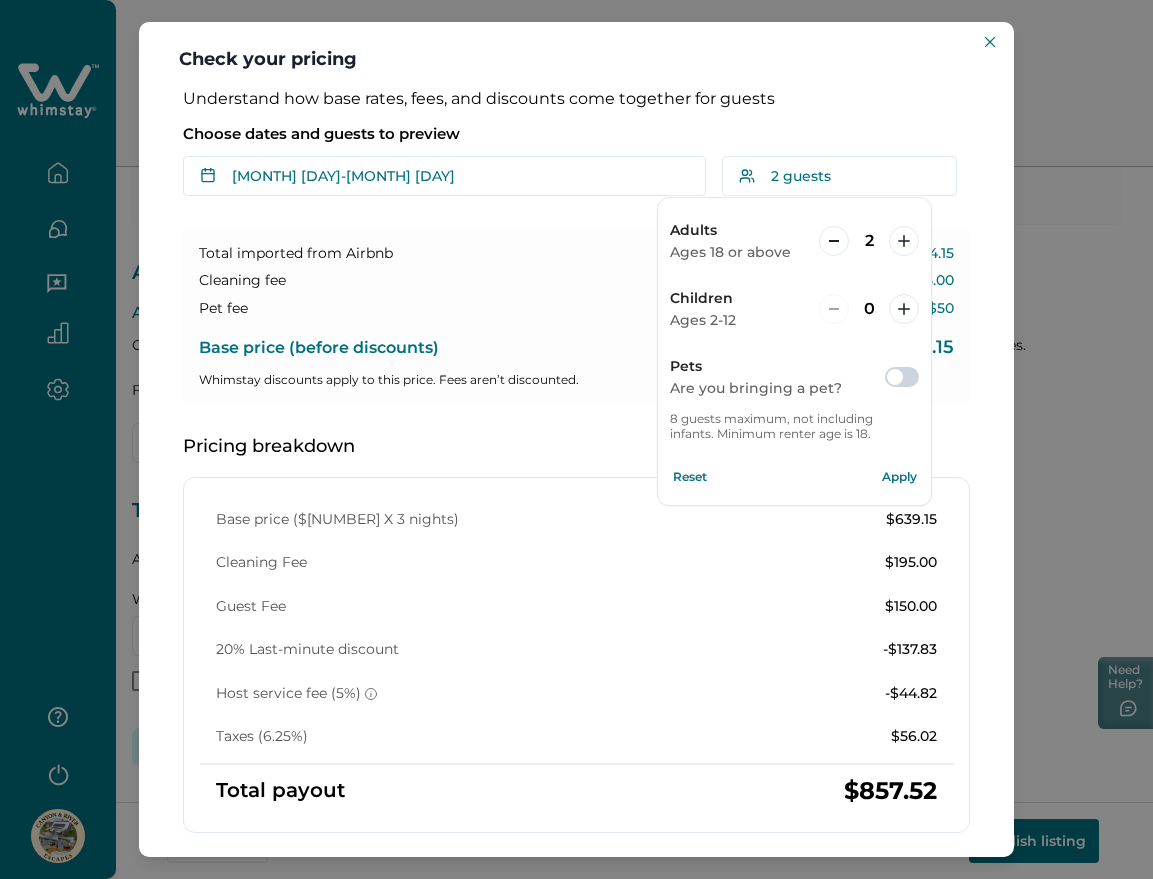 click on "Reset" at bounding box center (690, 477) 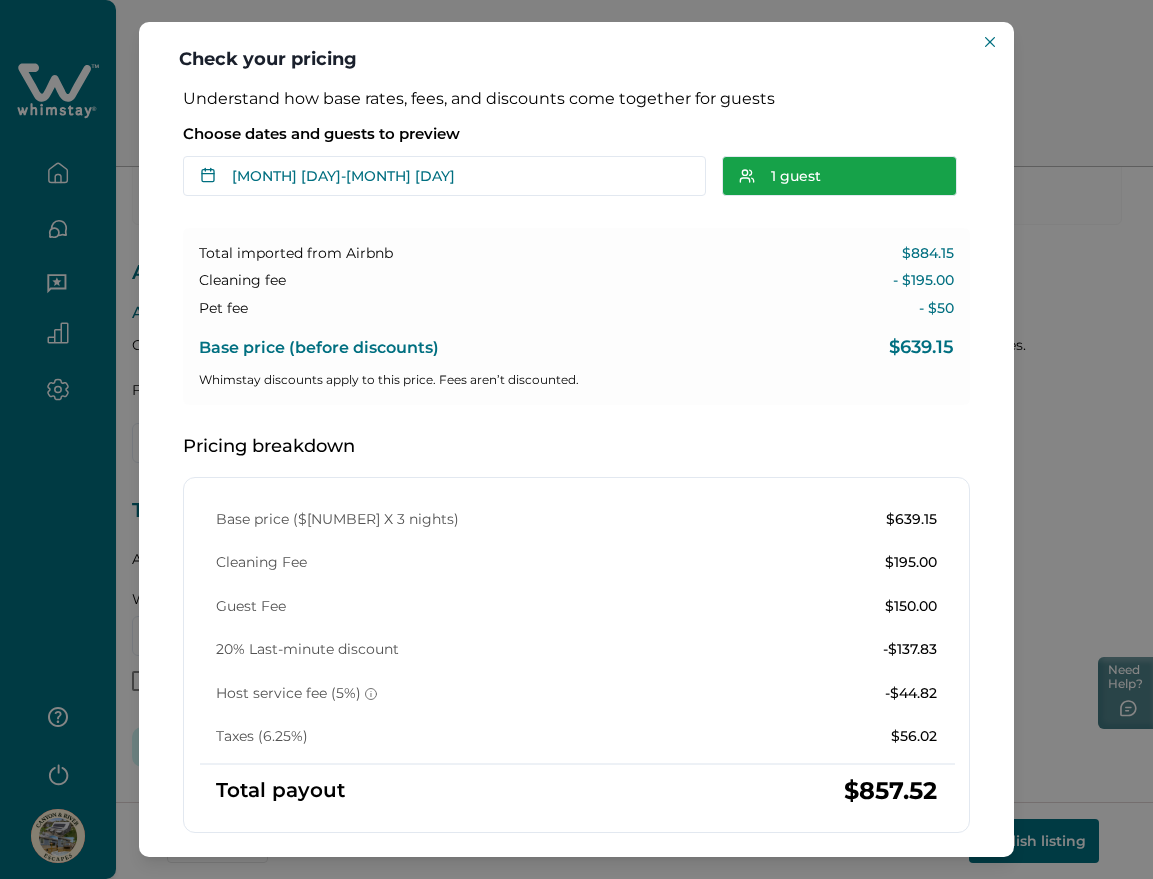 click on "1 guest" at bounding box center [839, 176] 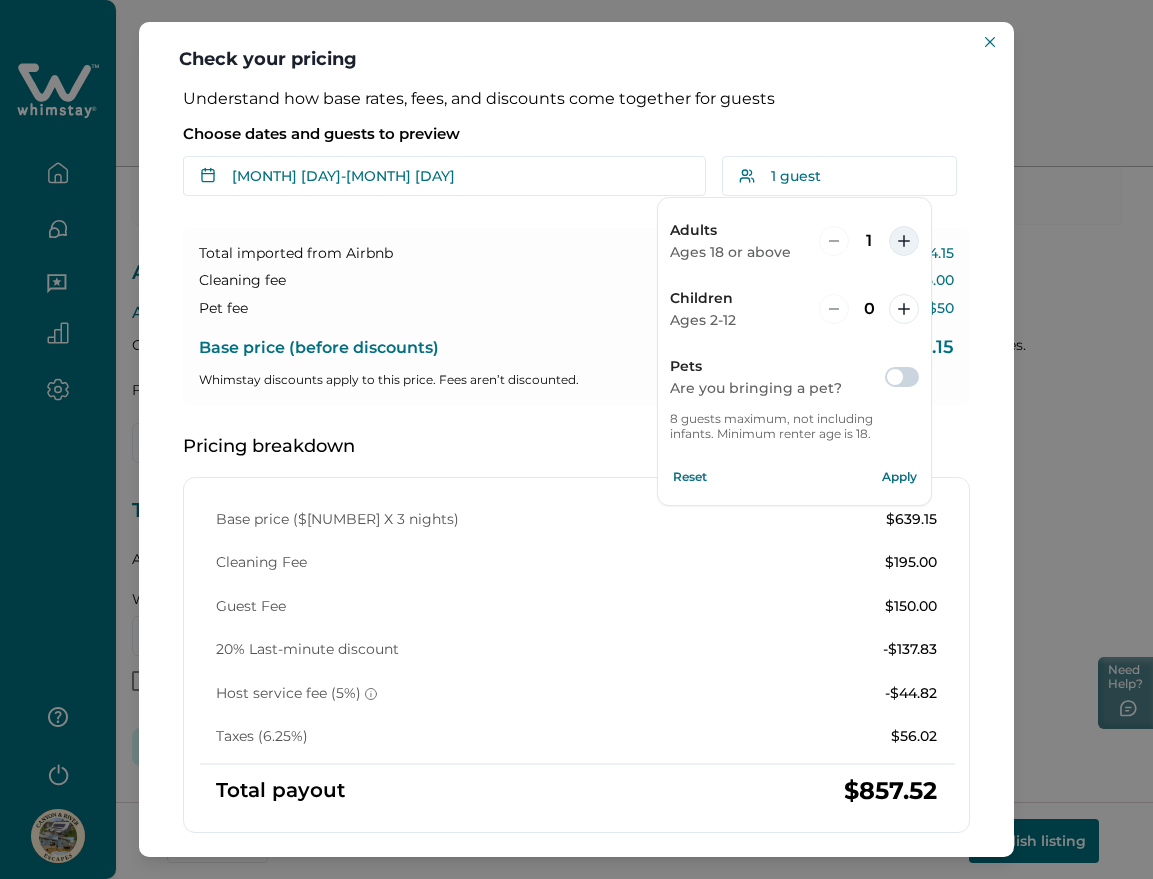 click at bounding box center (904, 241) 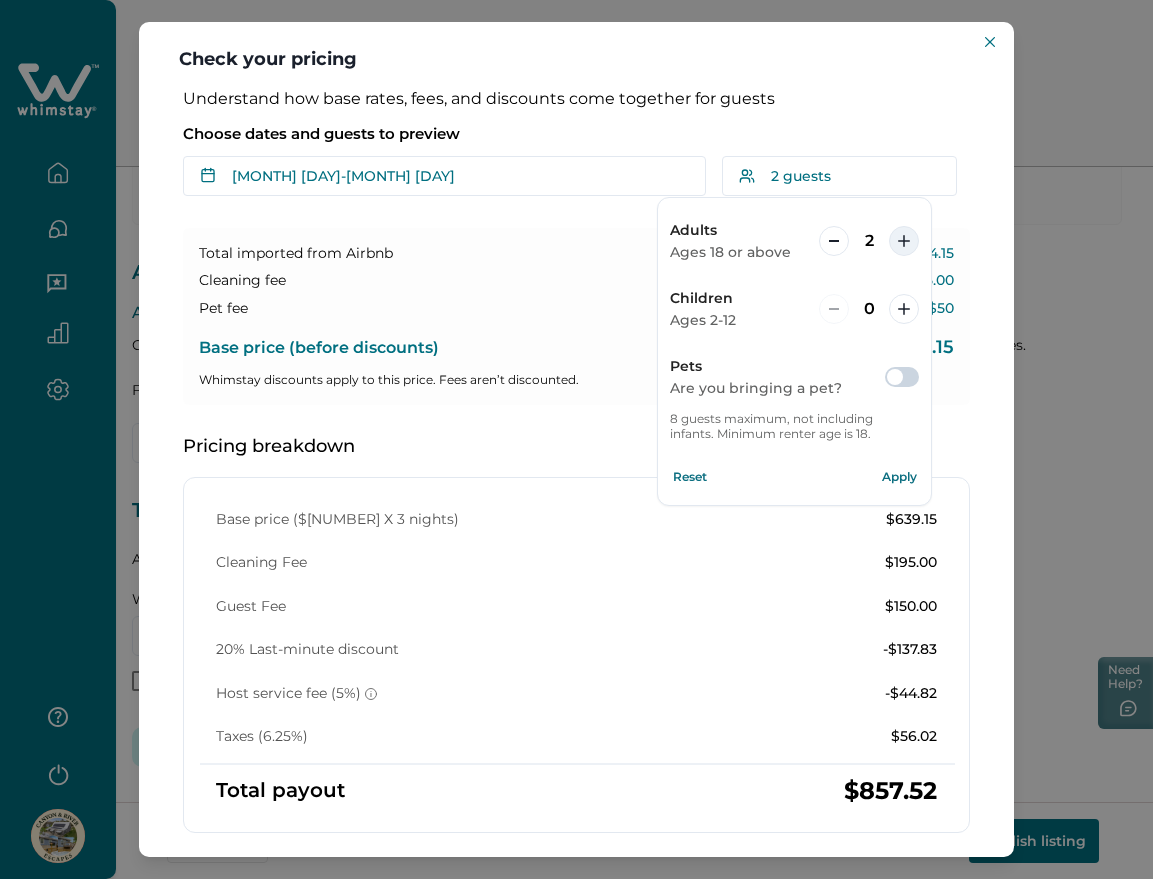 click at bounding box center (904, 241) 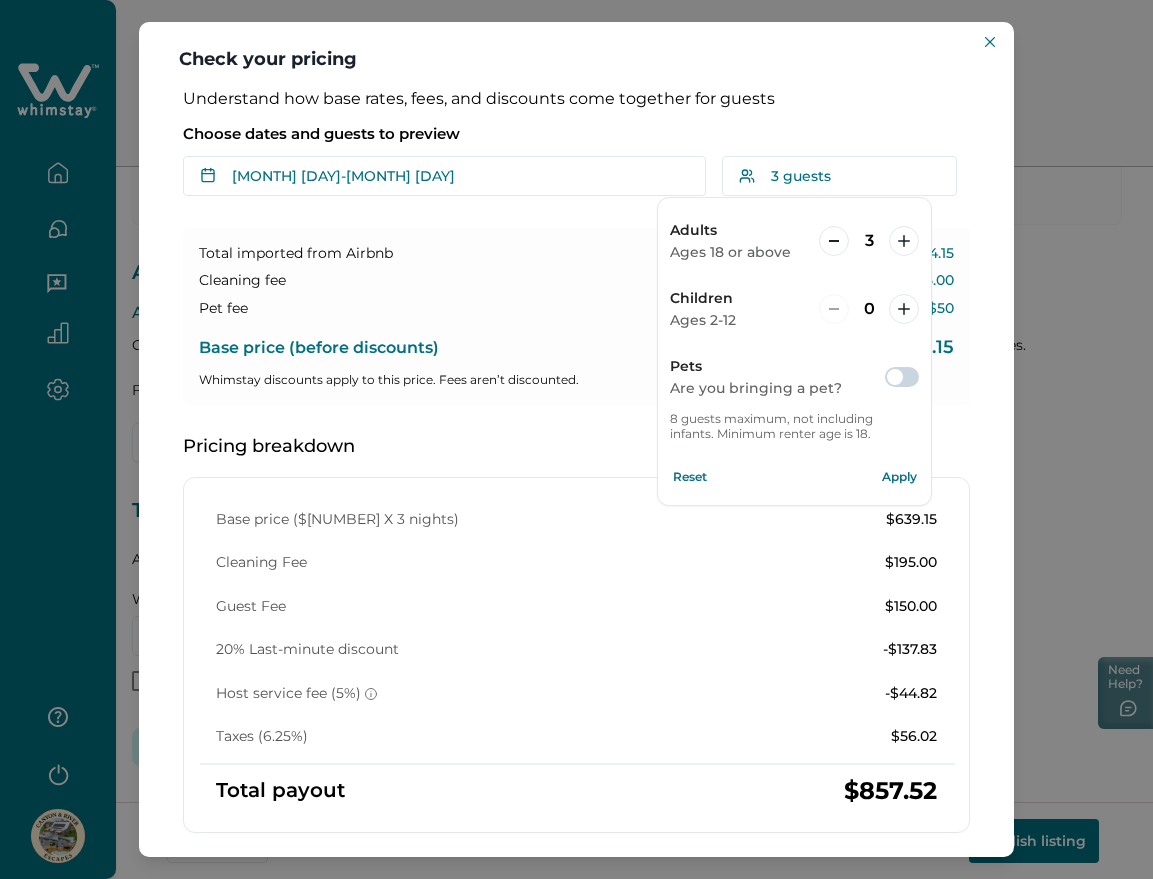 click on "Apply" at bounding box center (899, 477) 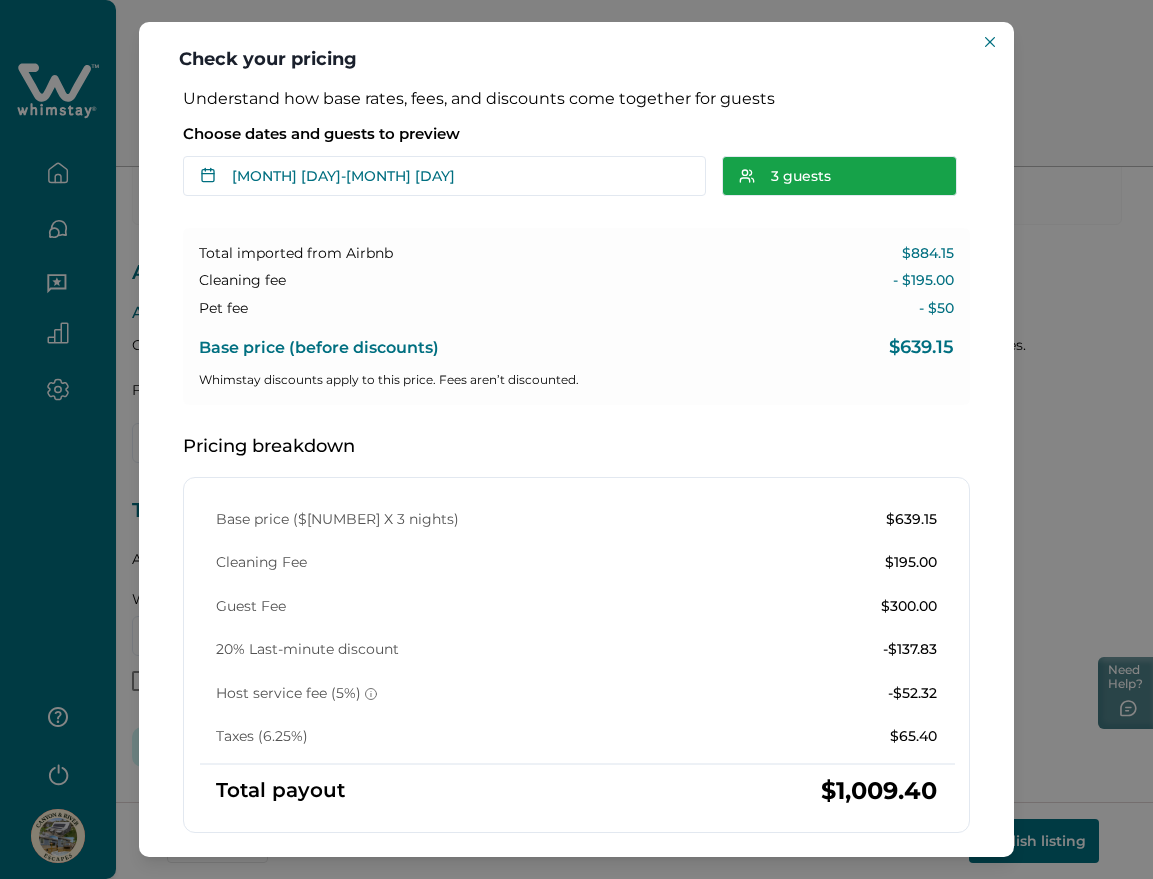 click on "3 guests" at bounding box center (839, 176) 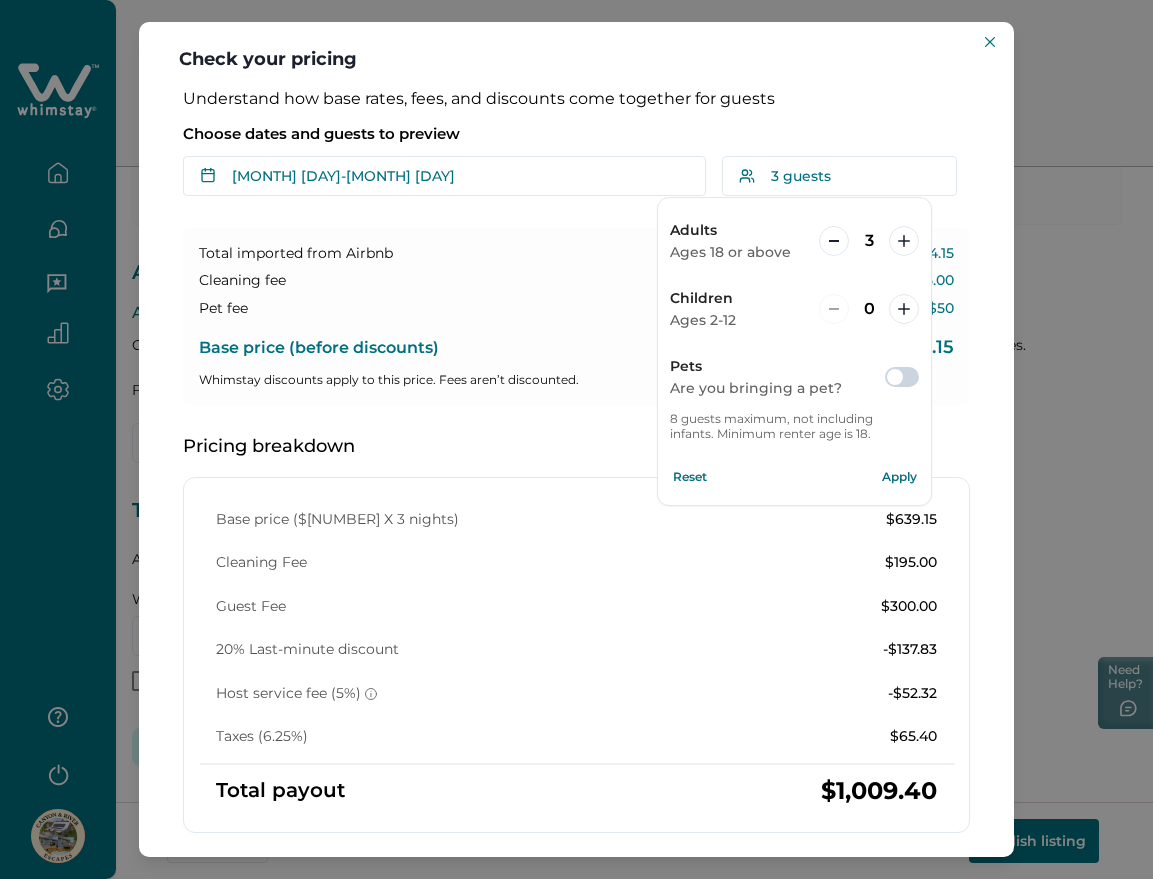 click on "Reset" at bounding box center (690, 477) 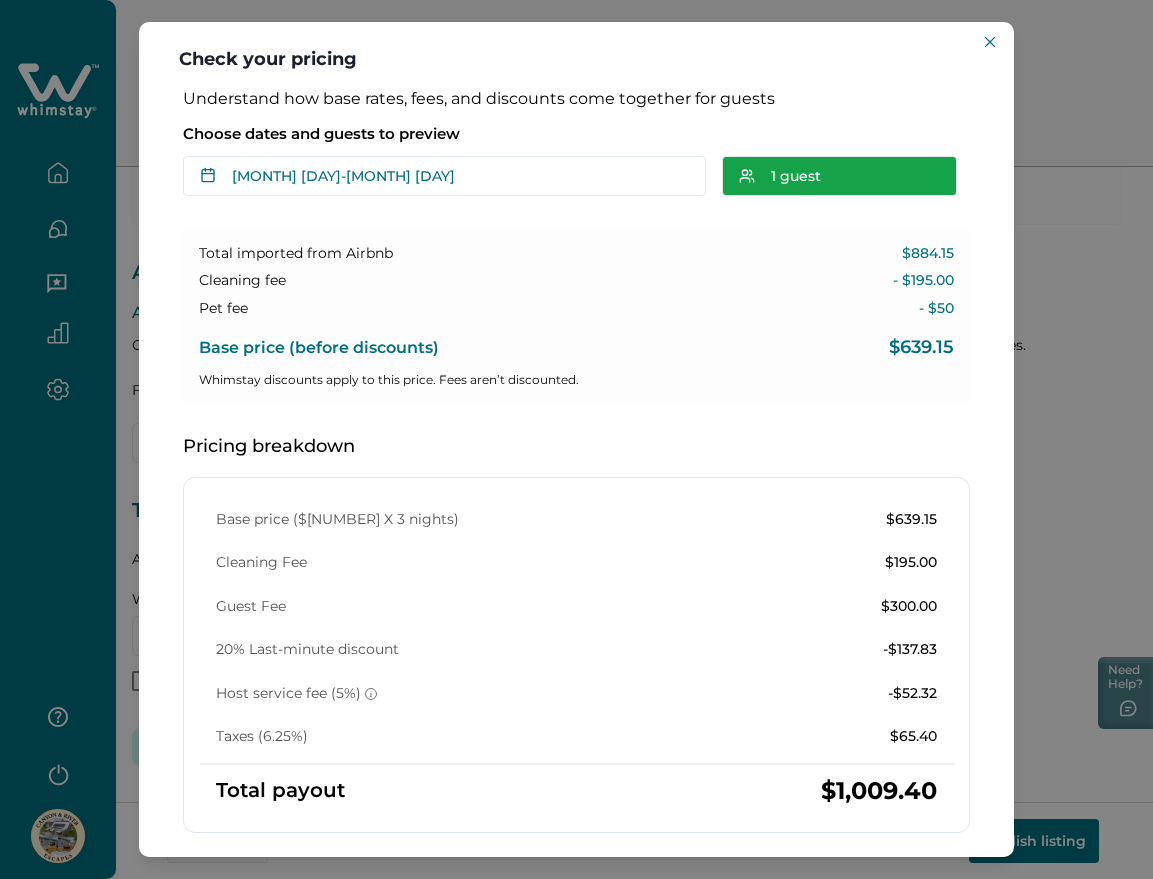 click on "1 guest" at bounding box center (839, 176) 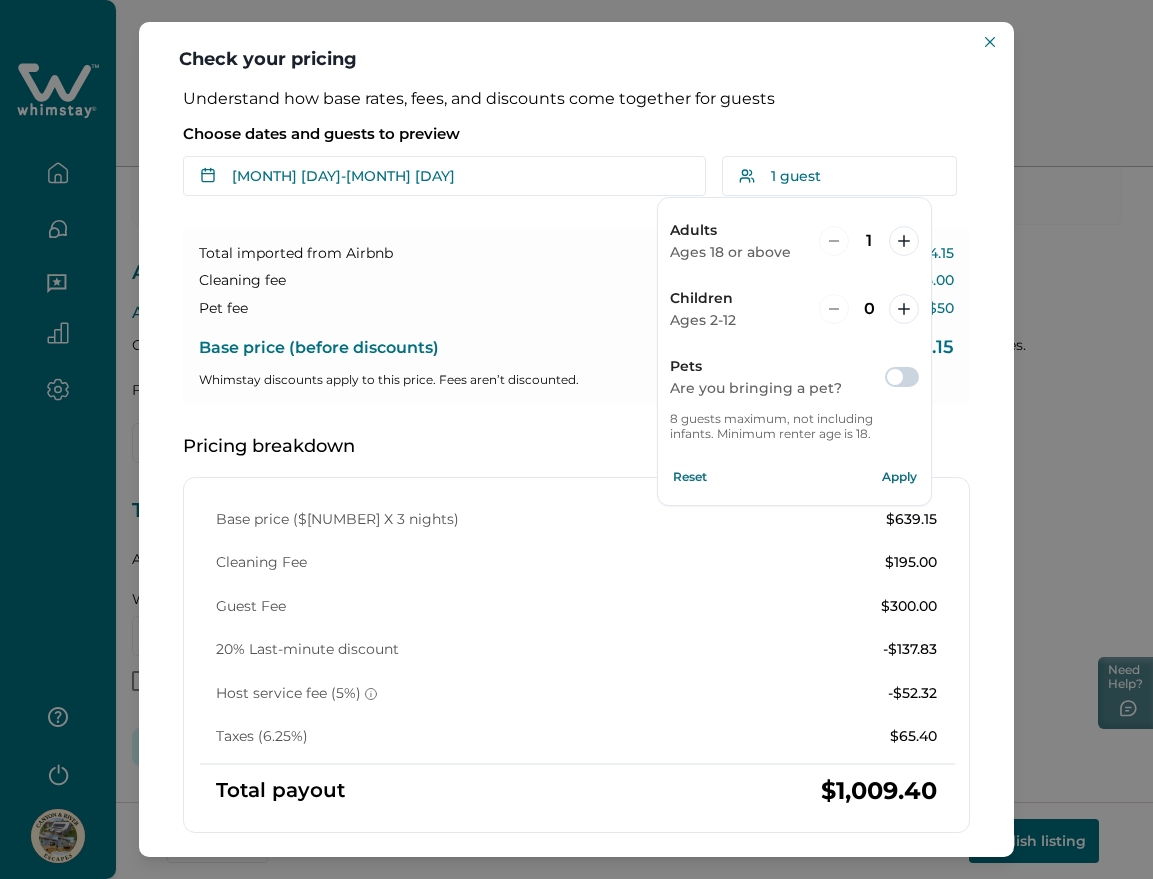 click on "Apply" at bounding box center (899, 477) 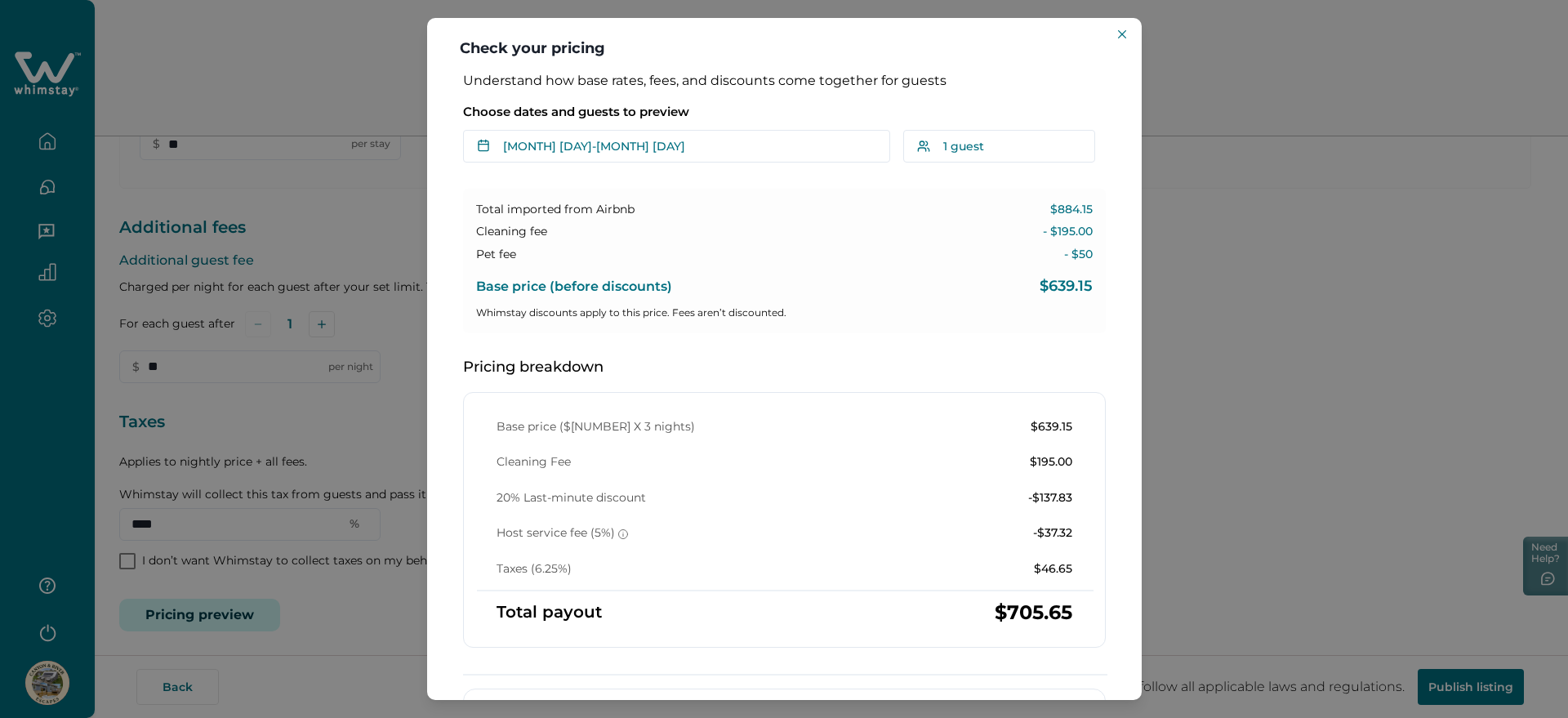 click on "Check your pricing Understand how base rates, fees, and discounts come together for guests Choose dates and guests to preview Aug 03  -  Aug 06 Su Mo Tu We Th Fr Sa Su Mo Tu We Th Fr Sa July 2025 Su Mo Tu We Th Fr Sa 1 2 3 4 5 6 7 8 9 10 11 12 13 14 15 16 17 18 19 20 21 22 23 24 25 26 27 28 29 30 31 August 2025 Su Mo Tu We Th Fr Sa 1 2 3 4 5 6 7 8 9 10 11 12 13 14 15 16 17 18 19 20 21 22 23 24 25 26 27 28 29 30 31 Clear dates Minimum nights vary 1 guest Adults Ages 18 or above 1 Children Ages 2-12 0 Pets Are you bringing a pet? 8 guests maximum, not including infants. Minimum renter age is 18.  Reset Apply Total imported from Airbnb $884.15 Cleaning fee - $195.00 Pet fee - $50 Base price (before discounts) $639.15 Whimstay discounts apply to this price. Fees aren’t discounted. Pricing breakdown Base price ($229.72 X 3 nights)   $639.15 Cleaning Fee   $195.00 20% Last-minute discount   -$137.83 Host service fee (5%)   -$37.32 Taxes   (6.25%) $46.65 Total payout   $705.65  How discounts work" at bounding box center (784, 359) 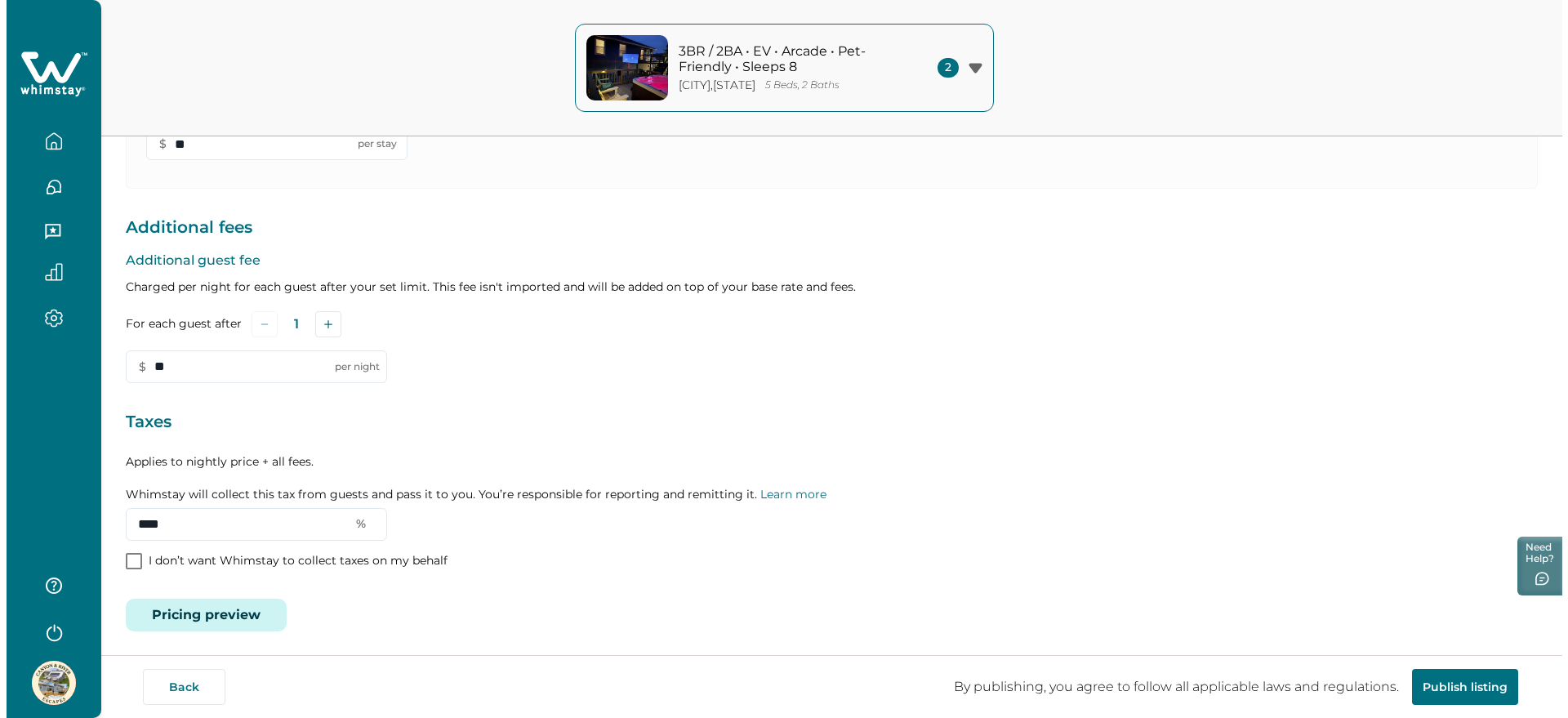 scroll, scrollTop: 0, scrollLeft: 0, axis: both 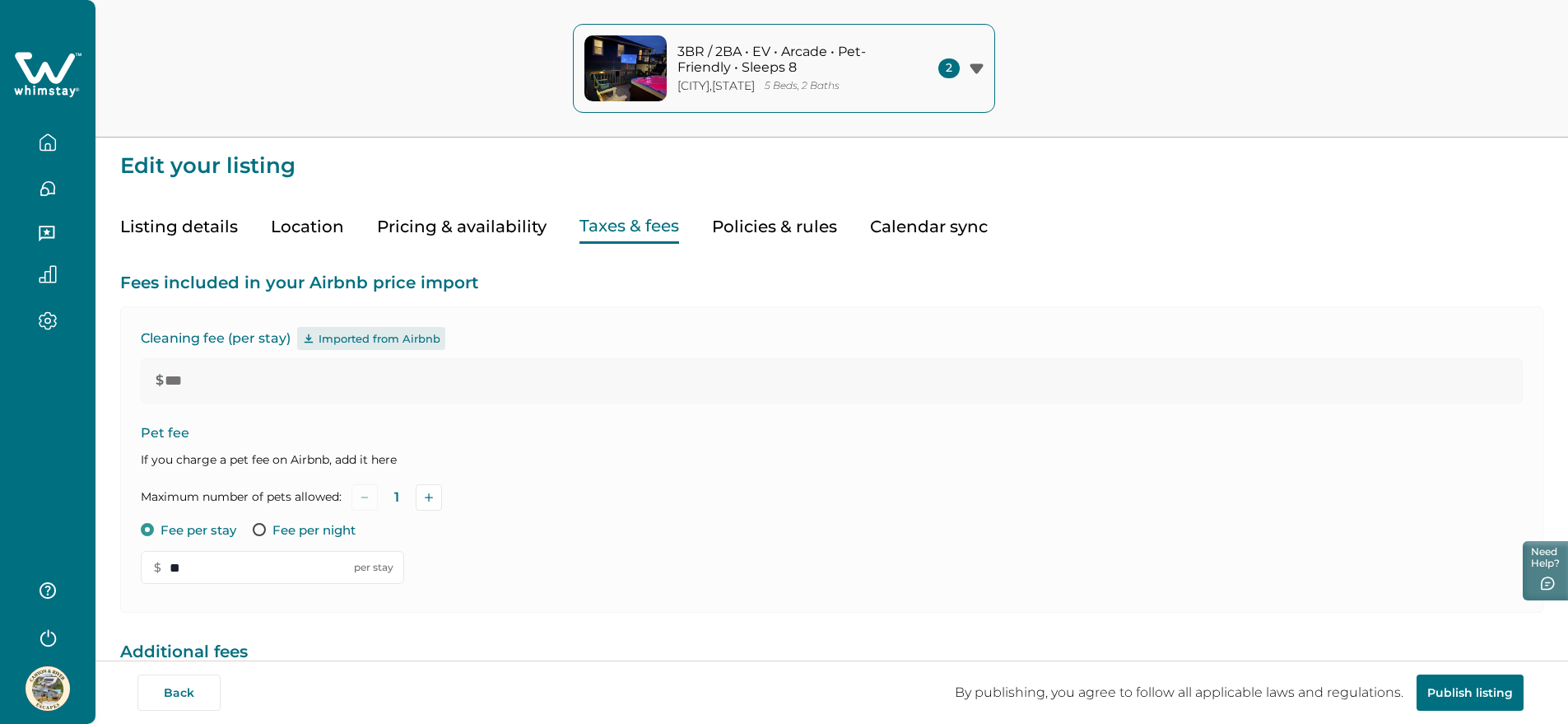 click 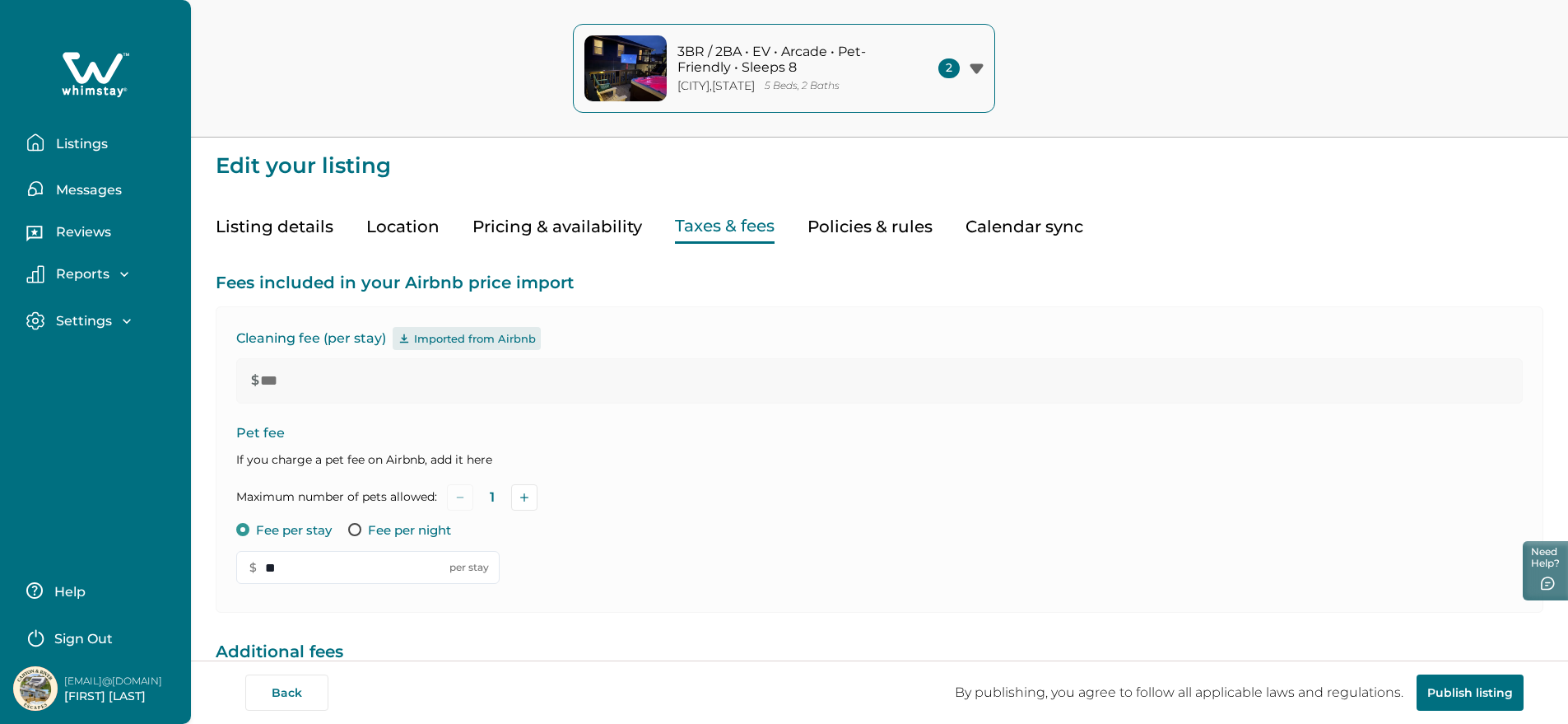 click on "Listings" at bounding box center (79, 144) 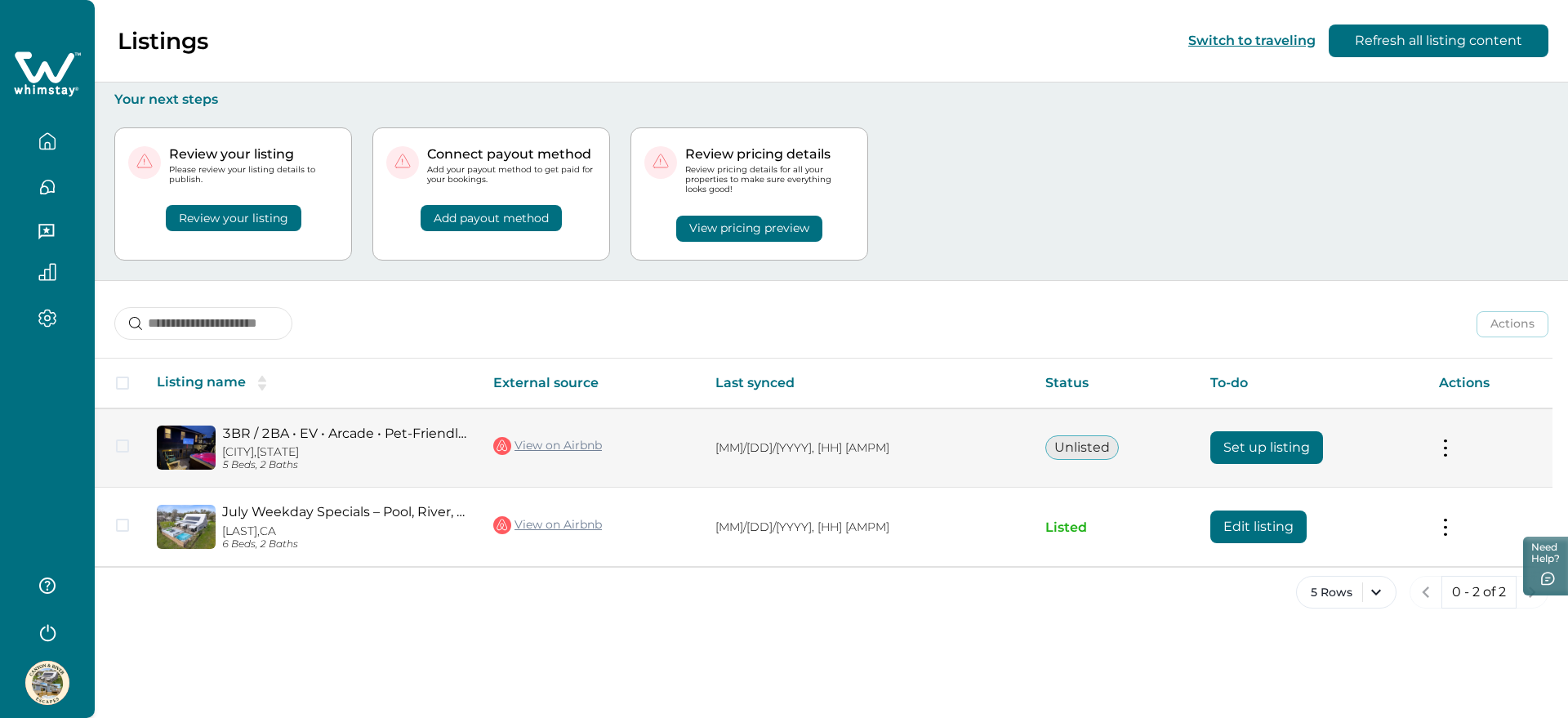 click on "Set up listing" at bounding box center [1267, 448] 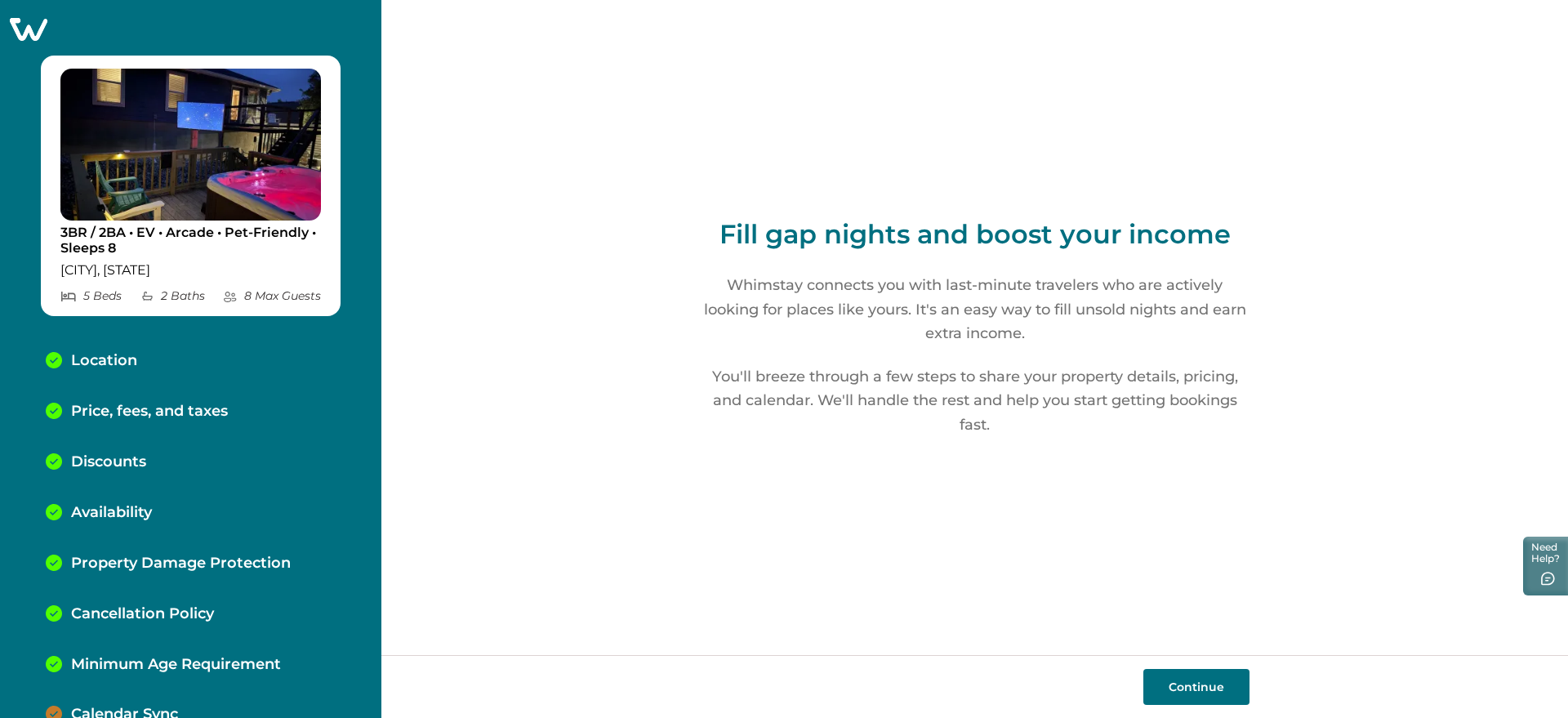 click on "Price, fees, and taxes" at bounding box center (149, 412) 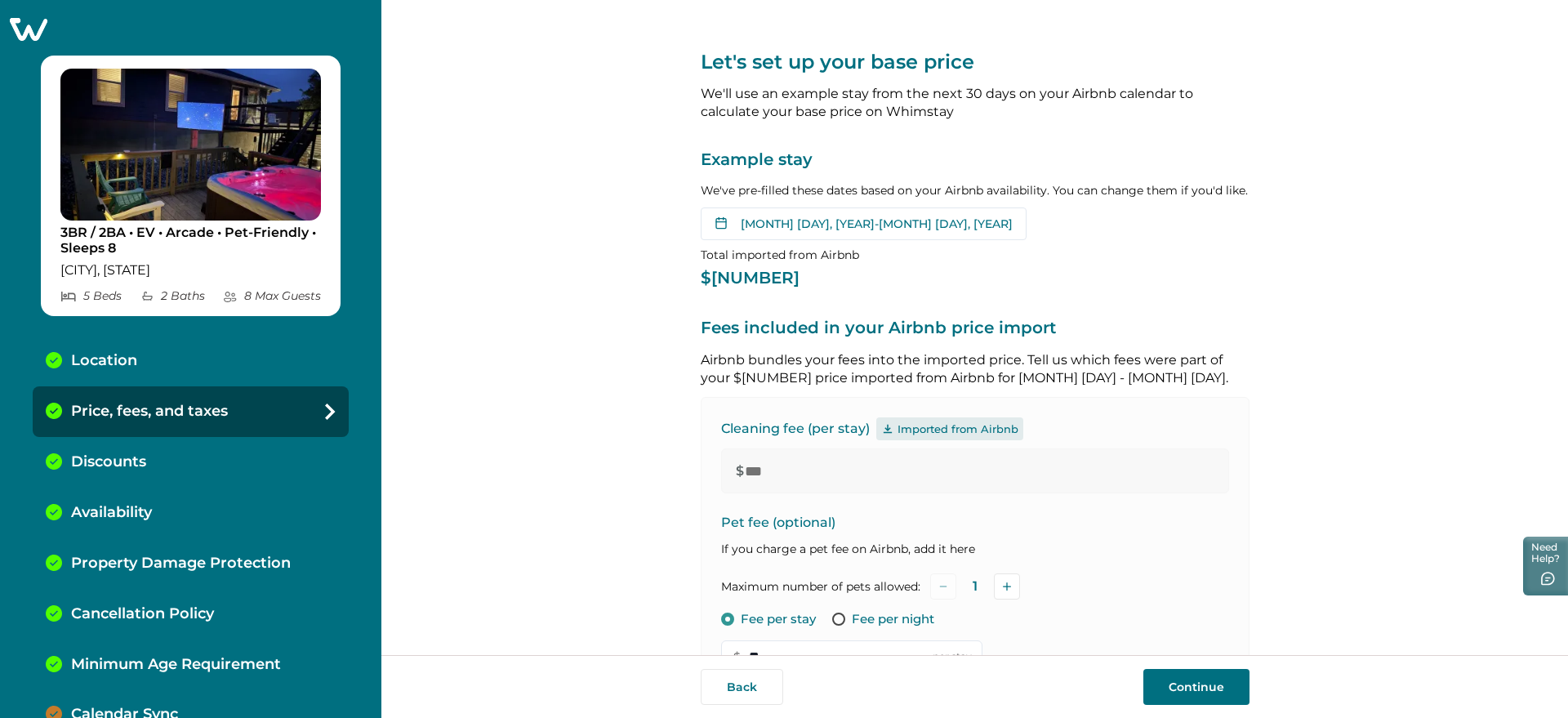 click on "Airbnb bundles your fees into the imported price. Tell us which fees
were part of your $366 price imported from Airbnb for July 30 - July 31." at bounding box center [975, 369] 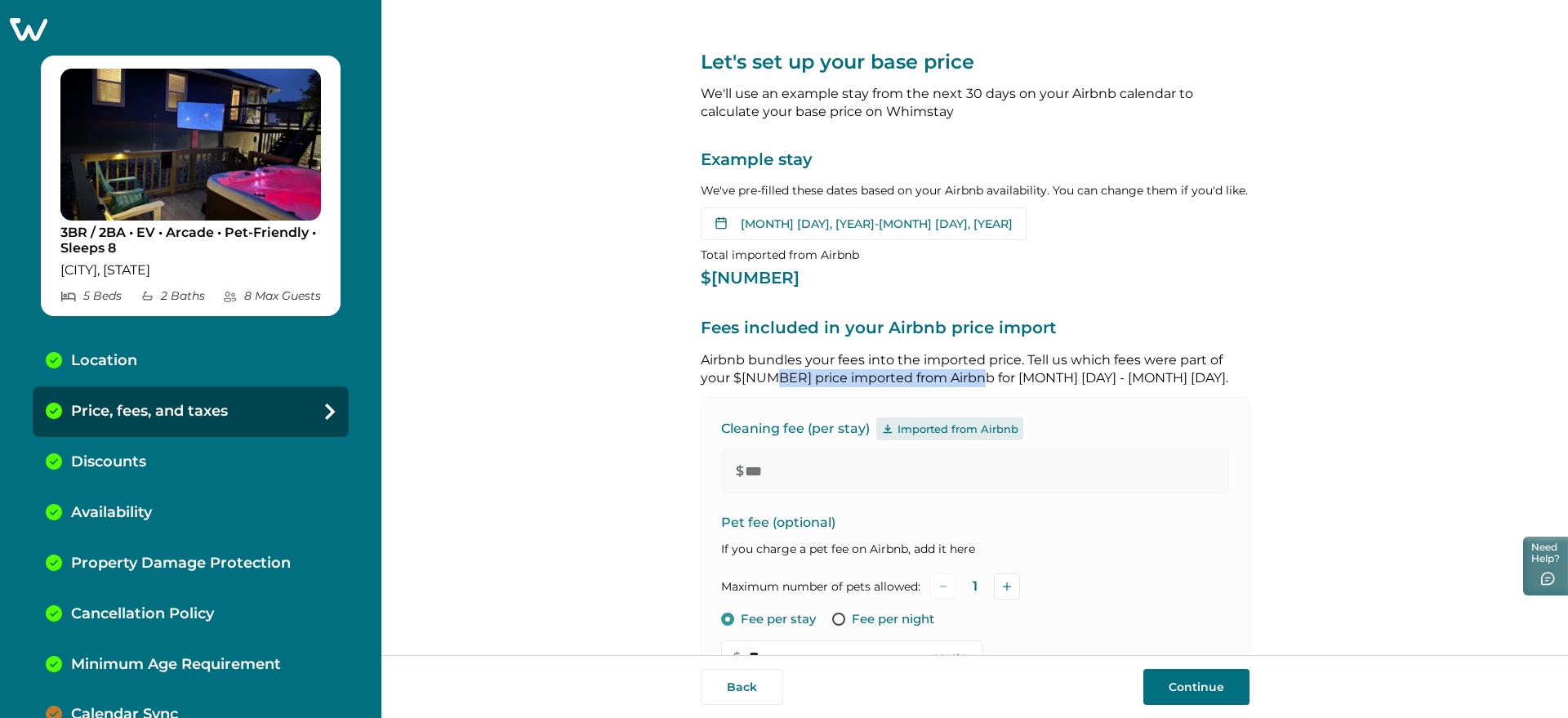 drag, startPoint x: 777, startPoint y: 378, endPoint x: 960, endPoint y: 377, distance: 183.00273 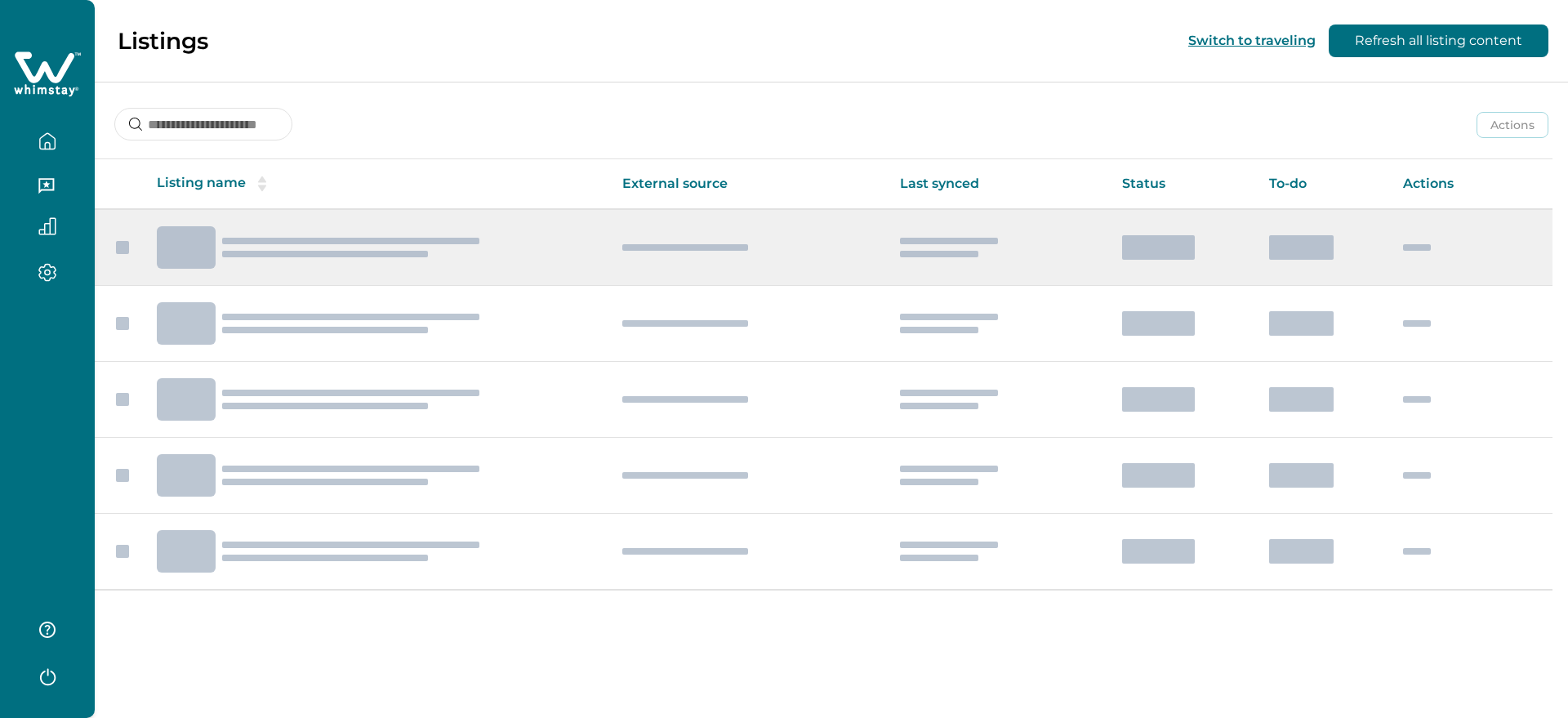 scroll, scrollTop: 0, scrollLeft: 0, axis: both 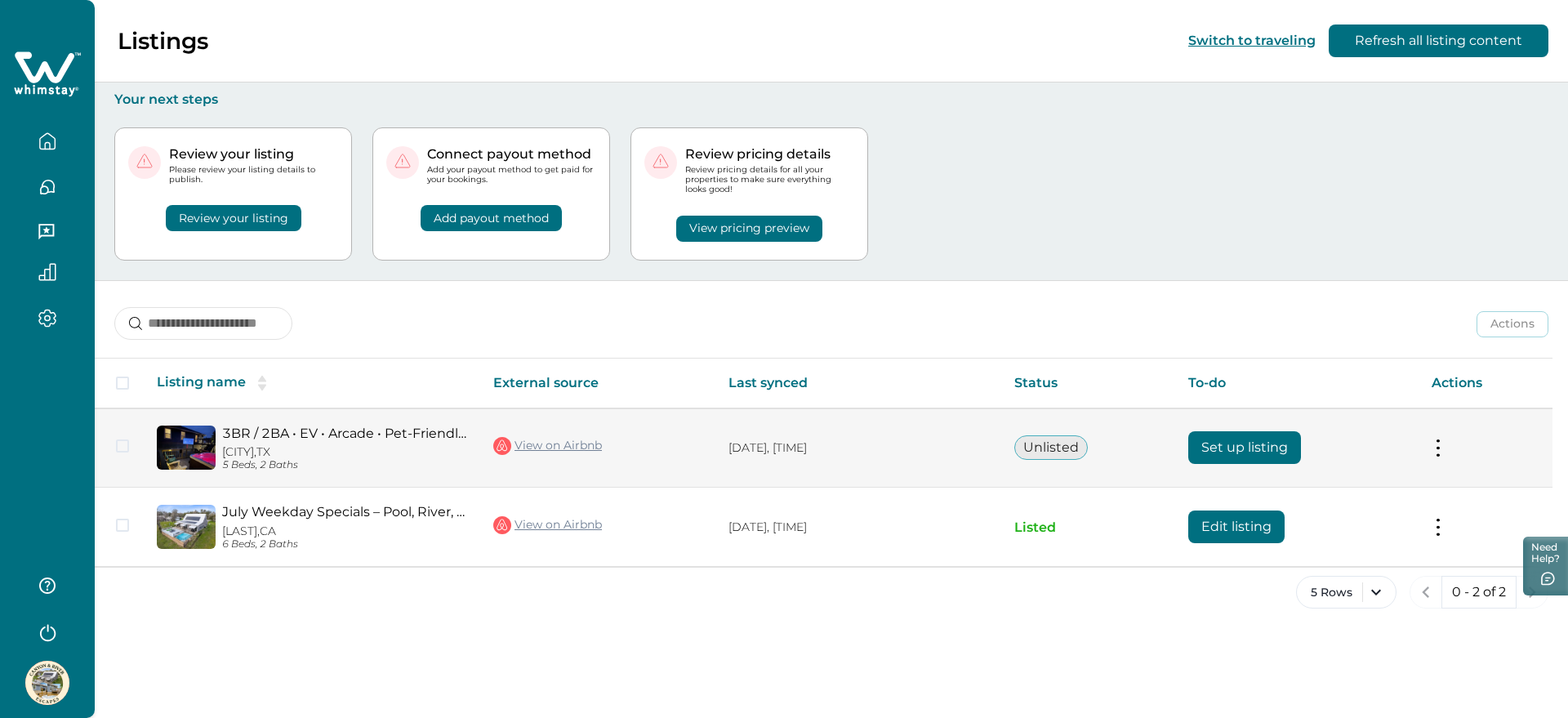 click on "Set up listing" at bounding box center [1245, 448] 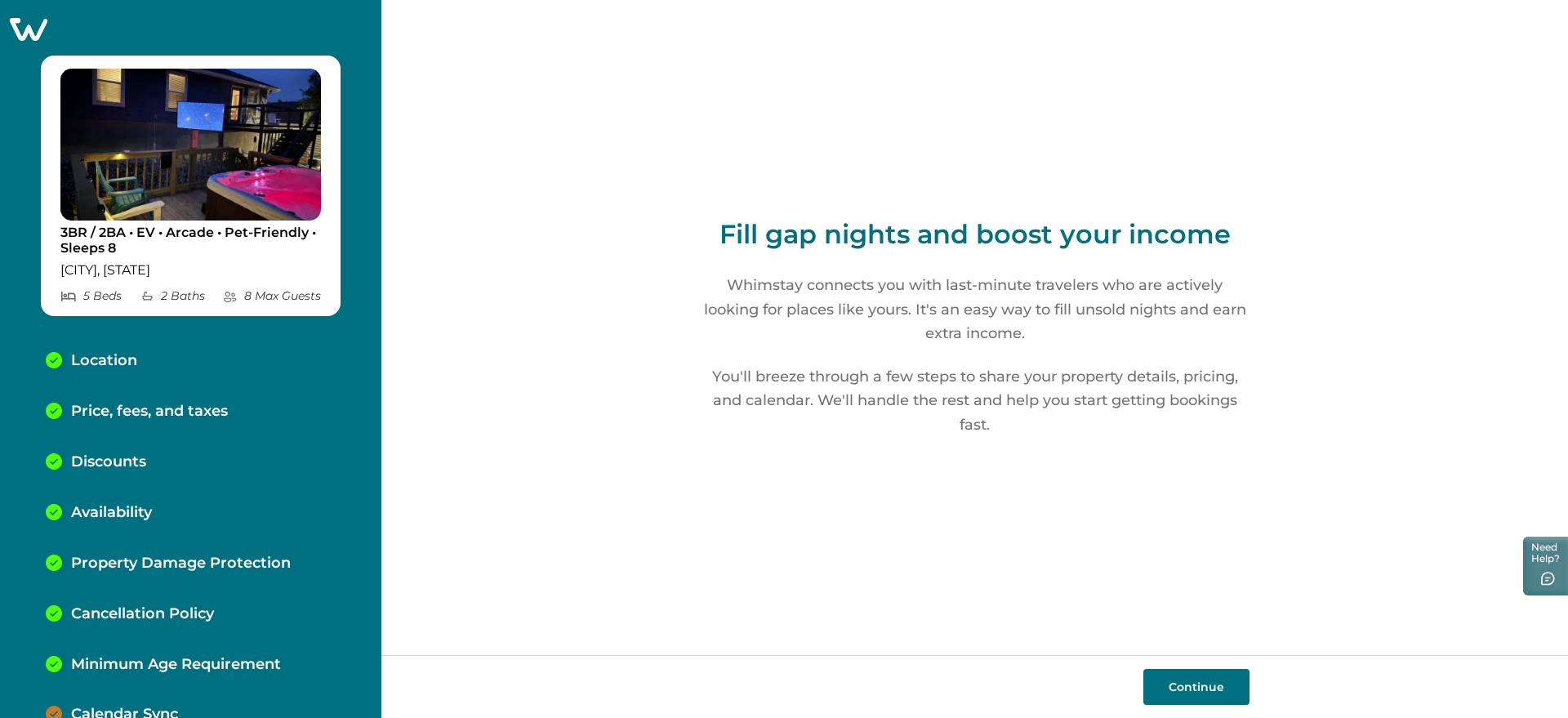 click on "Price, fees, and taxes" at bounding box center (149, 412) 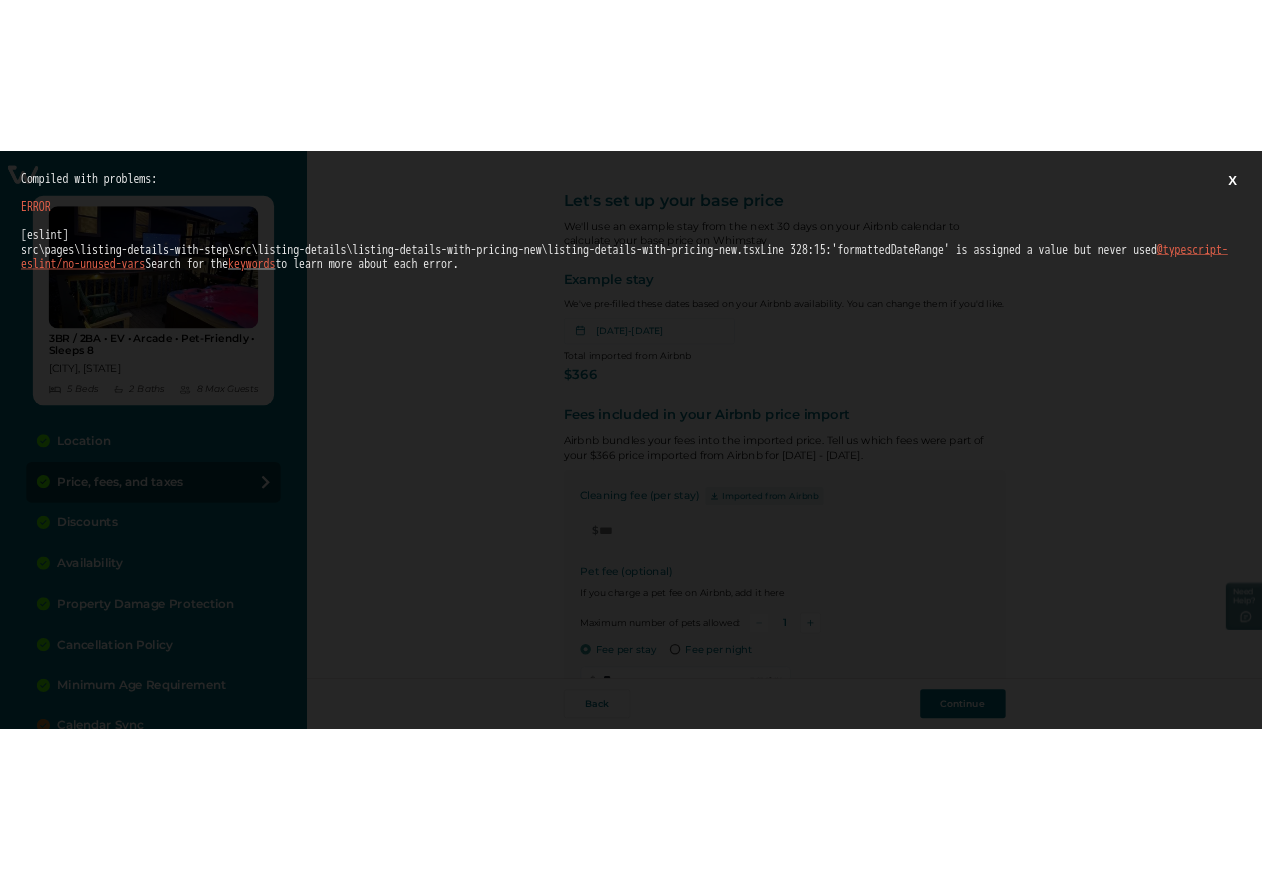 scroll, scrollTop: 0, scrollLeft: 0, axis: both 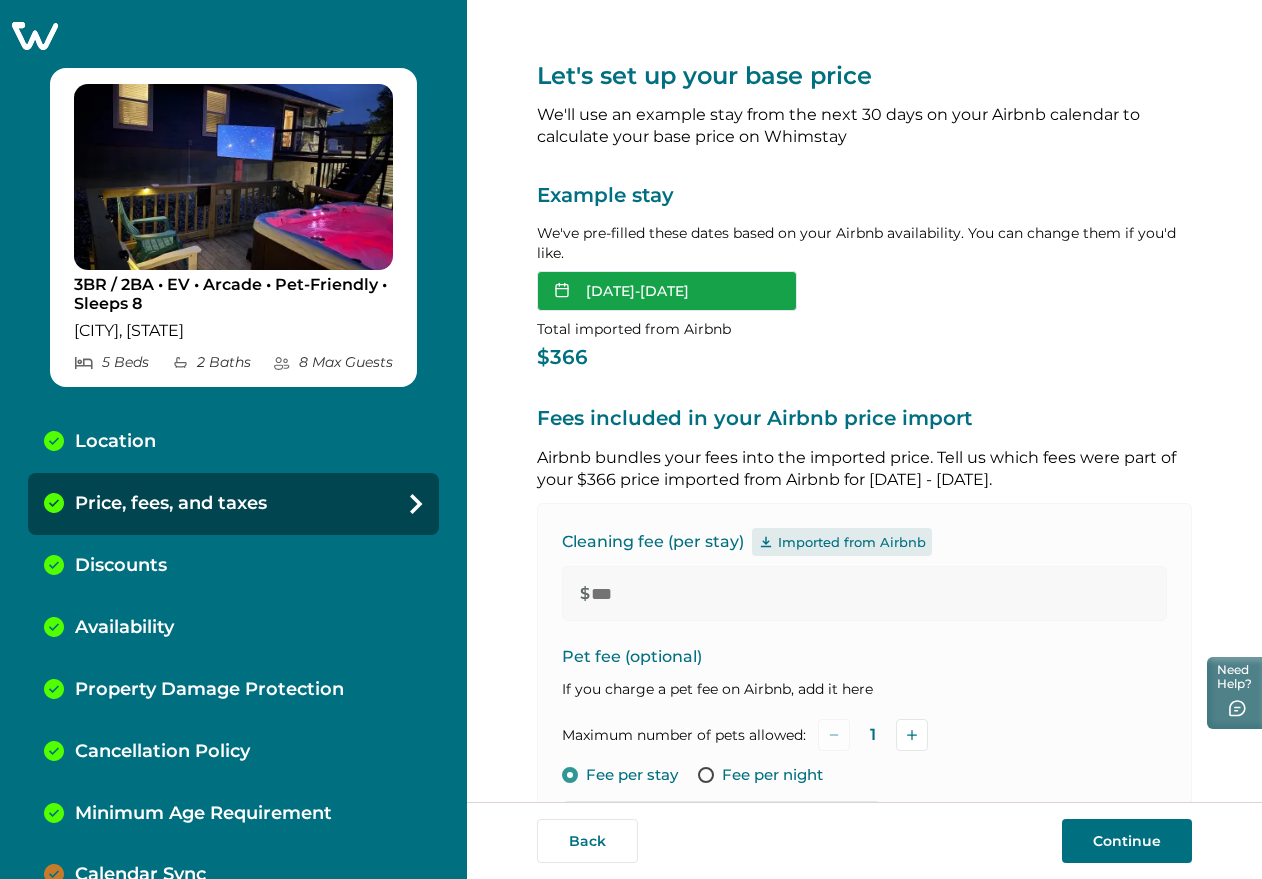 click on "[DATE]  -  [DATE]" at bounding box center (667, 291) 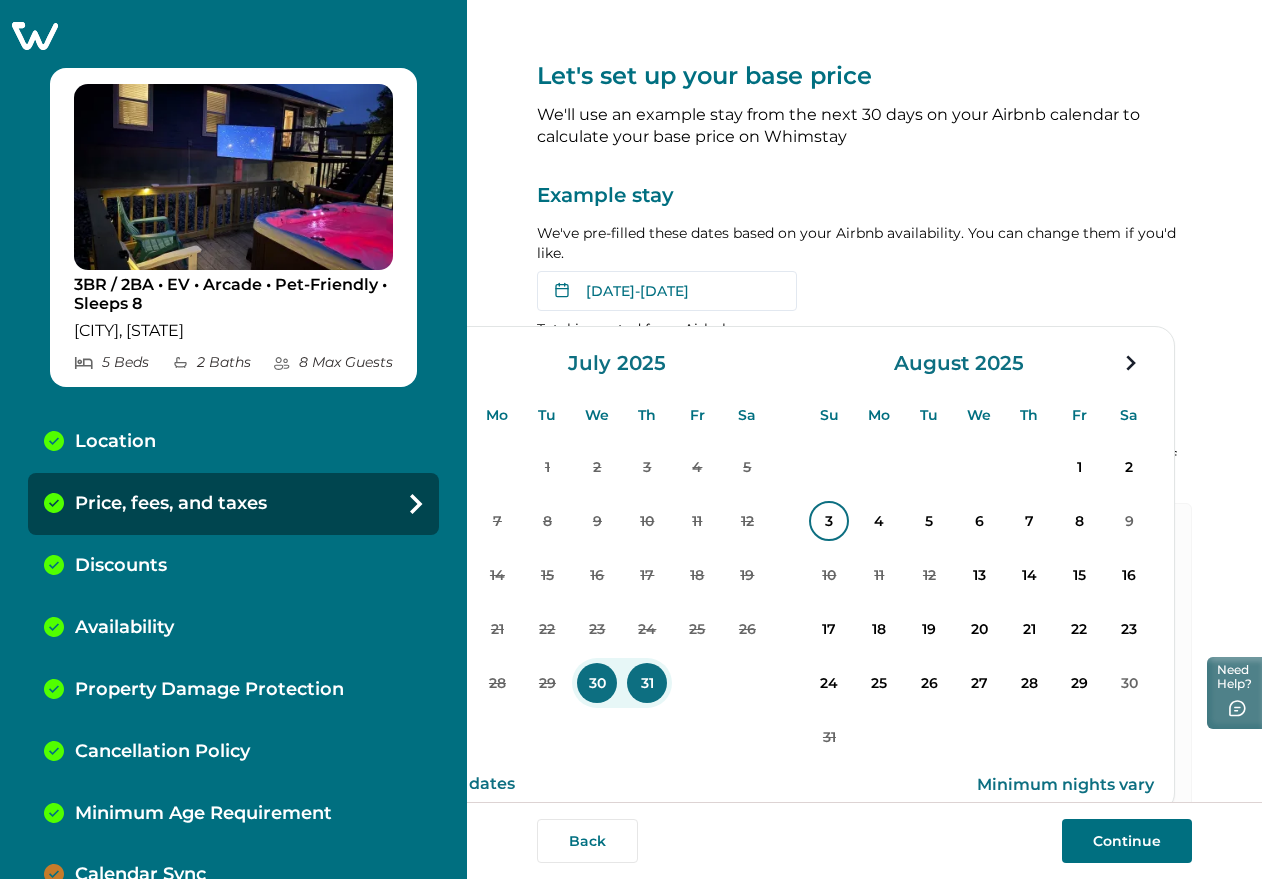 click on "3" at bounding box center (829, 521) 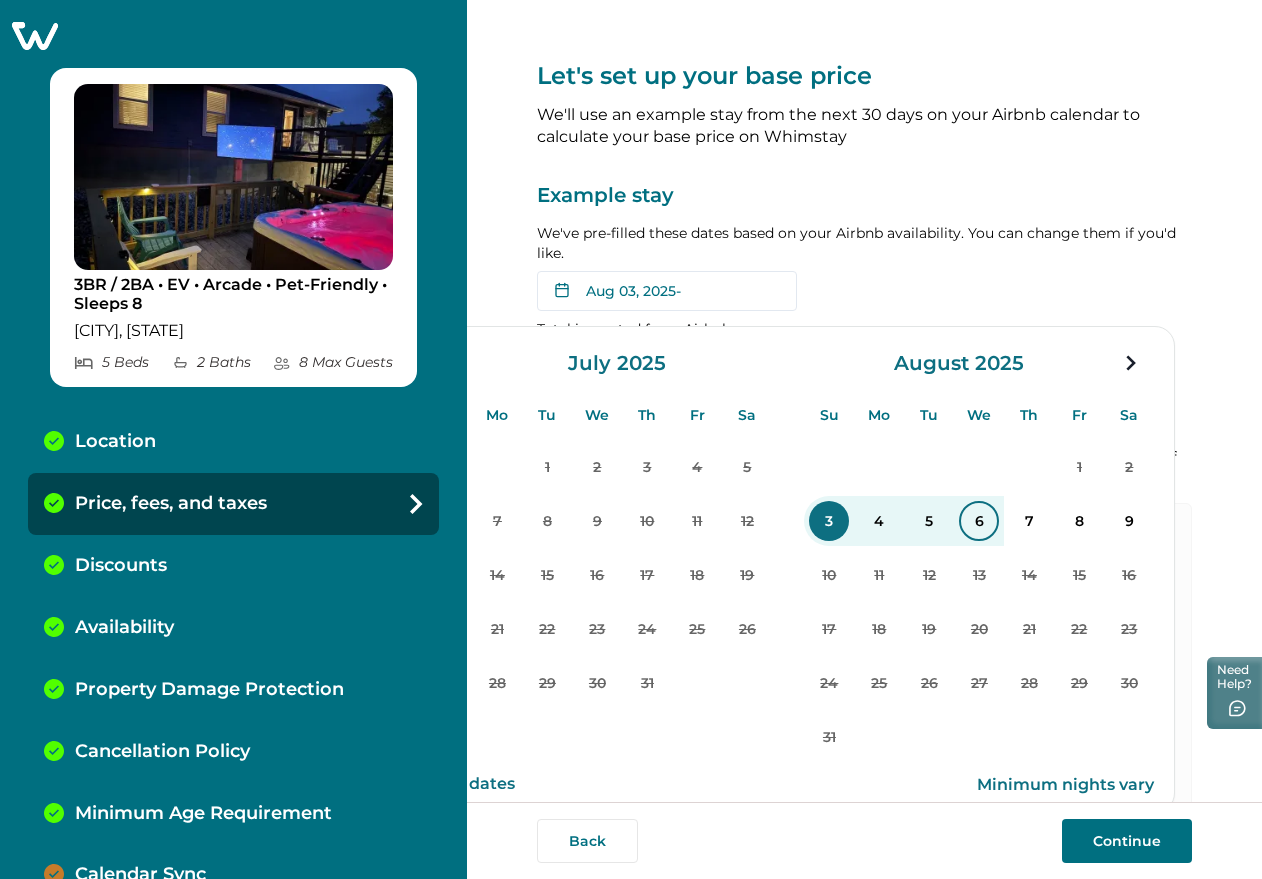 click on "6" at bounding box center (979, 521) 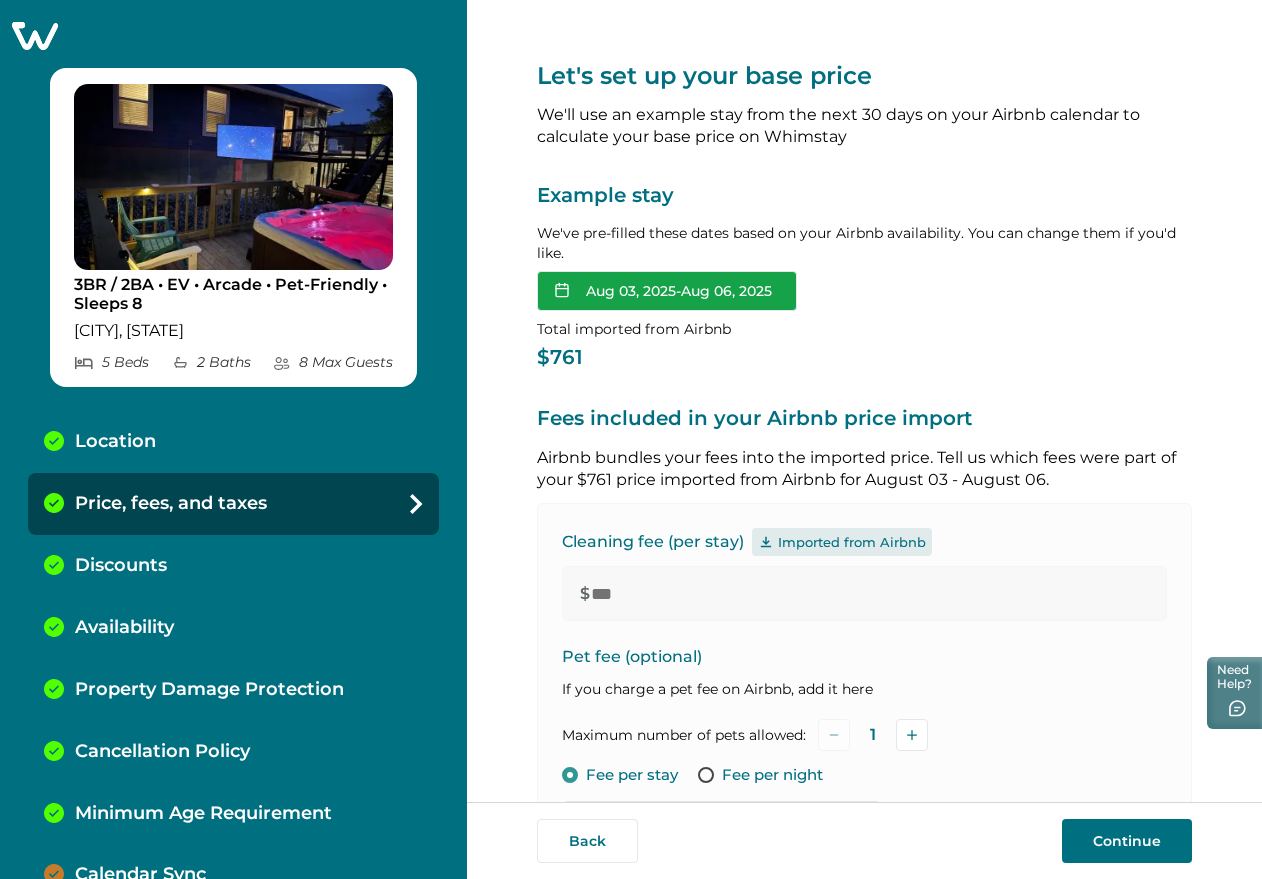 click on "[DATE]  -  [DATE]" at bounding box center (667, 291) 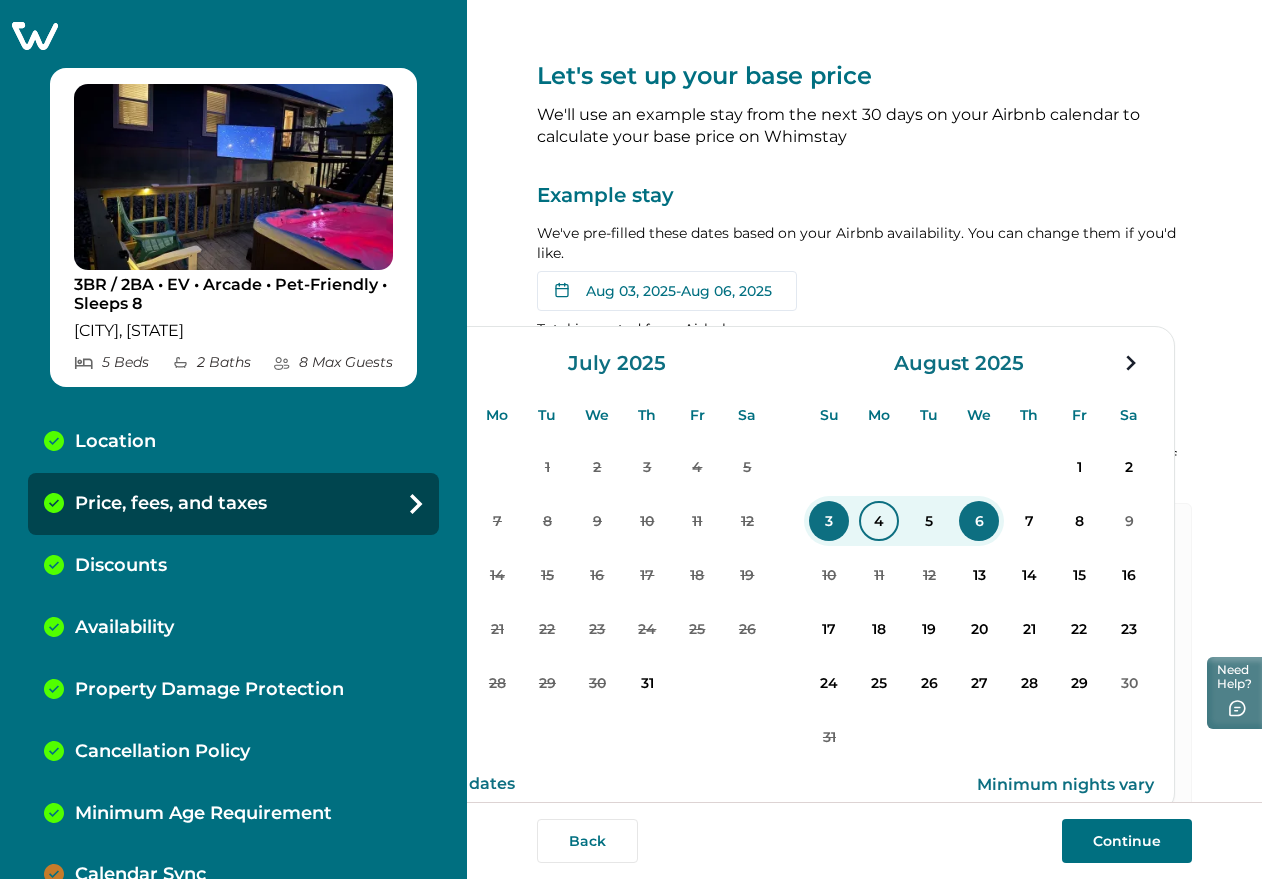 click on "4" at bounding box center (879, 521) 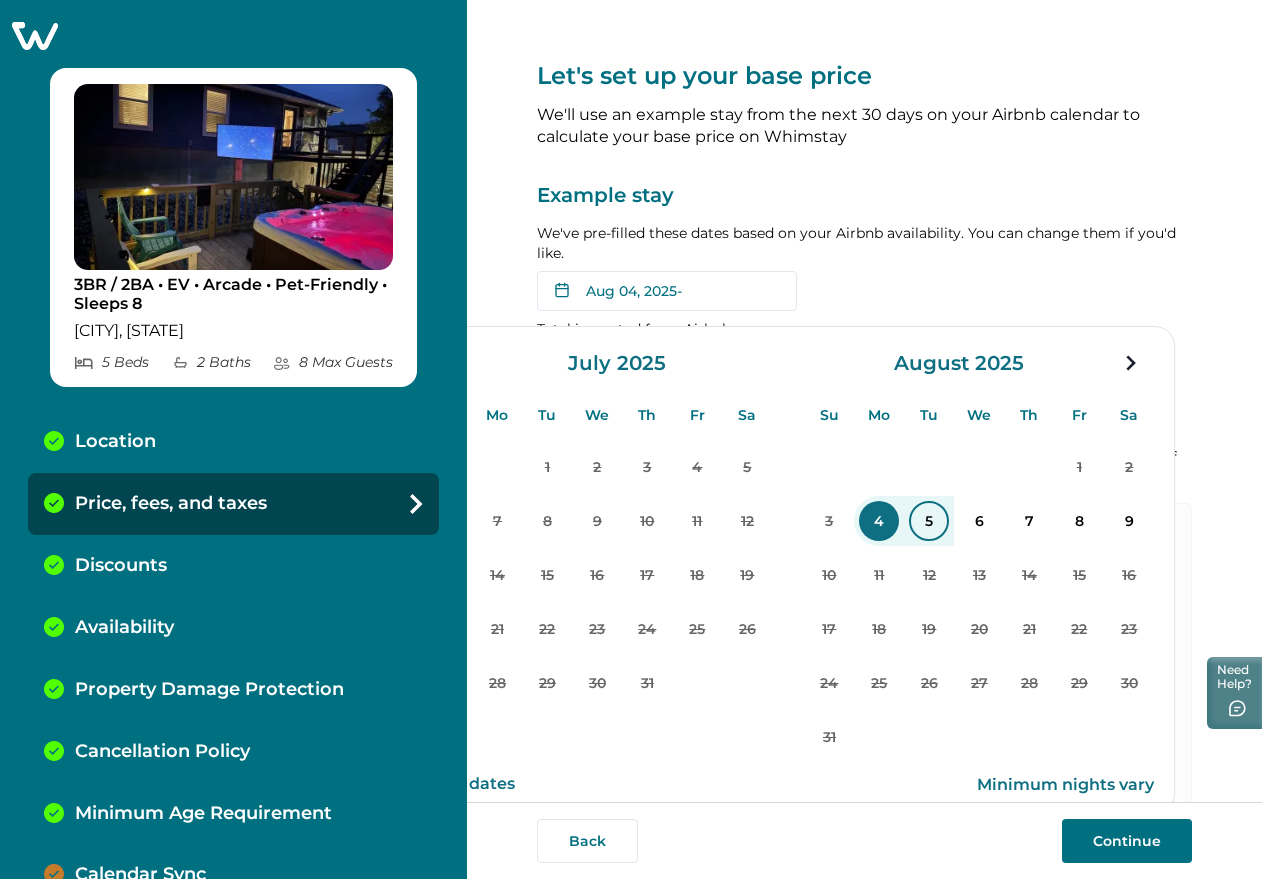 click on "5" at bounding box center [929, 521] 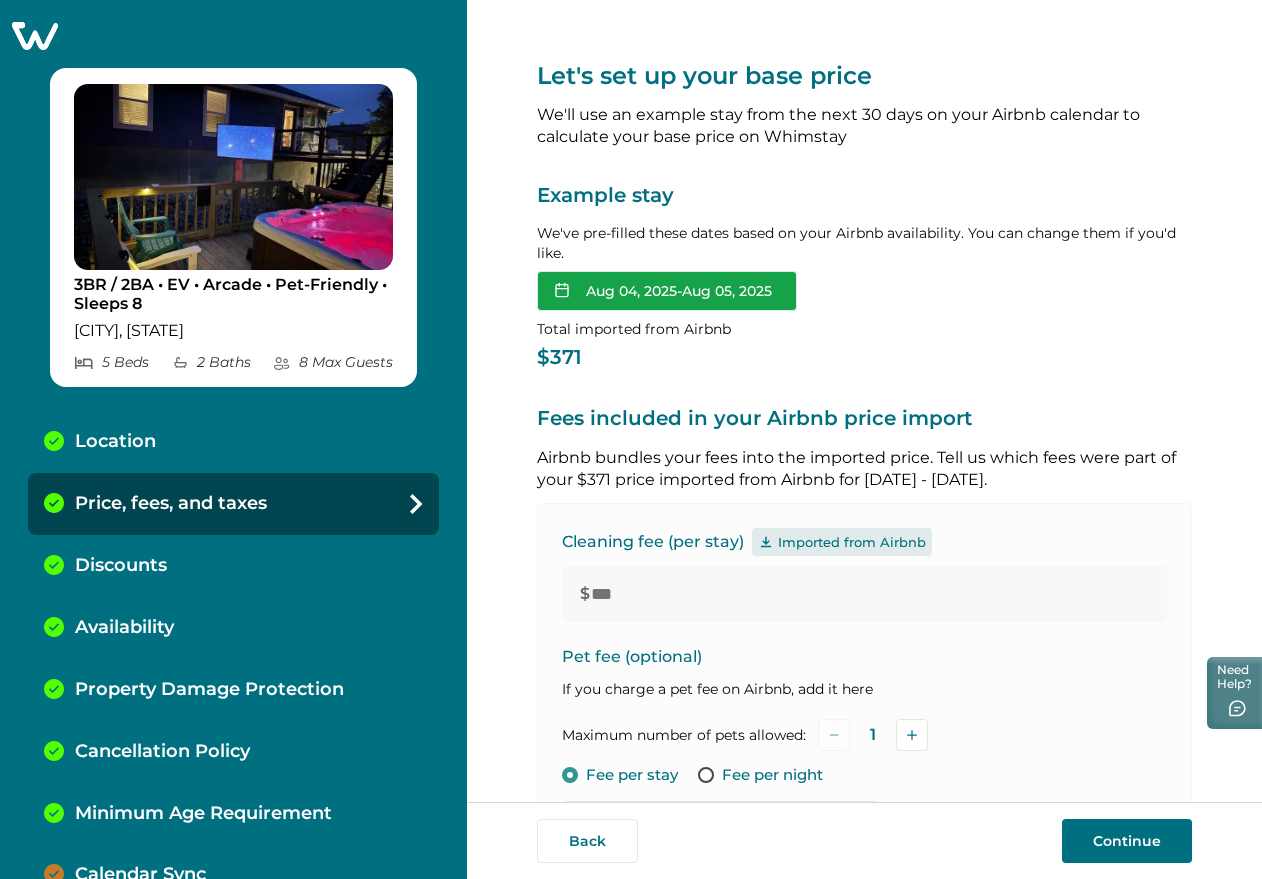 click on "[DATE]  -  [DATE]" at bounding box center (667, 291) 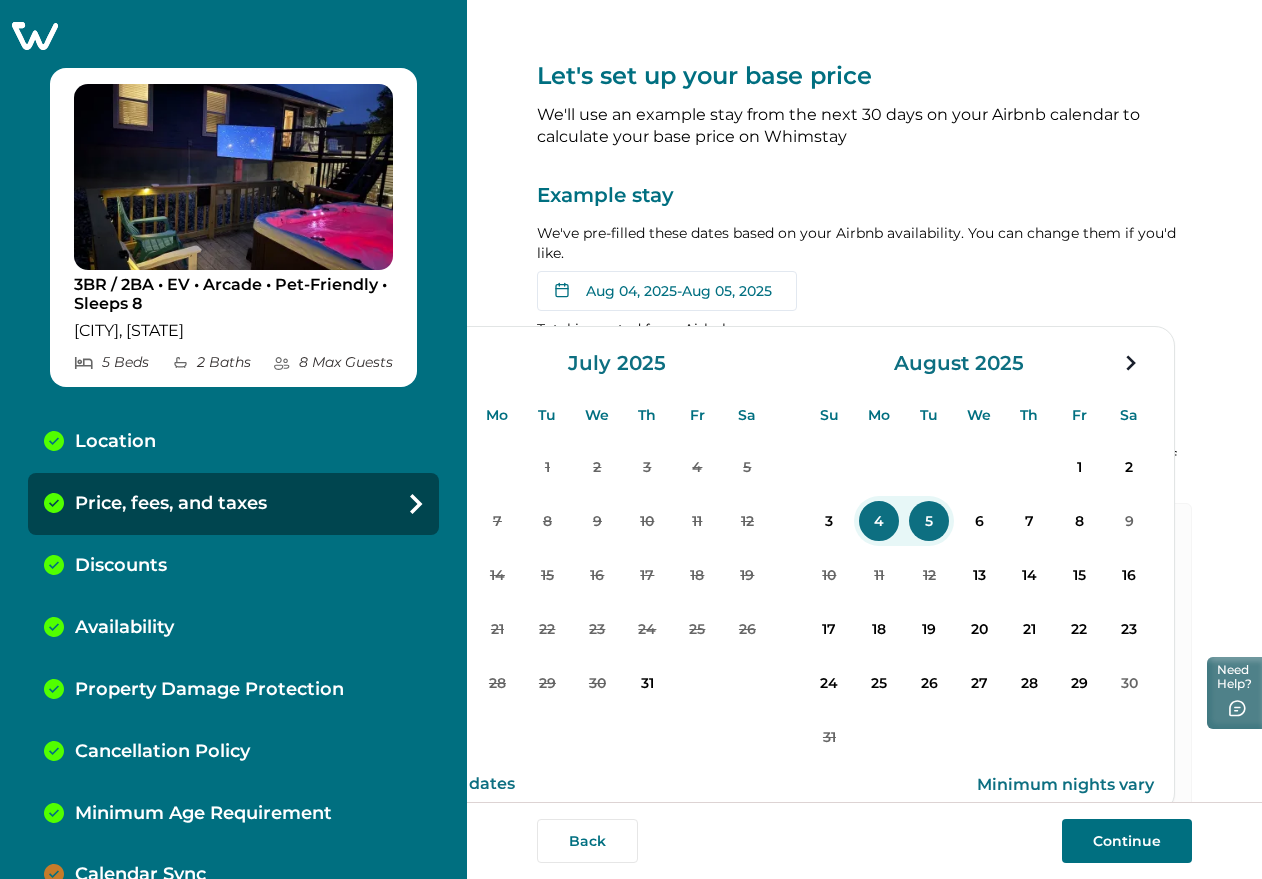 click on "4" at bounding box center (879, 521) 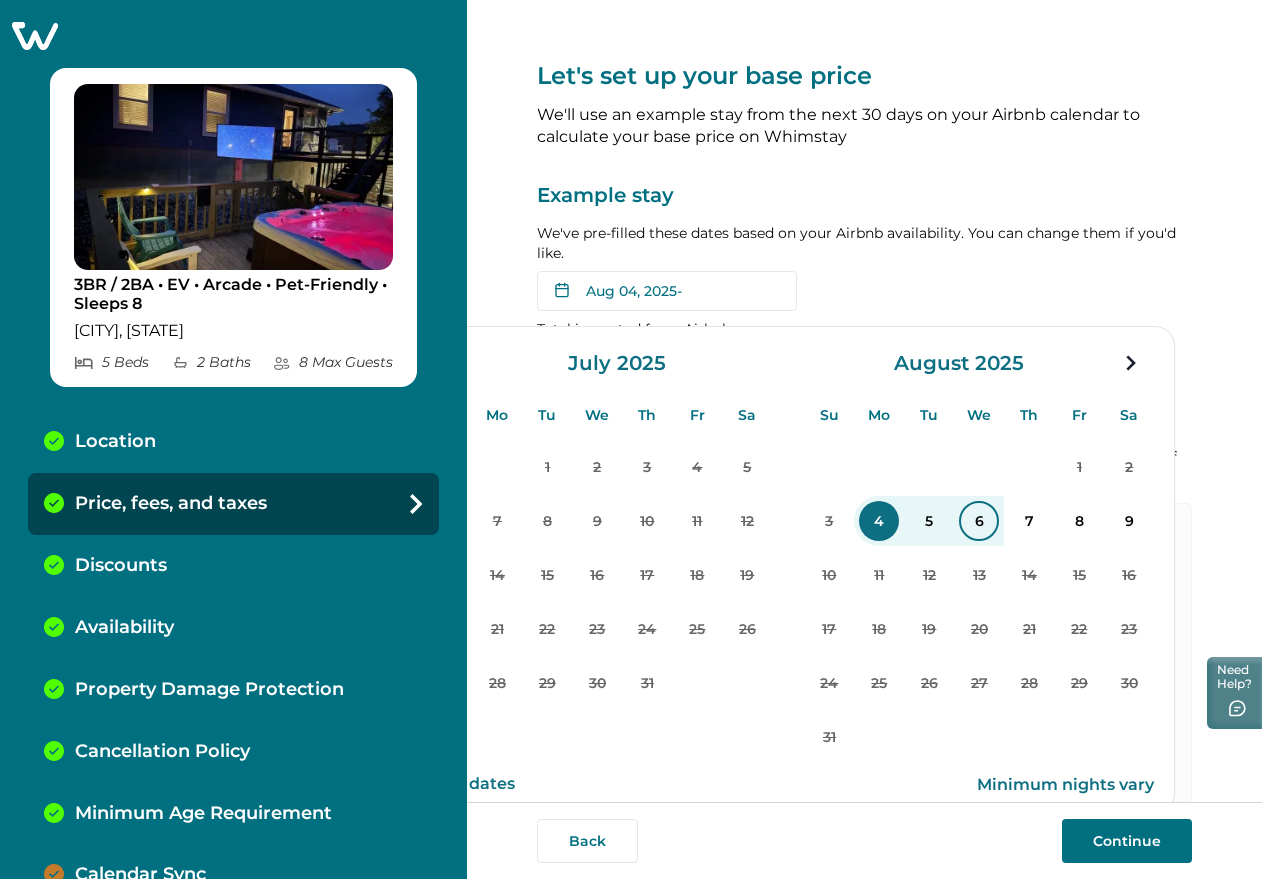 click on "6" at bounding box center (979, 521) 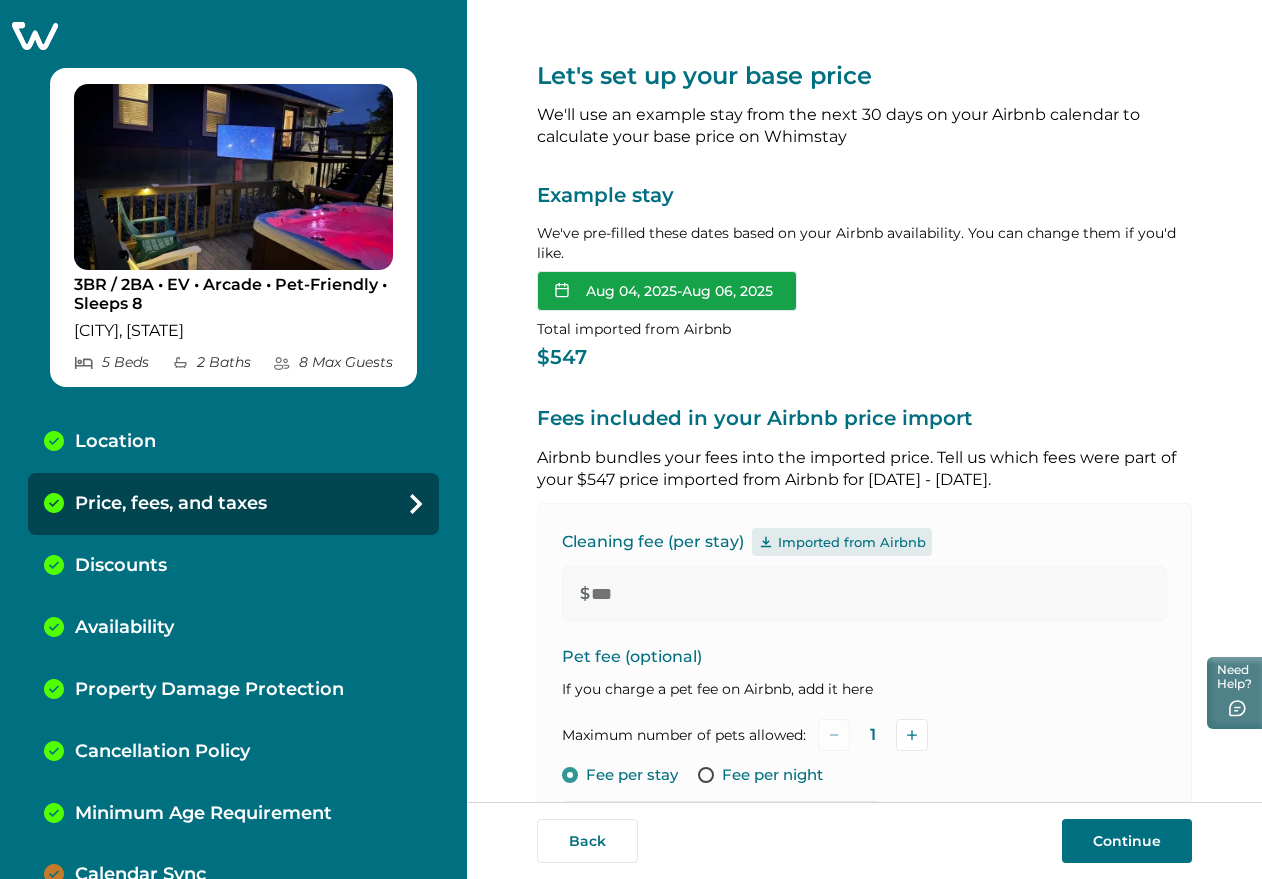 click on "[DATE]  -  [DATE]" at bounding box center (667, 291) 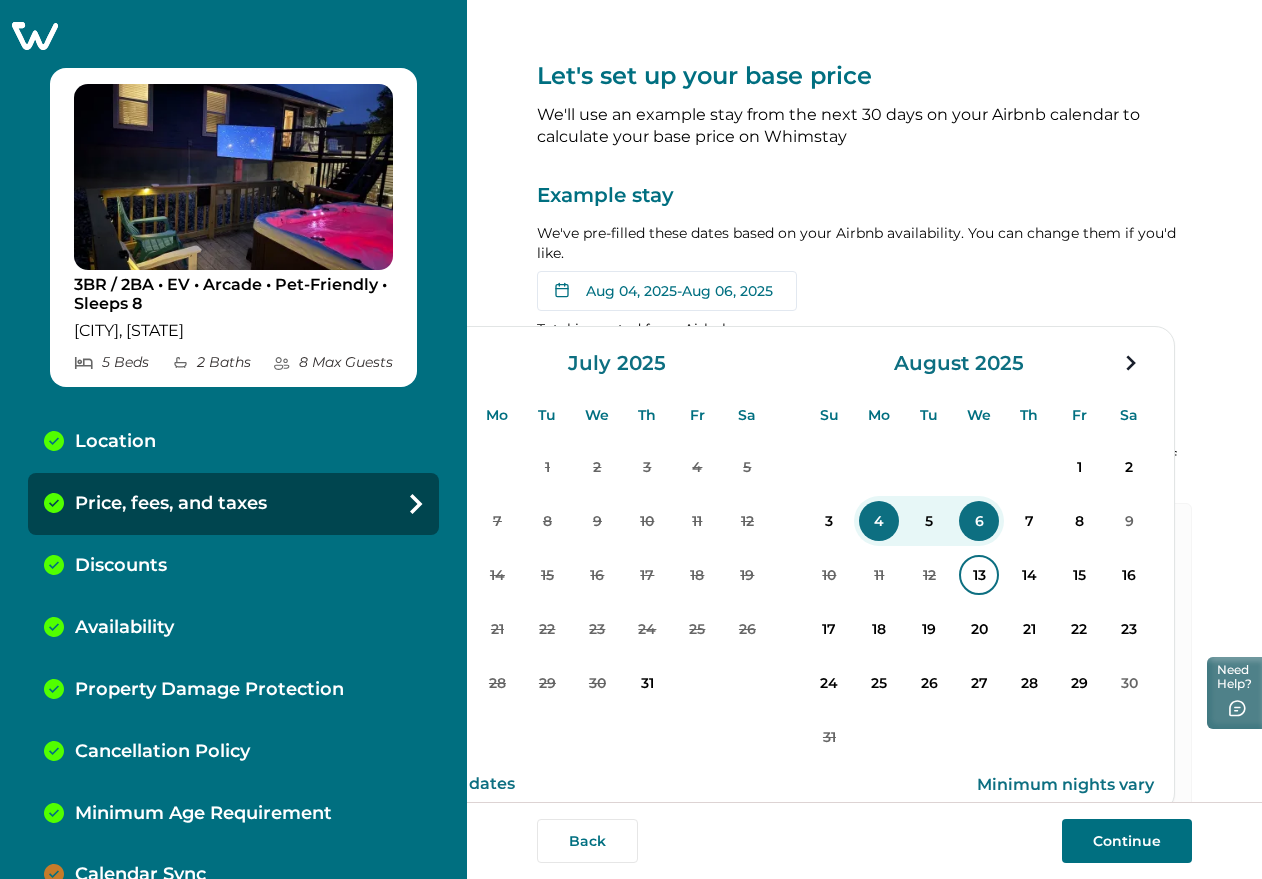 click on "13" at bounding box center (979, 575) 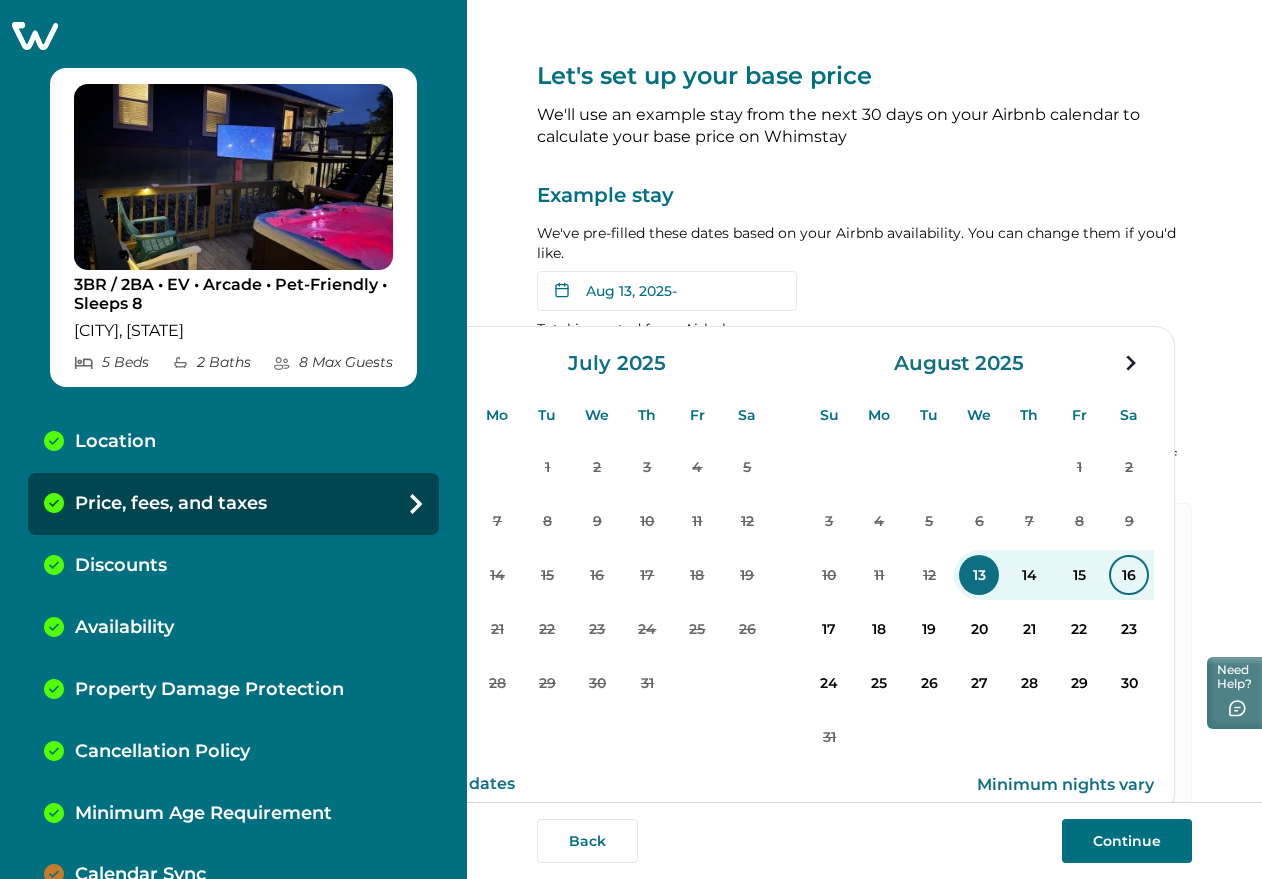 click on "16" at bounding box center [1129, 575] 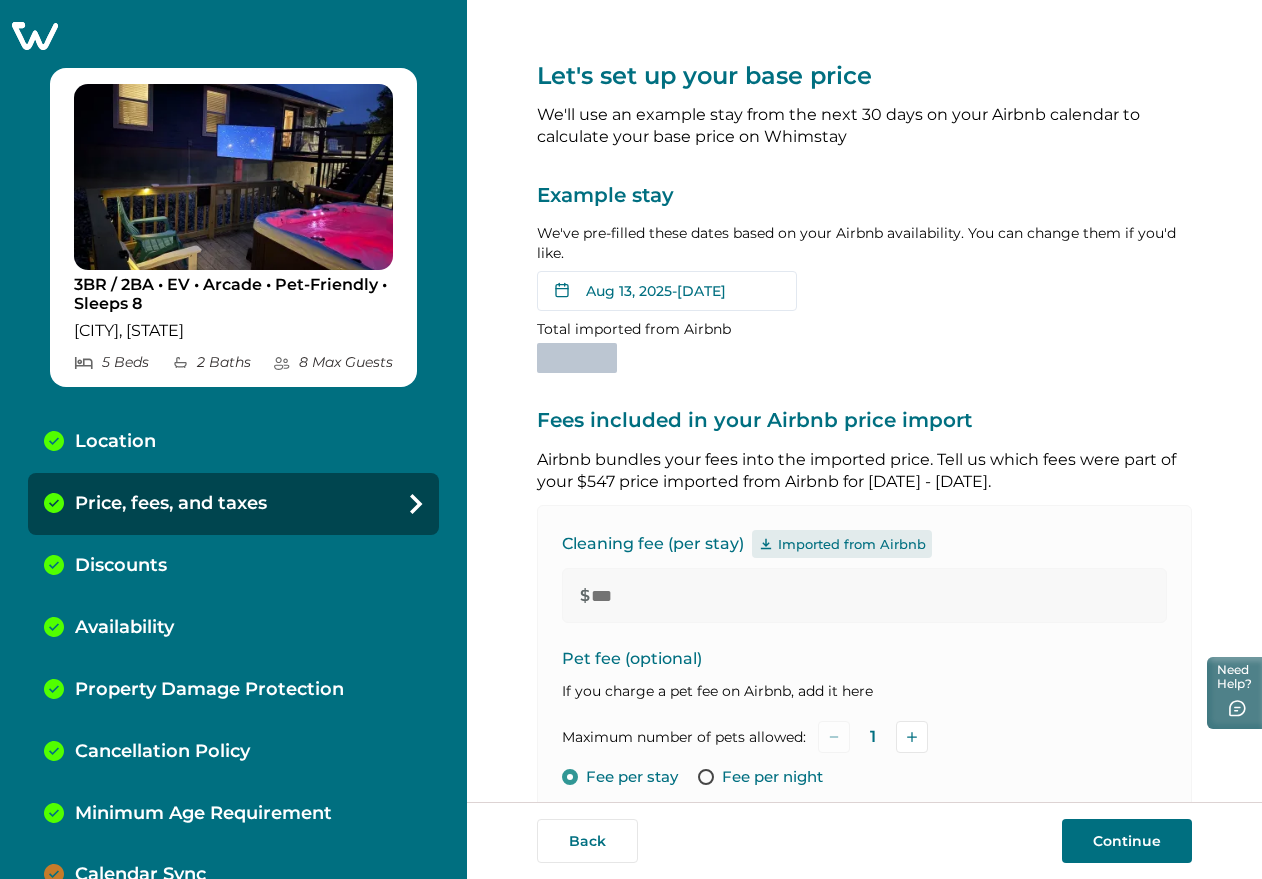 type on "*" 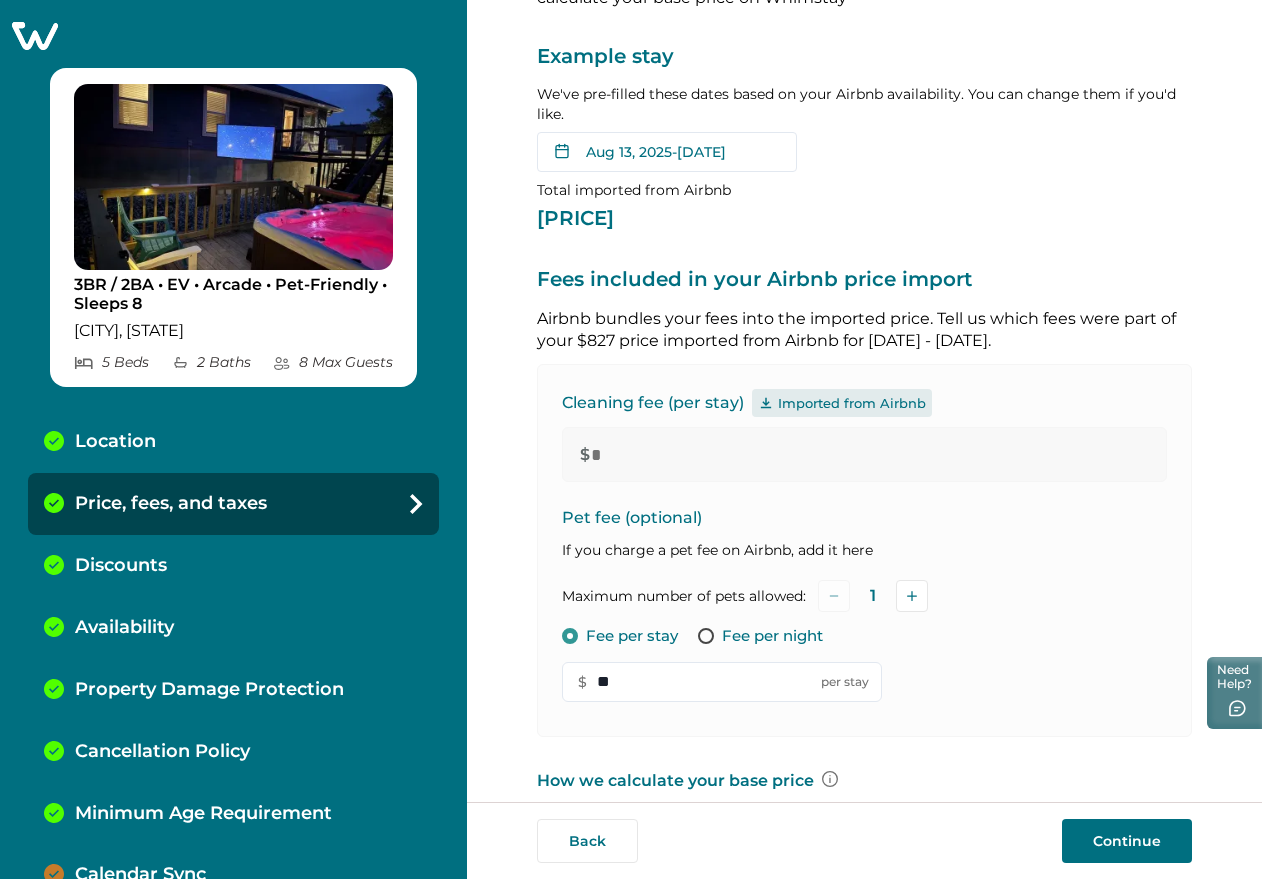scroll, scrollTop: 375, scrollLeft: 0, axis: vertical 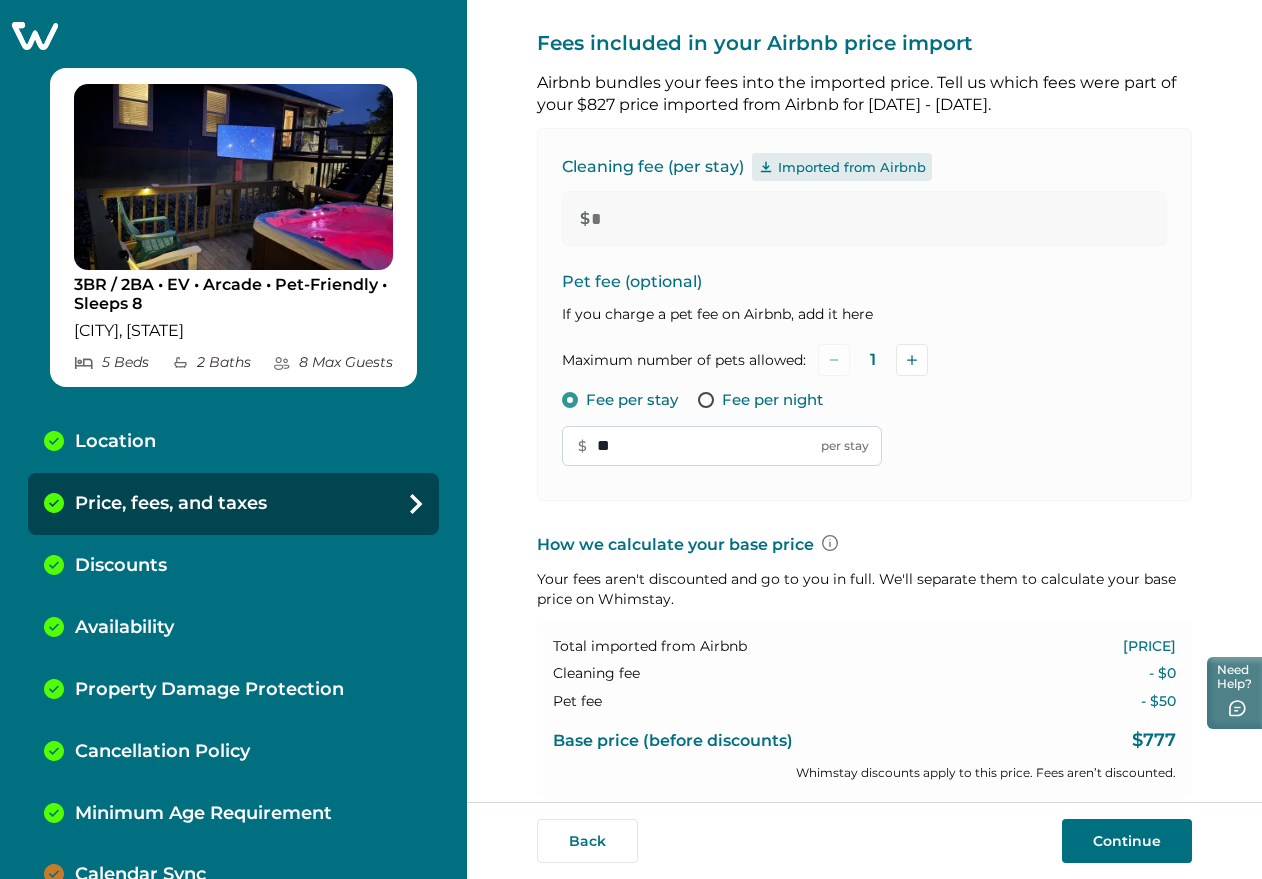 drag, startPoint x: 626, startPoint y: 449, endPoint x: 591, endPoint y: 440, distance: 36.138622 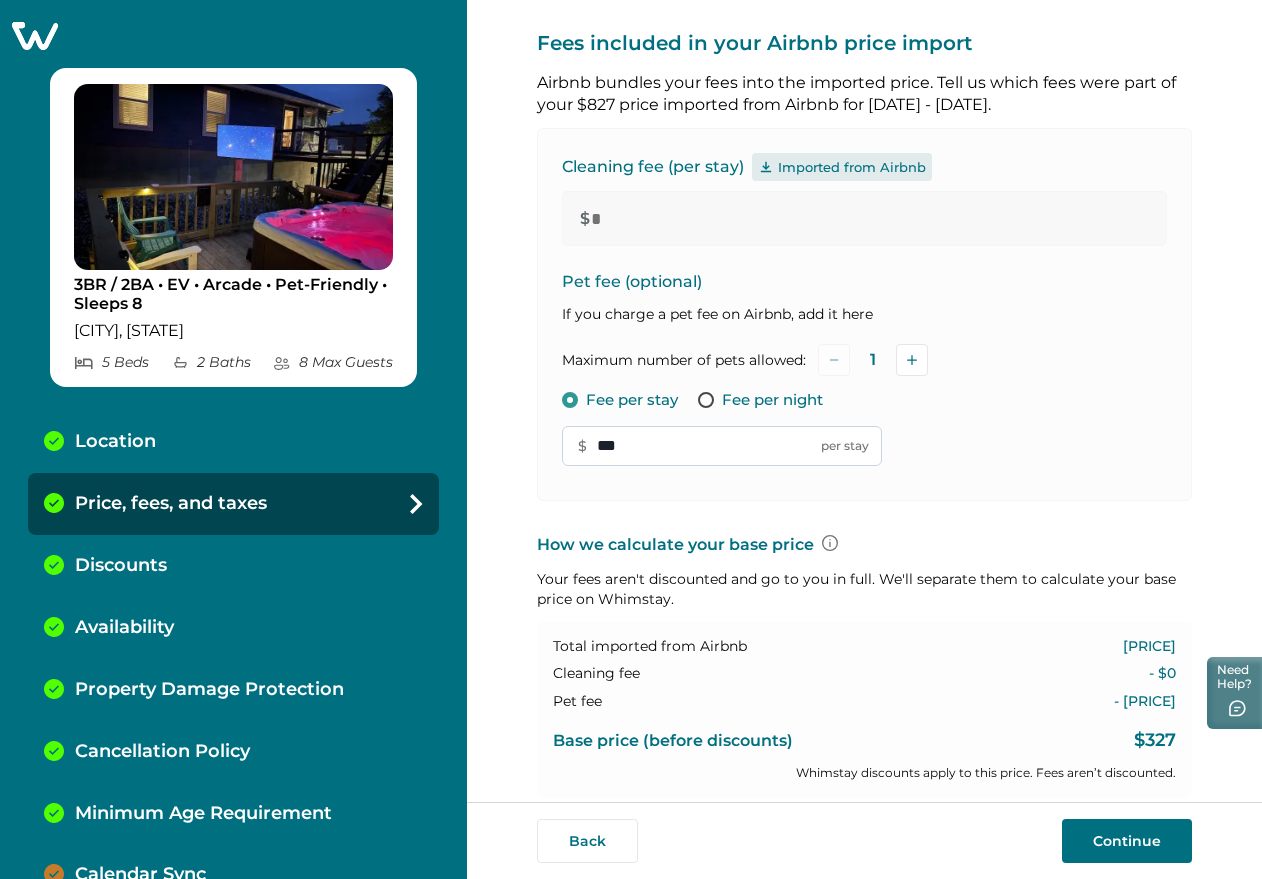 type on "**" 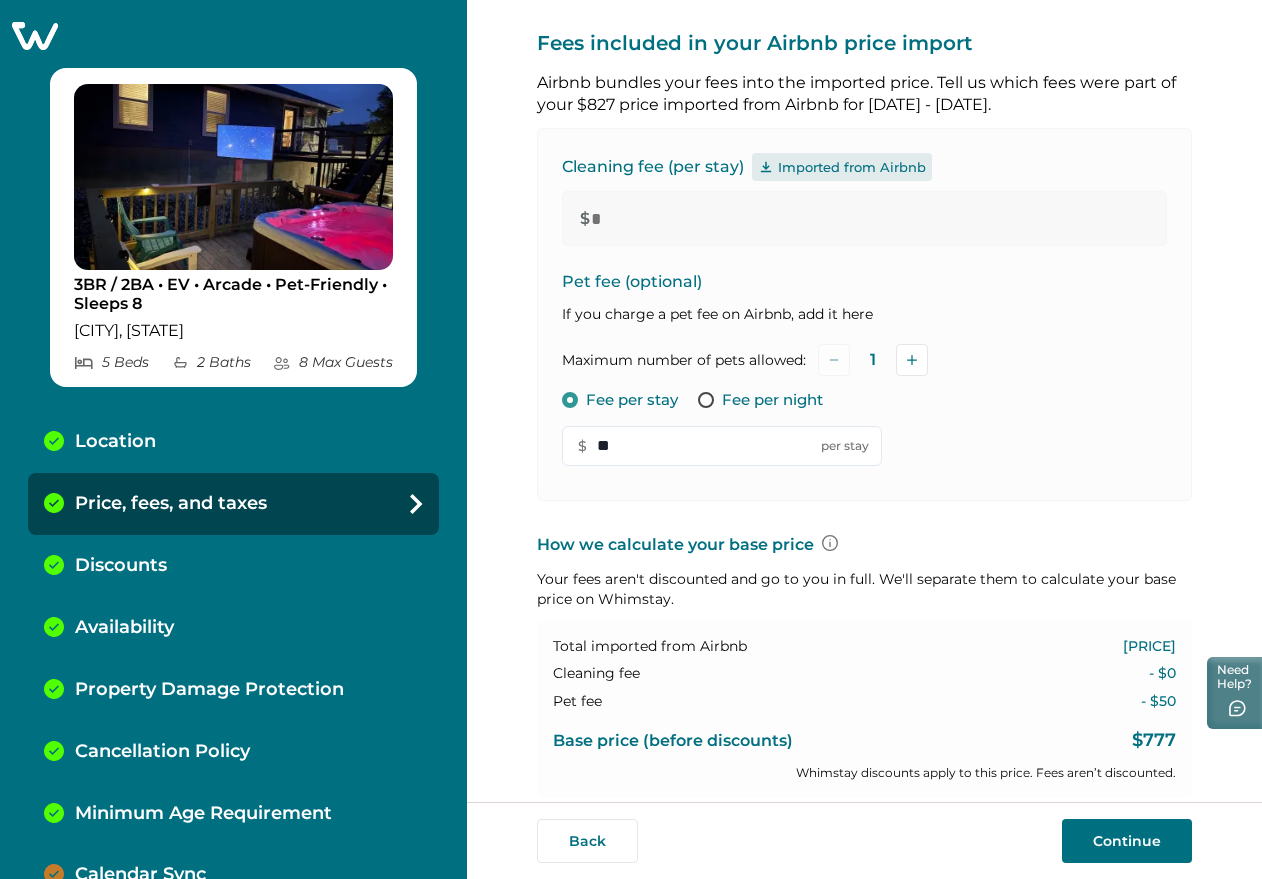 click on "Pet fee (optional) If you charge a pet fee on Airbnb, add it here Maximum number of pets allowed: 1 Fee per stay Fee per night $ ** per stay" at bounding box center (864, 368) 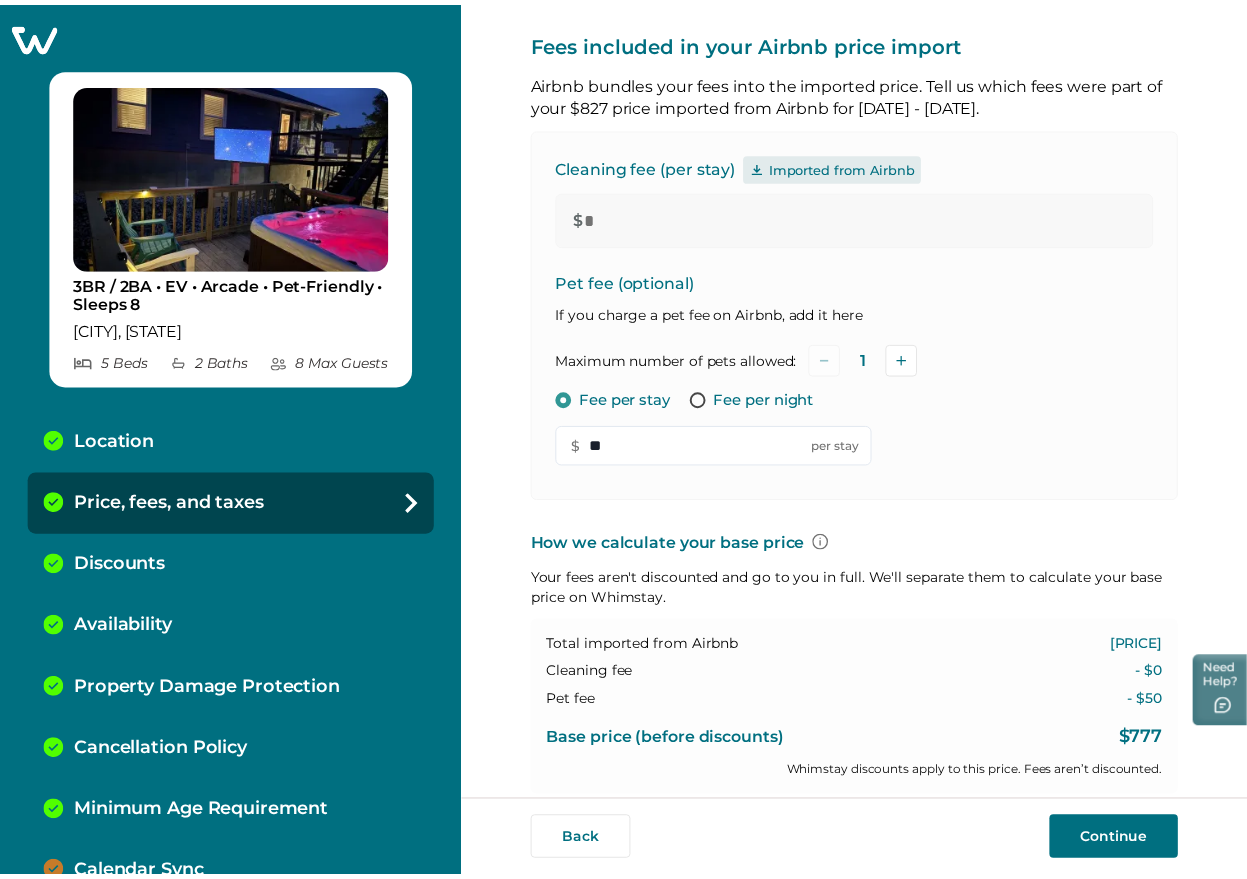 scroll, scrollTop: 0, scrollLeft: 0, axis: both 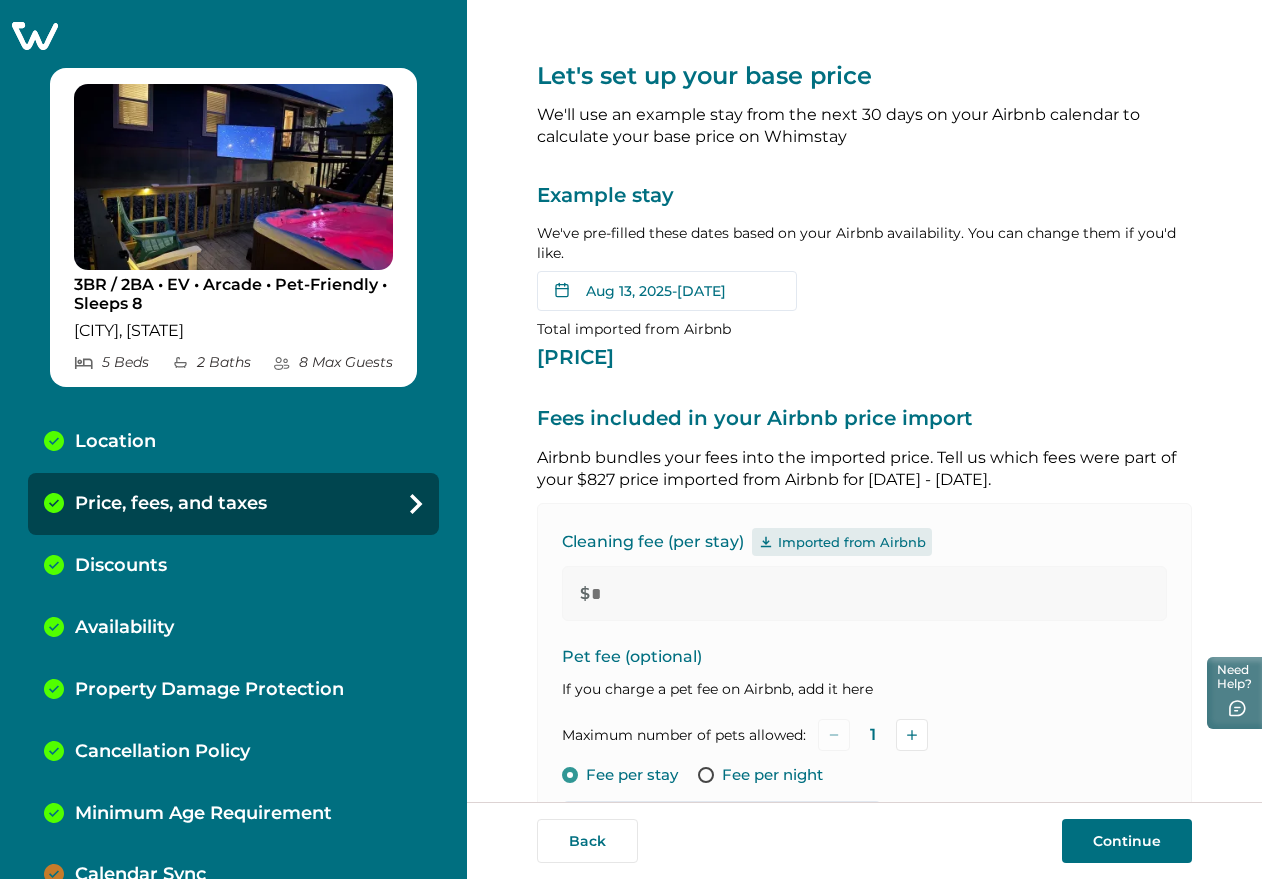 click 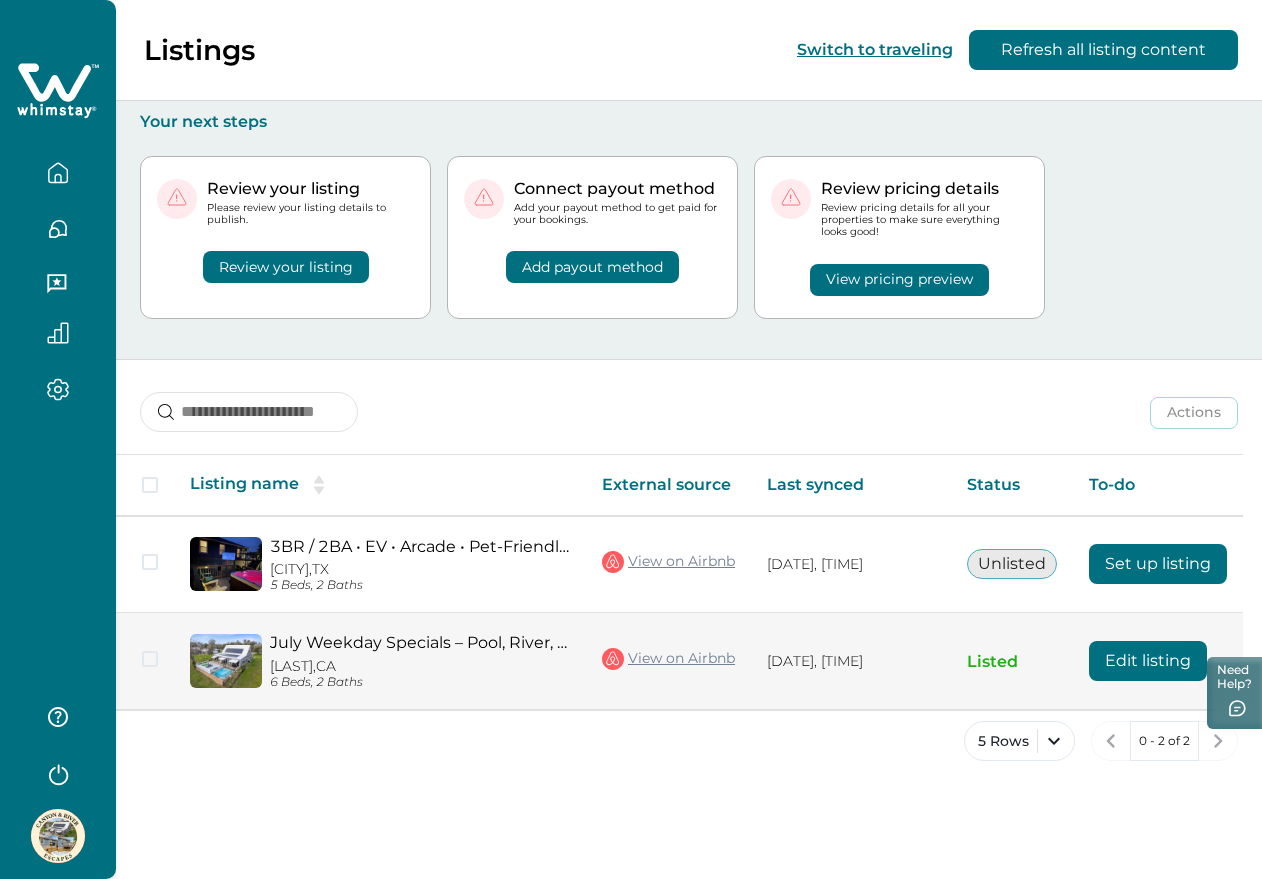 click on "Edit listing" at bounding box center (1148, 661) 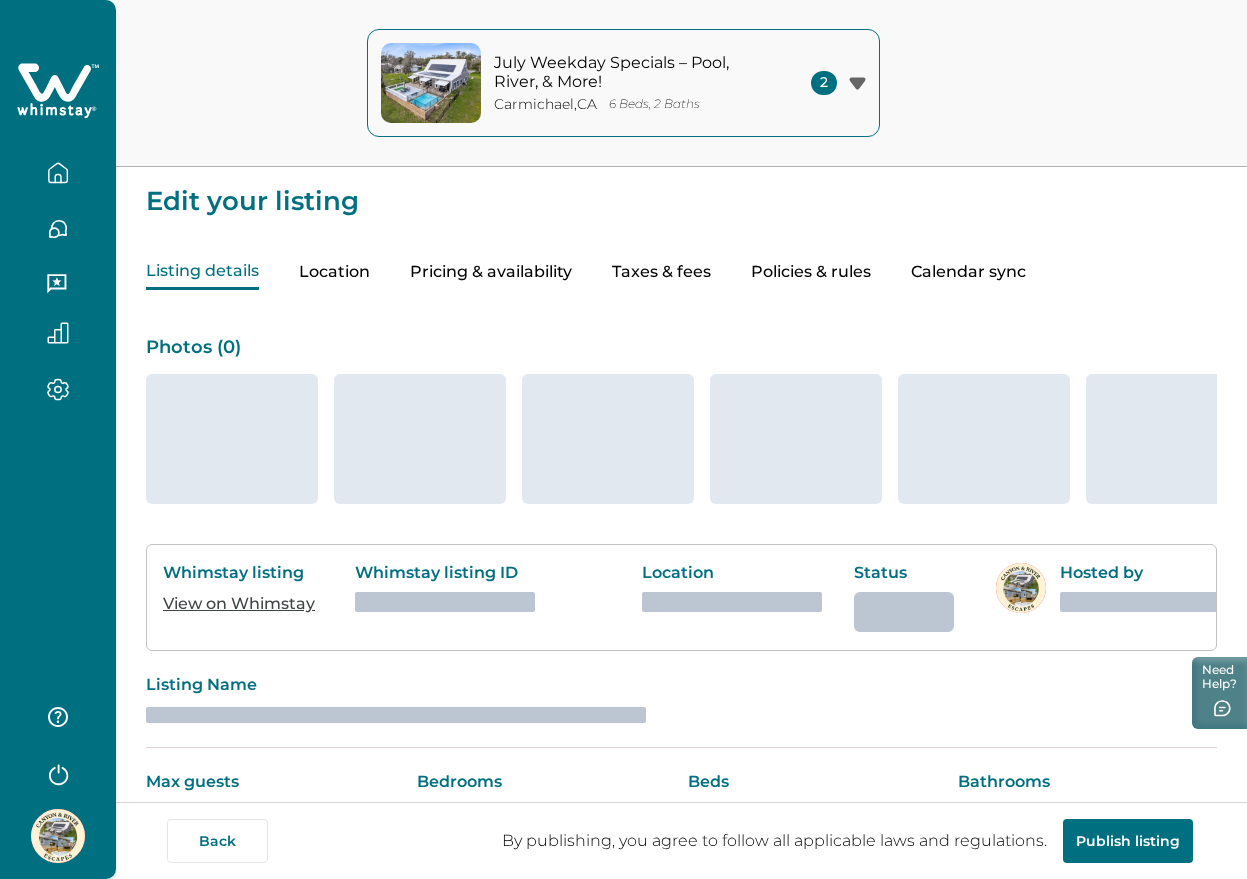 type on "***" 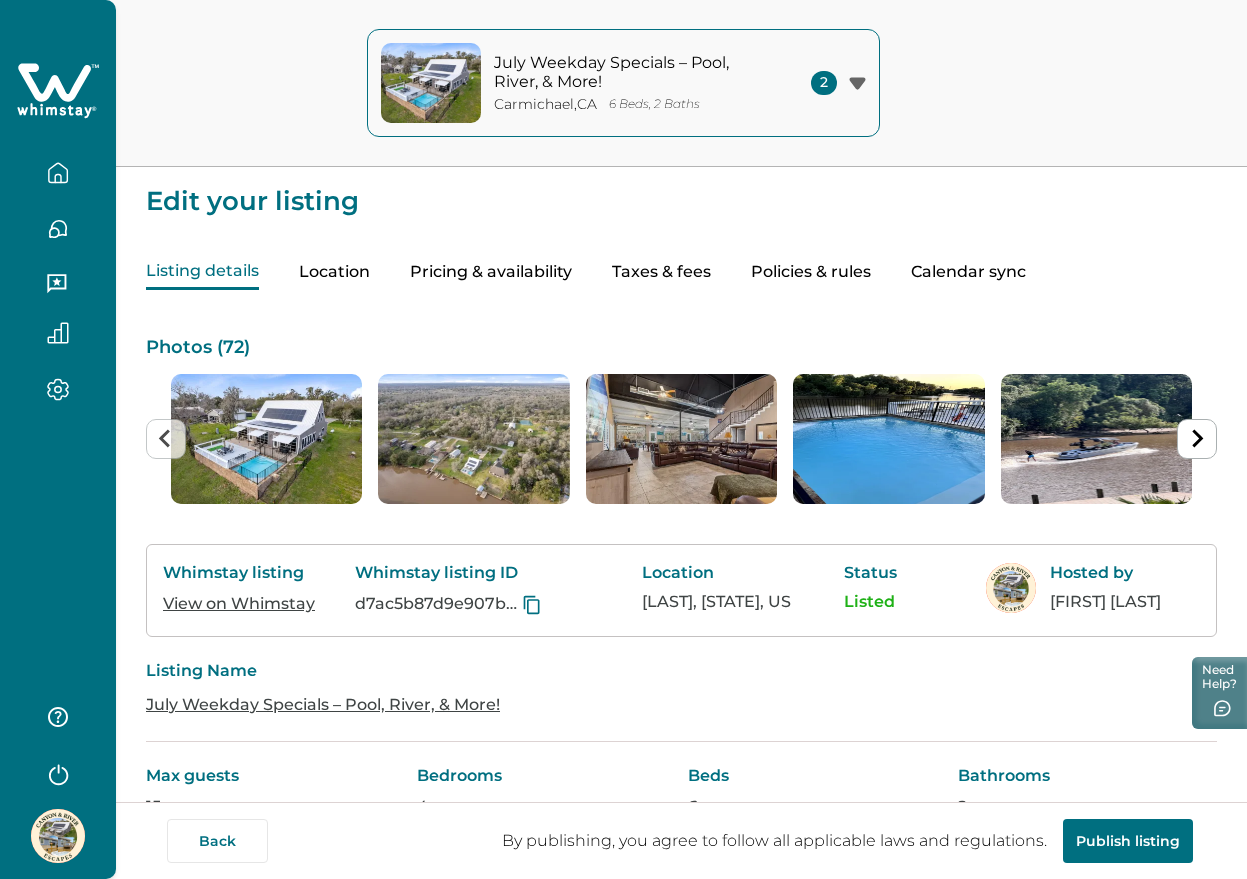 click on "Taxes & fees" at bounding box center [661, 272] 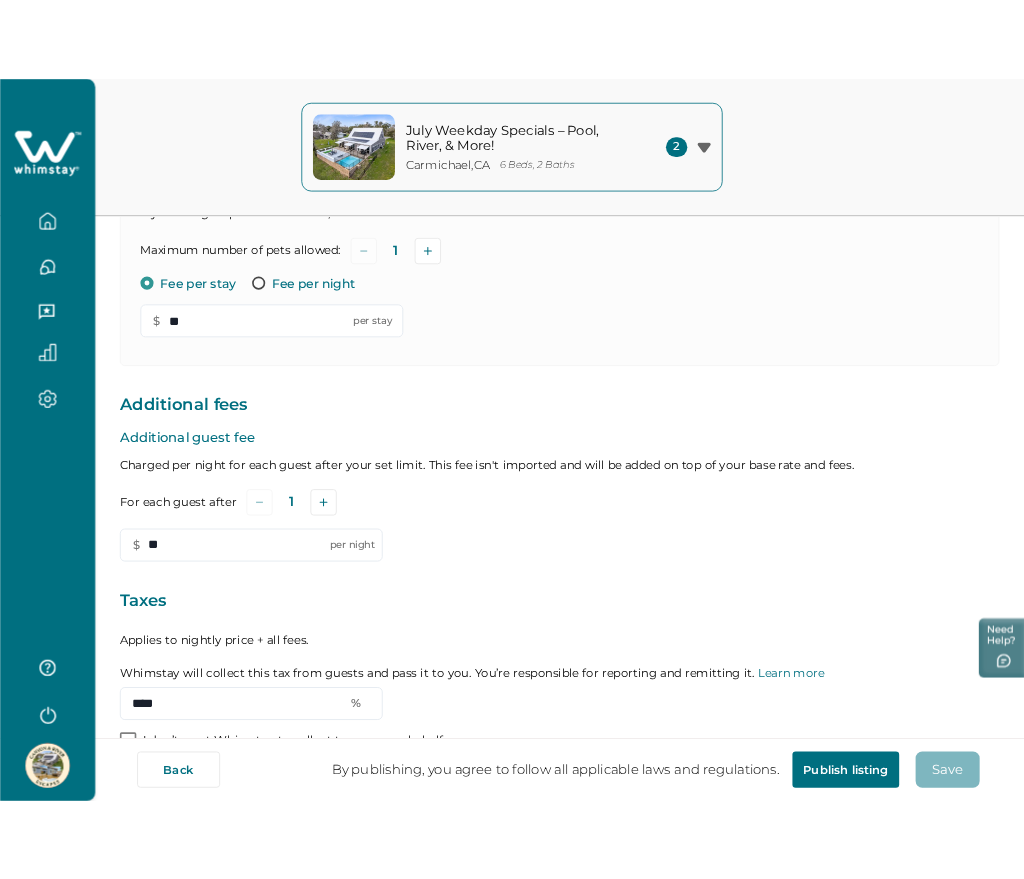 scroll, scrollTop: 513, scrollLeft: 0, axis: vertical 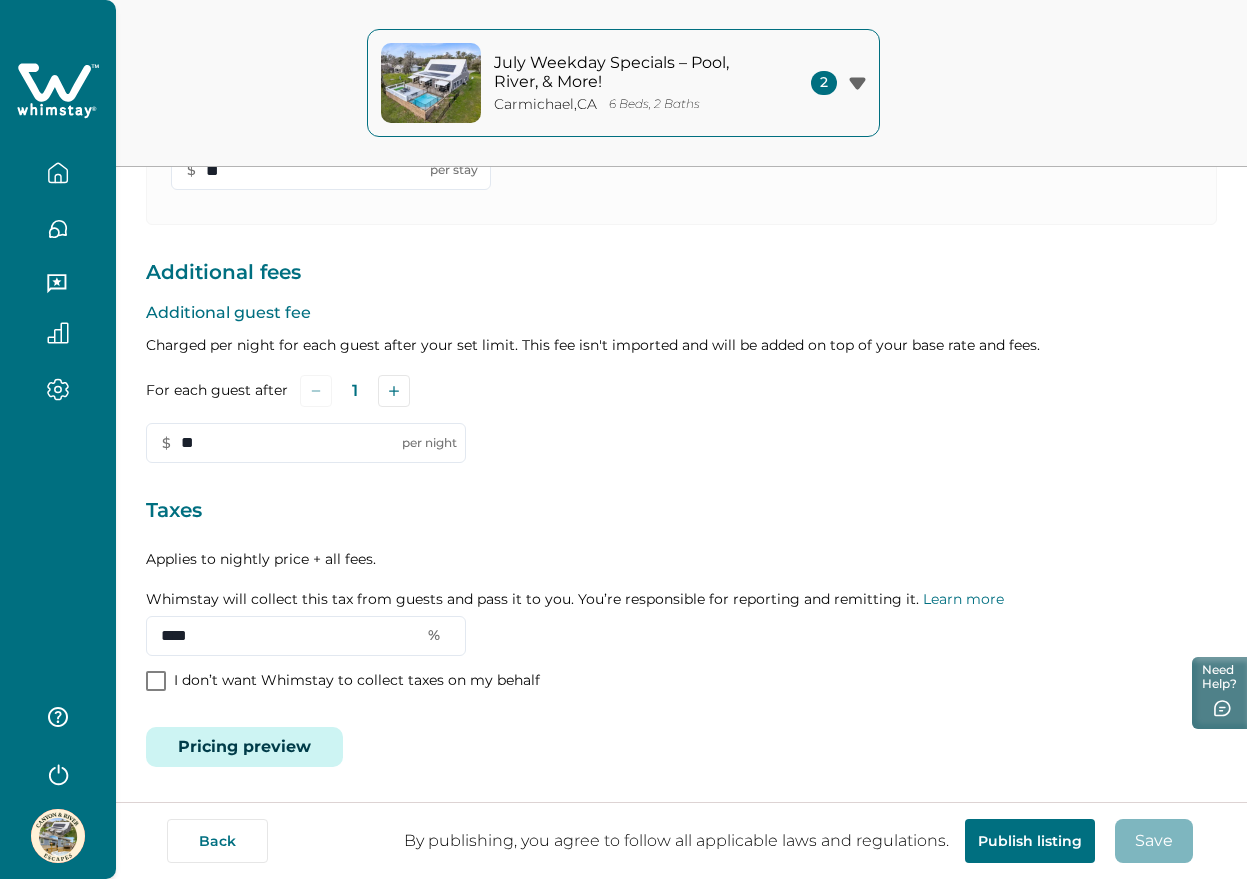 click on "Pricing preview" at bounding box center [244, 747] 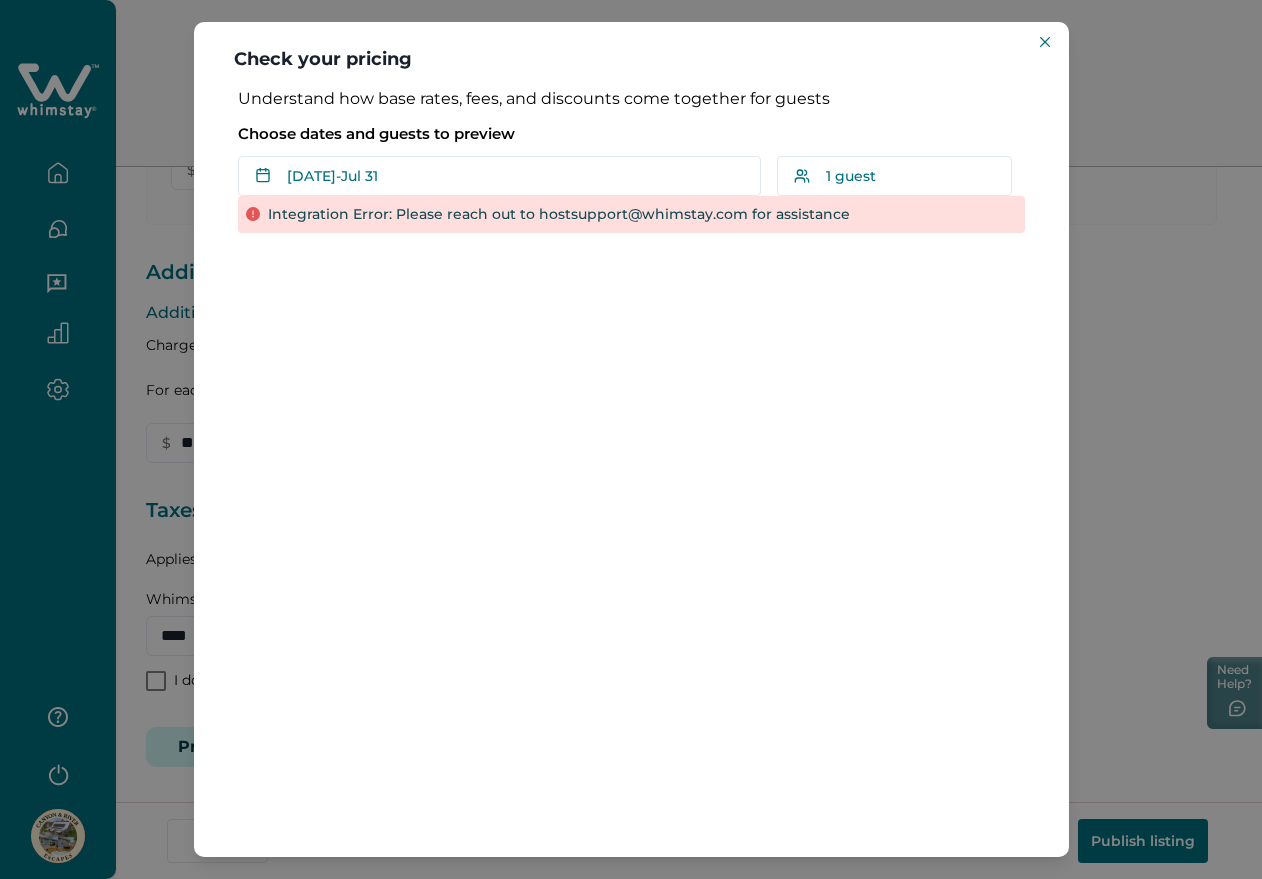 click at bounding box center (1045, 42) 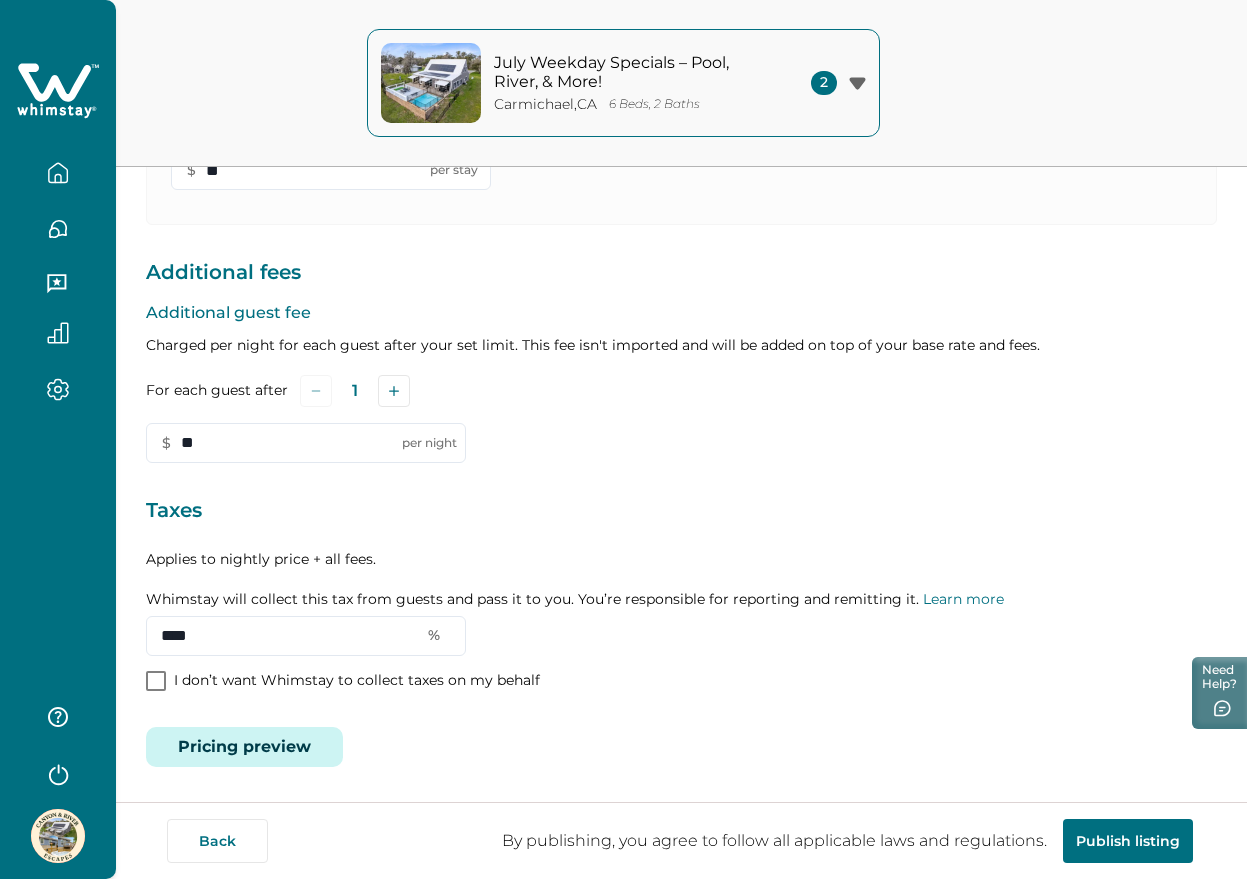 click on "Pricing preview" at bounding box center [244, 747] 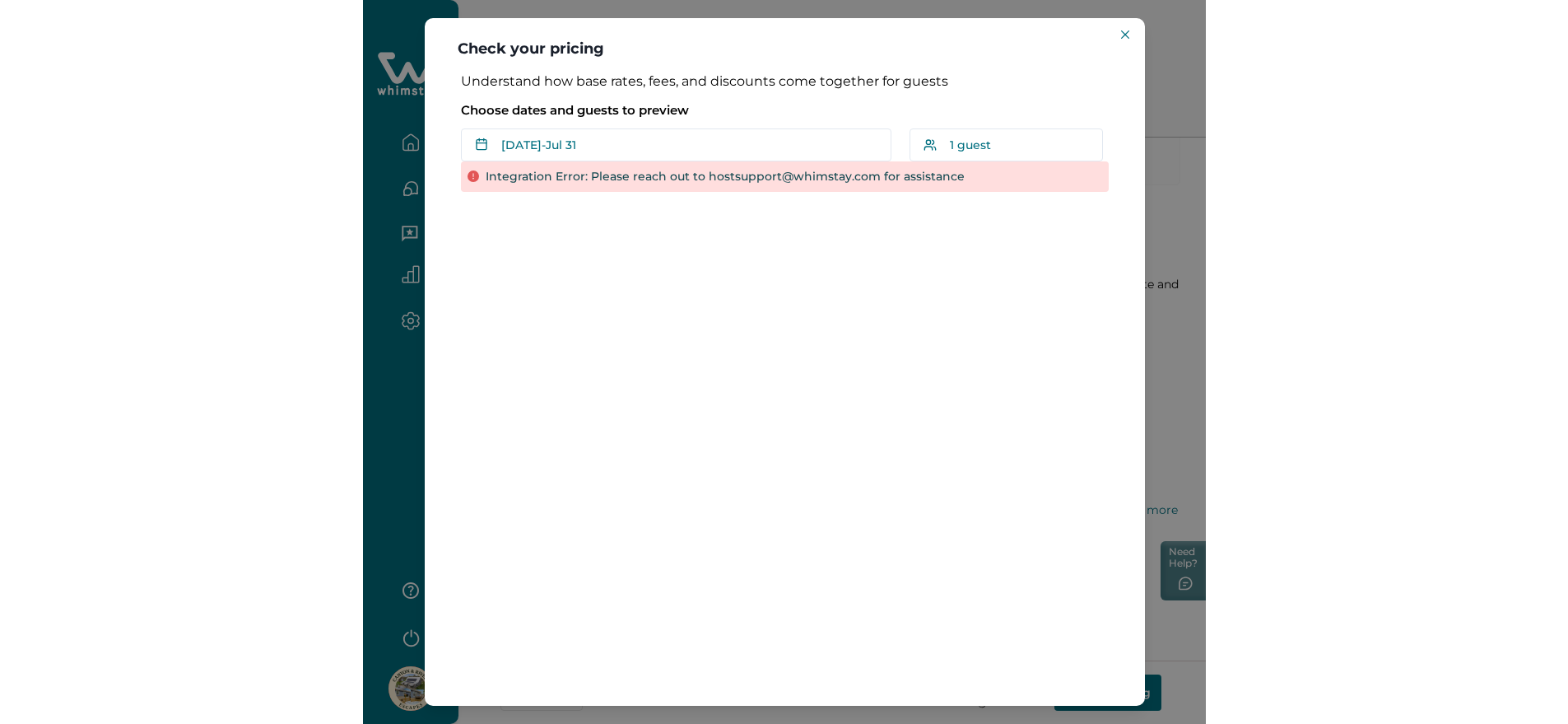 scroll, scrollTop: 381, scrollLeft: 0, axis: vertical 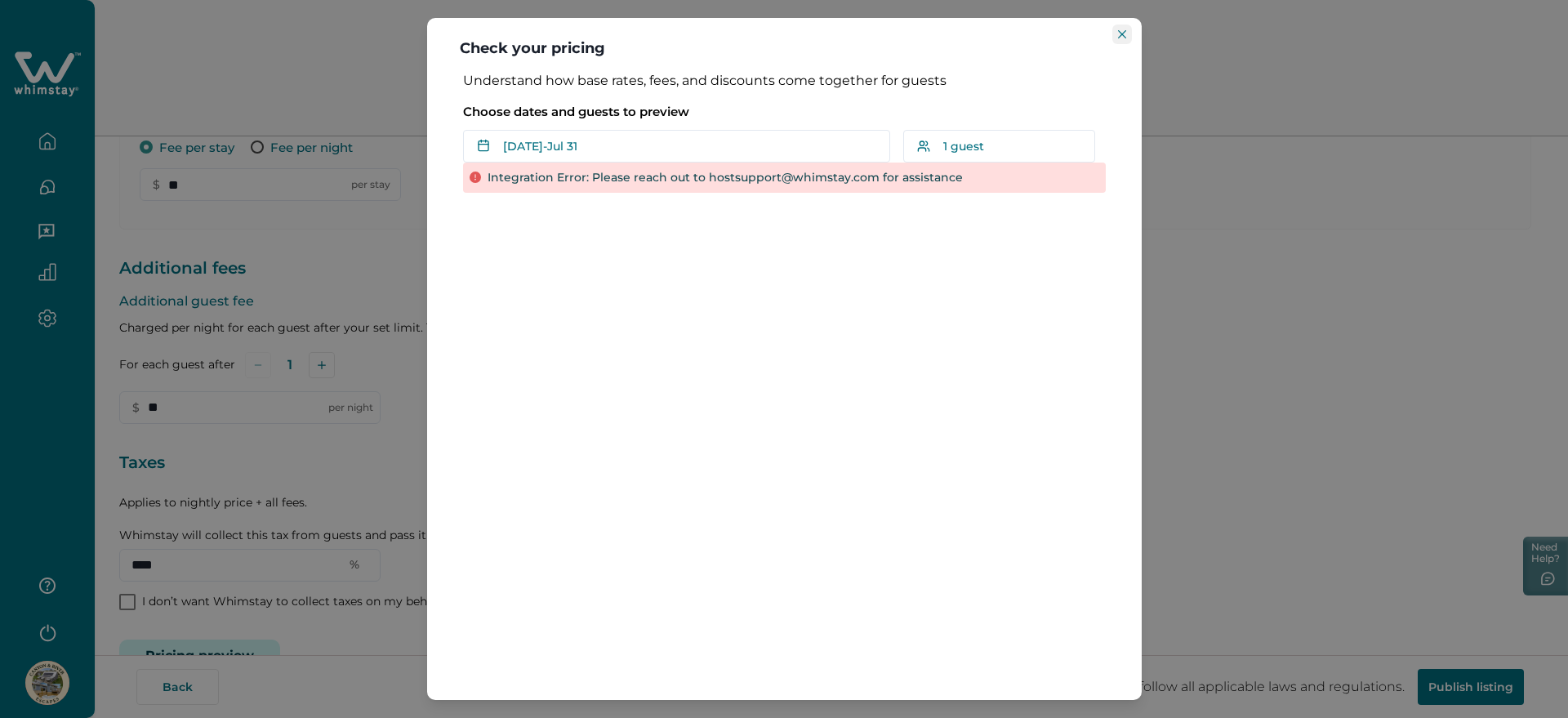 click 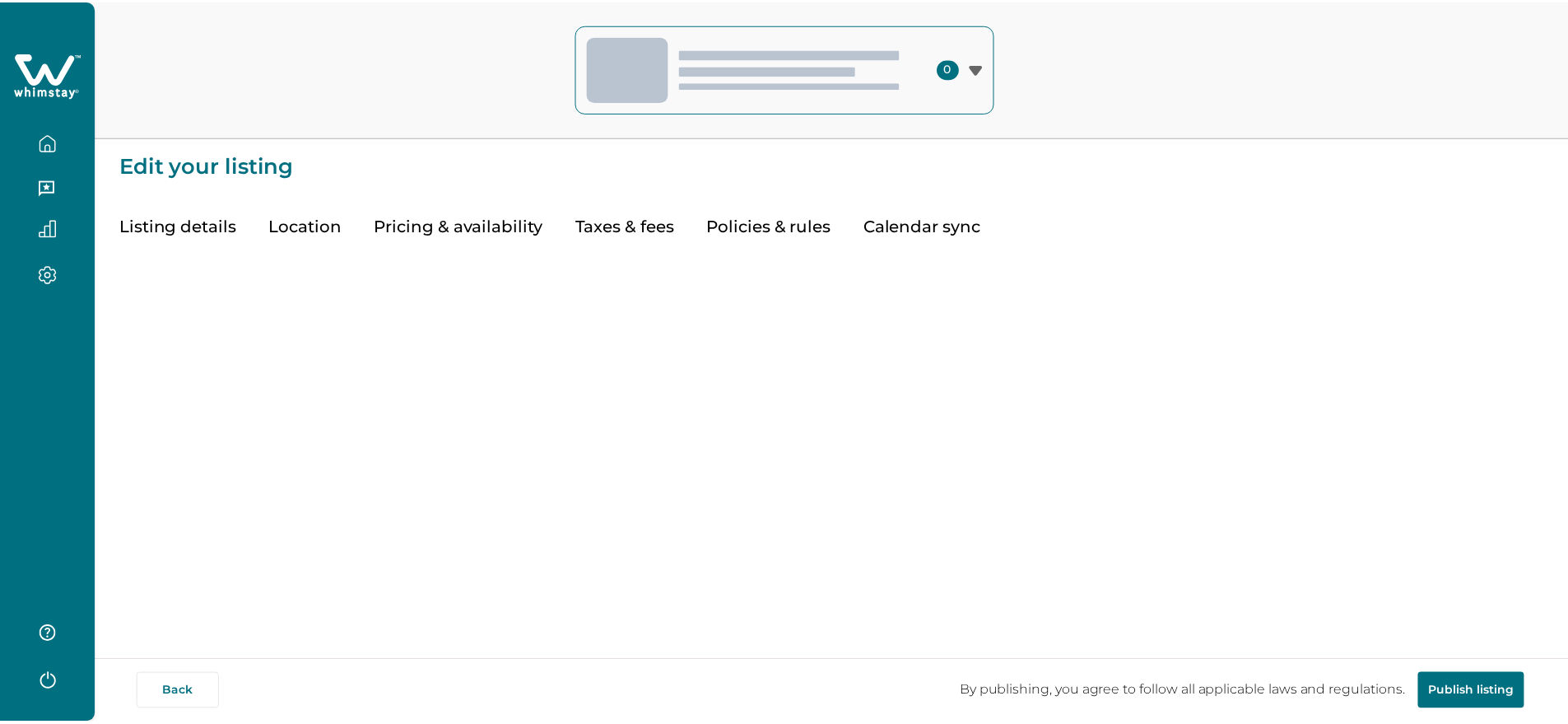 scroll, scrollTop: 0, scrollLeft: 0, axis: both 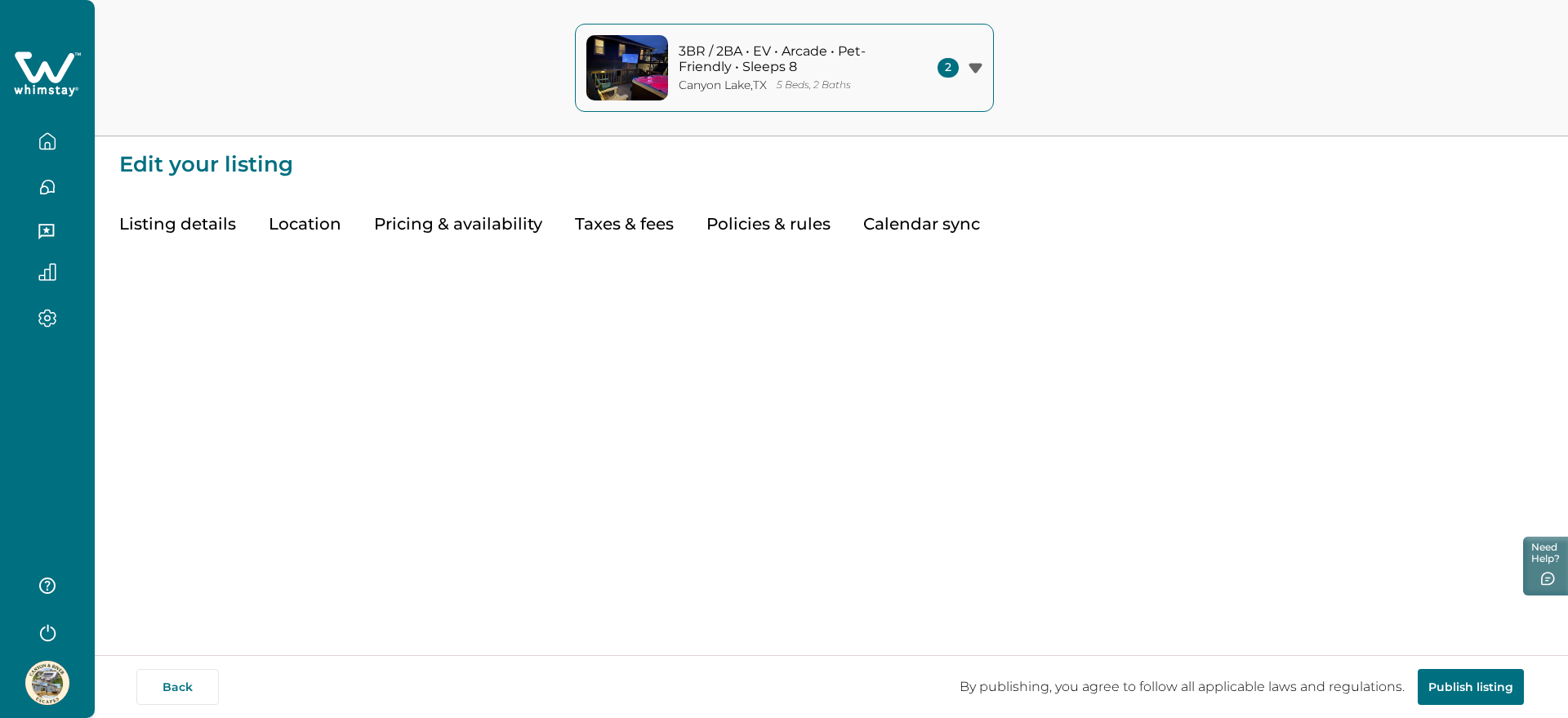 click on "Taxes & fees" at bounding box center (624, 225) 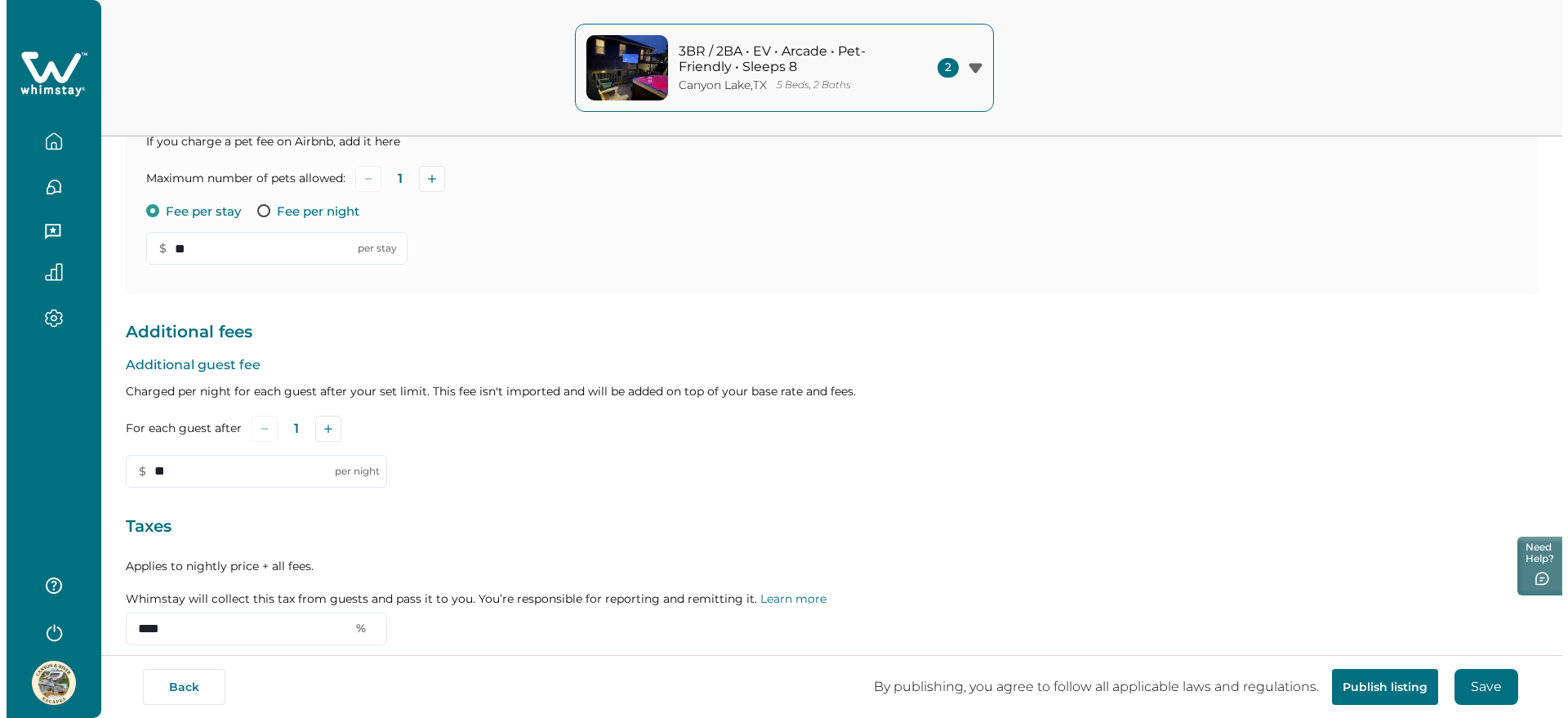 scroll, scrollTop: 424, scrollLeft: 0, axis: vertical 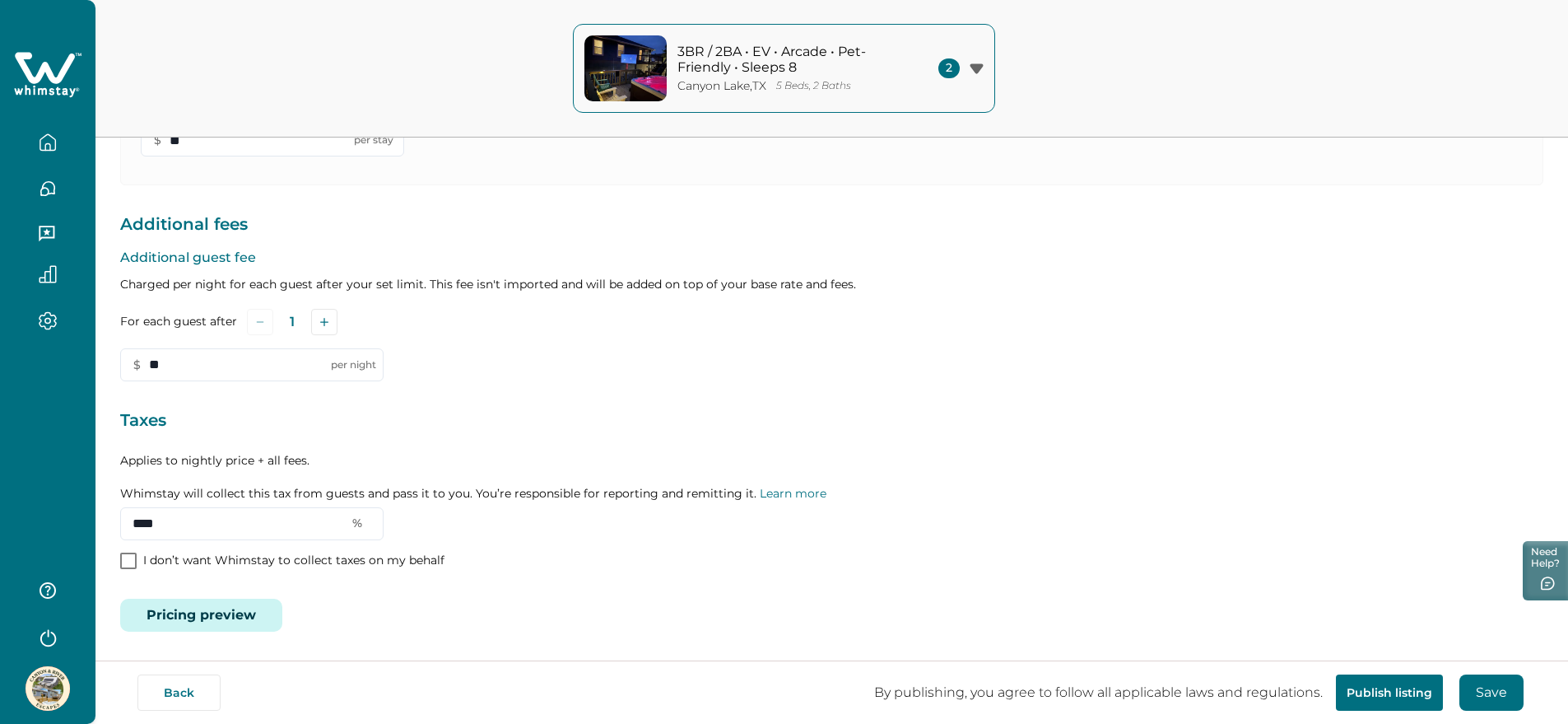 click on "Pricing preview" at bounding box center [201, 615] 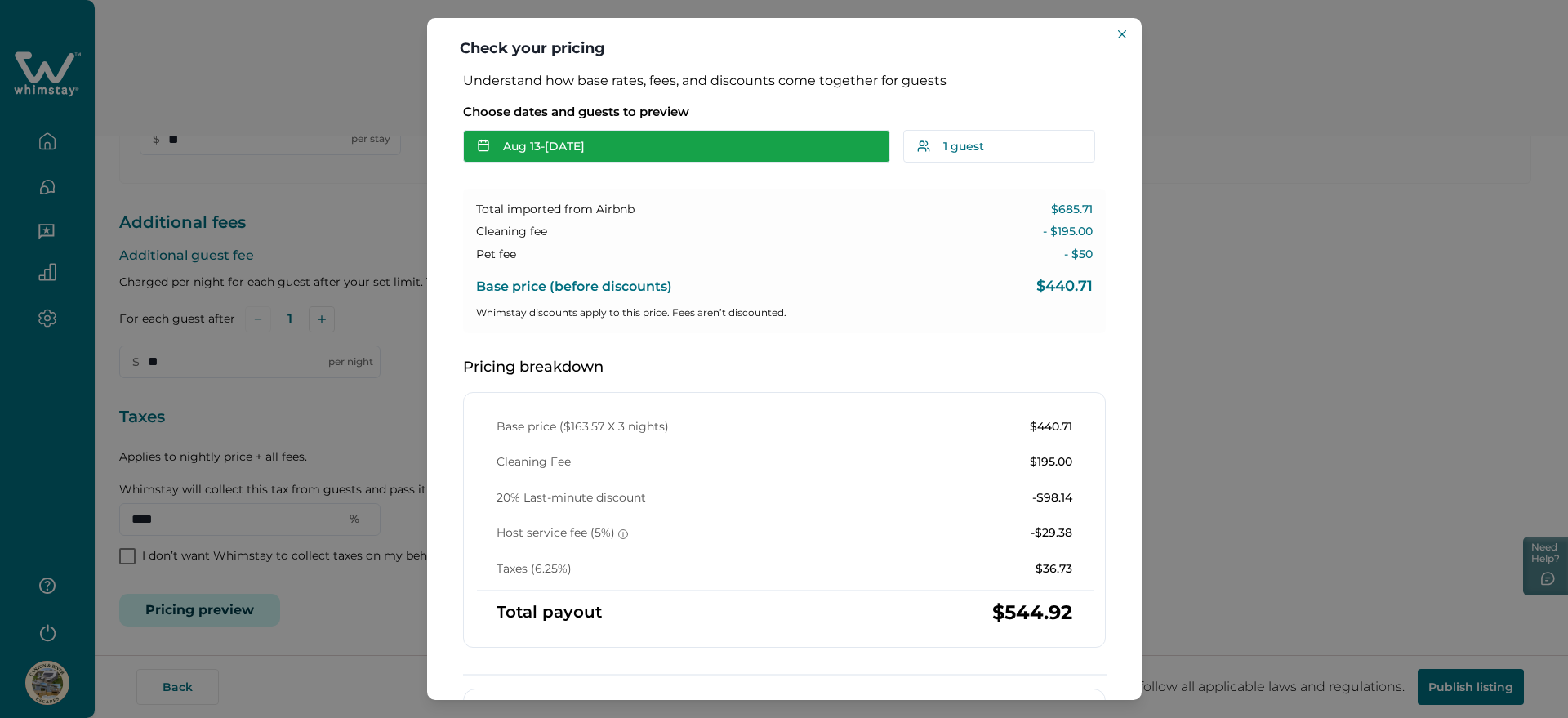click on "[MONTH] [DAY]  -  [MONTH] [DAY]" at bounding box center [676, 146] 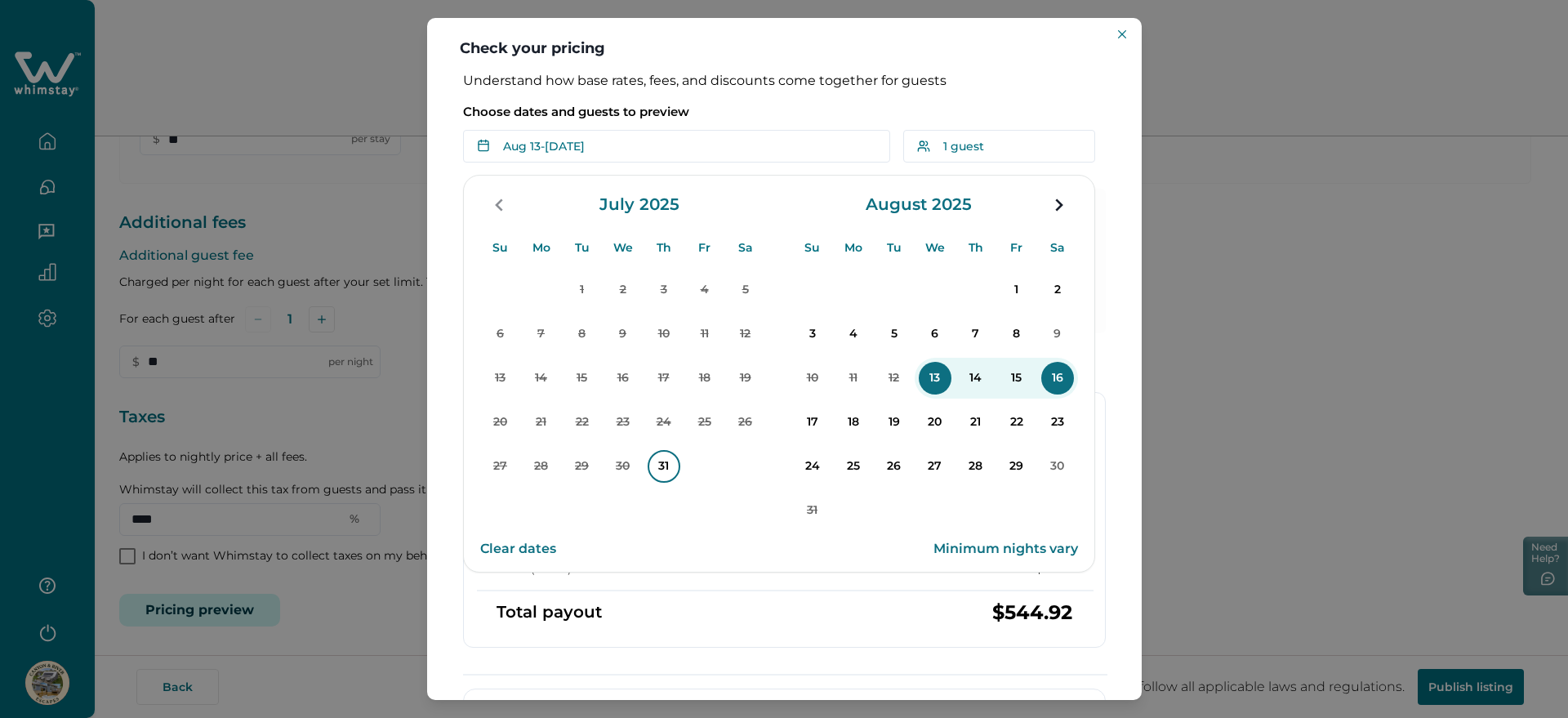 click on "31" at bounding box center (664, 466) 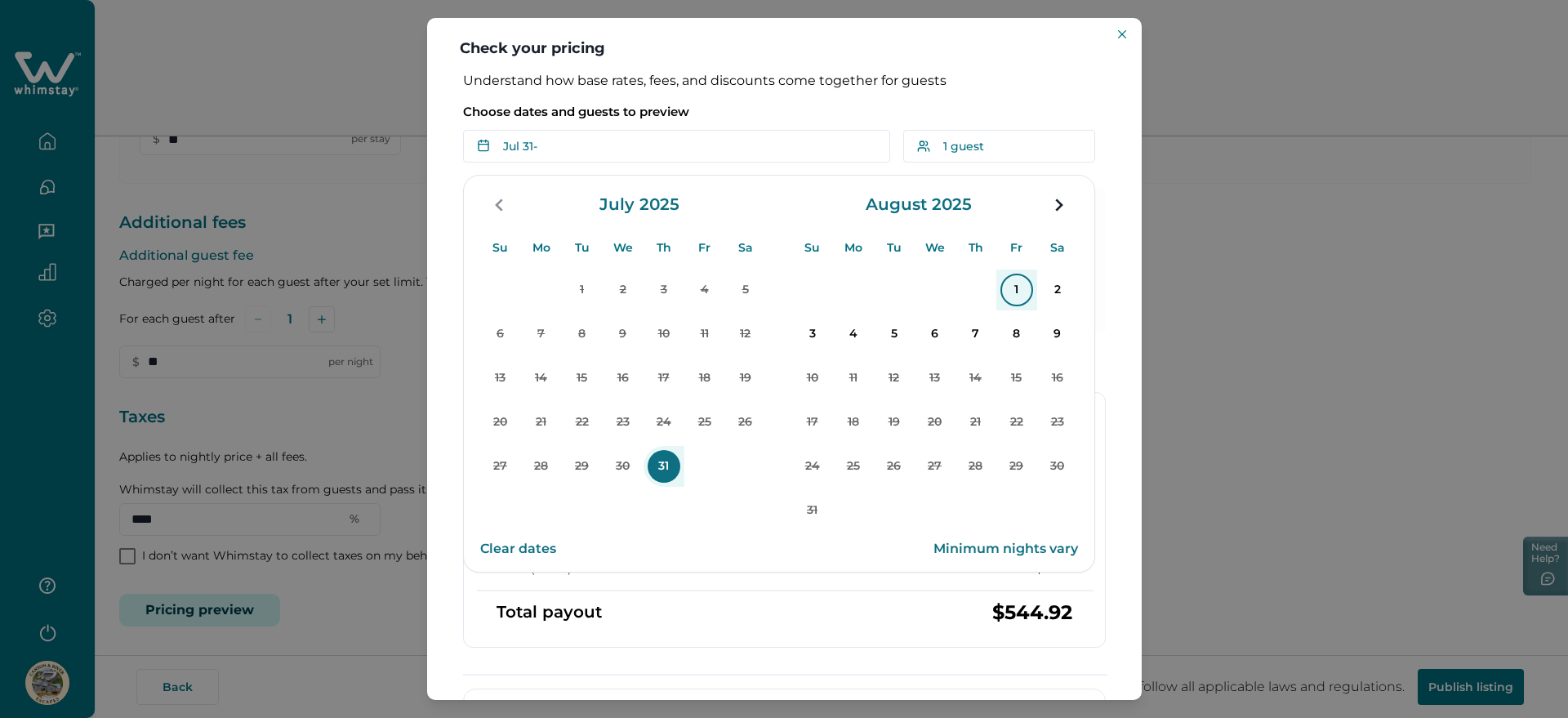 click on "1" at bounding box center [1017, 290] 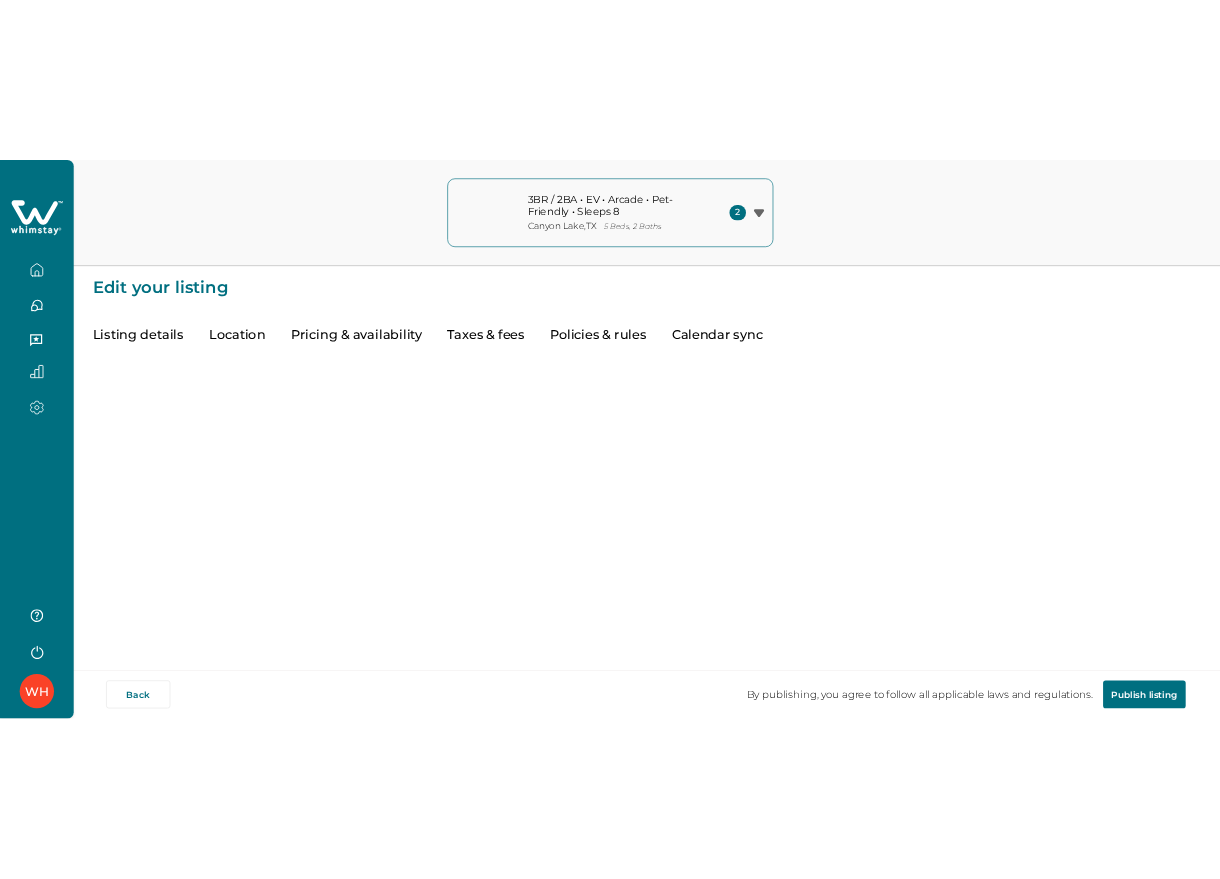 scroll, scrollTop: 0, scrollLeft: 0, axis: both 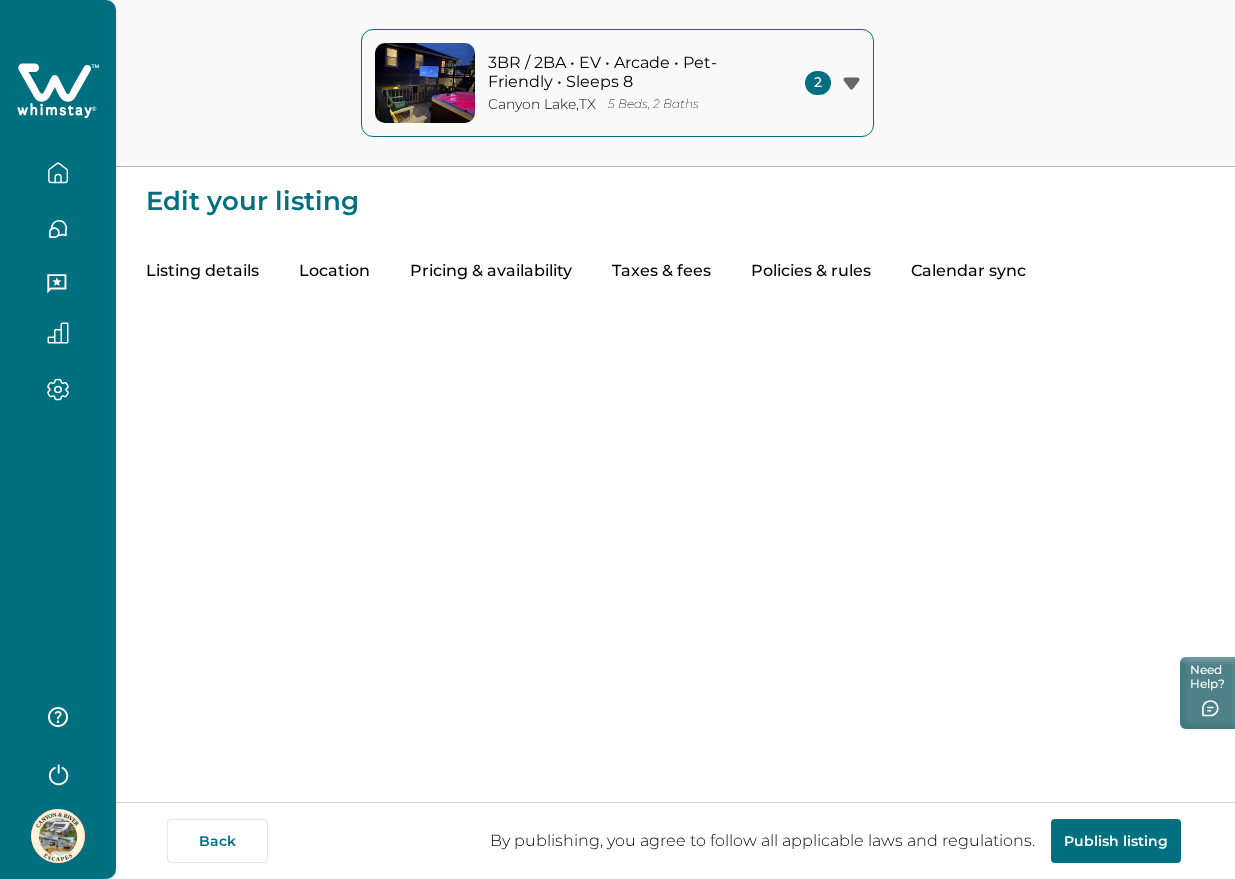 click on "Taxes & fees" at bounding box center [661, 272] 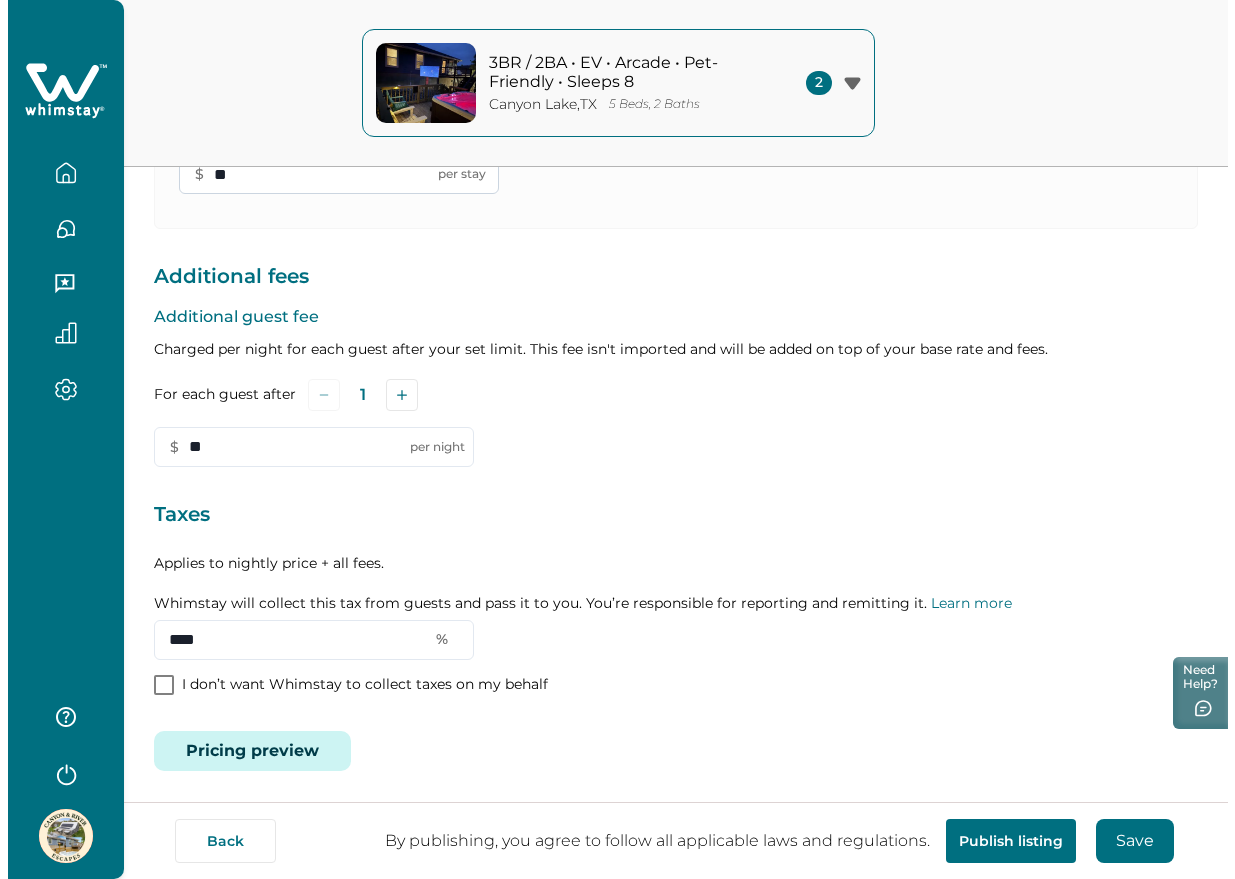 scroll, scrollTop: 513, scrollLeft: 0, axis: vertical 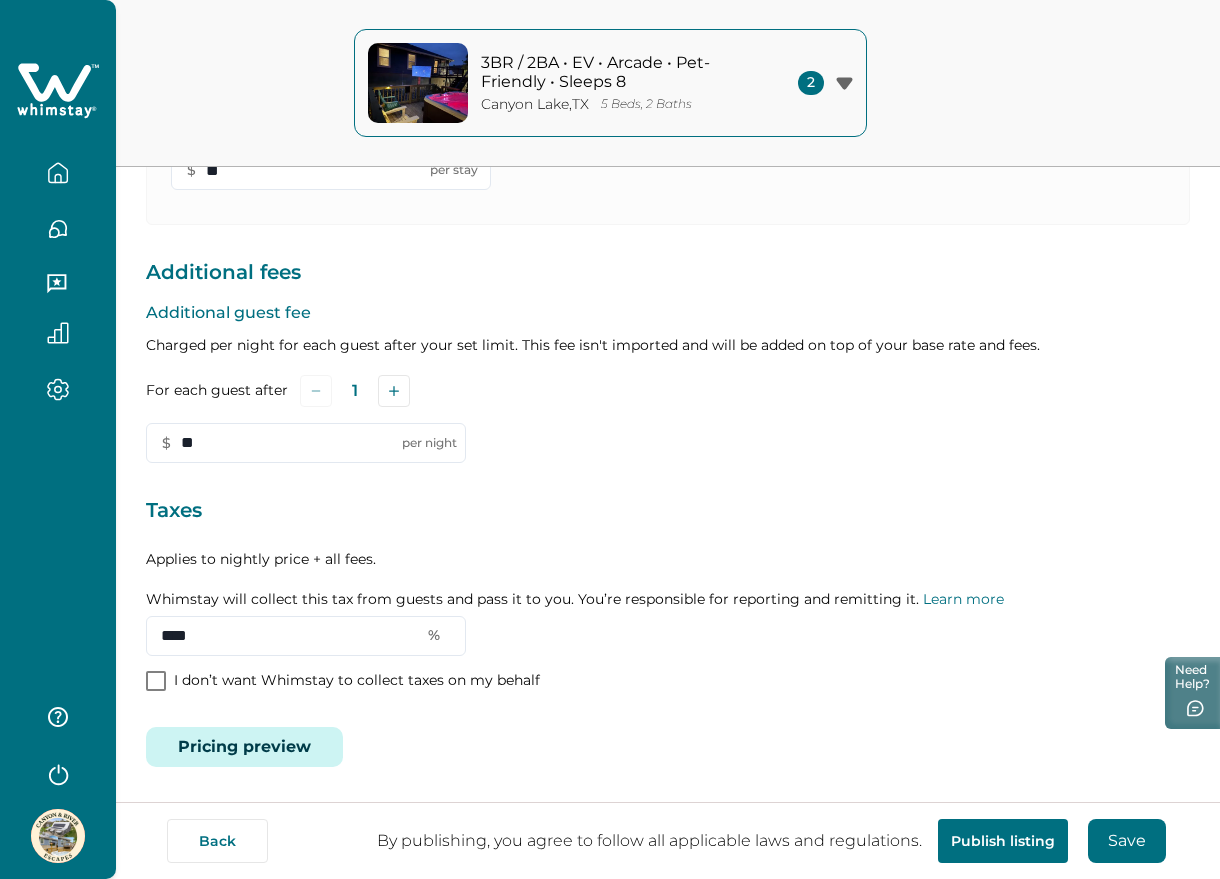 click on "Pricing preview" at bounding box center (244, 747) 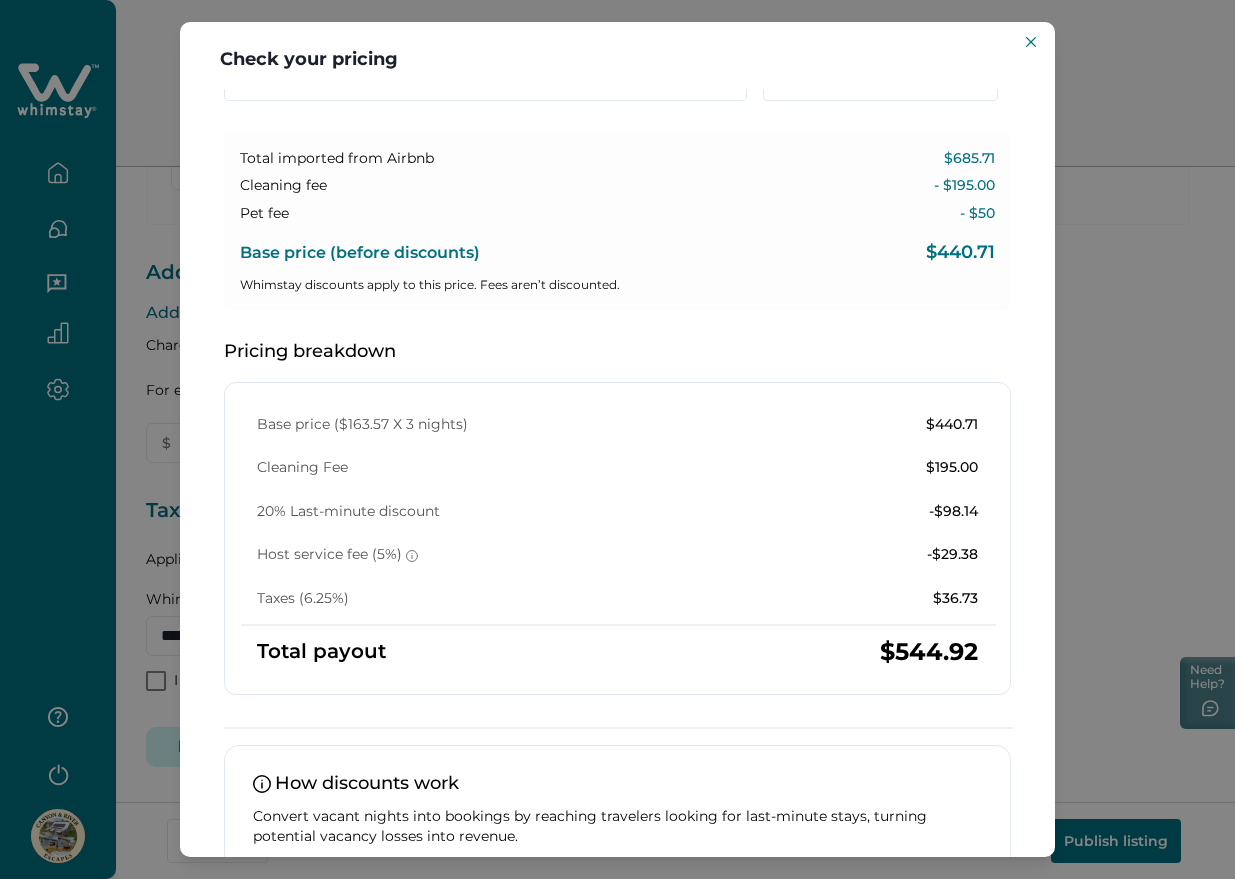 scroll, scrollTop: 0, scrollLeft: 0, axis: both 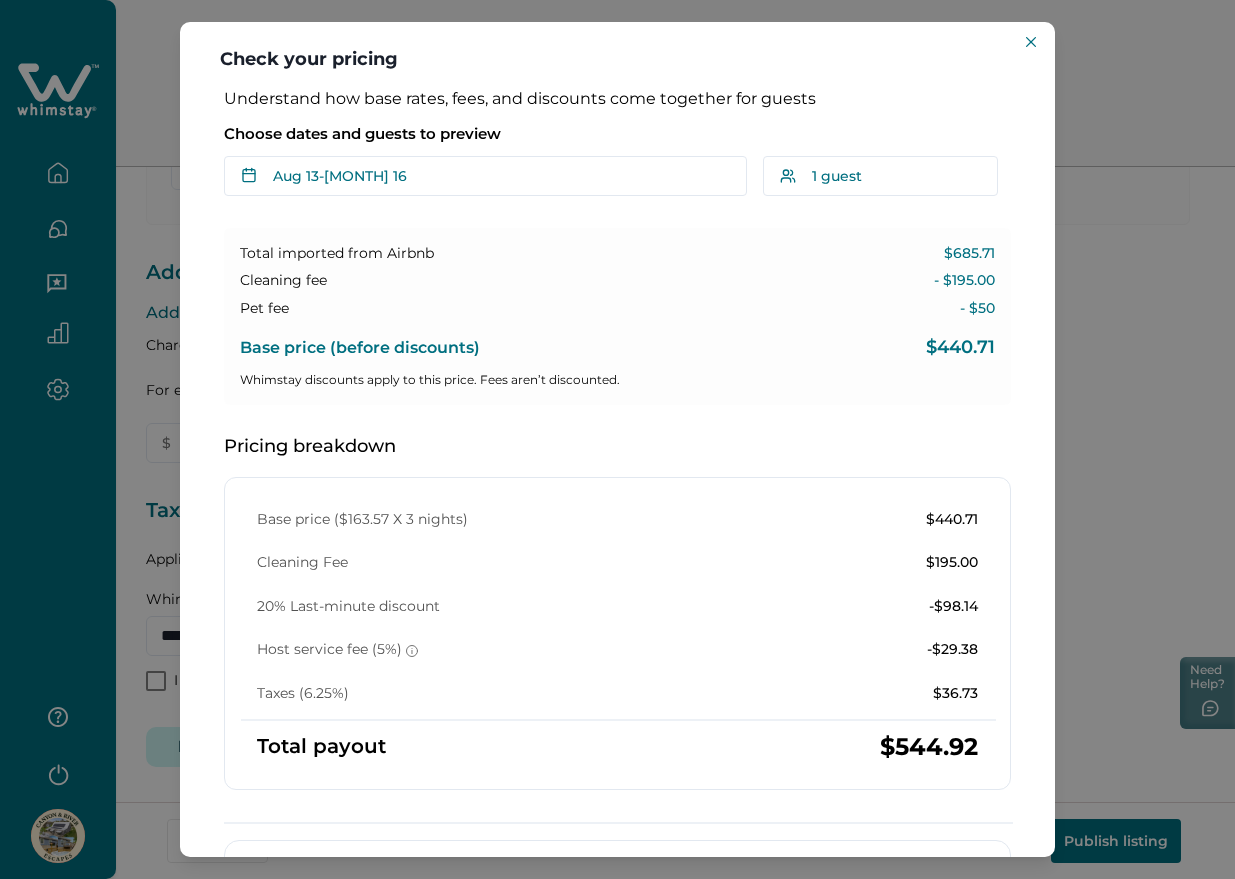 type 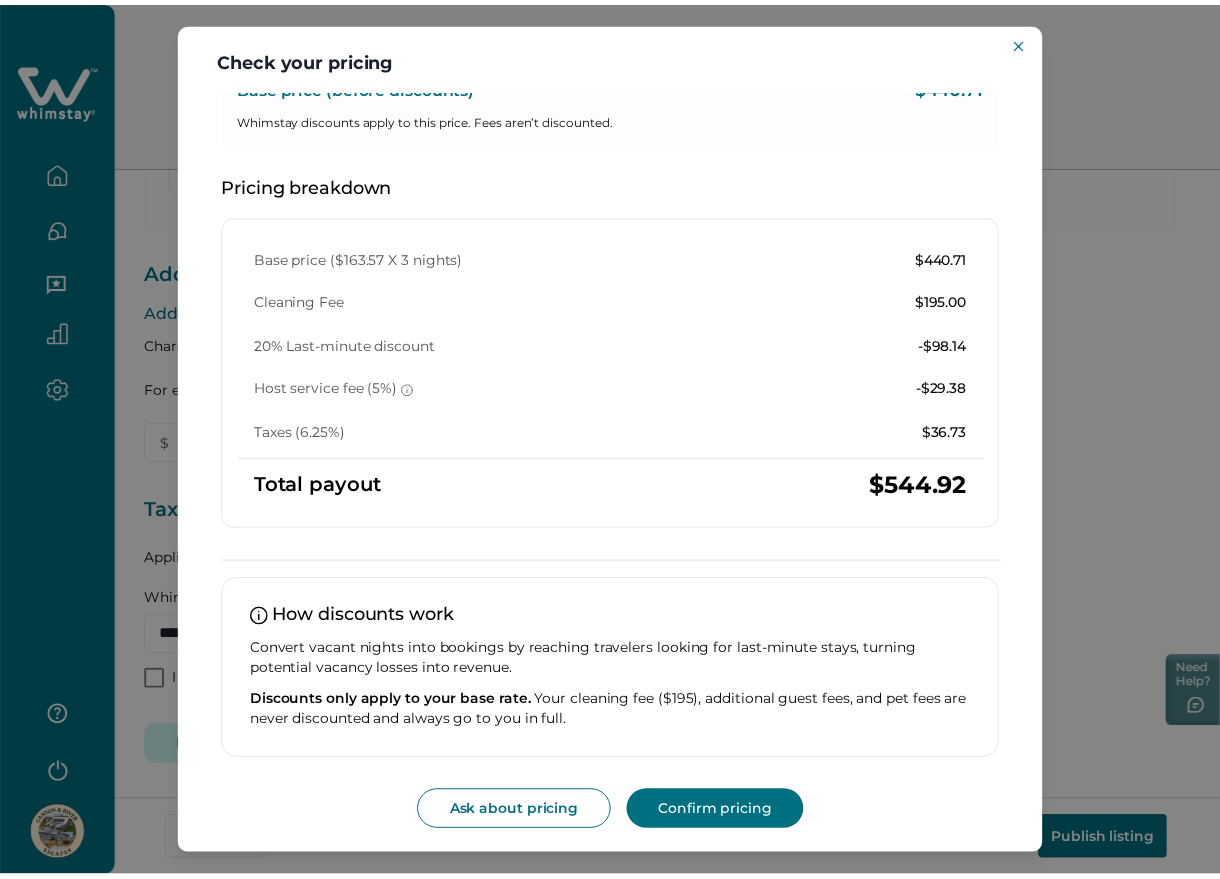 scroll, scrollTop: 0, scrollLeft: 0, axis: both 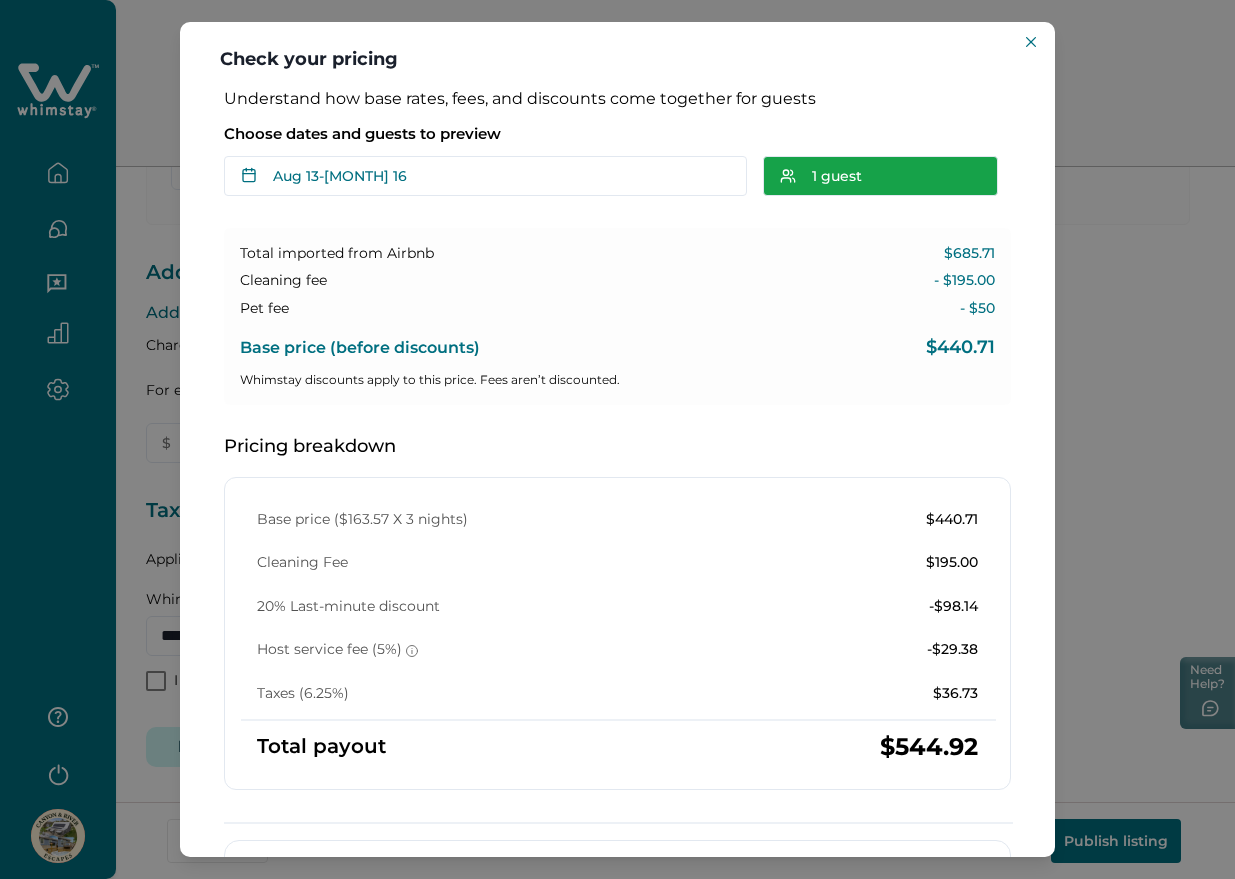 click on "1 guest" at bounding box center [880, 176] 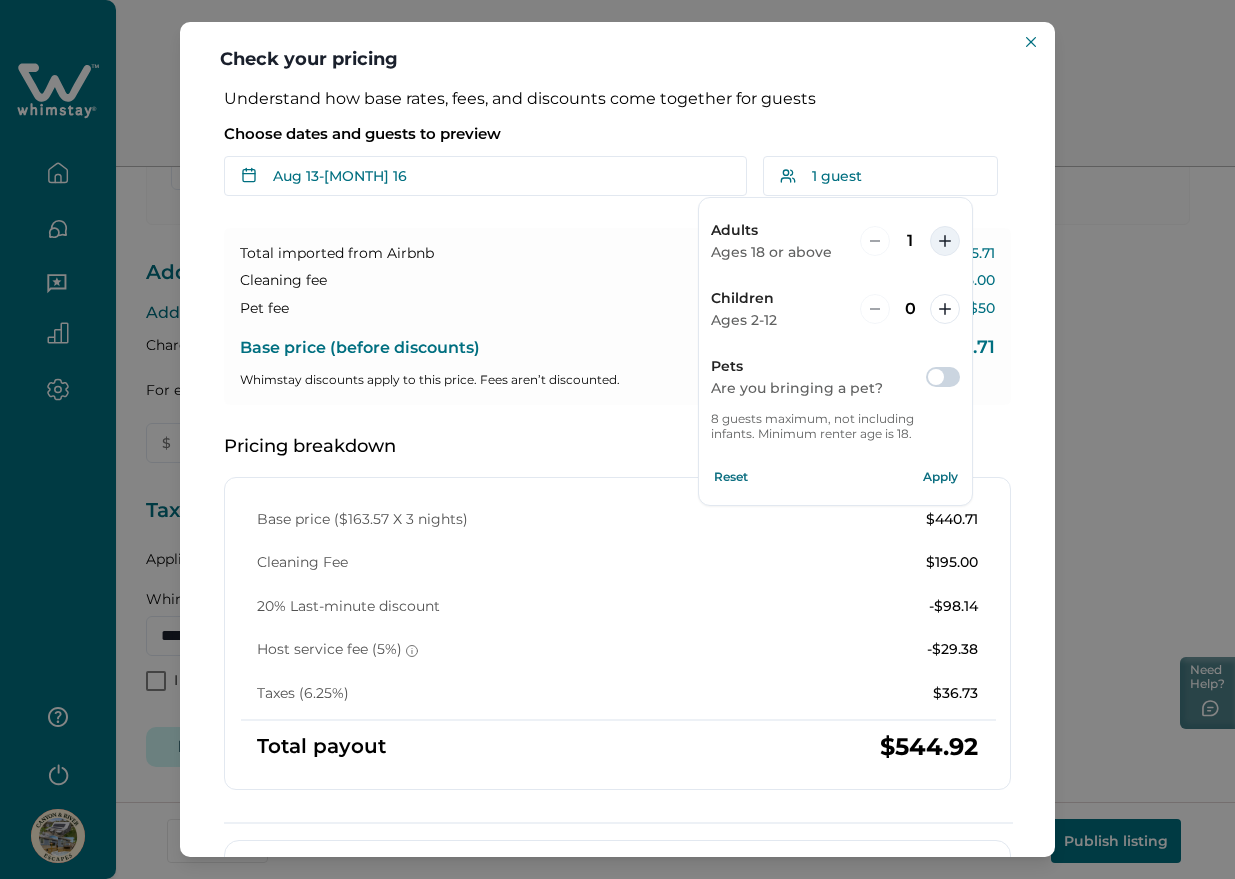 click 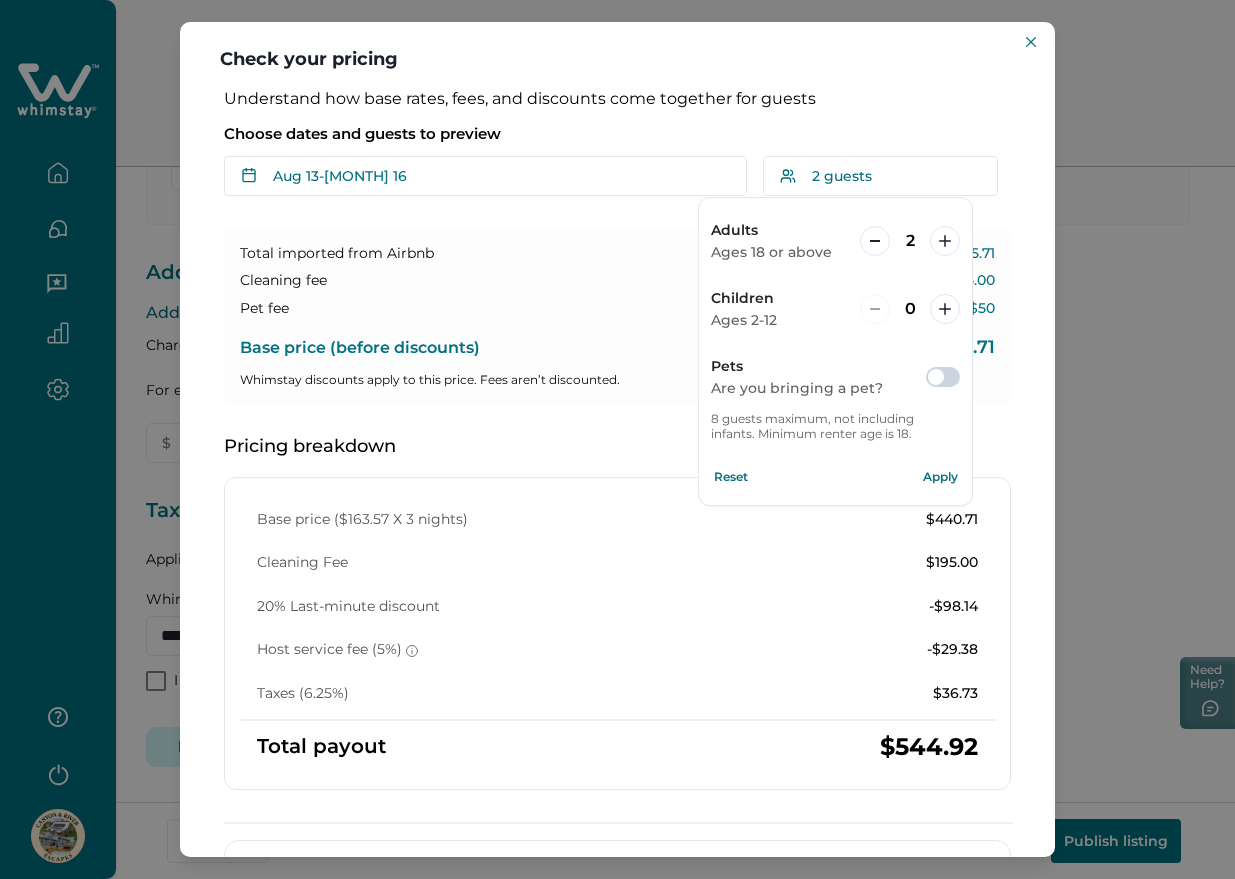 click on "Apply" at bounding box center [940, 477] 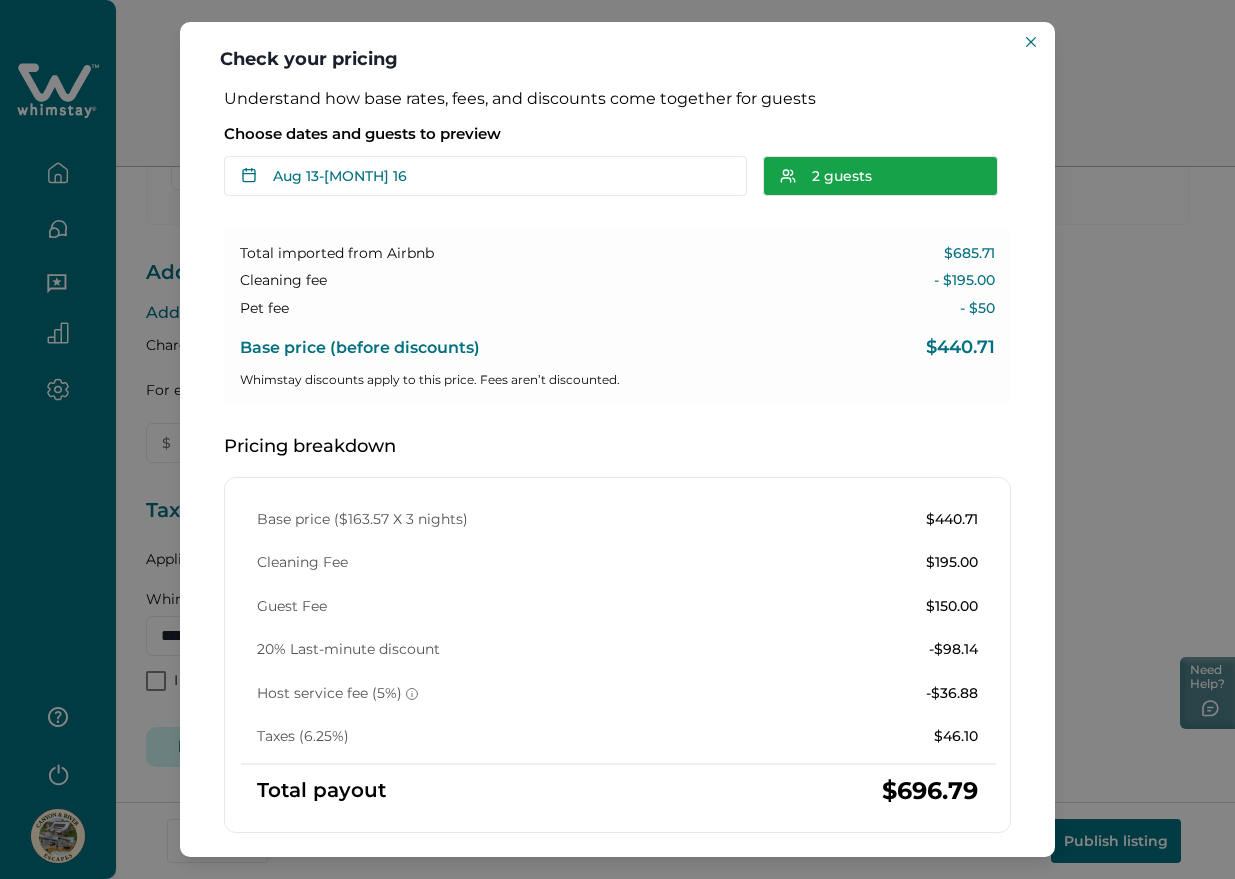 click on "2 guests" at bounding box center (880, 176) 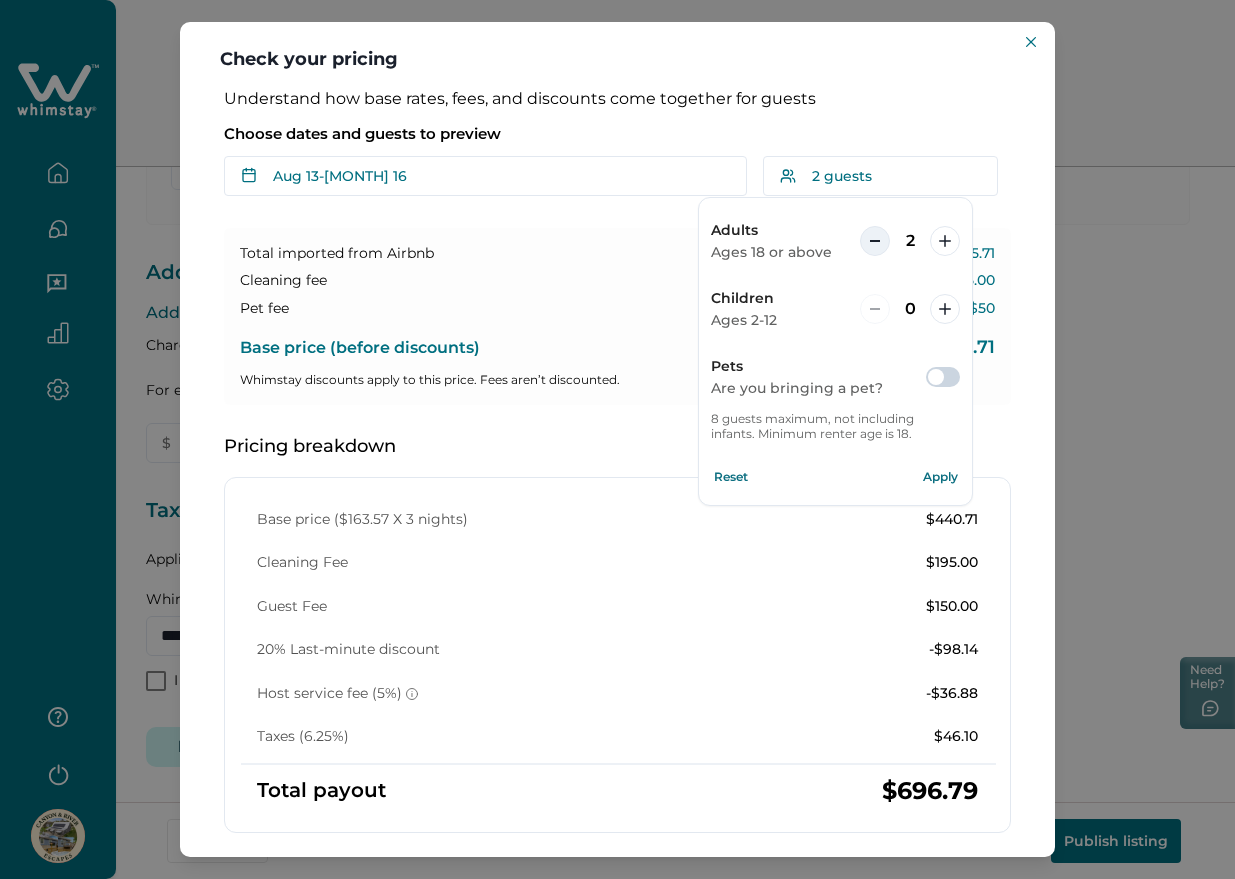 click at bounding box center (875, 241) 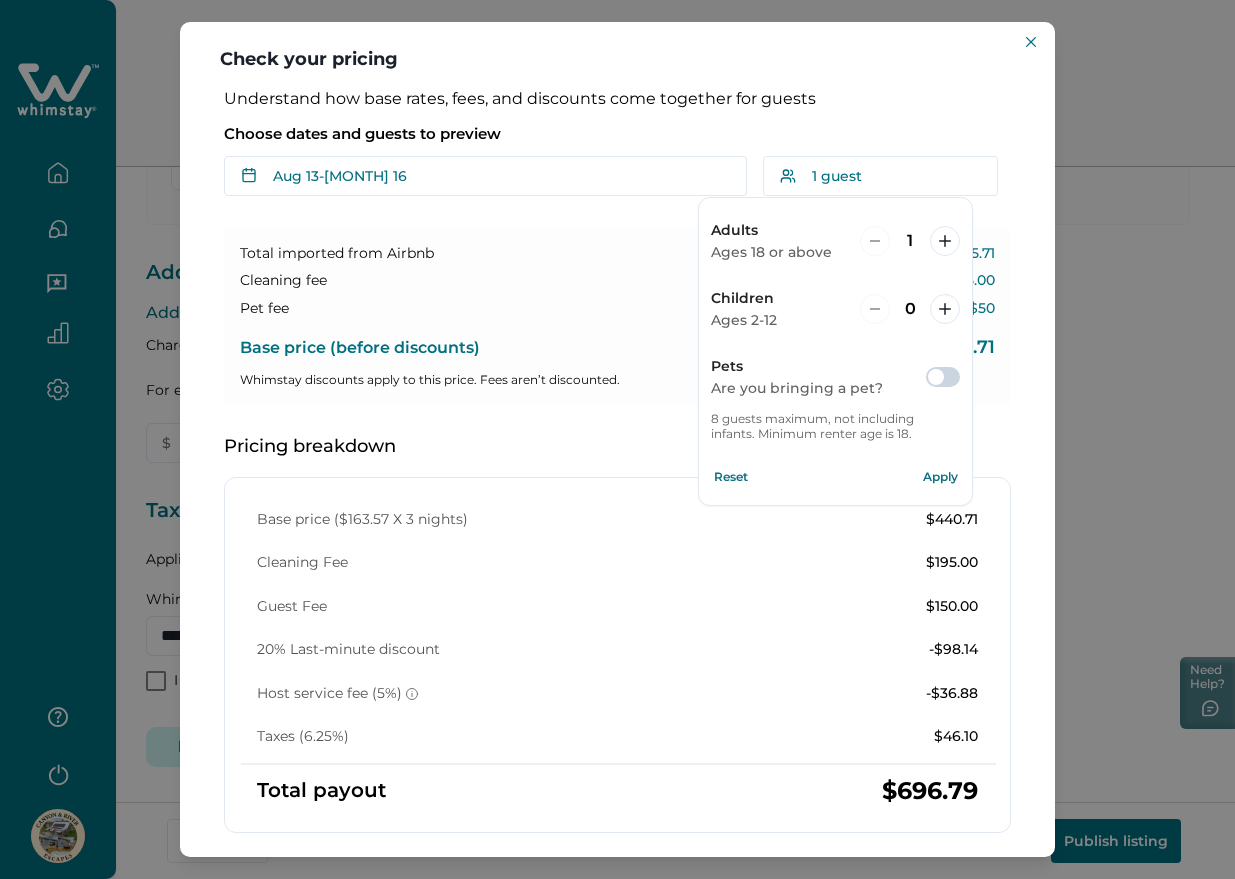 click on "Apply" at bounding box center [940, 477] 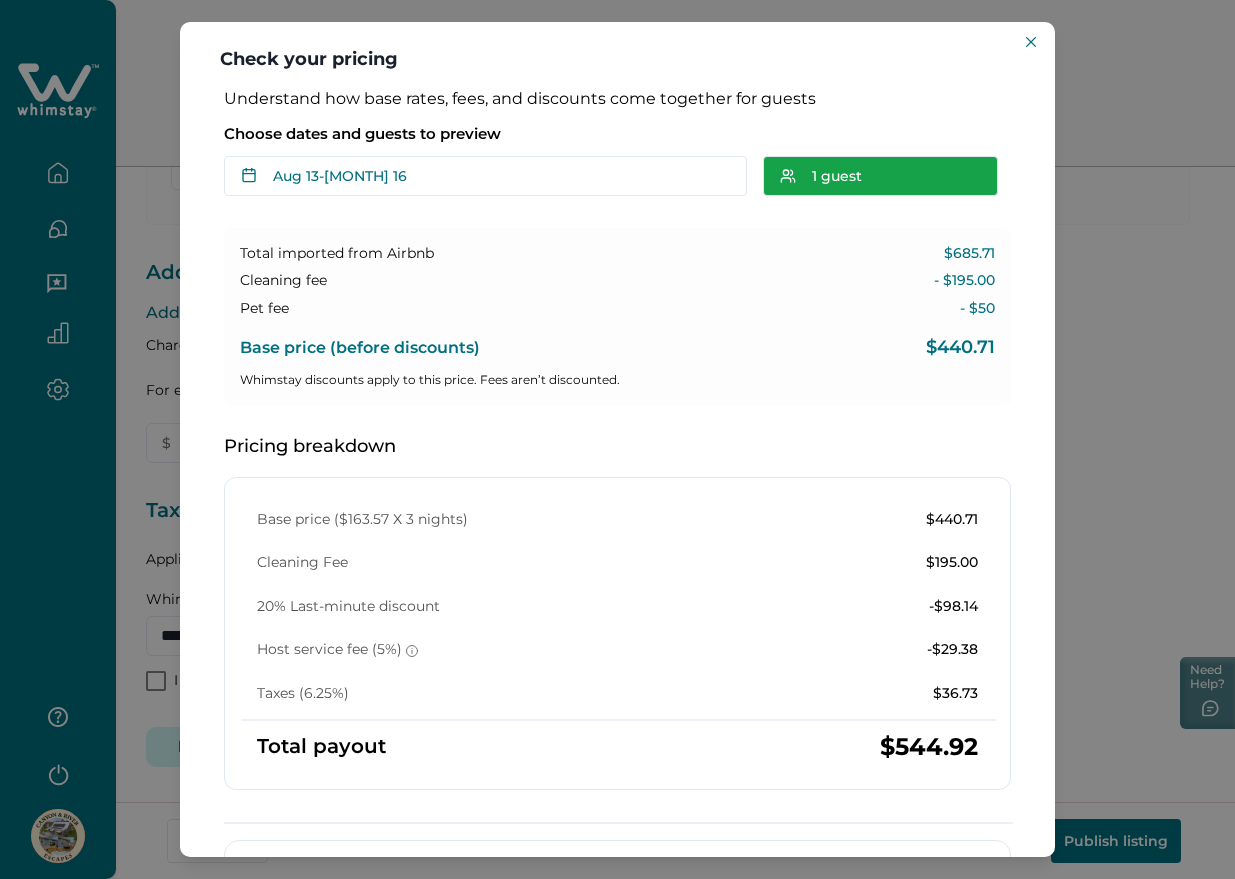 click on "1 guest" at bounding box center [880, 176] 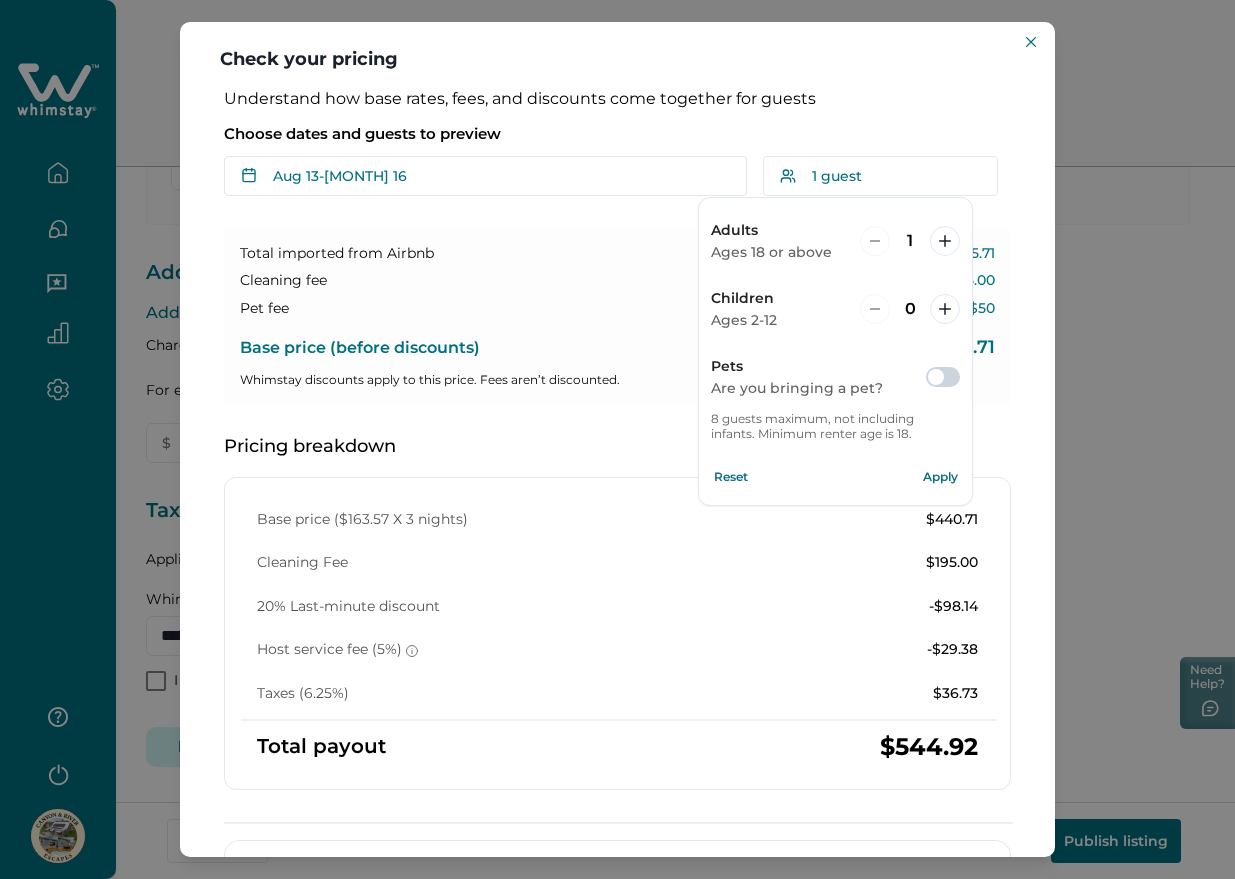 click at bounding box center [936, 377] 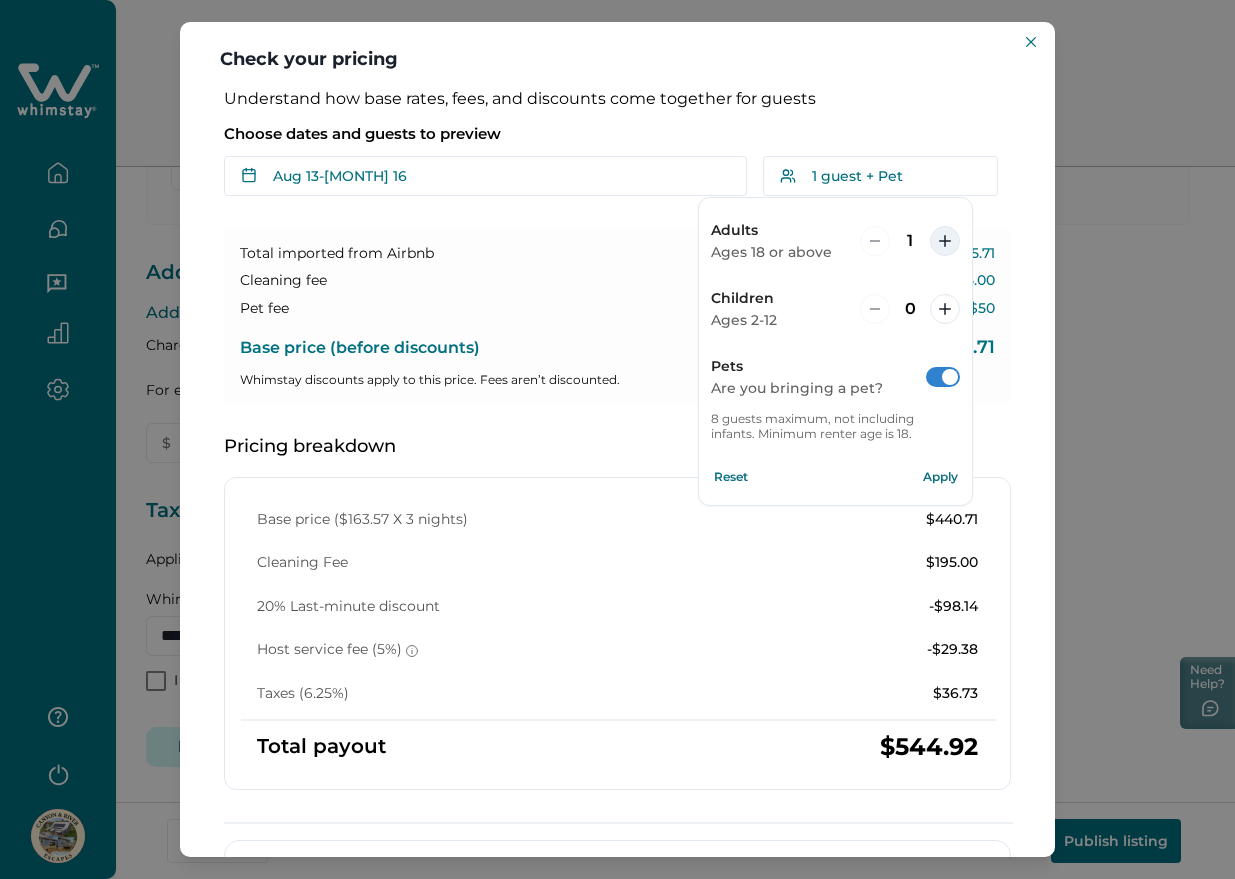 click 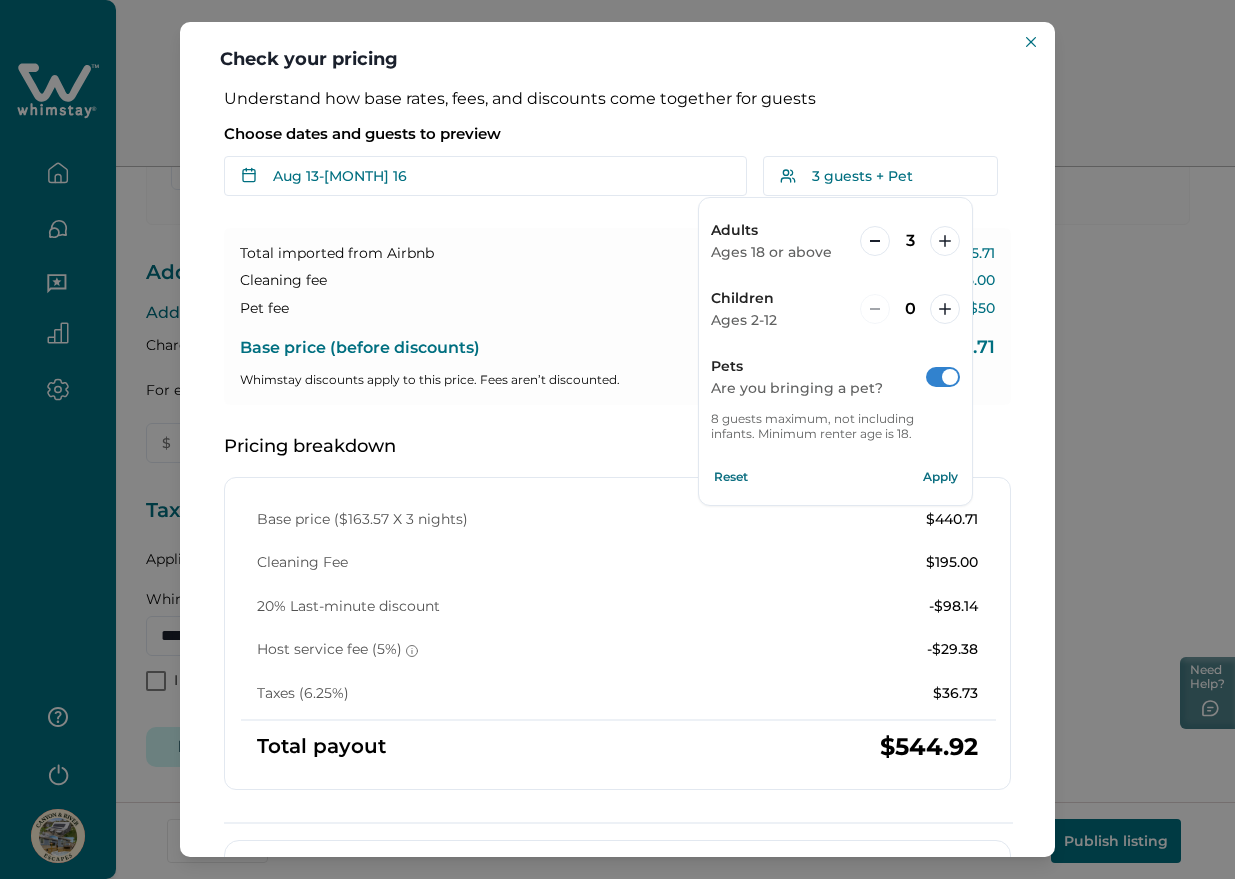 click on "Apply" at bounding box center (940, 477) 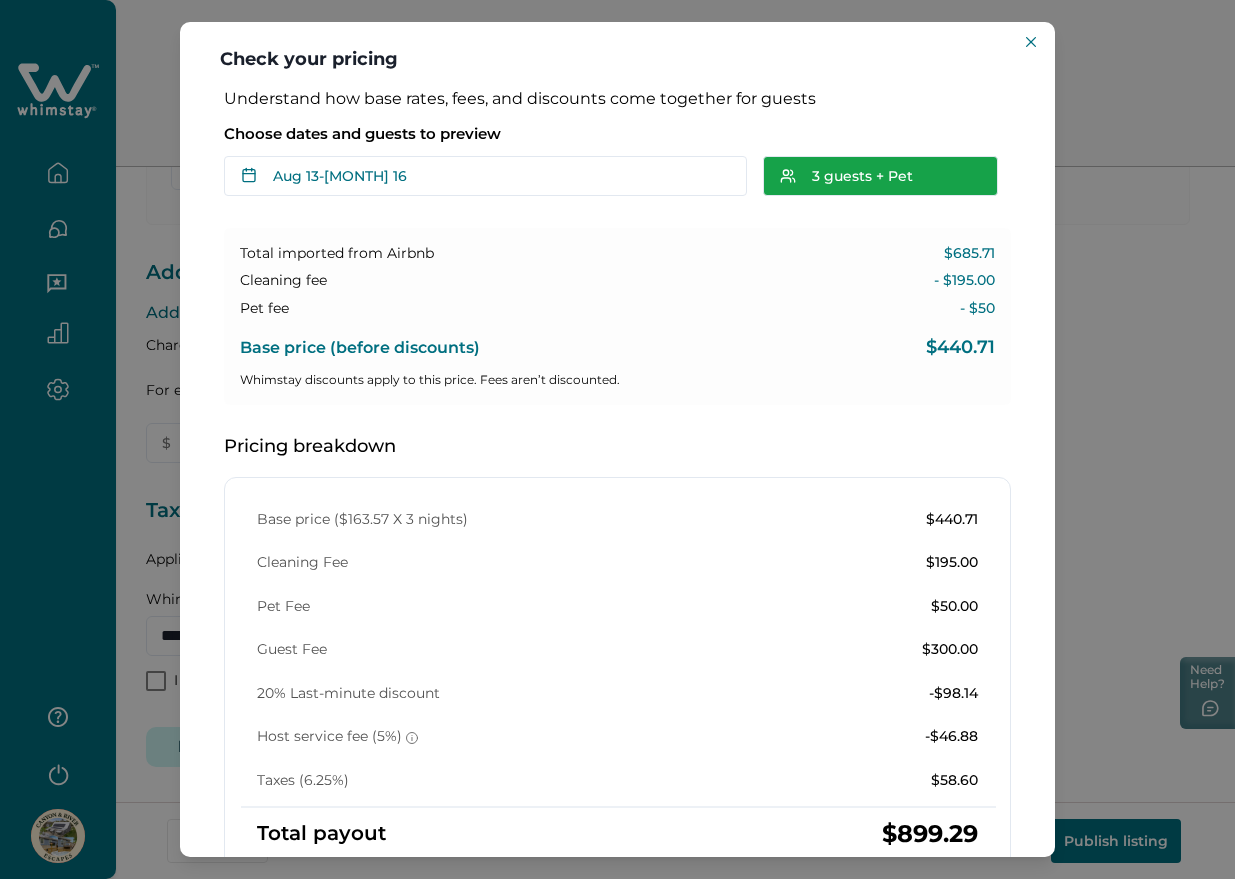click on "3 guests + Pet" at bounding box center [880, 176] 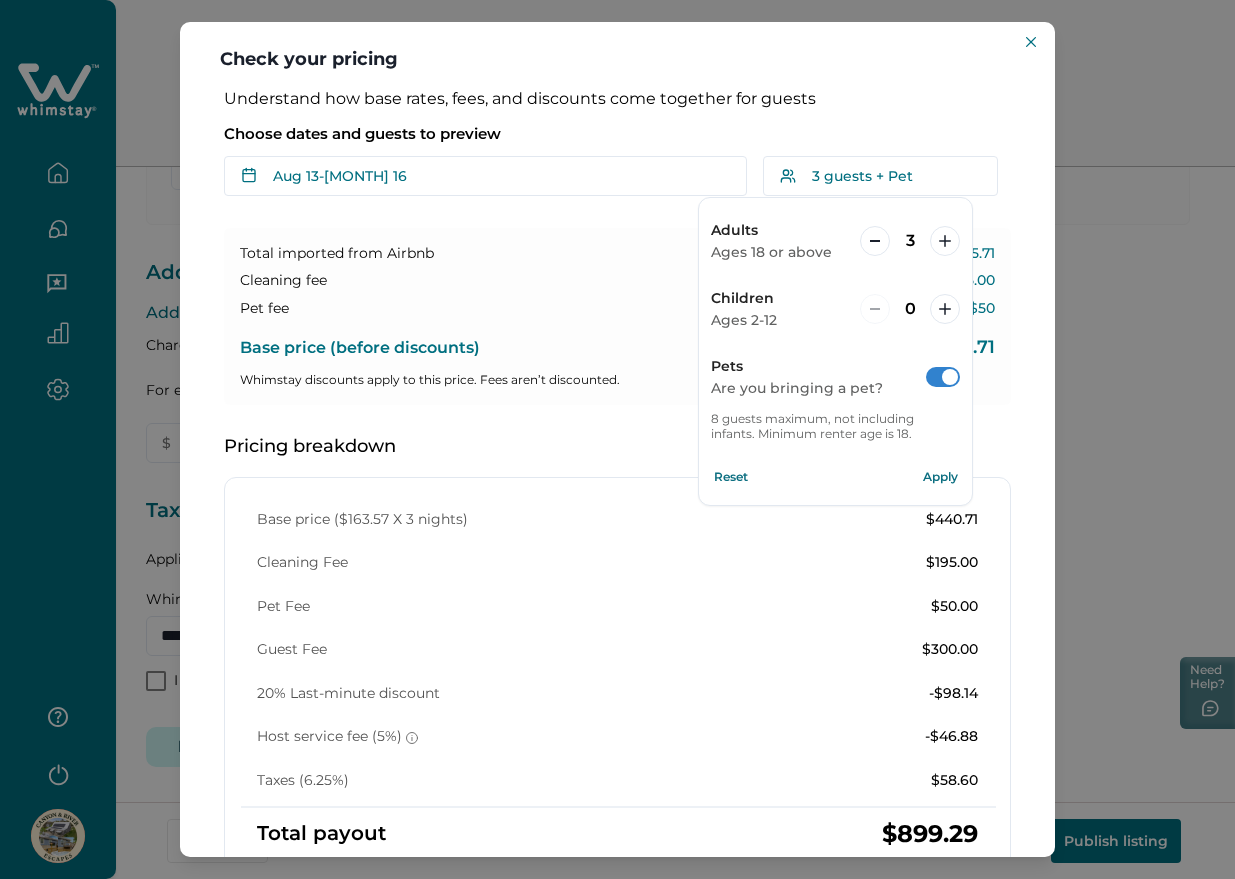 click on "Reset" at bounding box center (731, 477) 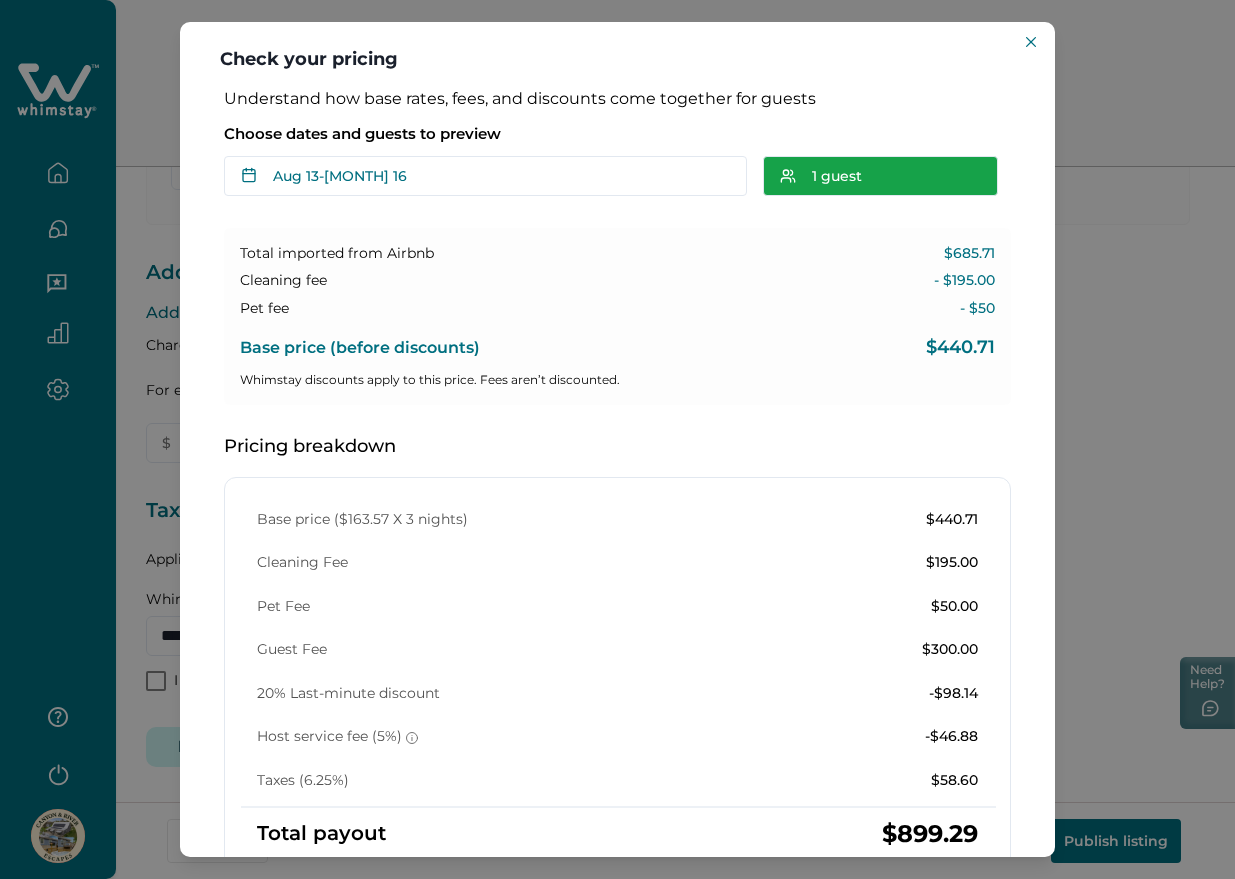 click on "1 guest" at bounding box center [880, 176] 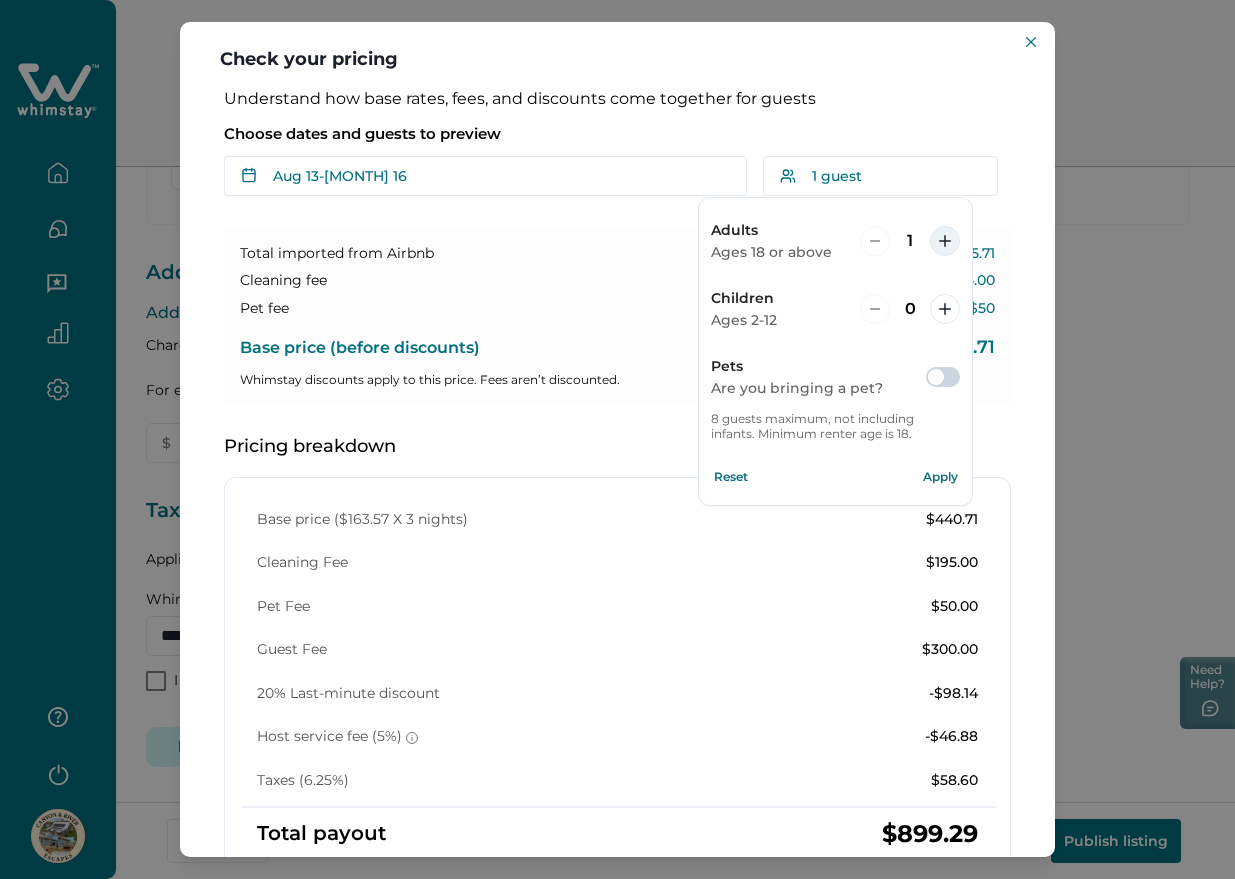 click 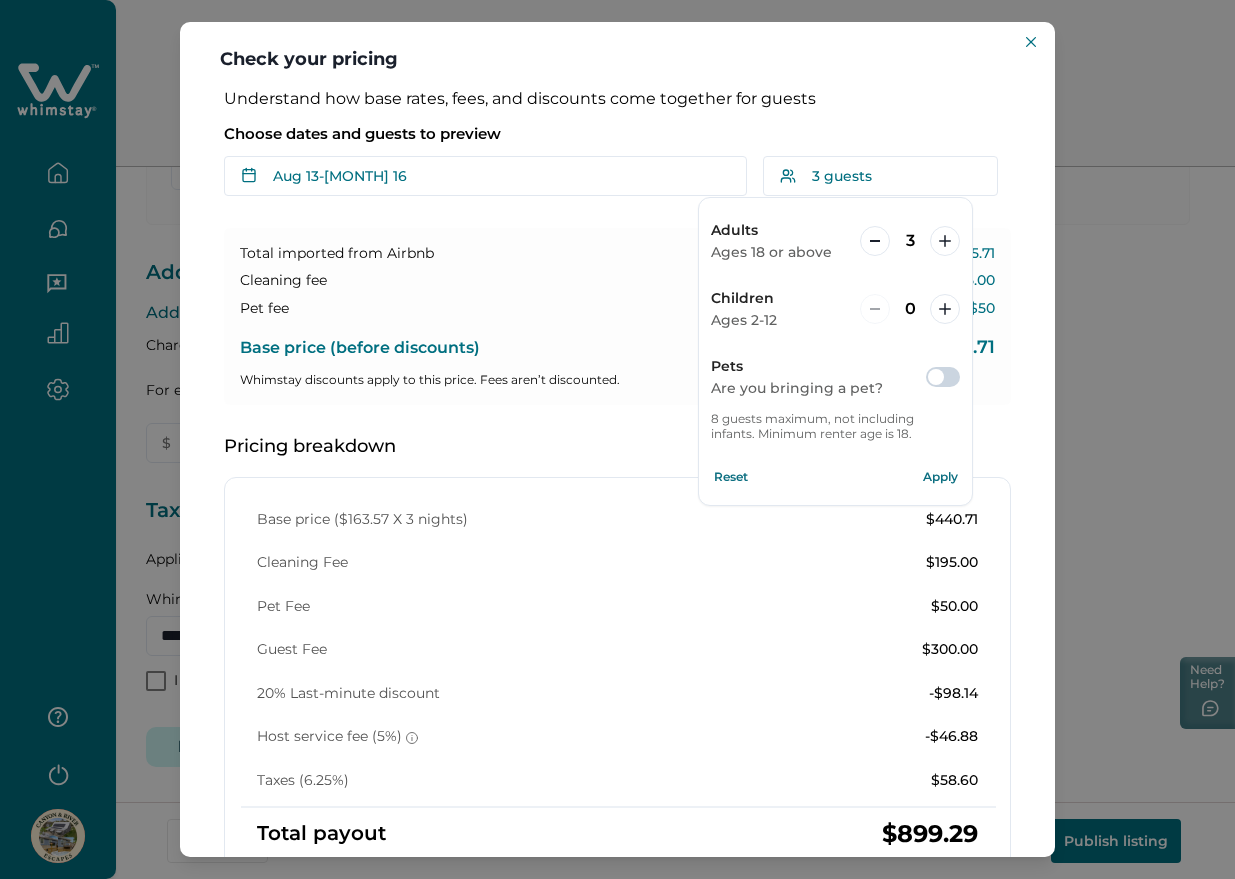 click at bounding box center (936, 377) 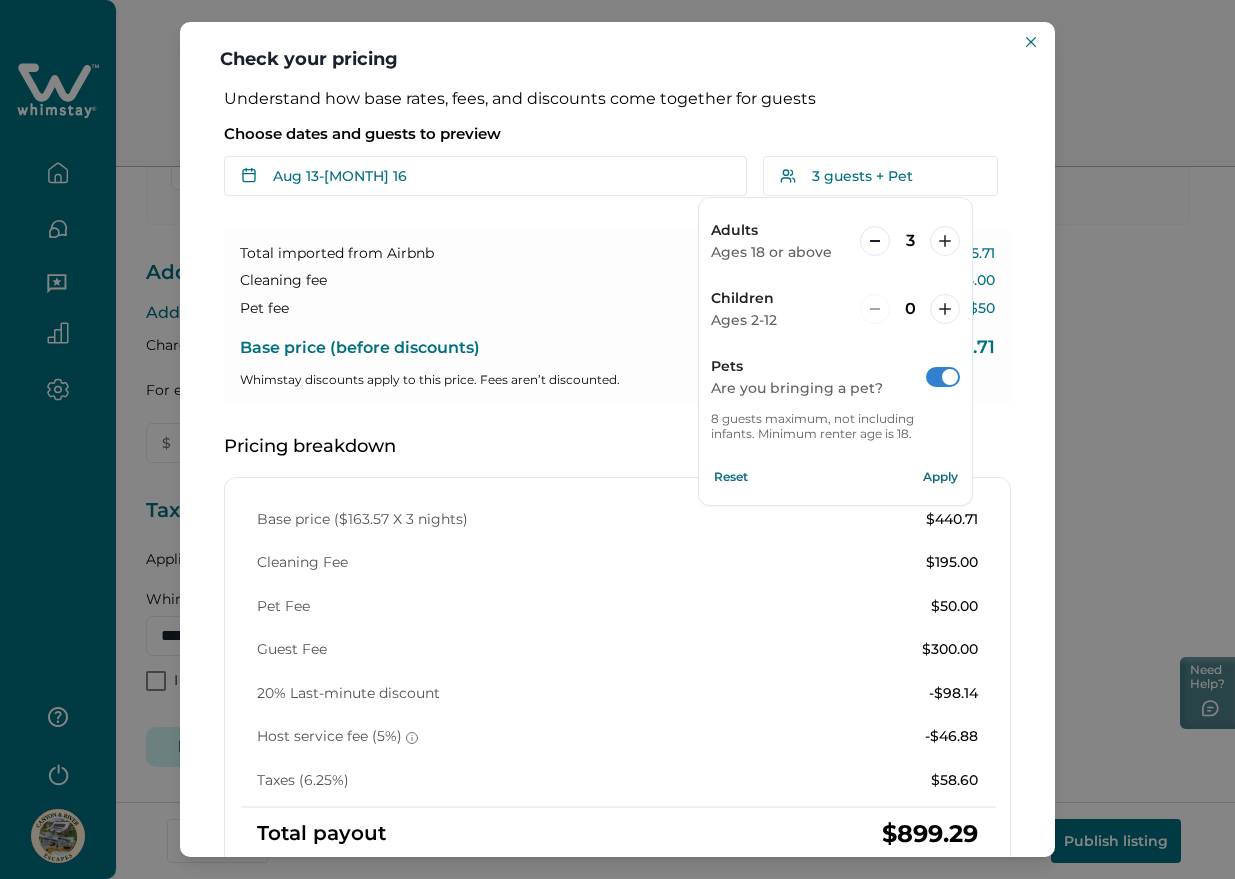 click on "Apply" at bounding box center (940, 477) 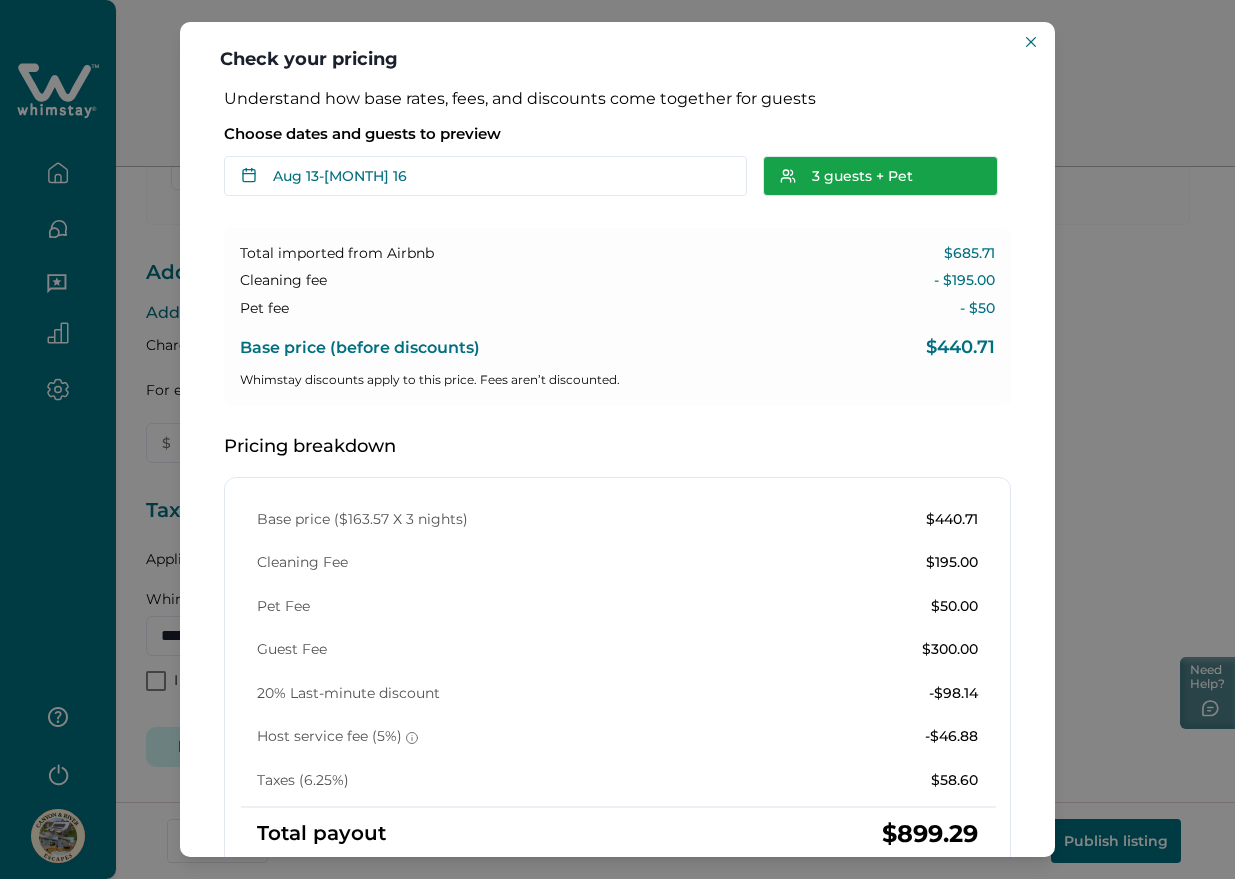 click on "3 guests + Pet" at bounding box center [880, 176] 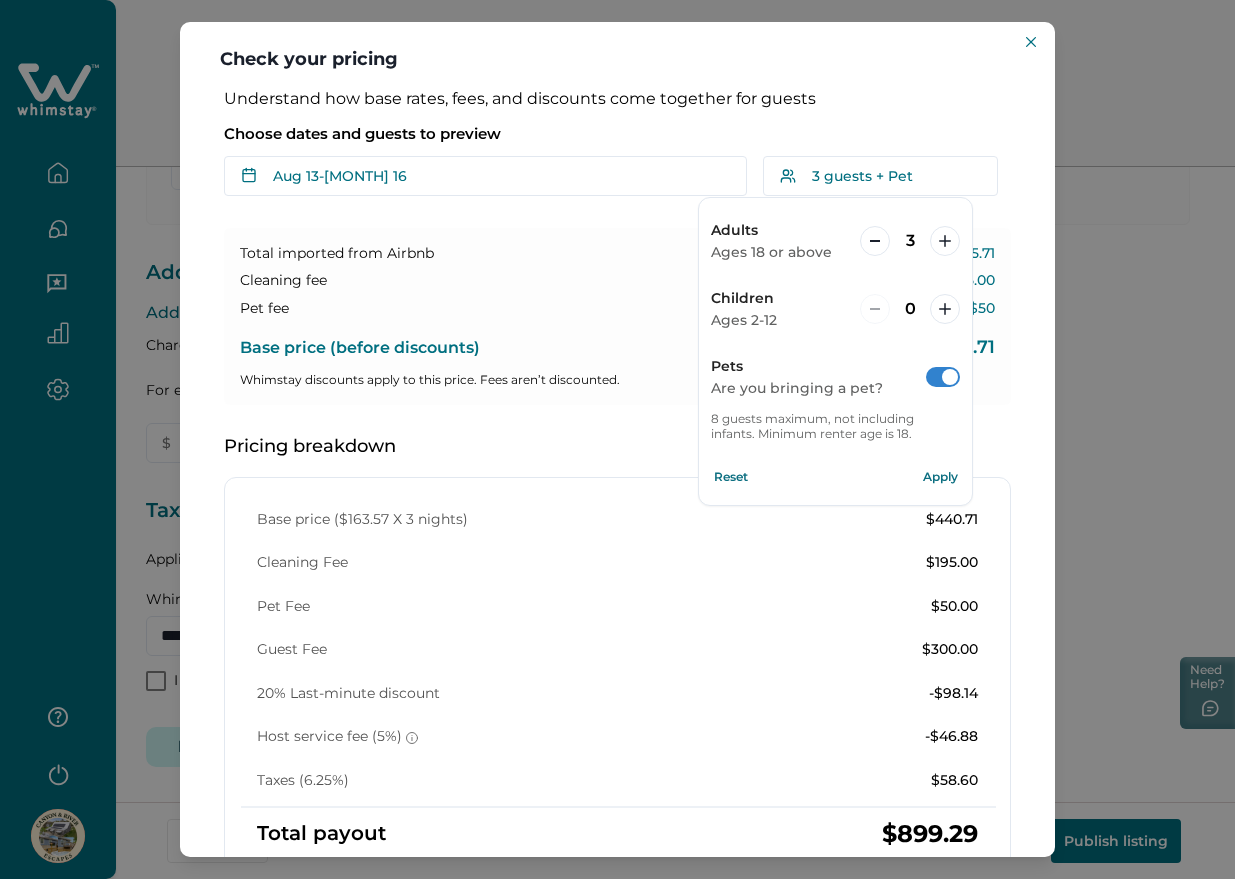 click on "Reset" at bounding box center (731, 477) 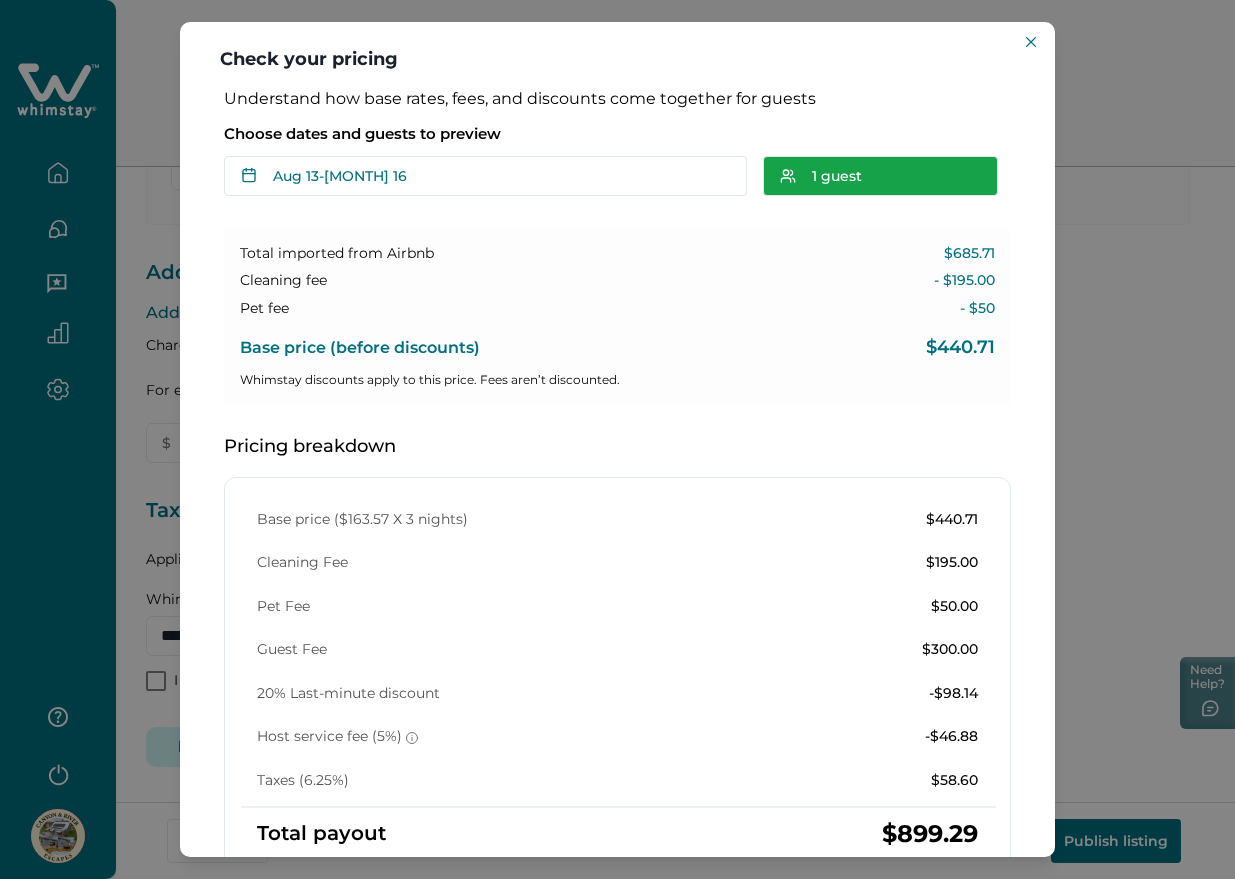 click on "1 guest" at bounding box center [880, 176] 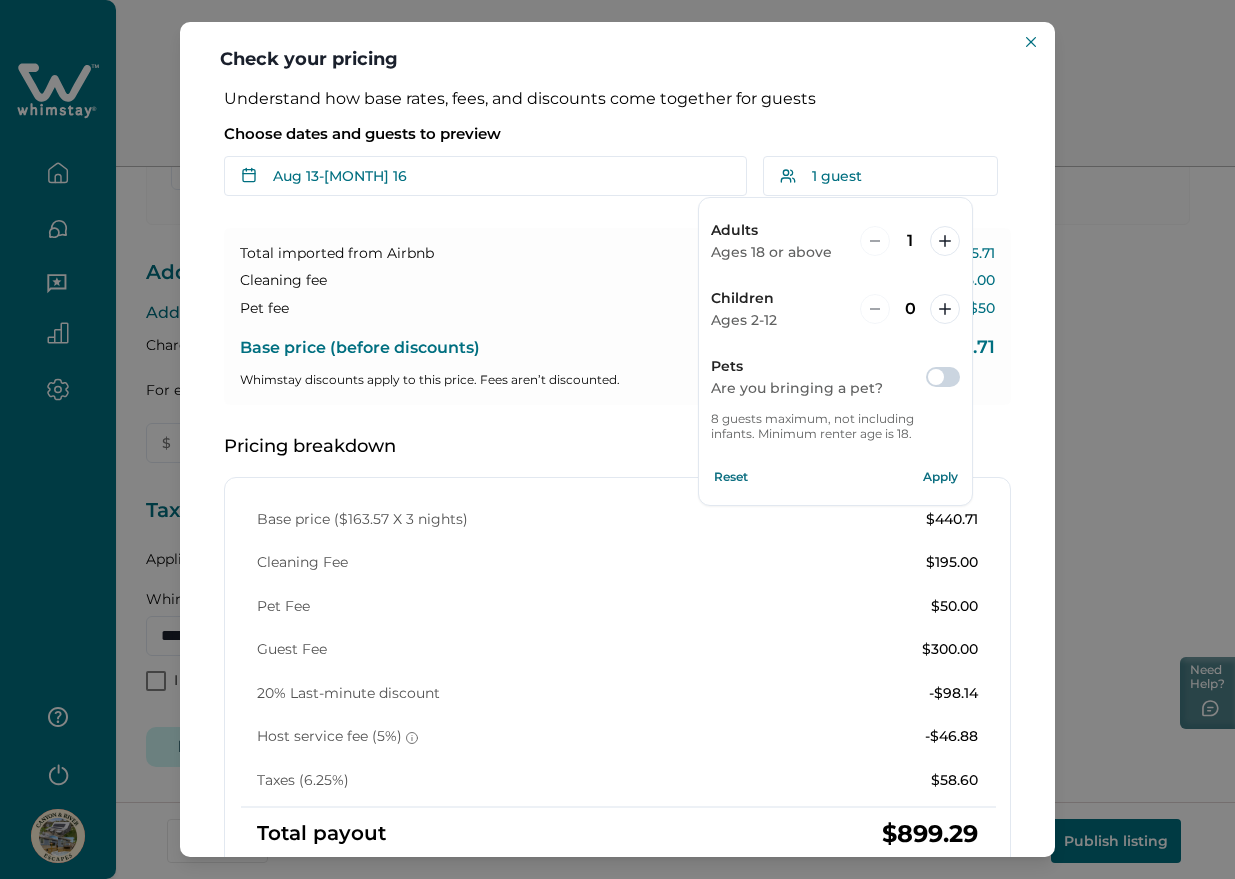 click on "Reset" at bounding box center [731, 477] 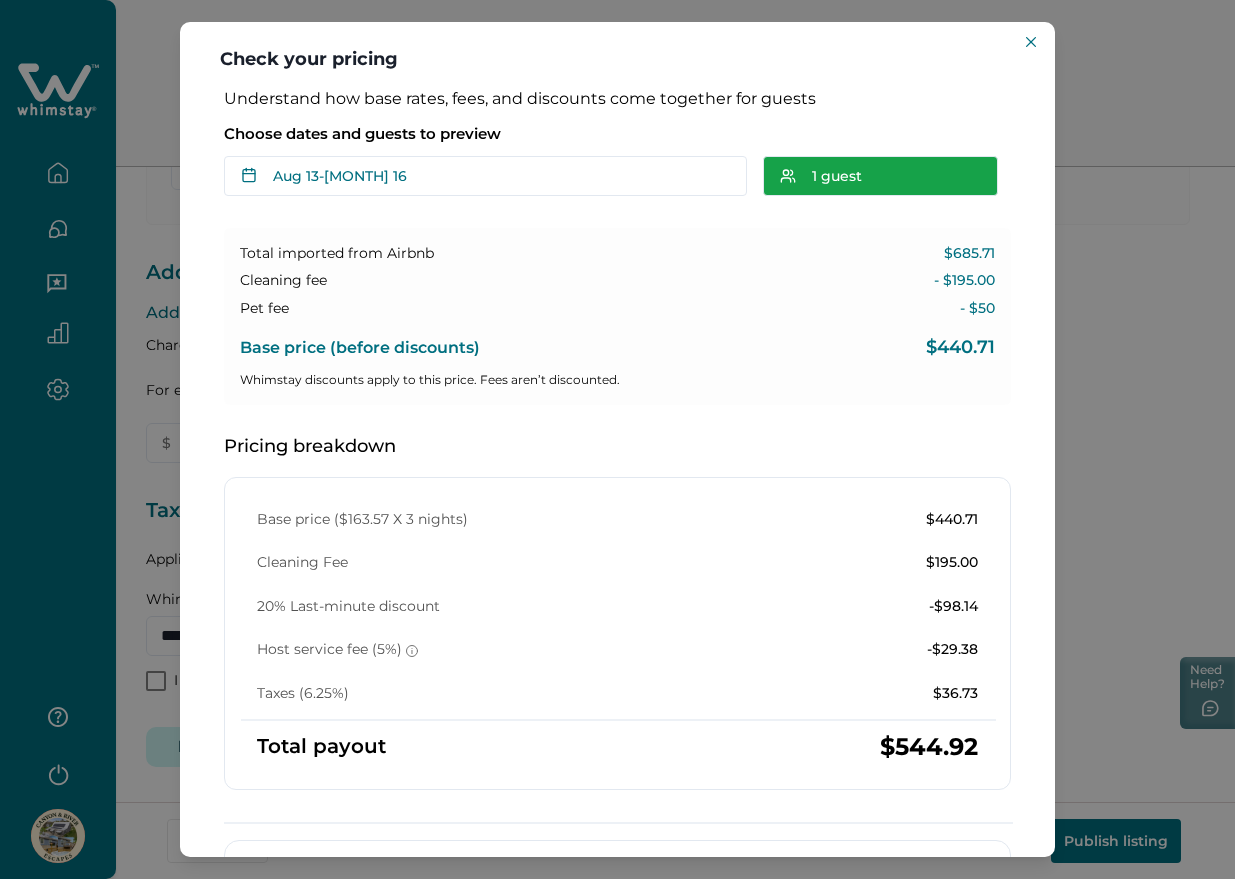 click on "1 guest" at bounding box center (880, 176) 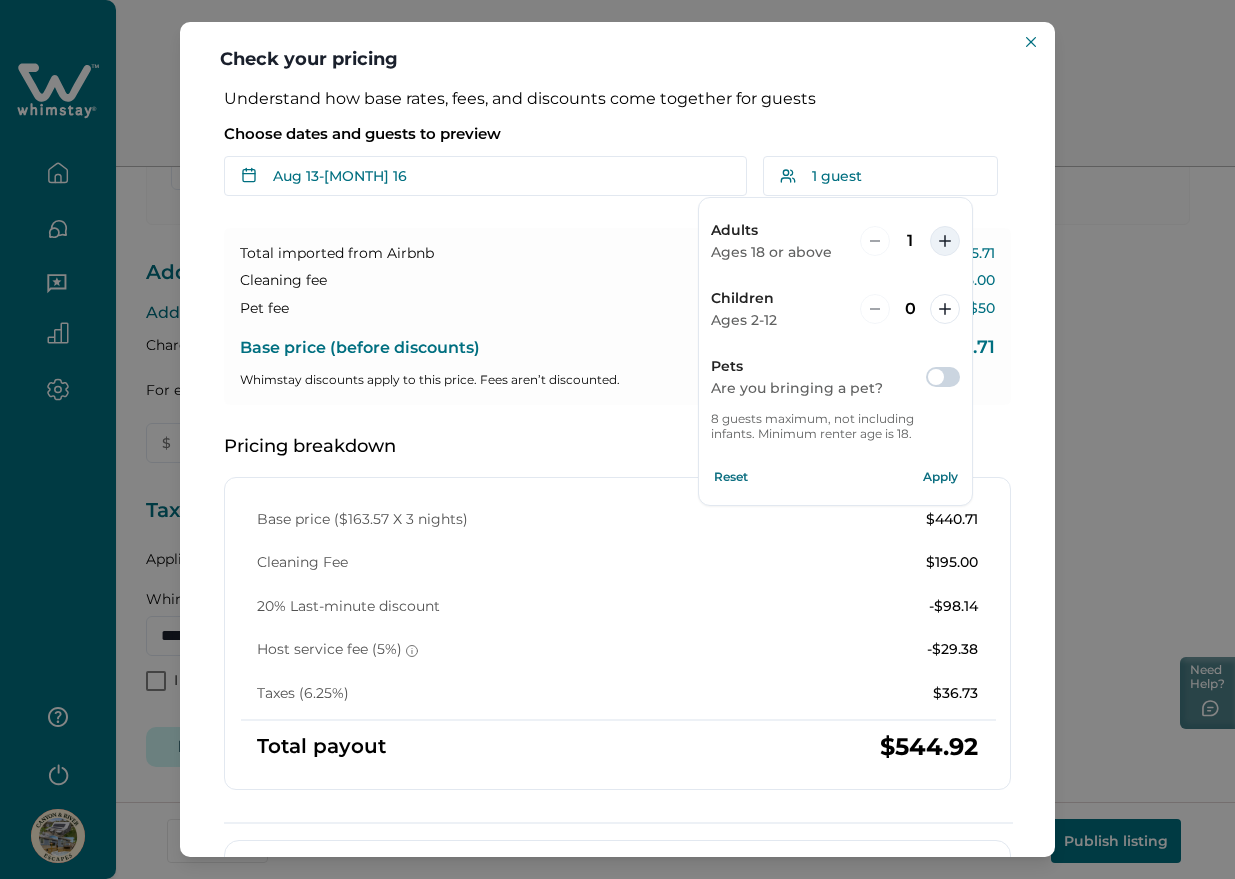 click 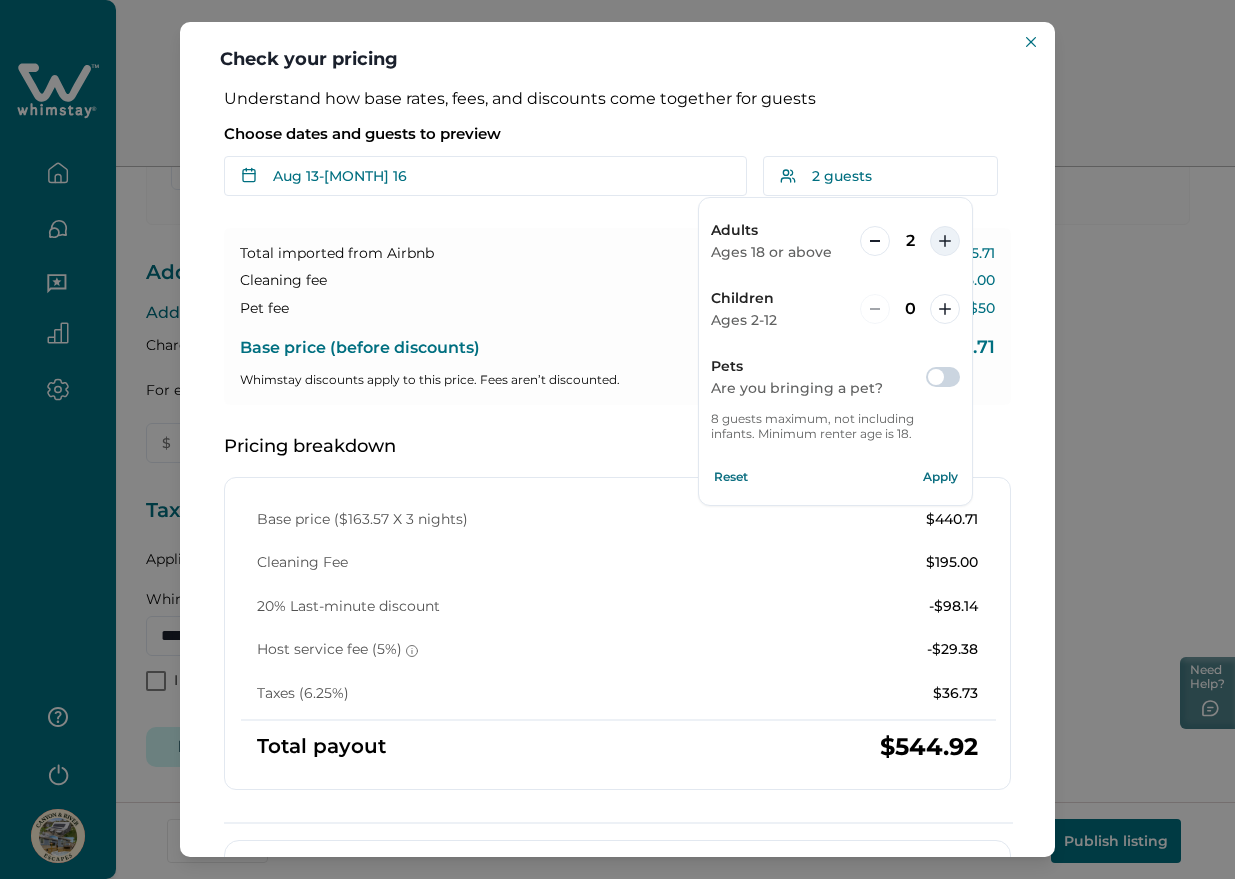 click 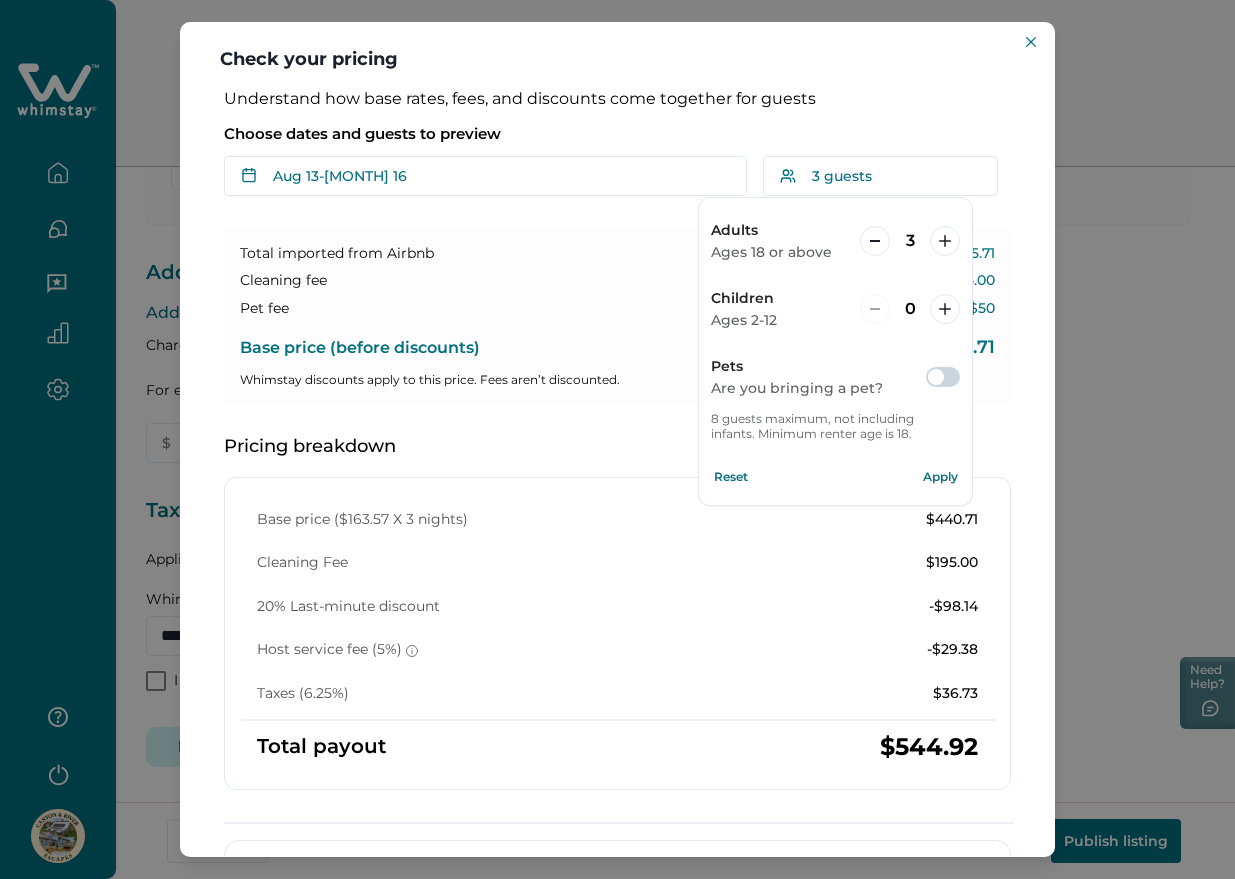 click on "Apply" at bounding box center [940, 477] 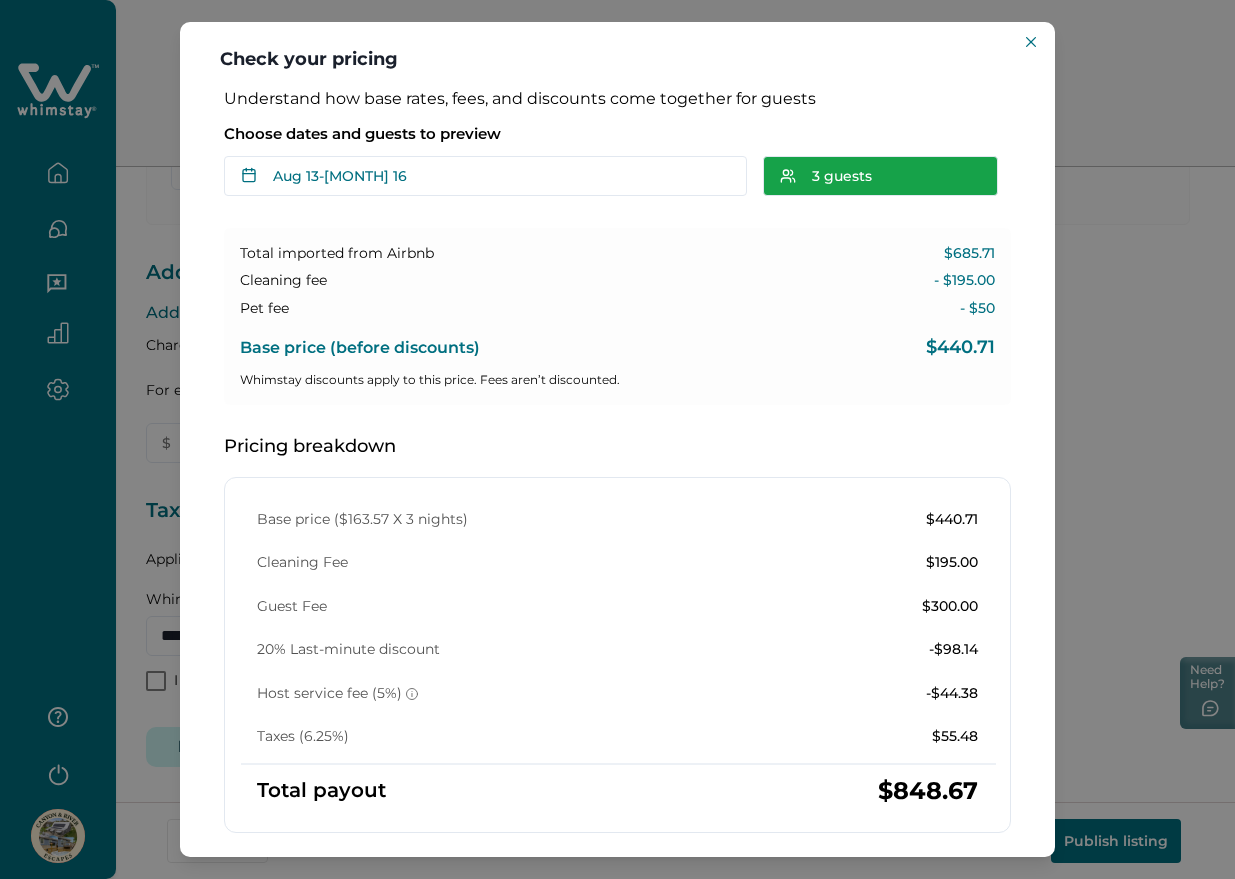 click on "3 guests" at bounding box center (880, 176) 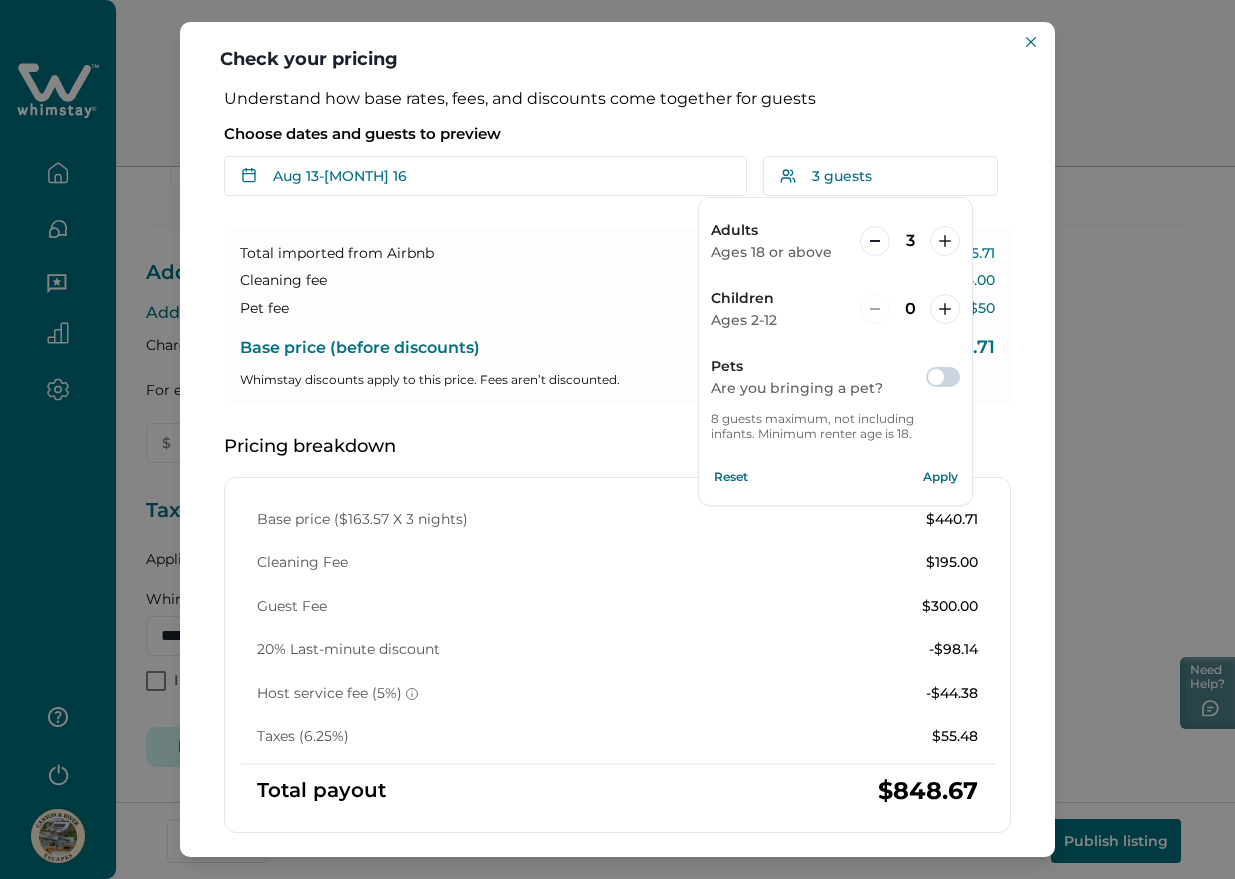 click on "Reset" at bounding box center (731, 477) 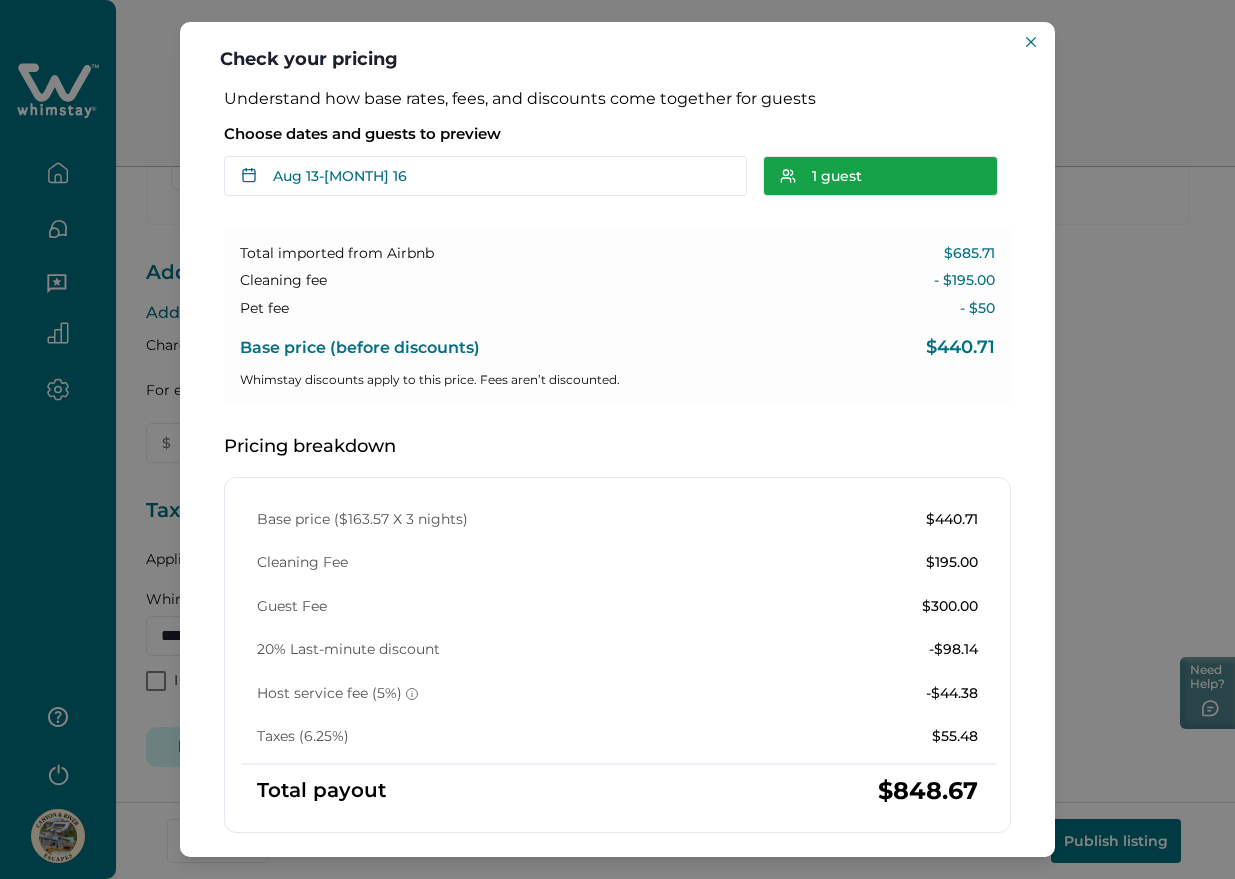 click on "1 guest" at bounding box center (880, 176) 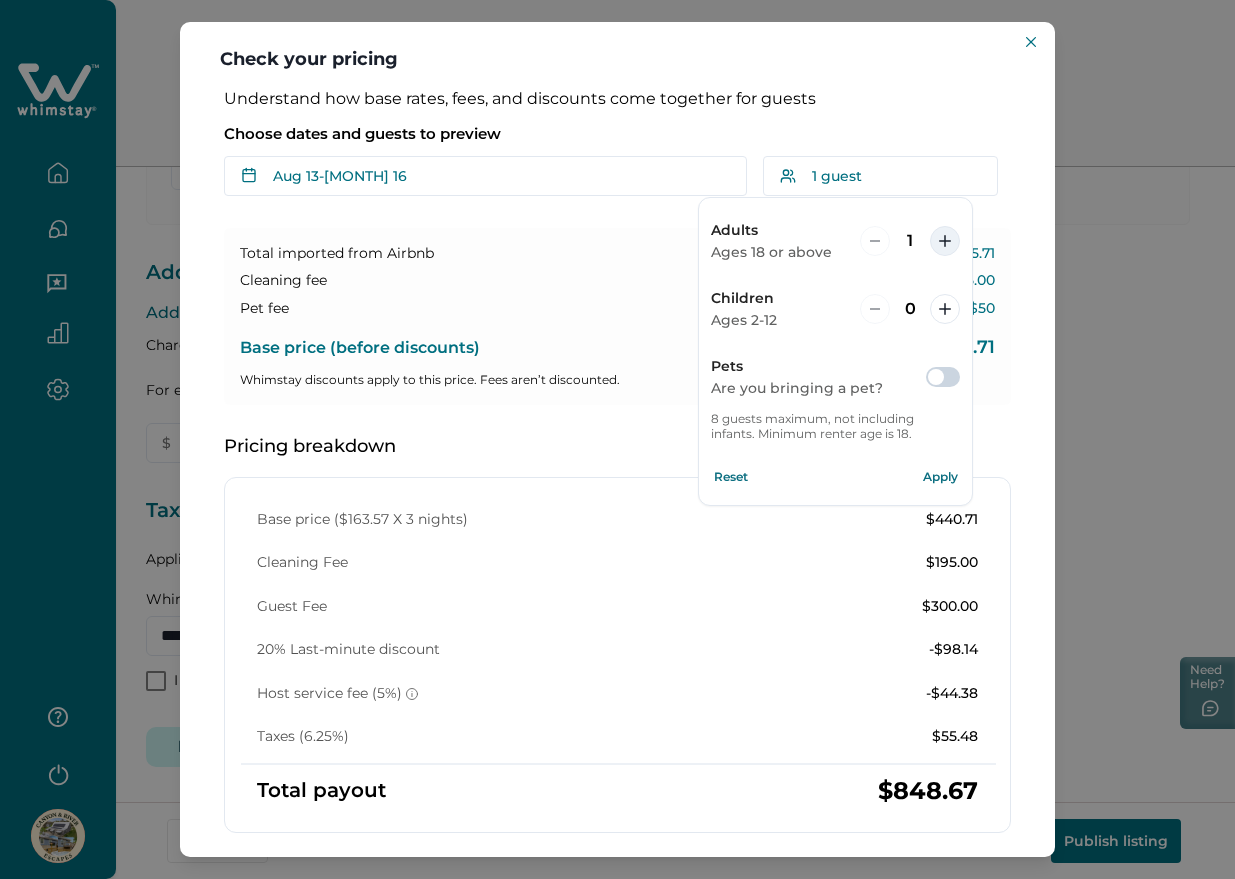 click at bounding box center [945, 241] 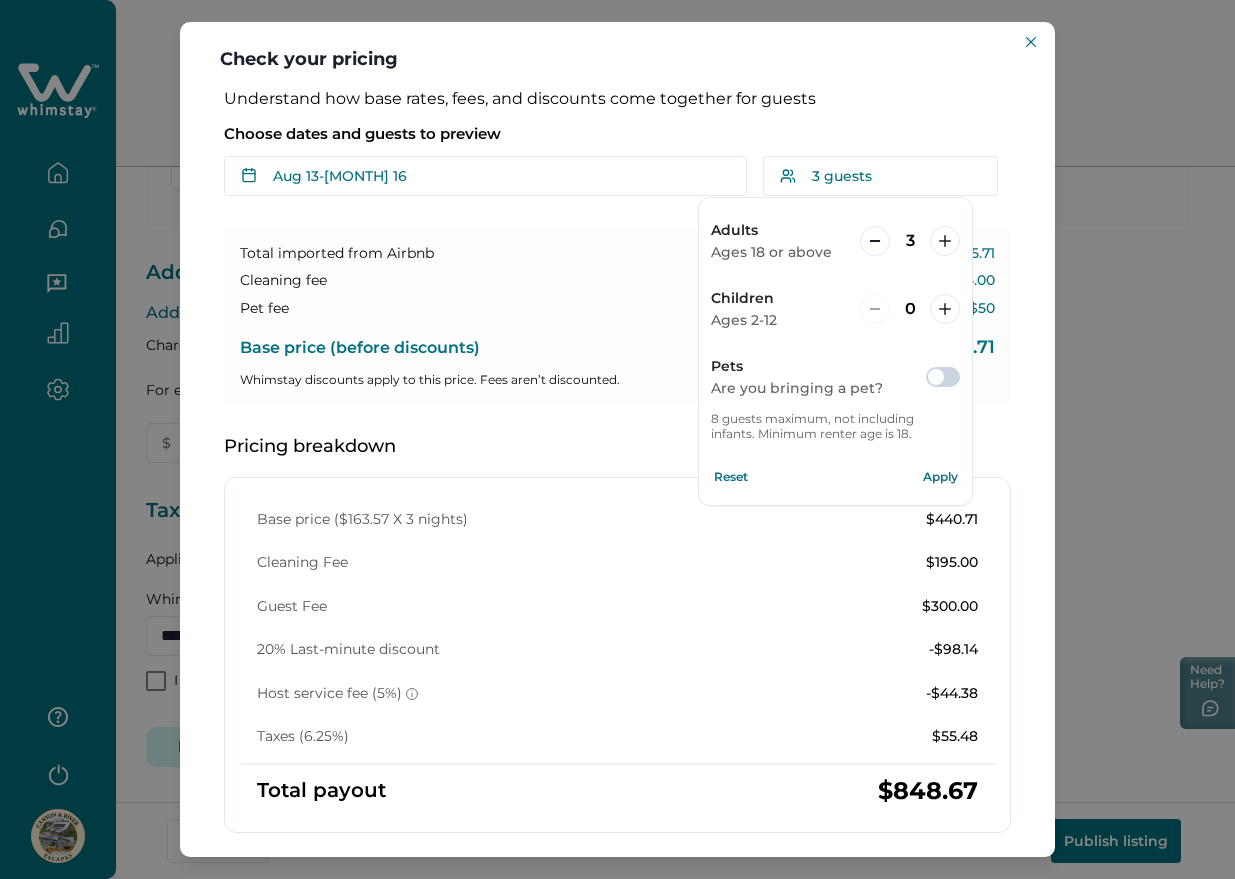click on "Apply" at bounding box center (940, 477) 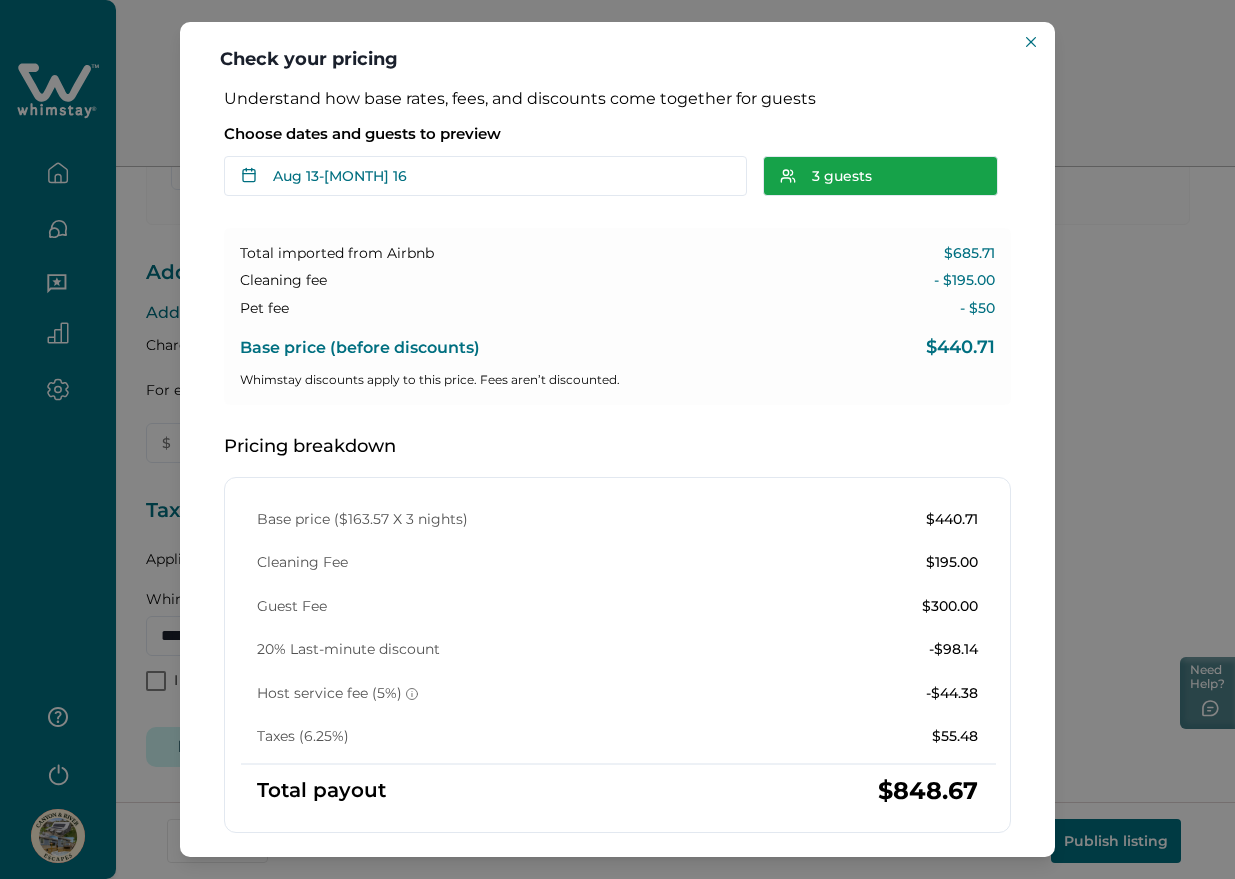 click on "3 guests" at bounding box center [880, 176] 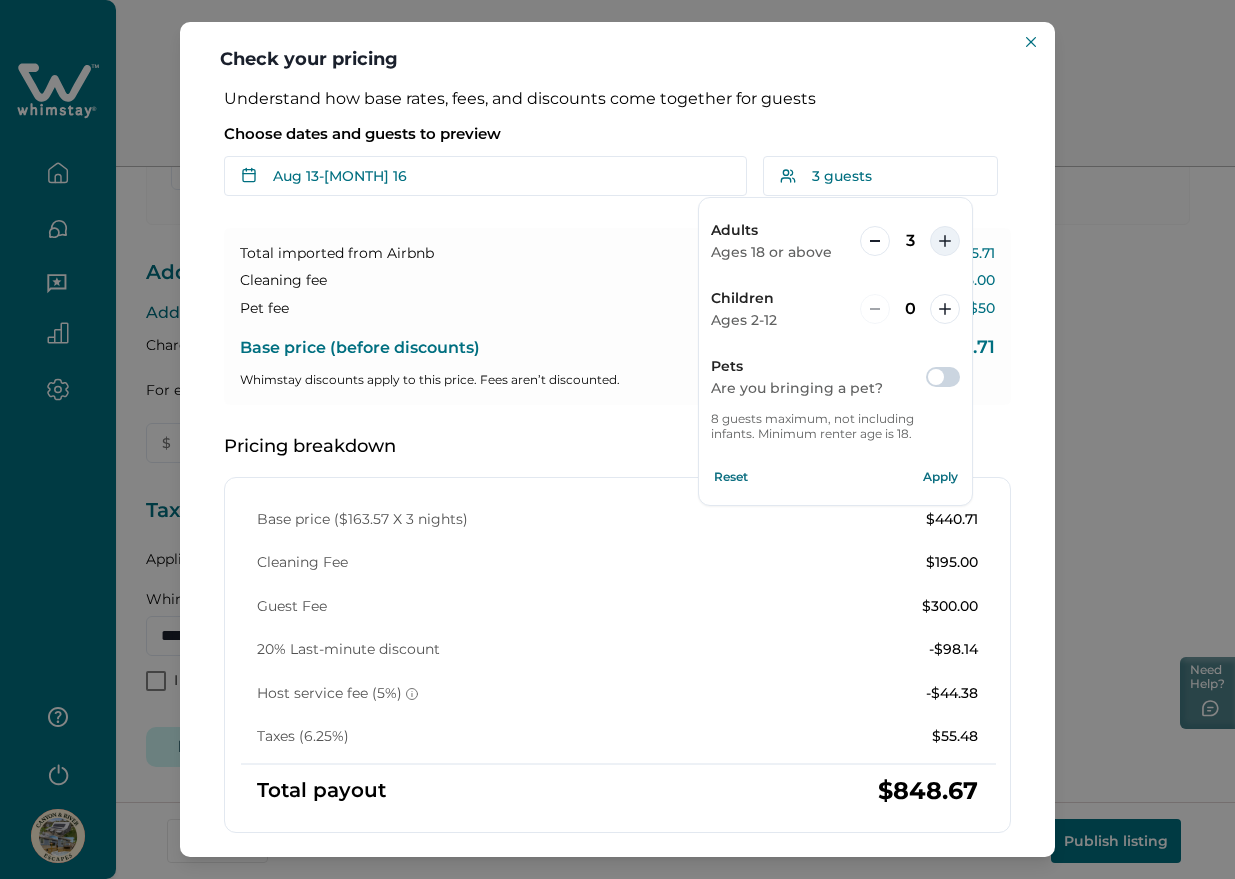 click at bounding box center (945, 241) 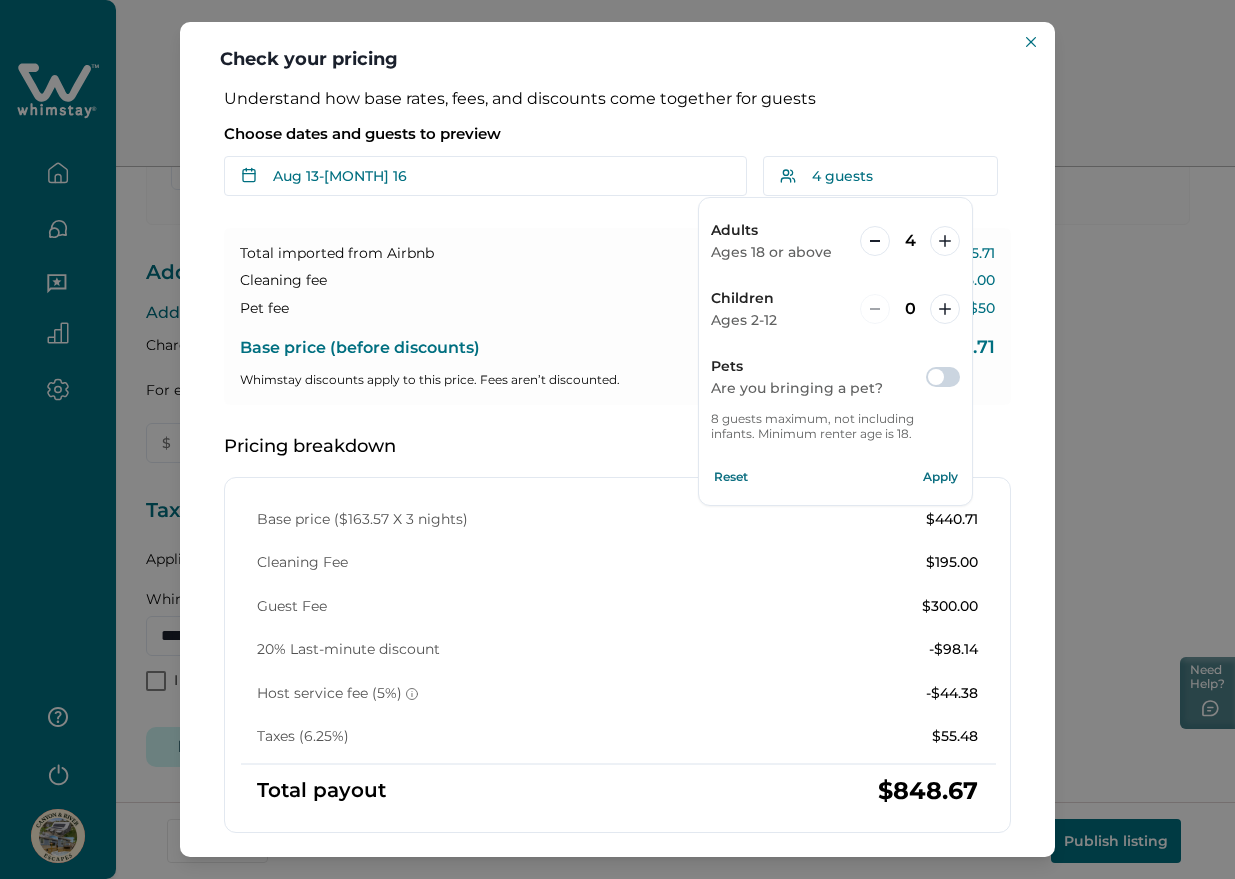 click at bounding box center (943, 377) 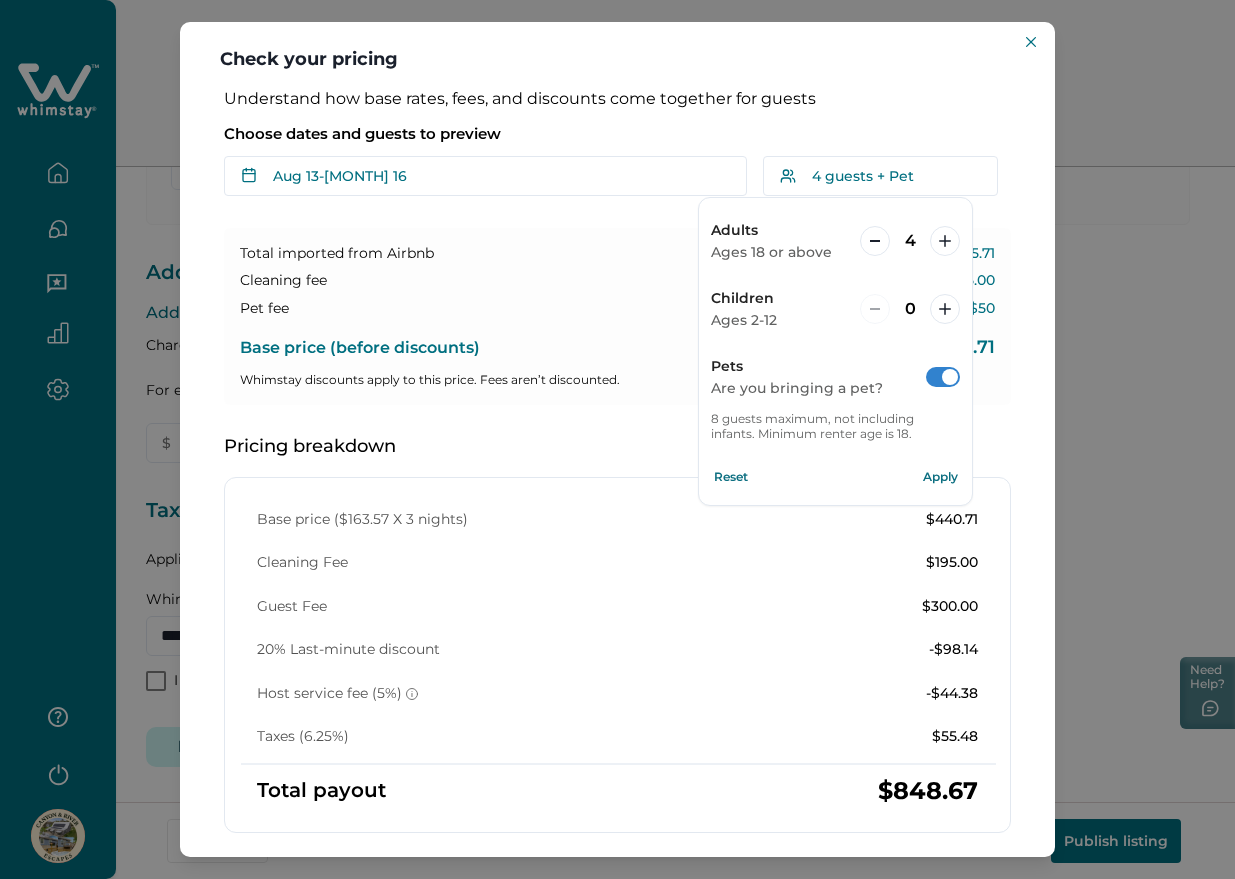 click on "Apply" at bounding box center (940, 477) 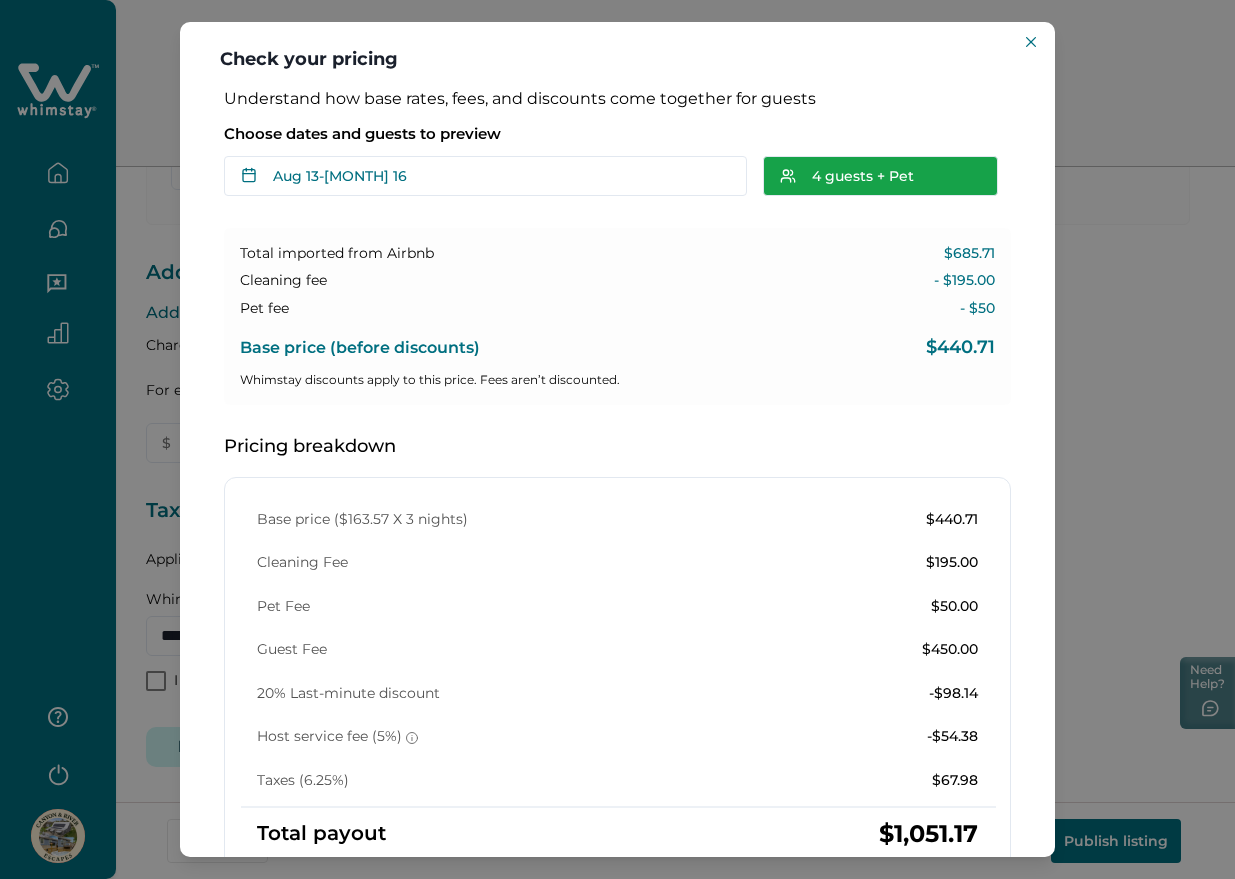 click on "4 guests + Pet" at bounding box center (880, 176) 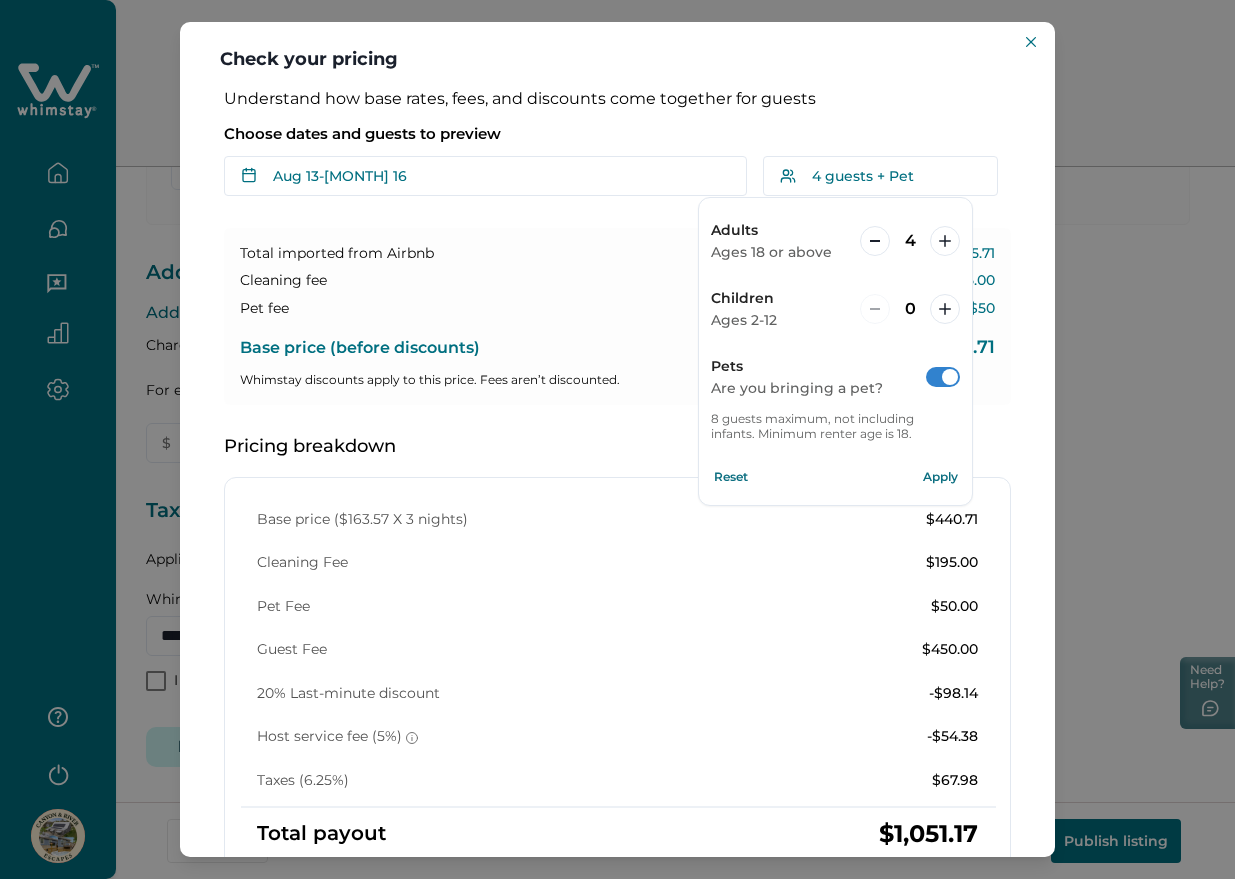 click on "Reset" at bounding box center (731, 477) 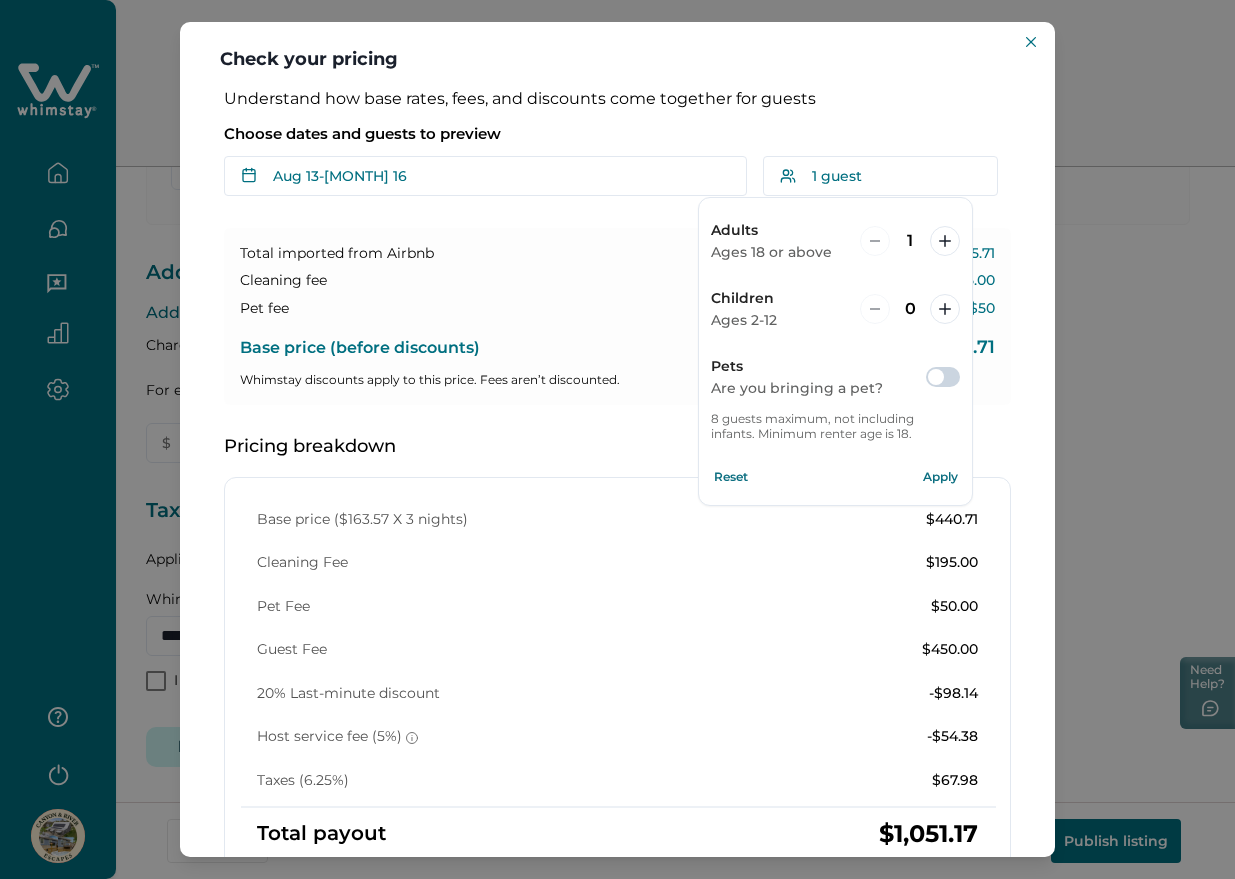 click on "Reset" at bounding box center (731, 477) 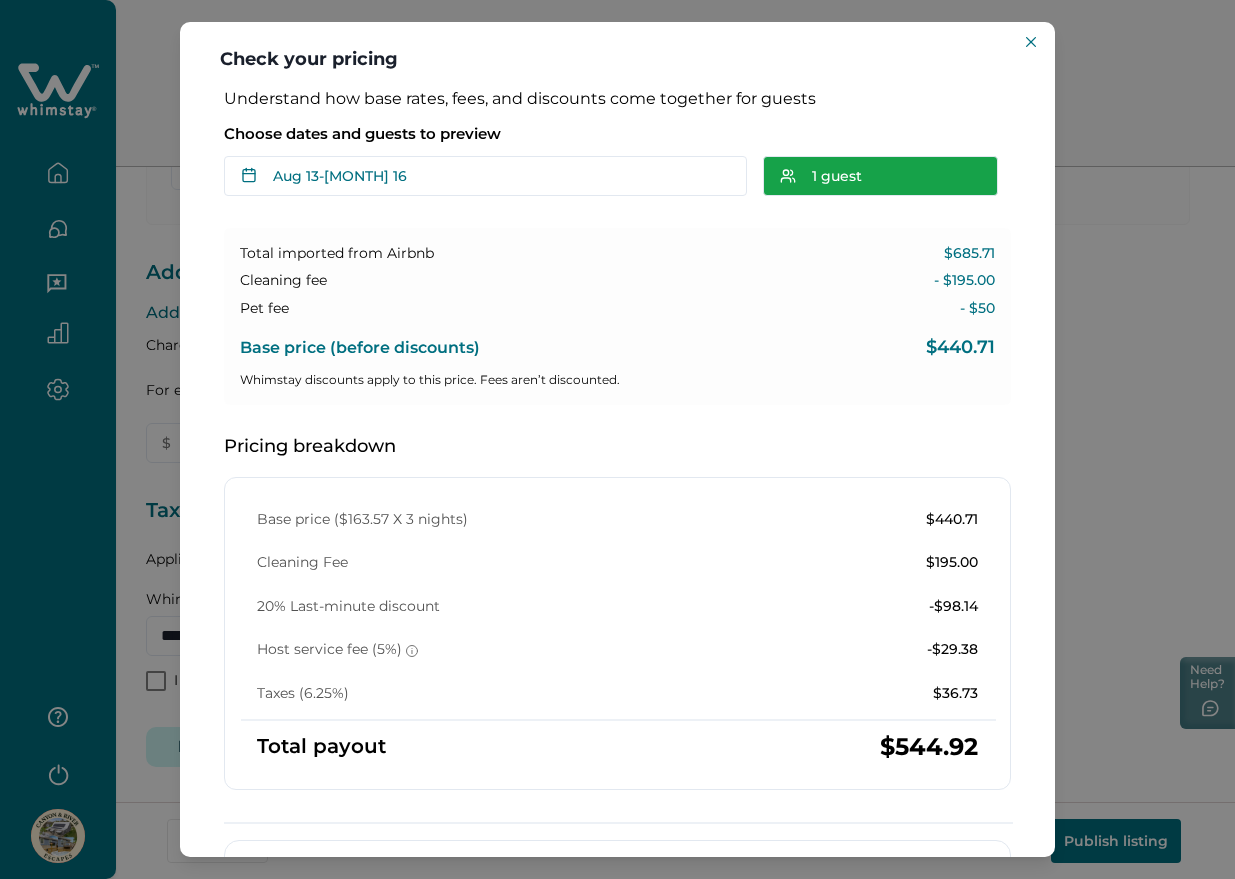 click on "1 guest" at bounding box center [880, 176] 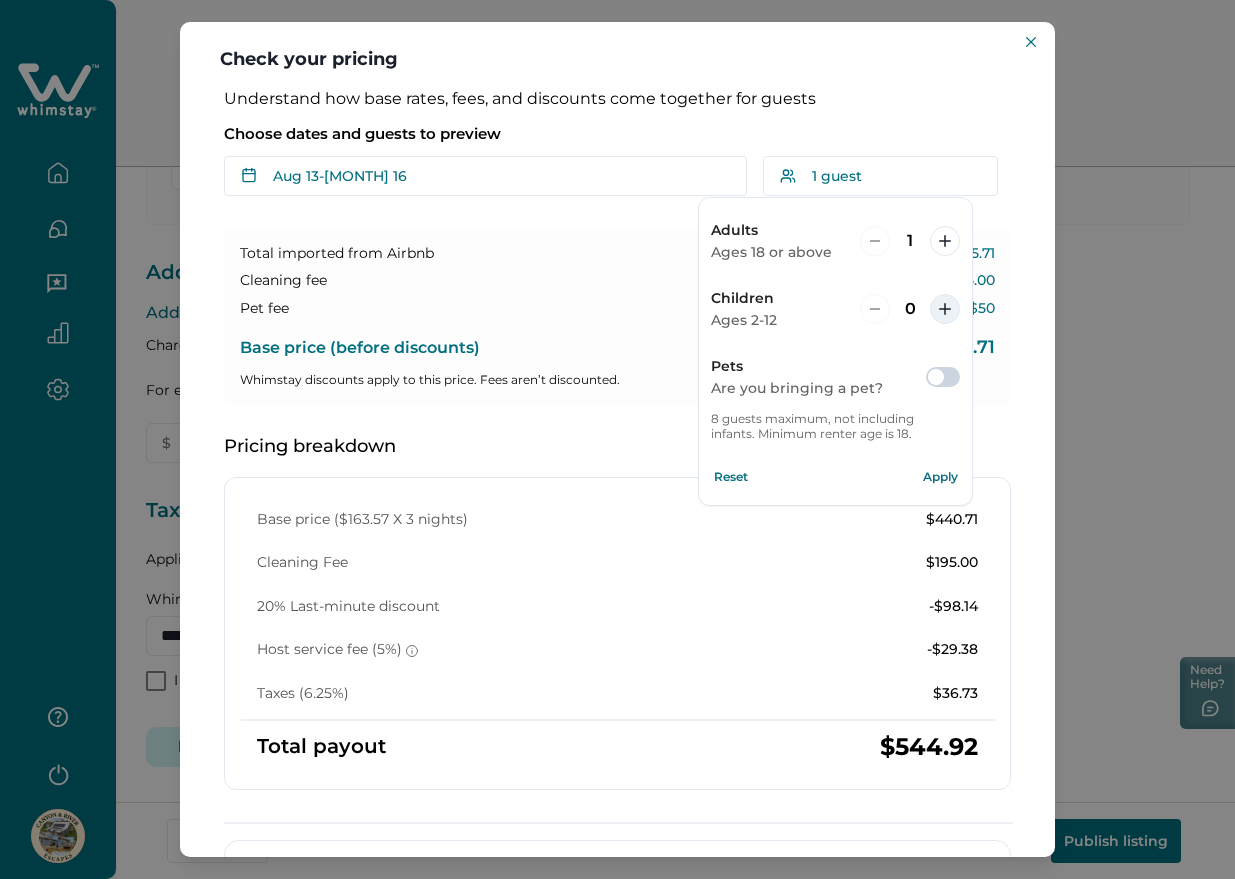 click at bounding box center (945, 309) 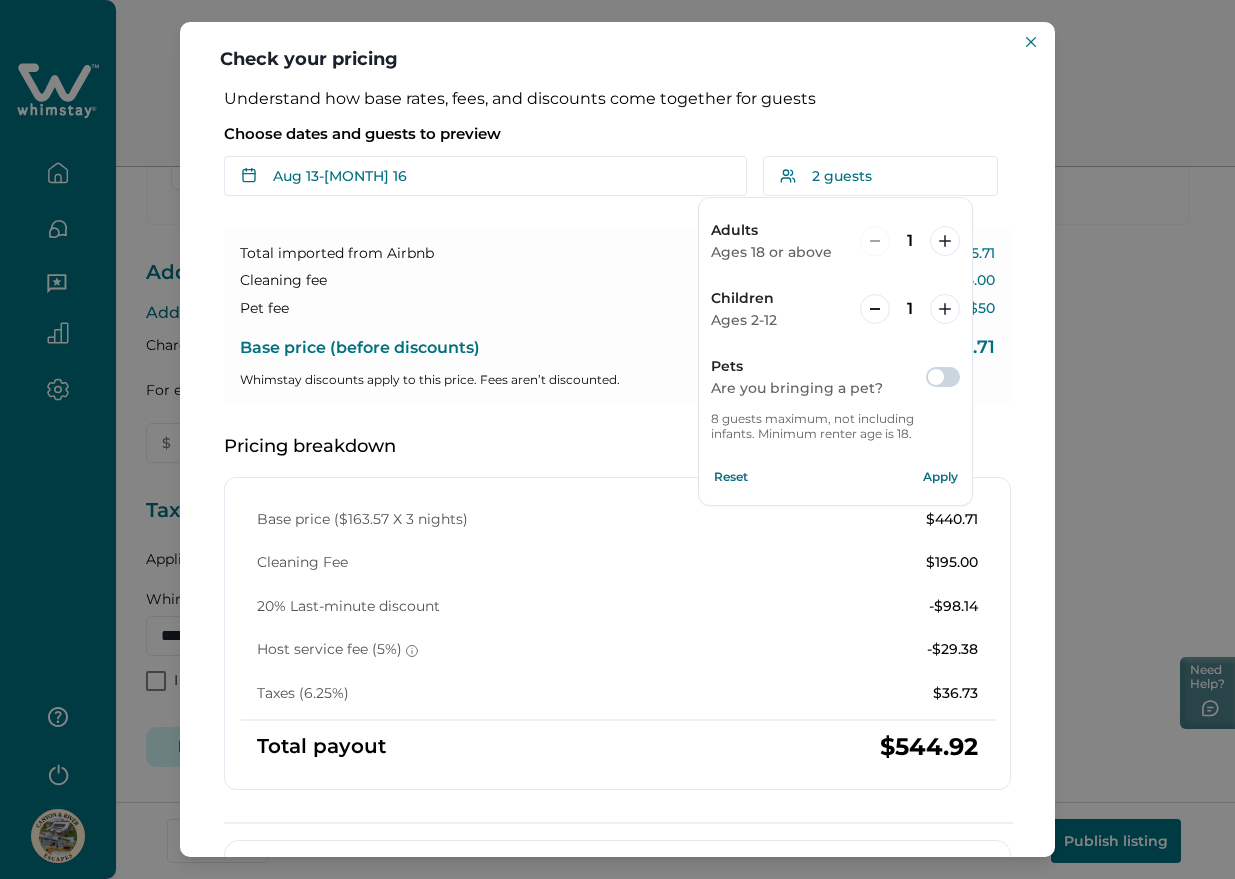 click on "Pets Are you bringing a pet?" at bounding box center [835, 377] 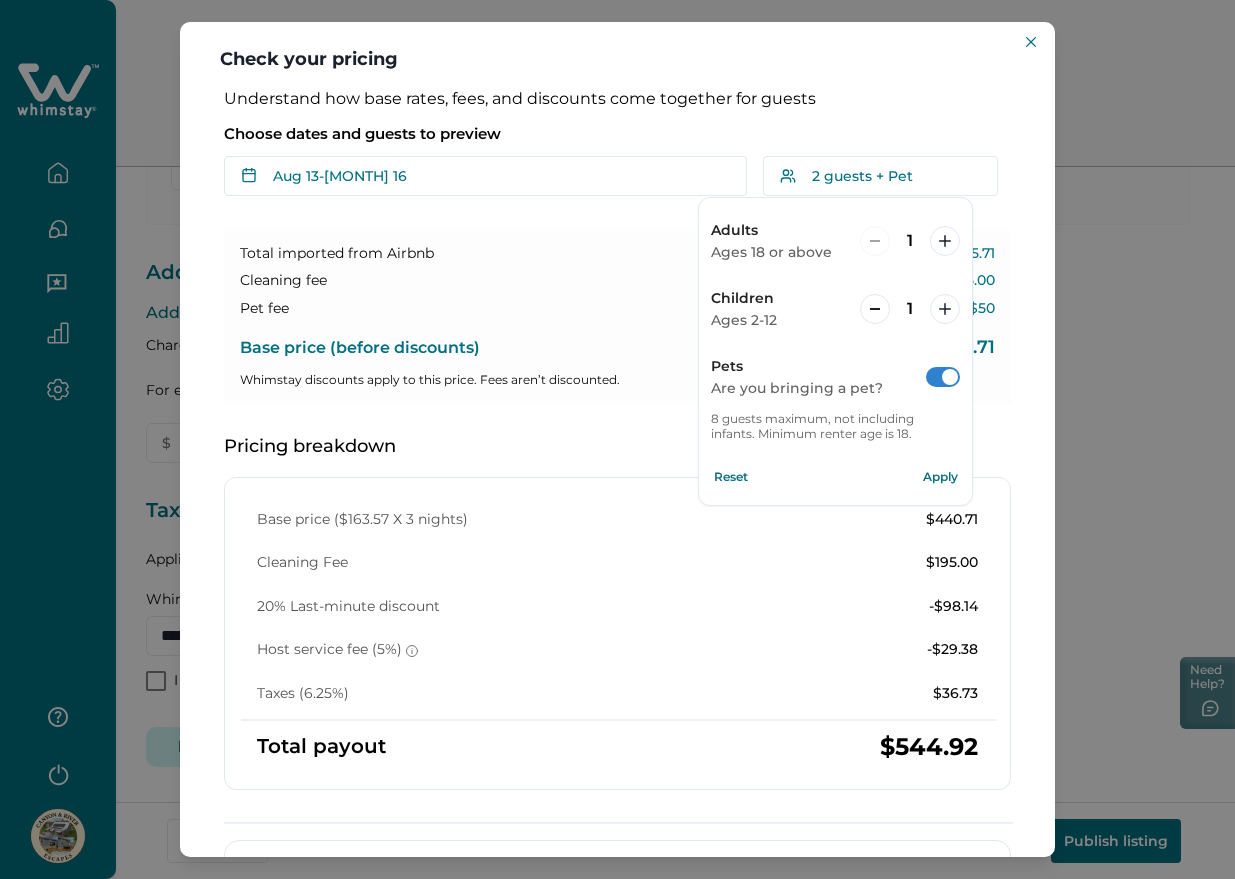 click on "Apply" at bounding box center (940, 477) 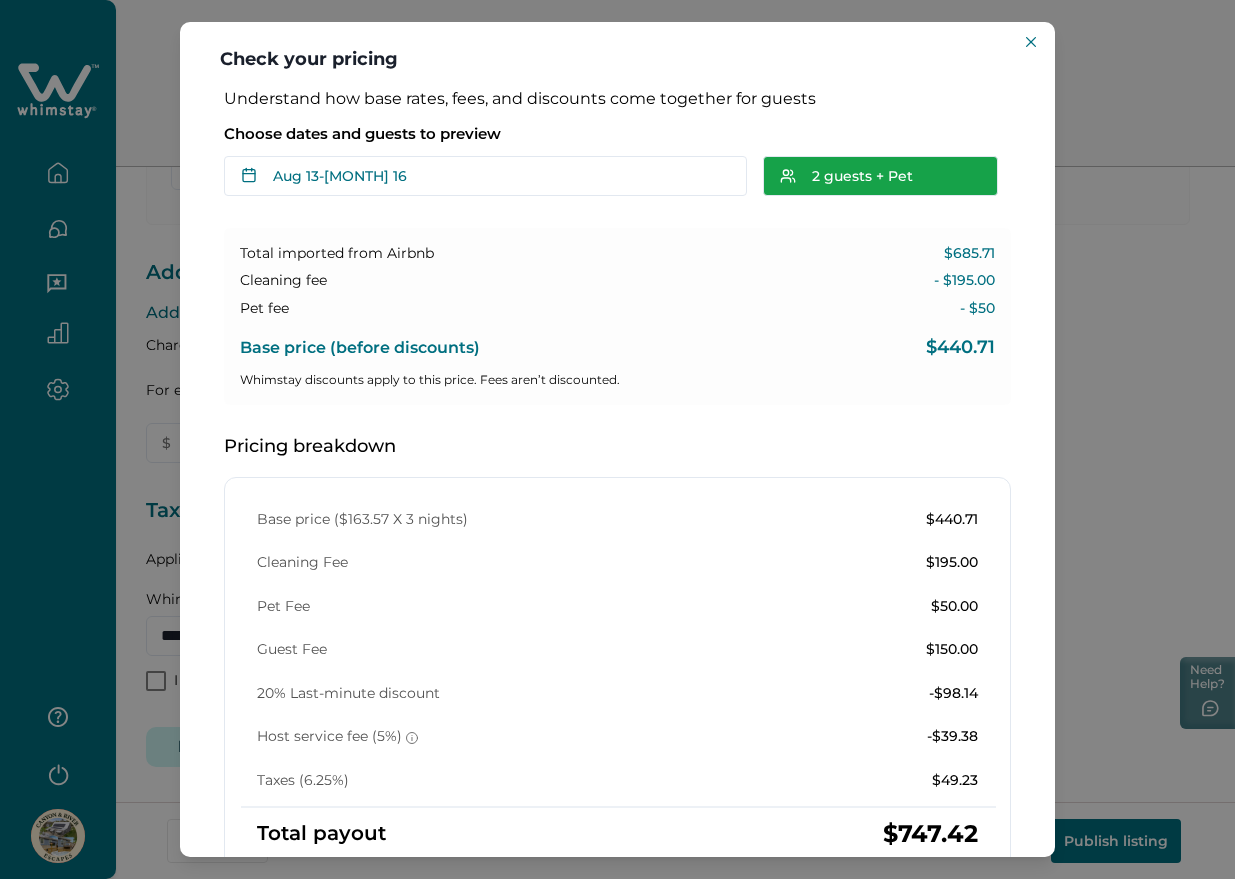click on "2 guests + Pet" at bounding box center [880, 176] 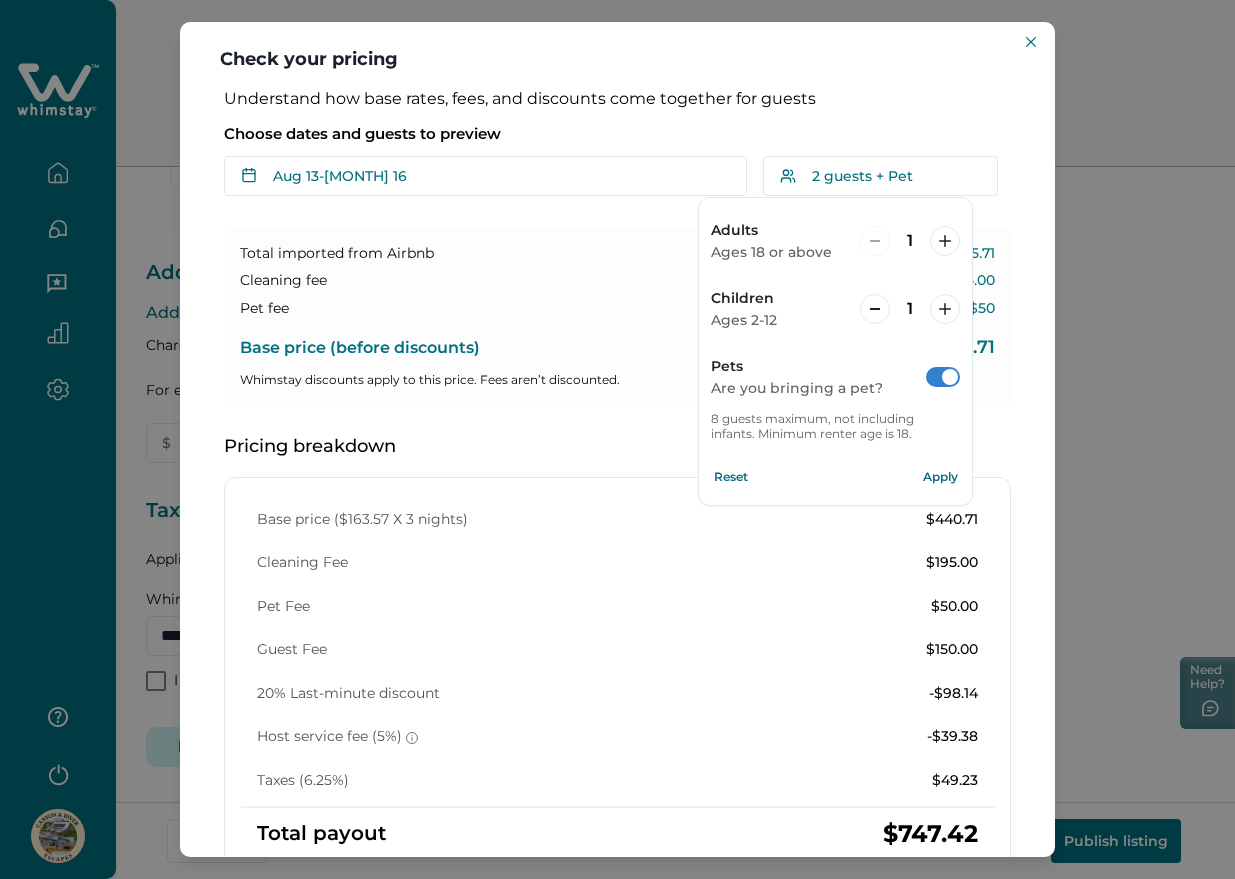 click on "Reset" at bounding box center [731, 477] 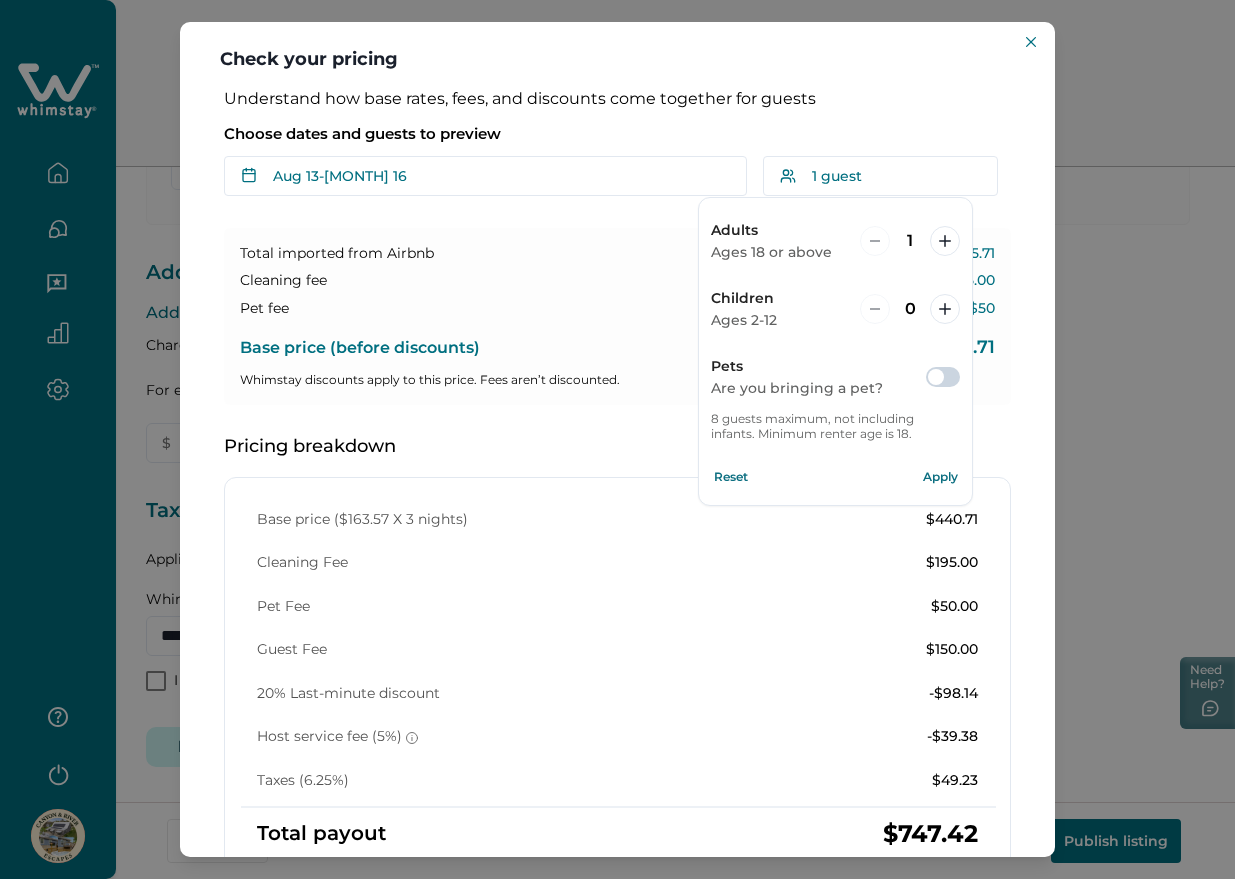 click on "Apply" at bounding box center [940, 477] 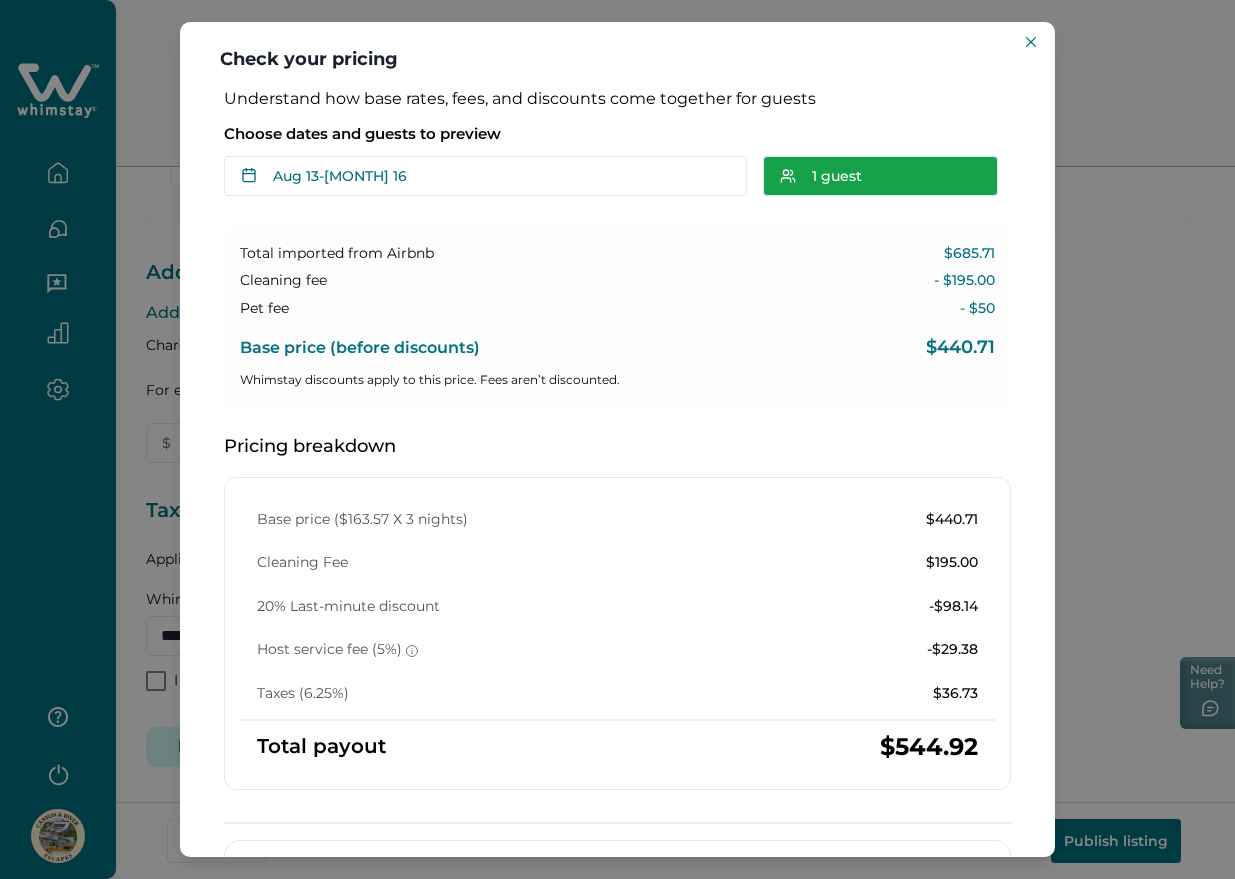 click on "1 guest" at bounding box center [880, 176] 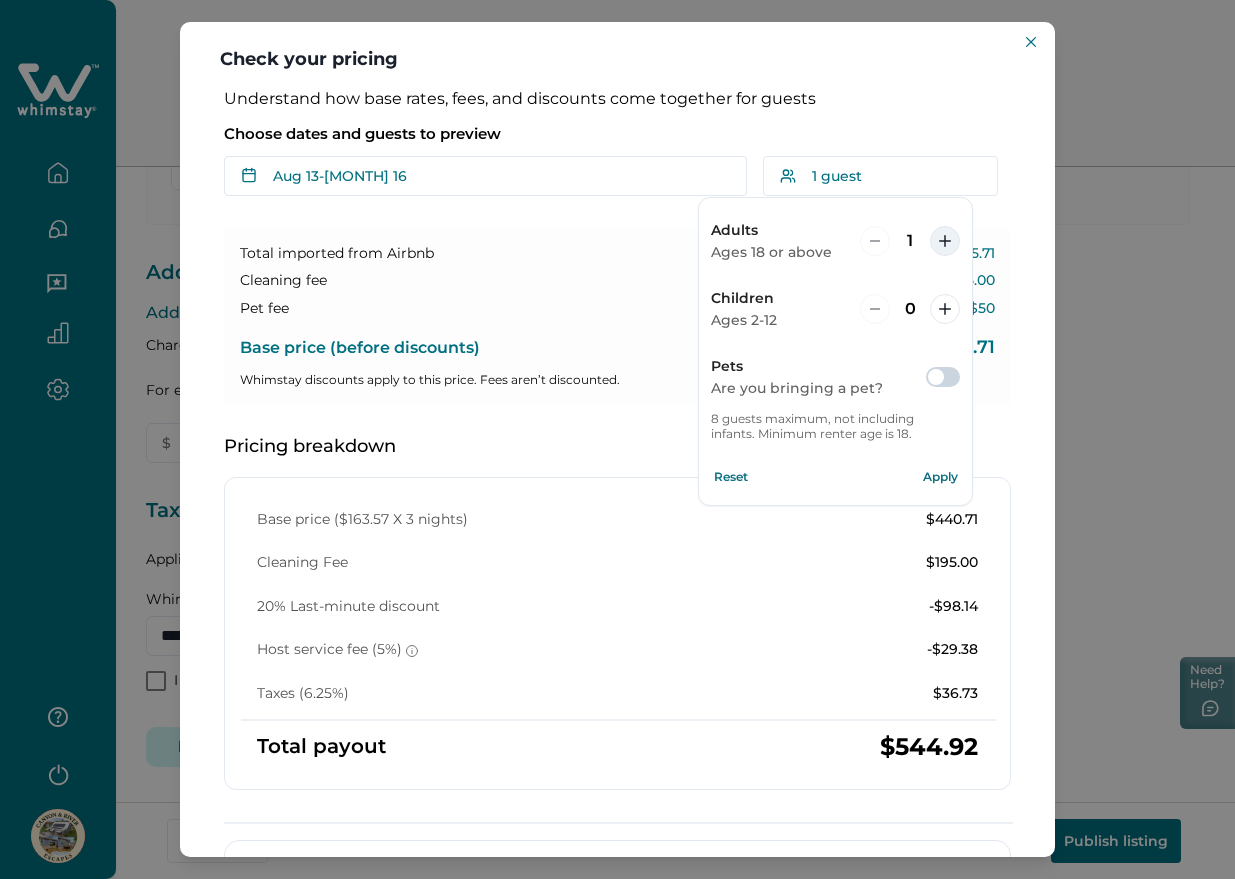 click 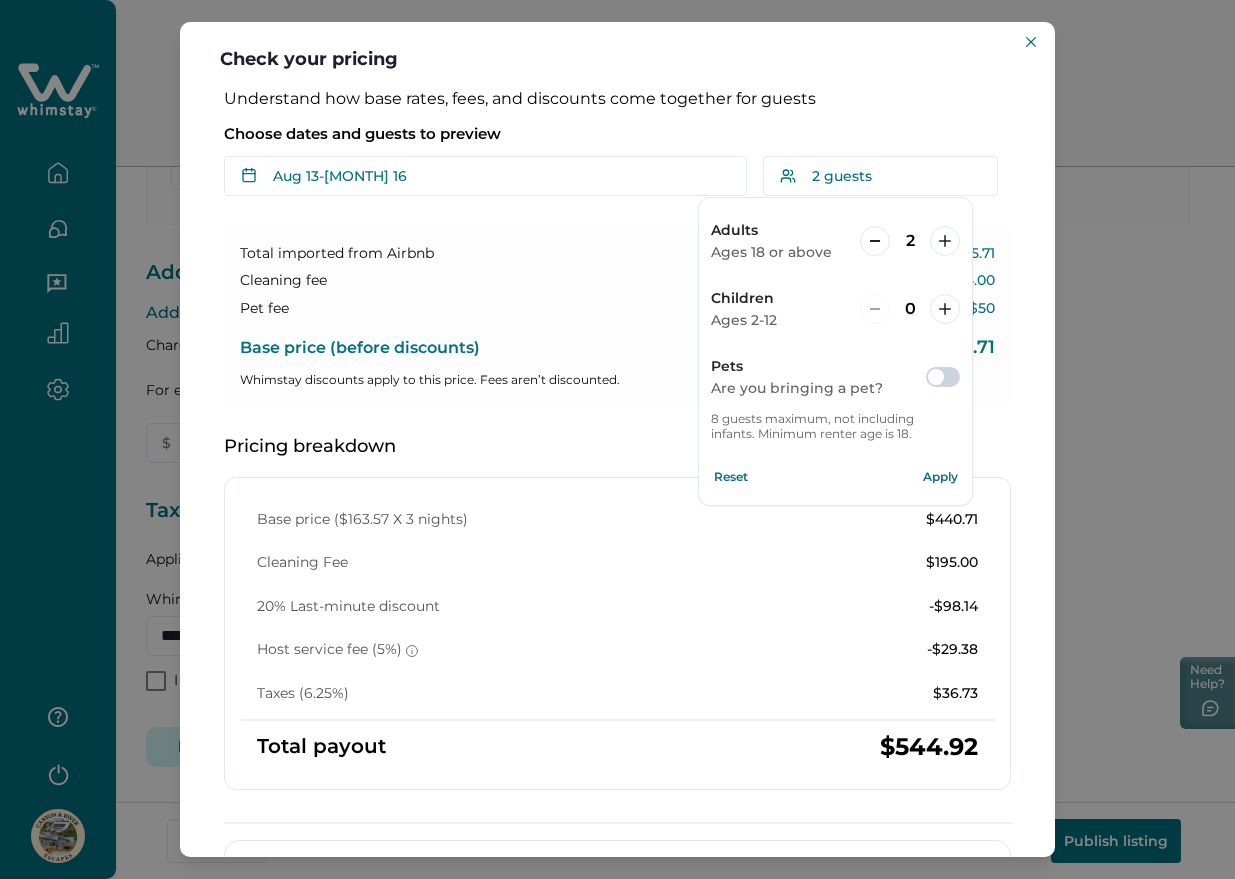 click on "Apply" at bounding box center (940, 477) 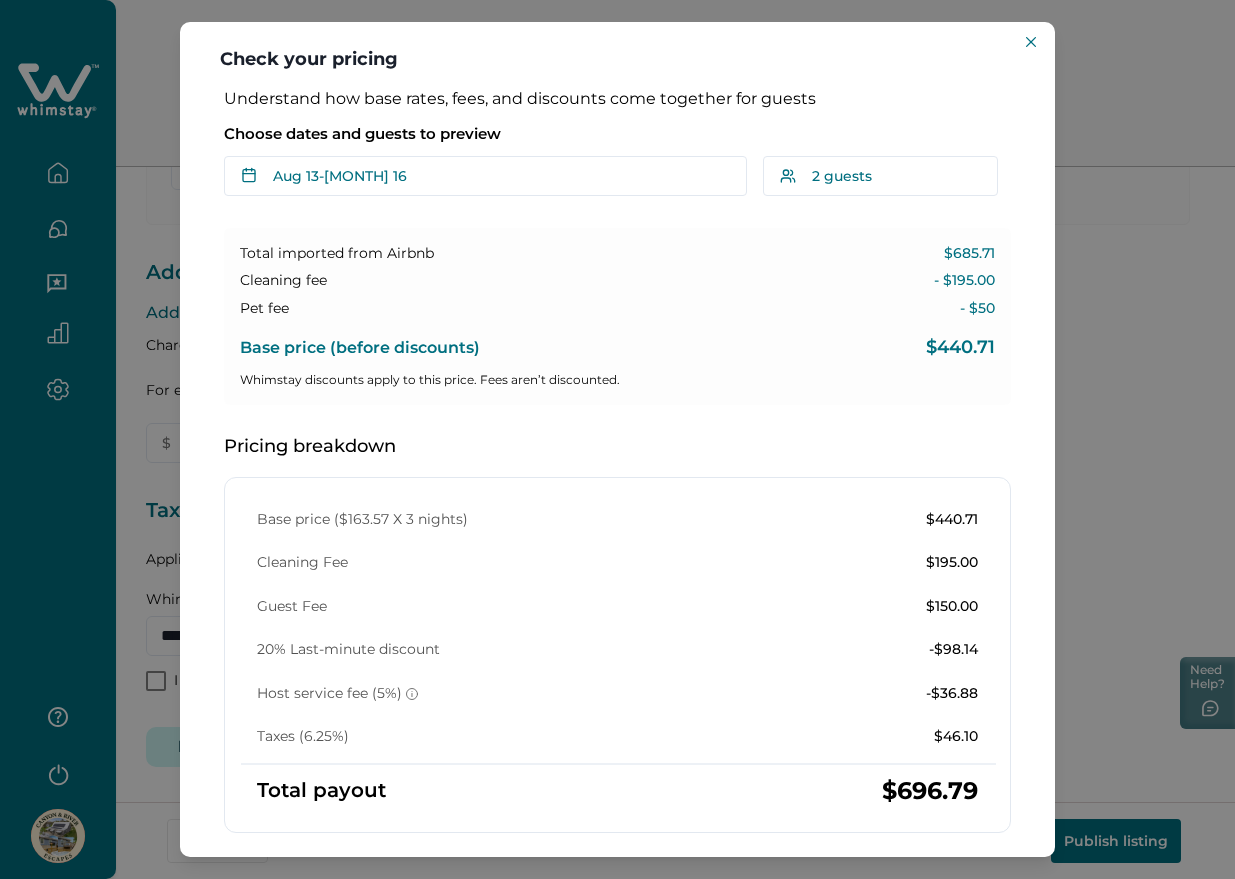 type 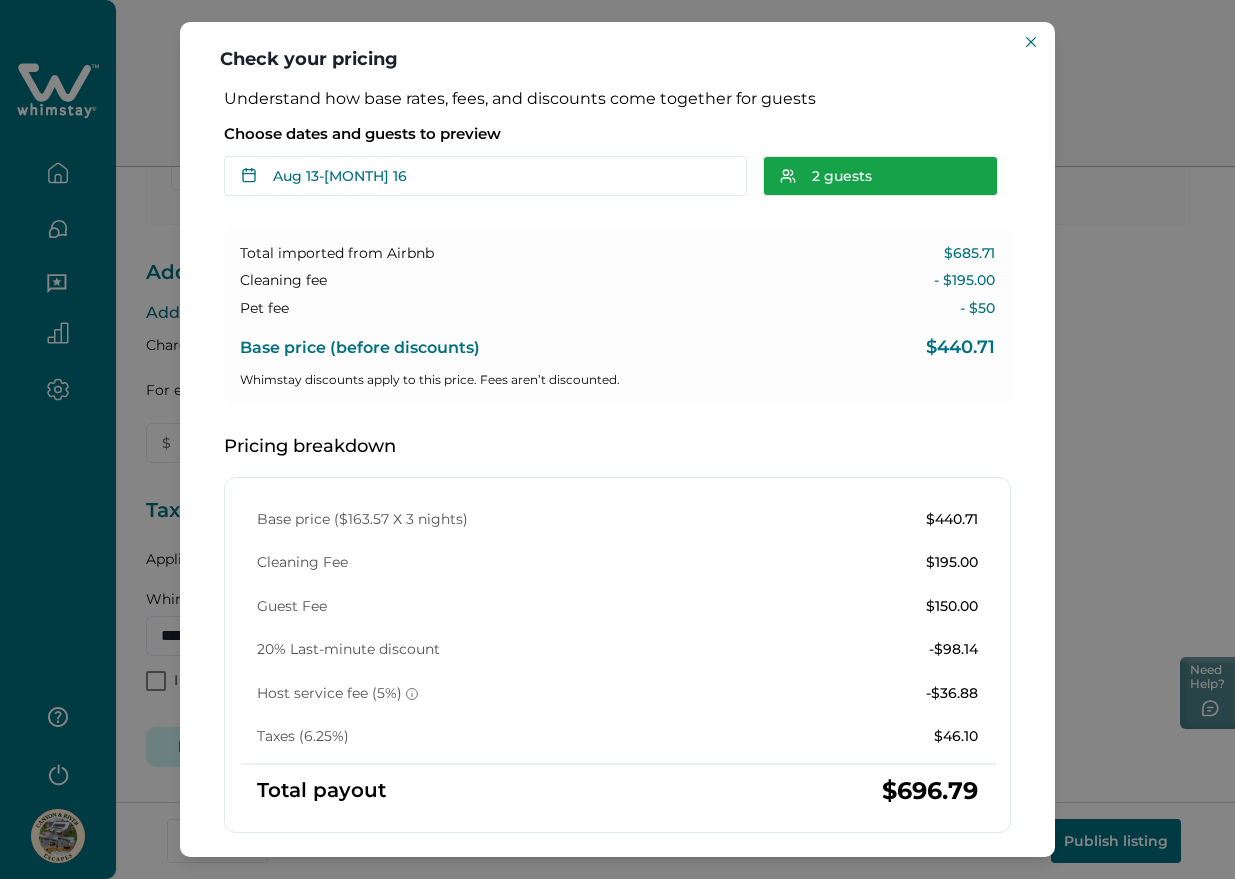 click on "2 guests" at bounding box center (880, 176) 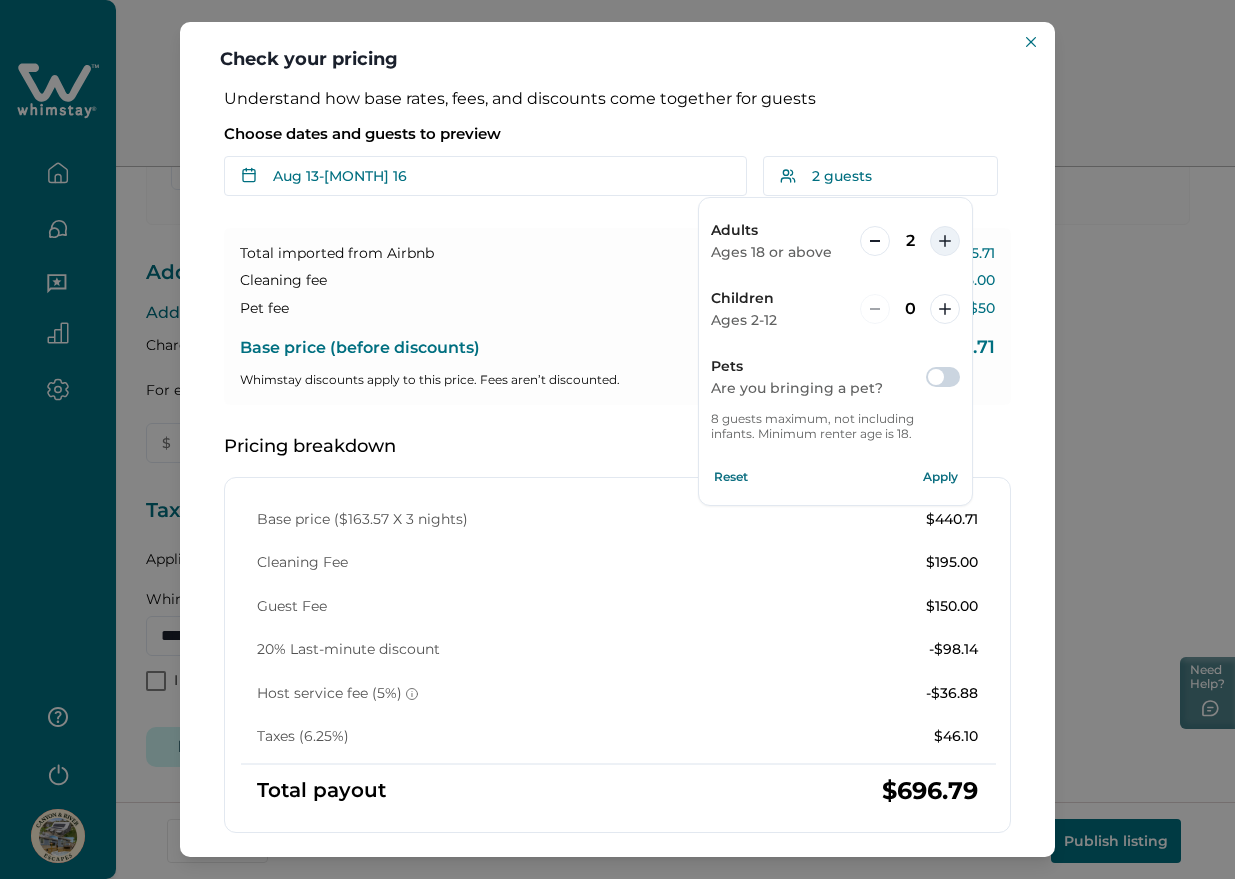click 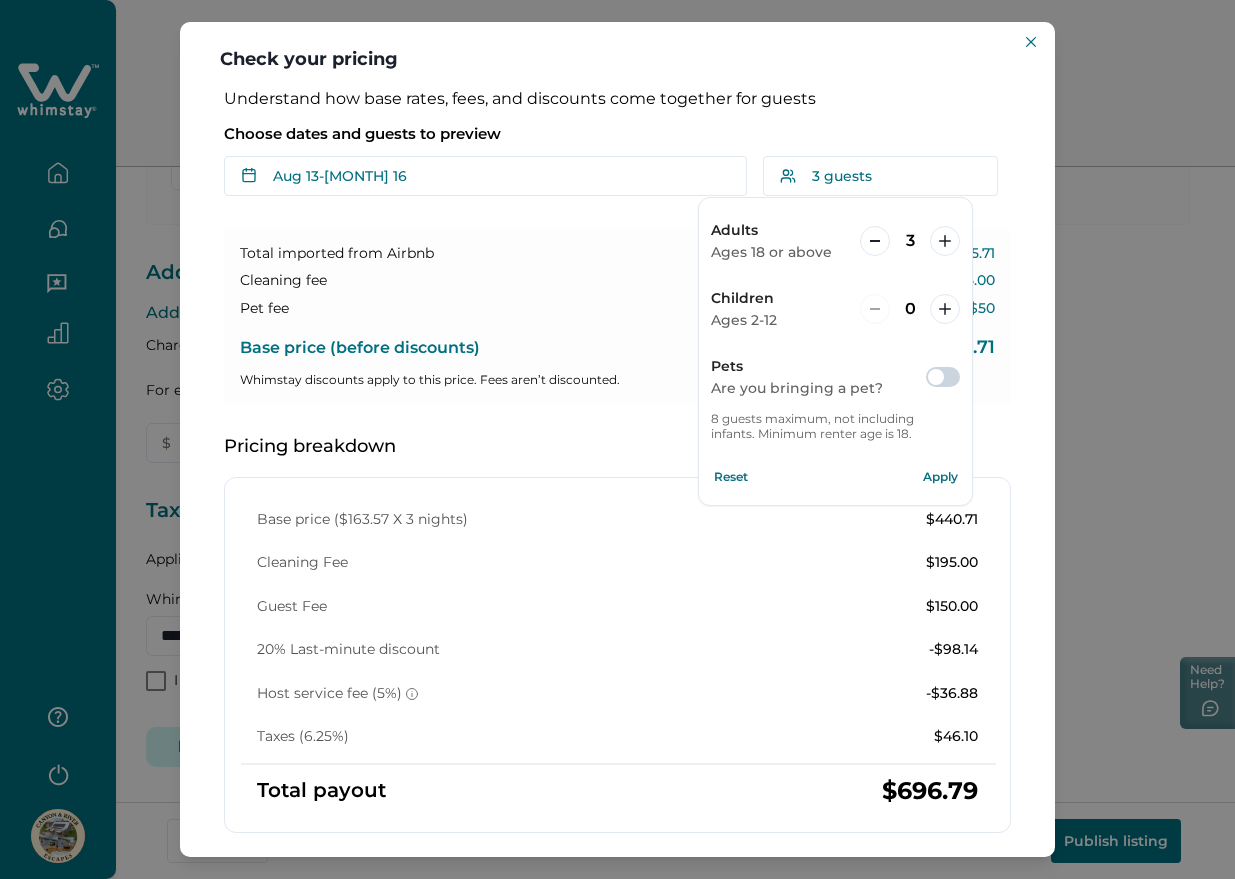 click on "Apply" at bounding box center [940, 477] 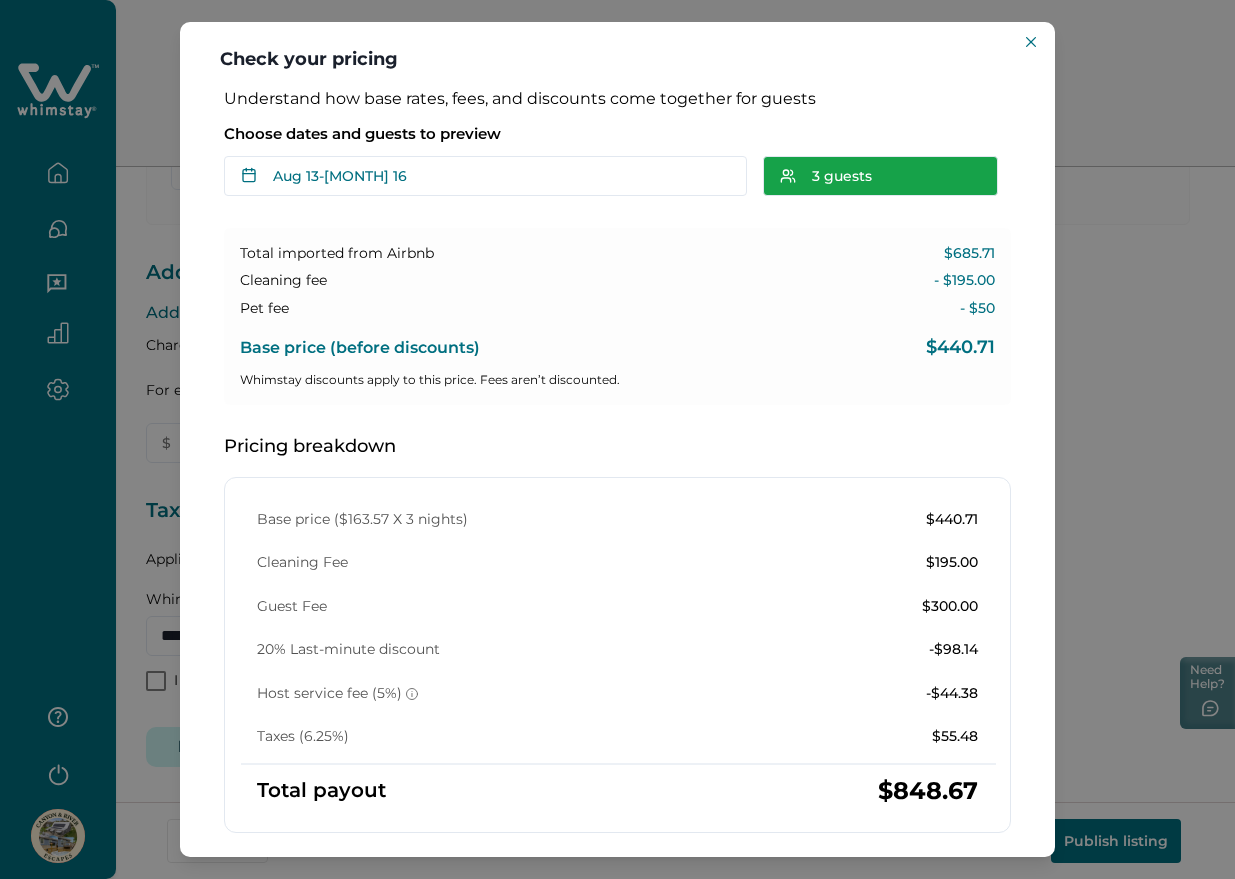 click on "3 guests" at bounding box center (880, 176) 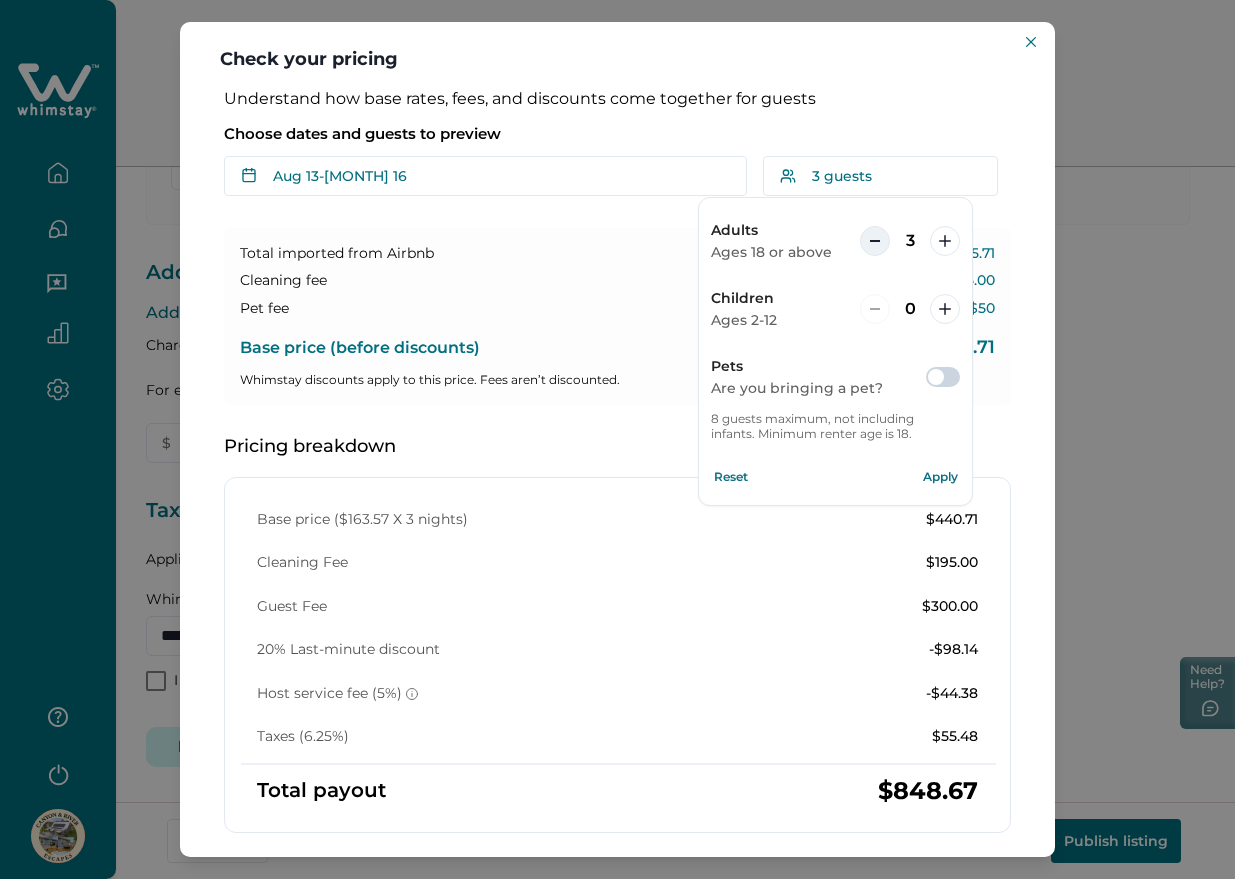 click at bounding box center (875, 241) 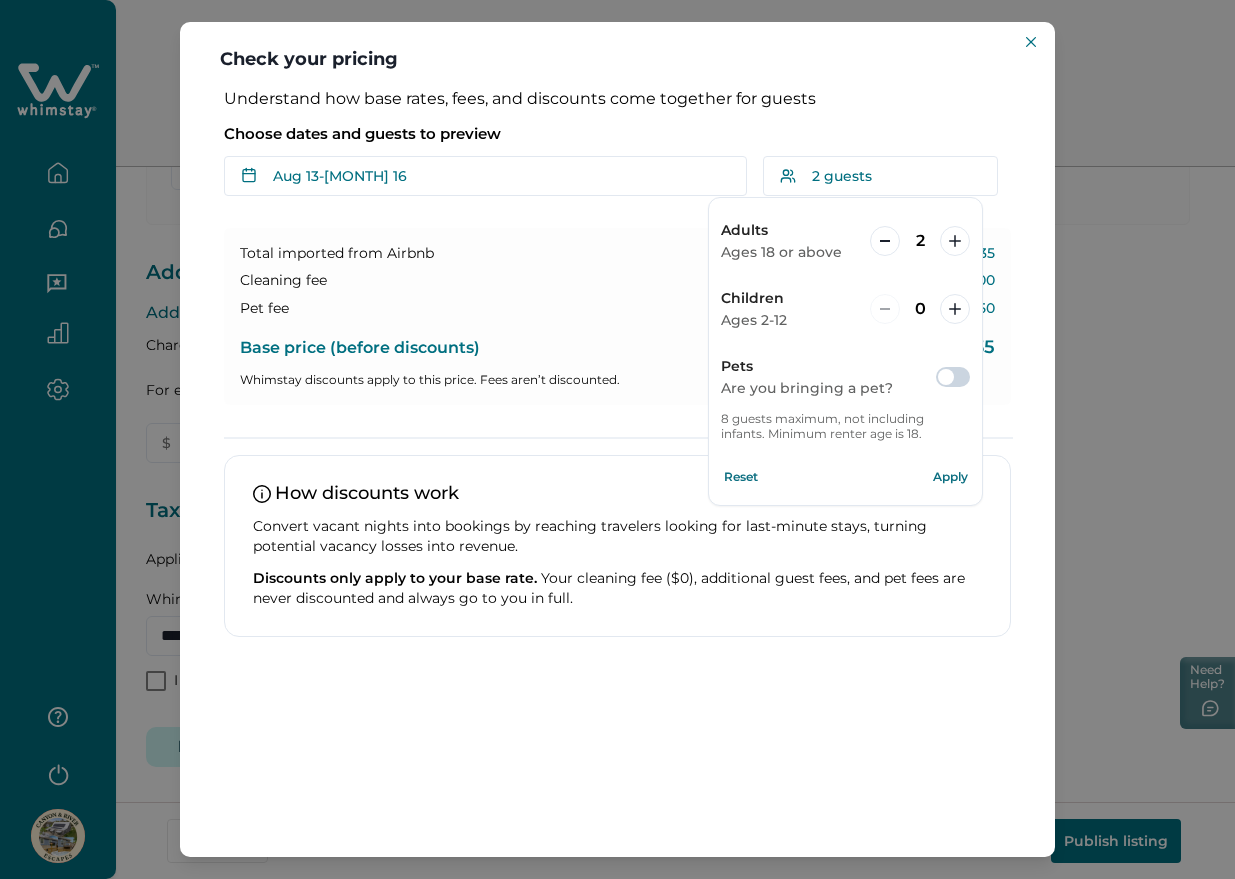 click on "Apply" at bounding box center (950, 477) 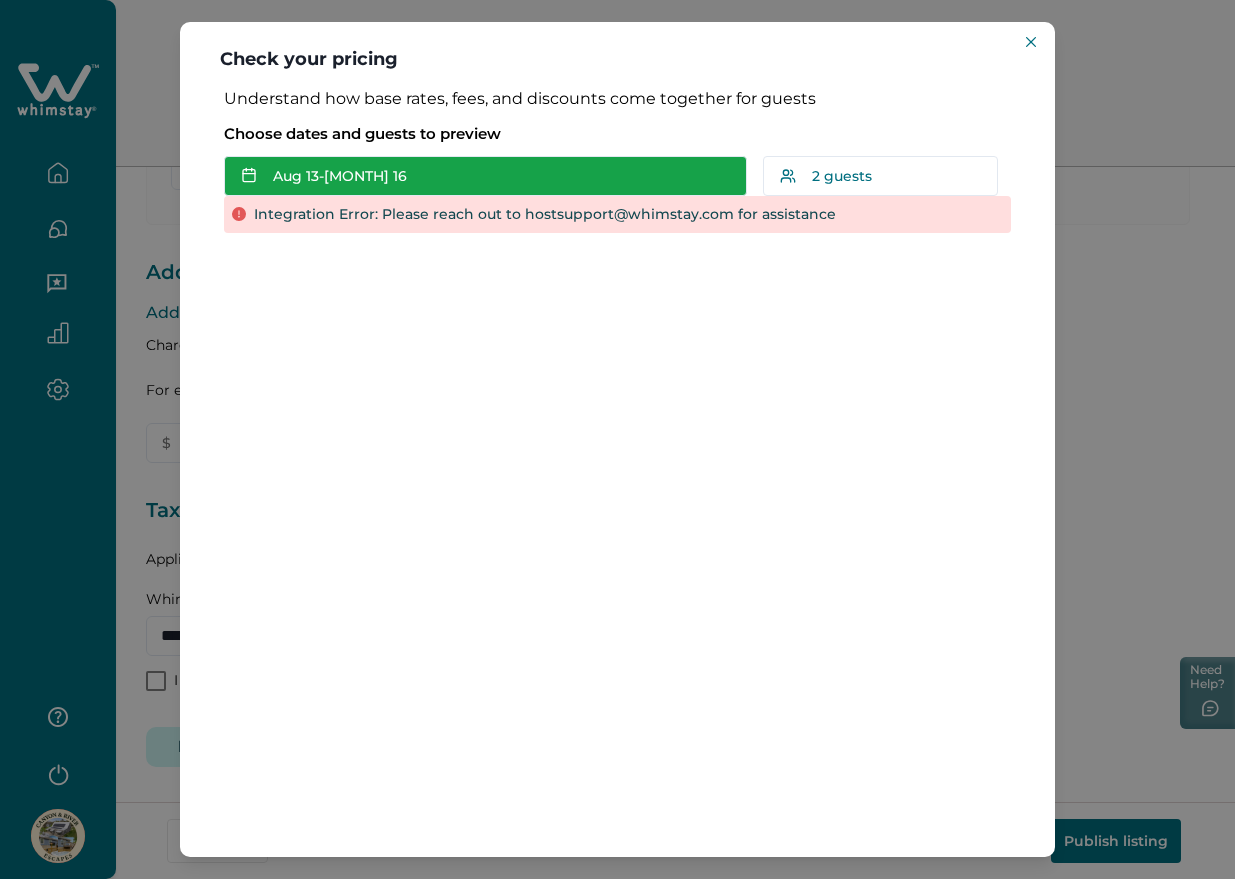 click on "Aug 13  -  Aug 16" at bounding box center (485, 176) 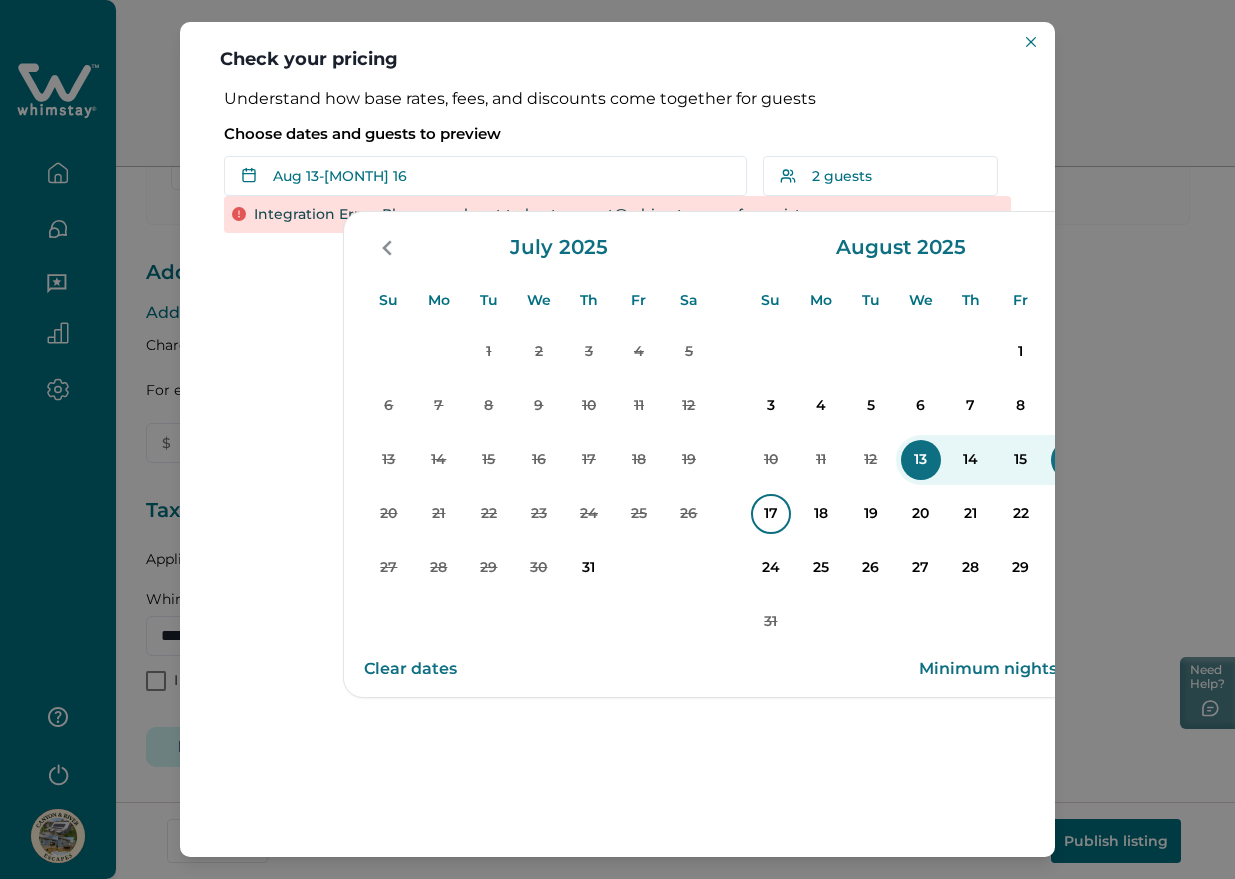 click on "17" at bounding box center (771, 514) 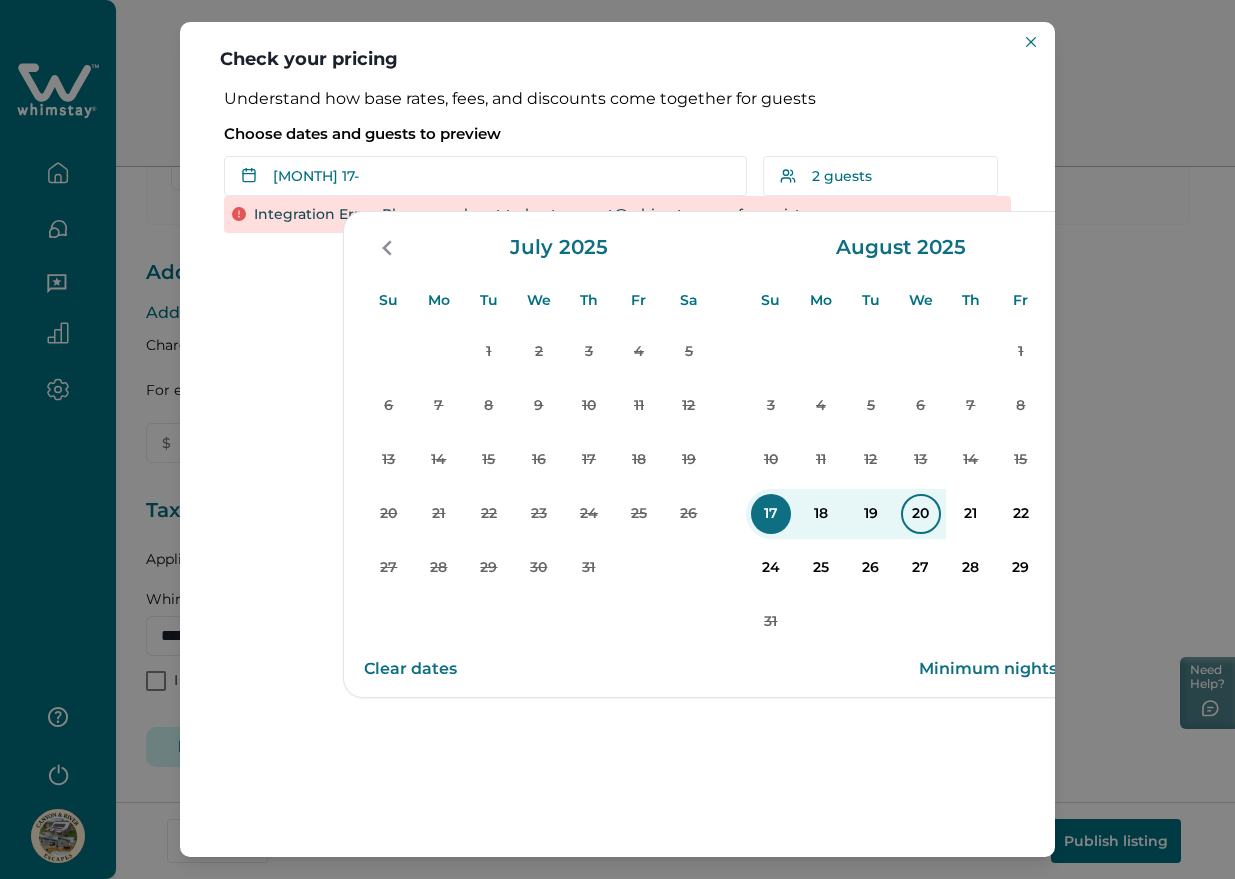 click on "20" at bounding box center [921, 514] 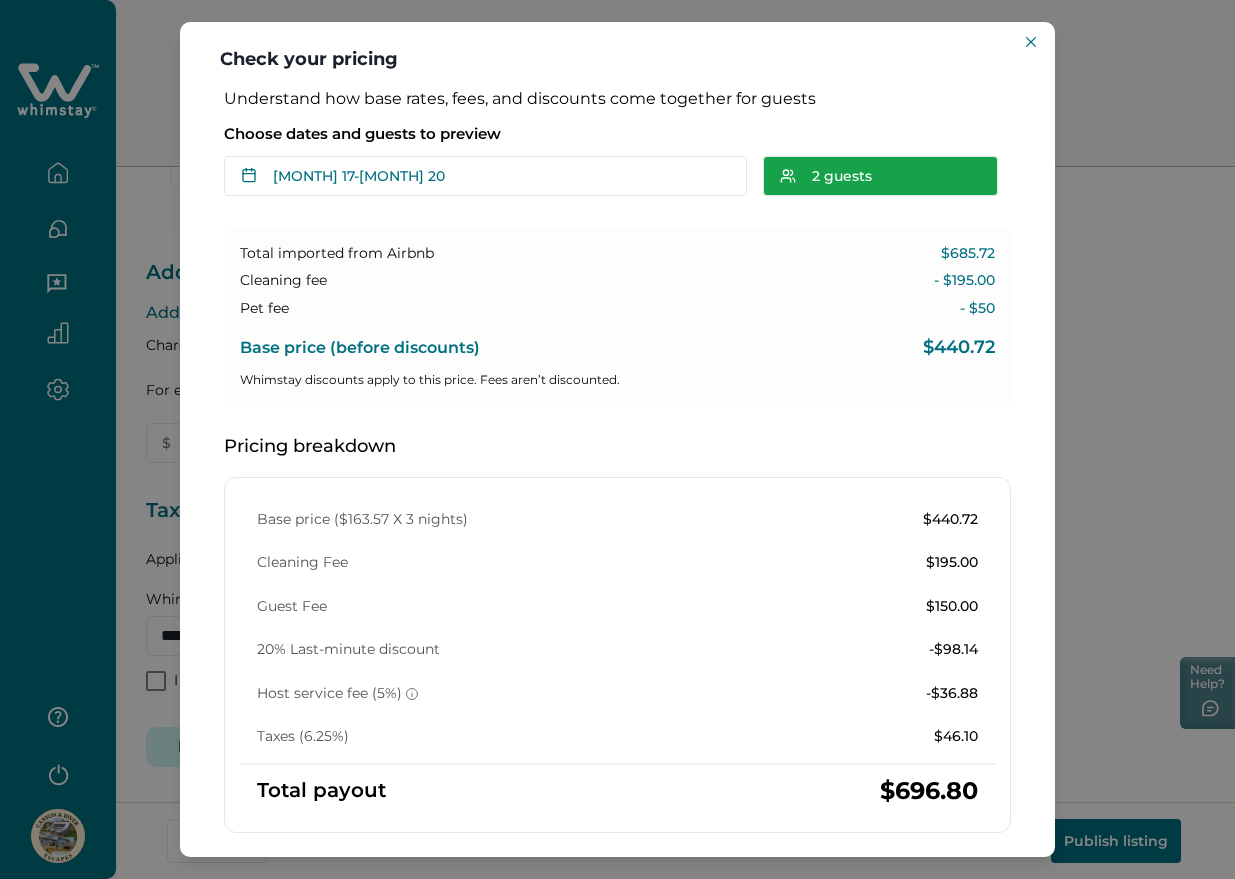 click on "2 guests" at bounding box center [880, 176] 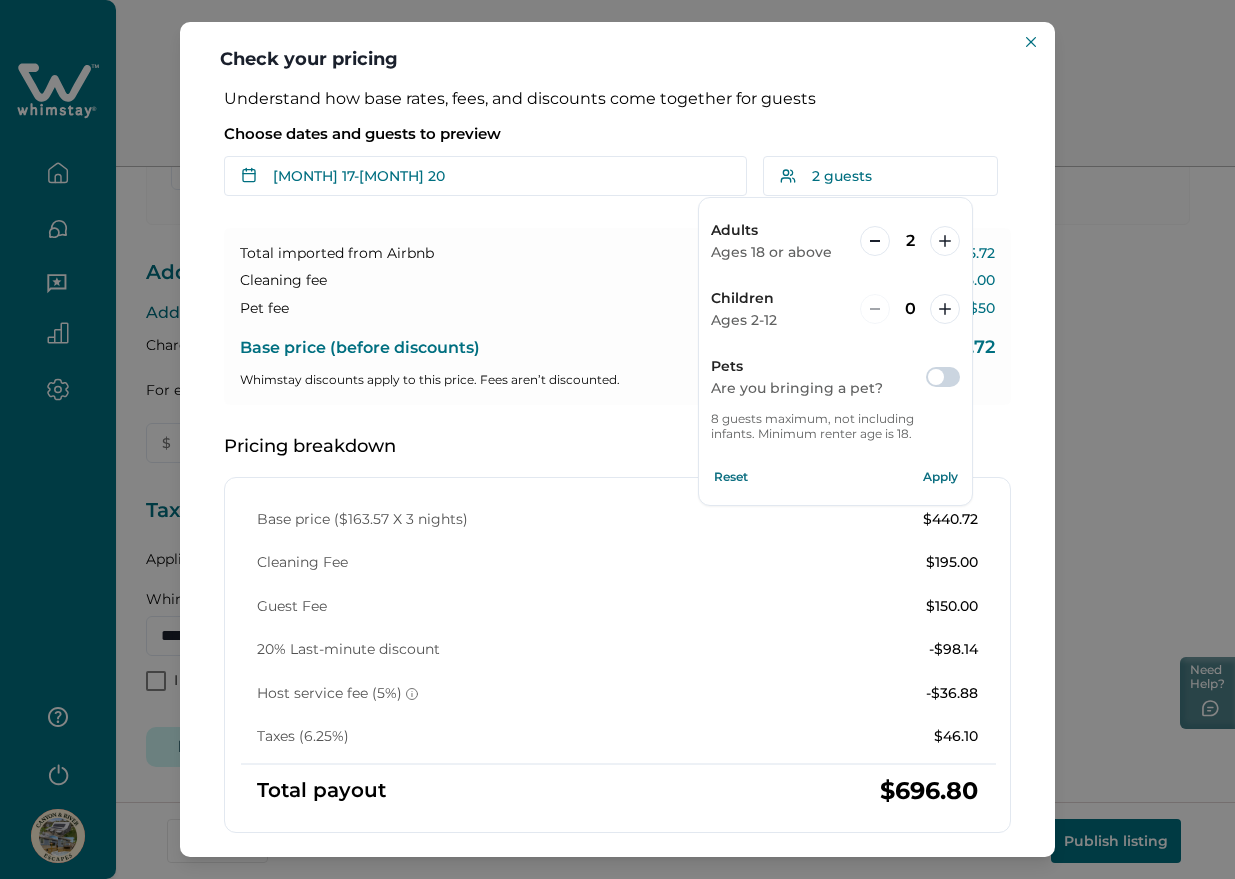 click on "Reset" at bounding box center (731, 477) 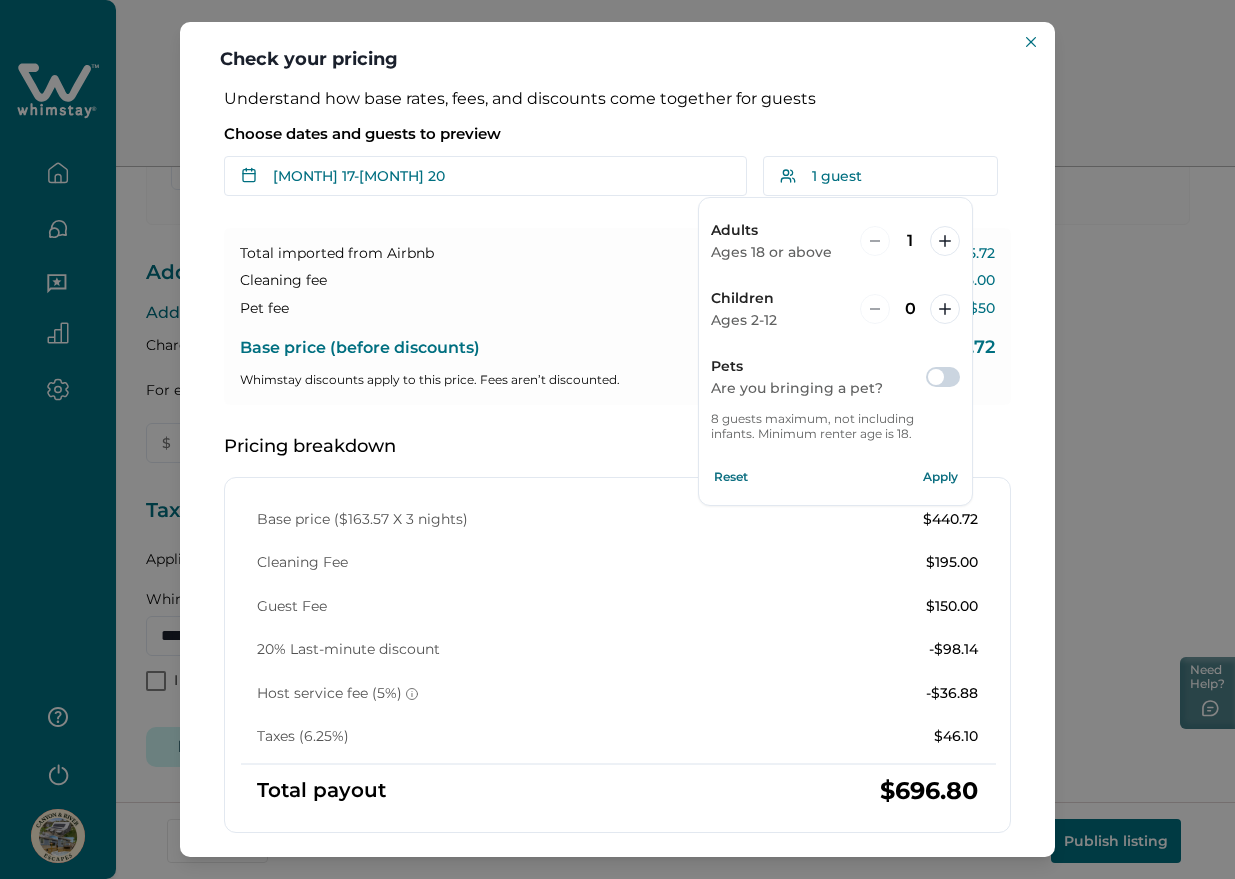 click on "Apply" at bounding box center (940, 477) 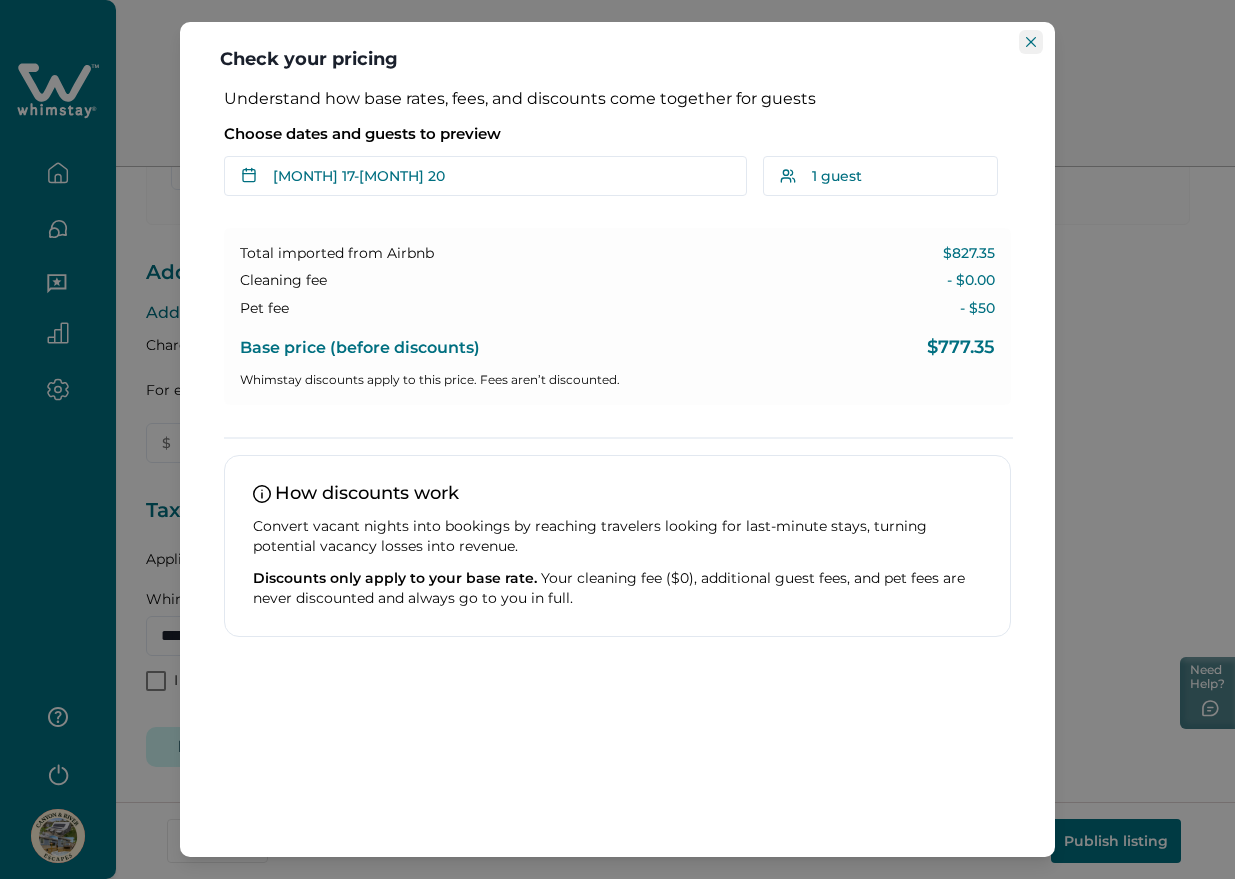 click at bounding box center (1031, 42) 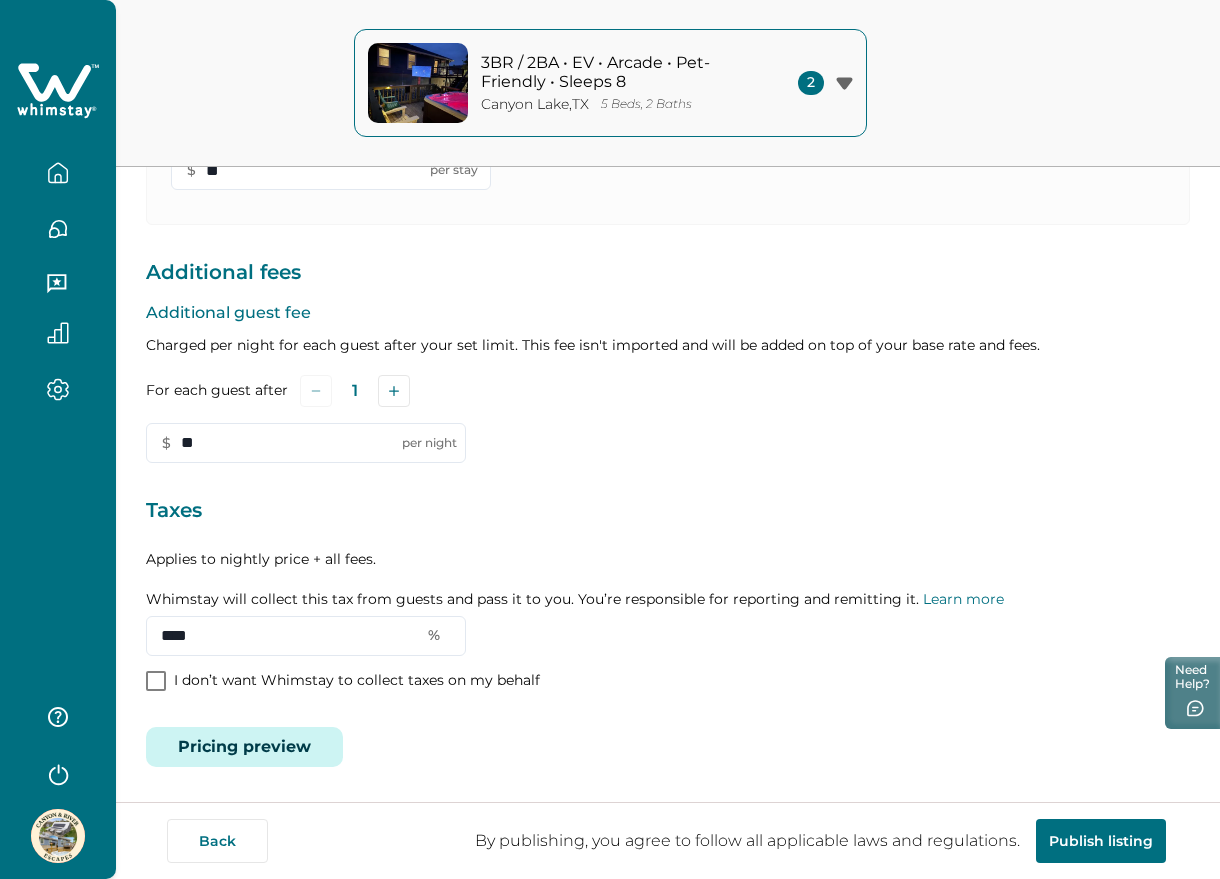 scroll, scrollTop: 138, scrollLeft: 0, axis: vertical 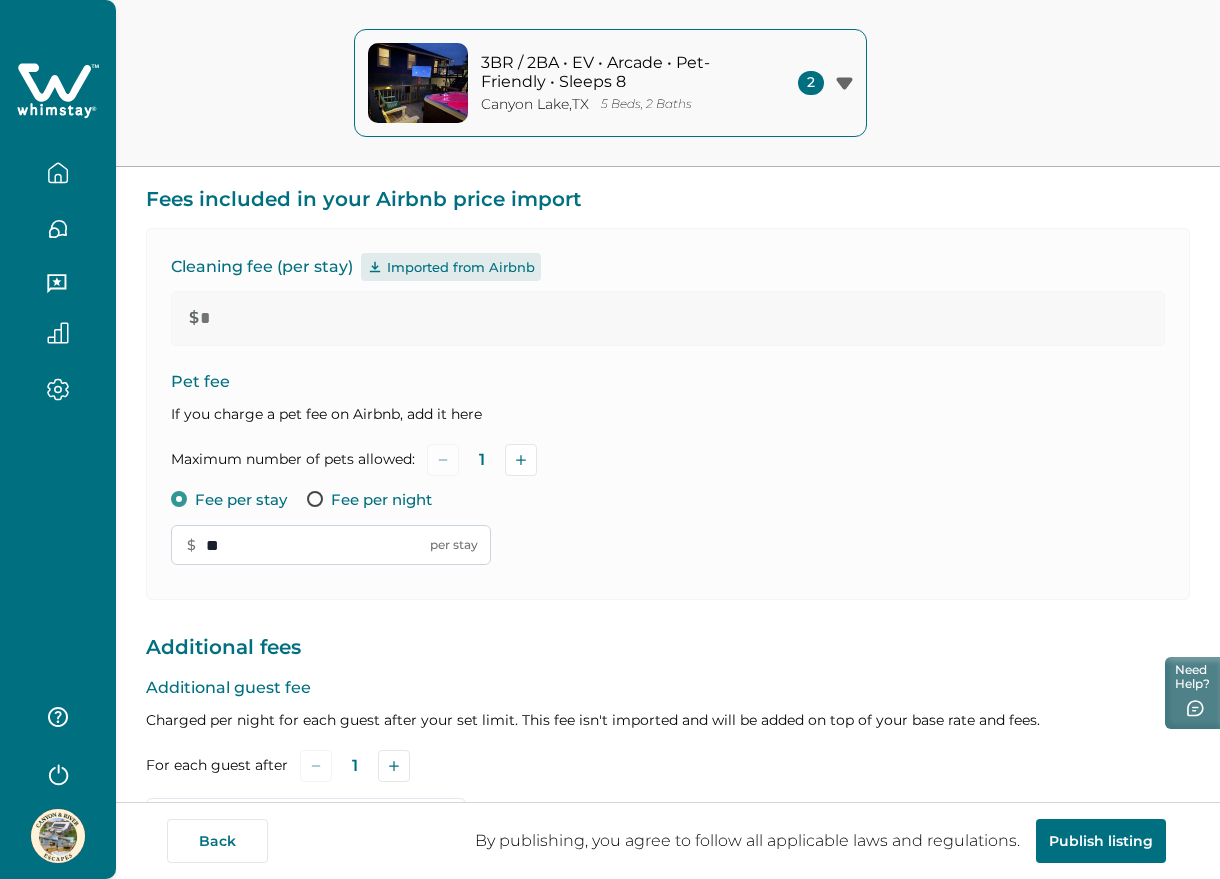 drag, startPoint x: 253, startPoint y: 546, endPoint x: 190, endPoint y: 539, distance: 63.387695 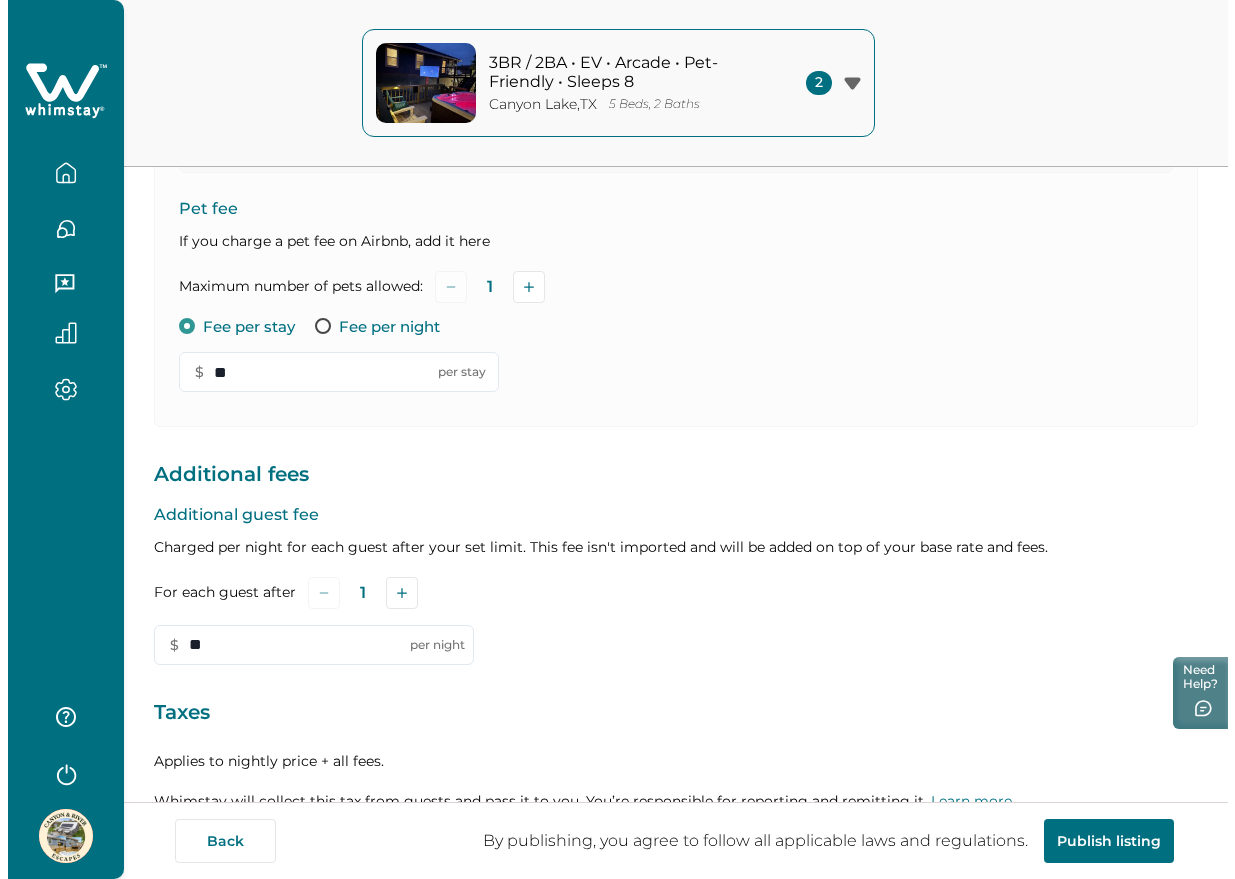 scroll, scrollTop: 513, scrollLeft: 0, axis: vertical 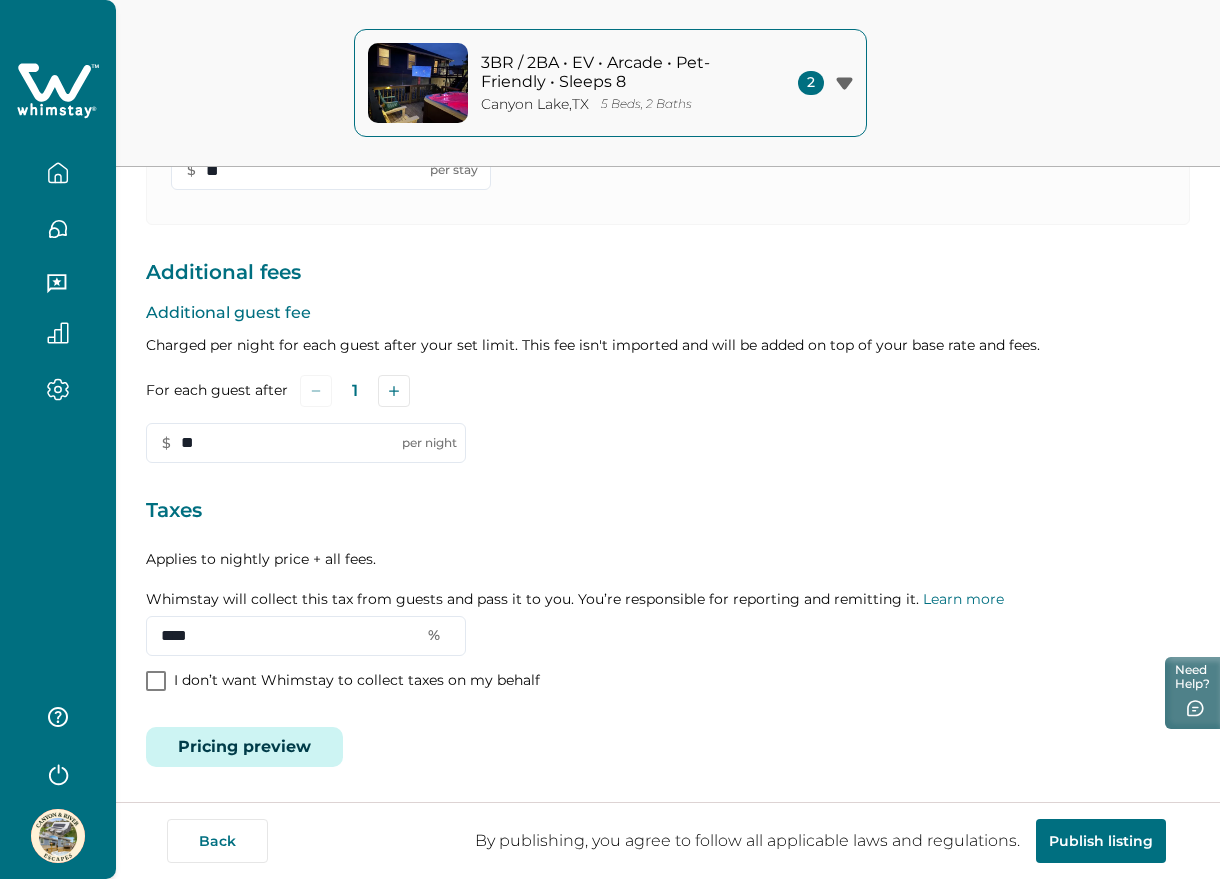 click on "Pricing preview" at bounding box center [244, 747] 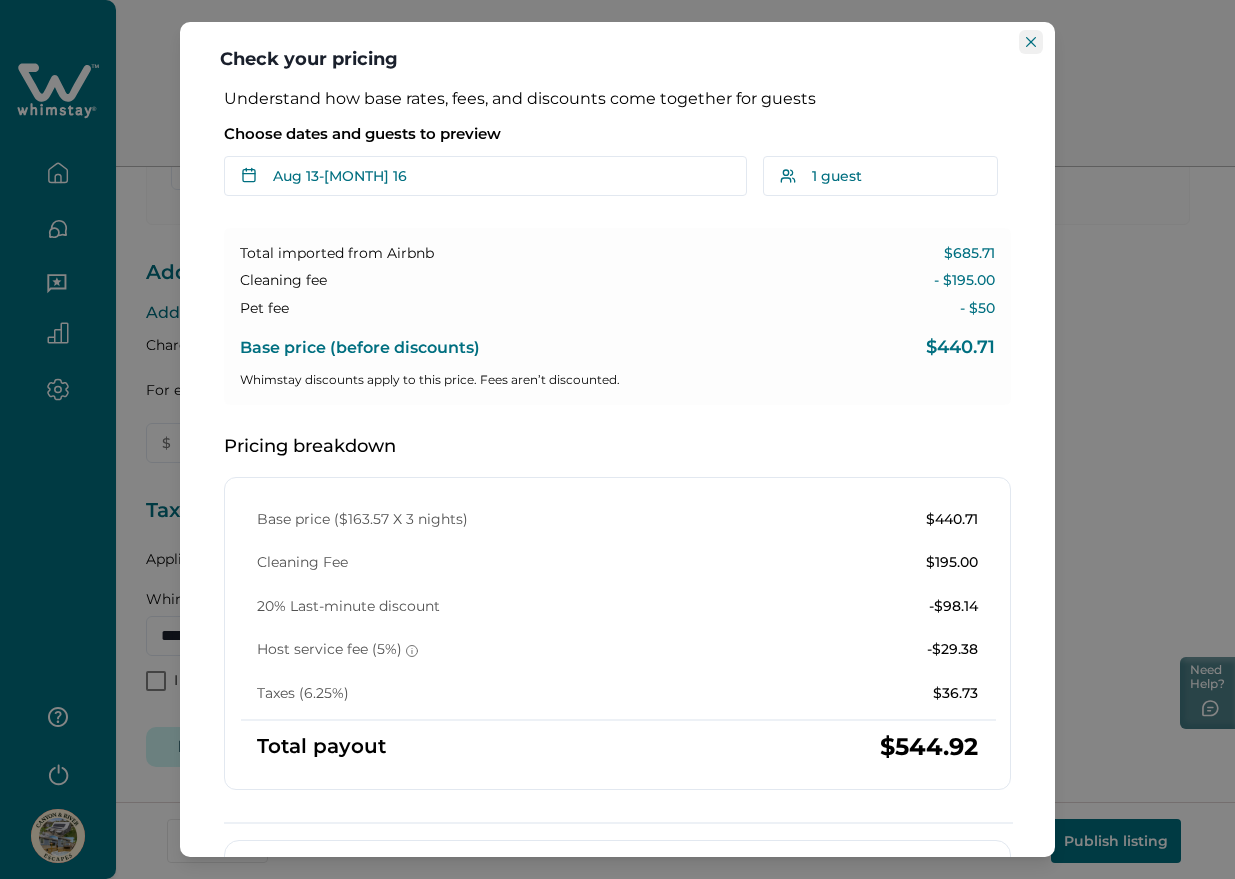click 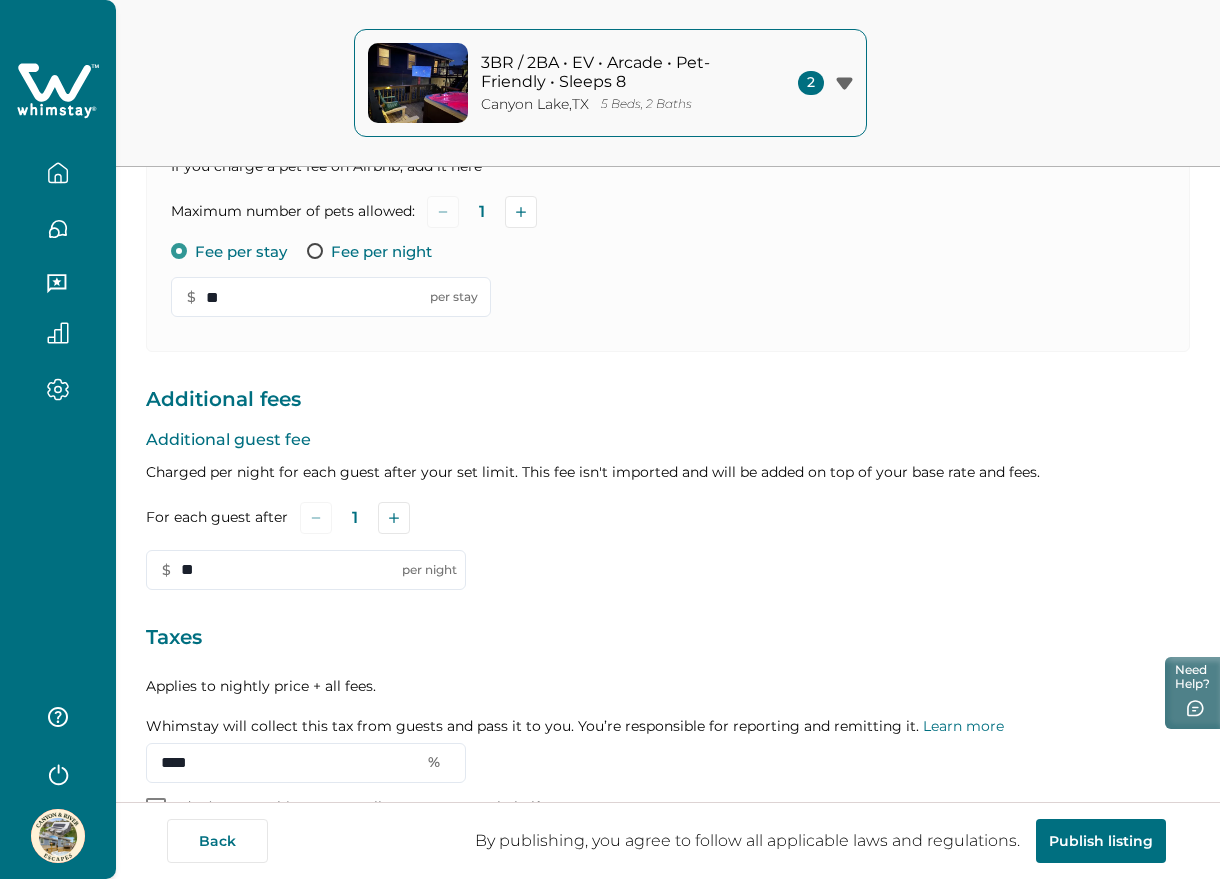 scroll, scrollTop: 0, scrollLeft: 0, axis: both 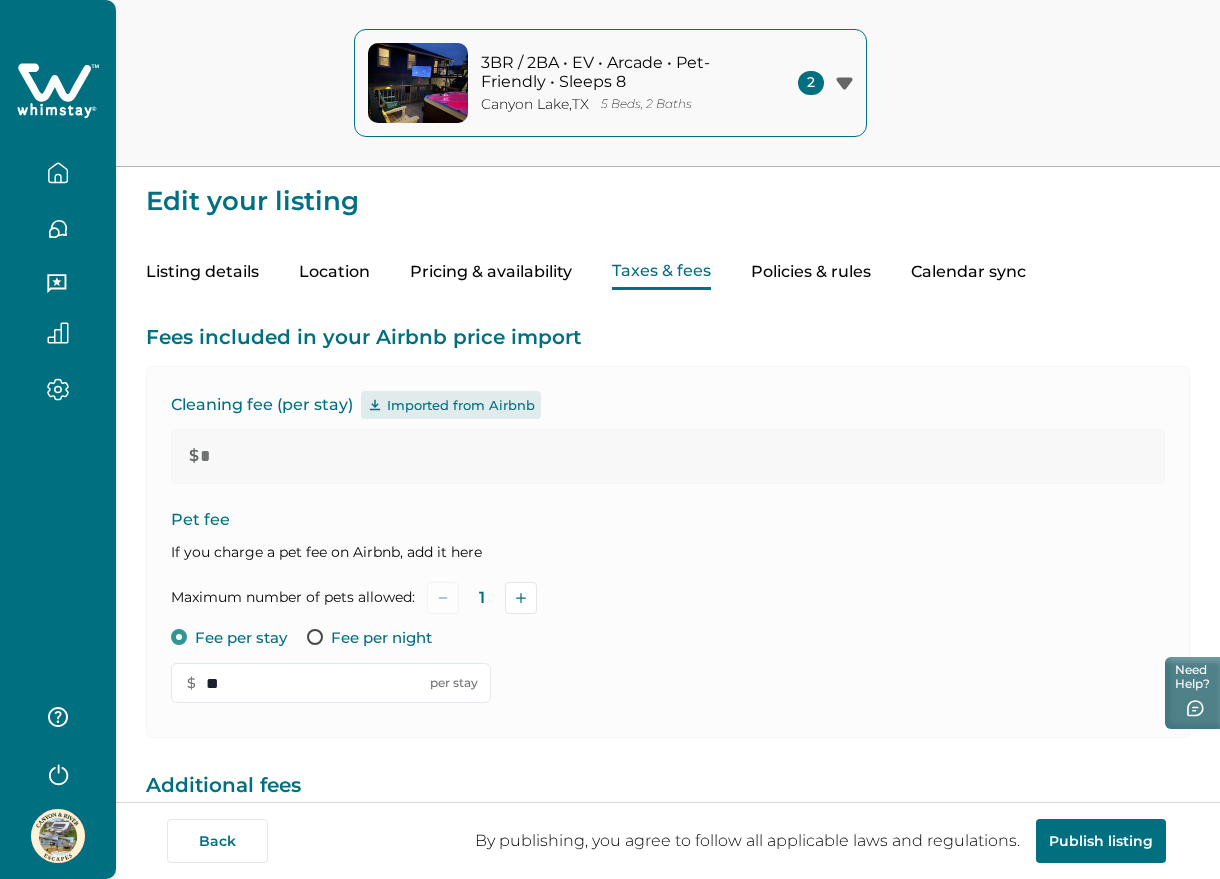 click on "Pricing & availability" at bounding box center (491, 272) 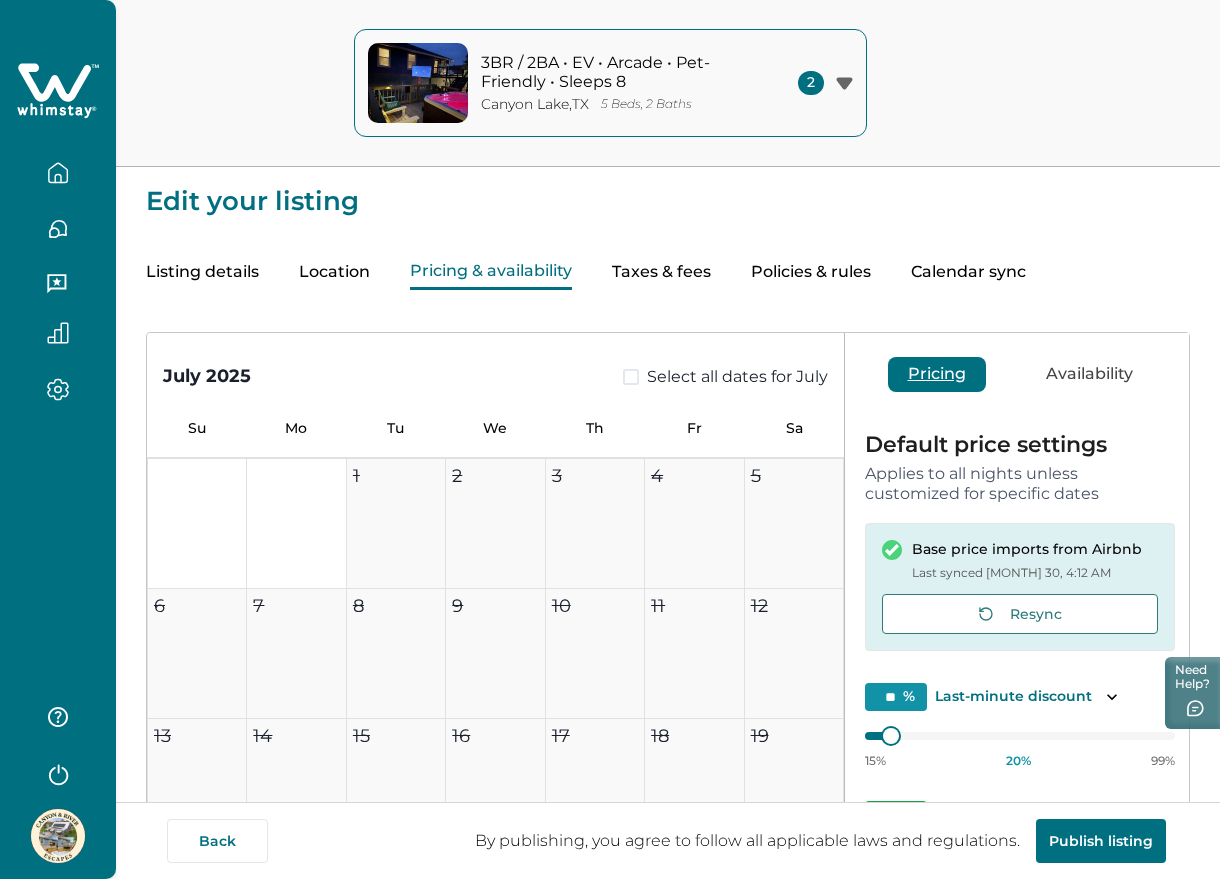 click on "Taxes & fees" at bounding box center [661, 272] 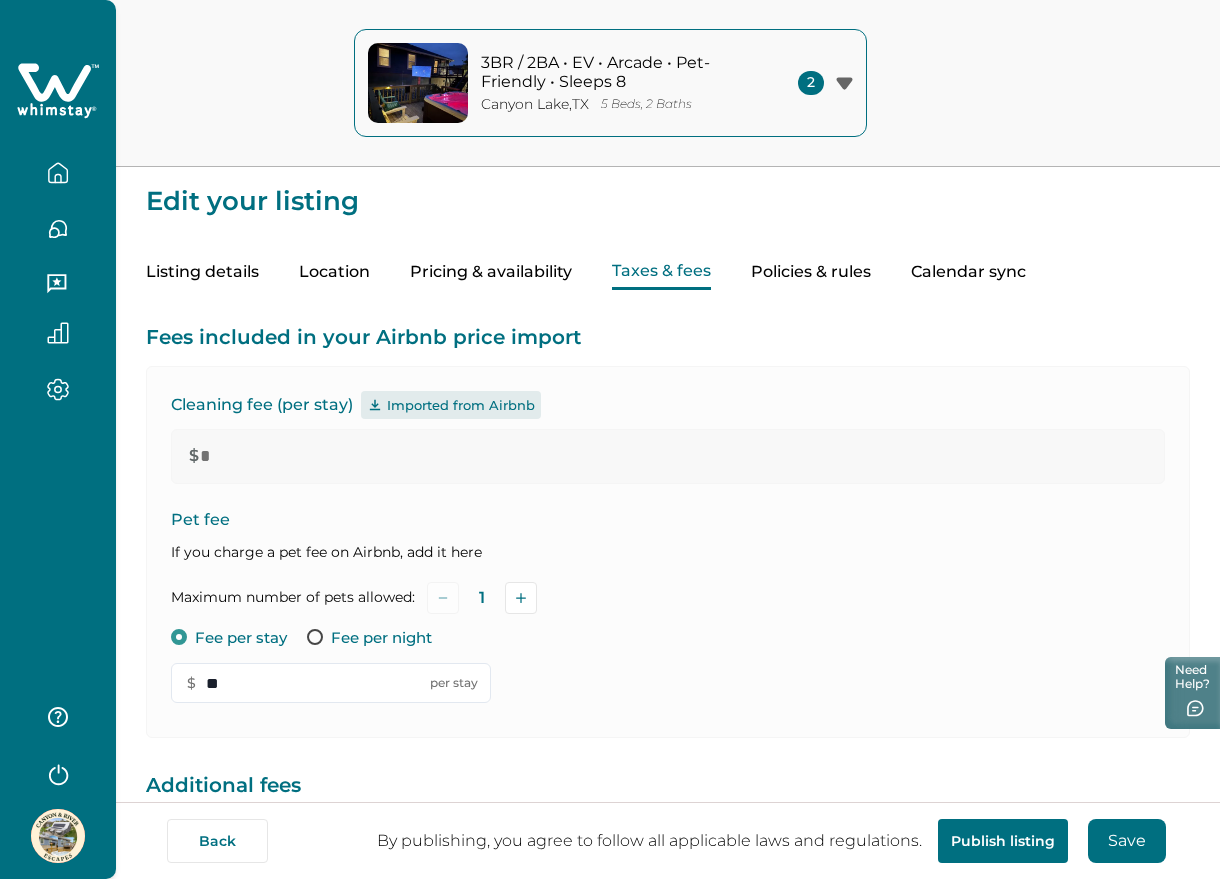 type on "**" 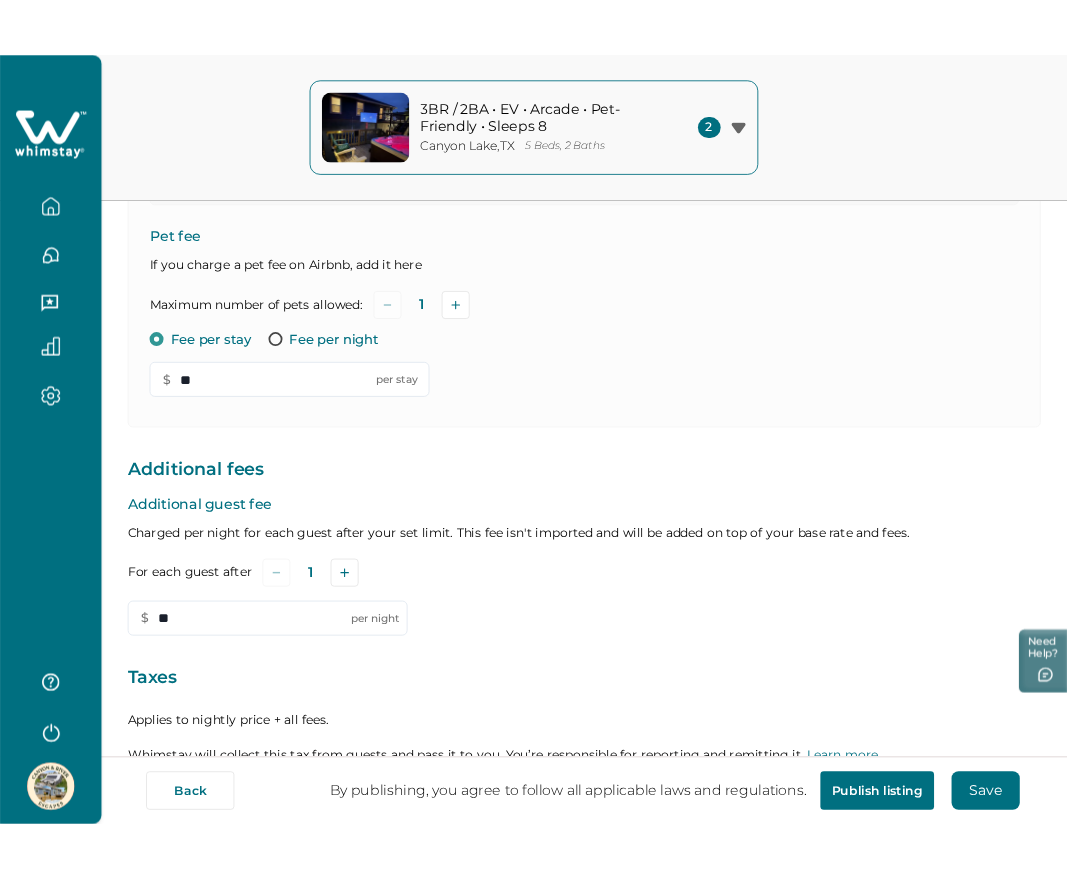 scroll, scrollTop: 513, scrollLeft: 0, axis: vertical 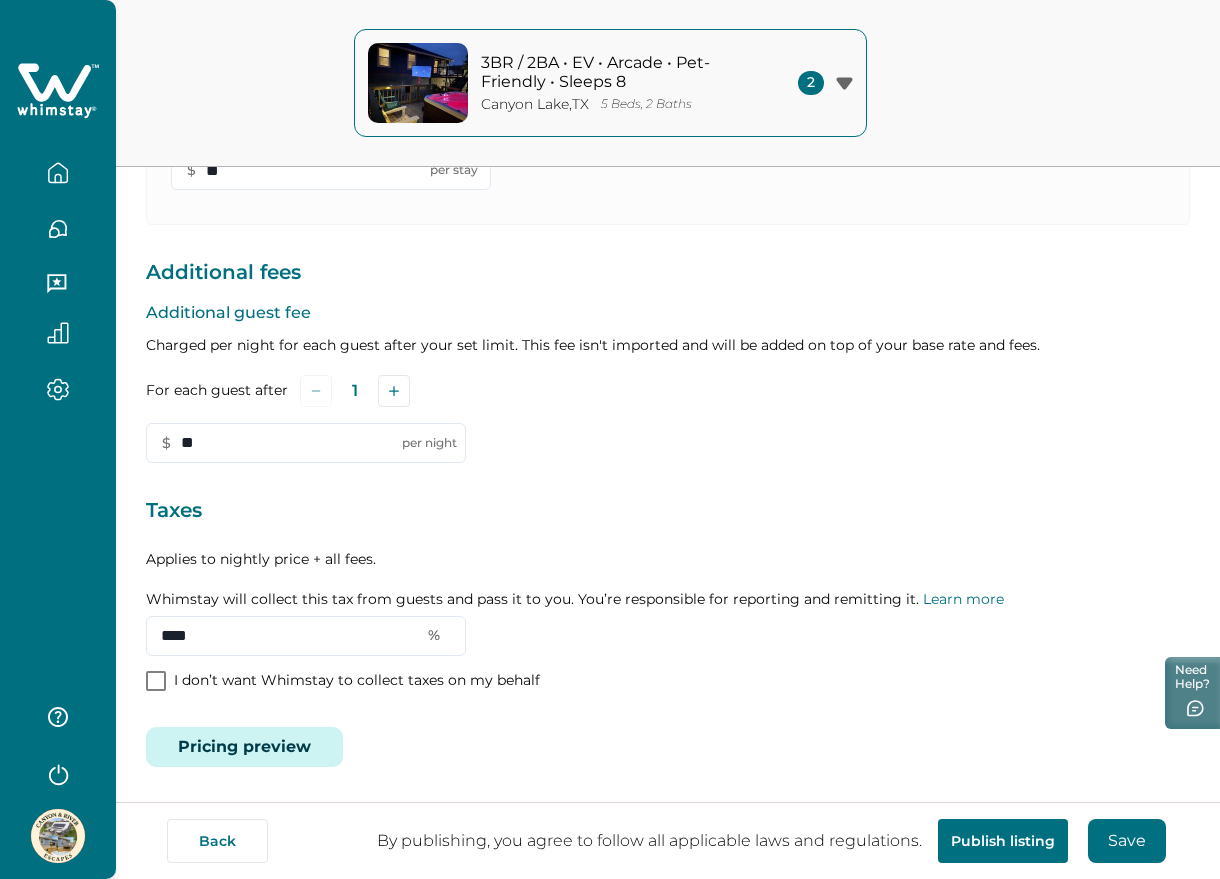 click on "Pricing preview" at bounding box center [244, 747] 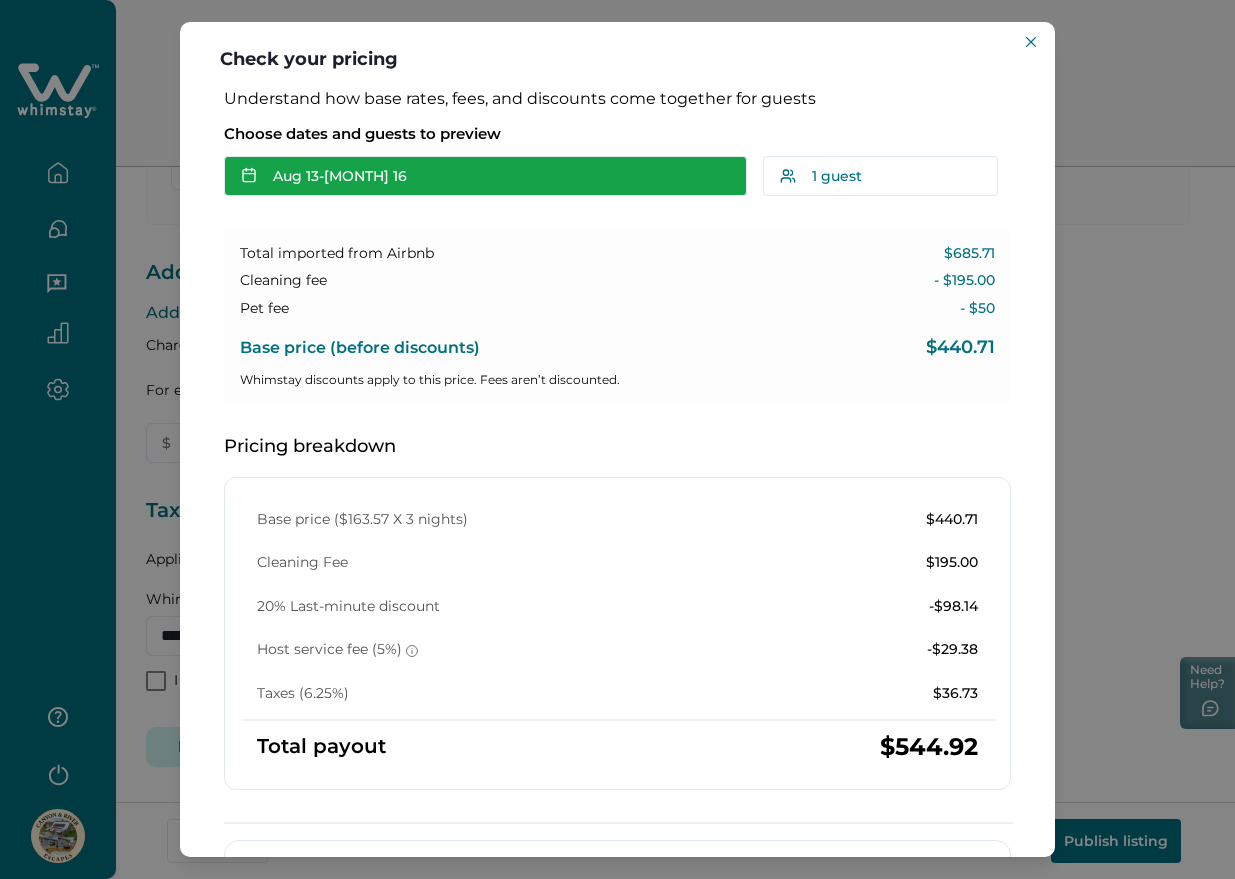 click on "Aug 13  -  Aug 16" at bounding box center (485, 176) 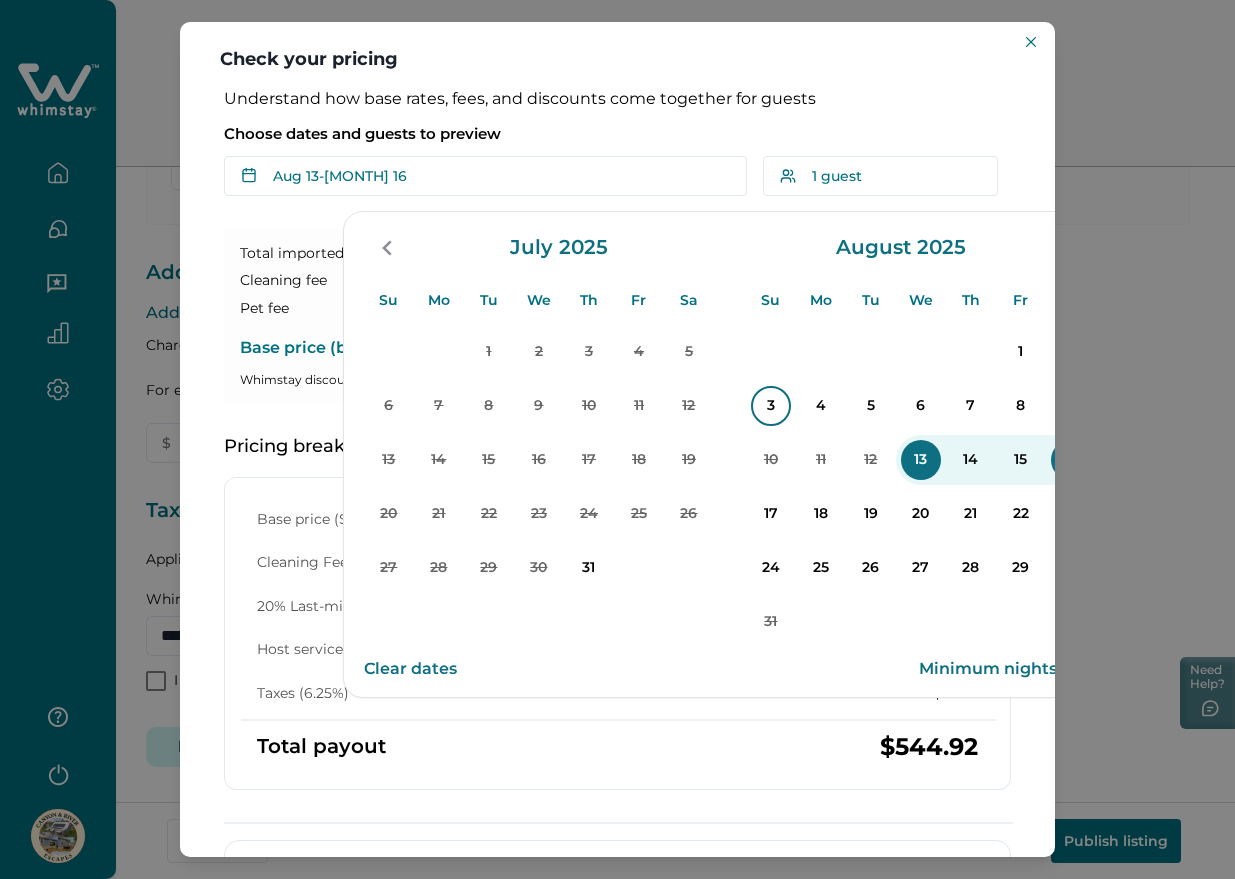 click on "3" at bounding box center [771, 406] 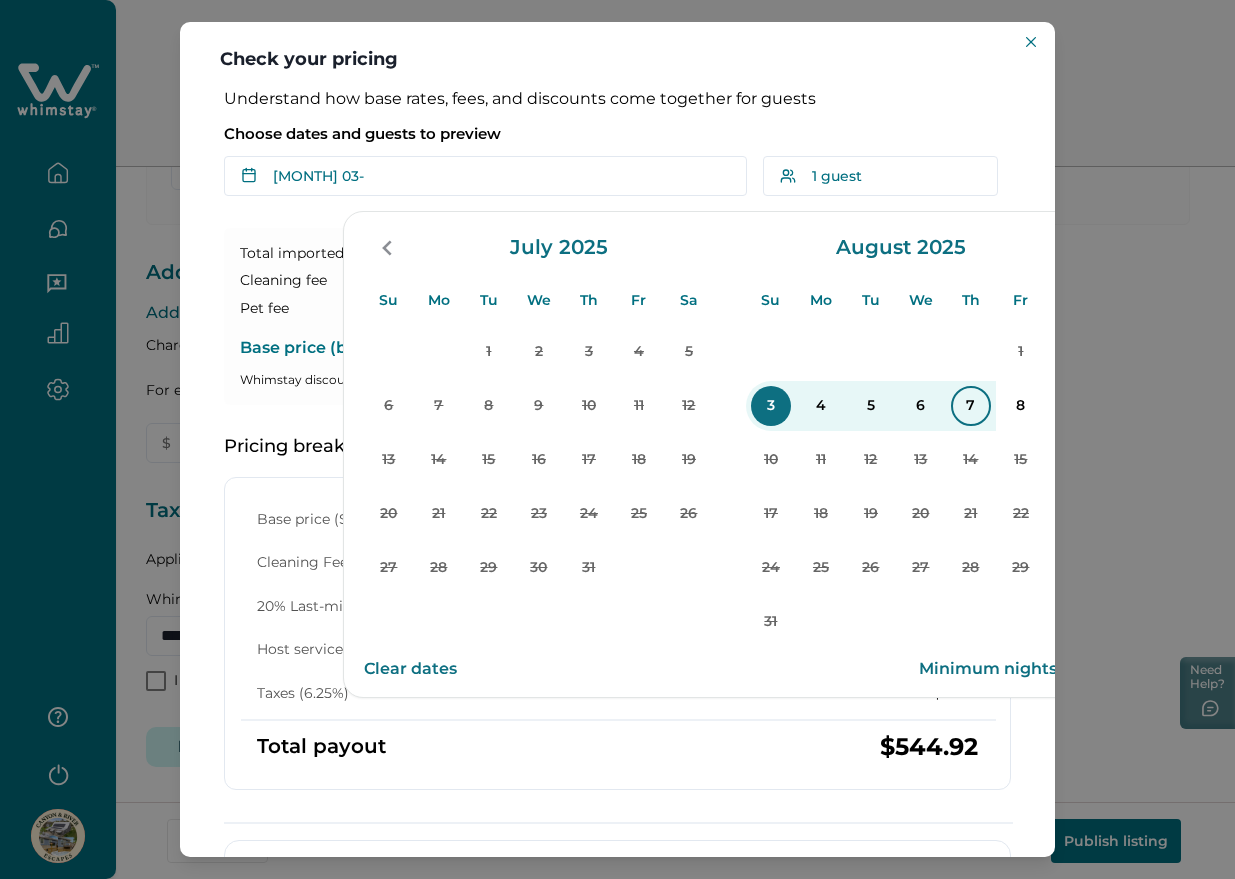 click on "7" at bounding box center (971, 406) 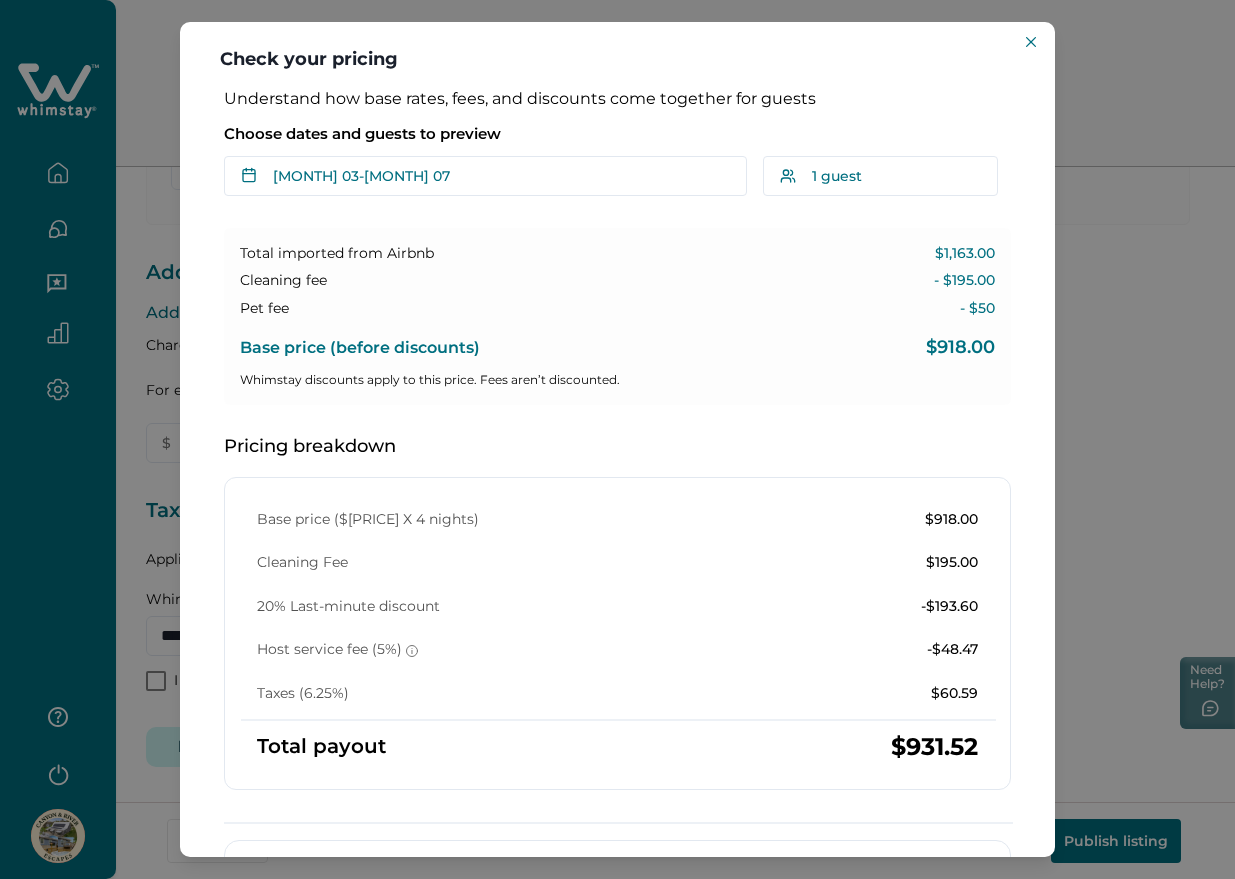 click on "Pricing breakdown" at bounding box center (617, 447) 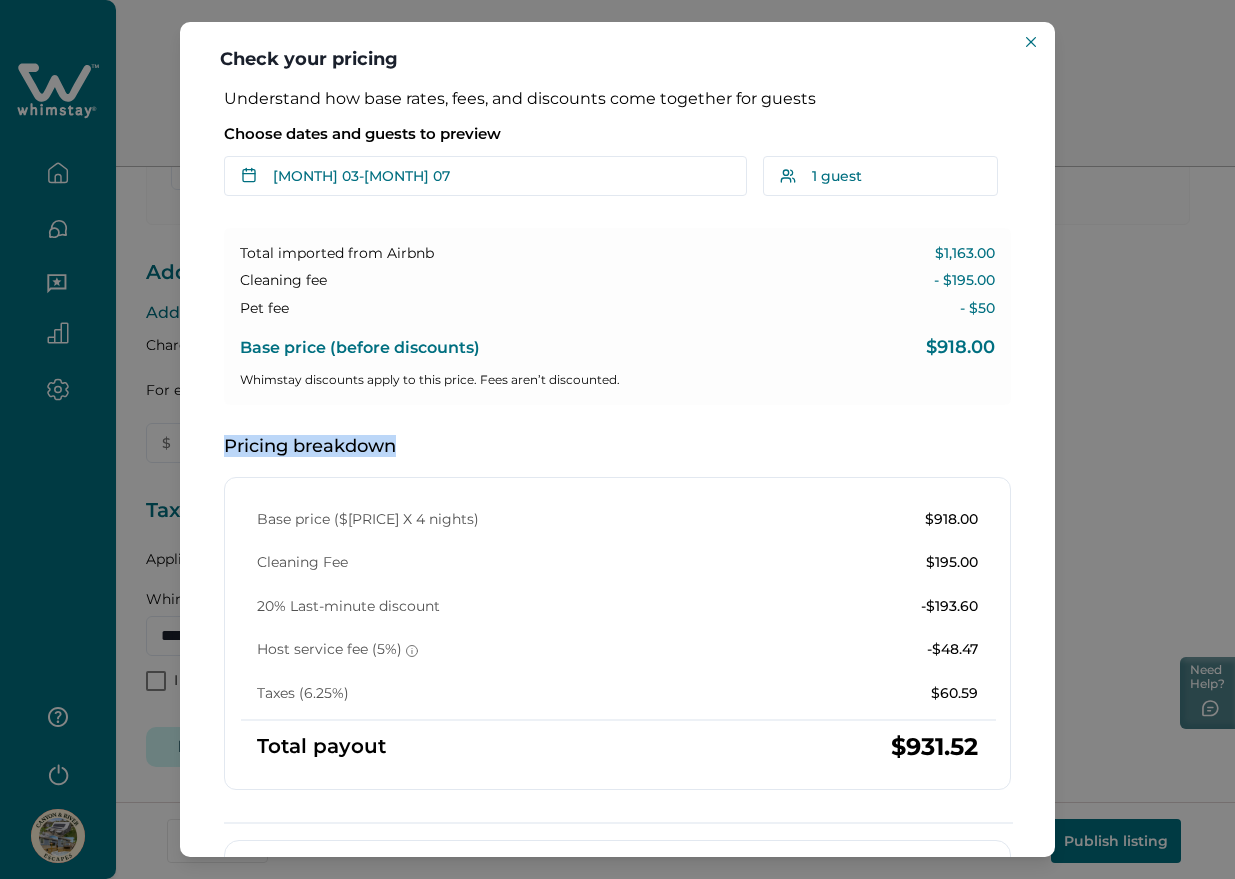 drag, startPoint x: 235, startPoint y: 441, endPoint x: 333, endPoint y: 445, distance: 98.0816 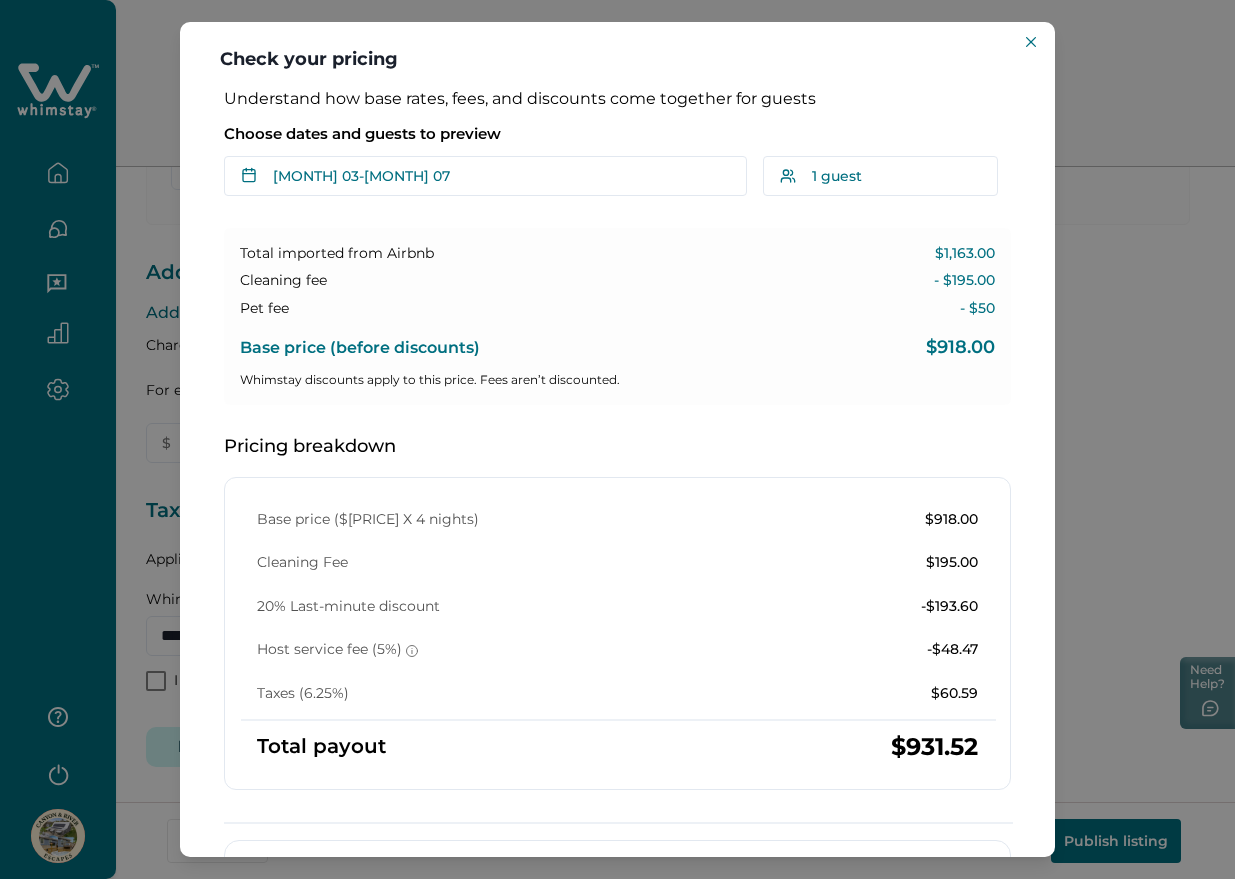 click on "20% Last-minute discount" at bounding box center (348, 607) 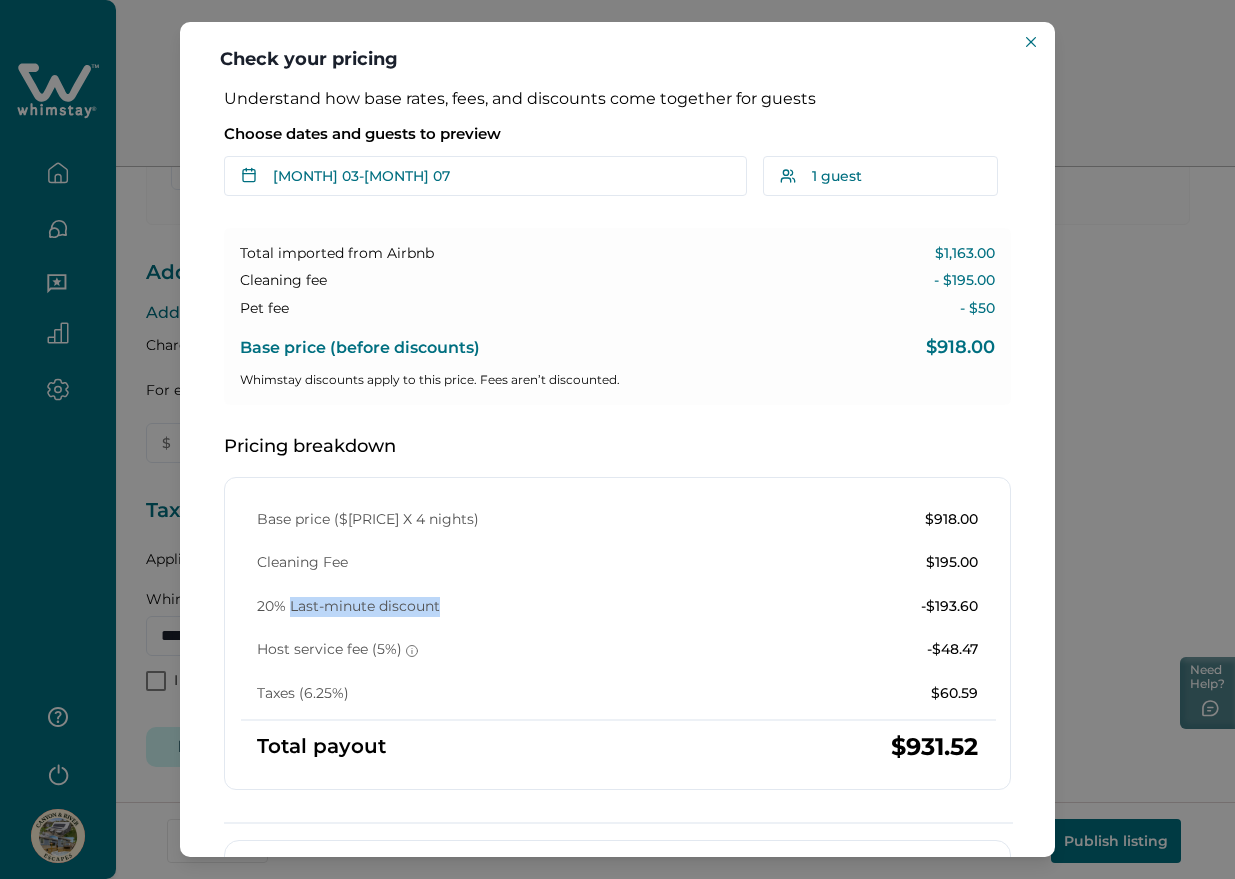 drag, startPoint x: 301, startPoint y: 603, endPoint x: 381, endPoint y: 605, distance: 80.024994 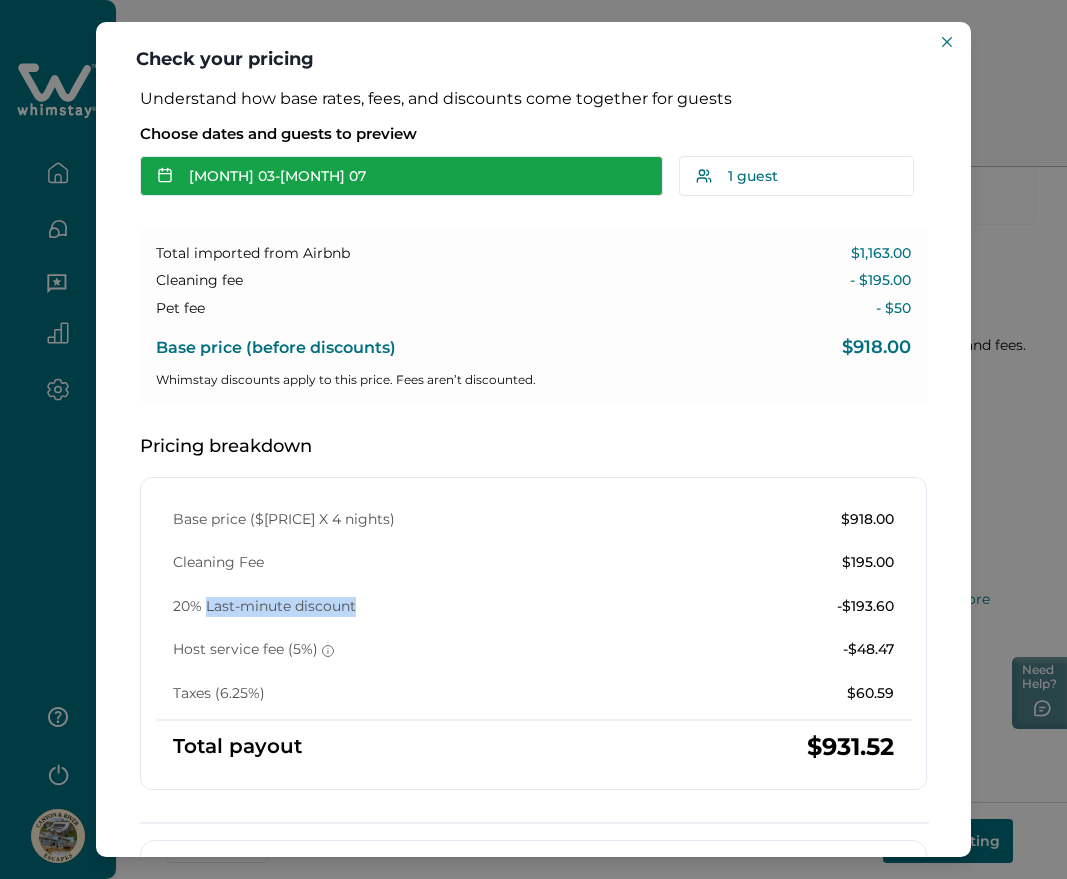 click on "Aug 03  -  Aug 07" at bounding box center (401, 176) 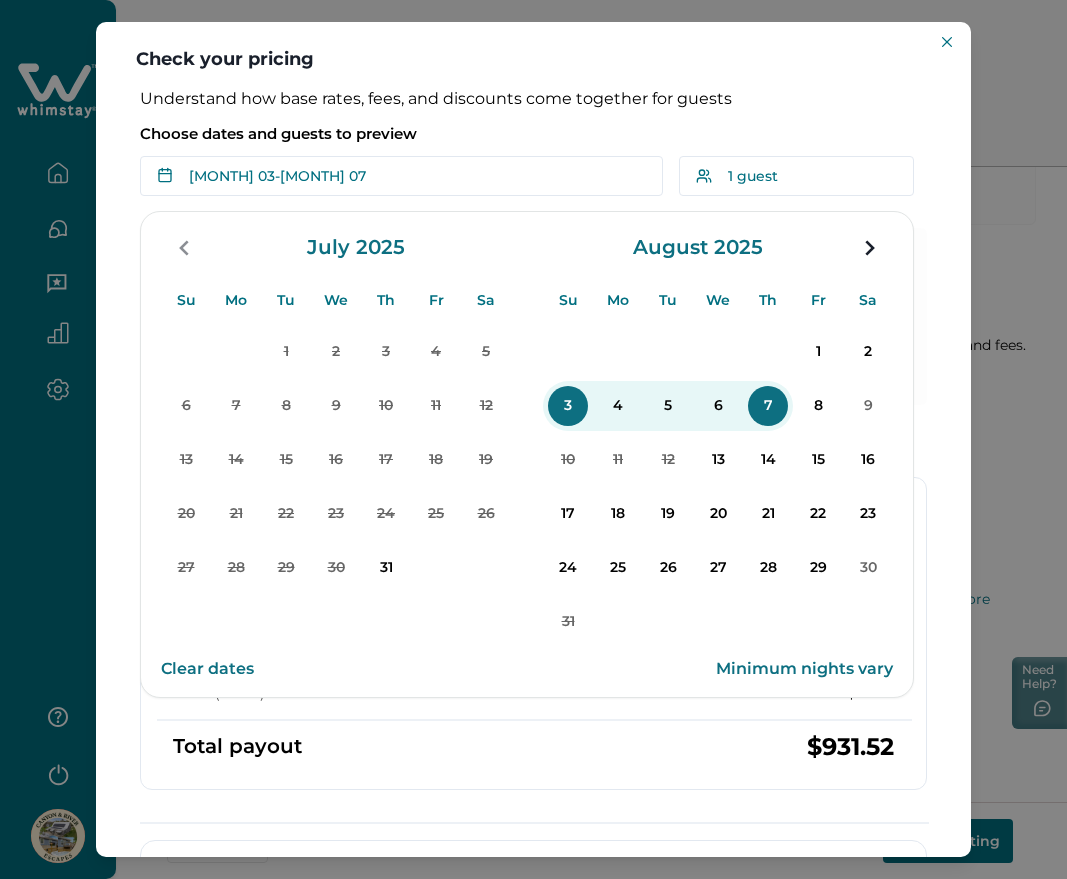 click on "13" at bounding box center (718, 460) 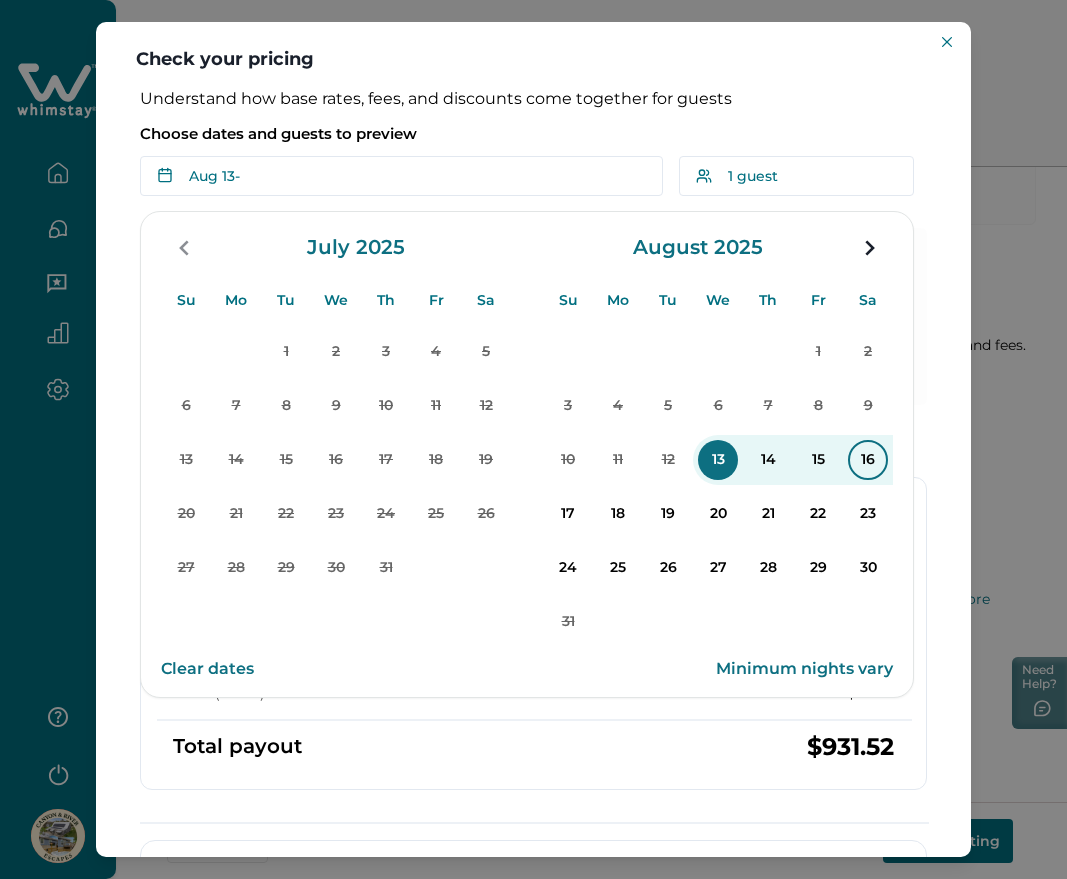 click on "16" at bounding box center (868, 460) 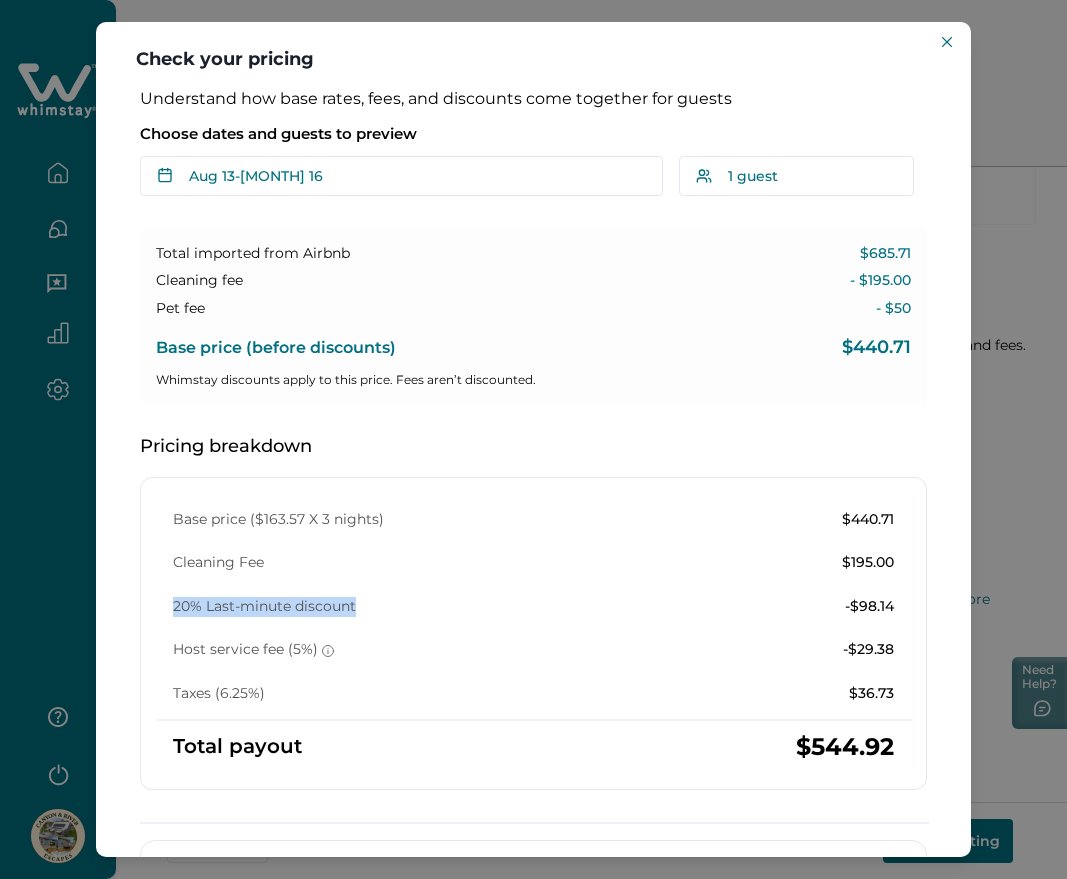 drag, startPoint x: 368, startPoint y: 619, endPoint x: 165, endPoint y: 604, distance: 203.55344 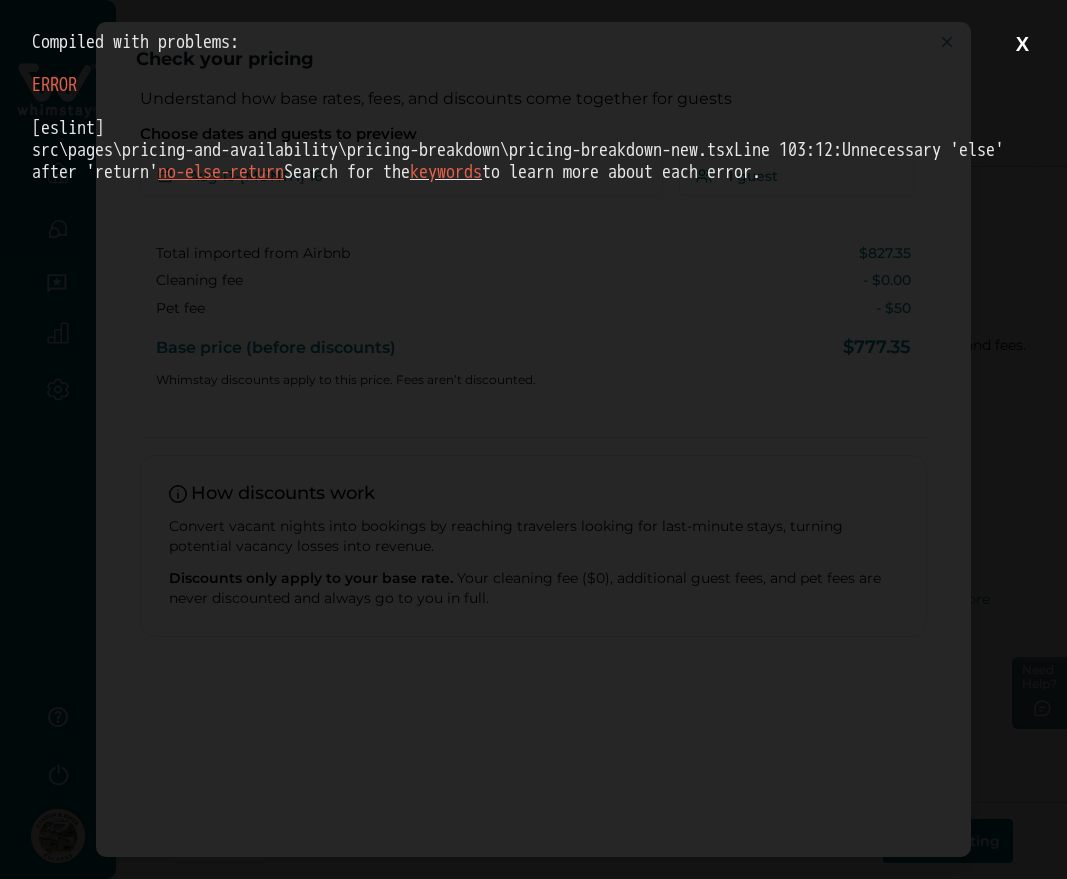 scroll, scrollTop: 0, scrollLeft: 0, axis: both 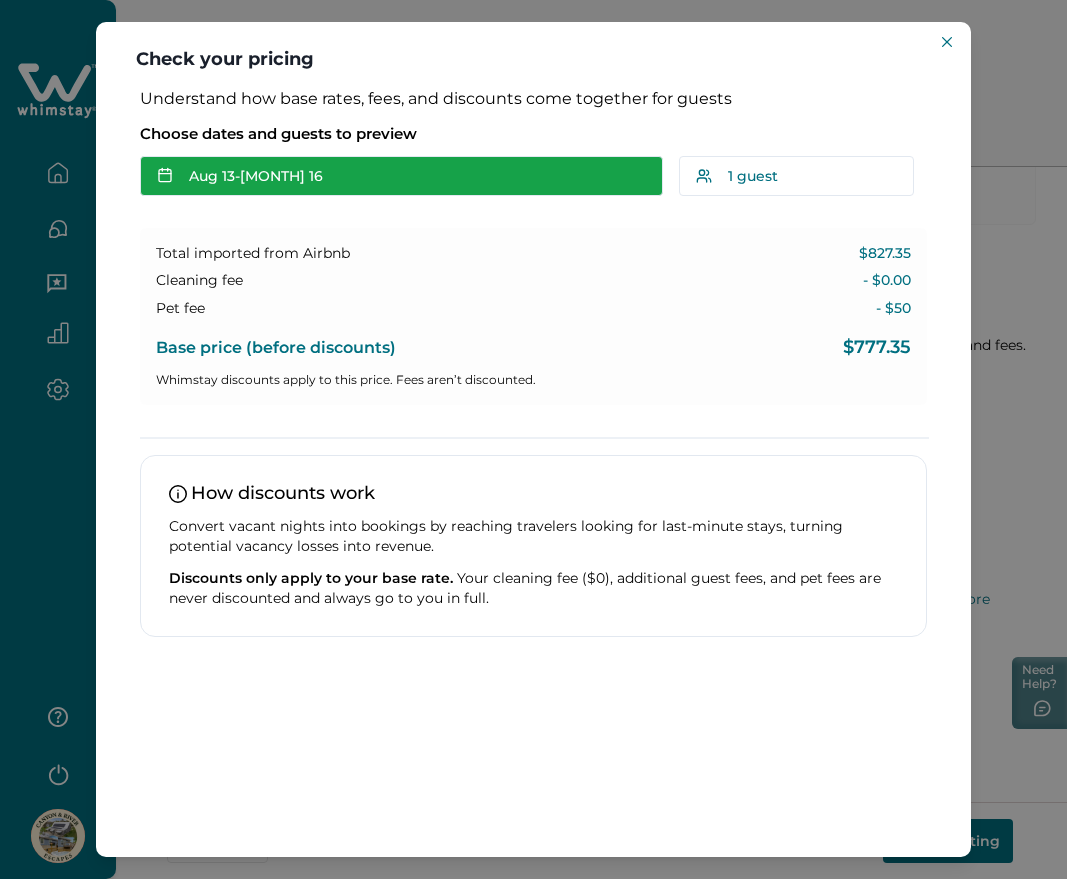 click on "Aug 13  -  Aug 16" at bounding box center (401, 176) 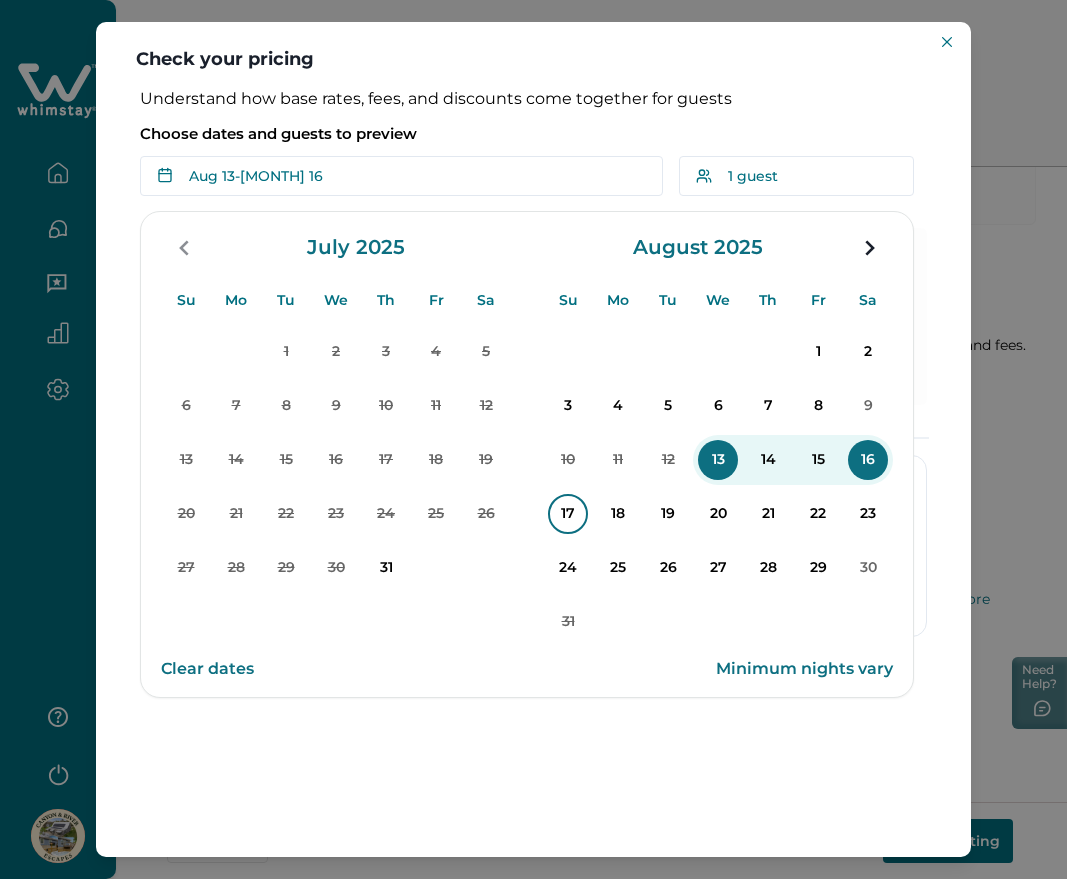 click on "17" at bounding box center (568, 514) 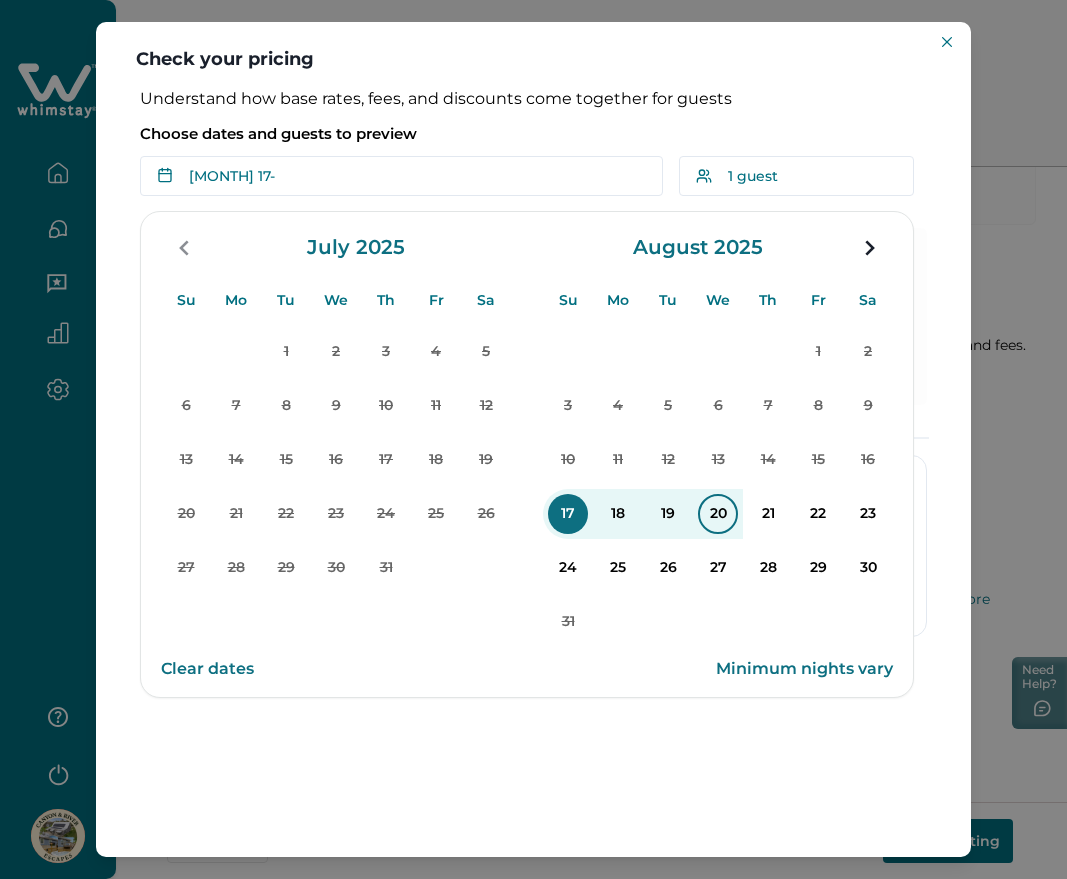 click on "20" at bounding box center [718, 514] 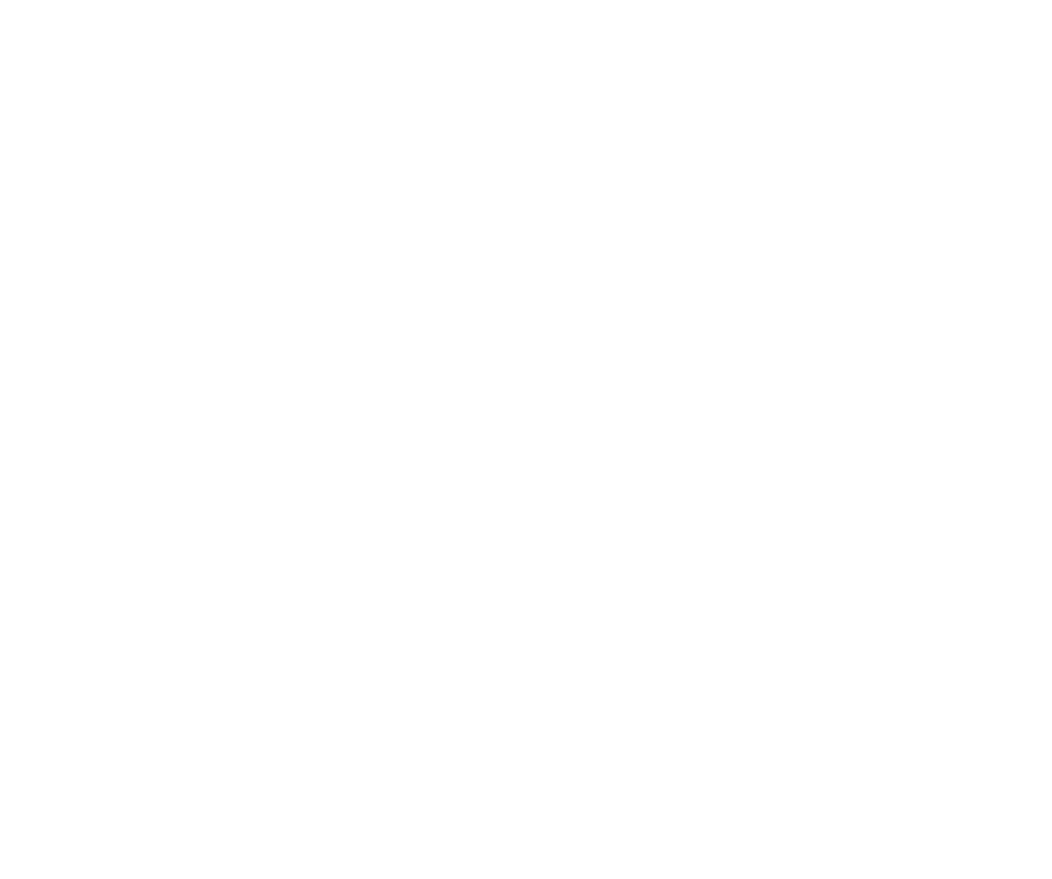 scroll, scrollTop: 0, scrollLeft: 0, axis: both 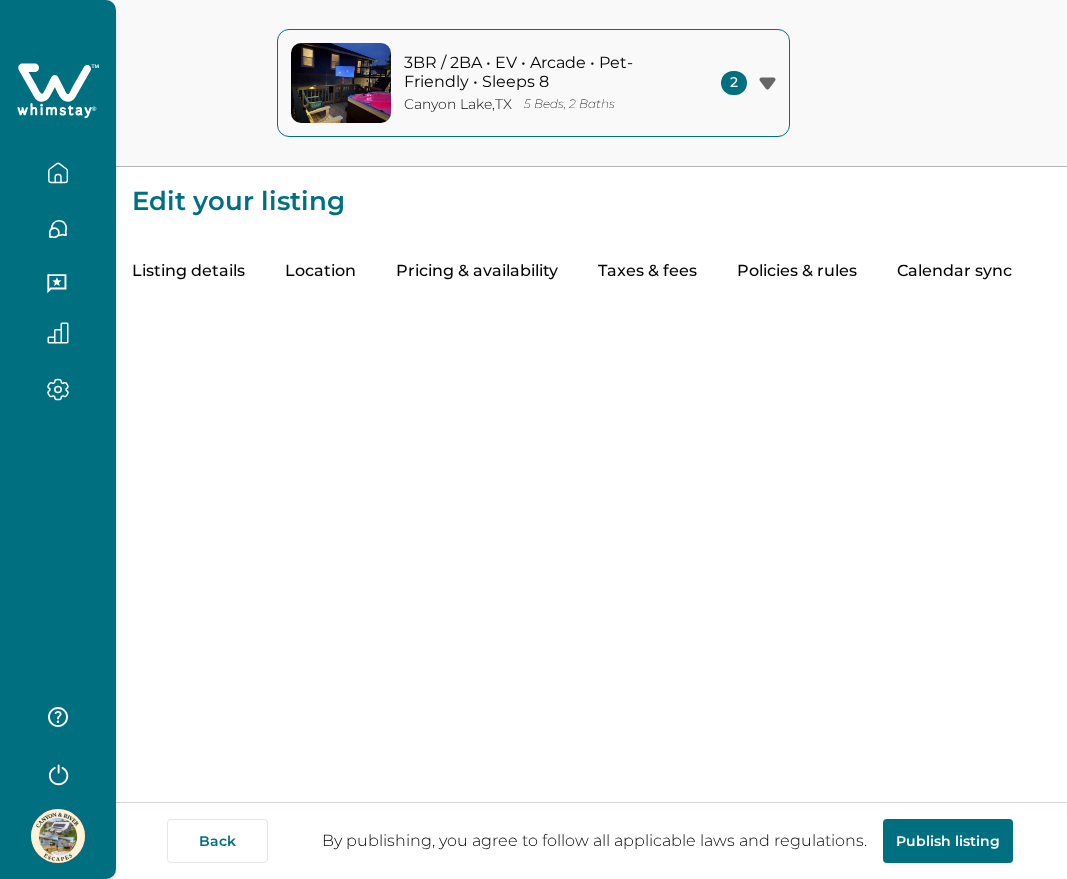 click on "Taxes & fees" at bounding box center (647, 272) 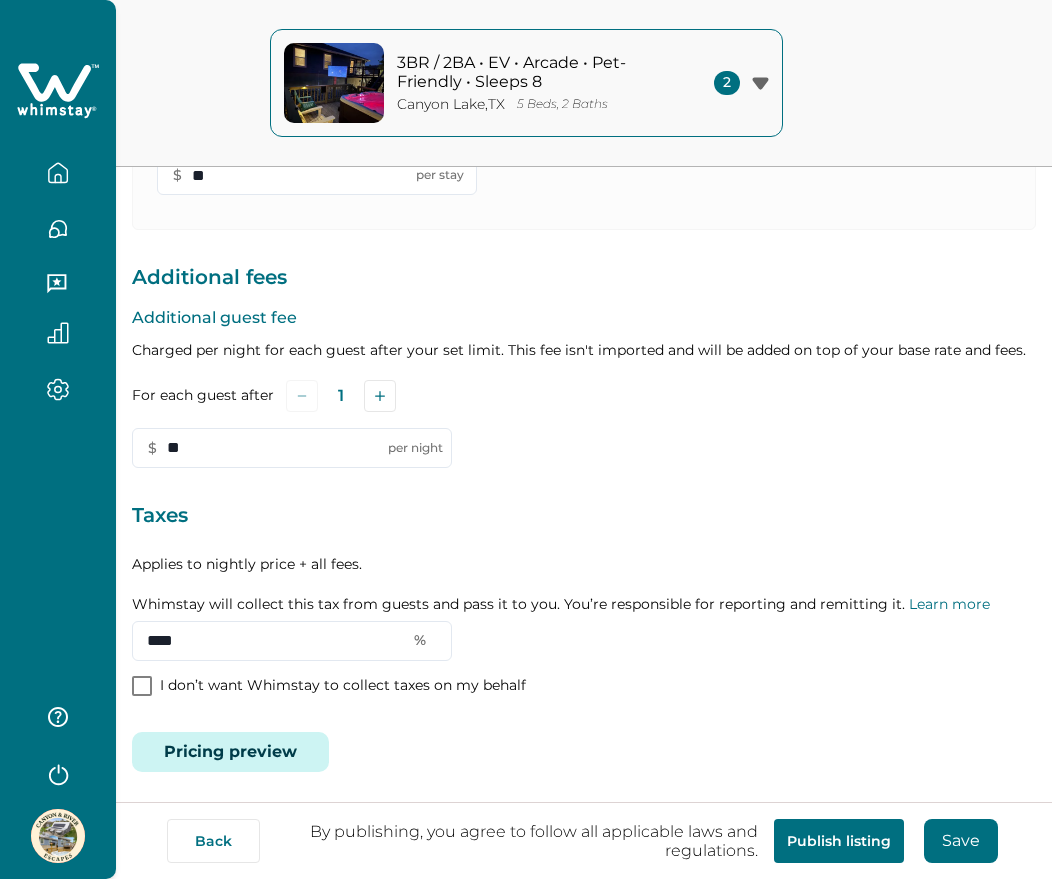 scroll, scrollTop: 513, scrollLeft: 0, axis: vertical 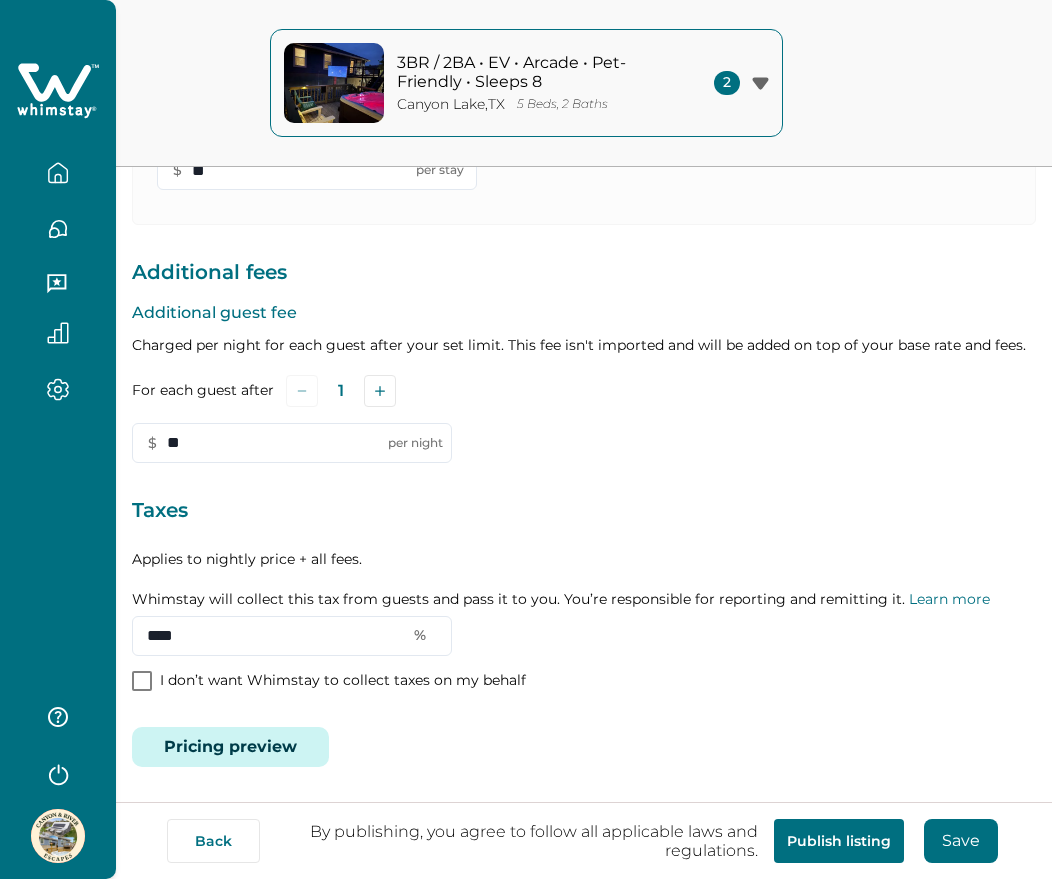 click on "Pricing preview" at bounding box center [230, 747] 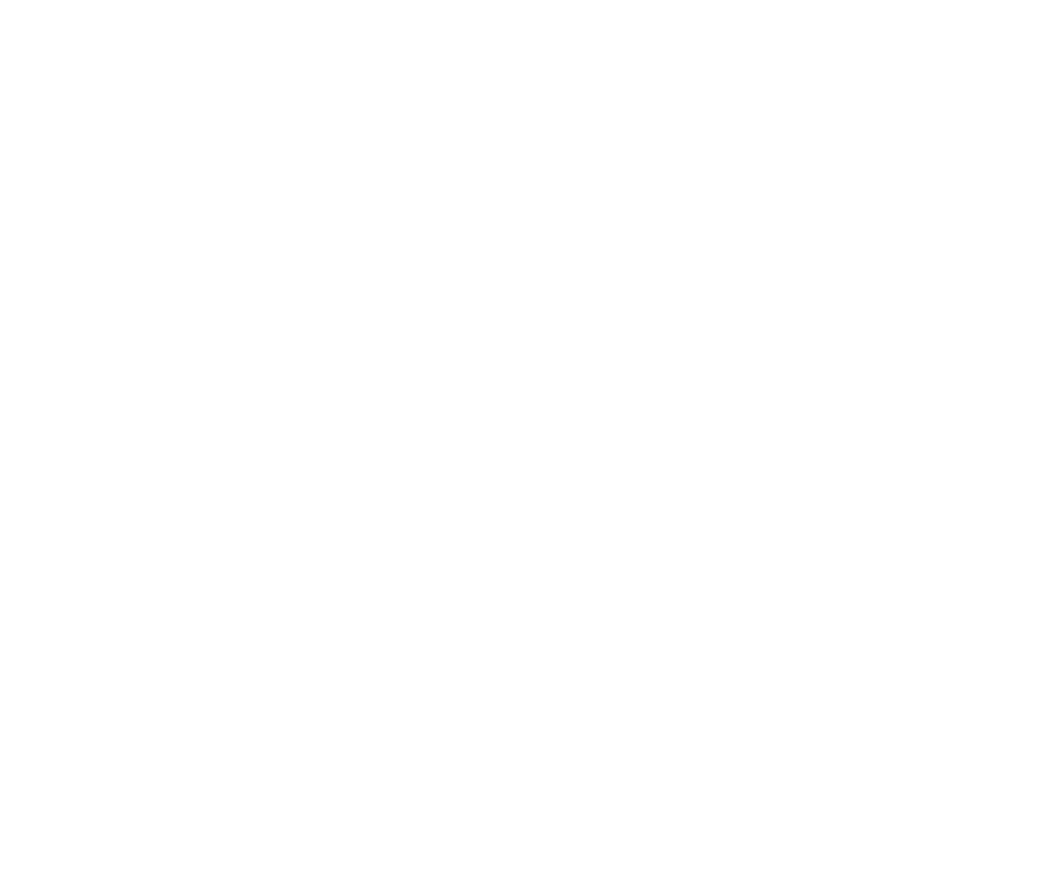 scroll, scrollTop: 0, scrollLeft: 0, axis: both 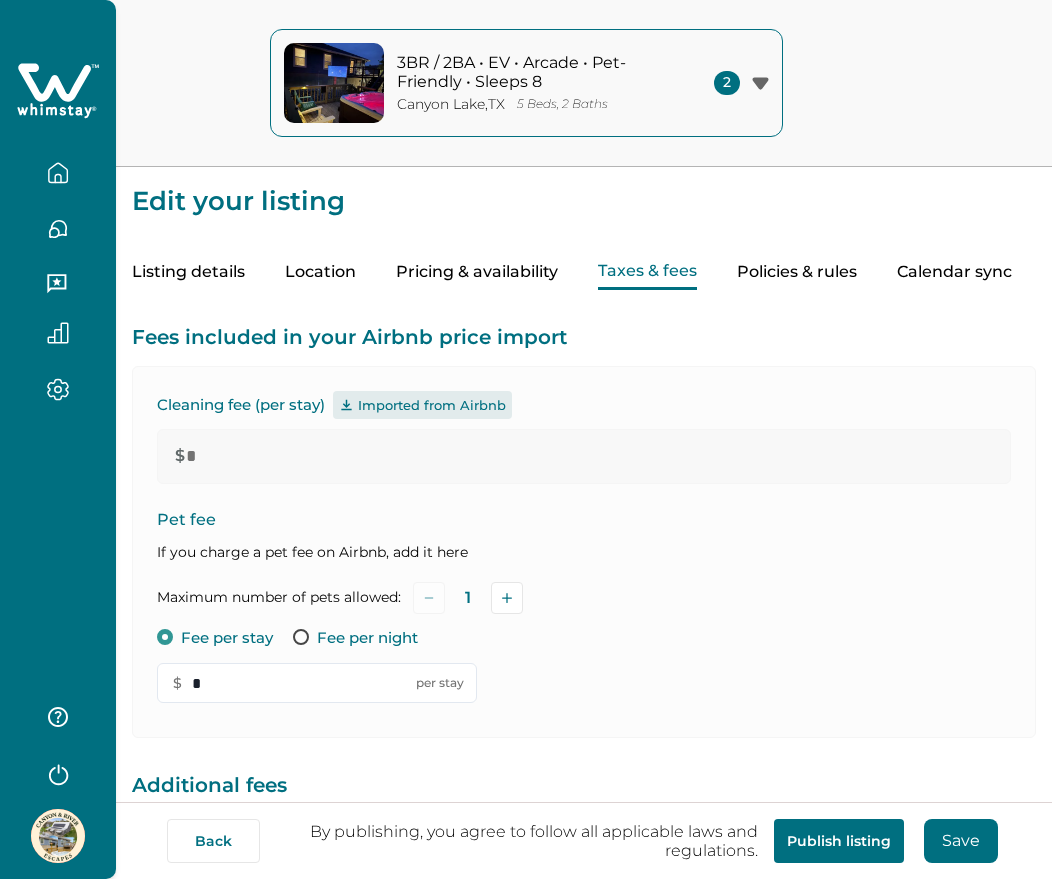 type on "**" 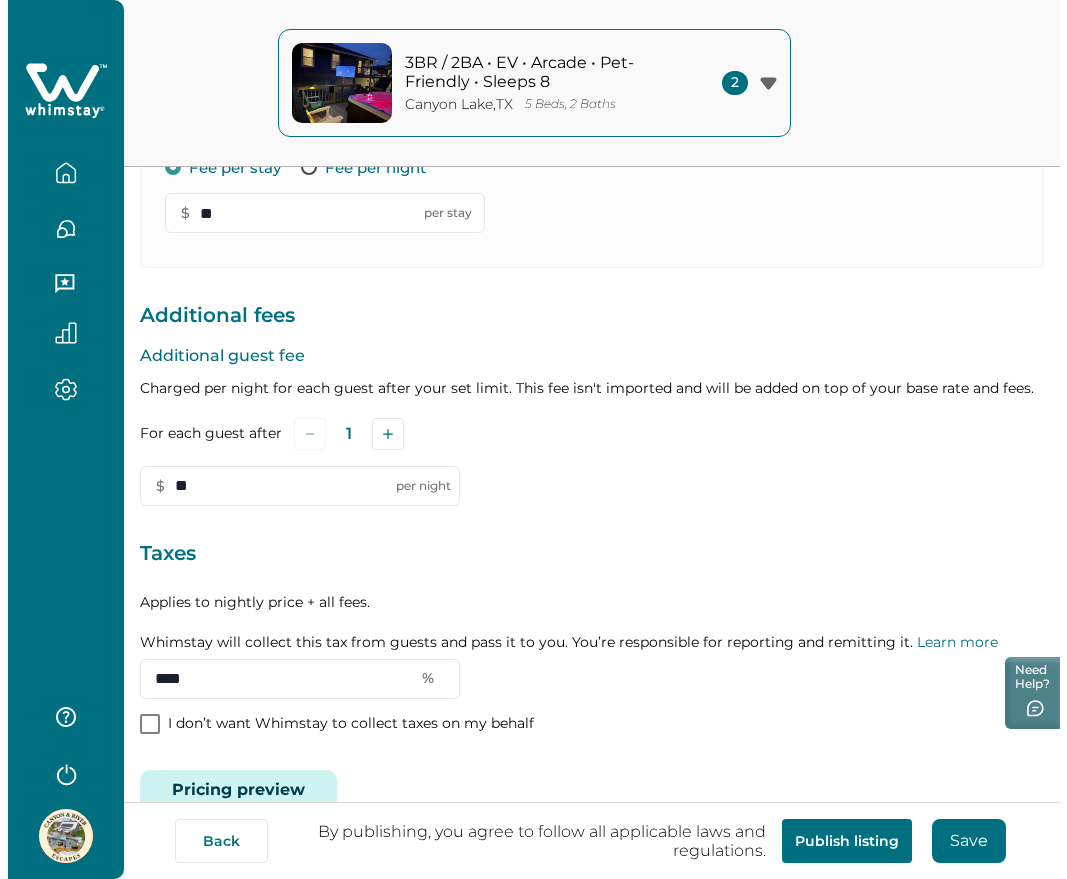 scroll, scrollTop: 513, scrollLeft: 0, axis: vertical 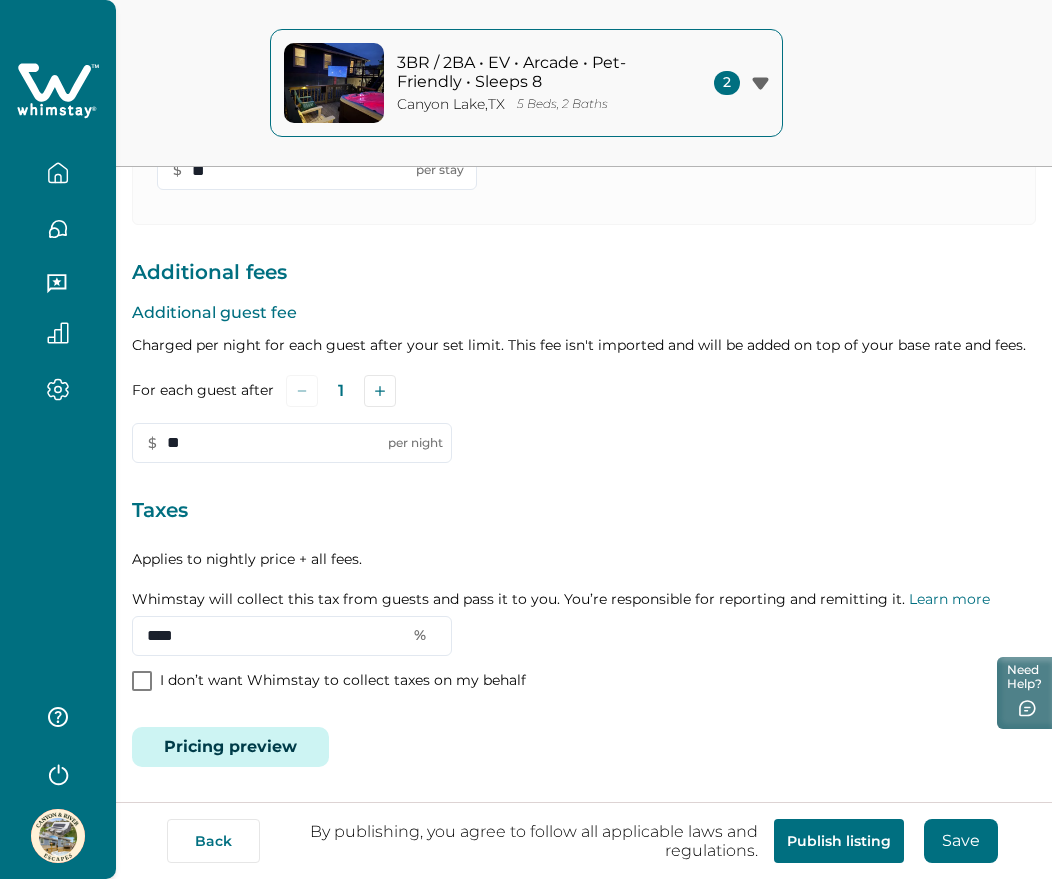 click on "Pricing preview" at bounding box center (230, 747) 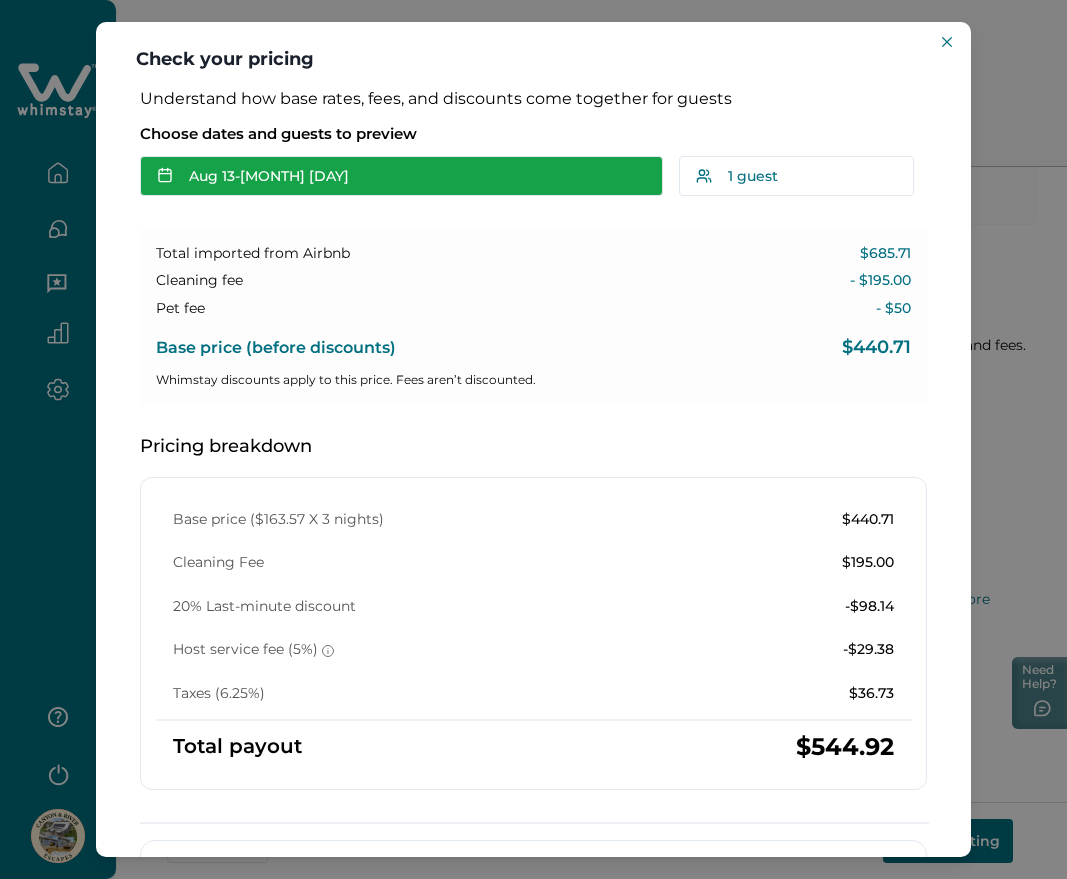click on "[MONTH] [DAY]  -  [MONTH] [DAY]" at bounding box center (401, 176) 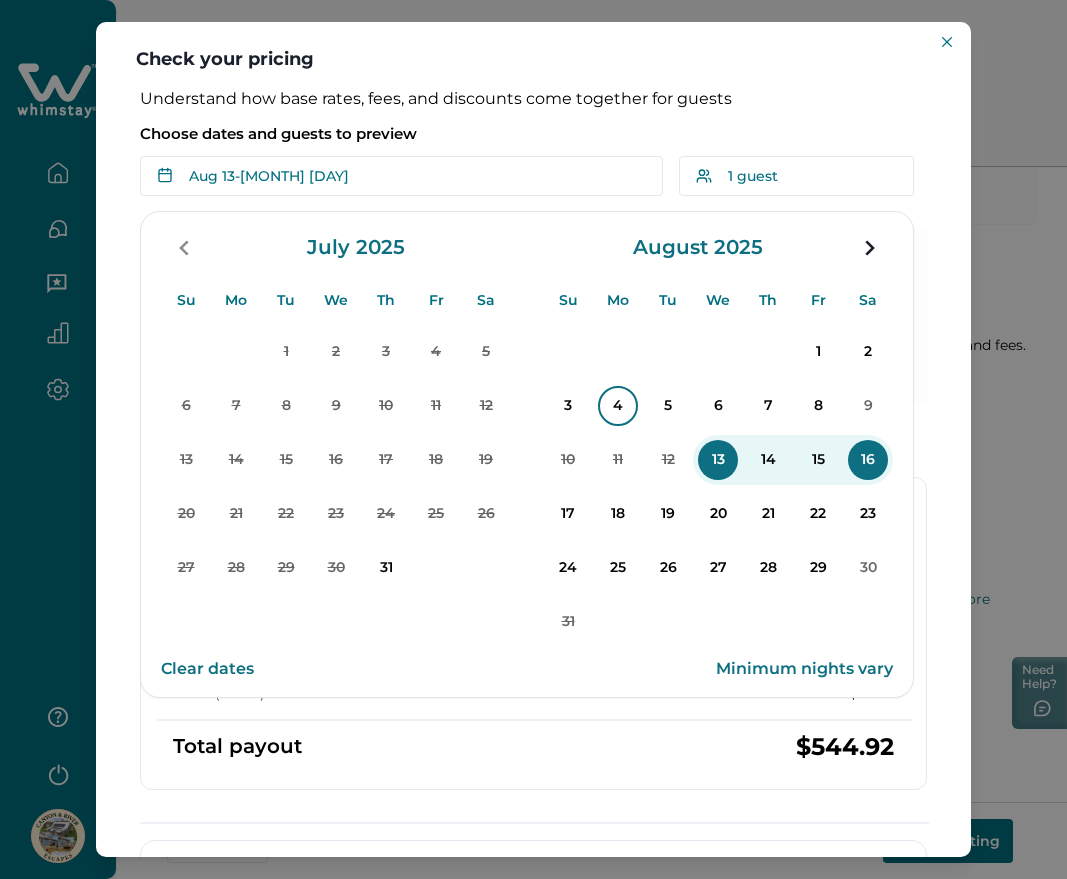 click on "4" at bounding box center (618, 406) 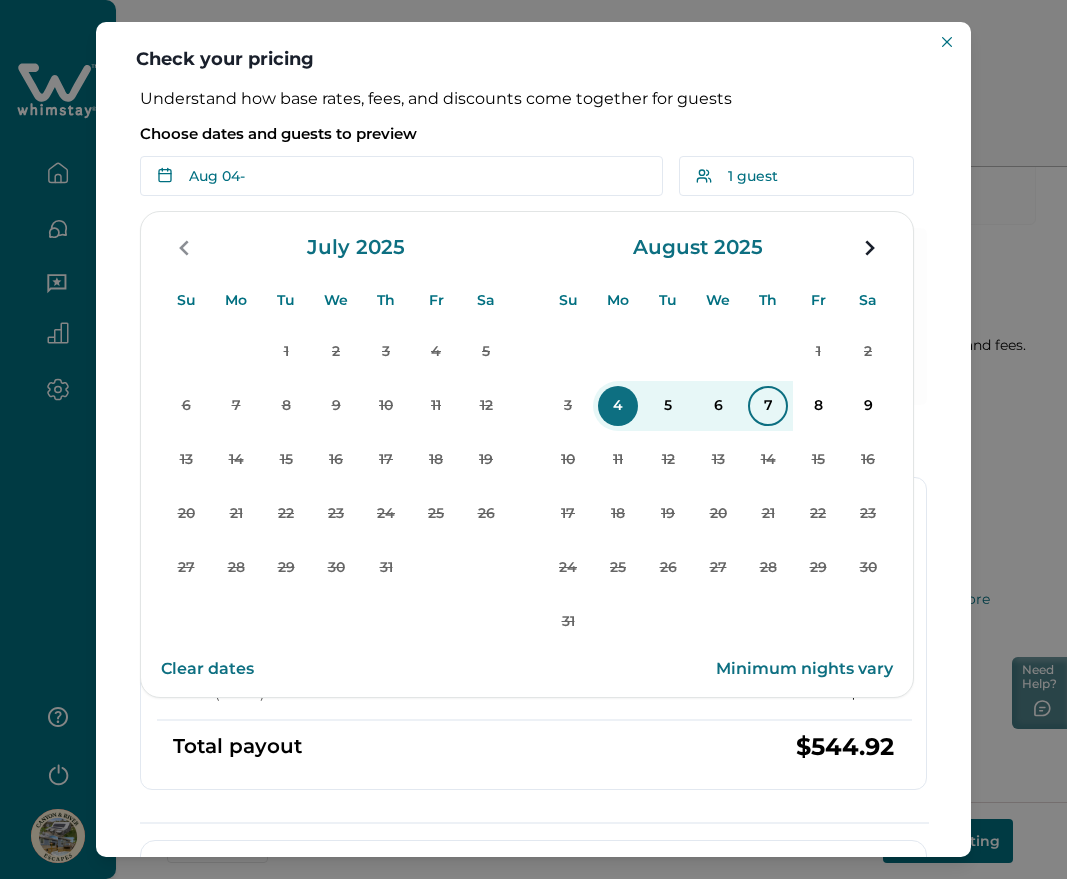 click on "7" at bounding box center (768, 406) 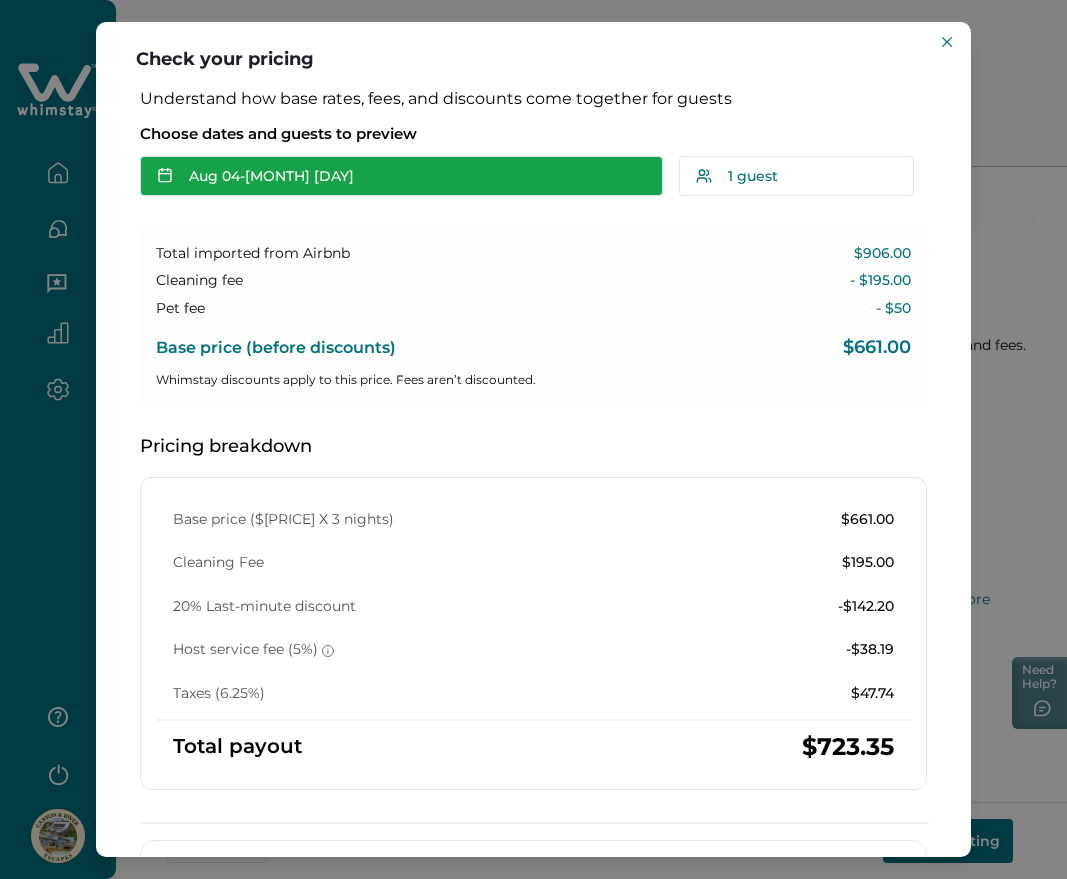 click on "[MONTH] [DAY]  -  [MONTH] [DAY]" at bounding box center [401, 176] 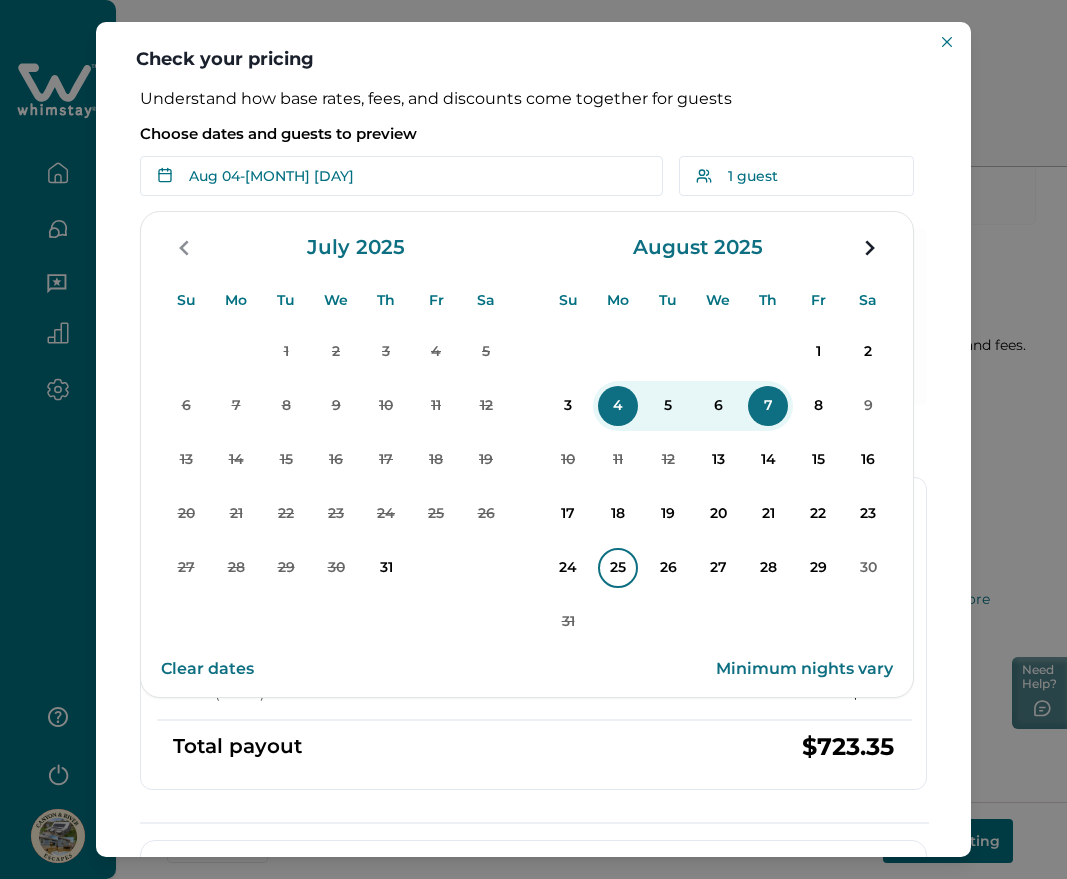 click on "25" at bounding box center [618, 568] 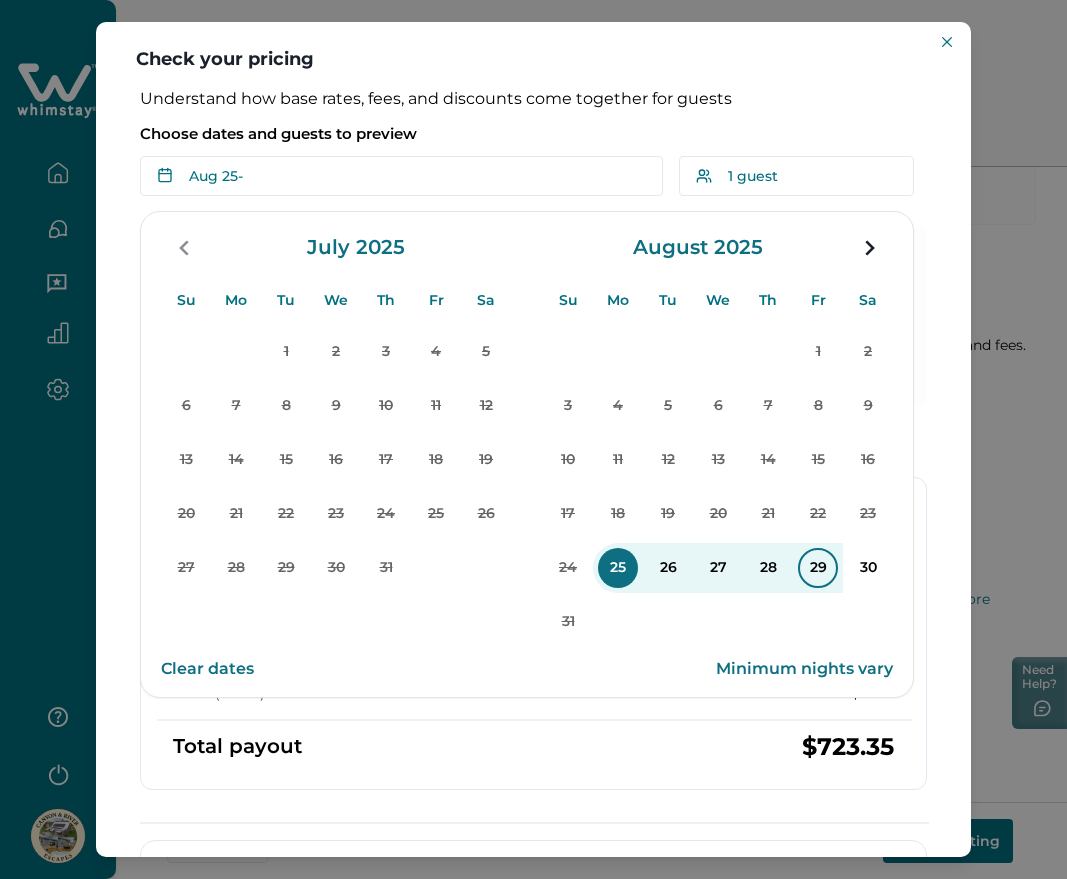 click on "29" at bounding box center [818, 568] 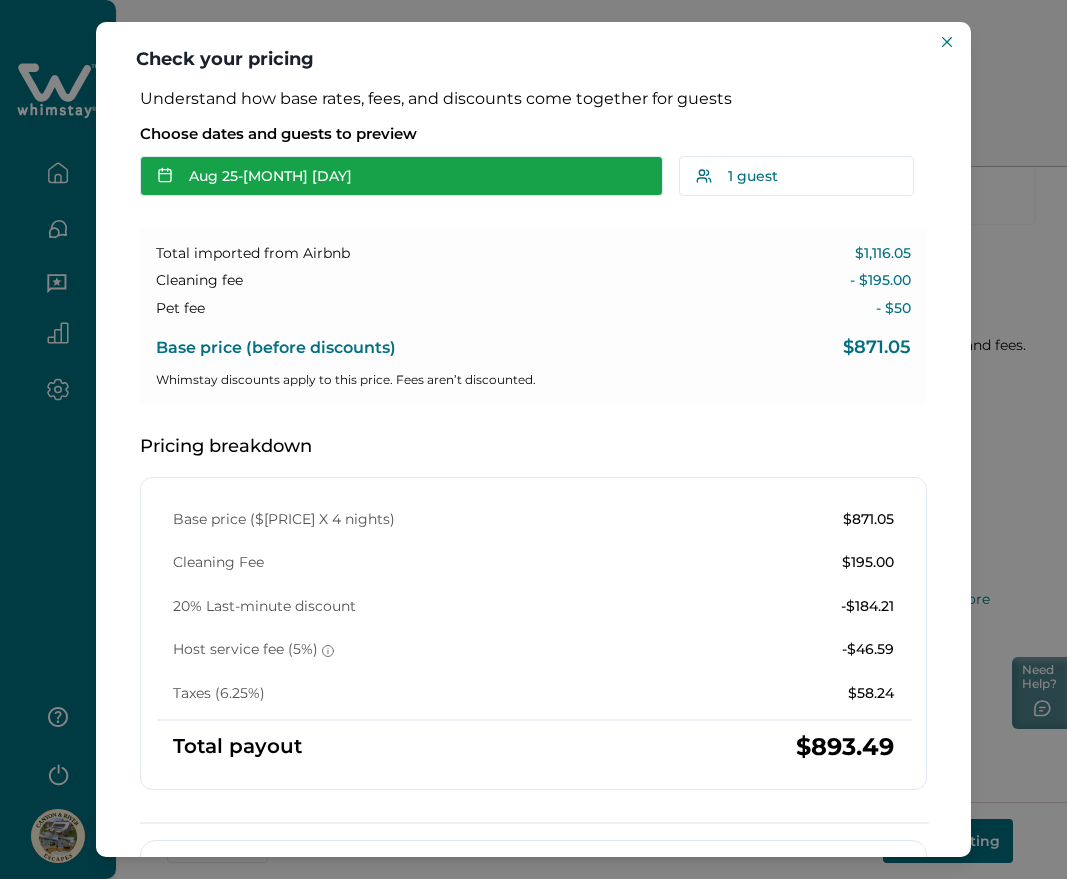 click on "Aug 25  -  Aug 29" at bounding box center (401, 176) 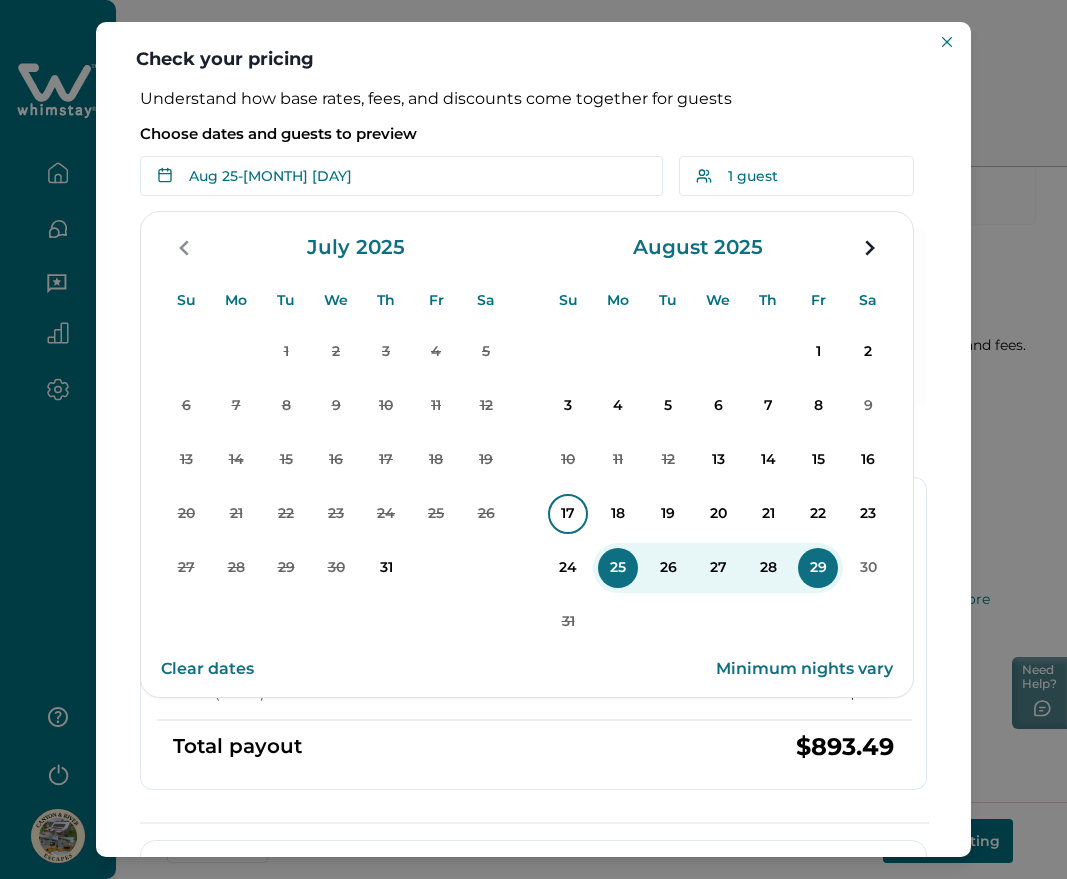 click on "17" at bounding box center [568, 514] 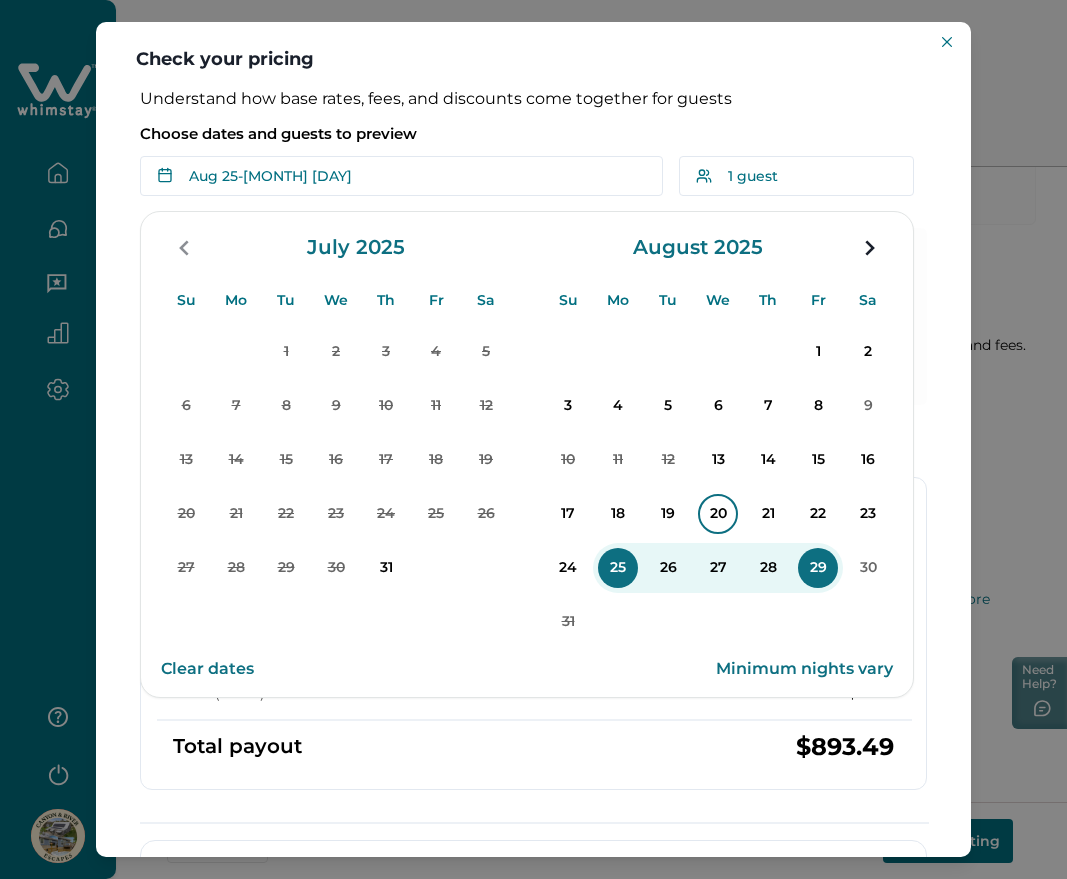 click on "20" at bounding box center [718, 514] 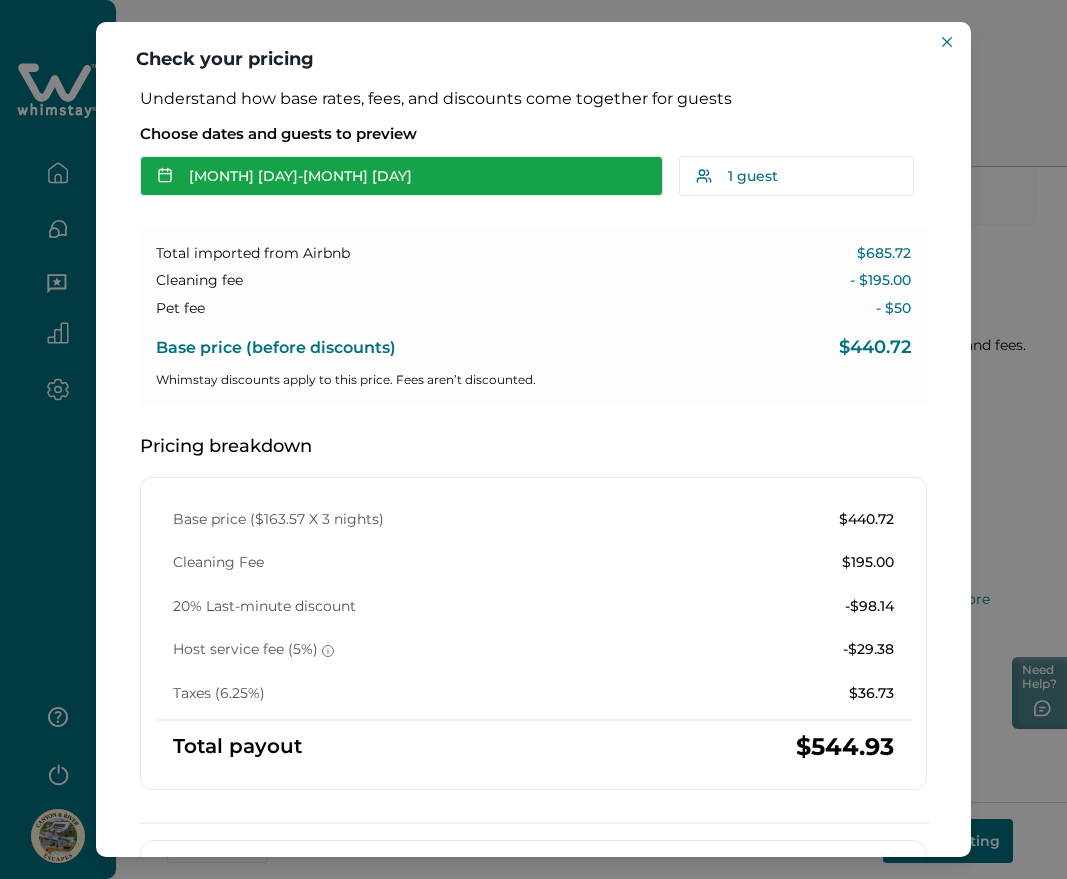 click on "Aug 17  -  Aug 20" at bounding box center [401, 176] 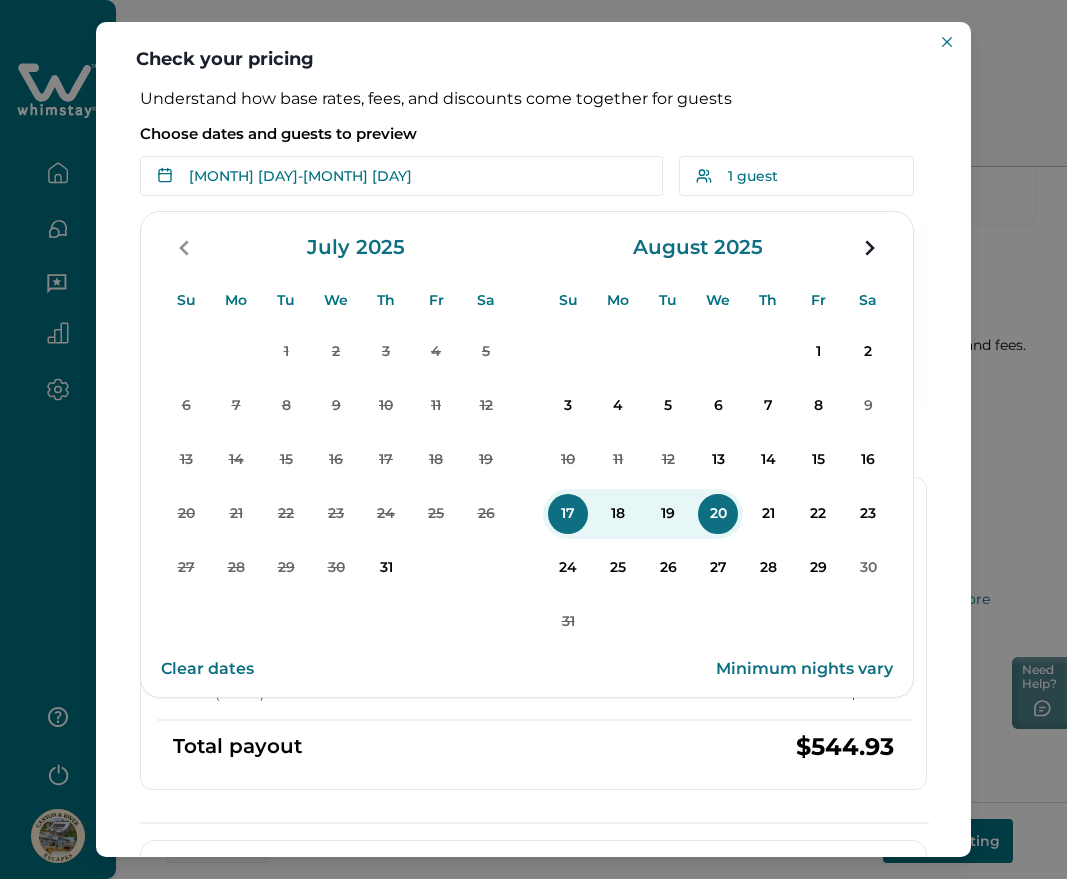click on "20" at bounding box center (718, 514) 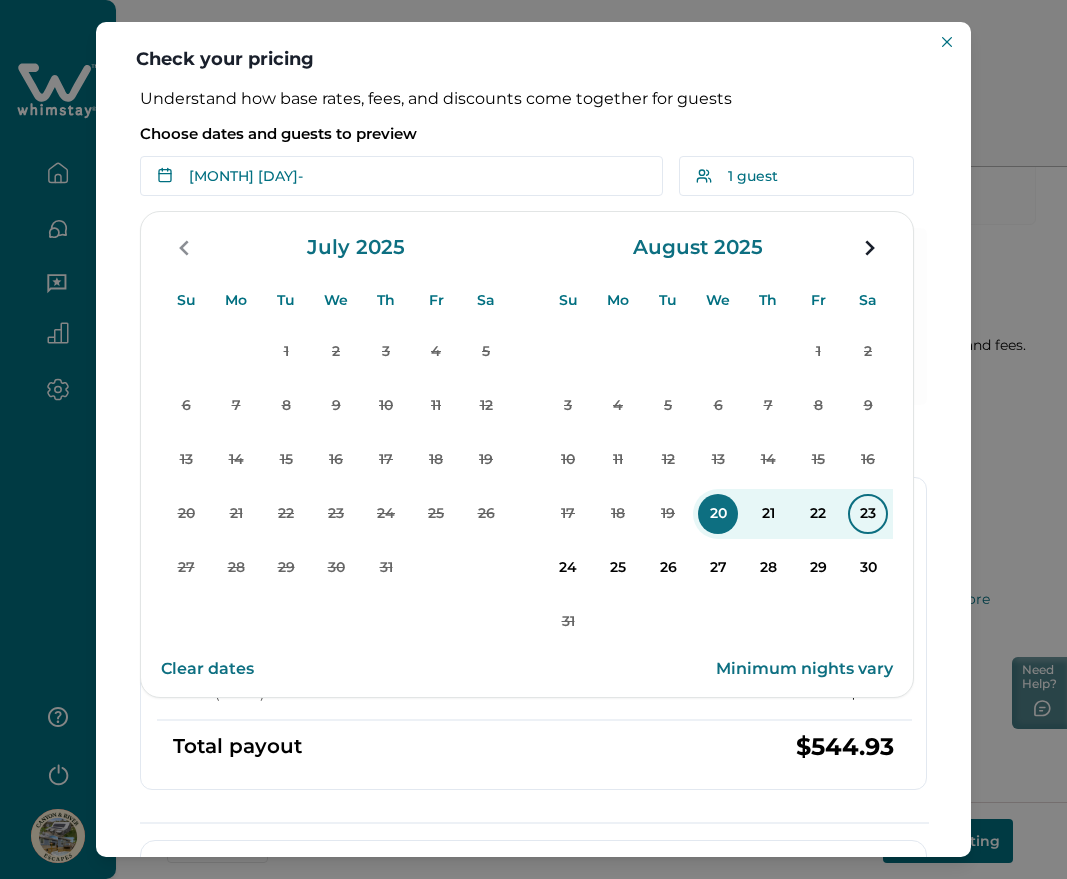 click on "23" at bounding box center (868, 514) 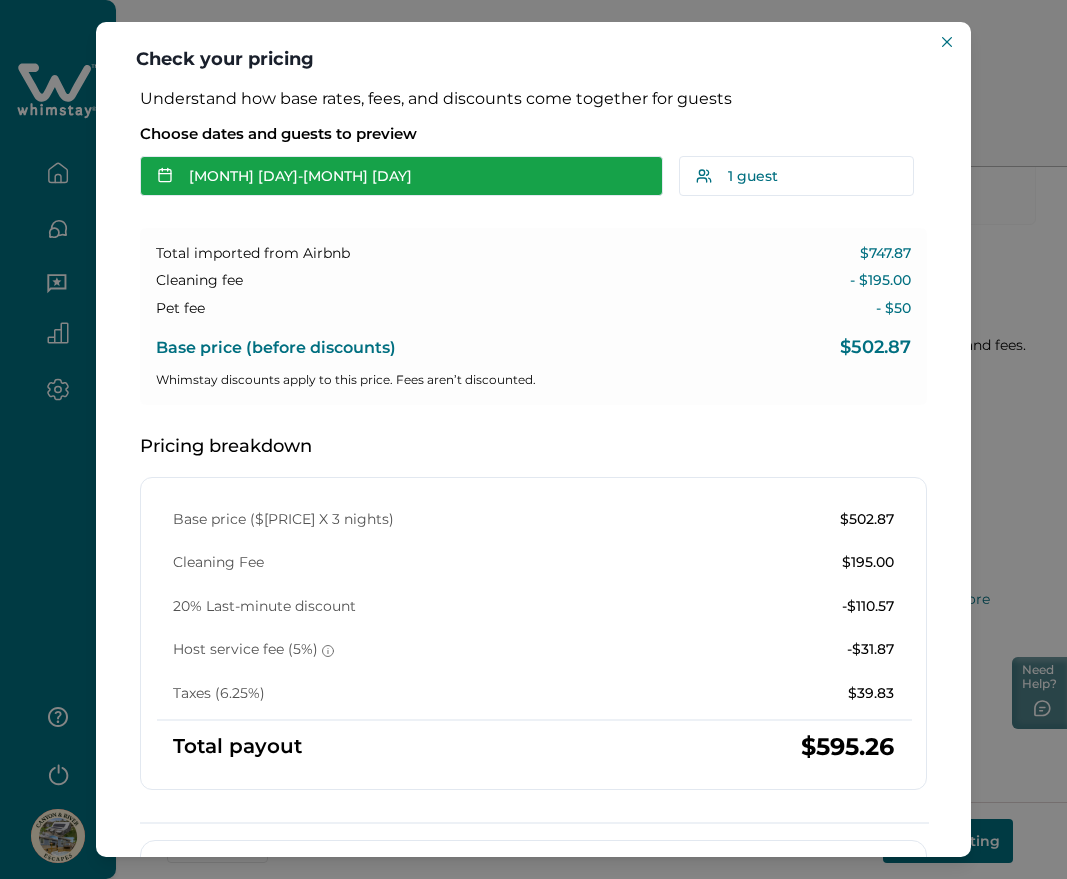 click on "Aug 20  -  Aug 23" at bounding box center [401, 176] 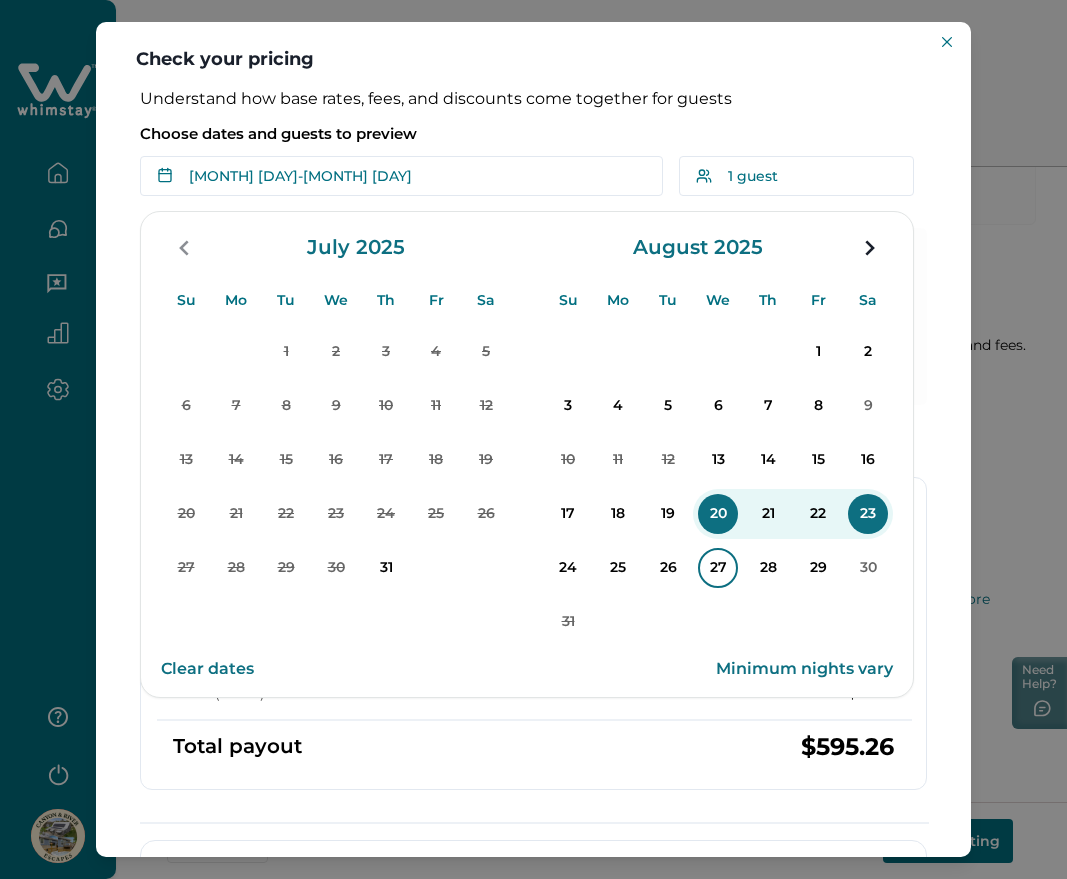 click on "27" at bounding box center [718, 568] 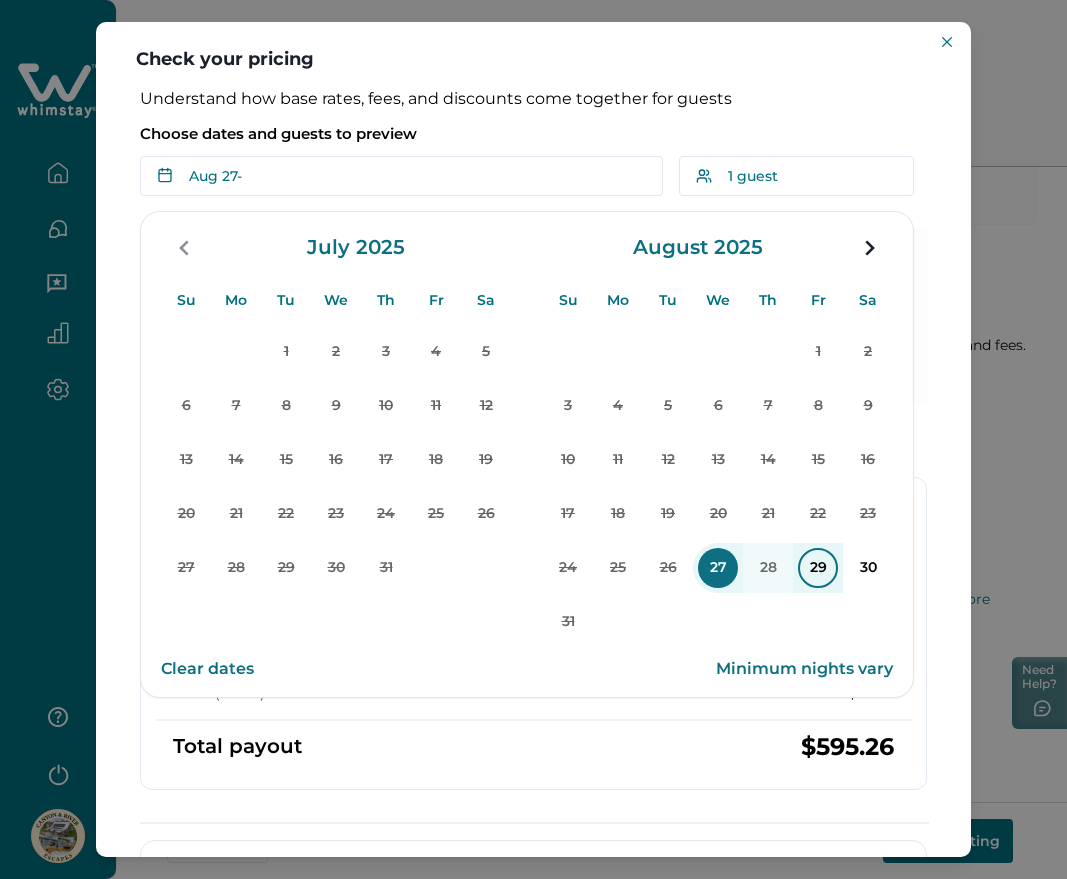 click on "29" at bounding box center (818, 568) 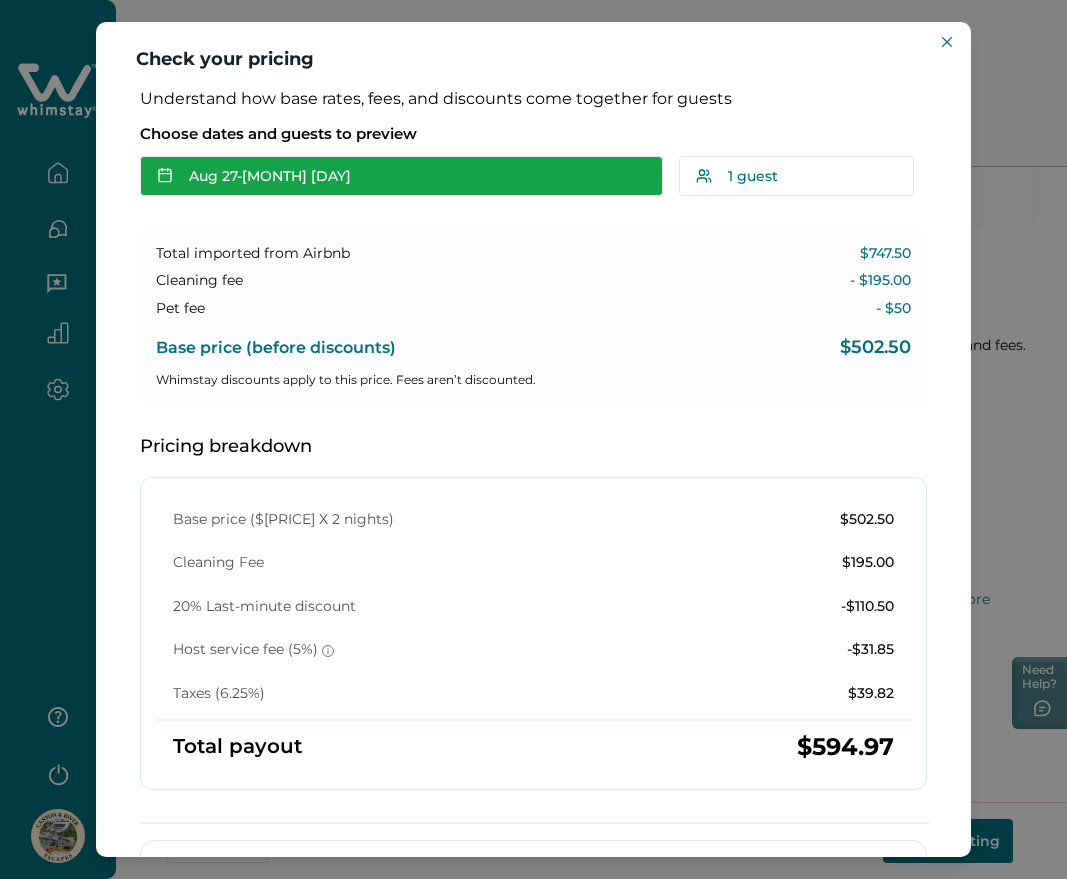 click on "Aug 27  -  Aug 29" at bounding box center (401, 176) 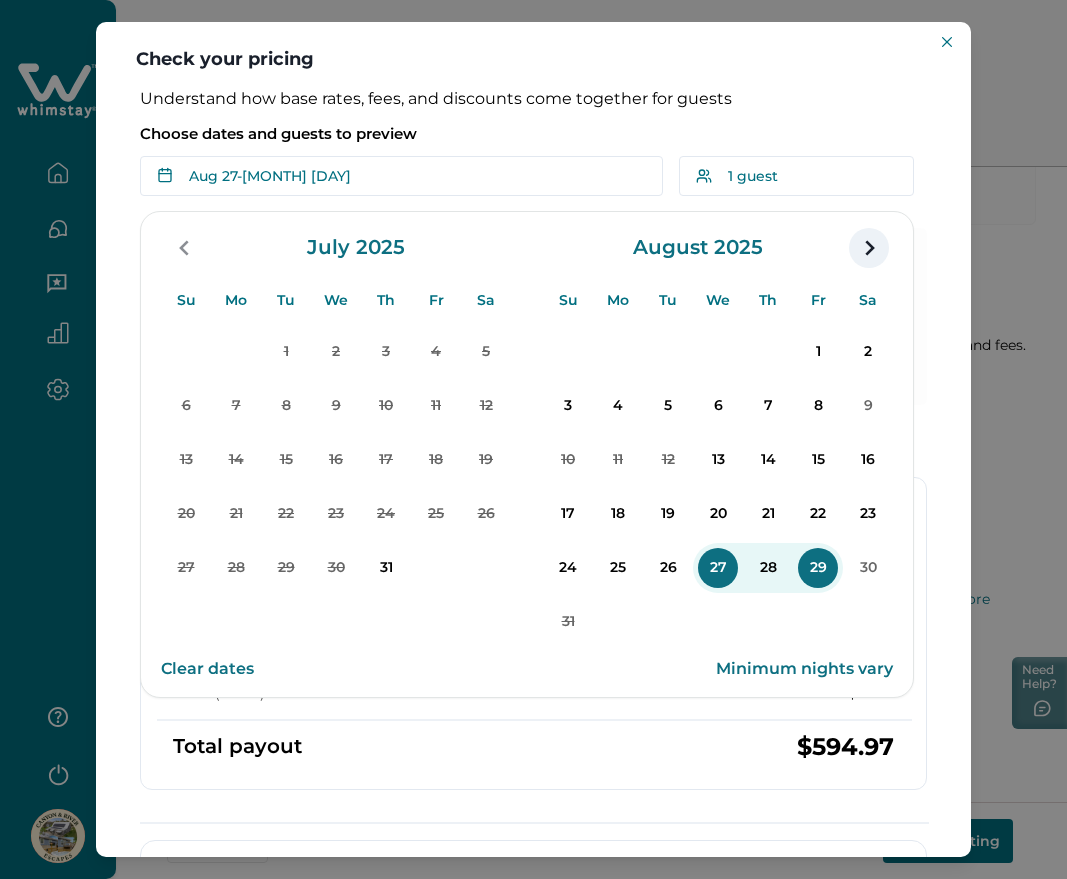 click 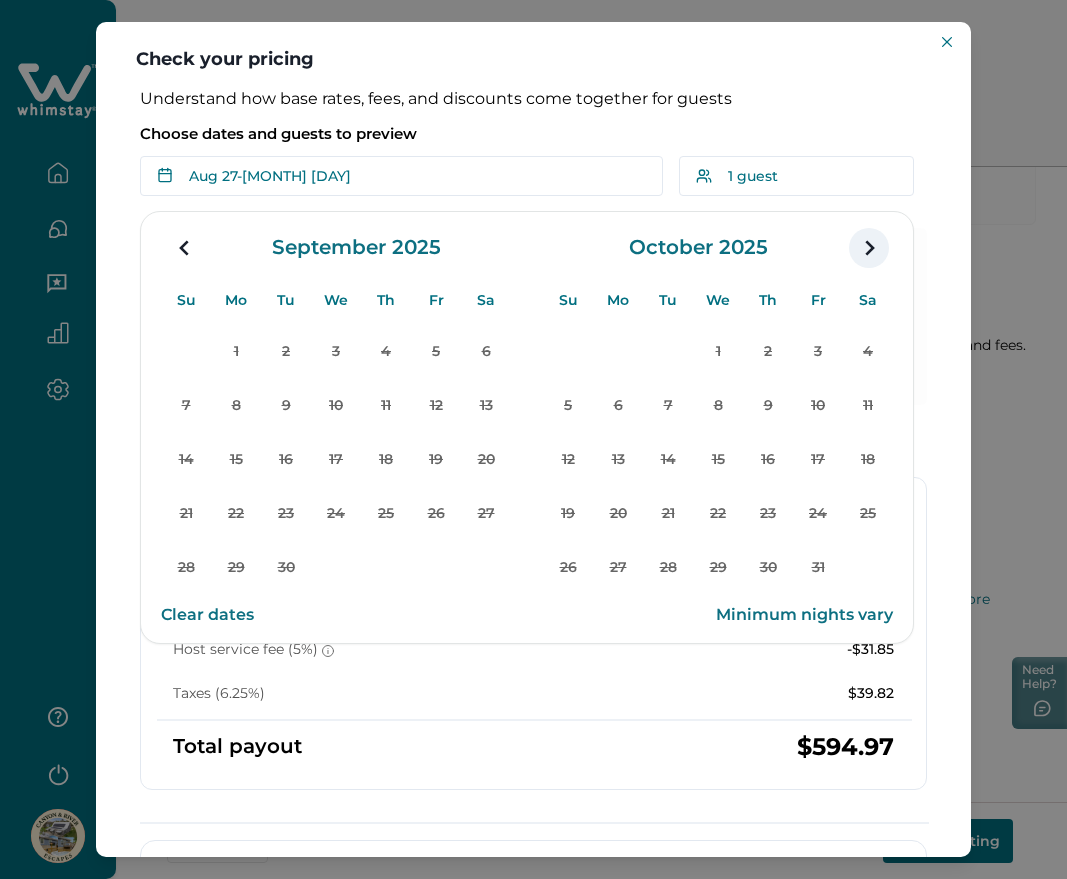 click 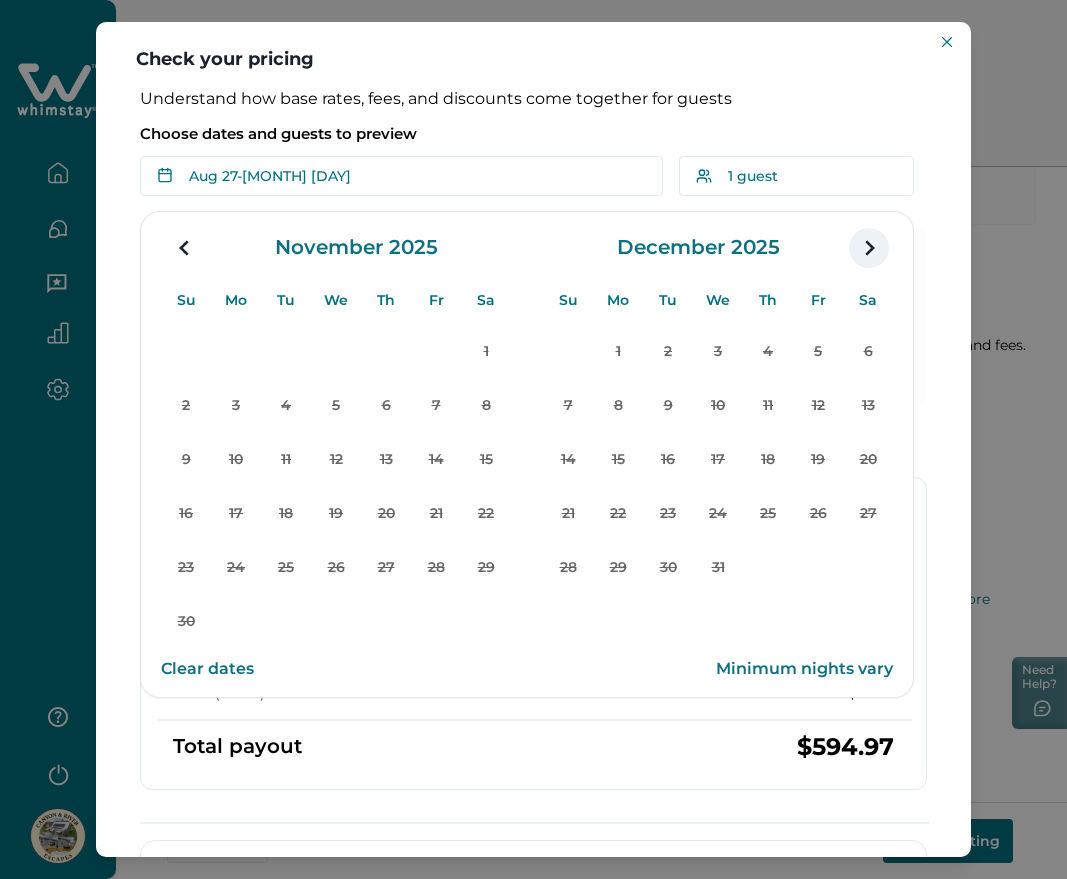 click 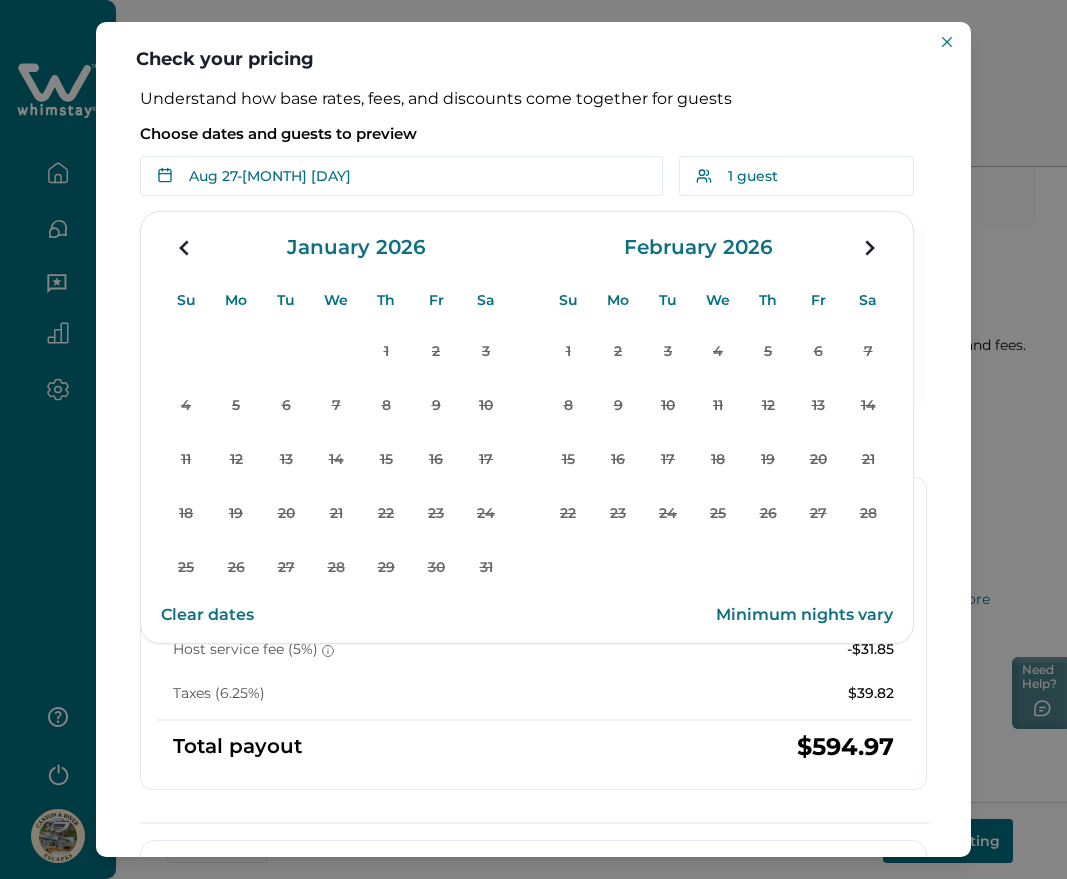 click 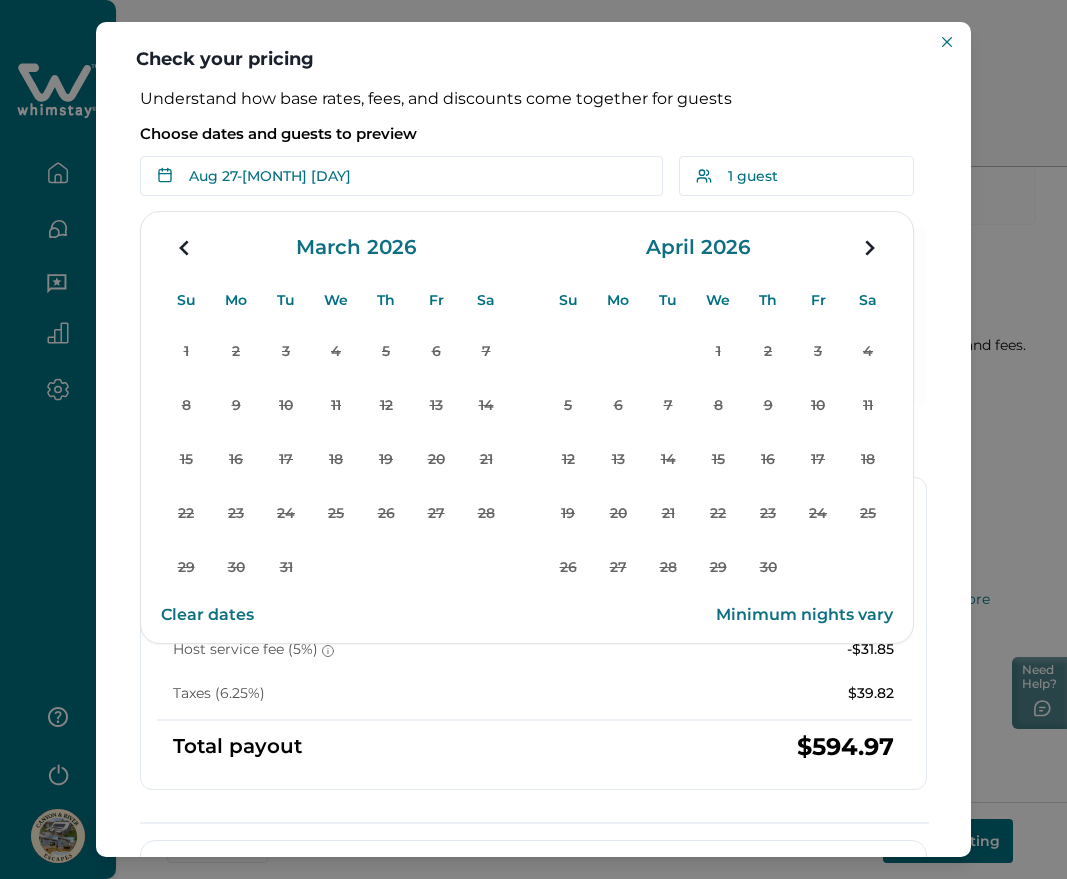 click 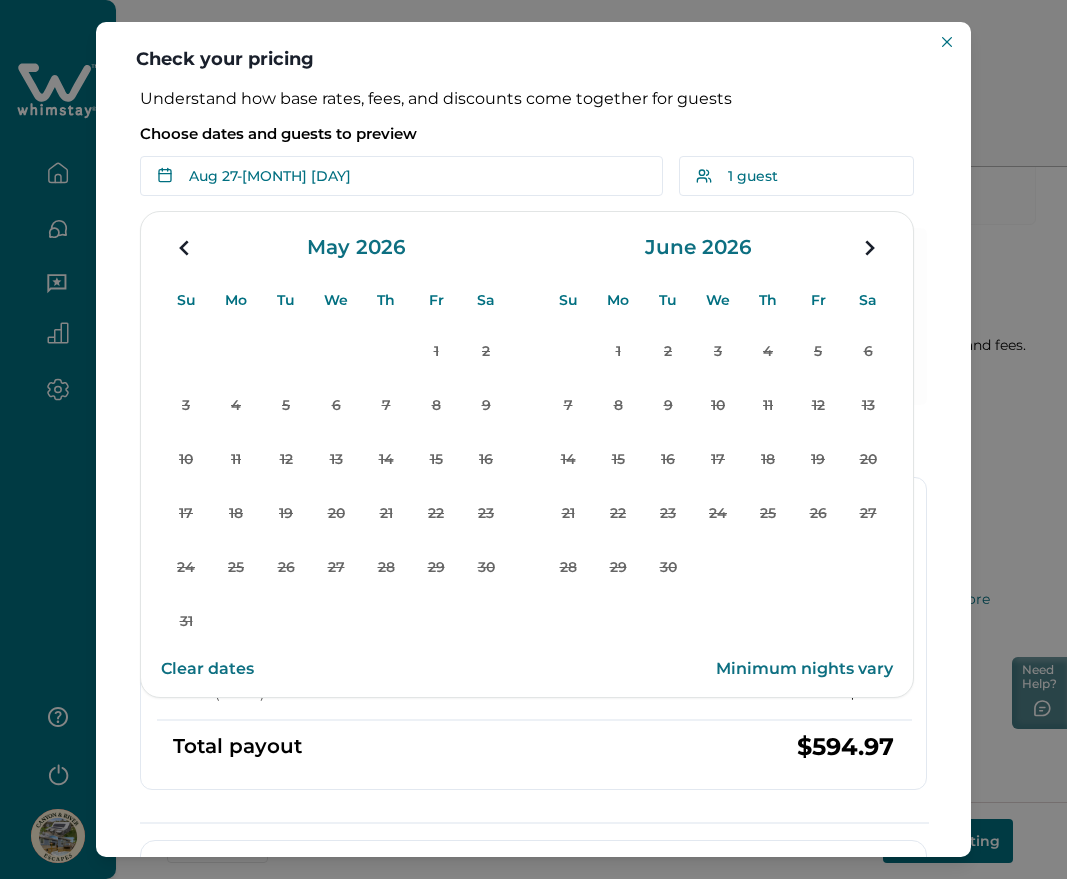 click 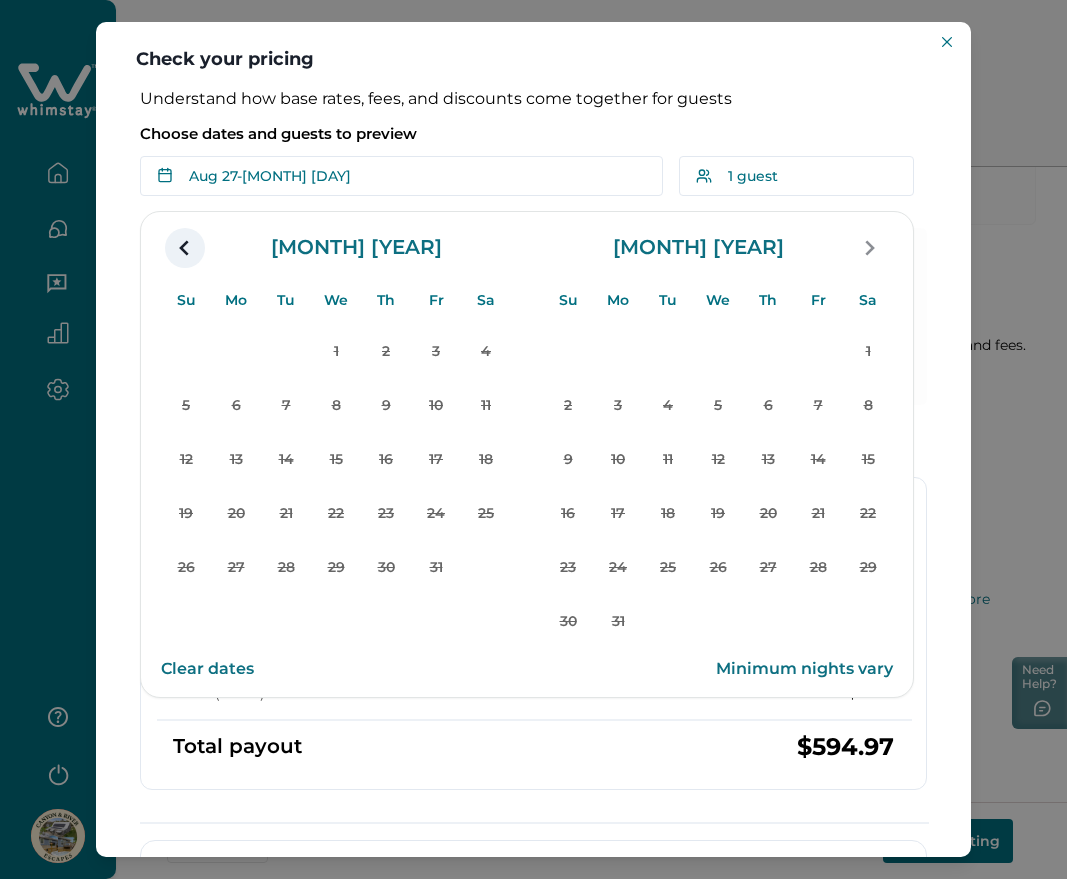 click 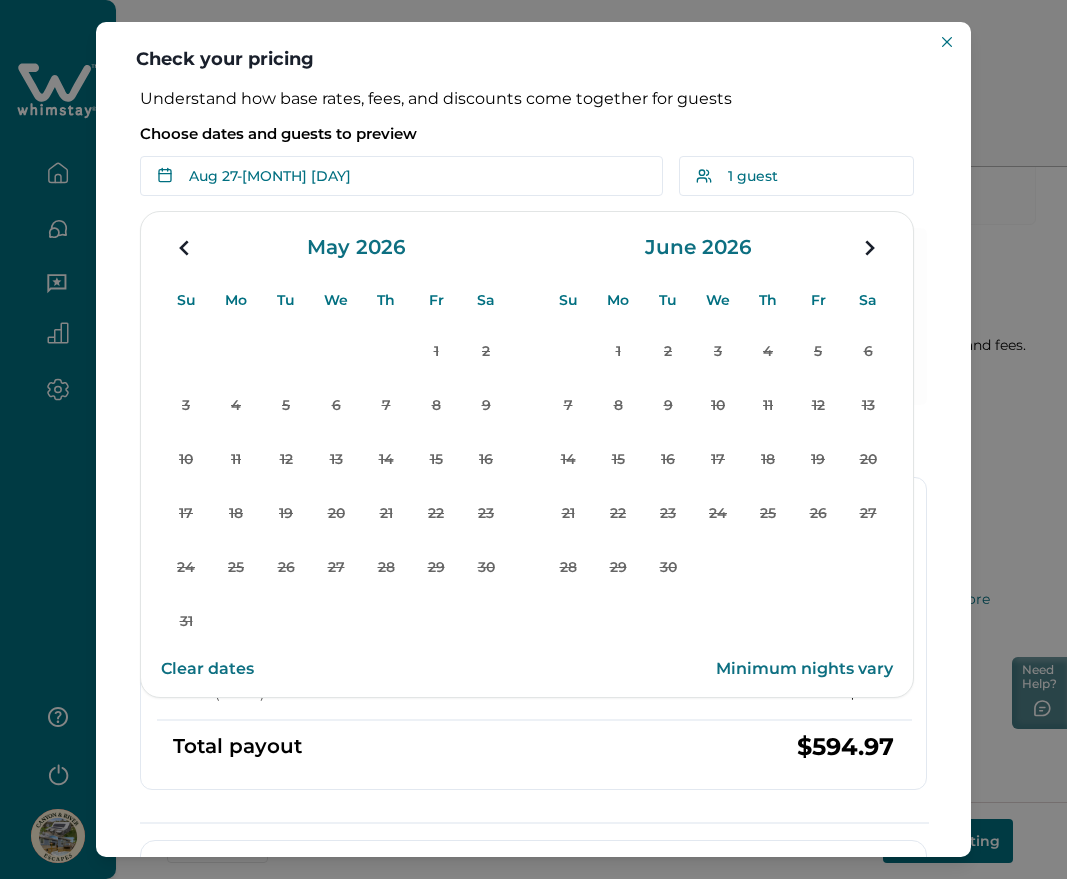click 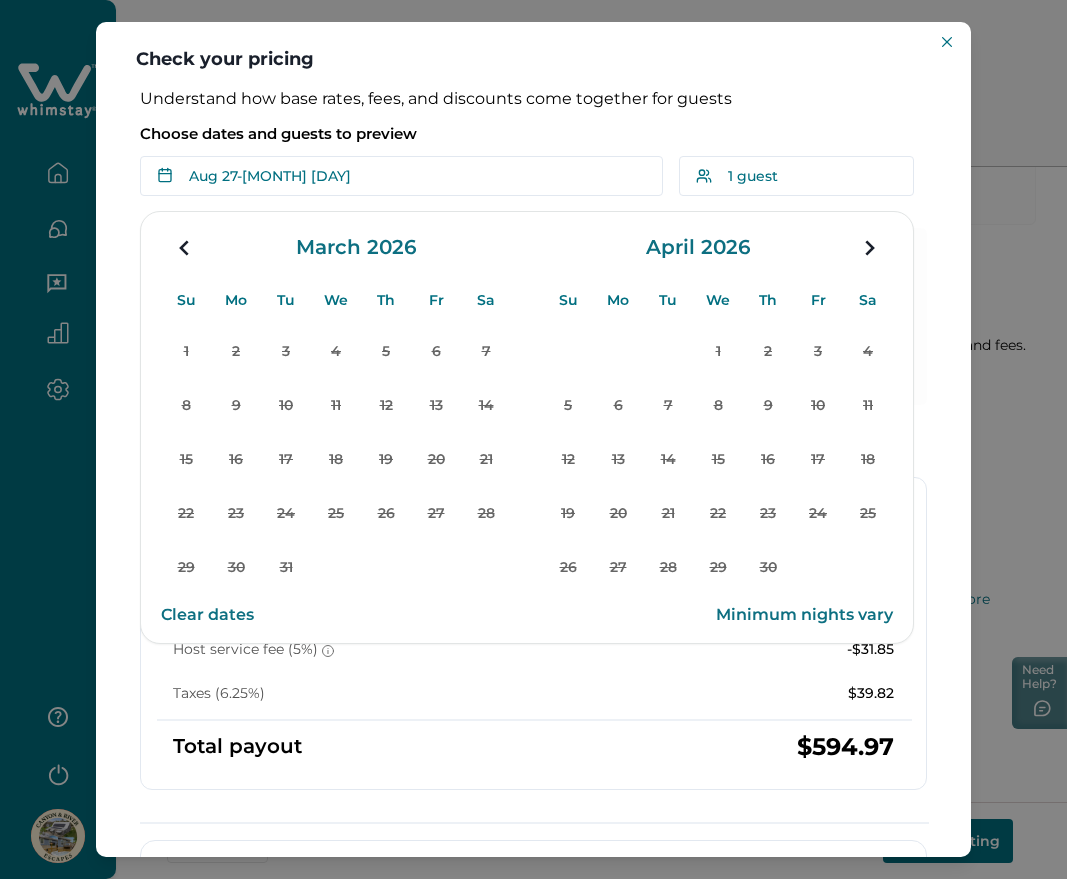 click 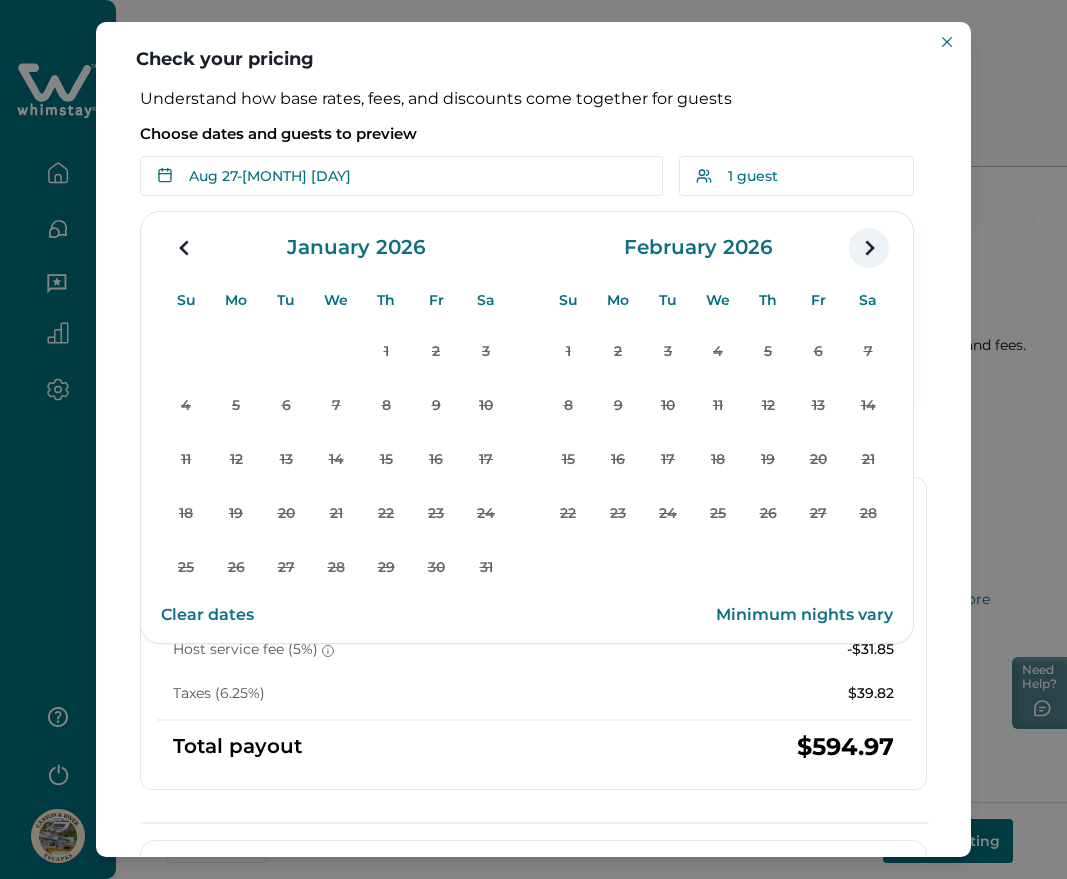 click 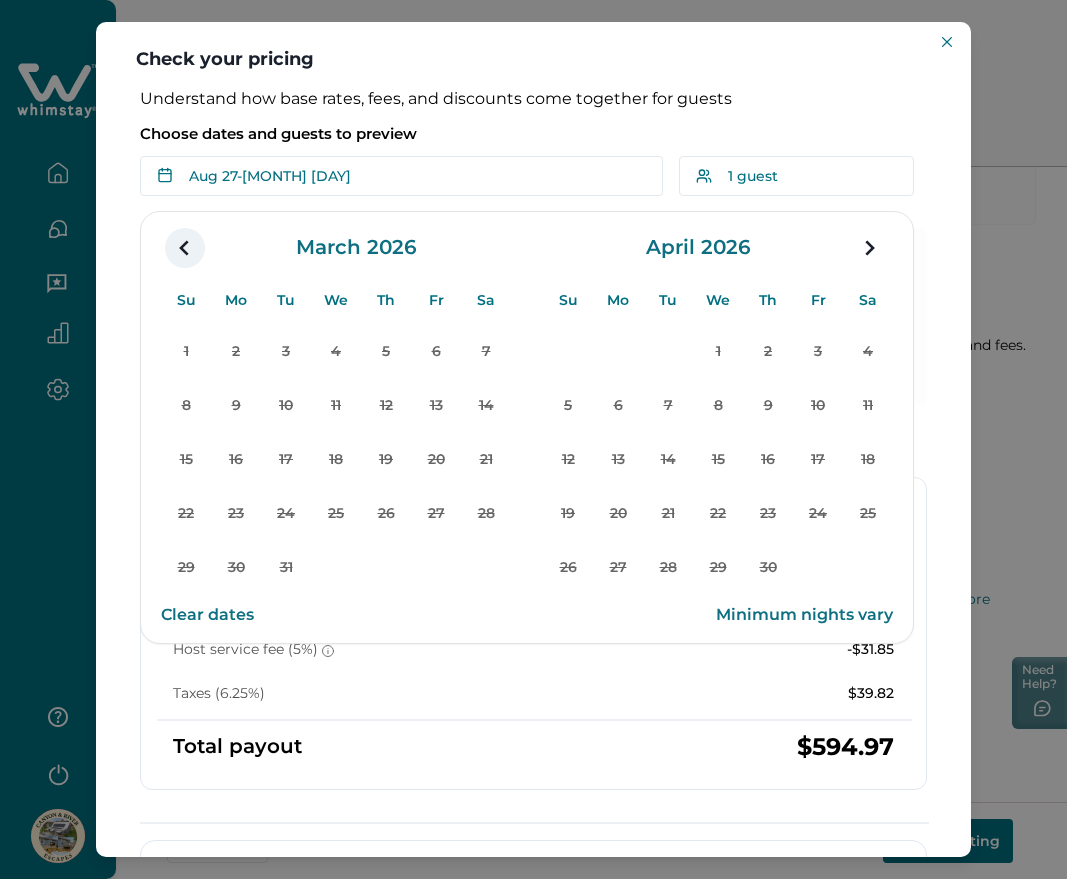 click 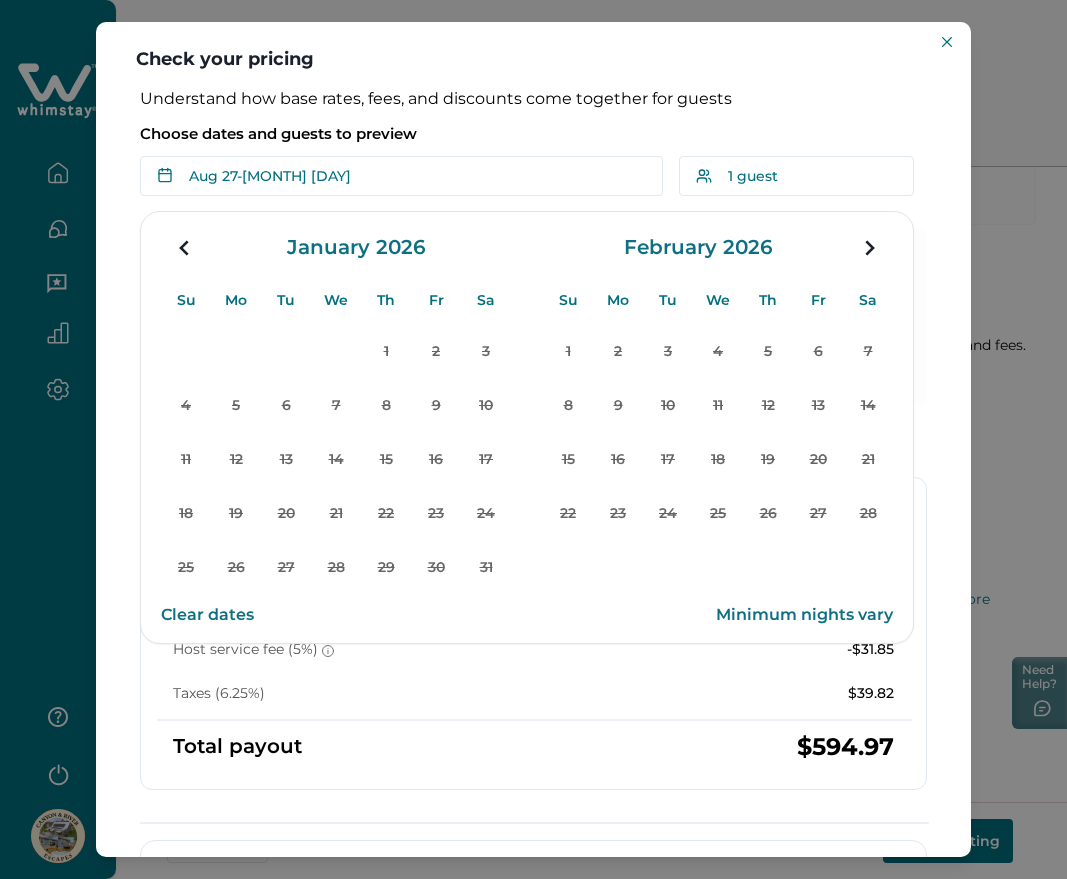 click 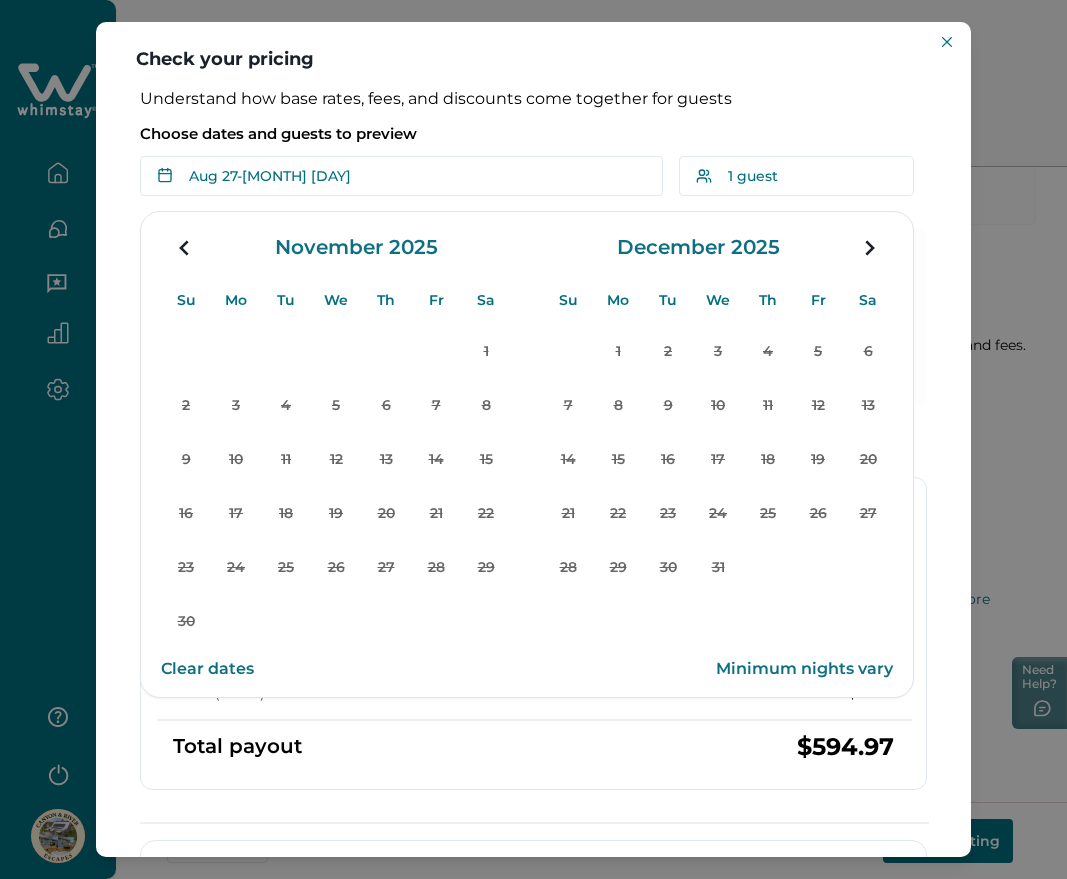 click 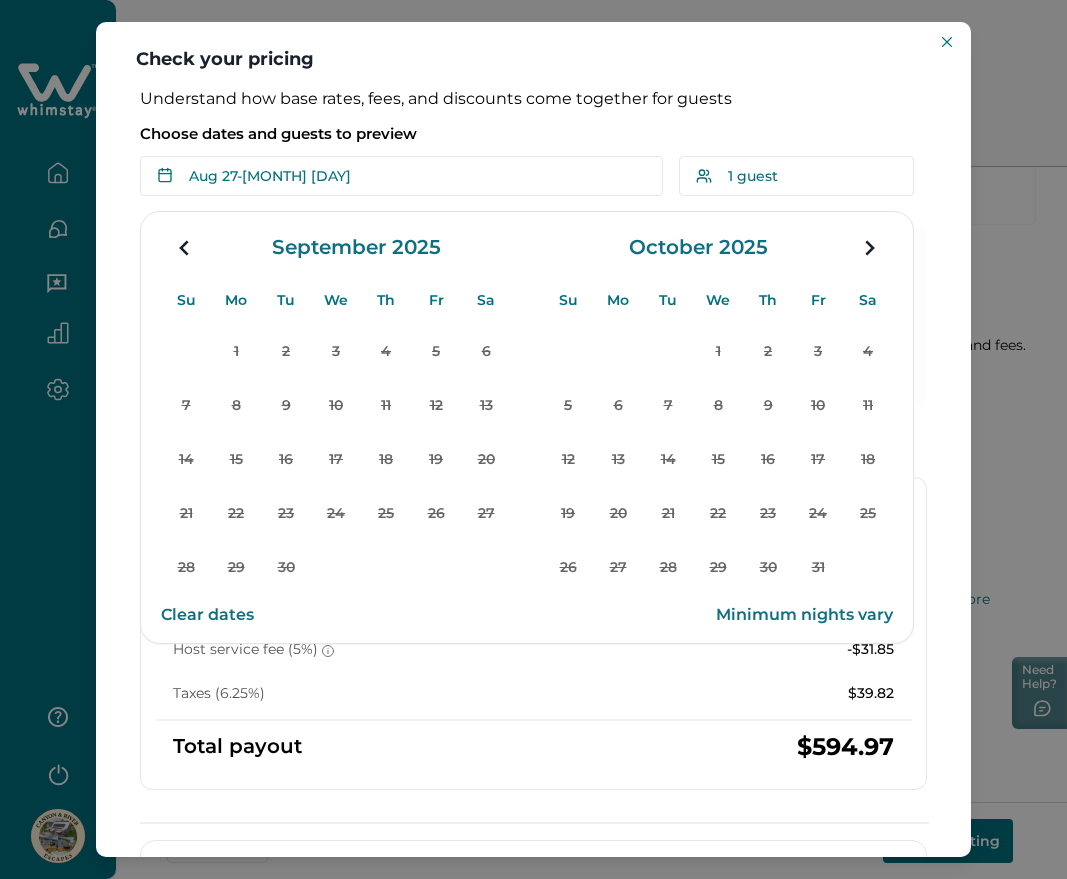click 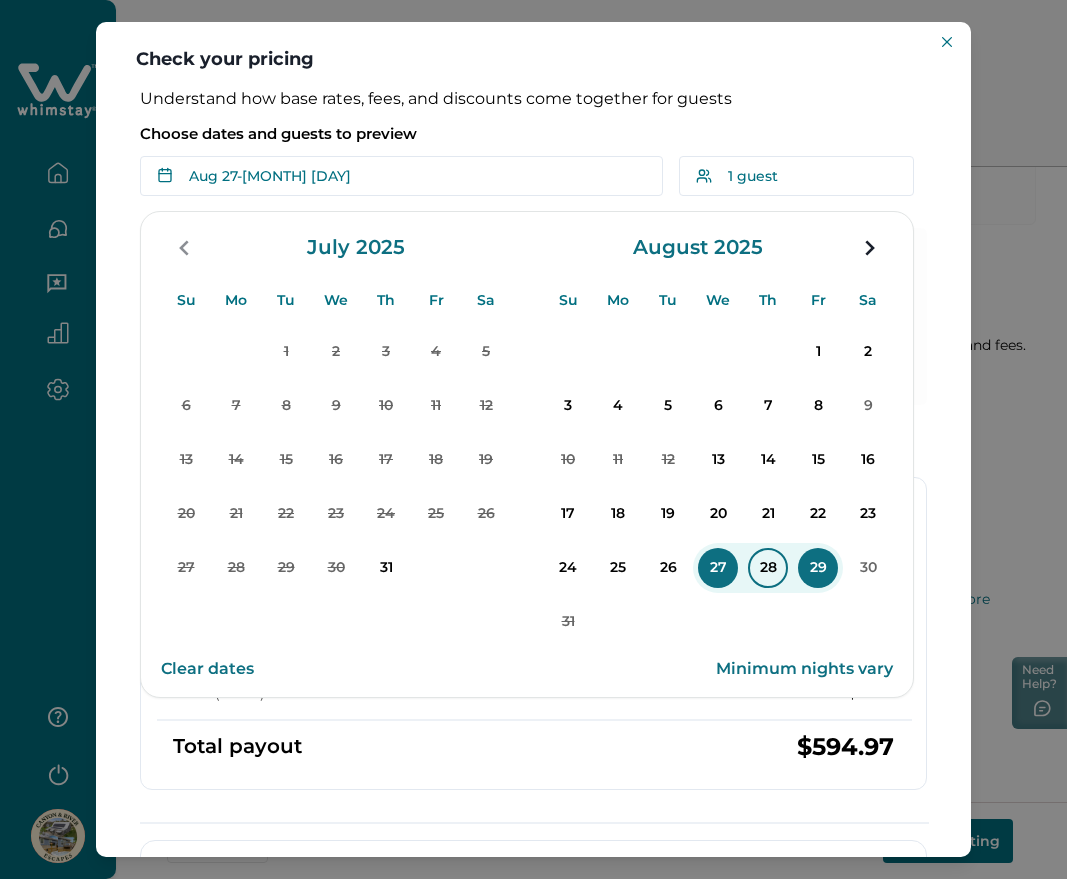 click on "28" at bounding box center [768, 568] 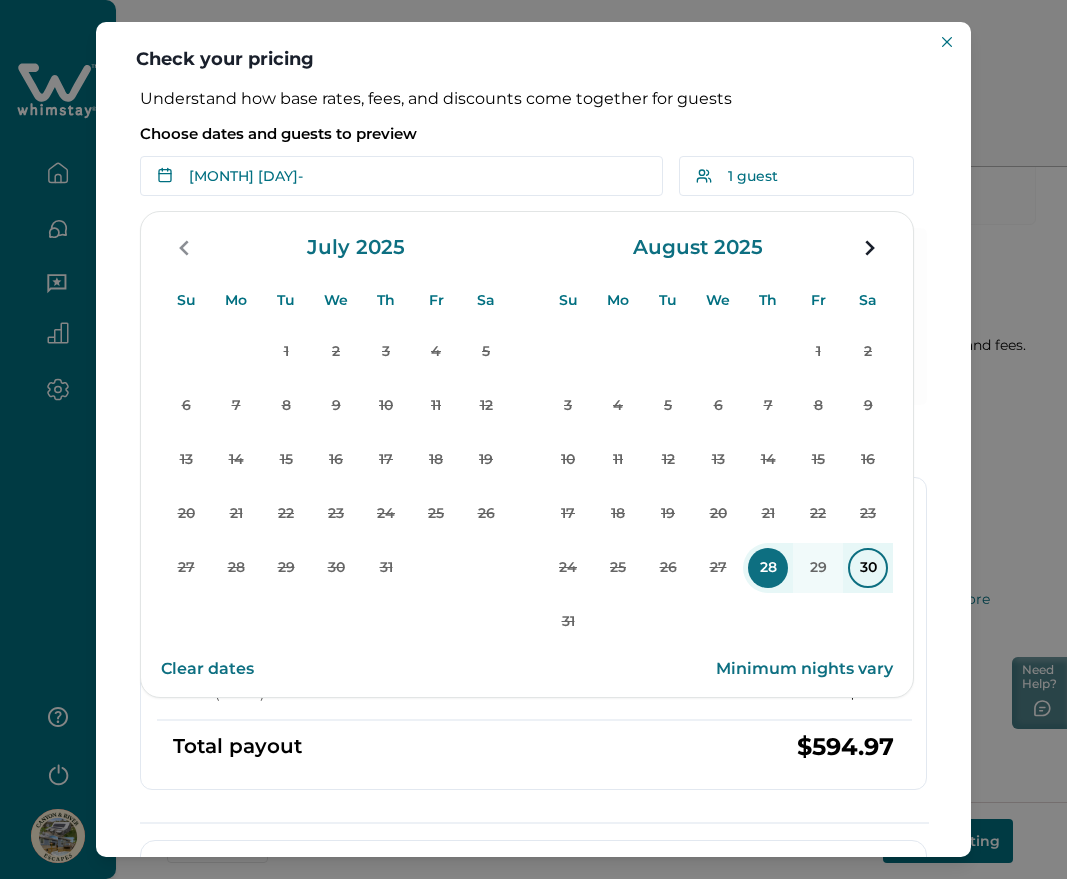 click on "30" at bounding box center [868, 568] 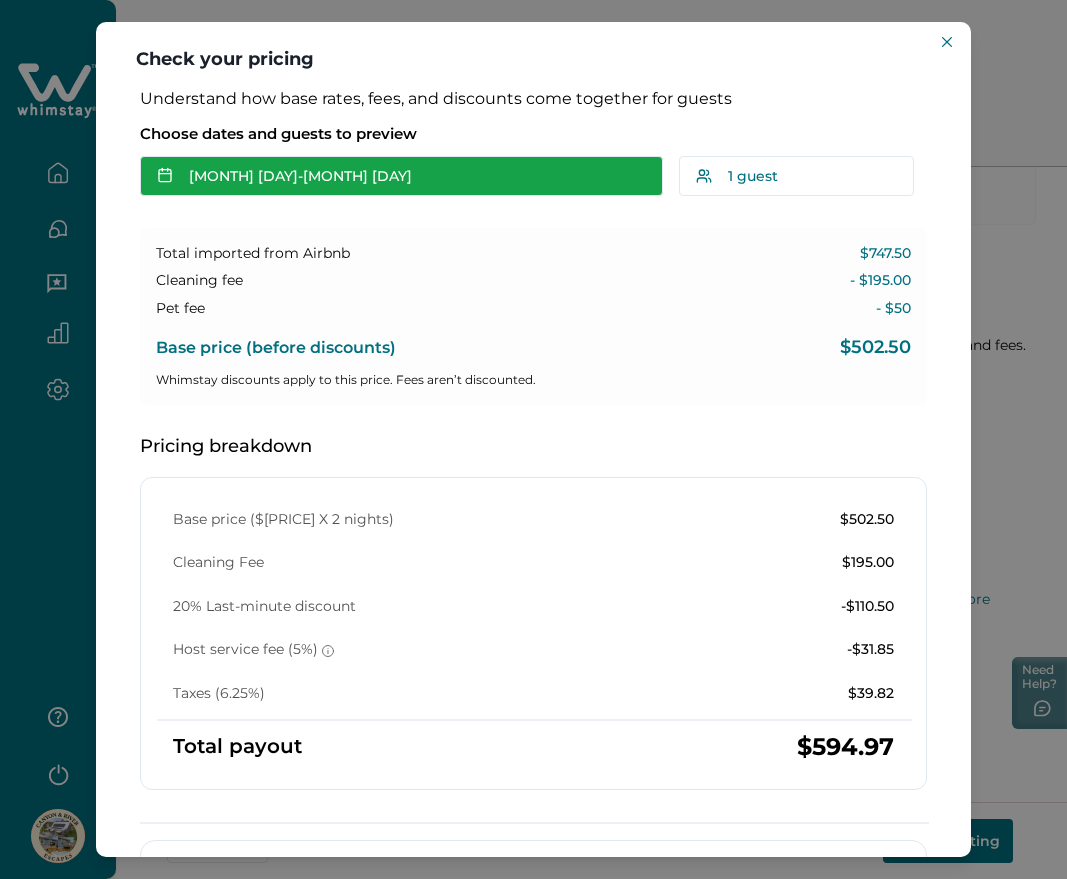 click on "Aug 28  -  Aug 30" at bounding box center (401, 176) 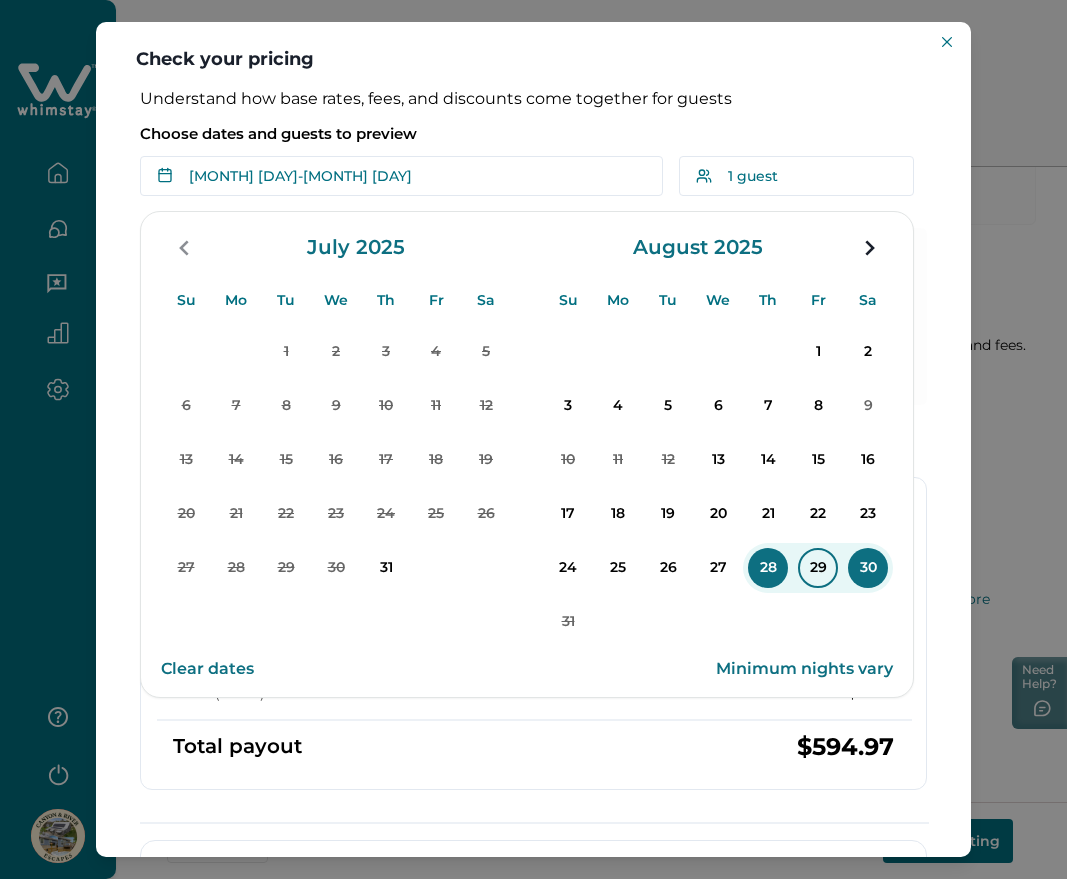 click on "29" at bounding box center [818, 568] 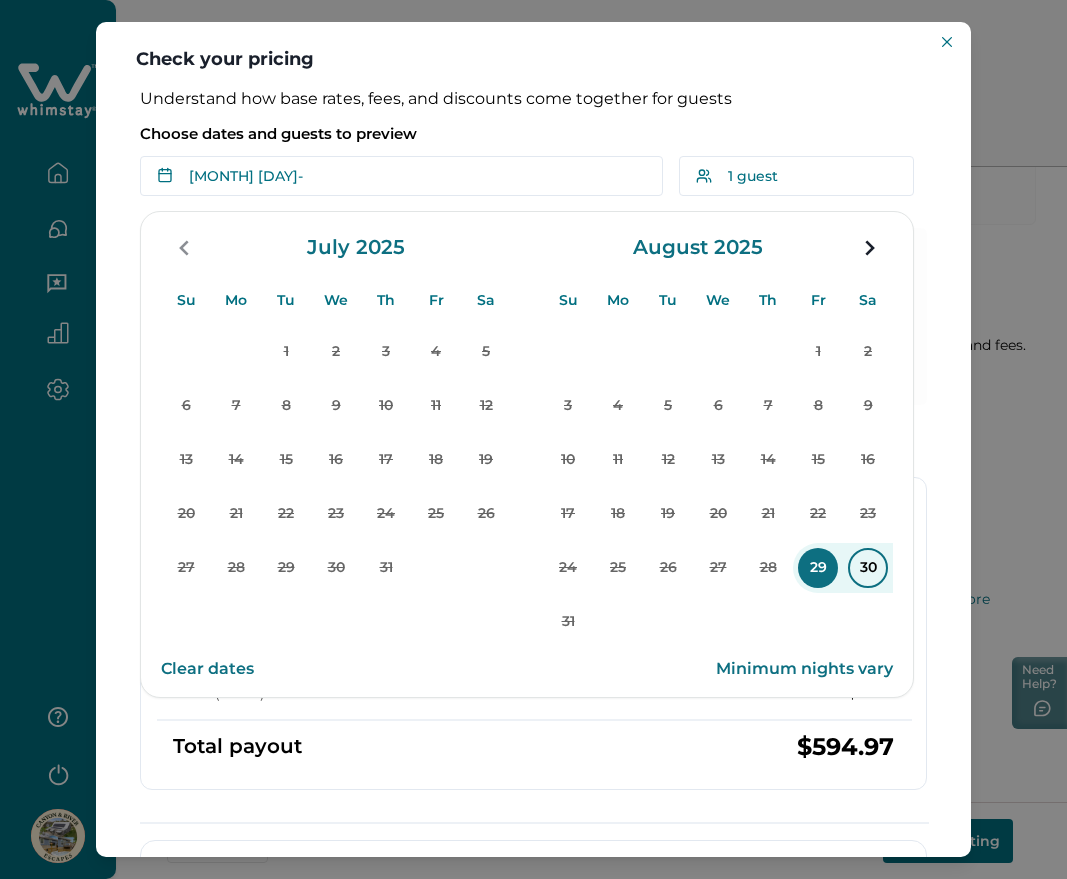 click on "30" at bounding box center [868, 568] 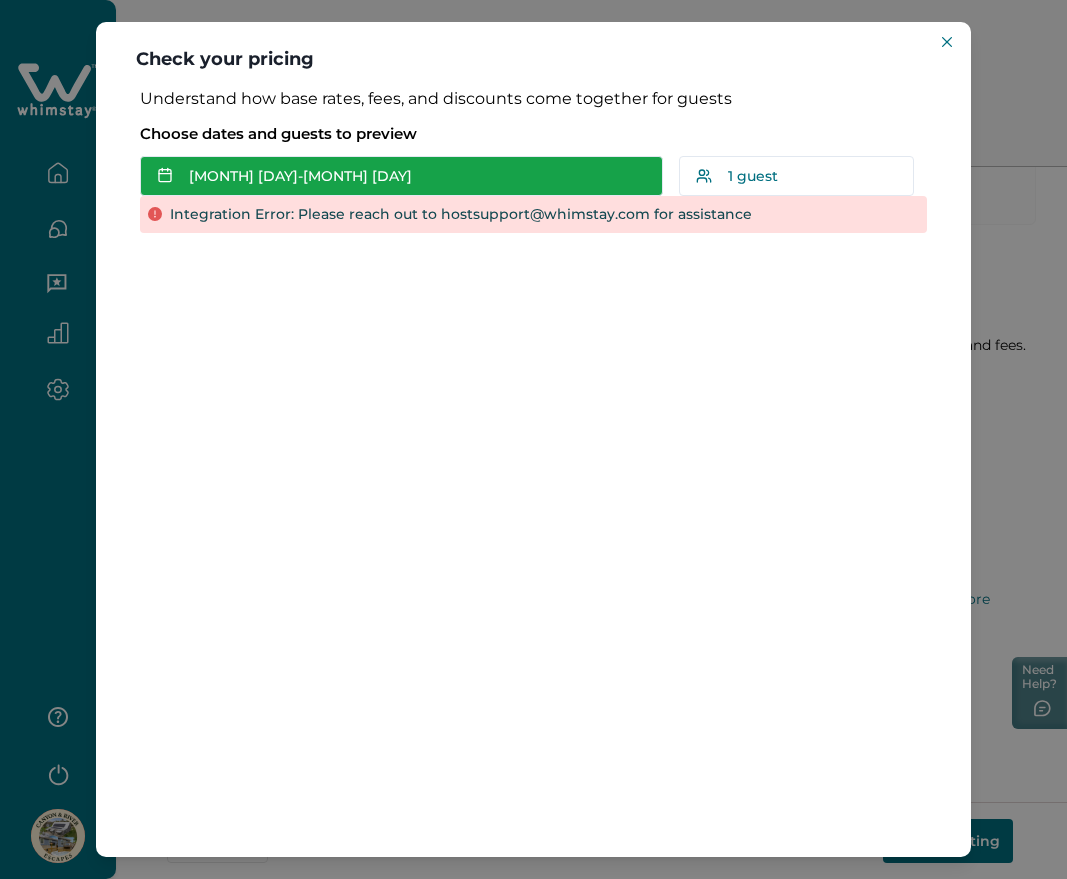 click on "Aug 29  -  Aug 30" at bounding box center (401, 176) 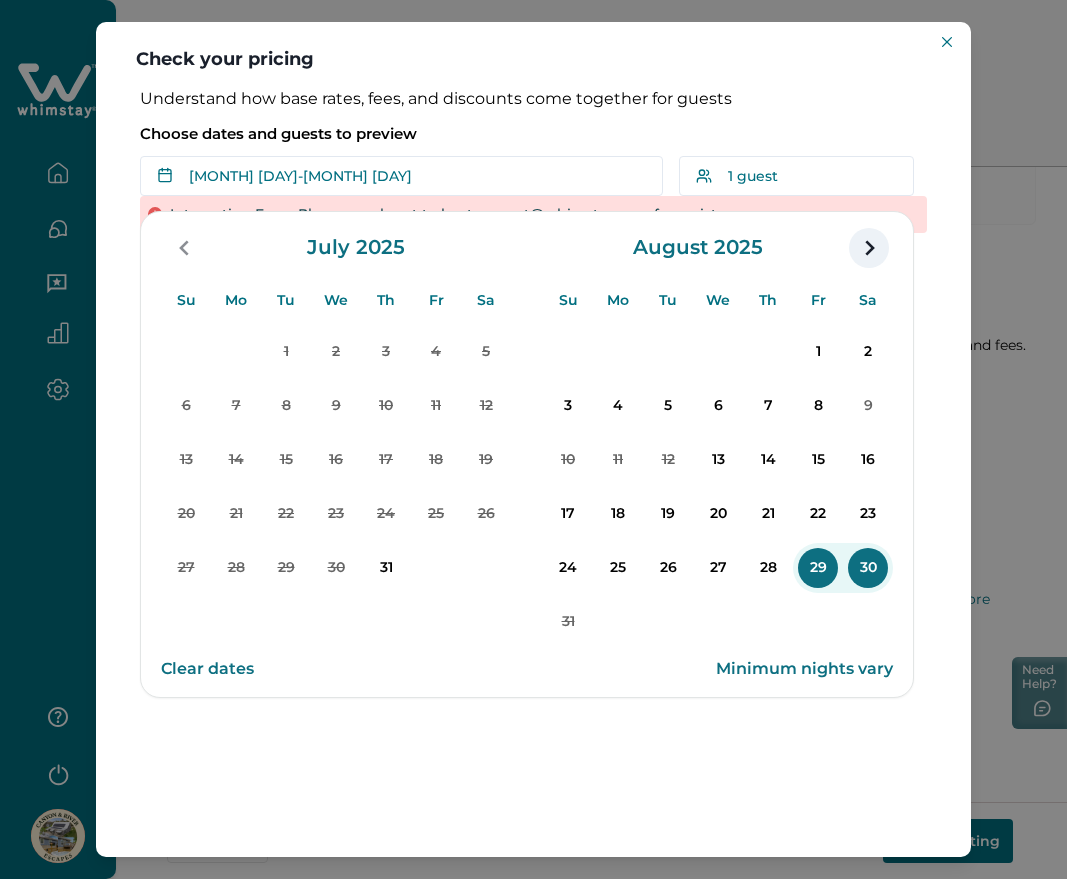 click 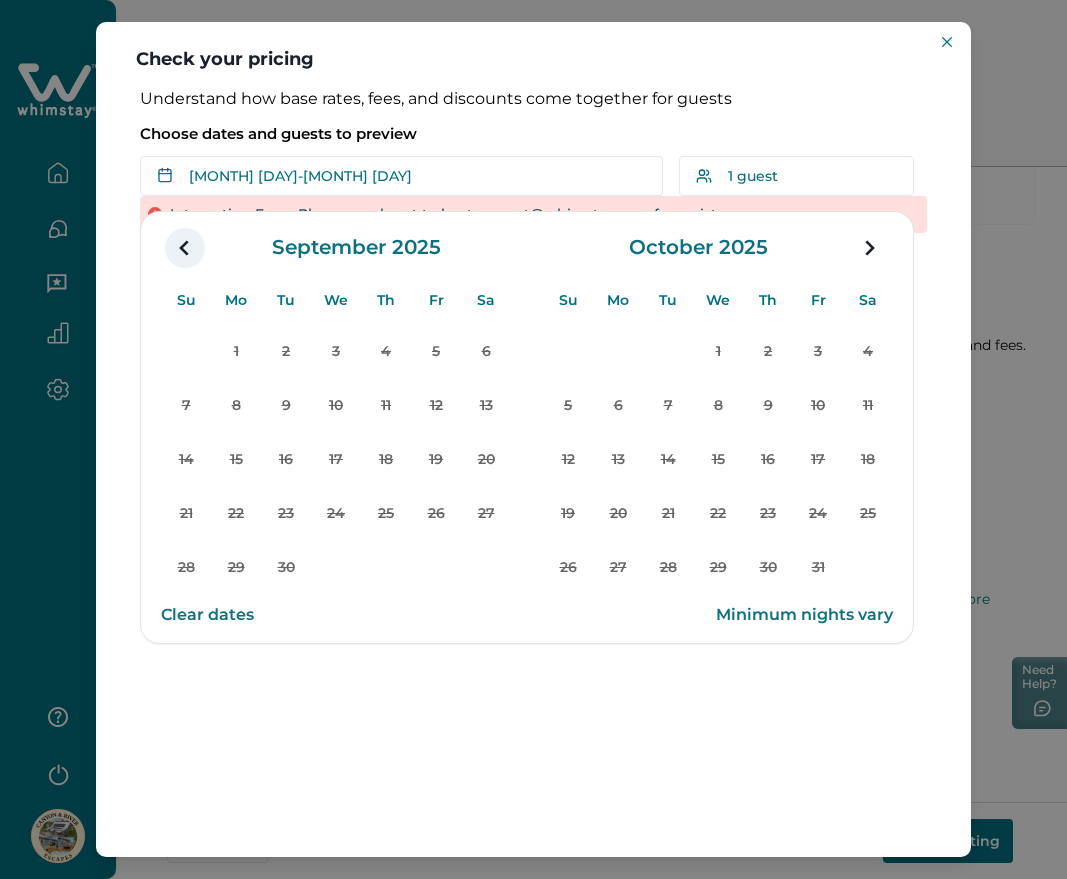 click 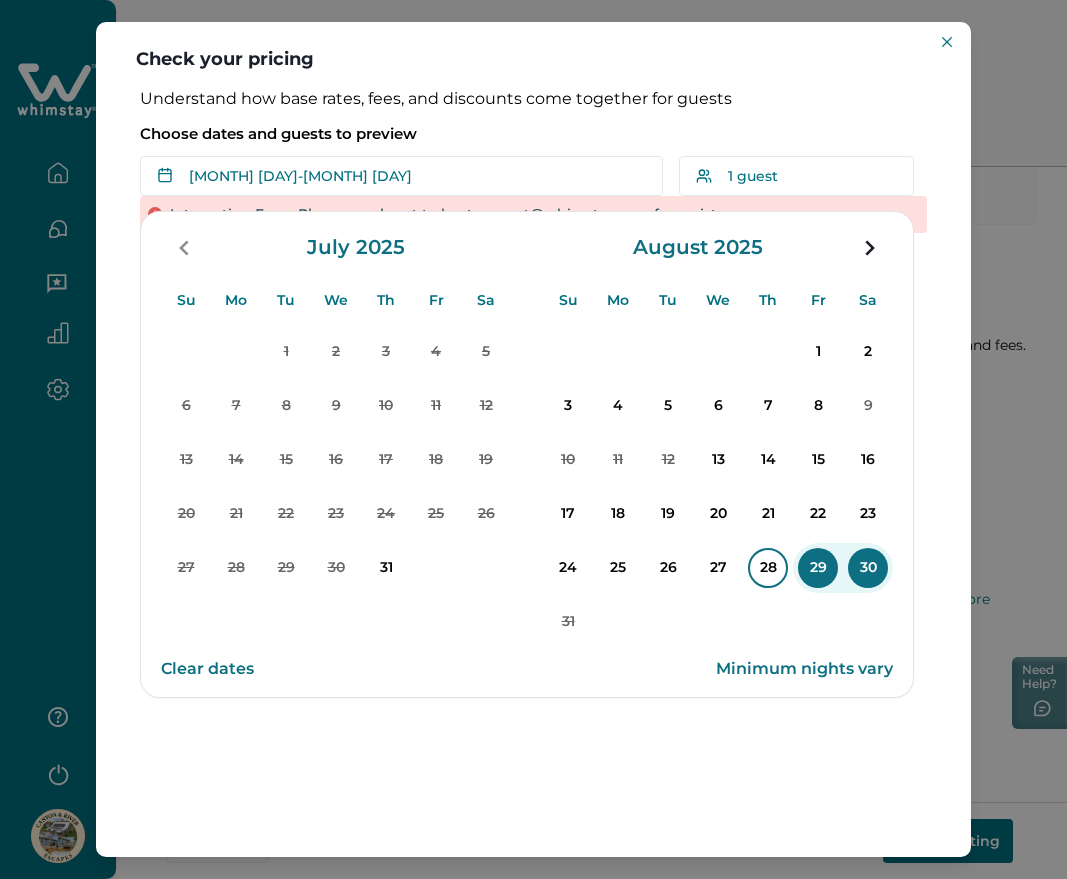 click on "28" at bounding box center [768, 568] 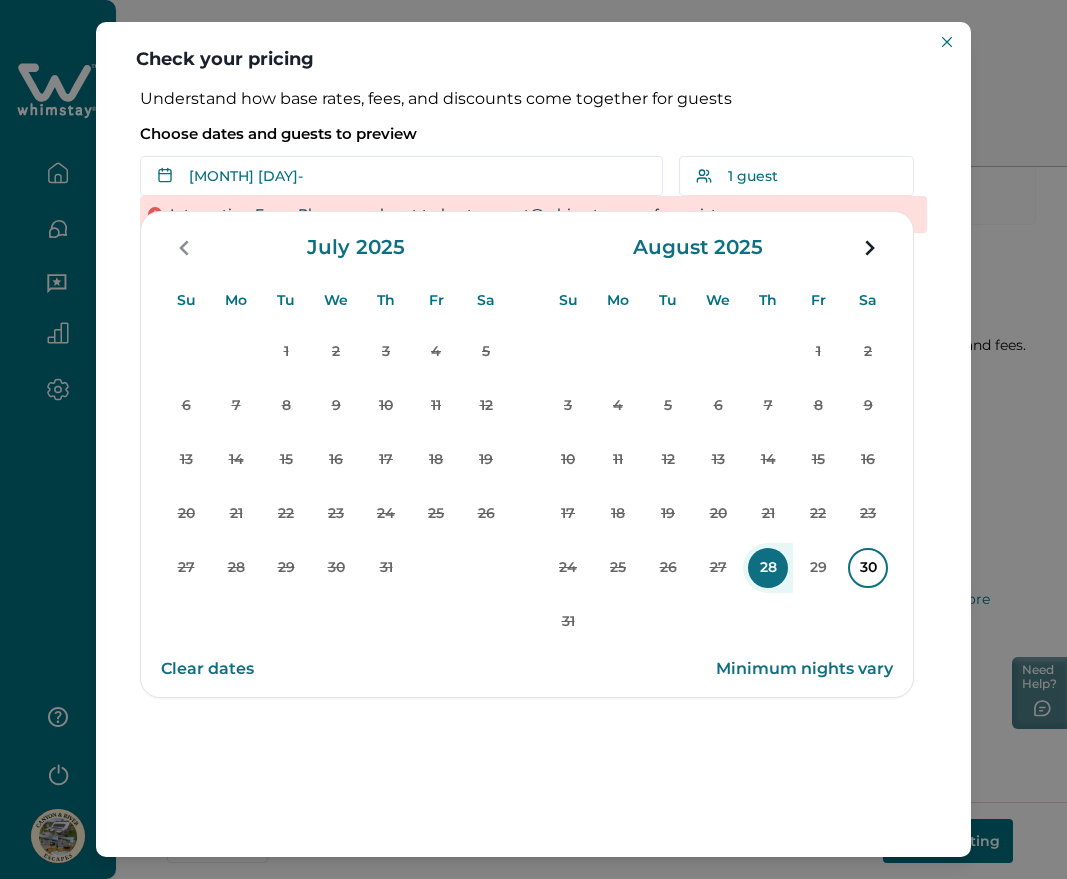 click on "30" at bounding box center (868, 568) 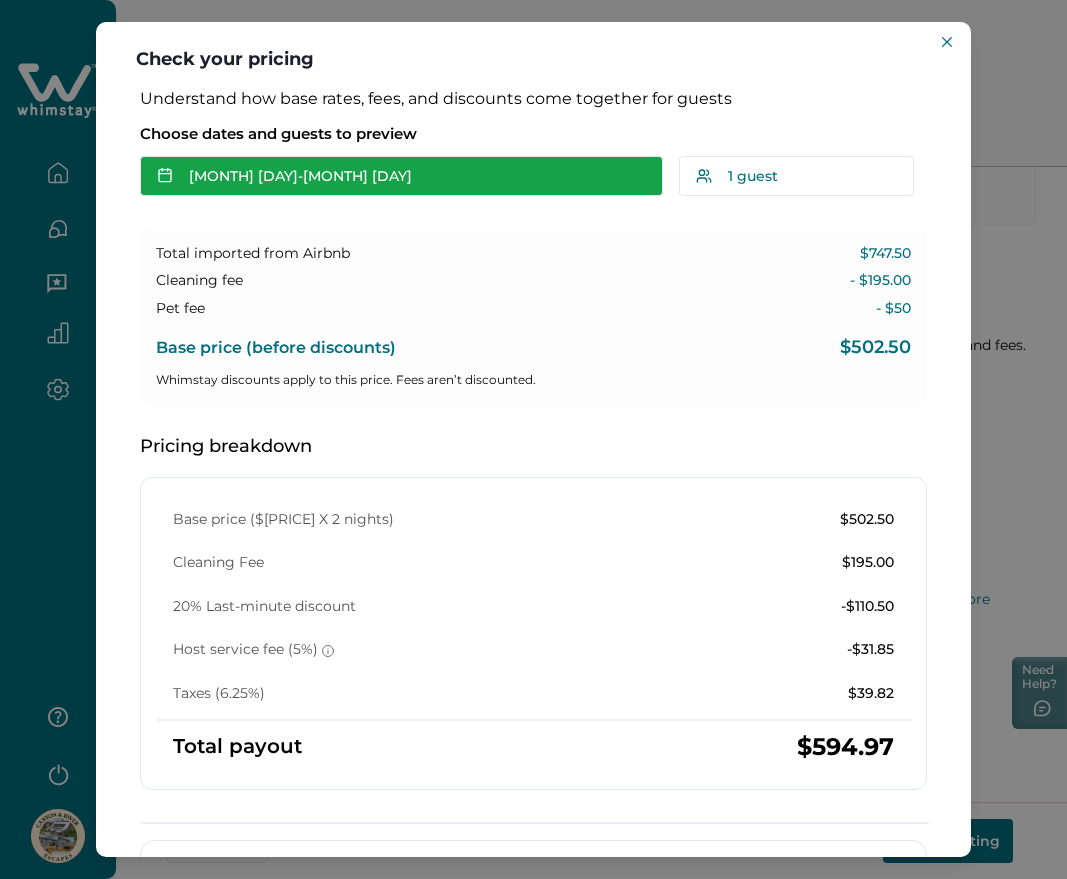 click on "Aug 28  -  Aug 30" at bounding box center (401, 176) 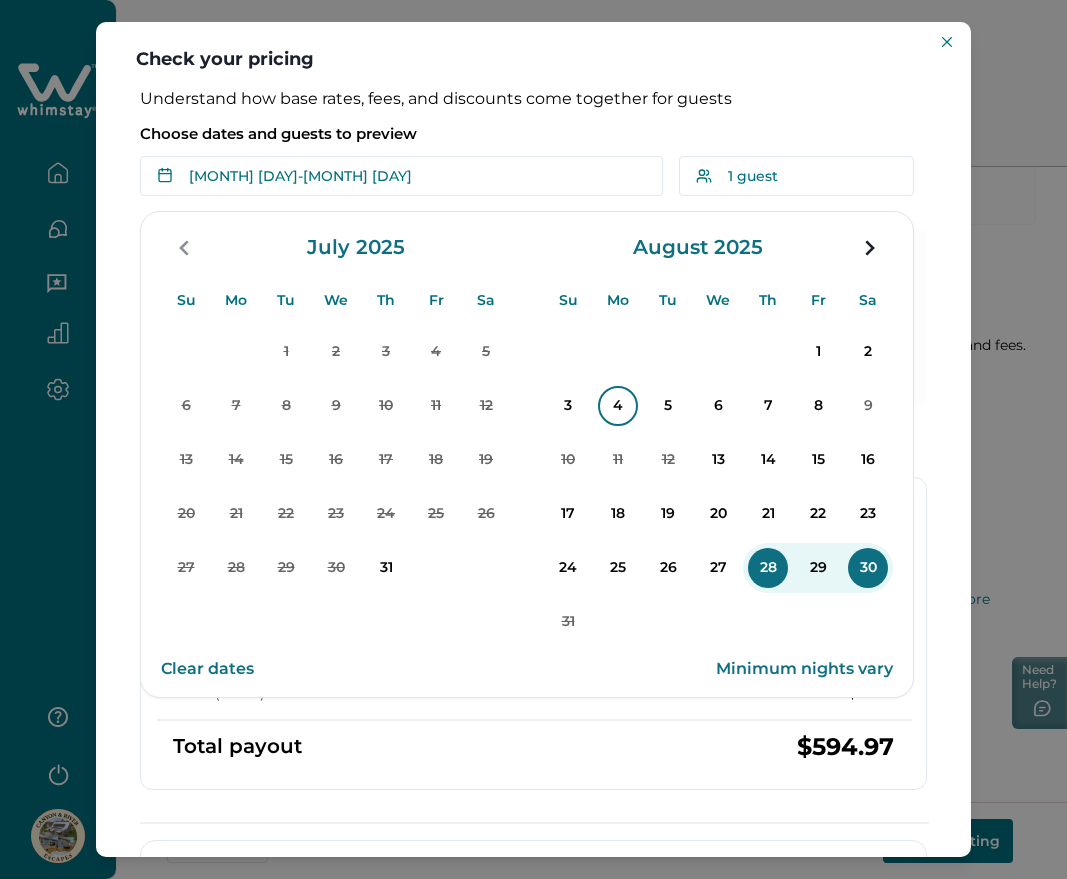 click on "4" at bounding box center (618, 406) 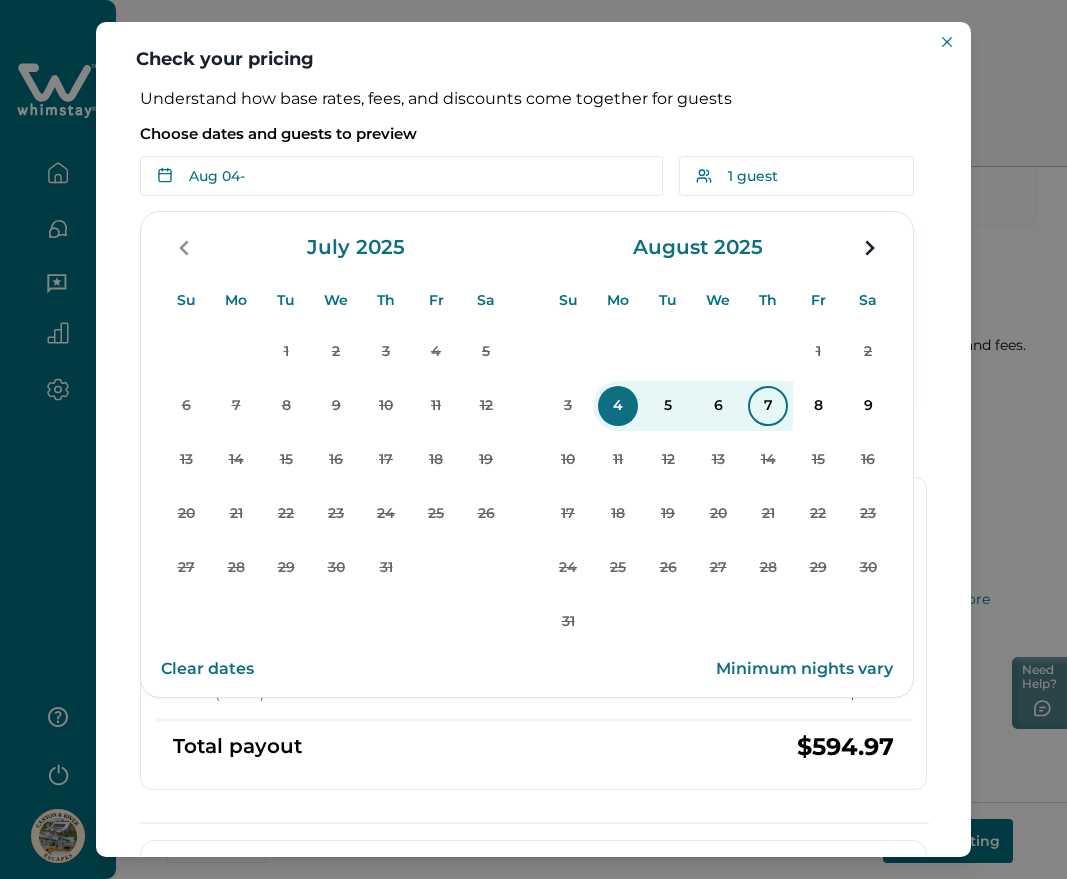 click on "7" at bounding box center [768, 406] 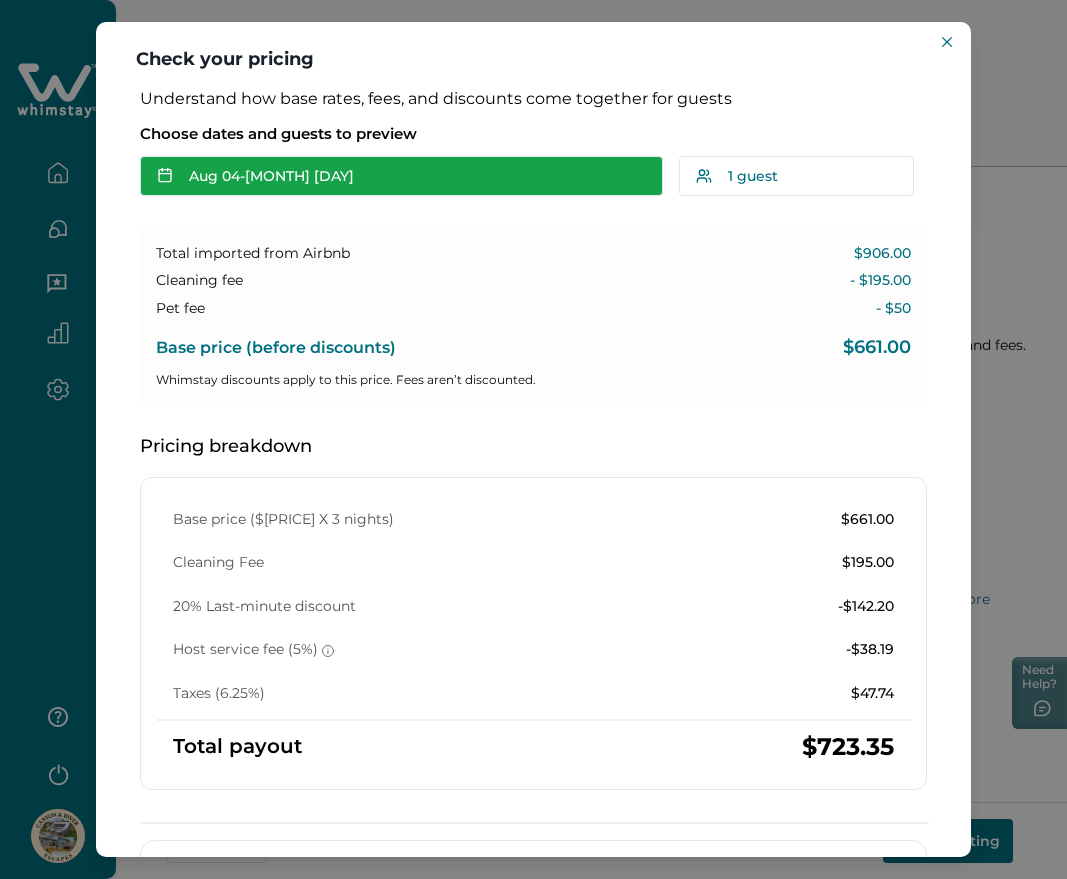 click on "Aug 04  -  Aug 07" at bounding box center [401, 176] 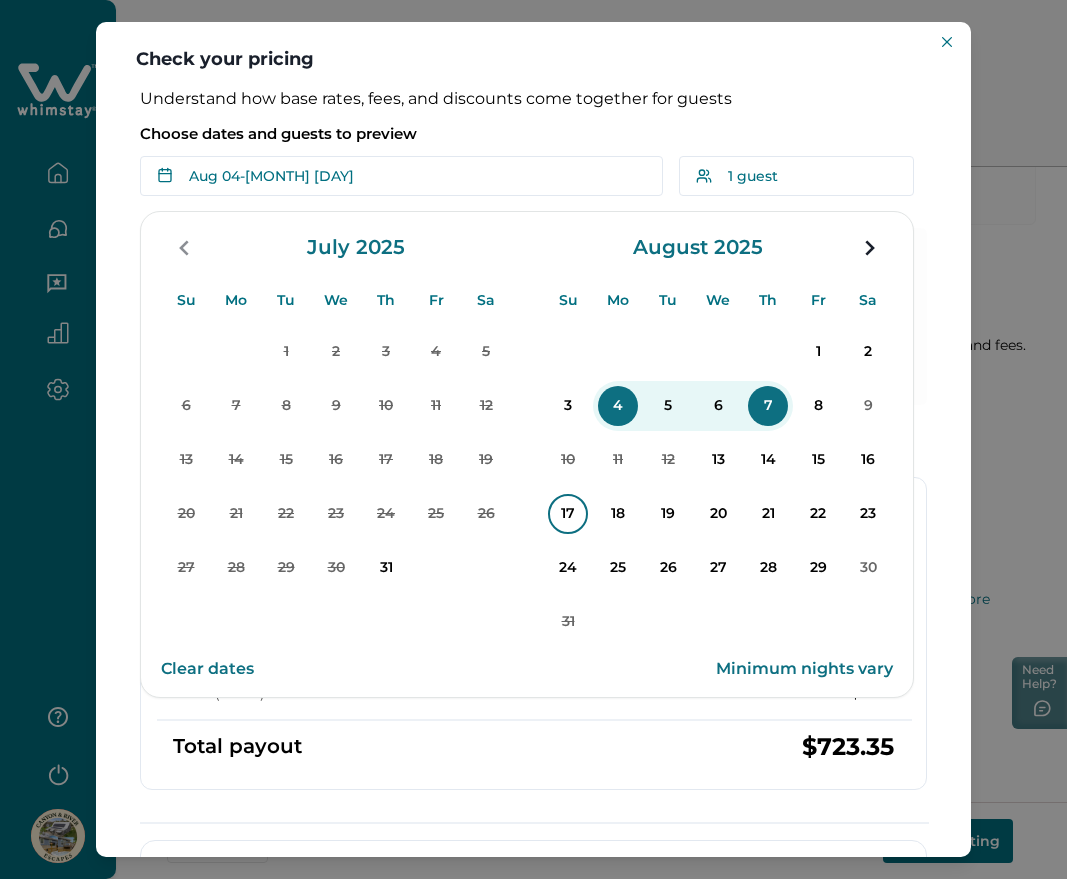 click on "17" at bounding box center [568, 514] 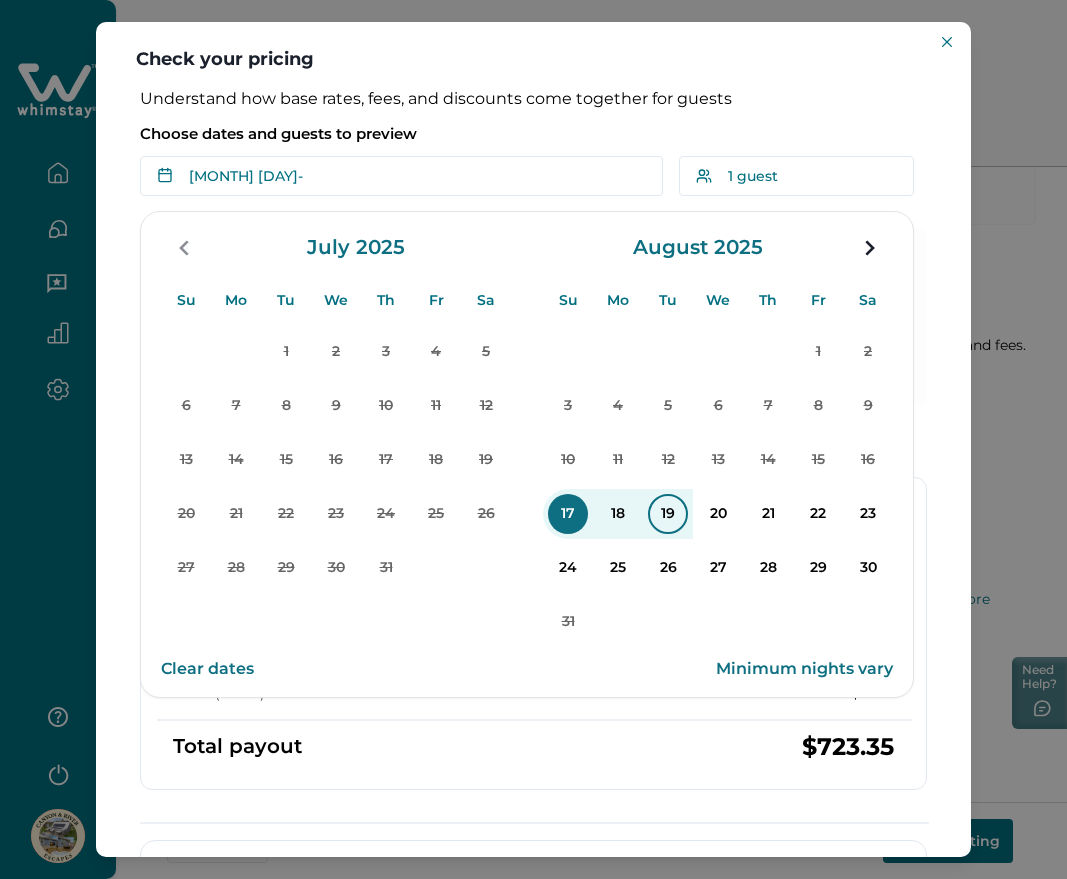 click on "19" at bounding box center (668, 514) 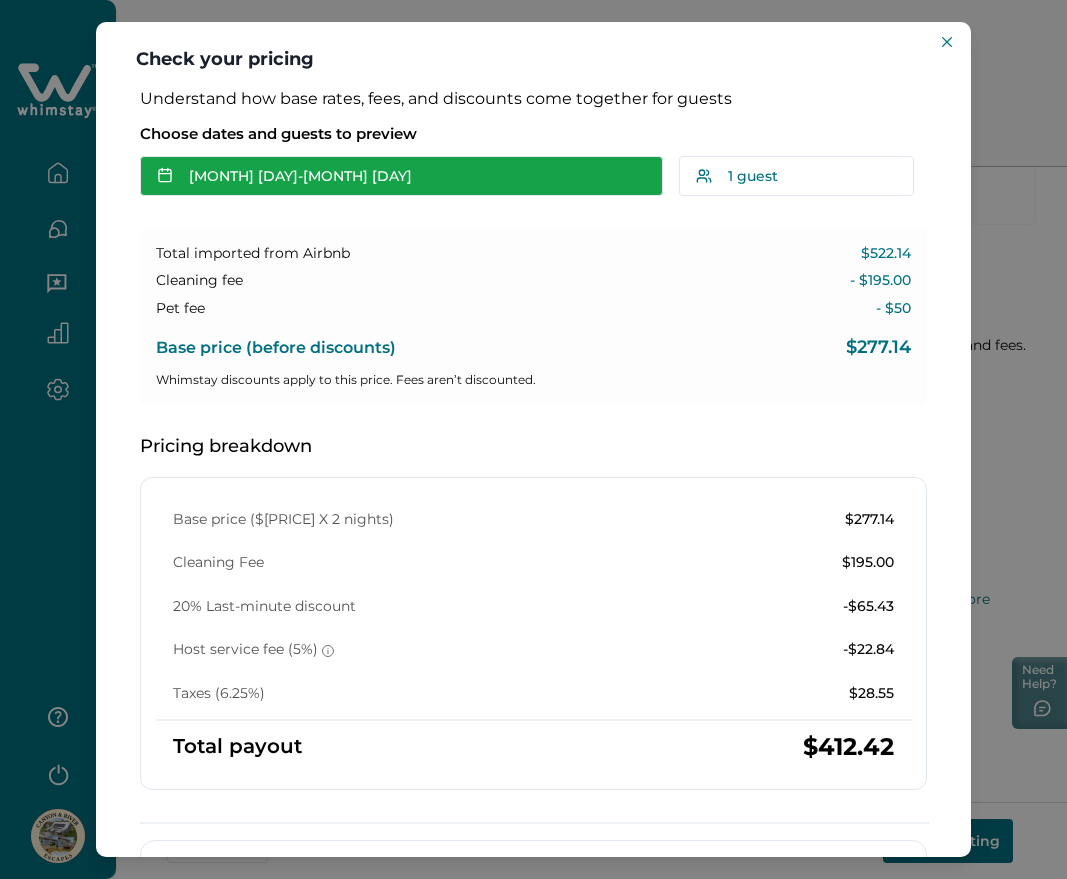 click on "Aug 17  -  Aug 19" at bounding box center (401, 176) 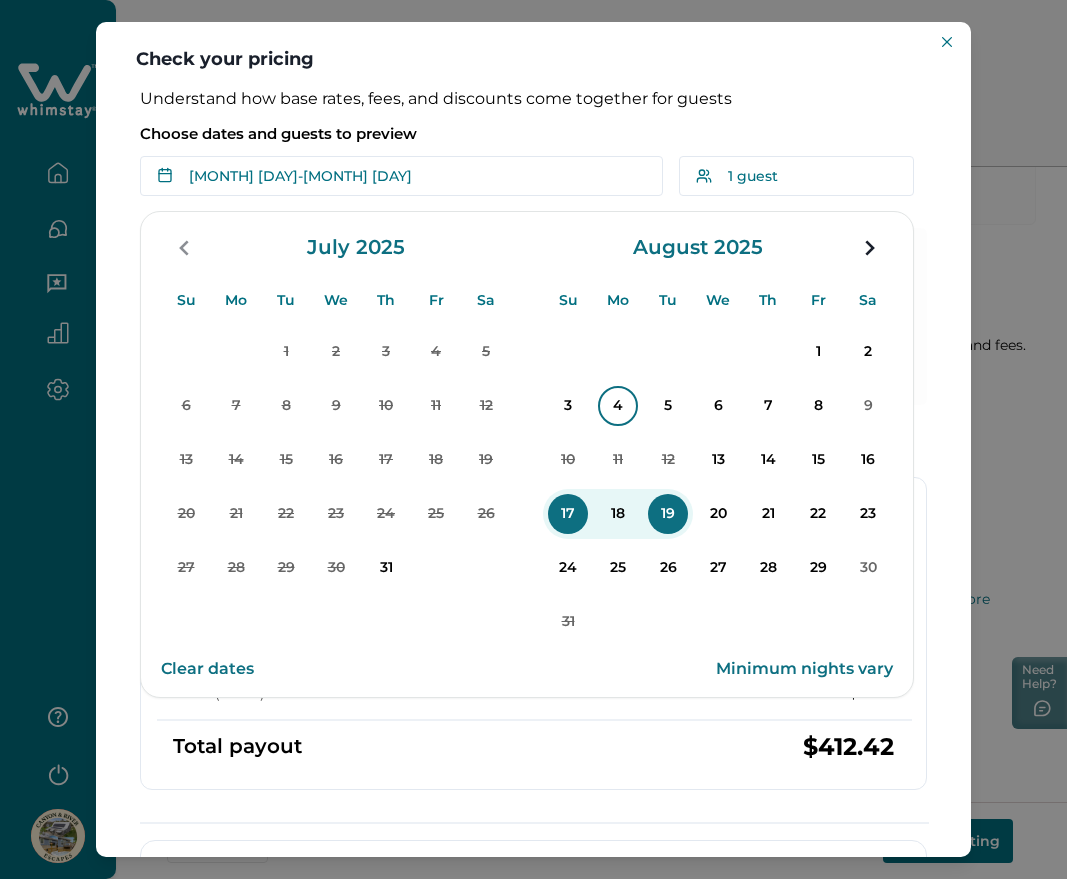 click on "3" at bounding box center [568, 406] 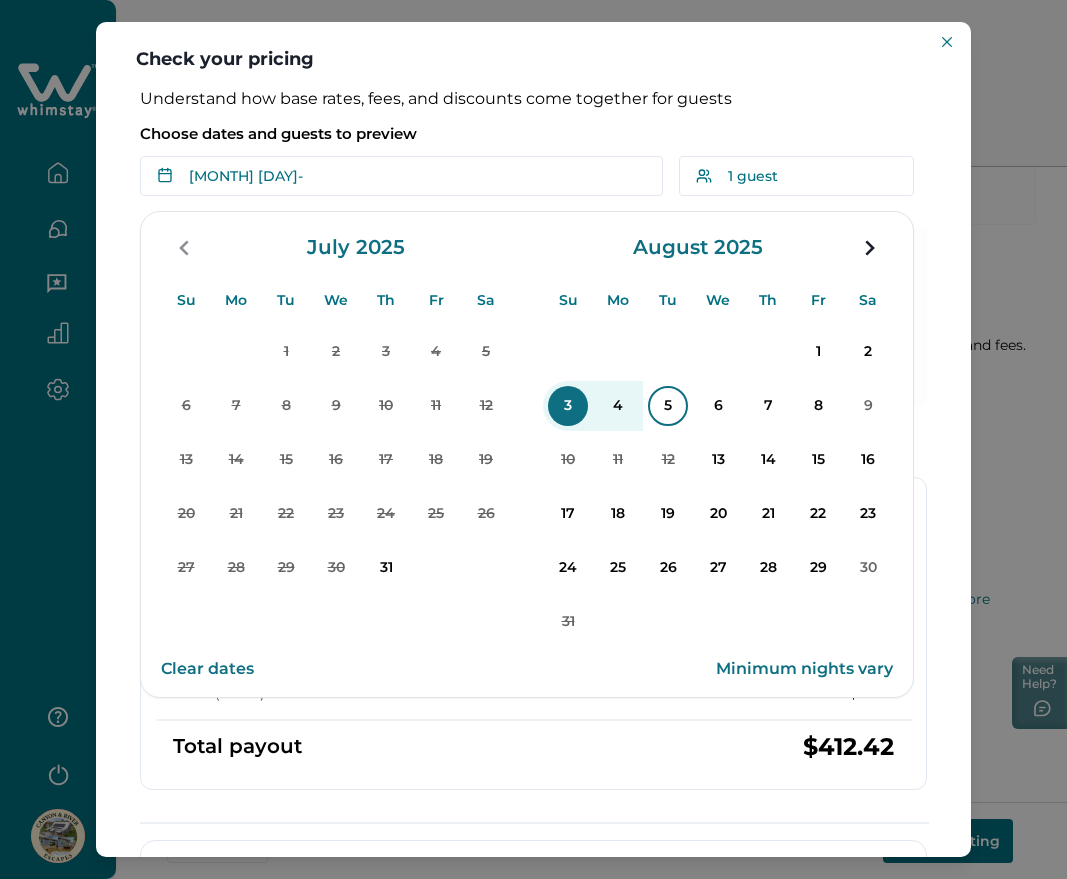 click on "5" at bounding box center (668, 406) 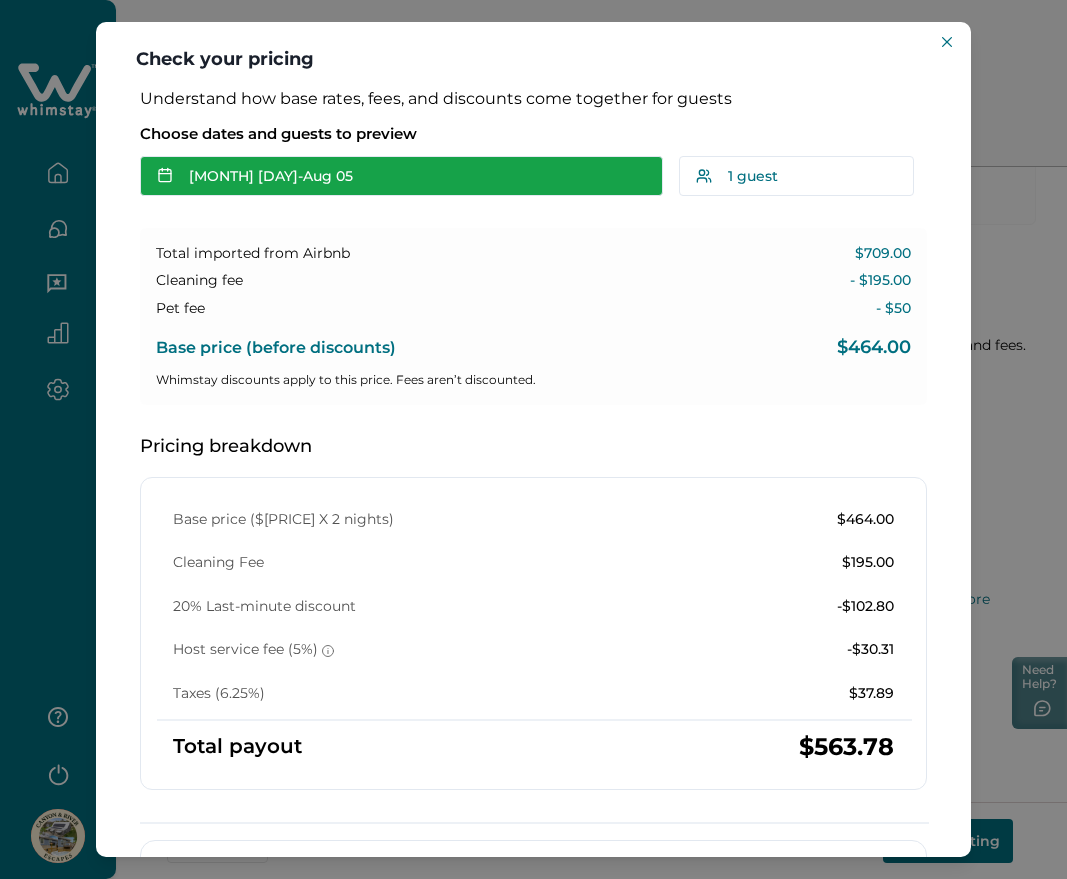 click on "Aug 03  -  Aug 05" at bounding box center (401, 176) 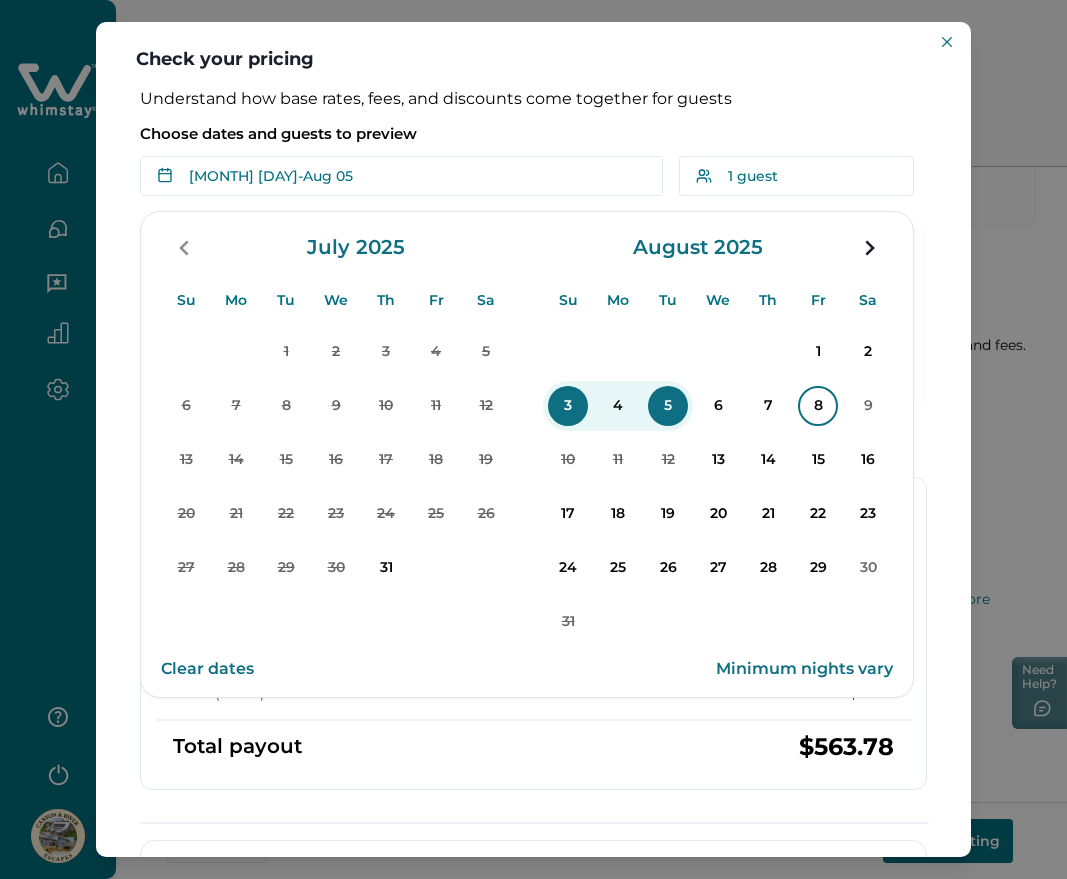 click on "8" at bounding box center [818, 406] 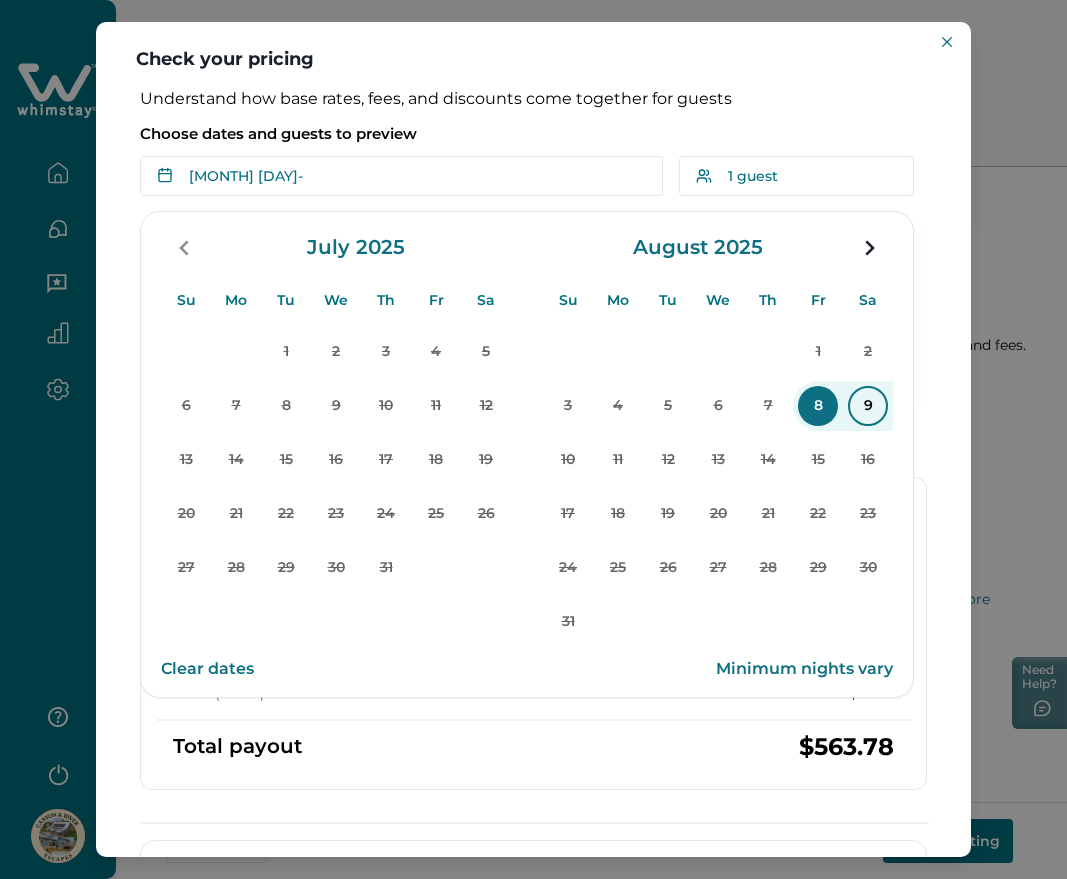 click on "9" at bounding box center [868, 406] 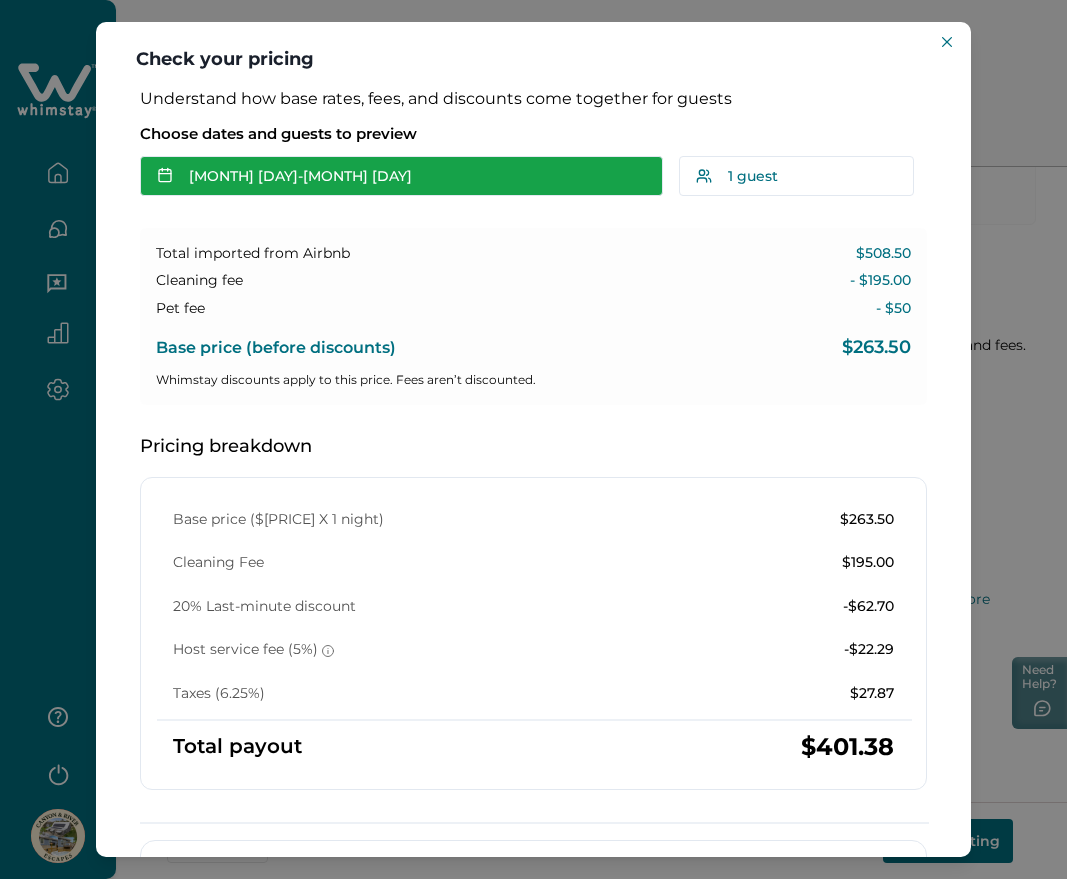 click on "Aug 08  -  Aug 09" at bounding box center (401, 176) 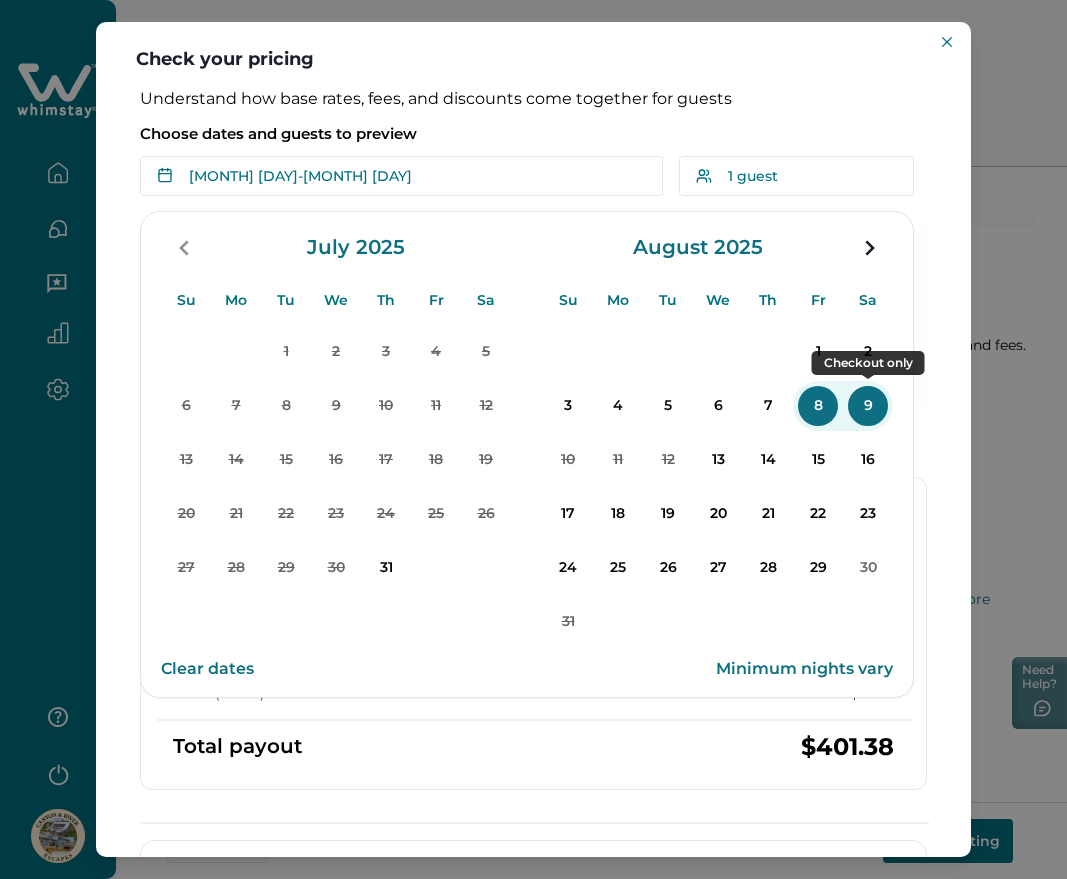 click on "9" at bounding box center (868, 406) 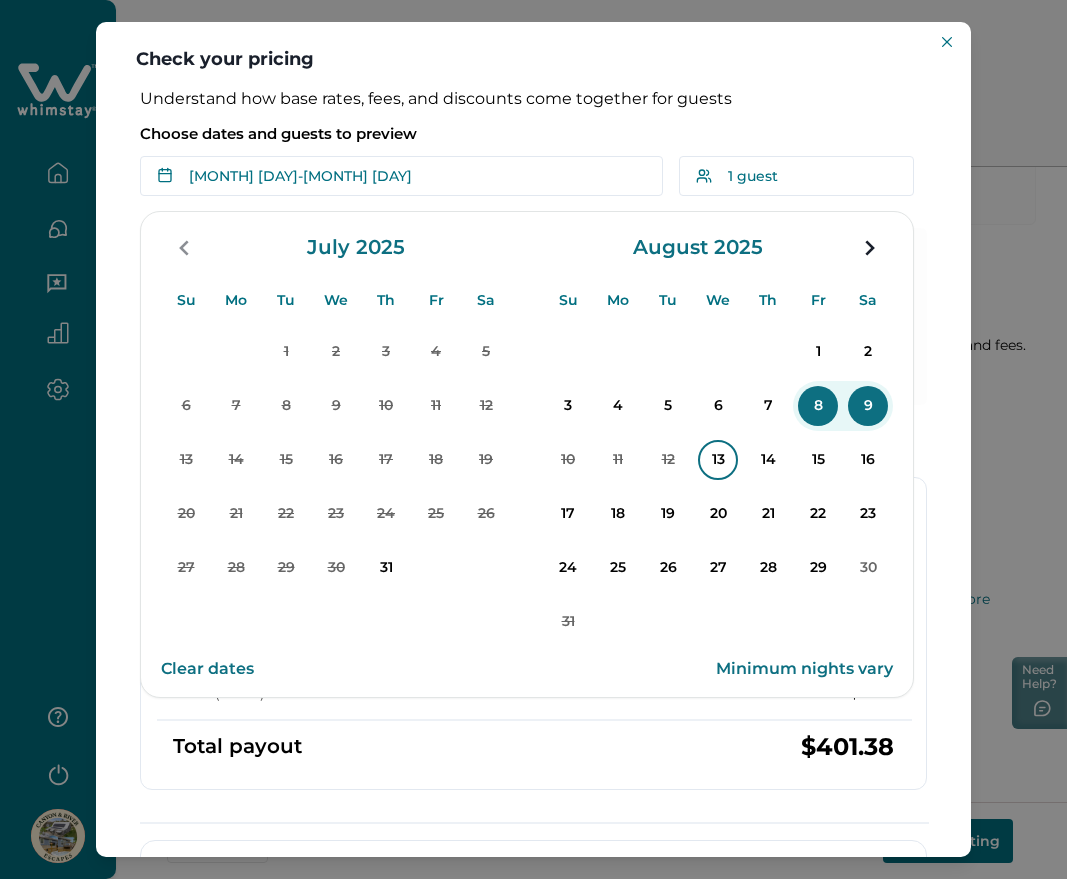 click on "13" at bounding box center (718, 460) 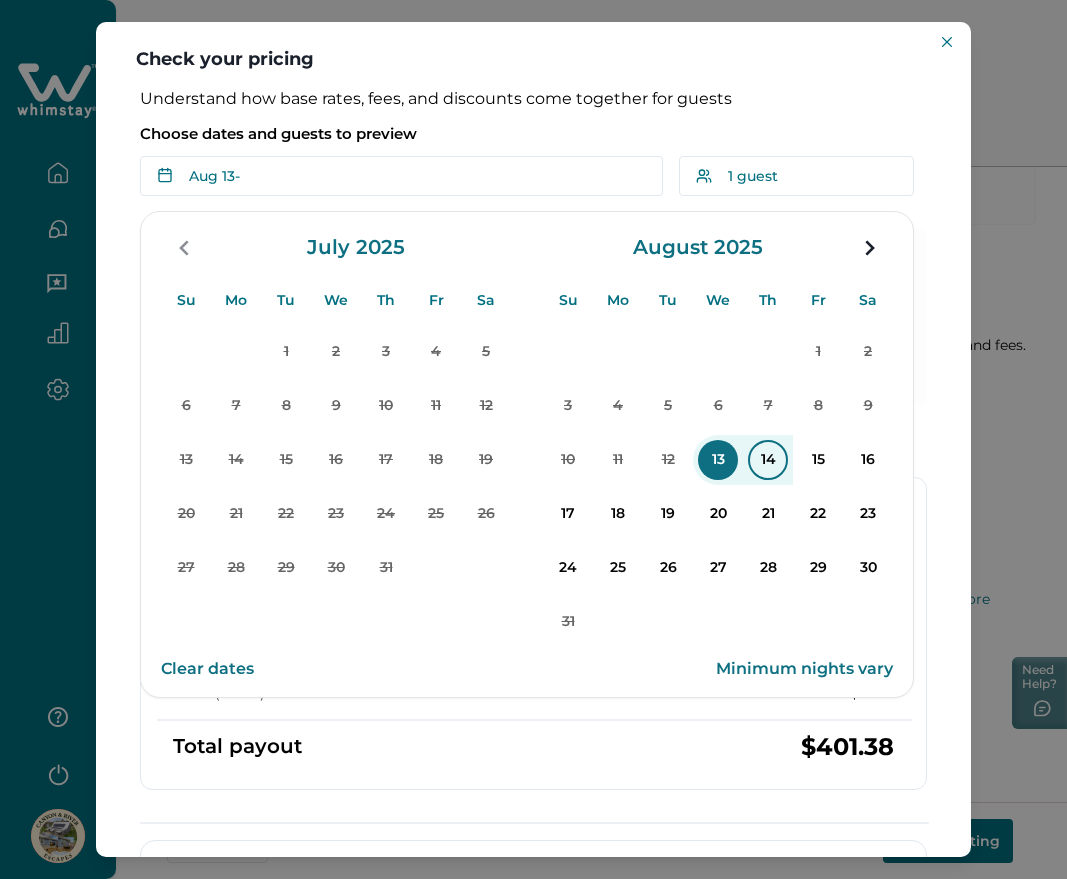 click on "14" at bounding box center (768, 460) 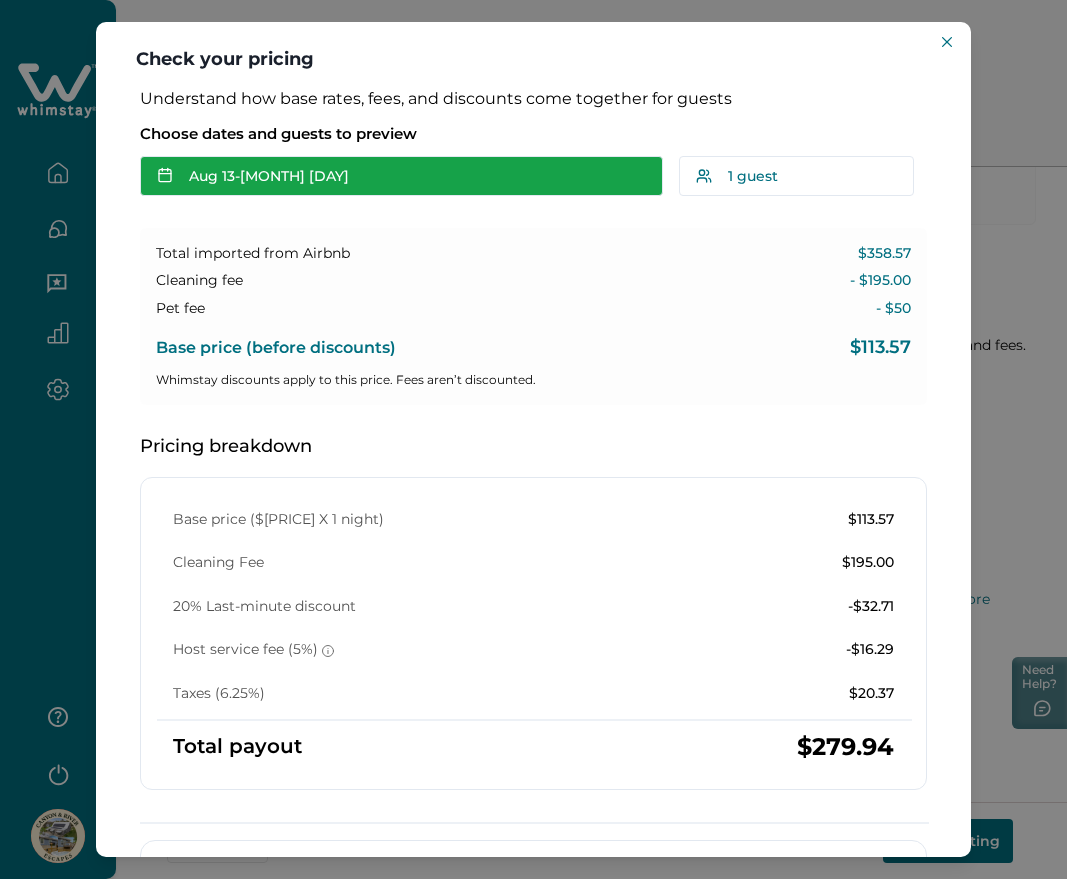 click on "Aug 13  -  Aug 14" at bounding box center (401, 176) 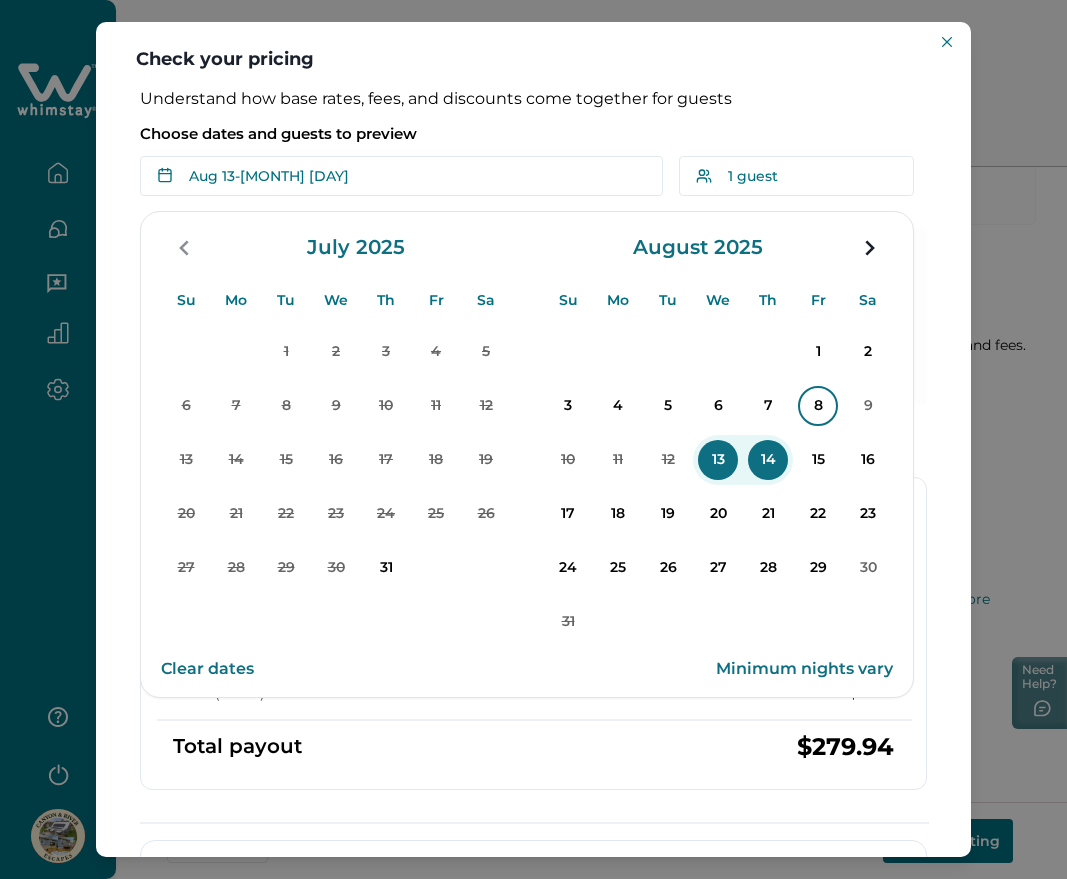 click on "8" at bounding box center [818, 406] 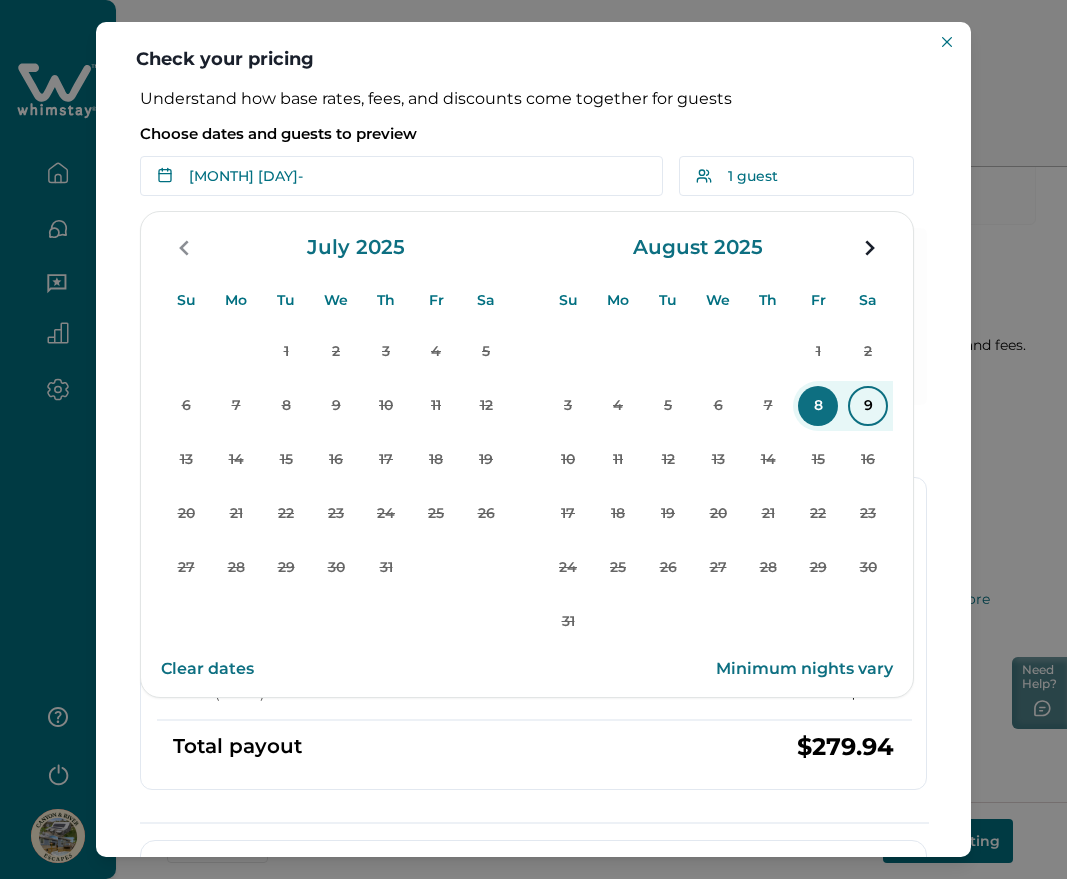click on "9" at bounding box center [868, 406] 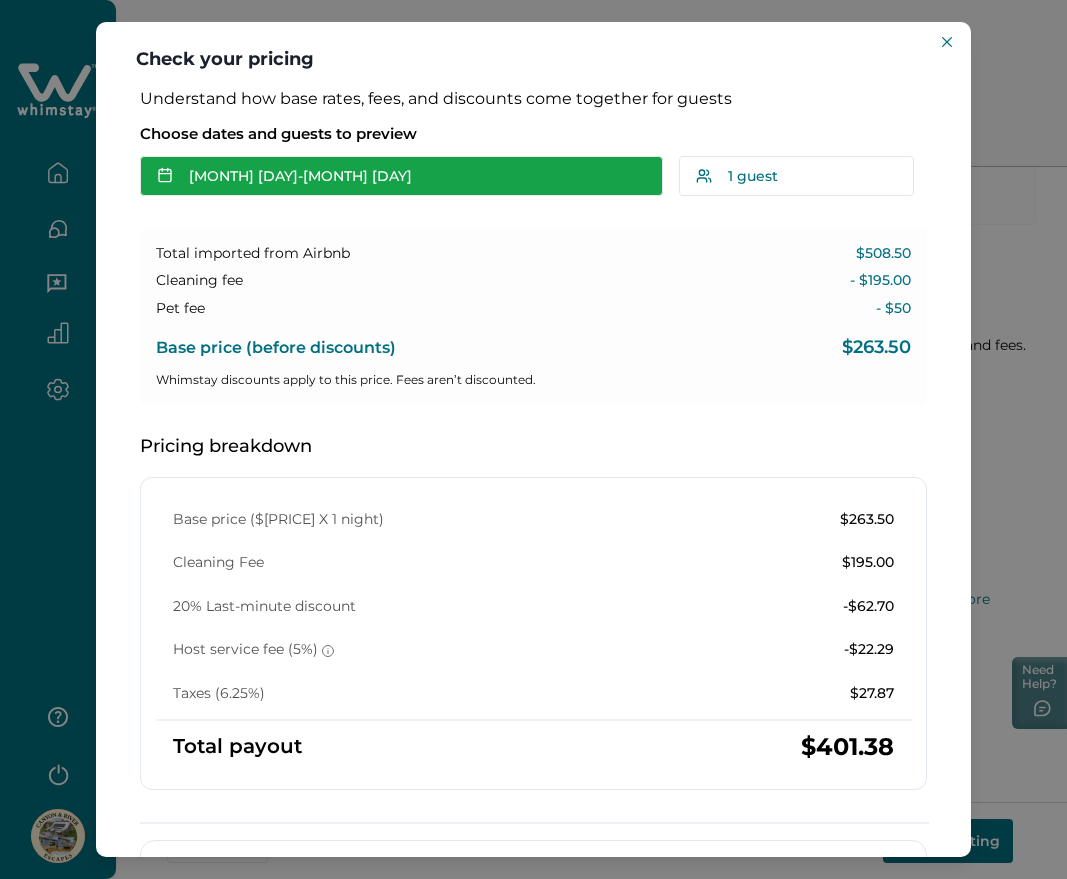 click on "Aug 08  -  Aug 09" at bounding box center [401, 176] 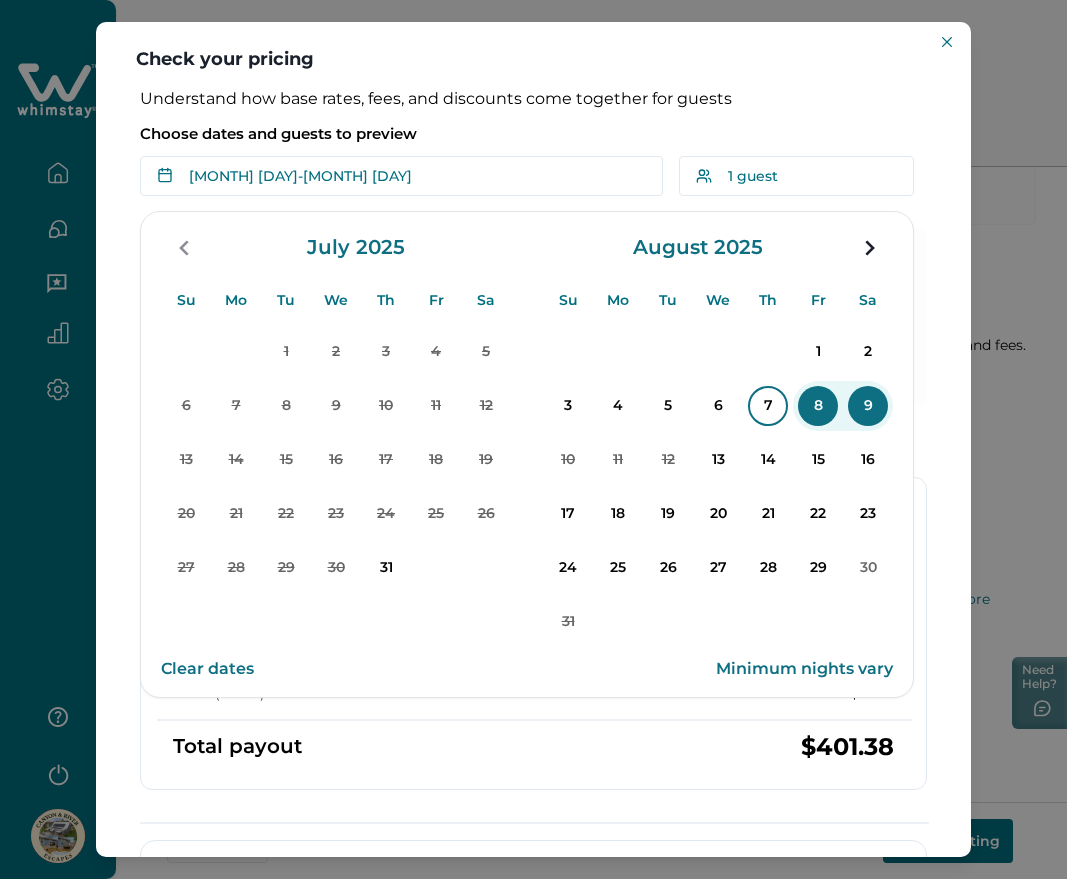 click on "7" at bounding box center [768, 406] 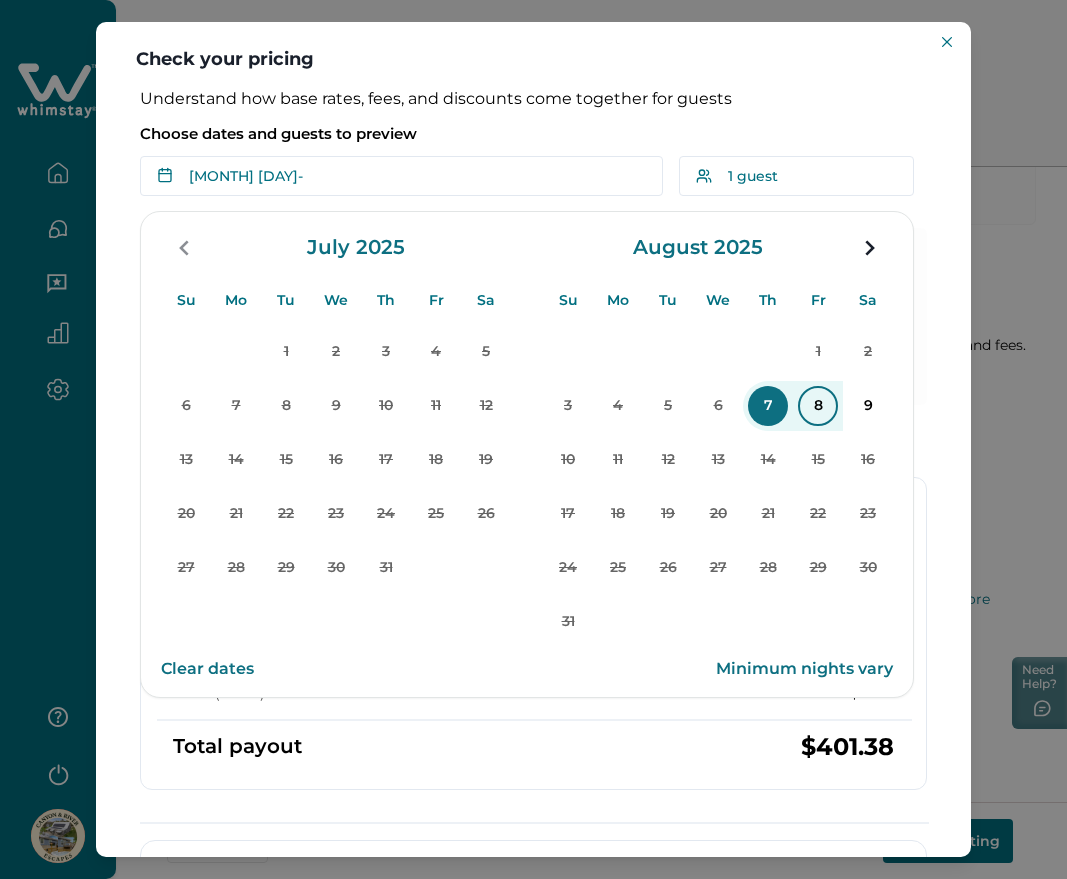 click on "8" at bounding box center (818, 406) 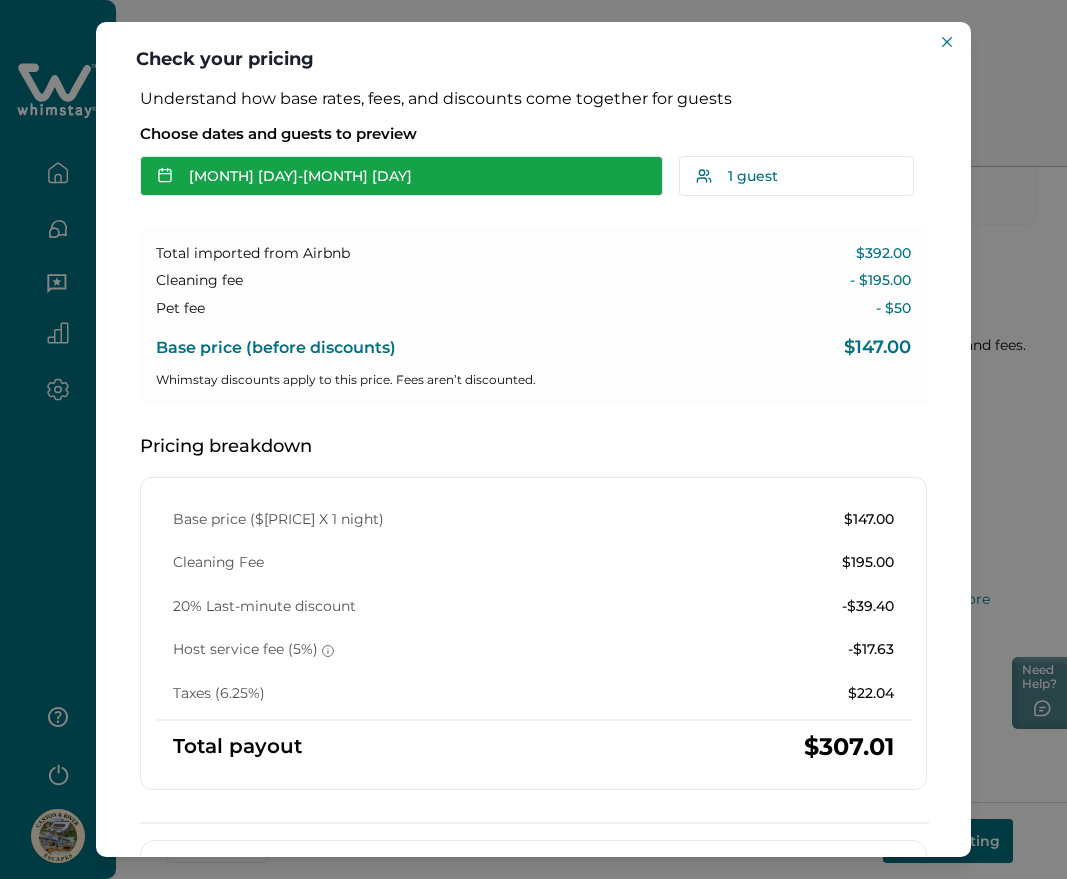 click on "Aug 07  -  Aug 08" at bounding box center (401, 176) 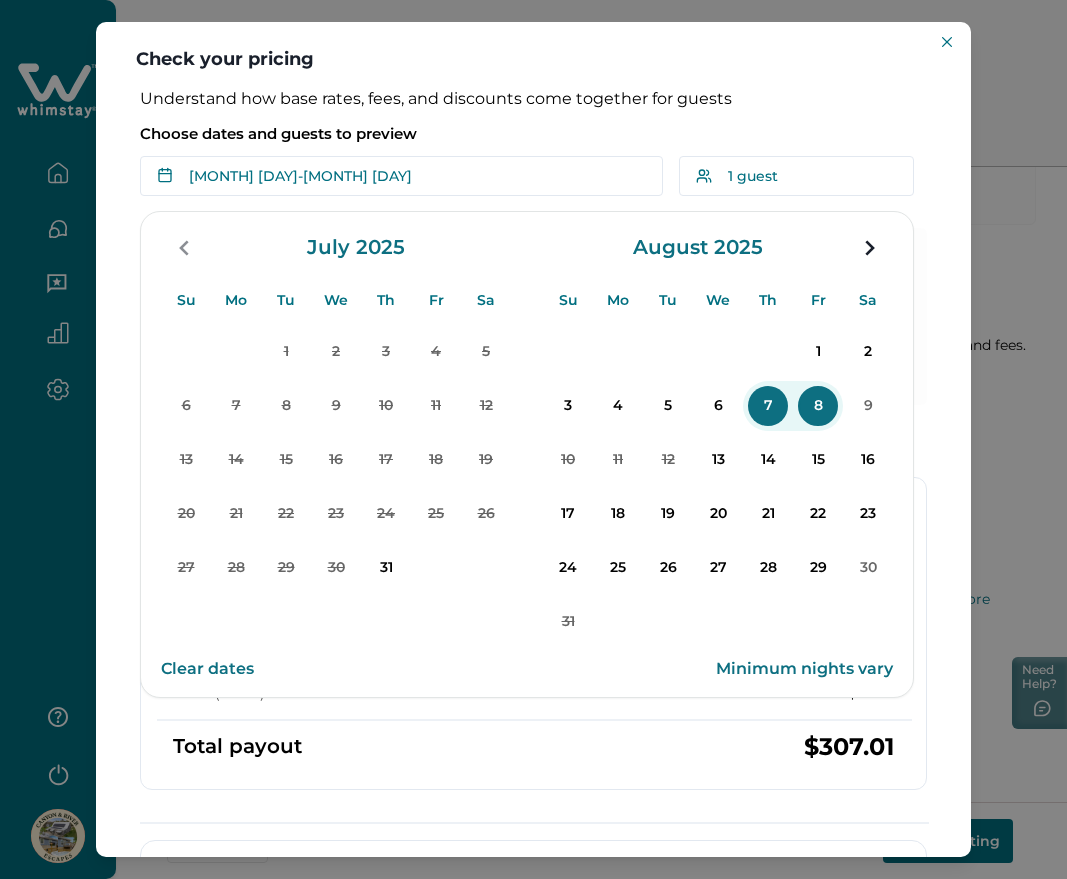 click on "8" at bounding box center [818, 406] 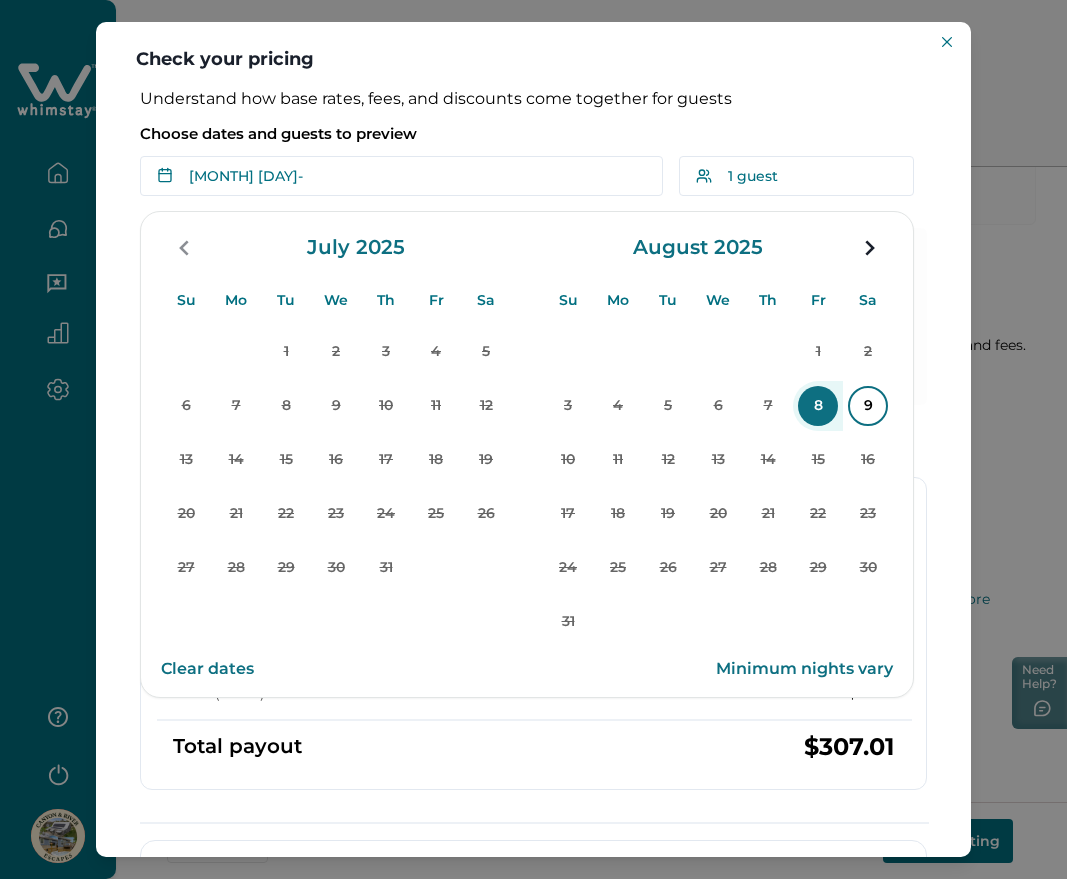 click on "9" at bounding box center [868, 406] 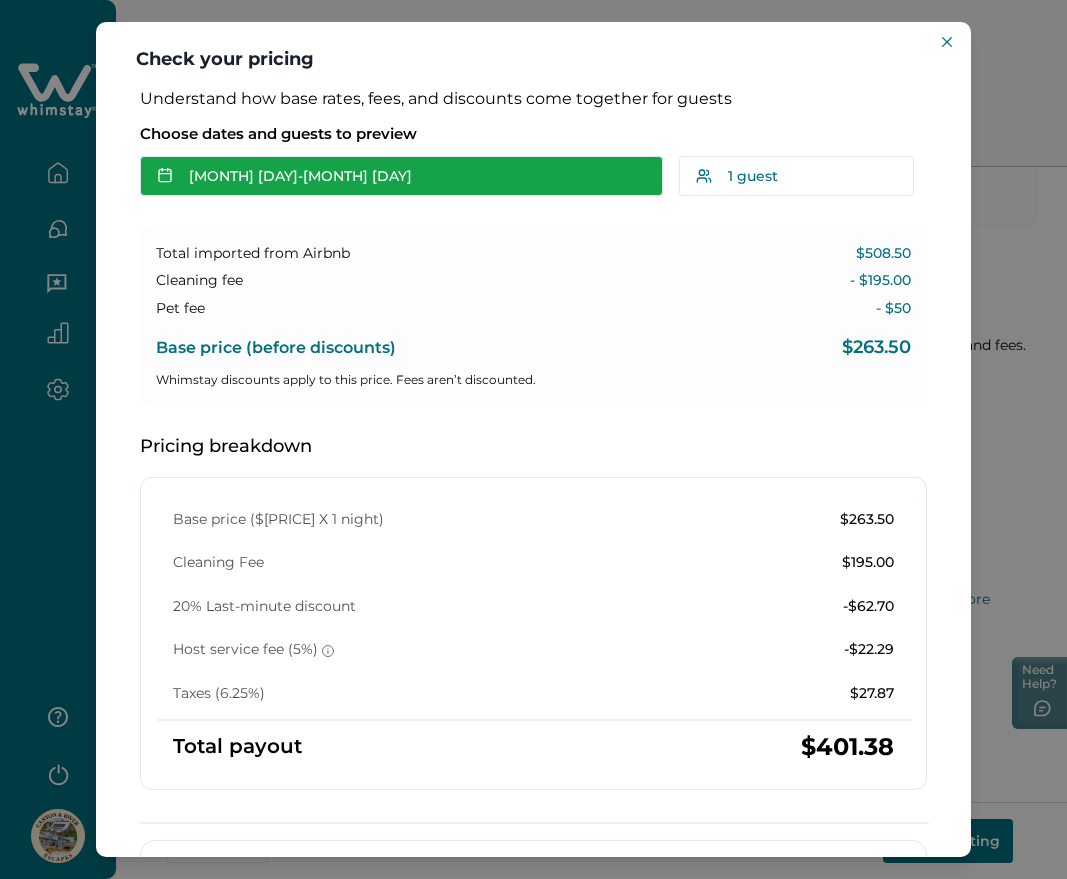 click on "Aug 08  -  Aug 09" at bounding box center (401, 176) 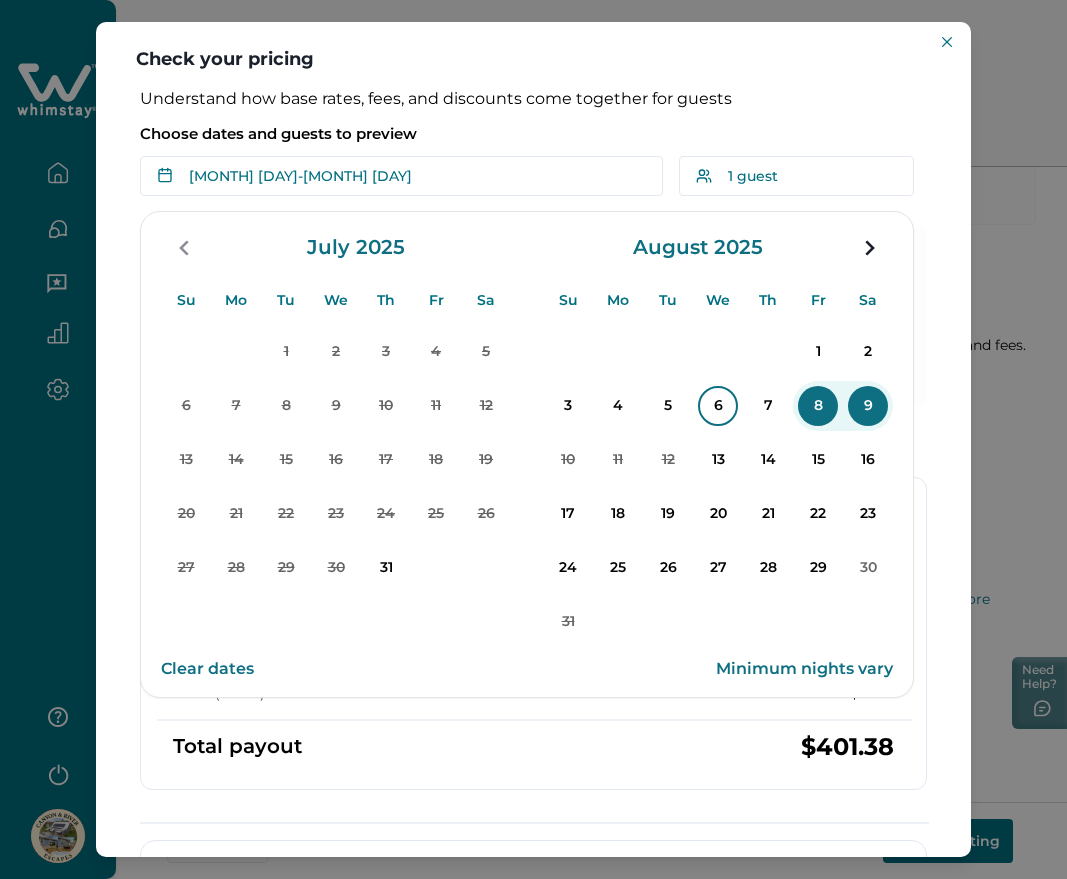 click on "6" at bounding box center [718, 406] 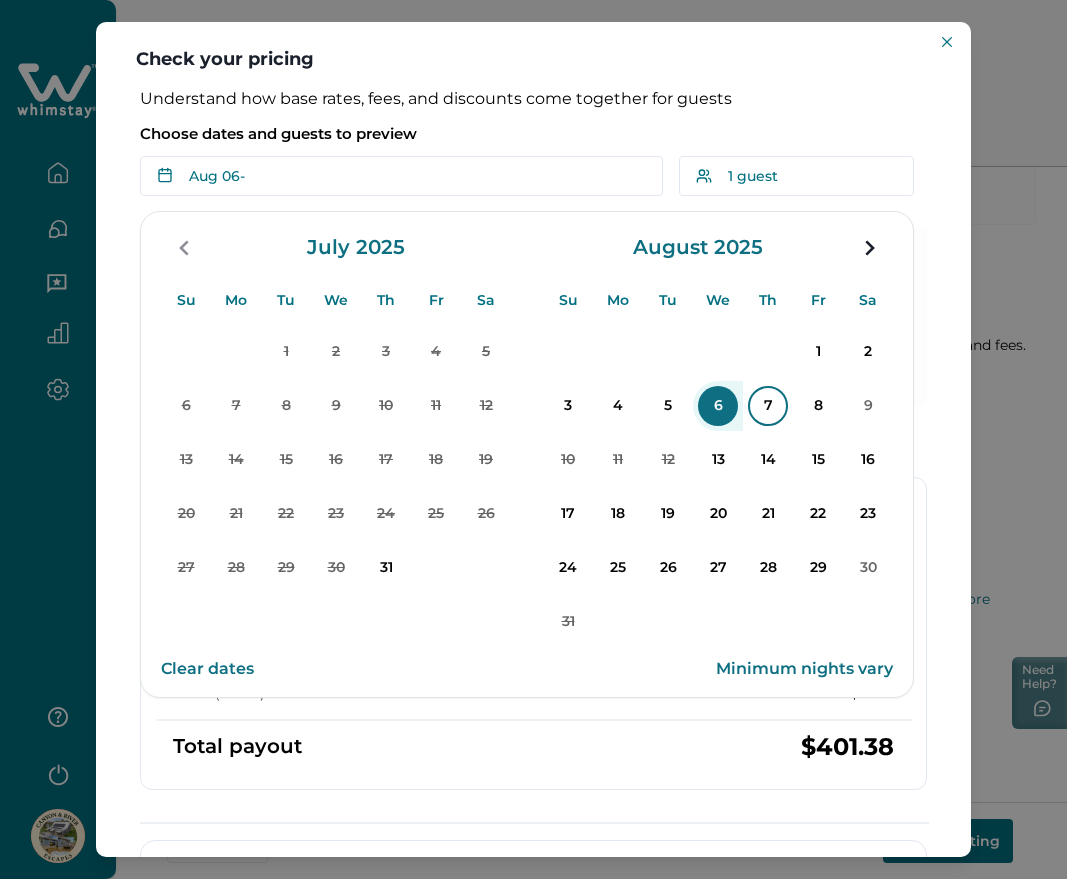 click on "7" at bounding box center (768, 406) 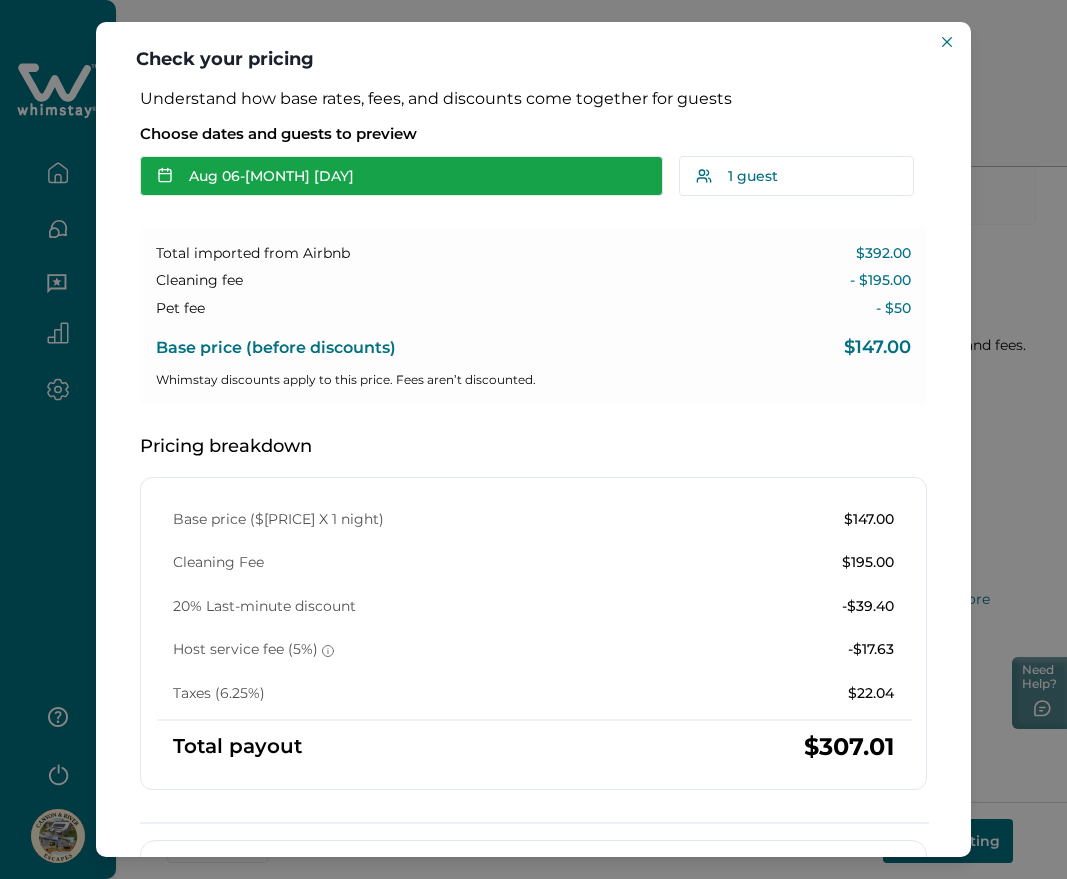 click on "Aug 06  -  Aug 07" at bounding box center (401, 176) 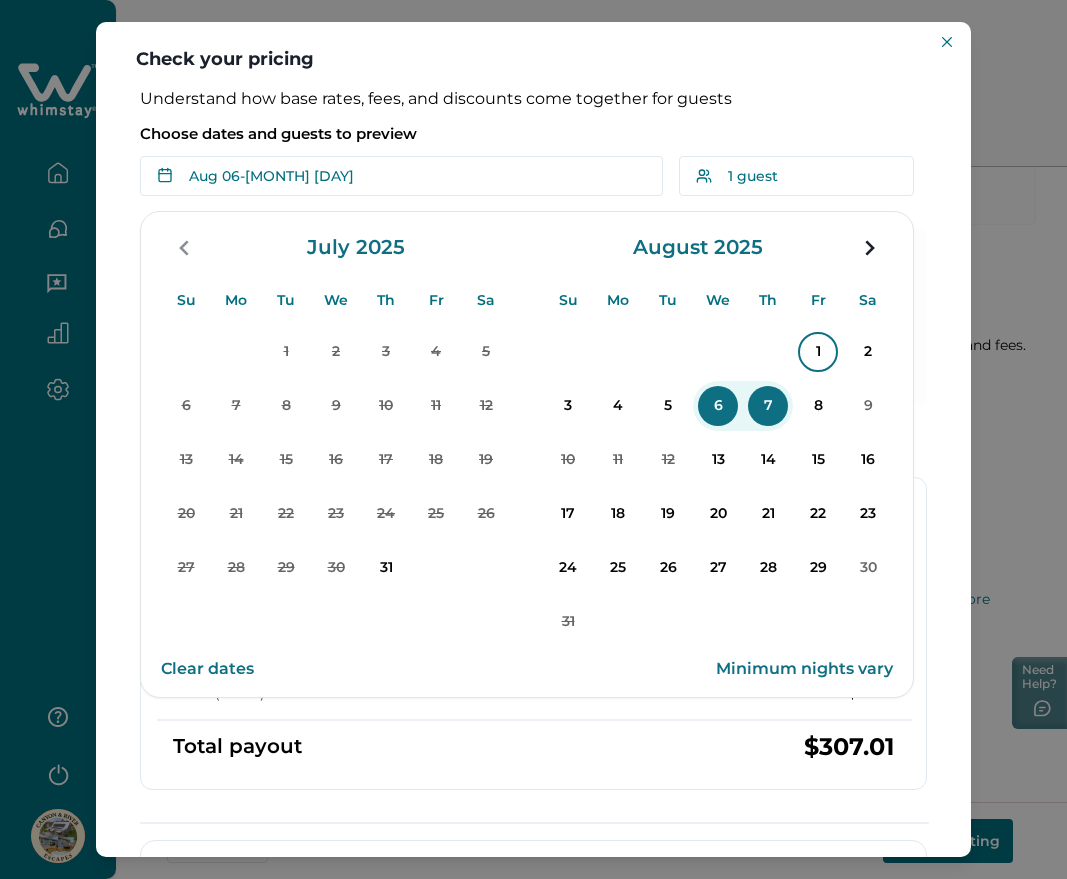 click on "1" at bounding box center [818, 352] 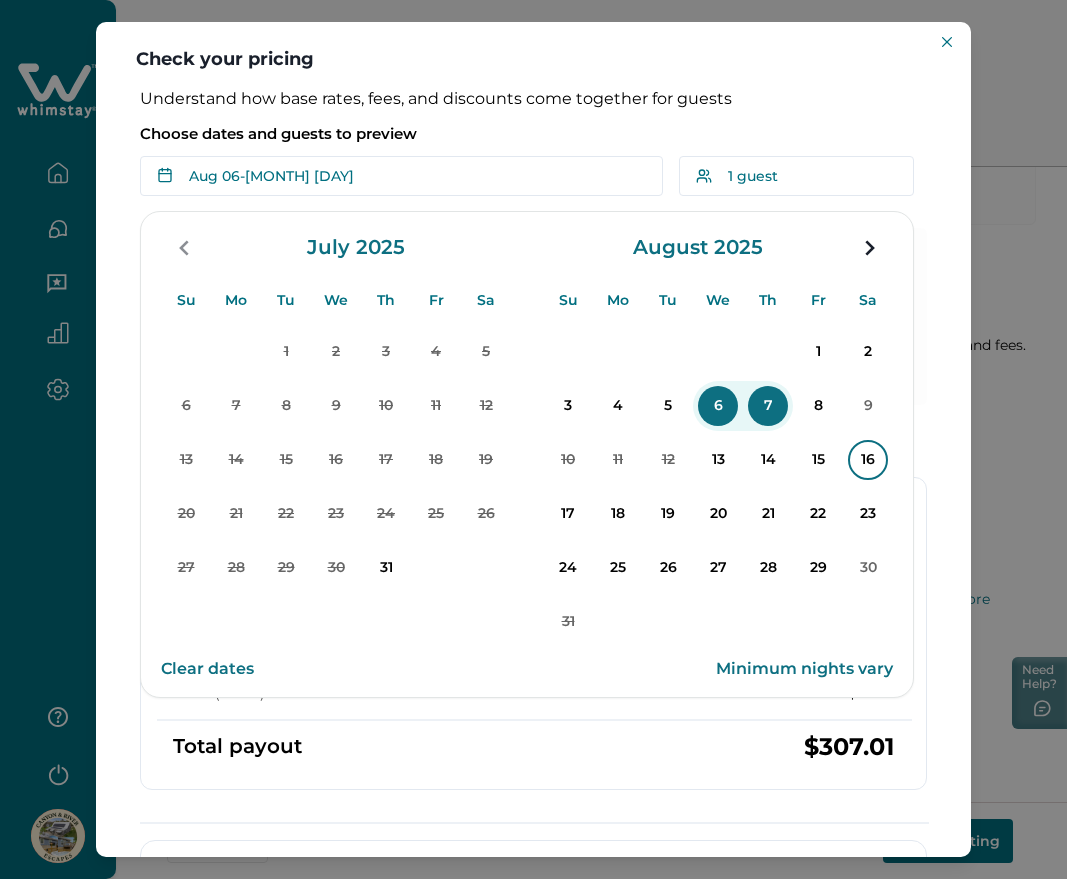 click on "2" at bounding box center (868, 352) 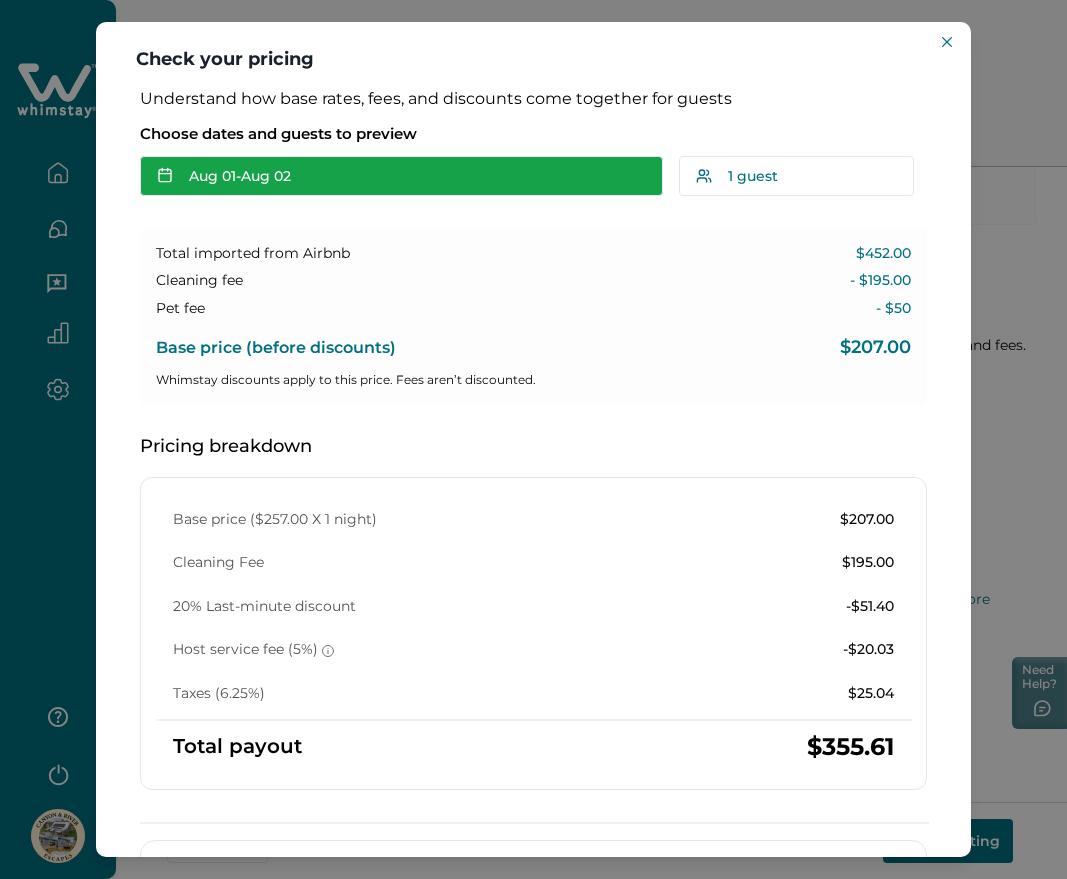 click on "Aug 01  -  Aug 02" at bounding box center [401, 176] 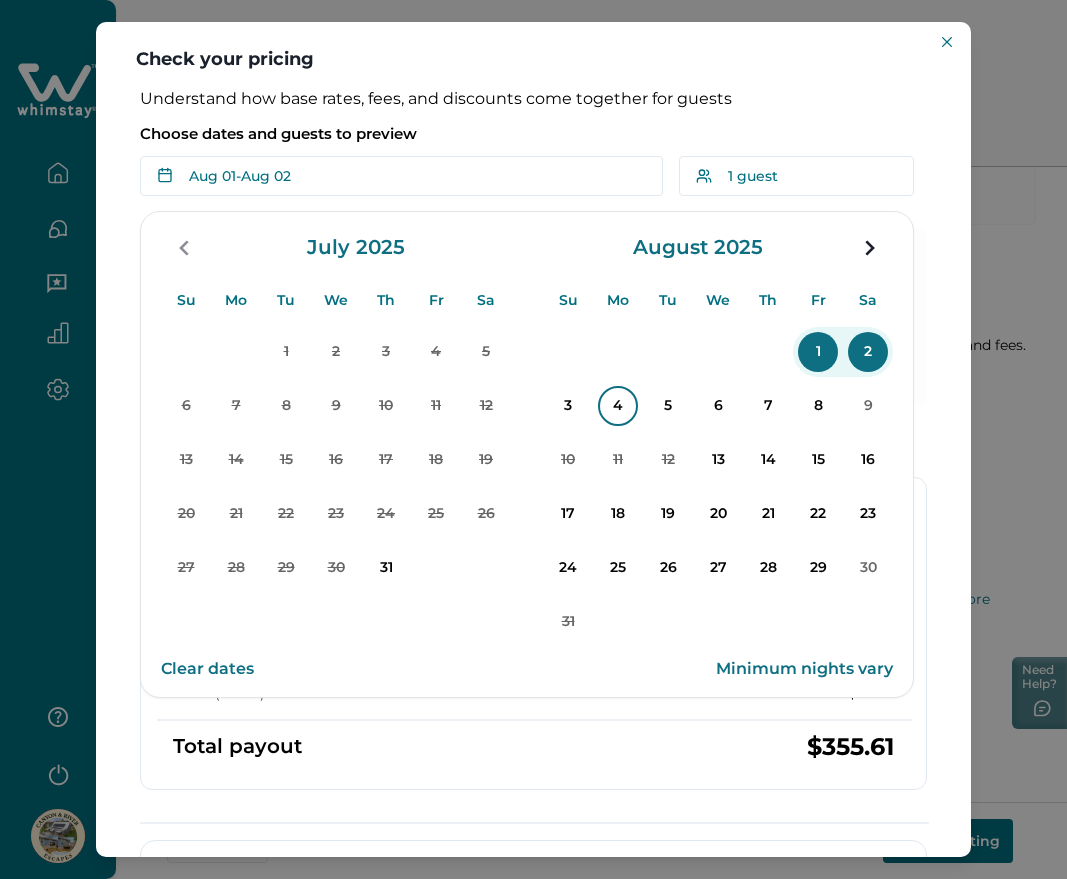 click on "4" at bounding box center (618, 406) 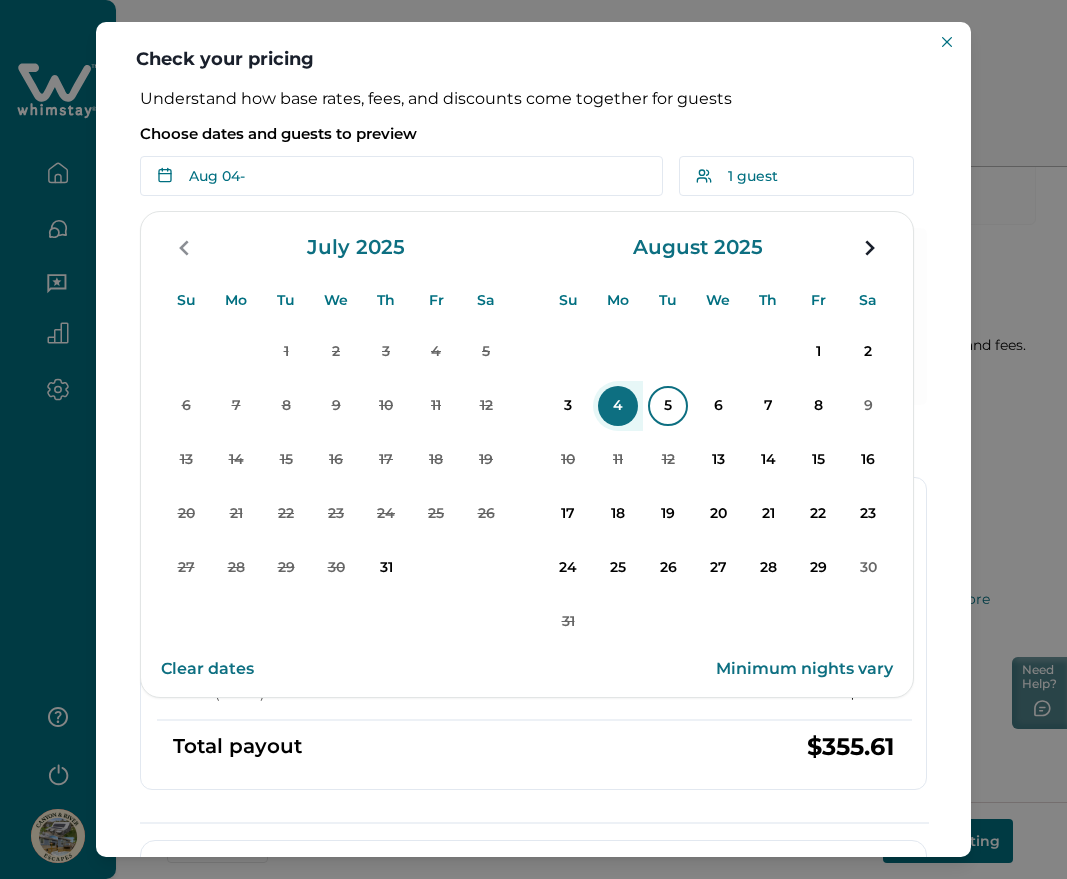 click on "5" at bounding box center (668, 406) 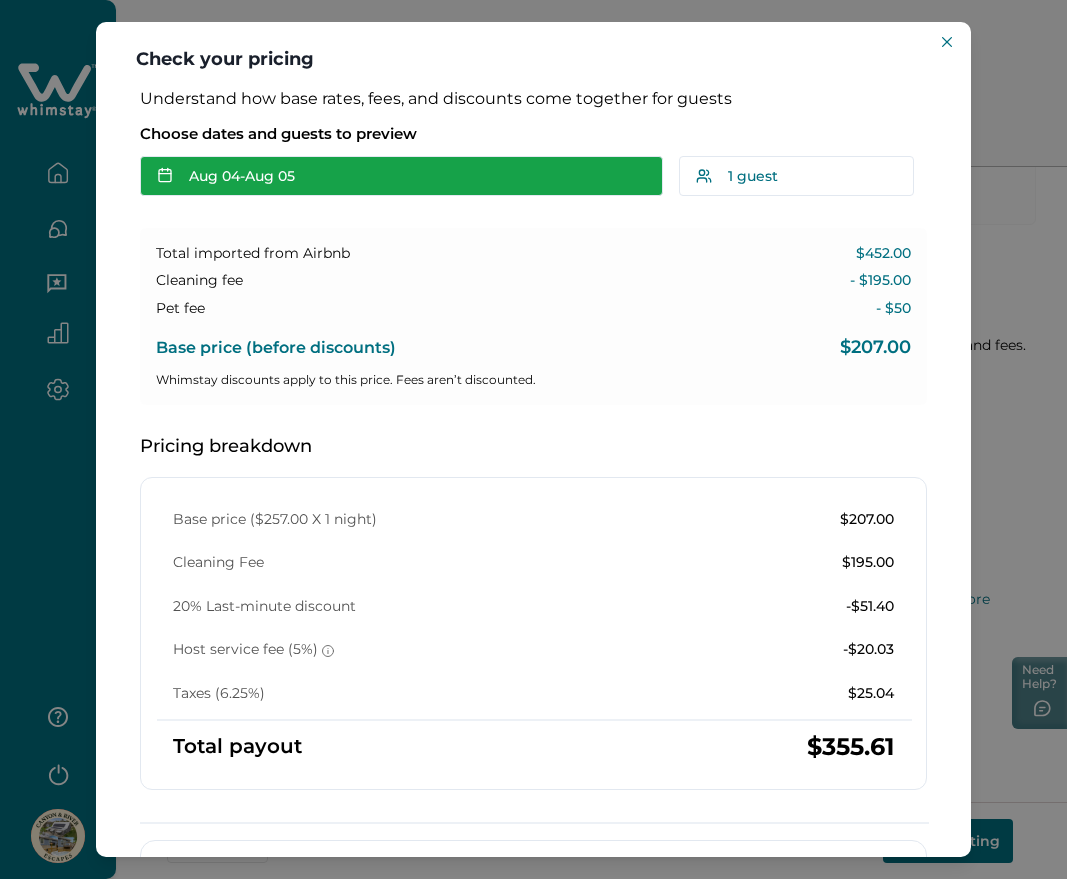 click on "Aug 04  -  Aug 05" at bounding box center [401, 176] 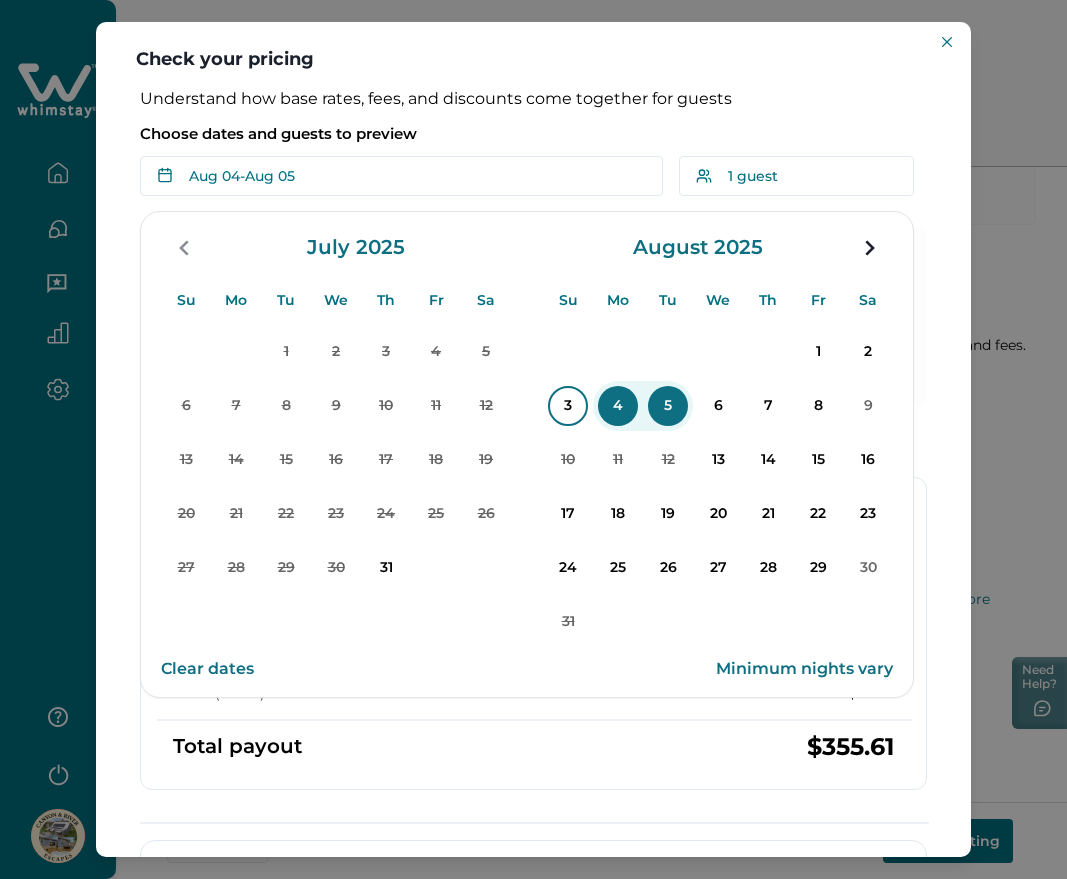 click on "3" at bounding box center (568, 406) 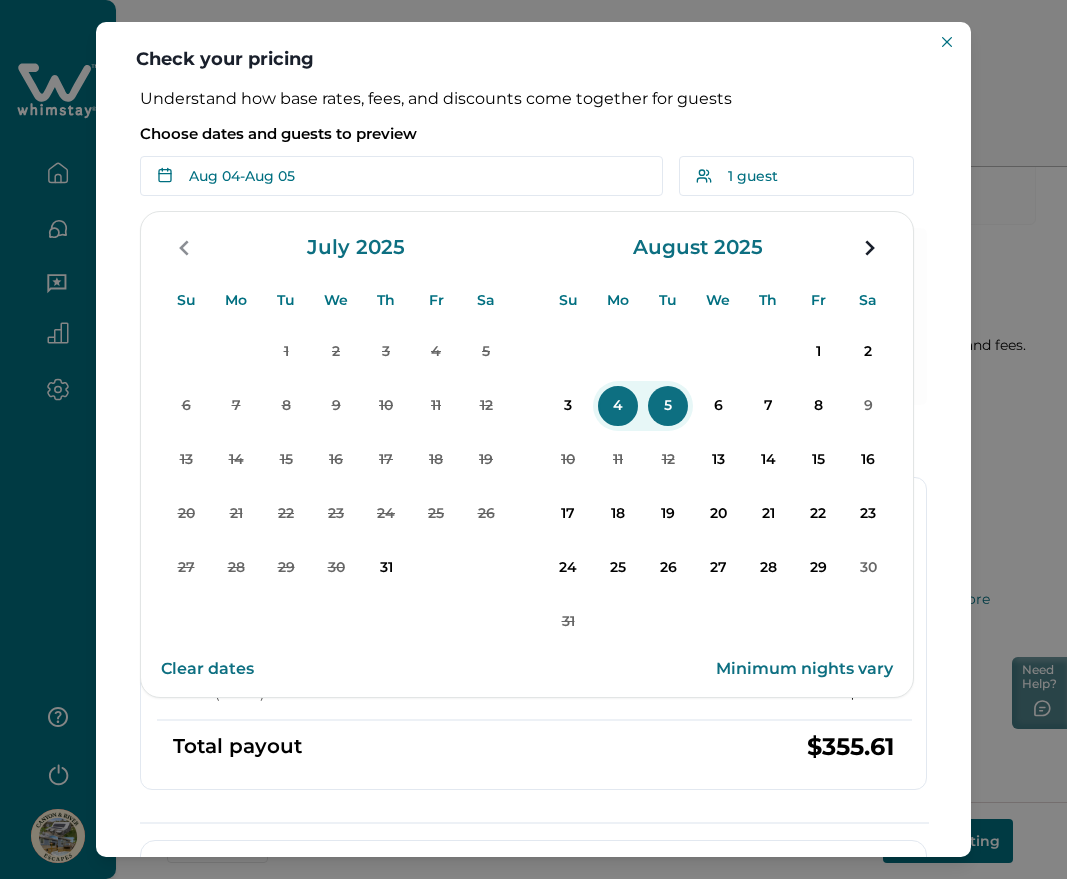 click on "4" at bounding box center (618, 406) 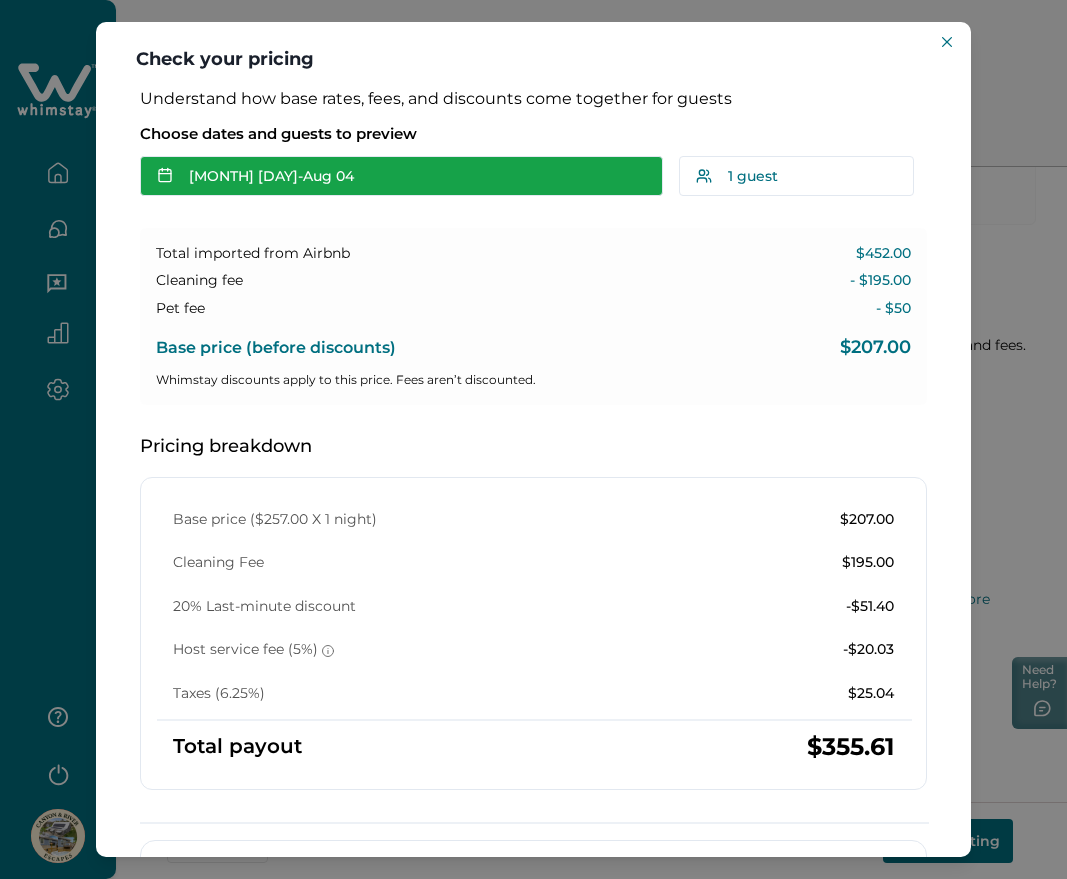 click on "Aug 03  -  Aug 04" at bounding box center [401, 176] 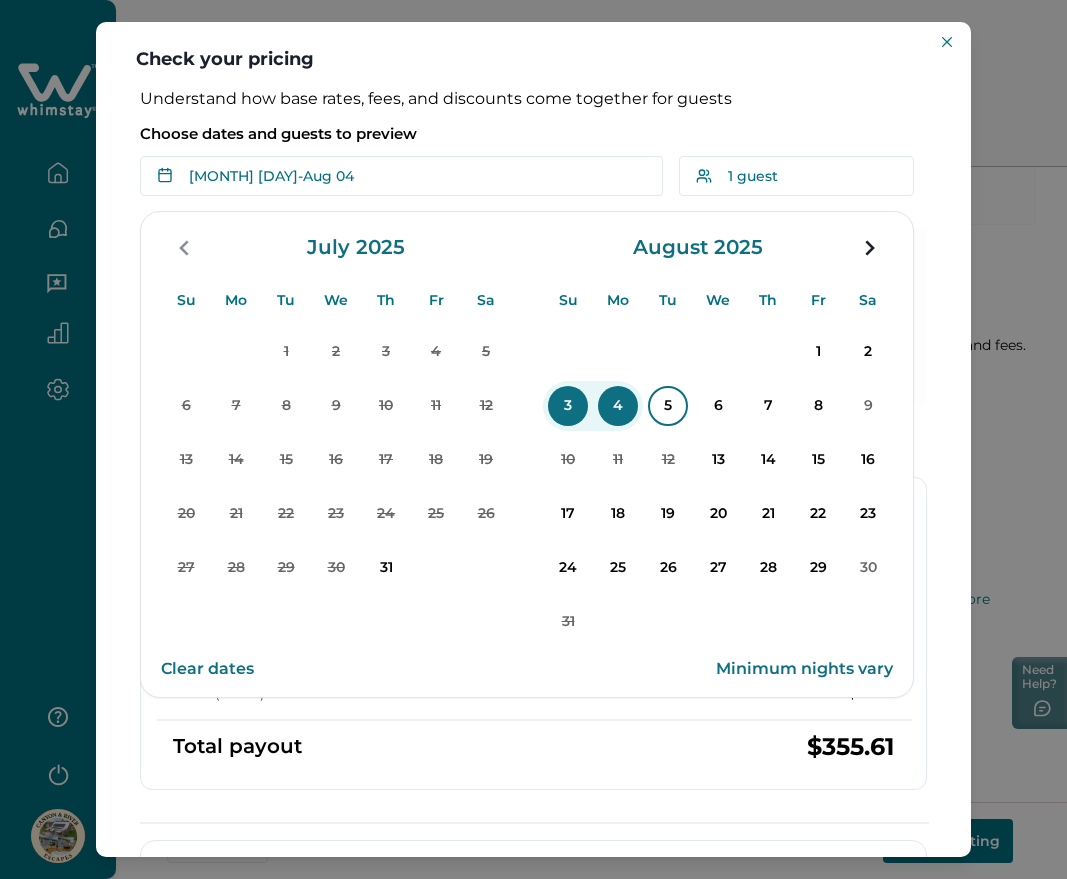 drag, startPoint x: 628, startPoint y: 402, endPoint x: 660, endPoint y: 404, distance: 32.06244 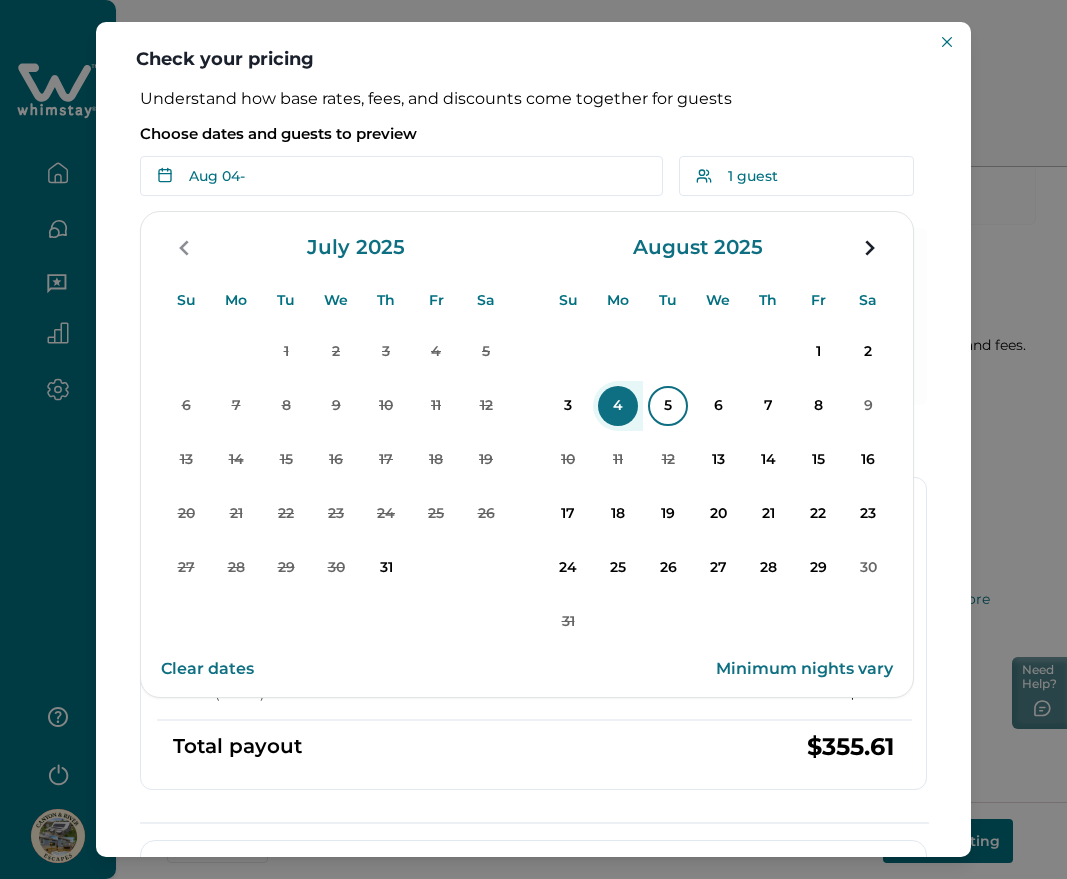 click on "5" at bounding box center (668, 406) 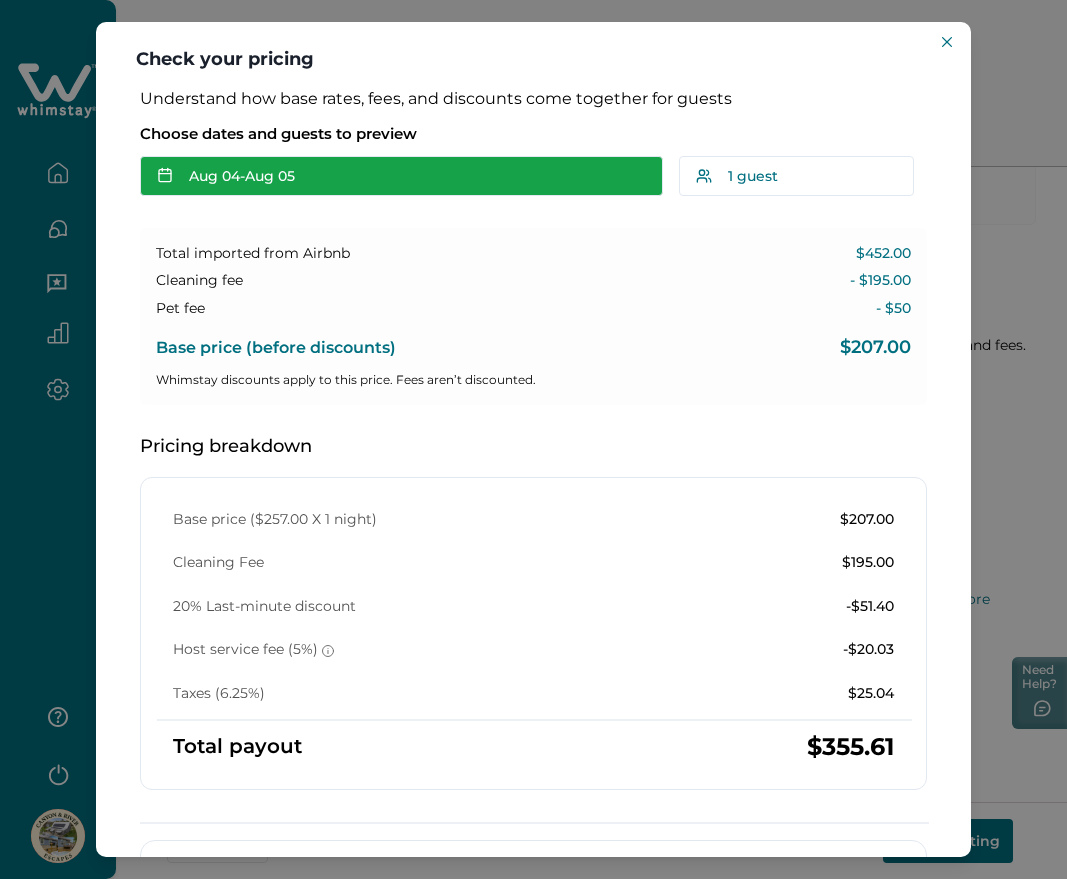 click on "Aug 04  -  Aug 05" at bounding box center [401, 176] 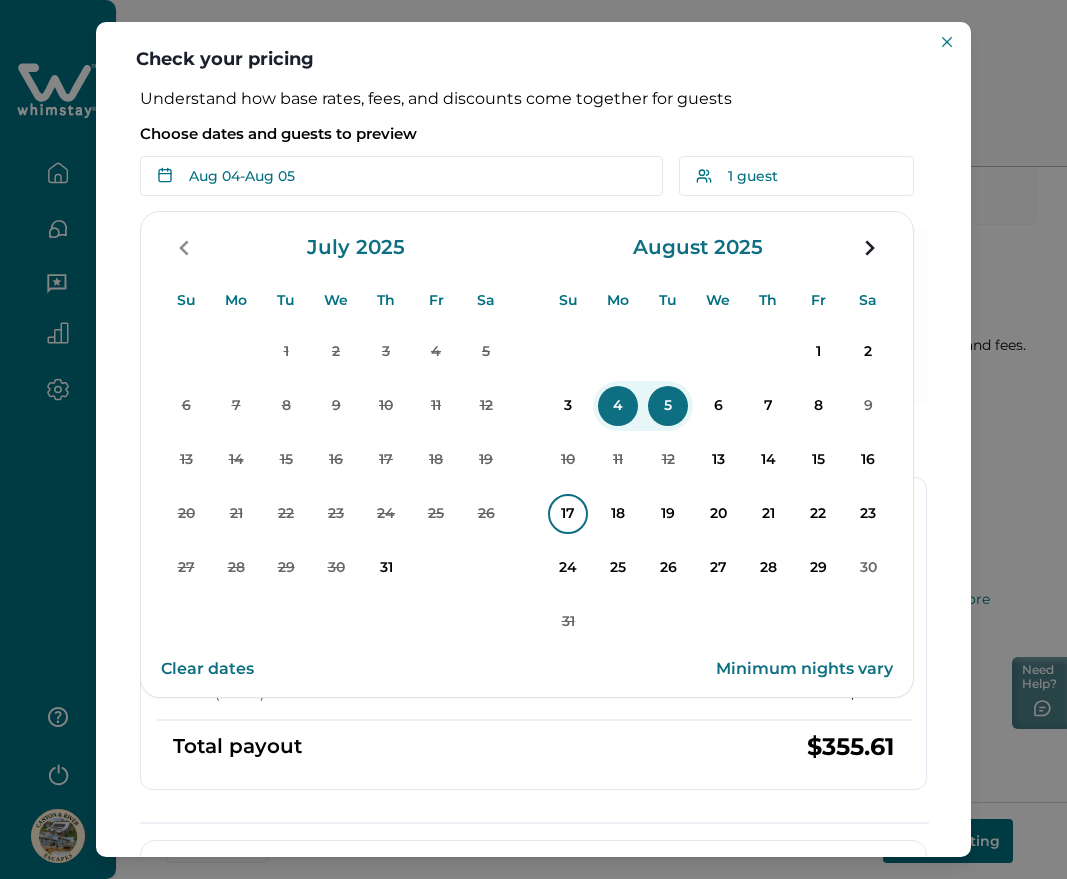 click on "17" at bounding box center (568, 514) 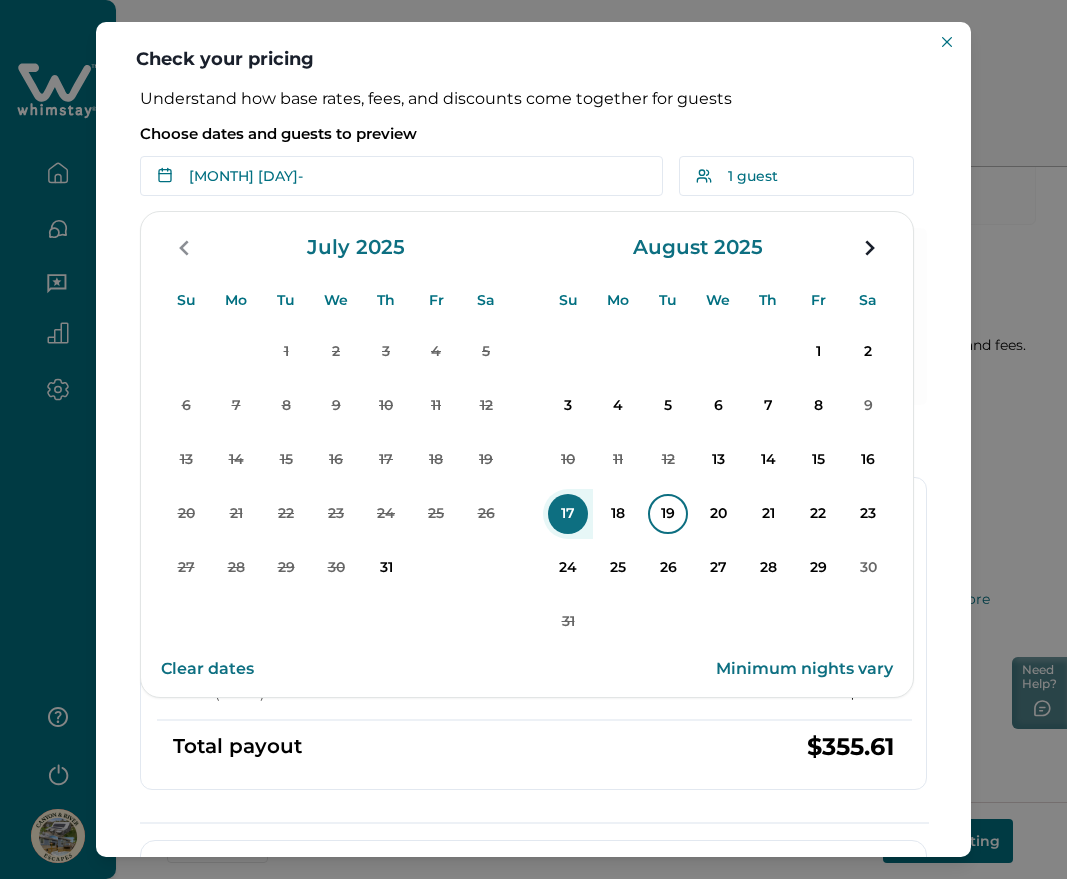 click on "19" at bounding box center (668, 514) 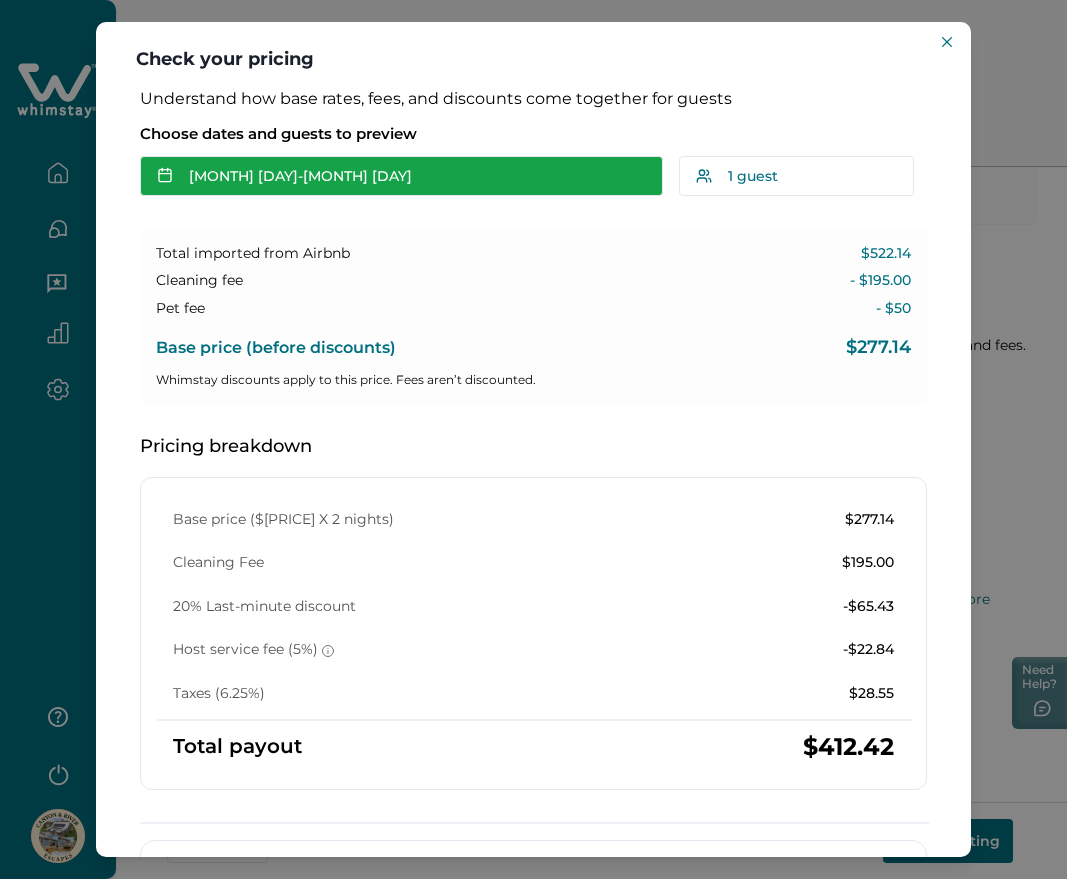 click on "Aug 17  -  Aug 19" at bounding box center (401, 176) 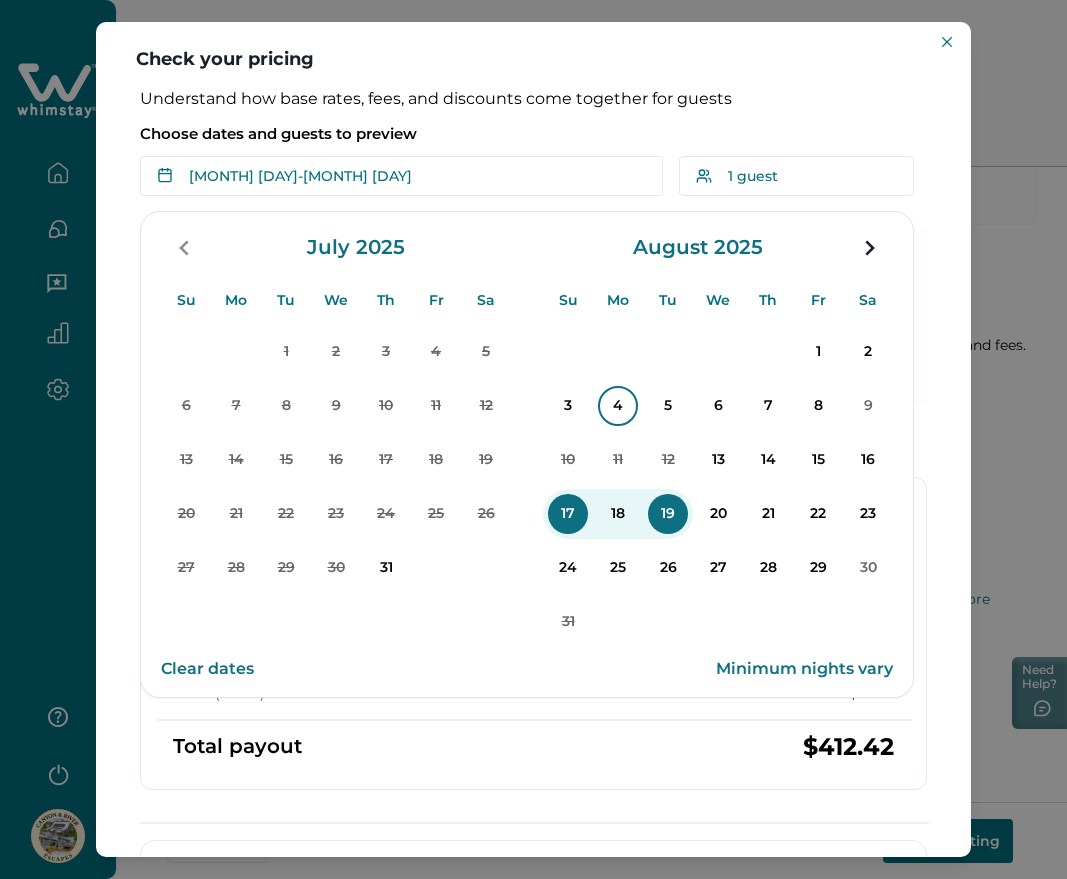 click on "4" at bounding box center [618, 406] 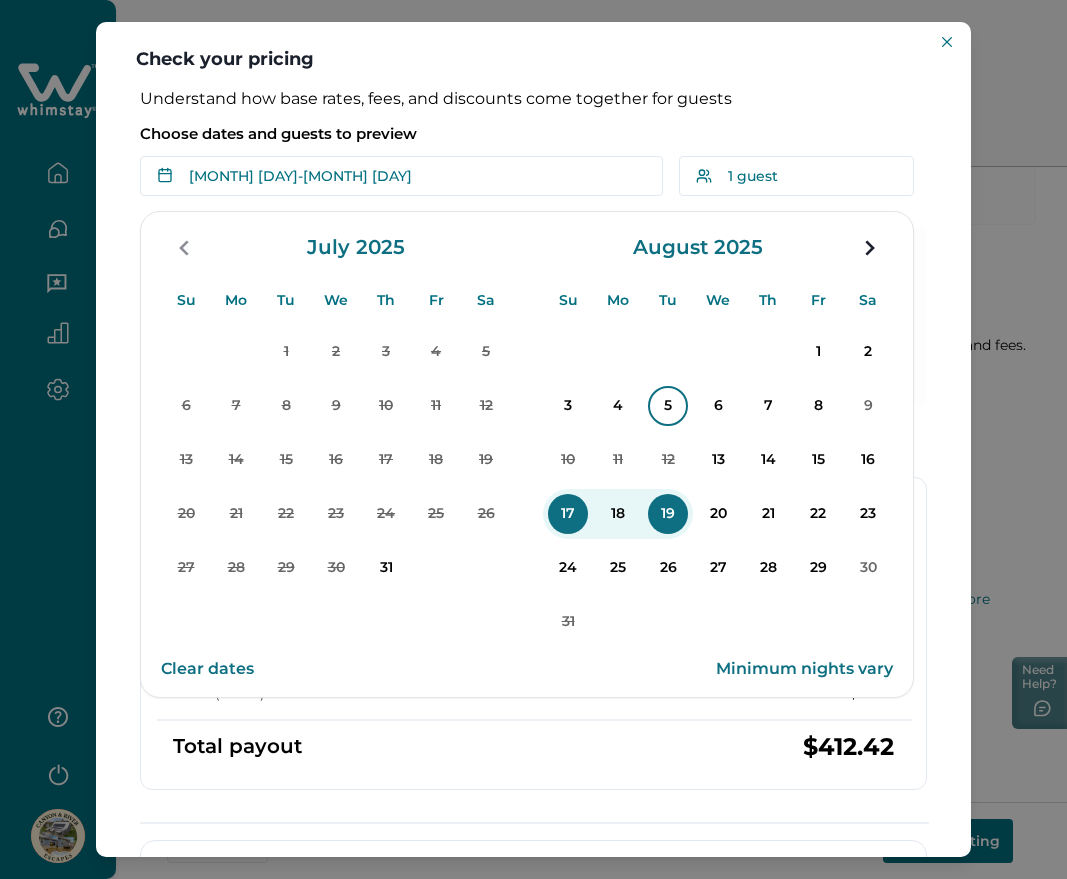 click on "5" at bounding box center (668, 406) 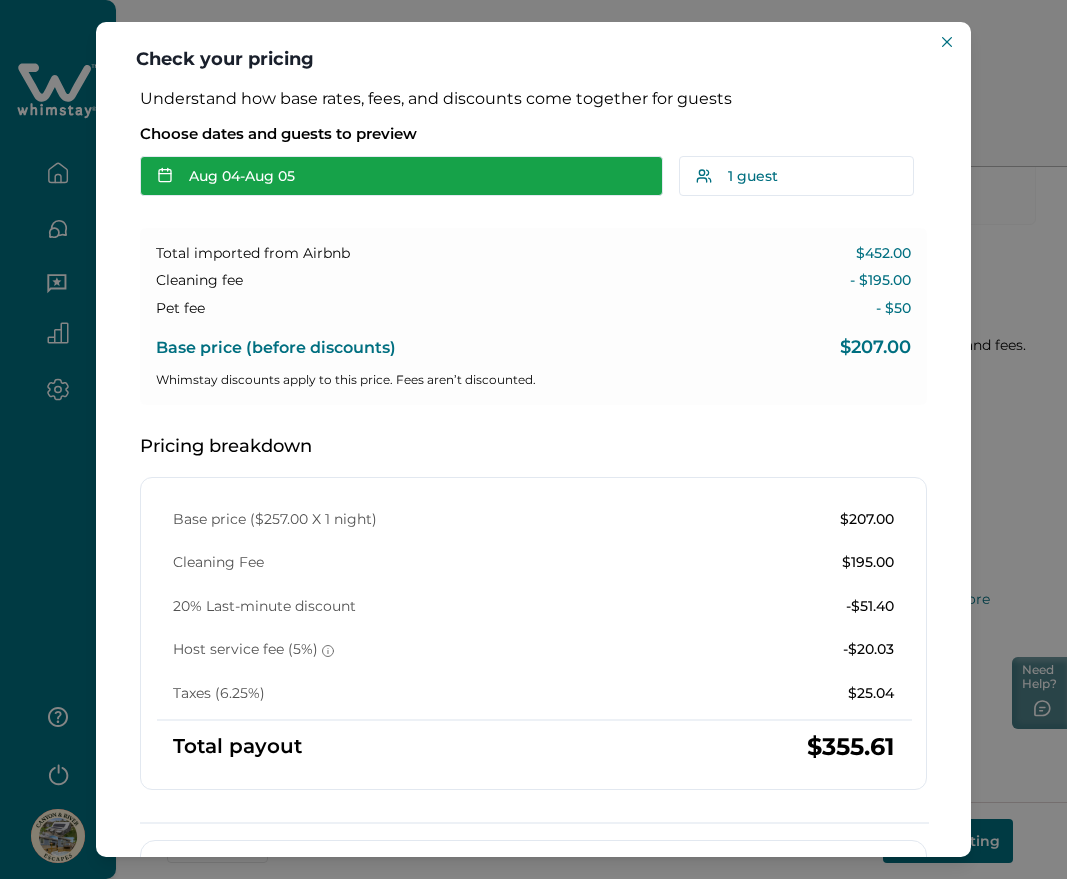 click on "Aug 04  -  Aug 05" at bounding box center (401, 176) 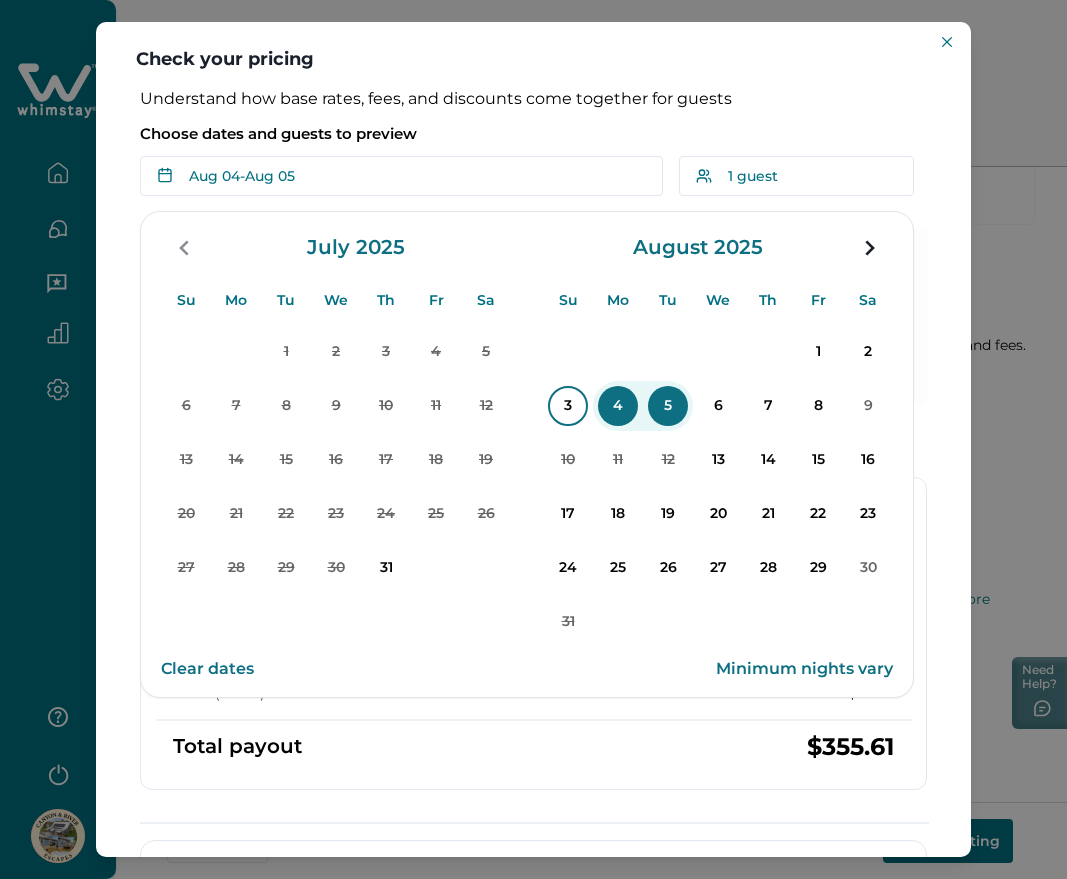 click on "3" at bounding box center (568, 406) 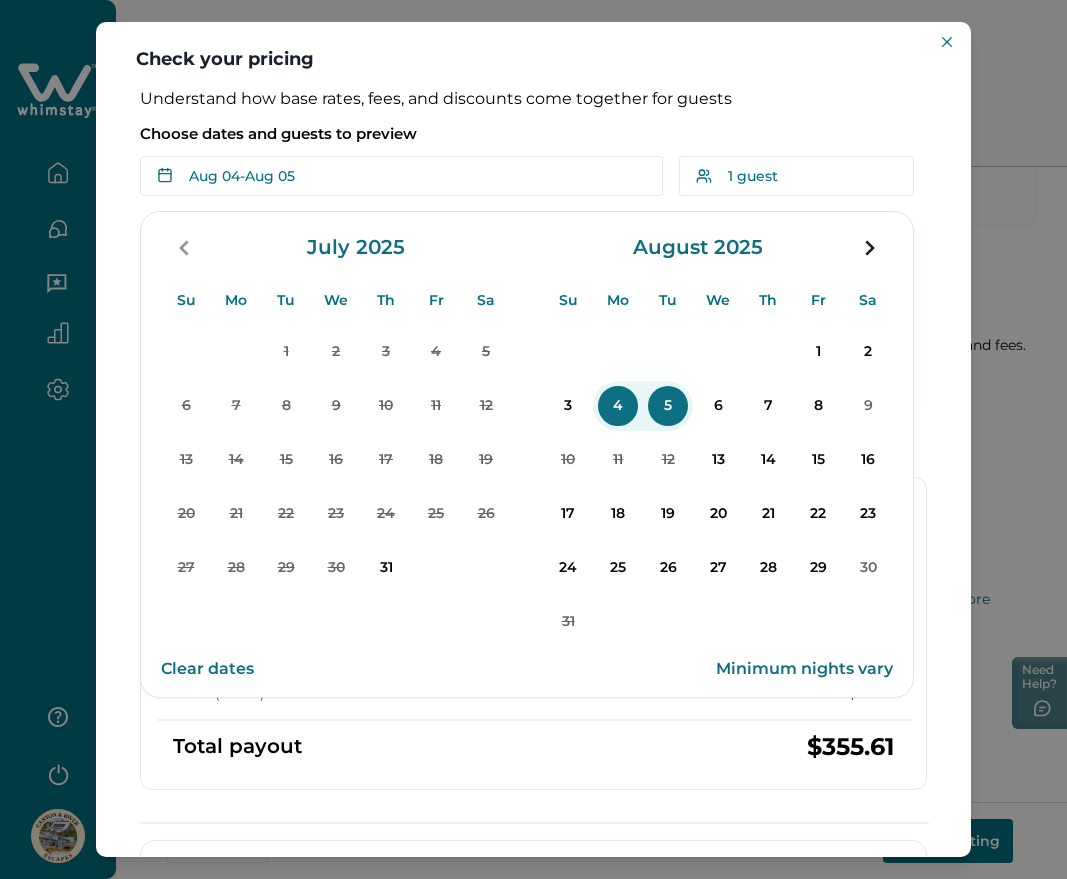 click on "4" at bounding box center (618, 406) 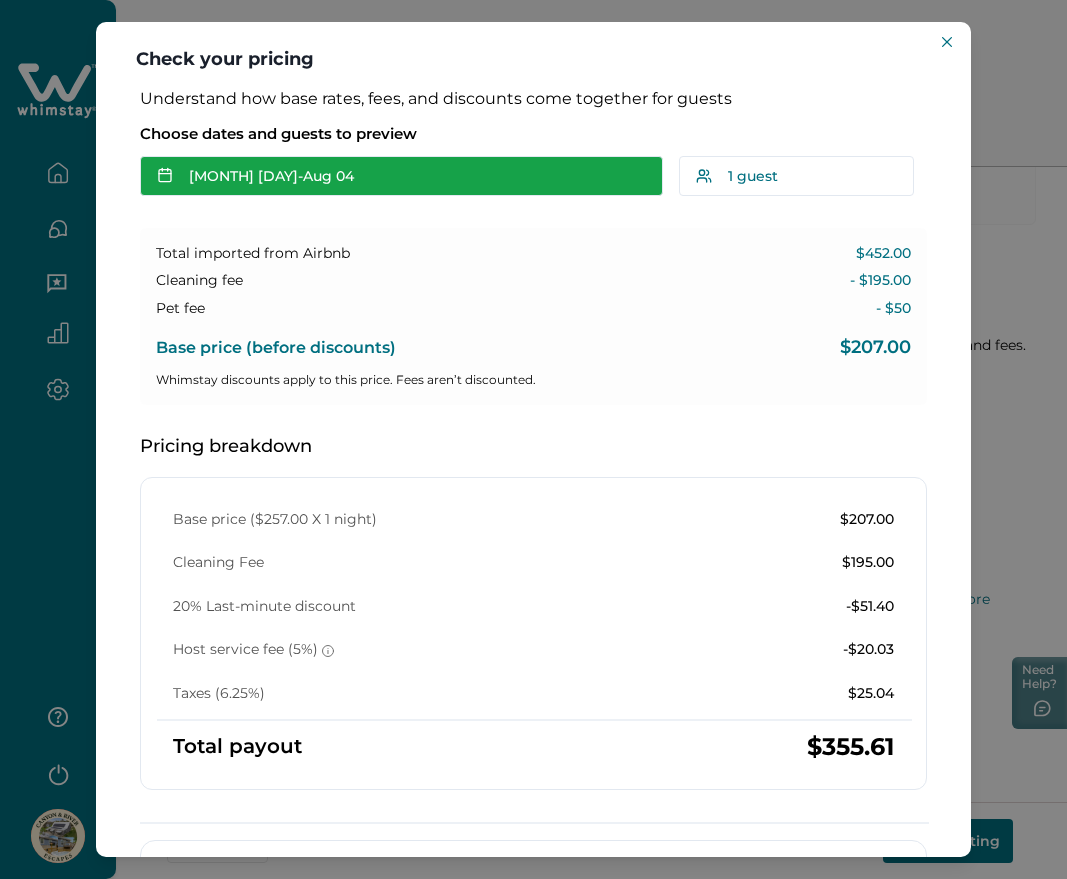 click on "Aug 03  -  Aug 04" at bounding box center [401, 176] 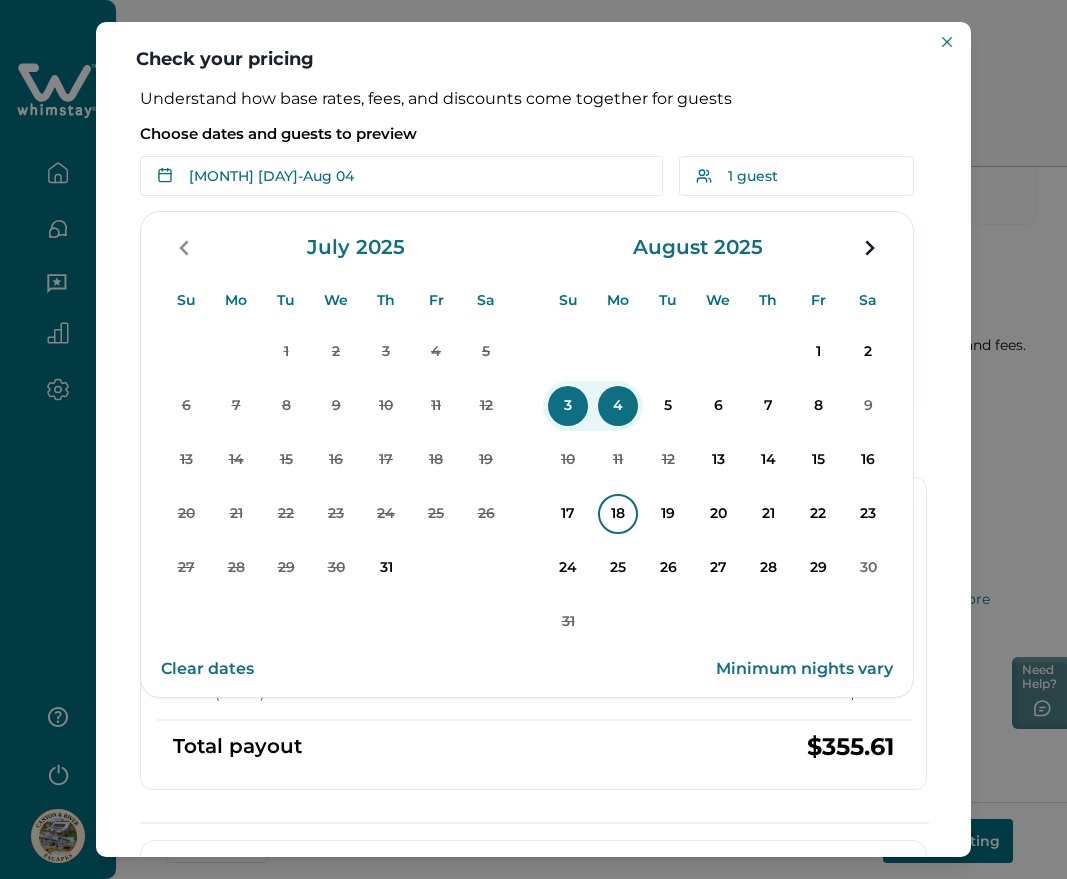 click on "18" at bounding box center [618, 514] 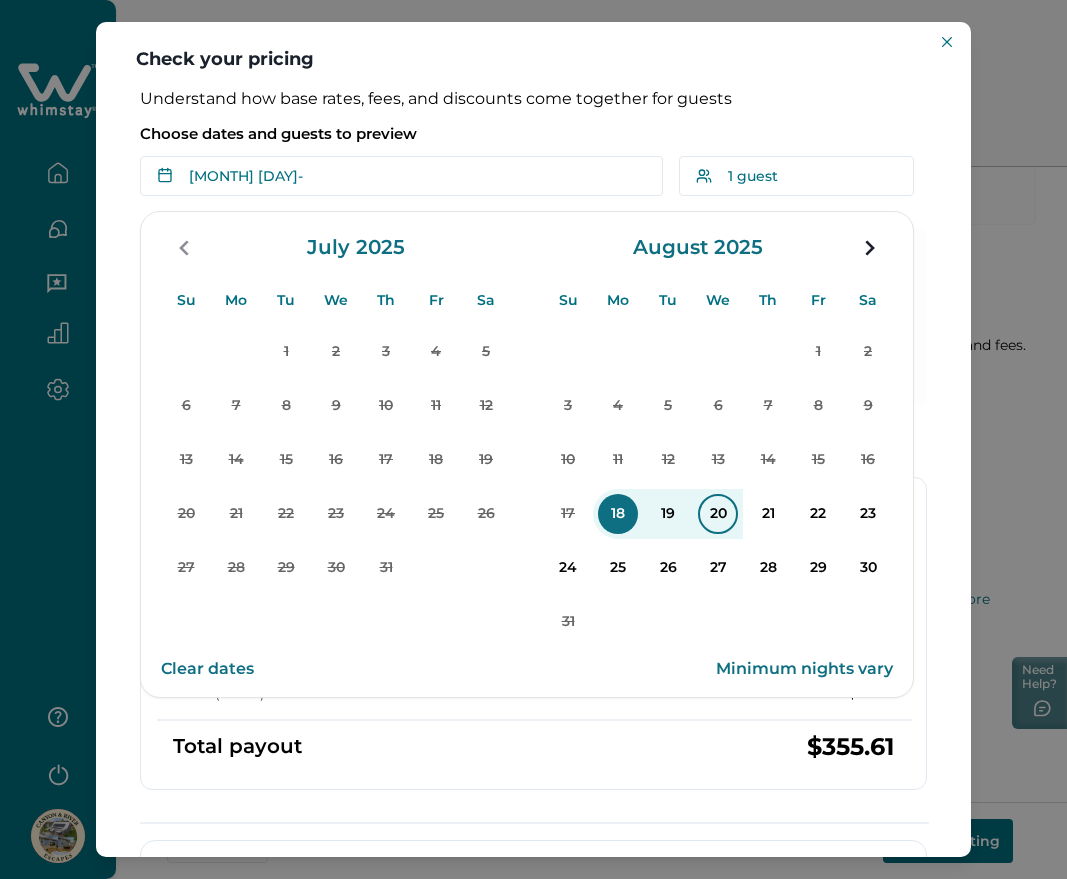 click on "20" at bounding box center (718, 514) 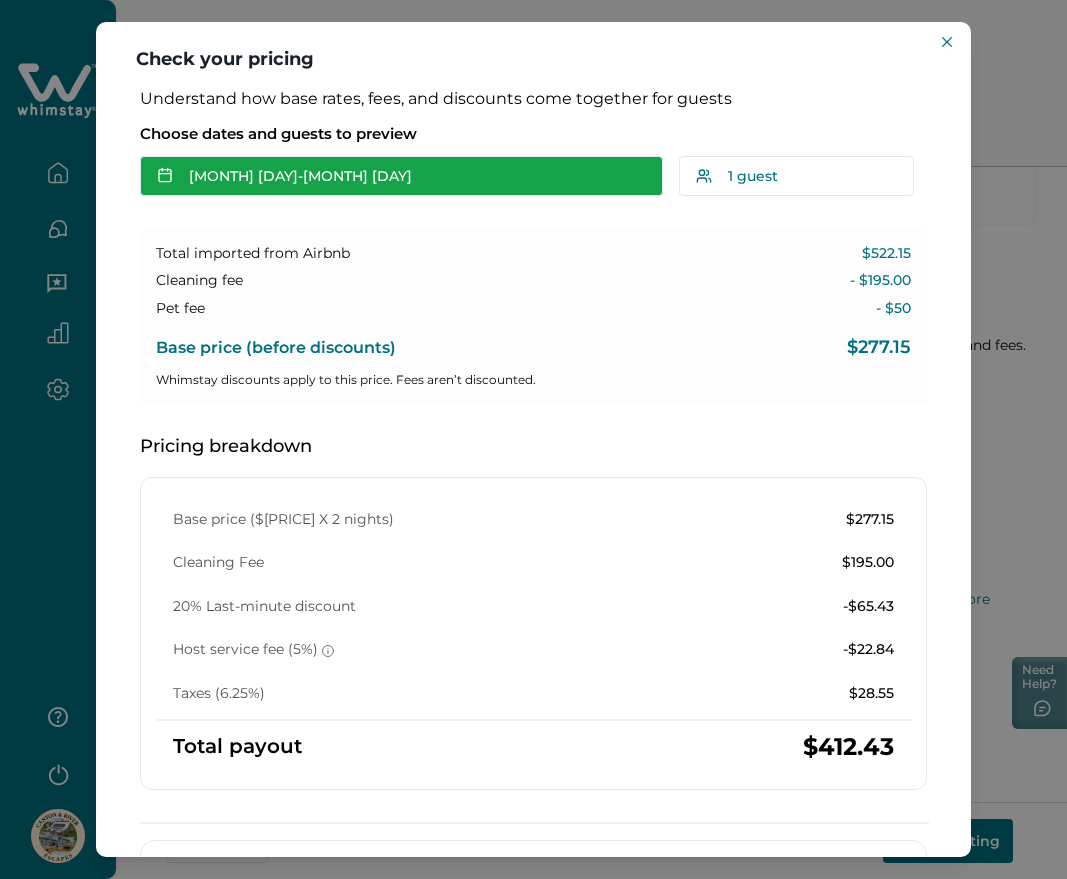 click on "Aug 18  -  Aug 20" at bounding box center [401, 176] 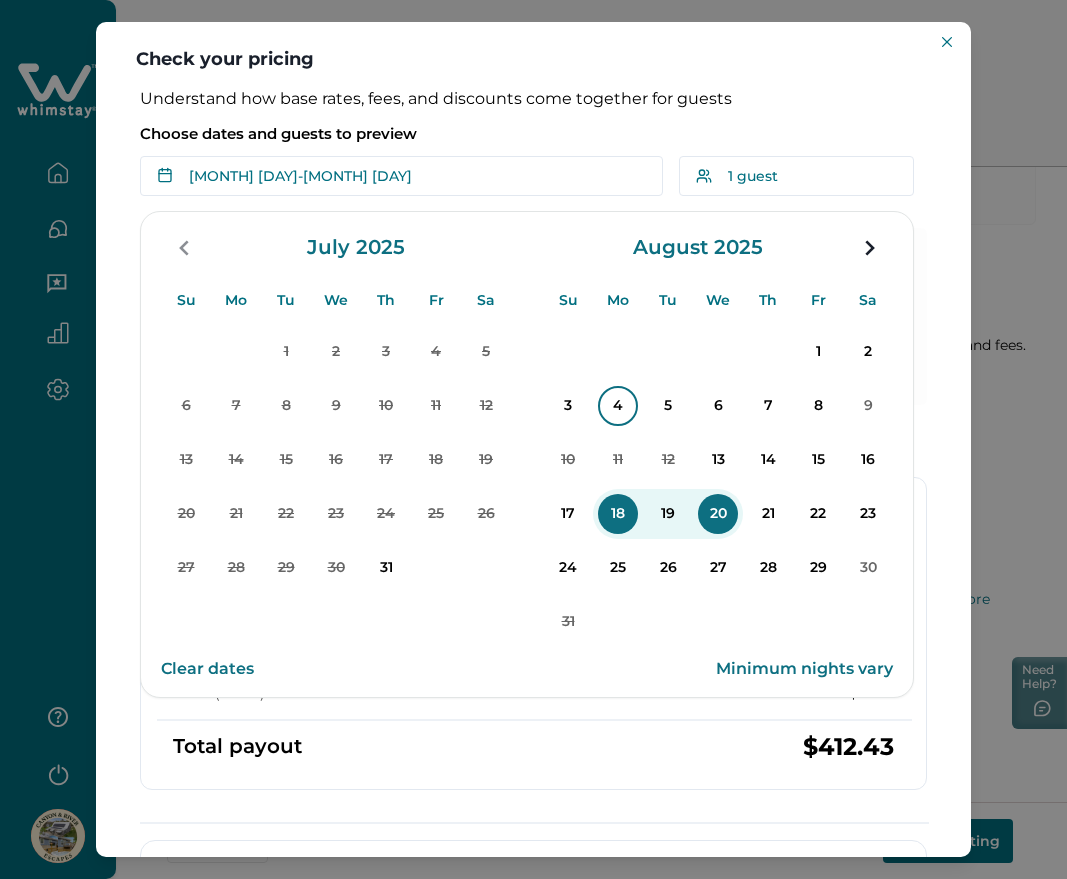 click on "4" at bounding box center (618, 406) 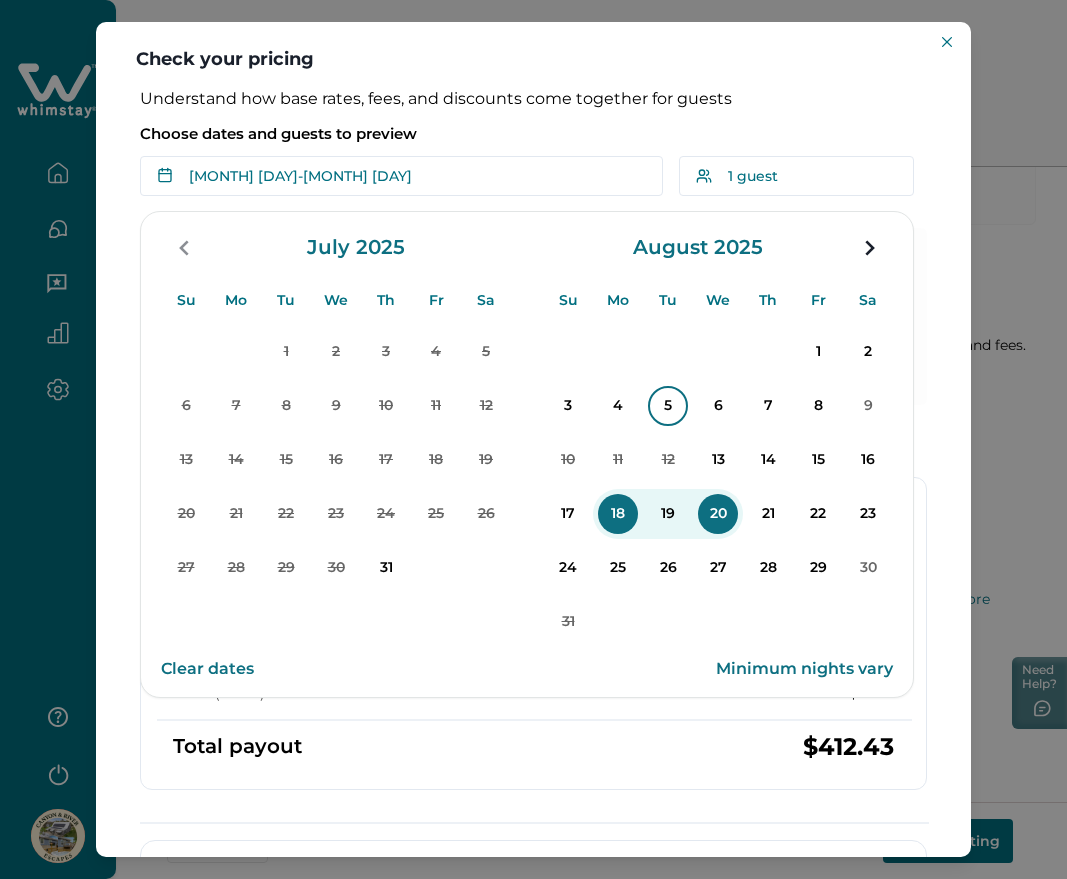 click on "5" at bounding box center [668, 406] 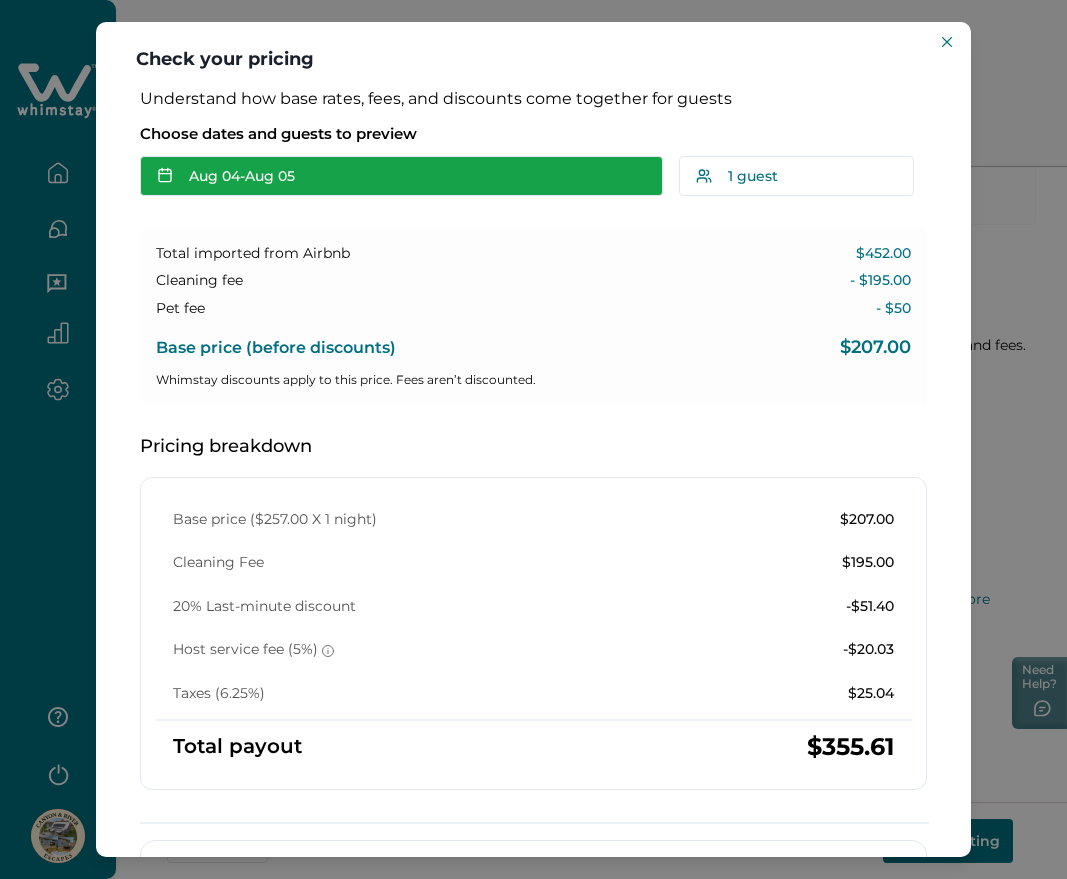 click on "Aug 04  -  Aug 05" at bounding box center (401, 176) 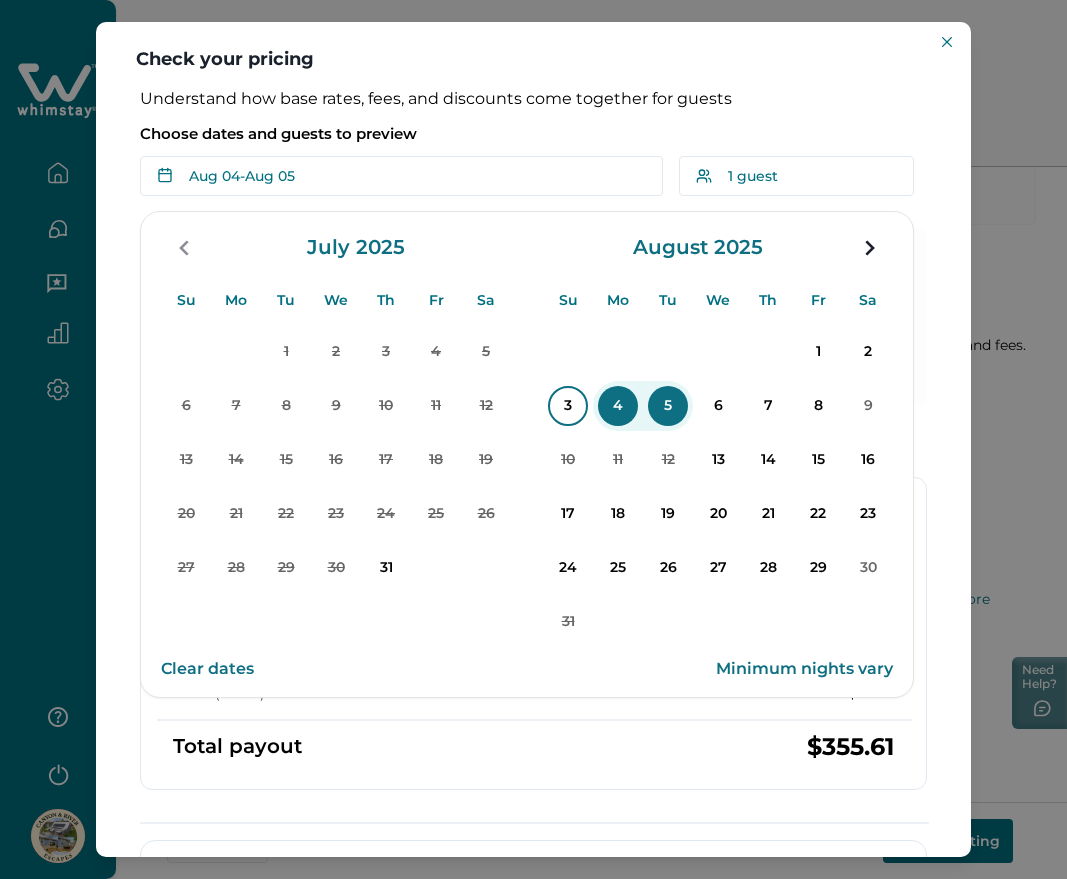 click on "3" at bounding box center (568, 406) 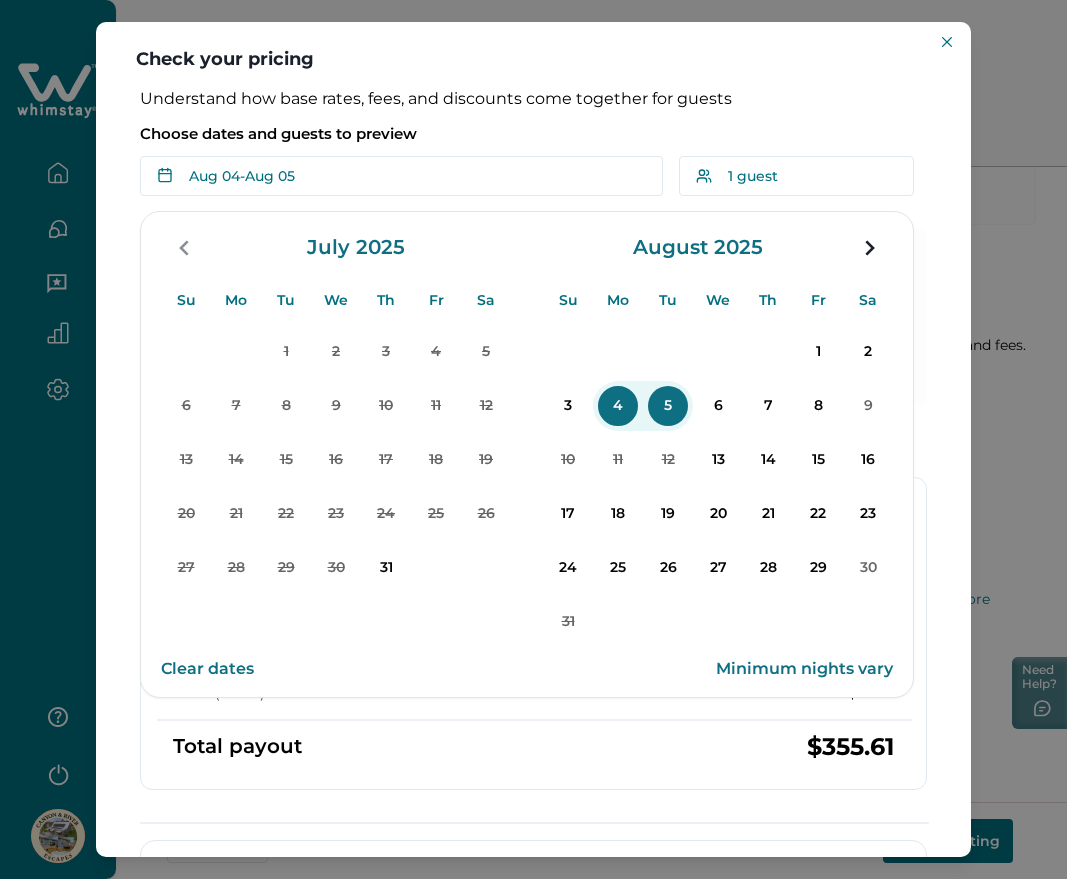 click on "4" at bounding box center (618, 406) 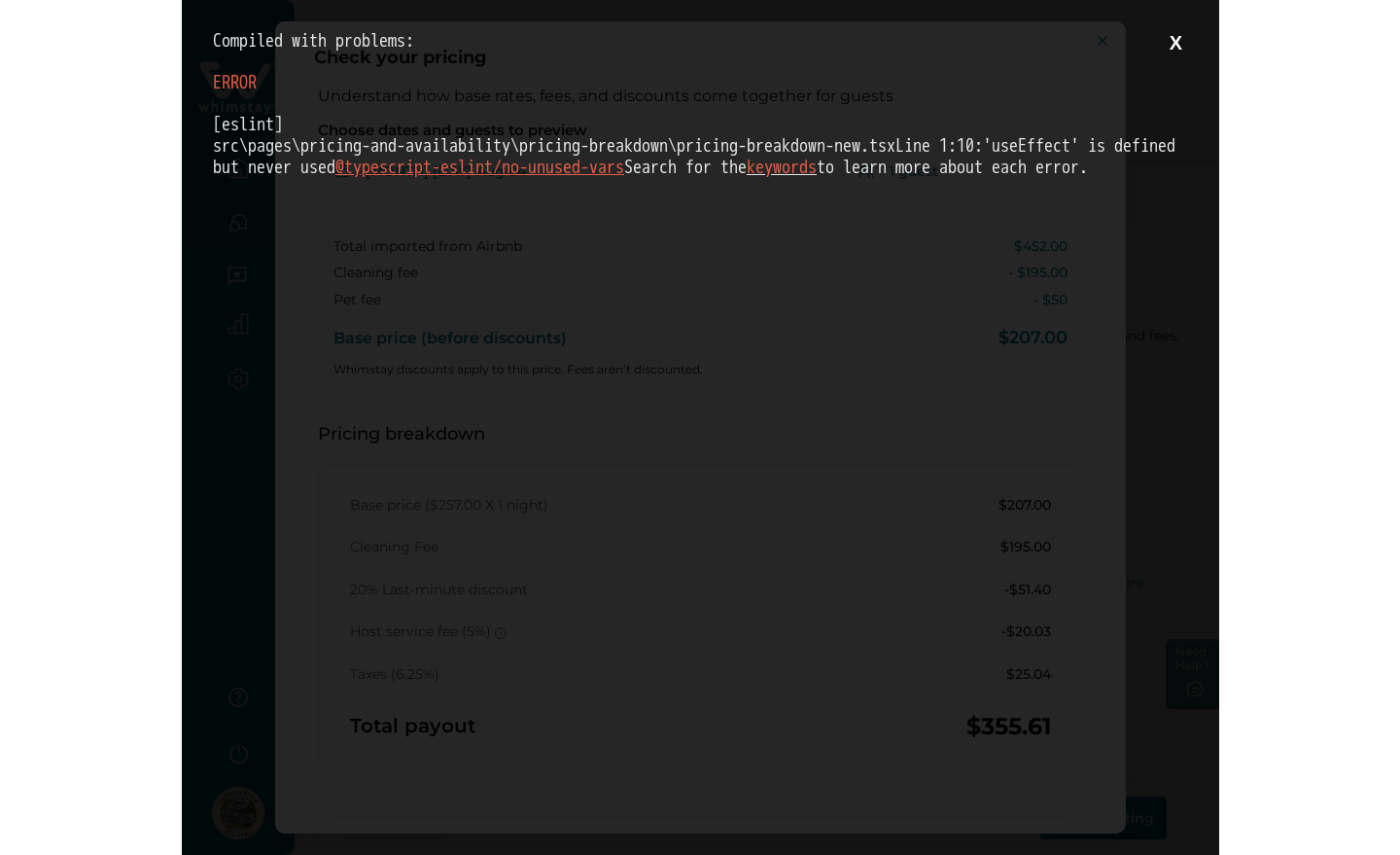 scroll, scrollTop: 0, scrollLeft: 0, axis: both 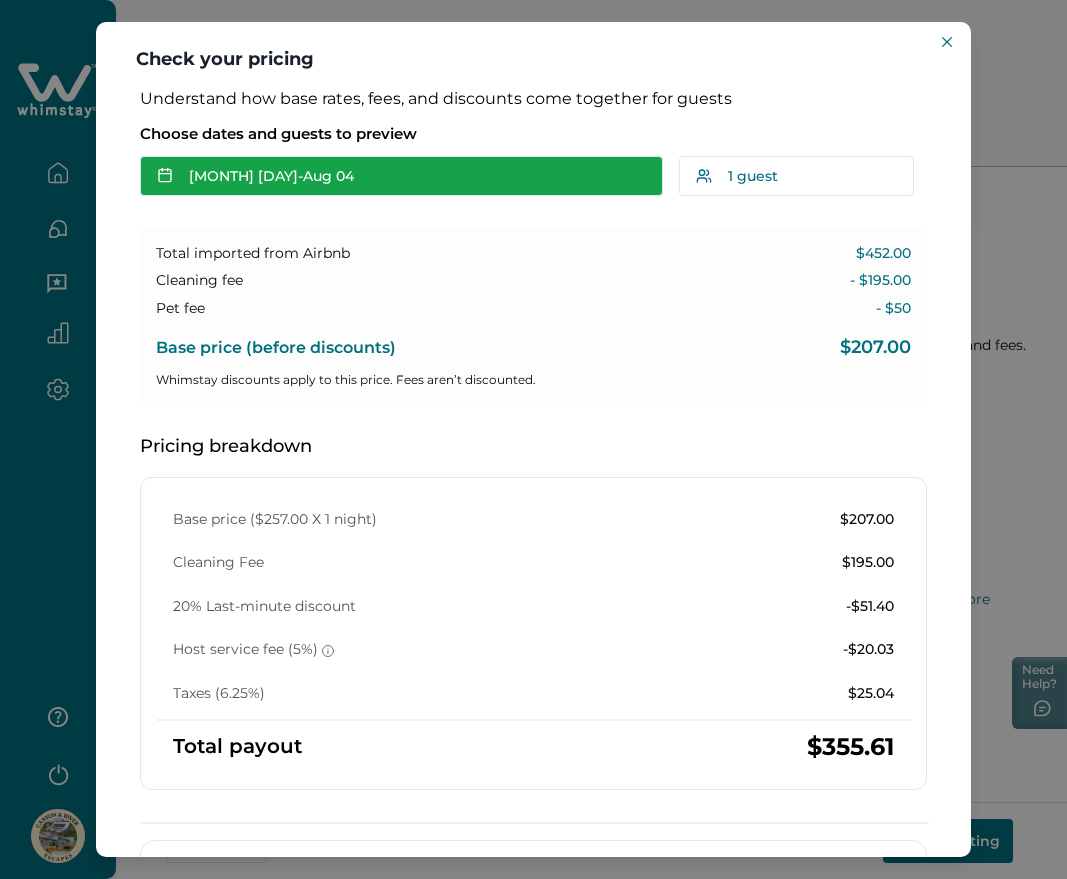 click on "Aug 03  -  Aug 04" at bounding box center (401, 176) 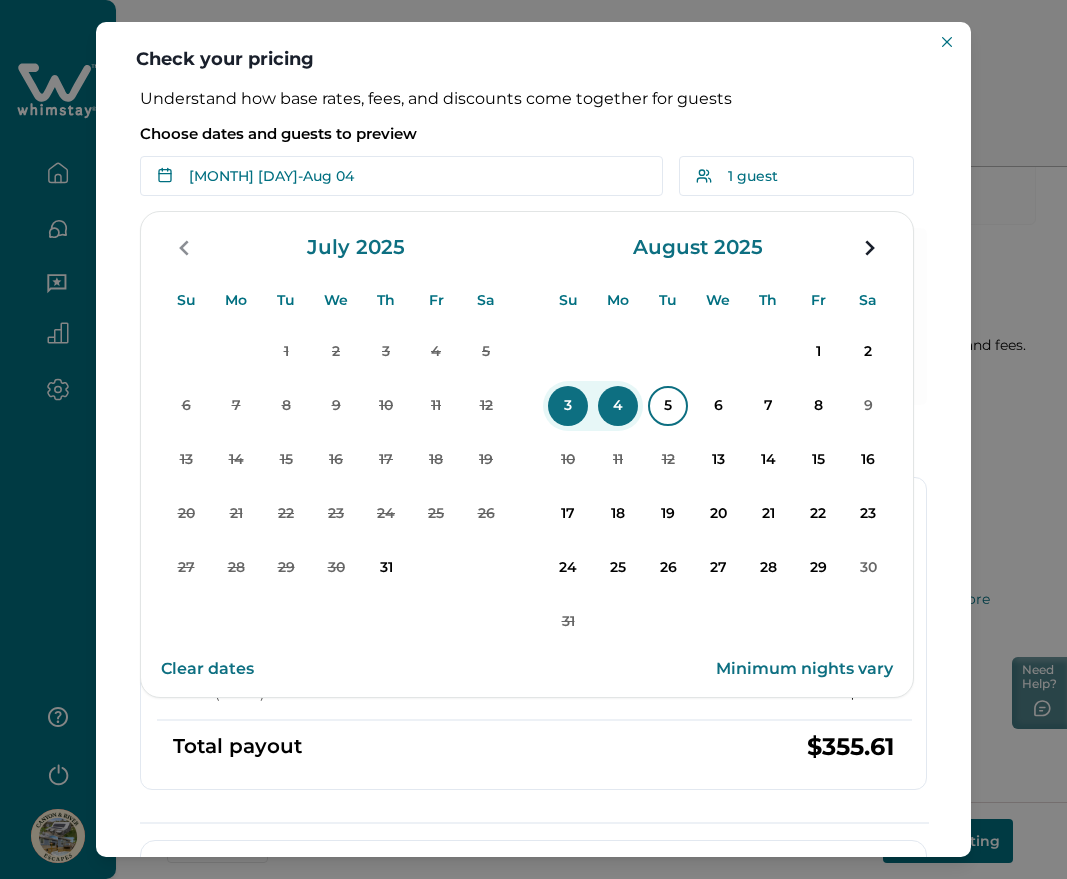 click on "5" at bounding box center [668, 406] 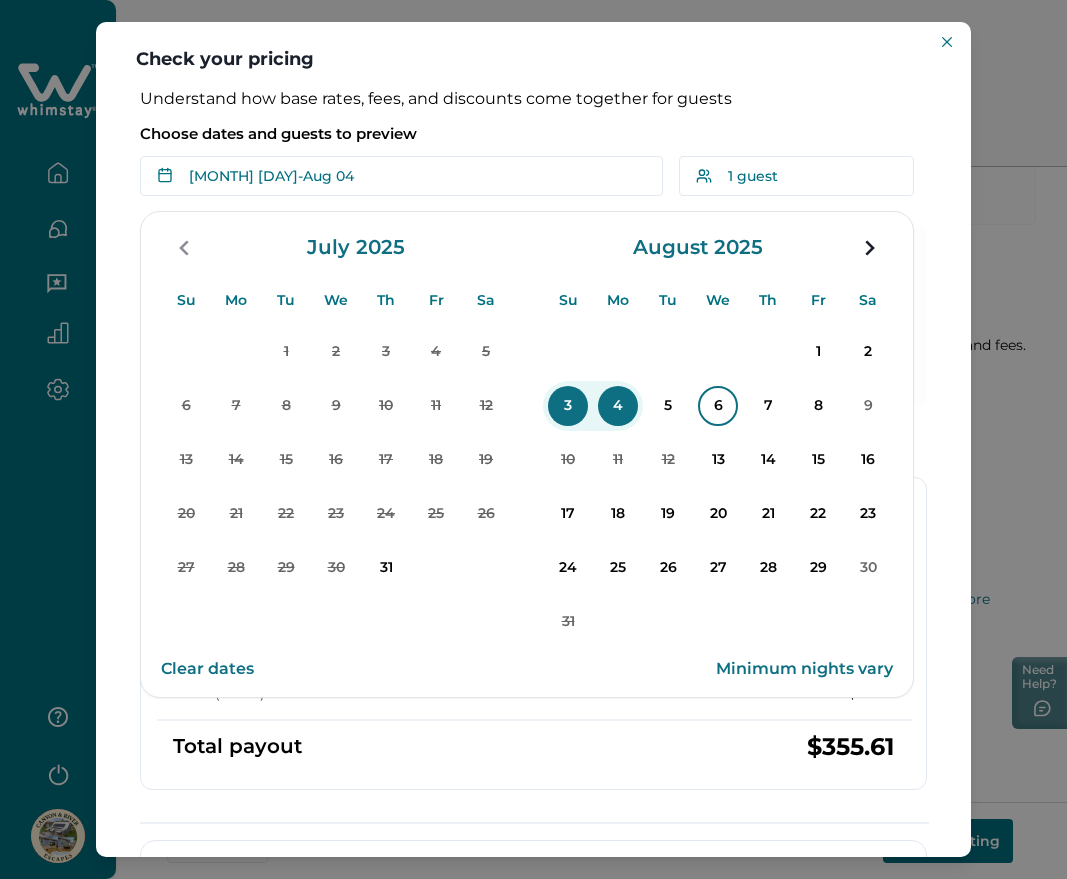 click on "6" at bounding box center (718, 406) 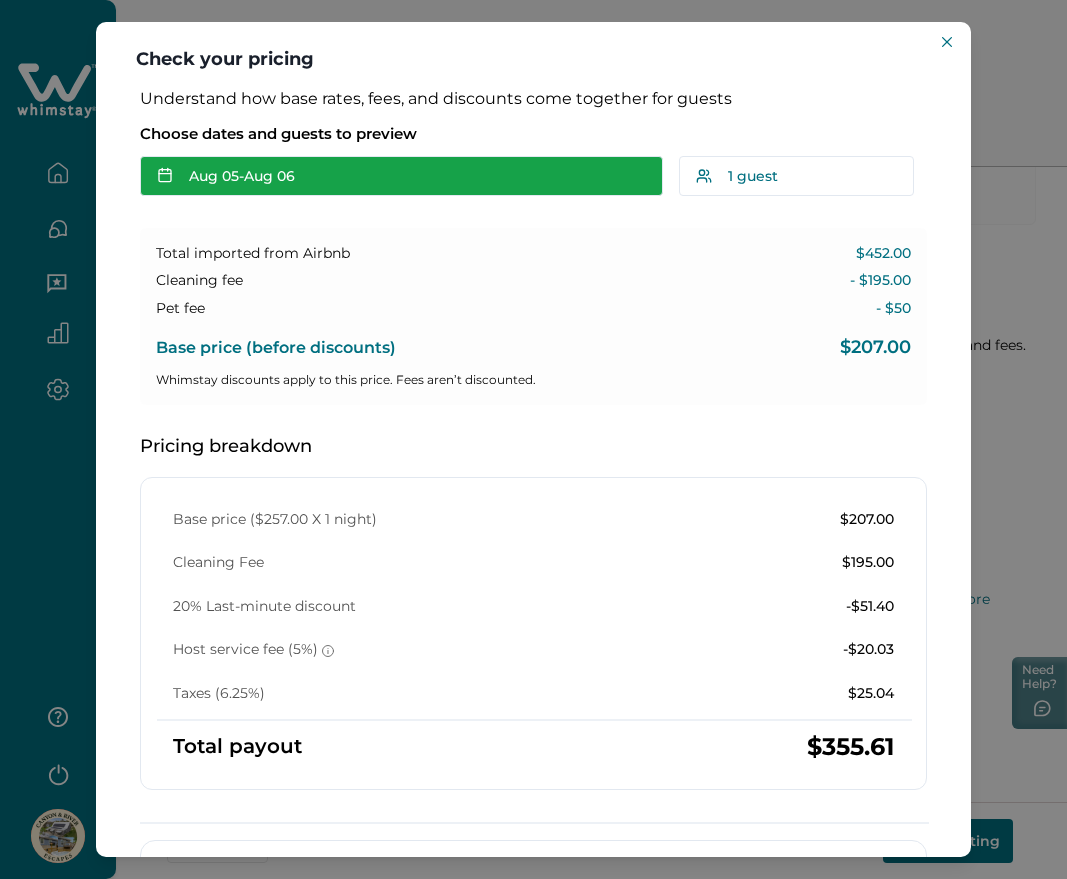 click on "Aug 05  -  Aug 06" at bounding box center [401, 176] 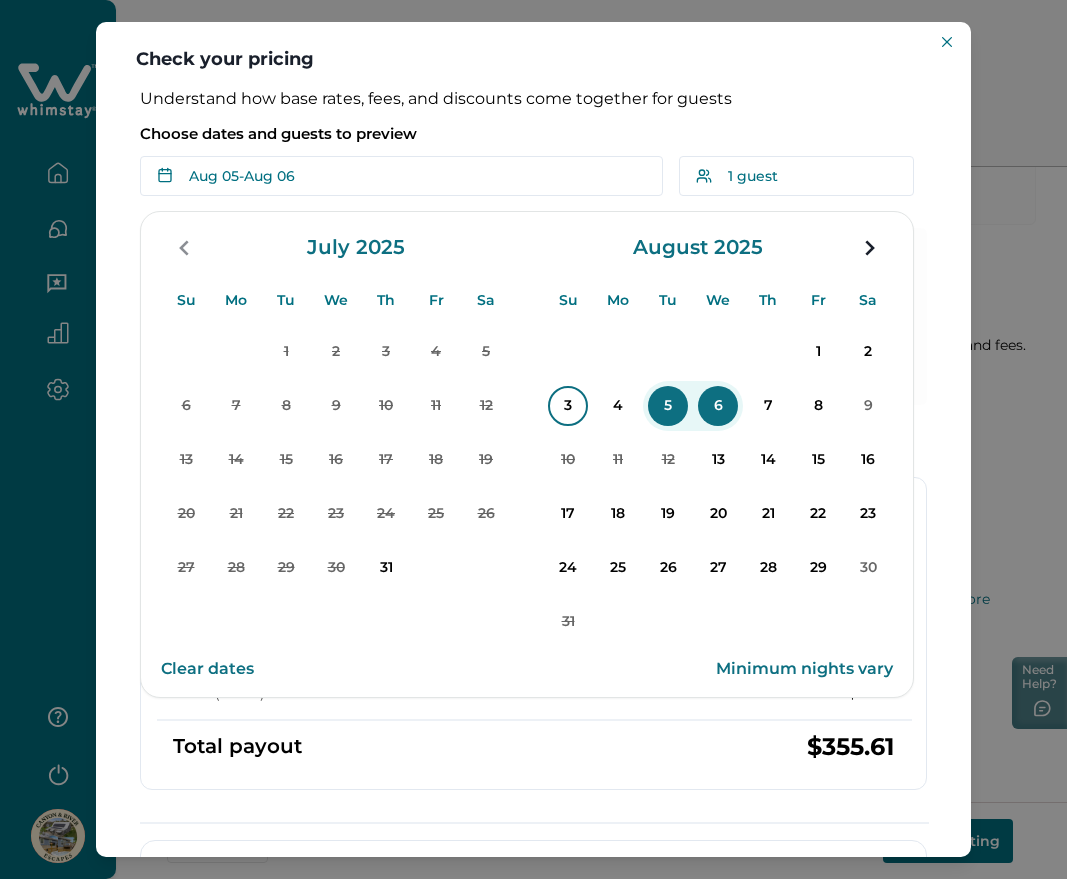 click on "3" at bounding box center (568, 406) 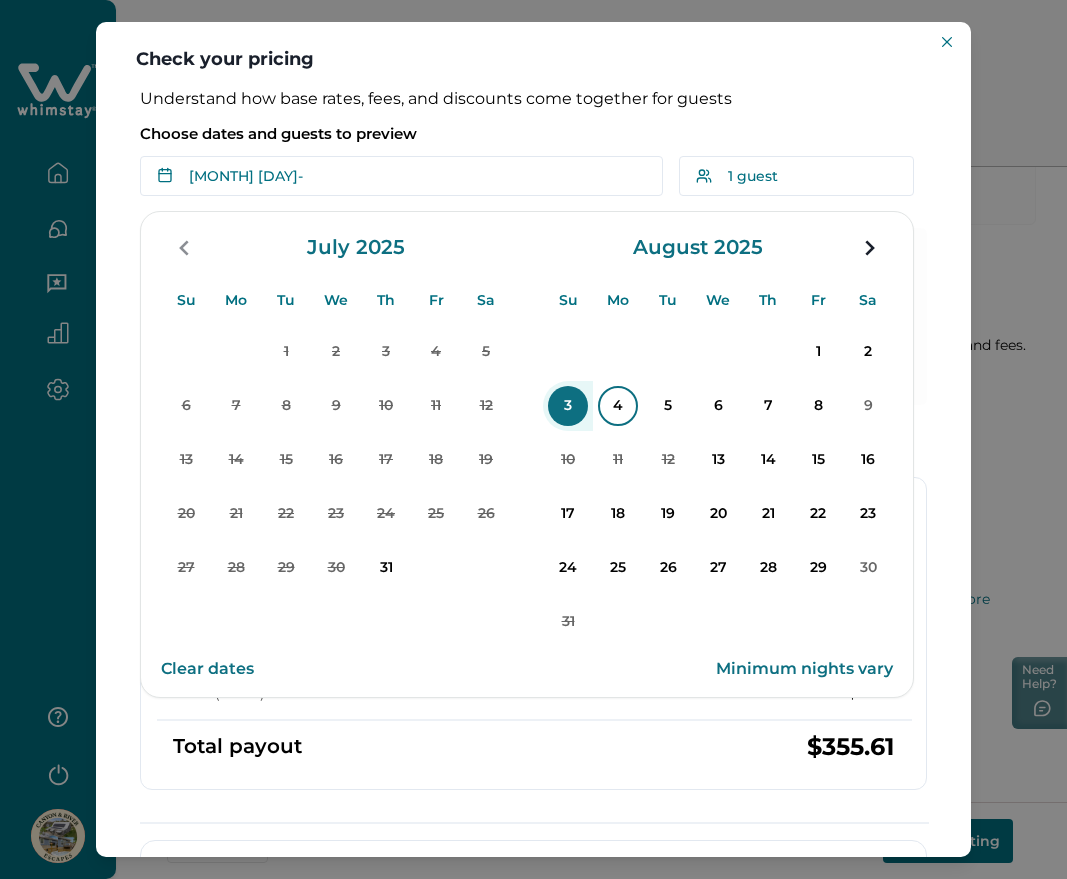 click on "4" at bounding box center [618, 406] 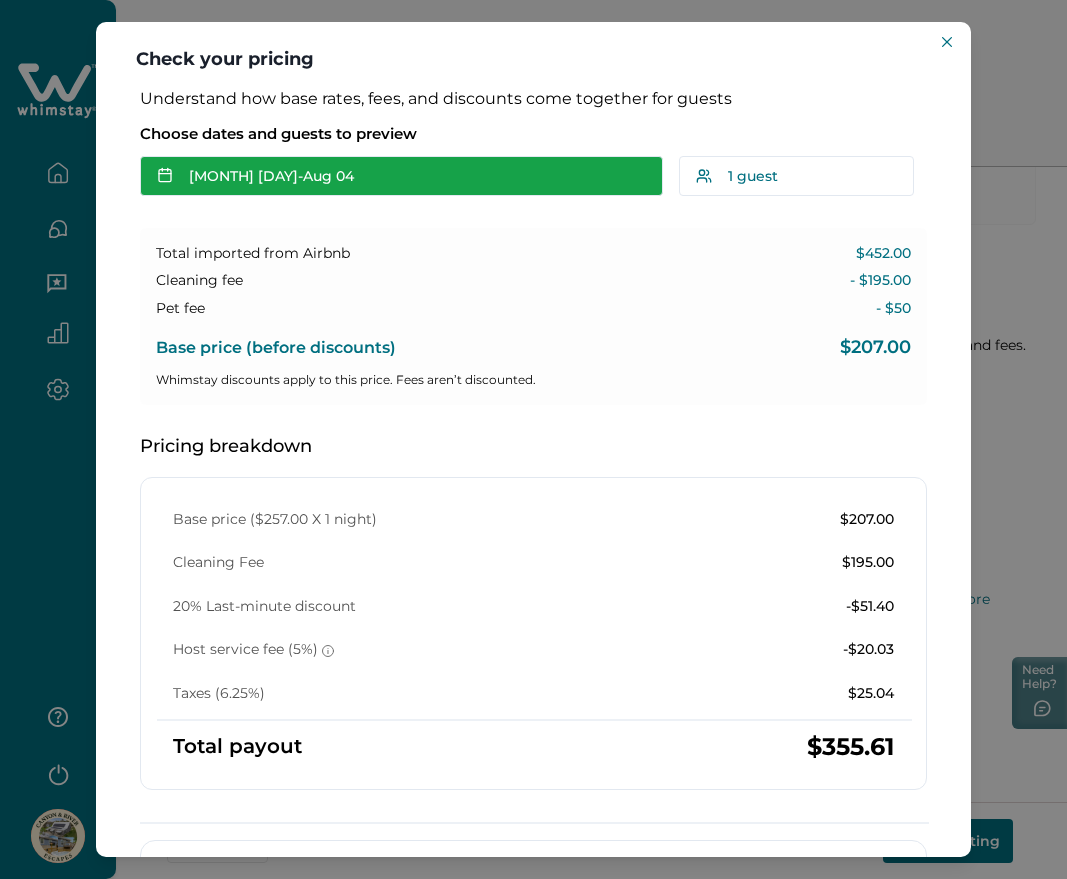 click on "Aug 03  -  Aug 04" at bounding box center [401, 176] 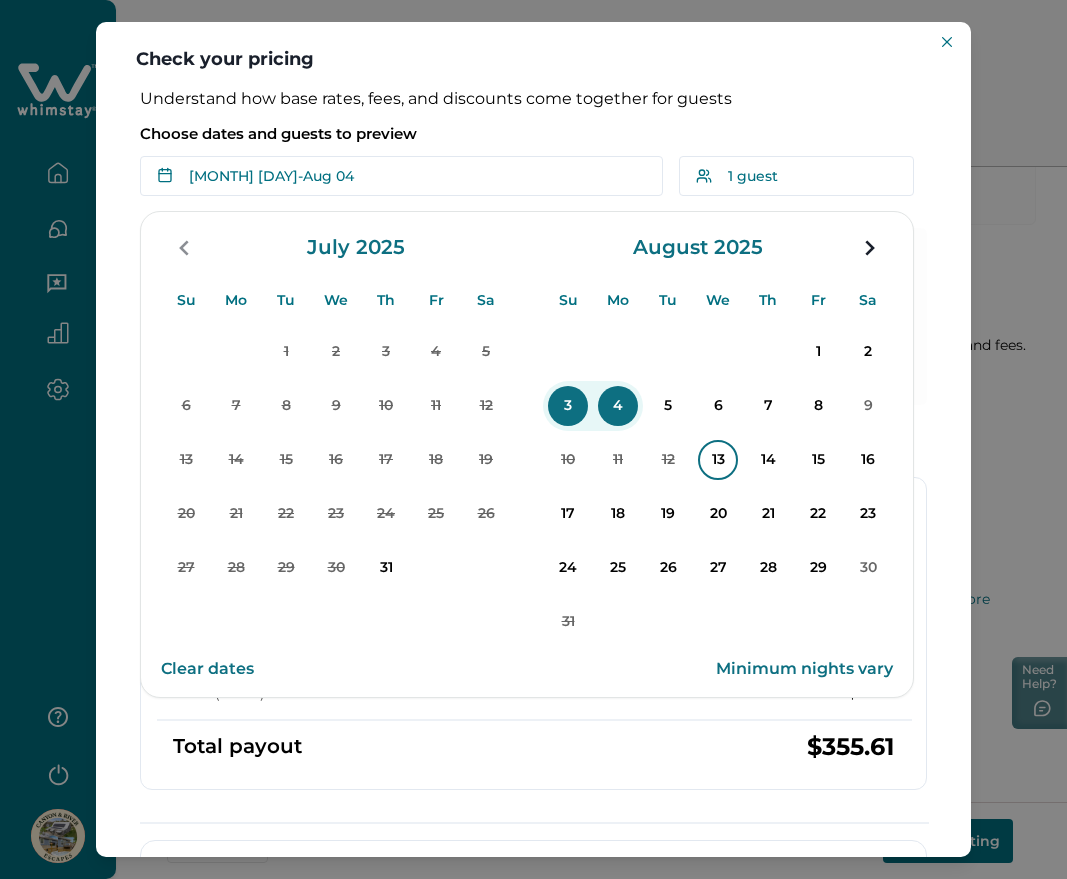 click on "13" at bounding box center (718, 460) 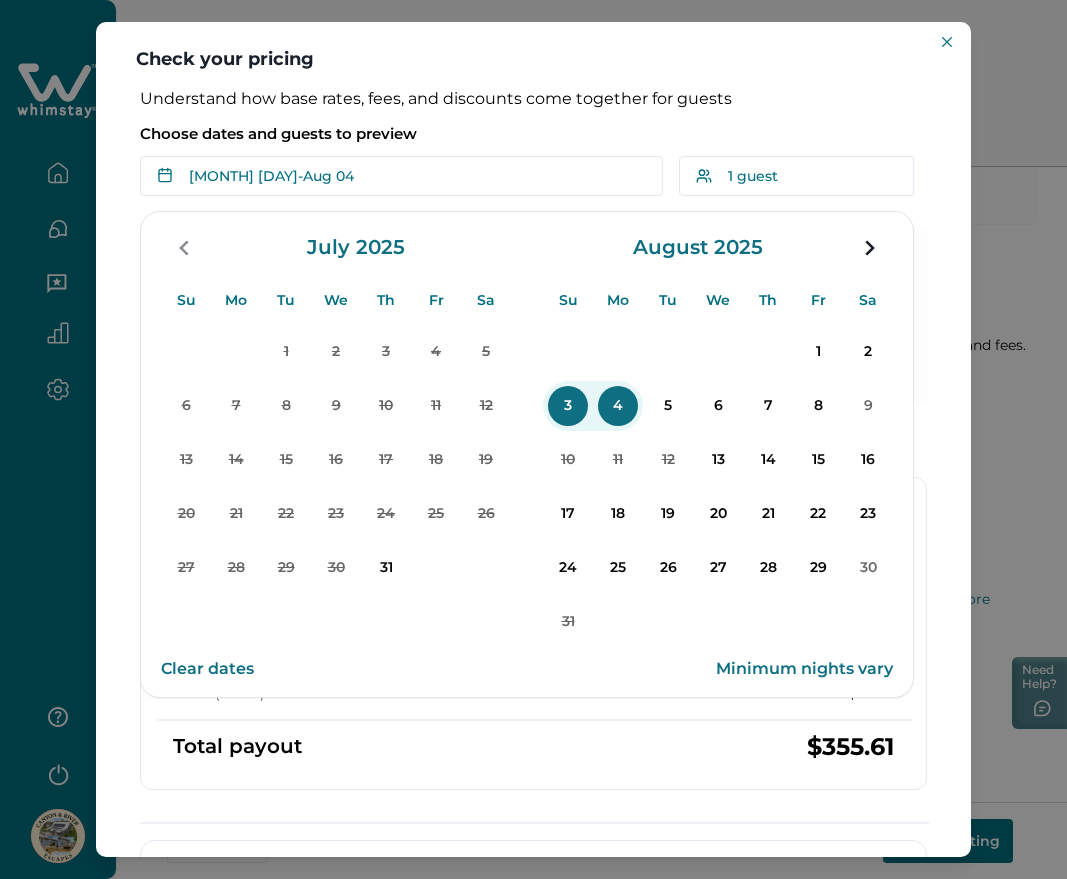 click on "14" at bounding box center [768, 460] 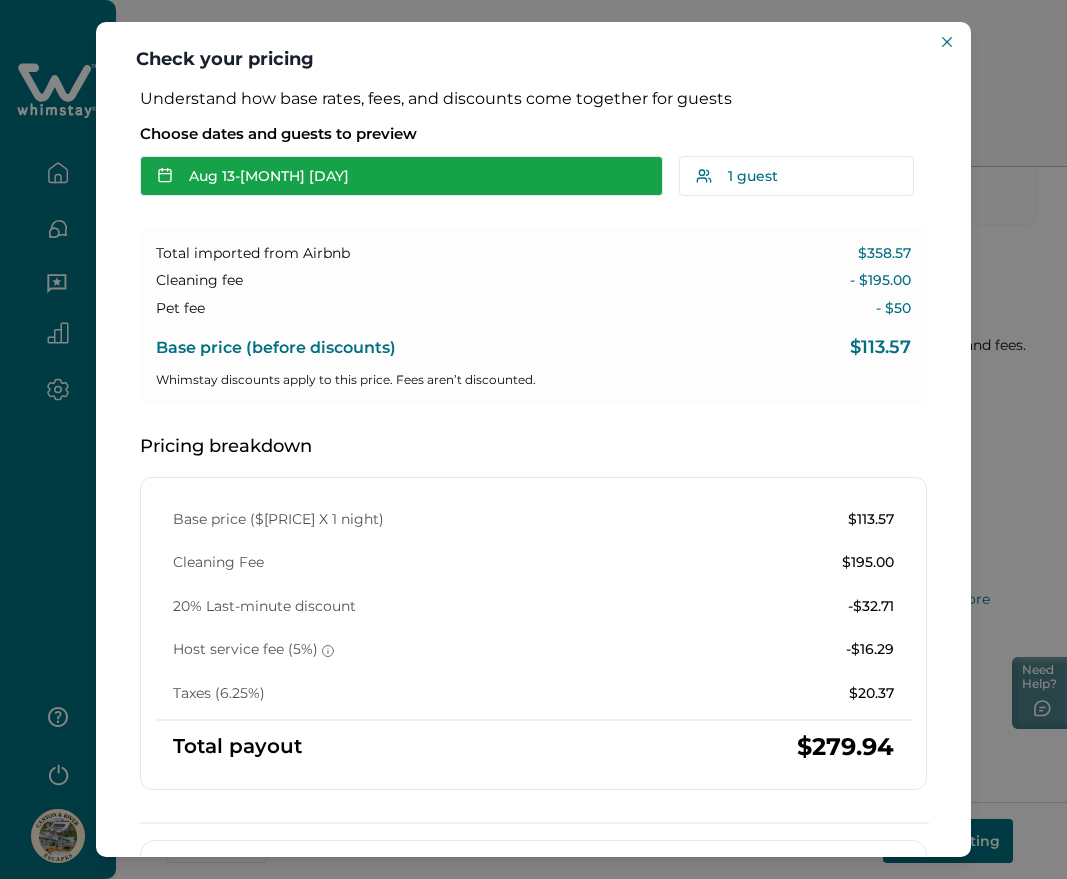 click on "Aug 13  -  Aug 14" at bounding box center (401, 176) 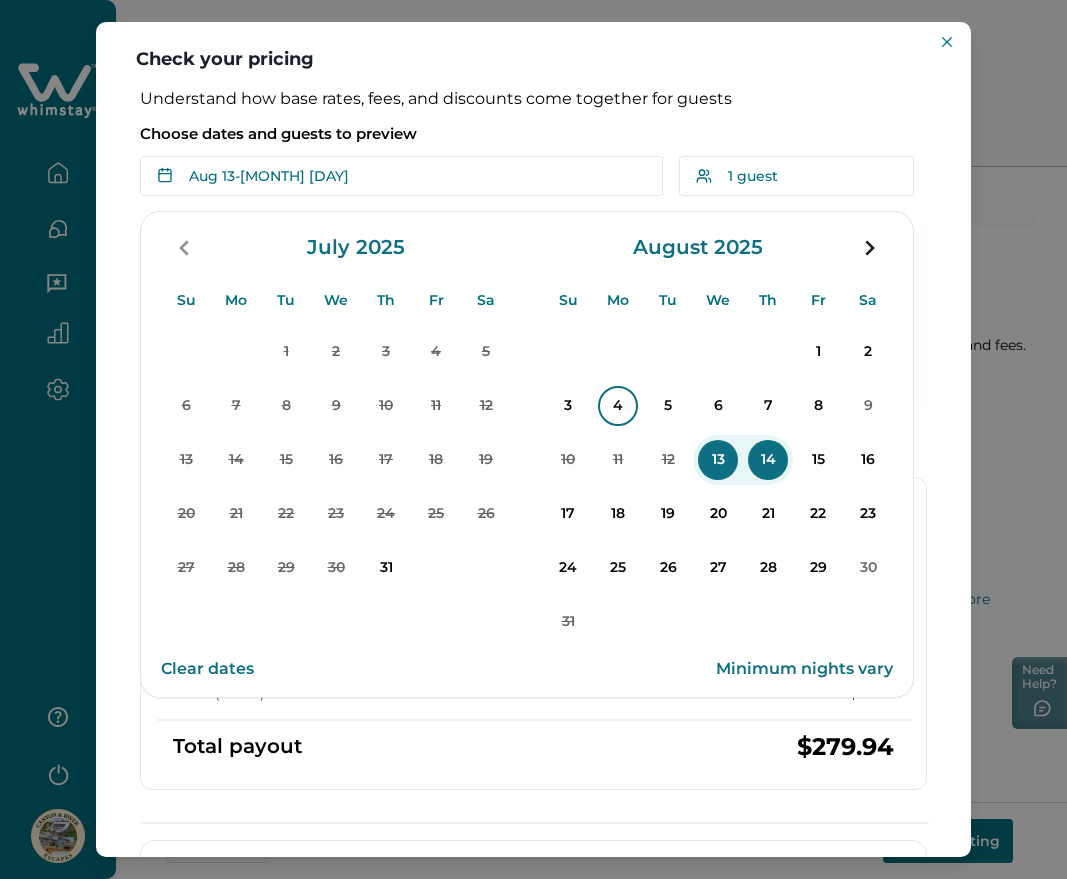 click on "4" at bounding box center (618, 406) 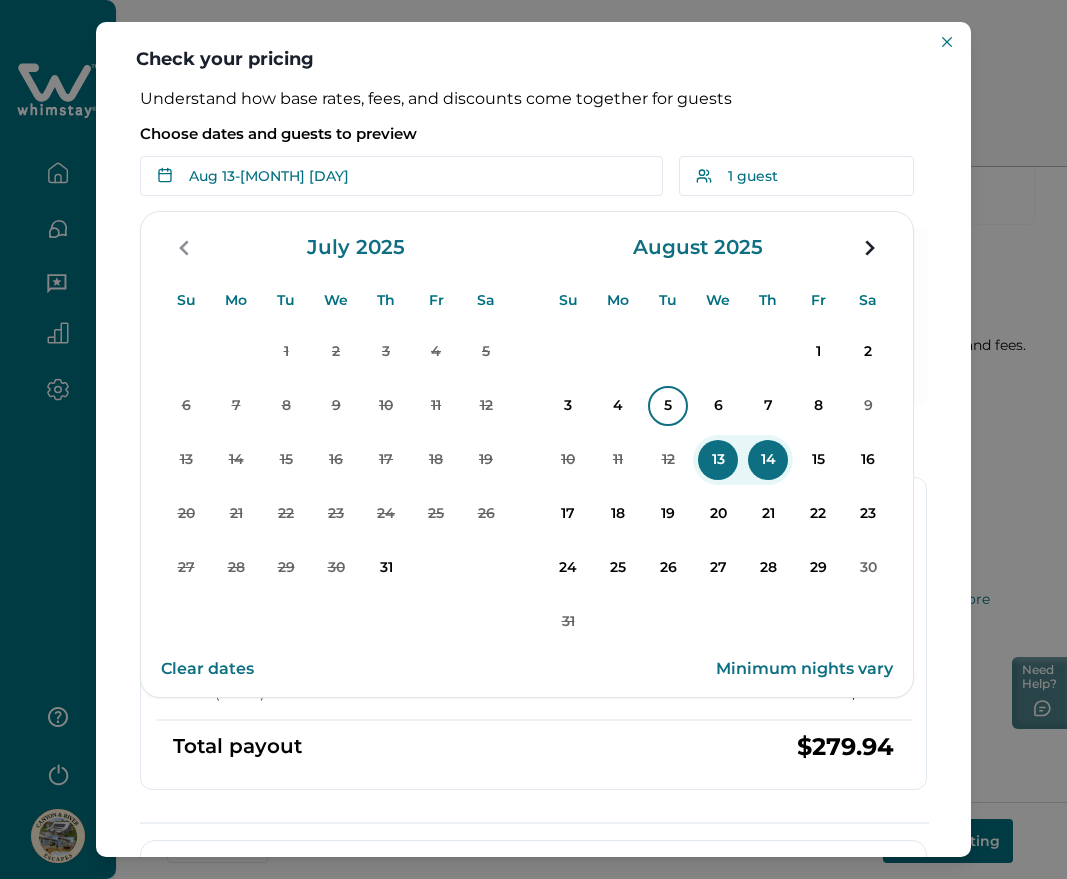 click on "5" at bounding box center [668, 406] 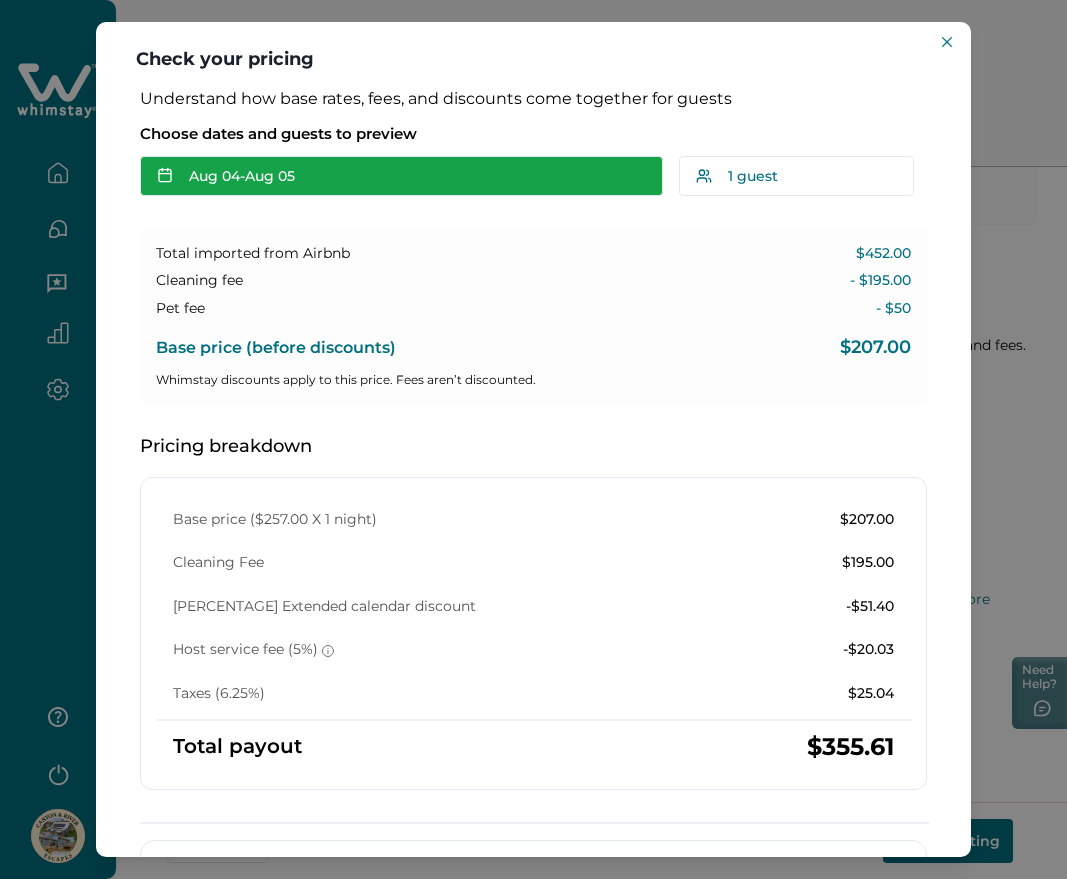 click on "Aug 04  -  Aug 05" at bounding box center (401, 176) 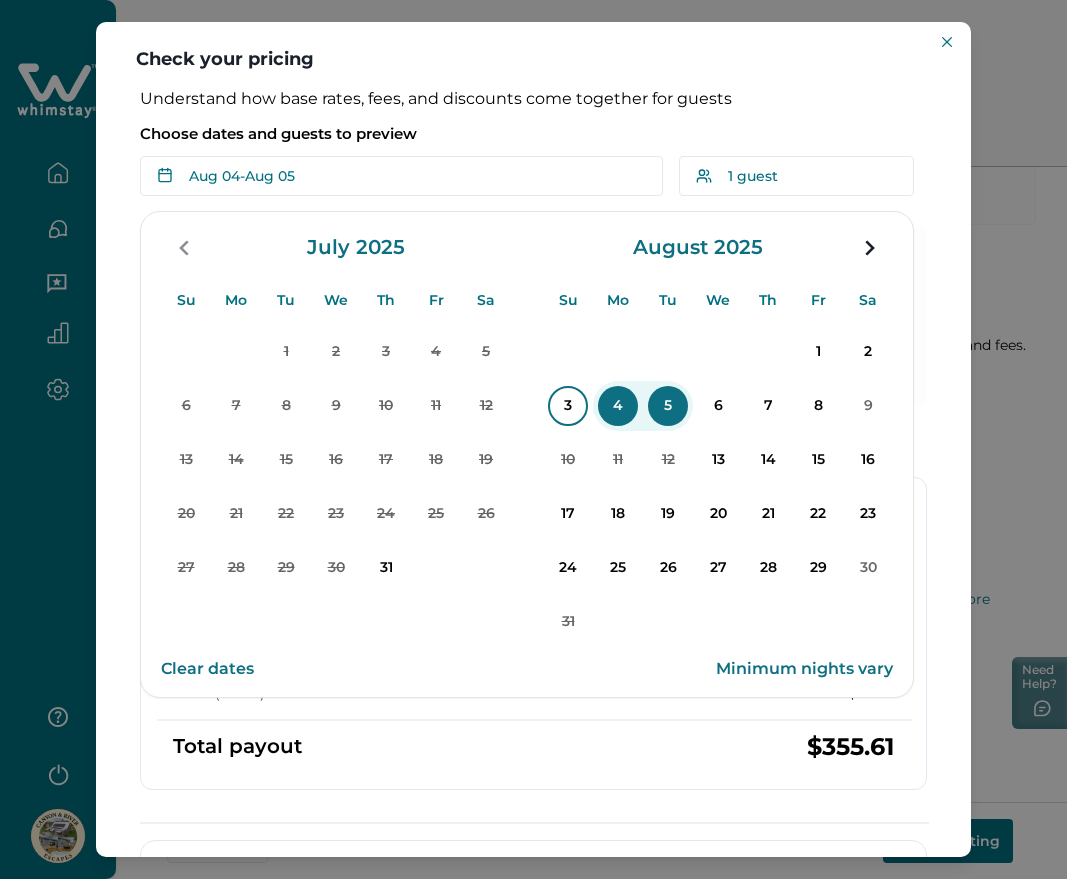 click on "3" at bounding box center [568, 406] 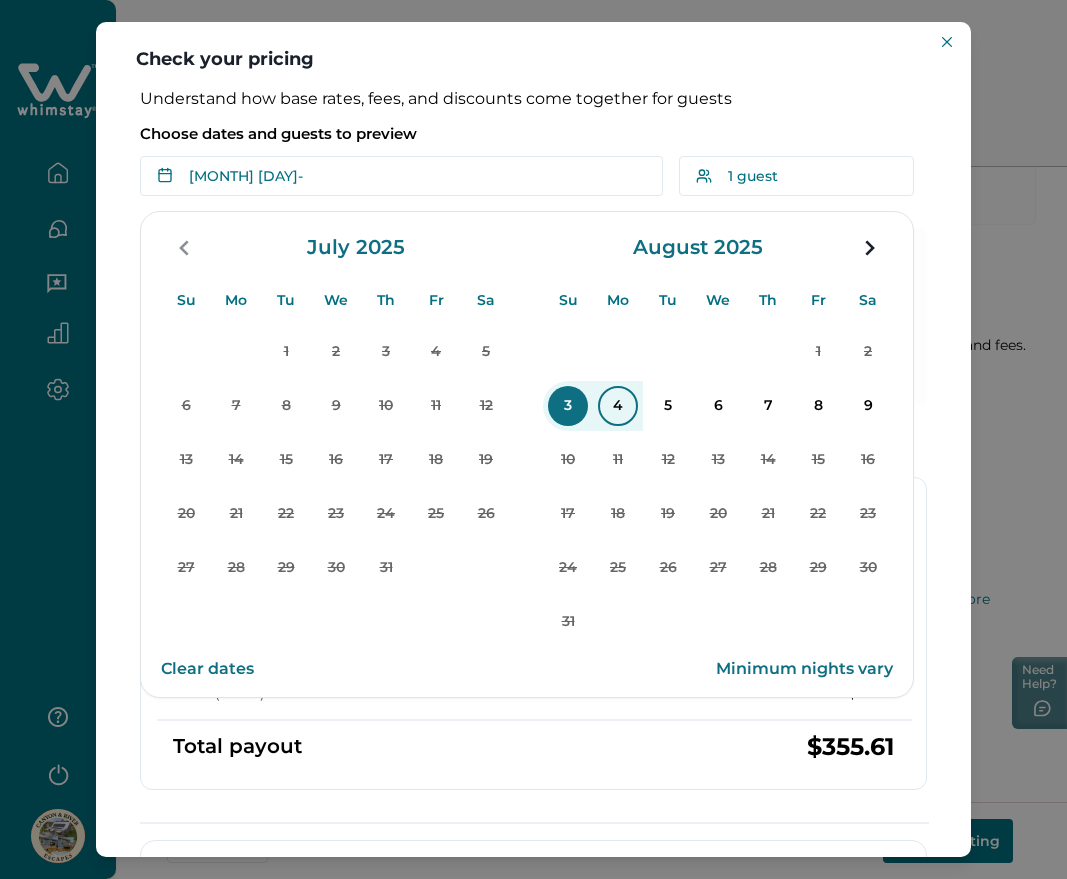 click on "4" at bounding box center (618, 406) 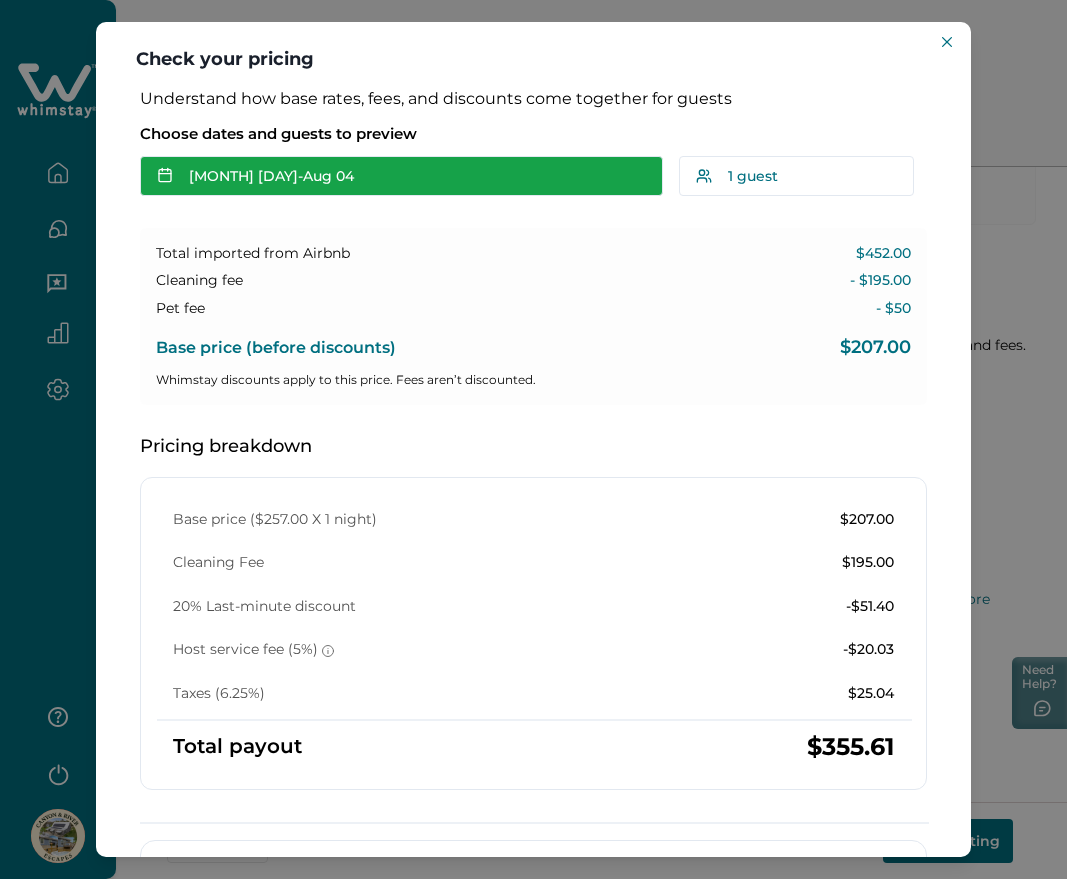 click on "Aug 03  -  Aug 04" at bounding box center (401, 176) 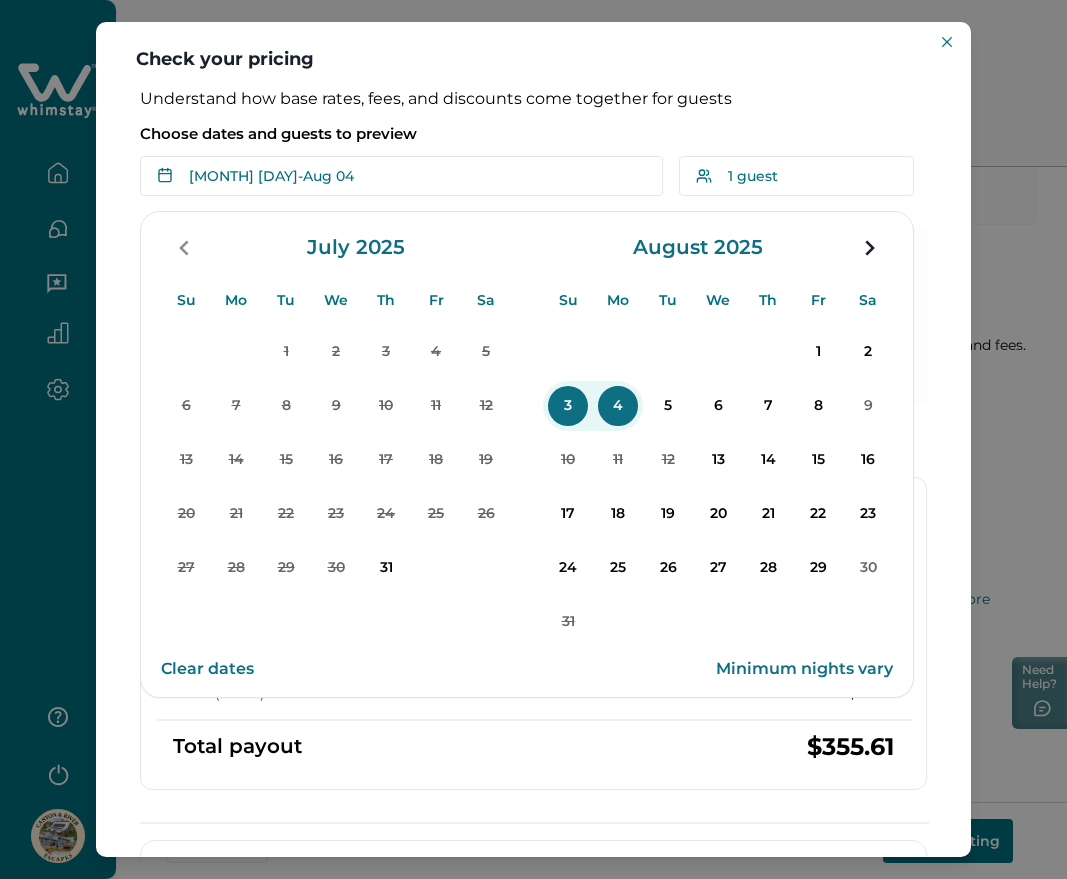 click on "4" at bounding box center (618, 406) 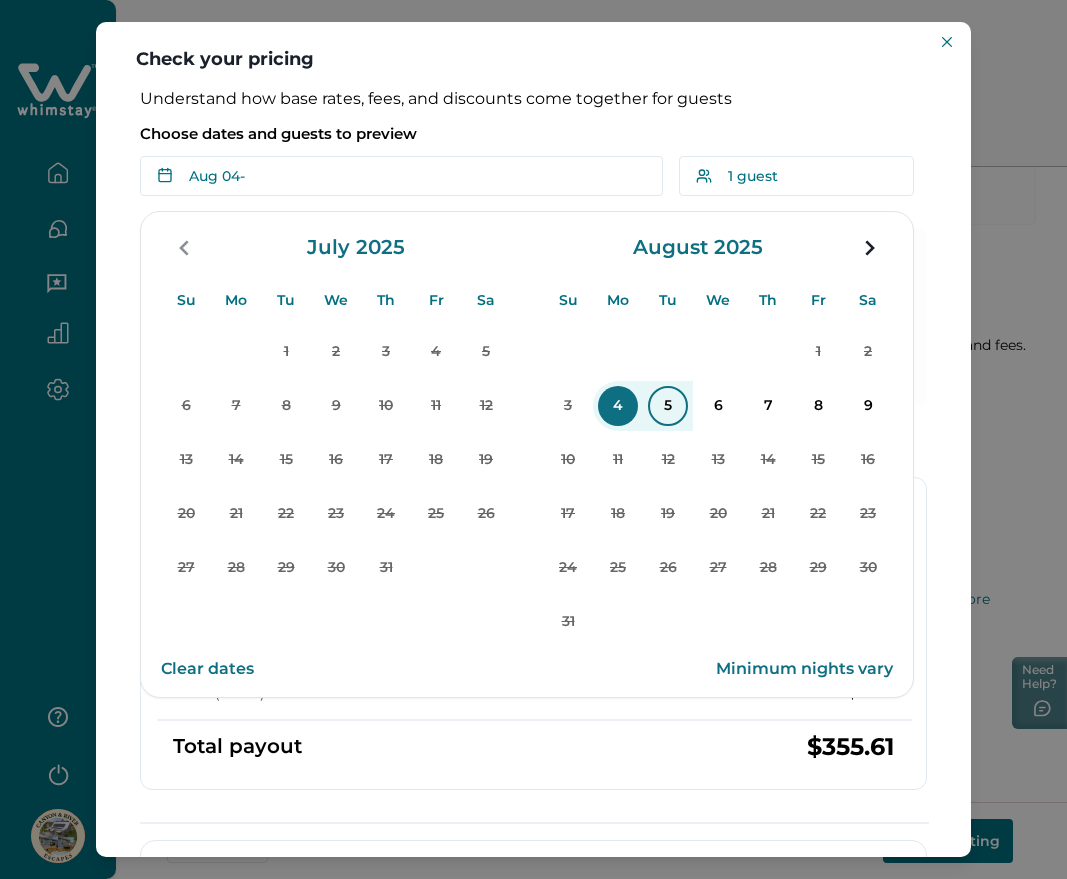 click on "5" at bounding box center (668, 406) 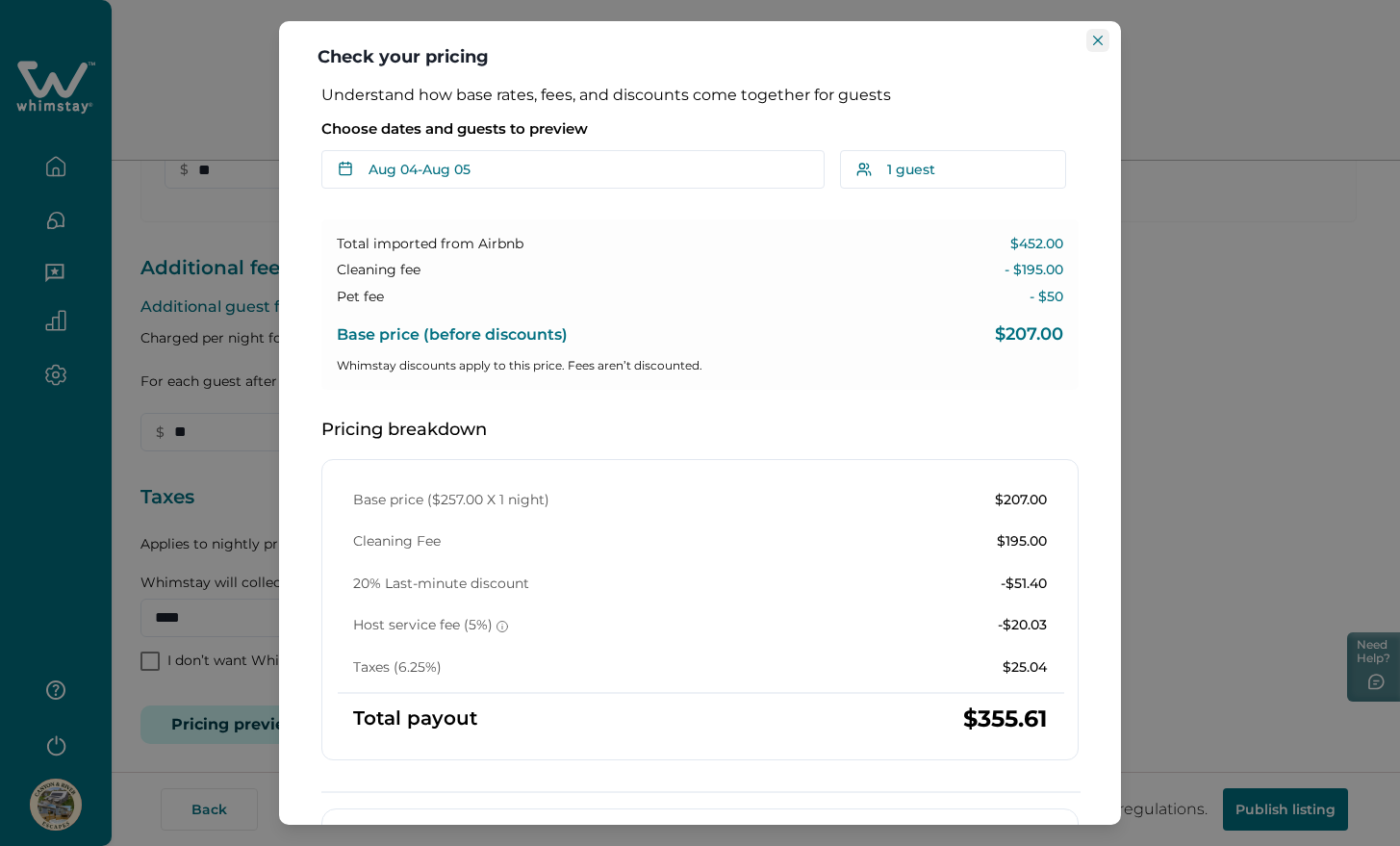 click 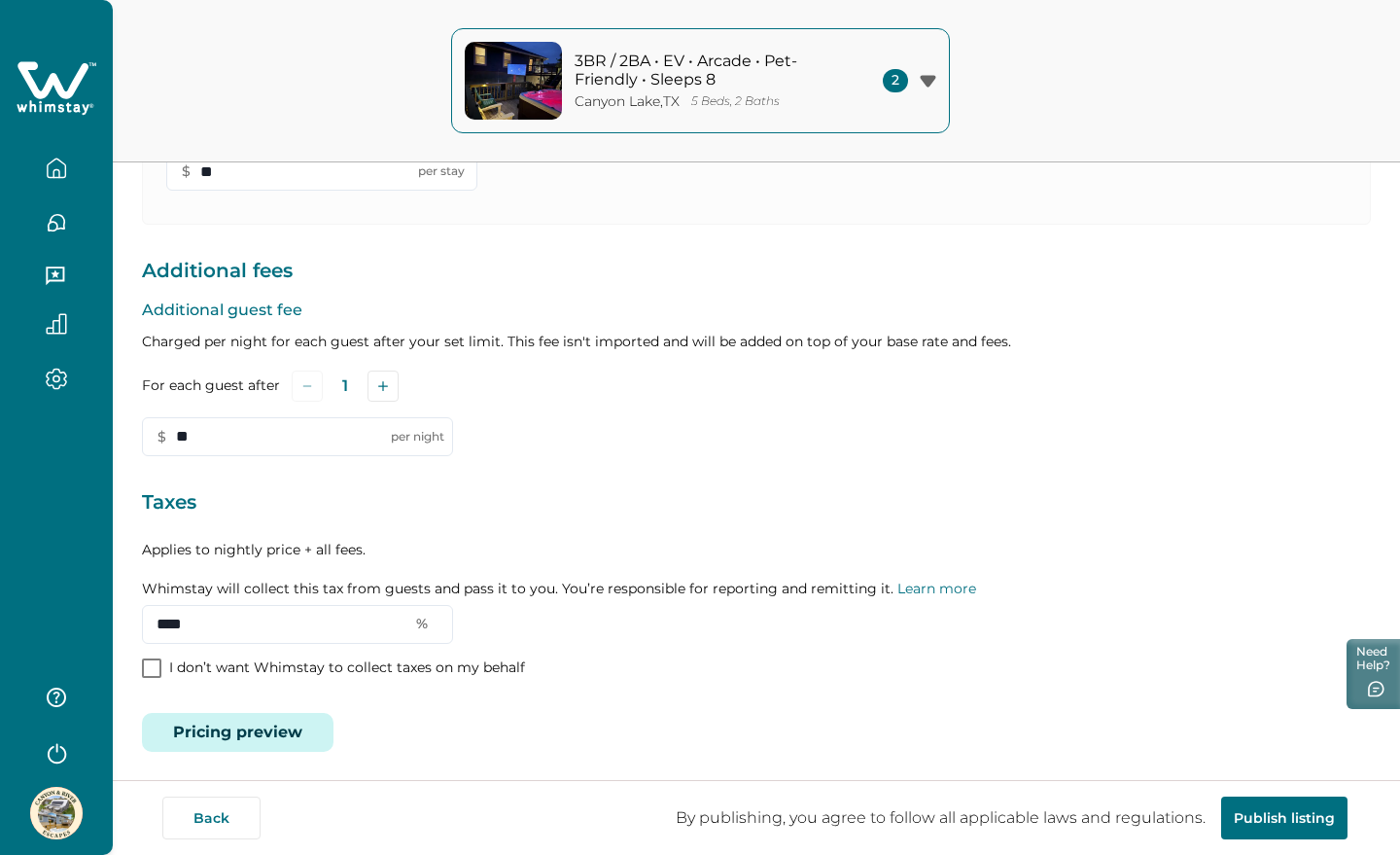 click at bounding box center (56, 168) 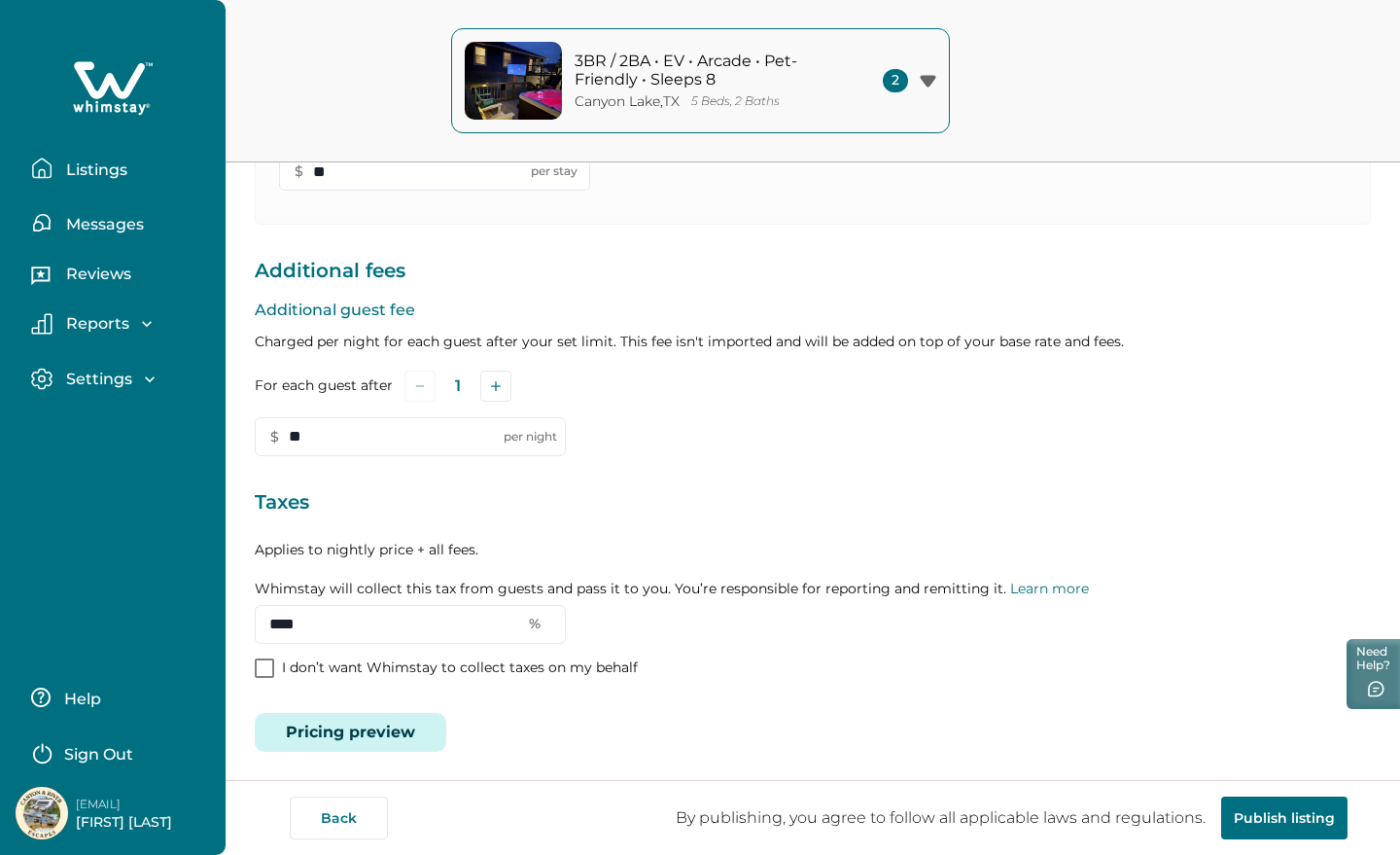 click on "Listings" at bounding box center [93, 170] 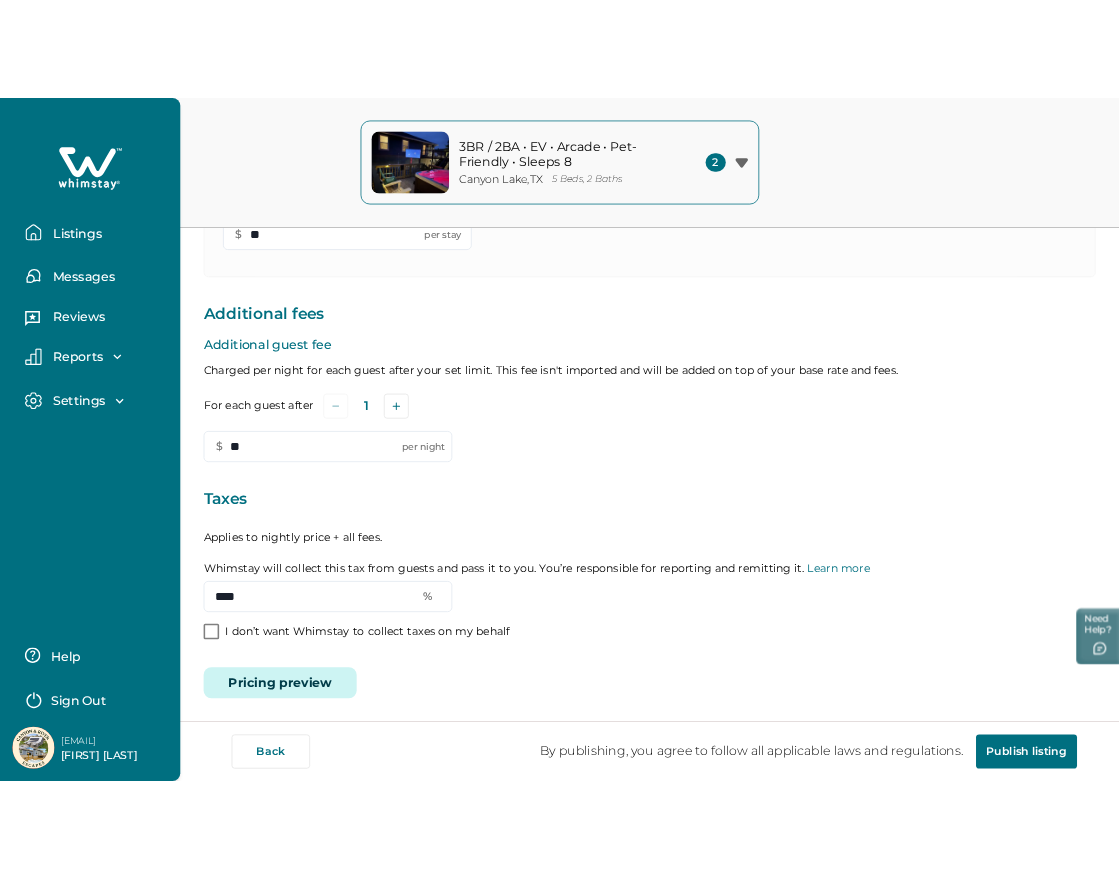 scroll, scrollTop: 0, scrollLeft: 0, axis: both 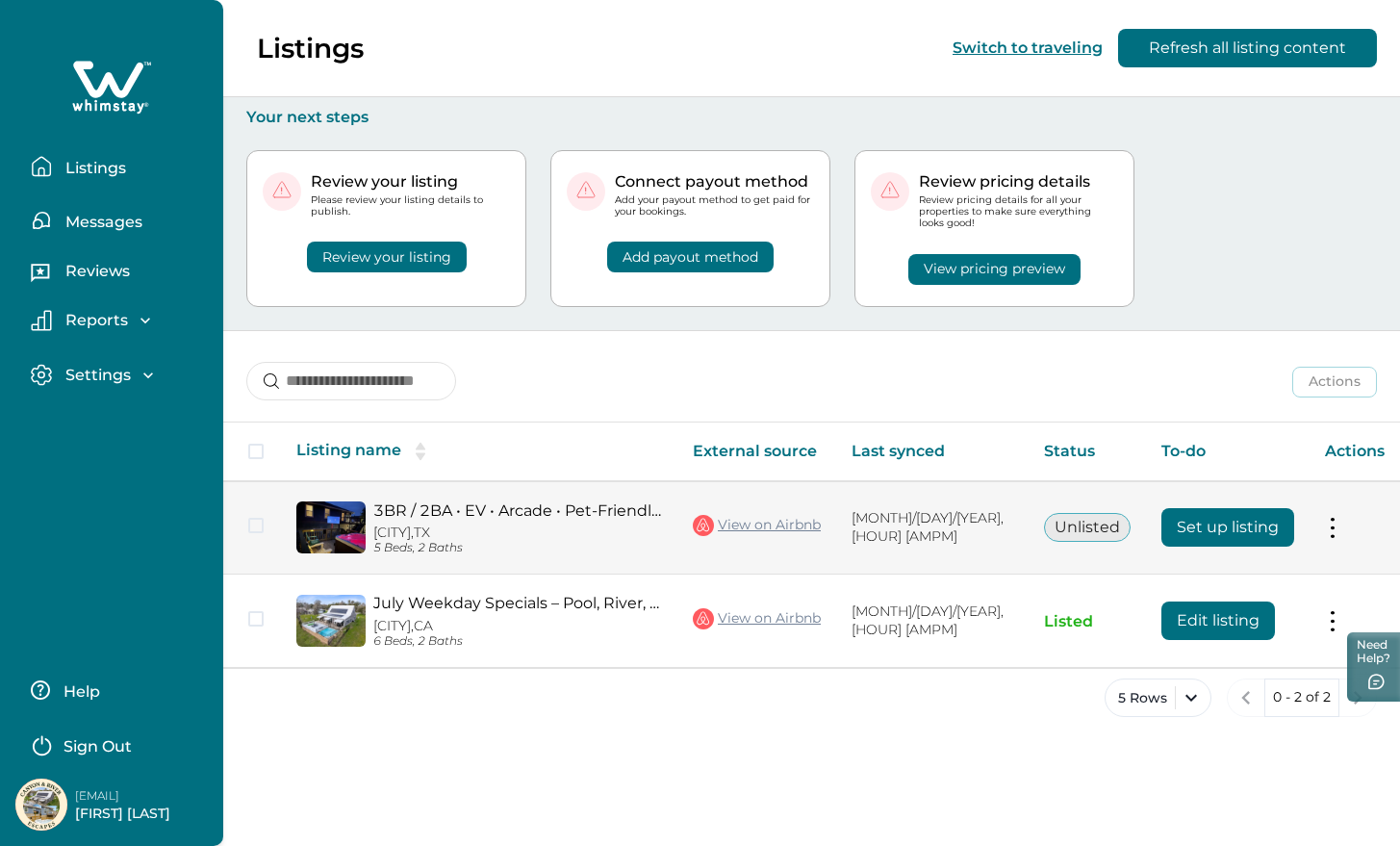 click on "Set up listing" at bounding box center [1228, 527] 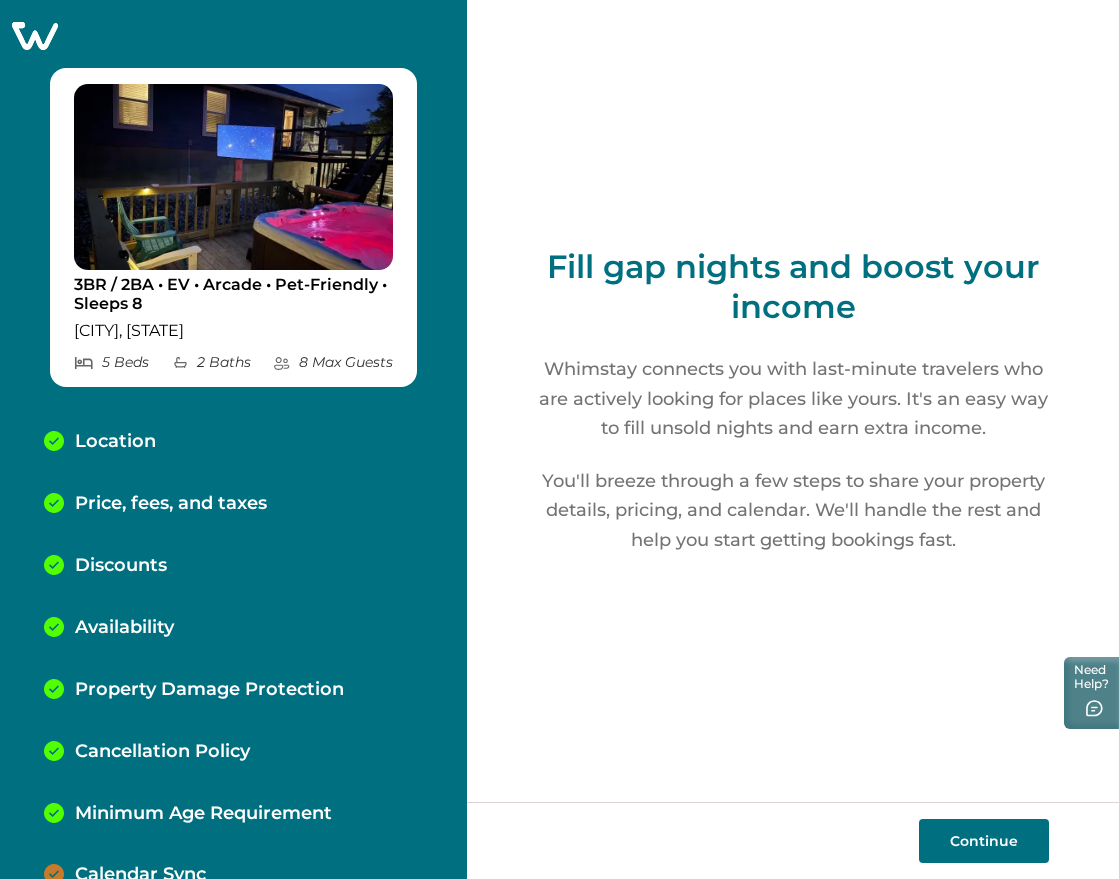 click on "Price, fees, and taxes" at bounding box center (171, 504) 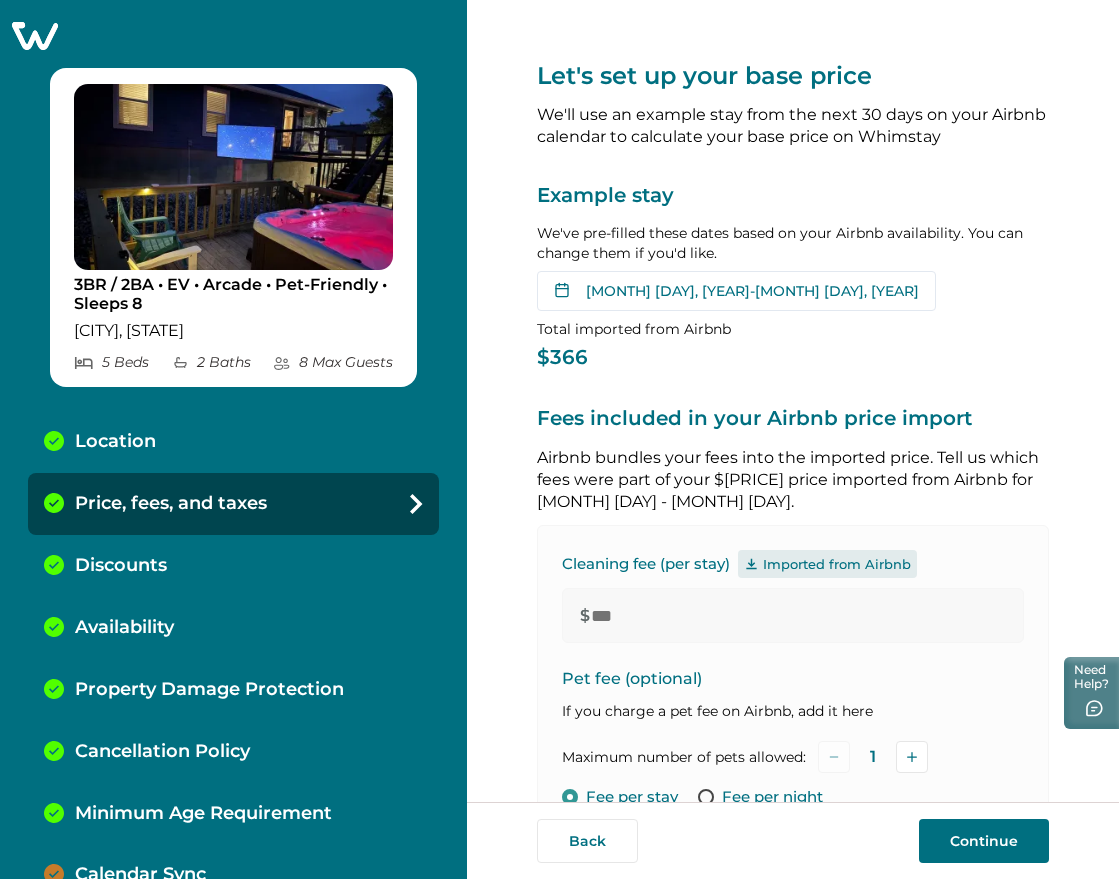 click 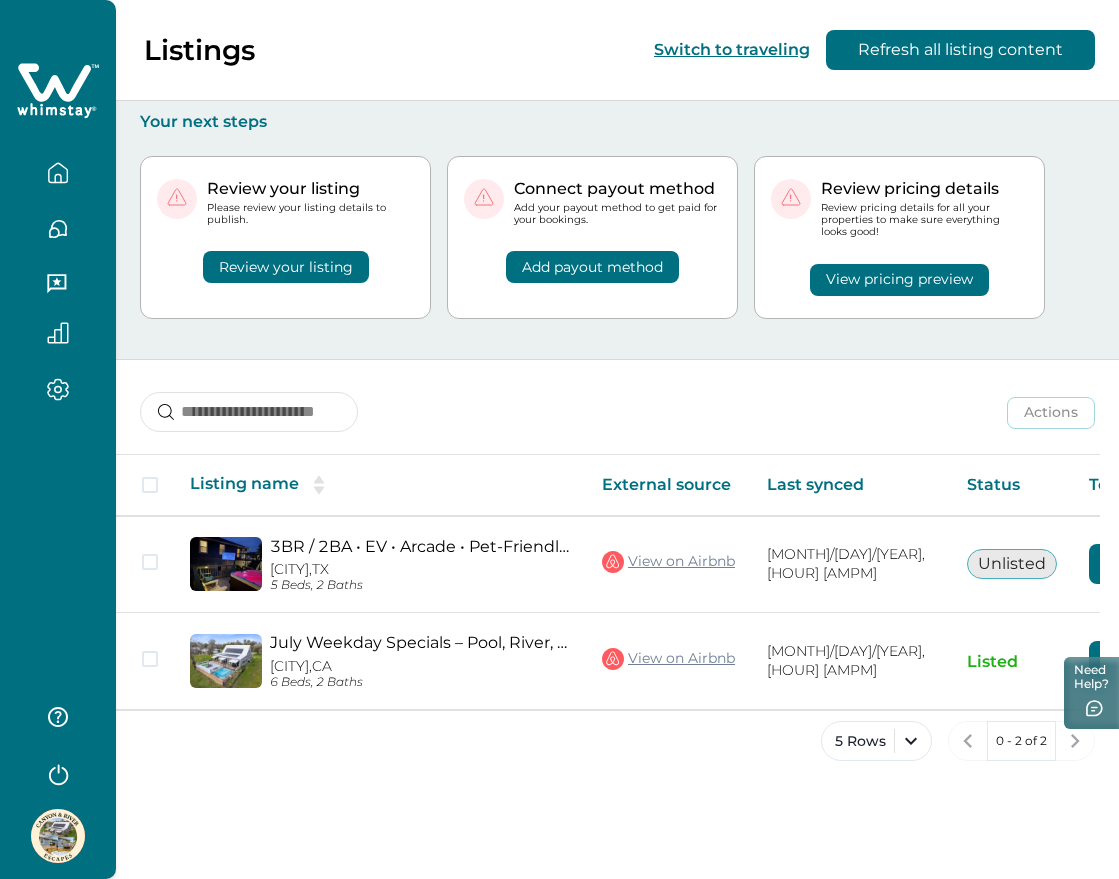 click at bounding box center [58, 836] 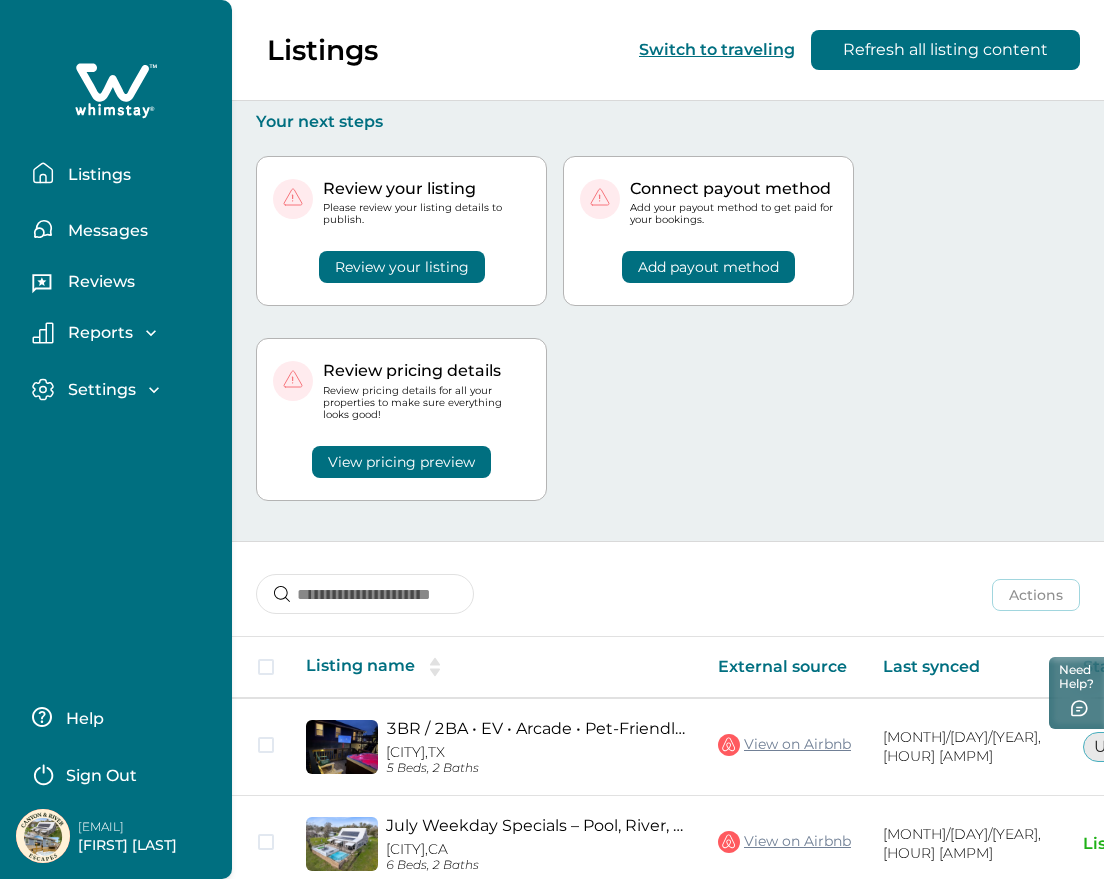 click on "Sign Out" at bounding box center (120, 773) 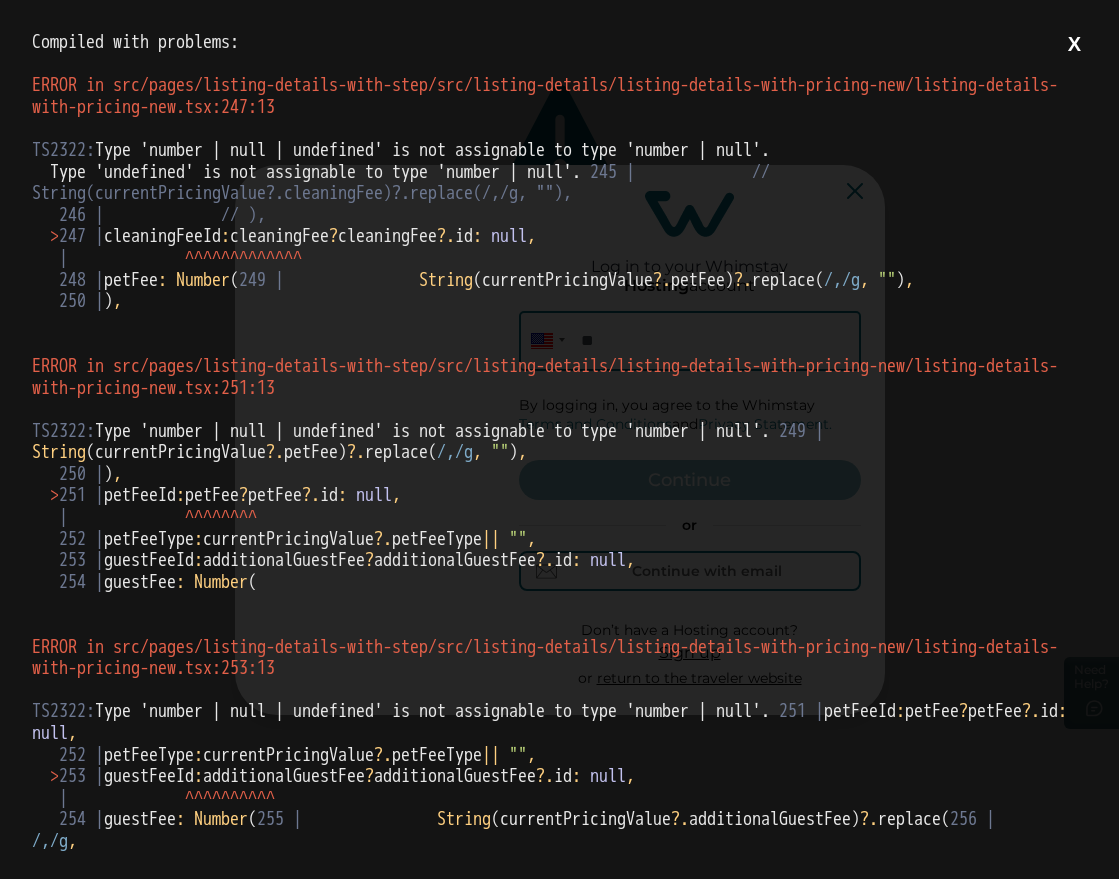 scroll, scrollTop: 0, scrollLeft: 0, axis: both 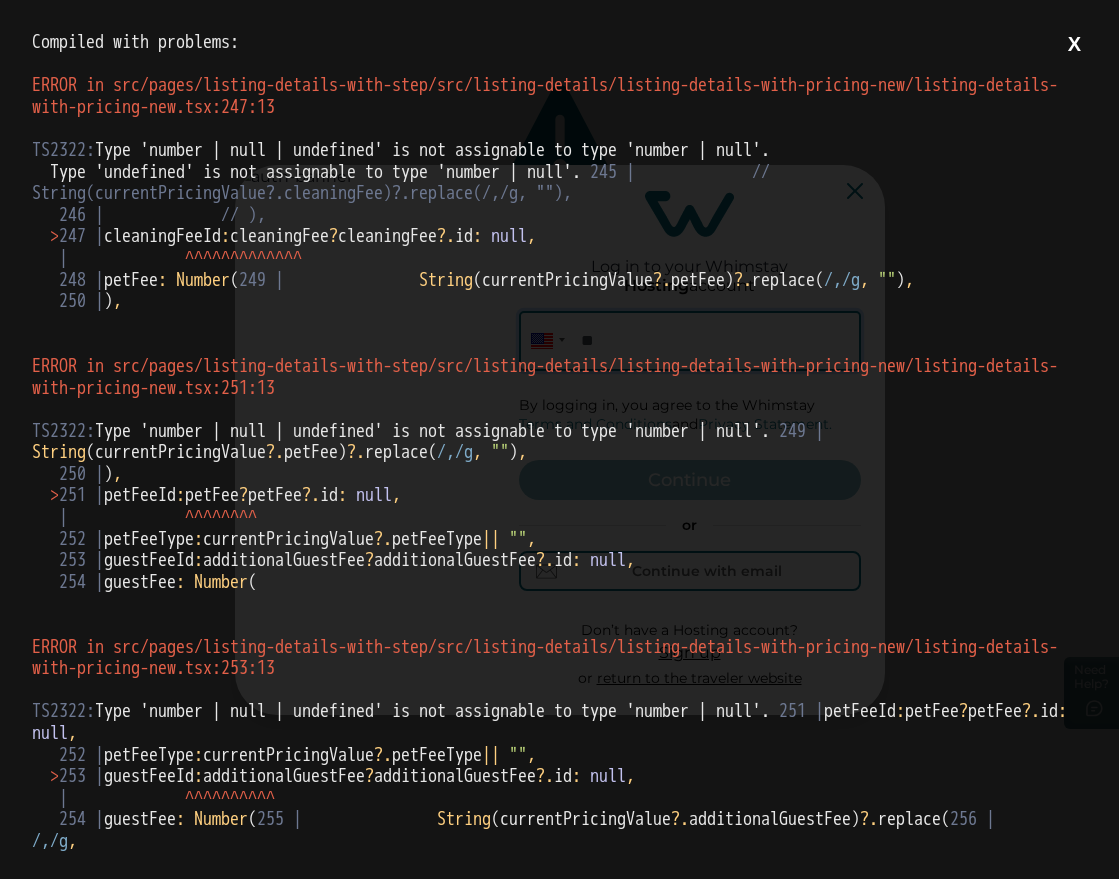 click on "X" at bounding box center (1074, 44) 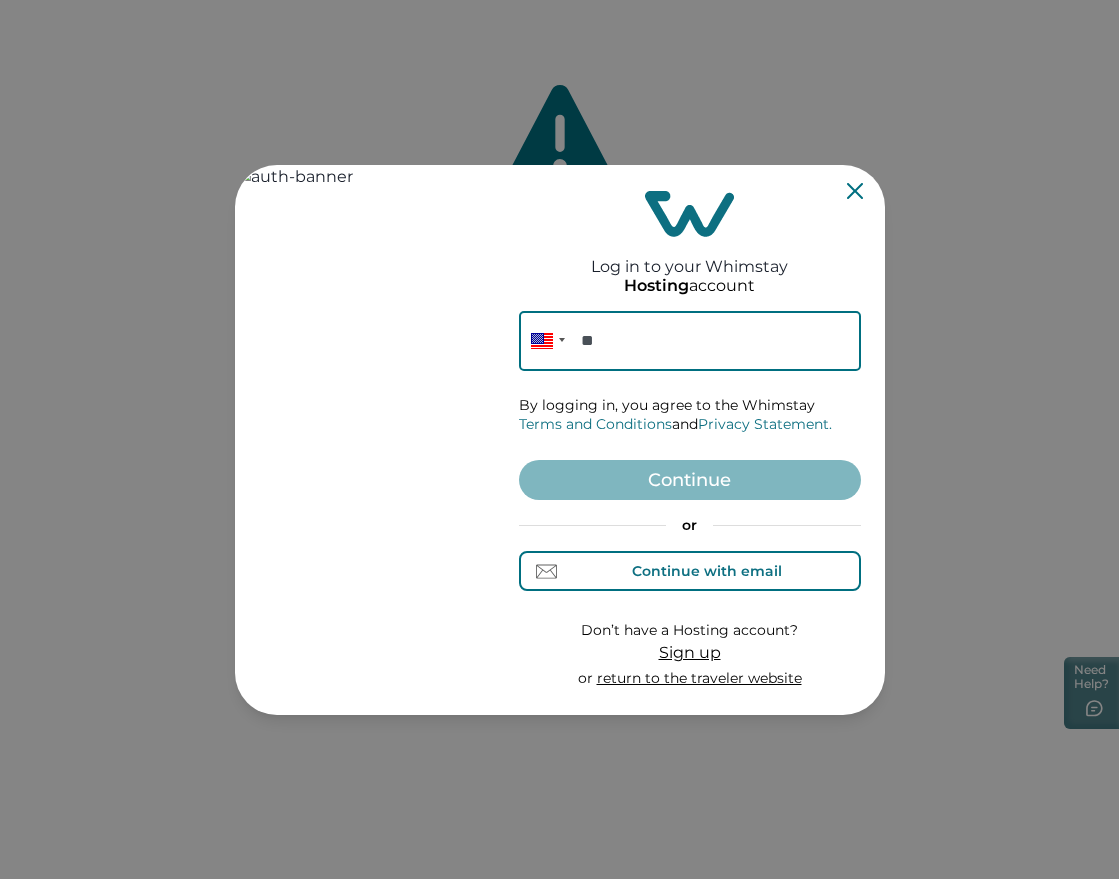 click on "Continue with email" at bounding box center [707, 571] 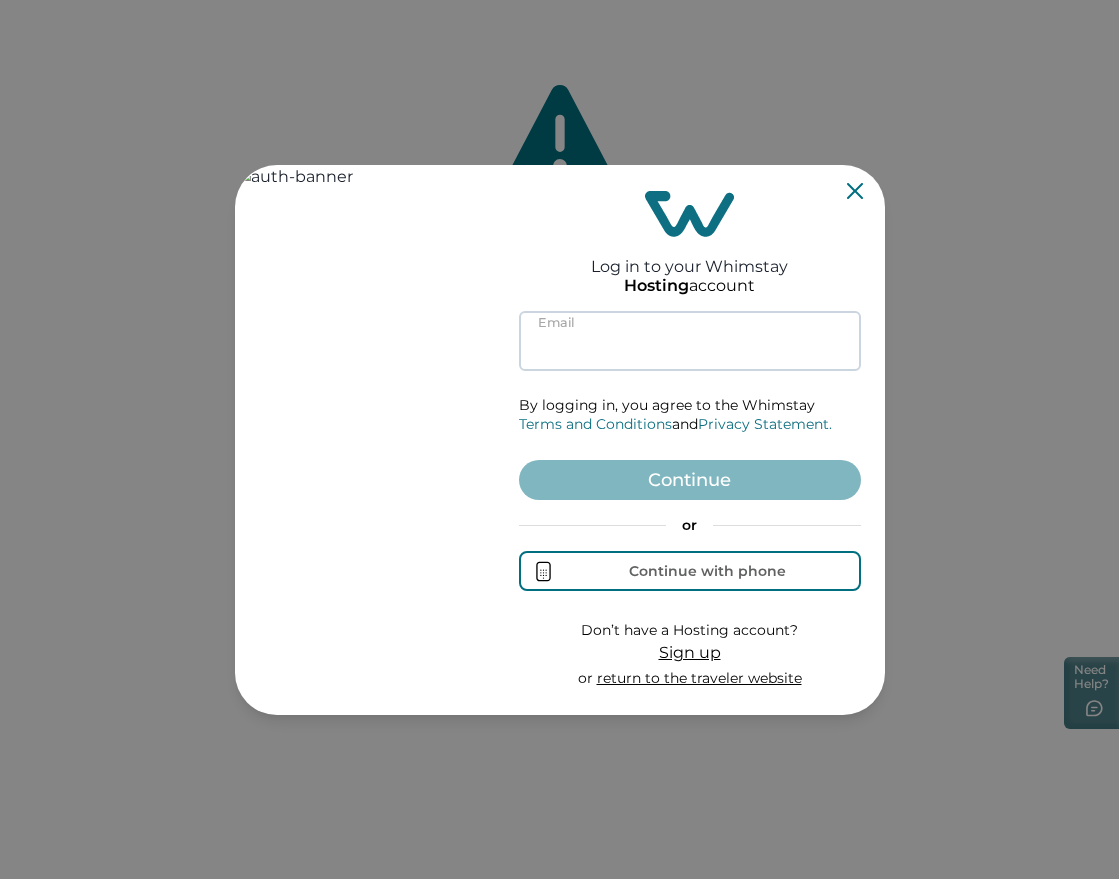 click at bounding box center [690, 341] 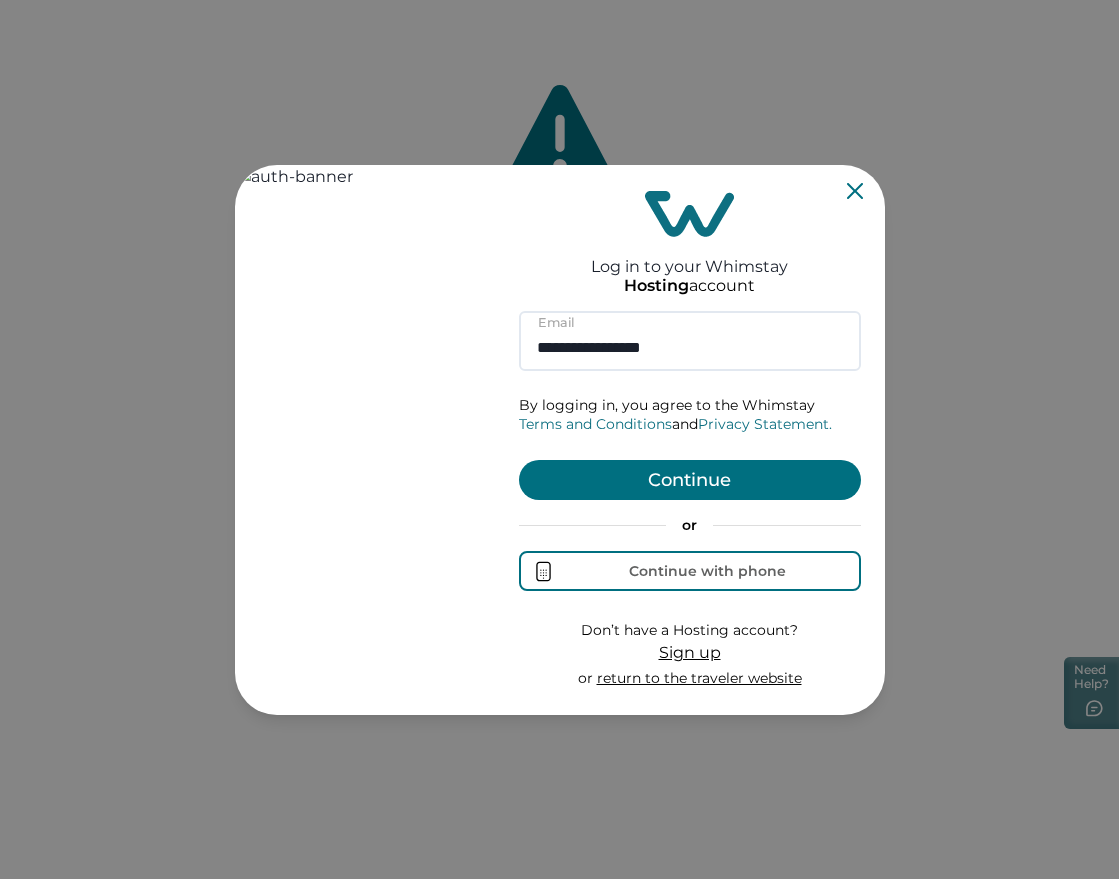 type on "**********" 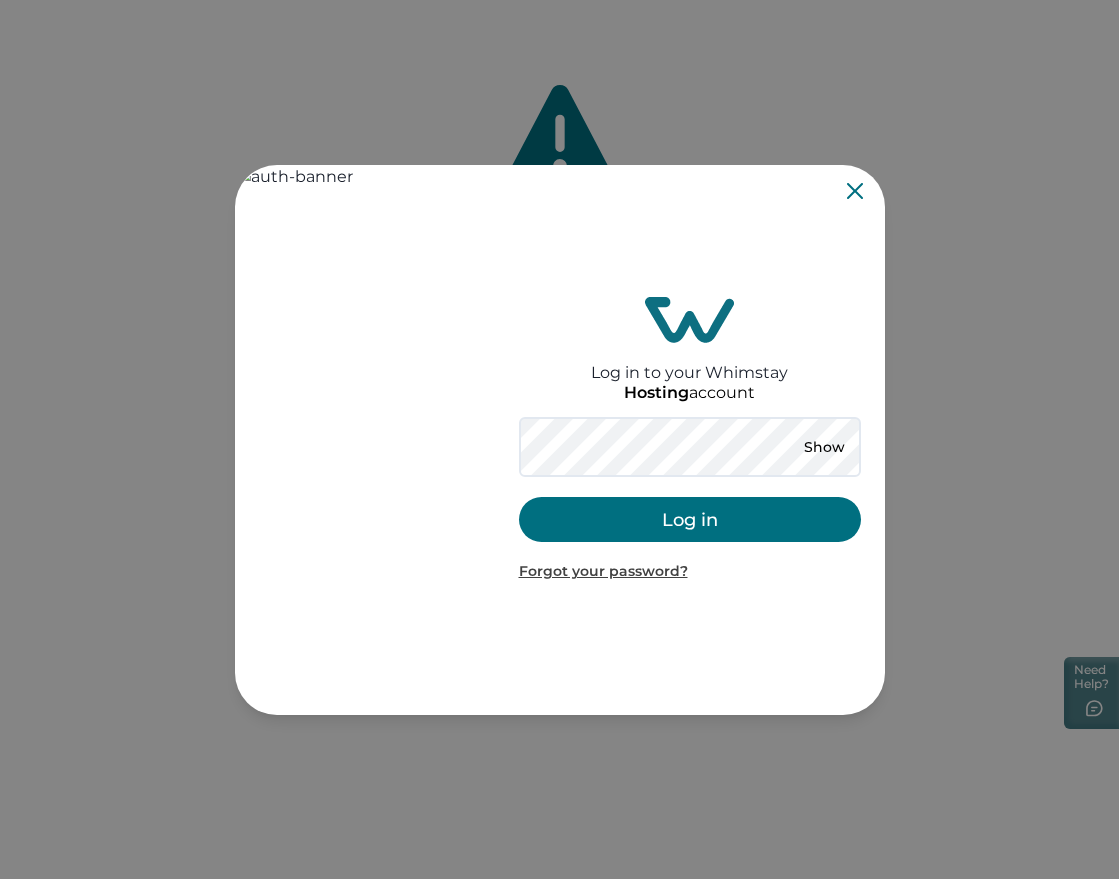 click on "Log in" at bounding box center (690, 519) 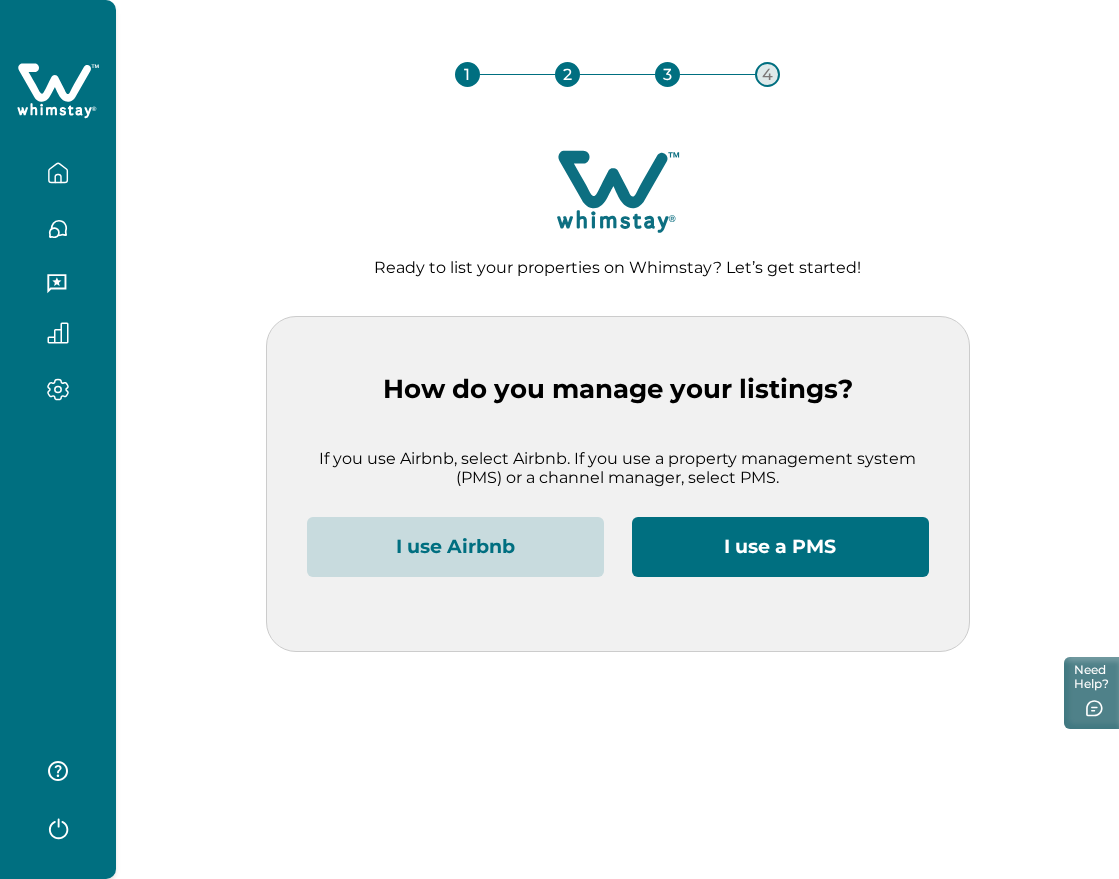 click 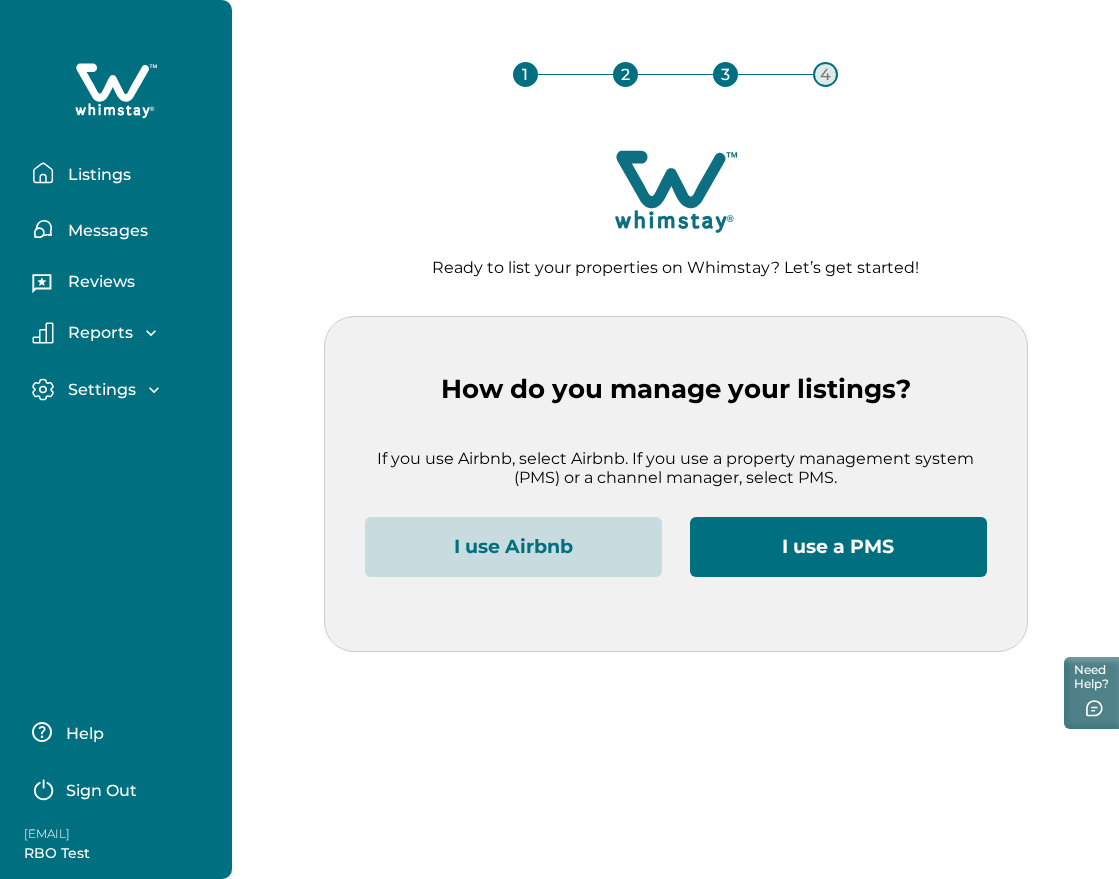 click on "Listings" at bounding box center [96, 175] 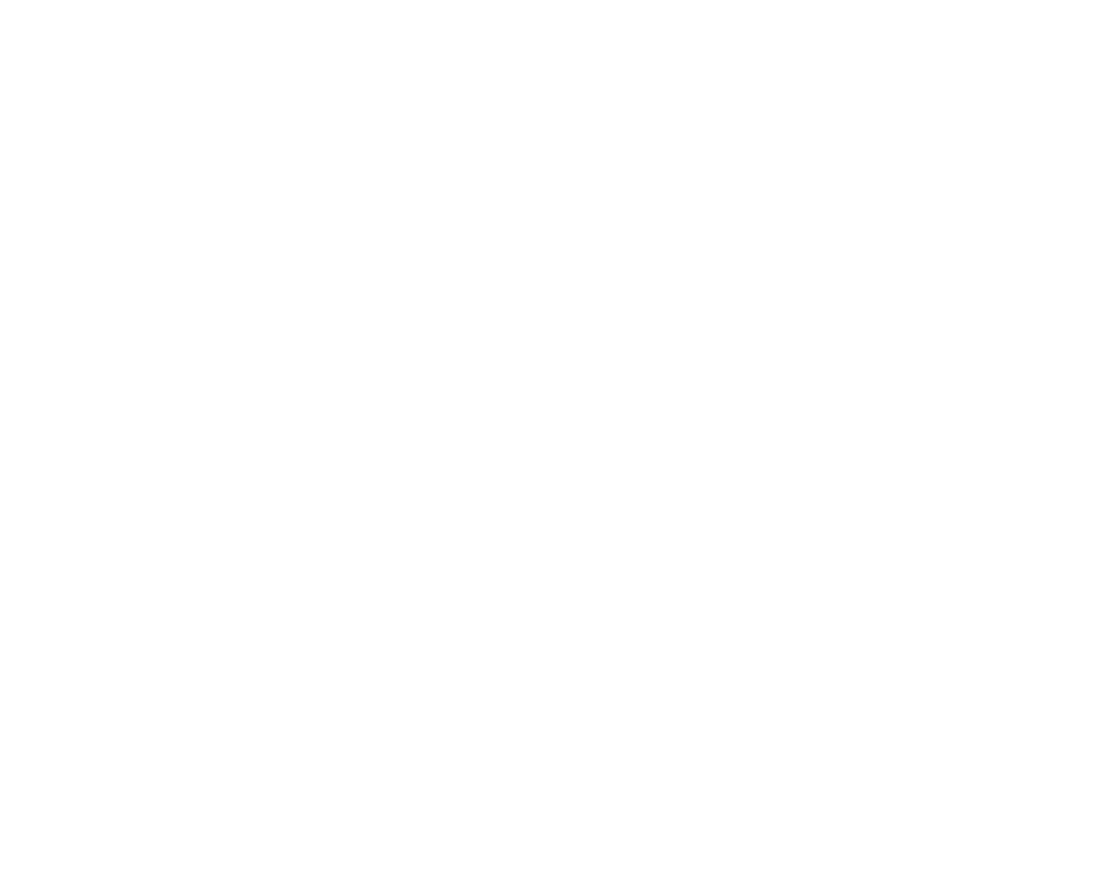 scroll, scrollTop: 0, scrollLeft: 0, axis: both 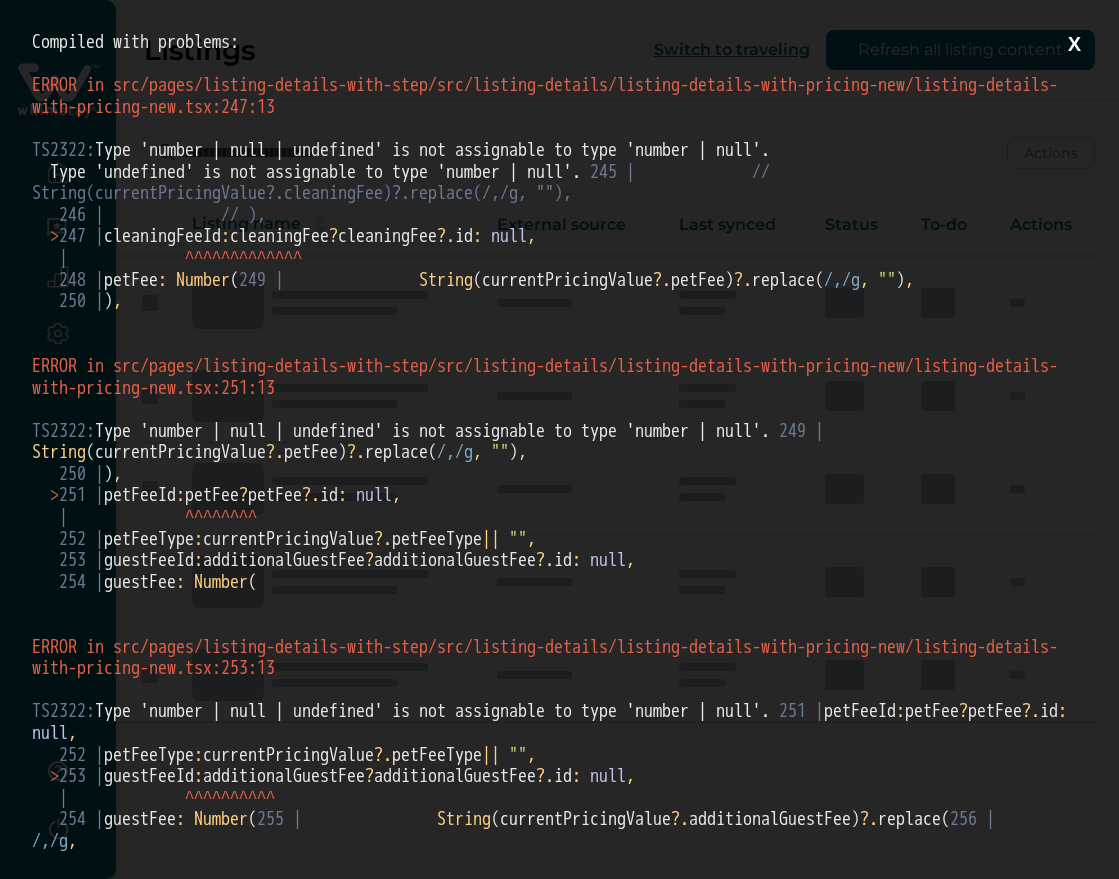 click on "X" at bounding box center (1074, 44) 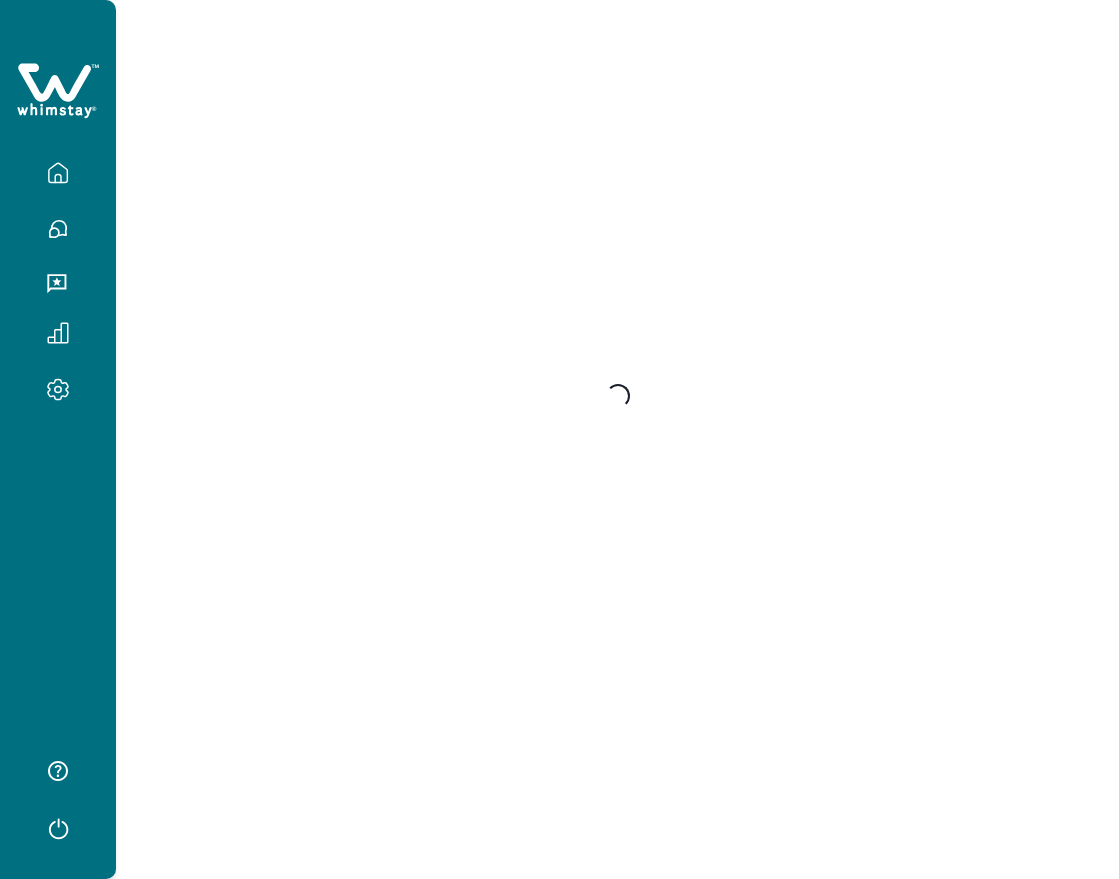 scroll, scrollTop: 0, scrollLeft: 0, axis: both 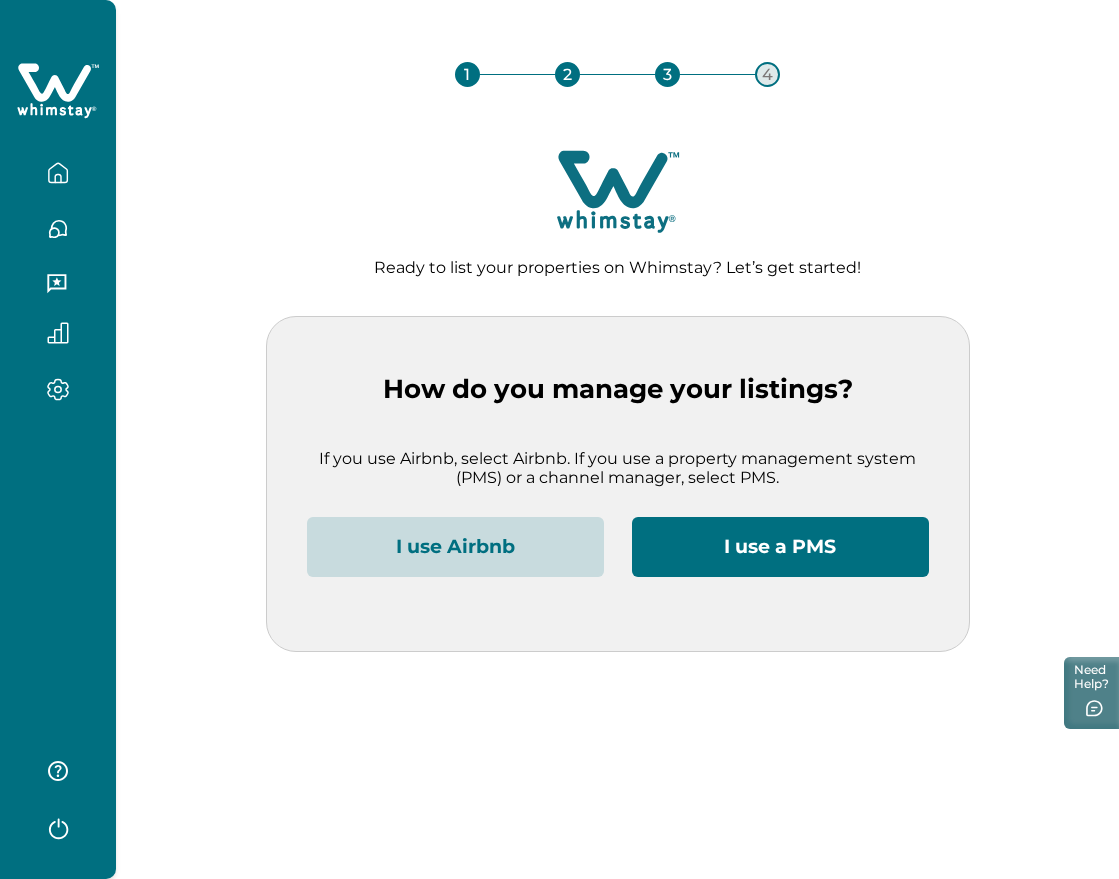 click on "I use Airbnb" at bounding box center (455, 547) 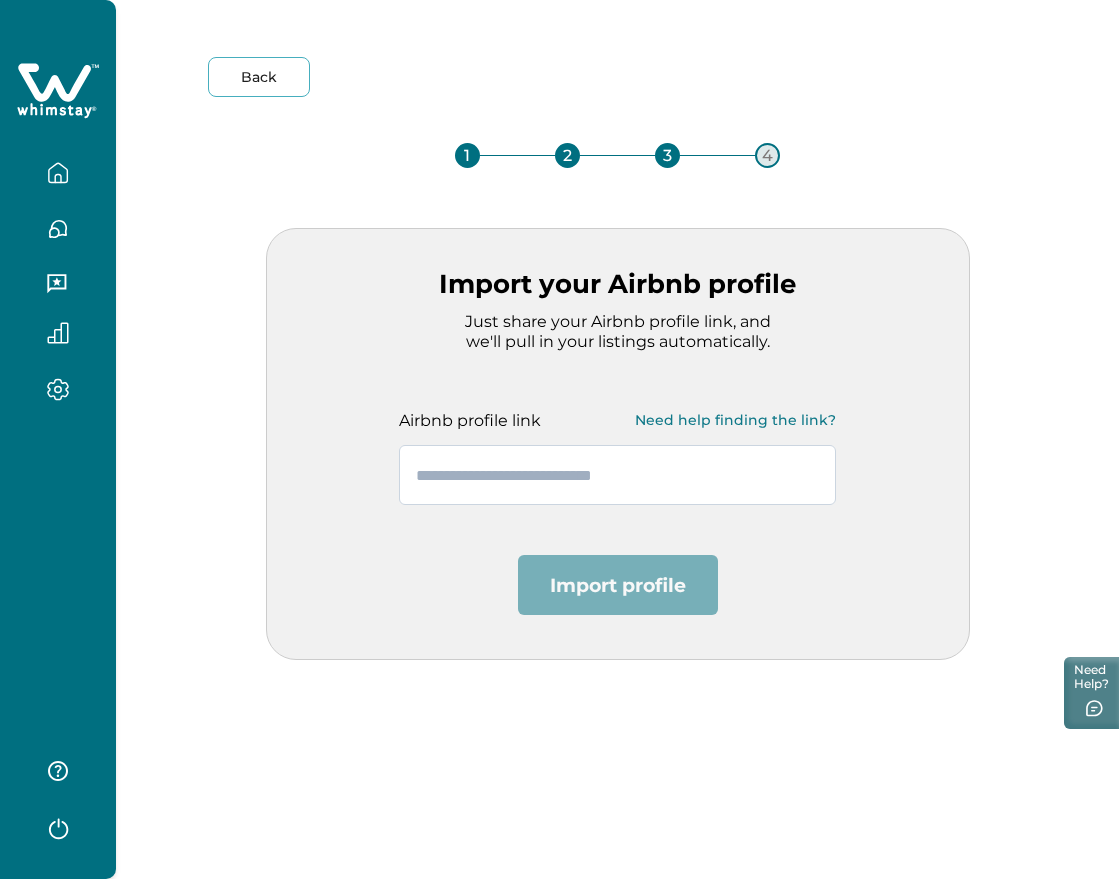 click at bounding box center (617, 475) 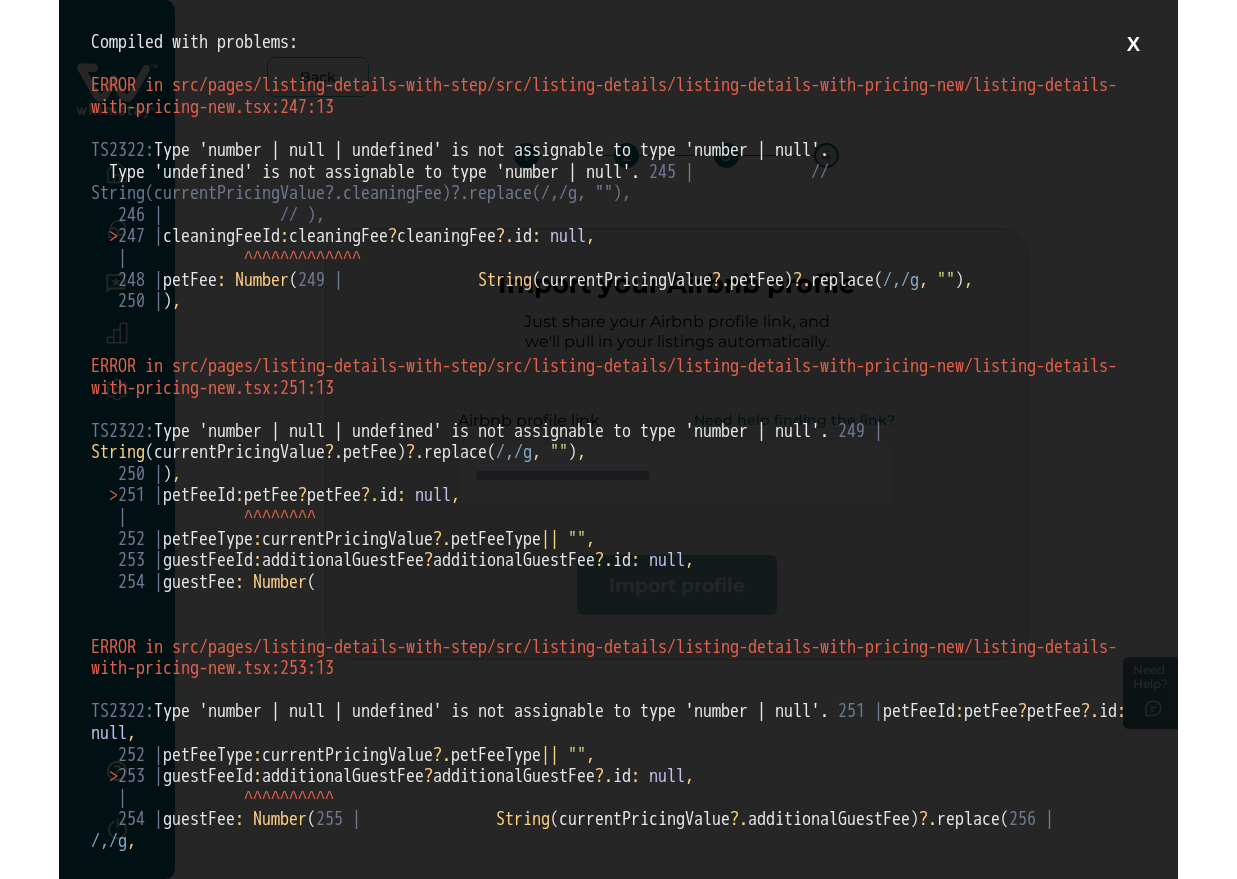 scroll, scrollTop: 0, scrollLeft: 0, axis: both 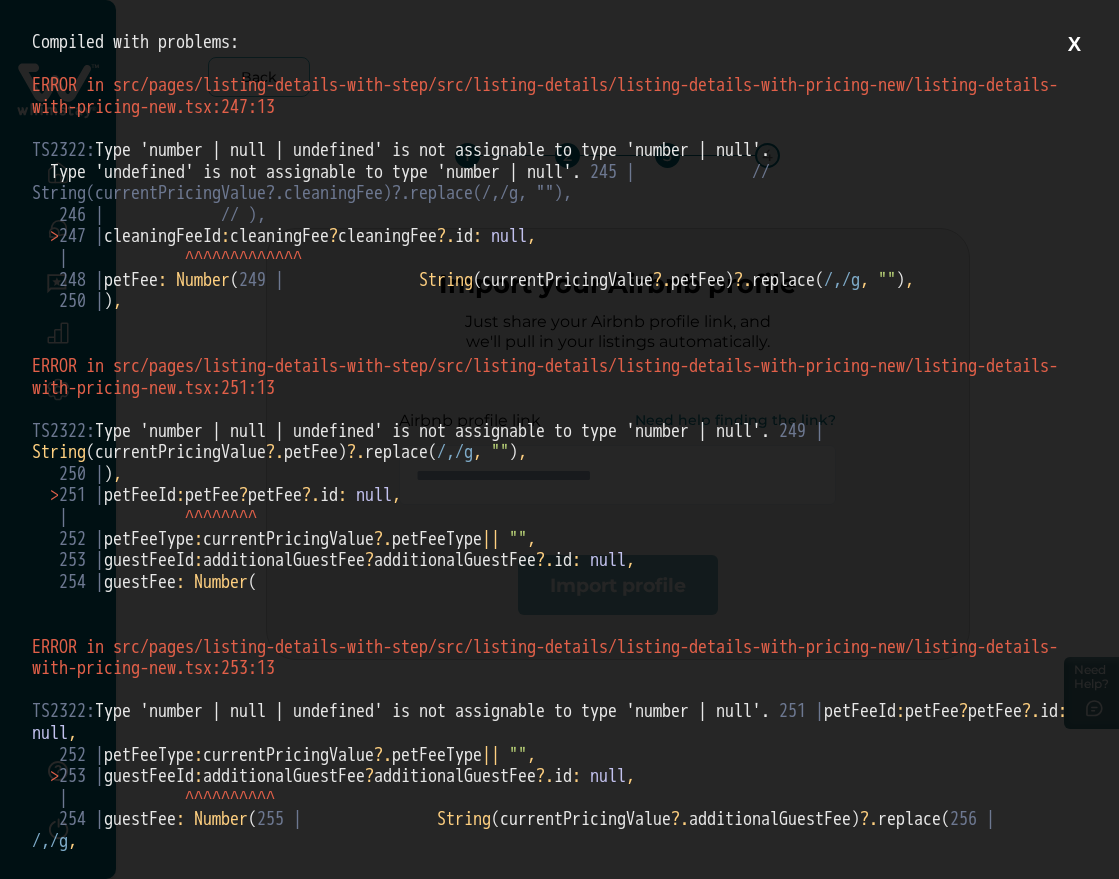click on "X" at bounding box center [1074, 44] 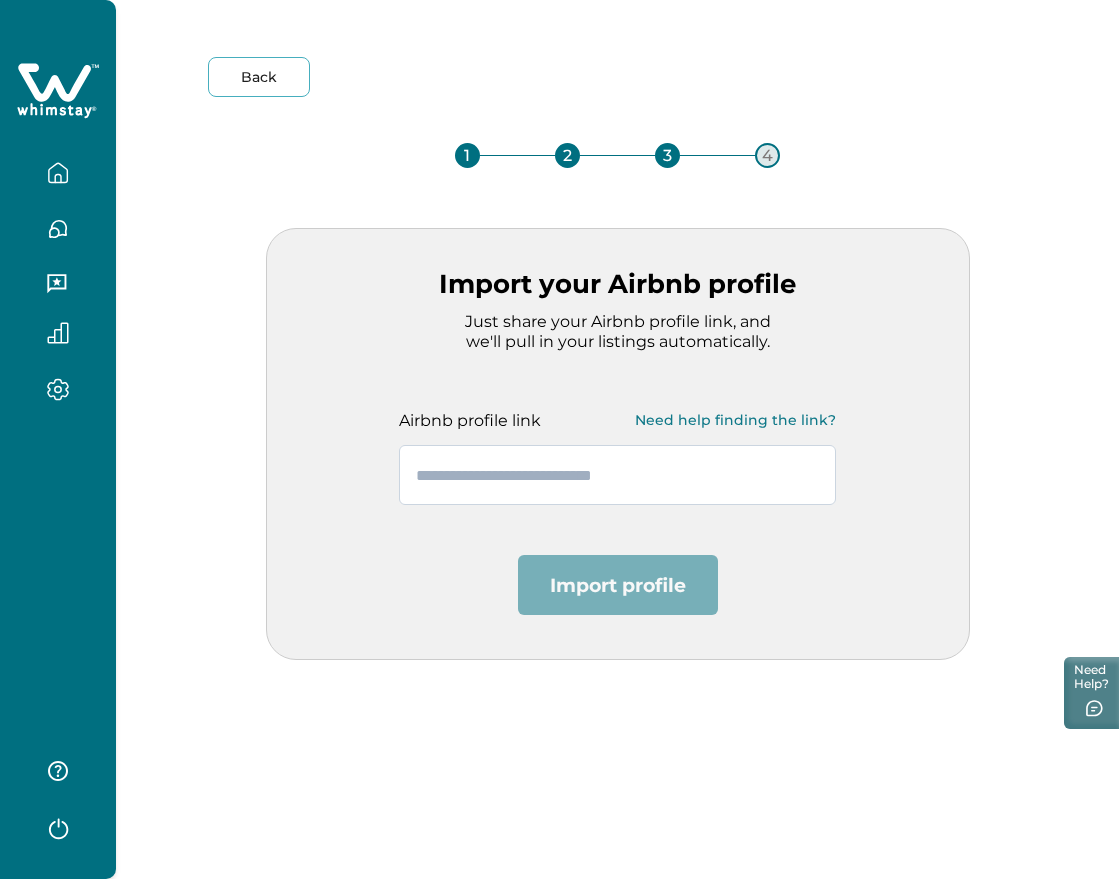 click at bounding box center [617, 475] 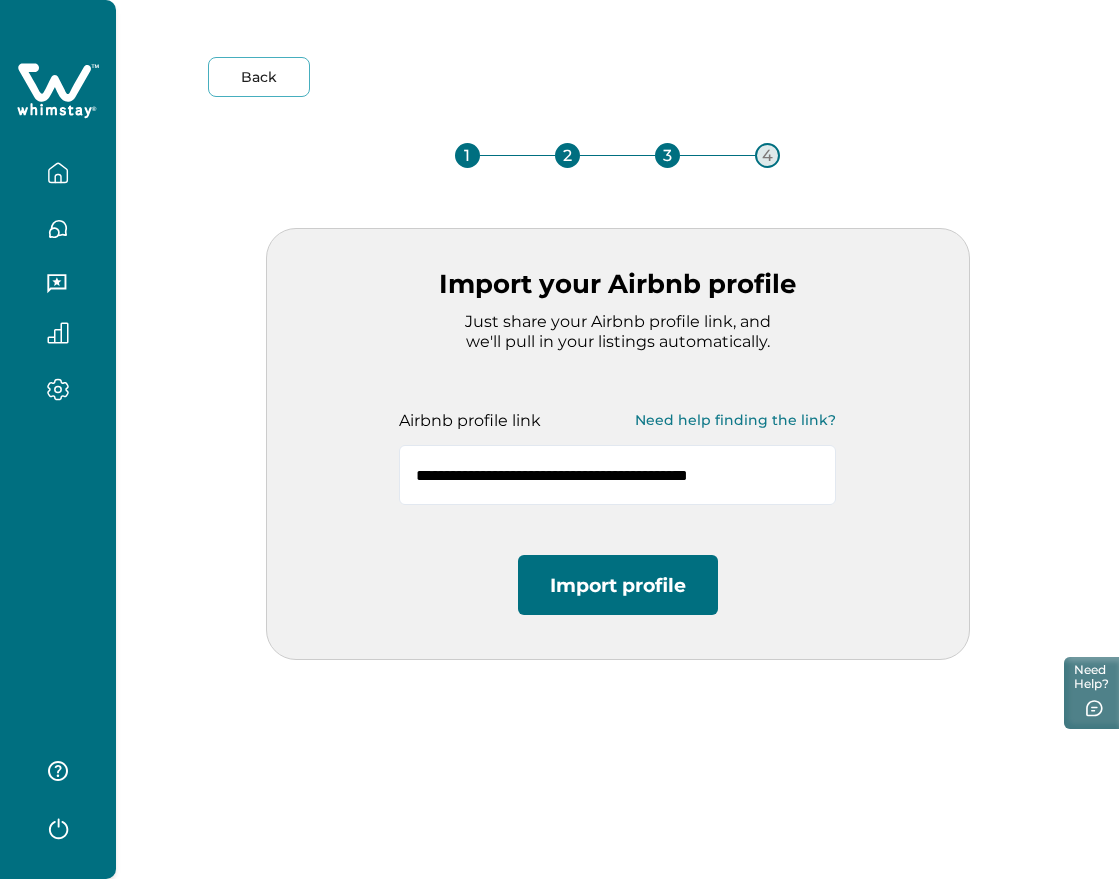 type on "**********" 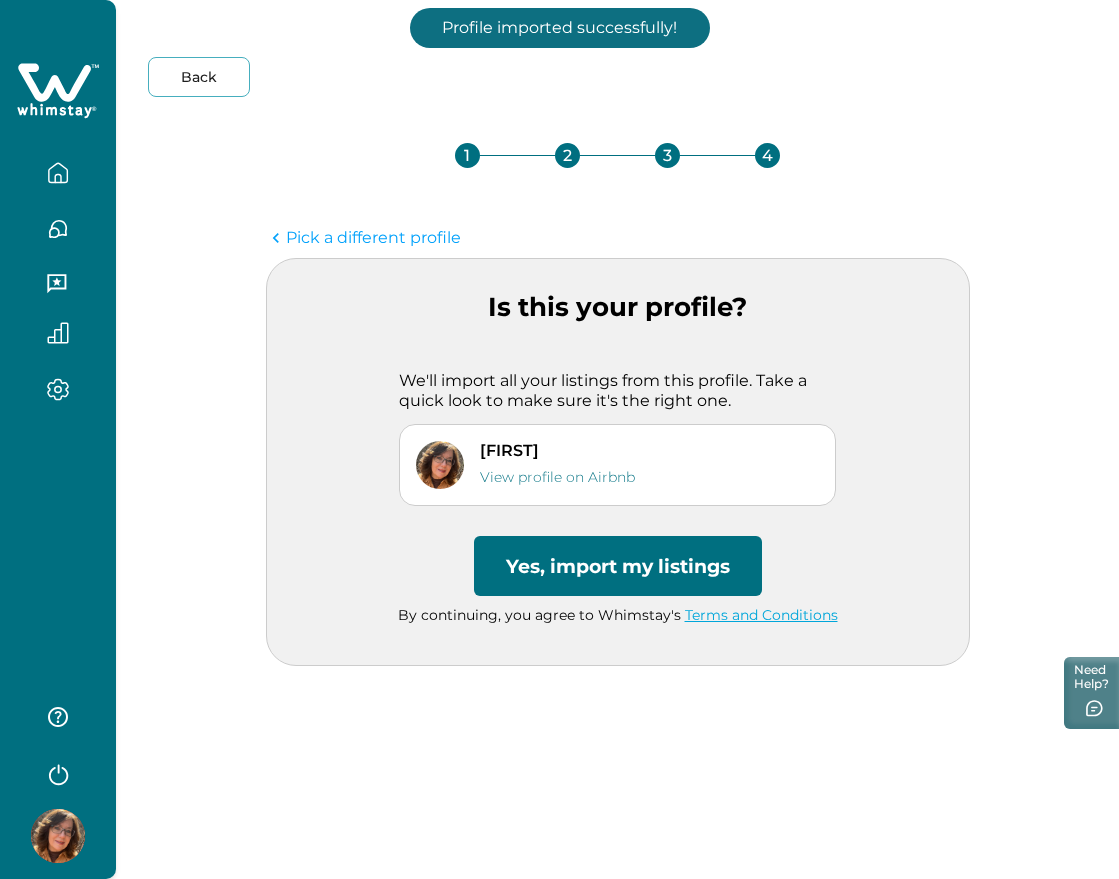 click on "Yes, import my listings" at bounding box center (618, 566) 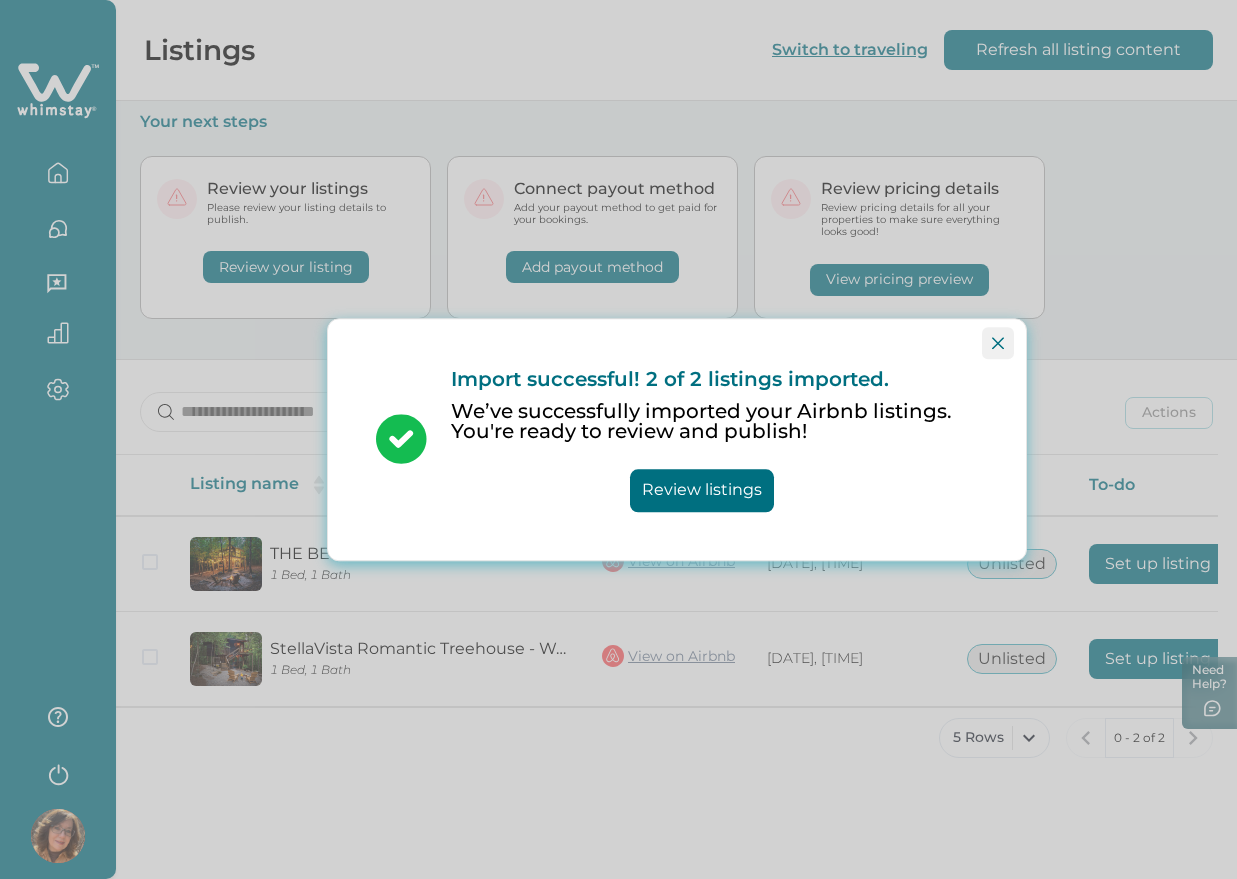 click at bounding box center (998, 343) 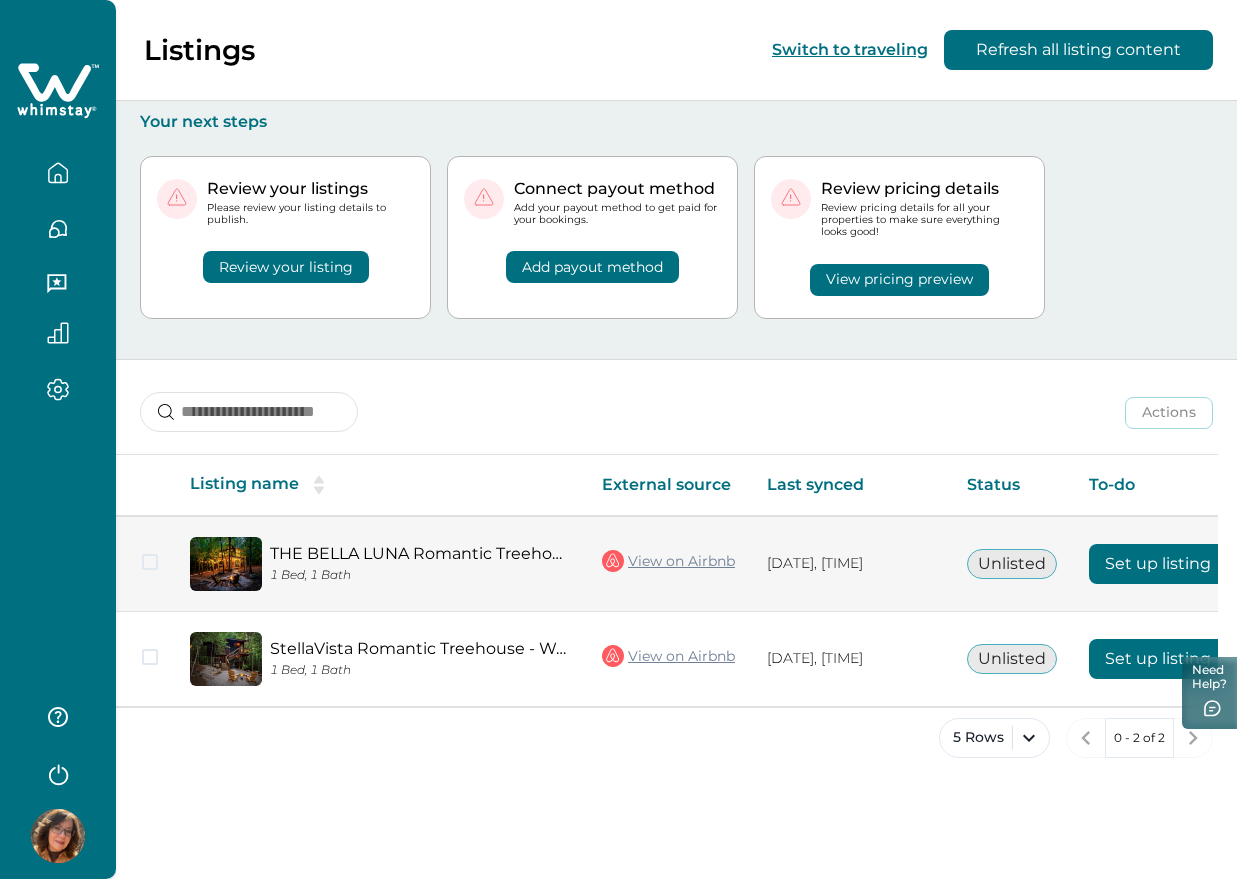 click on "Set up listing" at bounding box center (1158, 564) 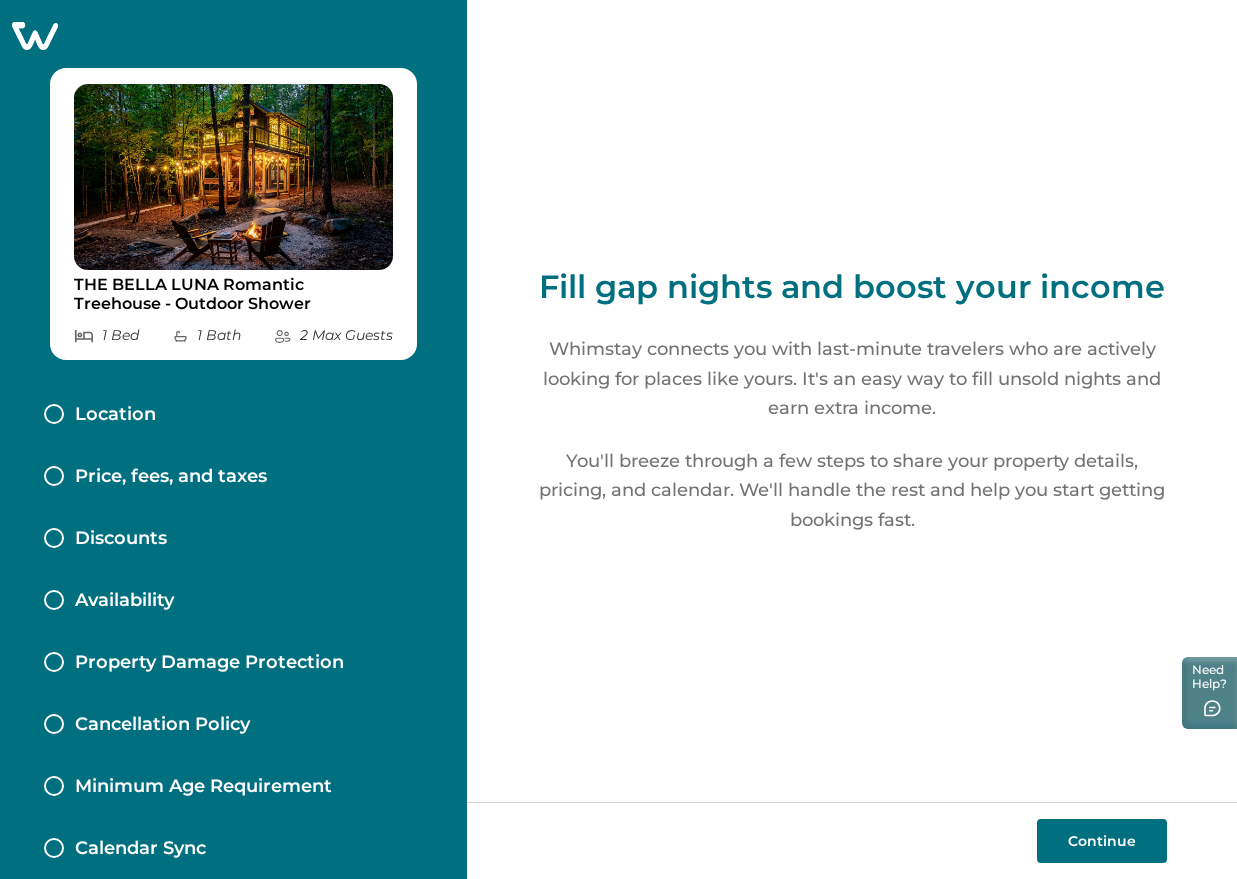 click on "Continue" at bounding box center (1102, 841) 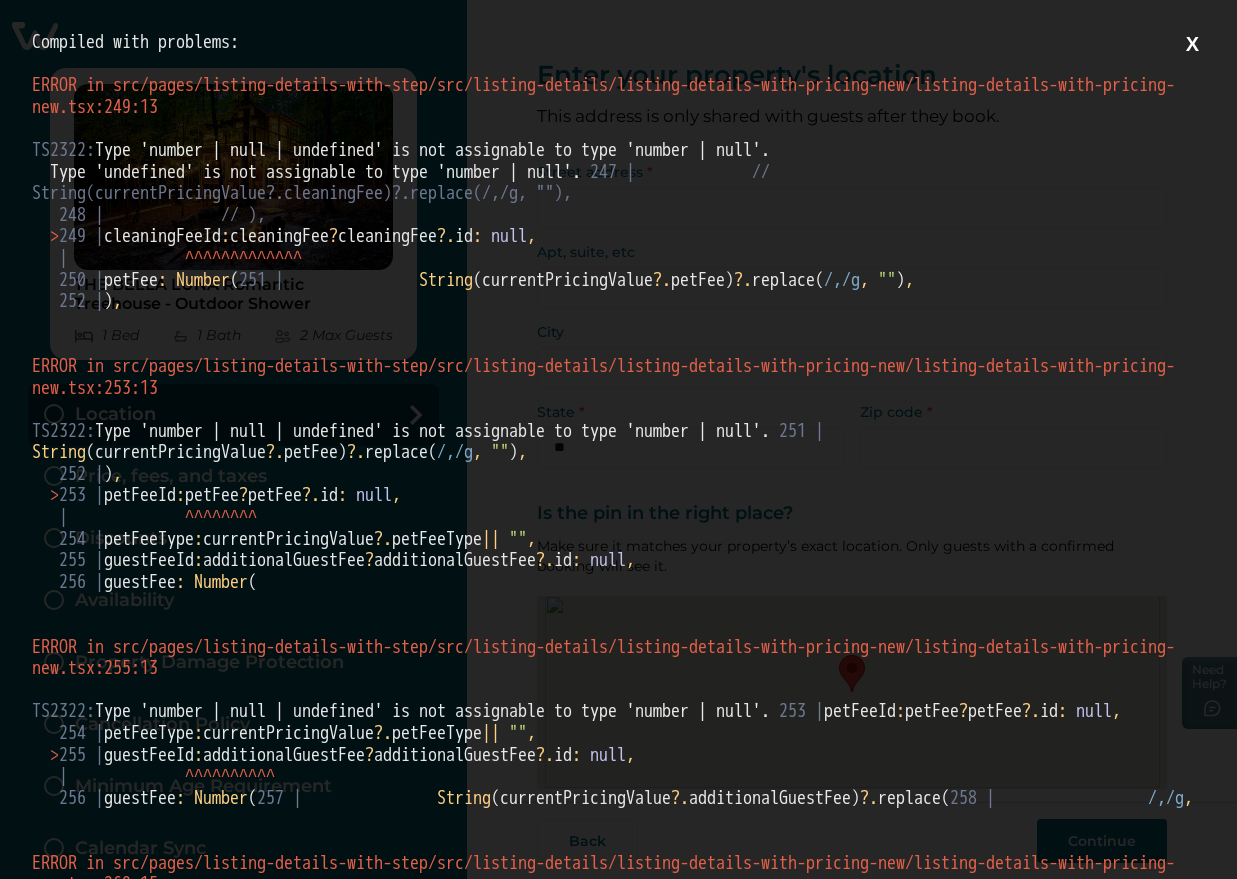 scroll, scrollTop: 0, scrollLeft: 0, axis: both 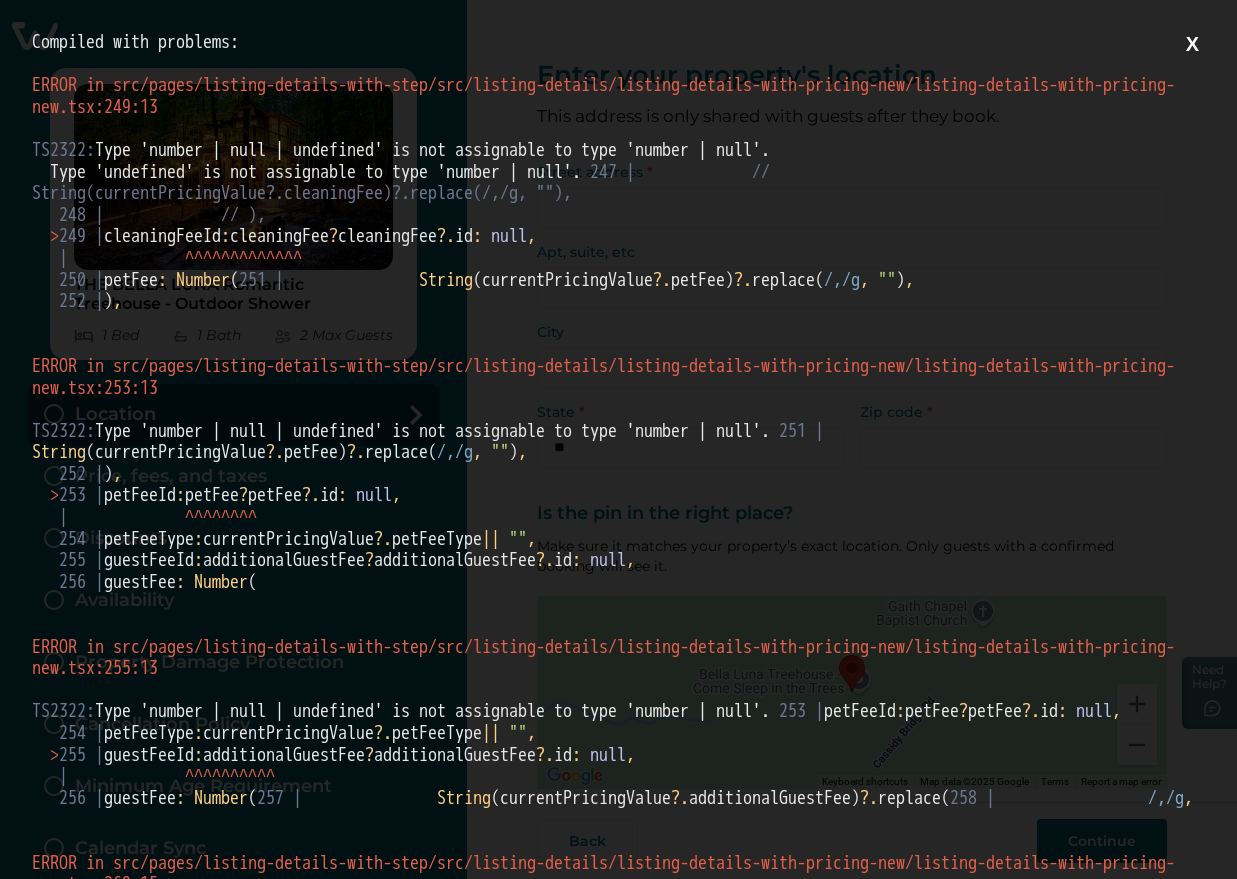 click on "X" at bounding box center (1192, 44) 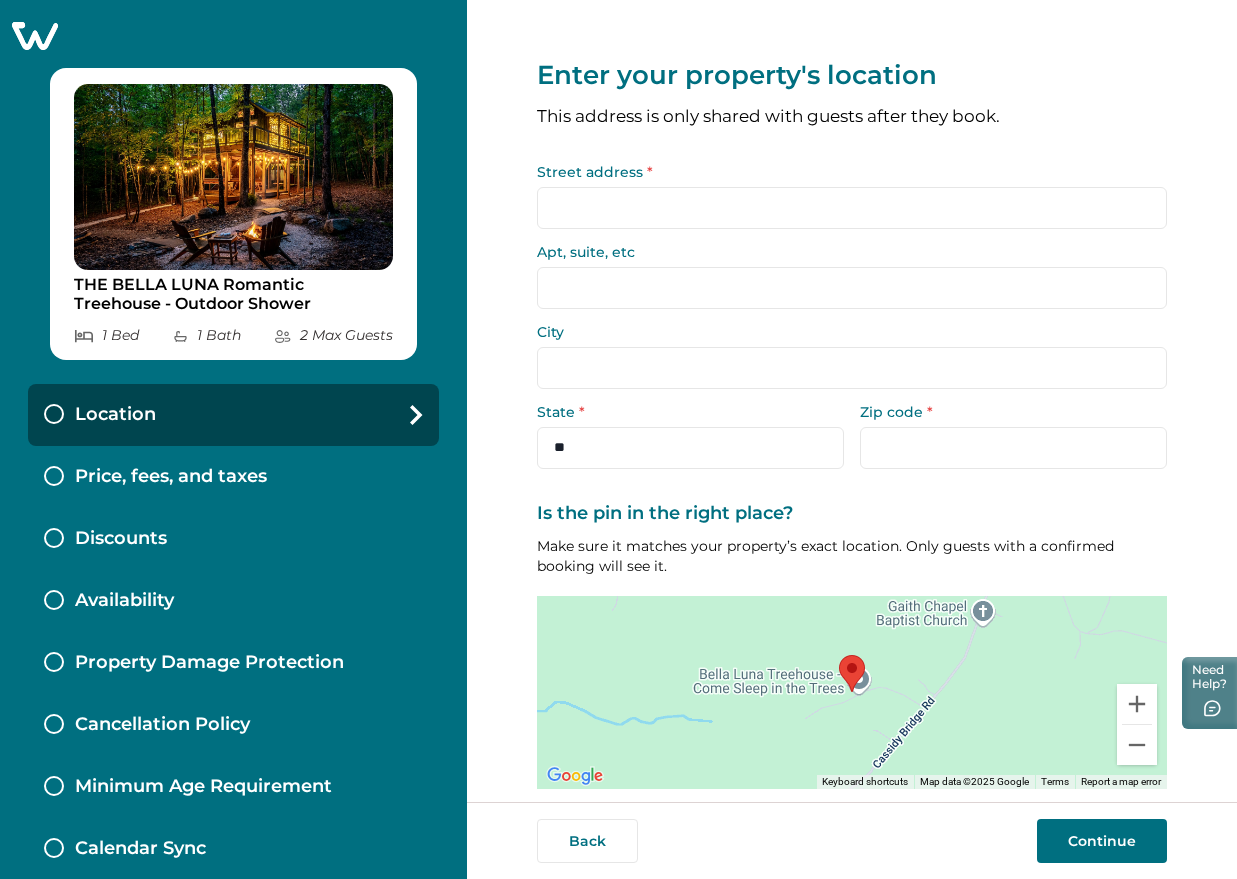 click on "Continue" at bounding box center [1102, 841] 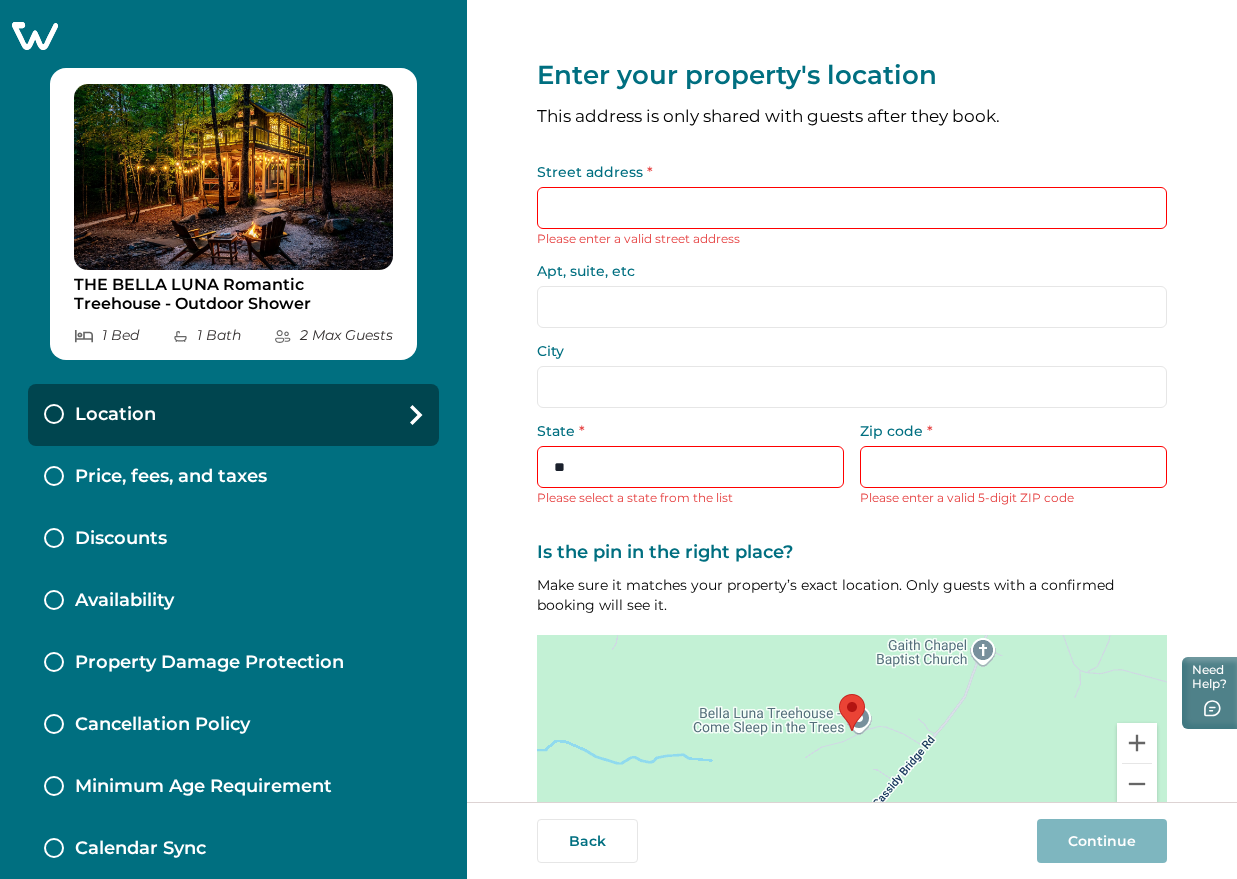 click on "Street address *" at bounding box center (852, 208) 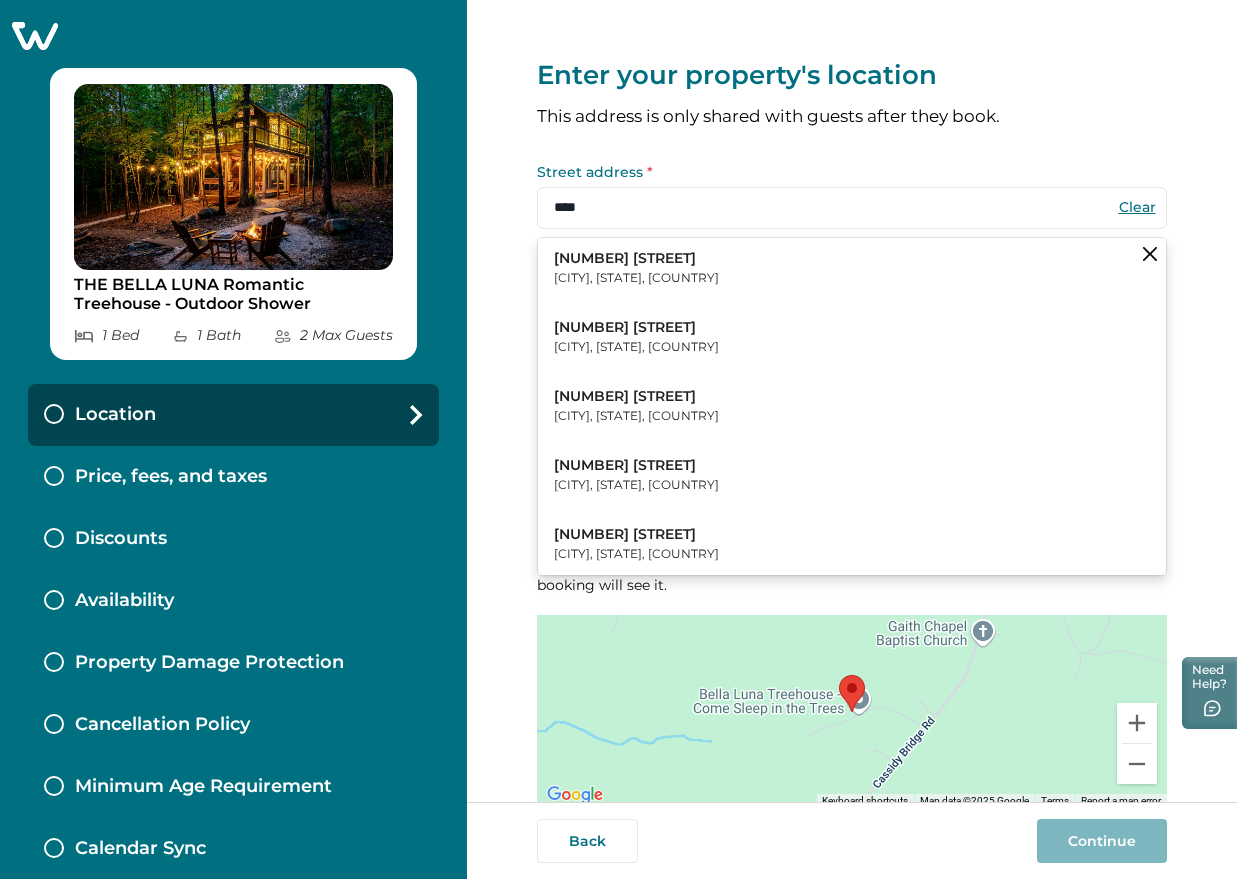 click on "[CITY], [STATE], [COUNTRY]" at bounding box center (636, 278) 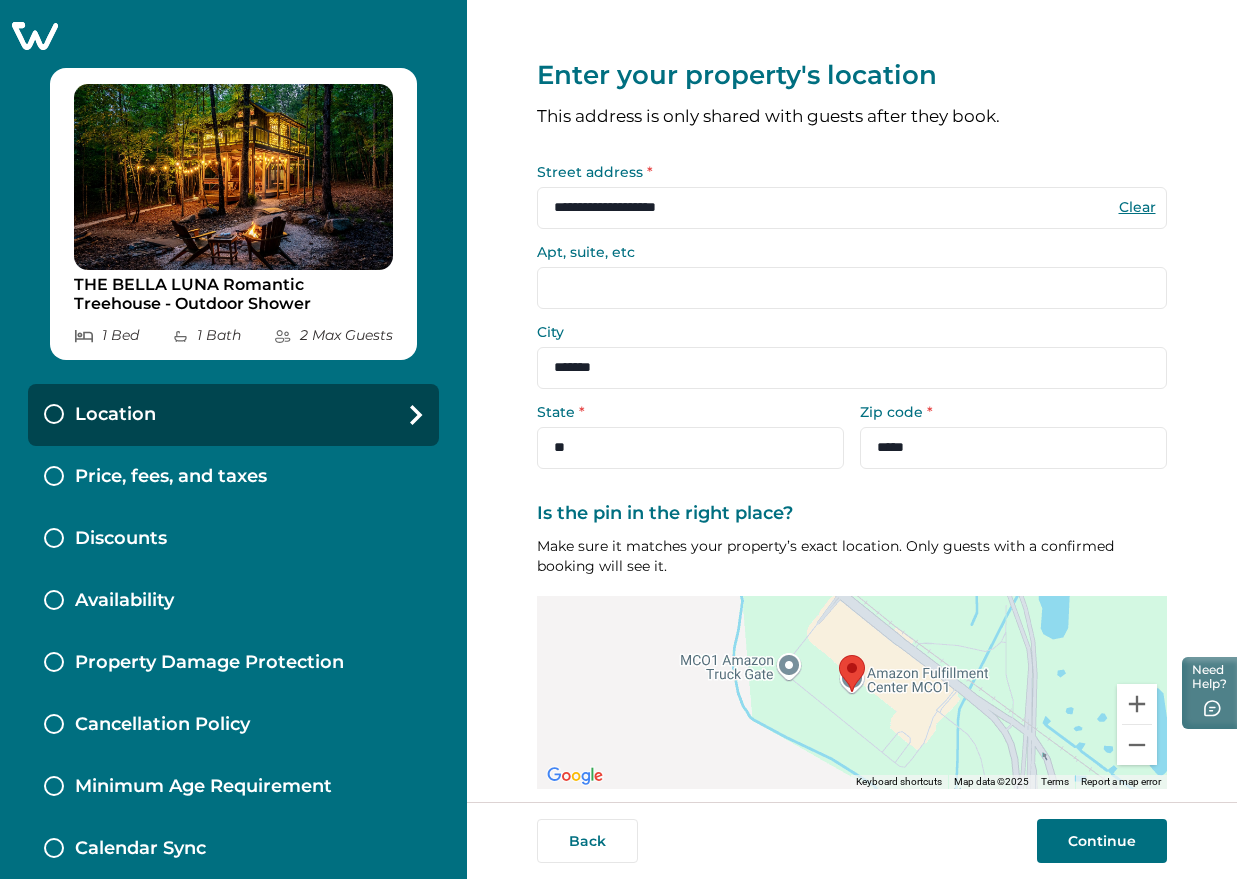 click on "Continue" at bounding box center (1102, 841) 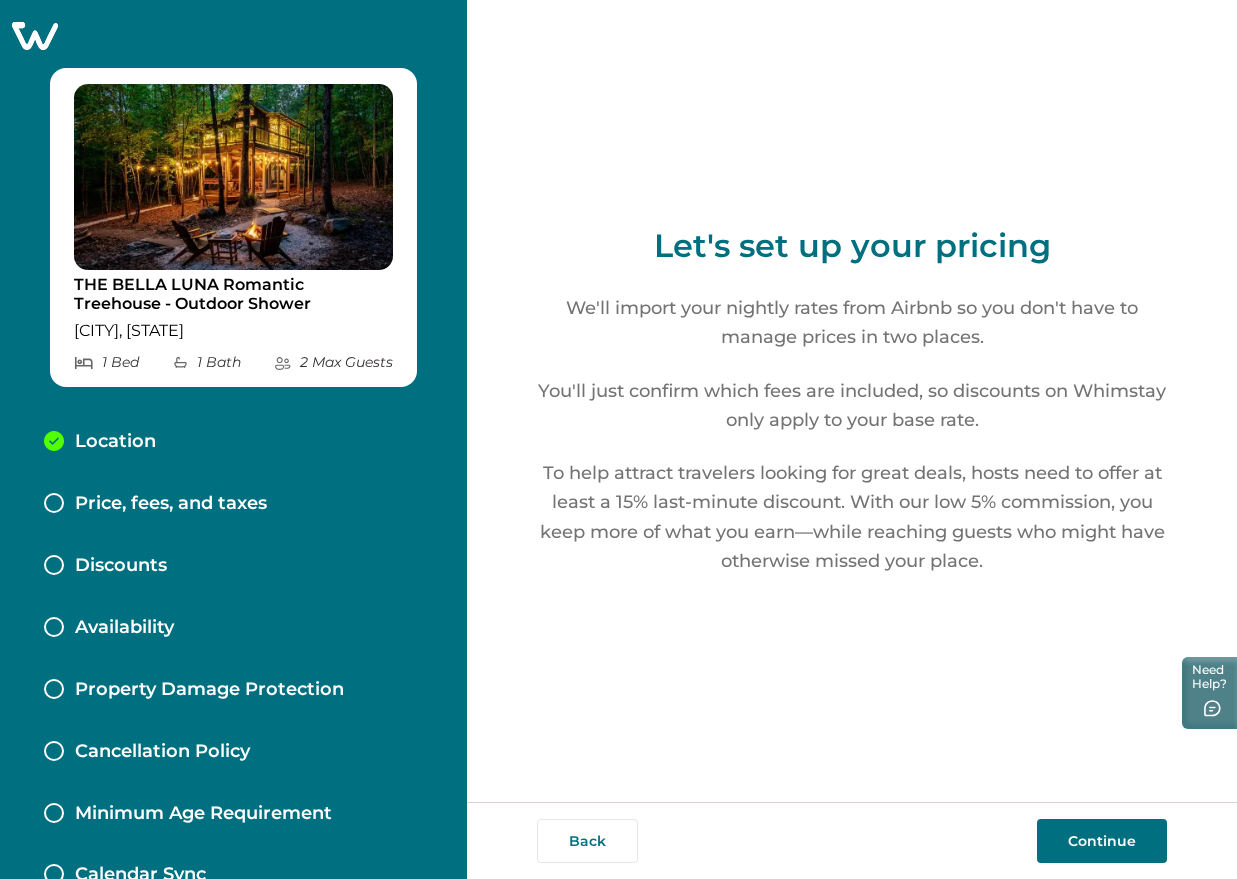 click on "Continue" at bounding box center [1102, 841] 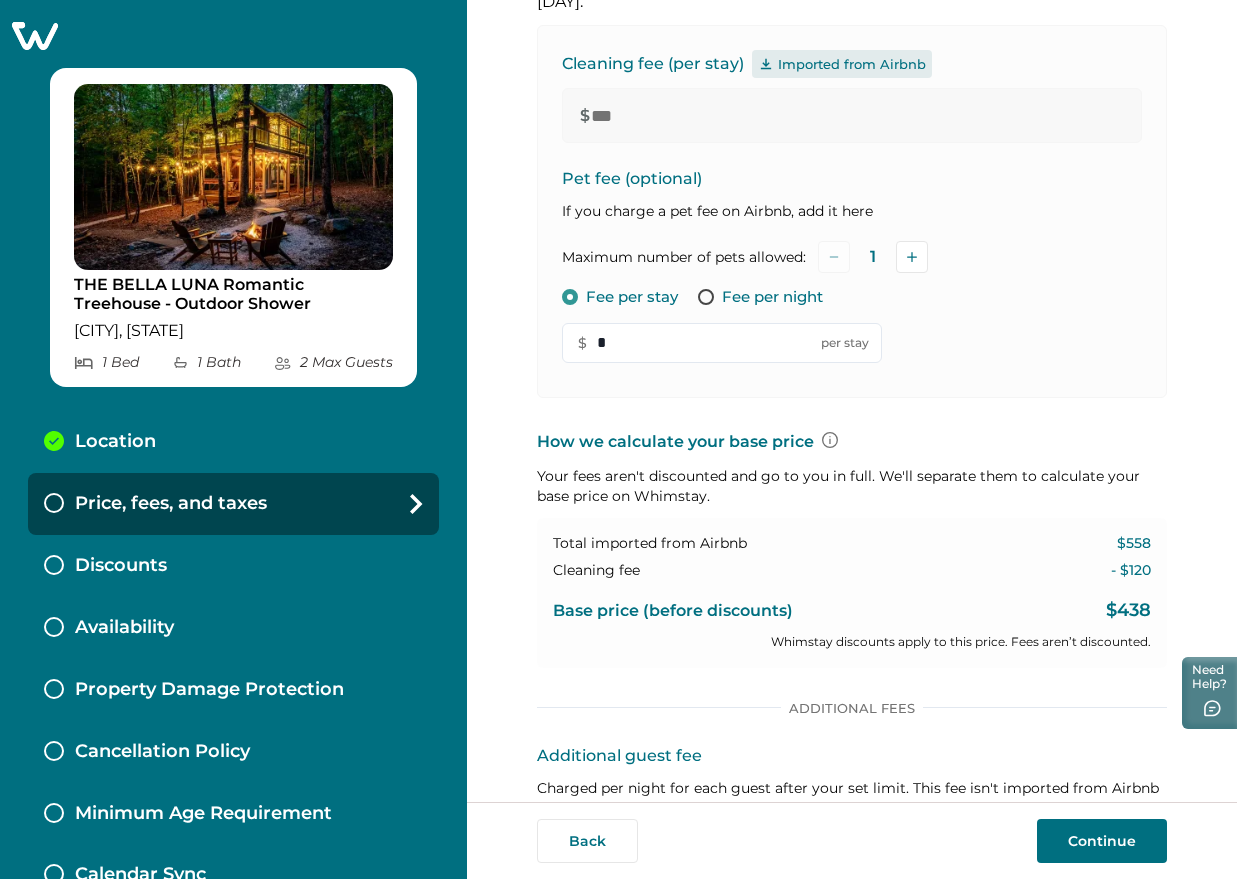 scroll, scrollTop: 903, scrollLeft: 0, axis: vertical 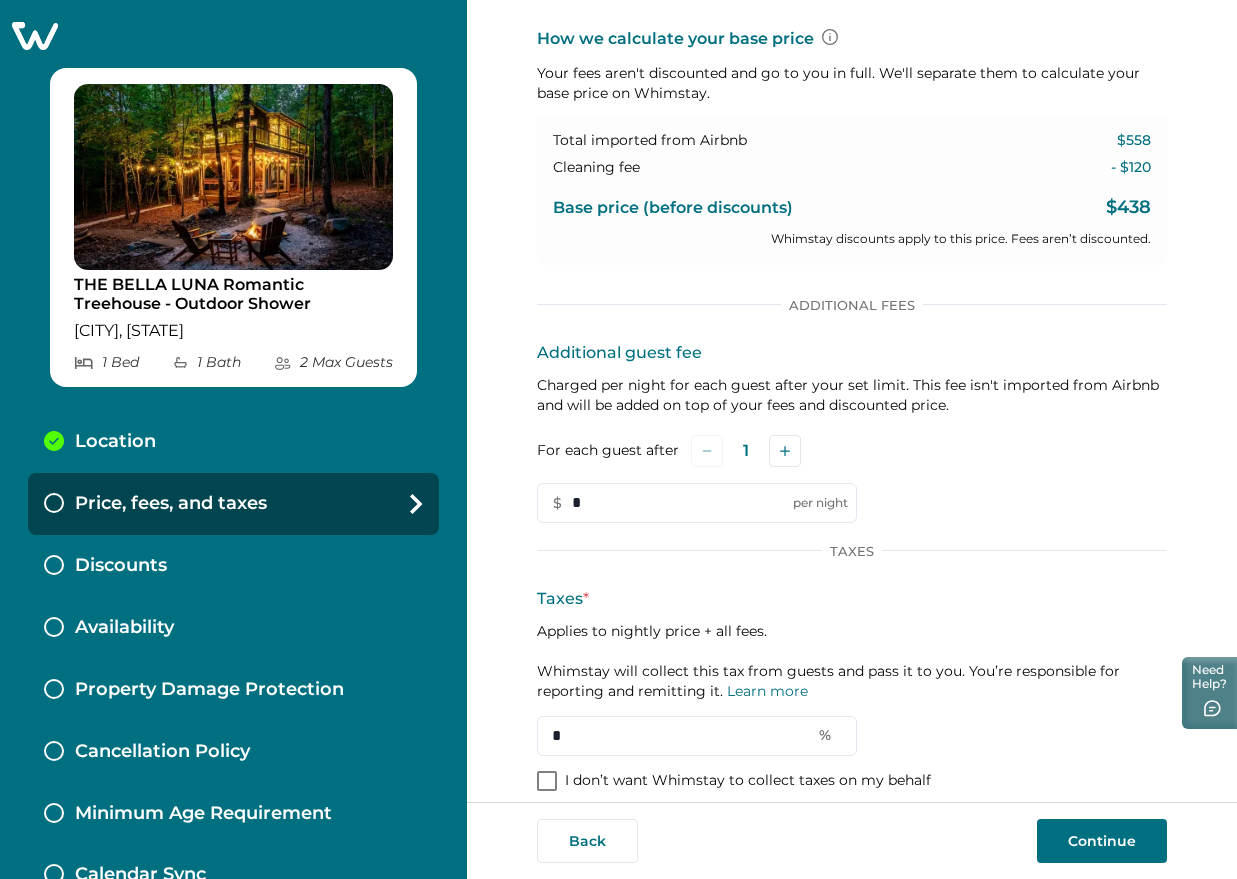 click on "Continue" at bounding box center [1102, 841] 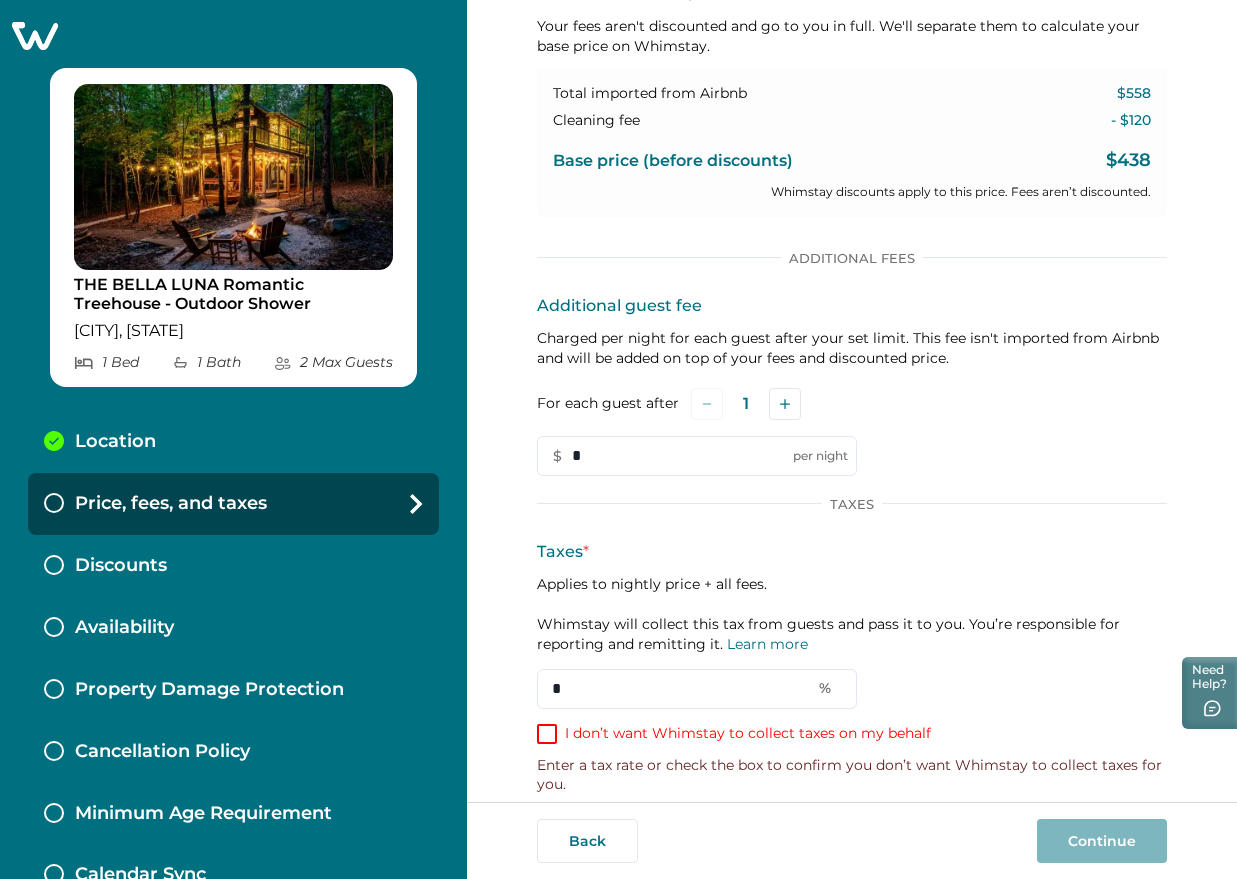 click on "I don’t want Whimstay to collect taxes on my behalf" at bounding box center [748, 734] 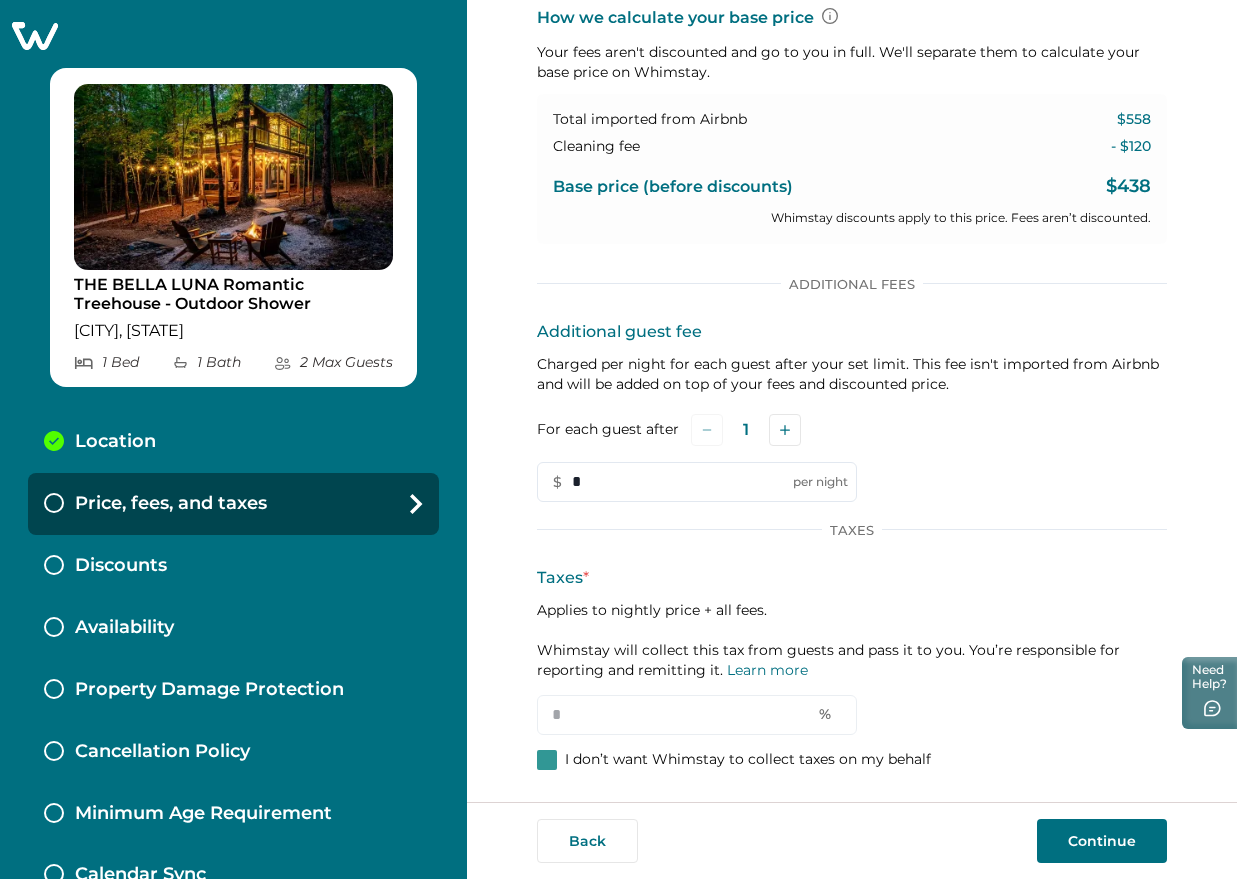 scroll, scrollTop: 903, scrollLeft: 0, axis: vertical 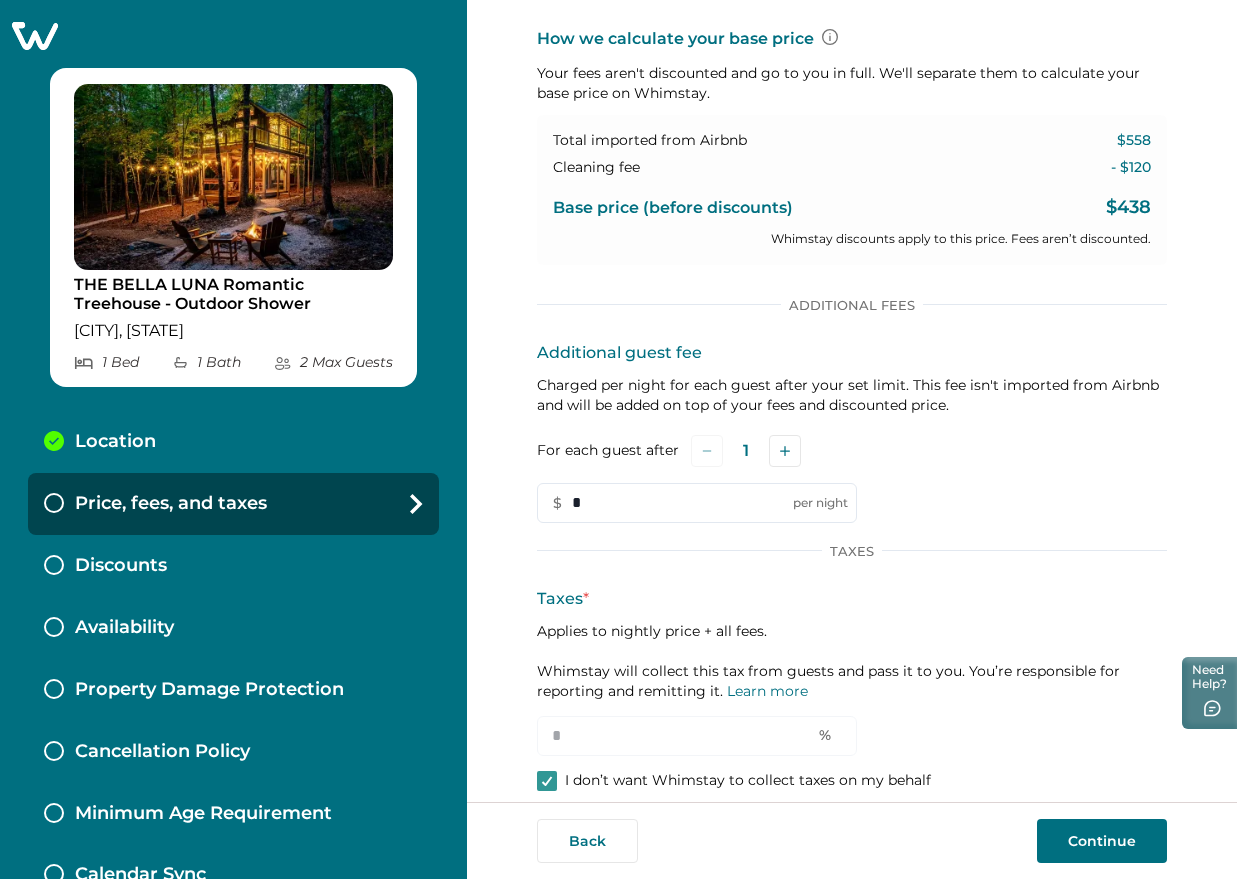 click on "Continue" at bounding box center (1102, 841) 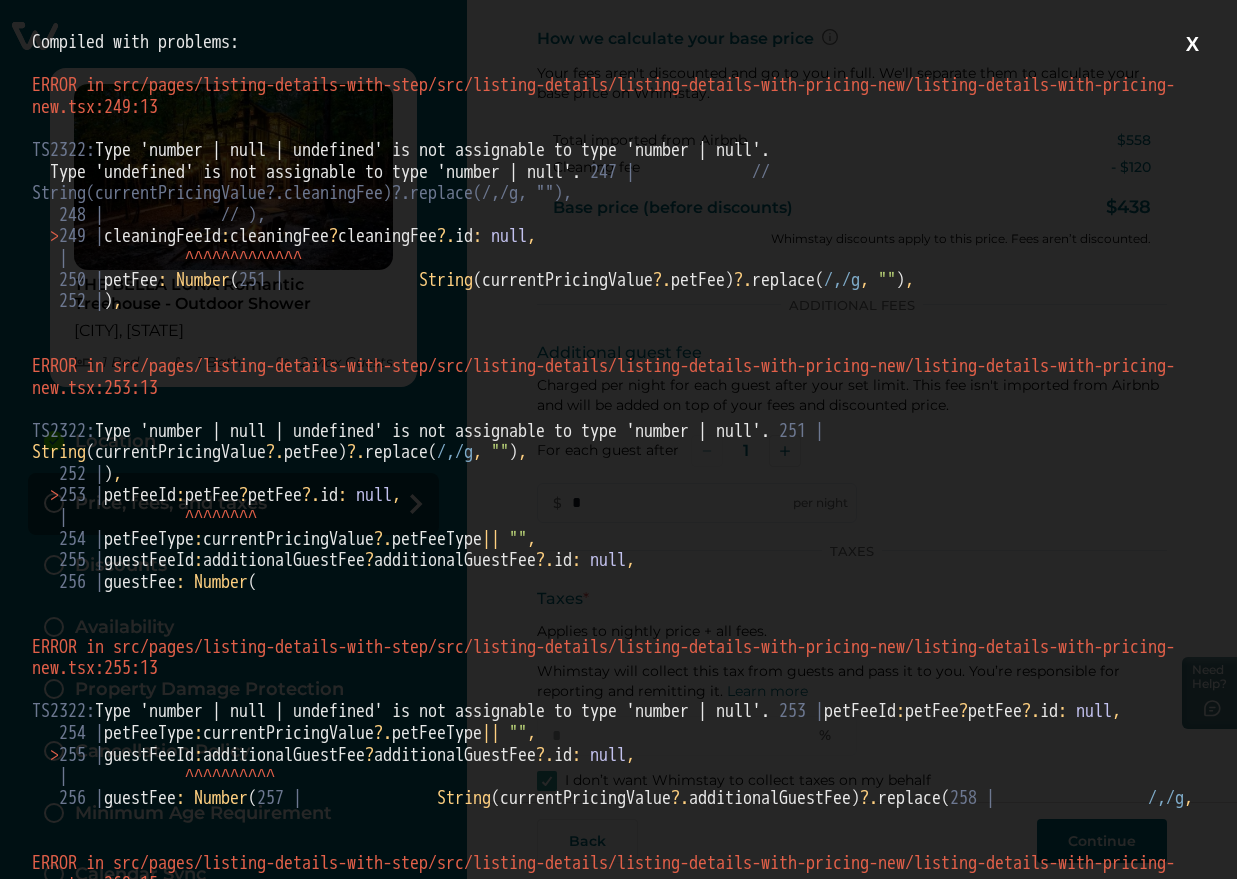 scroll, scrollTop: 0, scrollLeft: 0, axis: both 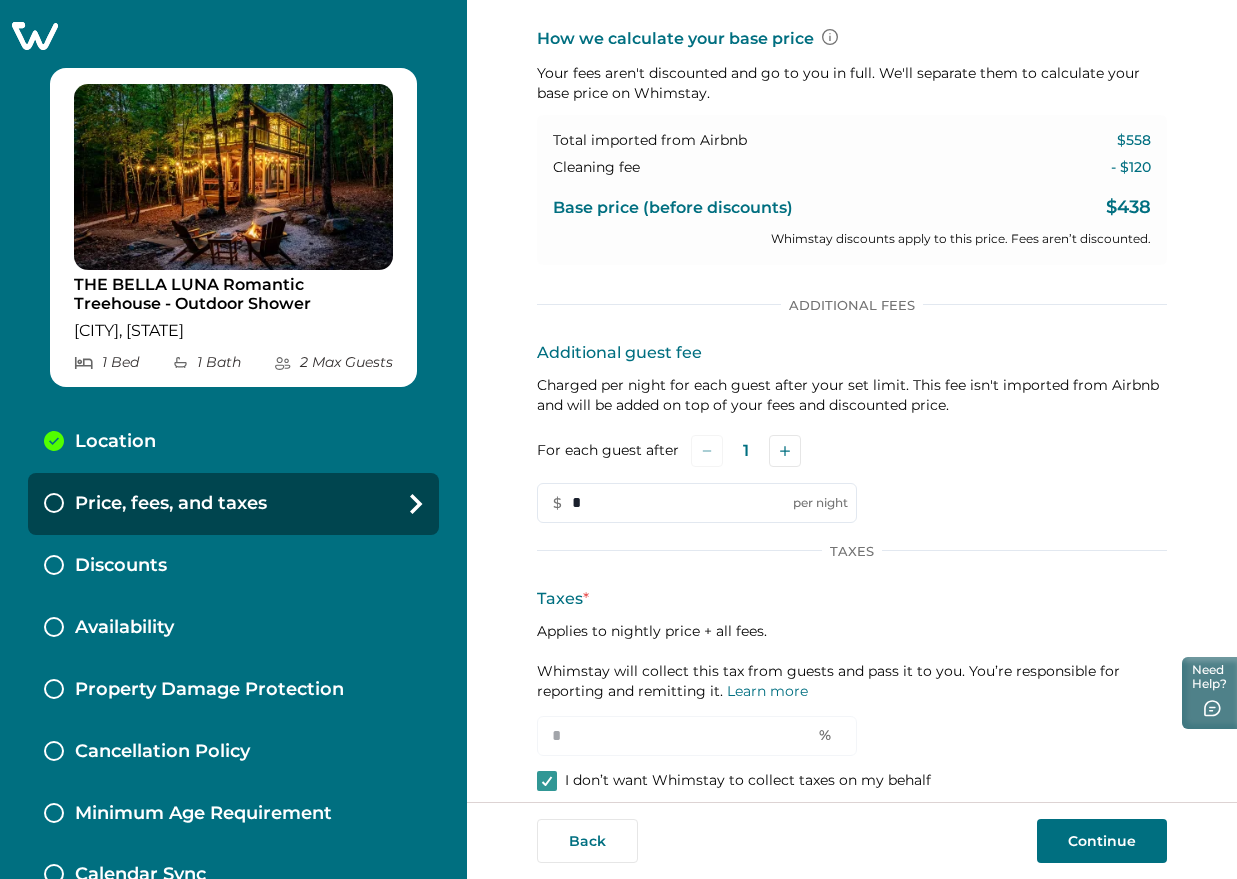 click on "Continue" at bounding box center [1102, 841] 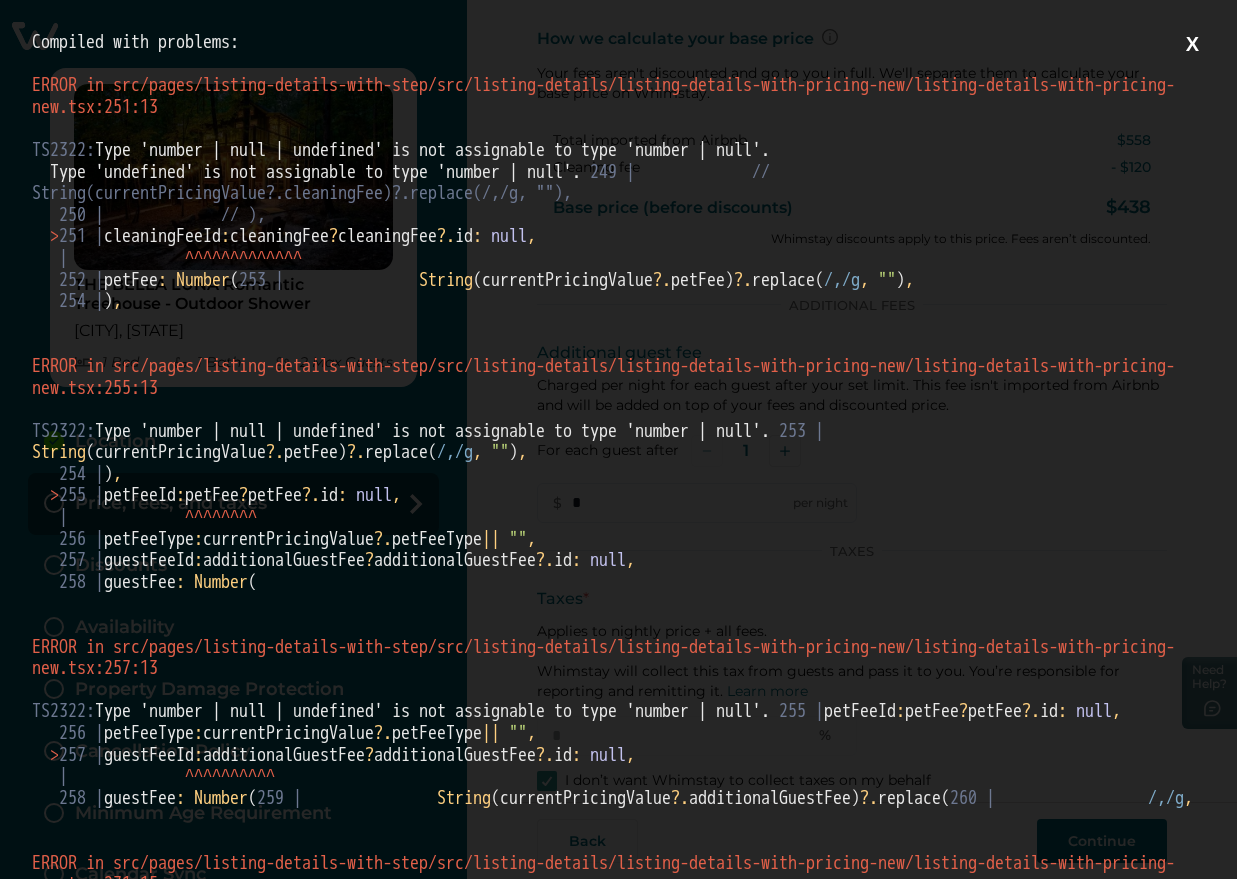 scroll, scrollTop: 0, scrollLeft: 0, axis: both 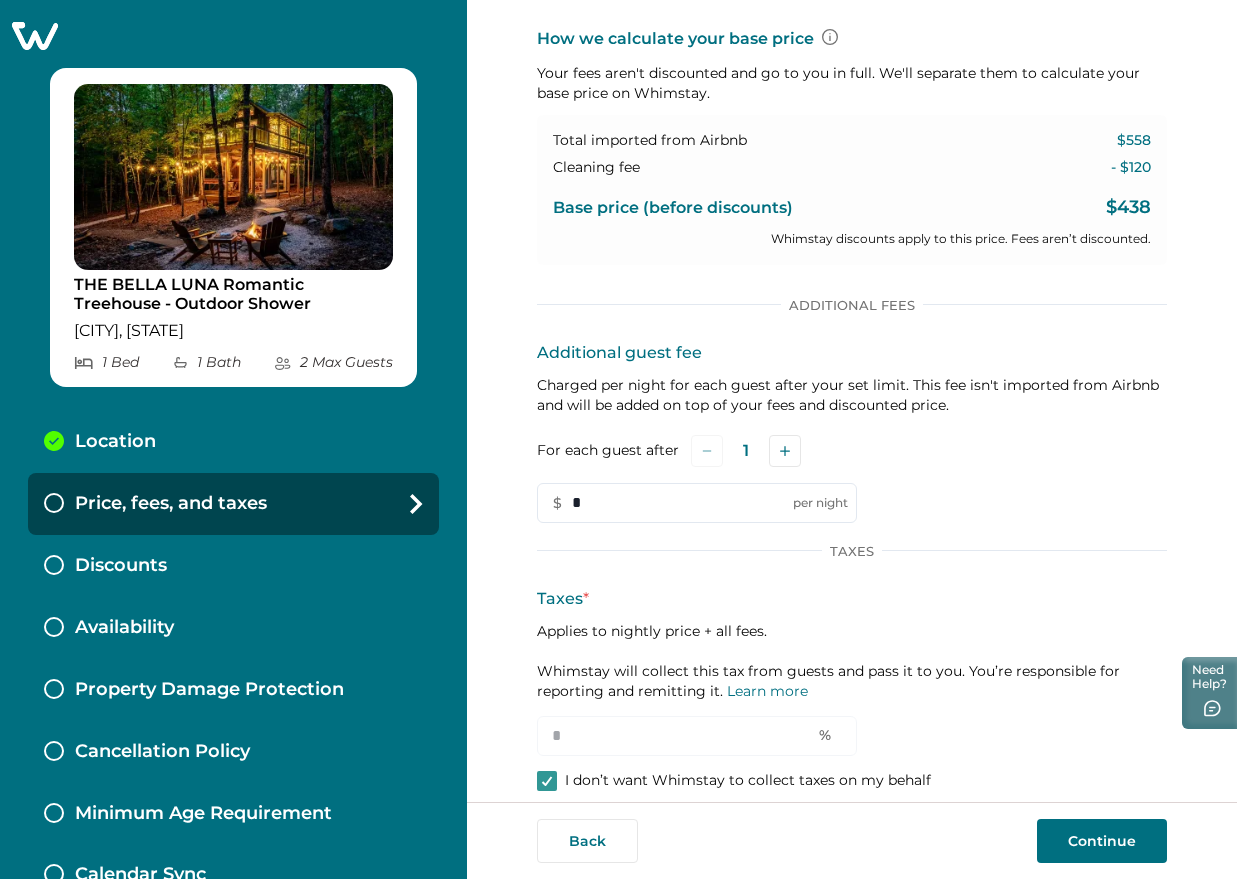 click on "Continue" at bounding box center (1102, 841) 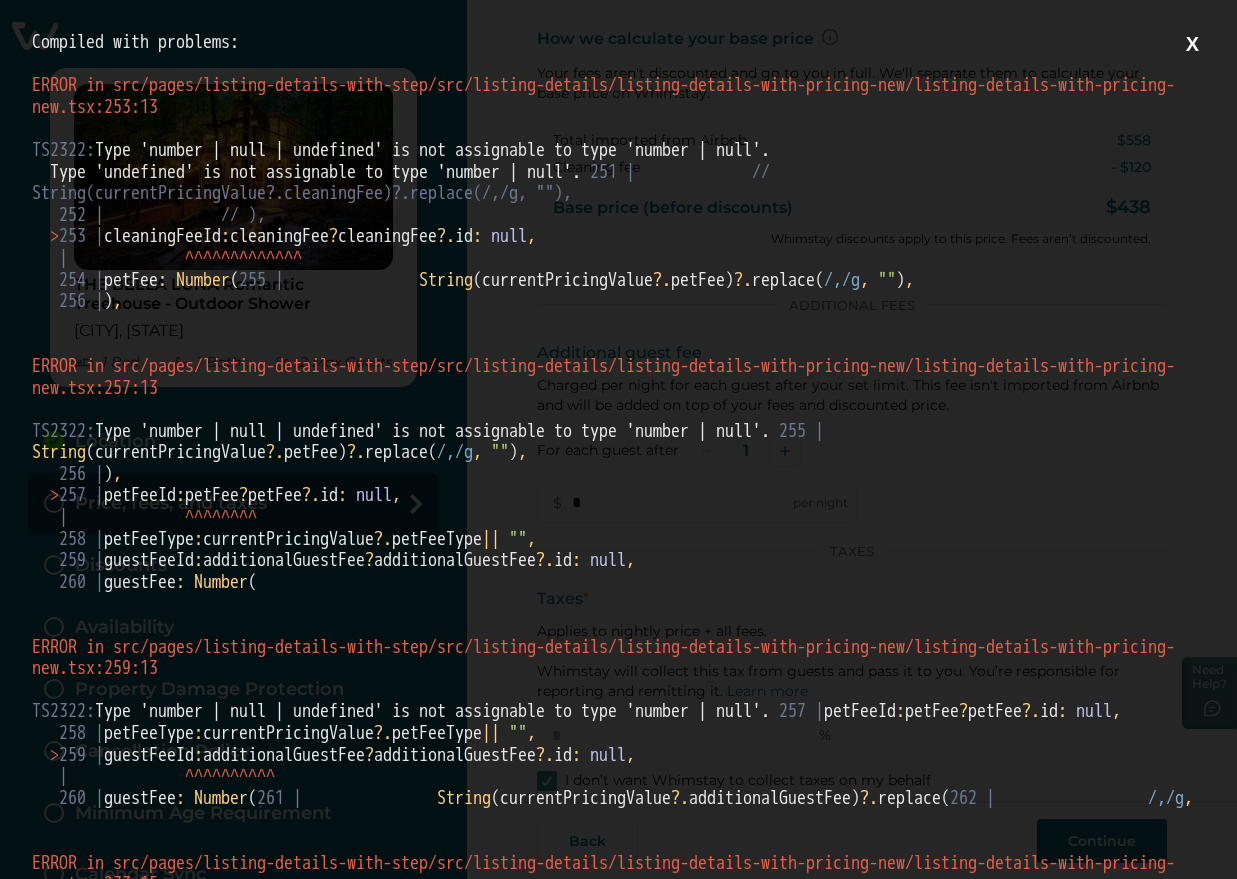 scroll, scrollTop: 0, scrollLeft: 0, axis: both 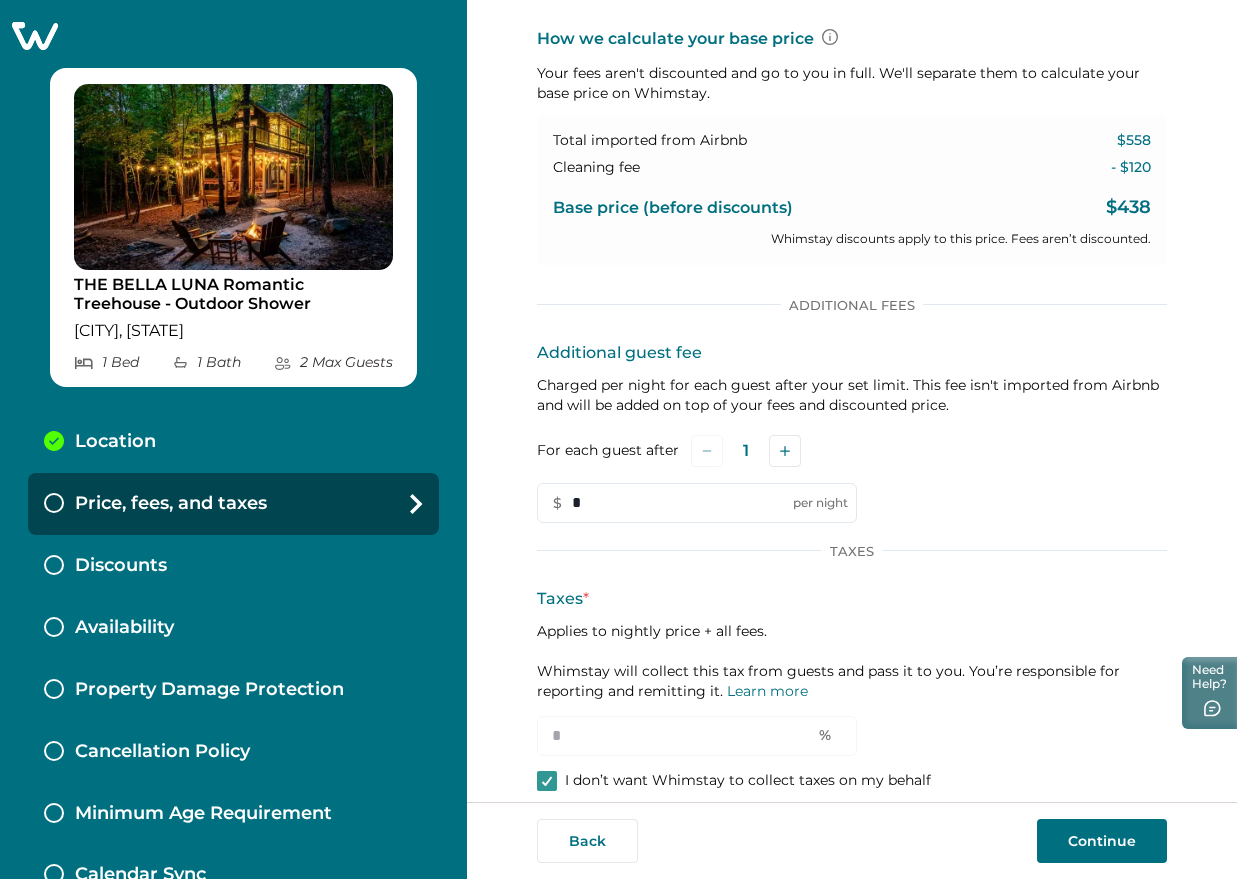 click on "Continue" at bounding box center [1102, 841] 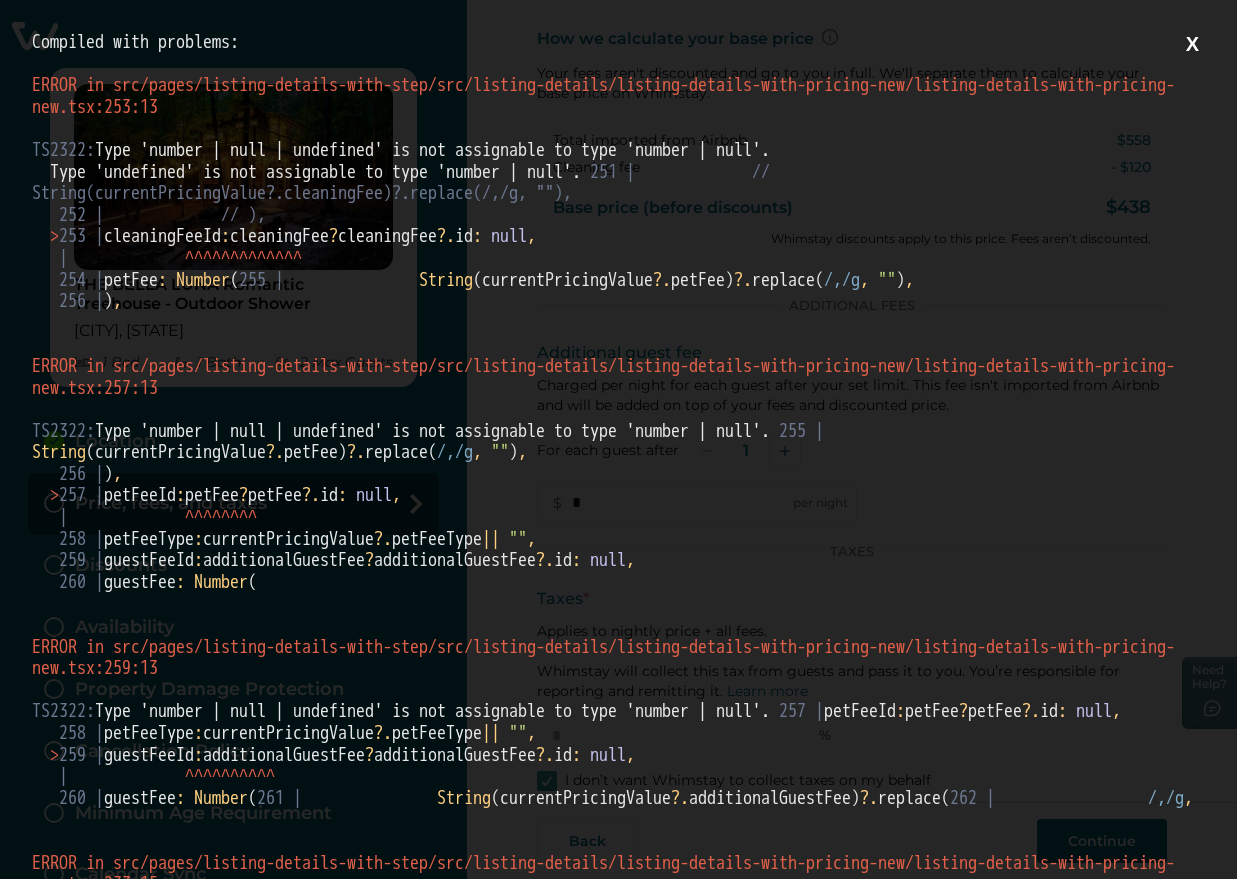 scroll, scrollTop: 0, scrollLeft: 0, axis: both 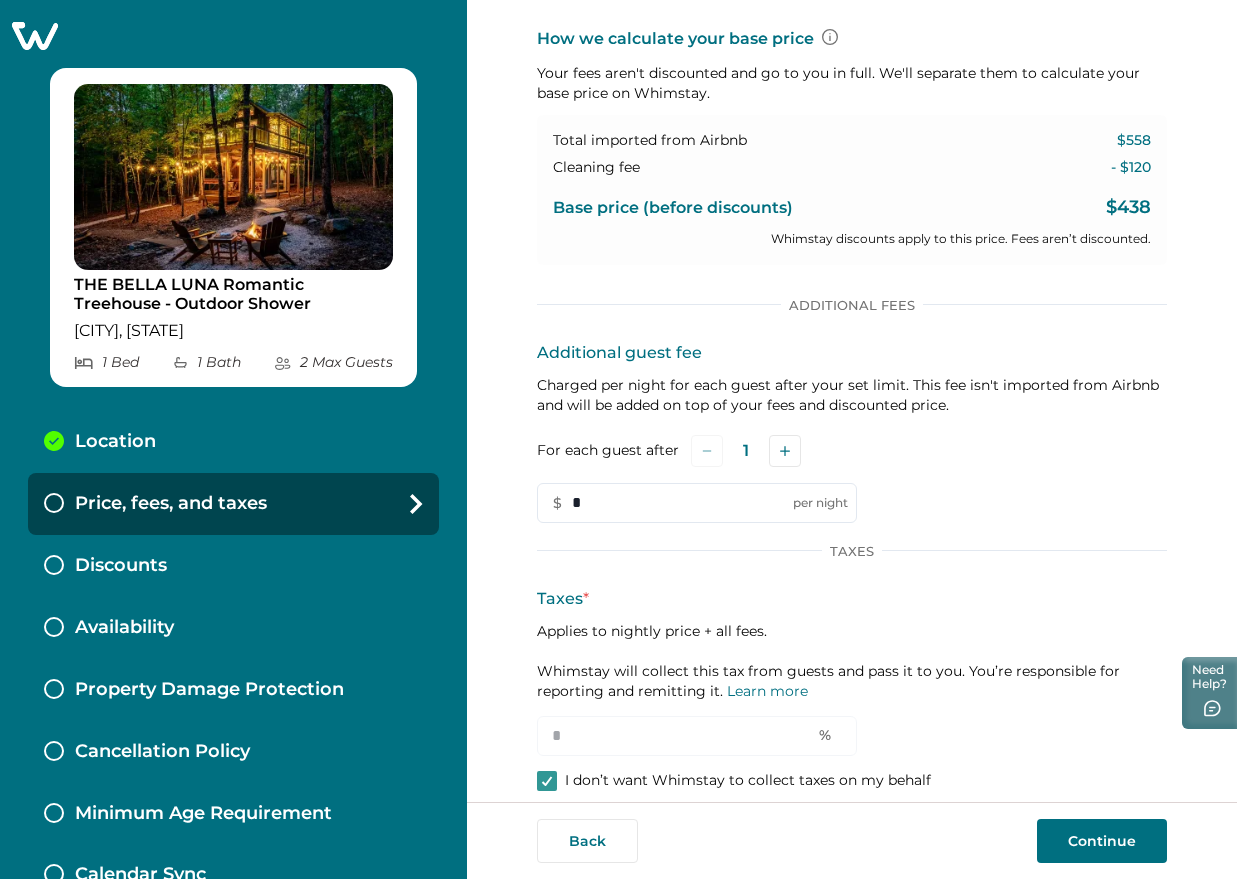 click on "Continue" at bounding box center [1102, 841] 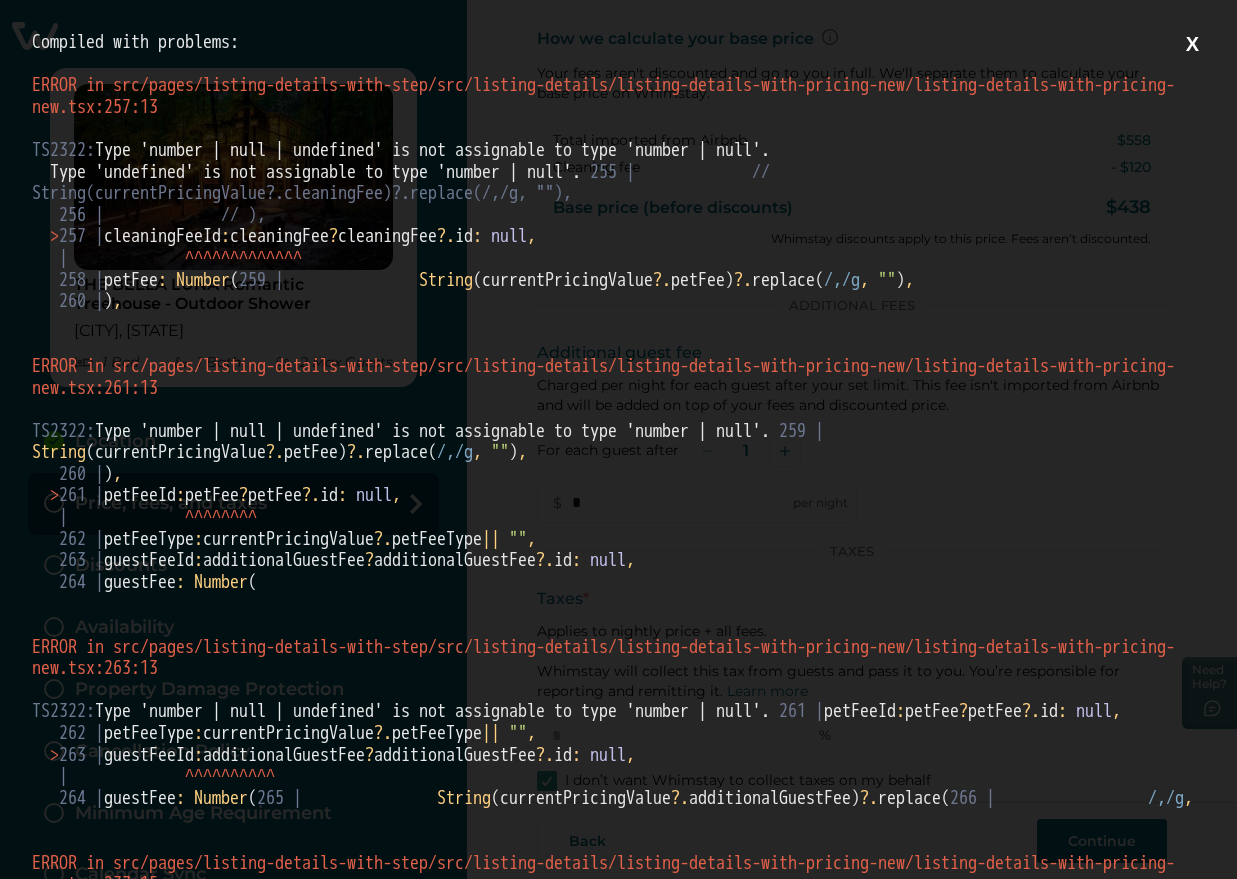 scroll, scrollTop: 0, scrollLeft: 0, axis: both 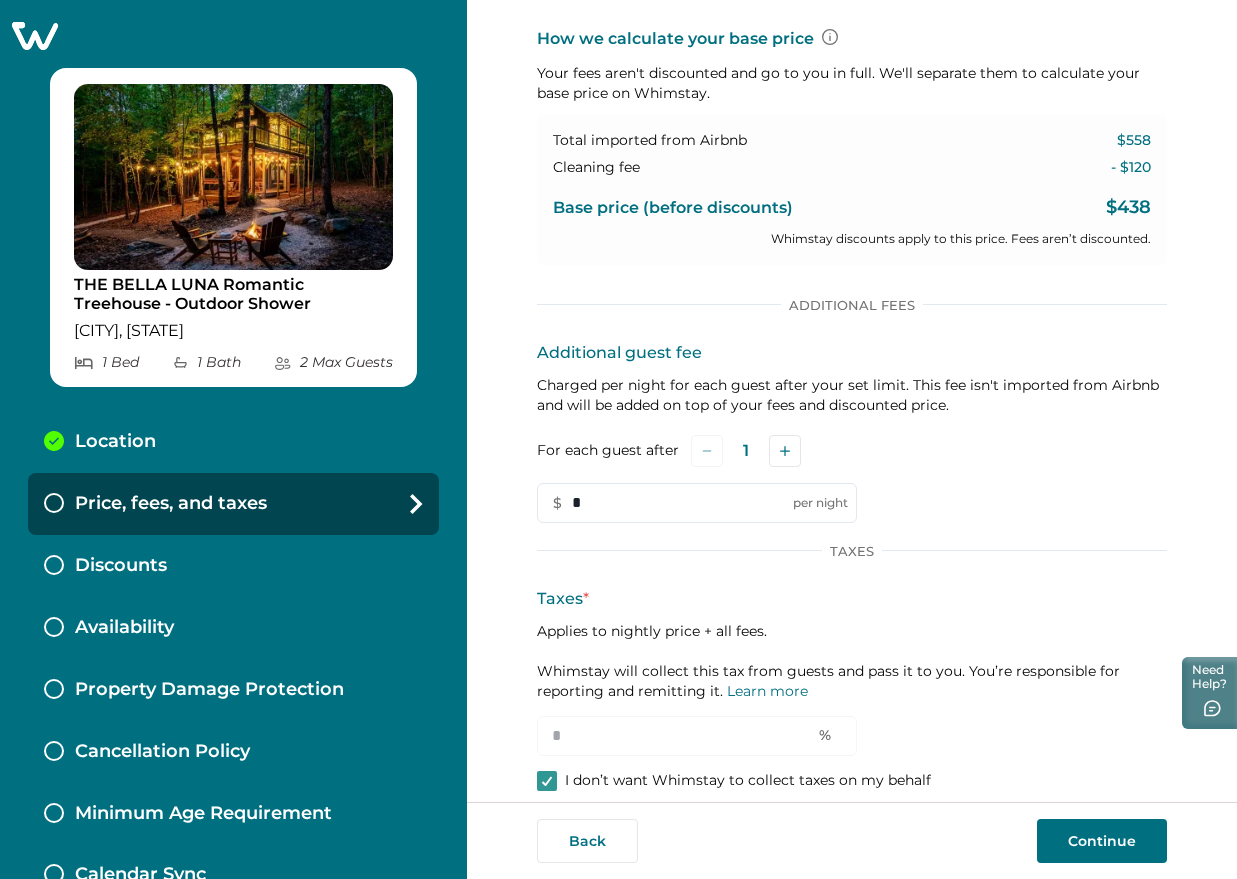 click on "Continue" at bounding box center (1102, 841) 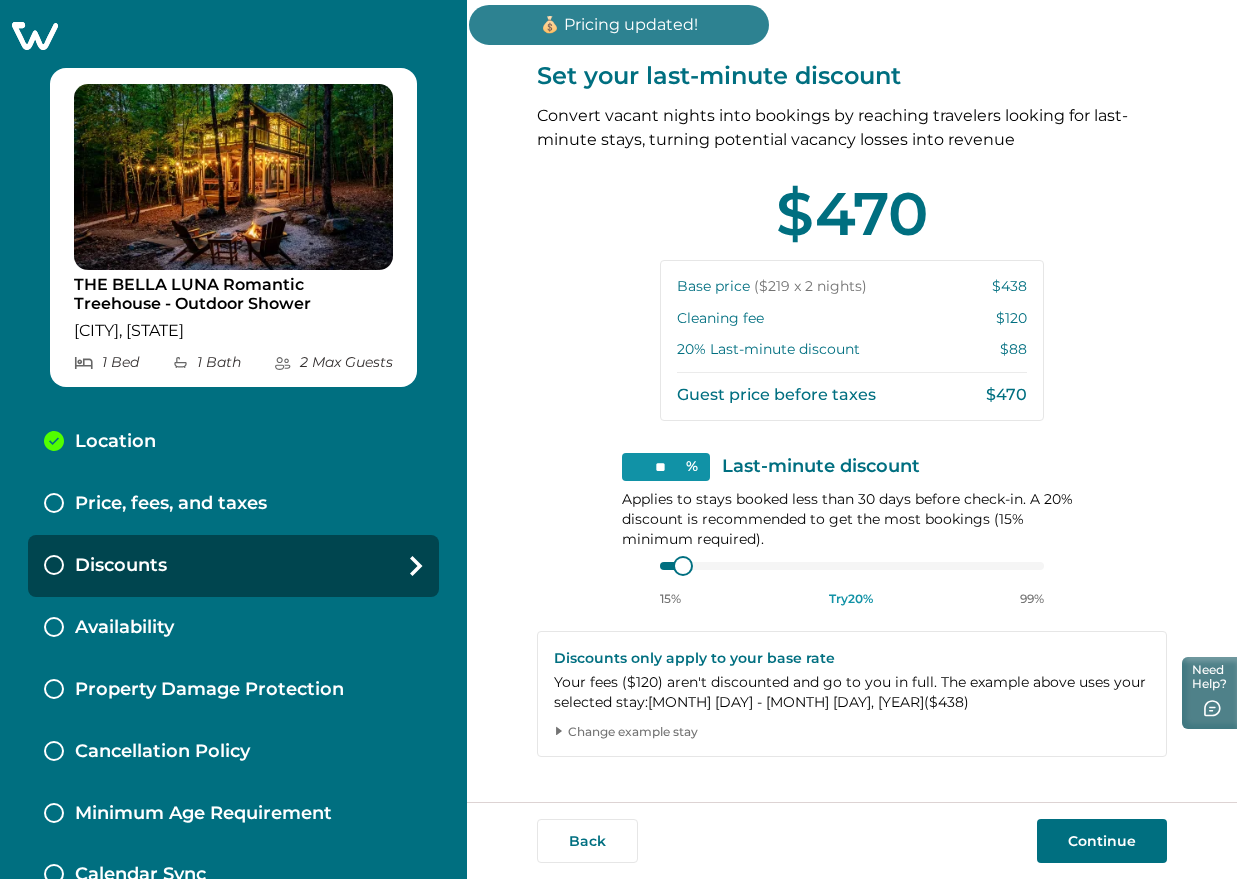 scroll, scrollTop: 0, scrollLeft: 0, axis: both 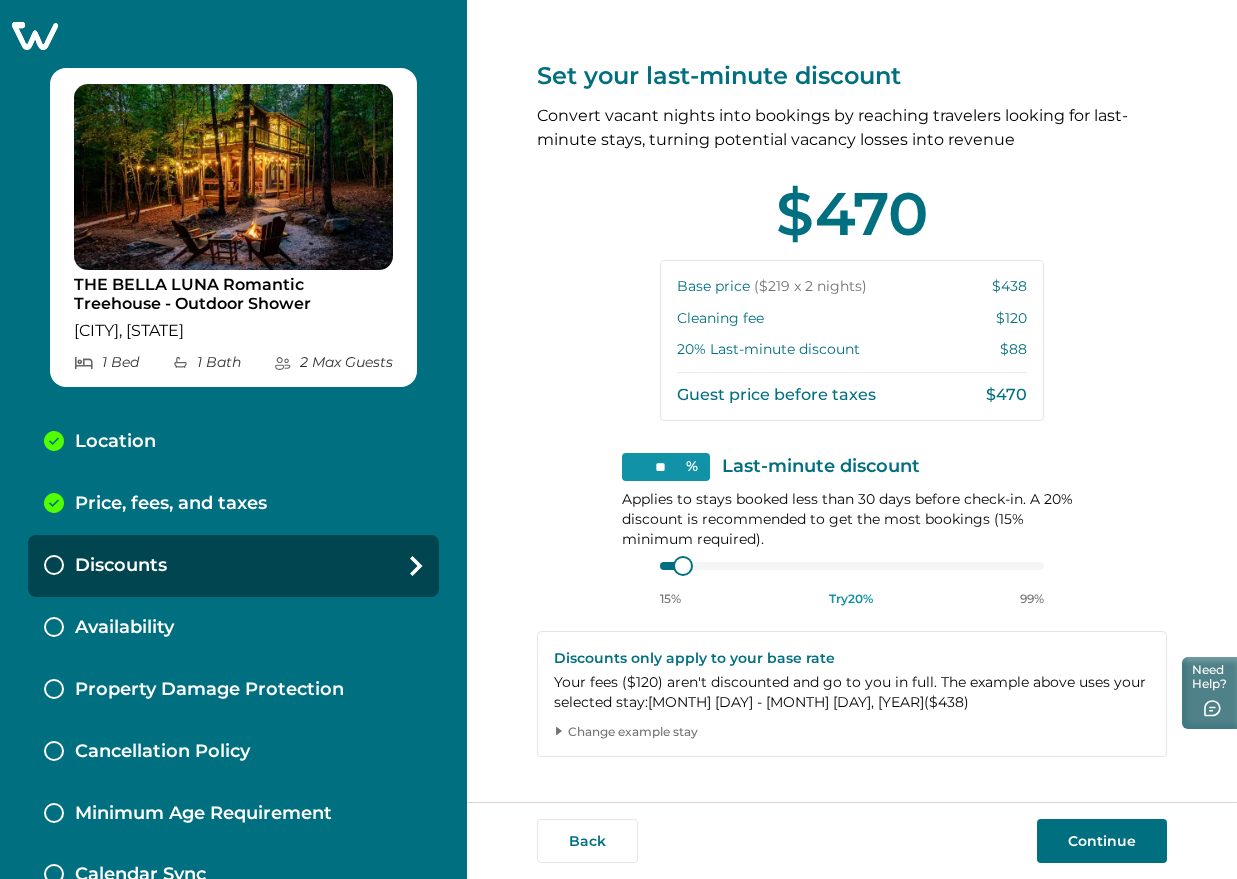 click on "Continue" at bounding box center [1102, 841] 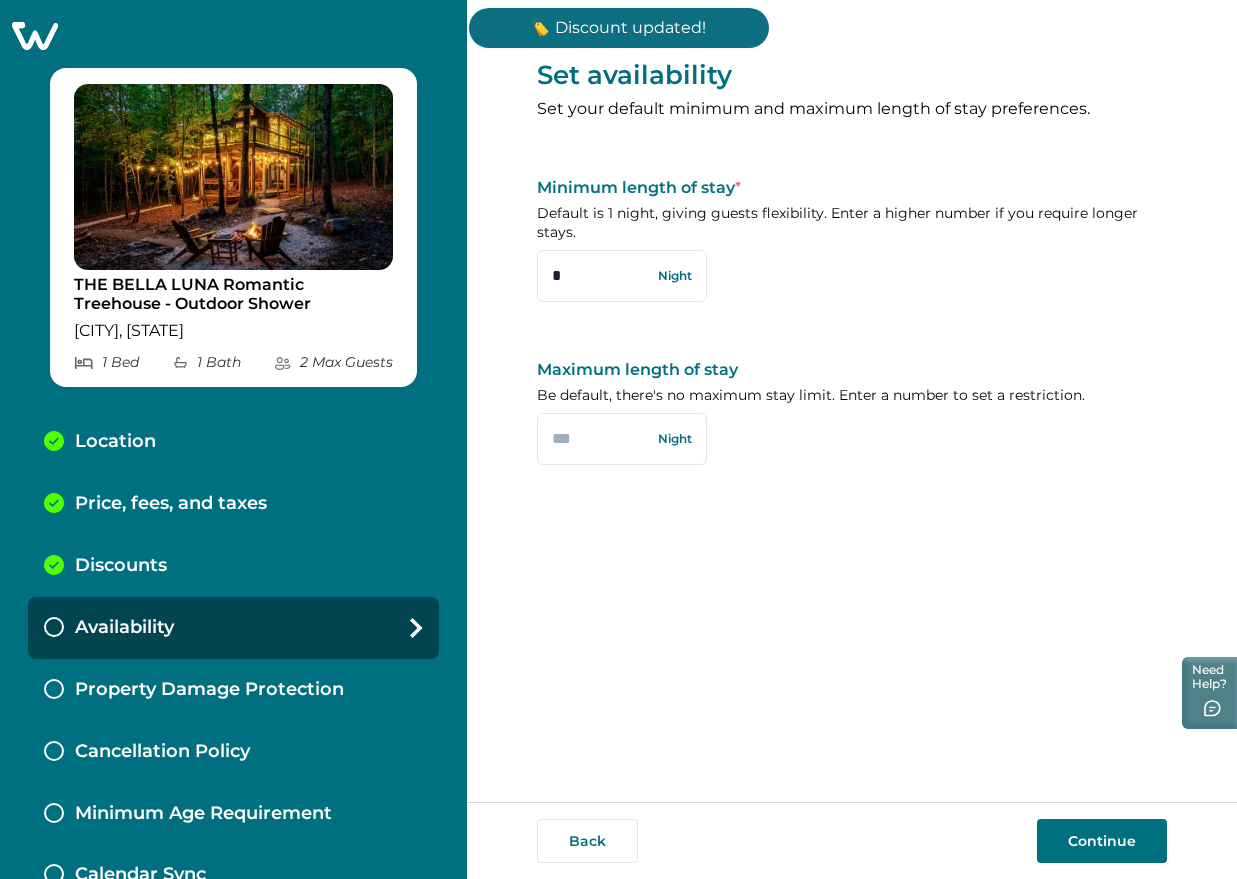 click on "Price, fees, and taxes" at bounding box center [171, 504] 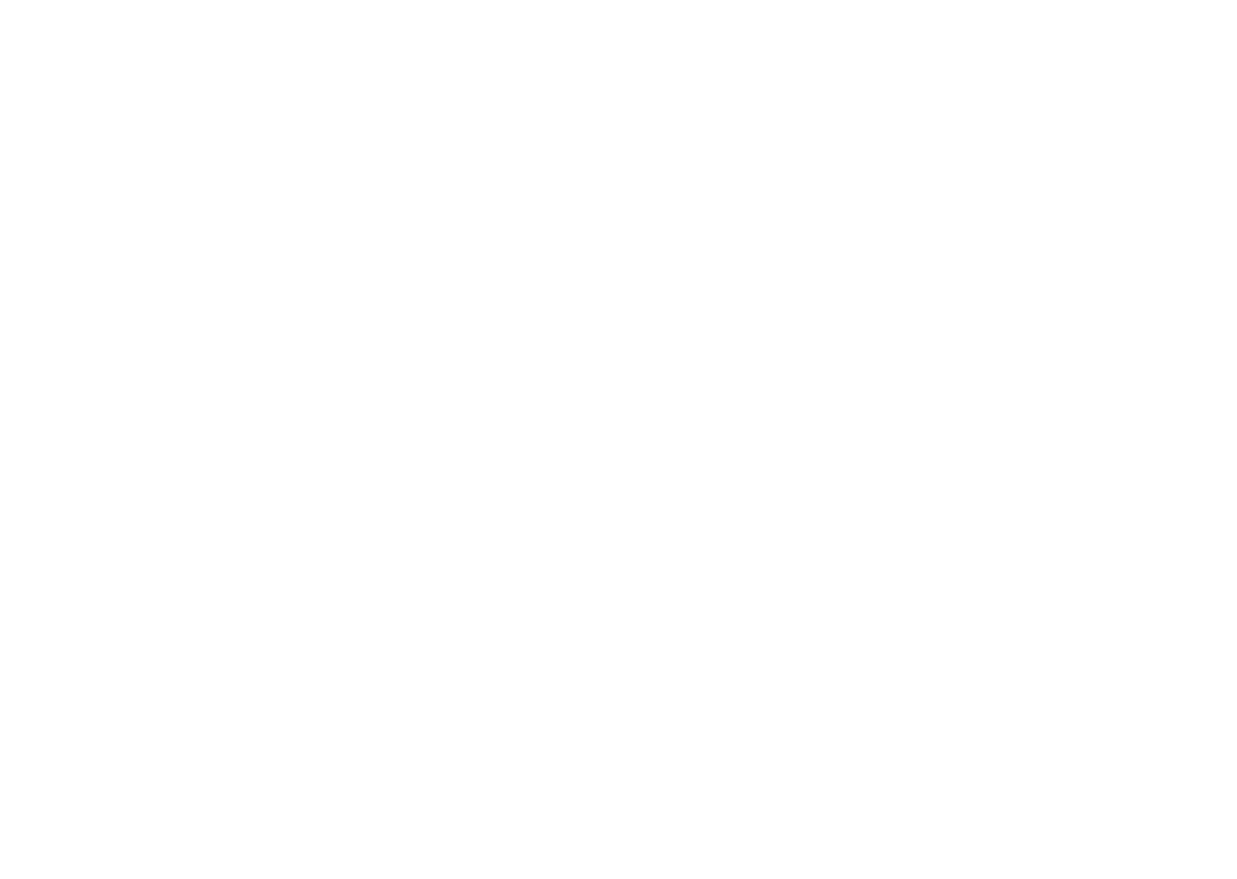 scroll, scrollTop: 0, scrollLeft: 0, axis: both 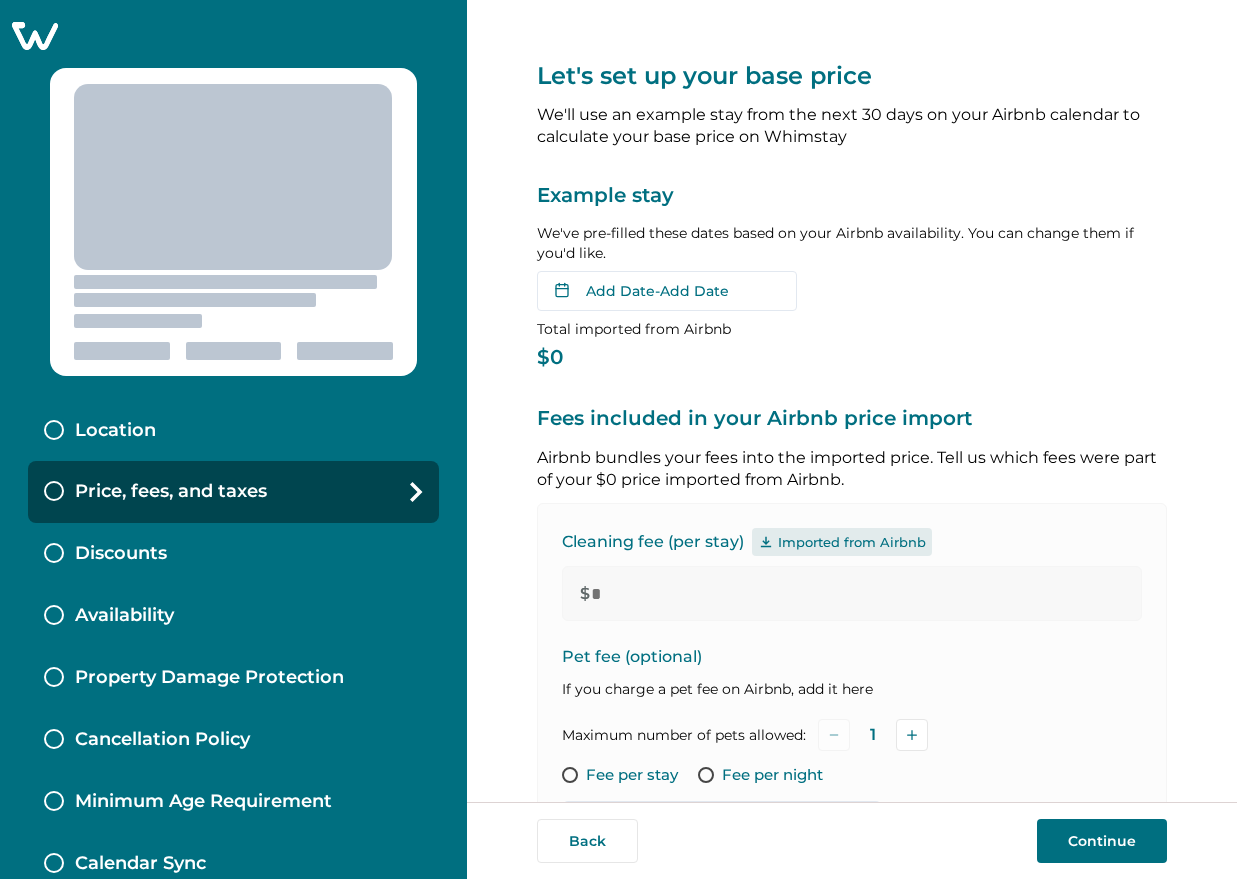 type on "***" 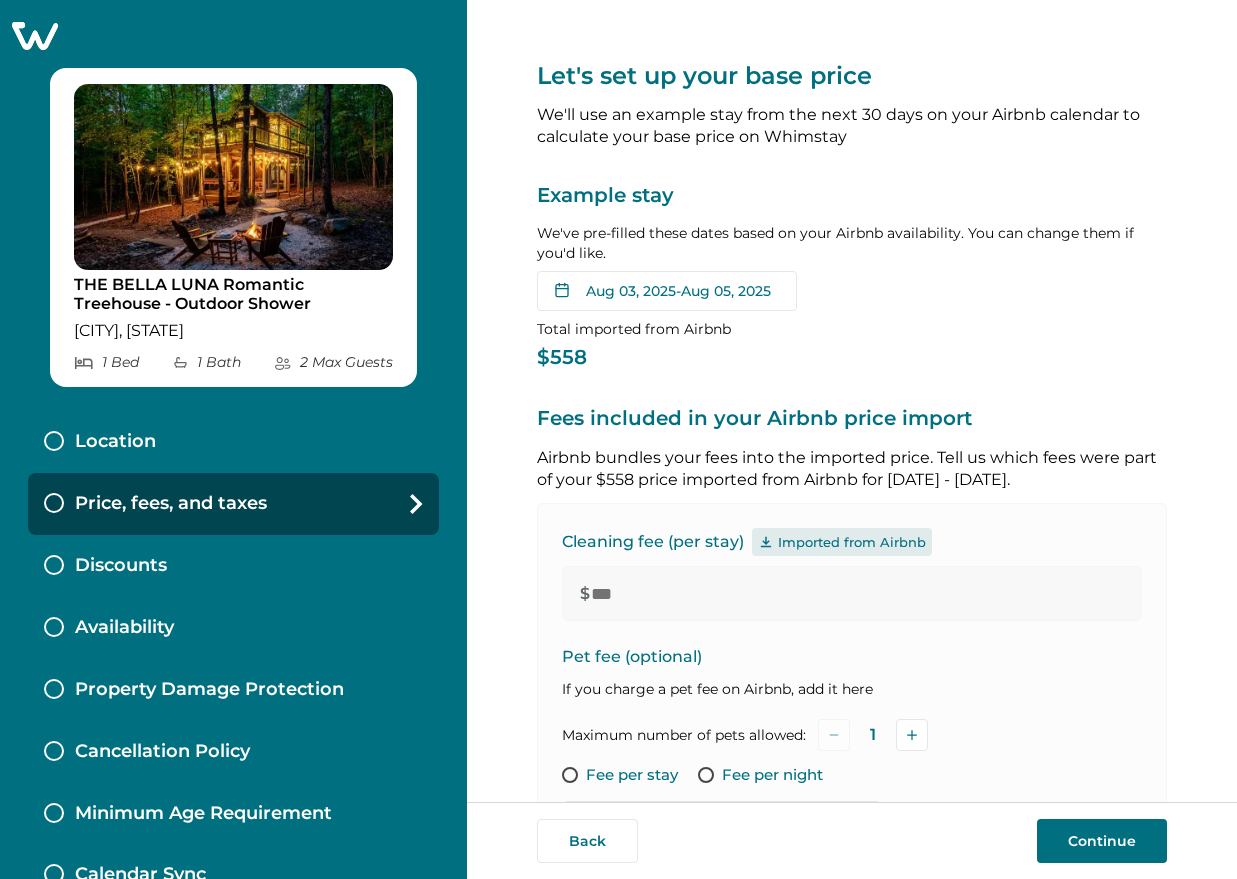 scroll, scrollTop: 0, scrollLeft: 0, axis: both 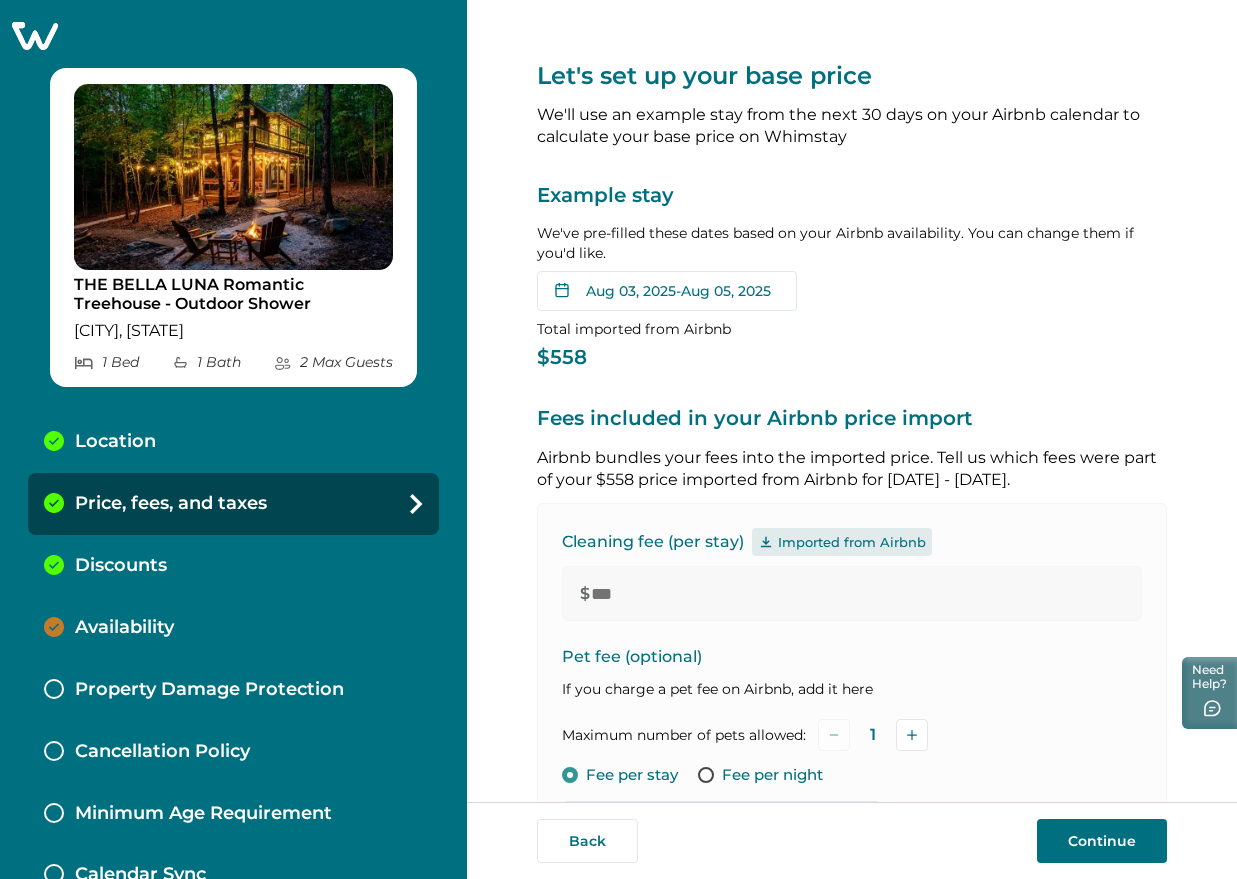 click 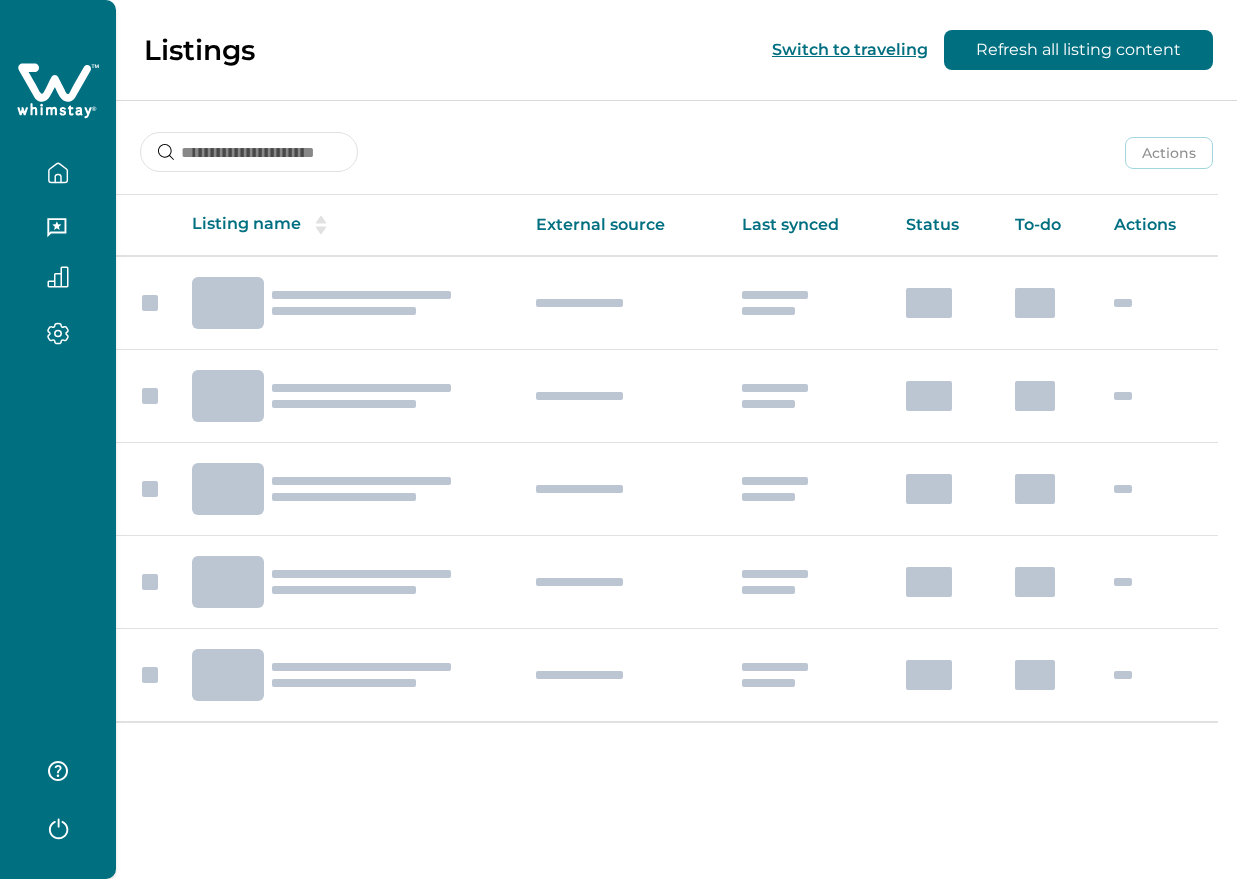 scroll, scrollTop: 0, scrollLeft: 0, axis: both 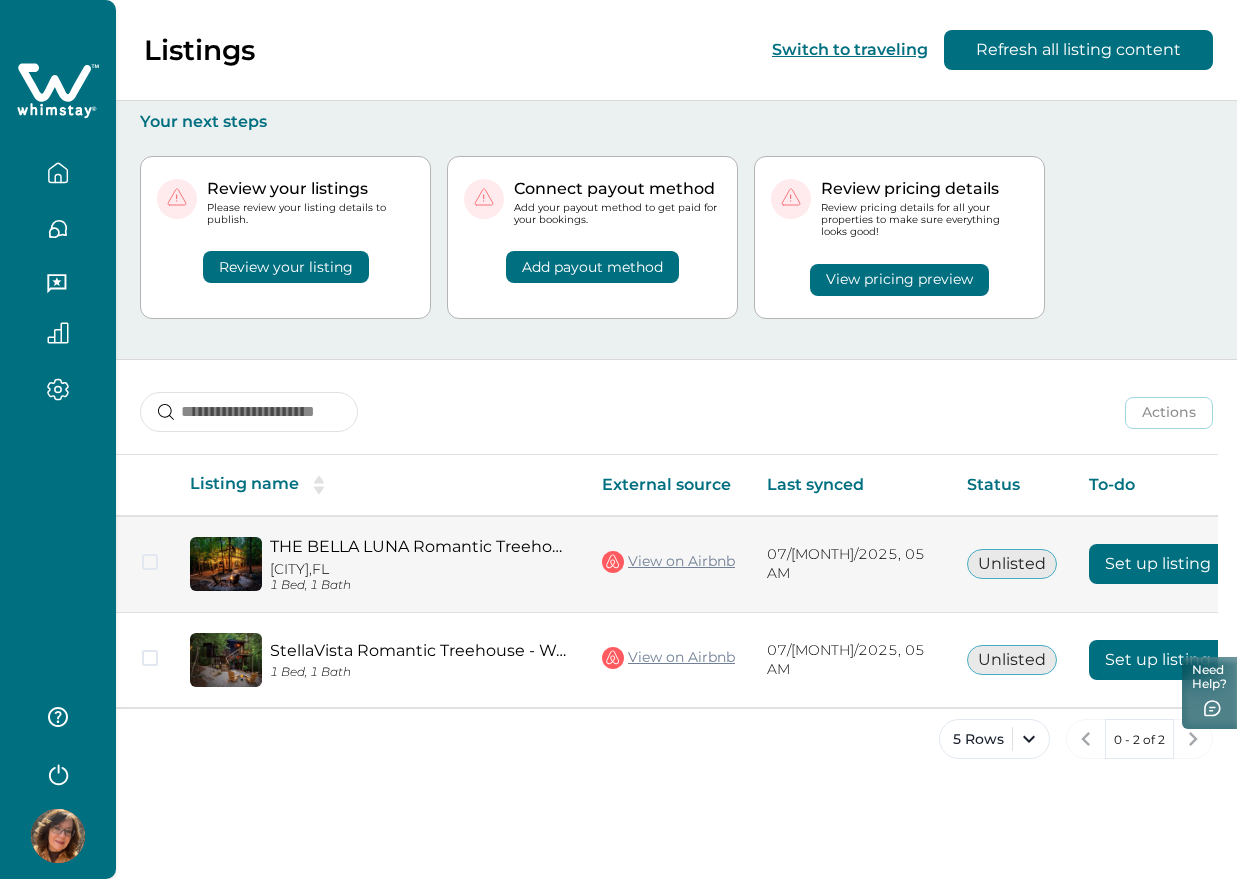 click on "Set up listing" at bounding box center [1158, 564] 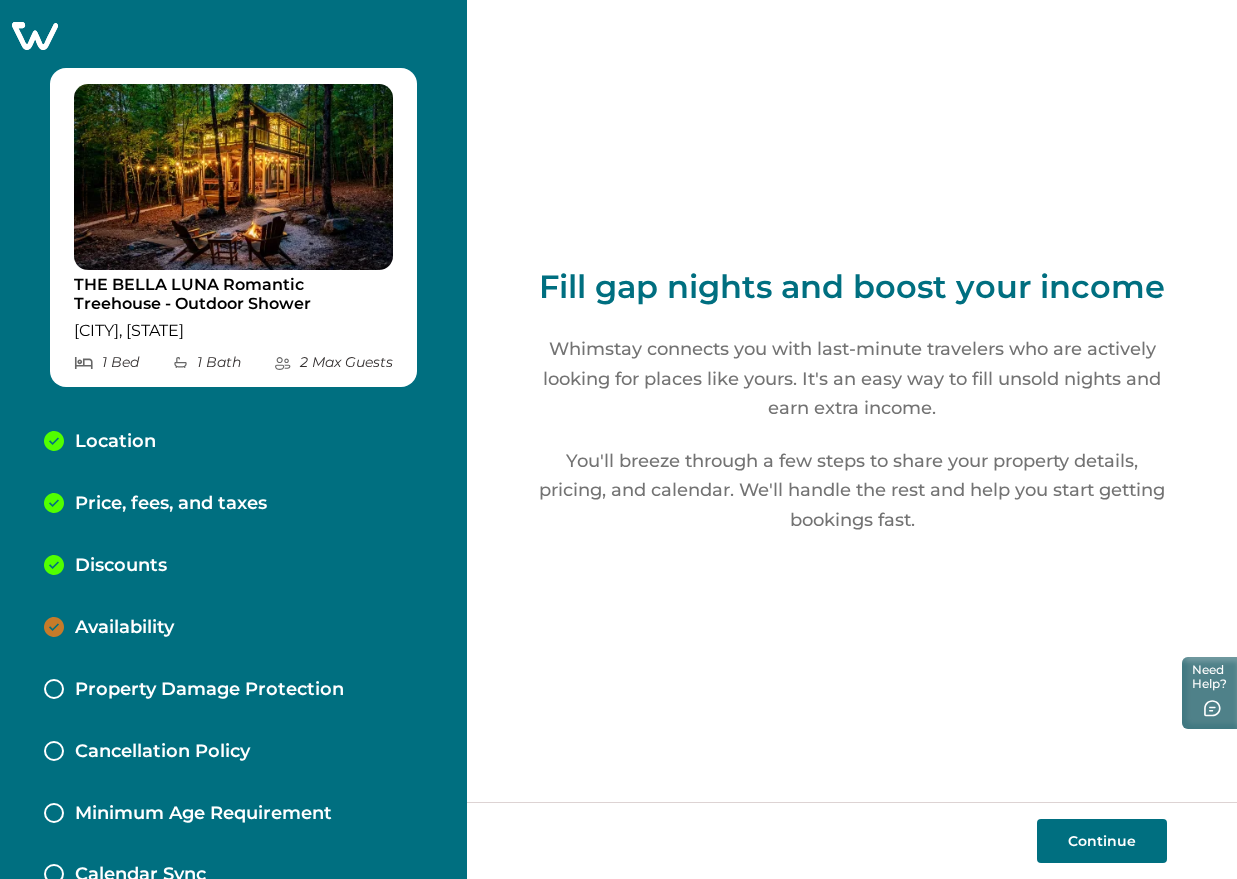 click on "Continue" at bounding box center (1102, 841) 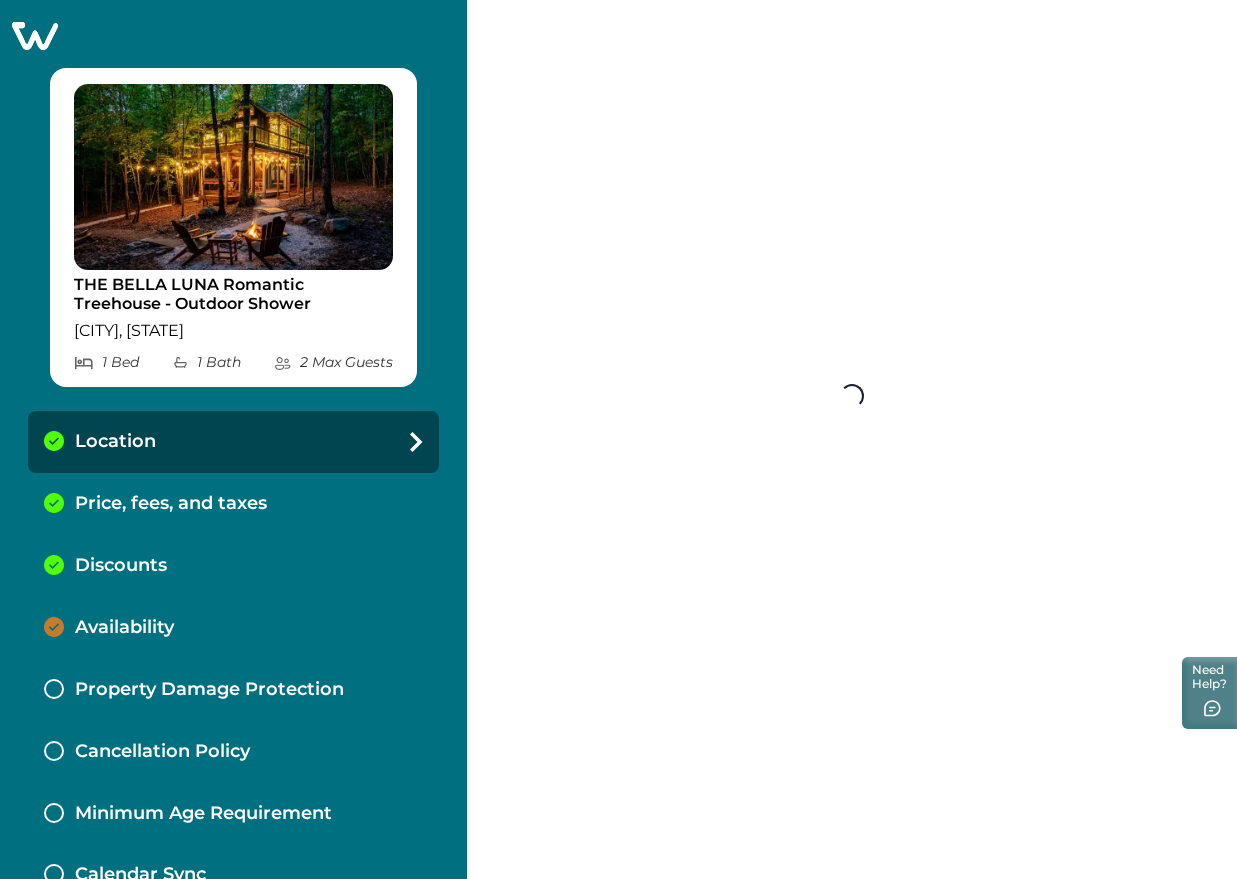 select on "**" 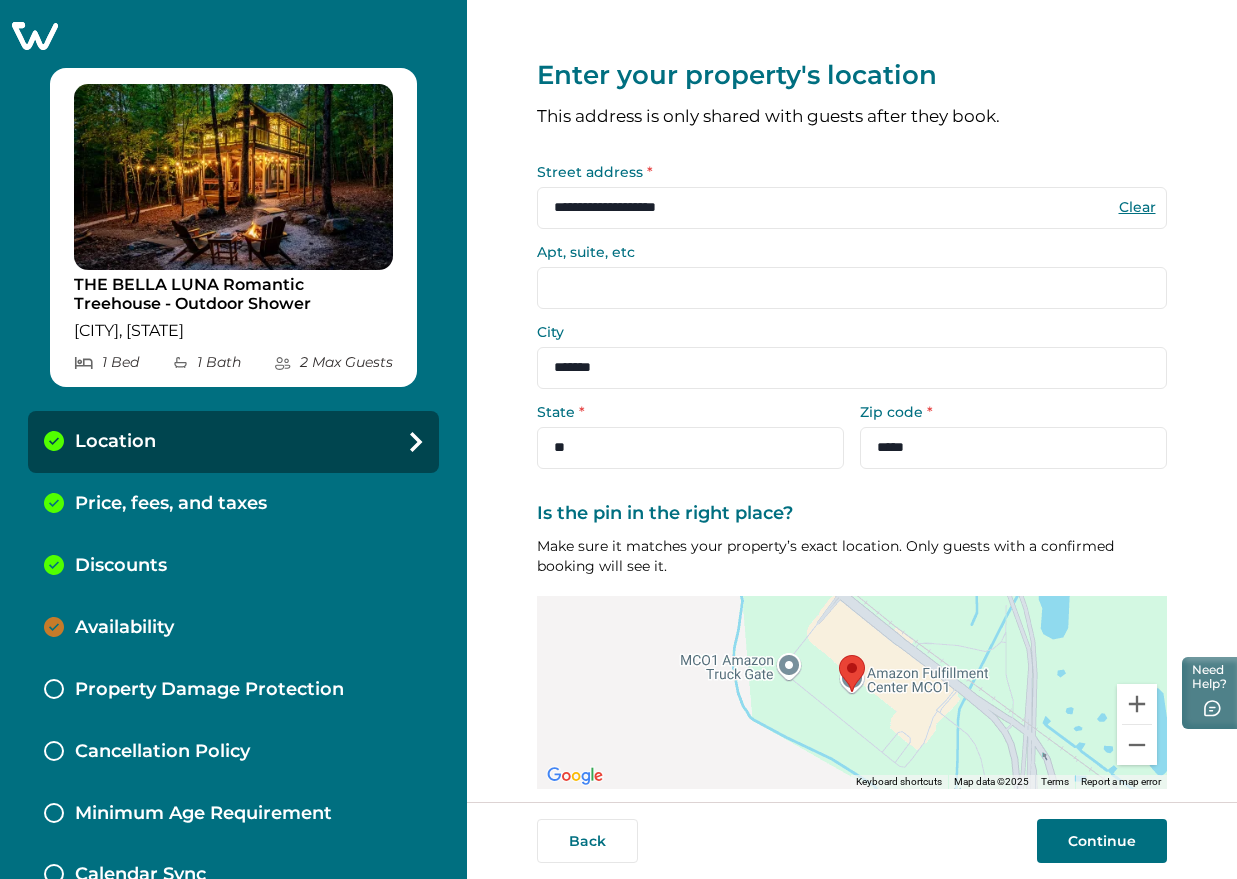 click on "Continue" at bounding box center (1102, 841) 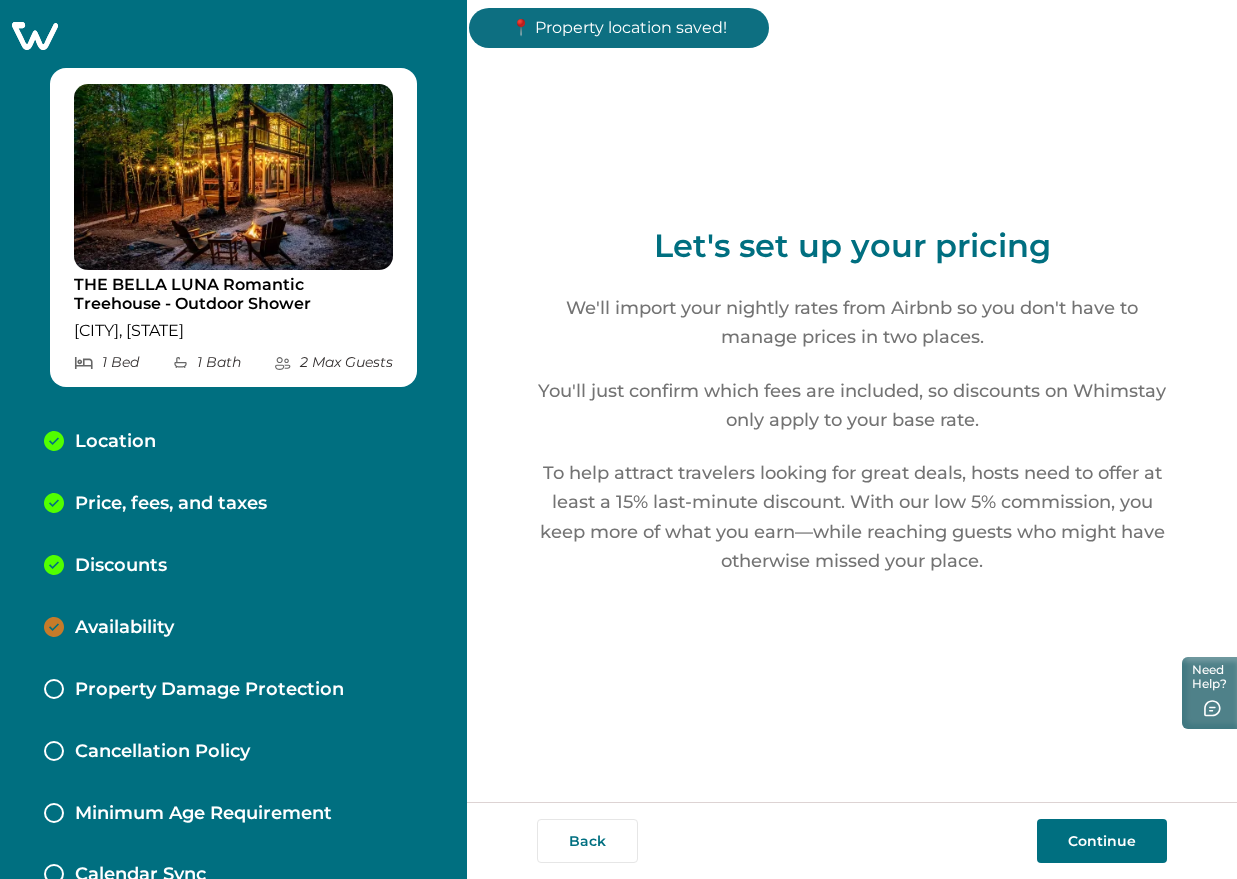 click on "Continue" at bounding box center (1102, 841) 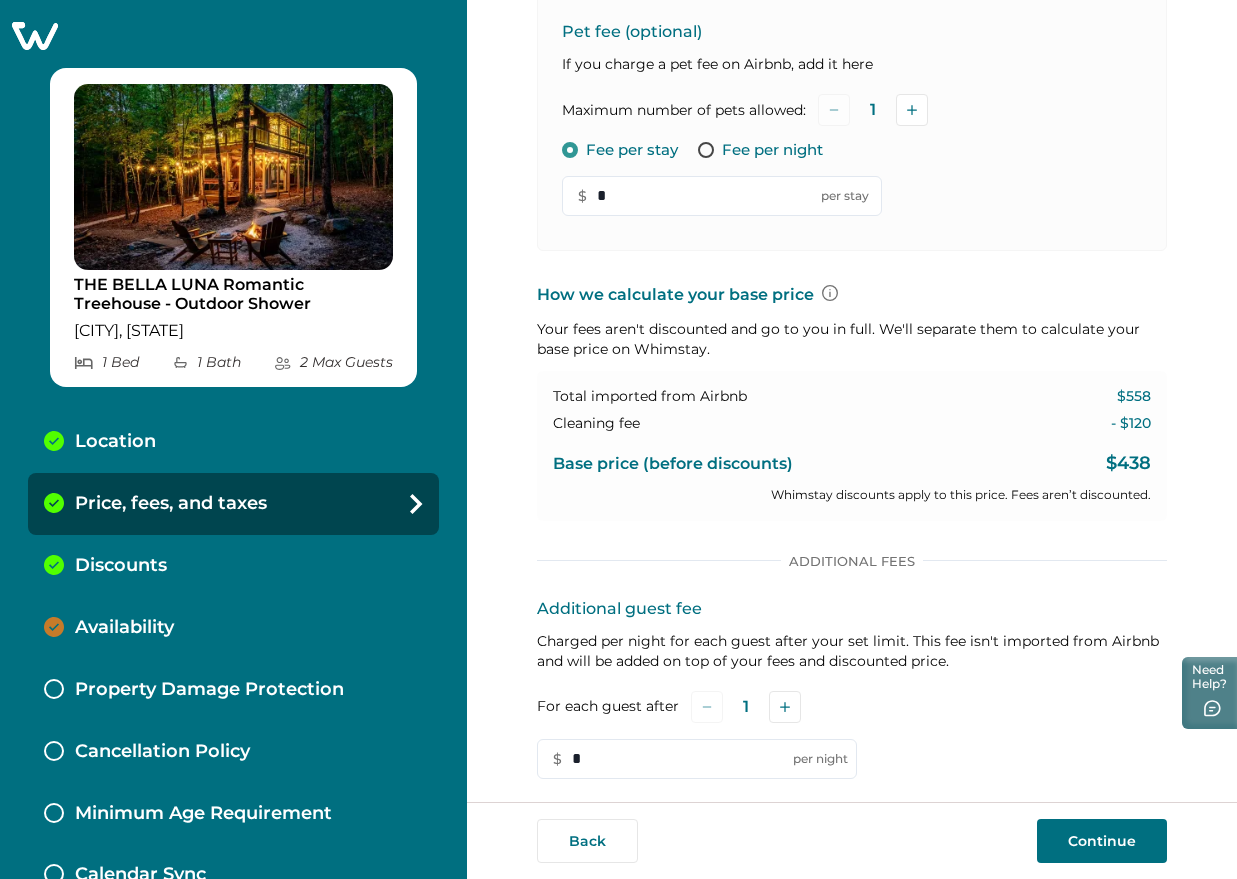 scroll, scrollTop: 903, scrollLeft: 0, axis: vertical 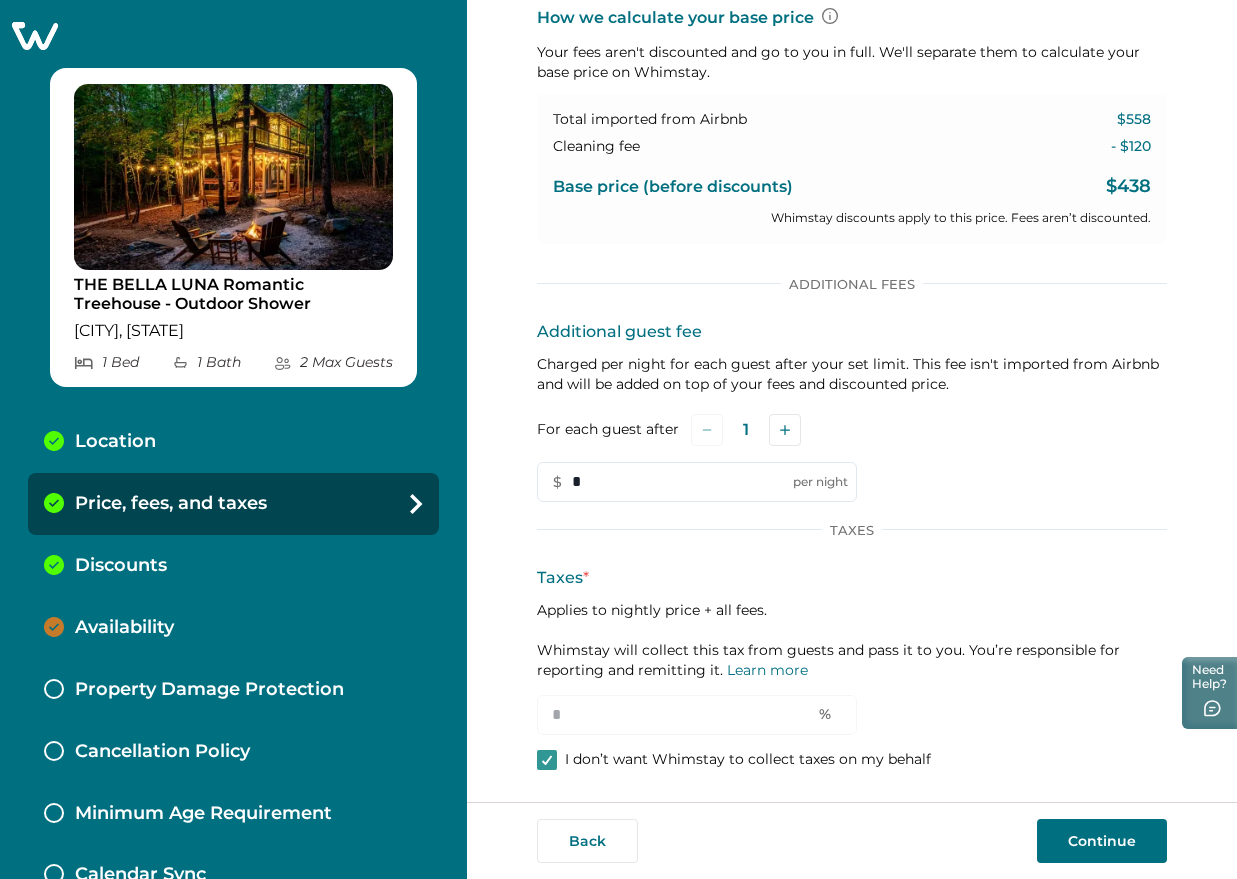 click on "Continue" at bounding box center [1102, 841] 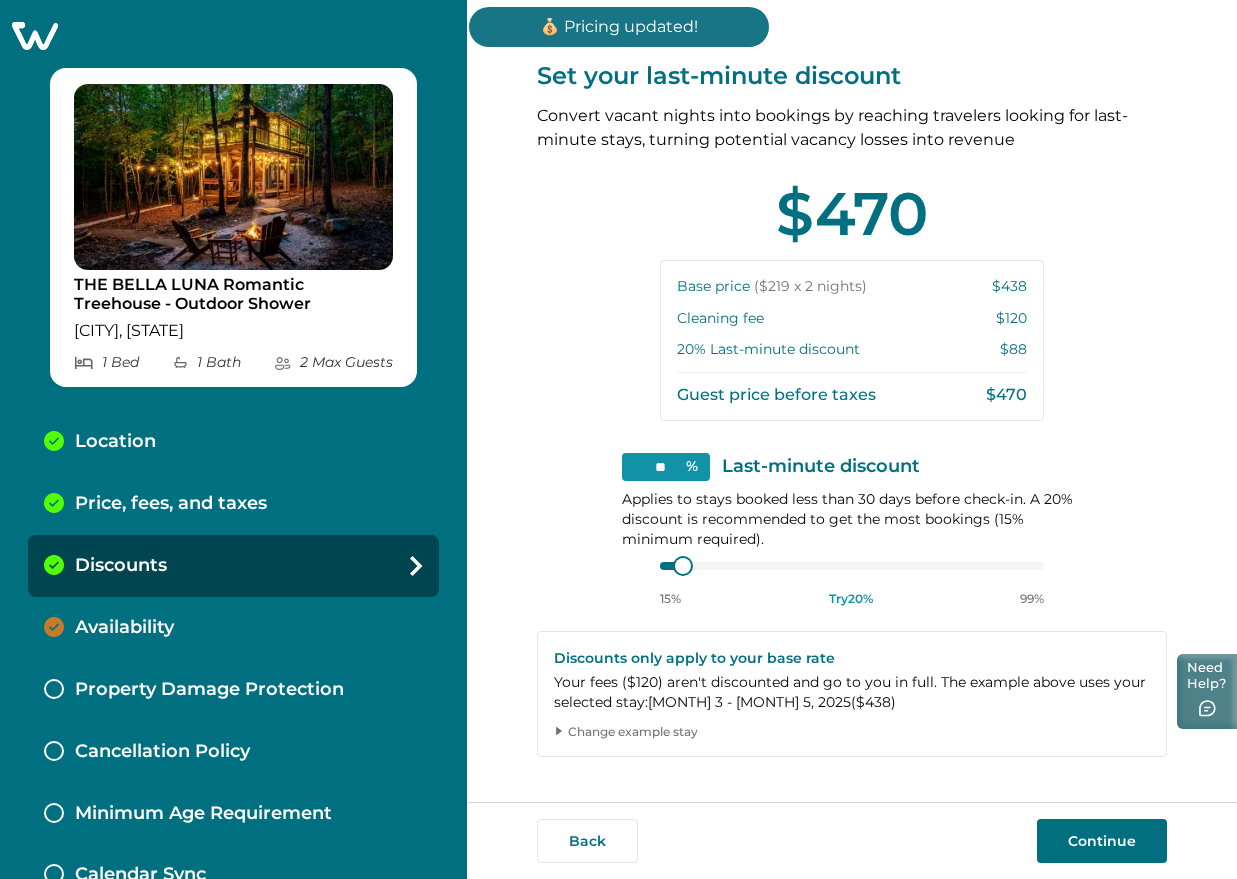 scroll, scrollTop: 0, scrollLeft: 0, axis: both 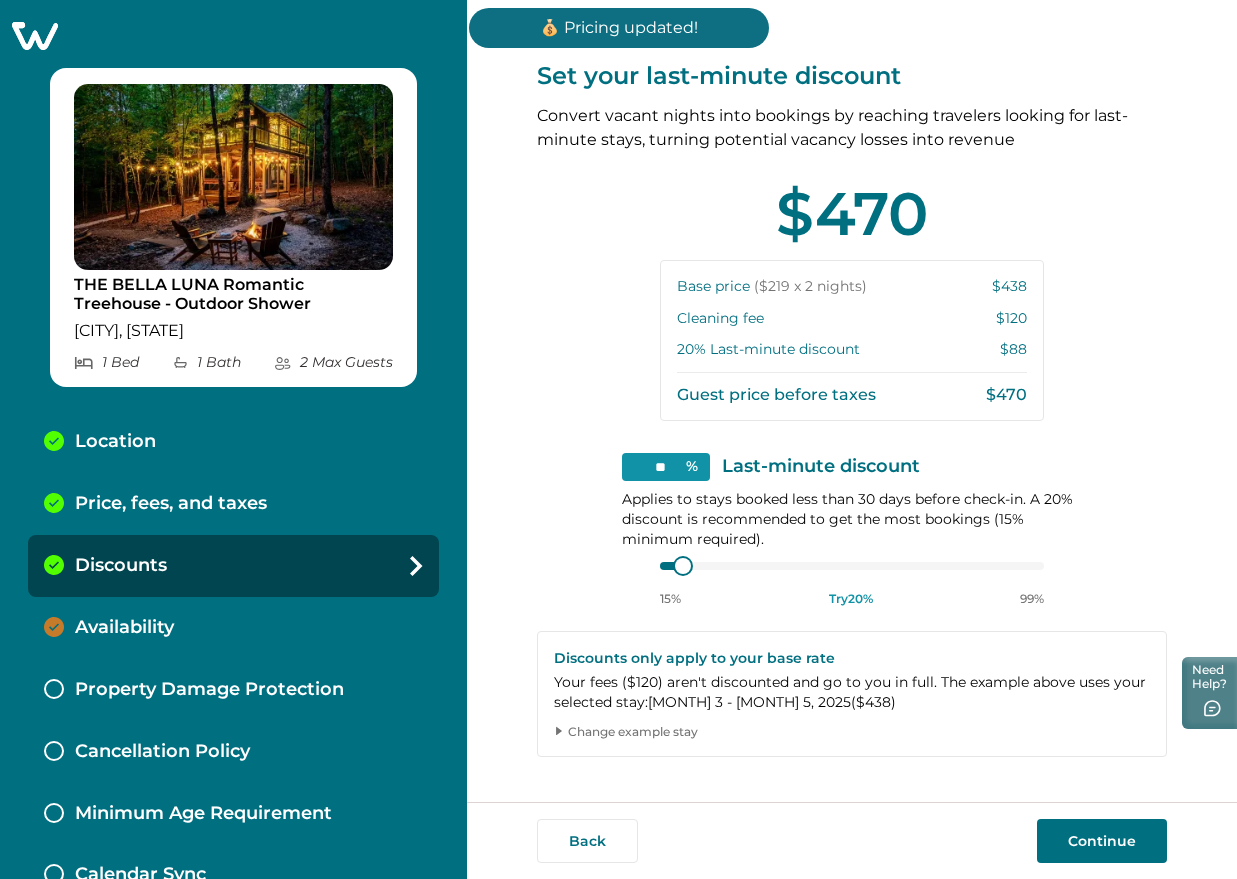 click on "Continue" at bounding box center [1102, 841] 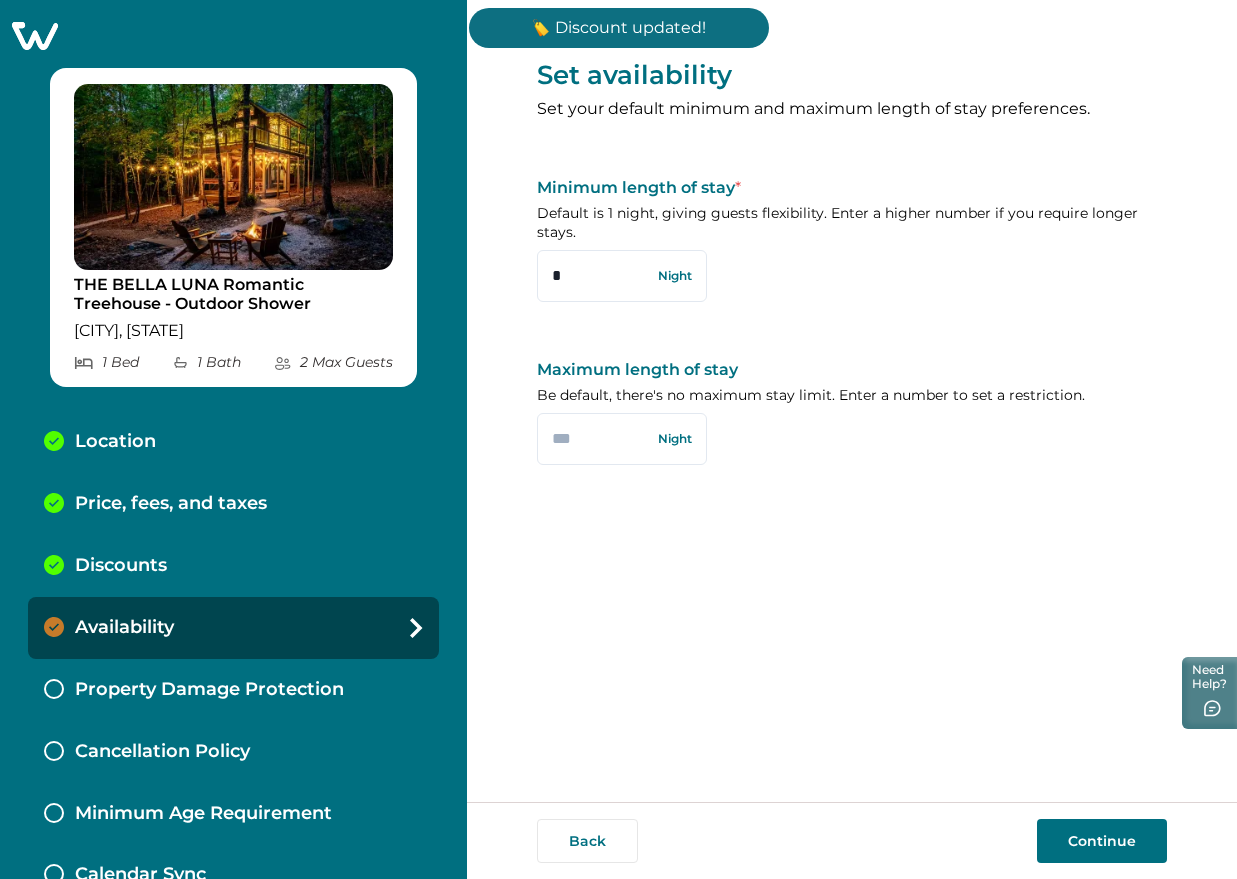 click on "Continue" at bounding box center (1102, 841) 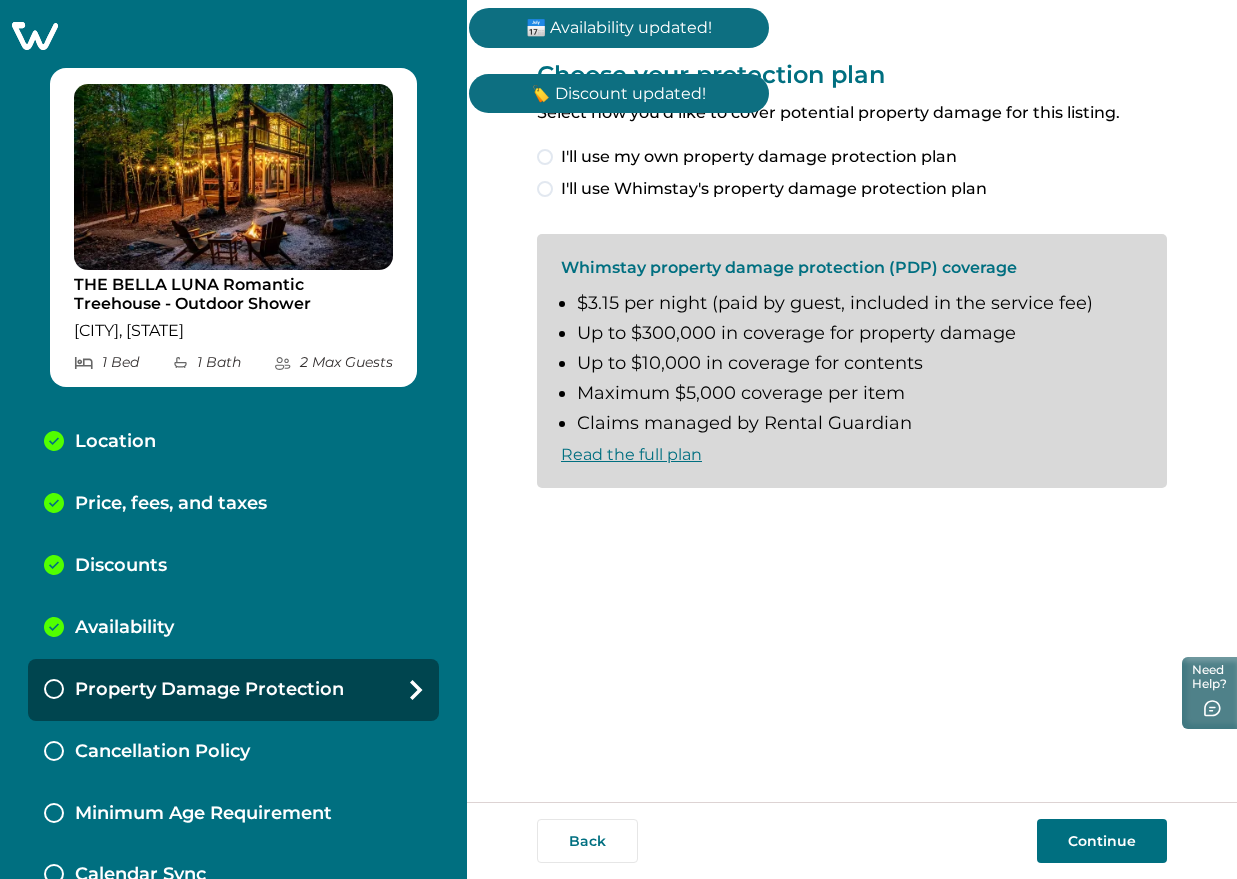 click on "Continue" at bounding box center (1102, 841) 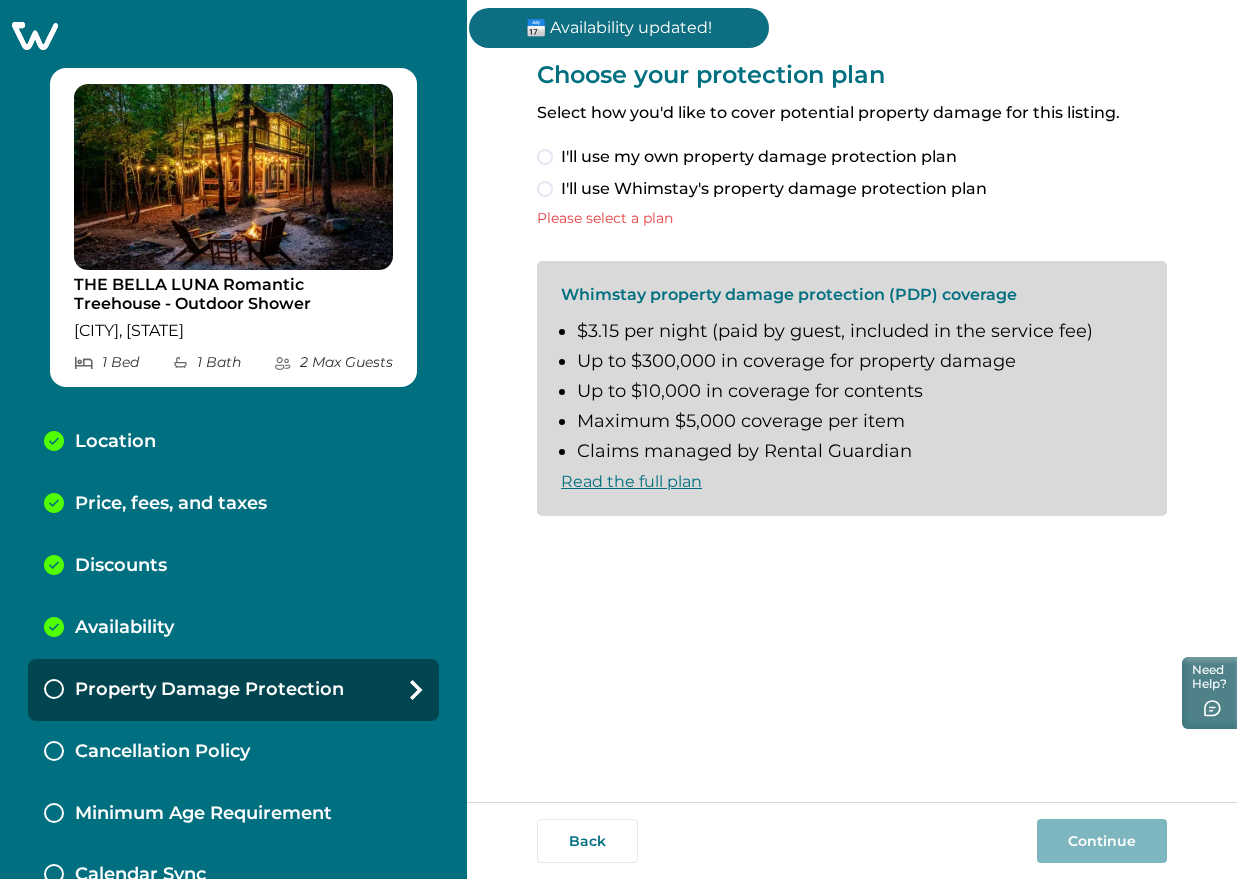 click on "I'll use Whimstay's property damage protection plan" at bounding box center (774, 189) 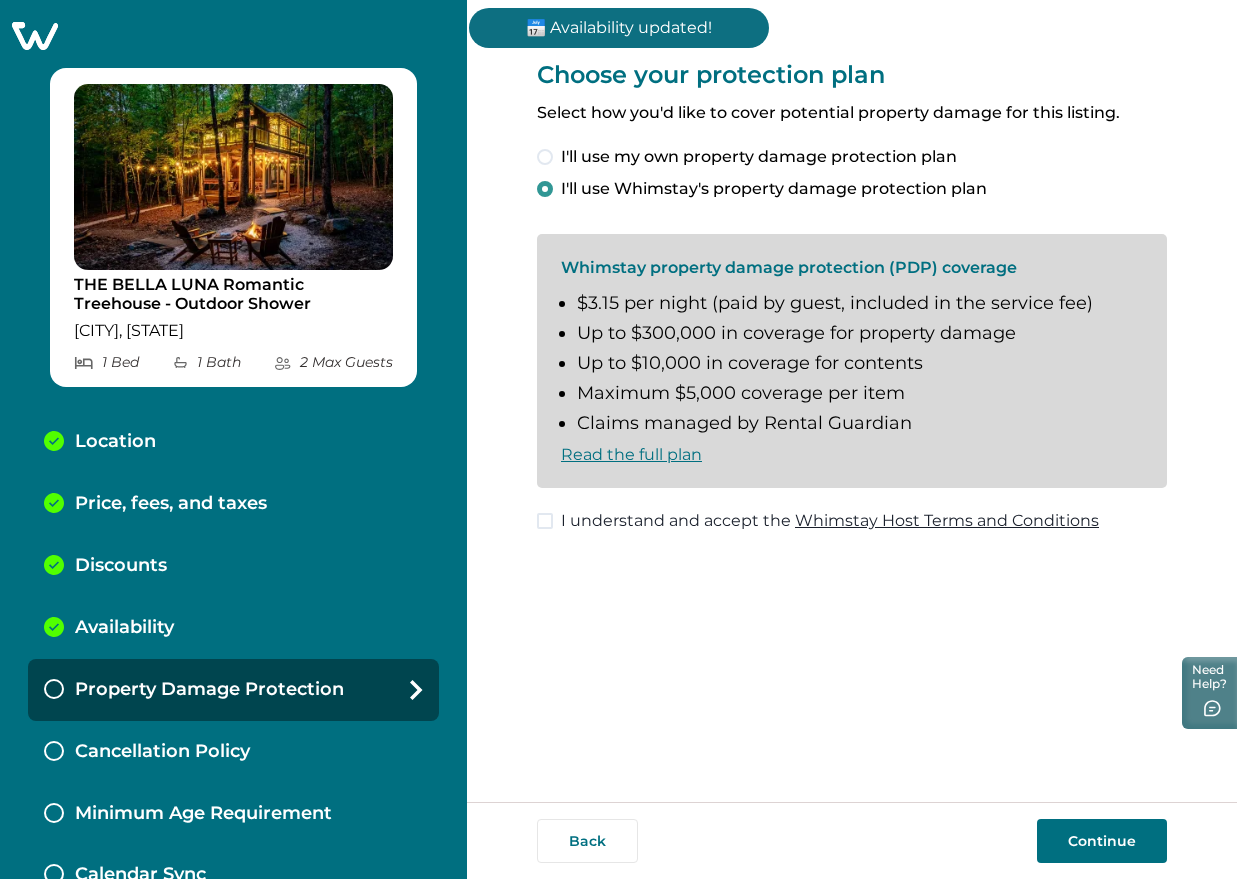 click on "Continue" at bounding box center (1102, 841) 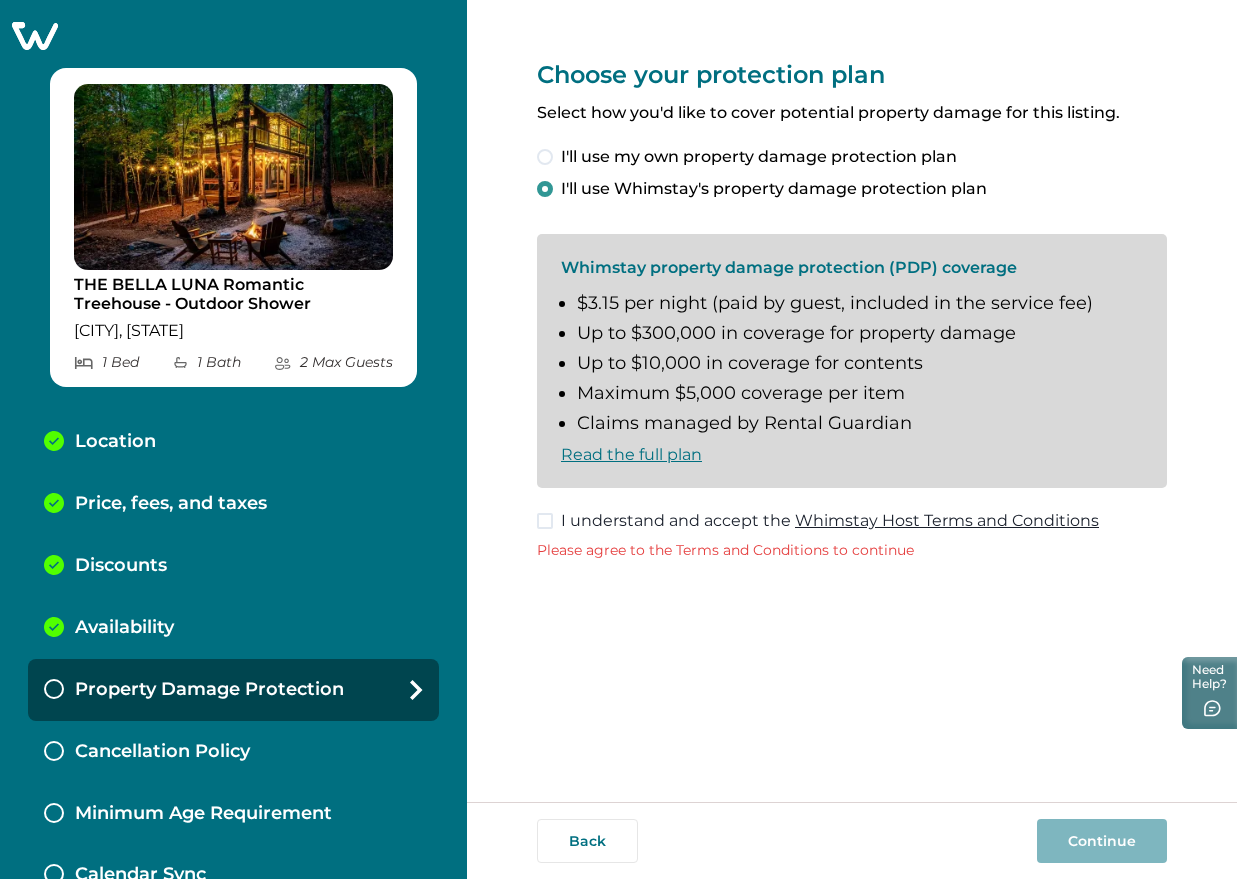 click on "I understand and accept the     Whimstay Host Terms and Conditions" at bounding box center [830, 521] 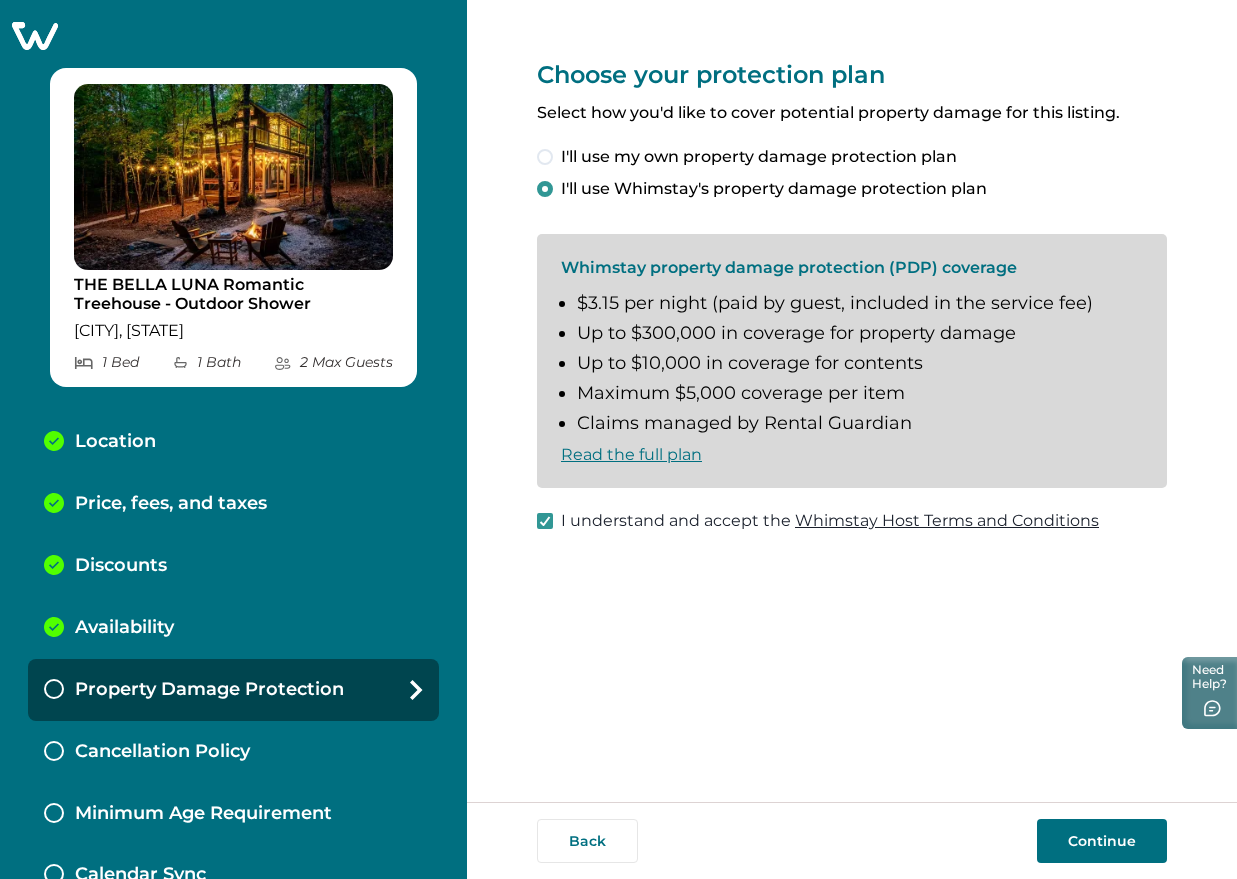click on "Continue" at bounding box center [1102, 841] 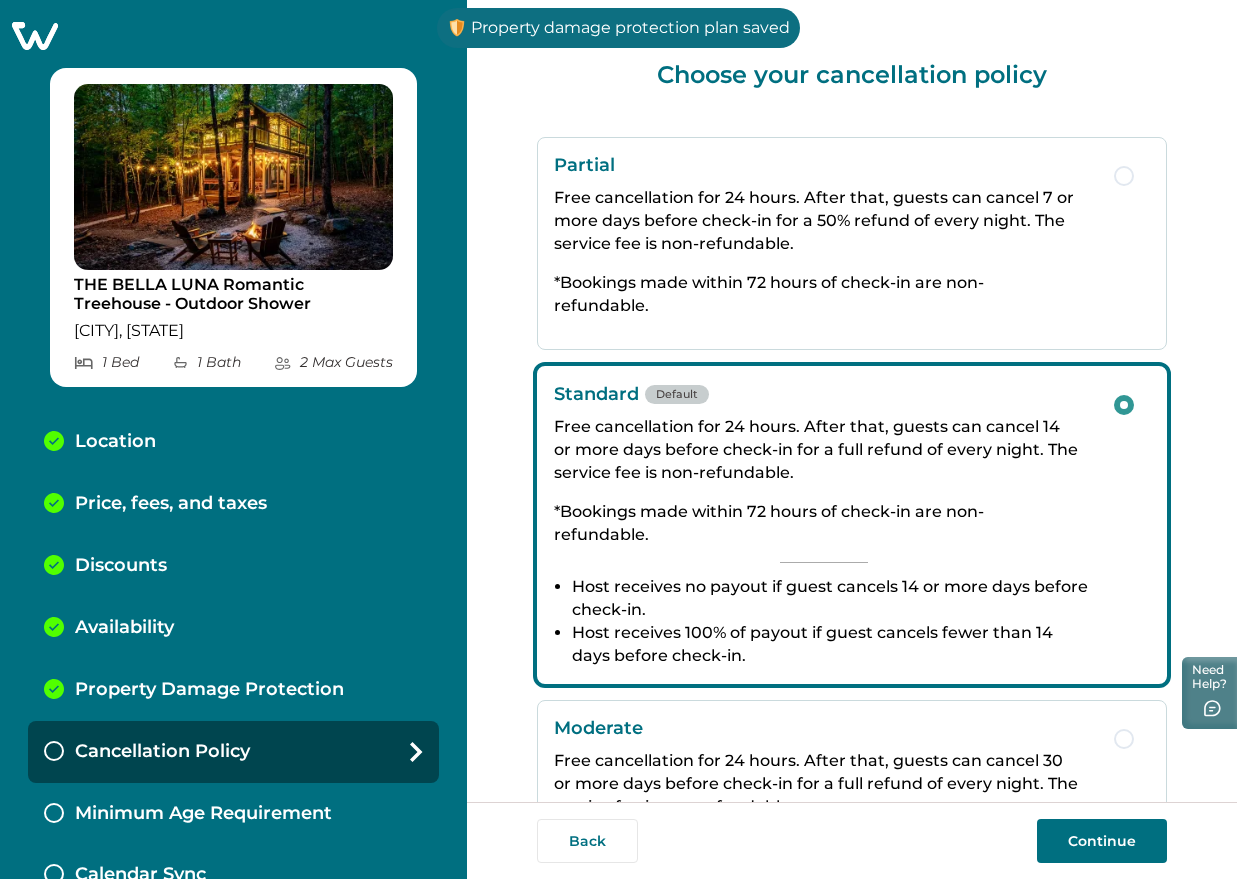 click on "Continue" at bounding box center (1102, 841) 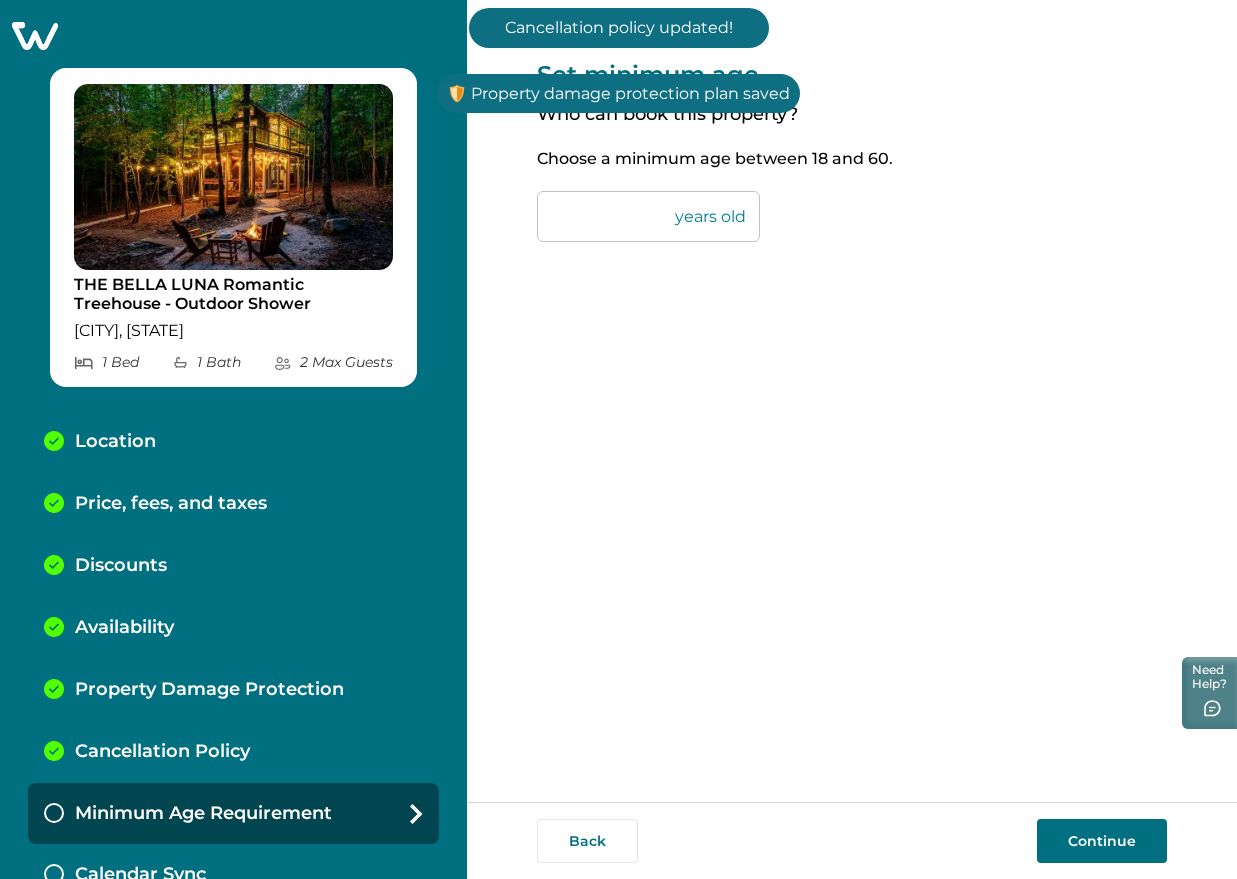 click on "Continue" at bounding box center (1102, 841) 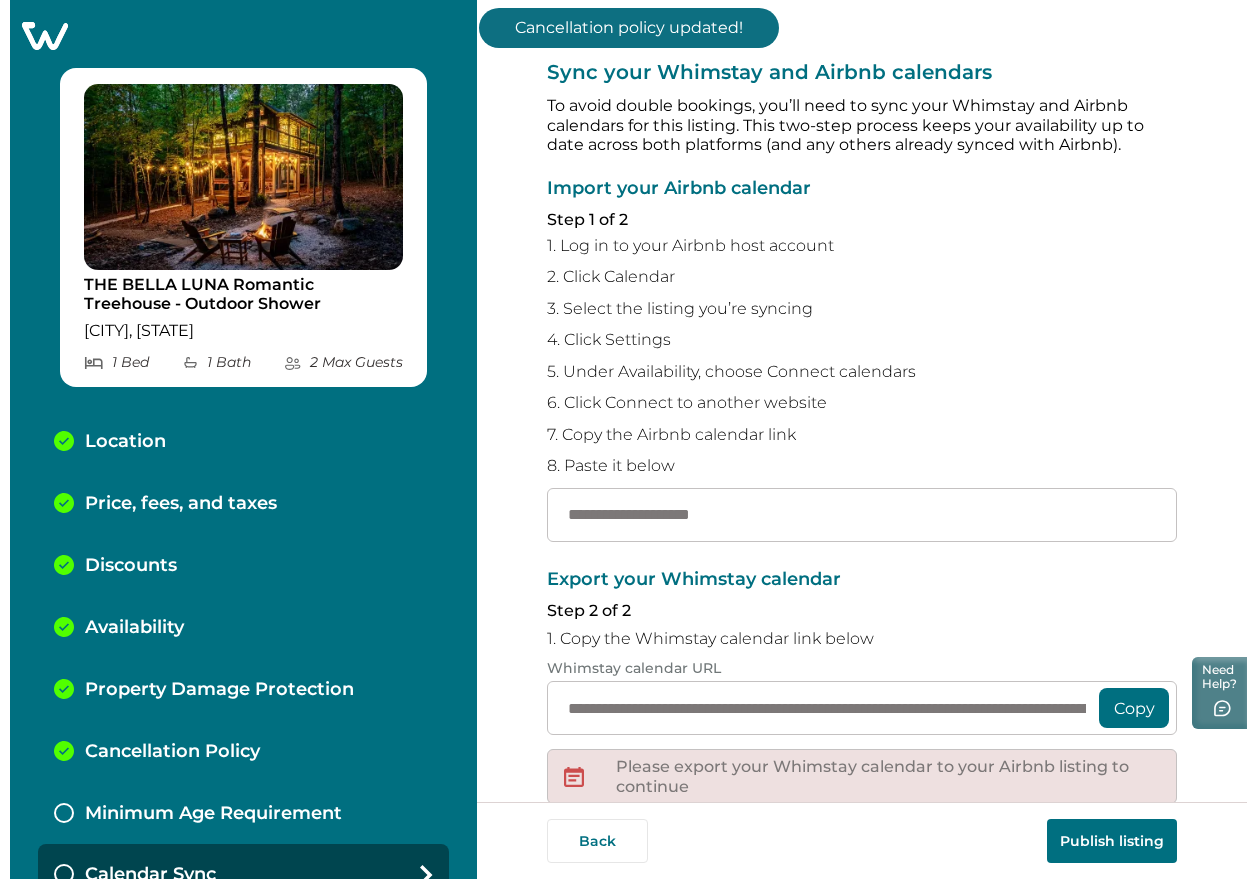 scroll, scrollTop: 27, scrollLeft: 0, axis: vertical 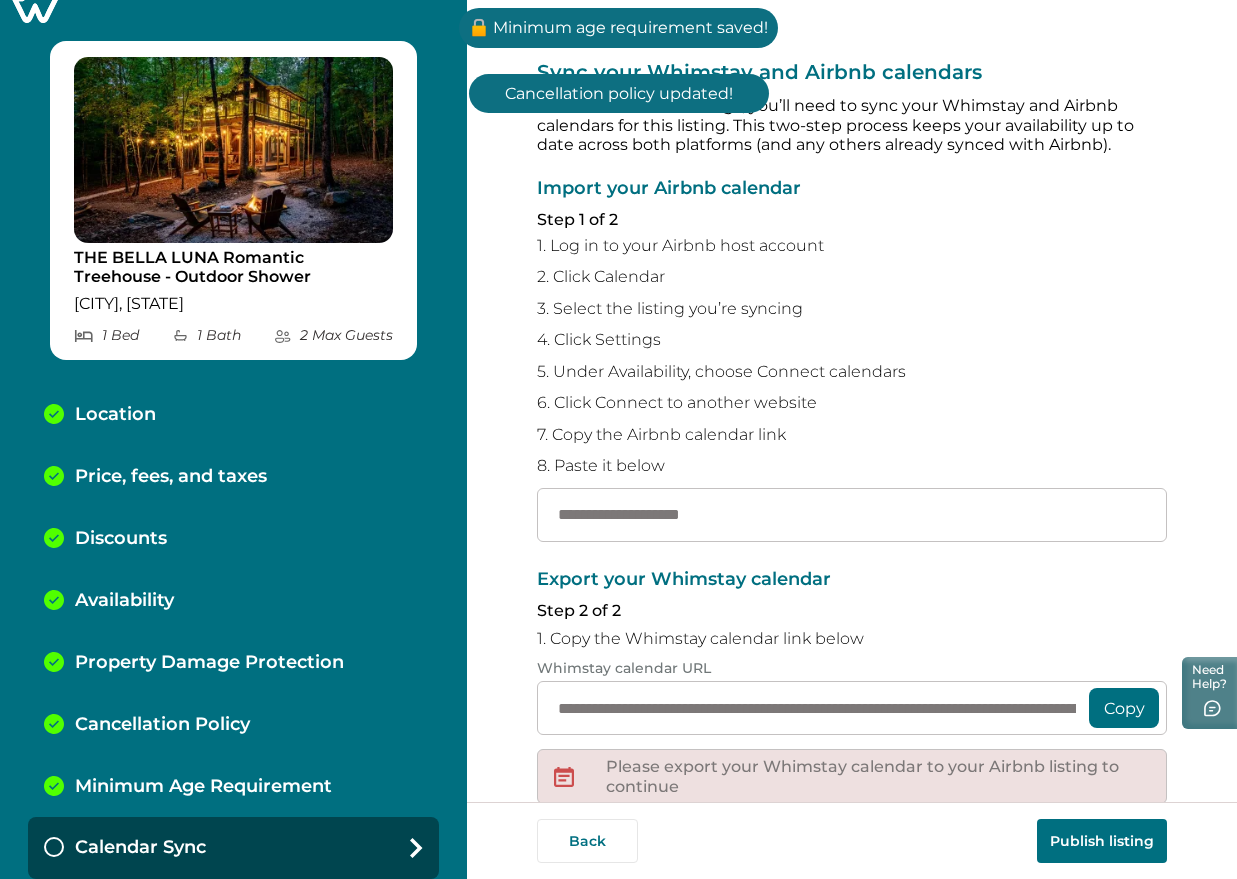 click on "Publish listing" at bounding box center [1102, 841] 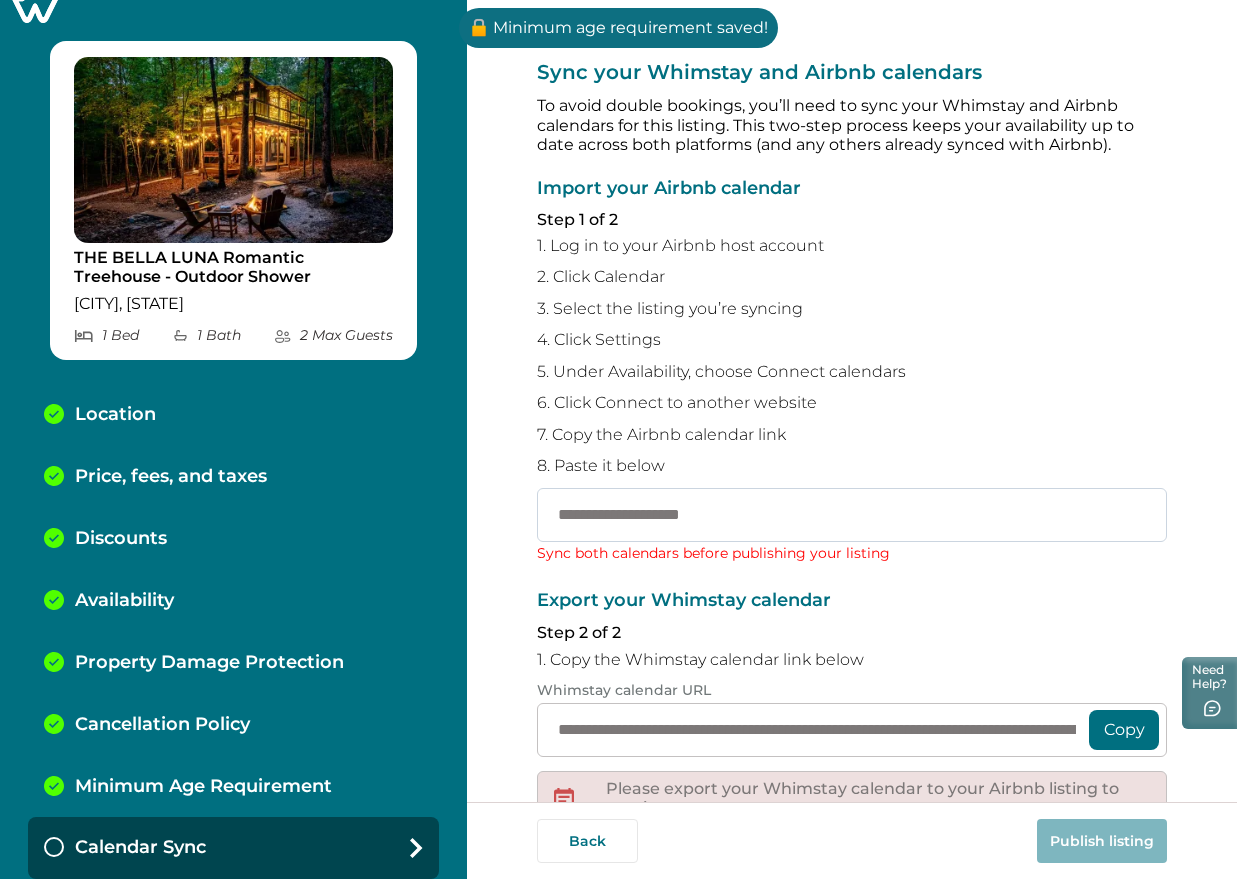 click at bounding box center [852, 515] 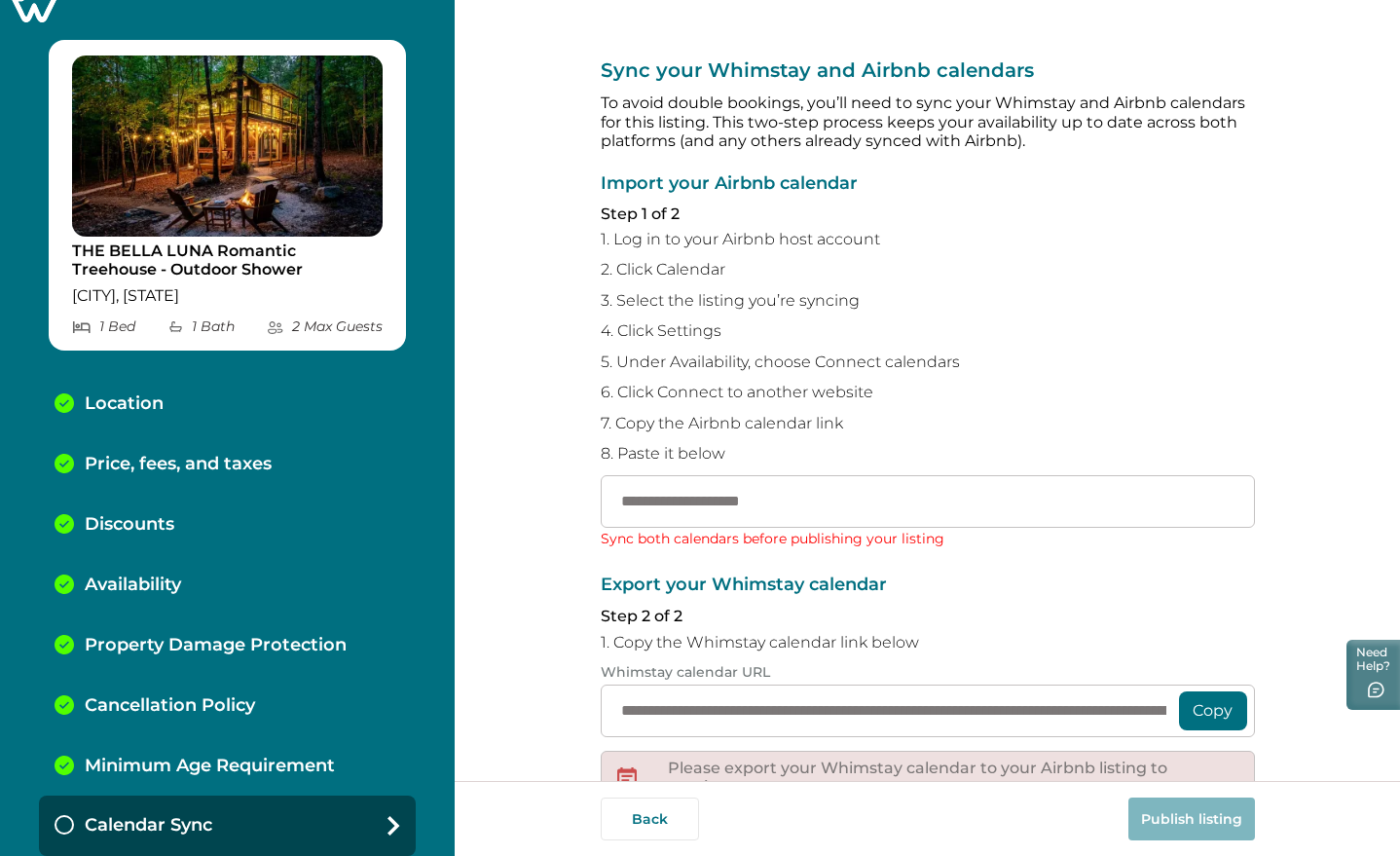 click on "Price, fees, and taxes" at bounding box center (178, 465) 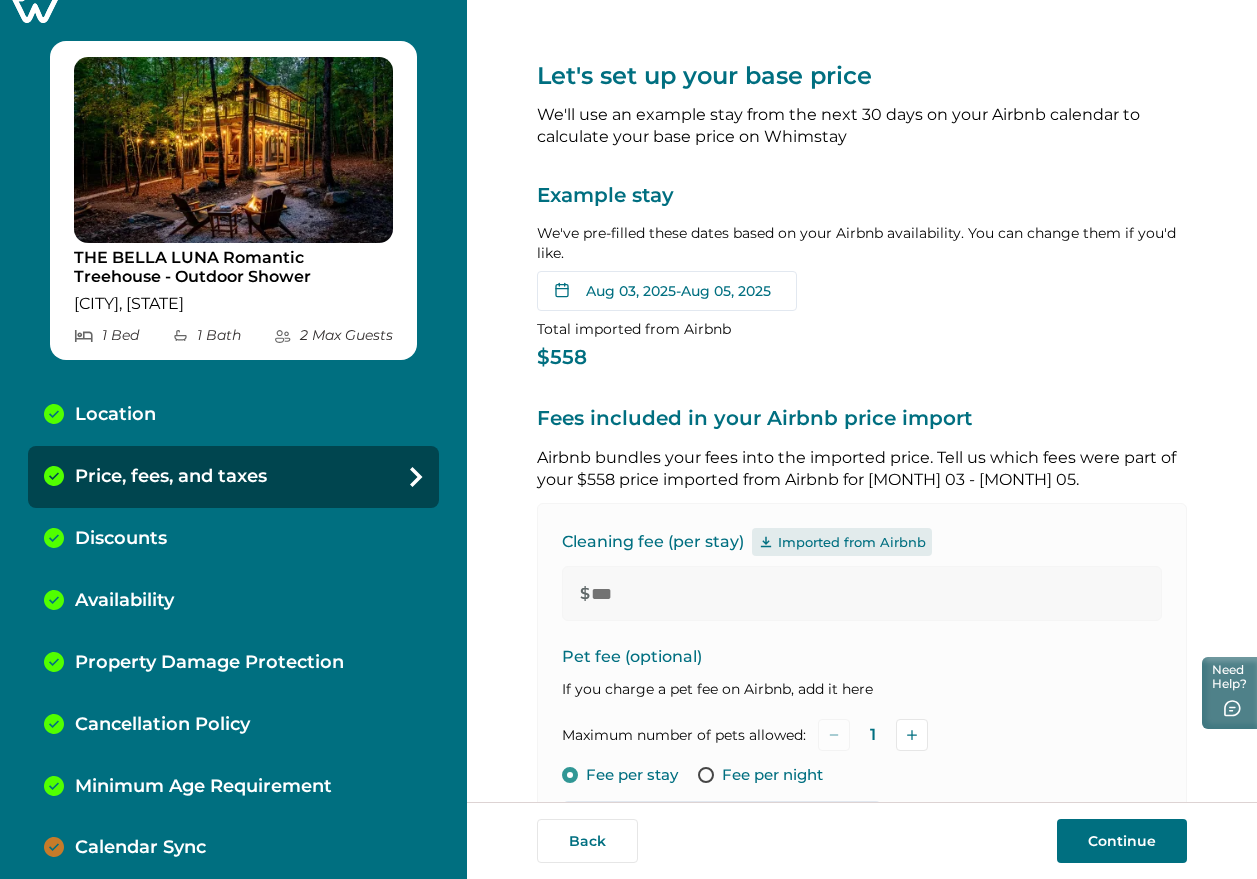 click on "Location" at bounding box center (233, 415) 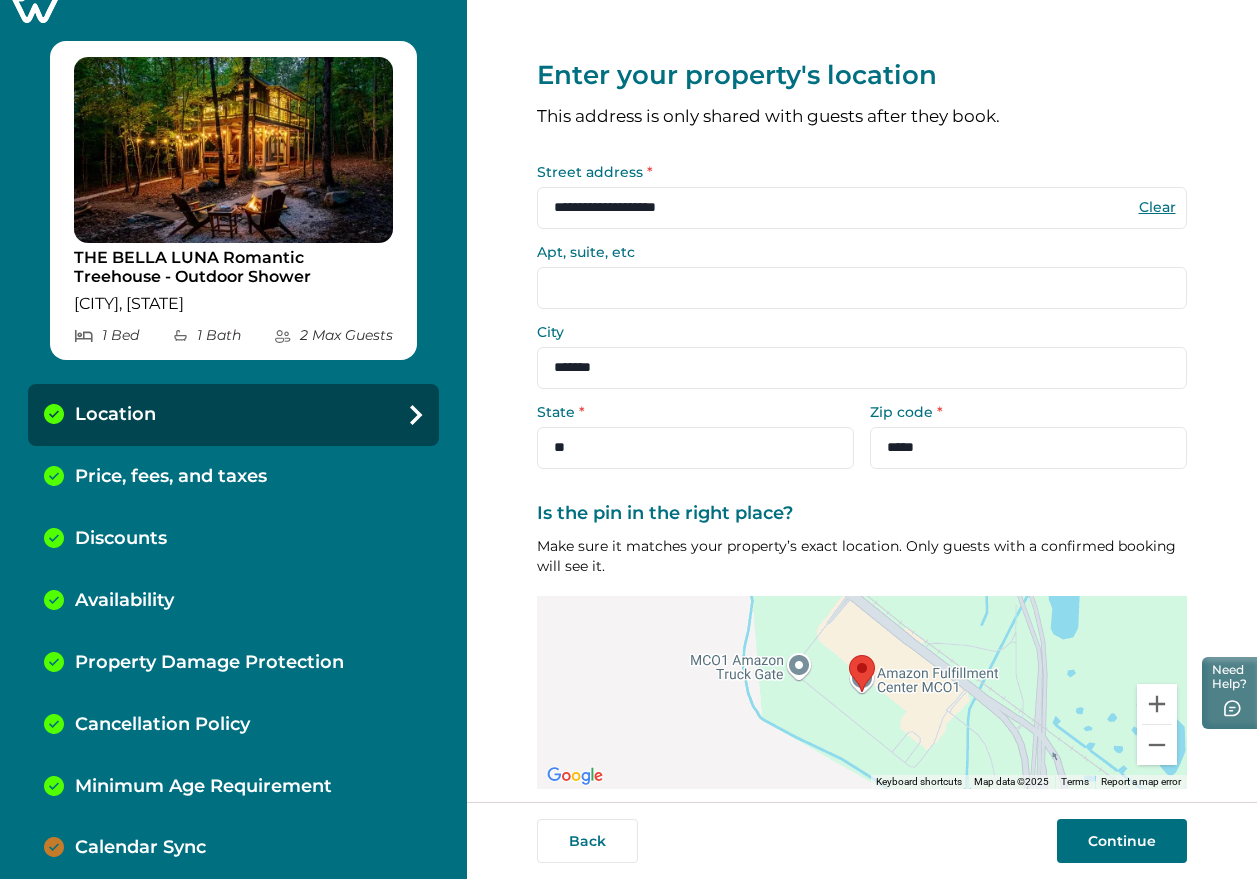 click on "Continue" at bounding box center [1122, 841] 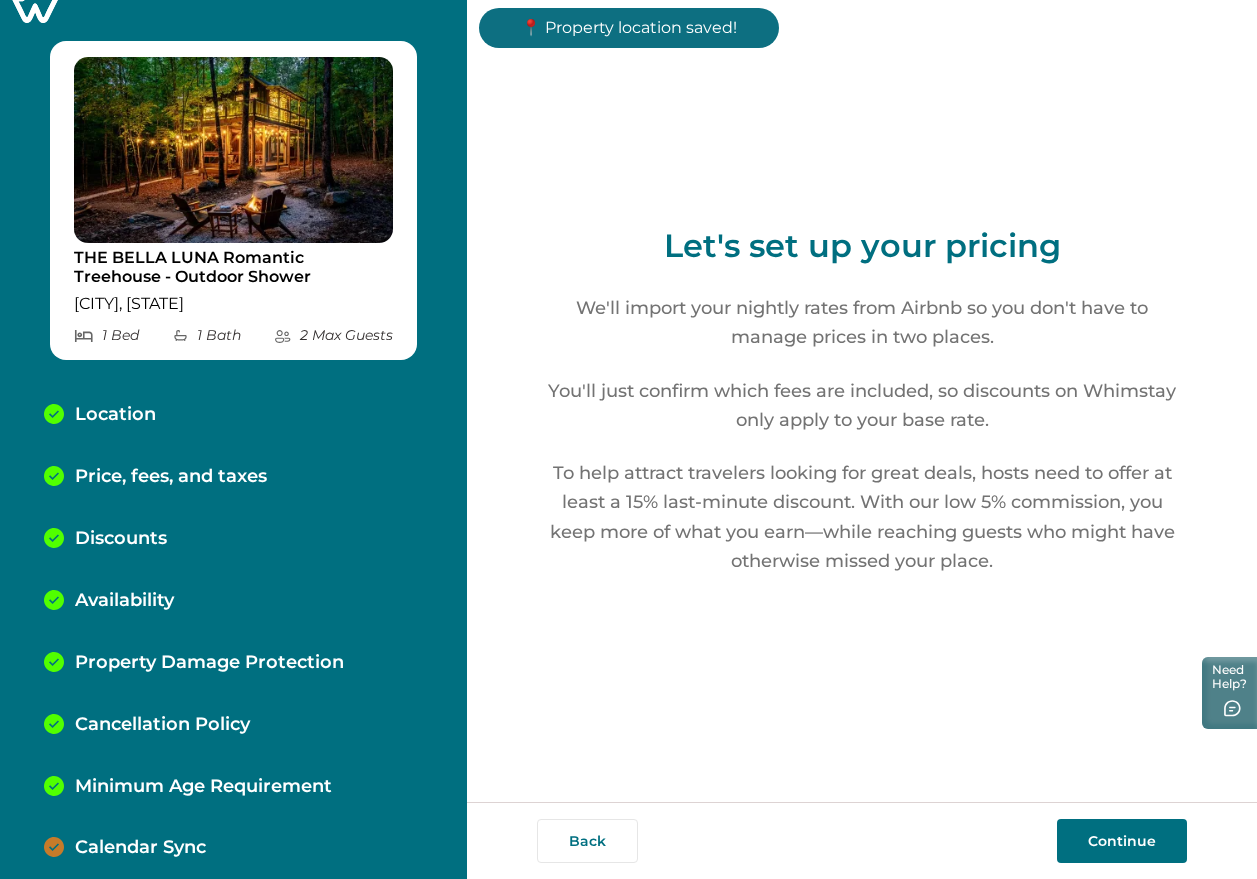 click on "Continue" at bounding box center (1122, 841) 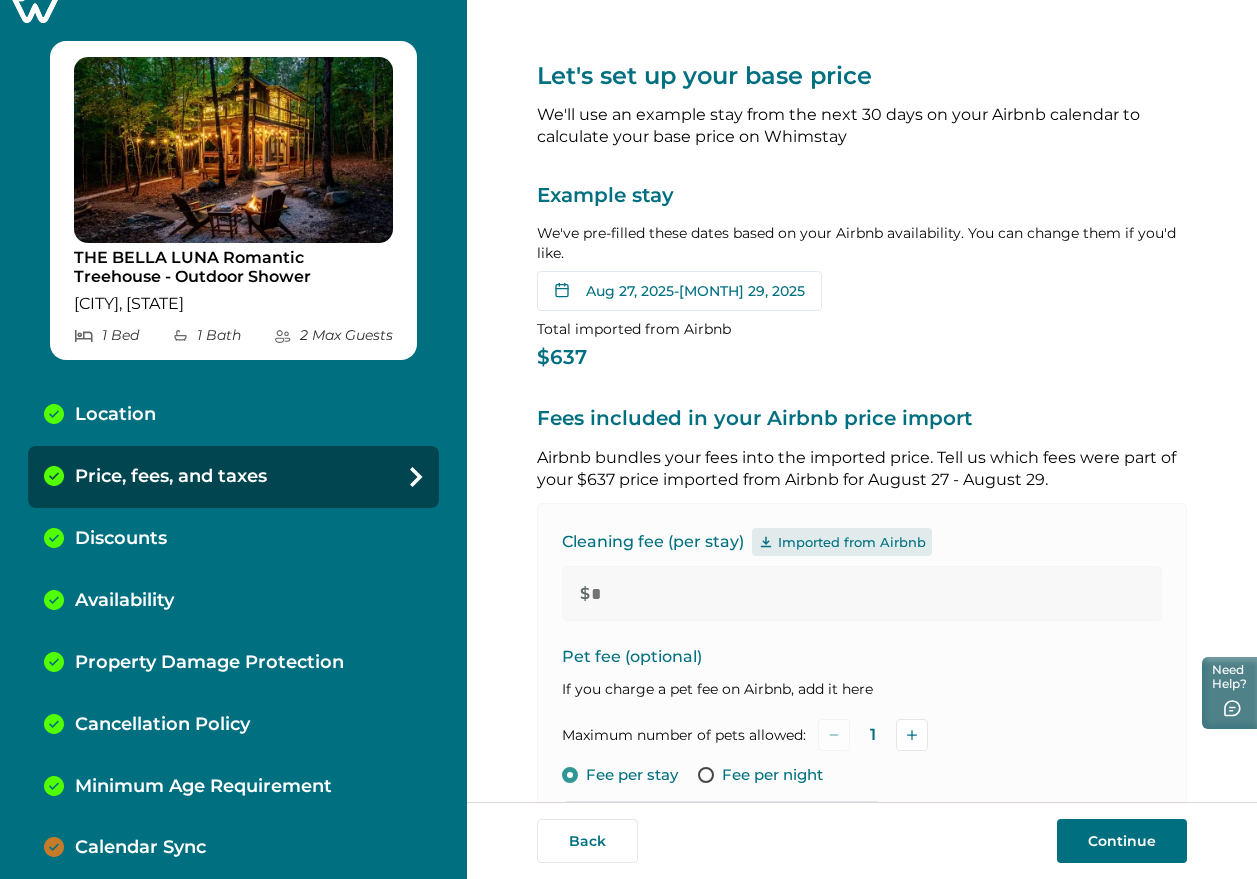 click on "$637" at bounding box center (862, 357) 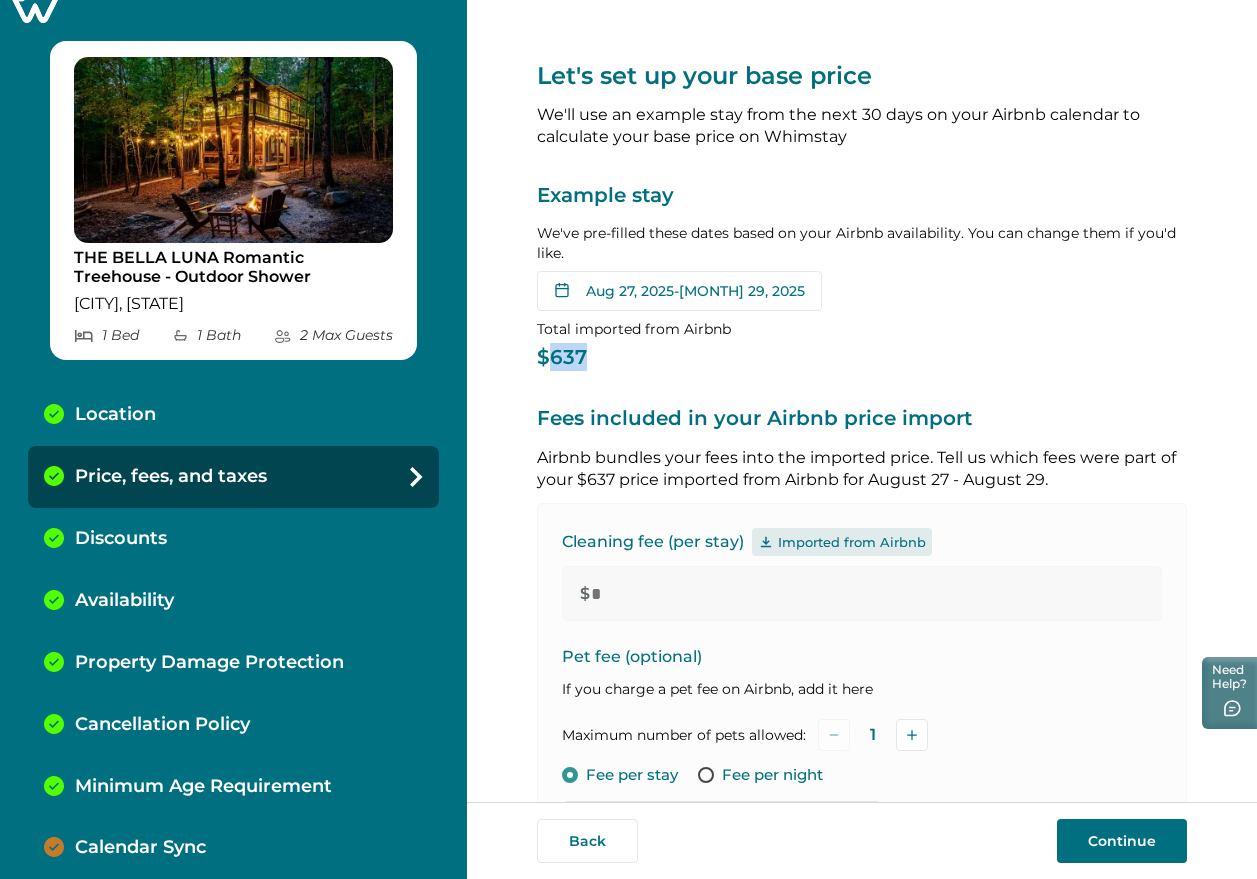 click on "$637" at bounding box center [862, 357] 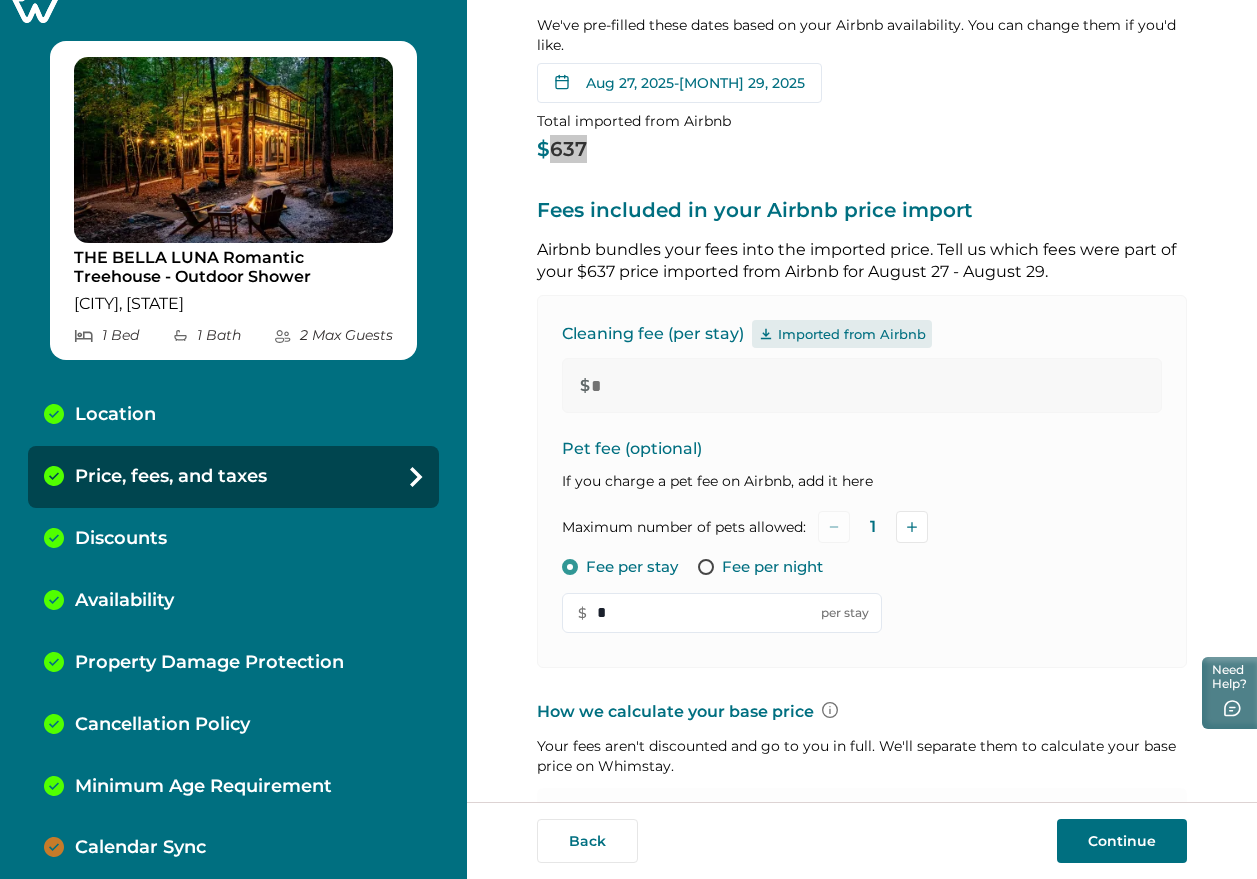 scroll, scrollTop: 500, scrollLeft: 0, axis: vertical 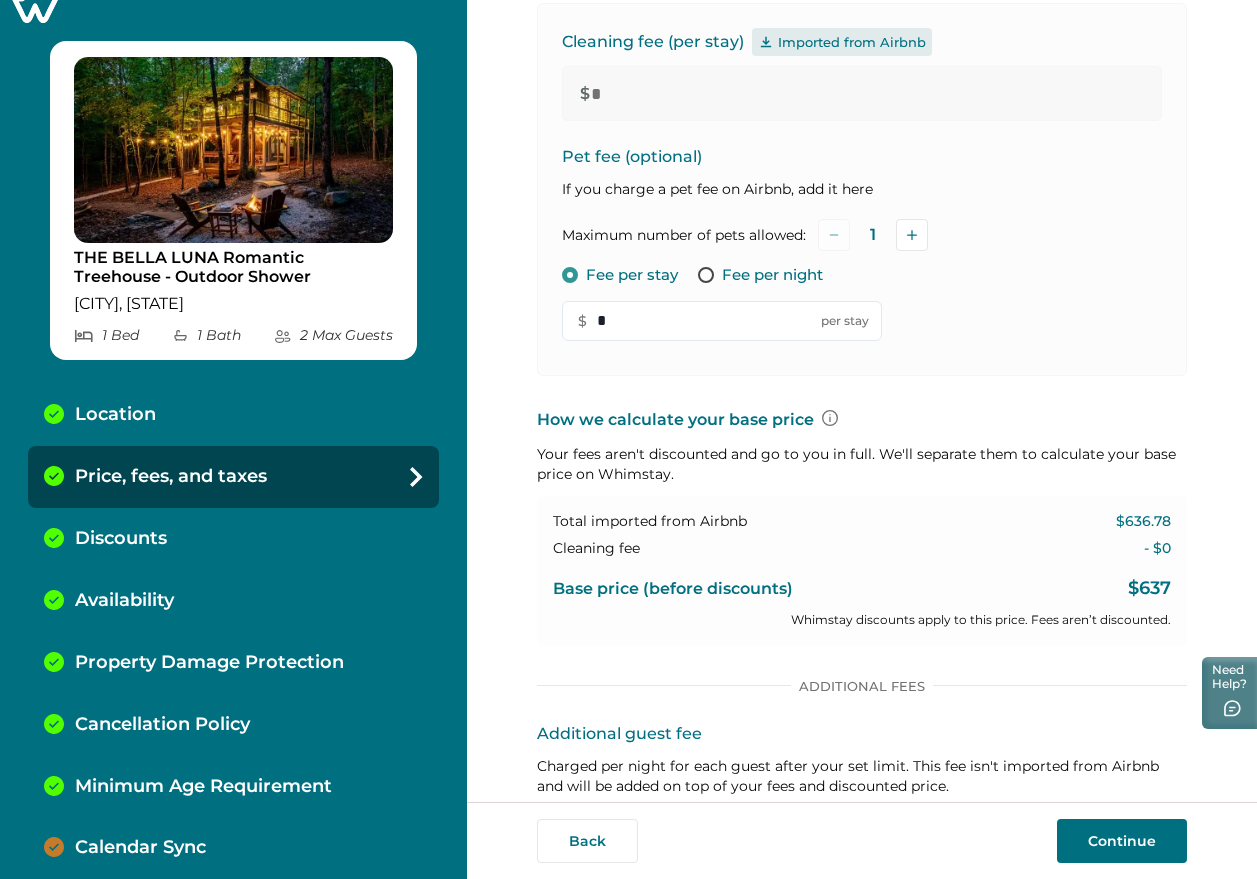 click on "$637" at bounding box center (1149, 589) 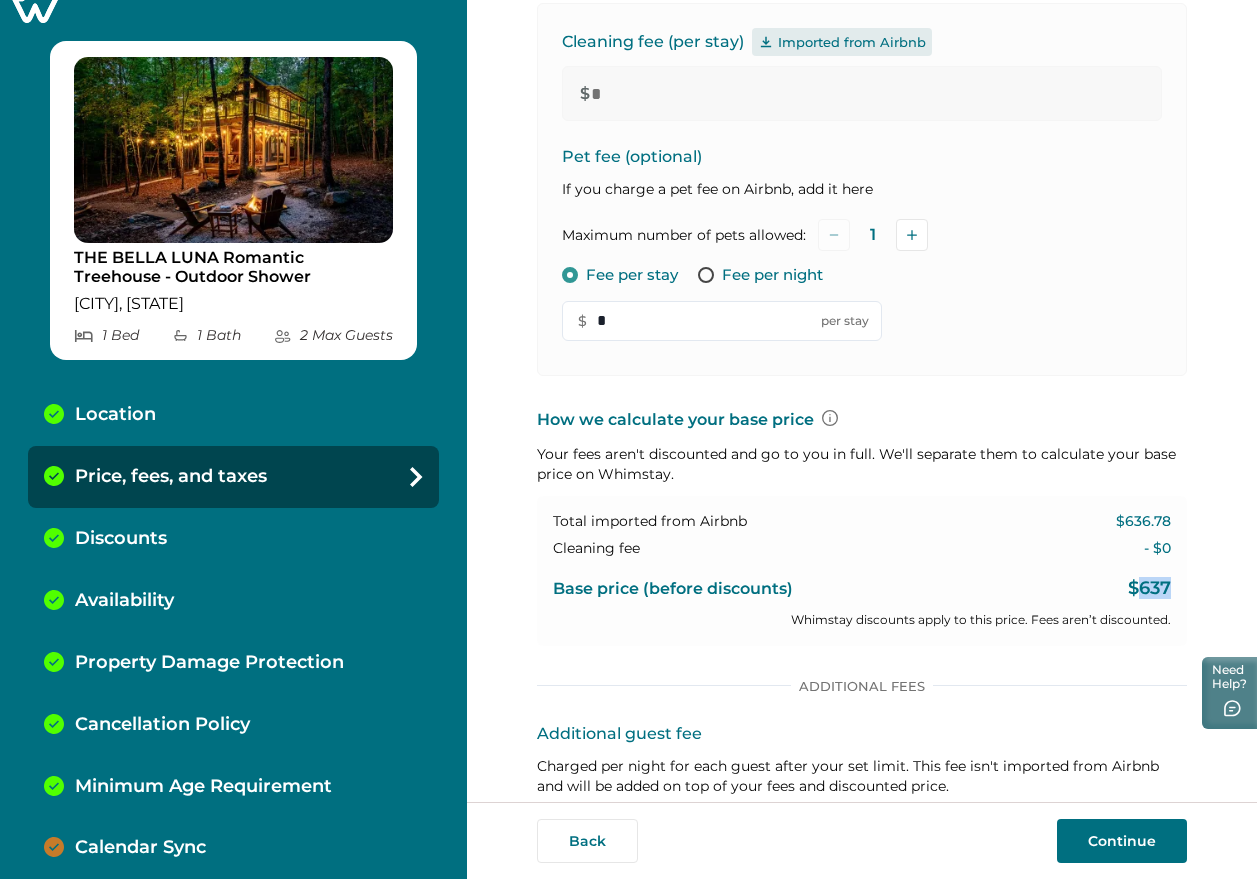 click on "$637" at bounding box center (1149, 589) 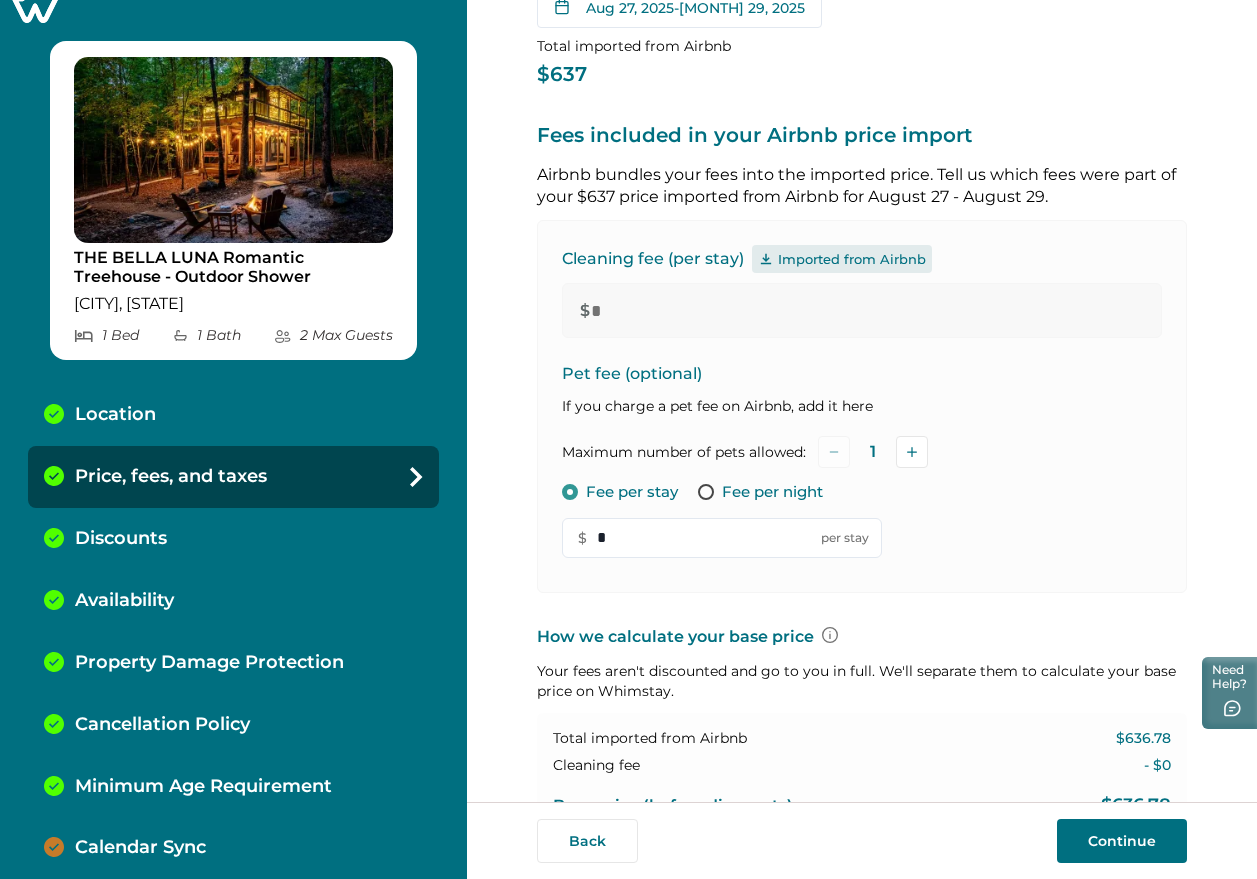 scroll, scrollTop: 625, scrollLeft: 0, axis: vertical 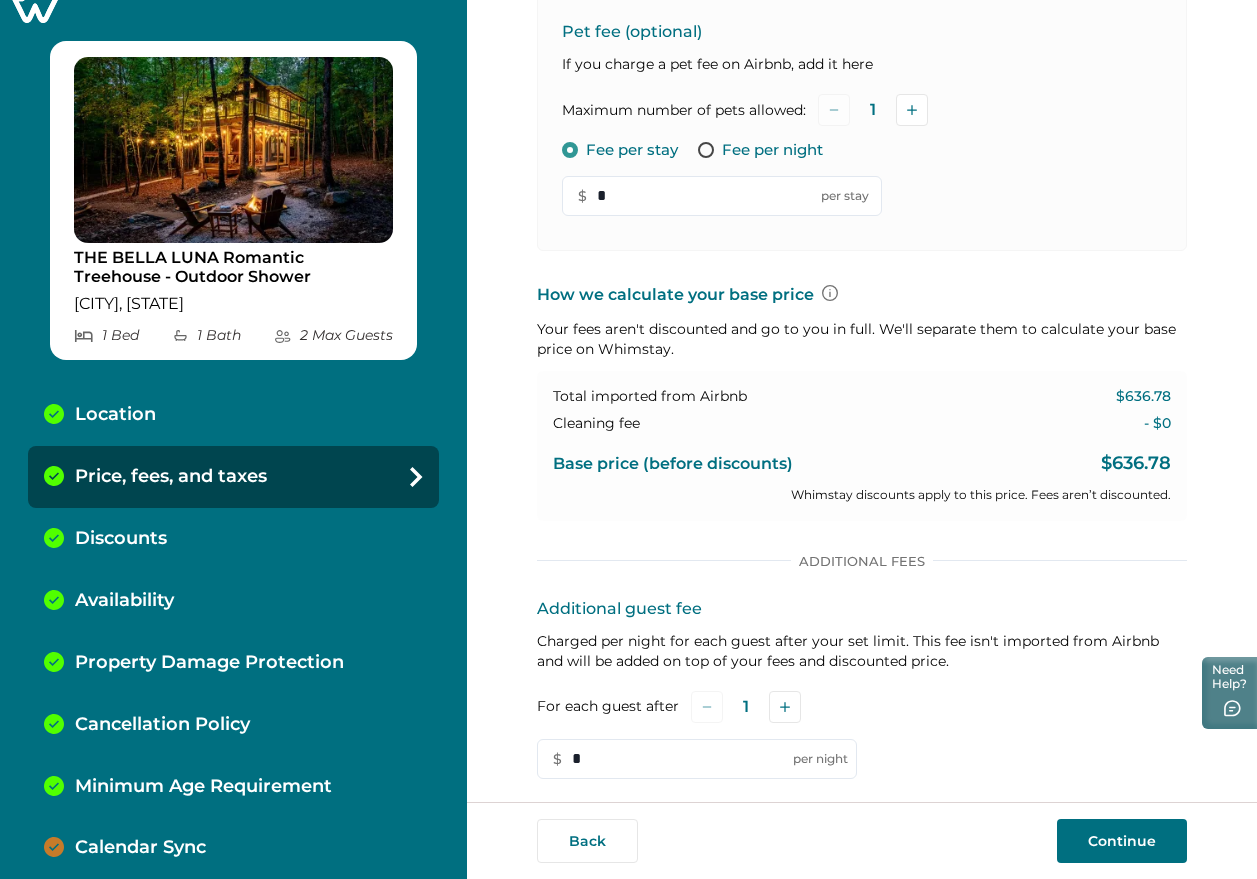 drag, startPoint x: 632, startPoint y: 187, endPoint x: 597, endPoint y: 172, distance: 38.078865 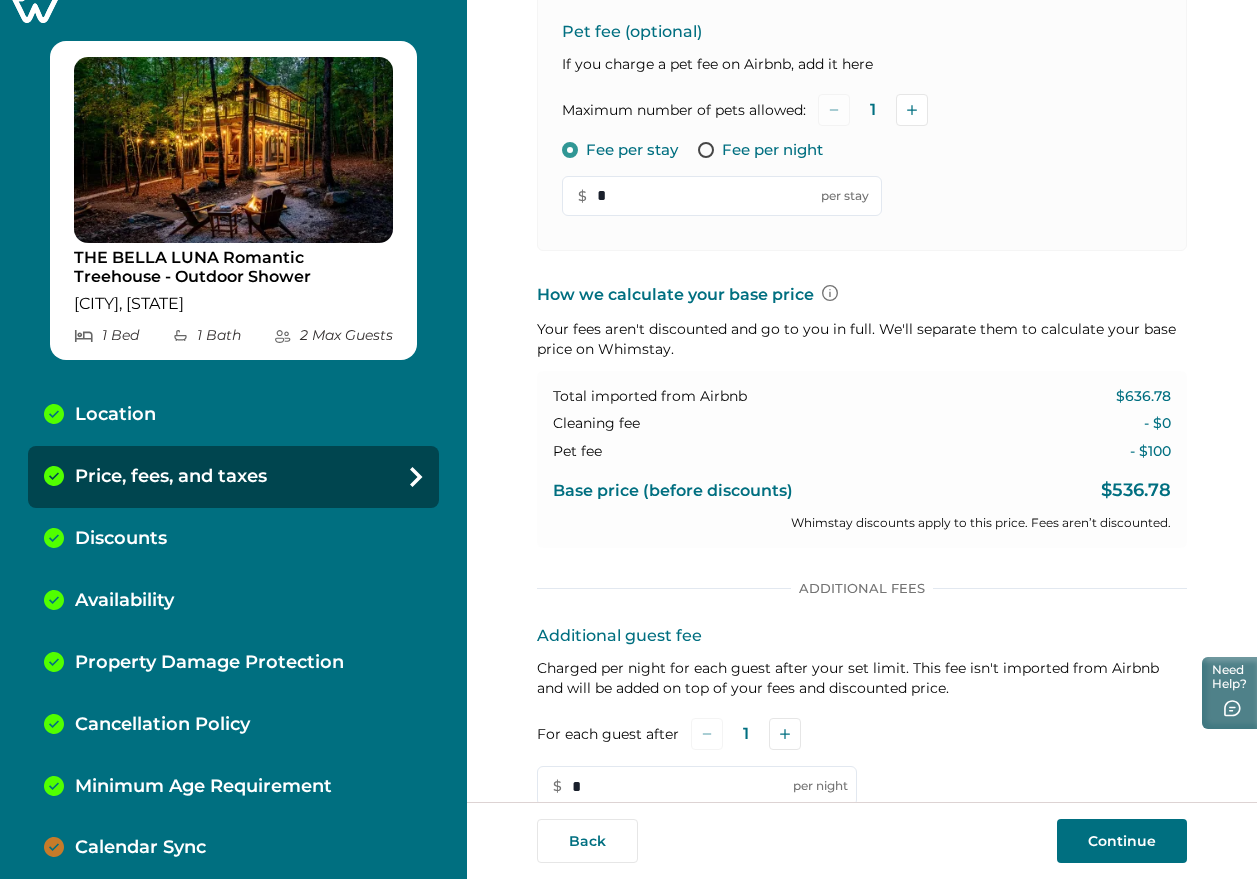 type on "*" 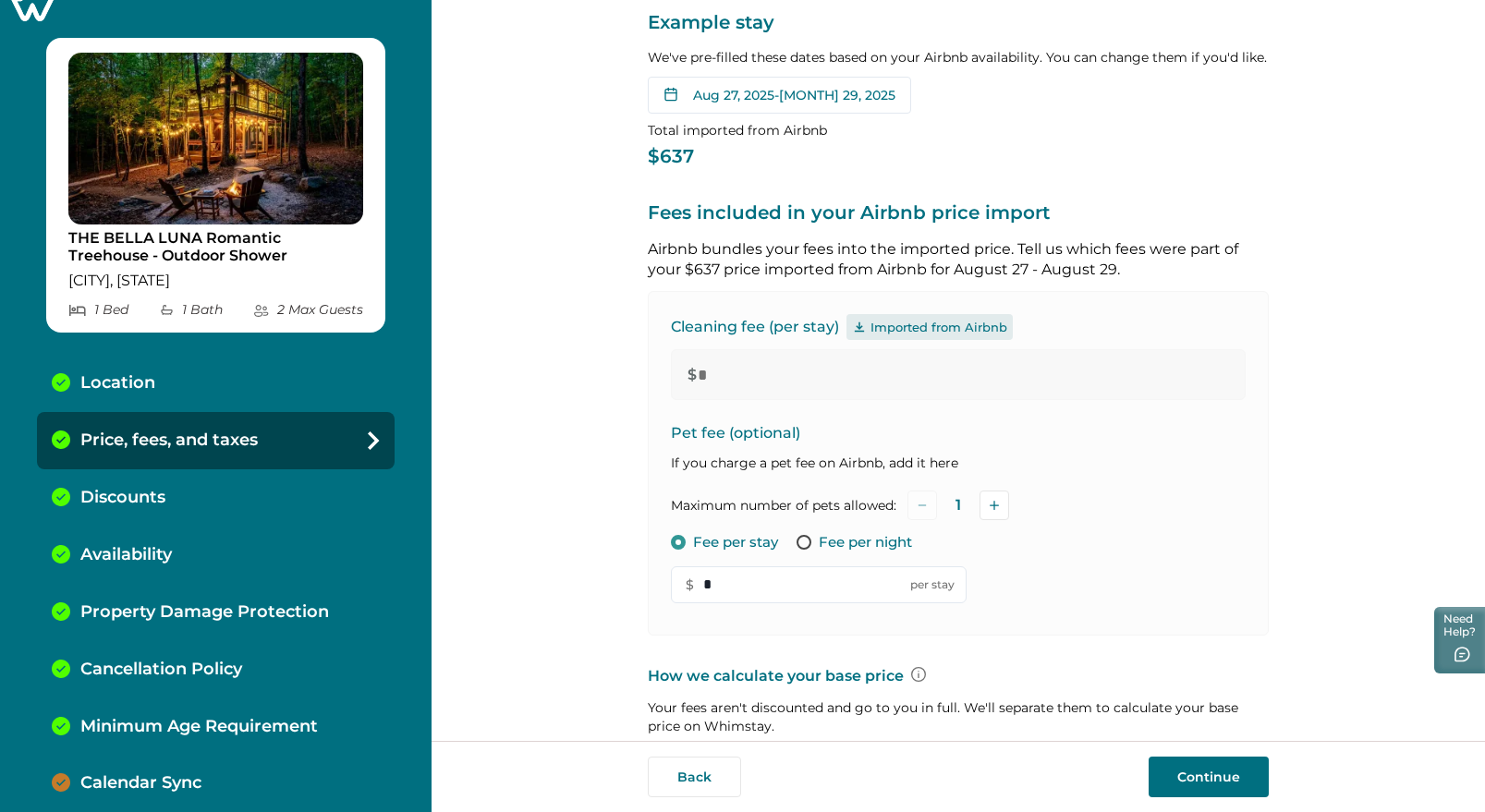 scroll, scrollTop: 115, scrollLeft: 0, axis: vertical 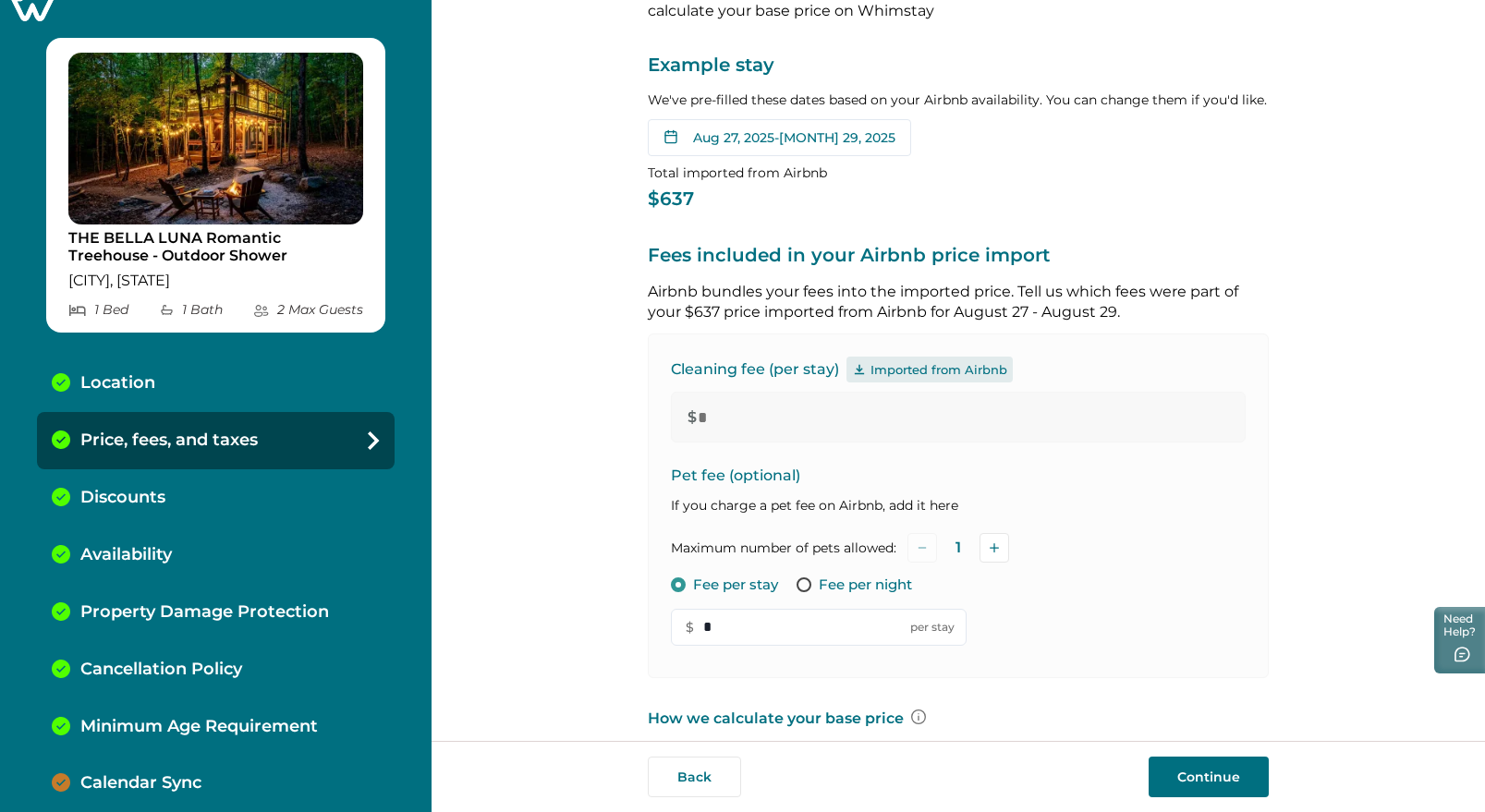 click on "Location" at bounding box center [117, 383] 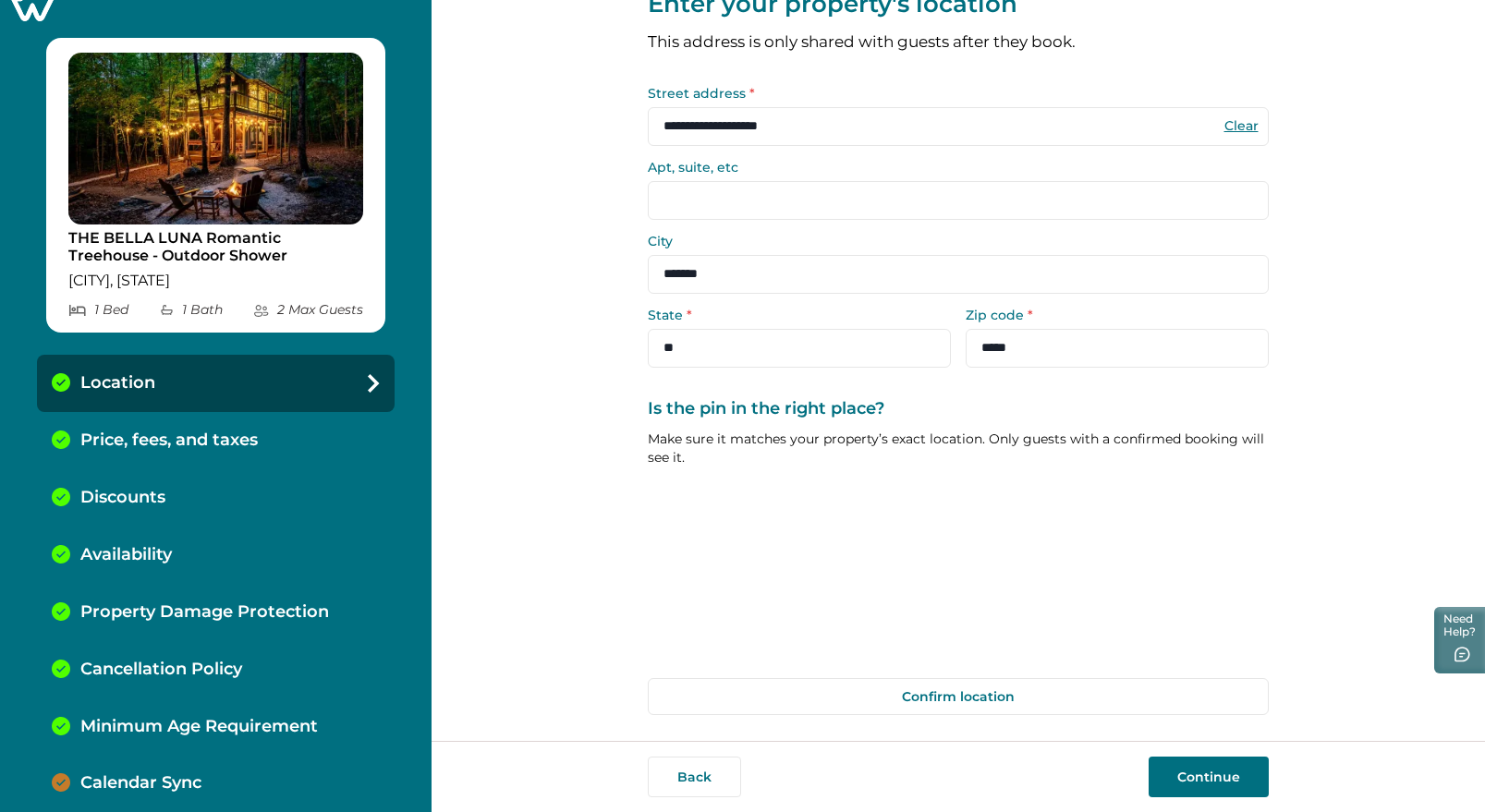 scroll, scrollTop: 0, scrollLeft: 0, axis: both 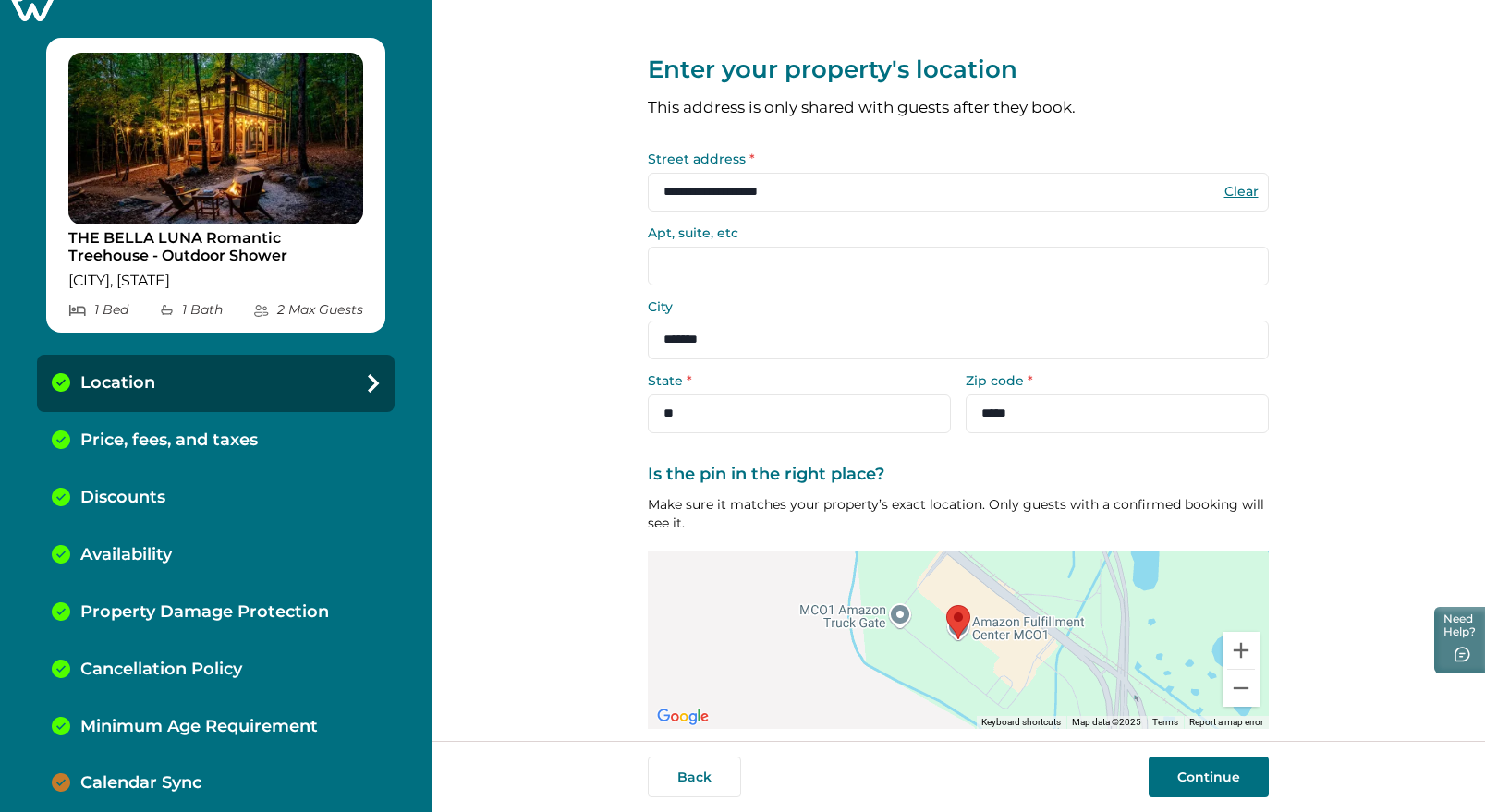 click on "Price, fees, and taxes" at bounding box center [169, 441] 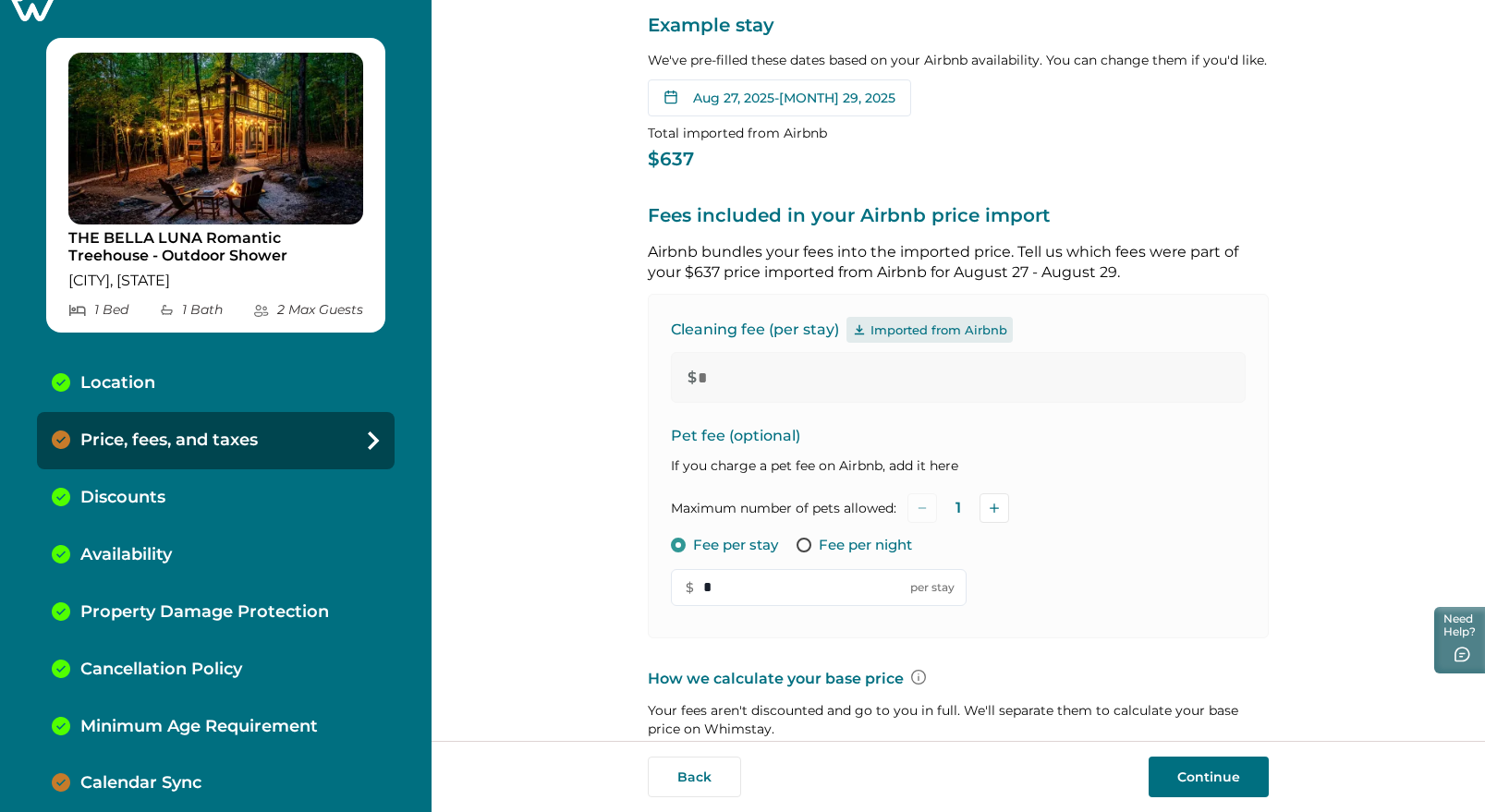 scroll, scrollTop: 115, scrollLeft: 0, axis: vertical 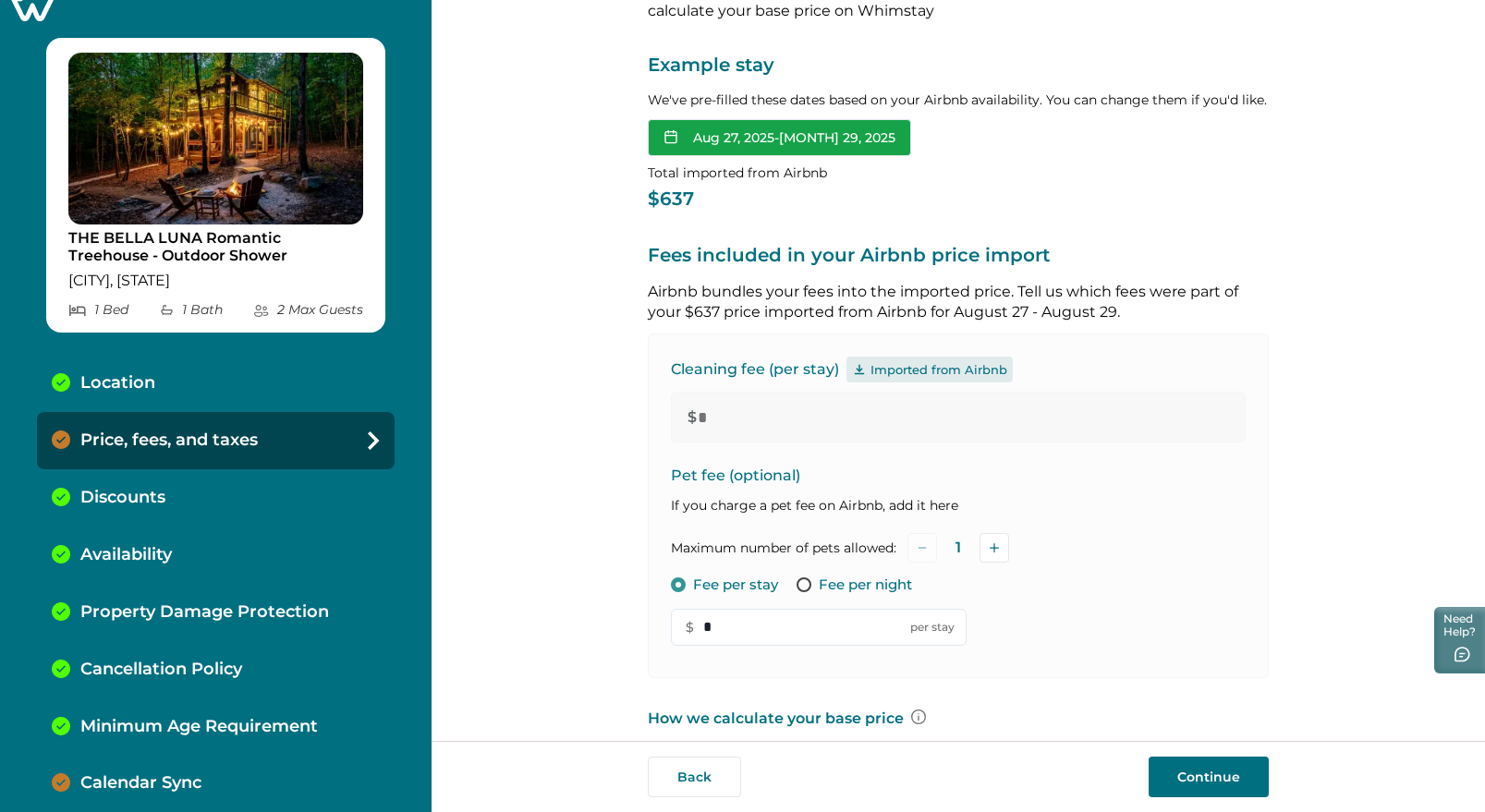 click on "[MONTH] 27, 2025  -  [MONTH] 29, 2025" at bounding box center [779, 138] 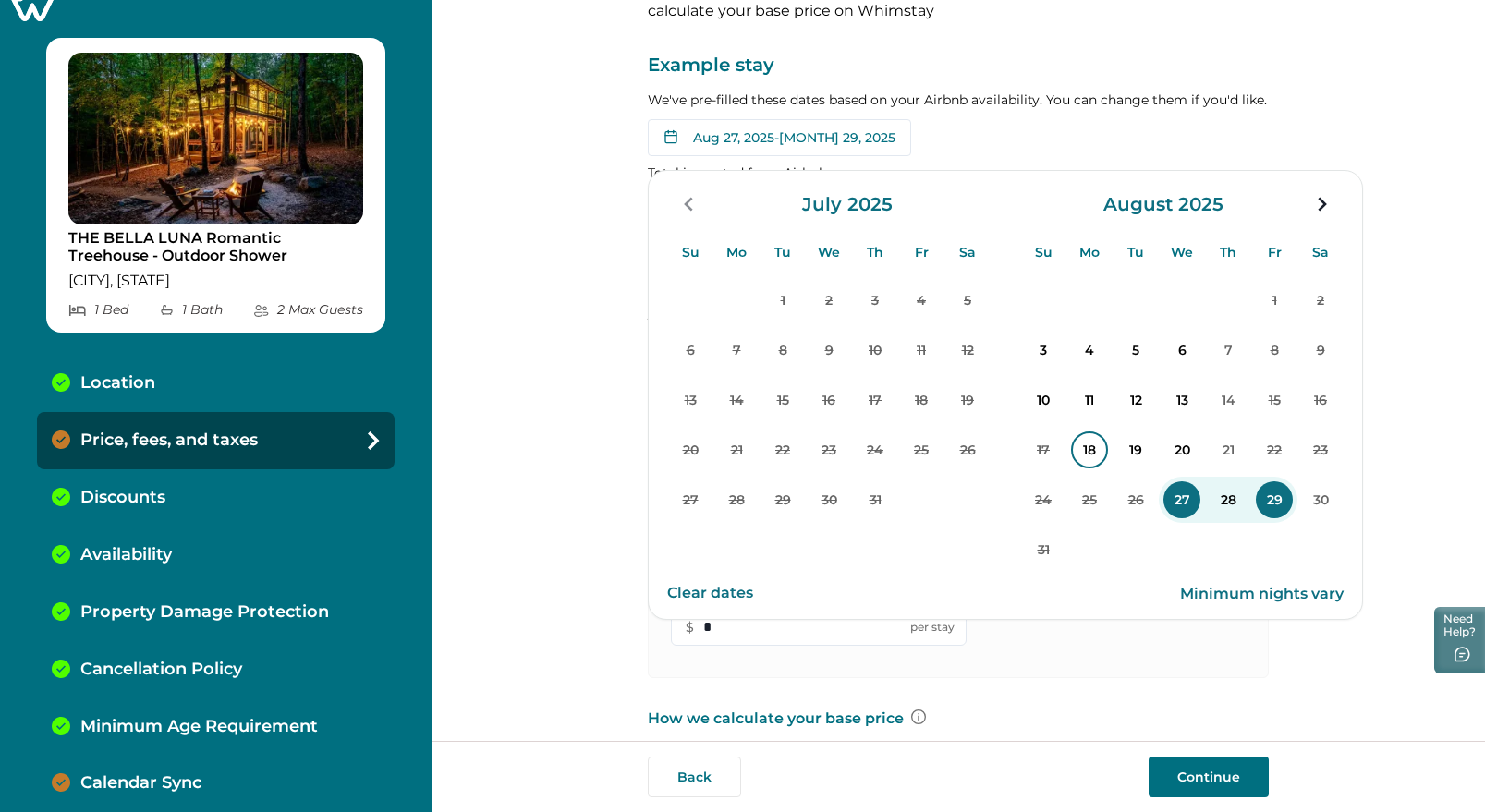click on "18" at bounding box center [1089, 450] 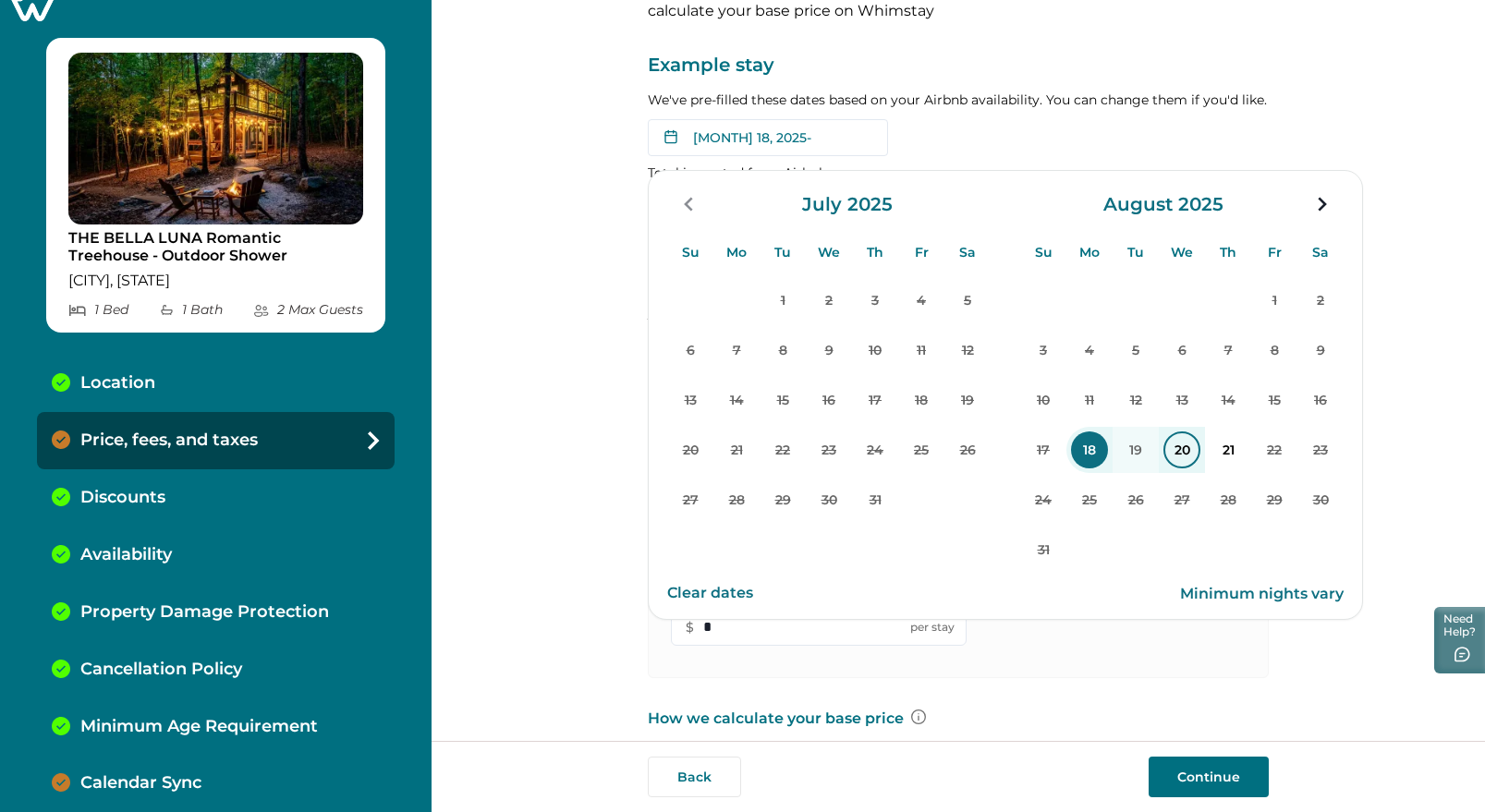 click on "20" at bounding box center (1182, 450) 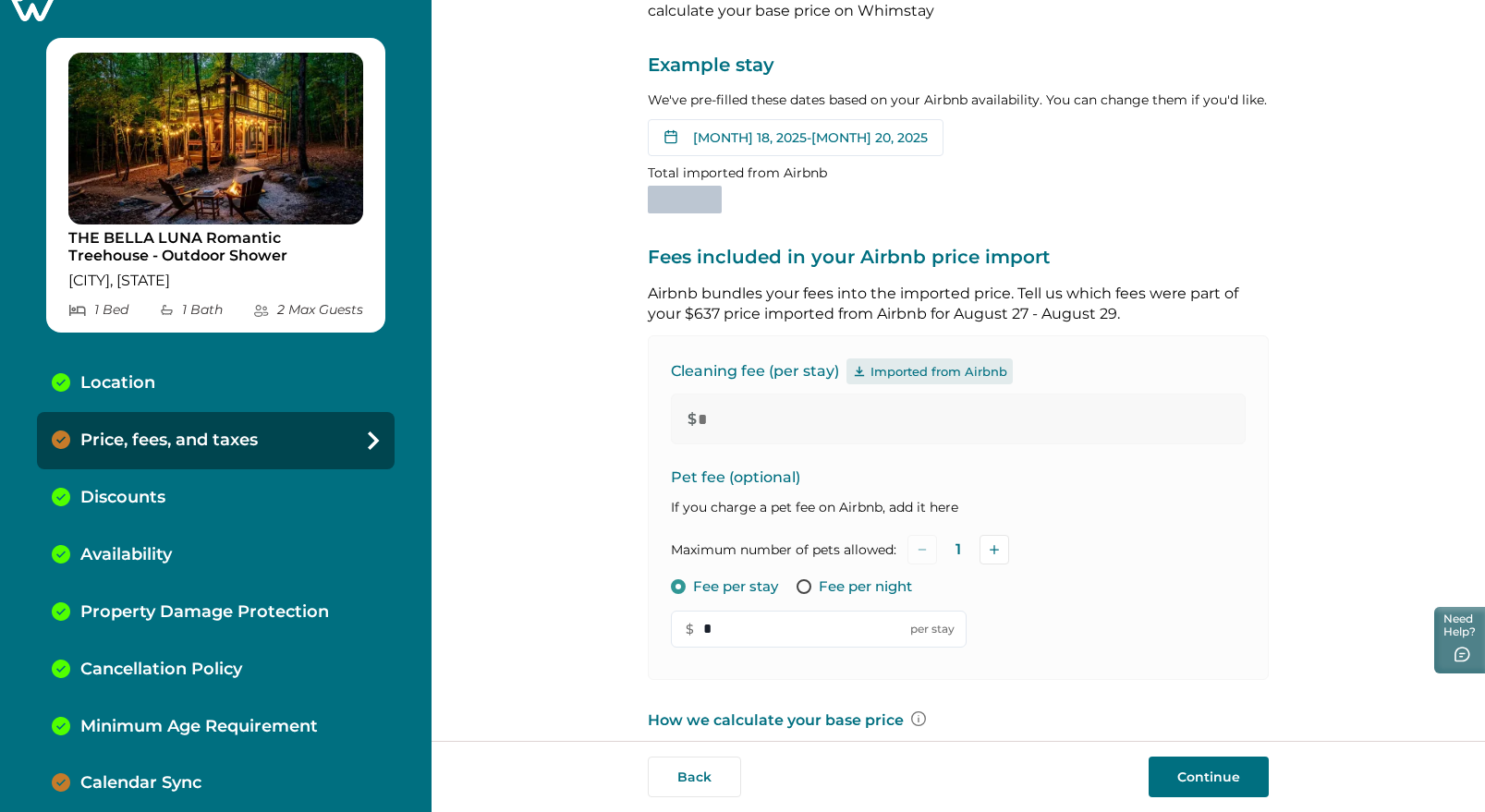 type on "***" 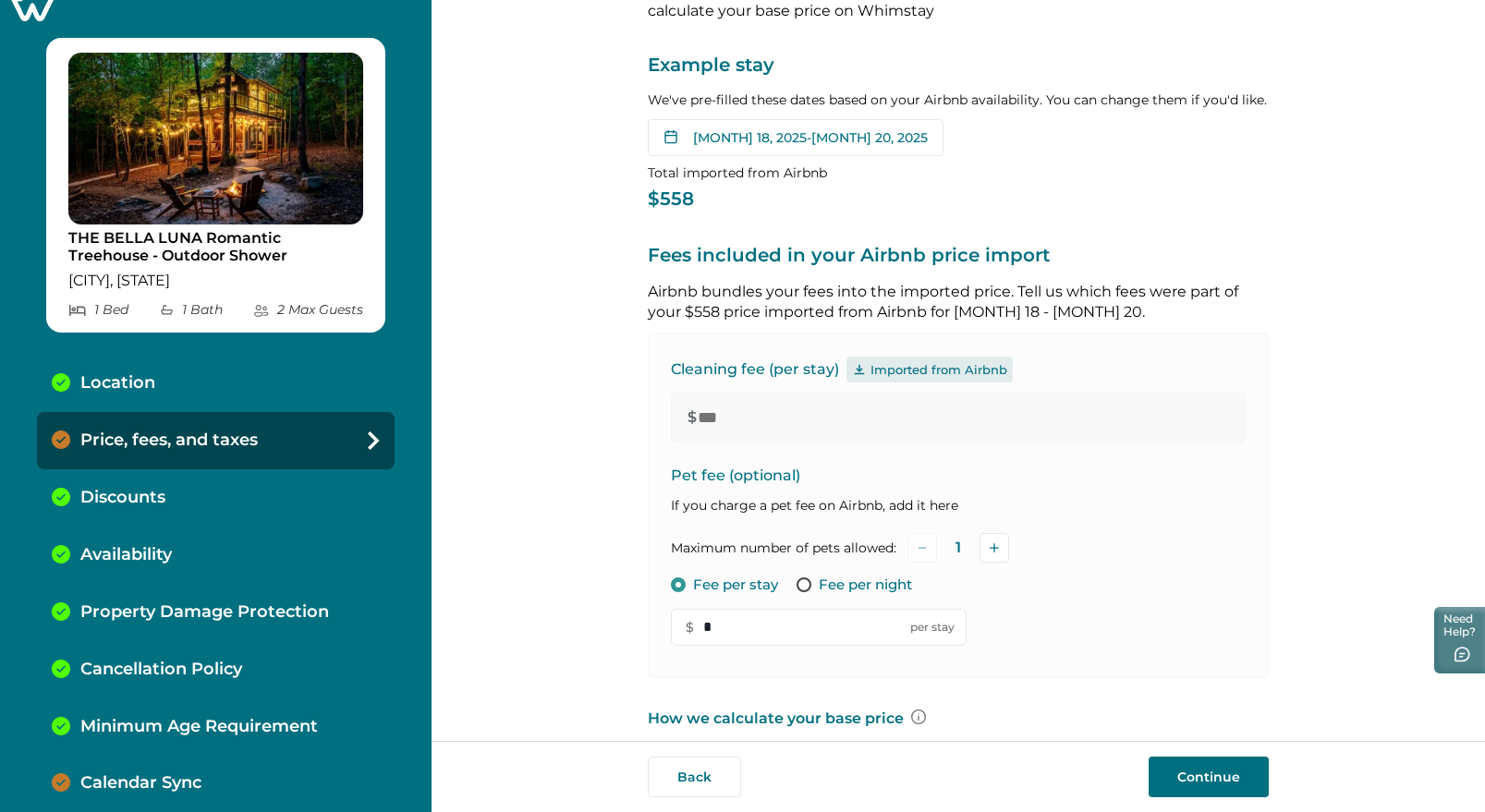 scroll, scrollTop: 577, scrollLeft: 0, axis: vertical 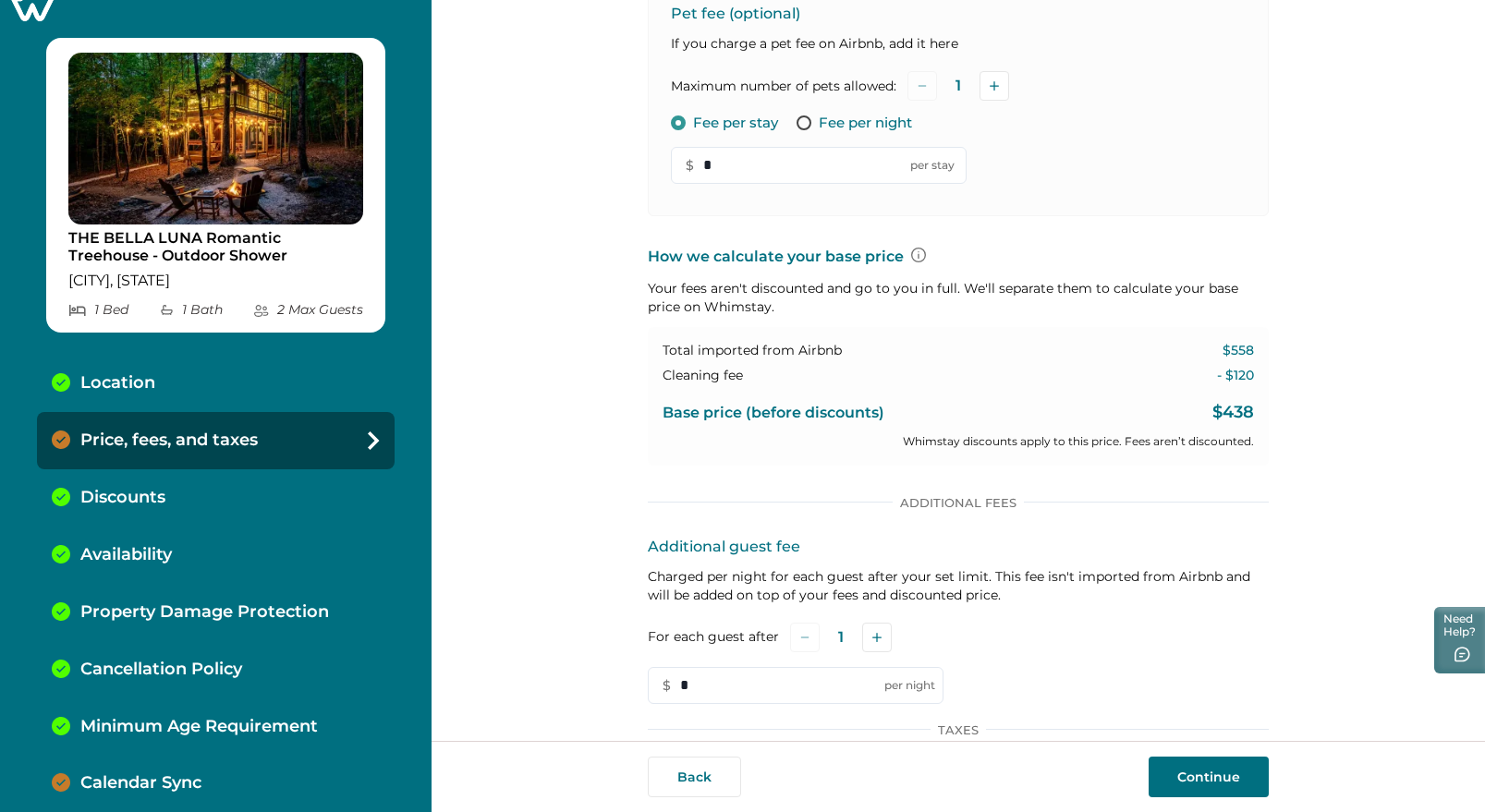 click on "Continue" at bounding box center (1209, 777) 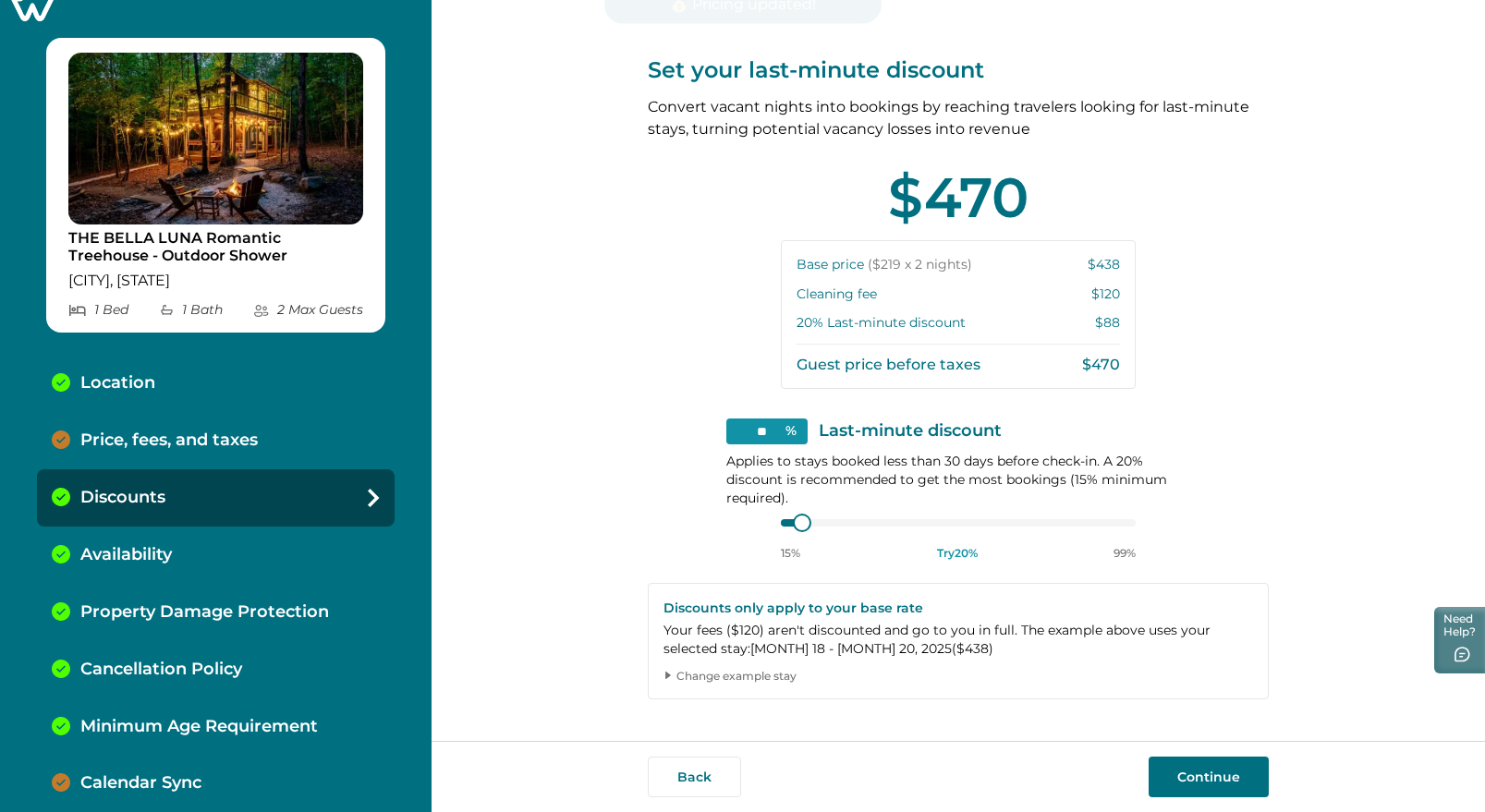 scroll, scrollTop: 0, scrollLeft: 0, axis: both 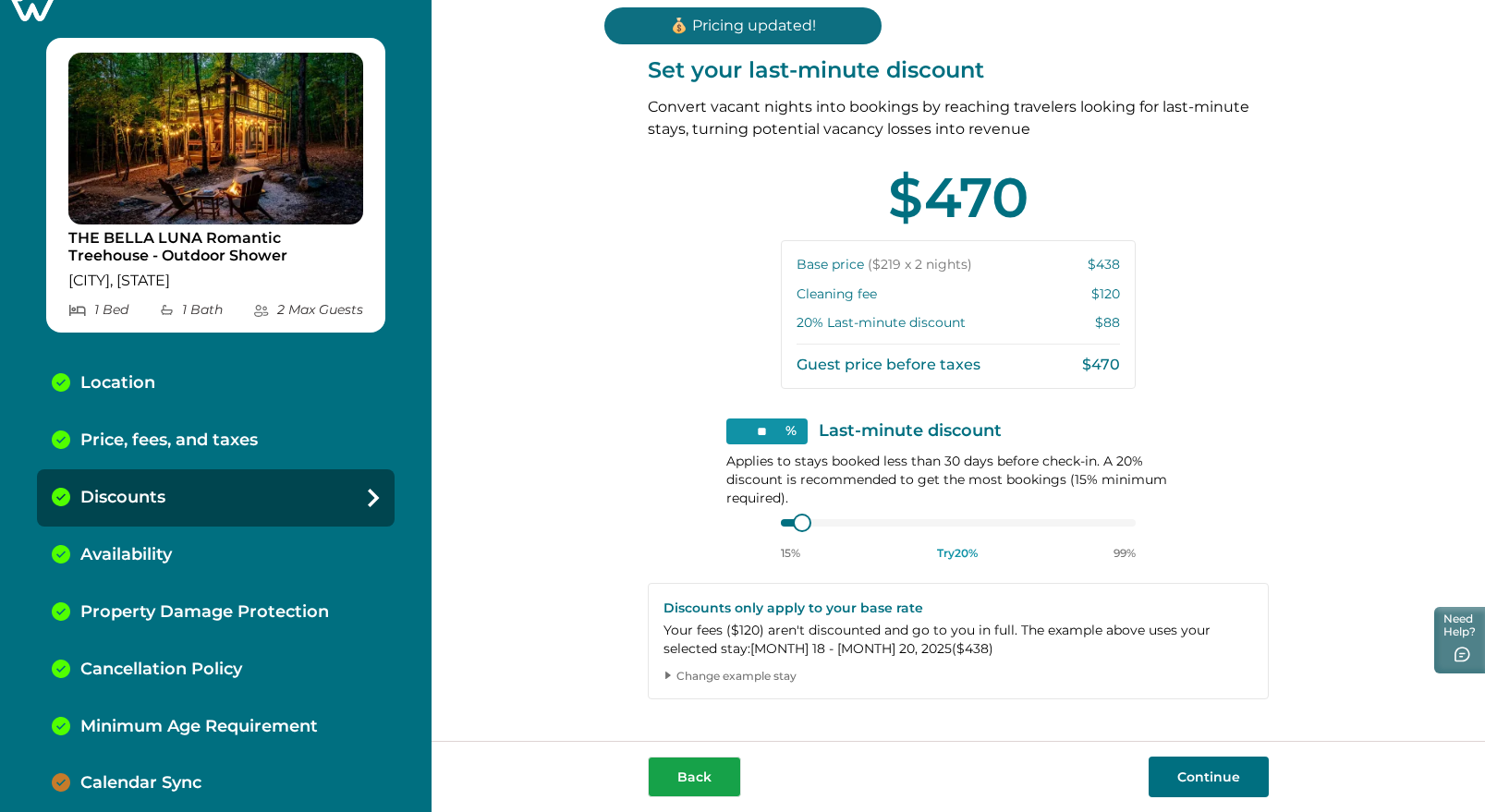 click on "Back" at bounding box center [694, 777] 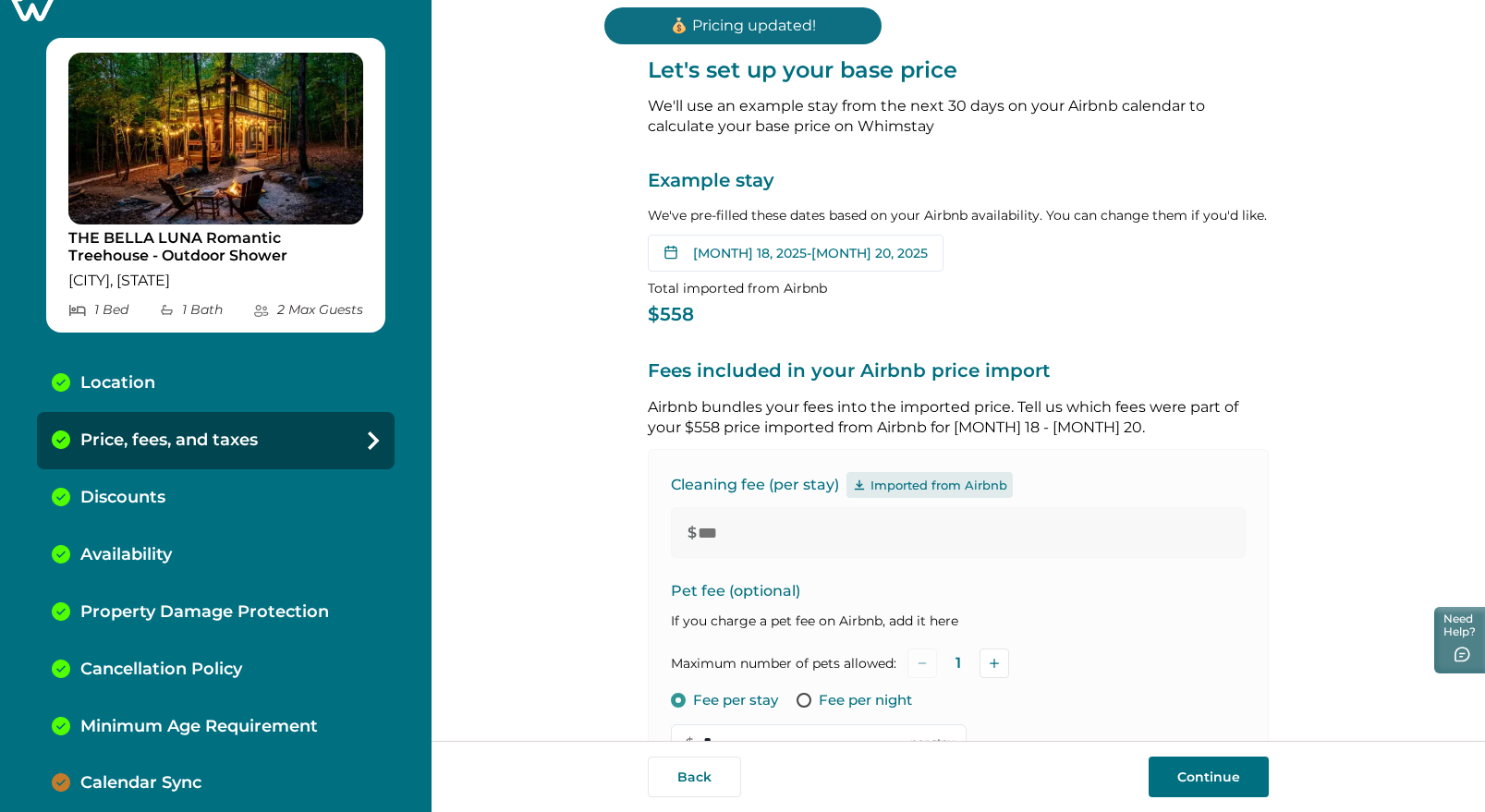 scroll, scrollTop: 462, scrollLeft: 0, axis: vertical 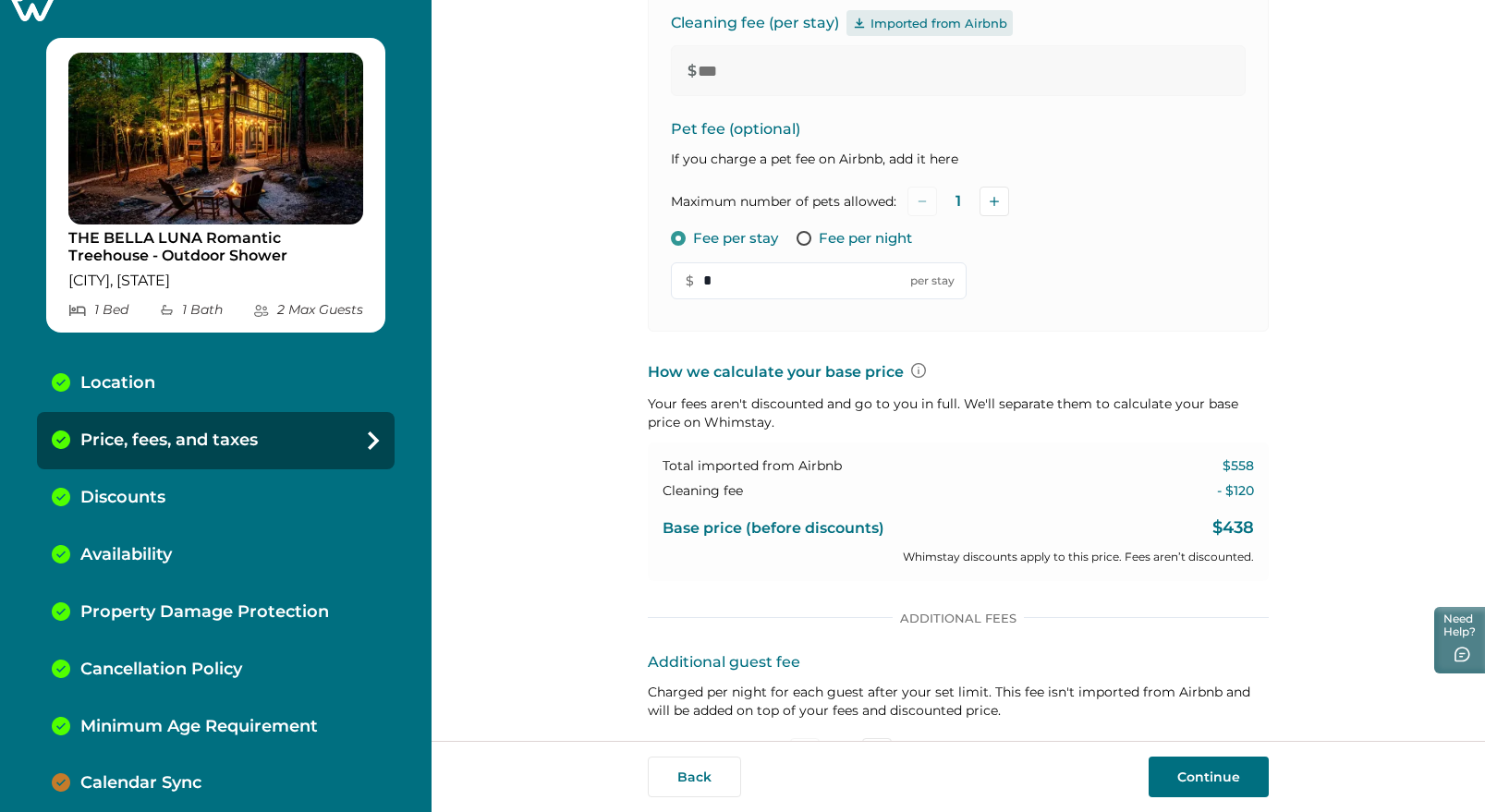 click on "Continue" at bounding box center (1209, 777) 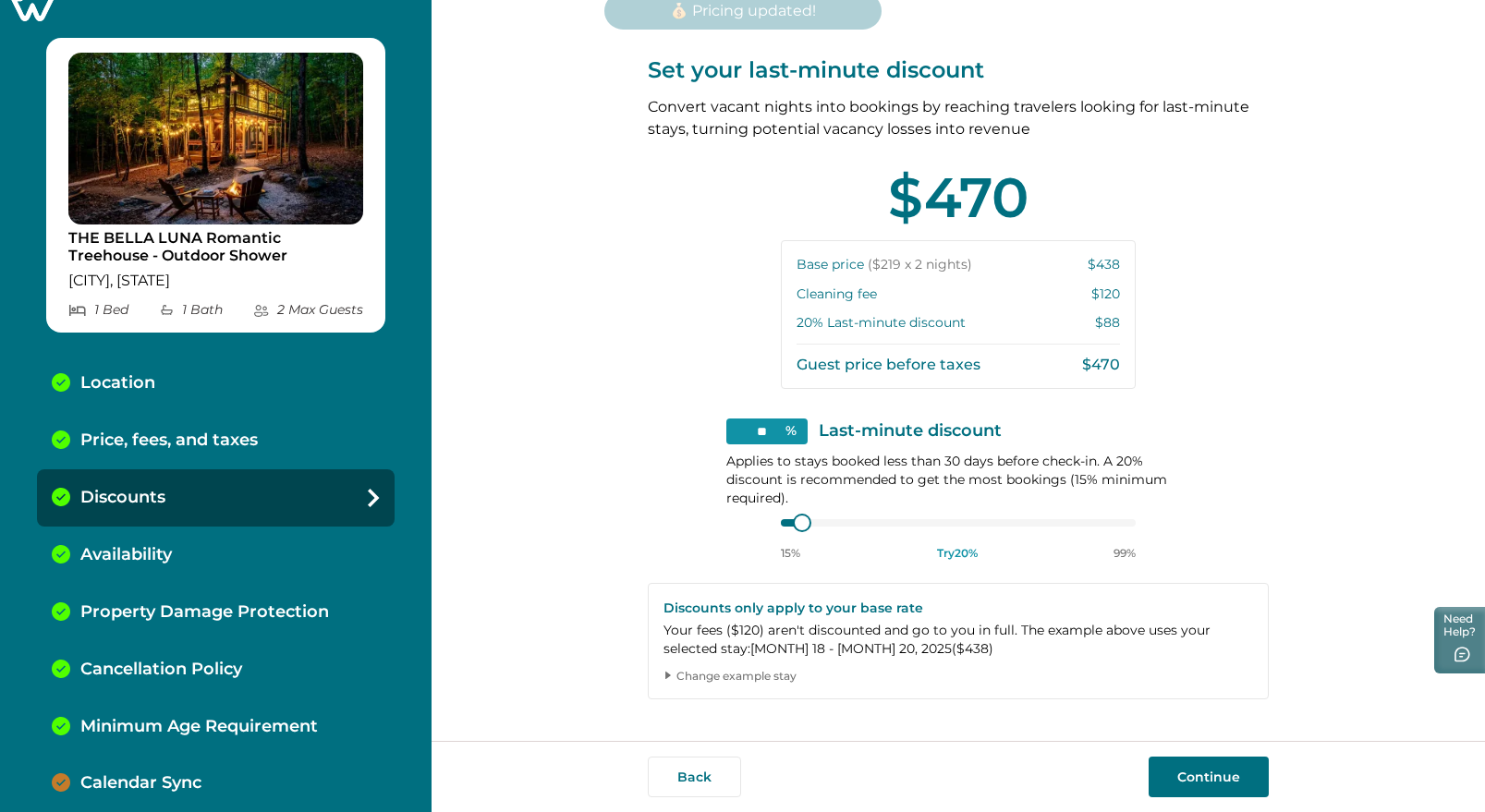 scroll, scrollTop: 0, scrollLeft: 0, axis: both 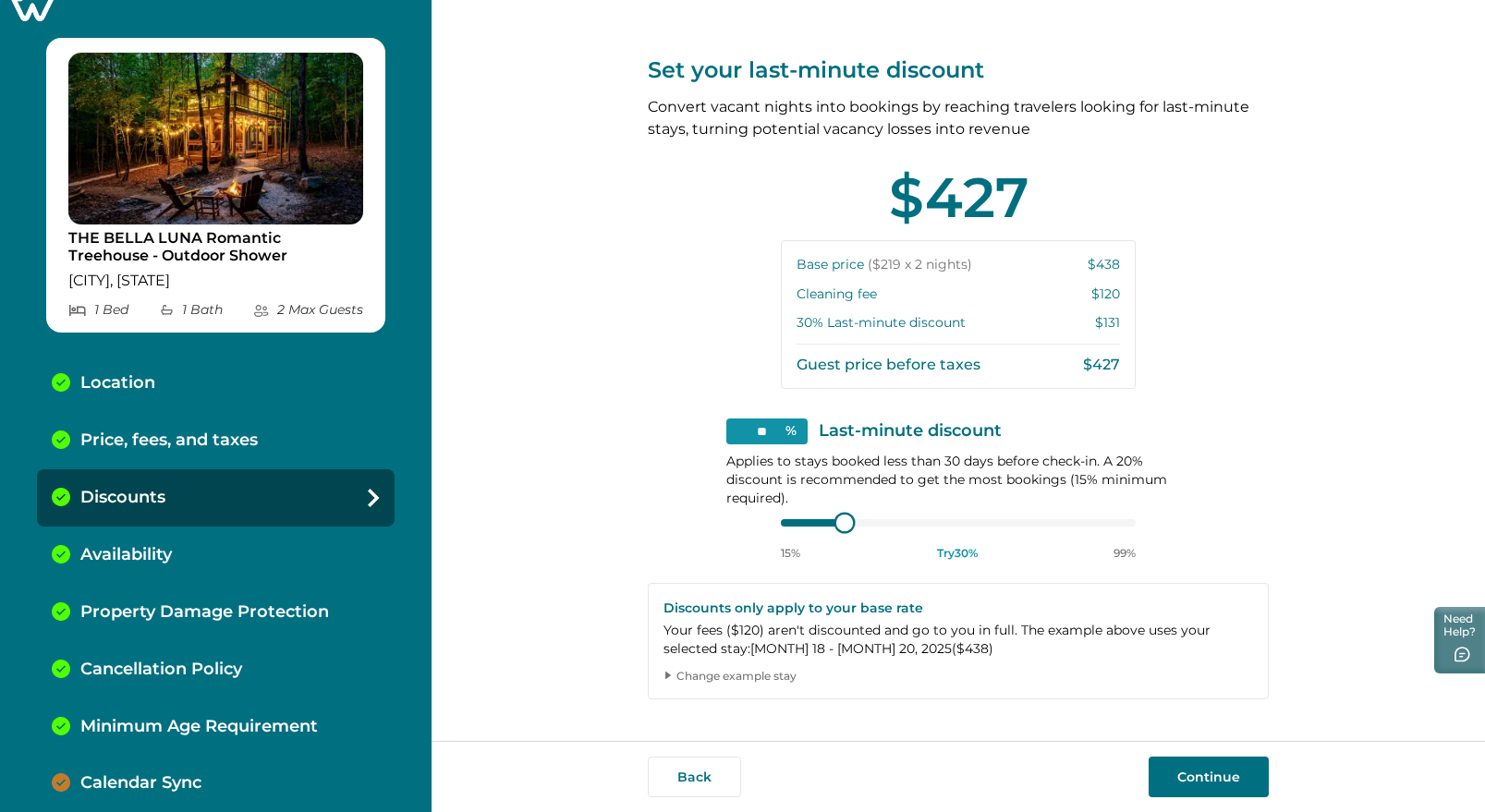 click at bounding box center [844, 523] 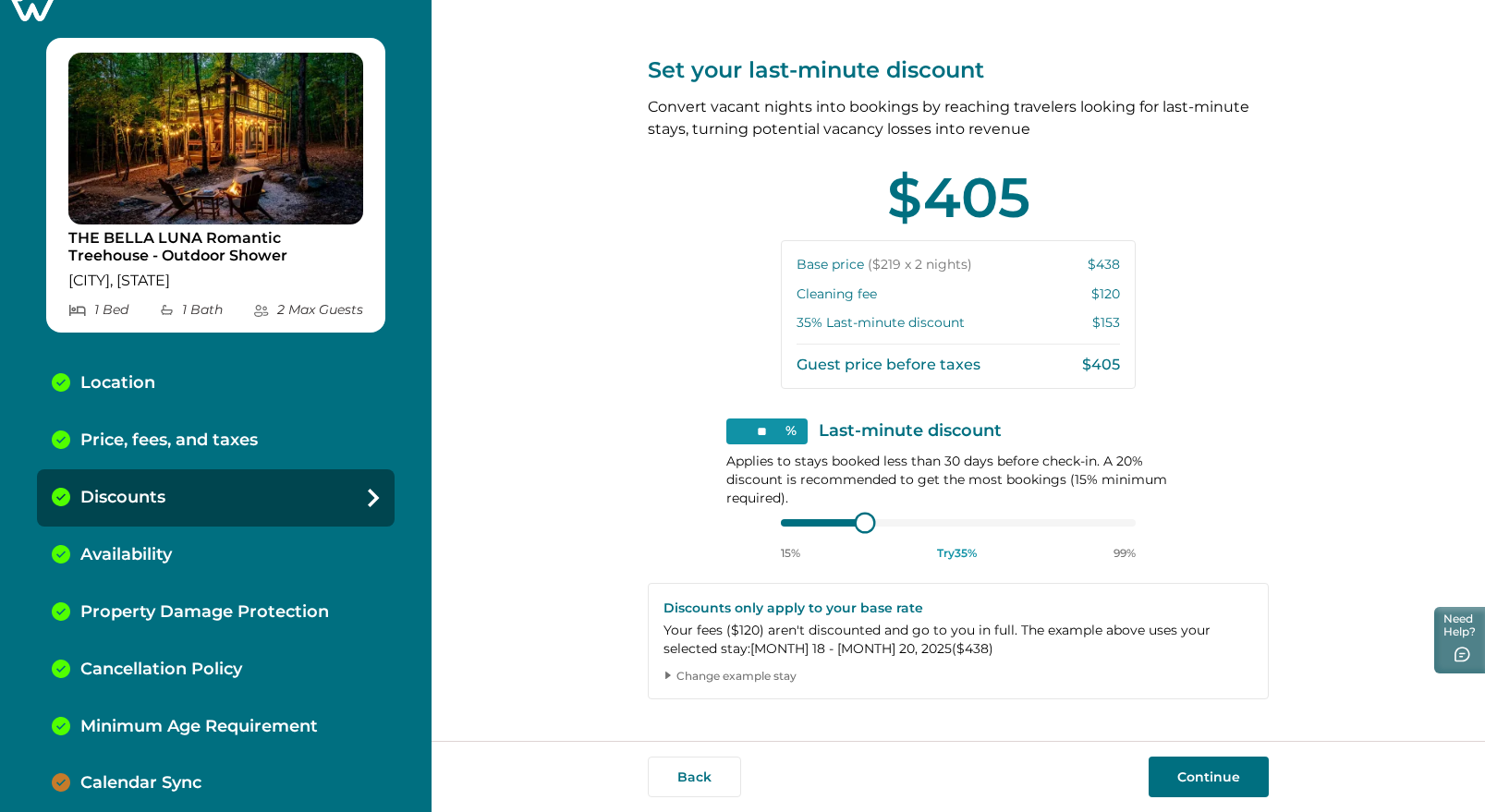 type on "**" 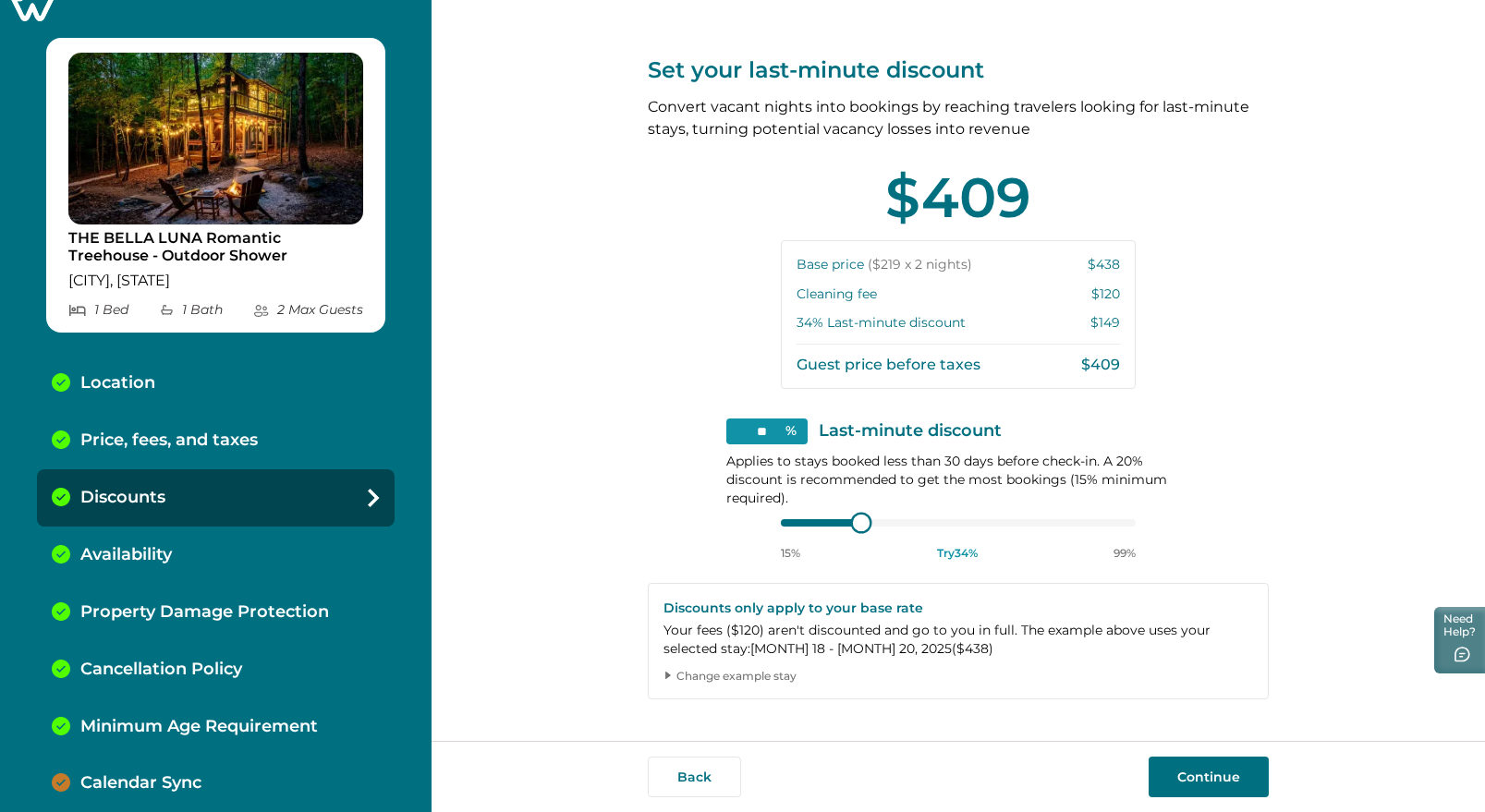 click at bounding box center (861, 523) 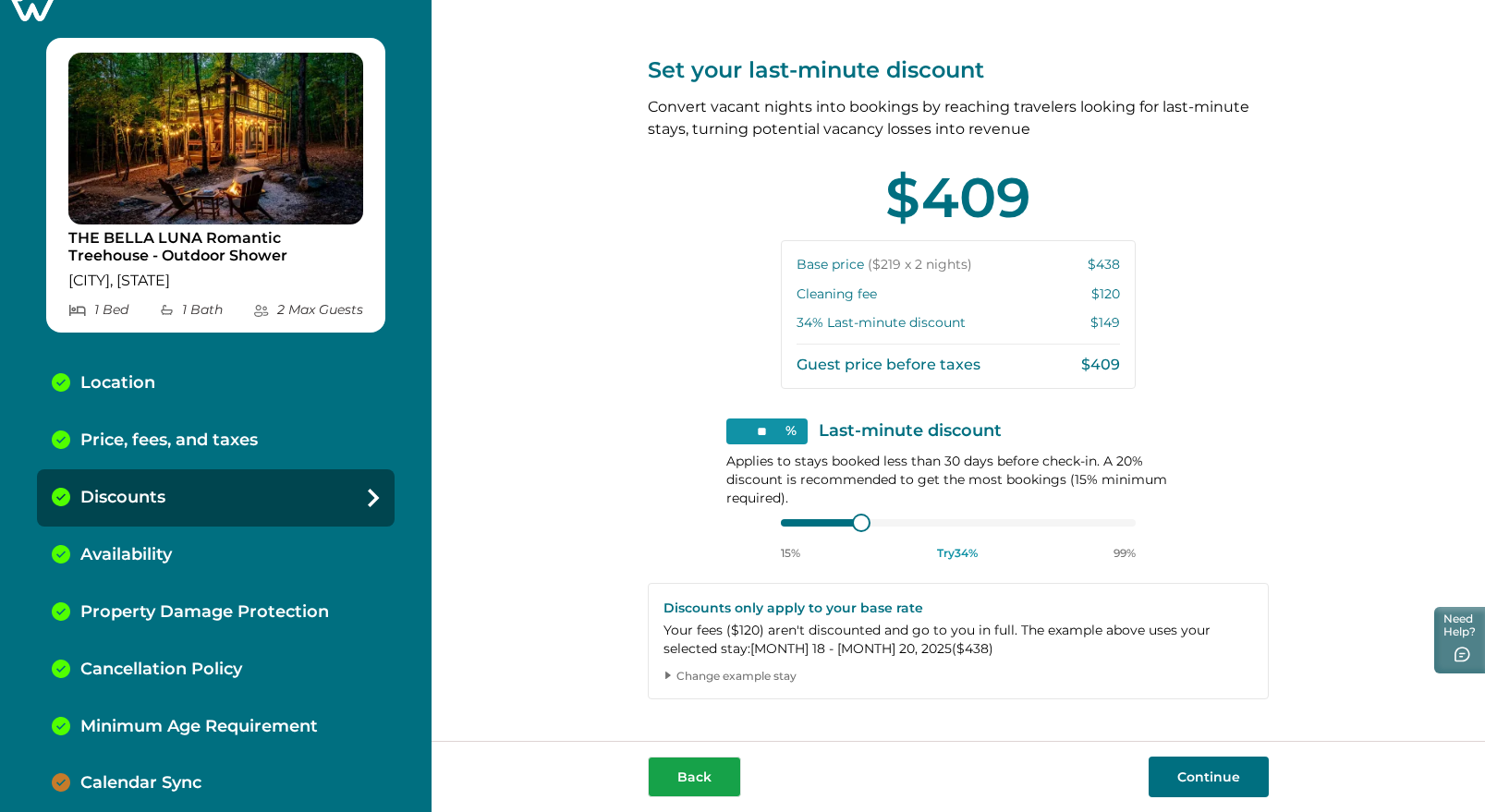 click on "Back" at bounding box center (694, 777) 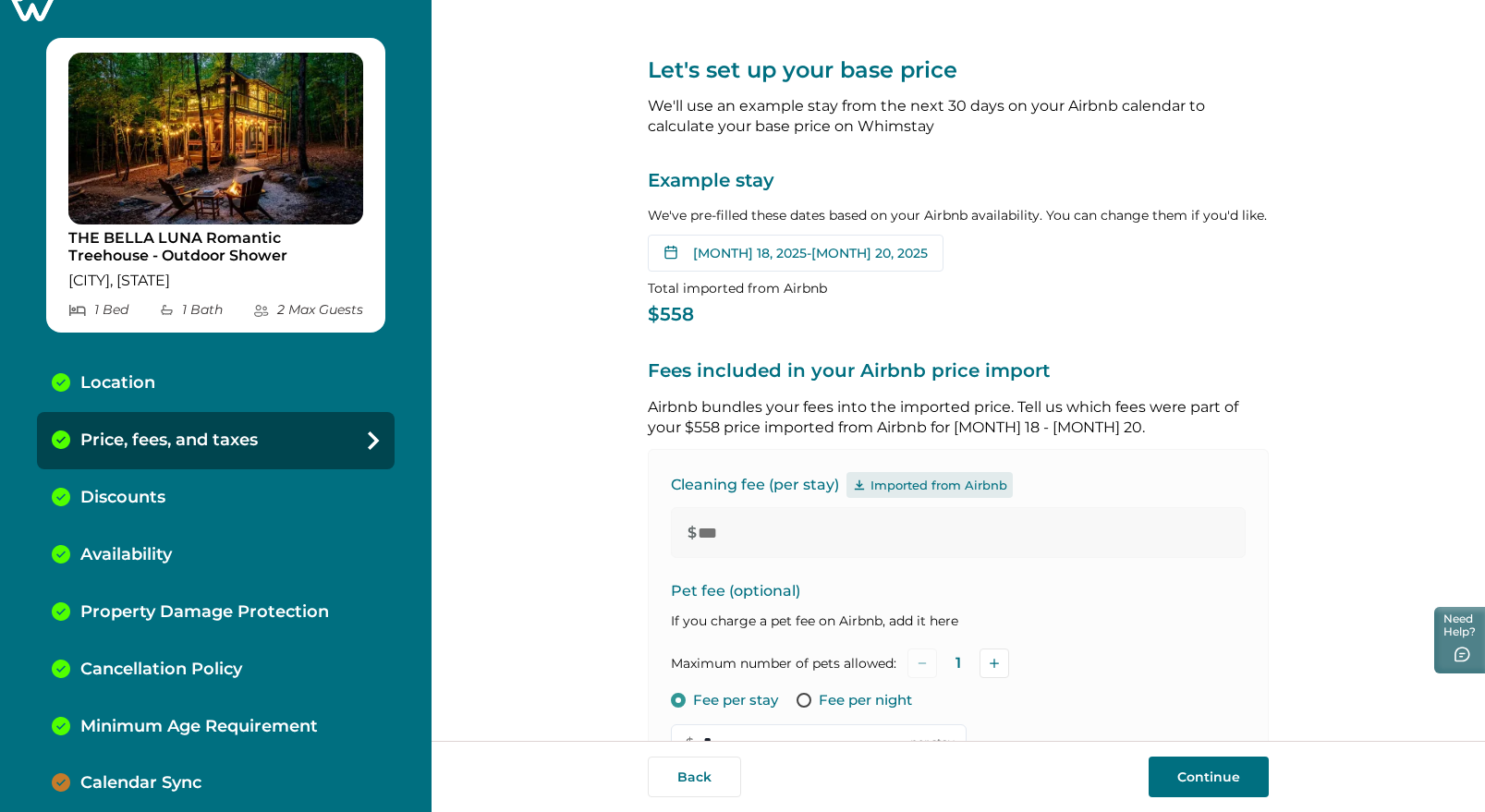 click on "Continue" at bounding box center [1209, 777] 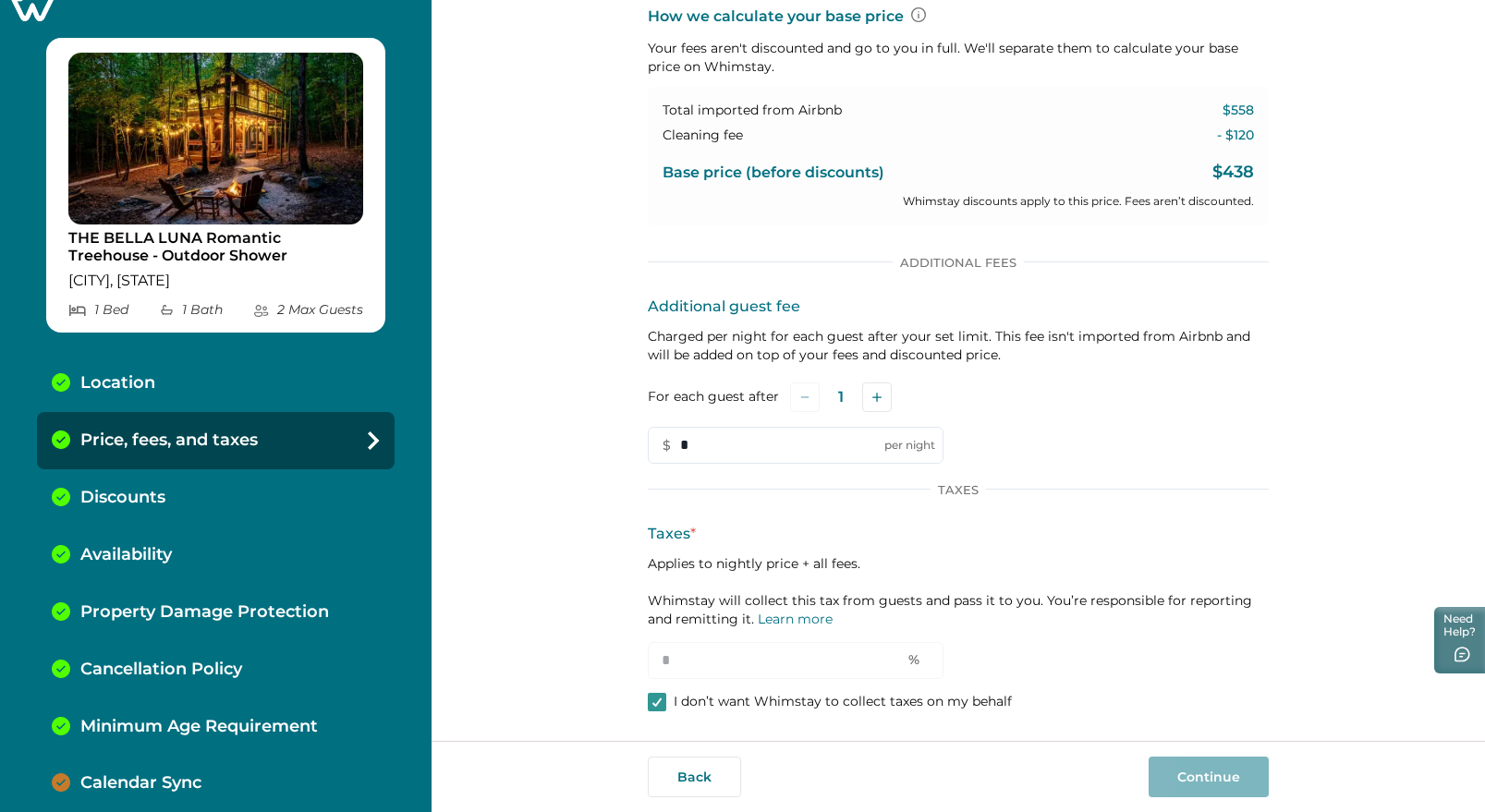 scroll, scrollTop: 818, scrollLeft: 0, axis: vertical 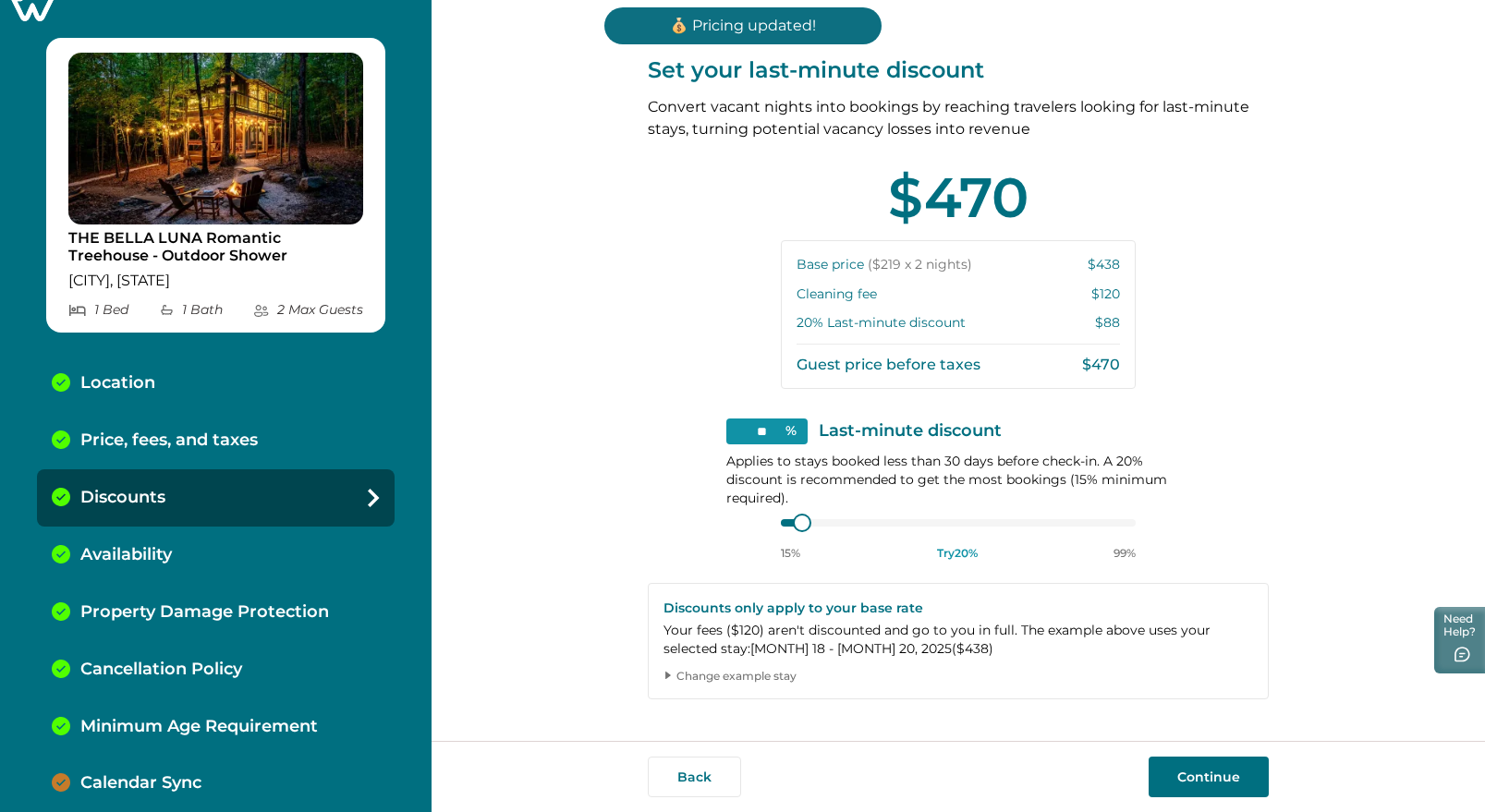 click on "Change example stay" at bounding box center [965, 676] 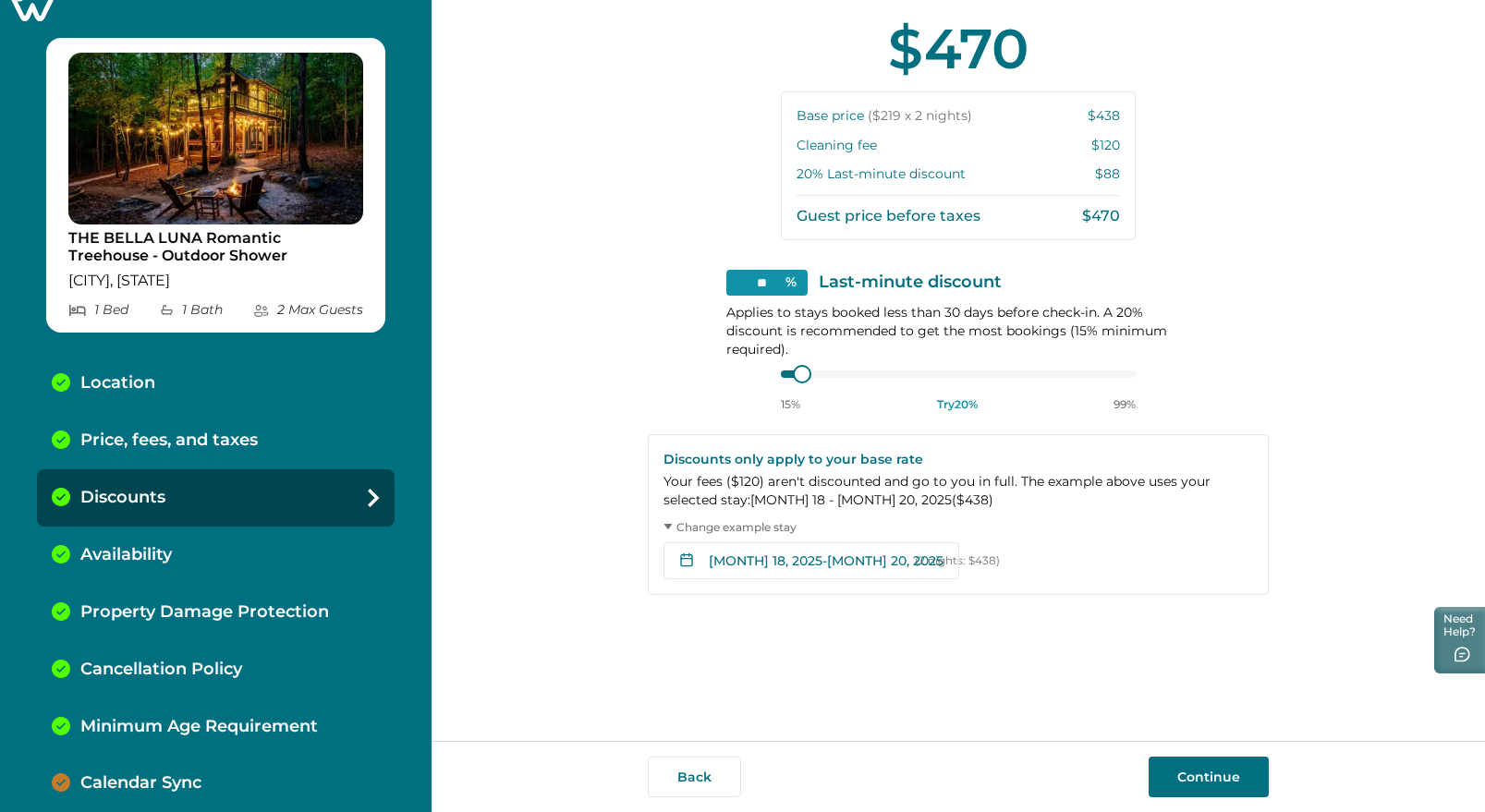 scroll, scrollTop: 115, scrollLeft: 0, axis: vertical 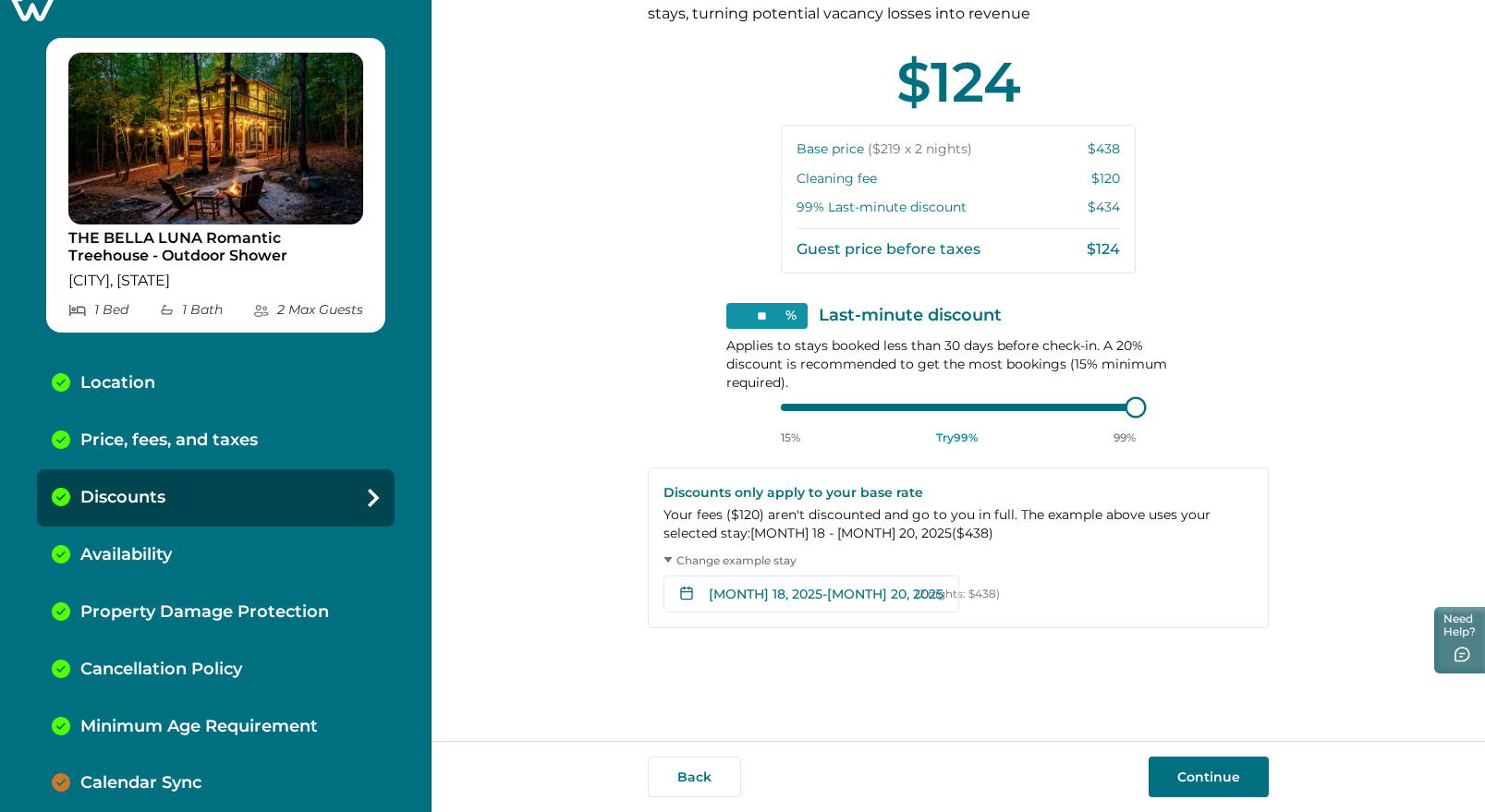 type on "**" 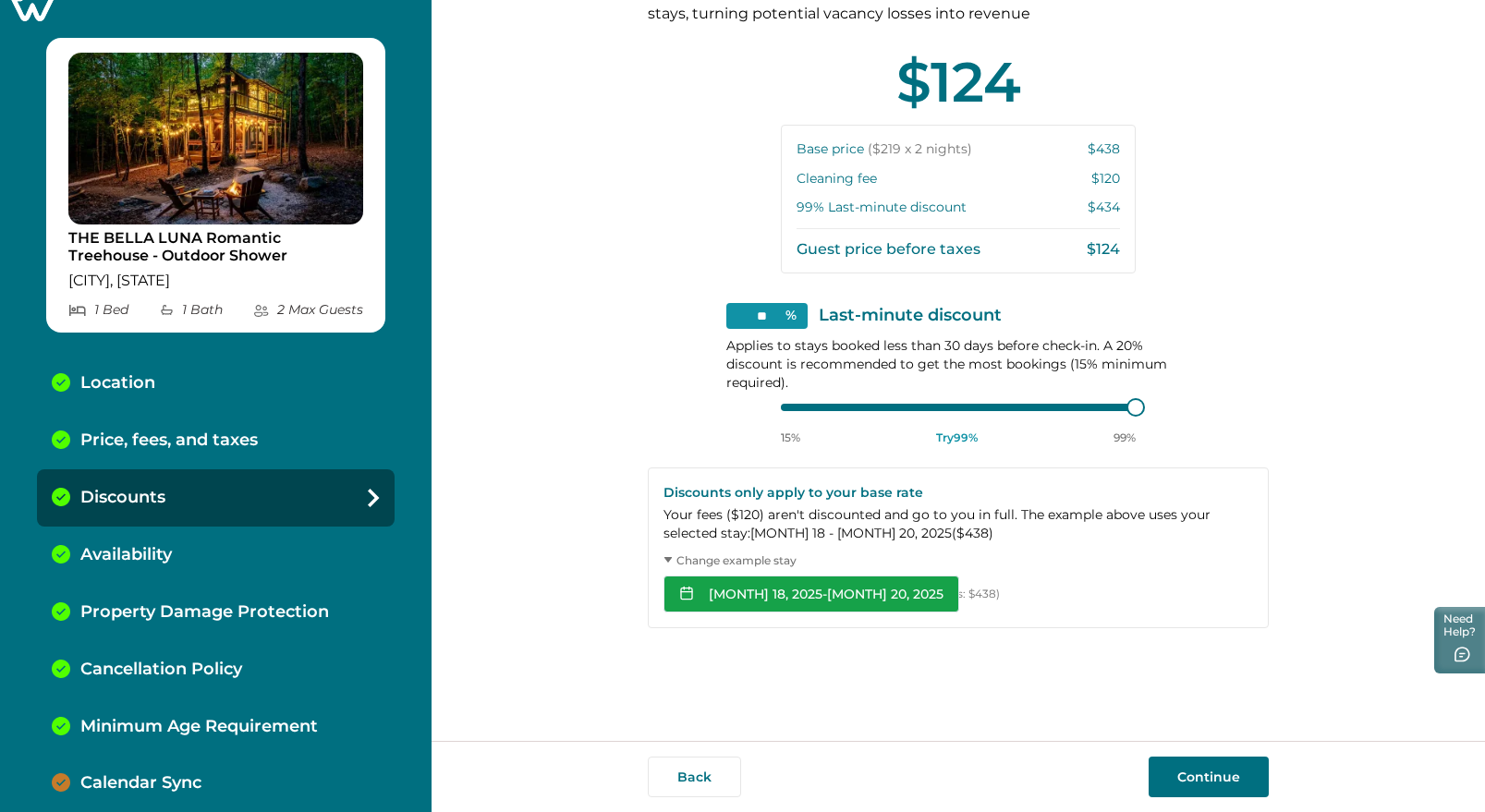 click on "[MONTH] 18, 2025  -  [MONTH] 20, 2025" at bounding box center [811, 594] 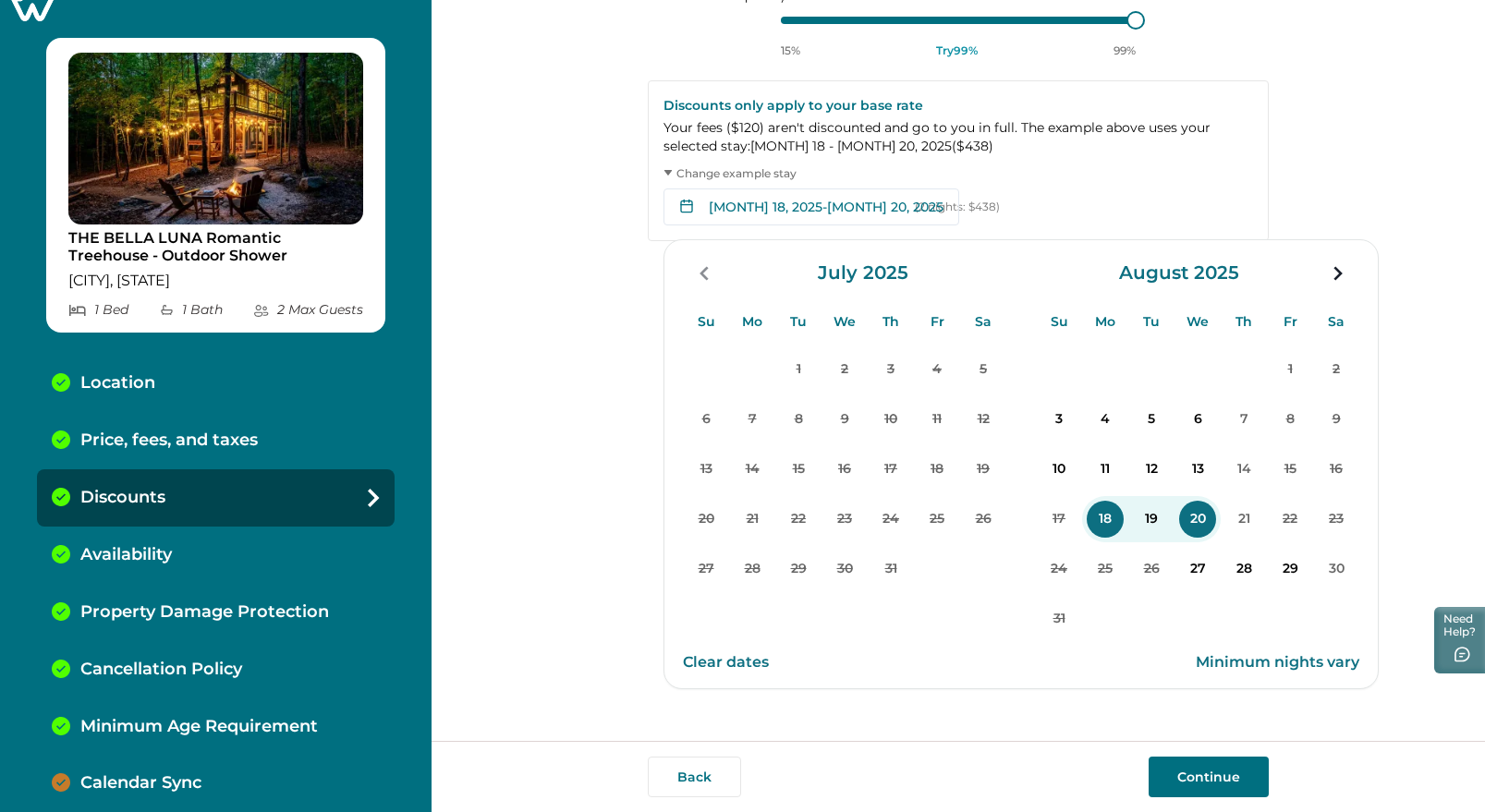 scroll, scrollTop: 506, scrollLeft: 0, axis: vertical 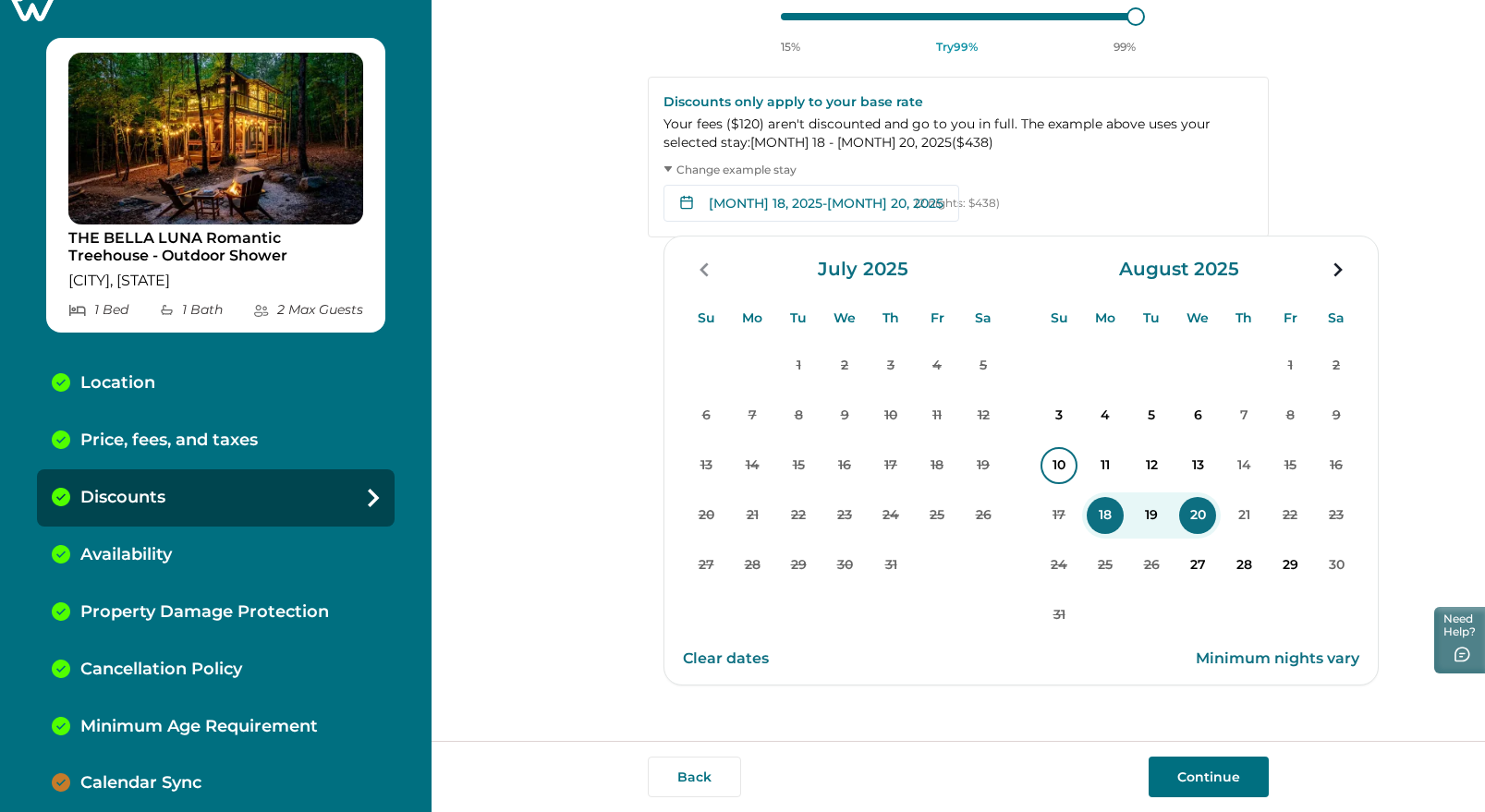 click on "10" at bounding box center [1059, 466] 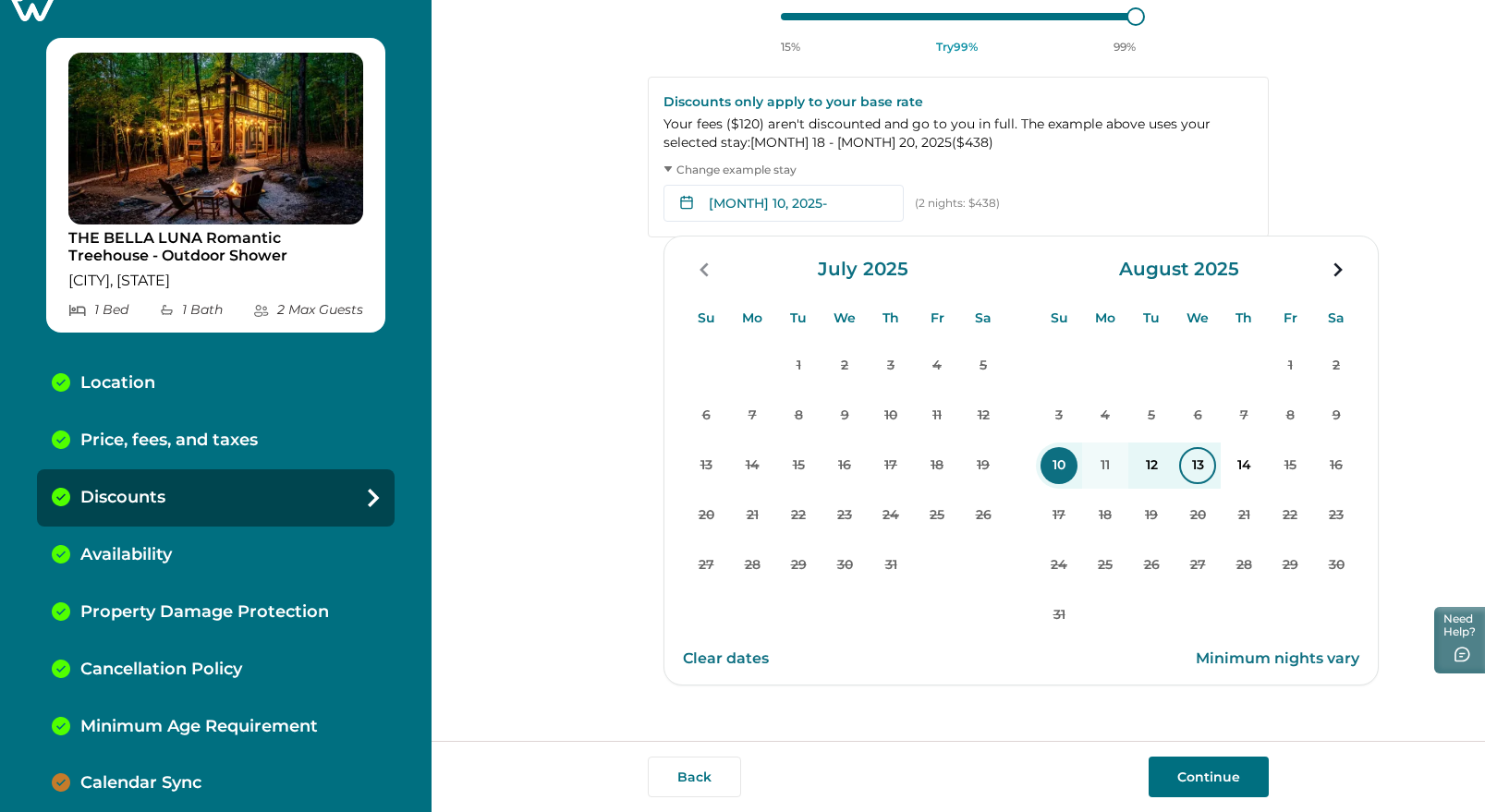click on "13" at bounding box center (1198, 466) 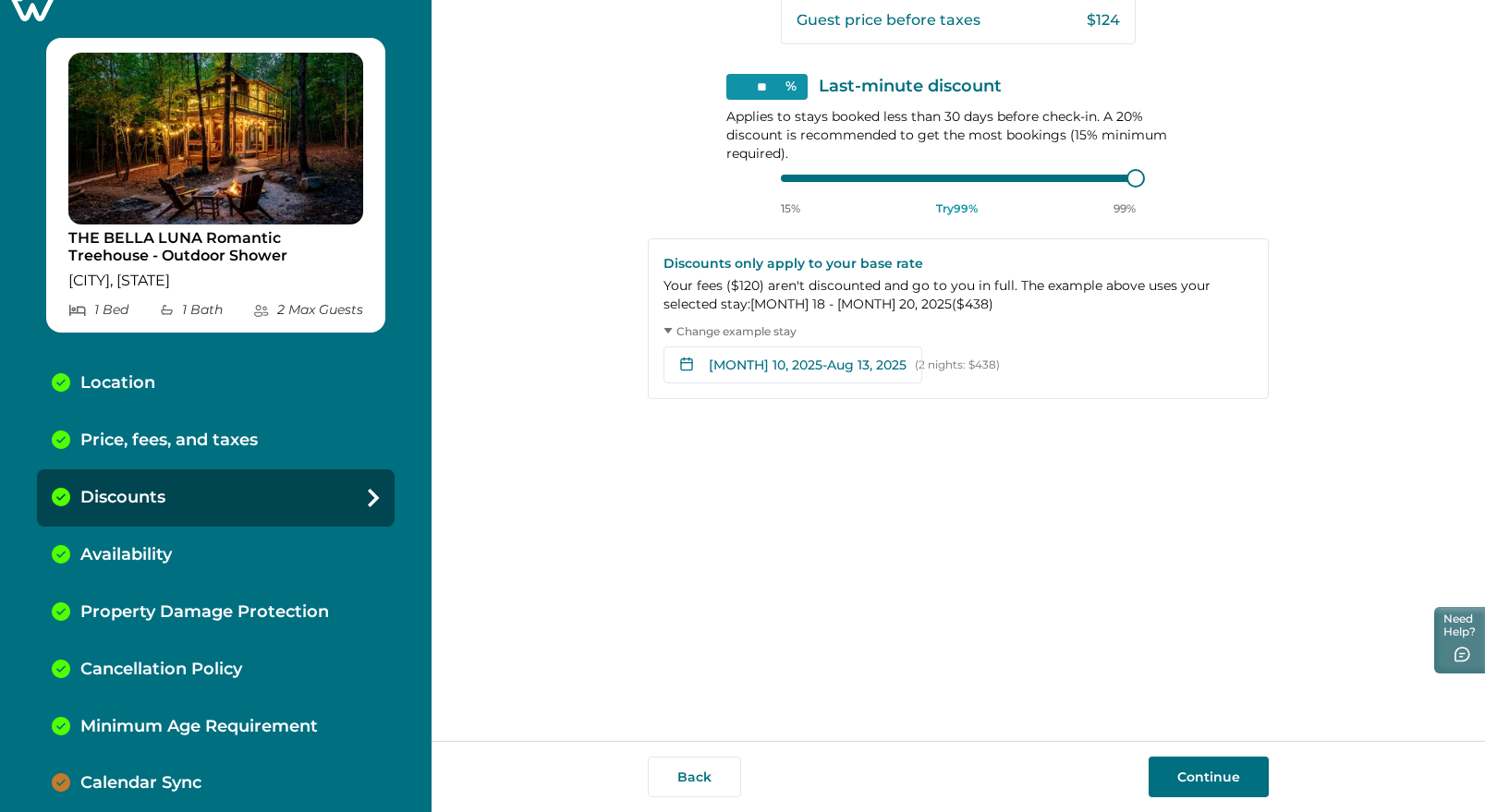 scroll, scrollTop: 346, scrollLeft: 0, axis: vertical 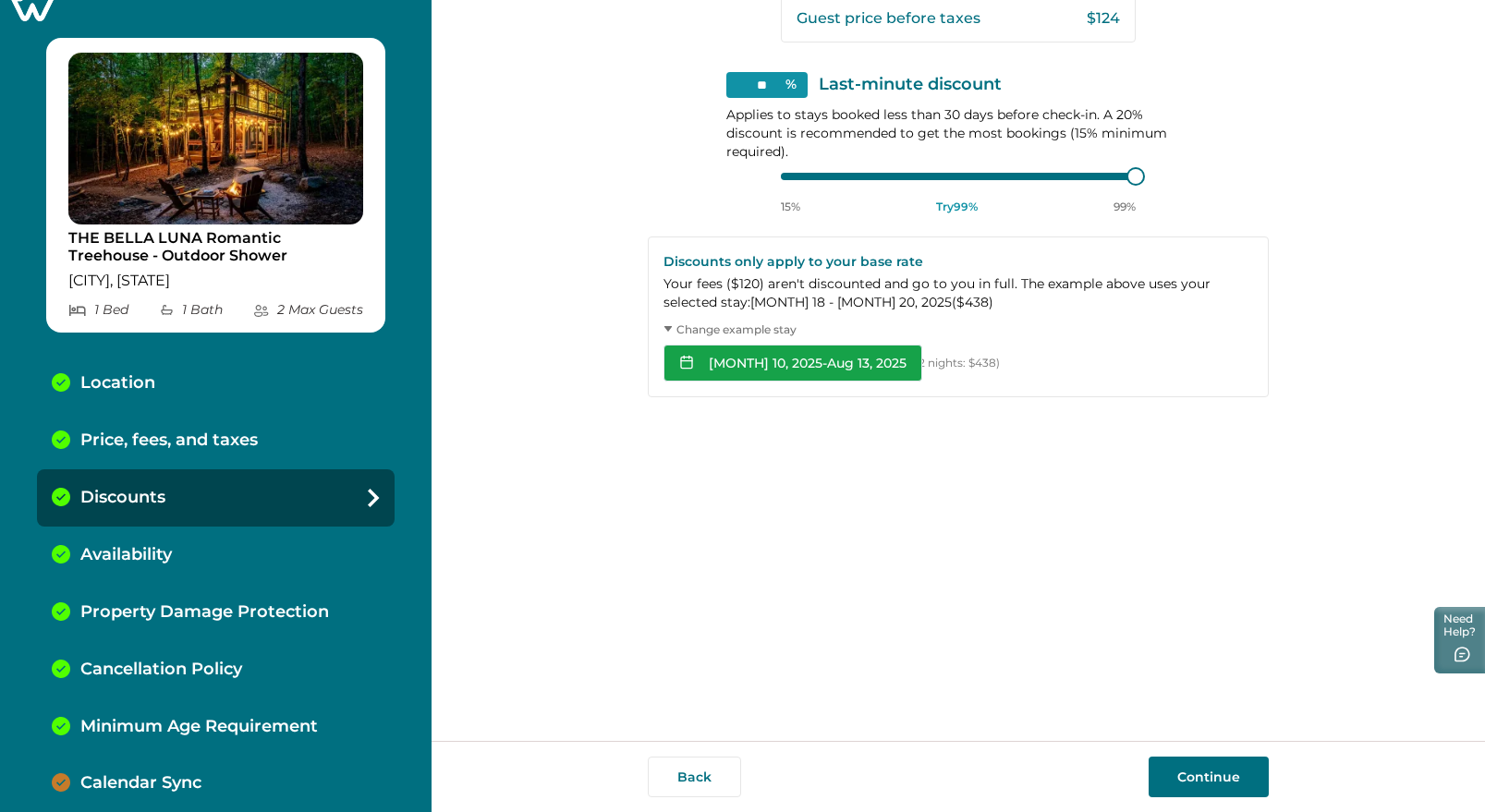 click on "[MONTH] 10, 2025  -  [MONTH] 13, 2025" at bounding box center [793, 363] 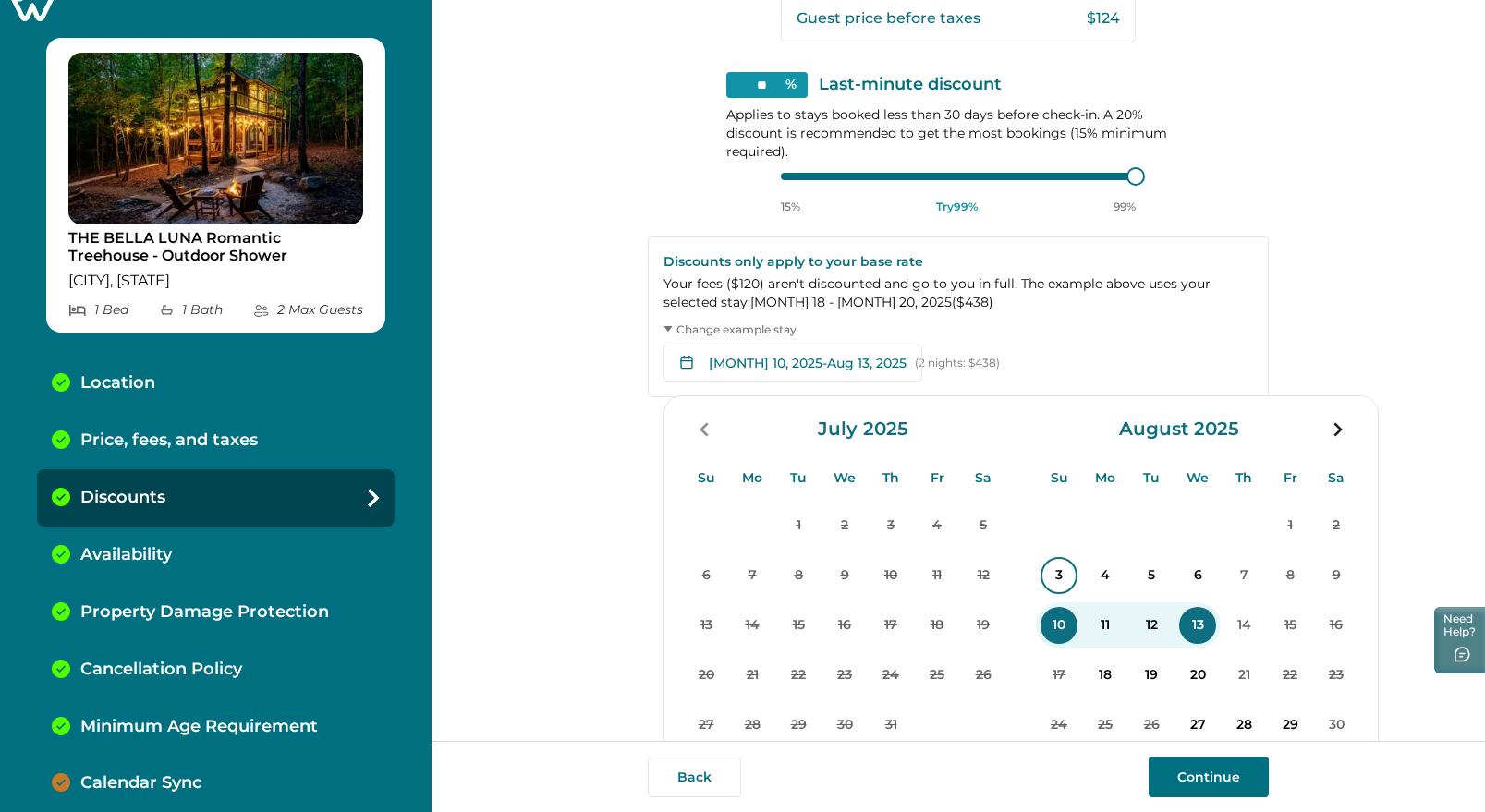 click on "3" at bounding box center (1059, 576) 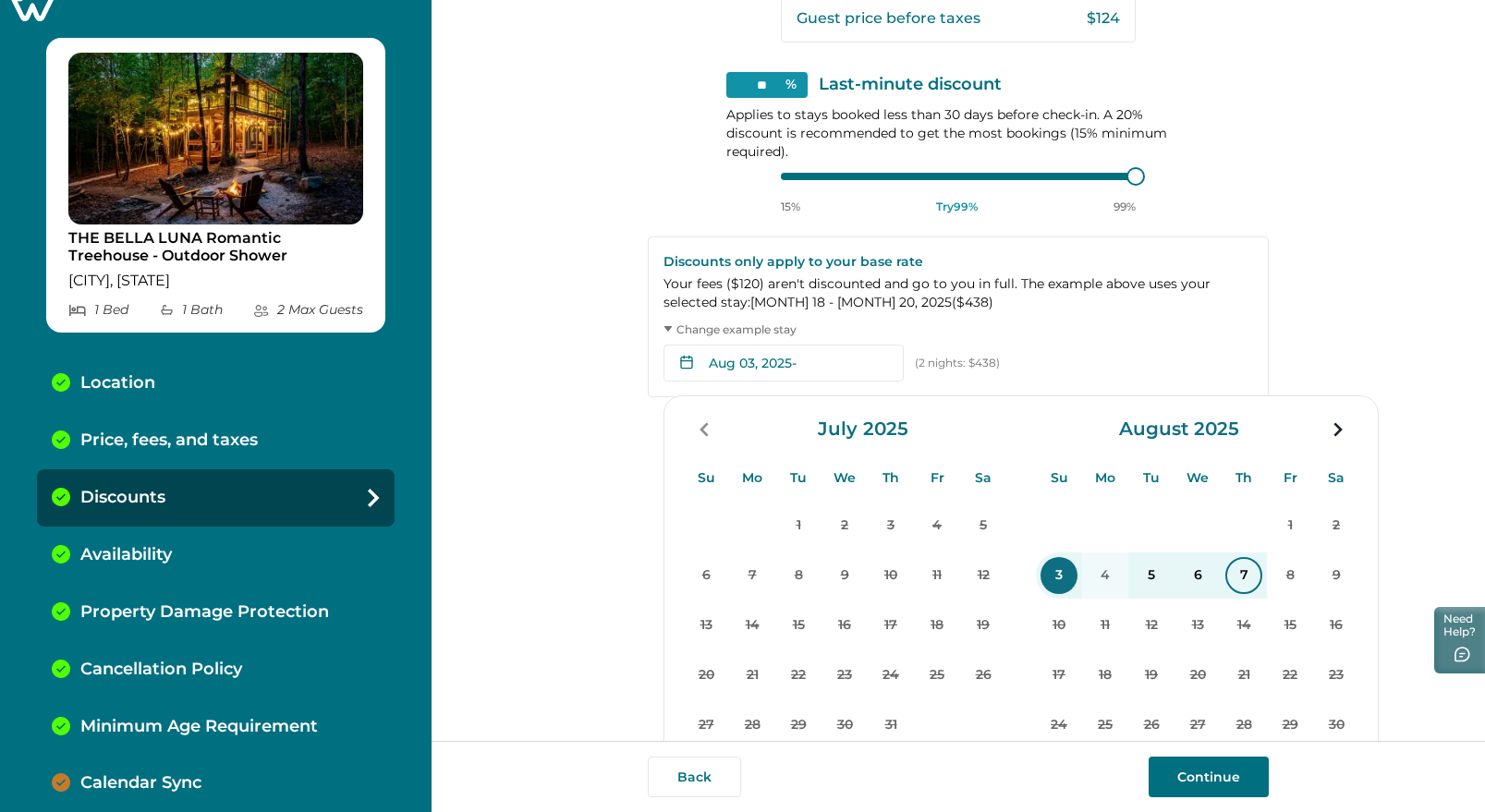 click on "7" at bounding box center (1244, 576) 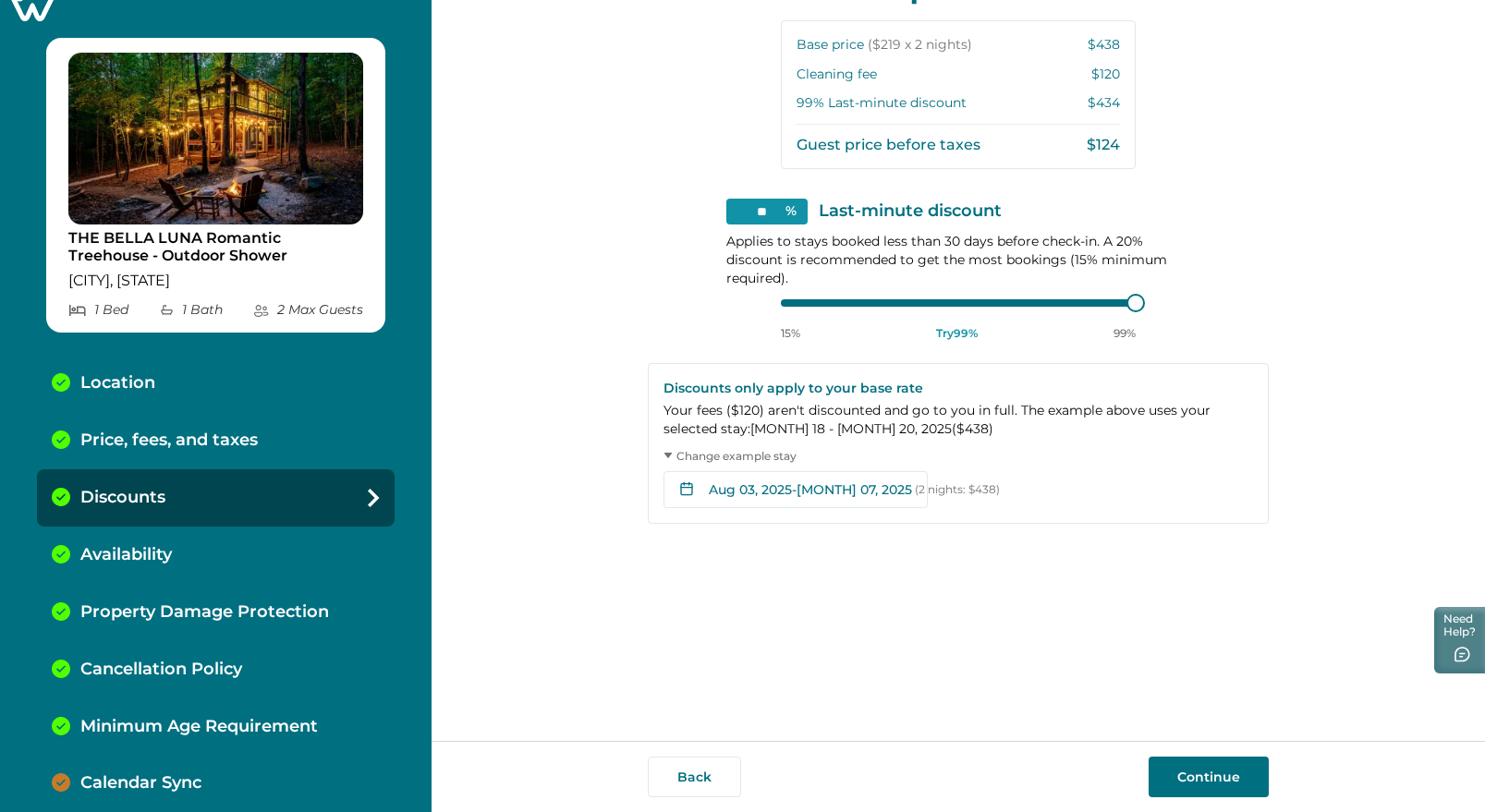 scroll, scrollTop: 0, scrollLeft: 0, axis: both 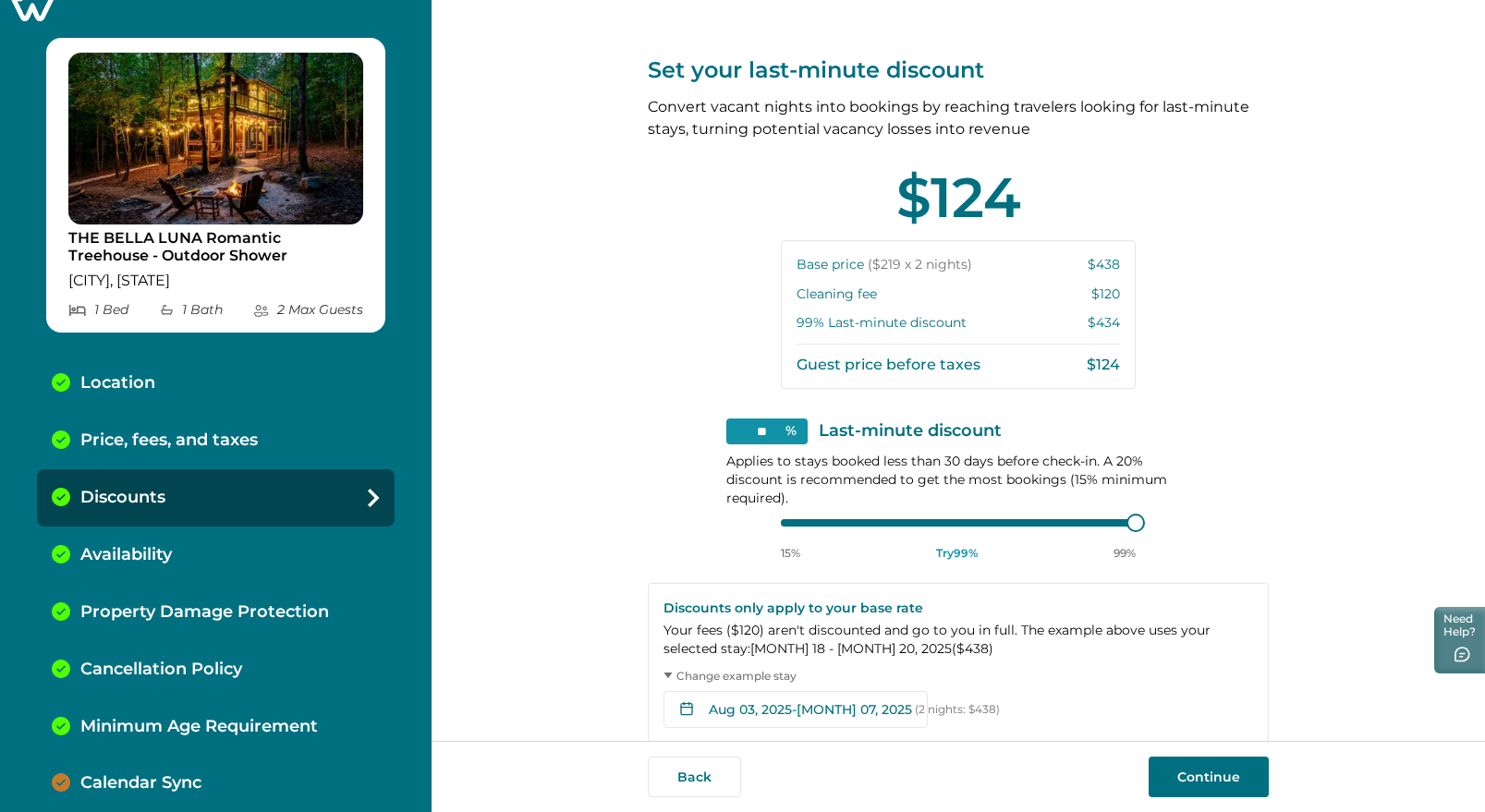 click on "Price, fees, and taxes" at bounding box center (169, 441) 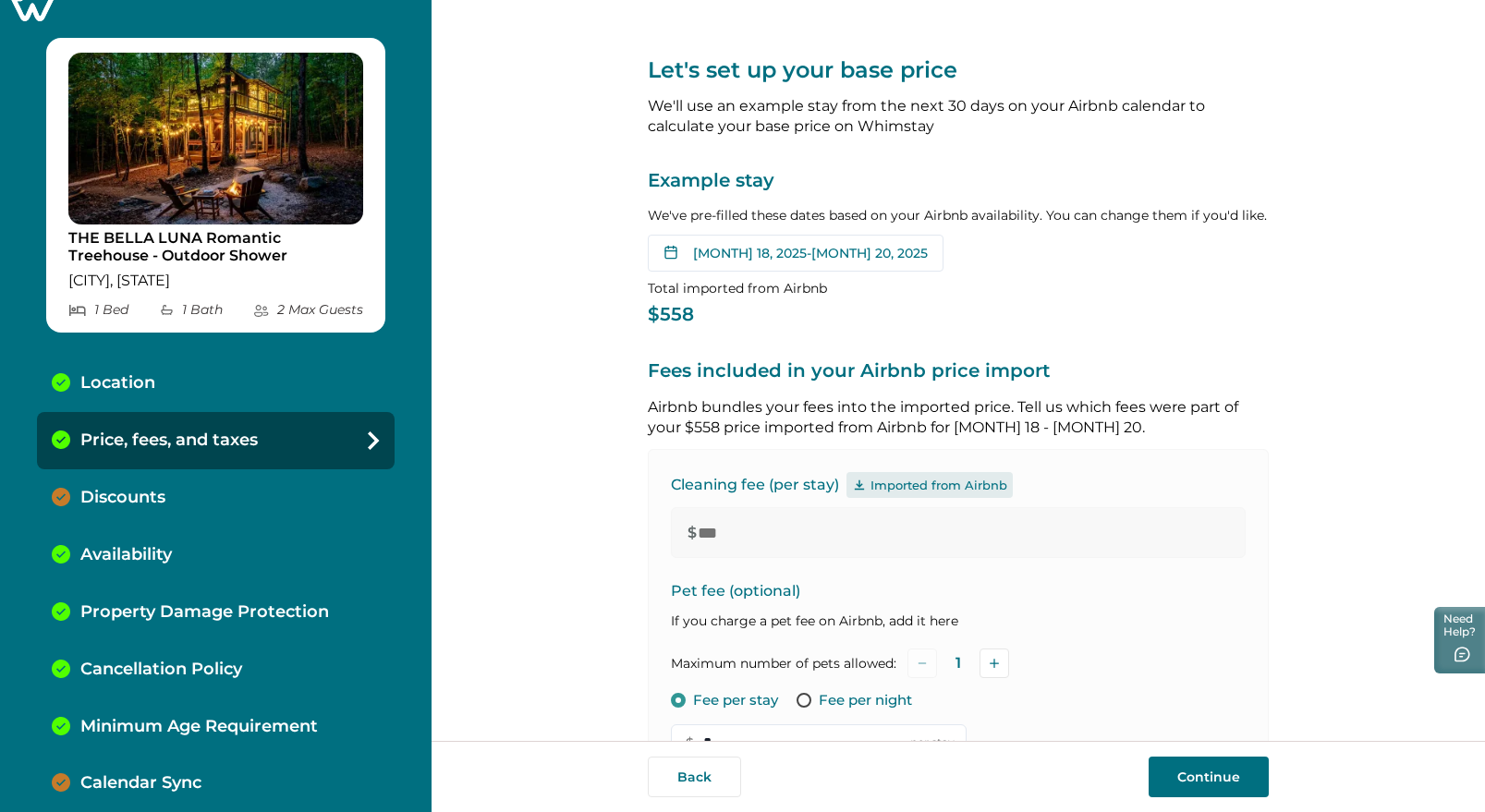 click on "Discounts" at bounding box center (215, 498) 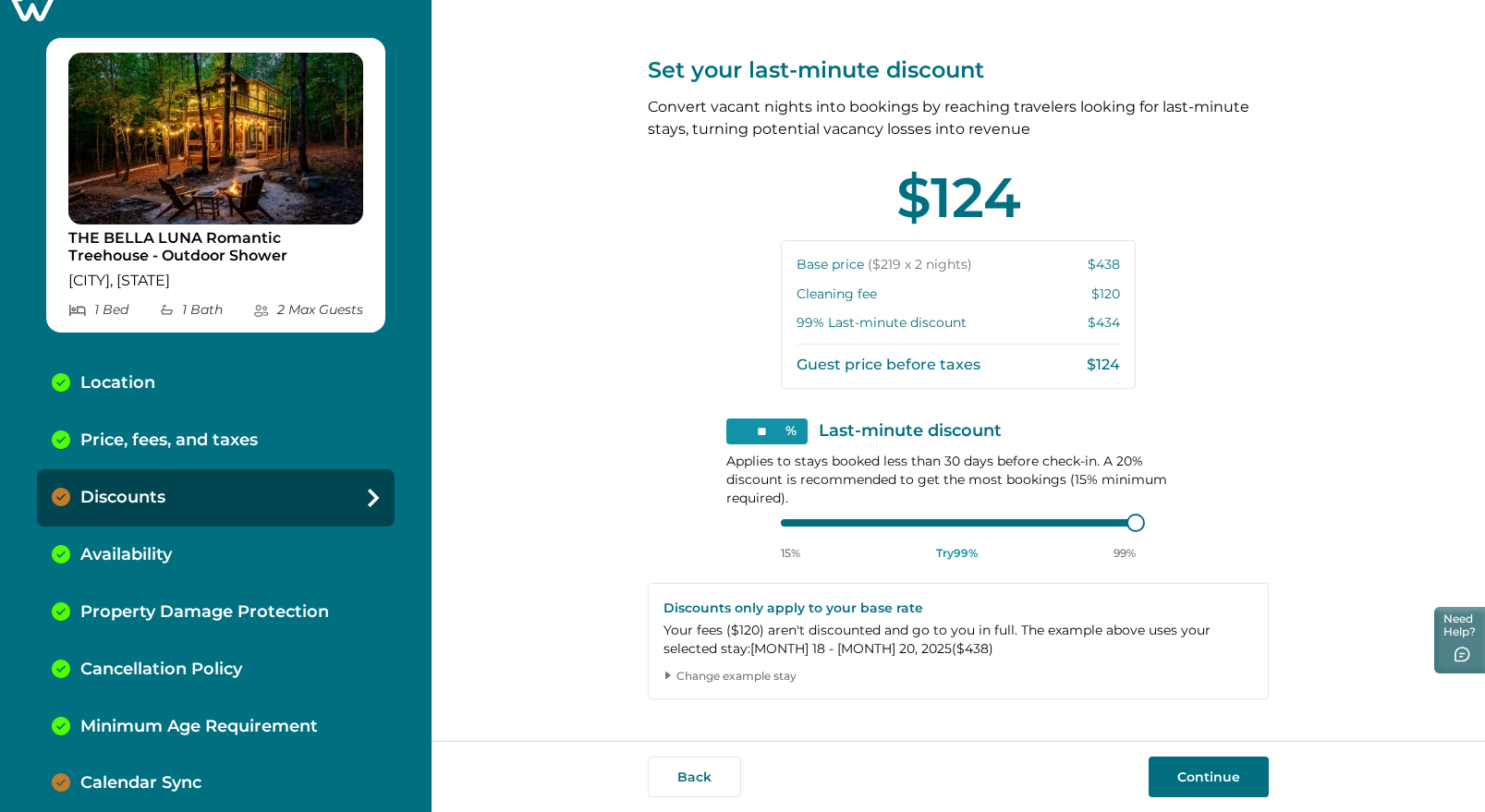 click 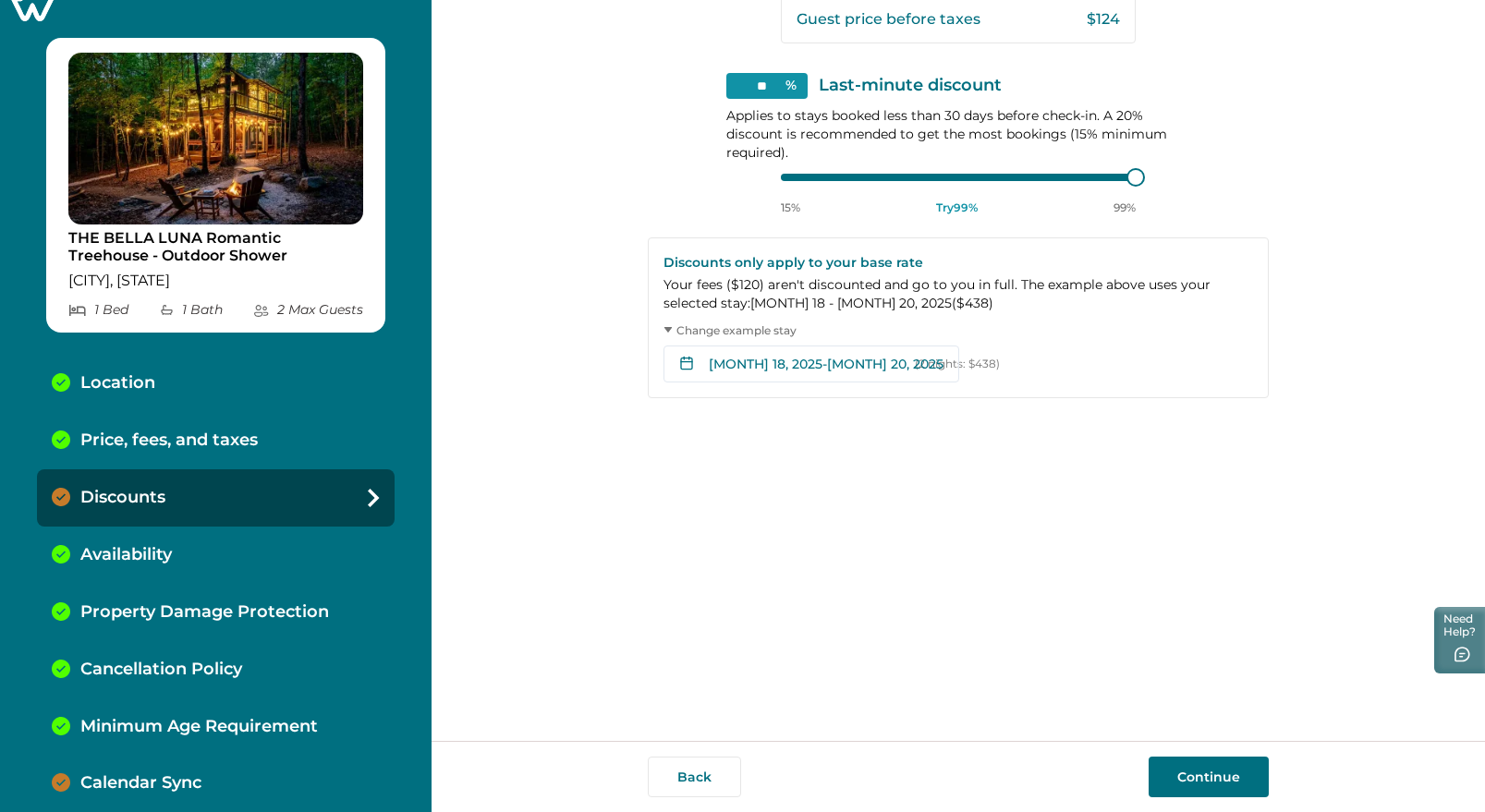scroll, scrollTop: 346, scrollLeft: 0, axis: vertical 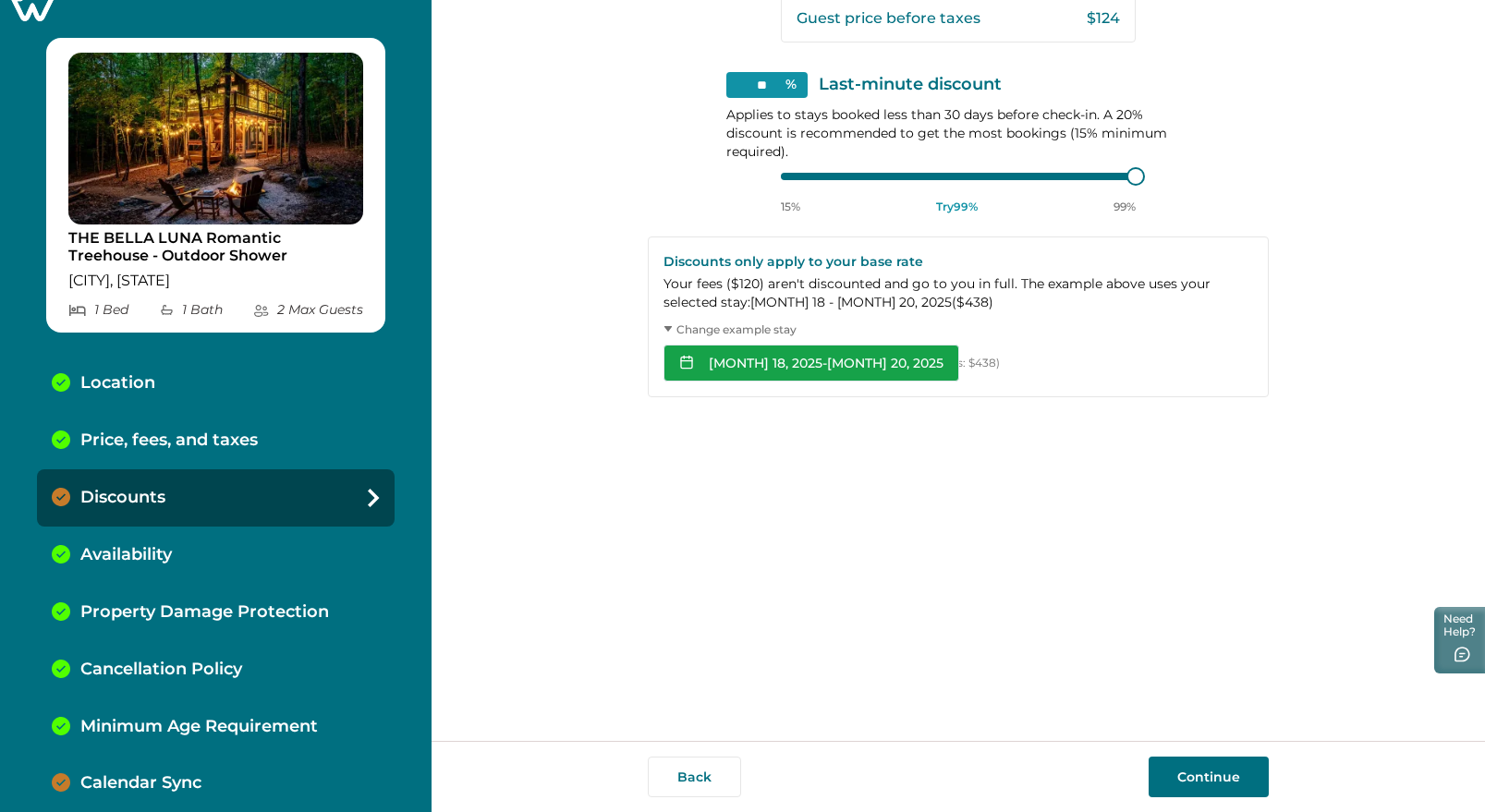 click on "[MONTH] 18, 2025  -  [MONTH] 20, 2025" at bounding box center (811, 363) 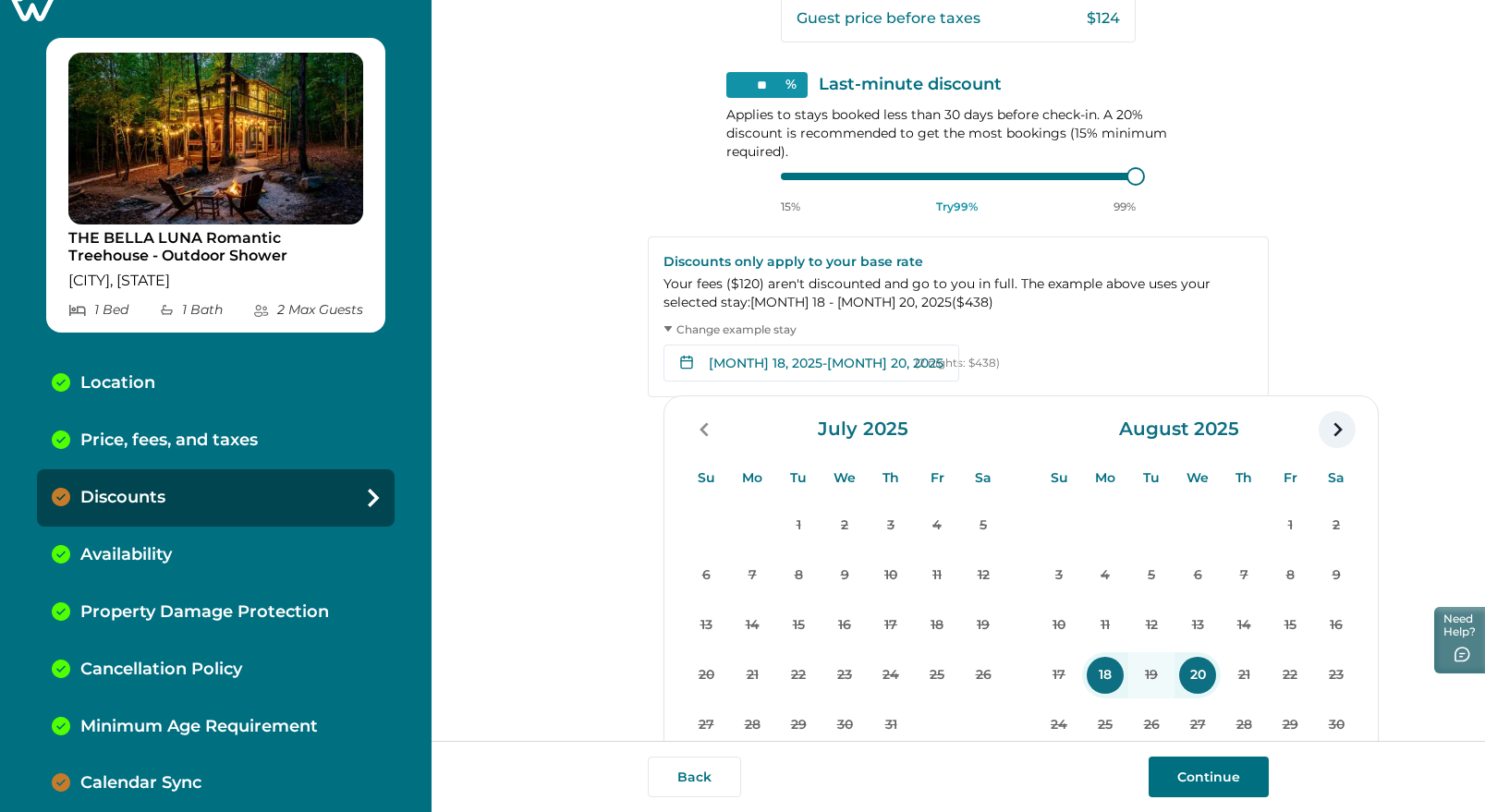 click 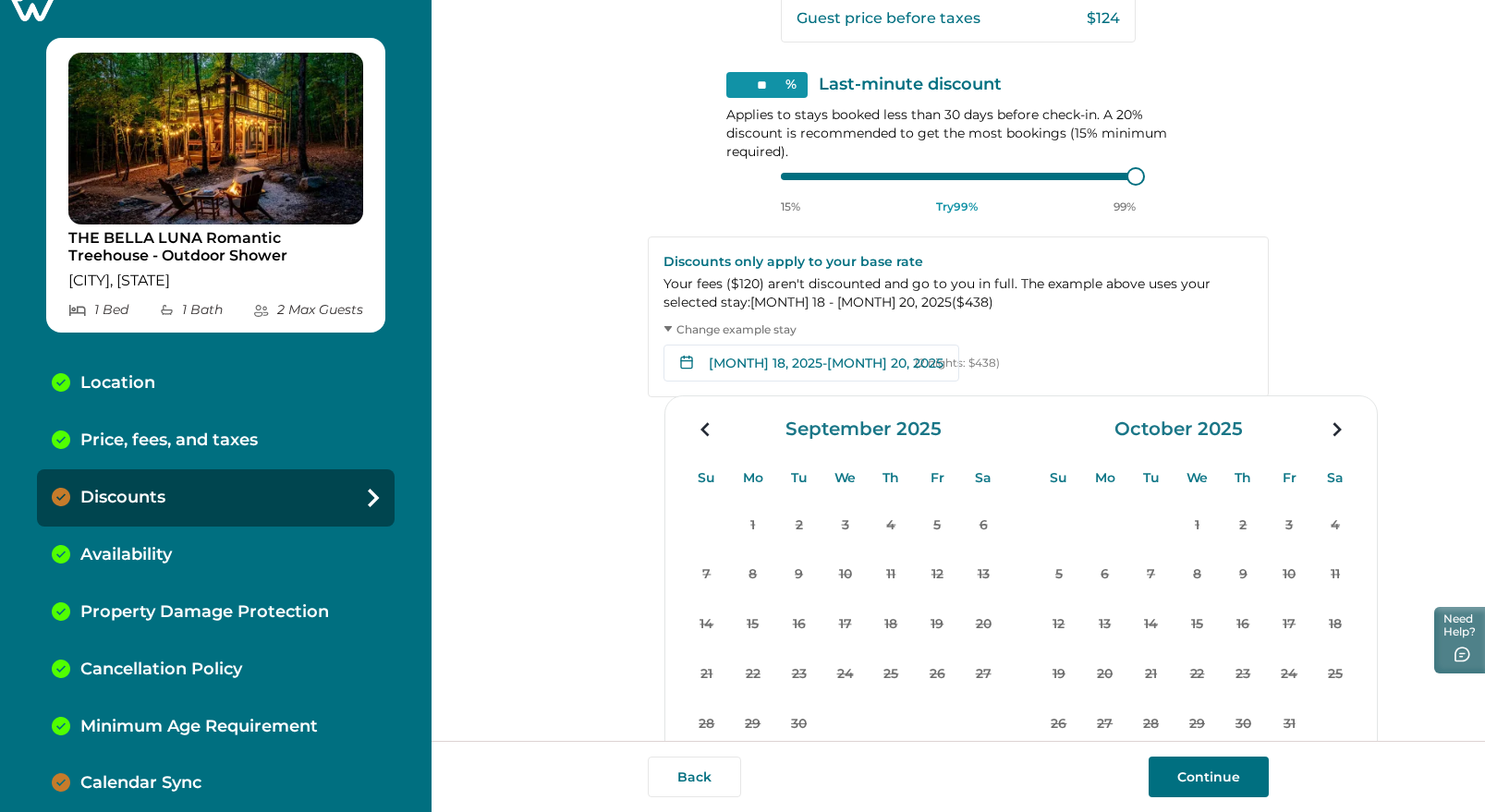 click 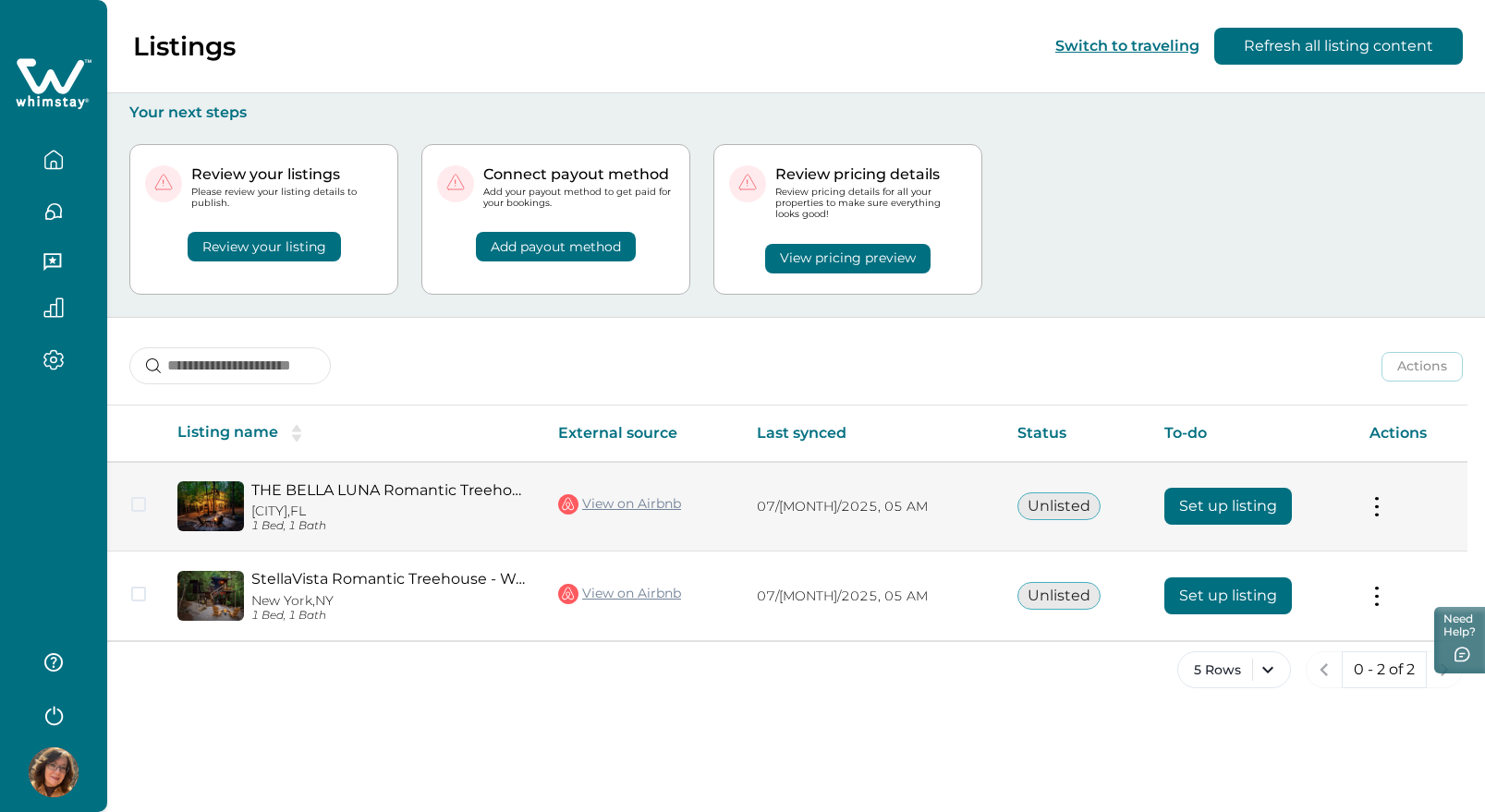 click on "Set up listing" at bounding box center [1228, 506] 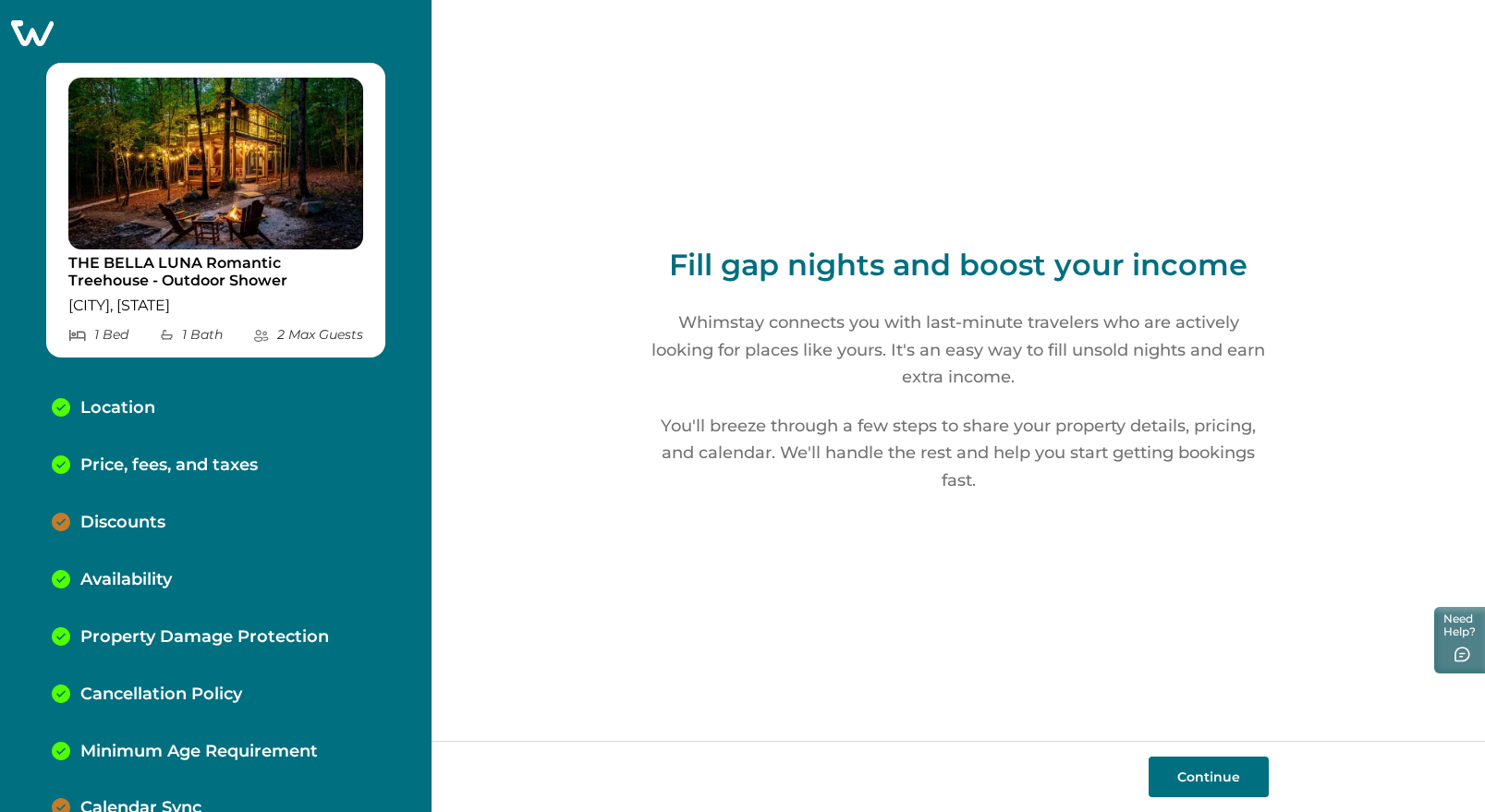 click on "Continue" at bounding box center (1209, 777) 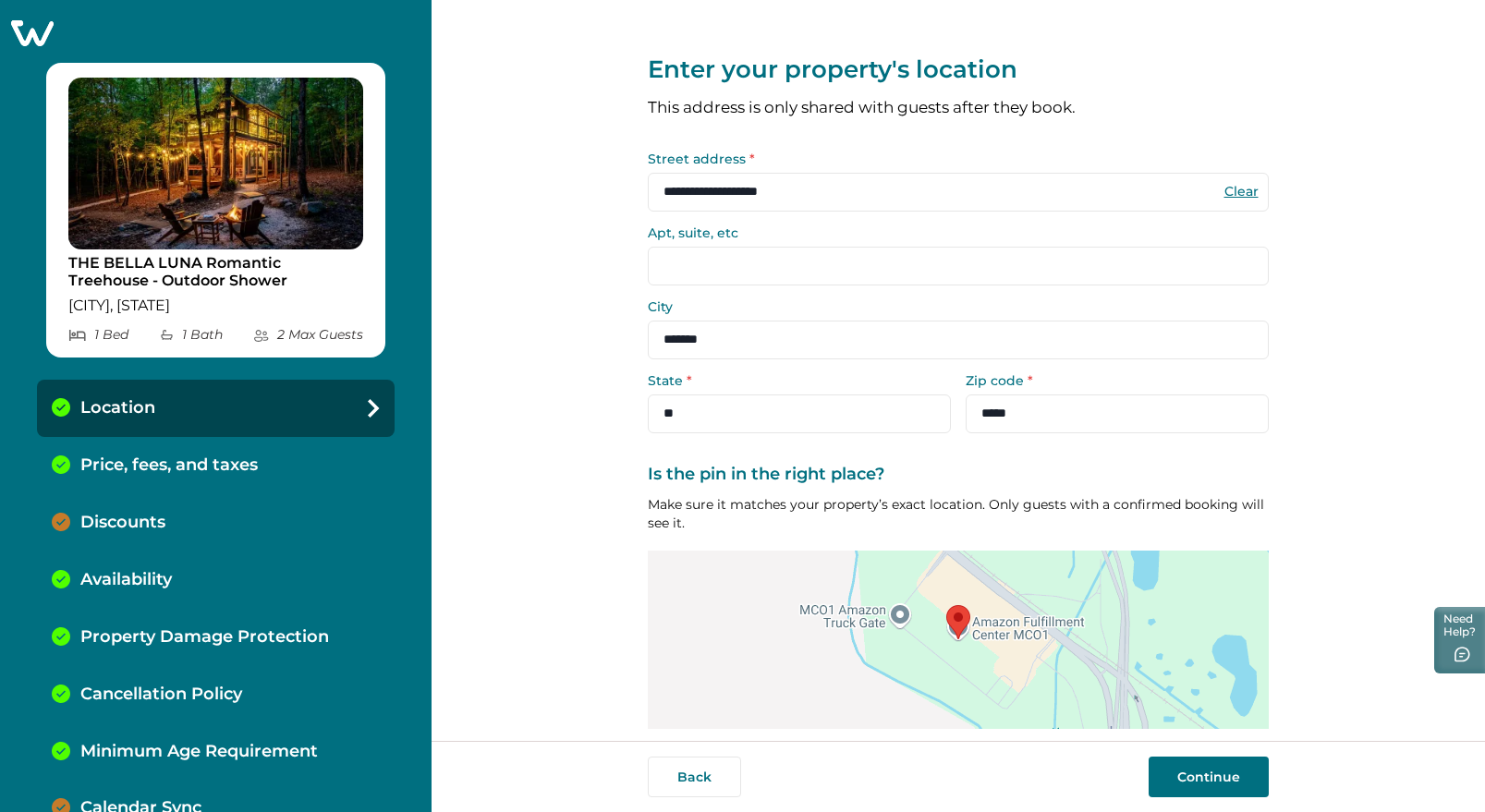 click on "Continue" at bounding box center [1209, 777] 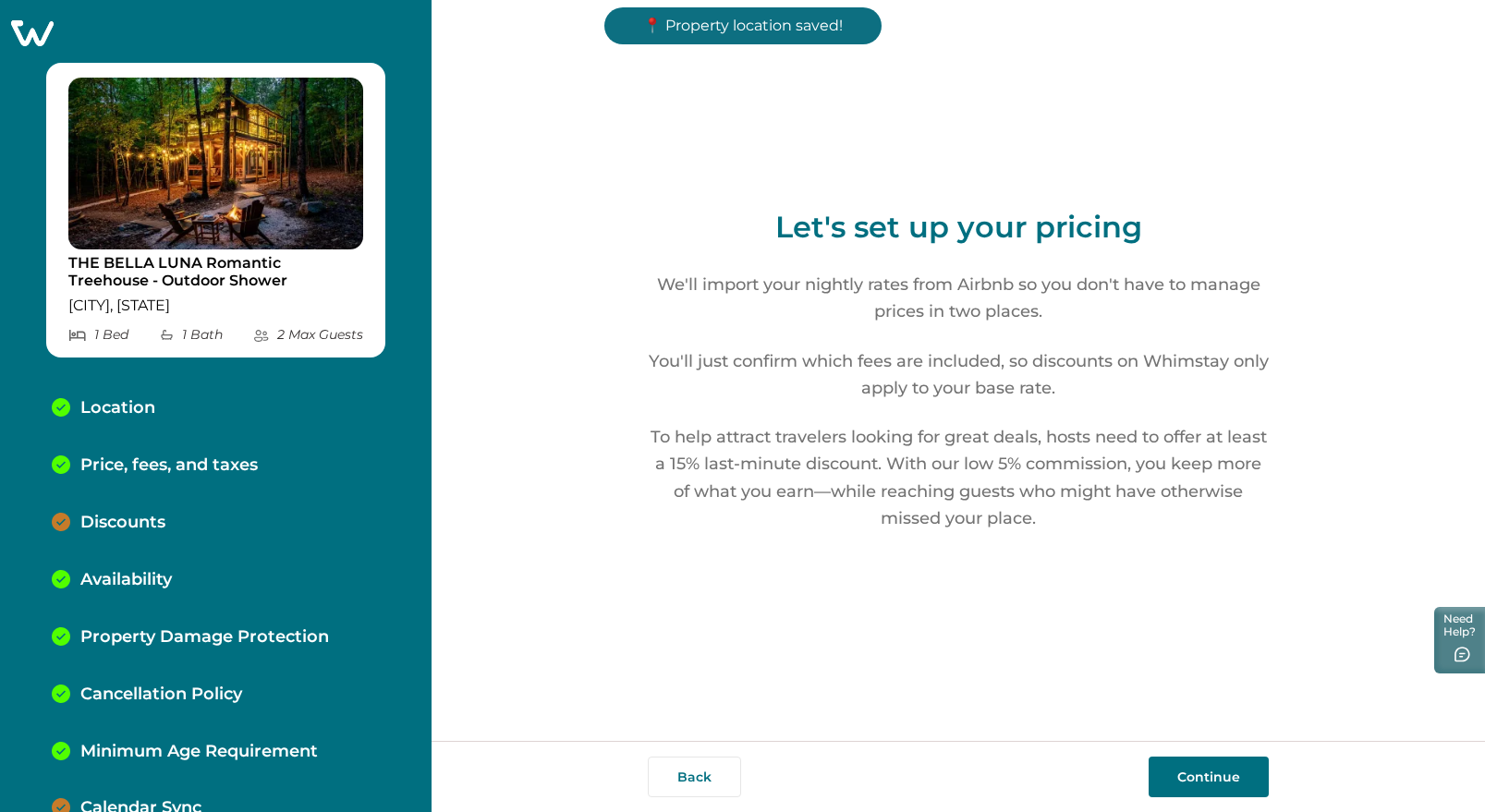 click on "Continue" at bounding box center [1209, 777] 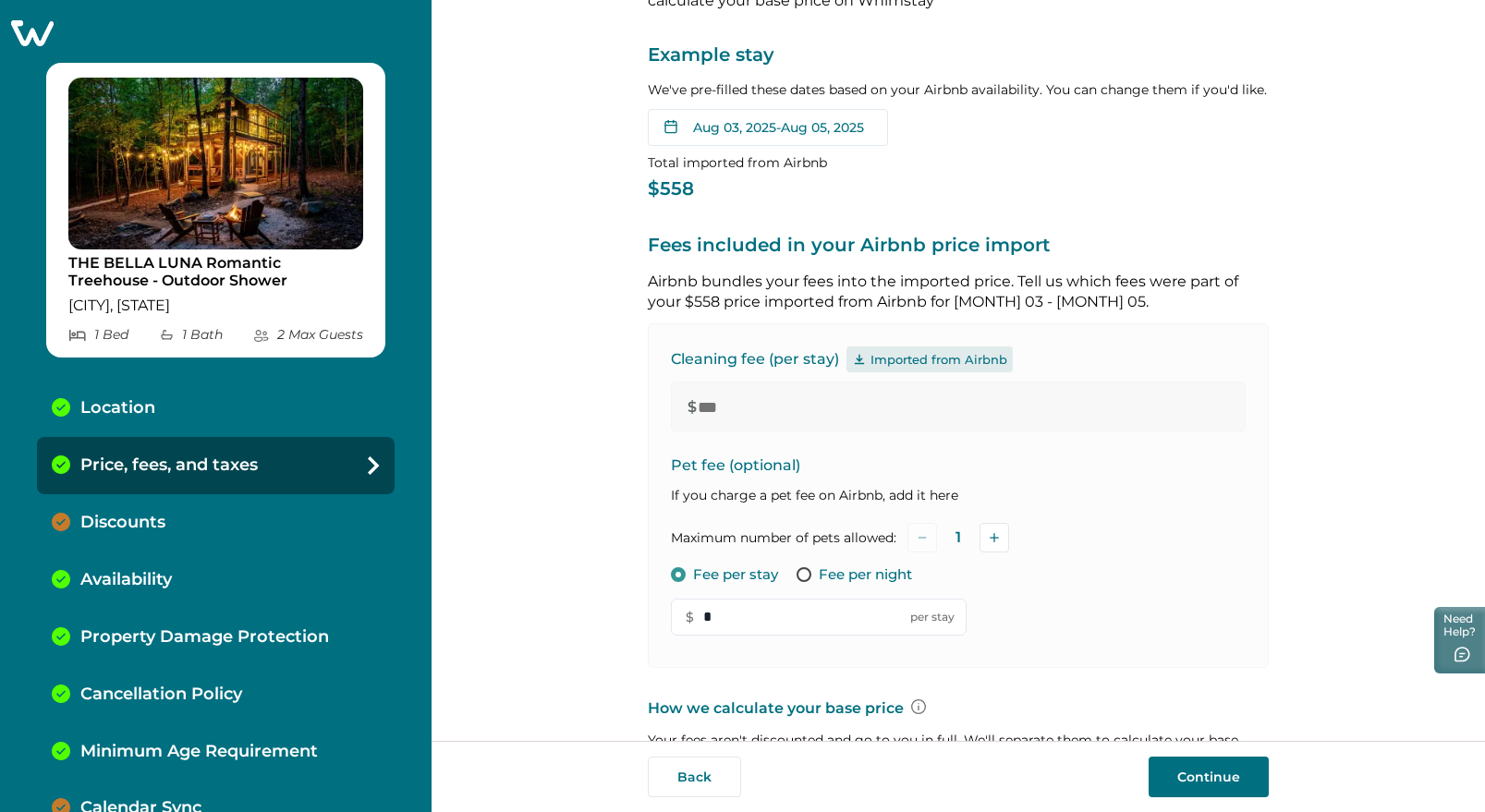 scroll, scrollTop: 0, scrollLeft: 0, axis: both 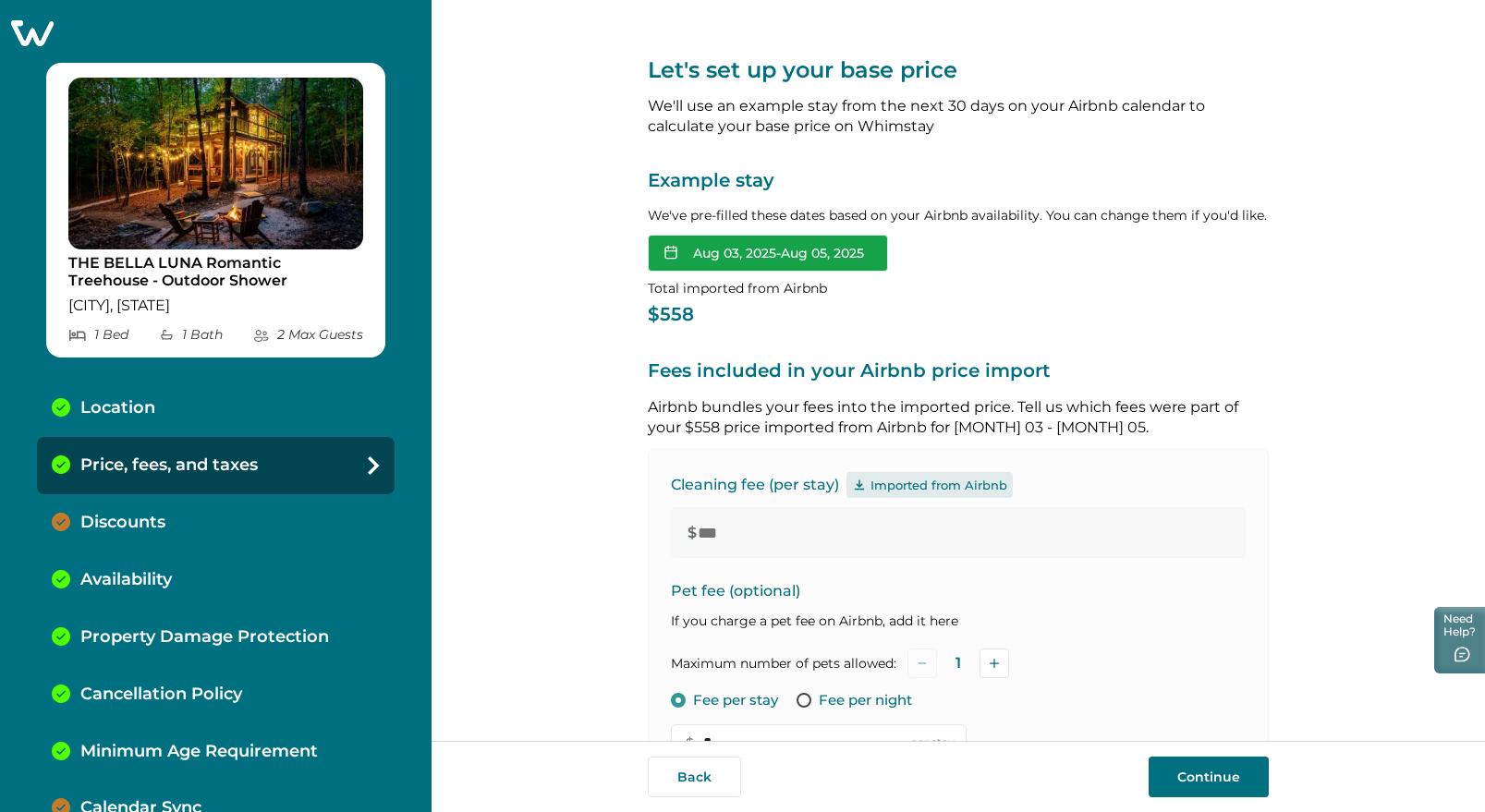 click on "[MONTH] 03, 2025  -  [MONTH] 05, 2025" at bounding box center (768, 253) 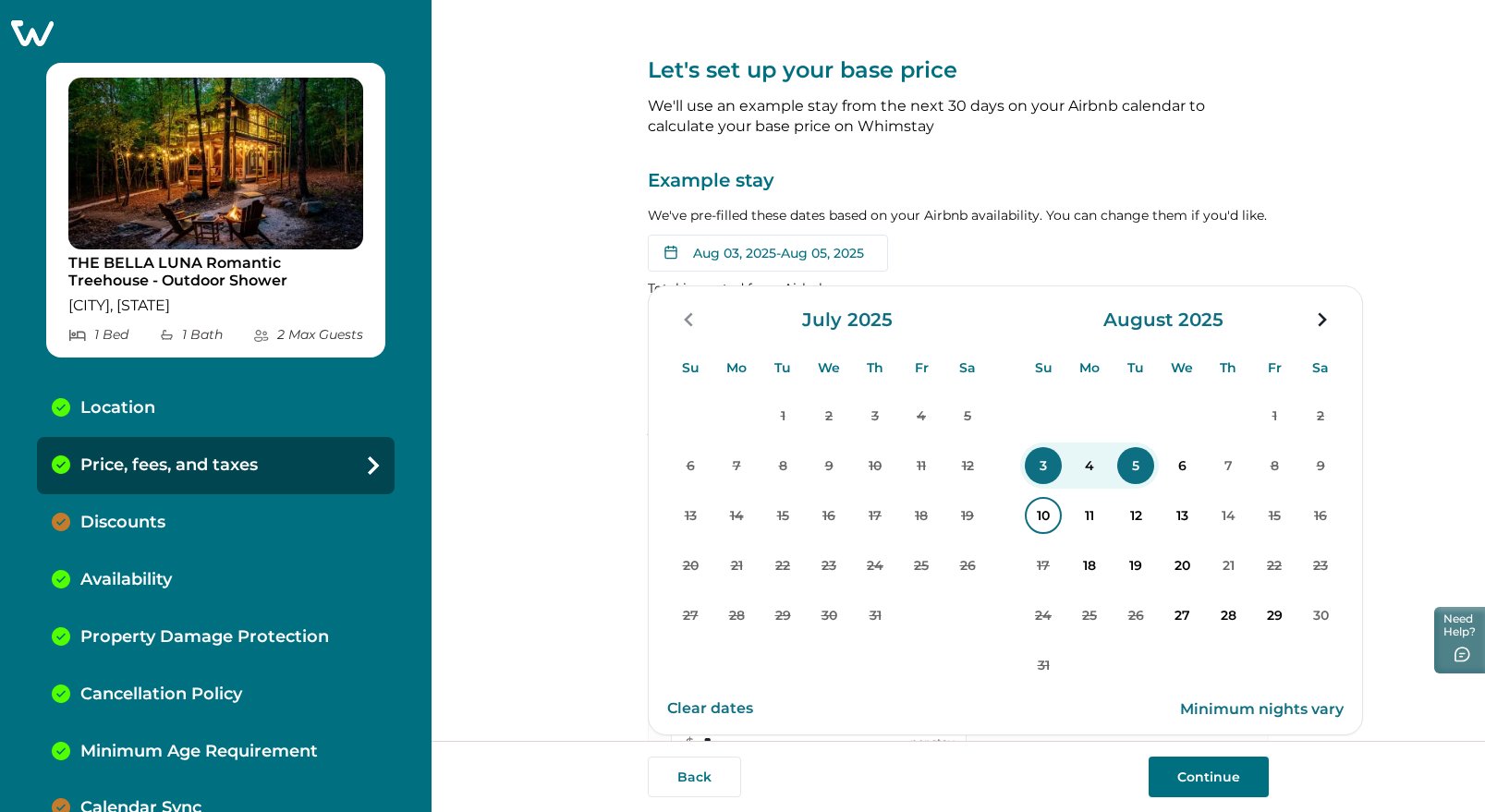 click on "10" at bounding box center (1043, 515) 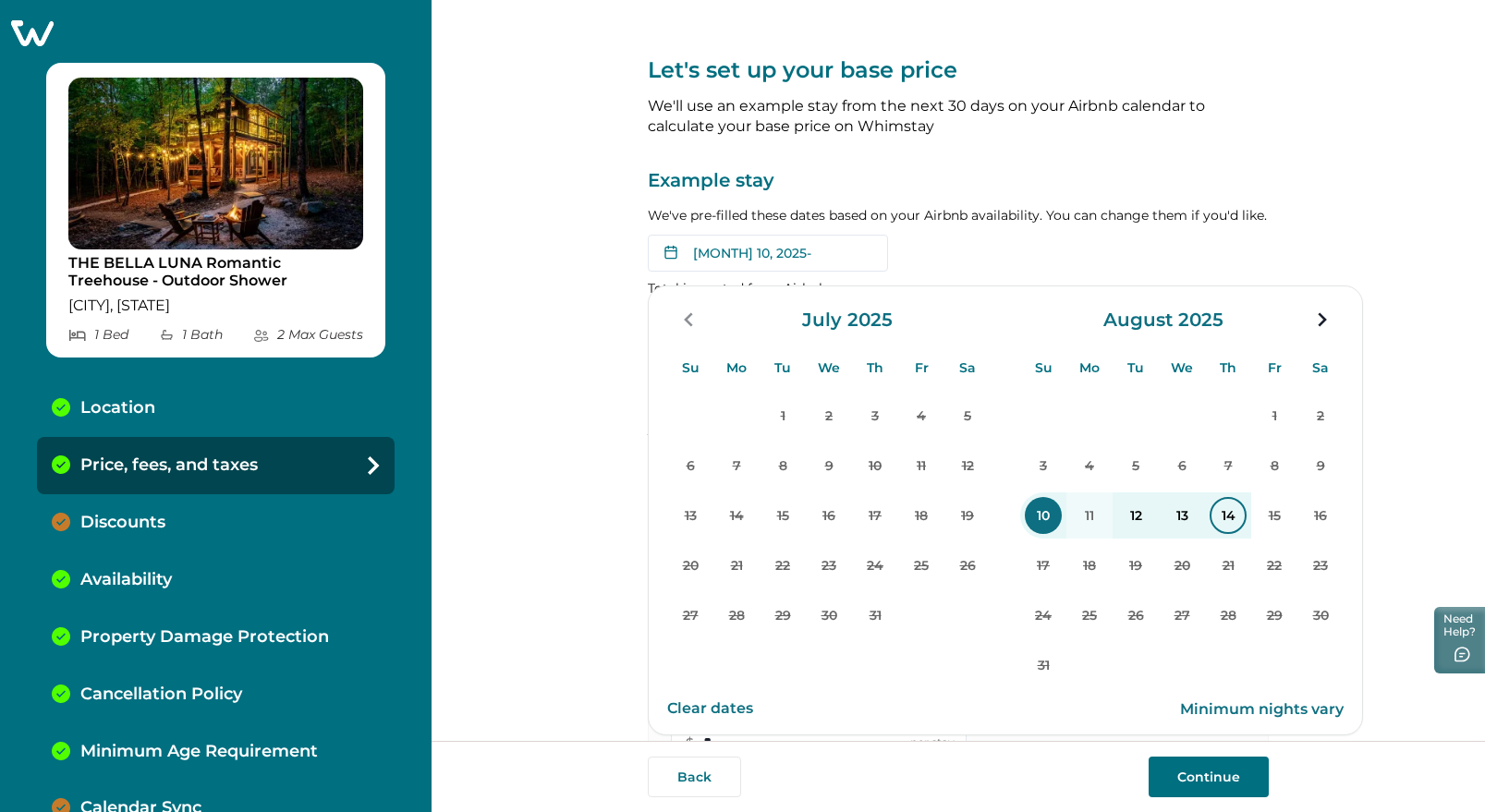 click on "14" at bounding box center (1228, 515) 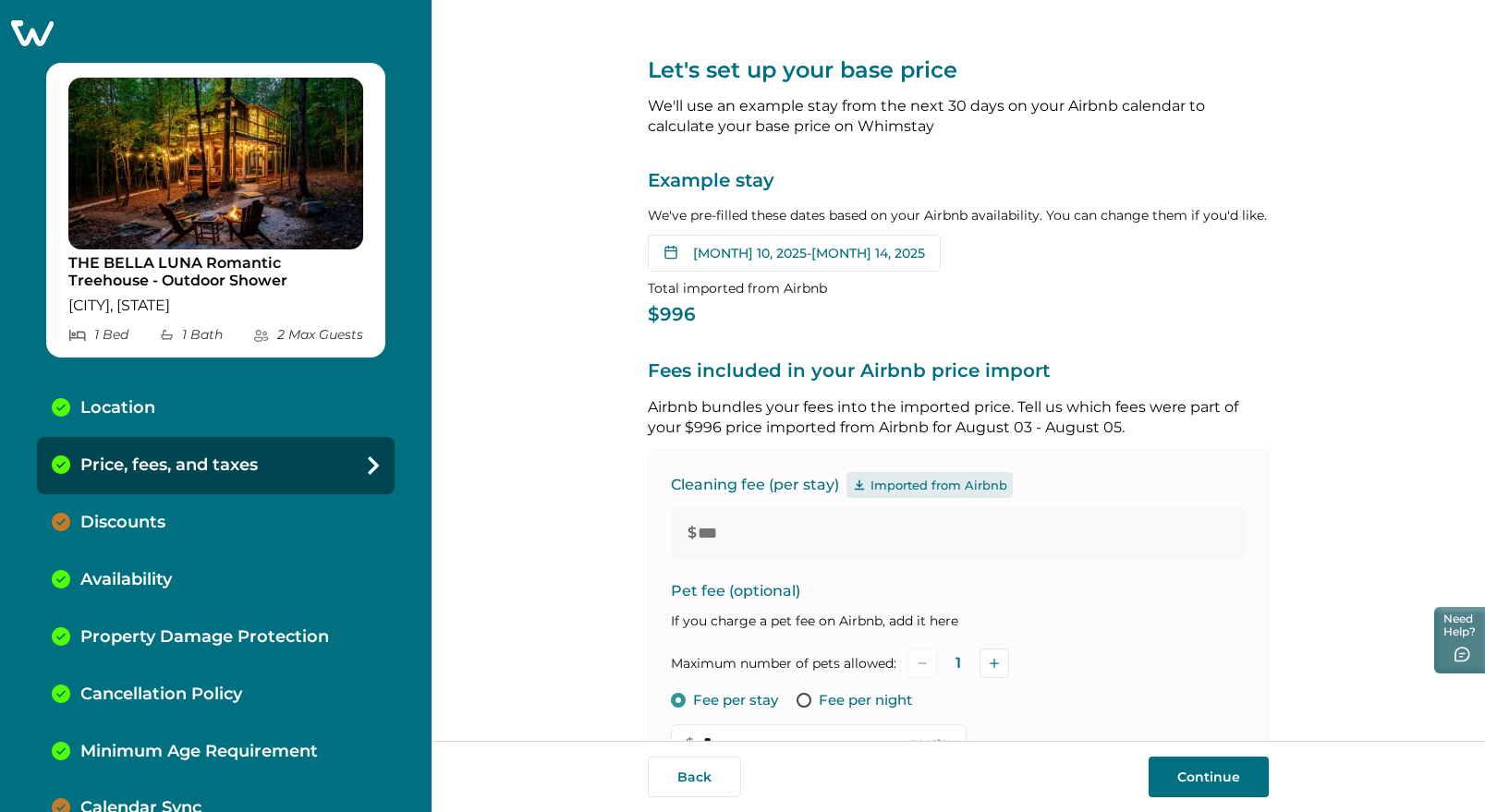 click on "Continue" at bounding box center [1209, 777] 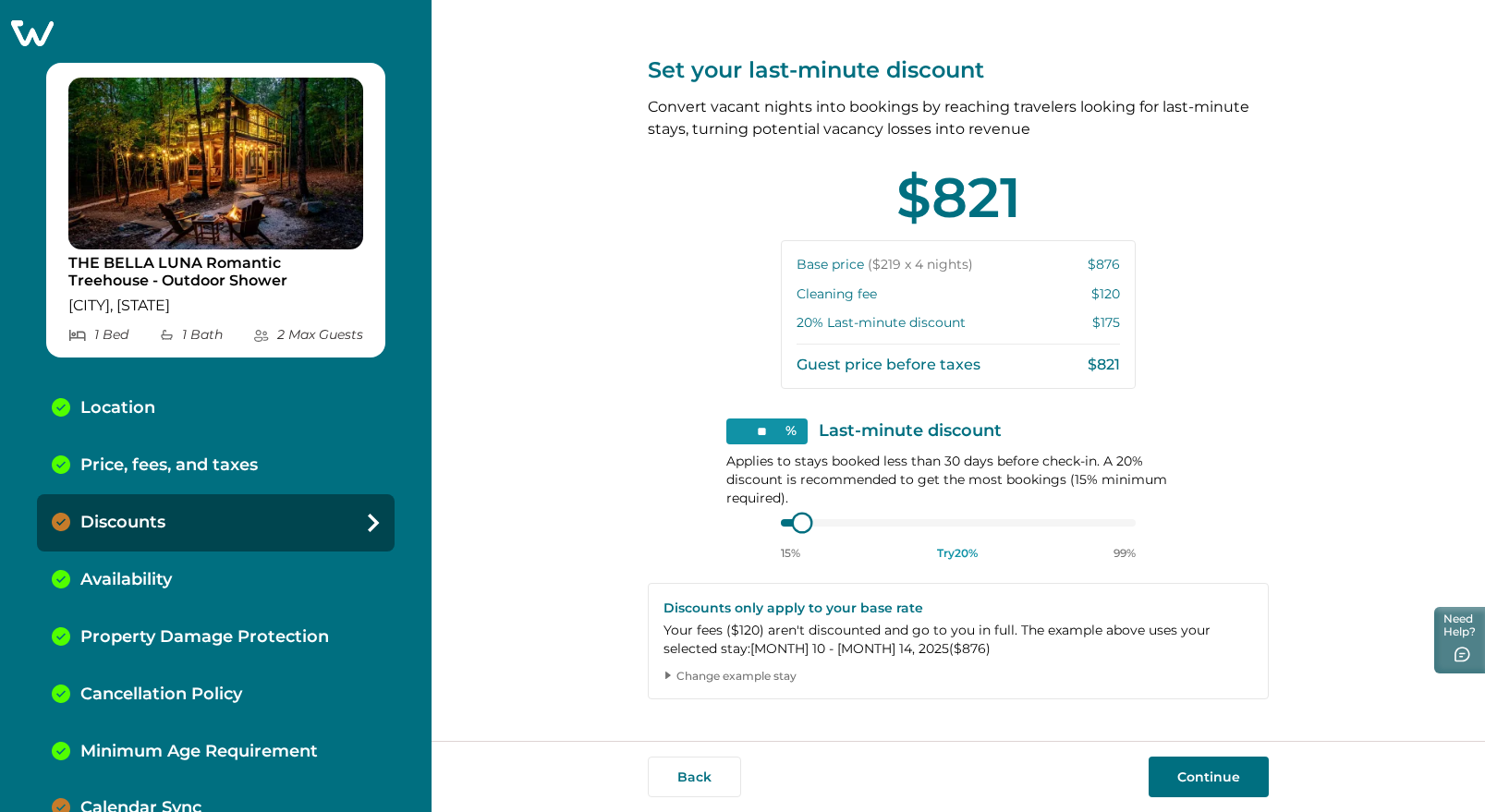 click at bounding box center [802, 523] 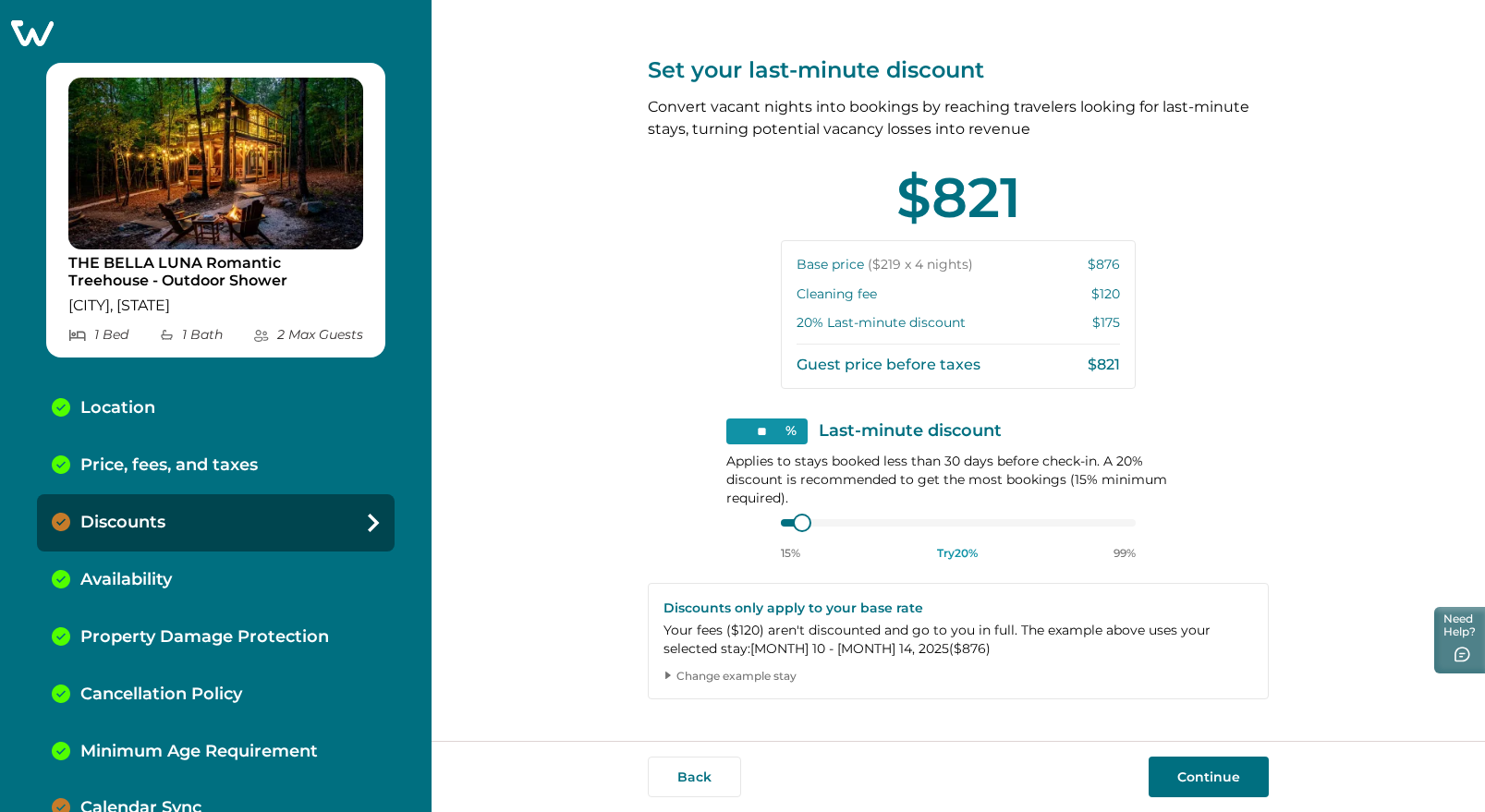 click on "Change example stay" at bounding box center [958, 676] 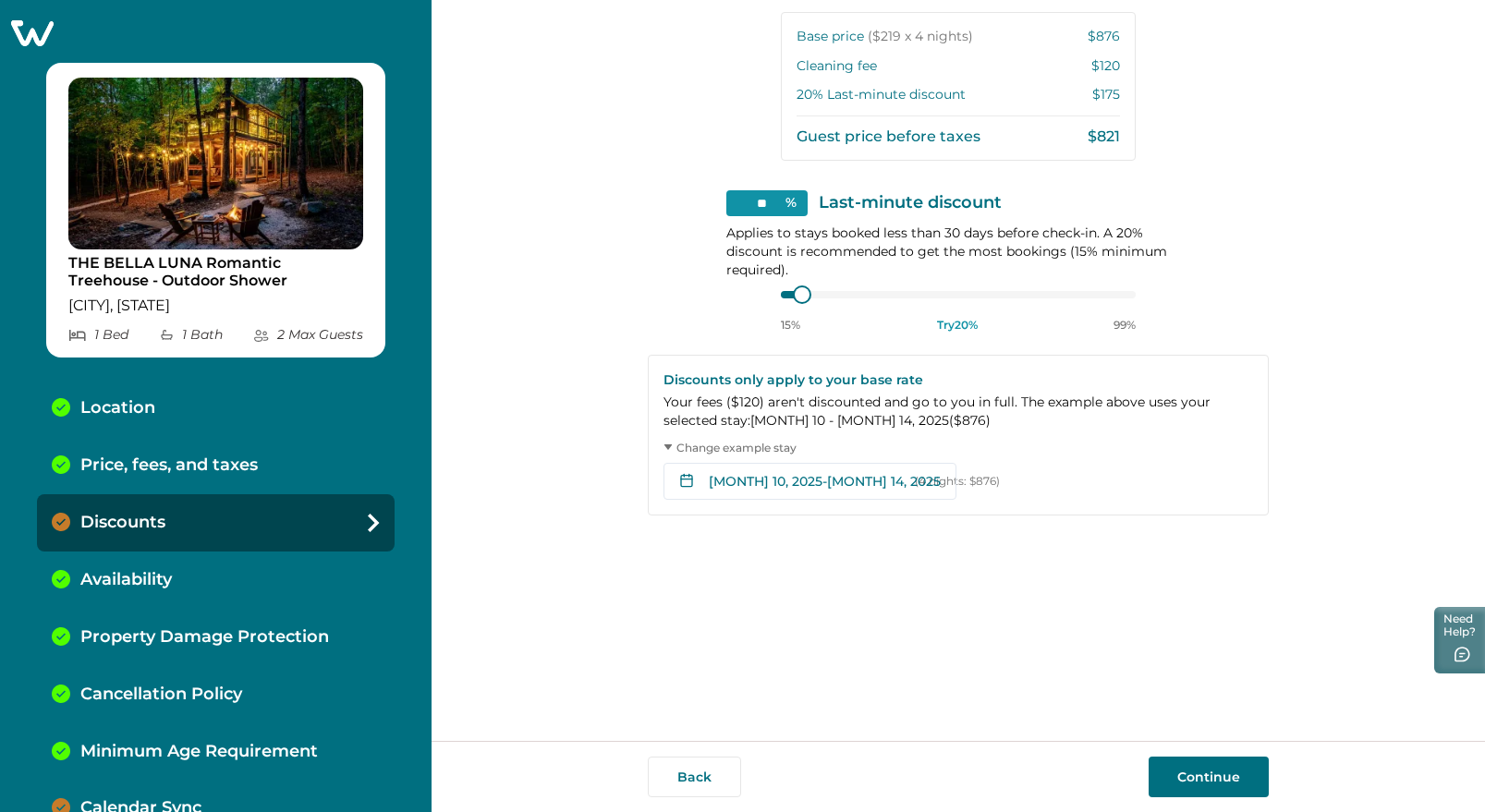 scroll, scrollTop: 231, scrollLeft: 0, axis: vertical 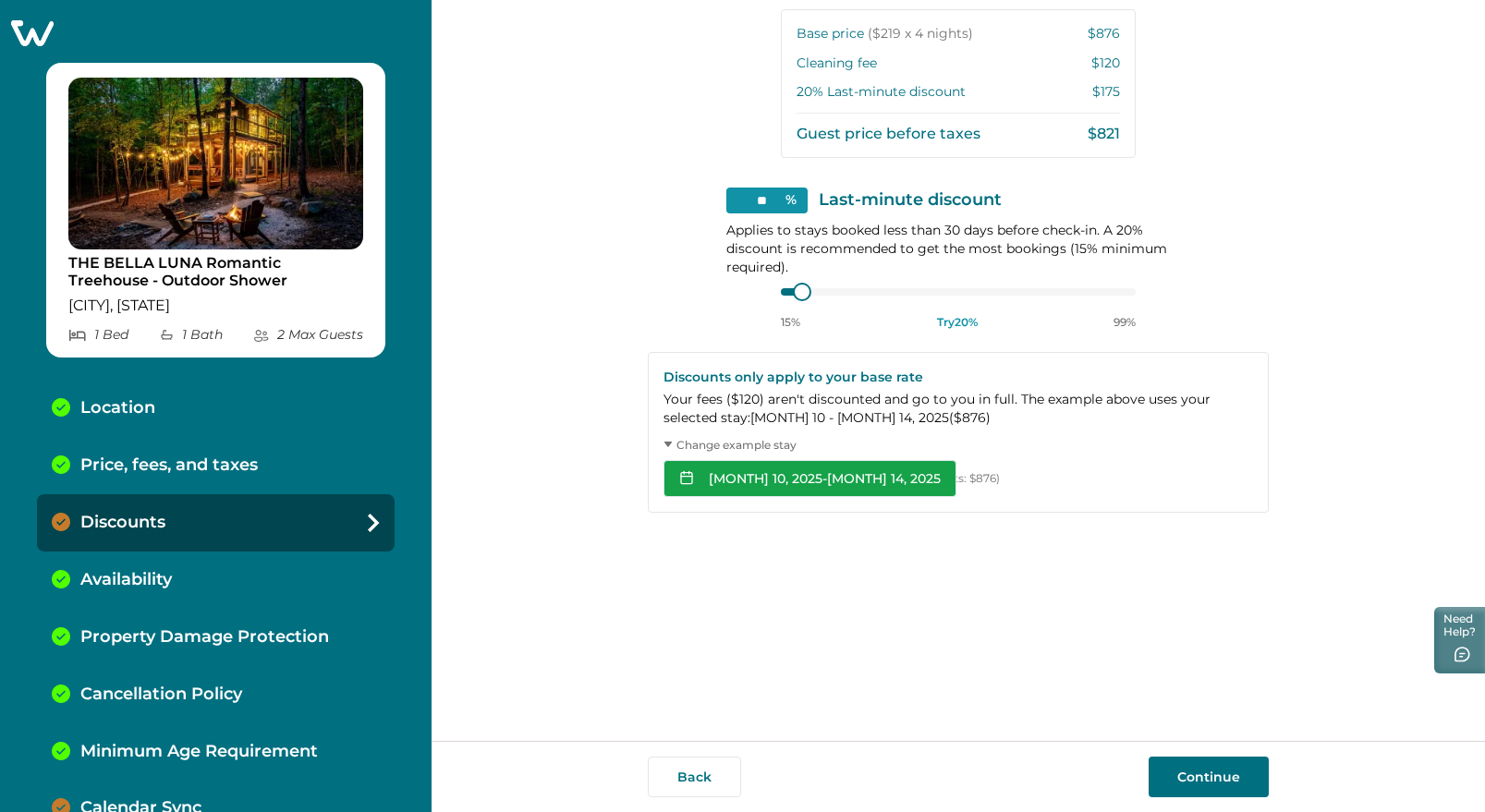 click on "[MONTH] 10, 2025  -  [MONTH] 14, 2025" at bounding box center (809, 479) 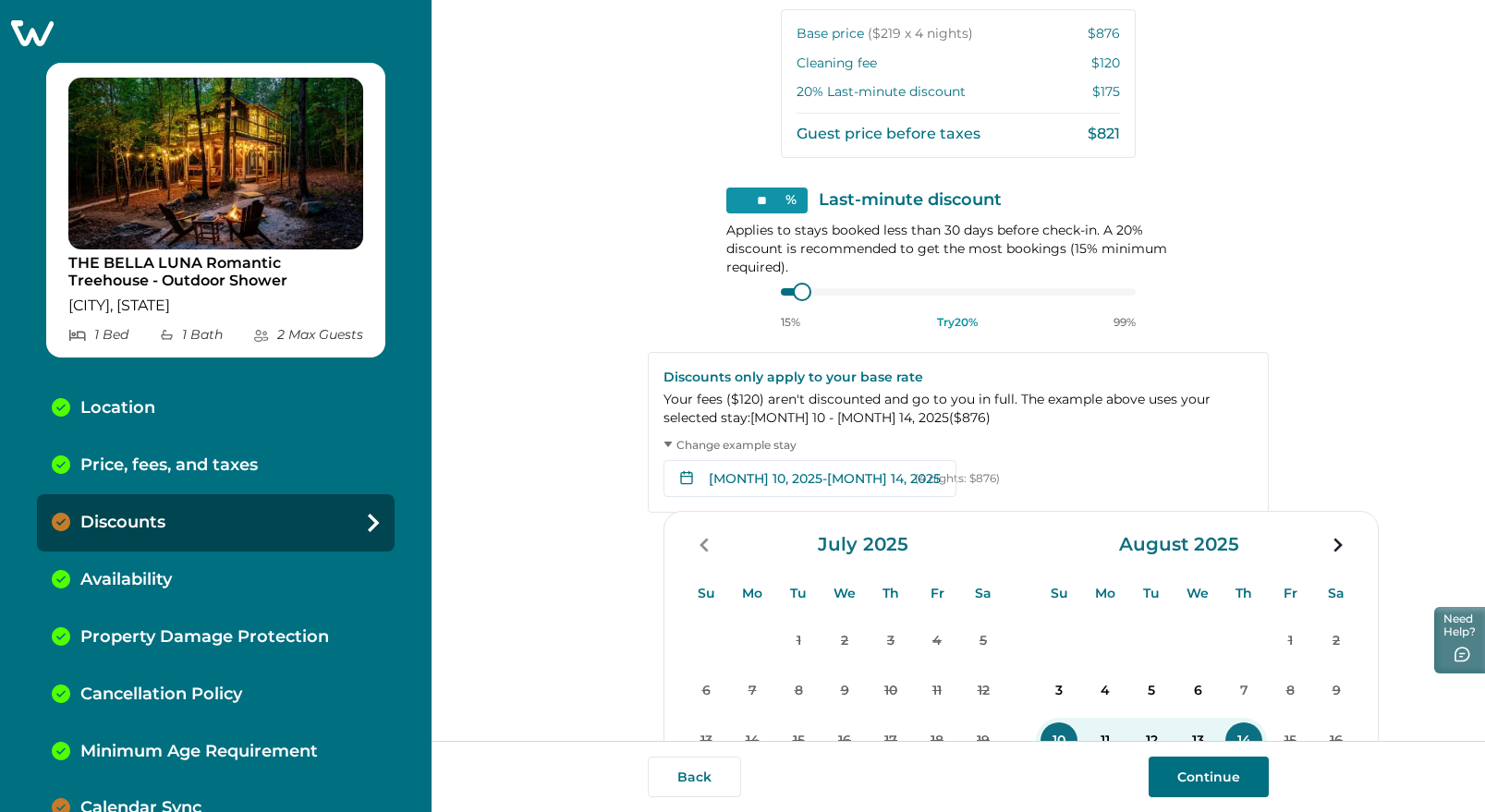scroll, scrollTop: 346, scrollLeft: 0, axis: vertical 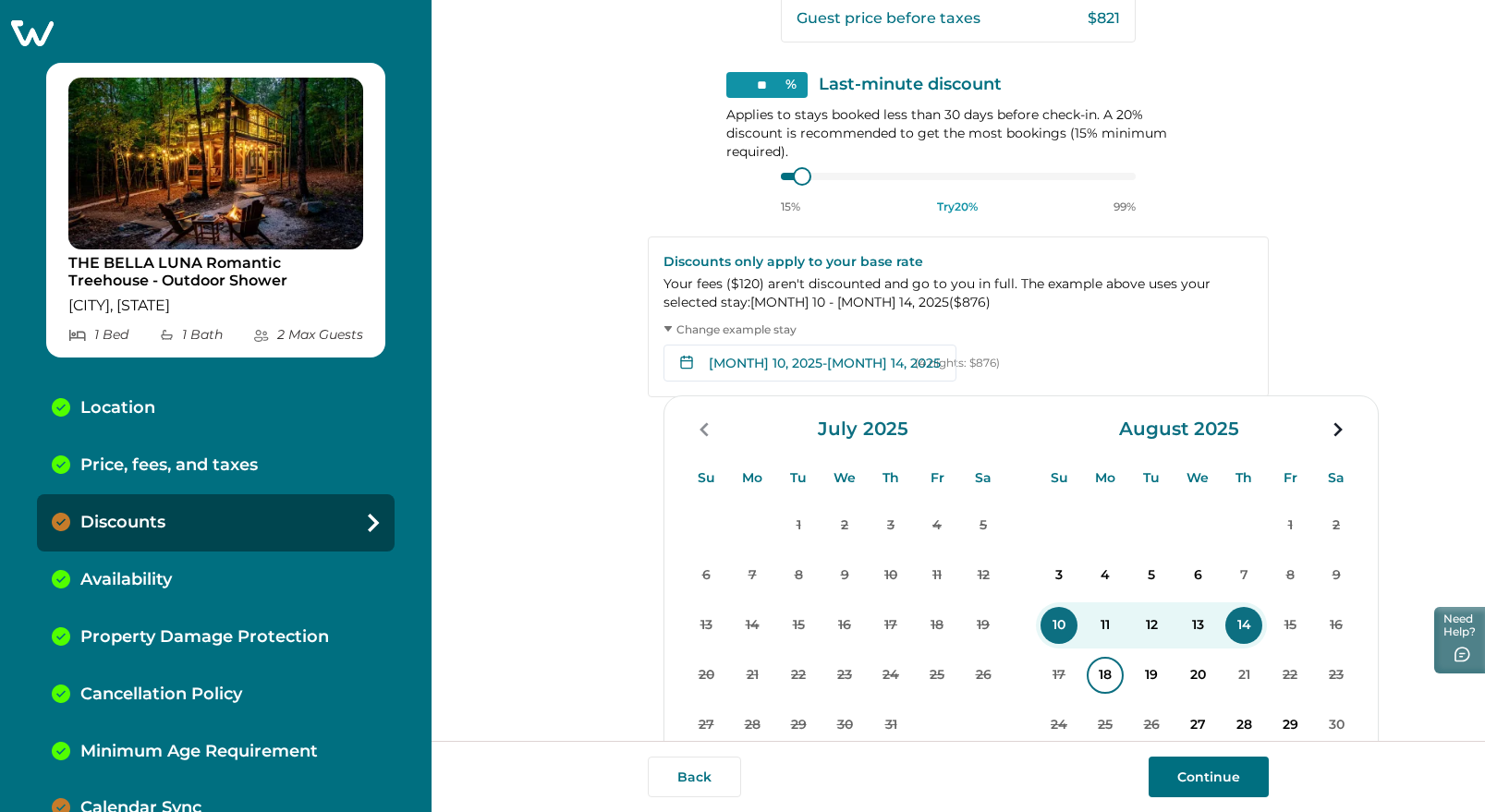 click on "18" at bounding box center (1105, 675) 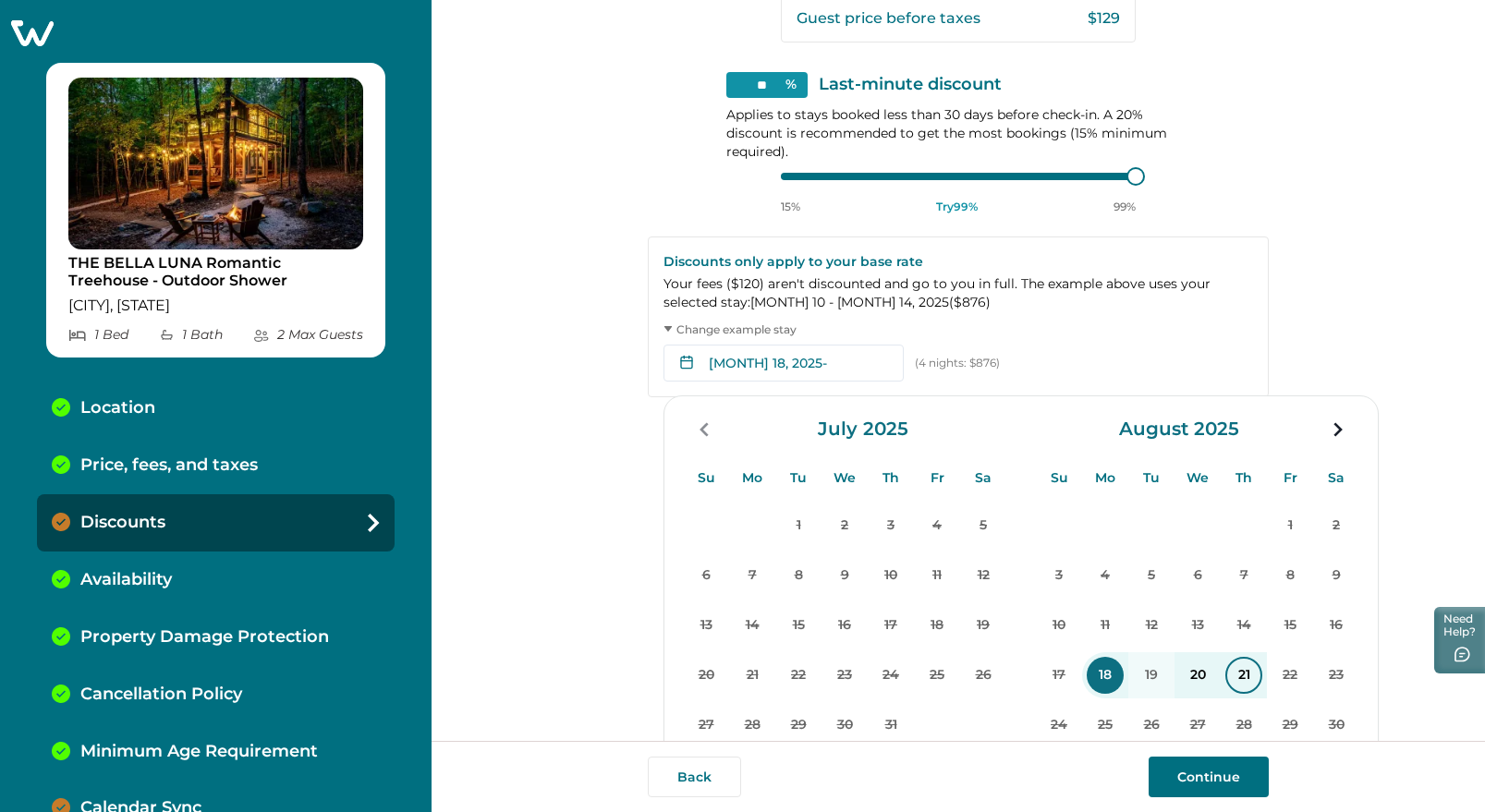 click on "21" at bounding box center (1244, 675) 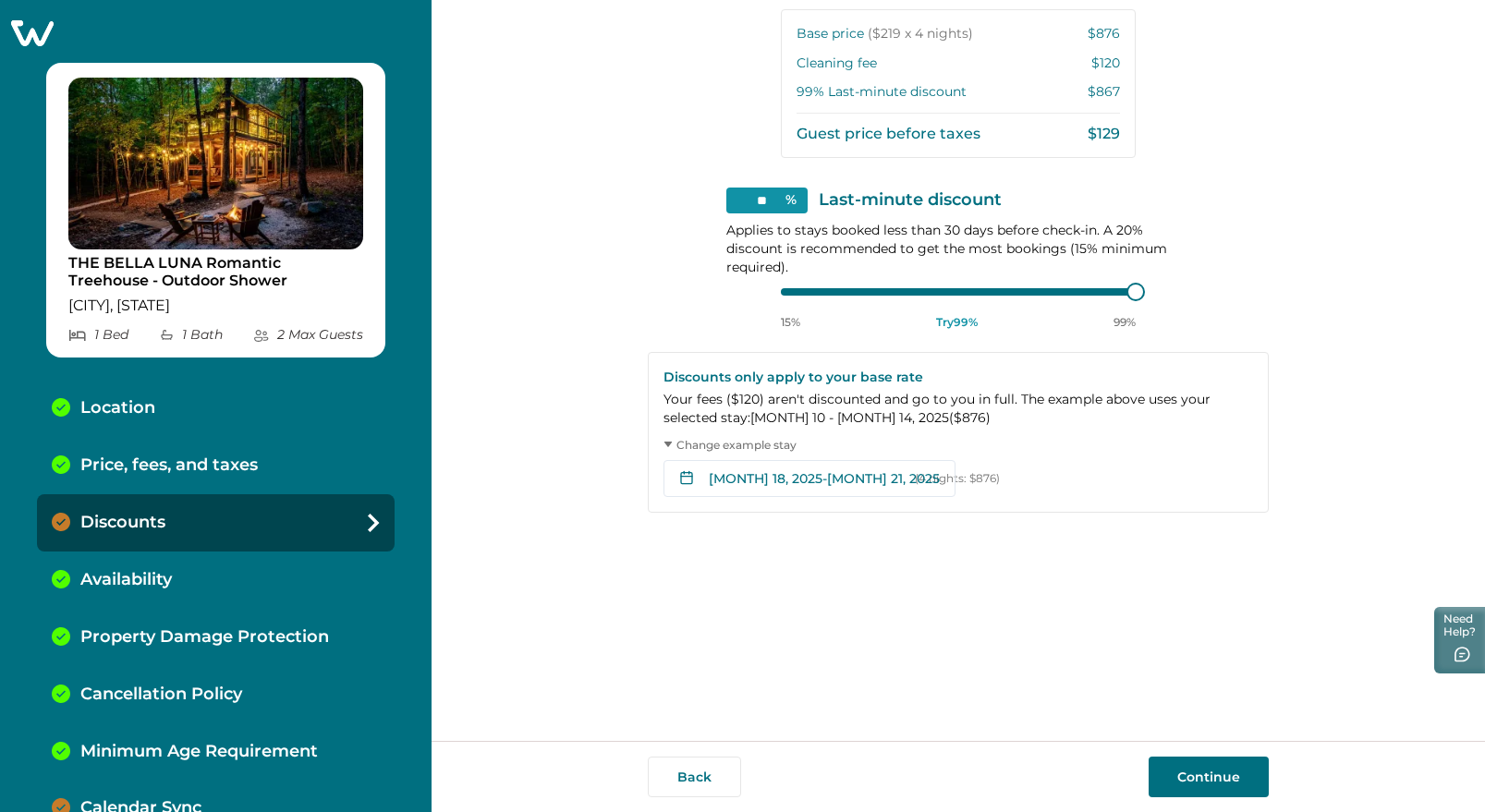 scroll, scrollTop: 0, scrollLeft: 0, axis: both 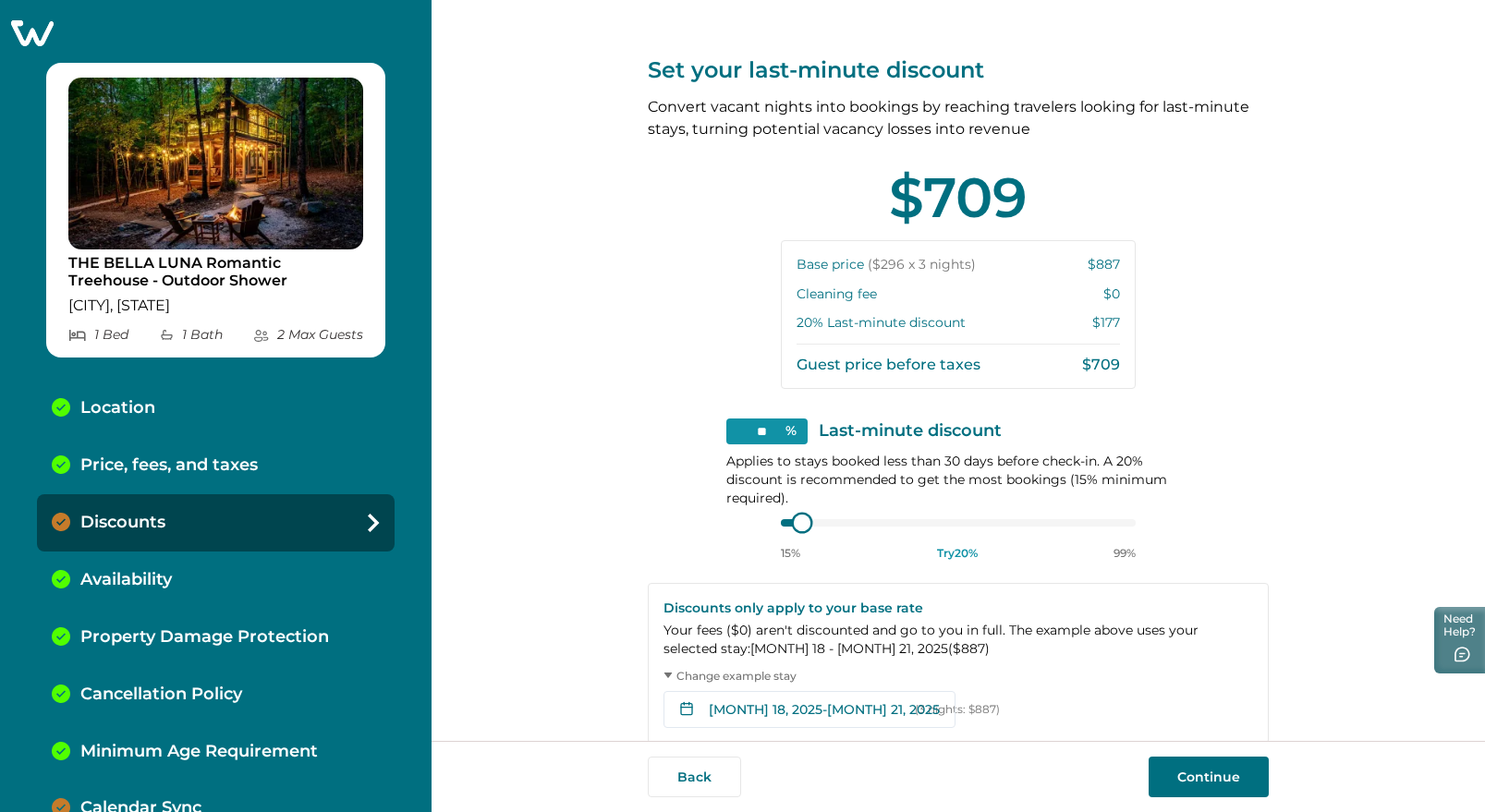 type on "**" 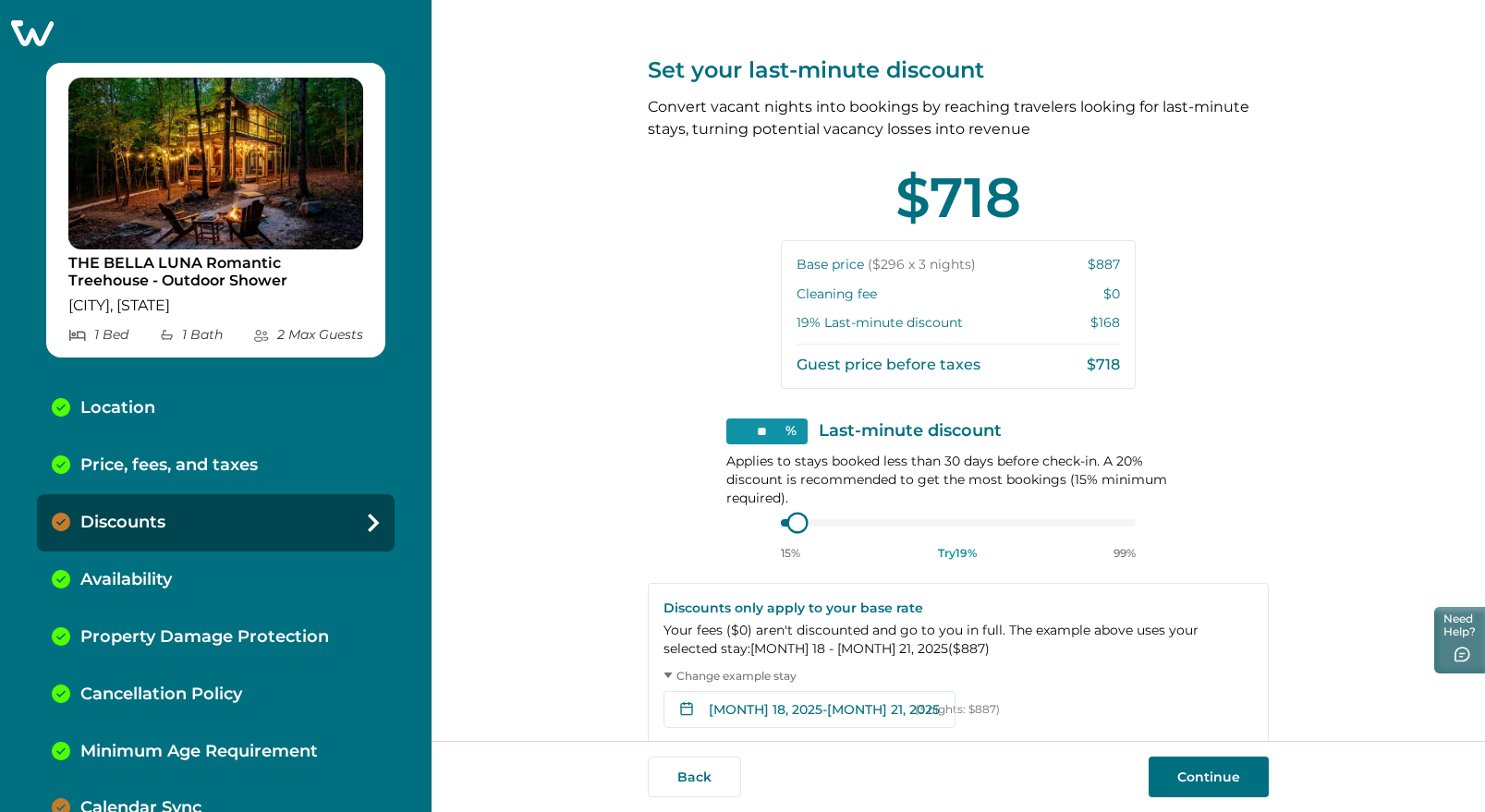 click at bounding box center (797, 523) 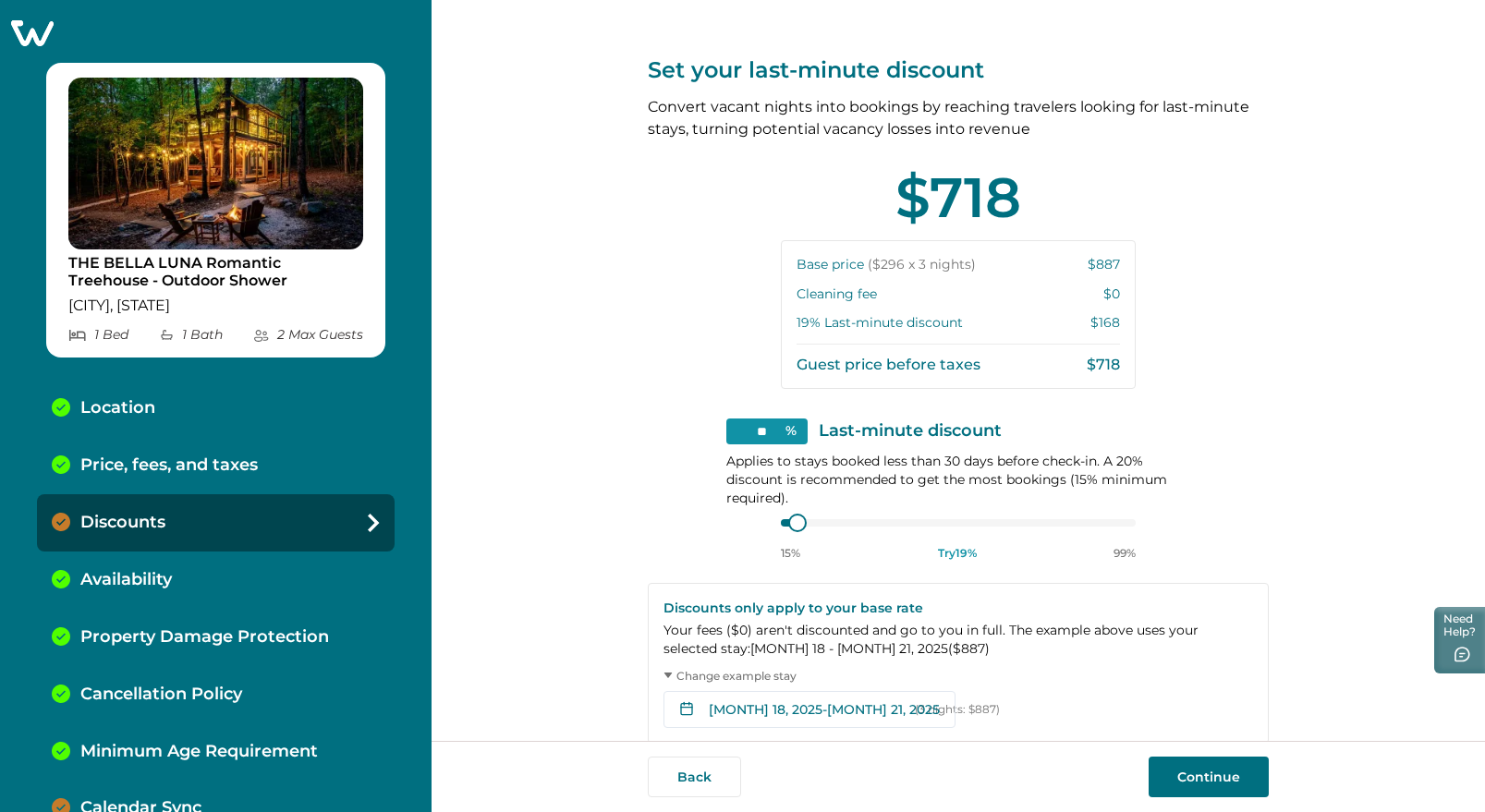 click on "Set your last-minute discount Convert vacant nights into bookings by reaching travelers looking for last-minute stays, turning potential vacancy losses into revenue $718 Base price ($296 x 3 nights) $887 Cleaning fee $0 19 % Last-minute discount $168 Guest price before taxes $718 ** % Last-minute discount Applies to stays booked less than 30 days before check-in. A 20% discount is recommended to get the most bookings (15% minimum required). 15% Try  19 % 99% Discounts only apply to your base rate Your fees ( $0 ) aren't discounted and go to you in full. The example above uses your selected stay:  August 18 - August 21, 2025  ( $887 ) Change example stay Aug 18, 2025  -  Aug 21, 2025 Su Mo Tu We Th Fr Sa Su Mo Tu We Th Fr Sa July 2025 Su Mo Tu We Th Fr Sa 1 2 3 4 5 6 7 8 9 10 11 12 13 14 15 16 17 18 19 20 21 22 23 24 25 26 27 28 29 30 31 August 2025 Su Mo Tu We Th Fr Sa 1 2 3 4 5 6 7 8 9 10 11 12 13 14 15 16 17 18 19 20 21 22 23 24 25 26 27 28 29 30 31 Clear dates Minimum nights vary (3 nights: $887) Back" at bounding box center (958, 384) 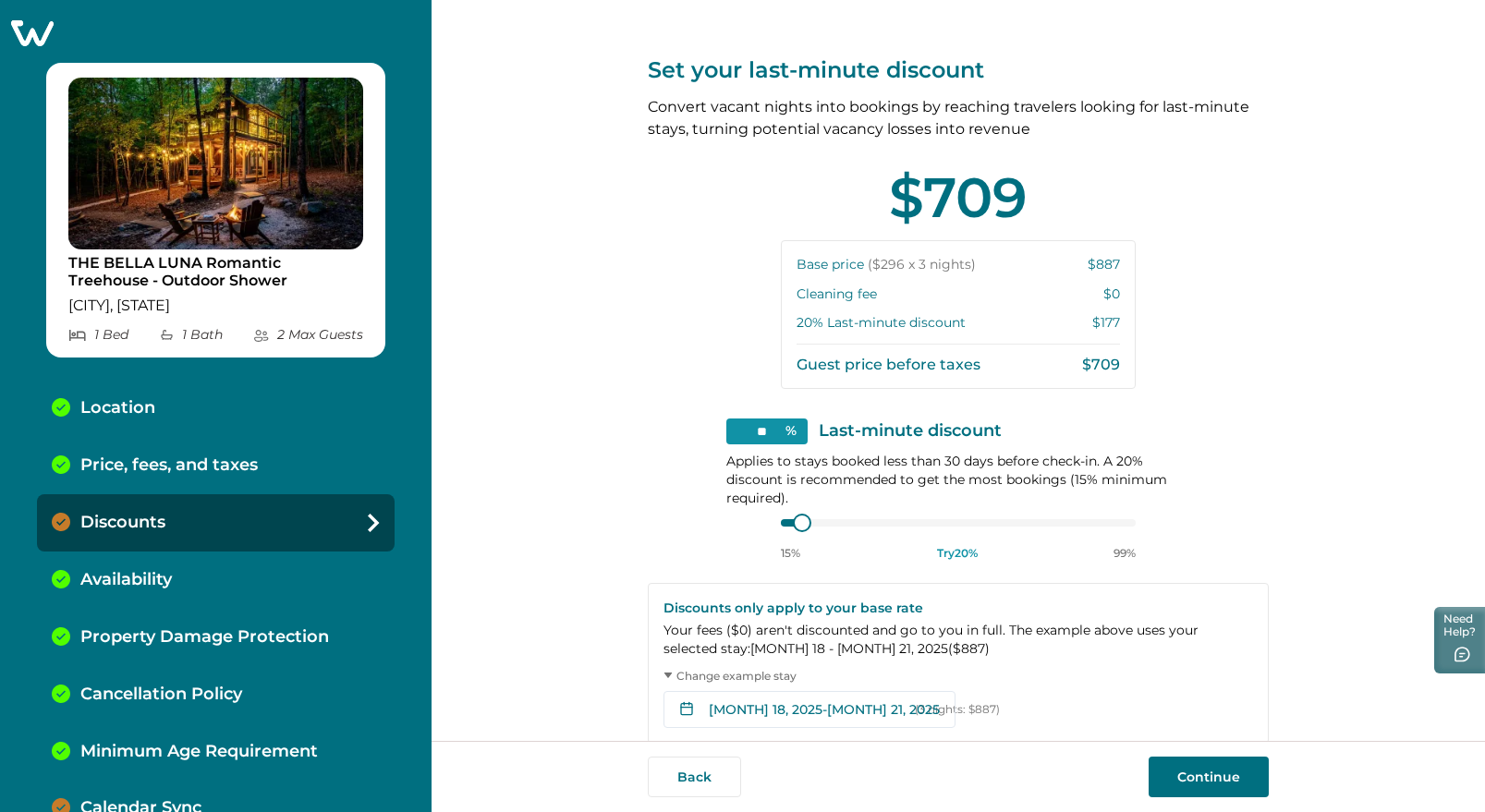 click on "Set your last-minute discount Convert vacant nights into bookings by reaching travelers looking for last-minute stays, turning potential vacancy losses into revenue $709 Base price ($296 x 3 nights) $887 Cleaning fee $0 20 % Last-minute discount $177 Guest price before taxes $709 ** % Last-minute discount Applies to stays booked less than 30 days before check-in. A 20% discount is recommended to get the most bookings (15% minimum required). 15% Try  20 % 99% Discounts only apply to your base rate Your fees ( $0 ) aren't discounted and go to you in full. The example above uses your selected stay:  August 18 - August 21, 2025  ( $887 ) Change example stay Aug 18, 2025  -  Aug 21, 2025 Su Mo Tu We Th Fr Sa Su Mo Tu We Th Fr Sa July 2025 Su Mo Tu We Th Fr Sa 1 2 3 4 5 6 7 8 9 10 11 12 13 14 15 16 17 18 19 20 21 22 23 24 25 26 27 28 29 30 31 August 2025 Su Mo Tu We Th Fr Sa 1 2 3 4 5 6 7 8 9 10 11 12 13 14 15 16 17 18 19 20 21 22 23 24 25 26 27 28 29 30 31 Clear dates Minimum nights vary (3 nights: $887) Back" at bounding box center (958, 384) 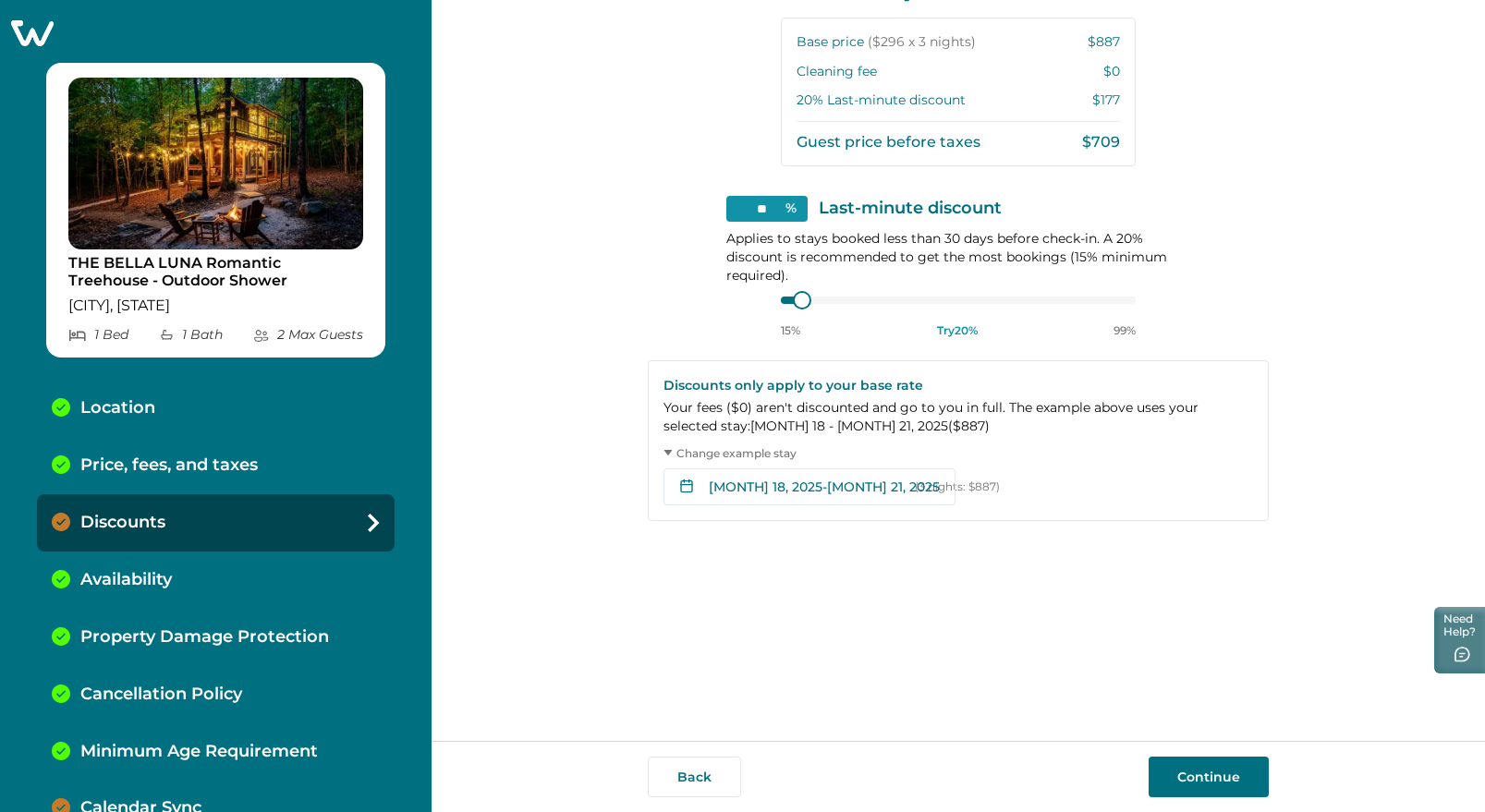 scroll, scrollTop: 231, scrollLeft: 0, axis: vertical 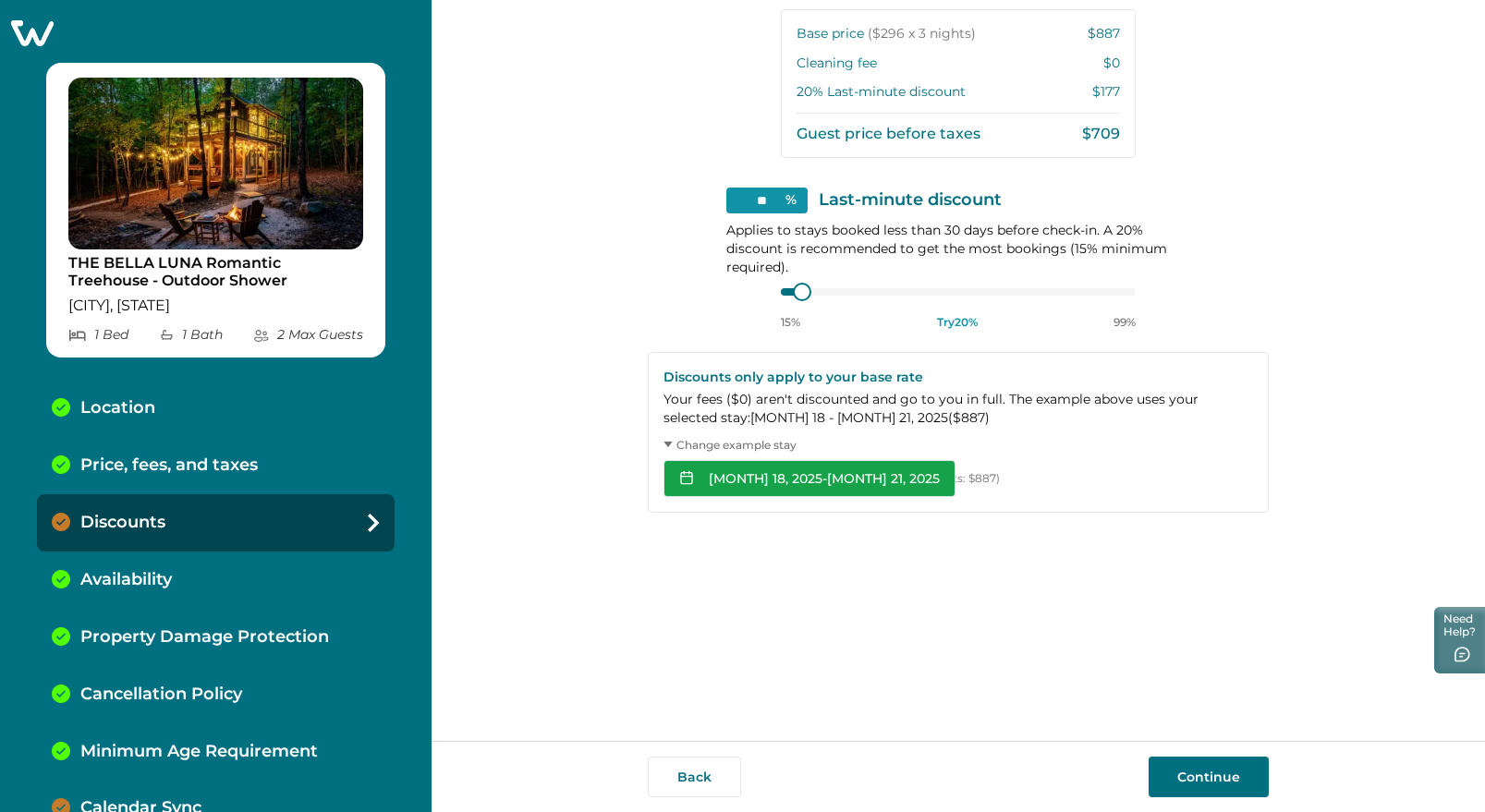 click on "Aug 18, 2025  -  Aug 21, 2025" at bounding box center (809, 479) 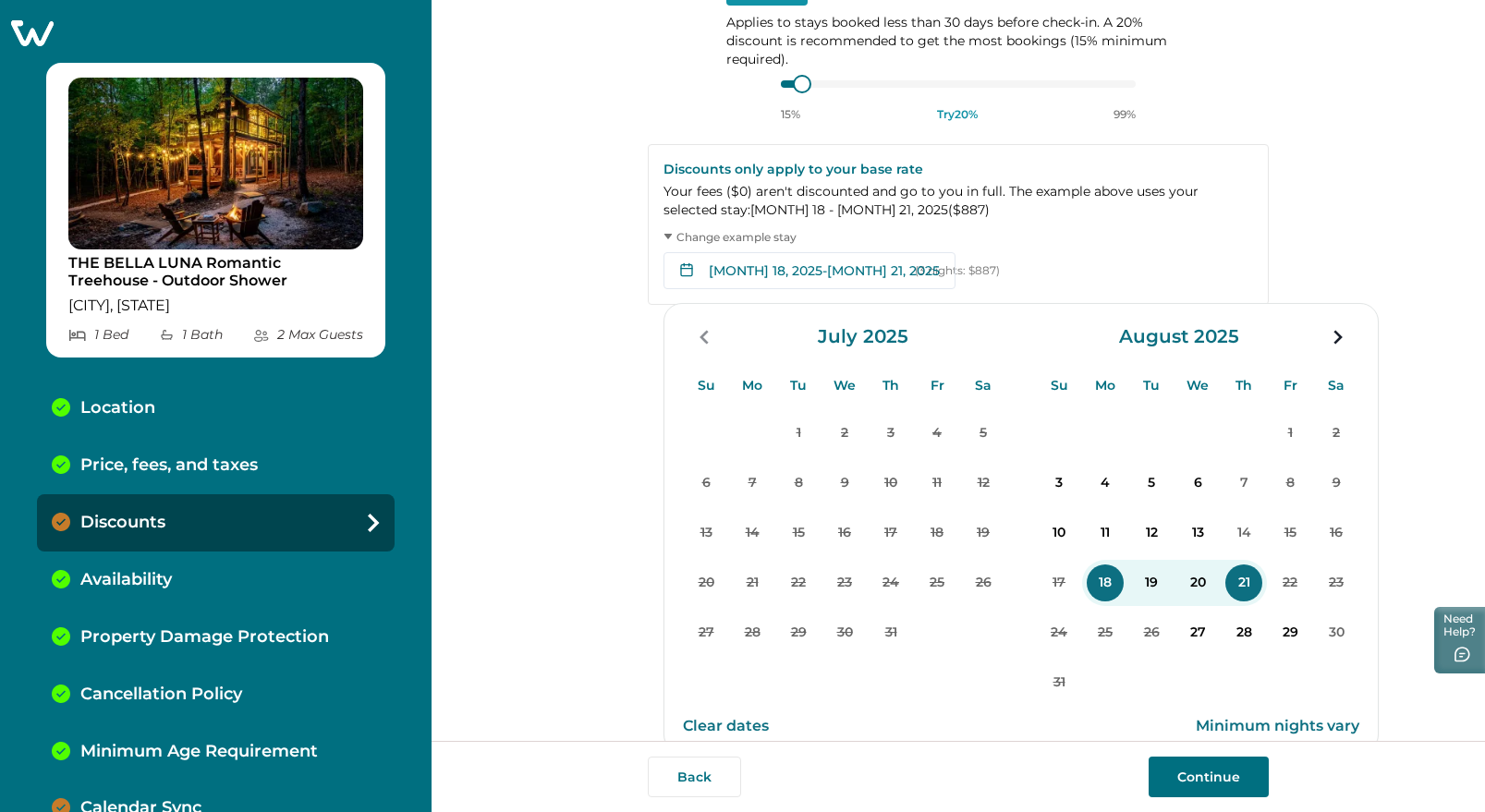 scroll, scrollTop: 462, scrollLeft: 0, axis: vertical 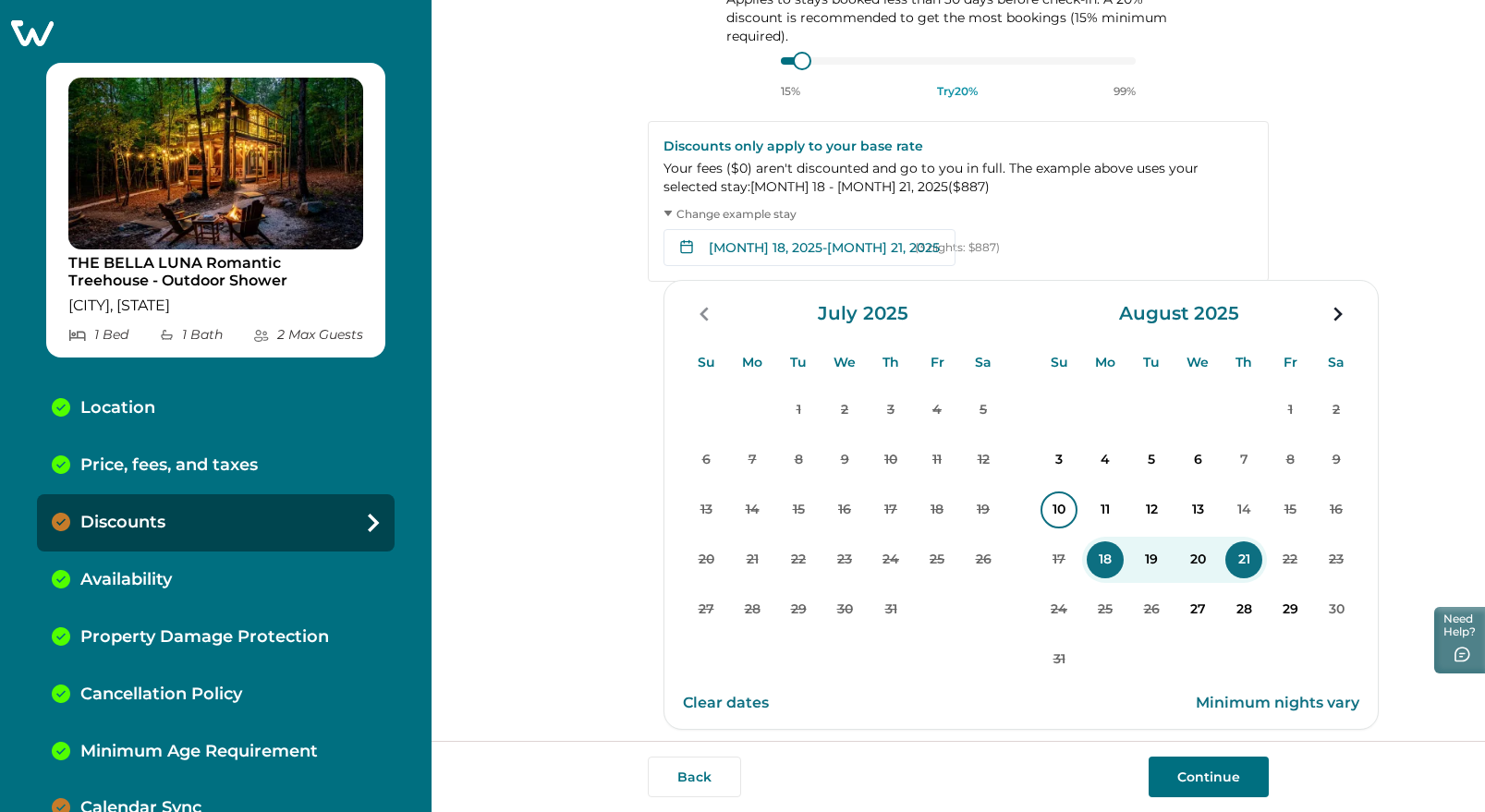 click on "10" at bounding box center [1059, 510] 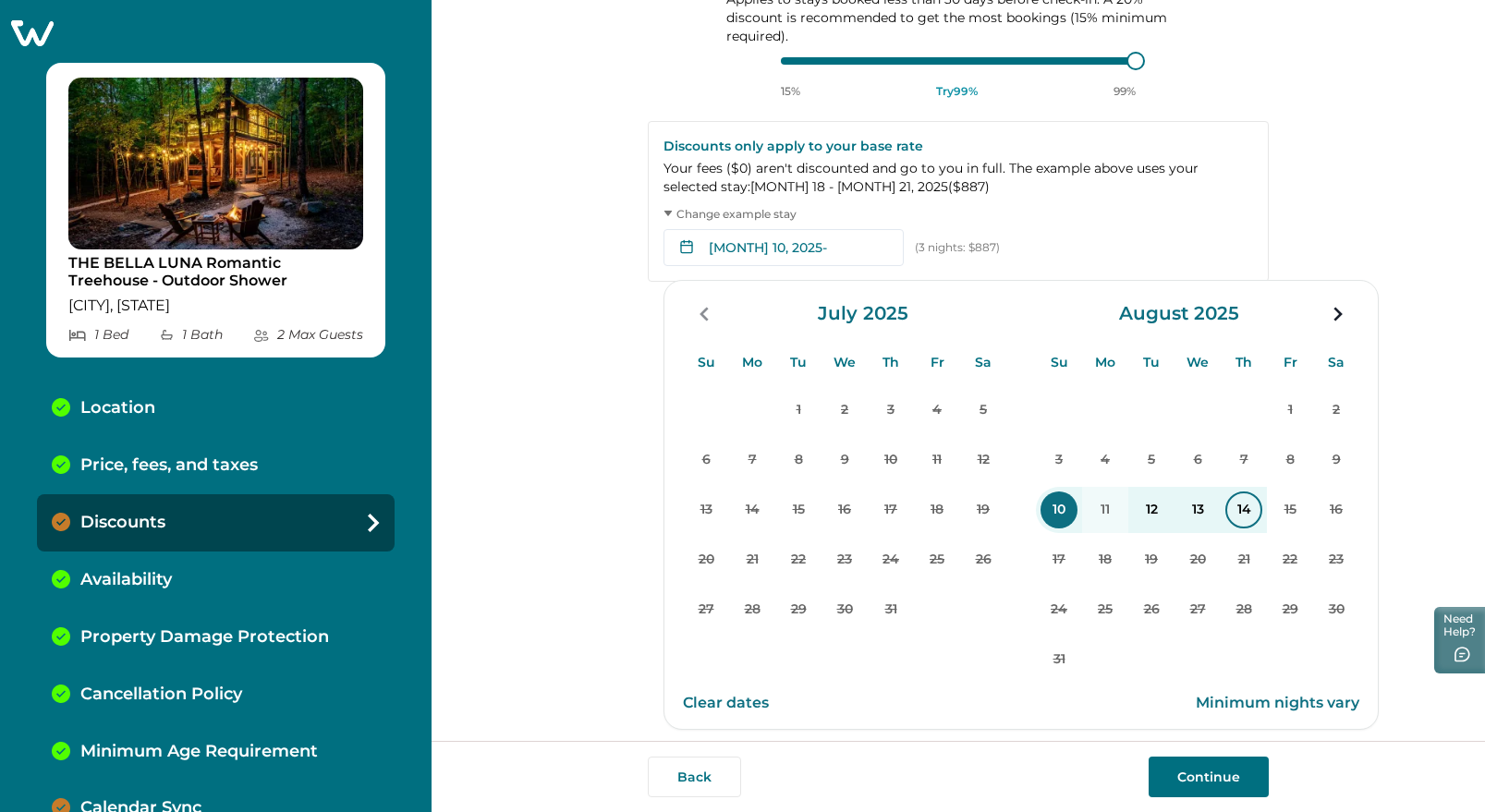 click on "14" at bounding box center (1244, 510) 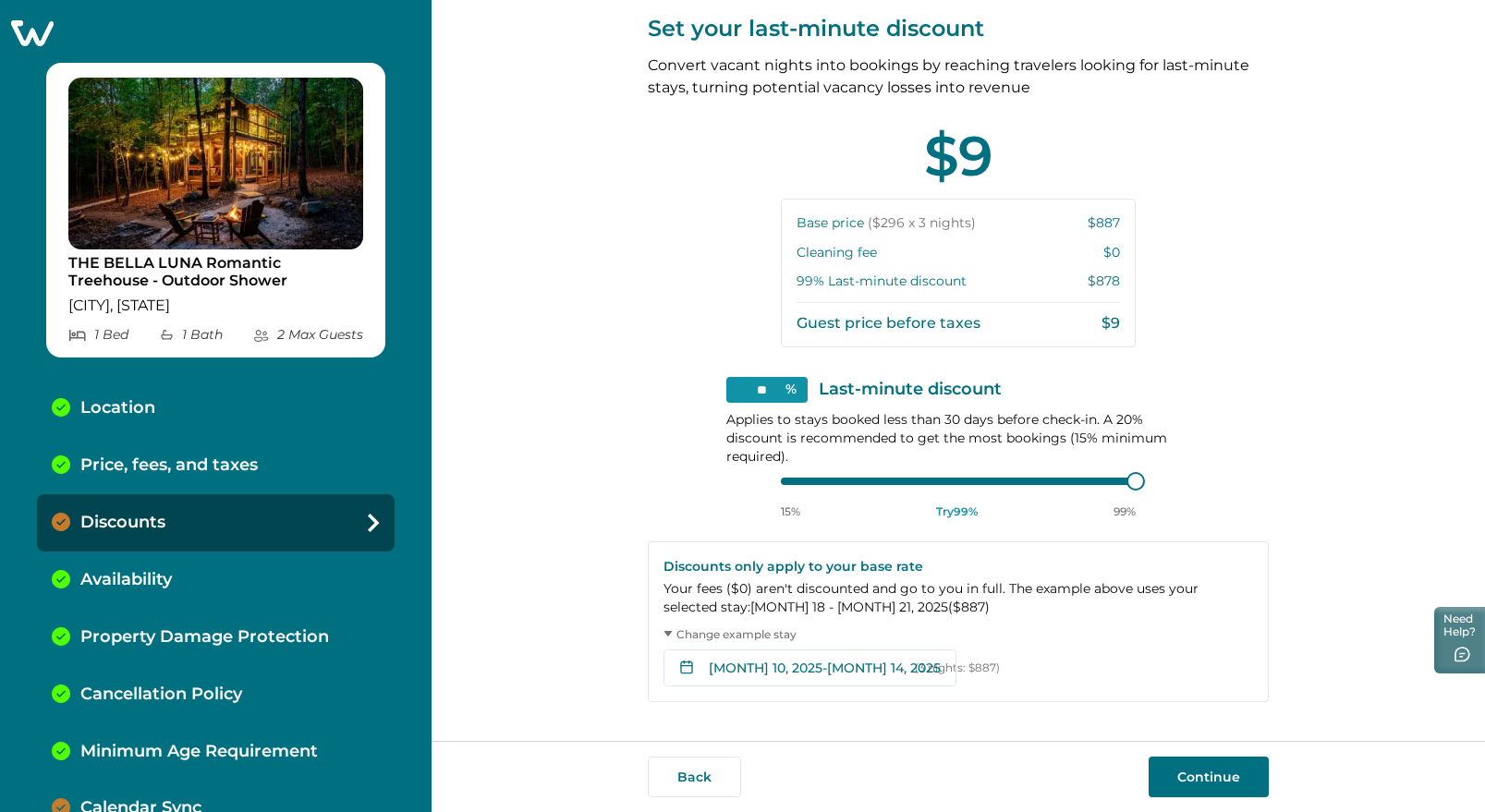 scroll, scrollTop: 0, scrollLeft: 0, axis: both 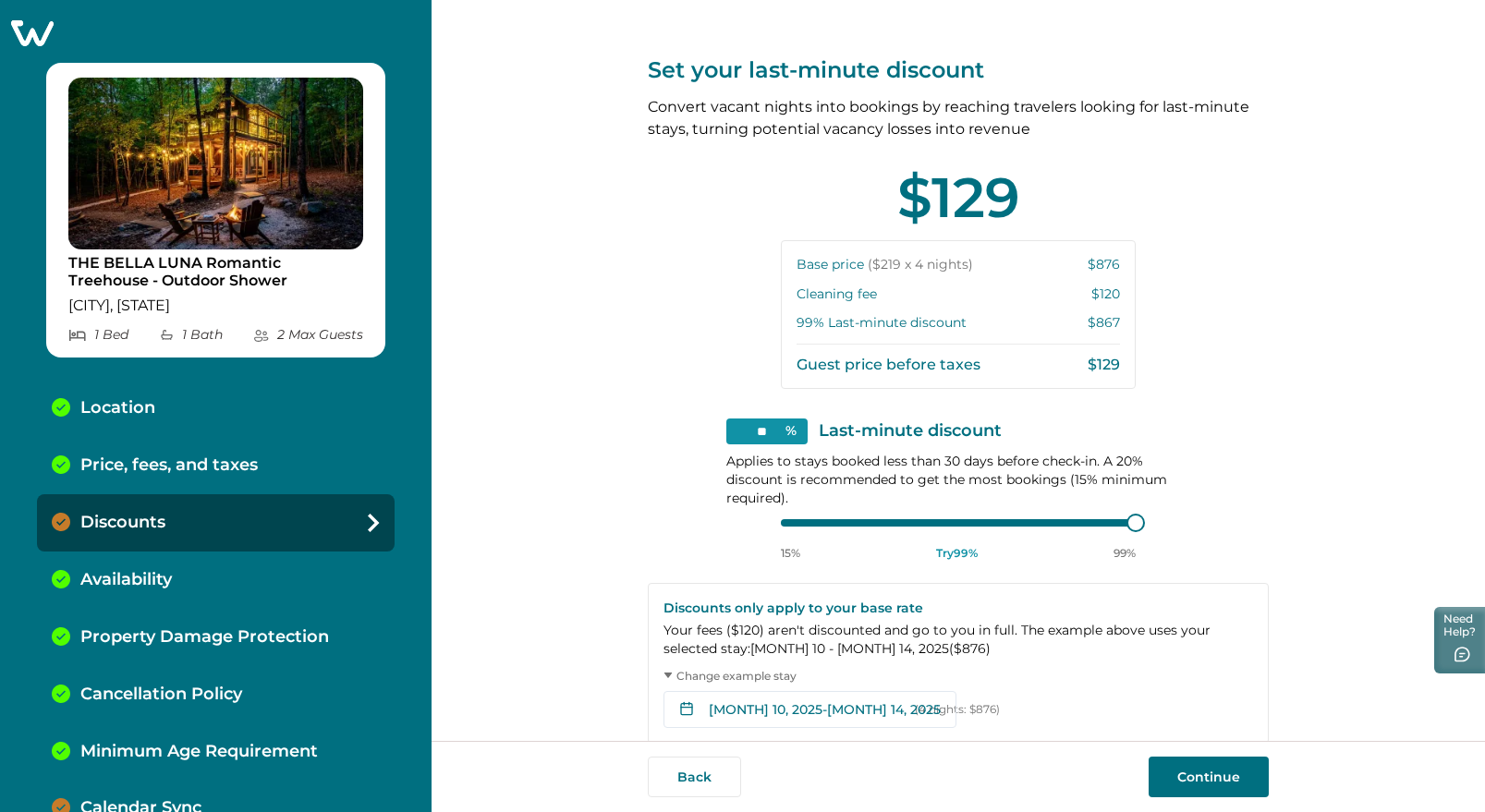drag, startPoint x: 769, startPoint y: 440, endPoint x: 736, endPoint y: 428, distance: 35.1141 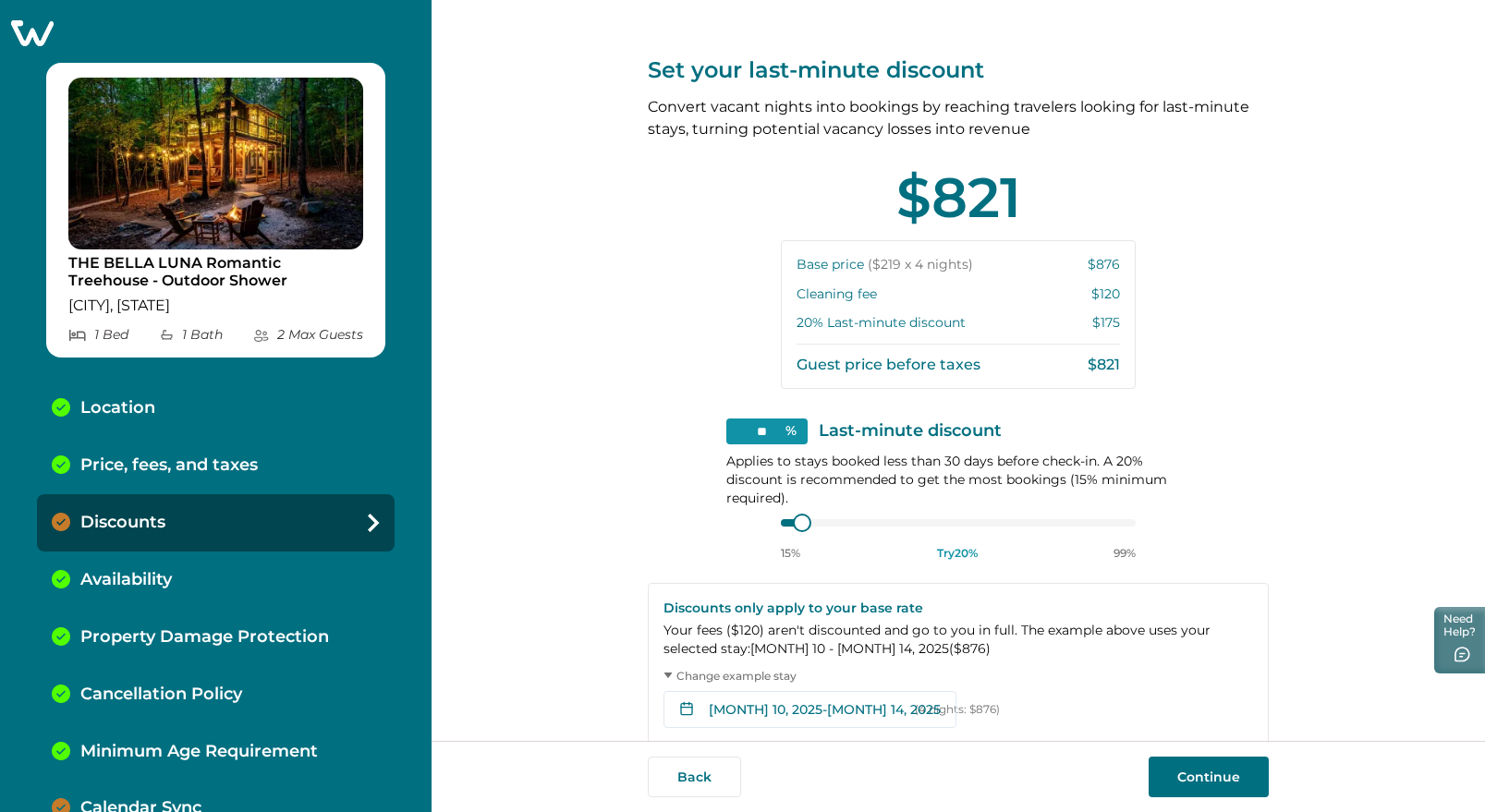 click on "Set your last-minute discount Convert vacant nights into bookings by reaching travelers looking for last-minute stays, turning potential vacancy losses into revenue $821 Base price ($219 x 4 nights) $876 Cleaning fee $120 20 % Last-minute discount $175 Guest price before taxes $821 ** % Last-minute discount Applies to stays booked less than 30 days before check-in. A 20% discount is recommended to get the most bookings (15% minimum required). 15% Try  20 % 99% Discounts only apply to your base rate Your fees ( $120 ) aren't discounted and go to you in full. The example above uses your selected stay:  August 10 - August 14, 2025  ( $876 ) Change example stay Aug 10, 2025  -  Aug 14, 2025 Su Mo Tu We Th Fr Sa Su Mo Tu We Th Fr Sa July 2025 Su Mo Tu We Th Fr Sa 1 2 3 4 5 6 7 8 9 10 11 12 13 14 15 16 17 18 19 20 21 22 23 24 25 26 27 28 29 30 31 August 2025 Su Mo Tu We Th Fr Sa 1 2 3 4 5 6 7 8 9 10 11 12 13 14 15 16 17 18 19 20 21 22 23 24 25 26 27 28 29 30 31 Clear dates Minimum nights vary (4 nights: $876) Back" at bounding box center [958, 384] 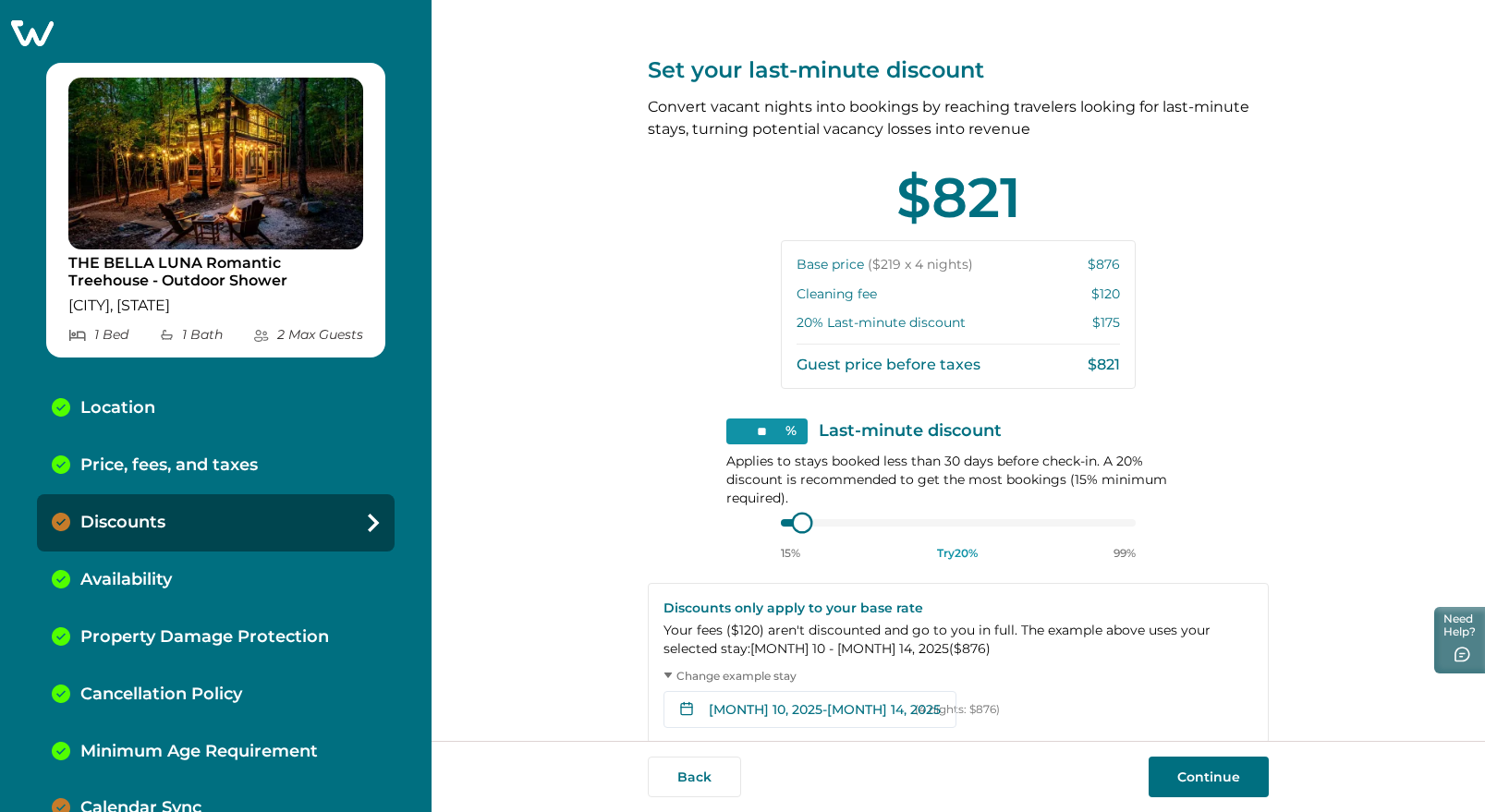 click at bounding box center (958, 523) 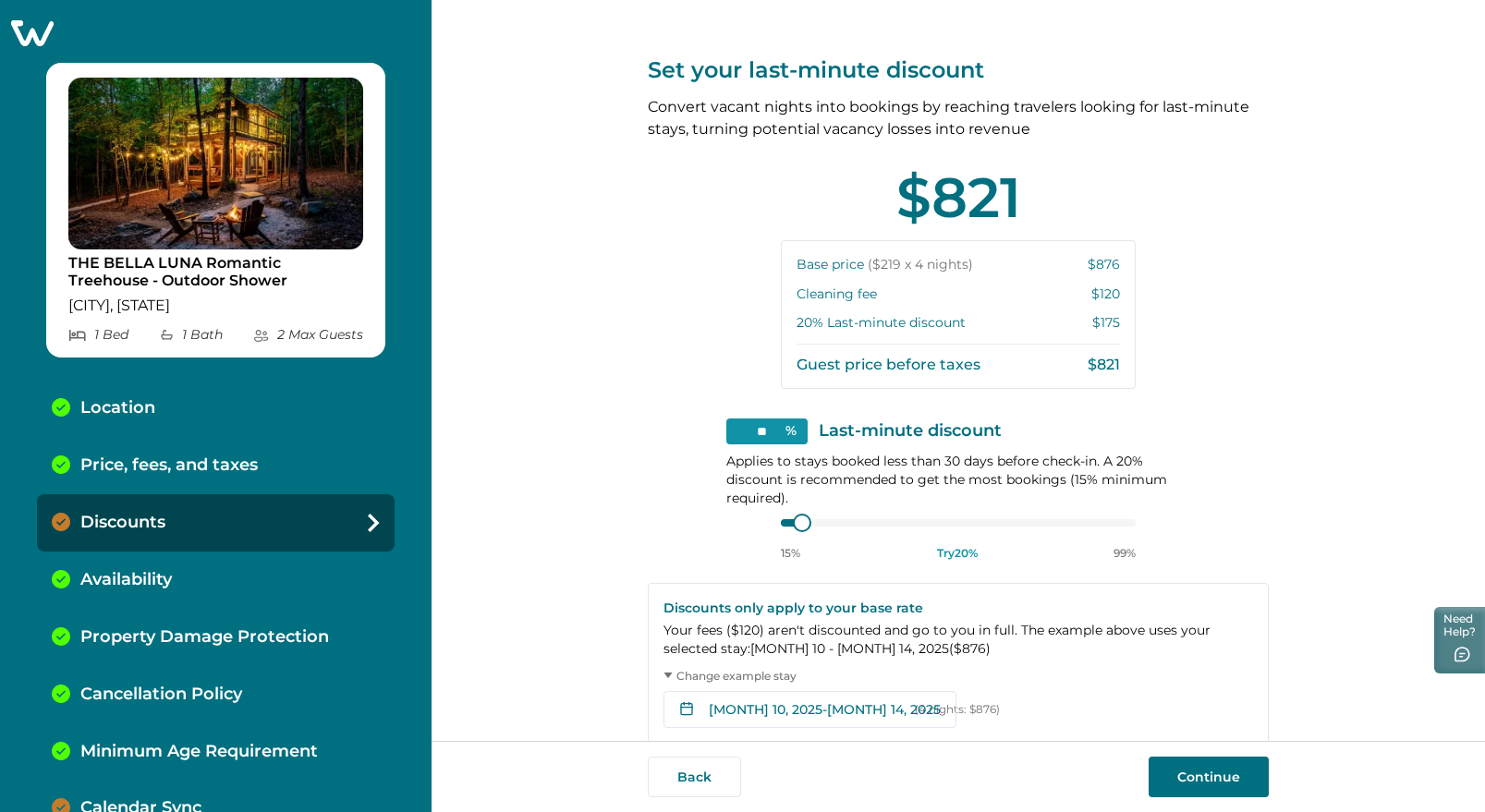 scroll, scrollTop: 231, scrollLeft: 0, axis: vertical 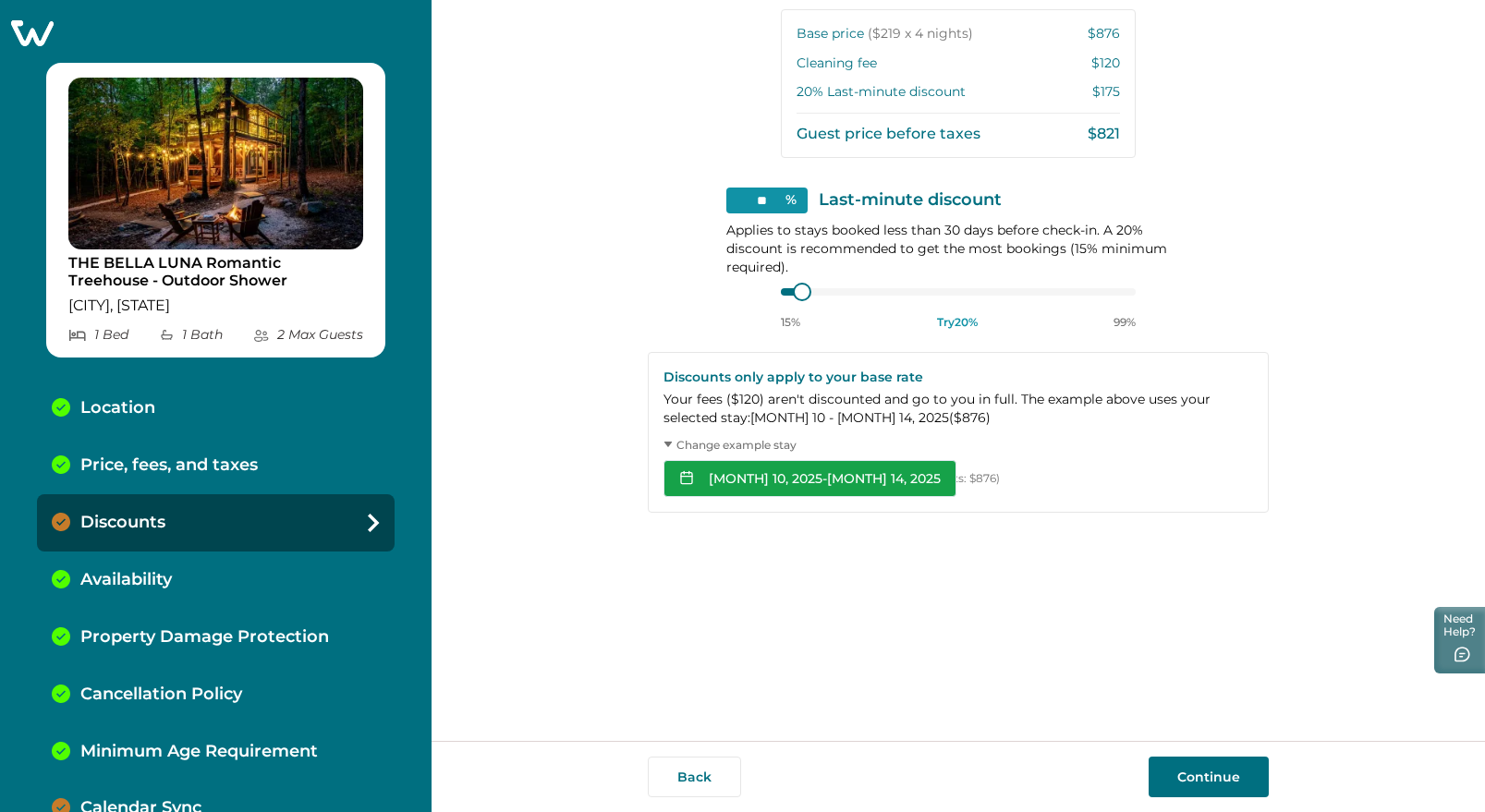 click on "Aug 10, 2025  -  Aug 14, 2025" at bounding box center (809, 479) 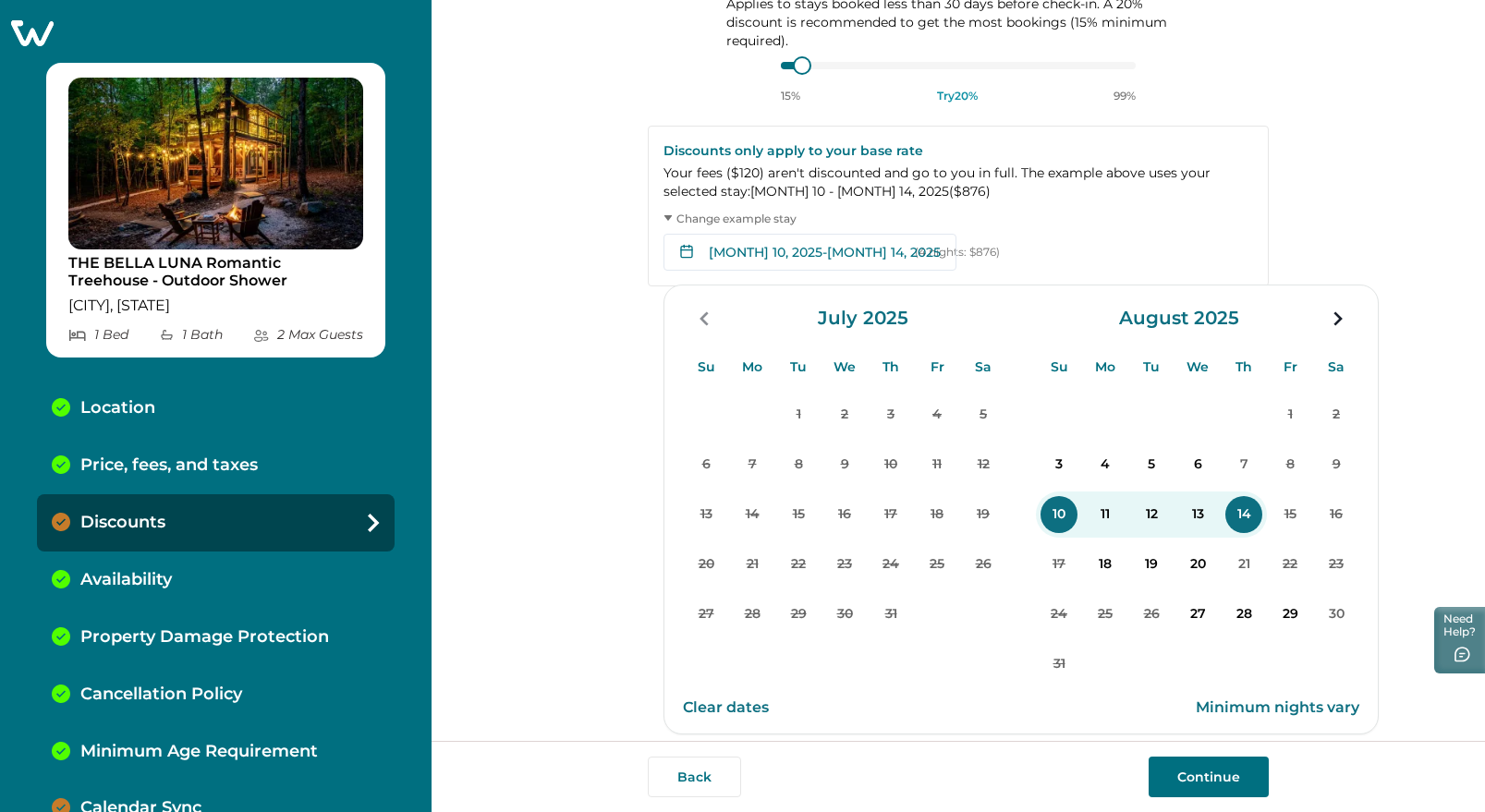 scroll, scrollTop: 462, scrollLeft: 0, axis: vertical 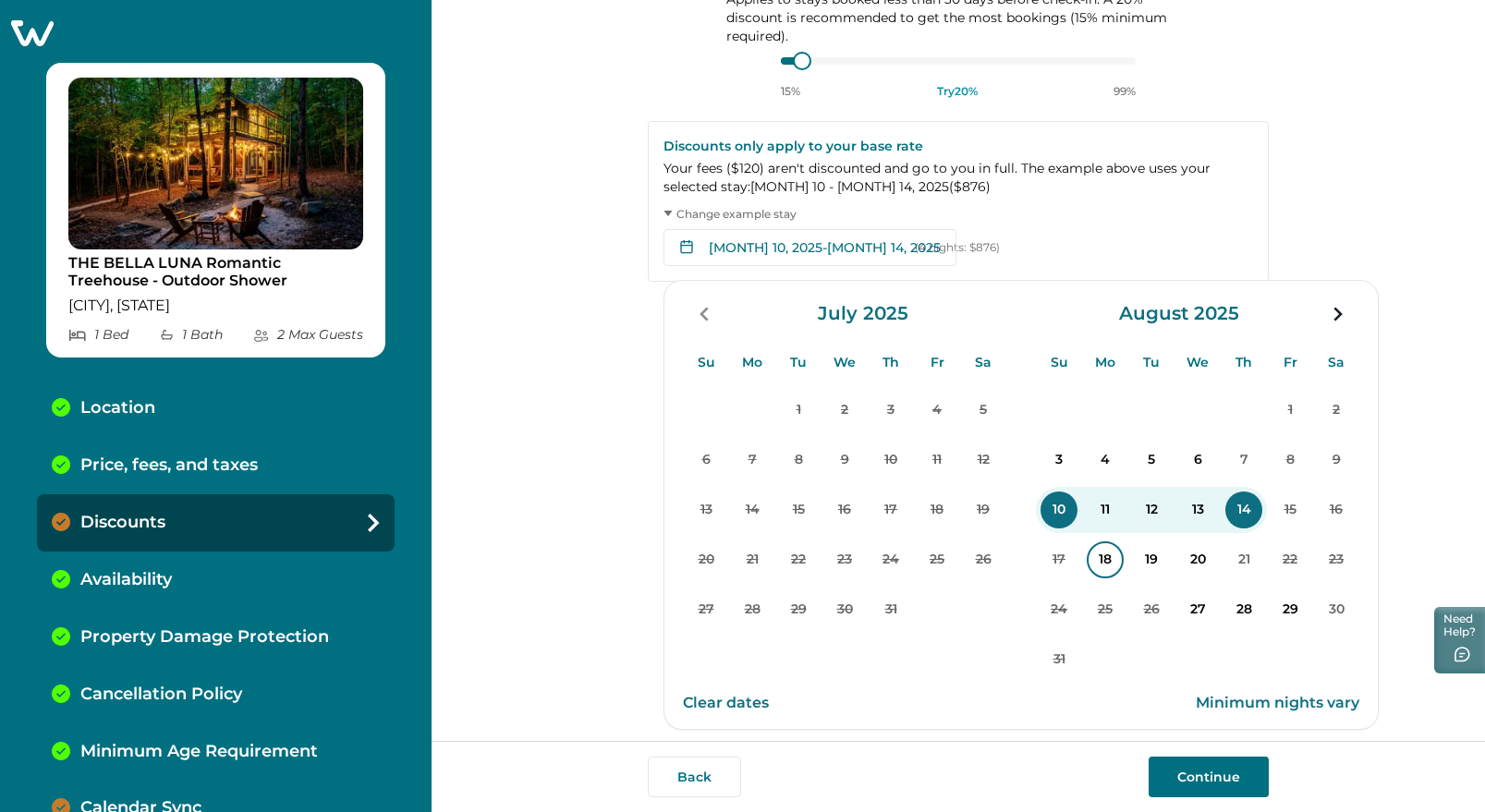 click on "18" at bounding box center (1105, 560) 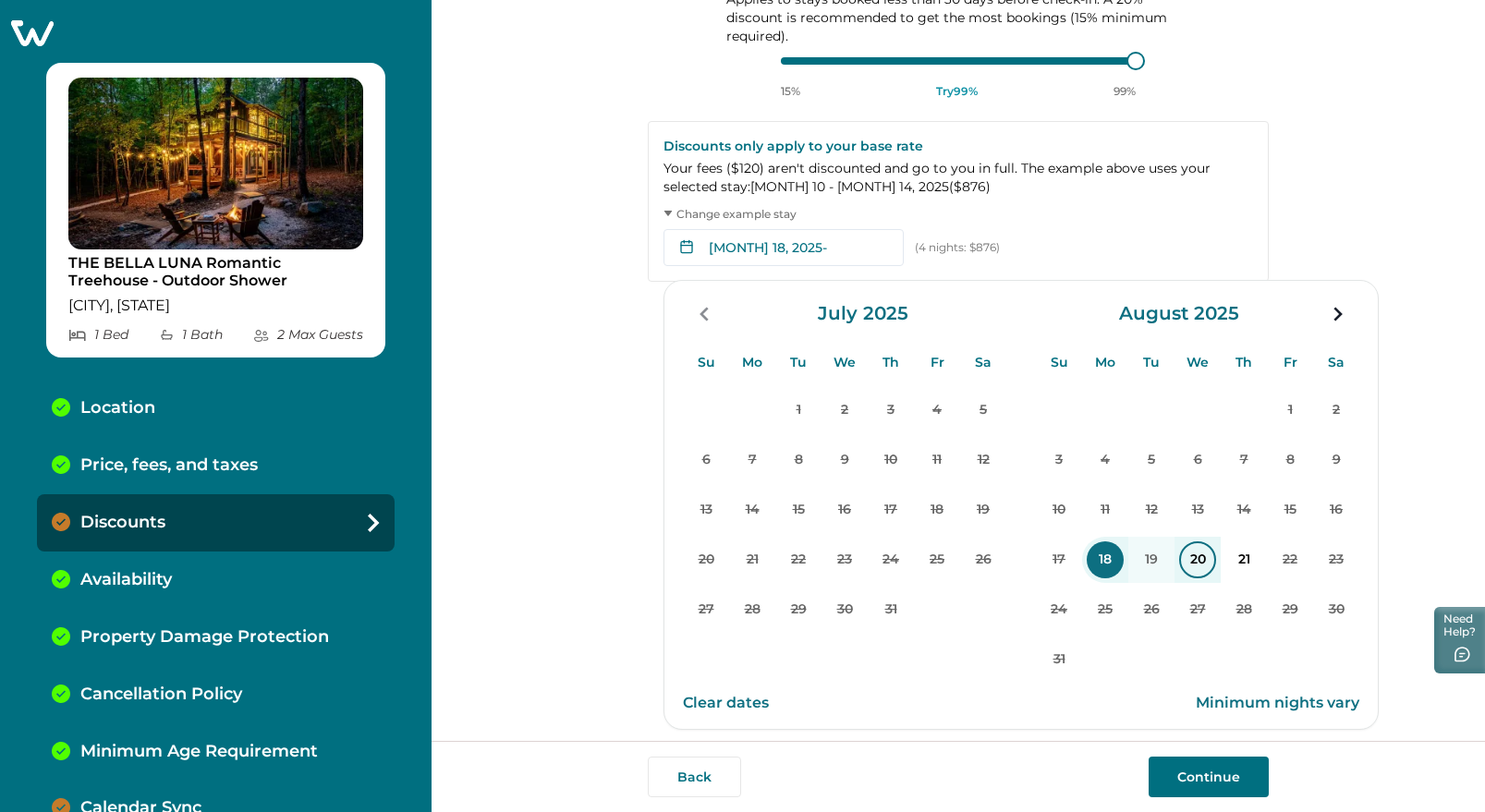 click on "20" at bounding box center [1198, 560] 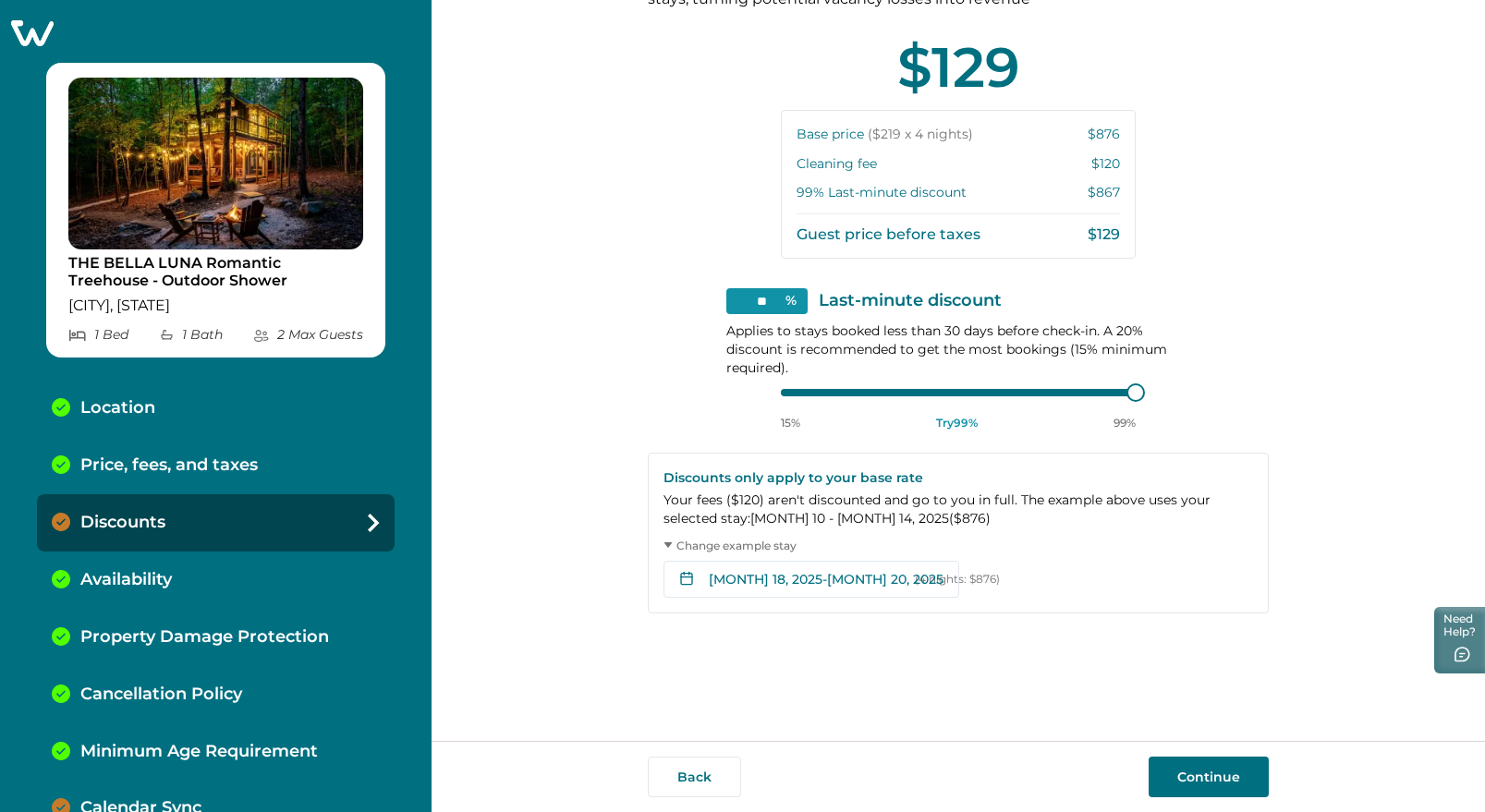 scroll, scrollTop: 115, scrollLeft: 0, axis: vertical 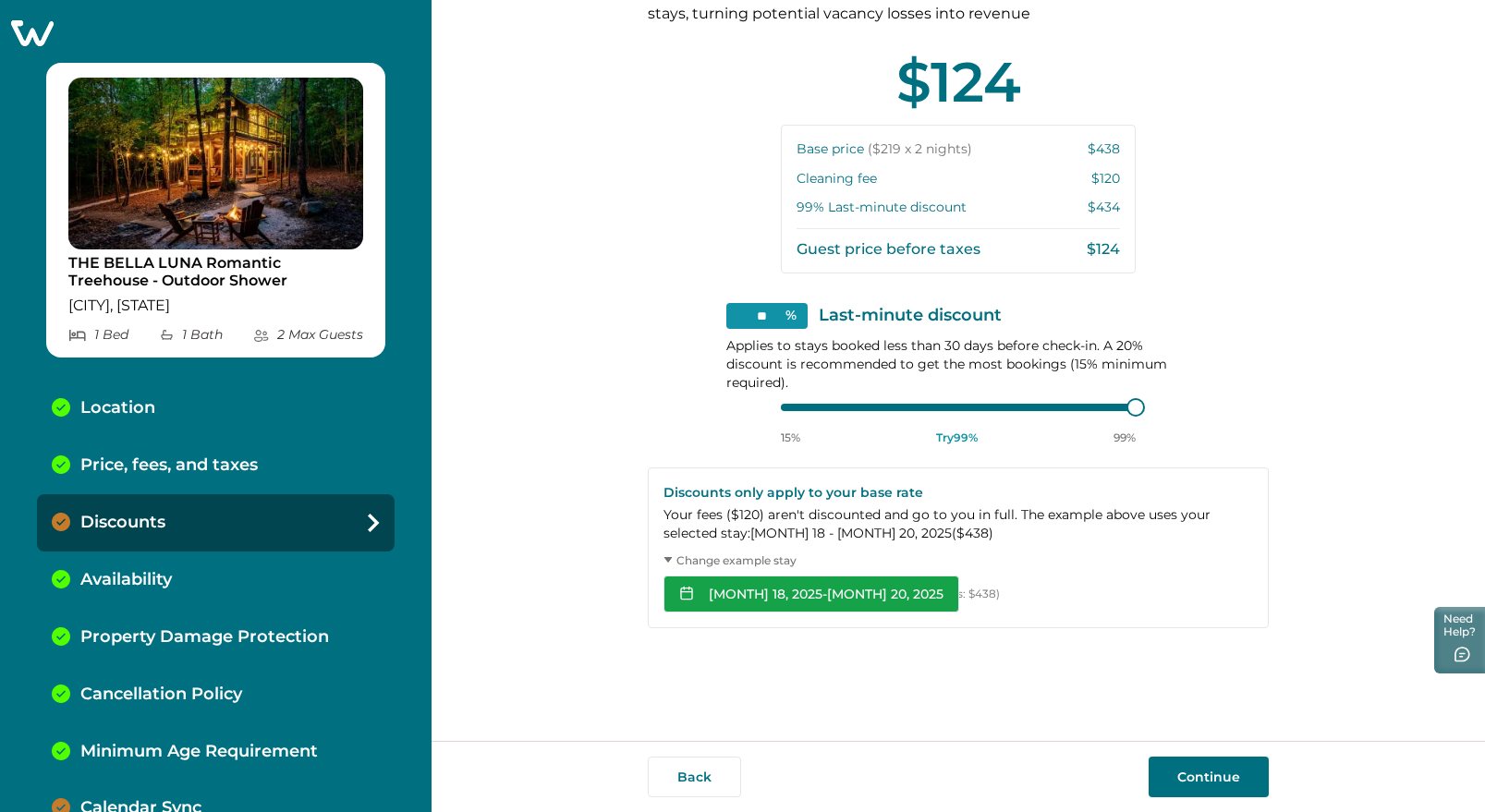 click on "Aug 18, 2025  -  Aug 20, 2025" at bounding box center (811, 594) 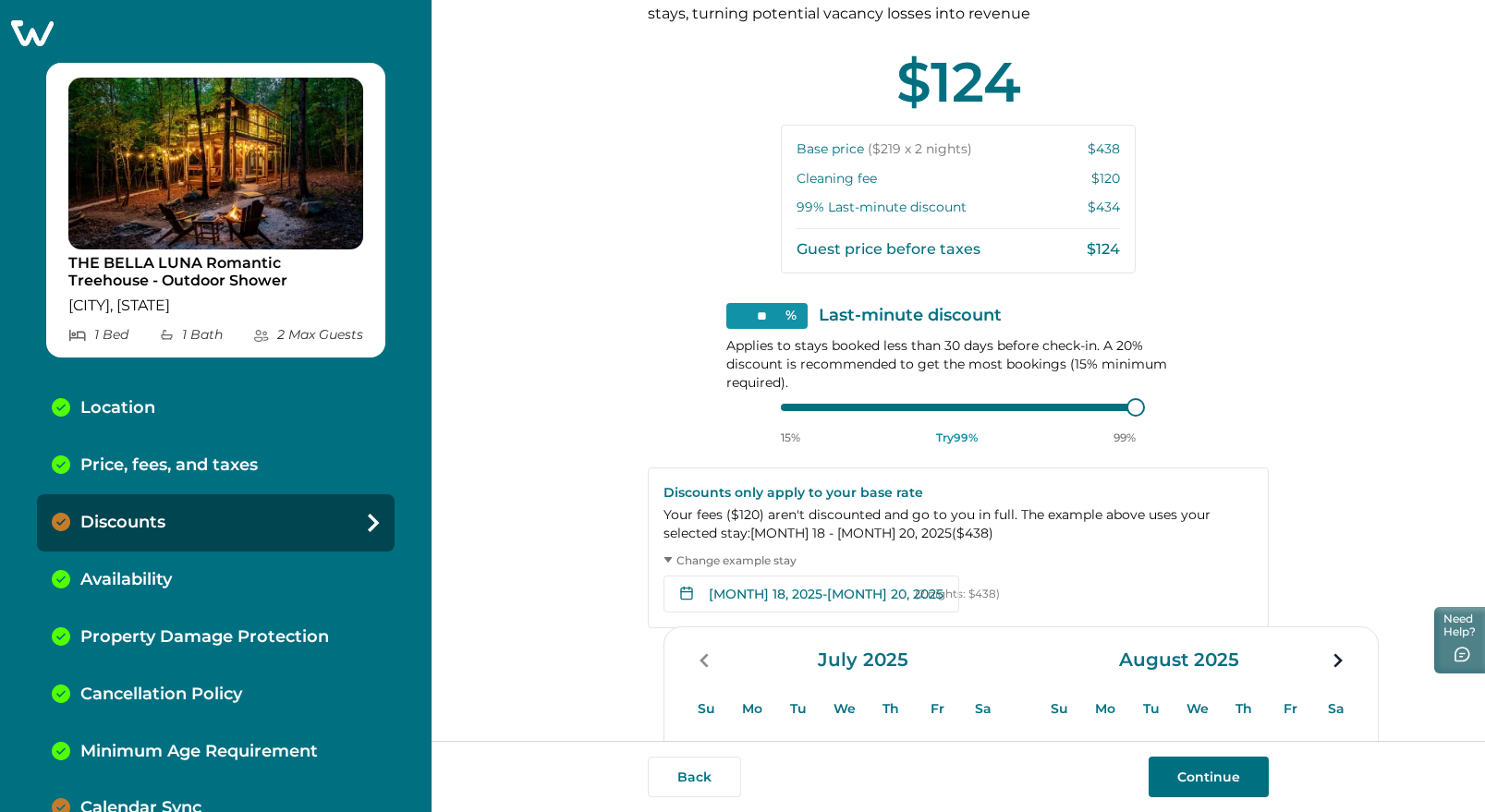scroll, scrollTop: 462, scrollLeft: 0, axis: vertical 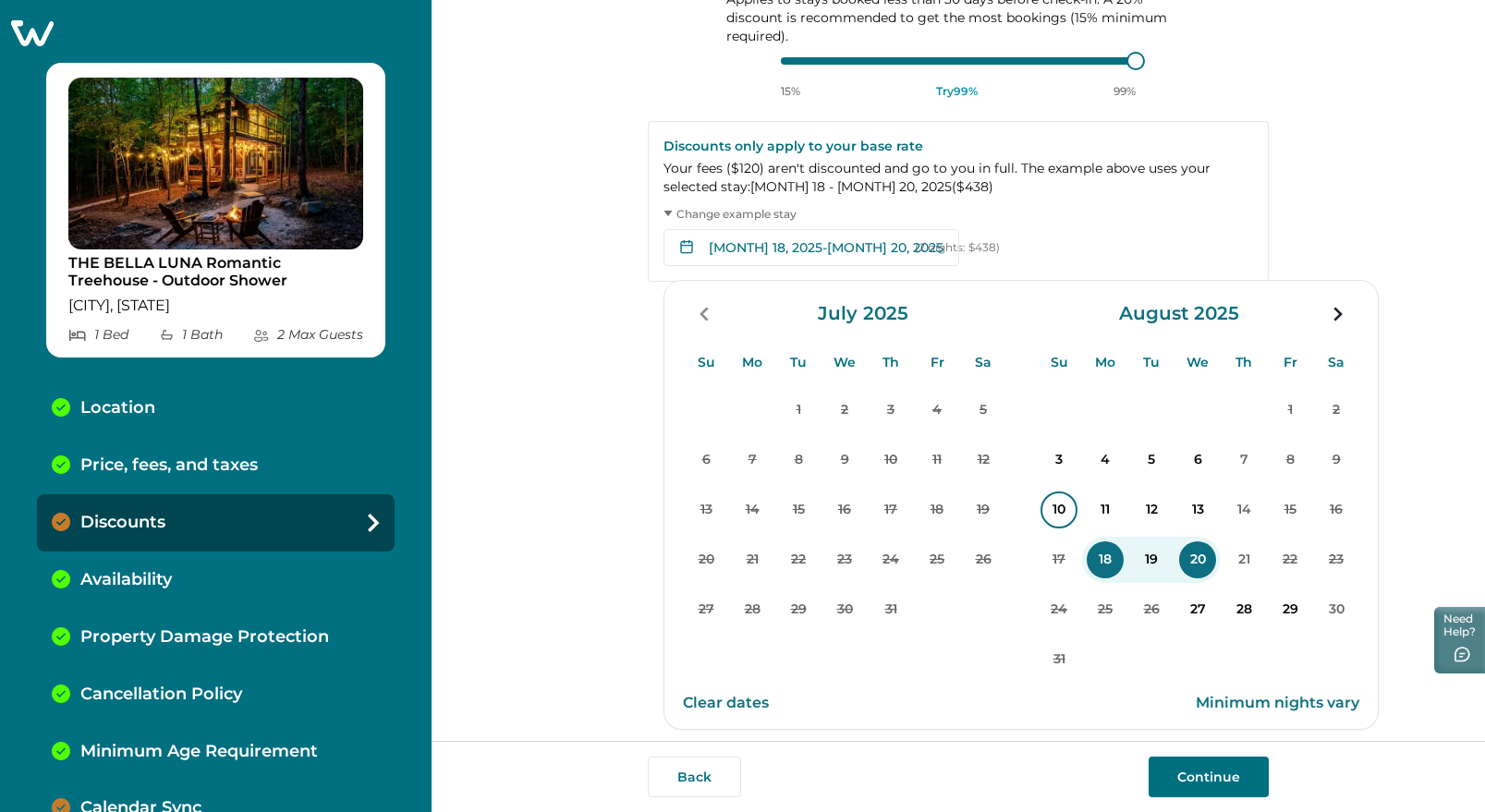 click on "10" at bounding box center (1059, 510) 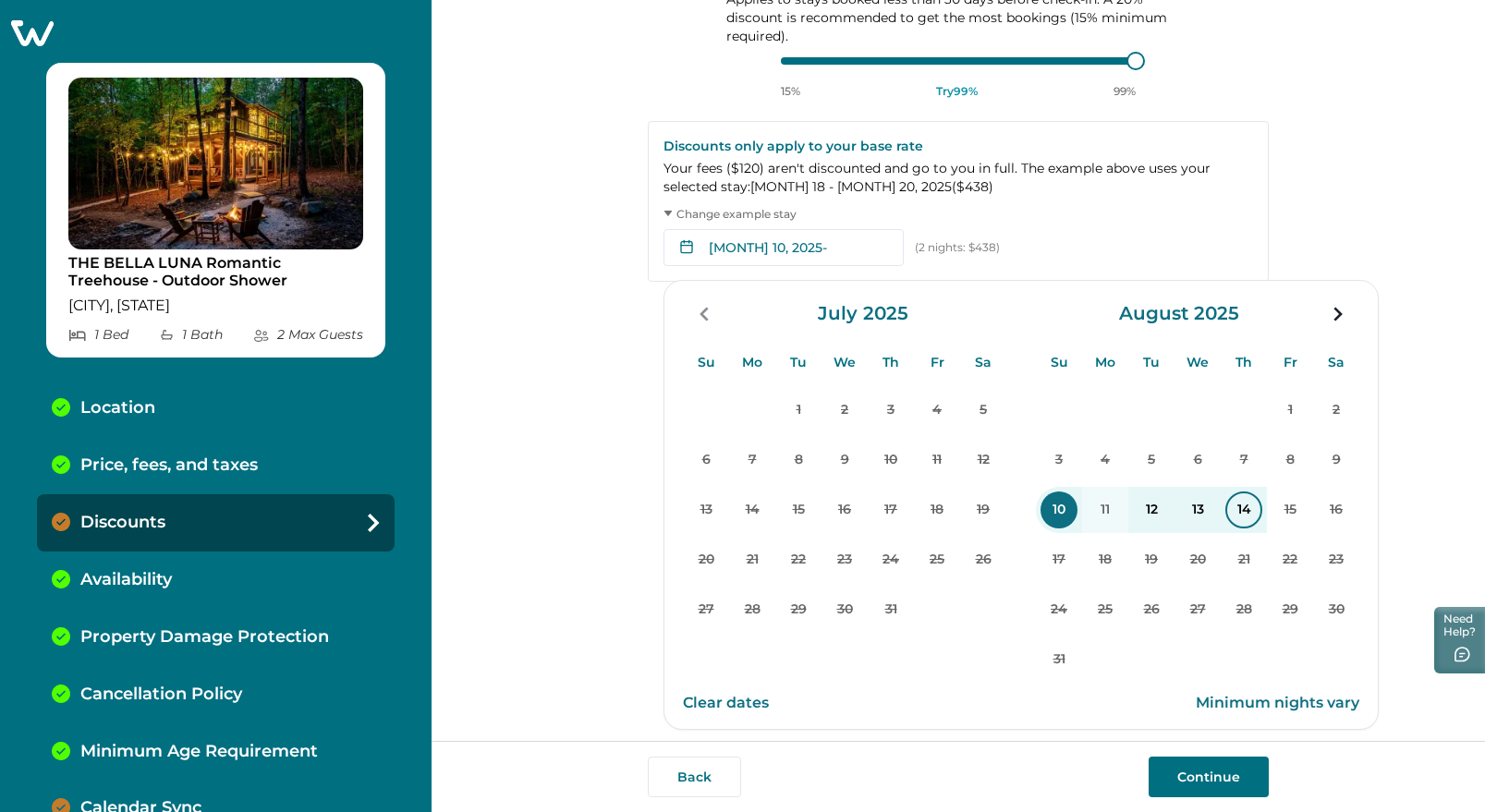 click on "14" at bounding box center [1244, 510] 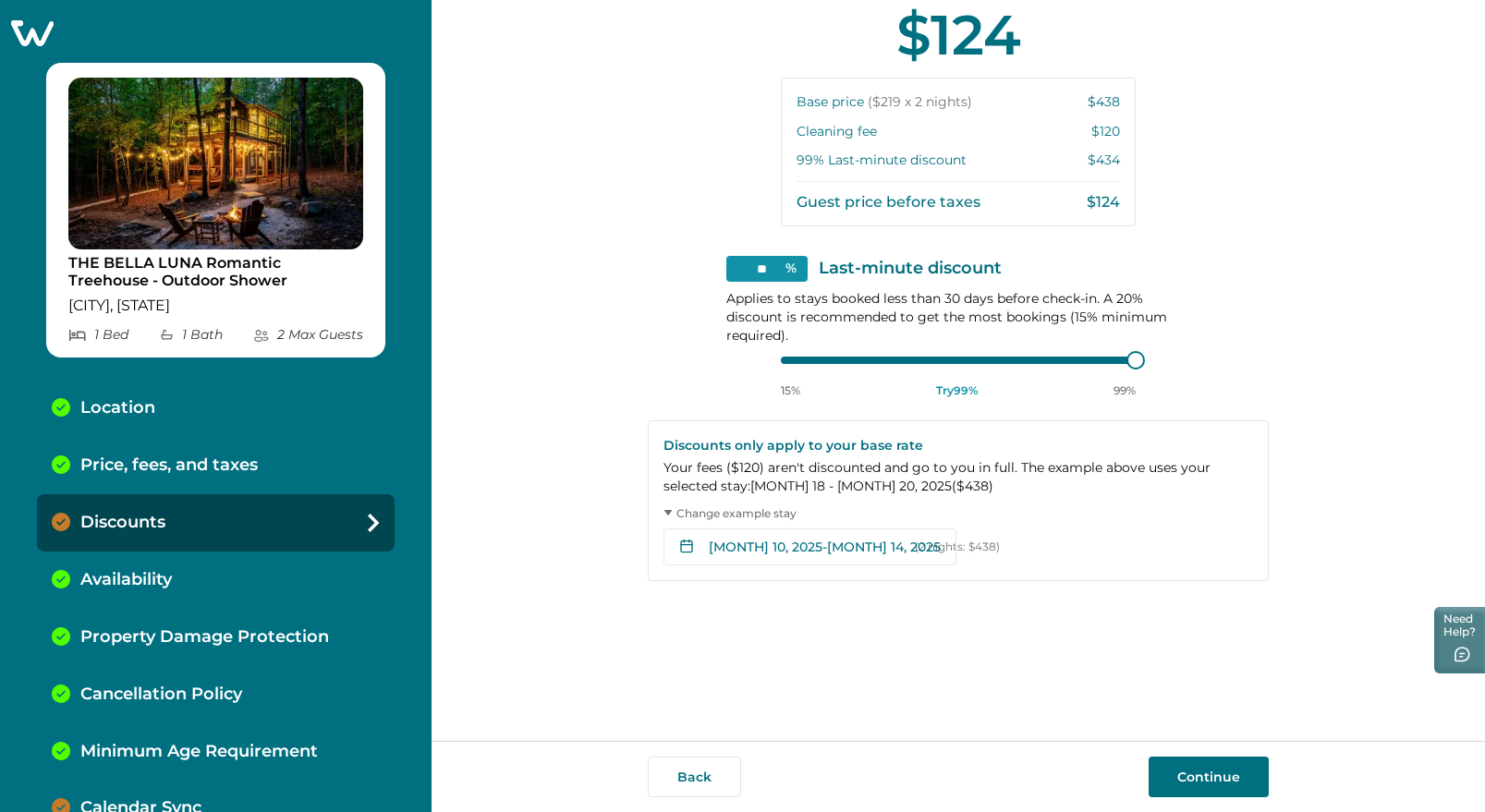 scroll, scrollTop: 115, scrollLeft: 0, axis: vertical 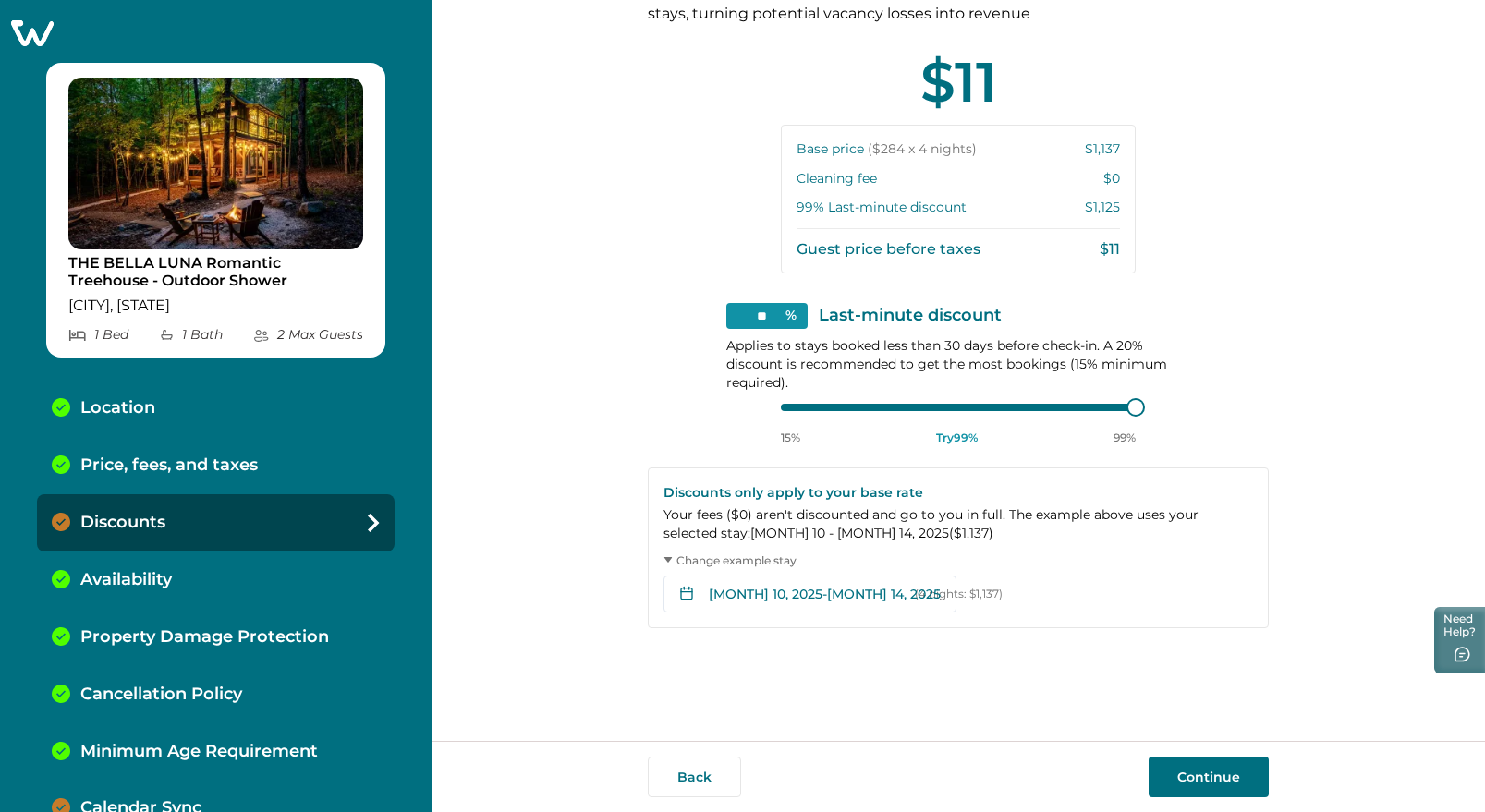 type on "**" 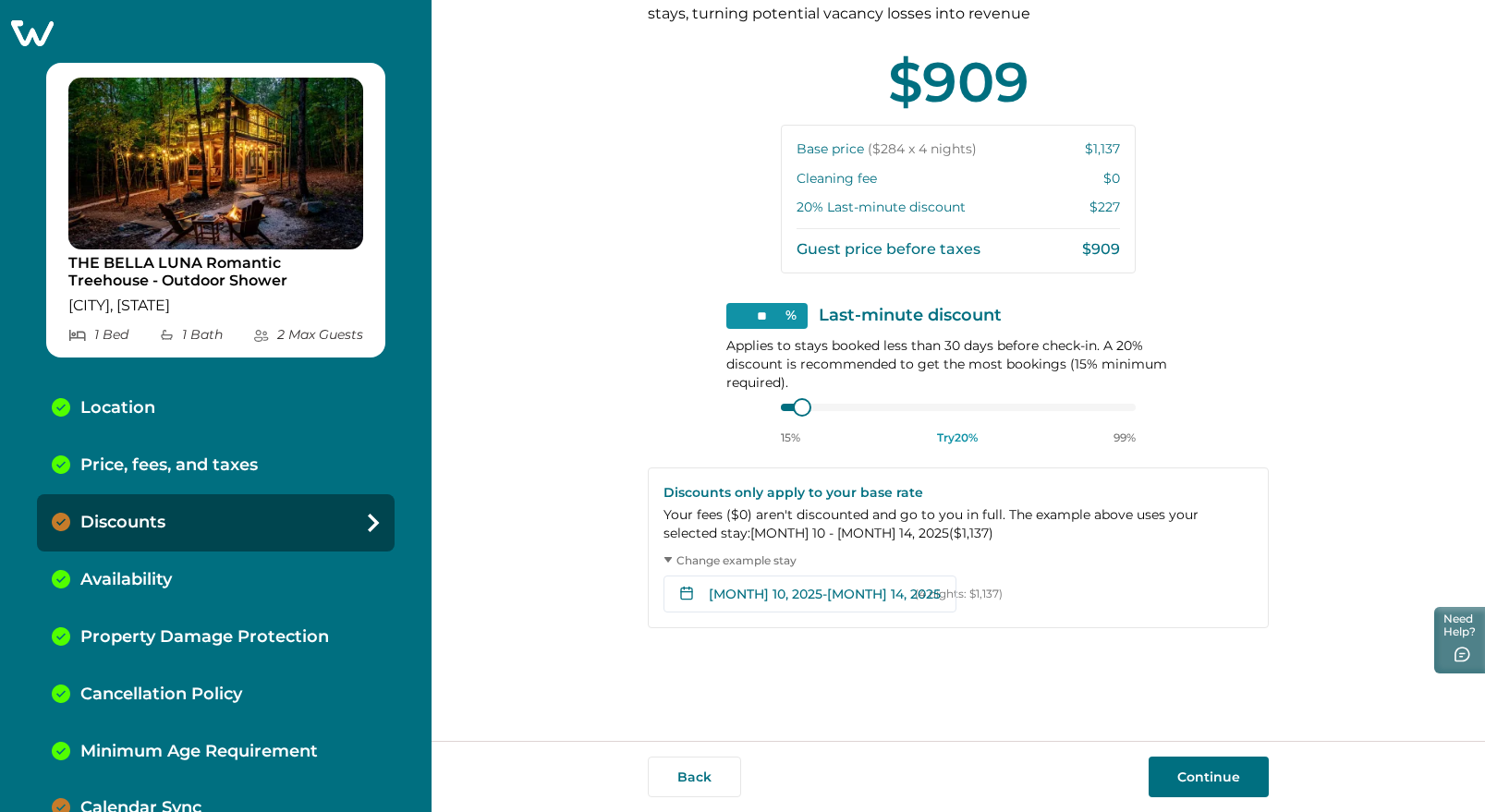 click on "Continue" at bounding box center (1209, 777) 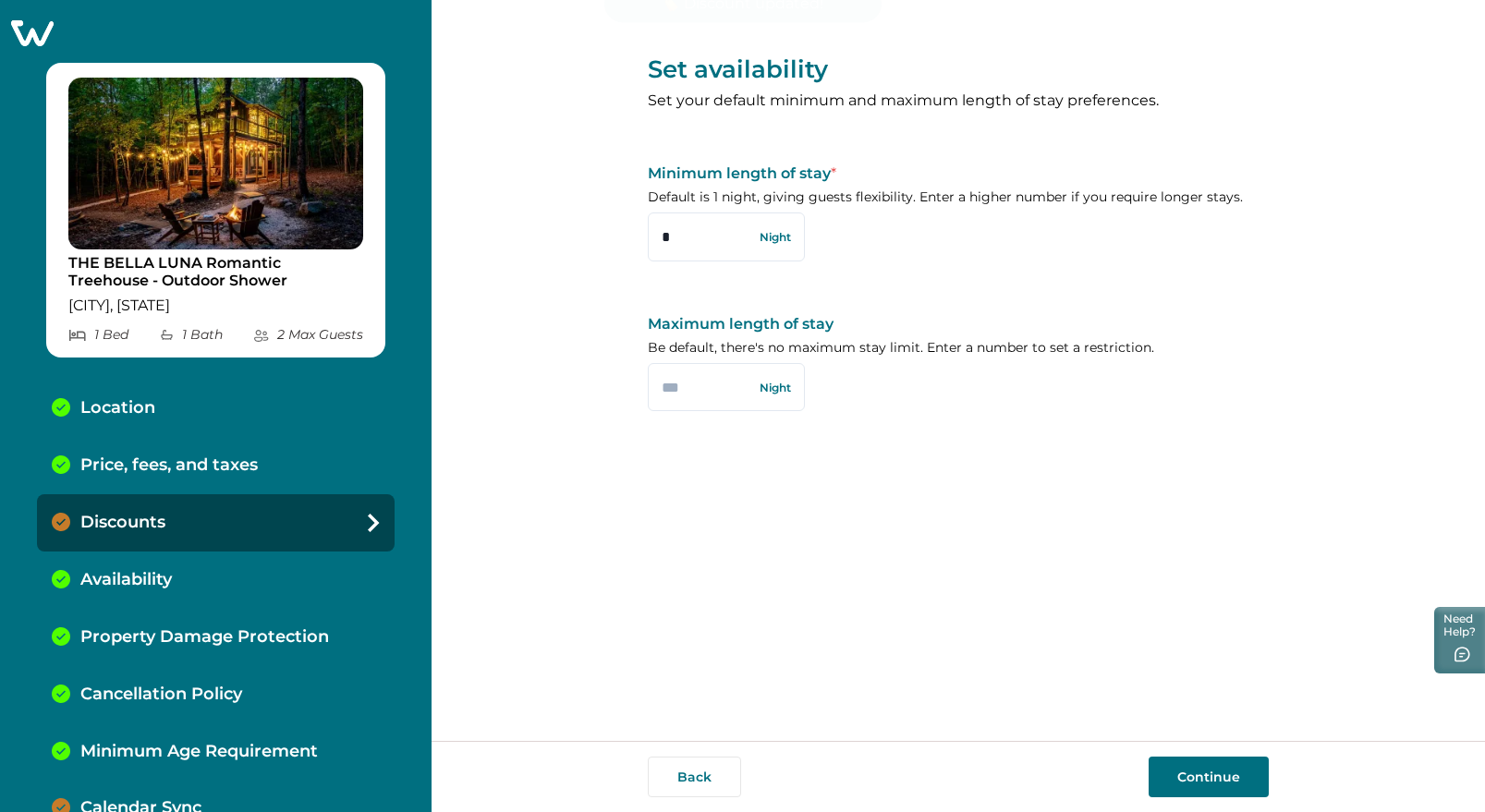 scroll, scrollTop: 0, scrollLeft: 0, axis: both 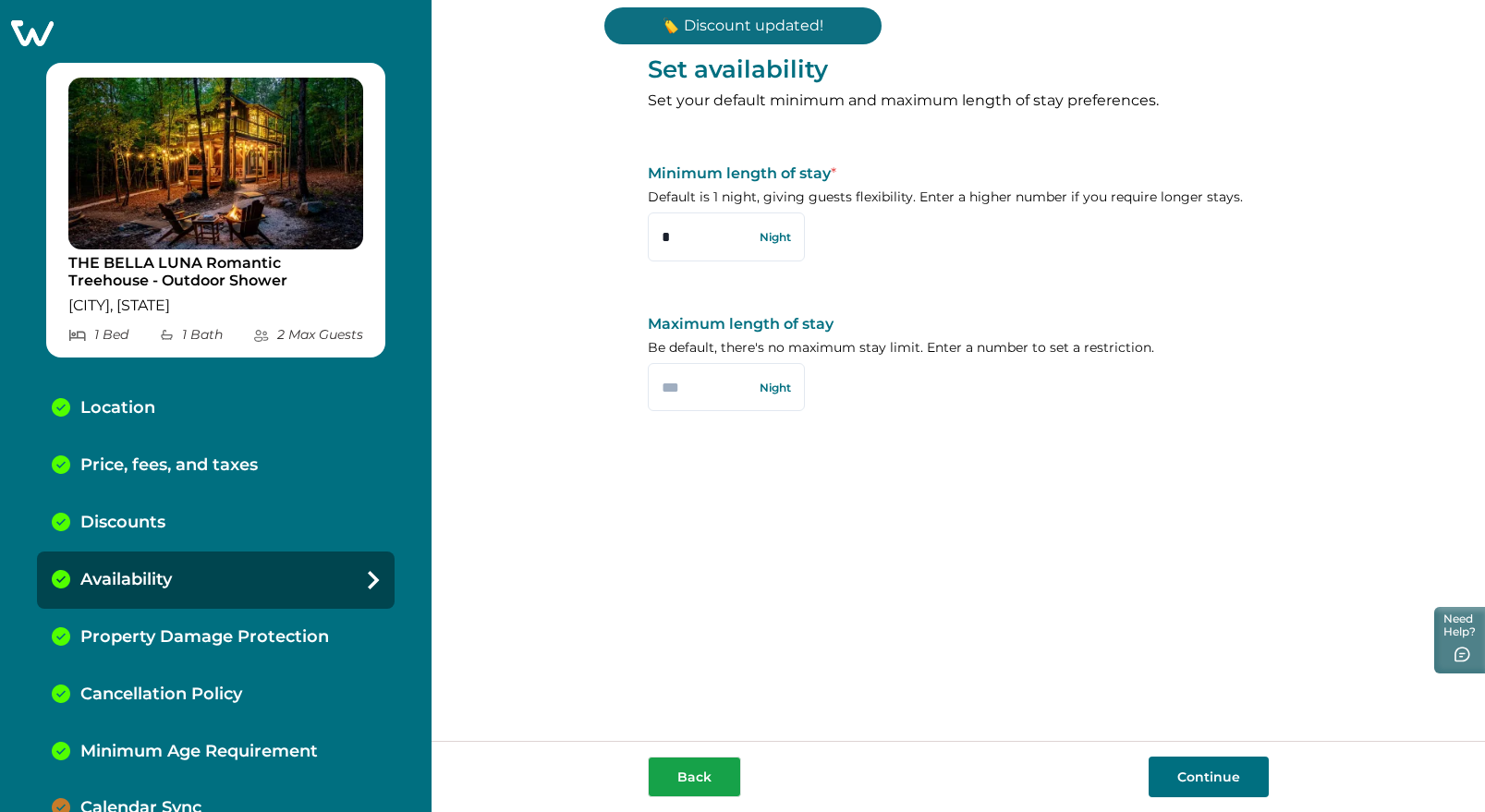 click on "Back" at bounding box center (694, 777) 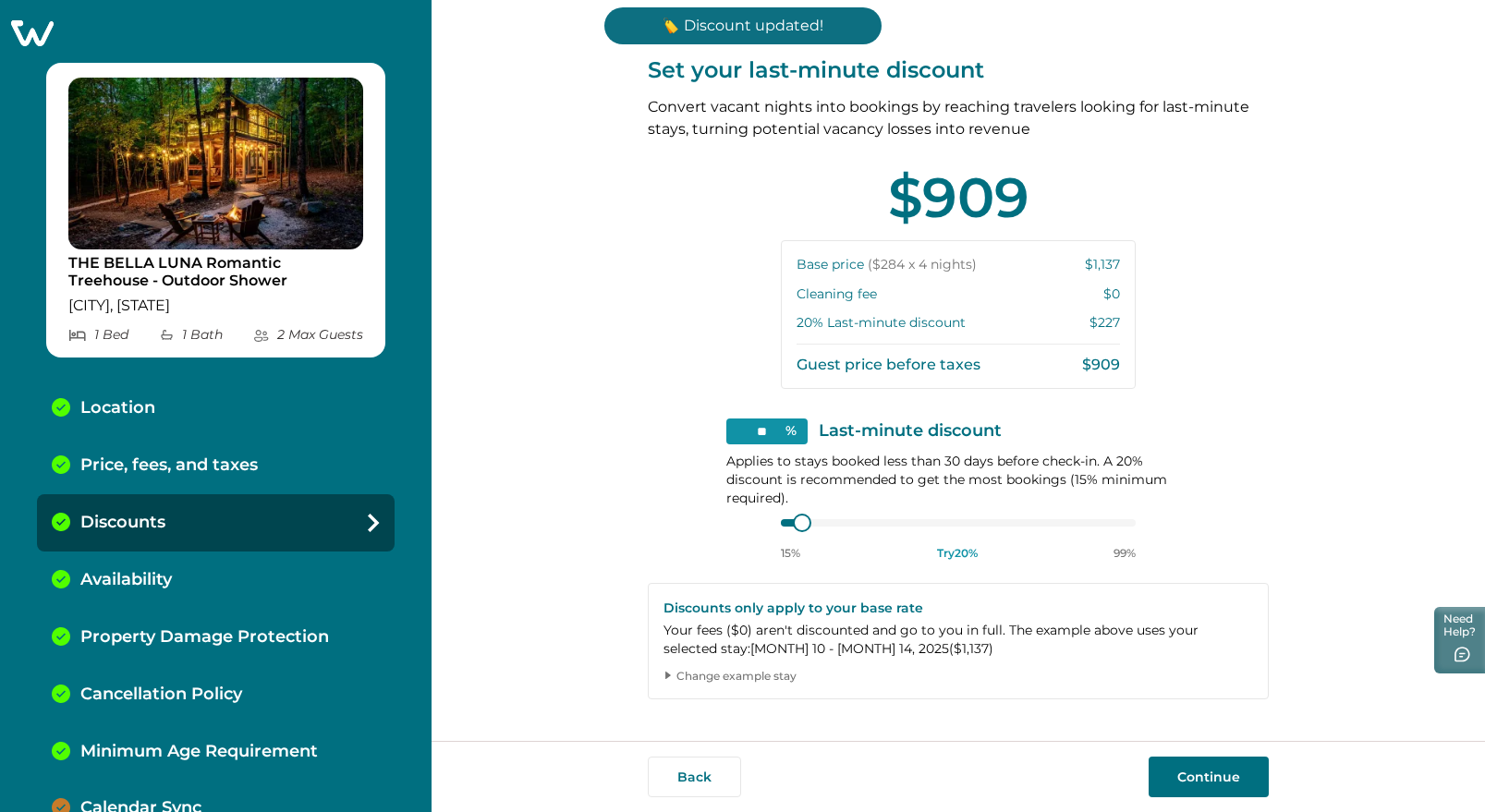 click 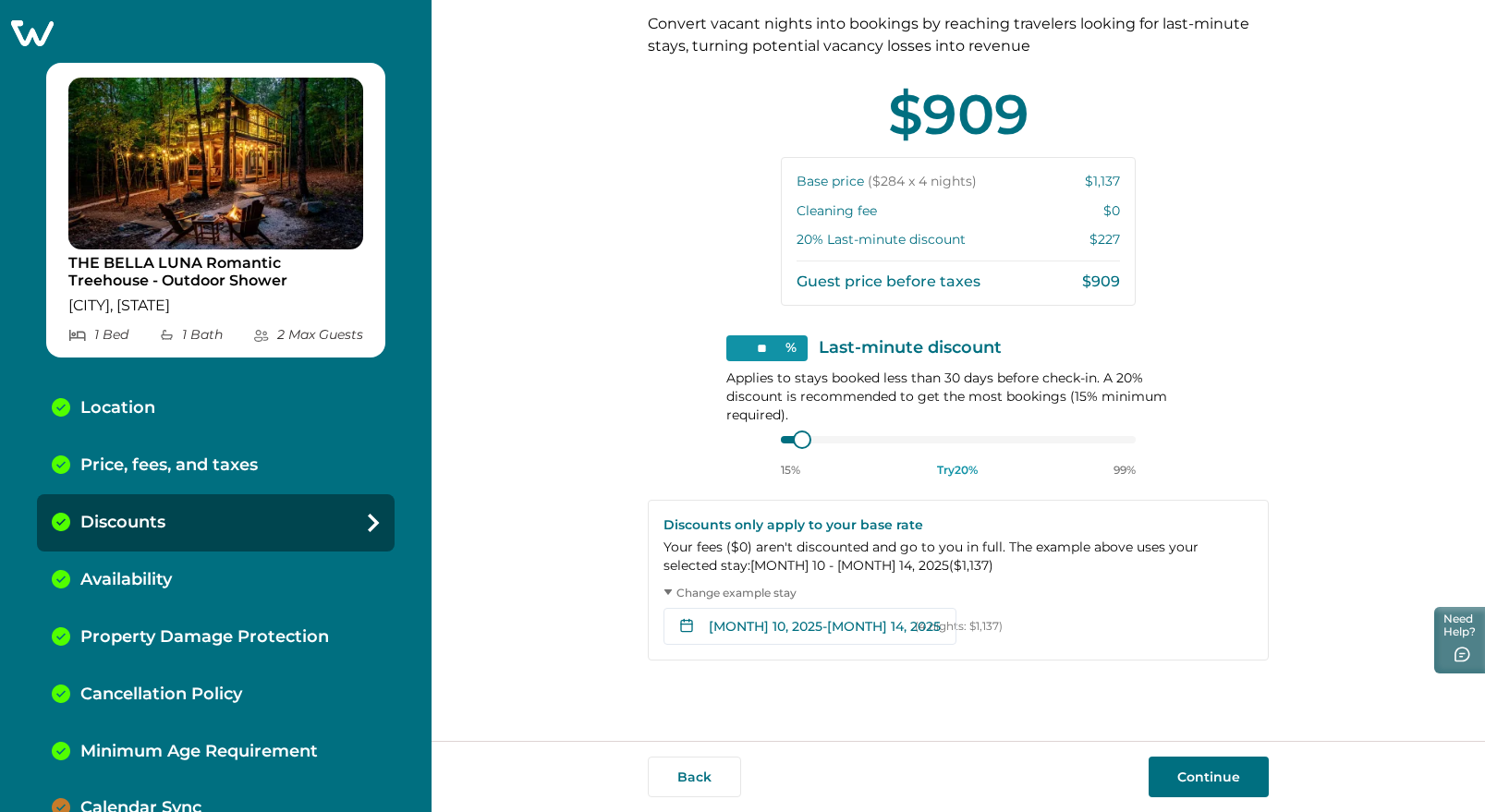scroll, scrollTop: 346, scrollLeft: 0, axis: vertical 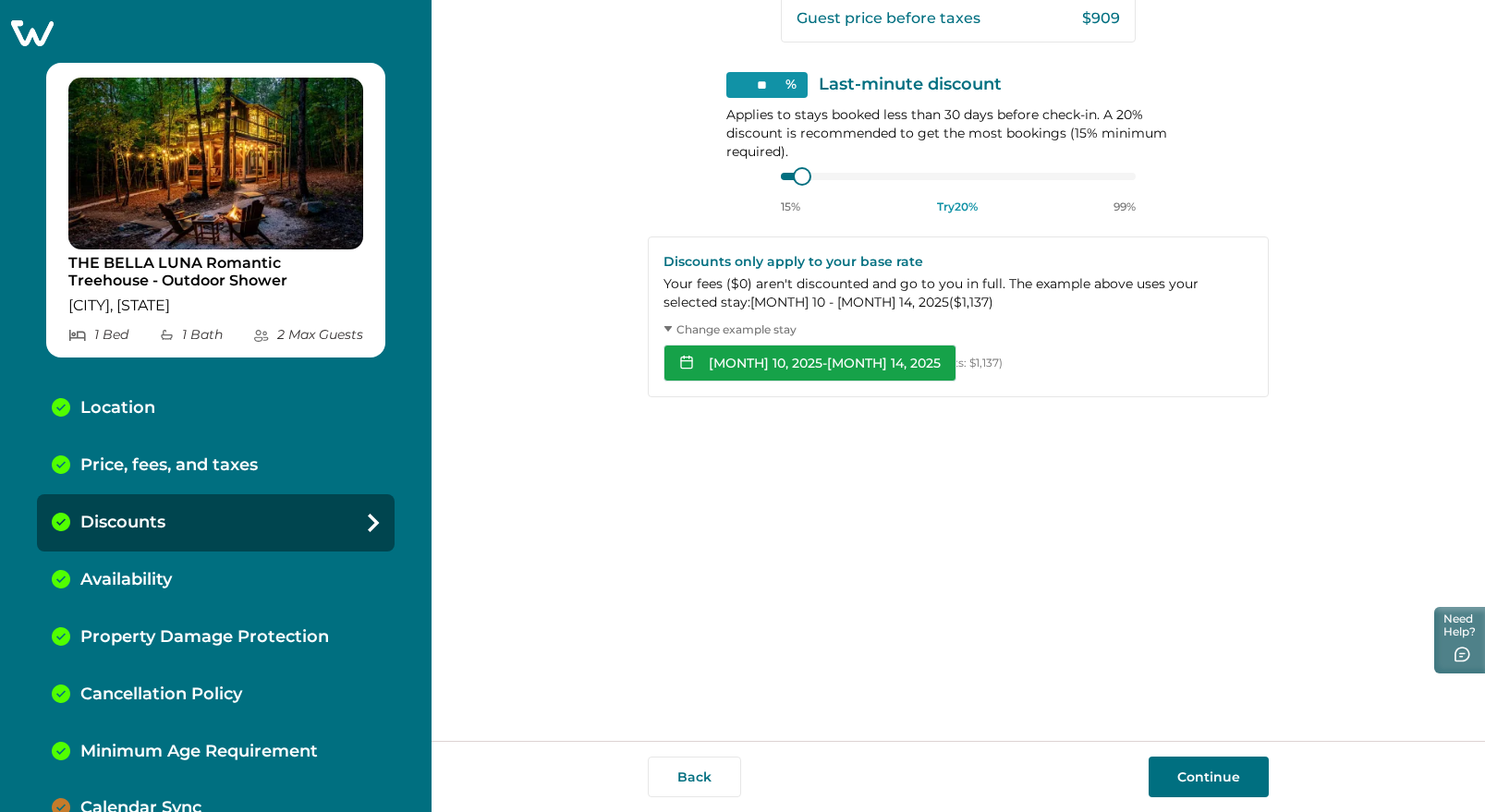 click on "Aug 10, 2025  -  Aug 14, 2025" at bounding box center (809, 363) 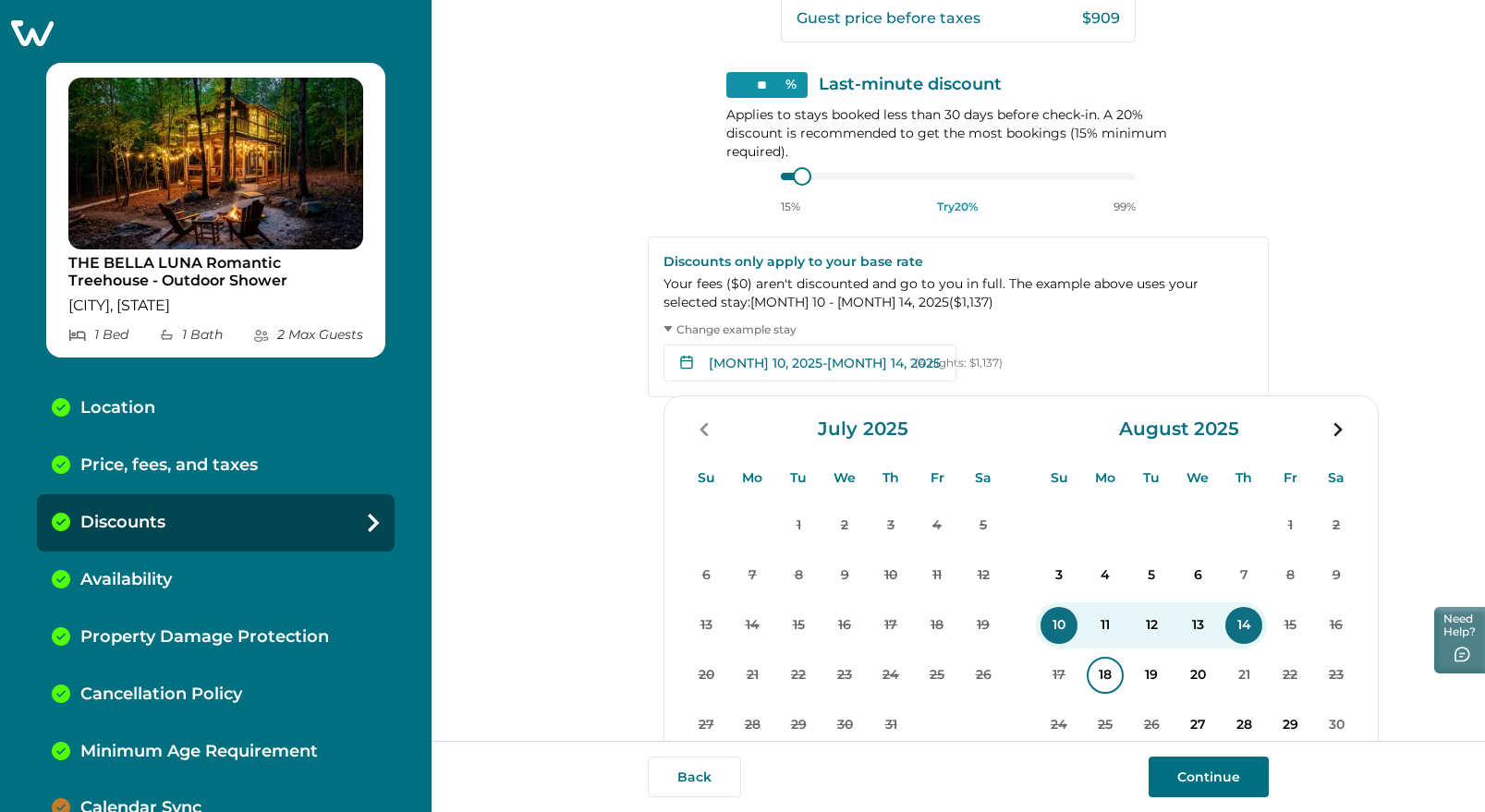 click on "18" at bounding box center (1105, 675) 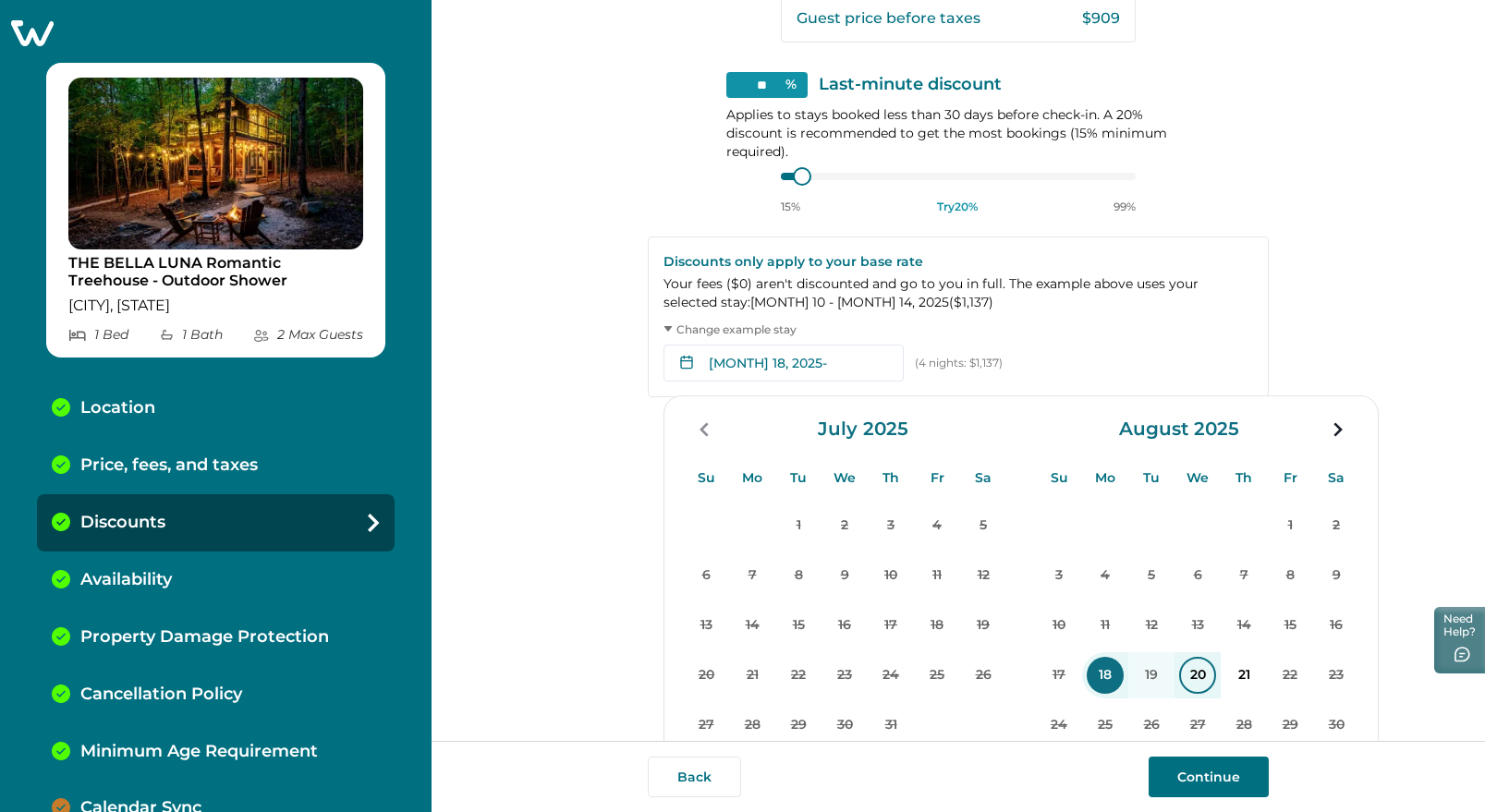 click on "20" at bounding box center [1198, 675] 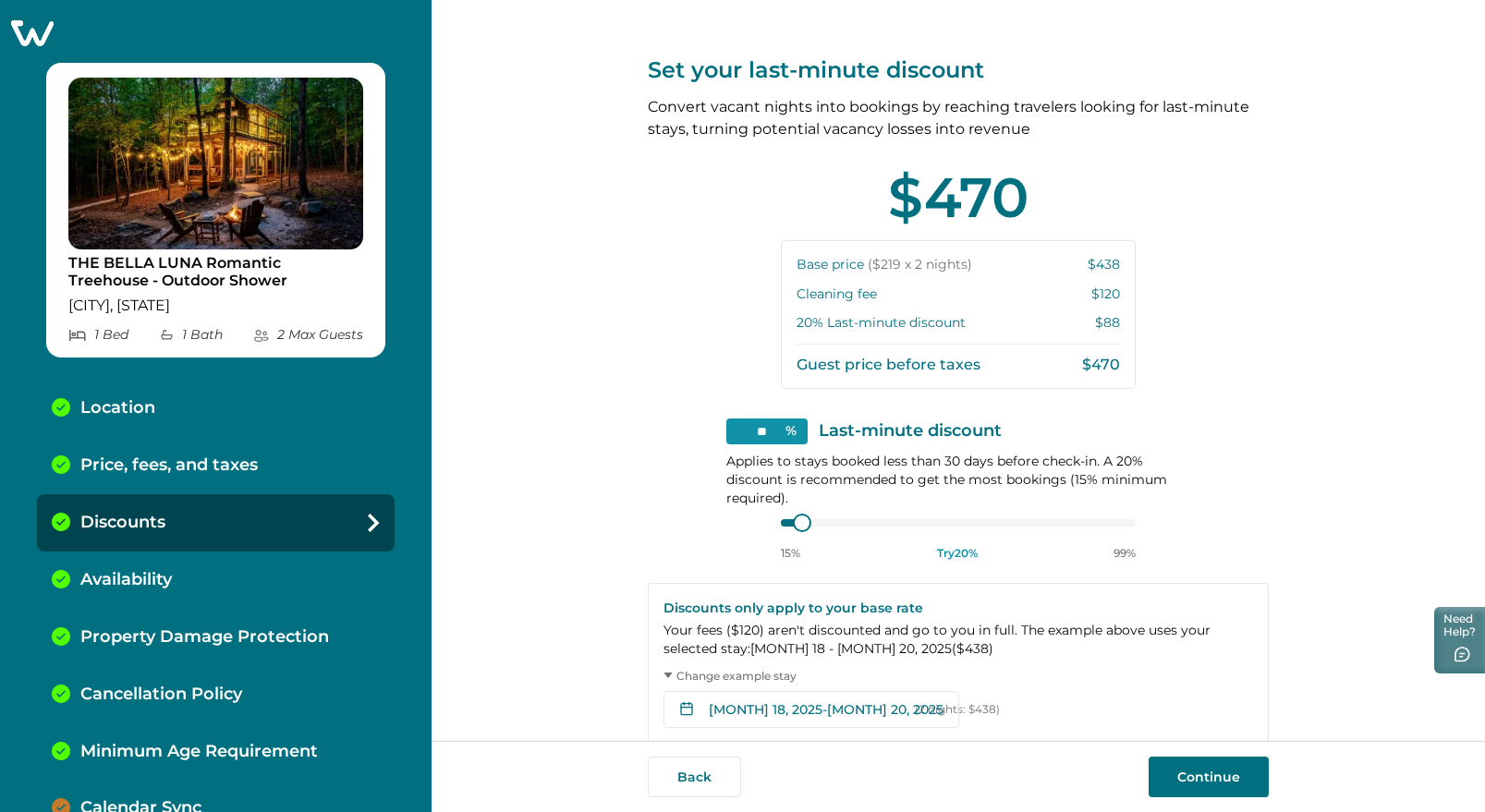 scroll, scrollTop: 231, scrollLeft: 0, axis: vertical 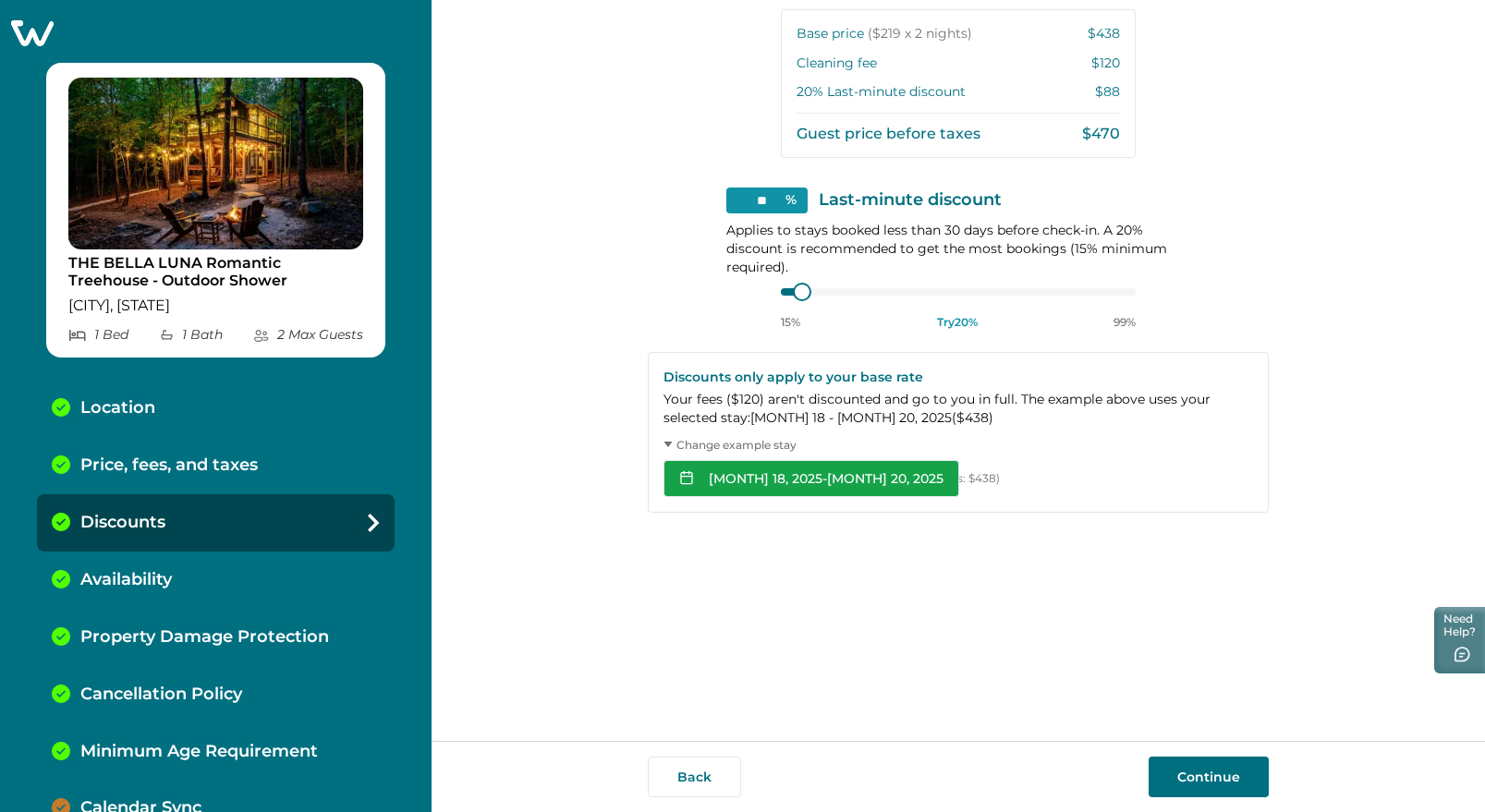 click on "Aug 18, 2025  -  Aug 20, 2025" at bounding box center [811, 479] 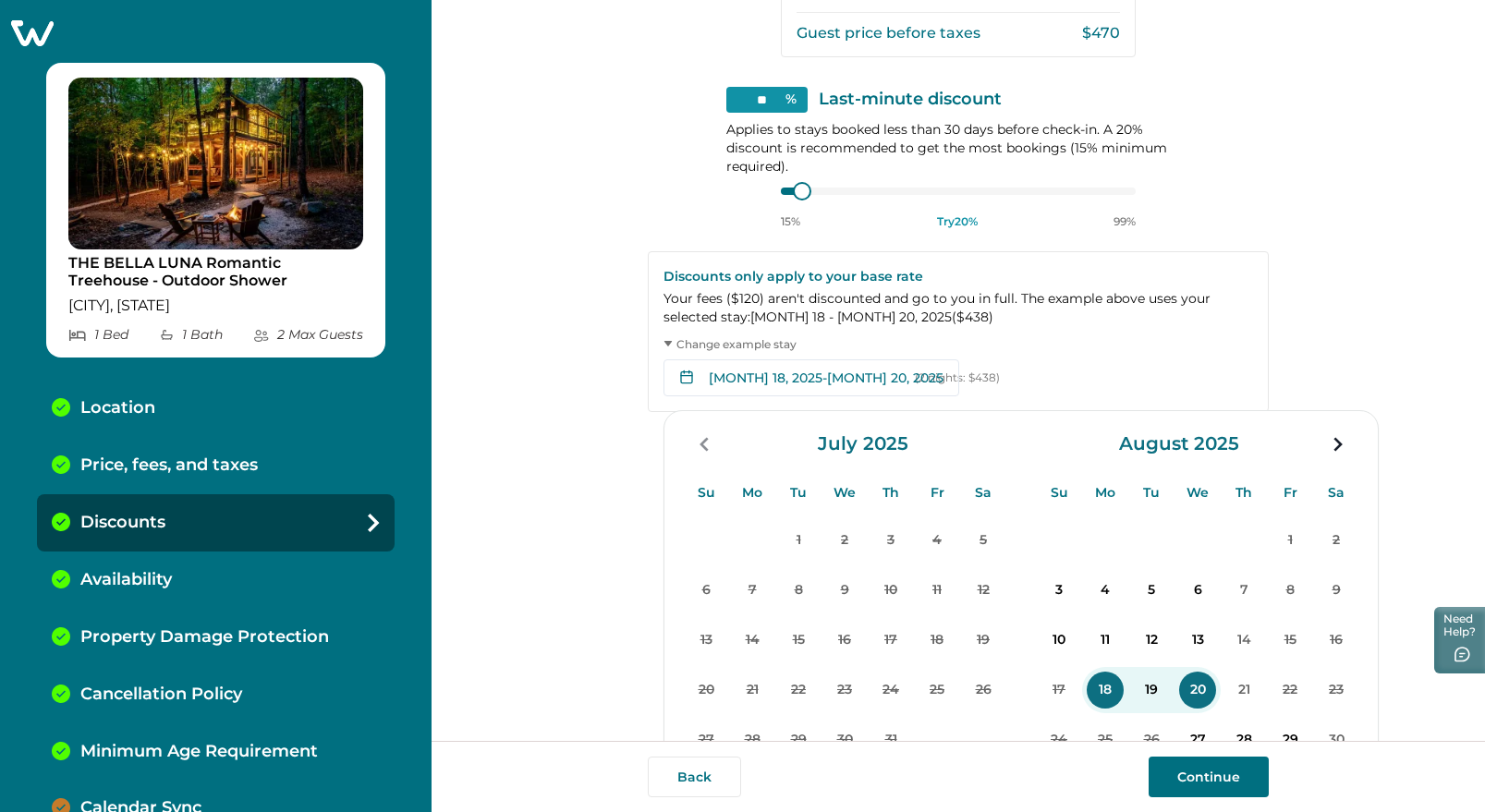 scroll, scrollTop: 462, scrollLeft: 0, axis: vertical 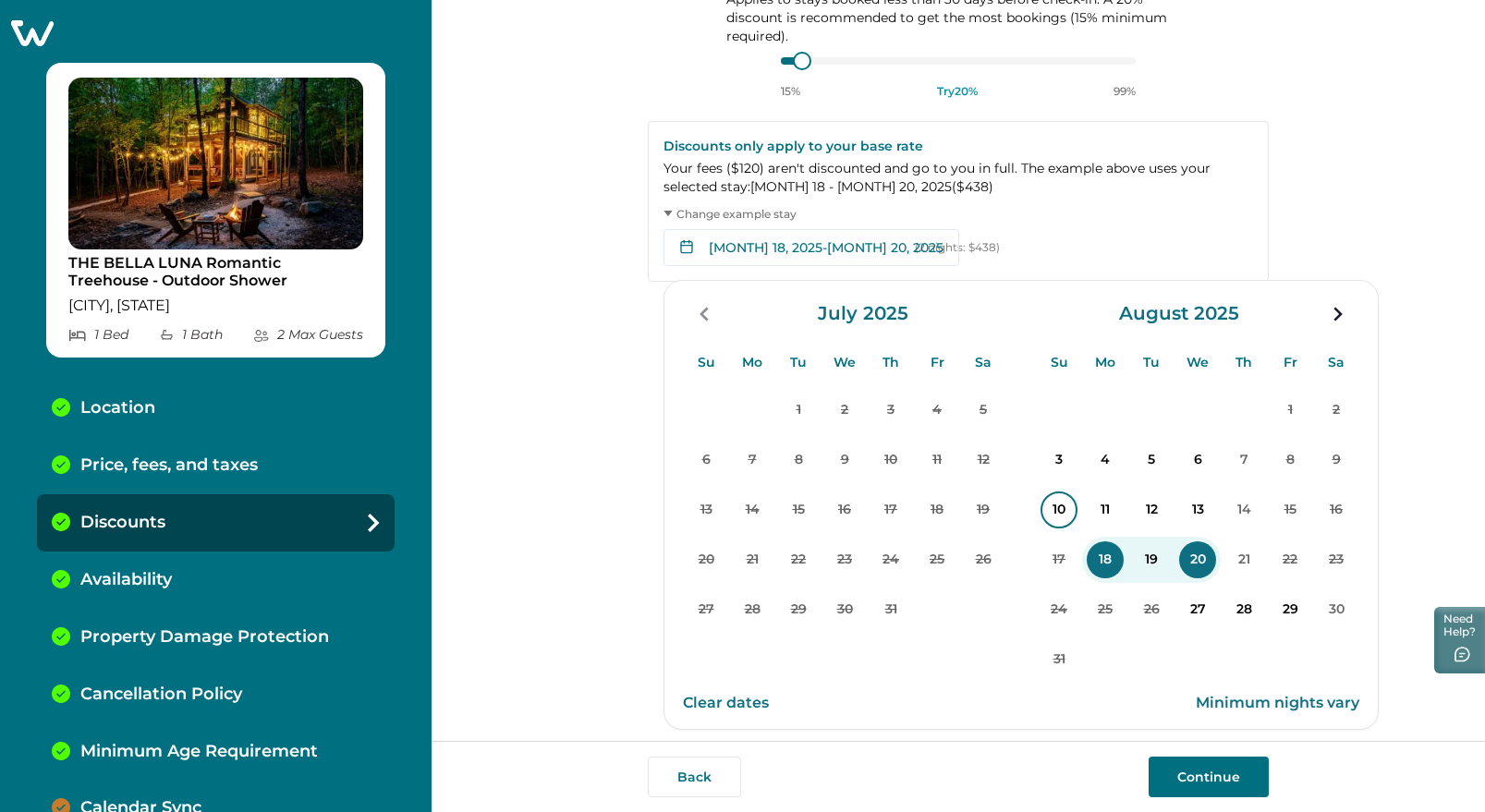 click on "10" at bounding box center (1059, 510) 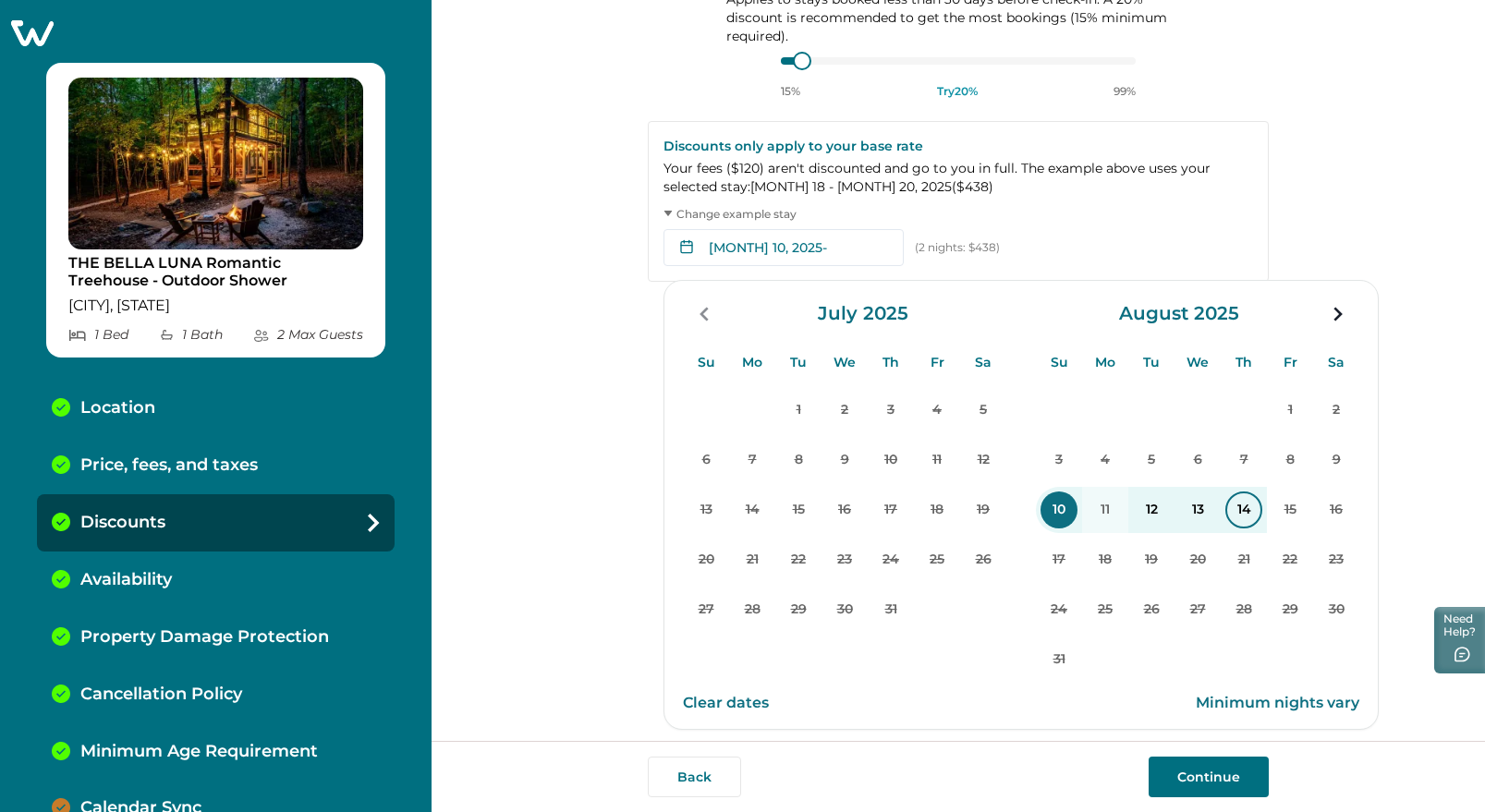 click on "14" at bounding box center [1244, 510] 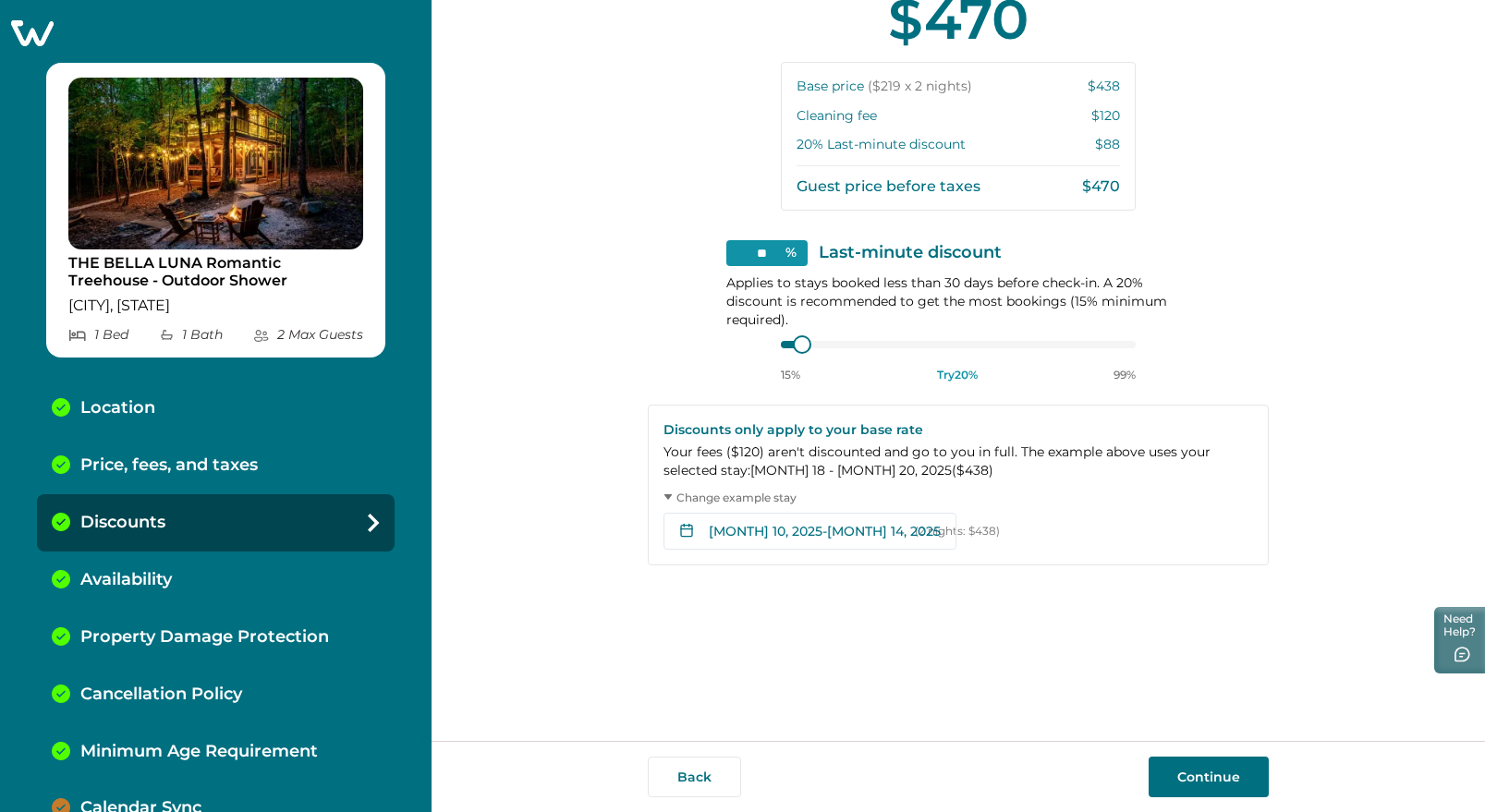scroll, scrollTop: 0, scrollLeft: 0, axis: both 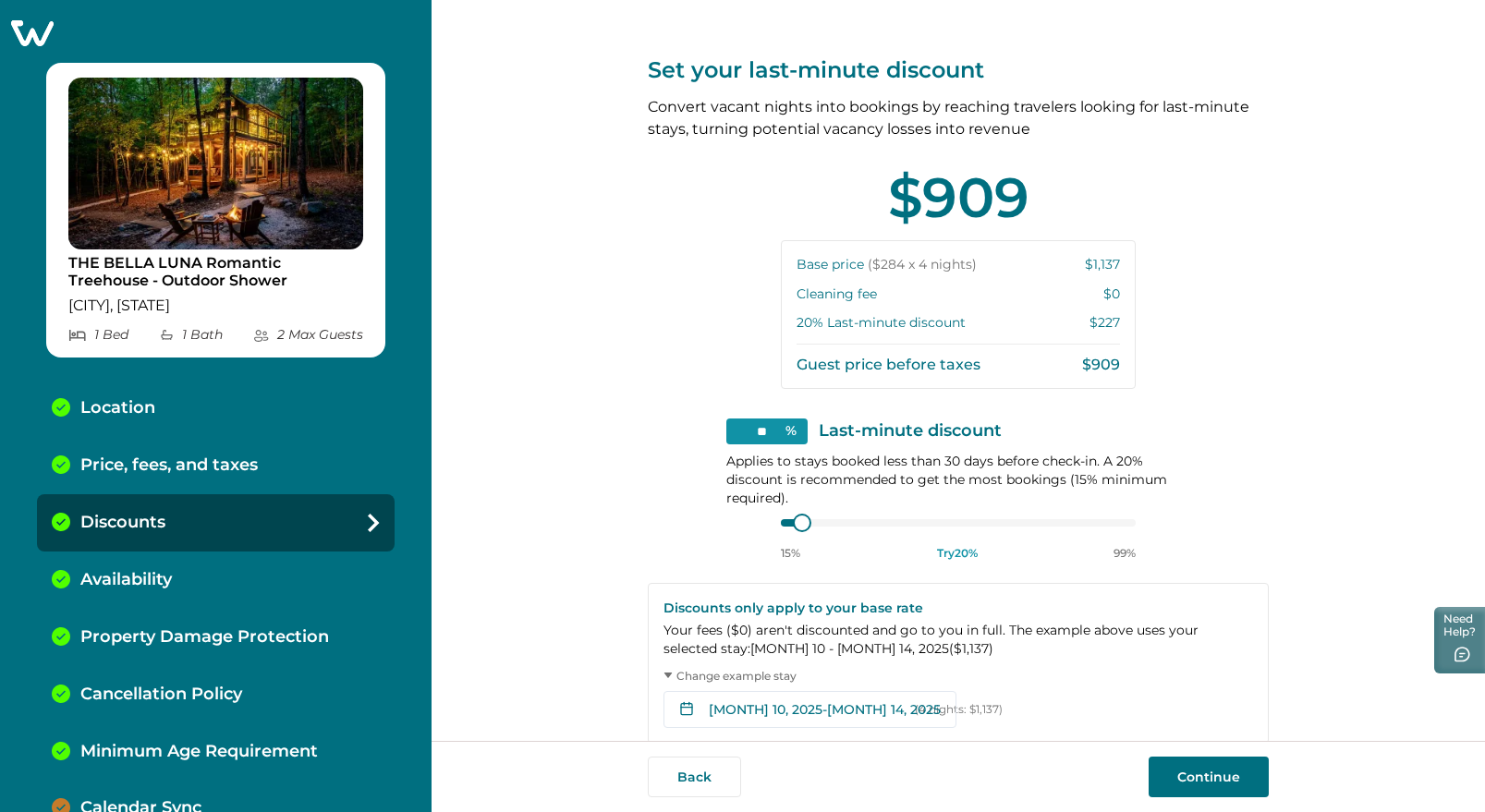 click 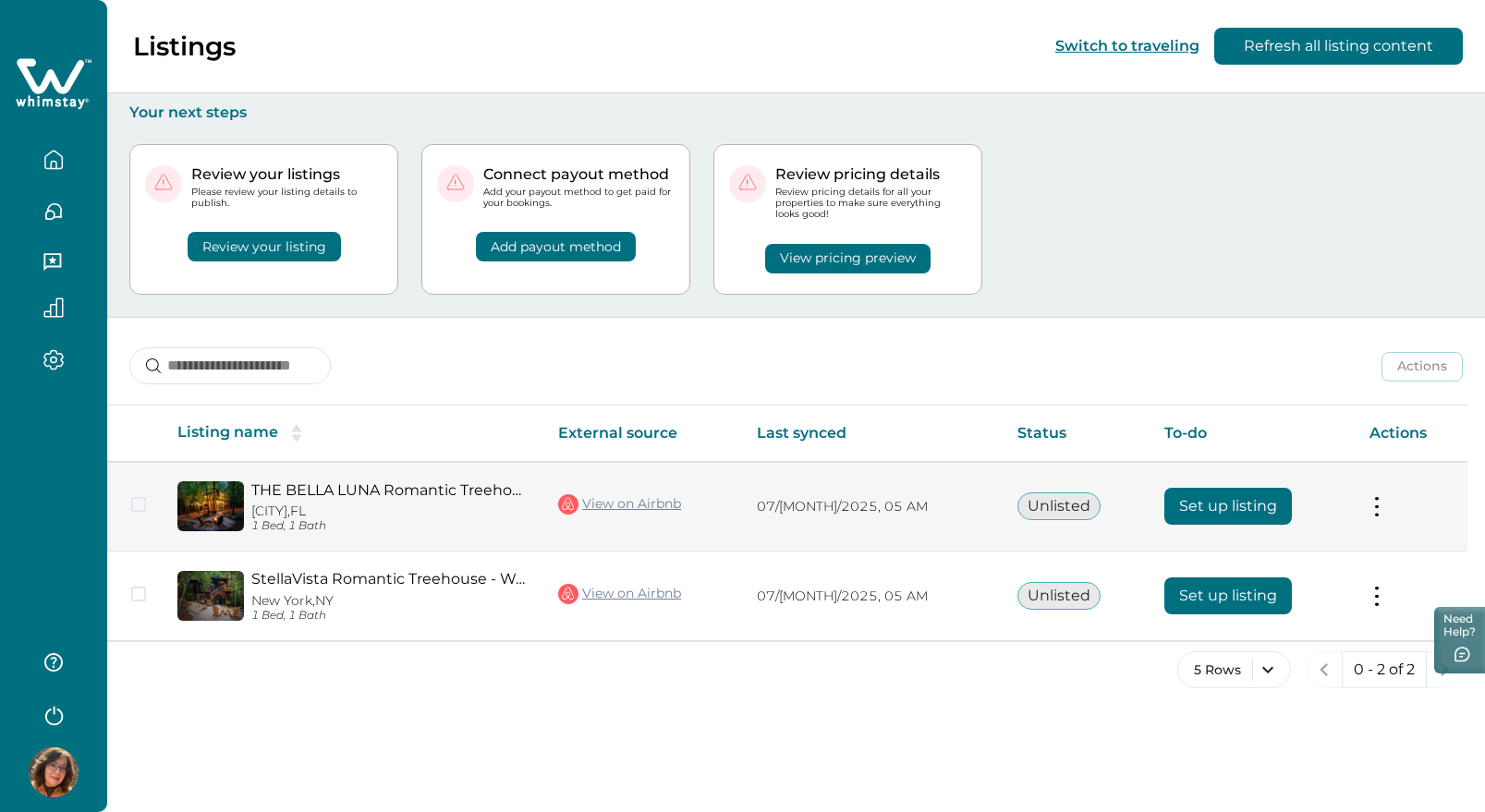 click on "Set up listing" at bounding box center [1228, 506] 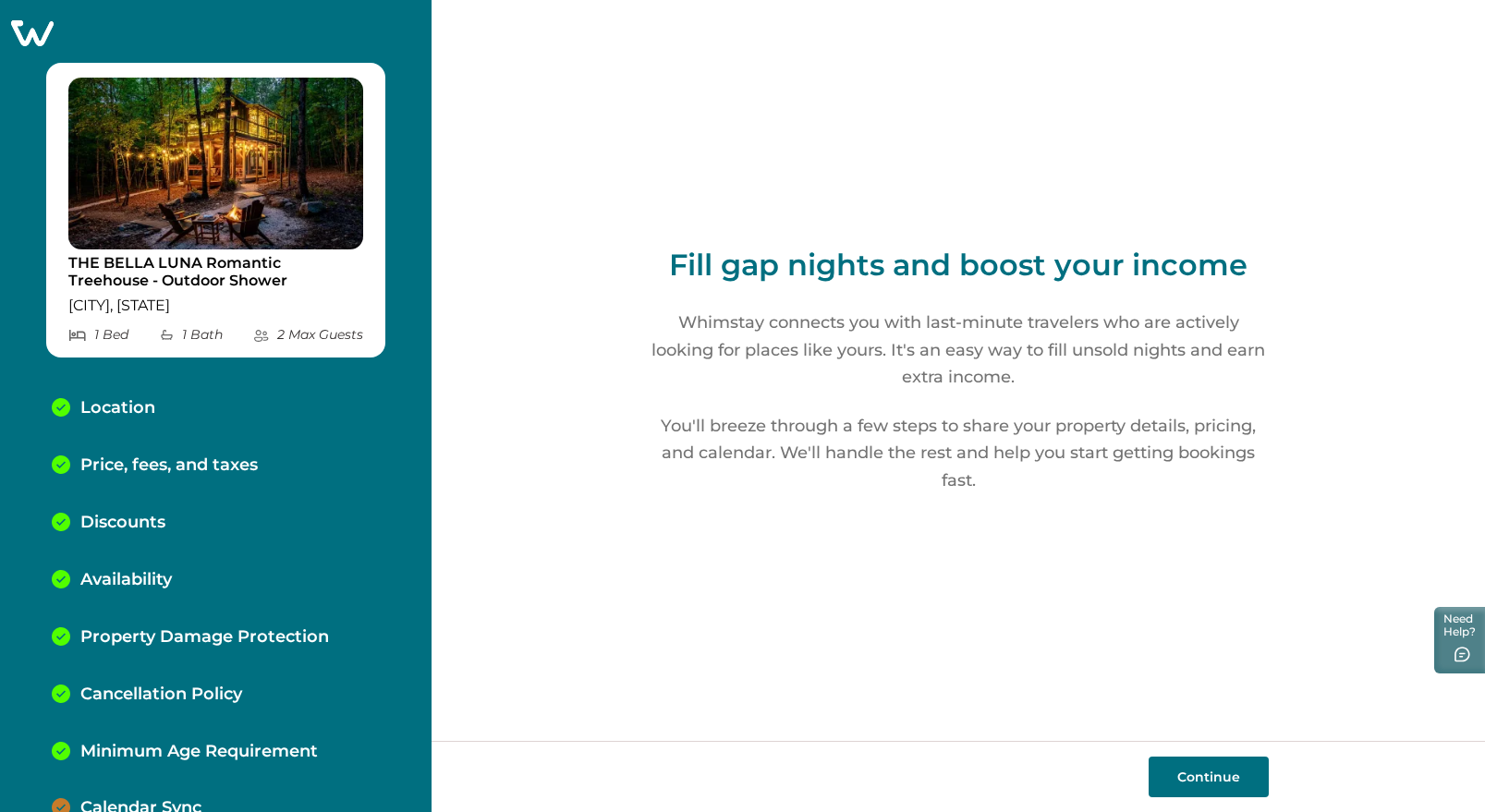 click on "Price, fees, and taxes" at bounding box center (169, 466) 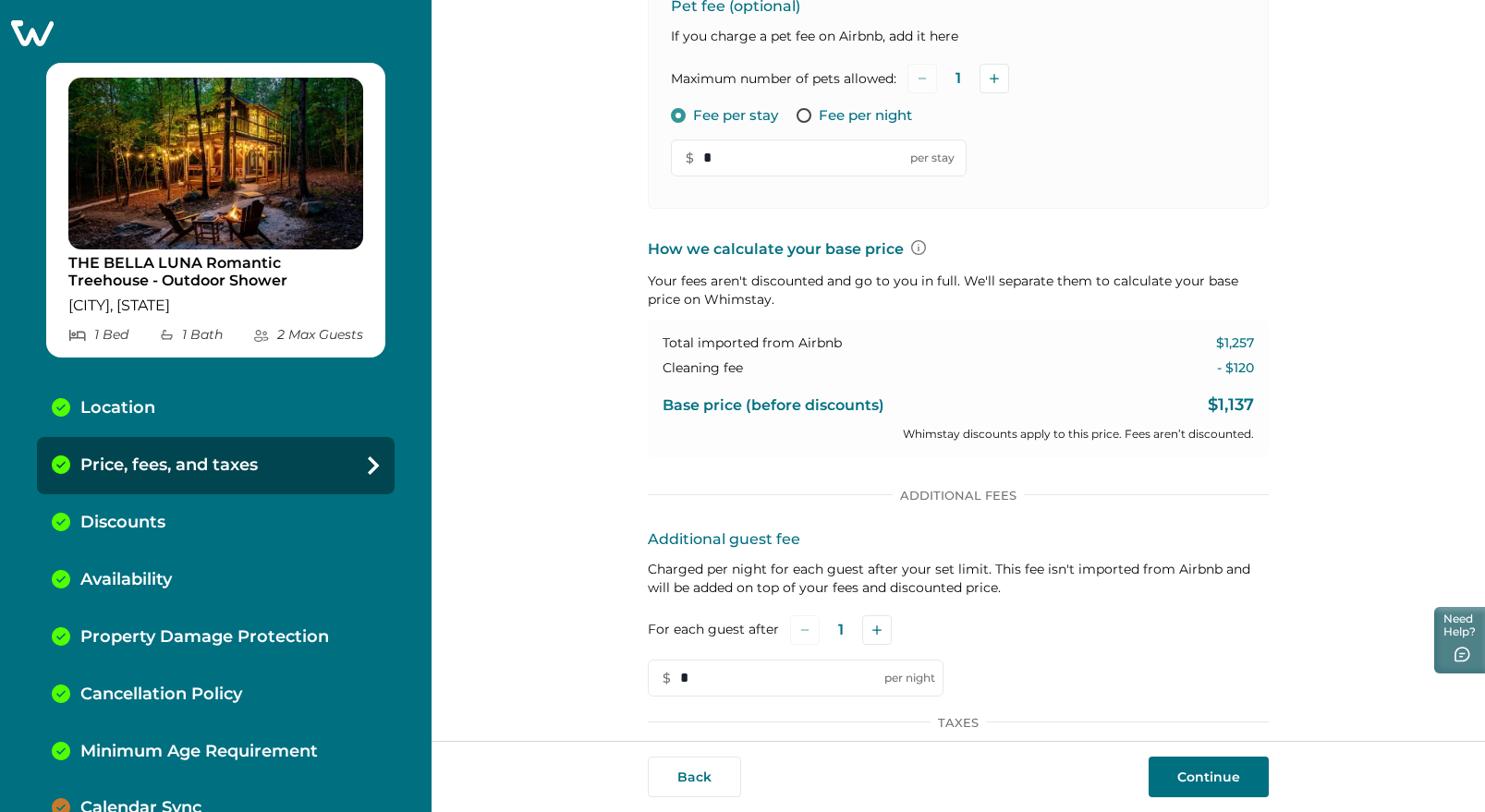 scroll, scrollTop: 808, scrollLeft: 0, axis: vertical 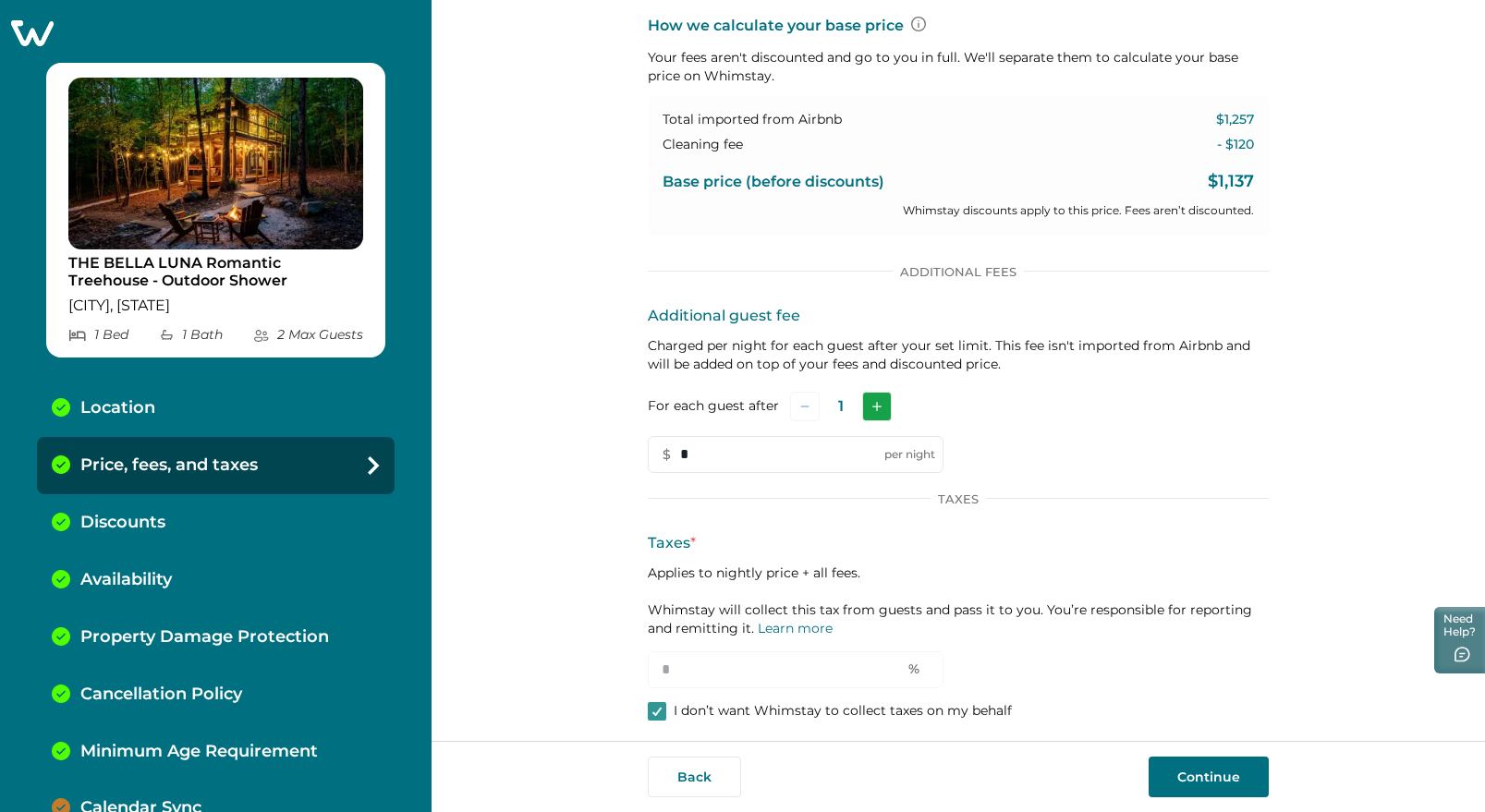 click at bounding box center (877, 406) 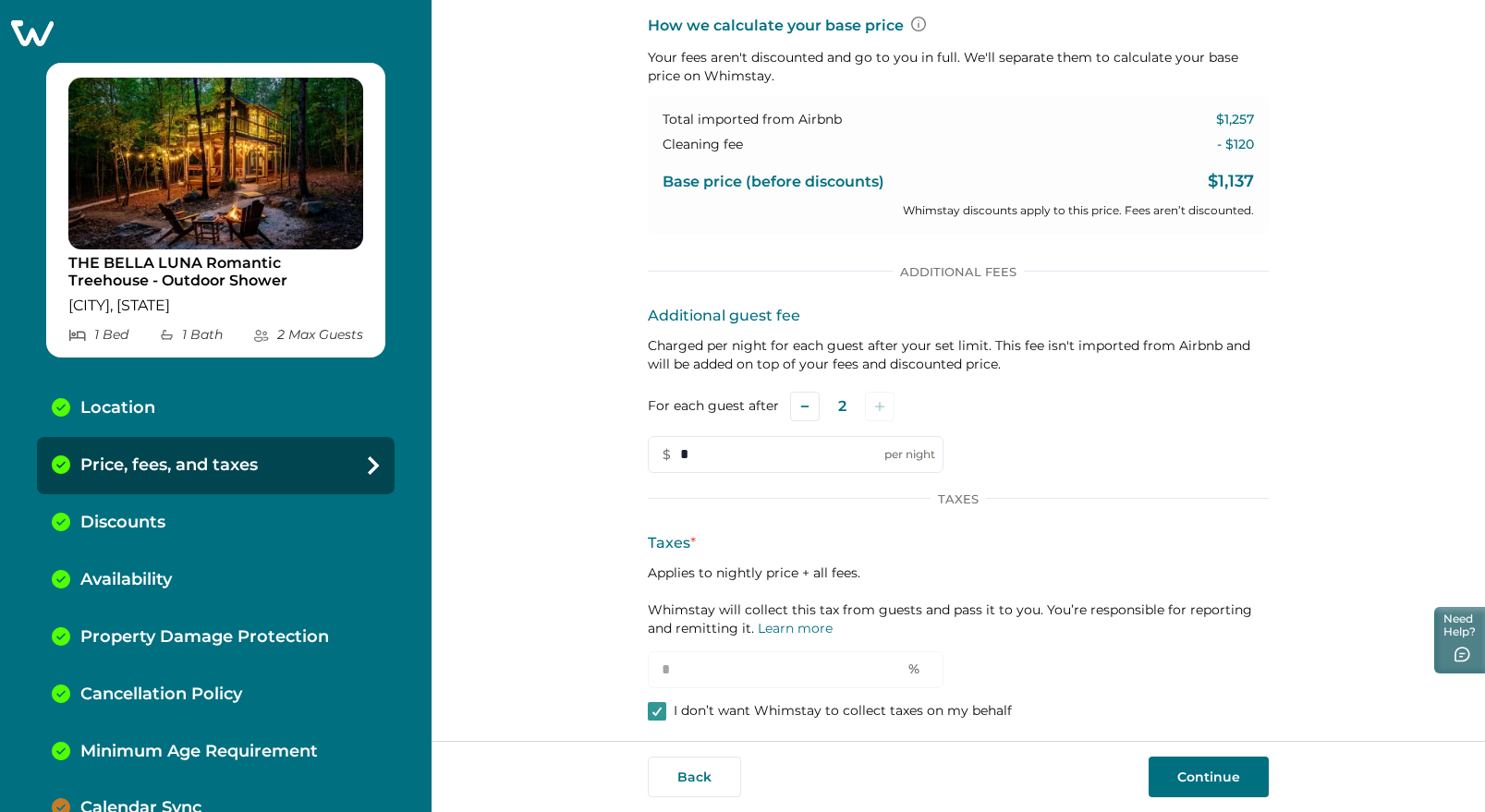 click on "Discounts" at bounding box center (123, 523) 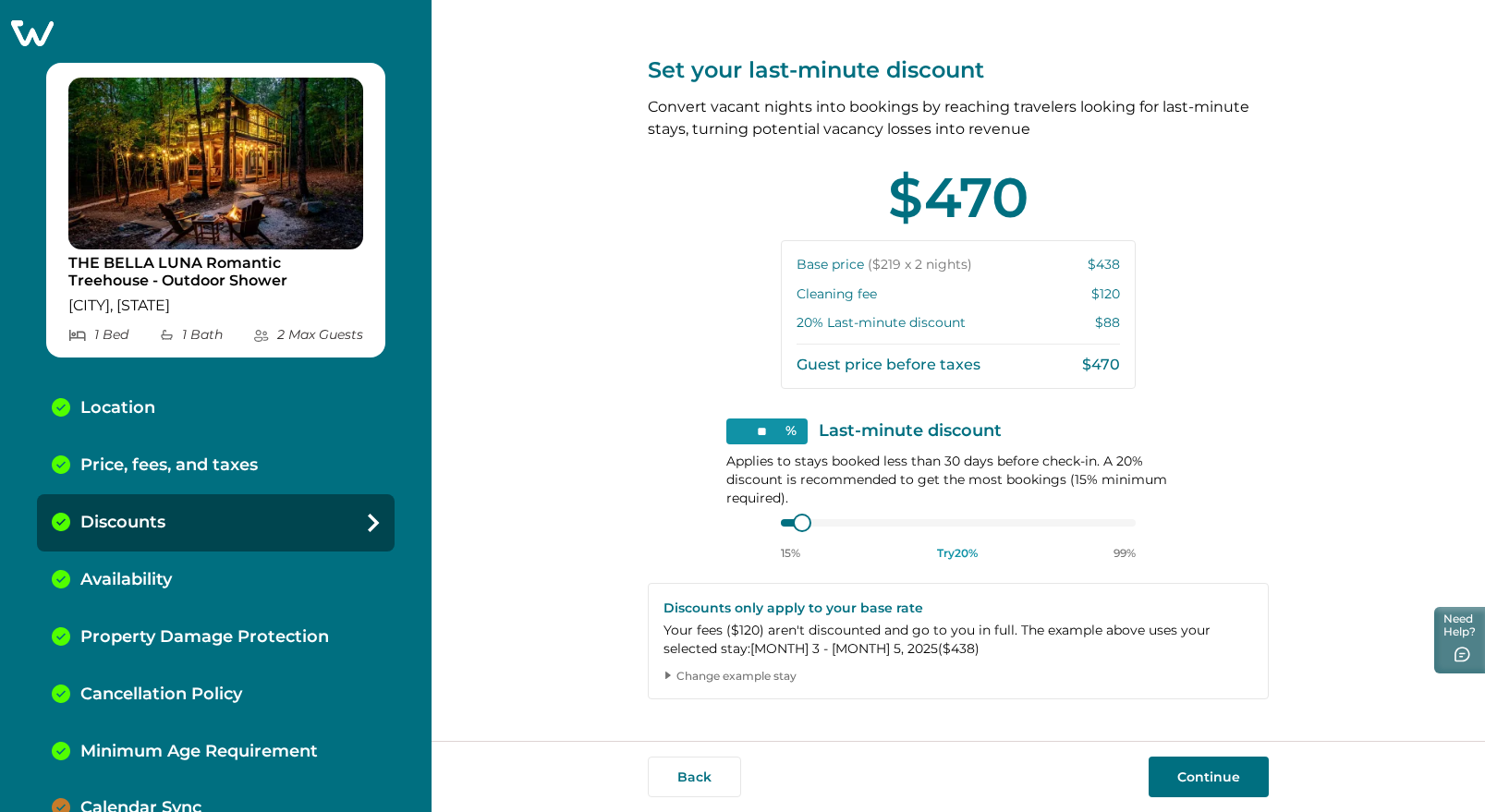 scroll, scrollTop: 0, scrollLeft: 0, axis: both 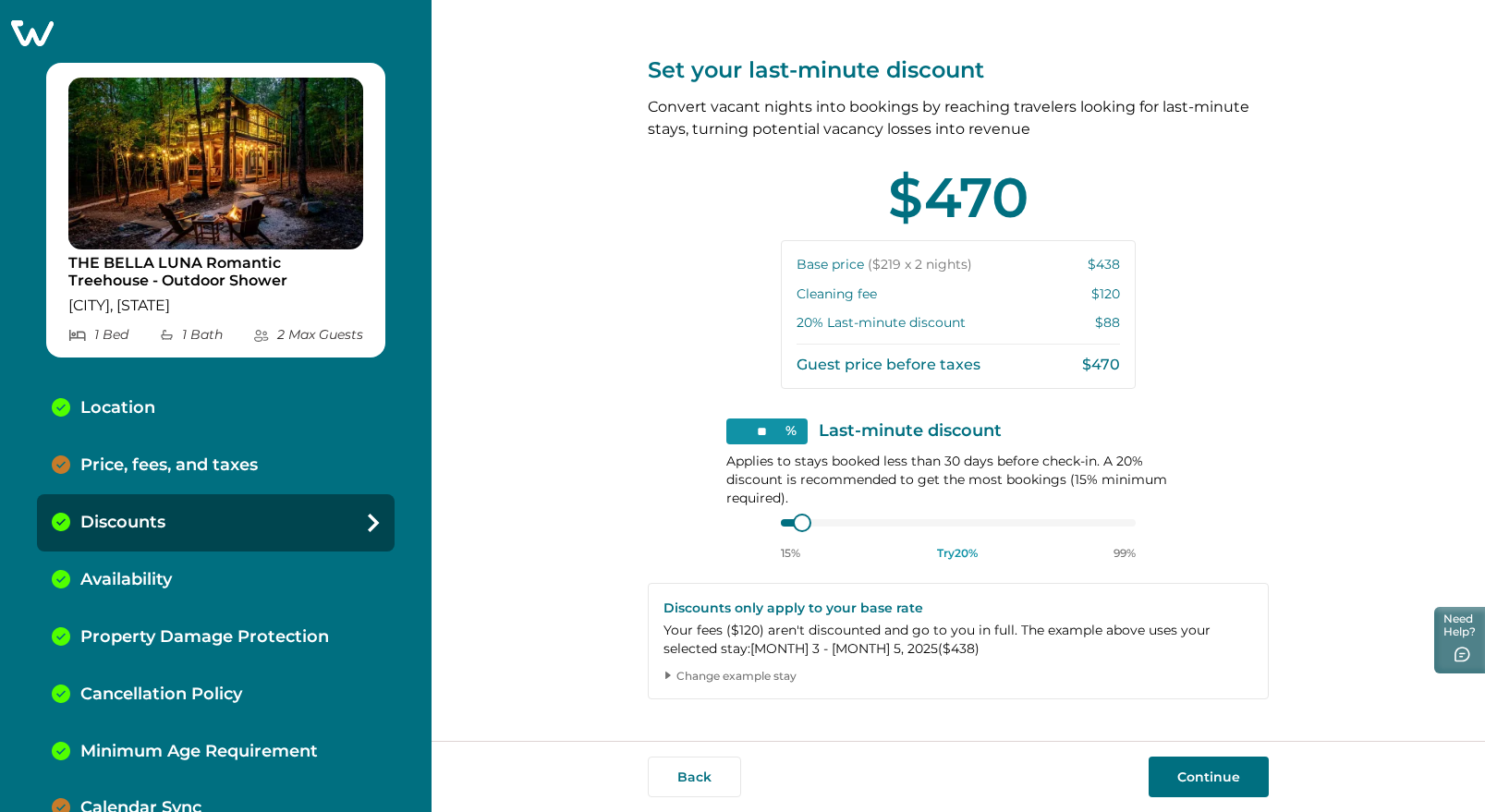 click on "Price, fees, and taxes" at bounding box center [169, 466] 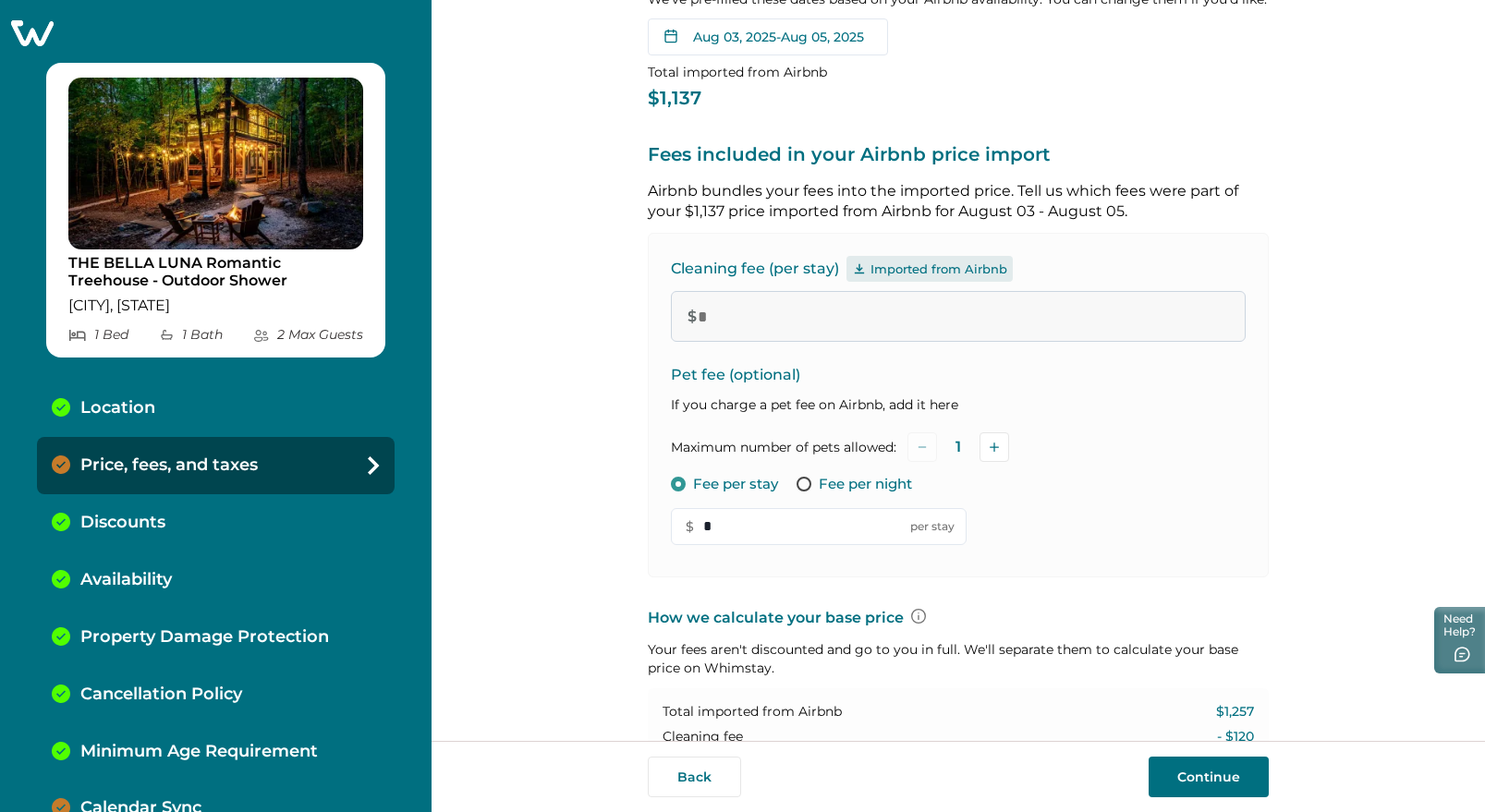 scroll, scrollTop: 231, scrollLeft: 0, axis: vertical 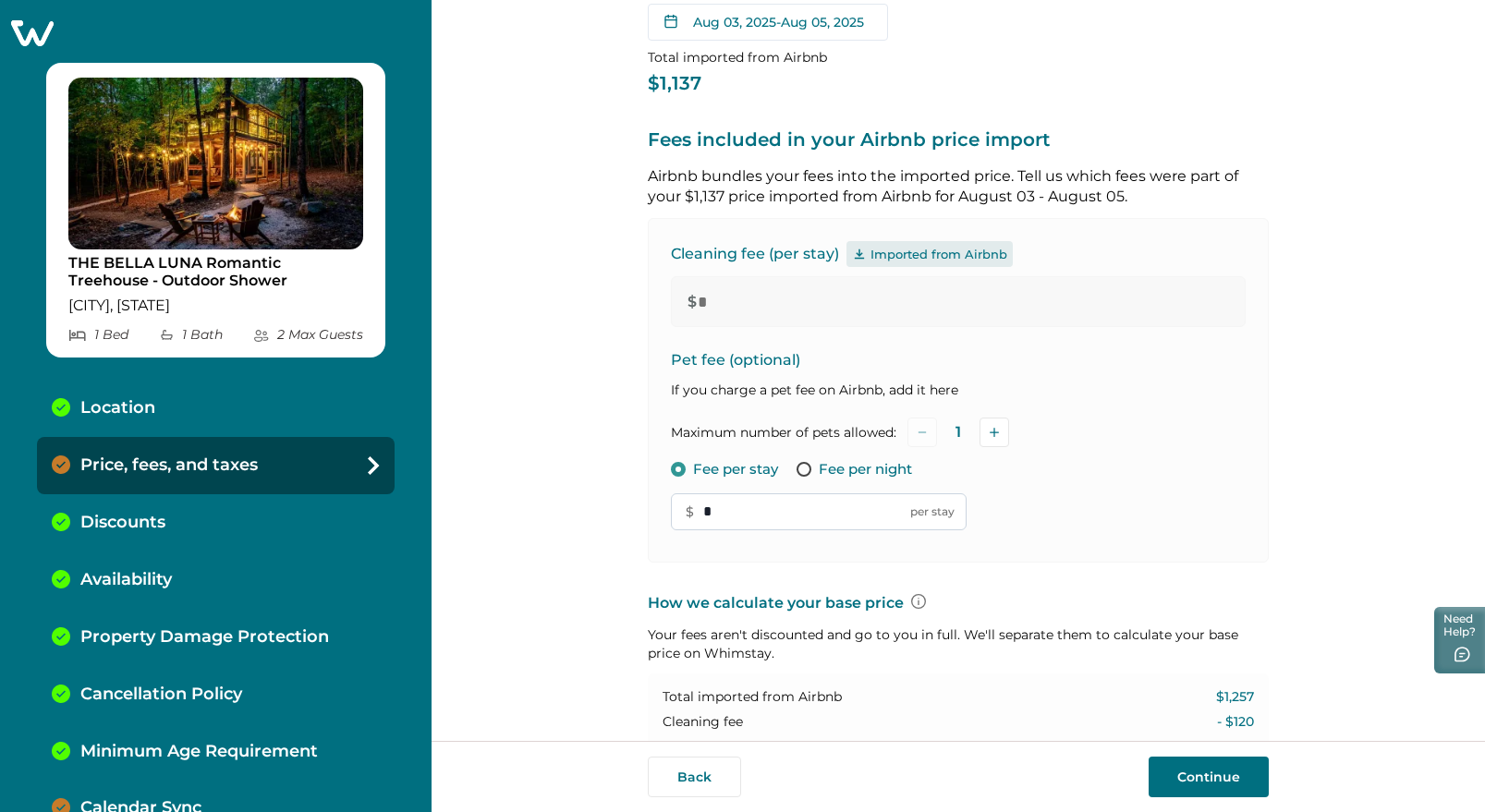 drag, startPoint x: 721, startPoint y: 512, endPoint x: 683, endPoint y: 513, distance: 38.01316 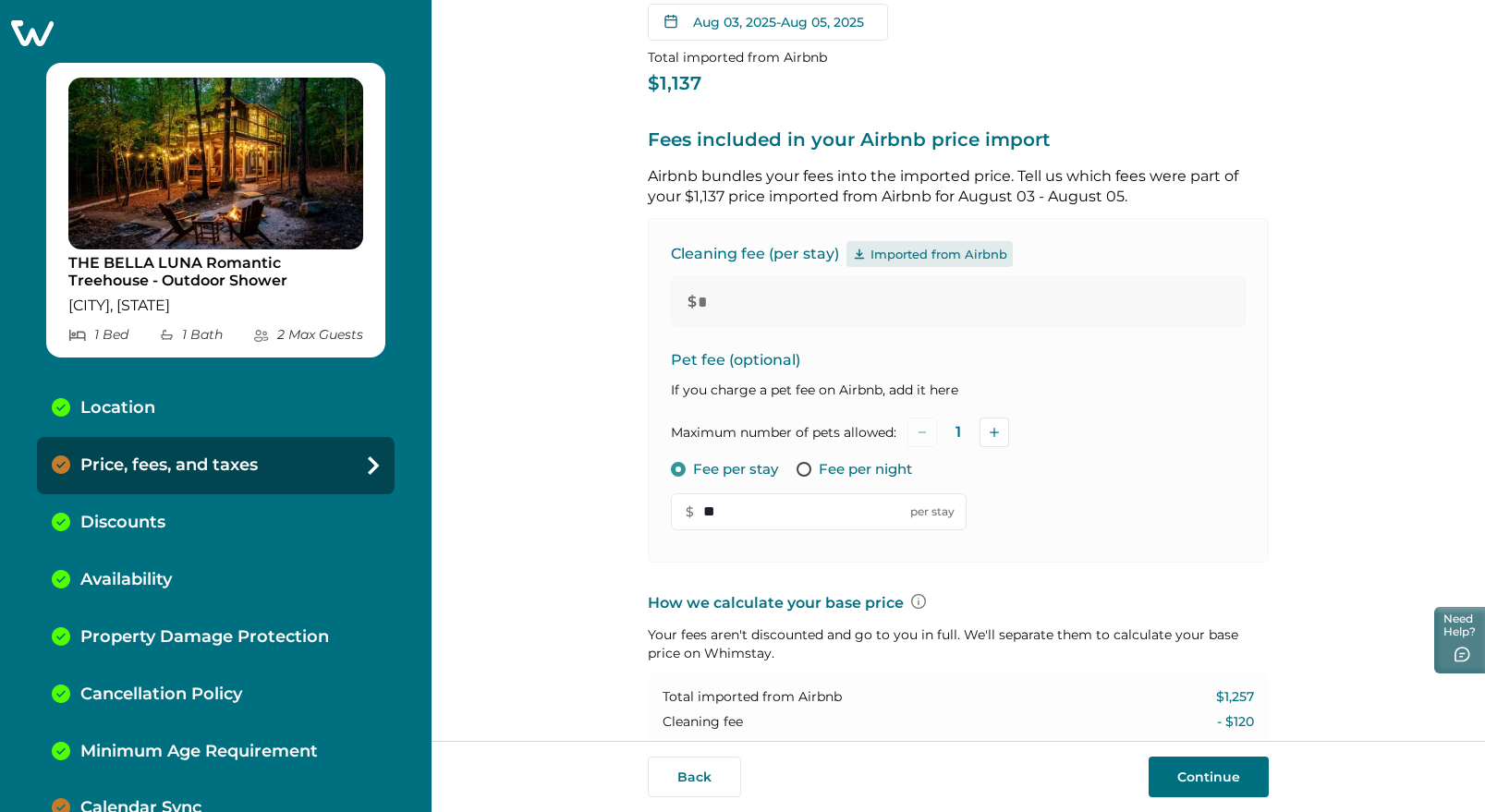 type on "**" 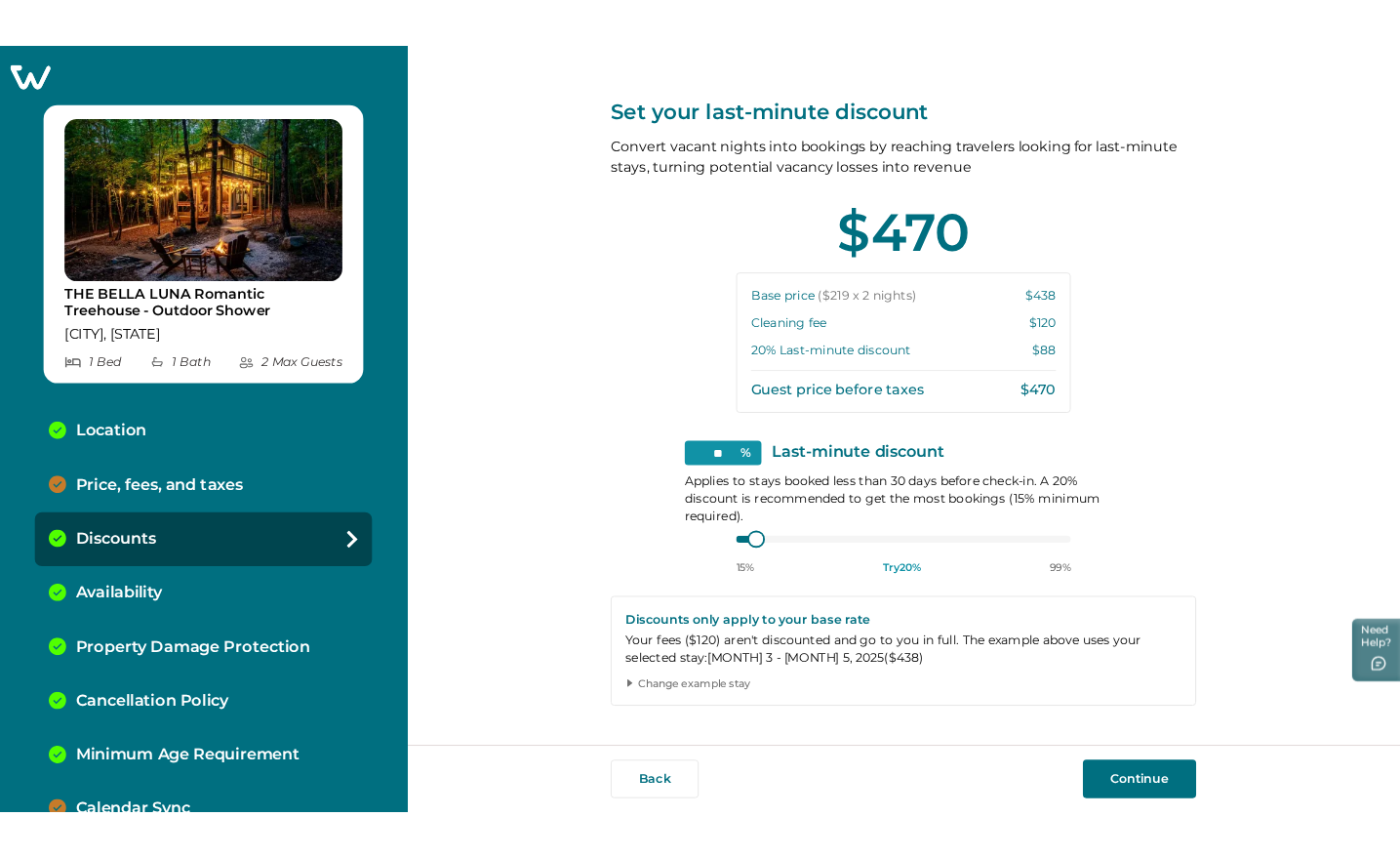 scroll, scrollTop: 0, scrollLeft: 0, axis: both 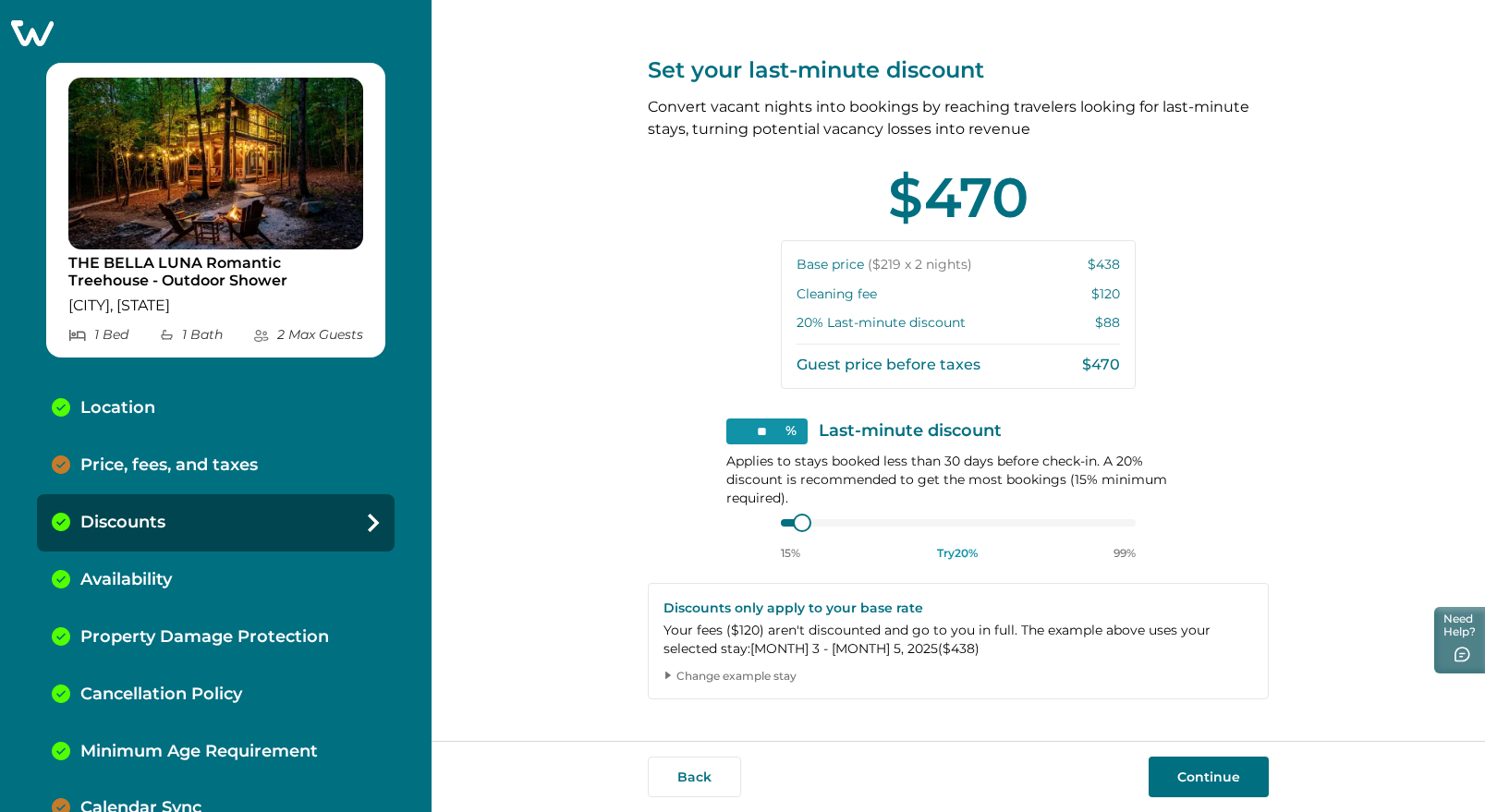 click on "Price, fees, and taxes" at bounding box center [169, 466] 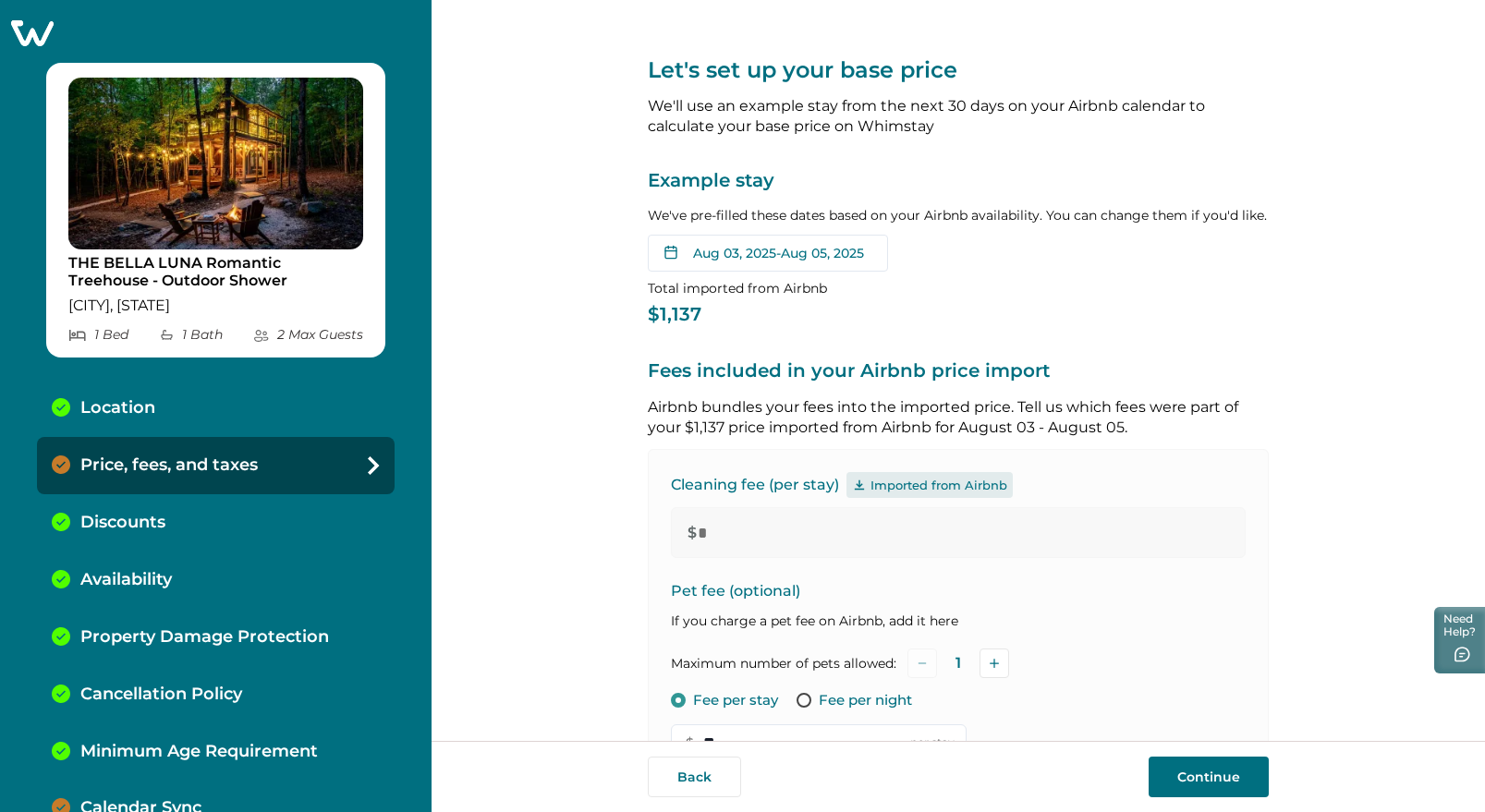 click 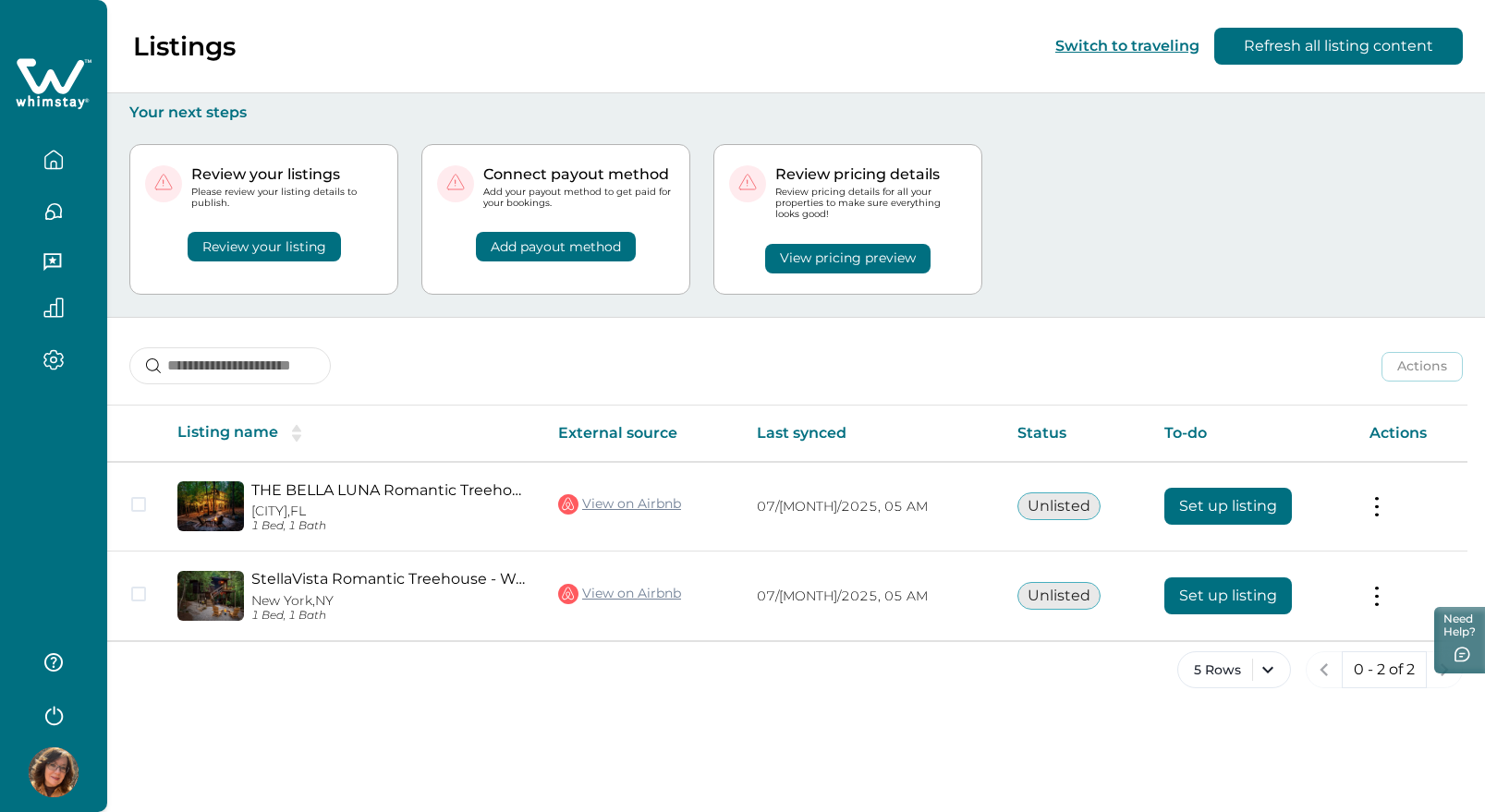 click at bounding box center [54, 772] 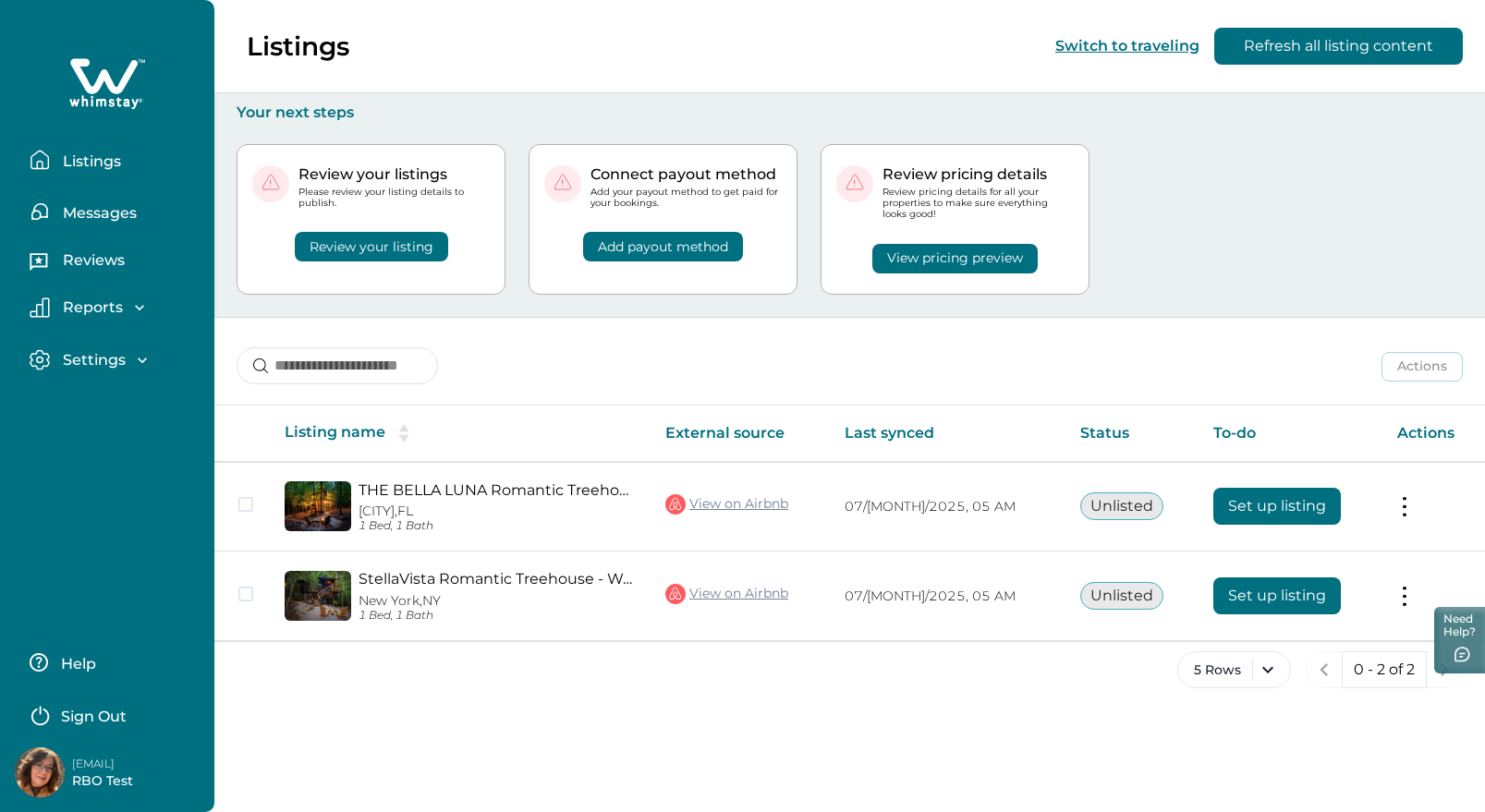 click on "Sign Out" at bounding box center [93, 717] 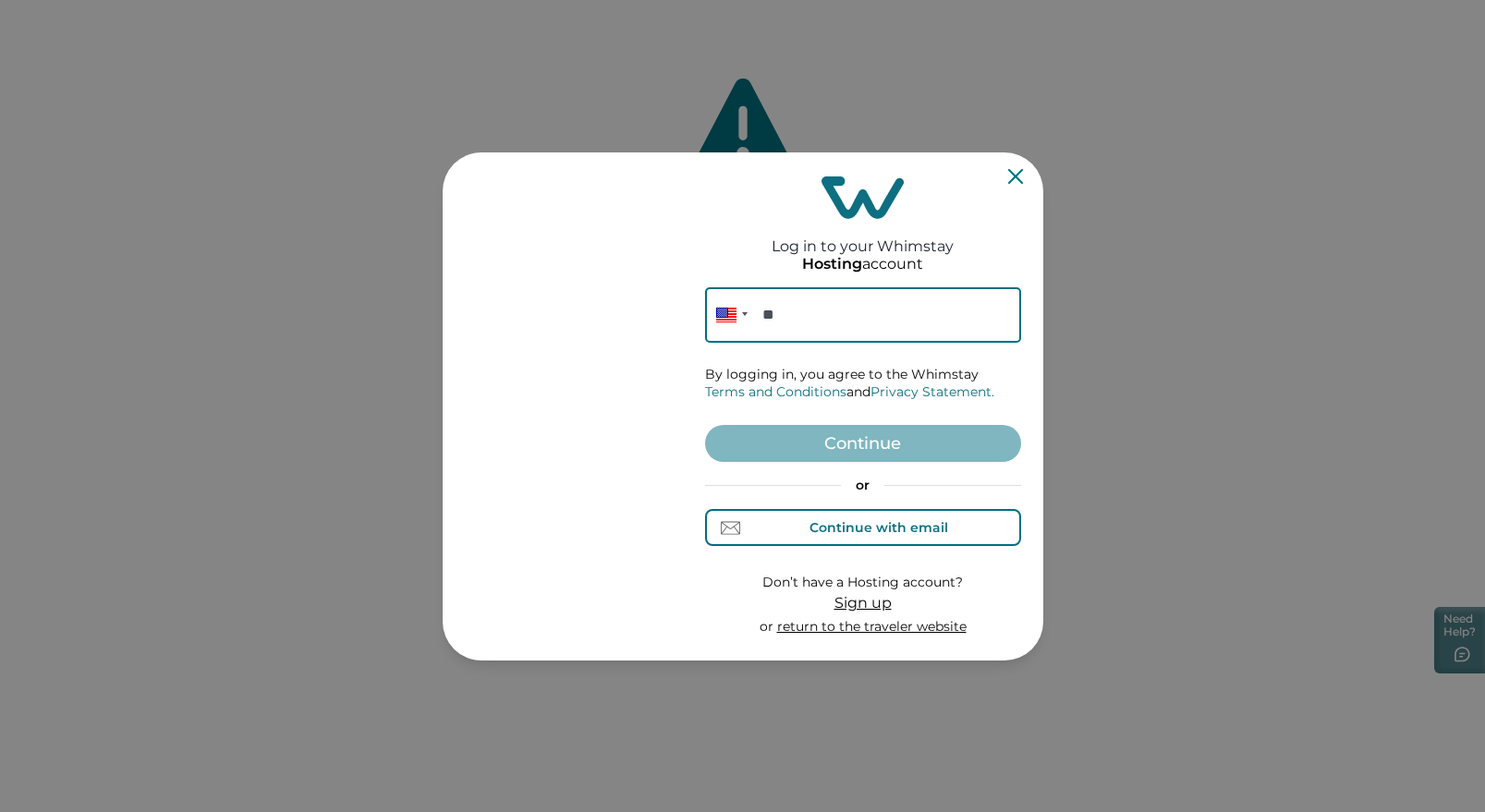 click on "Continue with email" at bounding box center [879, 527] 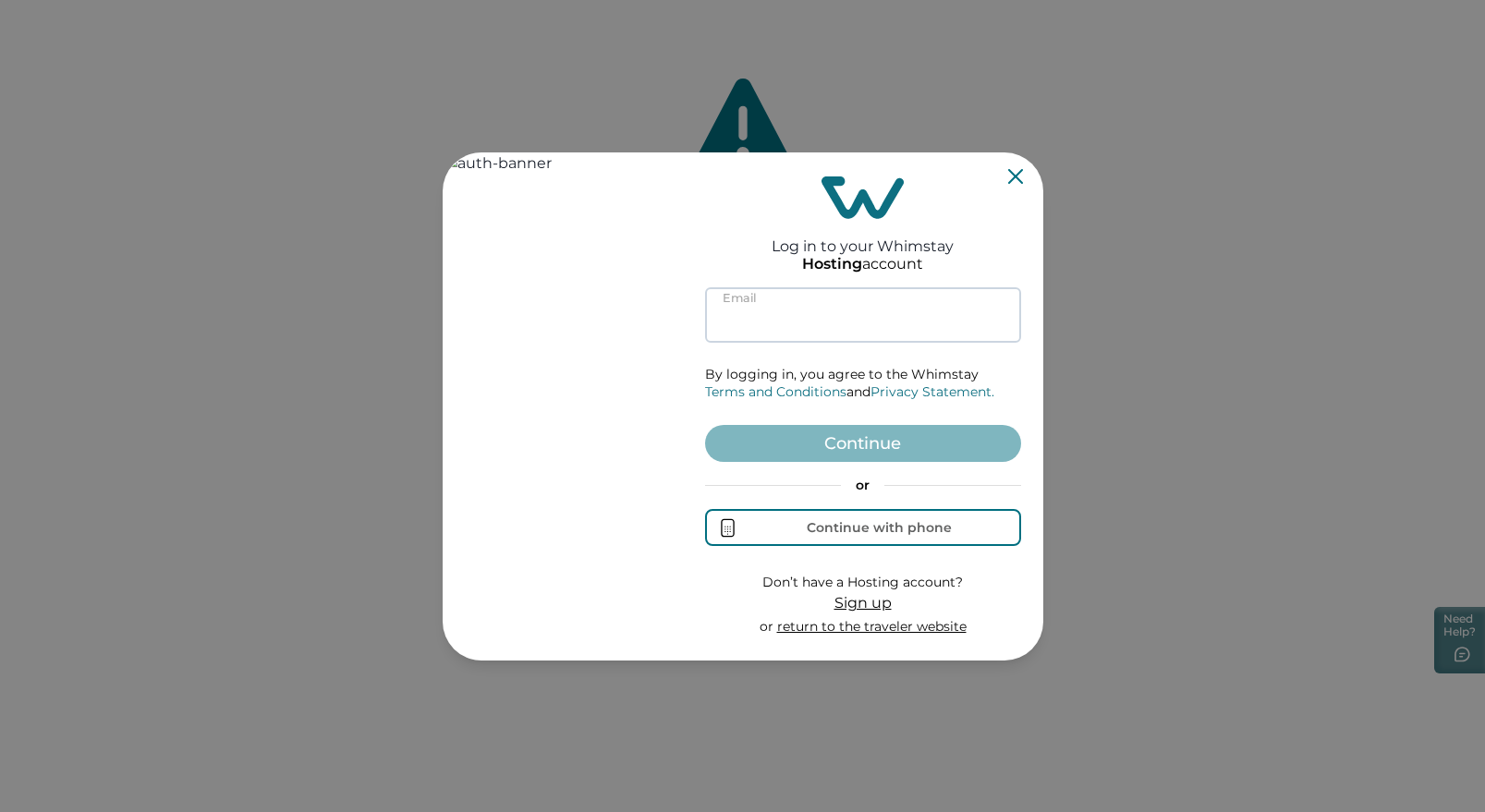 click at bounding box center [863, 315] 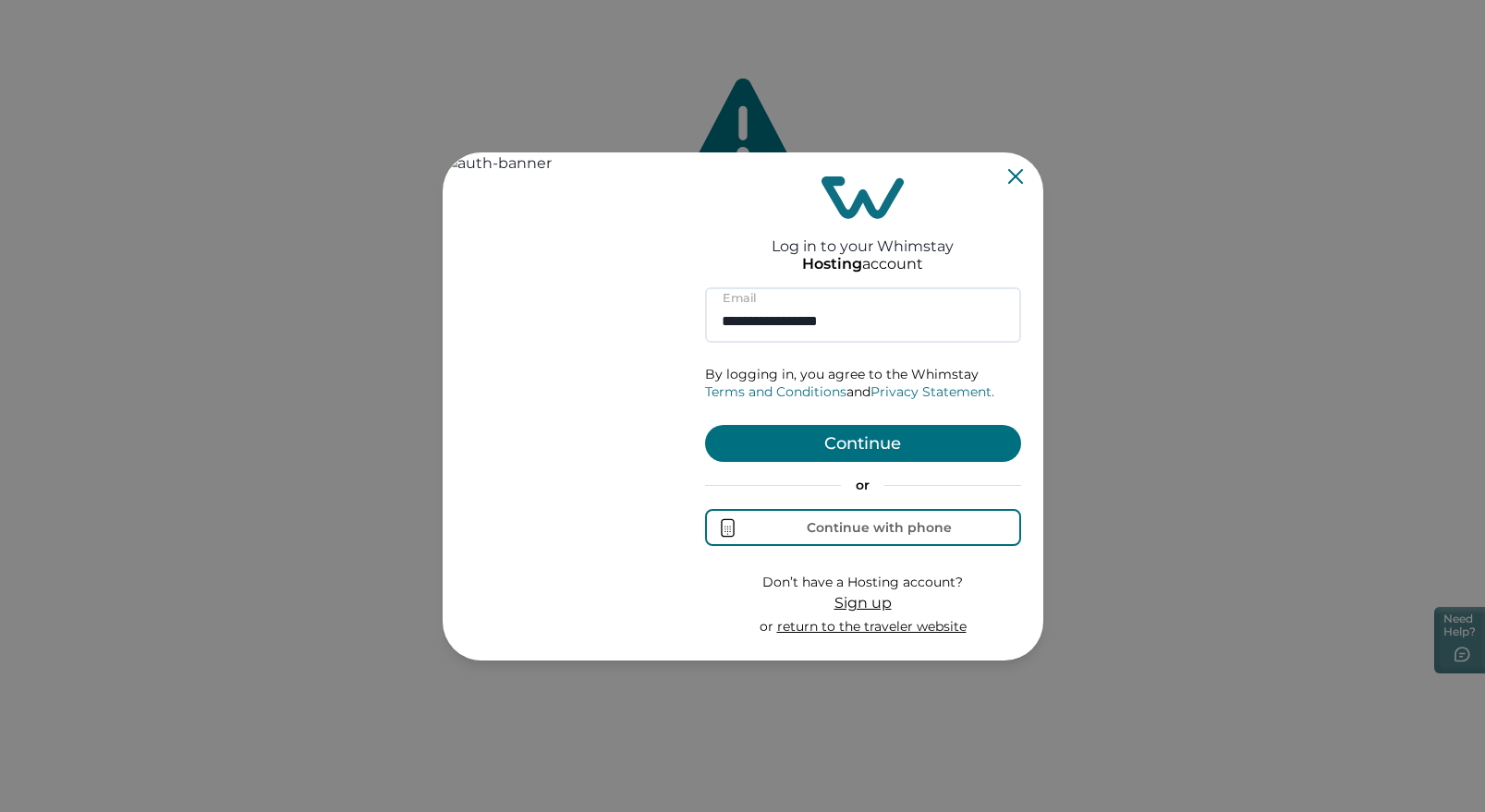 type on "**********" 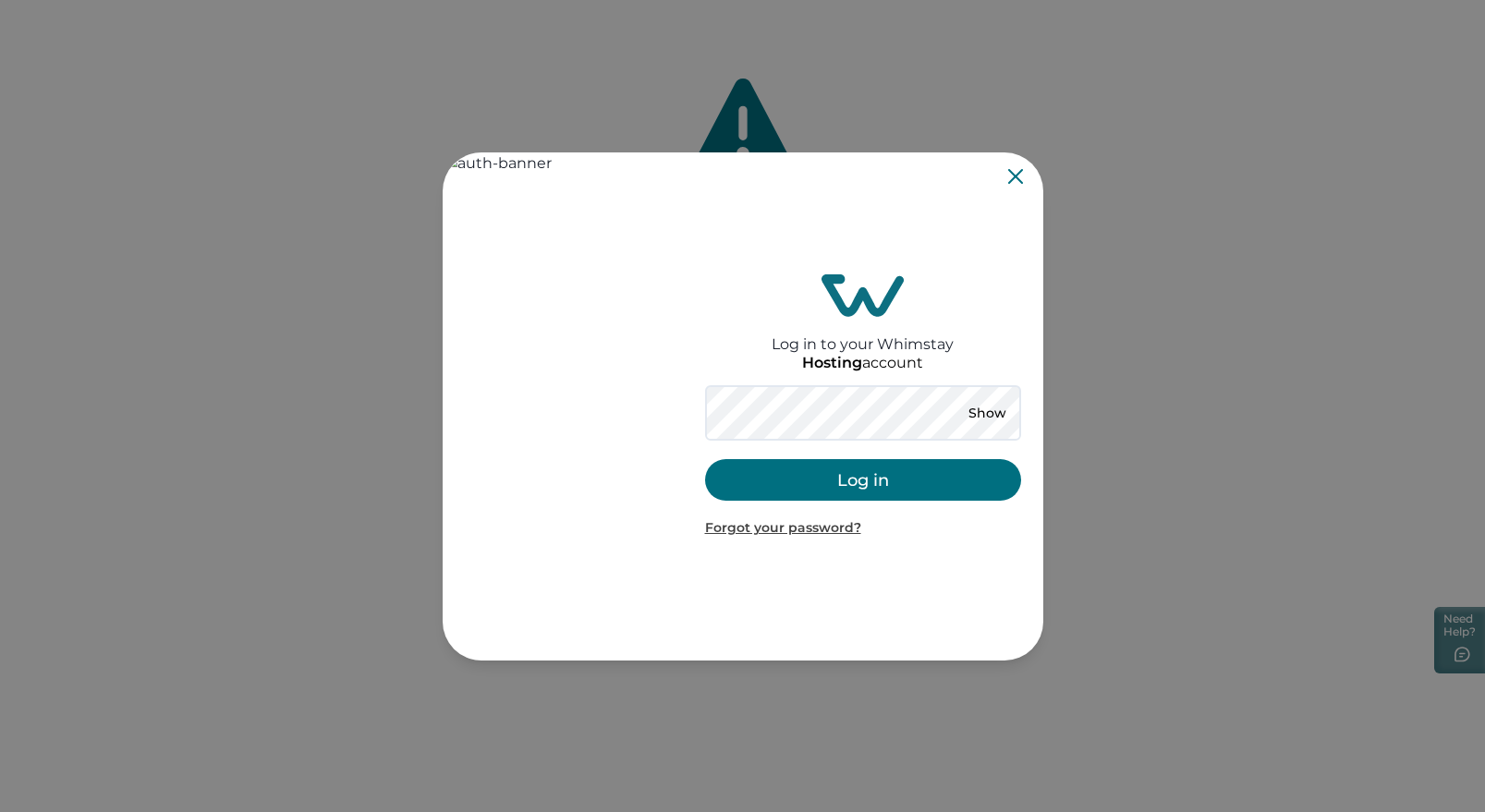 click on "Log in" at bounding box center (863, 479) 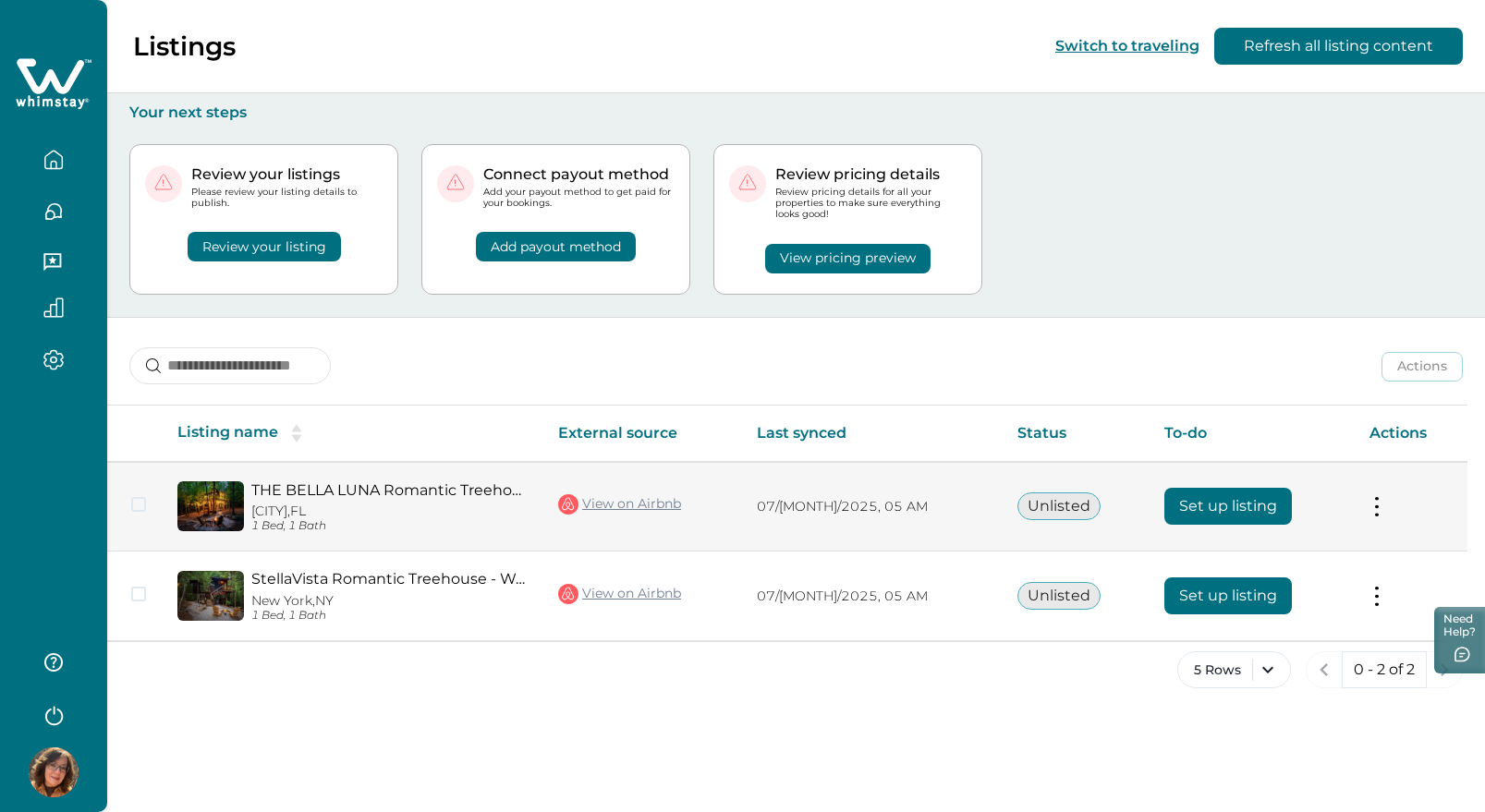 click on "Set up listing" at bounding box center (1228, 506) 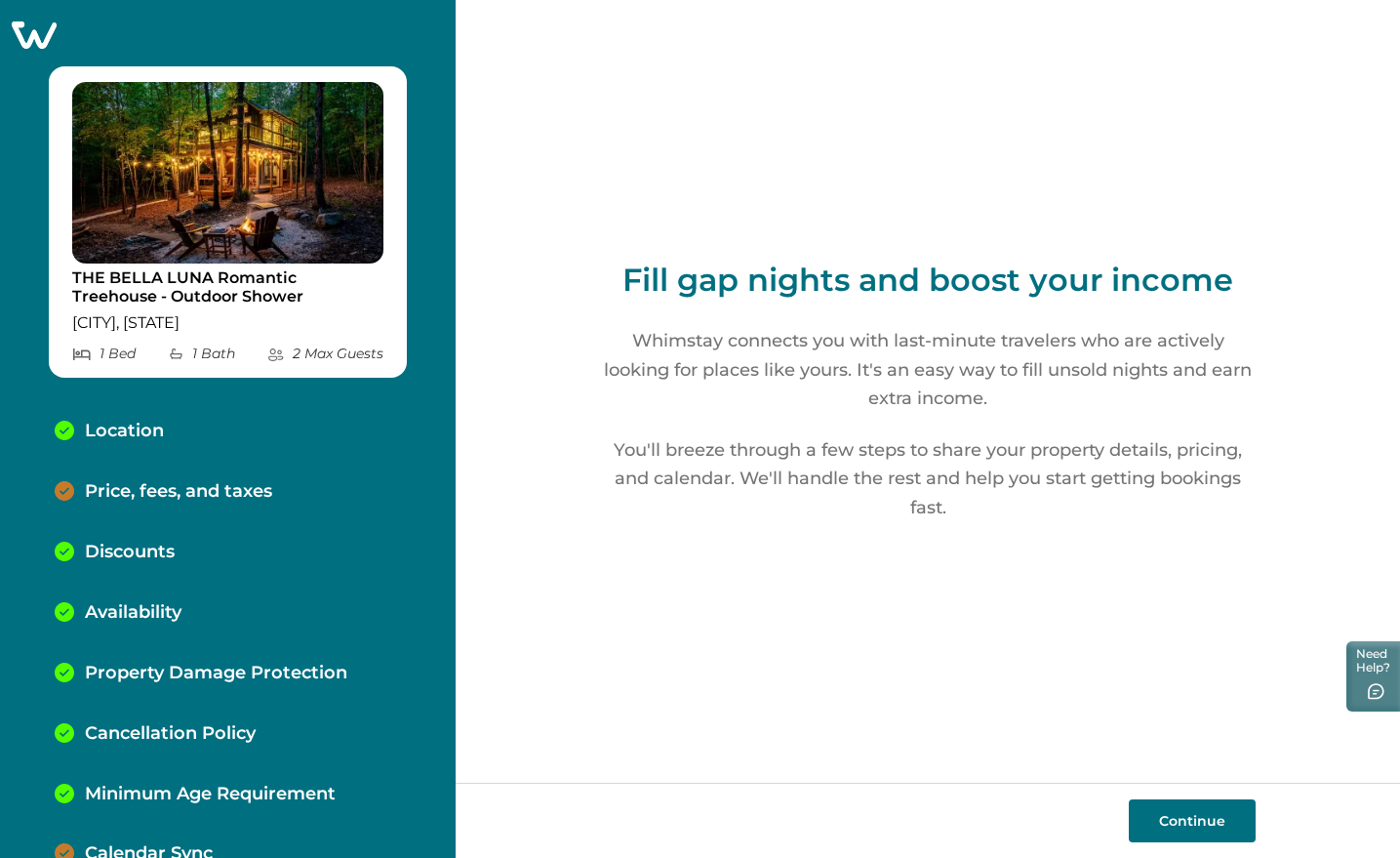 click on "Discounts" at bounding box center (227, 552) 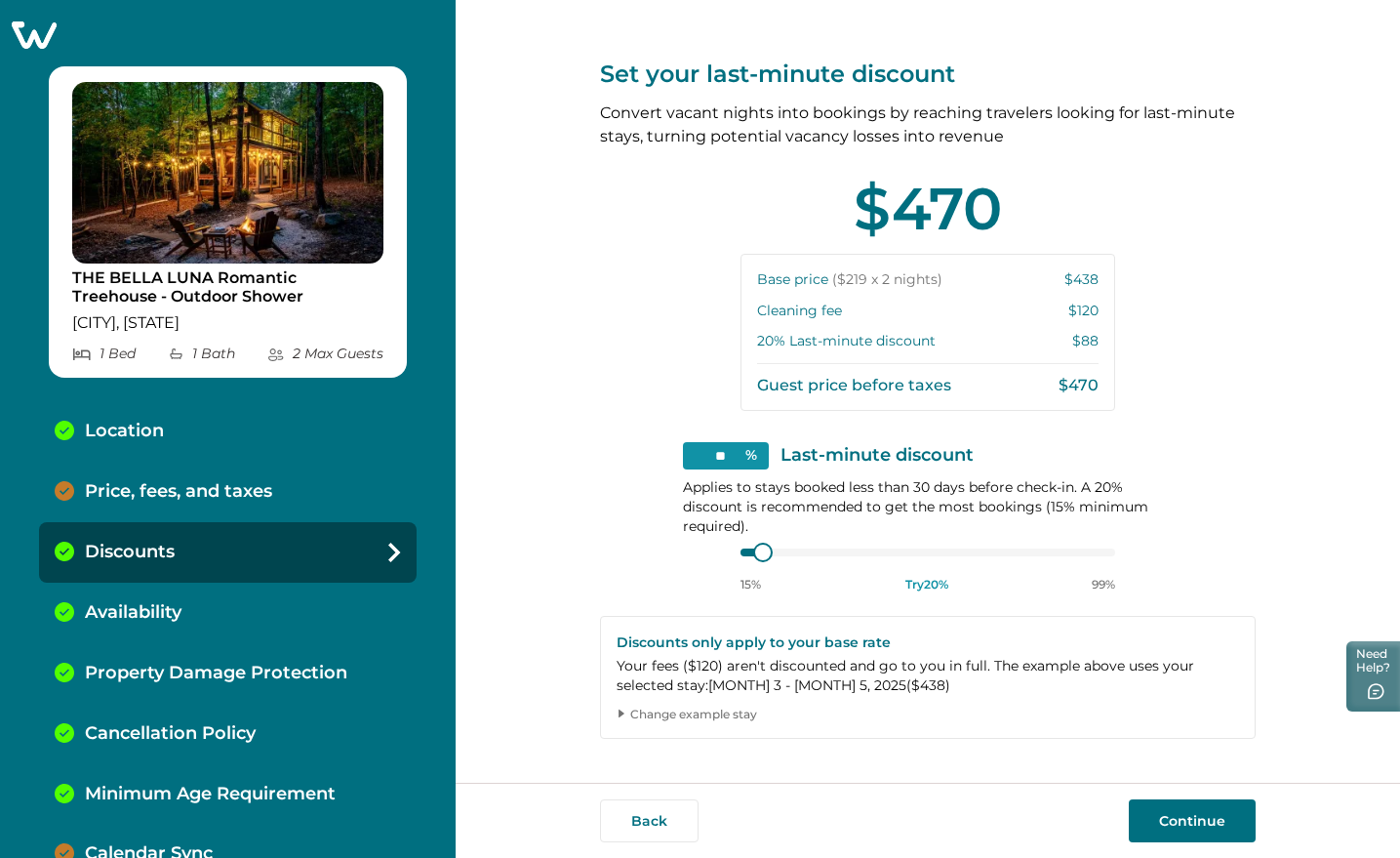 click on "Price, fees, and taxes" at bounding box center (227, 492) 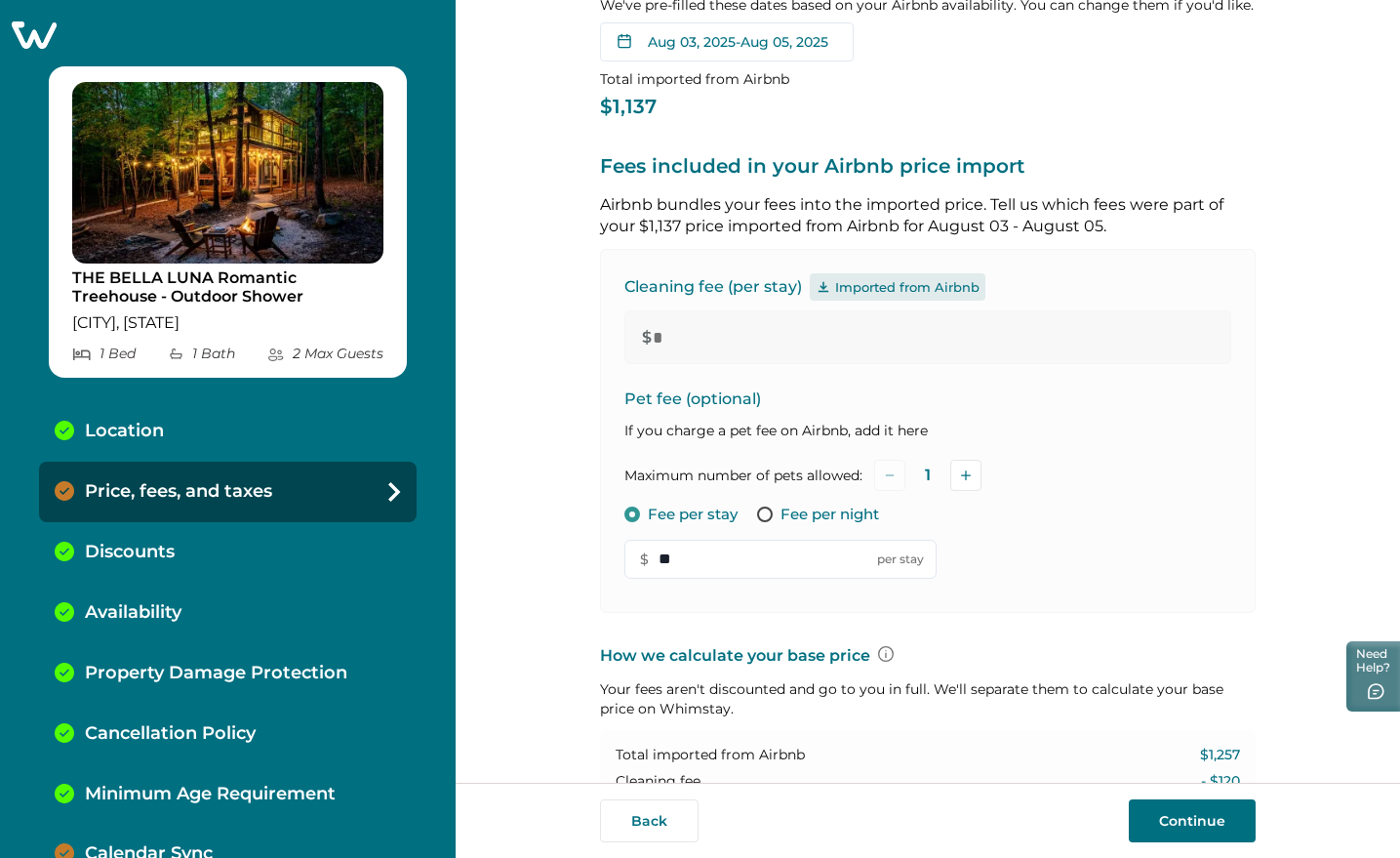 scroll, scrollTop: 244, scrollLeft: 0, axis: vertical 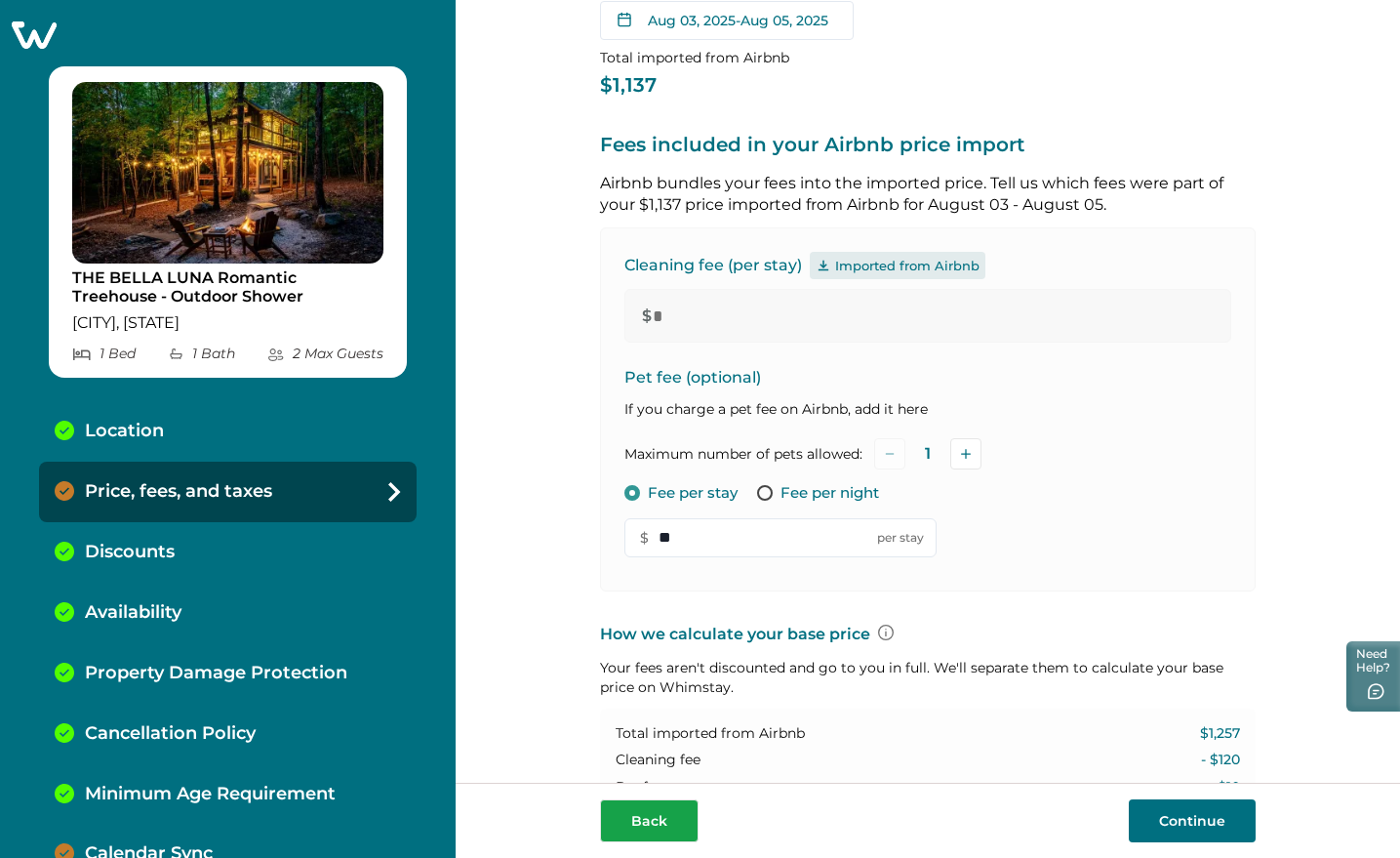 click on "Back" at bounding box center (649, 821) 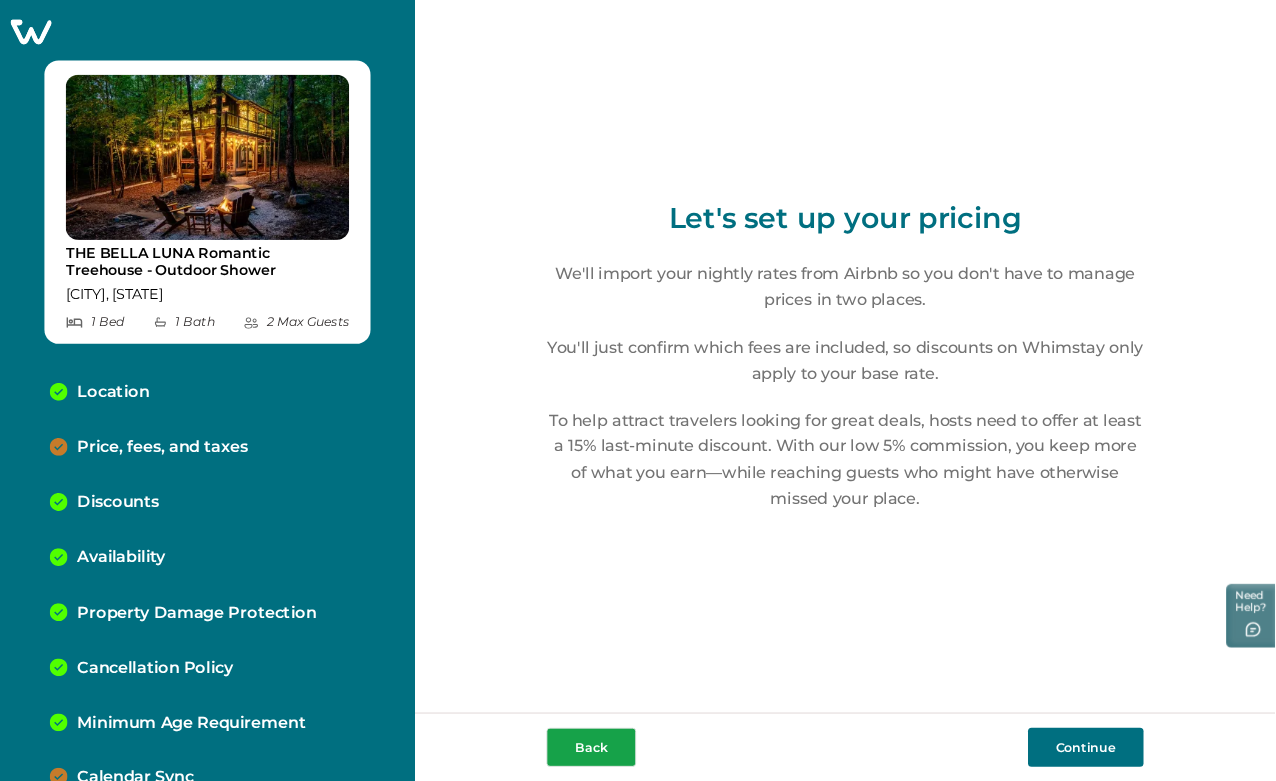 scroll, scrollTop: 0, scrollLeft: 0, axis: both 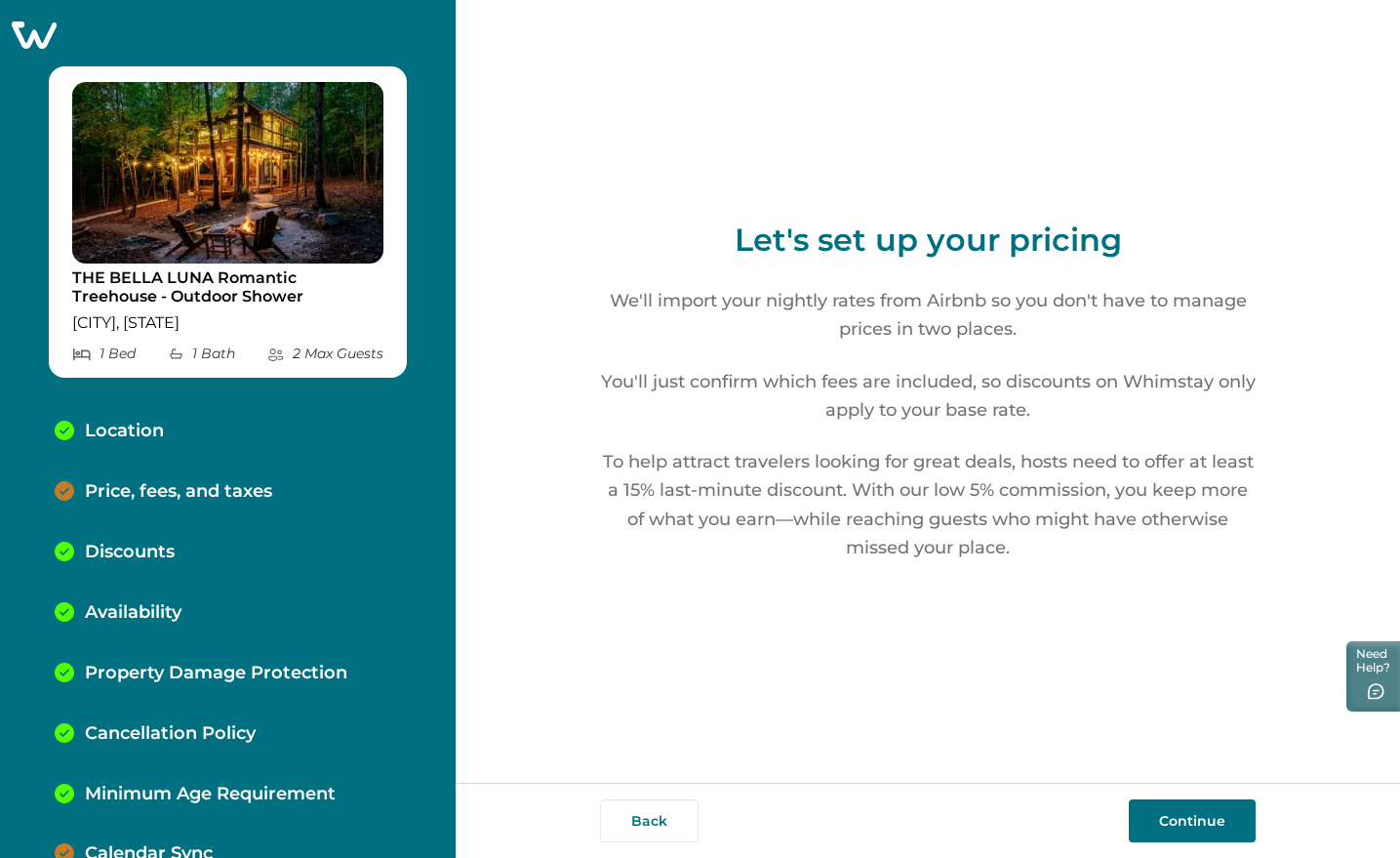 click on "Discounts" at bounding box center [227, 552] 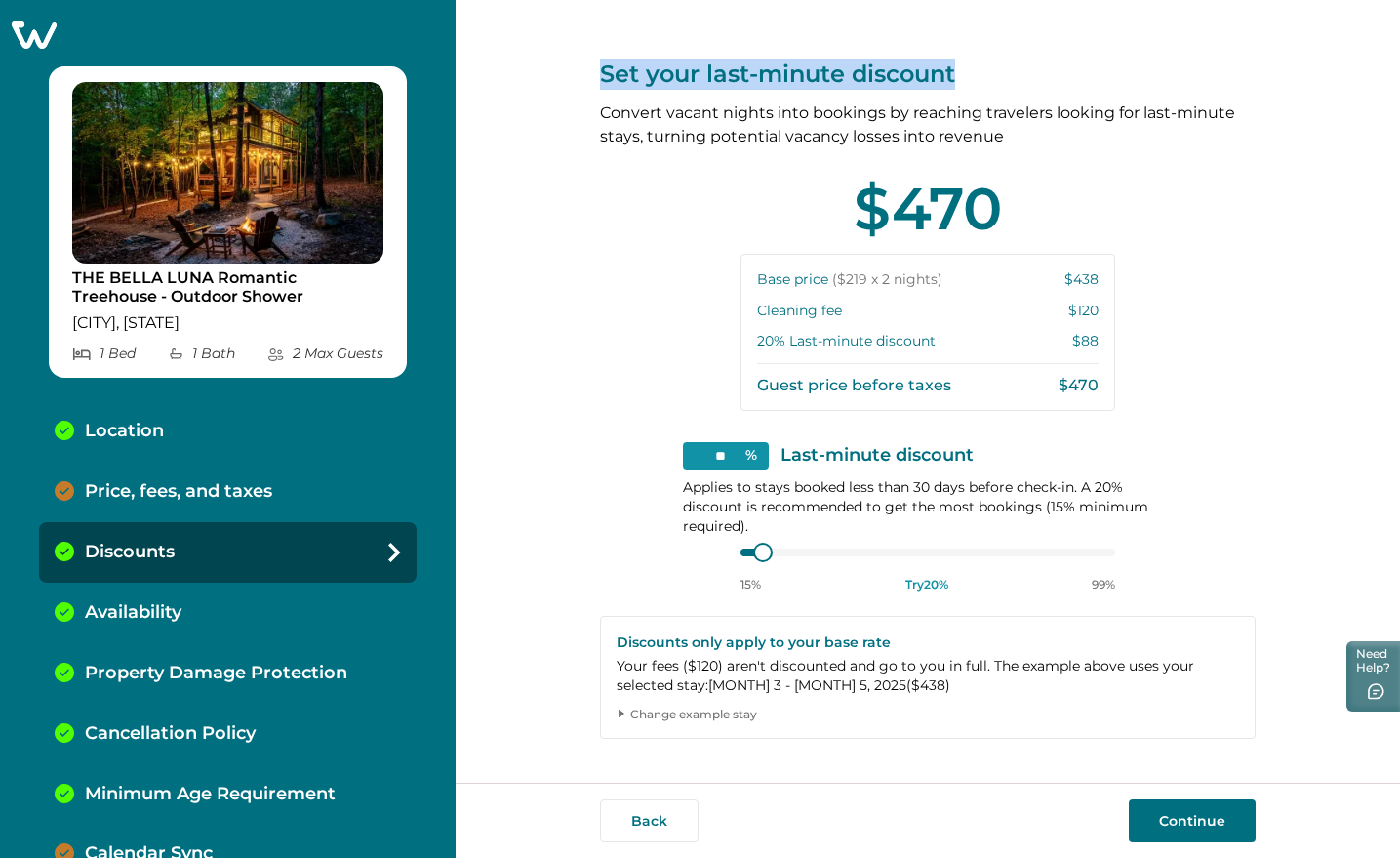 drag, startPoint x: 597, startPoint y: 79, endPoint x: 1050, endPoint y: 71, distance: 453.07063 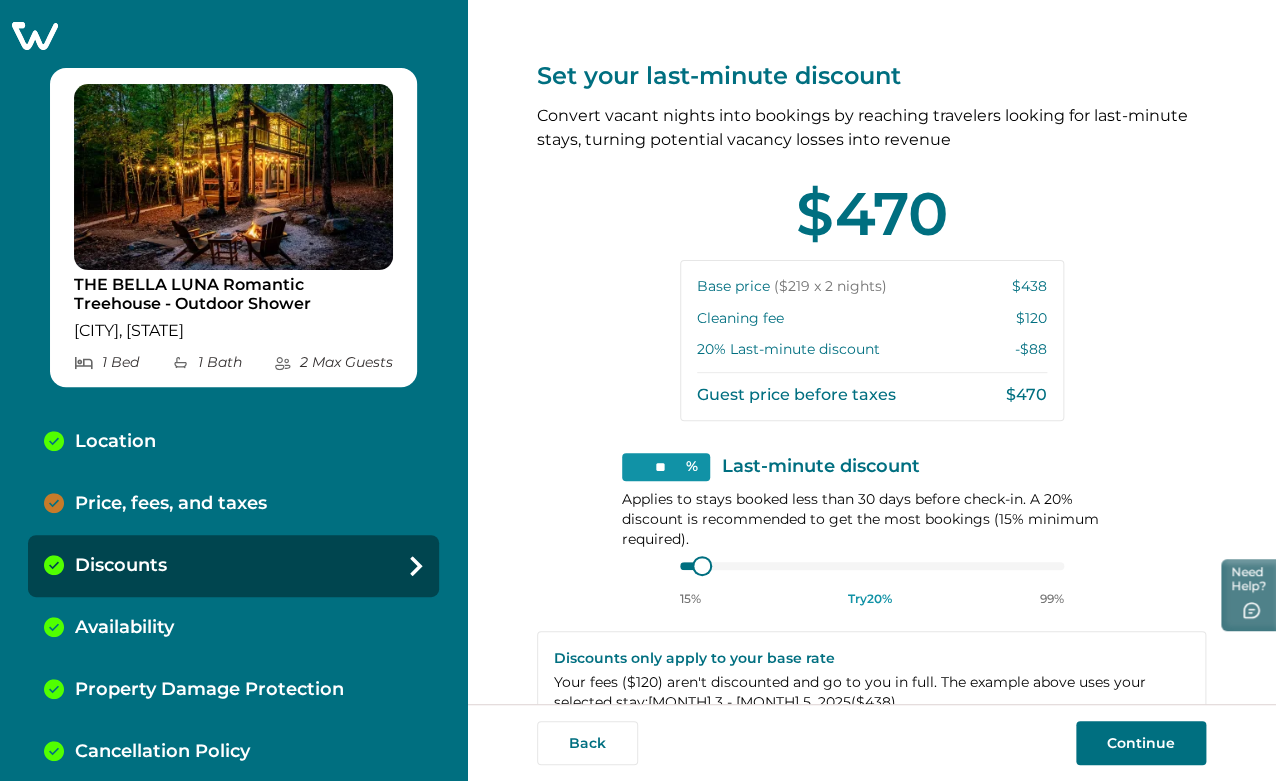 click on "Price, fees, and taxes" at bounding box center (171, 504) 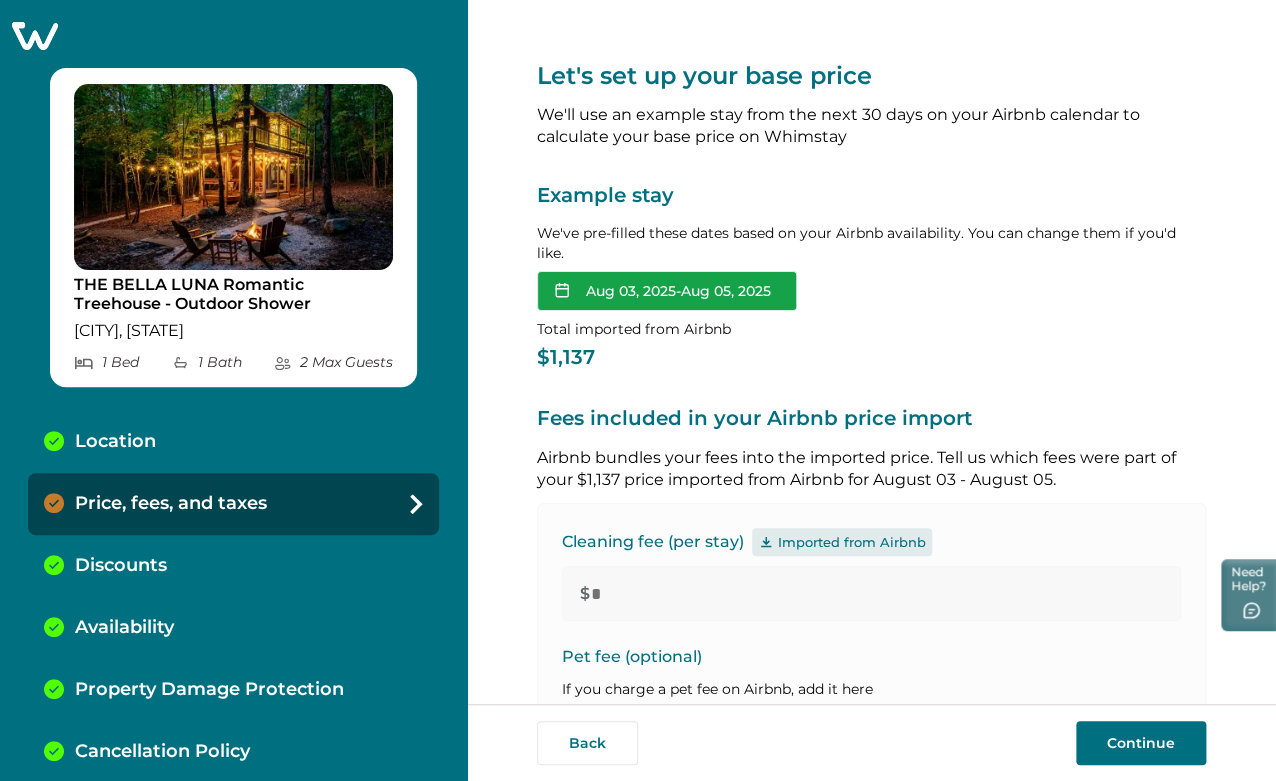 click on "Aug 03, 2025  -  Aug 05, 2025" at bounding box center (667, 291) 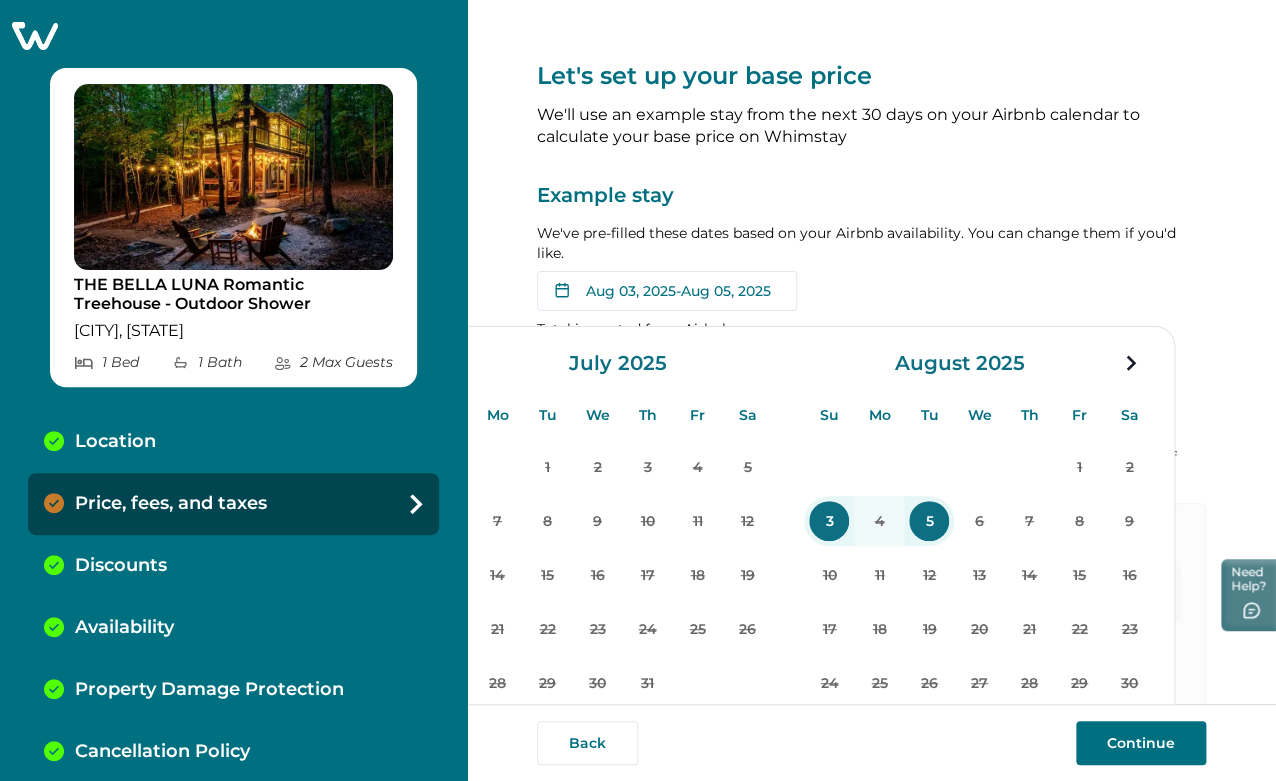 click on "THE BELLA LUNA Romantic Treehouse - Outdoor Shower Orlando, FL   1   Bed   1   Bath   2   Max Guest s Location Price, fees, and taxes Discounts Availability Property Damage Protection Cancellation Policy Minimum Age Requirement Calendar Sync" at bounding box center [233, 390] 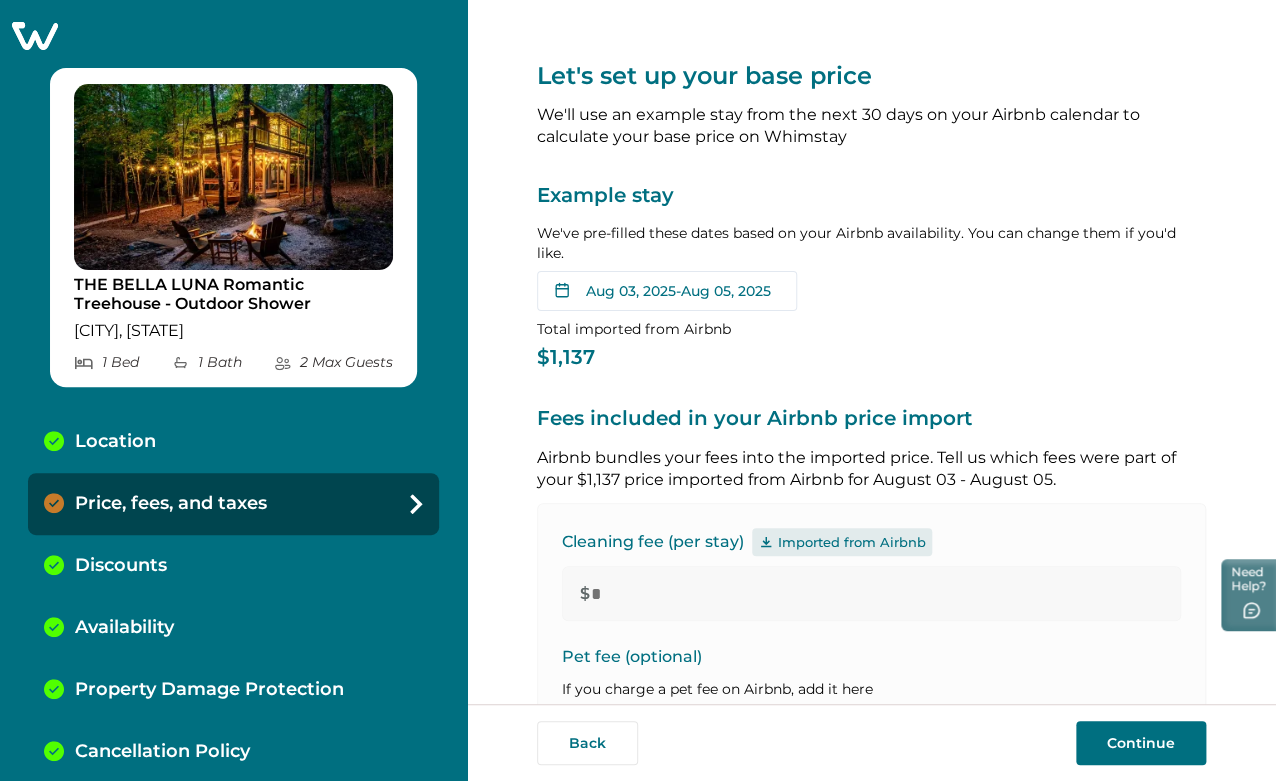 click 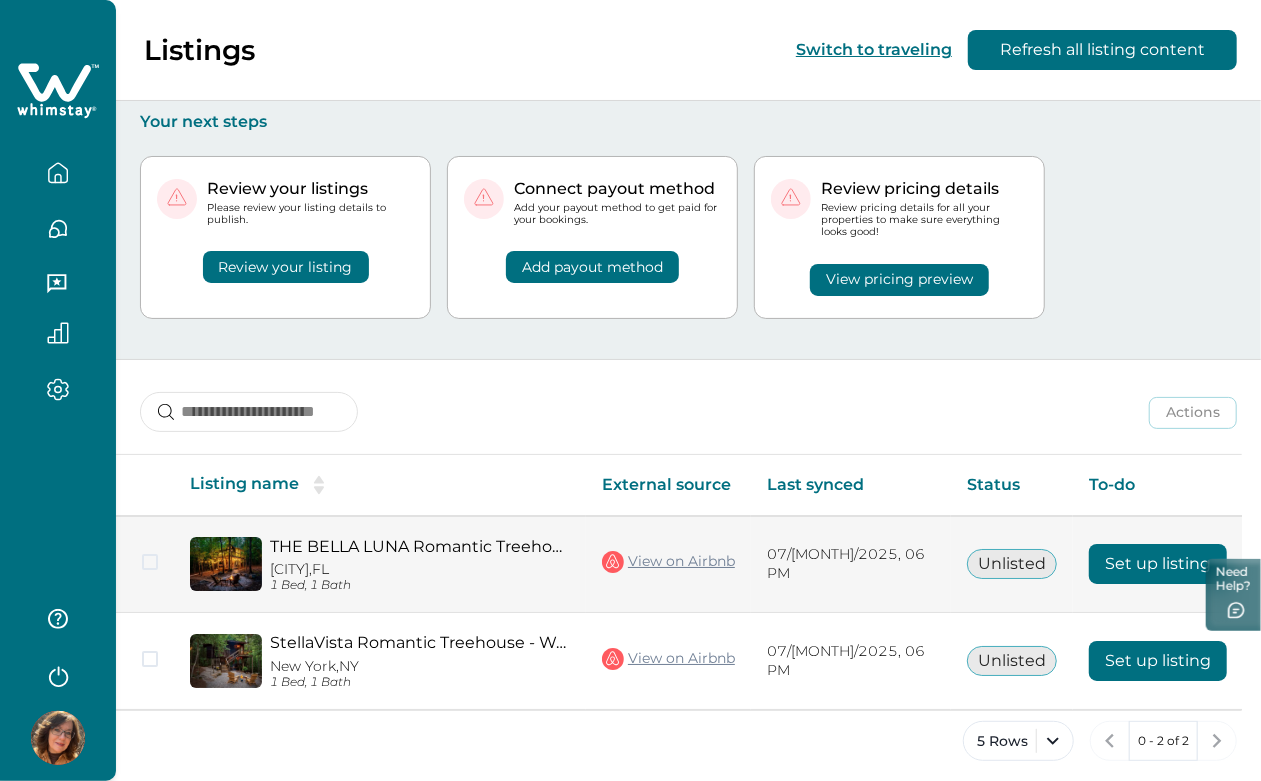 click on "Set up listing" at bounding box center [1158, 564] 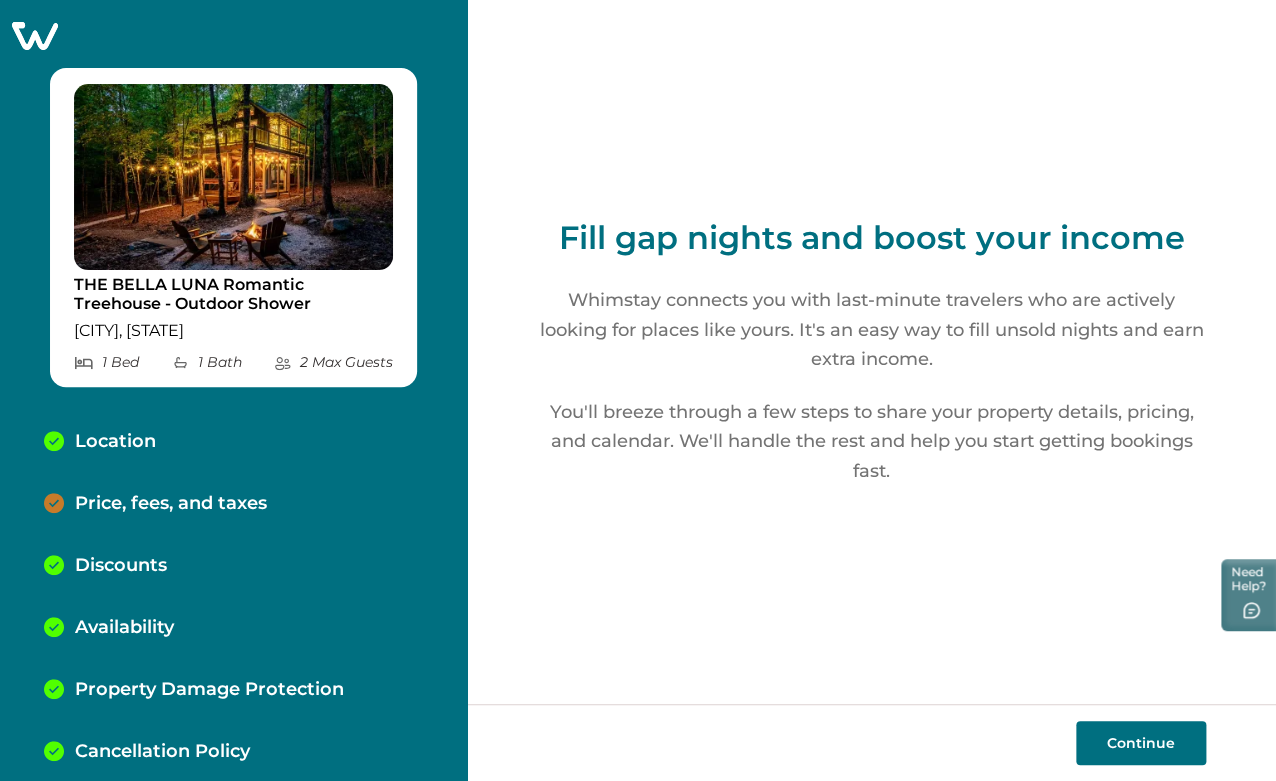 click on "Continue" at bounding box center [1141, 743] 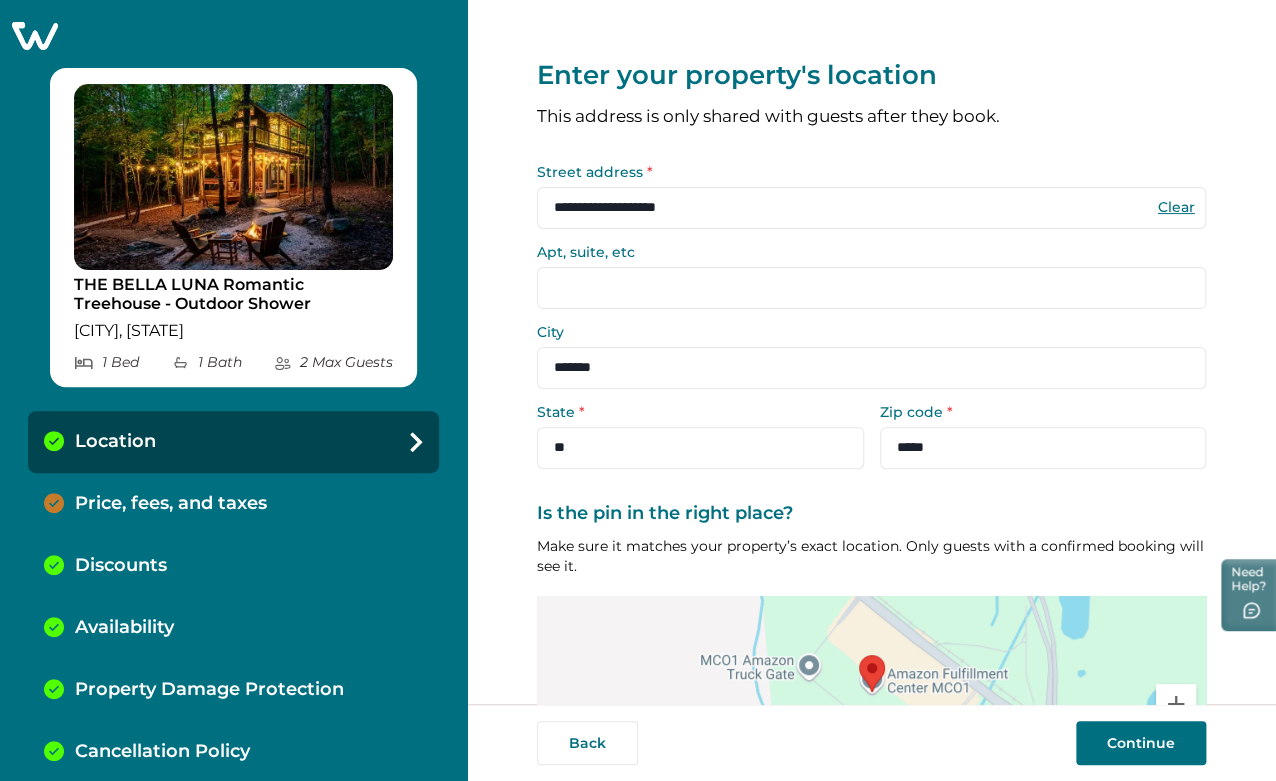 click on "Continue" at bounding box center [1141, 743] 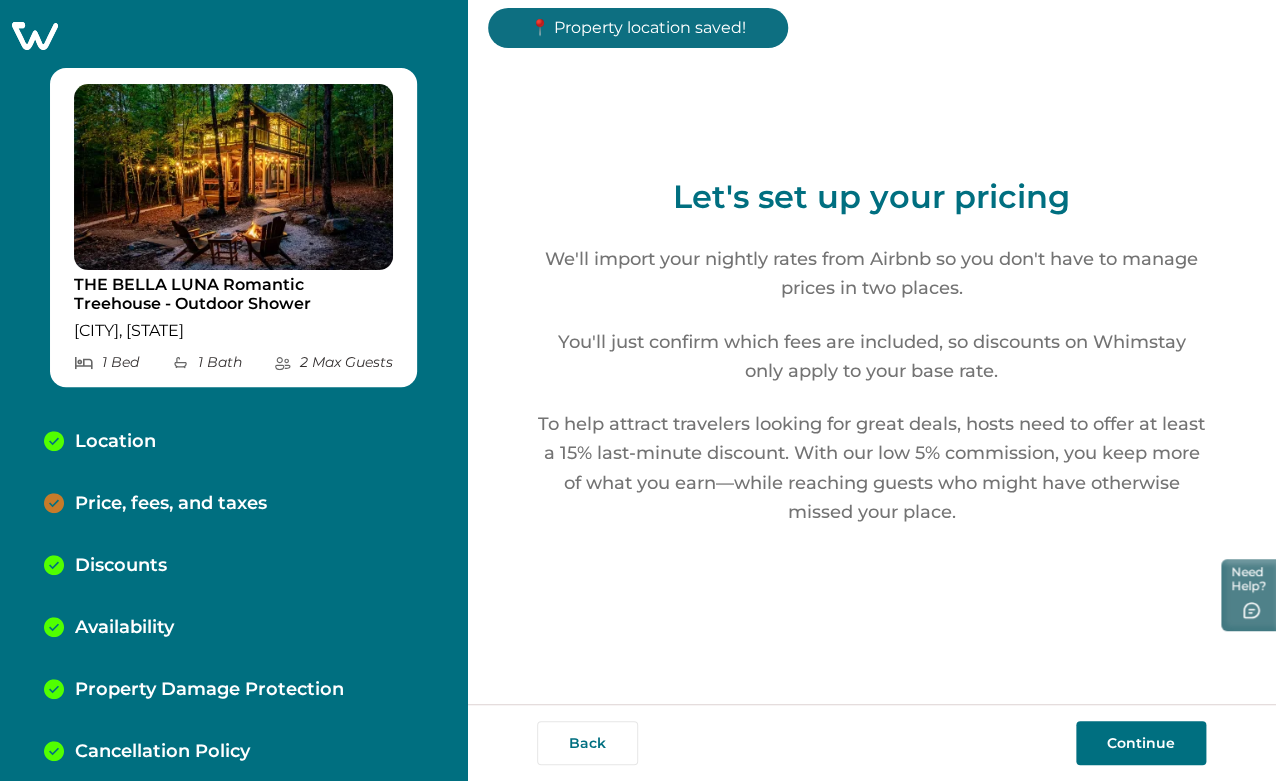 click on "Continue" at bounding box center (1141, 743) 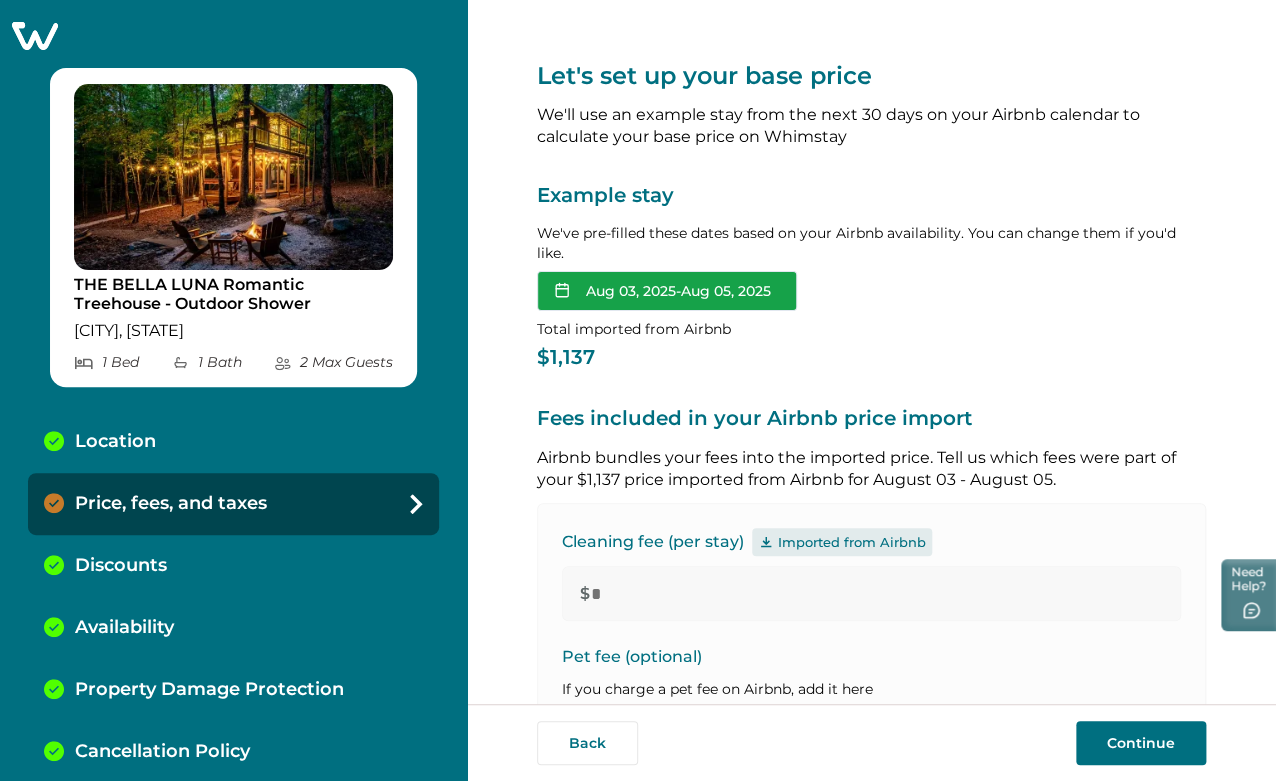 click on "Aug 03, 2025  -  Aug 05, 2025" at bounding box center [667, 291] 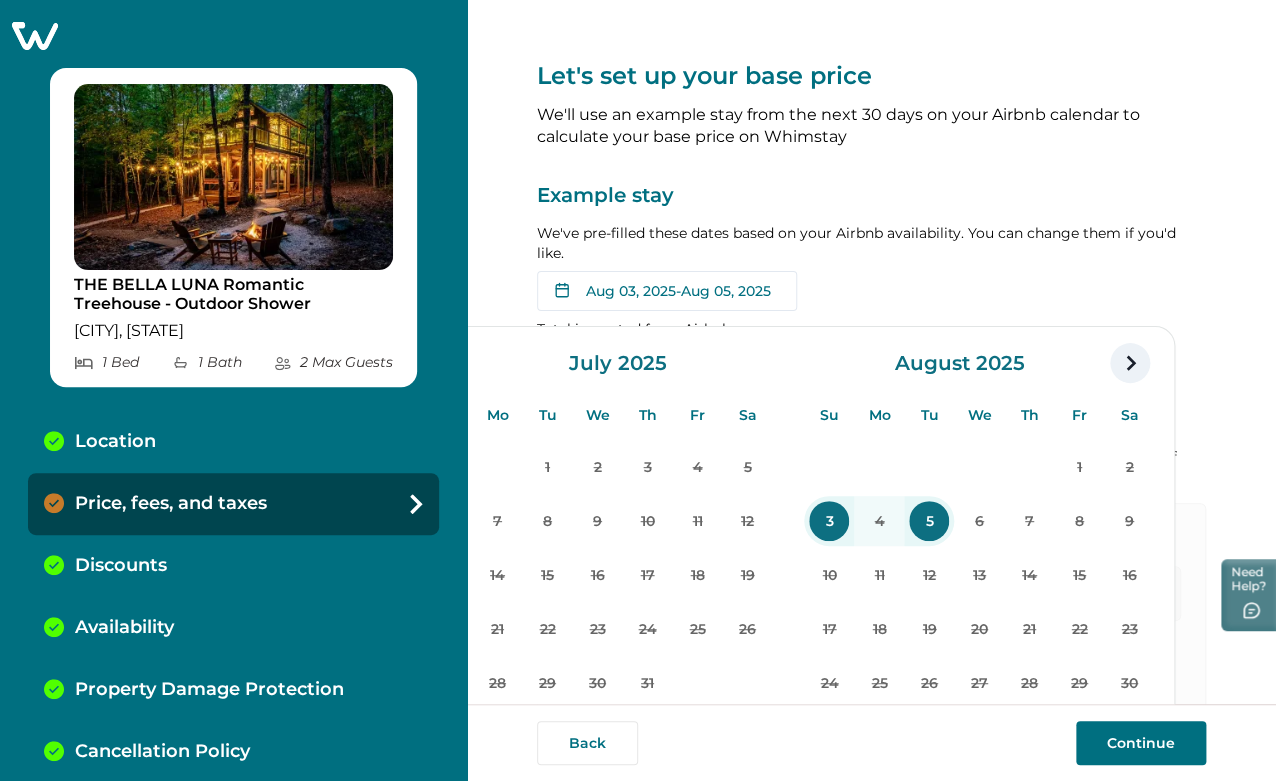 click 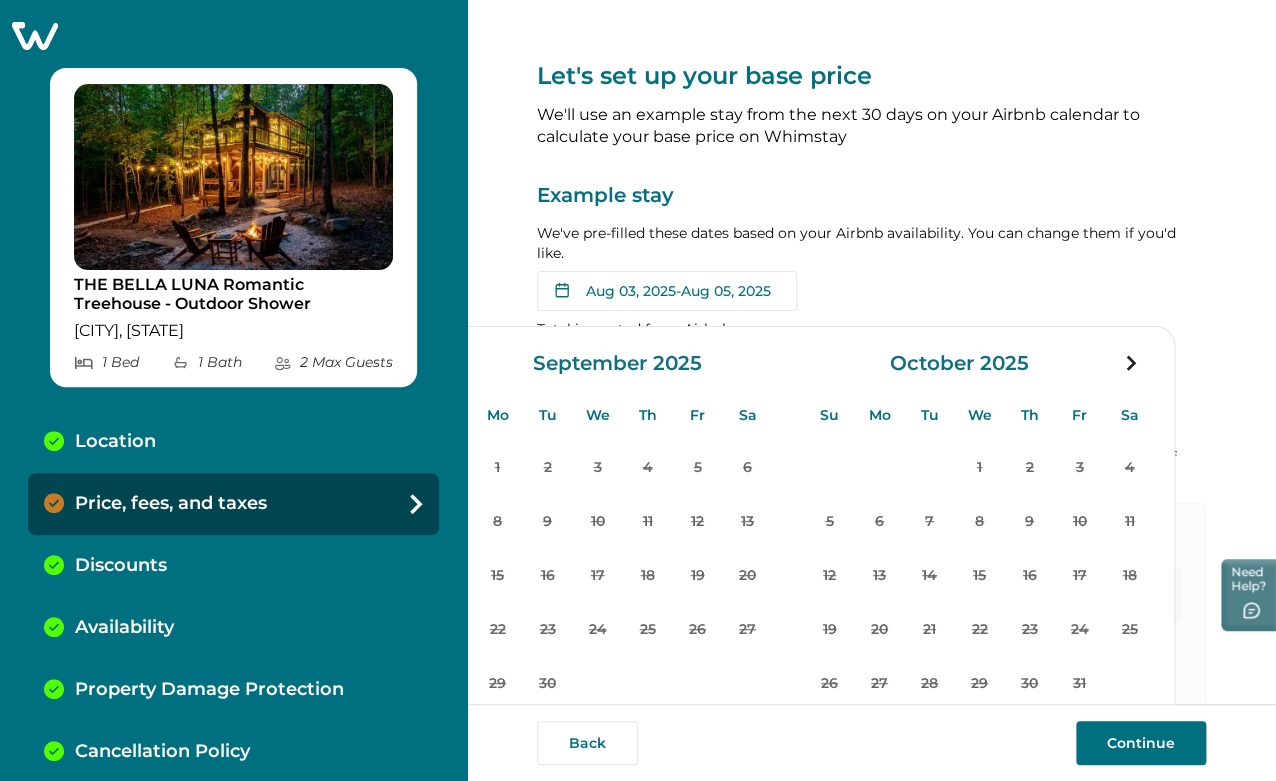 click at bounding box center [233, 36] 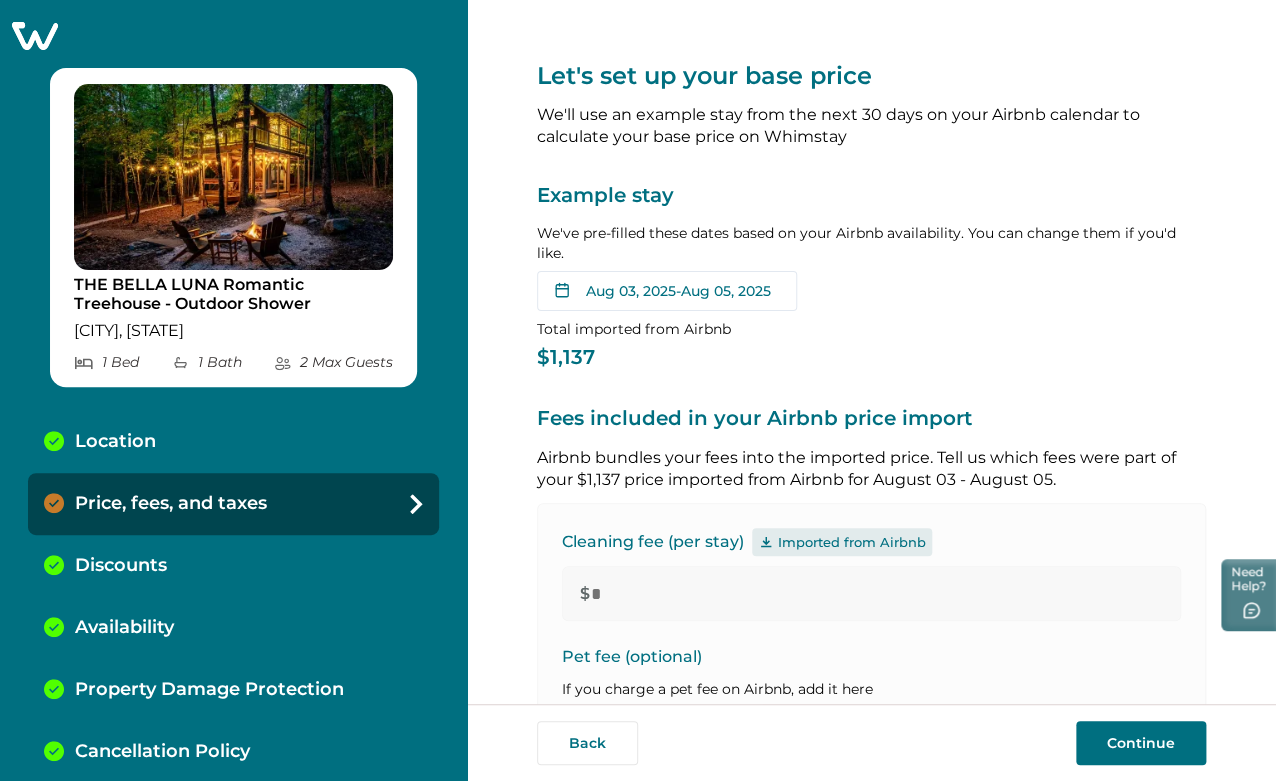 click on "THE BELLA LUNA Romantic Treehouse - Outdoor Shower Orlando, FL   1   Bed   1   Bath   2   Max Guest s Location Price, fees, and taxes Discounts Availability Property Damage Protection Cancellation Policy Minimum Age Requirement Calendar Sync" at bounding box center (233, 390) 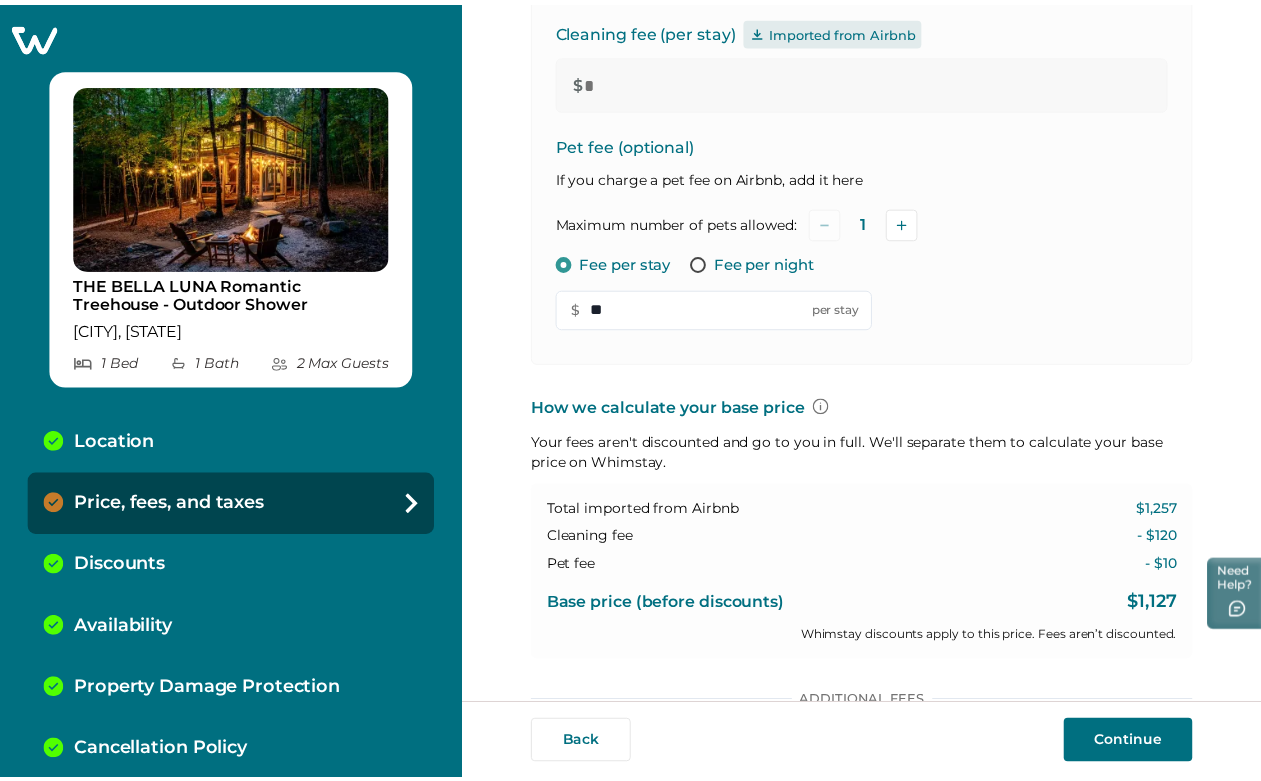 scroll, scrollTop: 1027, scrollLeft: 0, axis: vertical 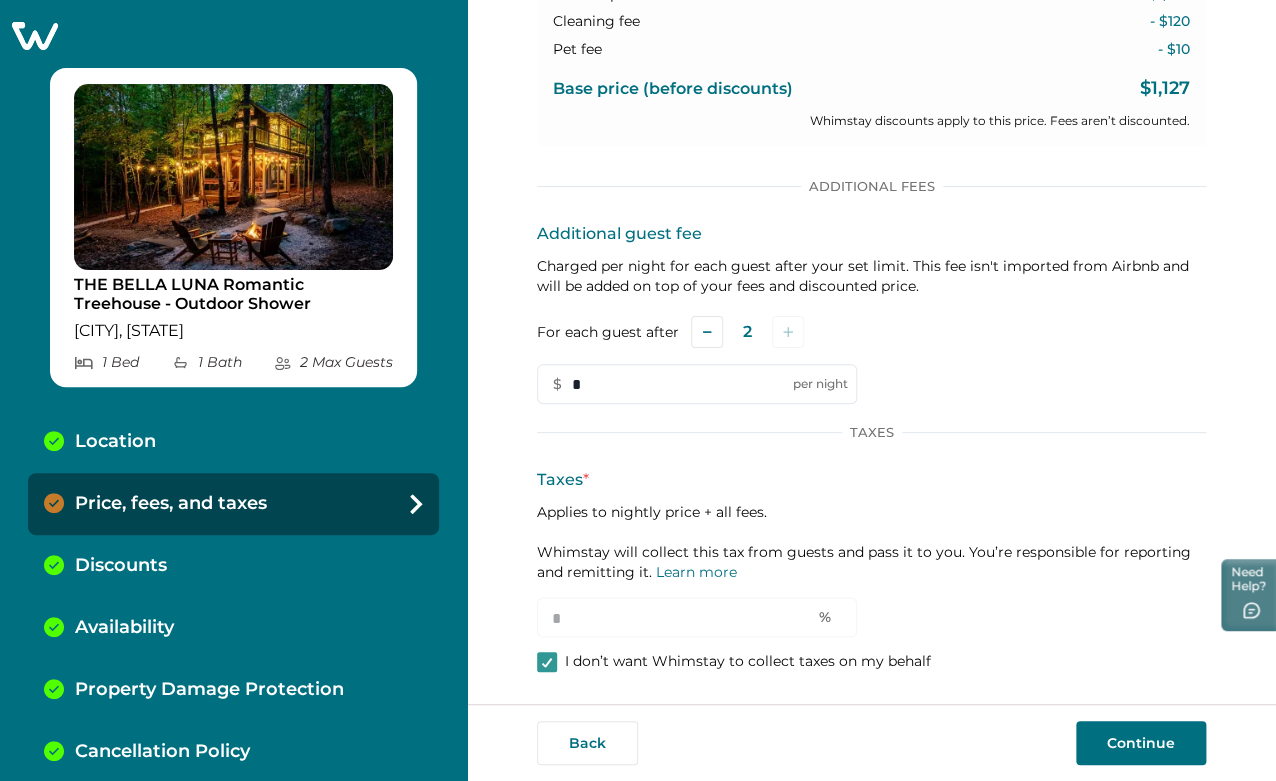 click 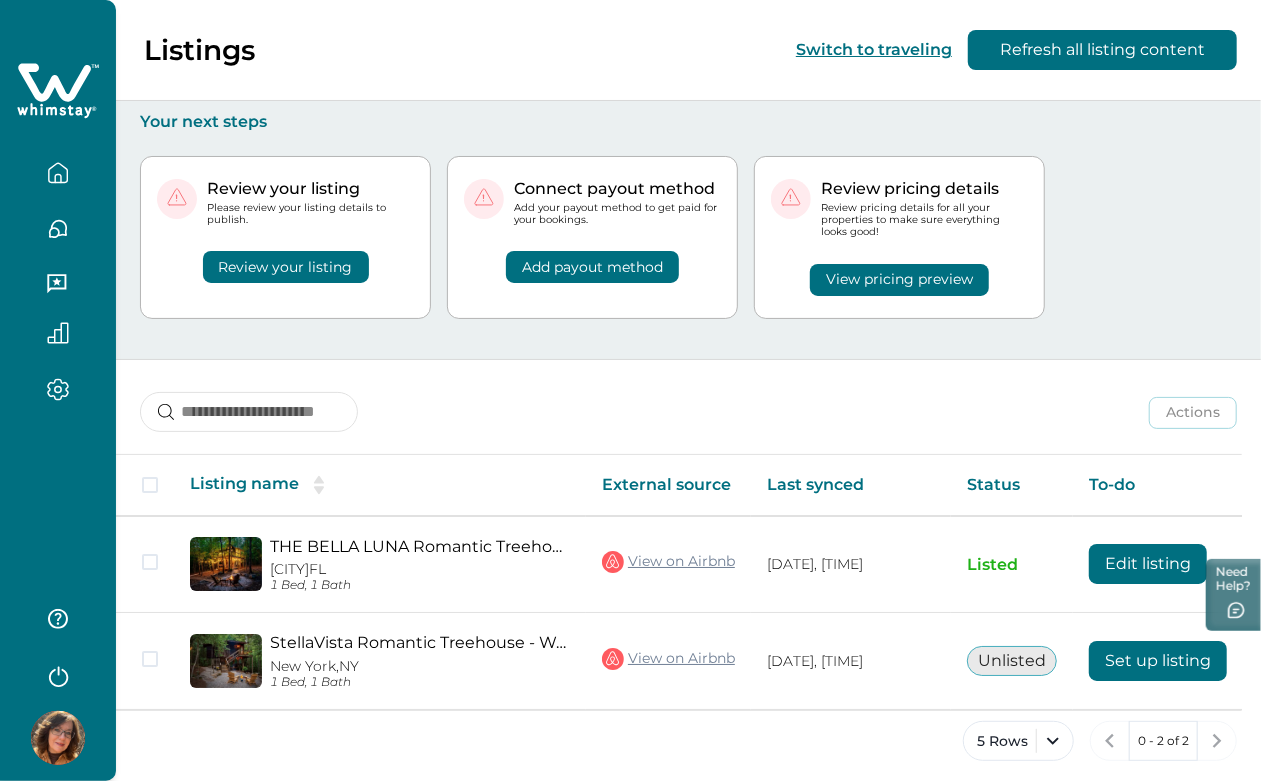 scroll, scrollTop: 0, scrollLeft: 0, axis: both 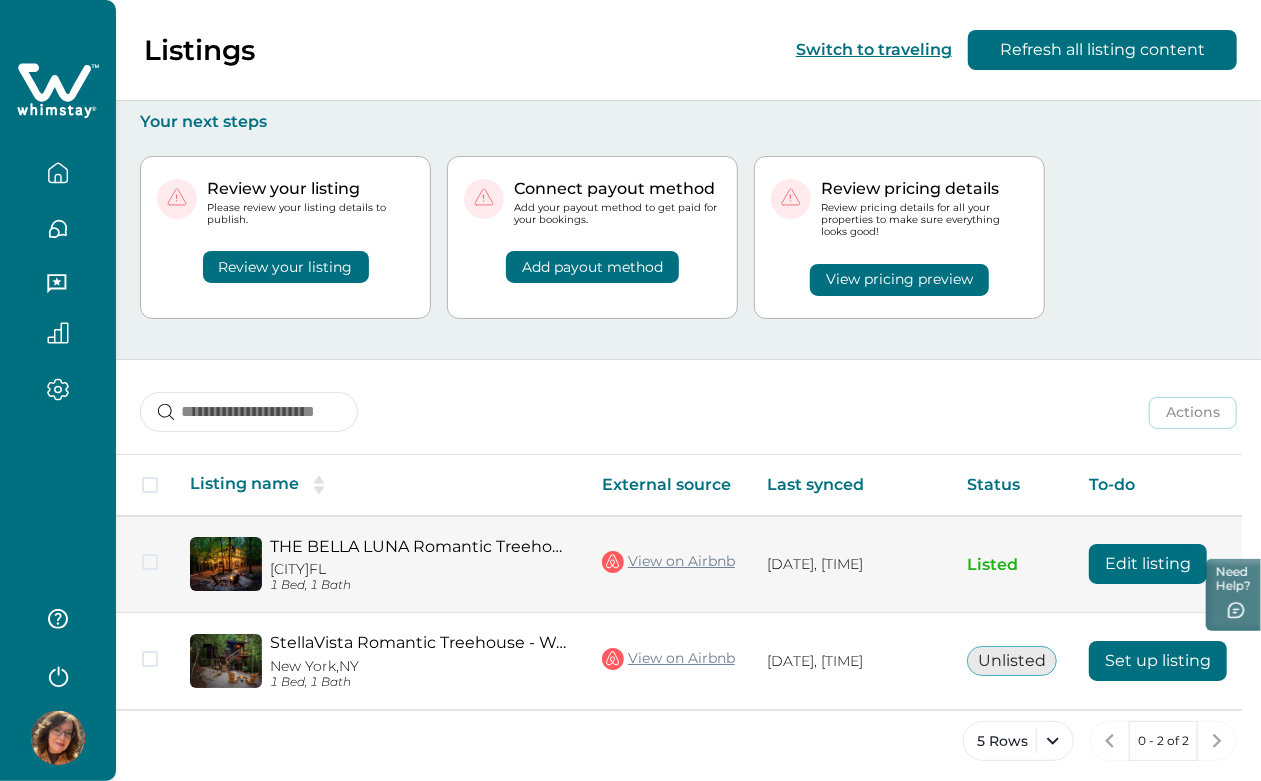 click on "Edit listing" at bounding box center (1148, 564) 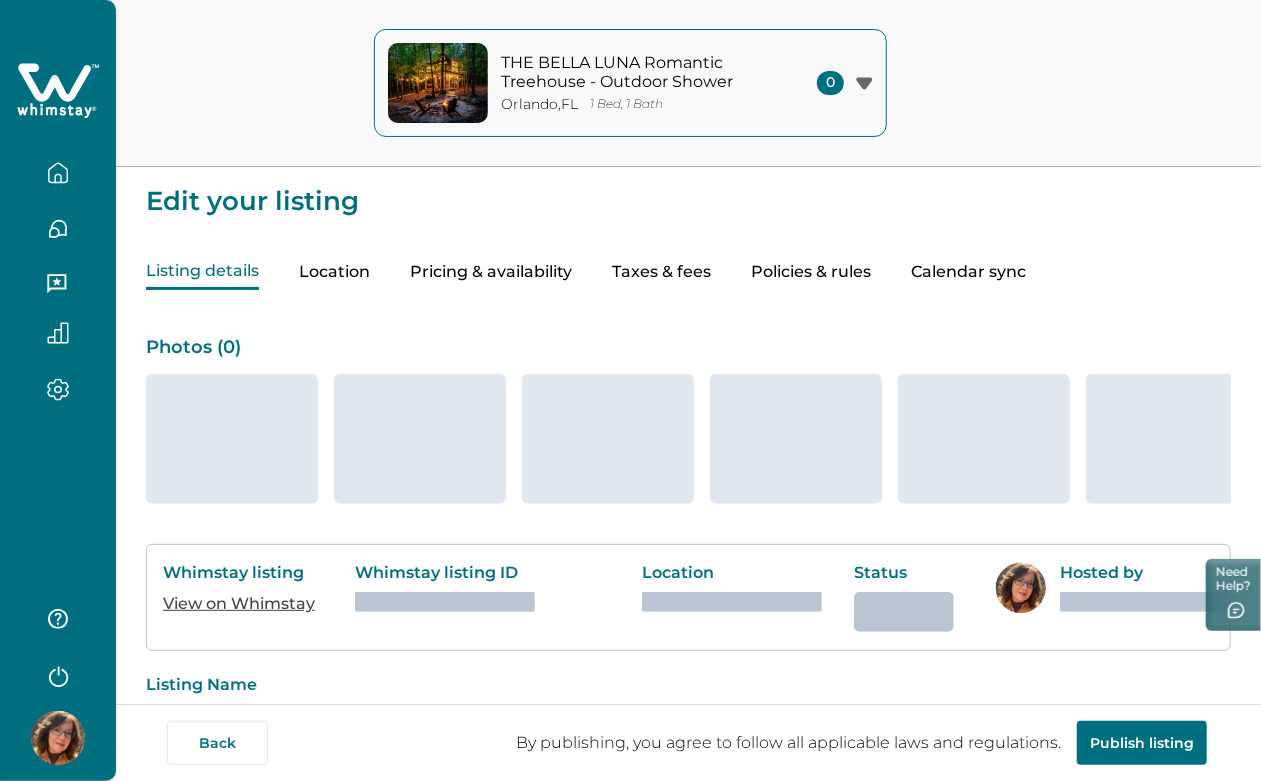 click on "Taxes & fees" at bounding box center [661, 272] 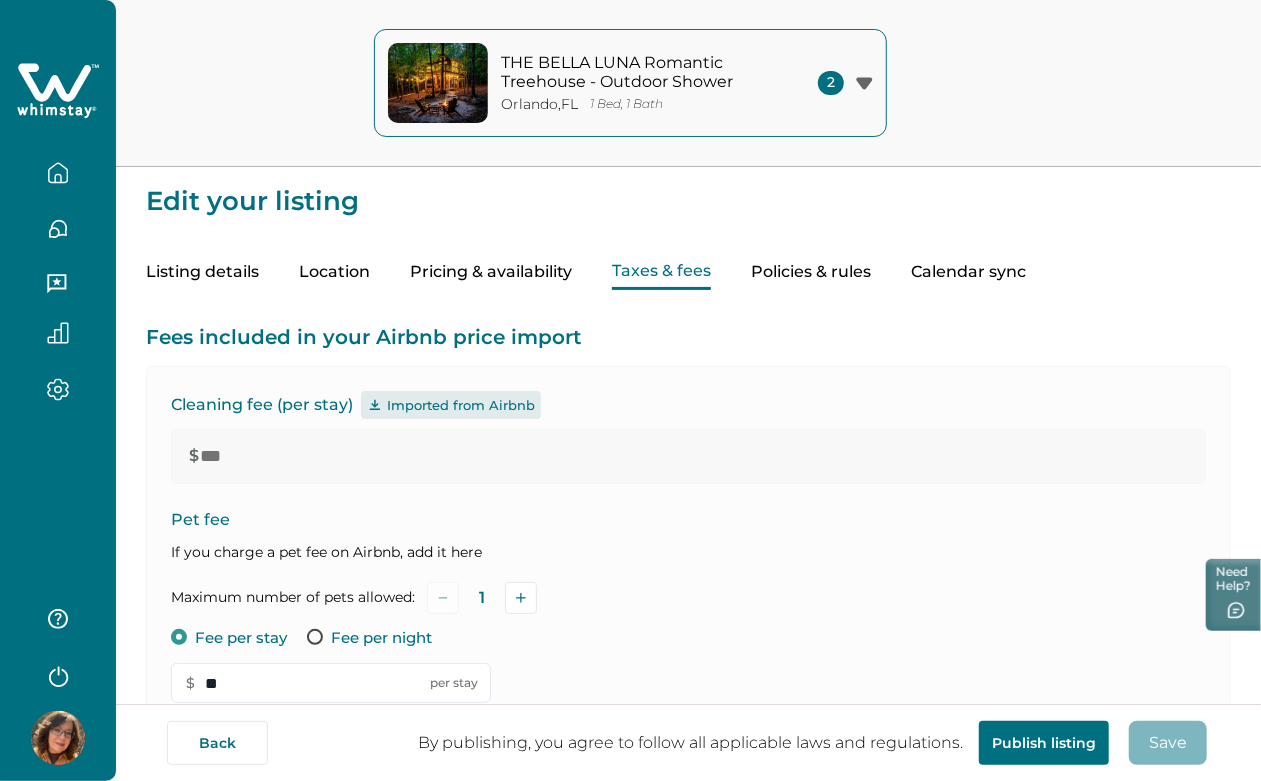 type on "***" 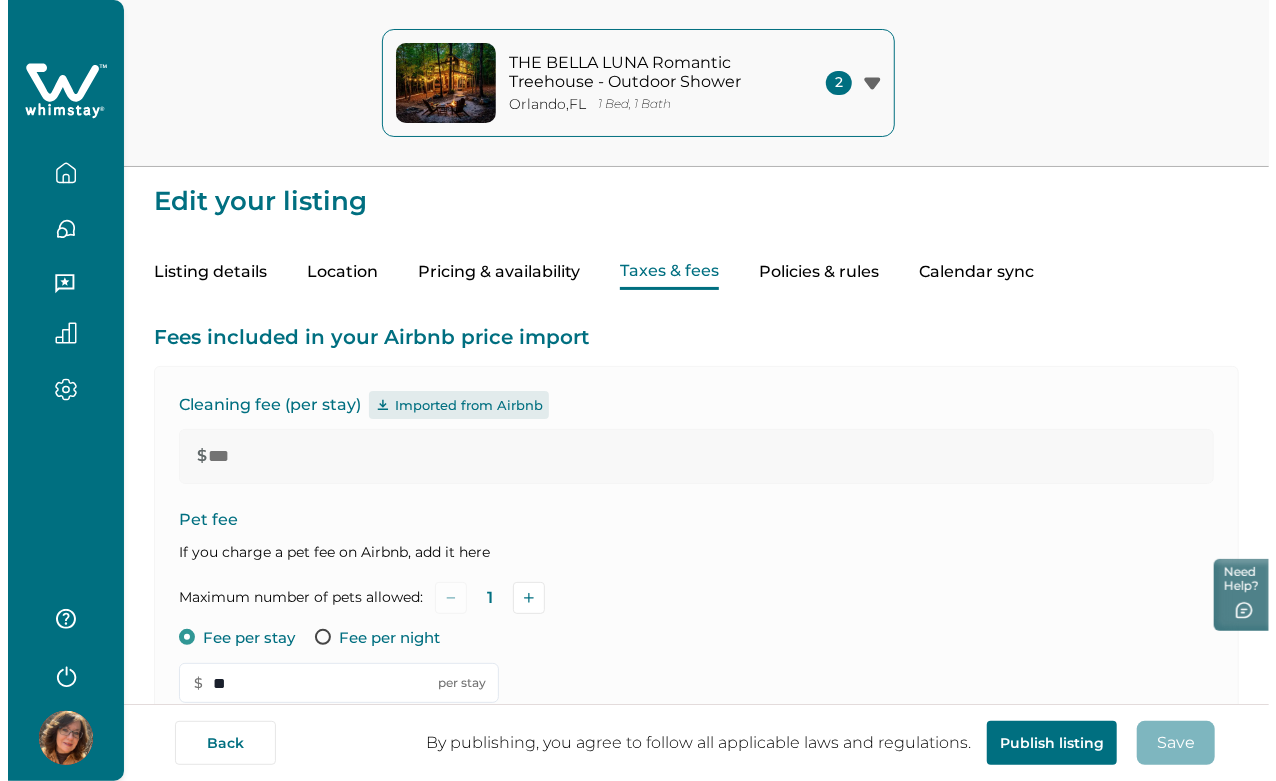 scroll, scrollTop: 609, scrollLeft: 0, axis: vertical 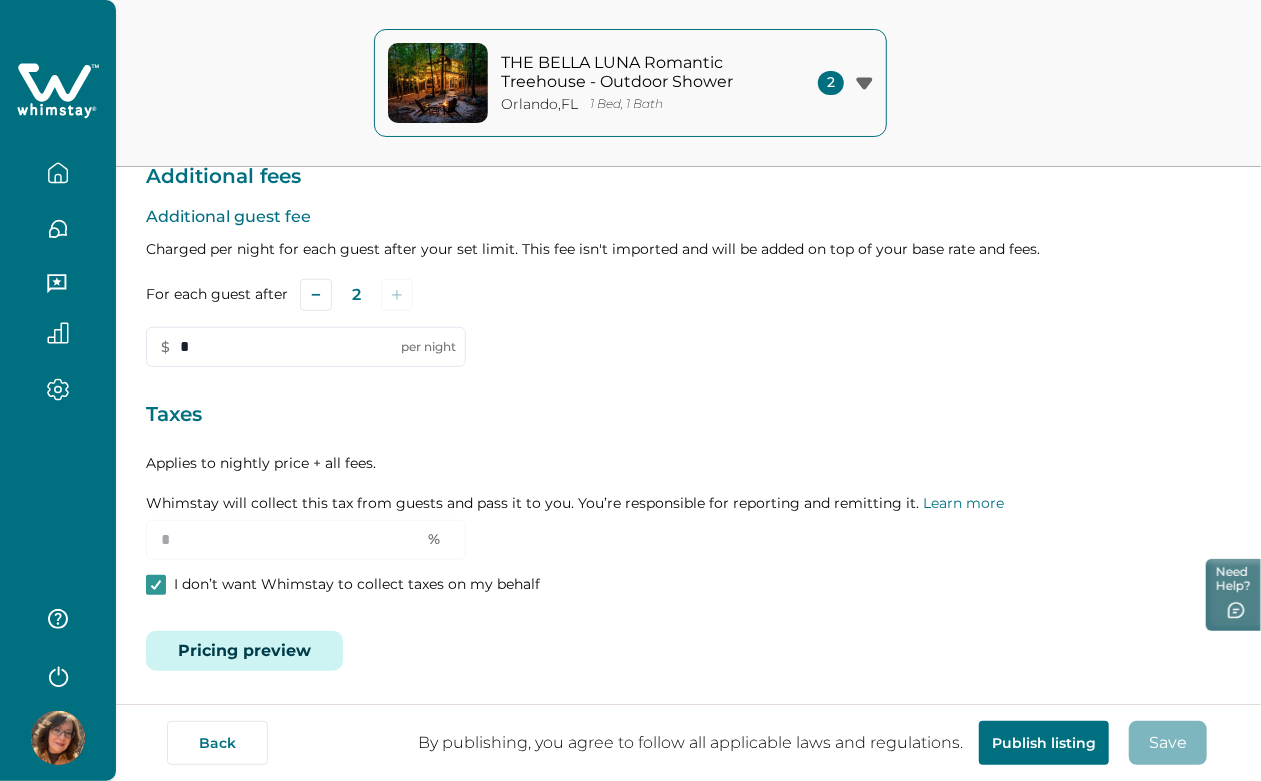 click on "Pricing preview" at bounding box center [244, 651] 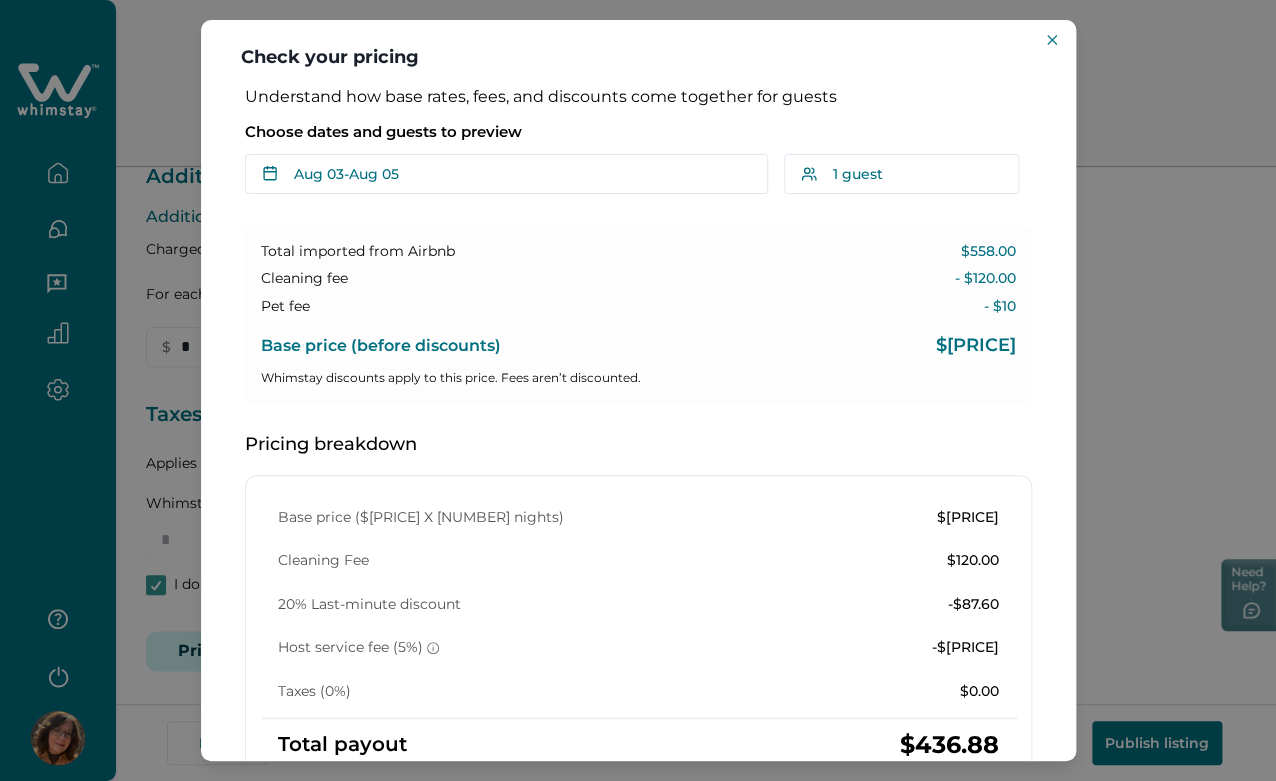 click on "Pricing breakdown" at bounding box center [638, 445] 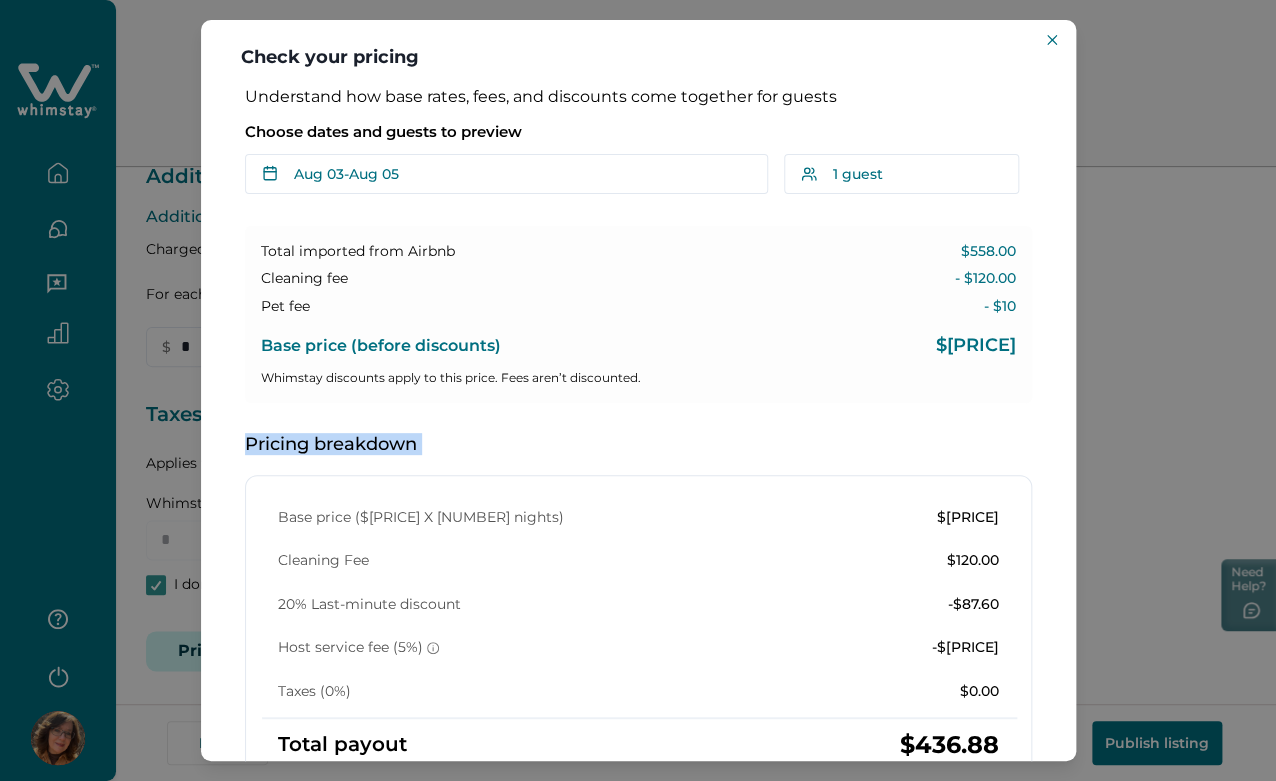 click on "Pricing breakdown" at bounding box center [638, 445] 